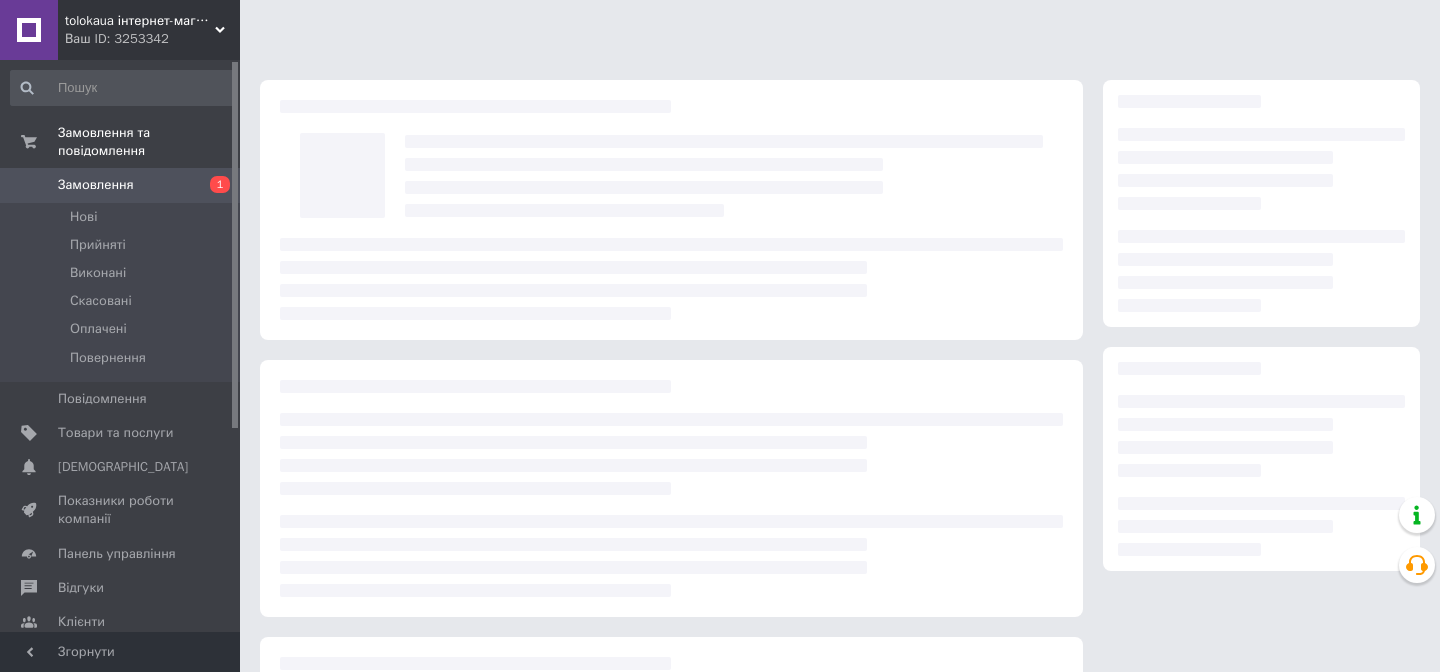 scroll, scrollTop: 0, scrollLeft: 0, axis: both 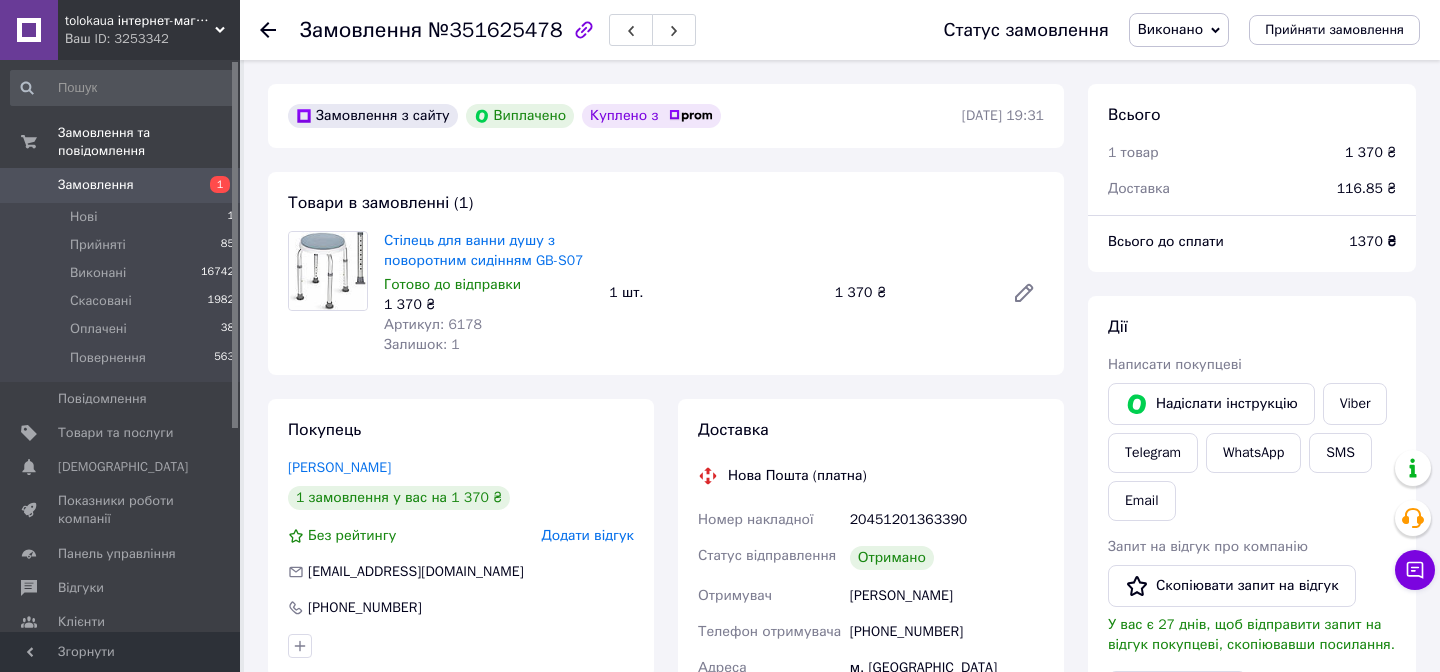 click on "Артикул: 6178" at bounding box center (433, 324) 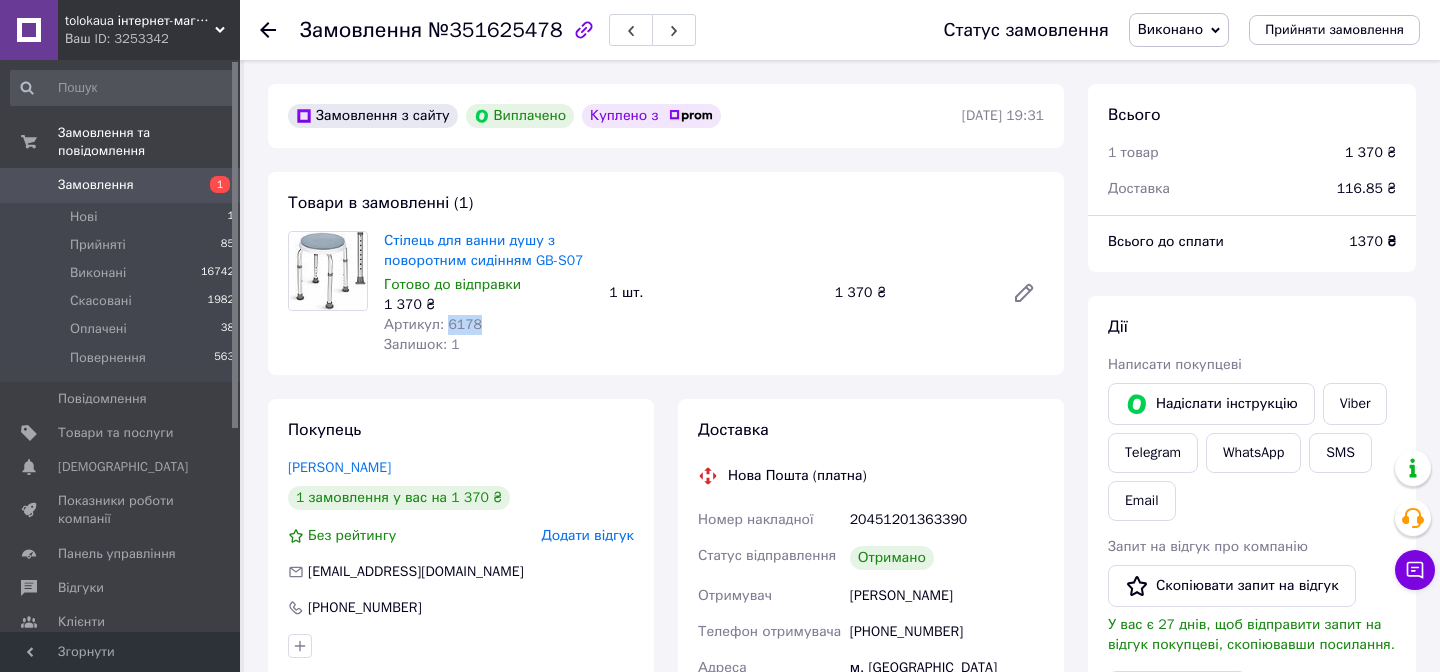 click on "Артикул: 6178" at bounding box center (433, 324) 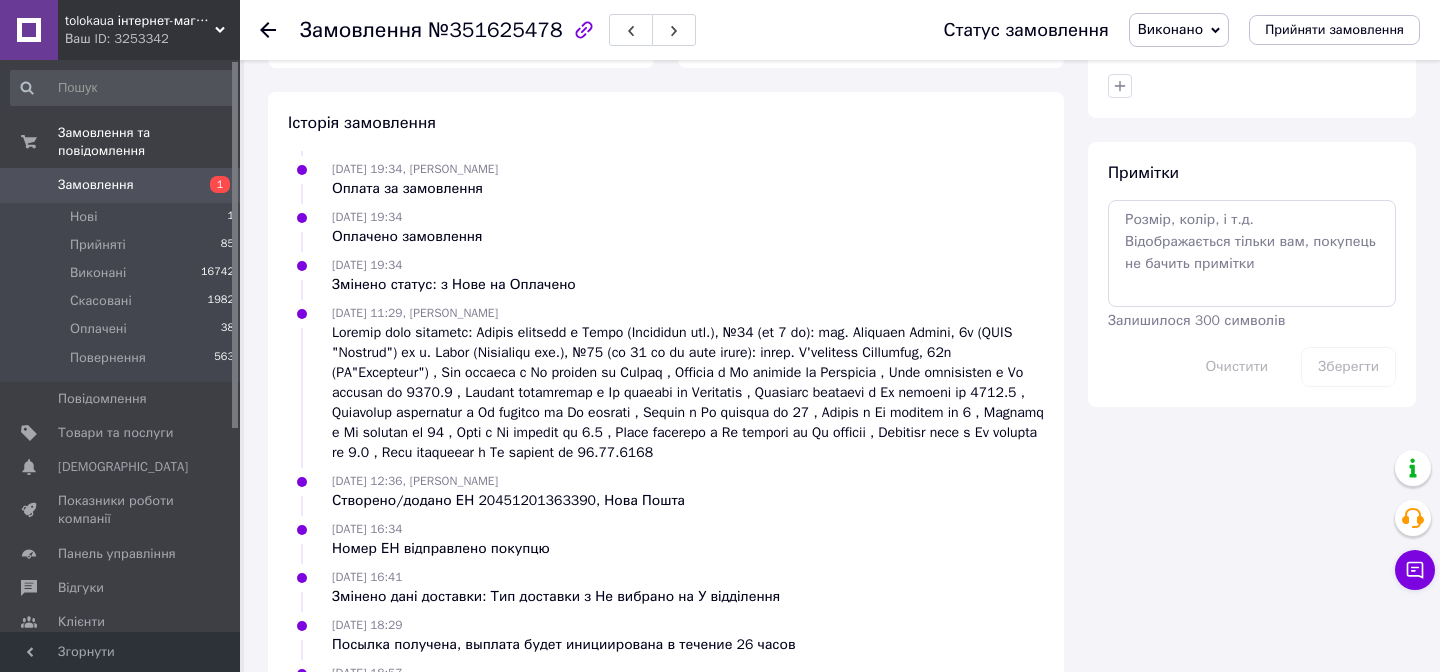 scroll, scrollTop: 856, scrollLeft: 0, axis: vertical 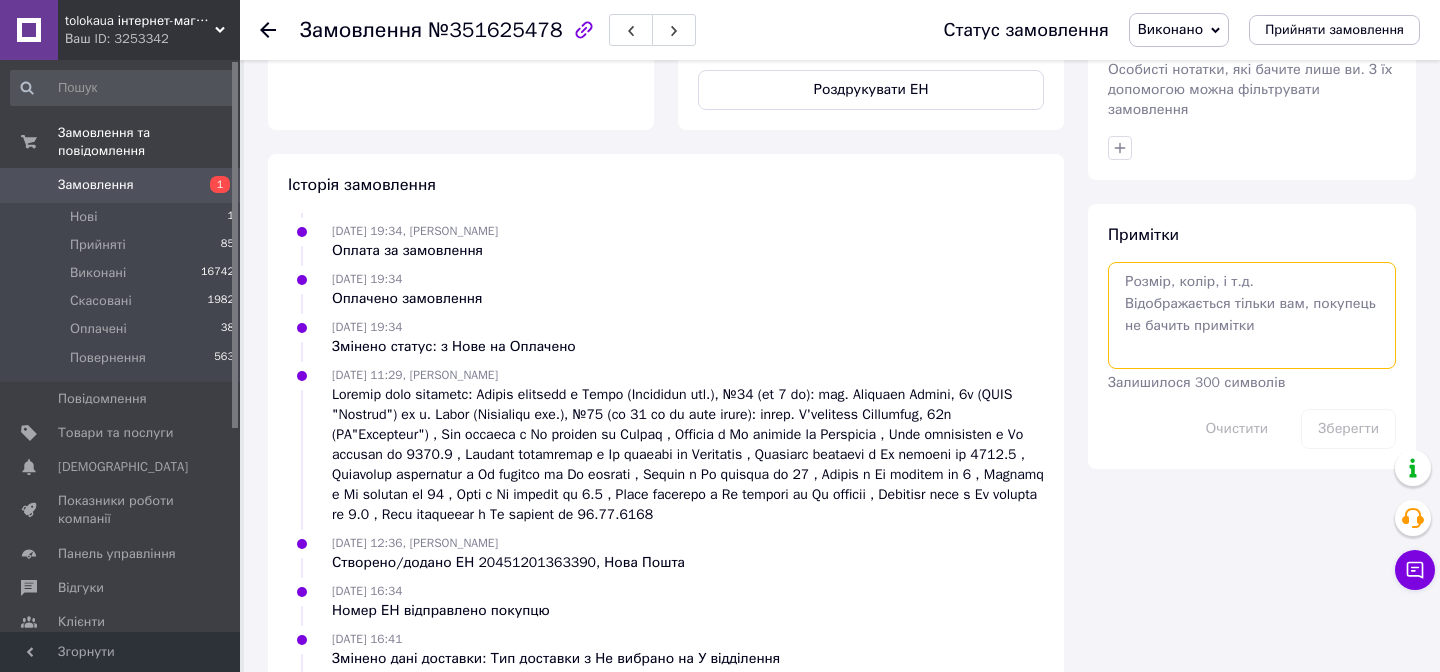 click at bounding box center [1252, 315] 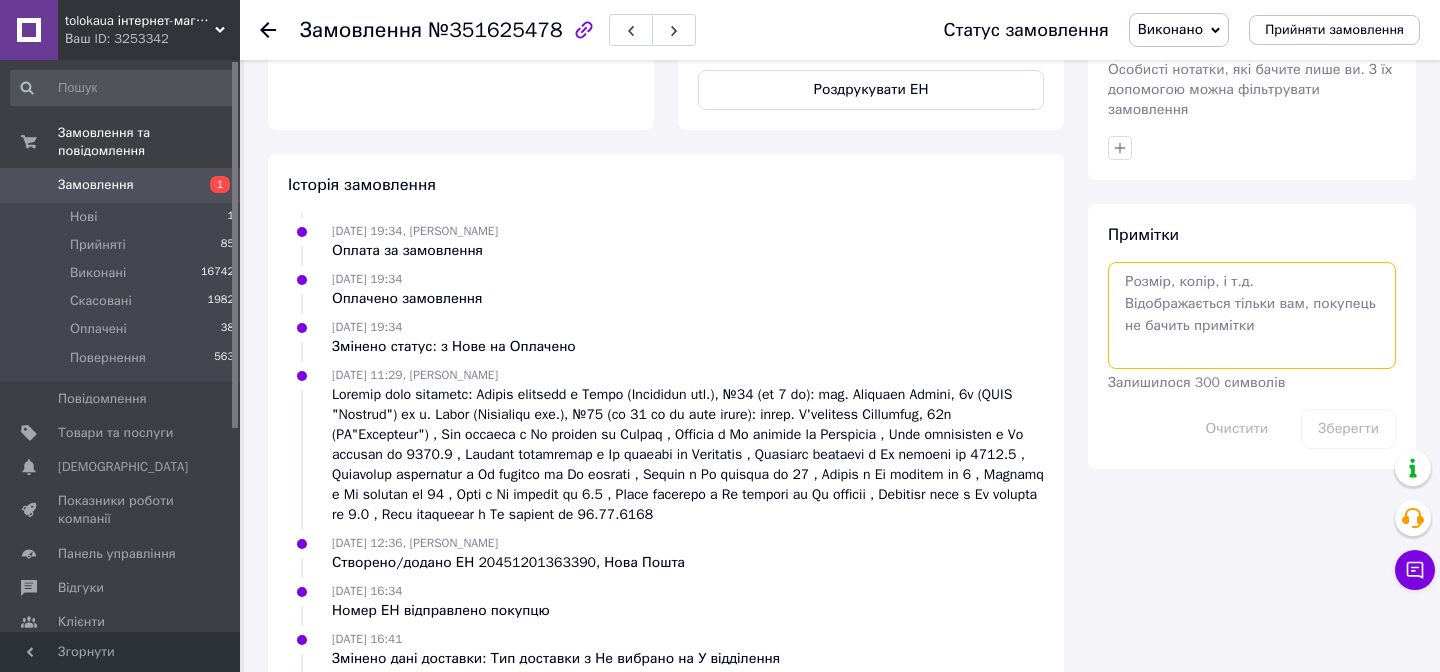 click at bounding box center [1252, 315] 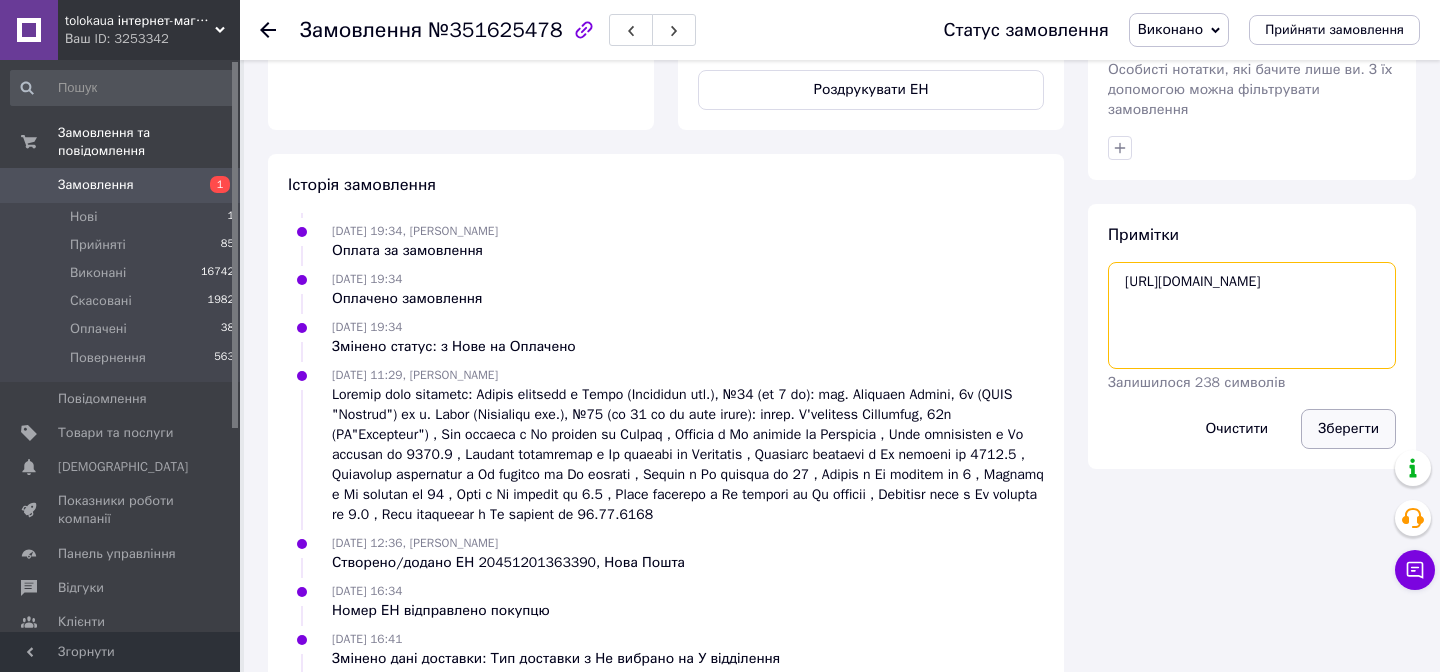 type on "https://check.checkbox.ua/99294dc4-41cf-441d-ad86-3cbb2cc1496c" 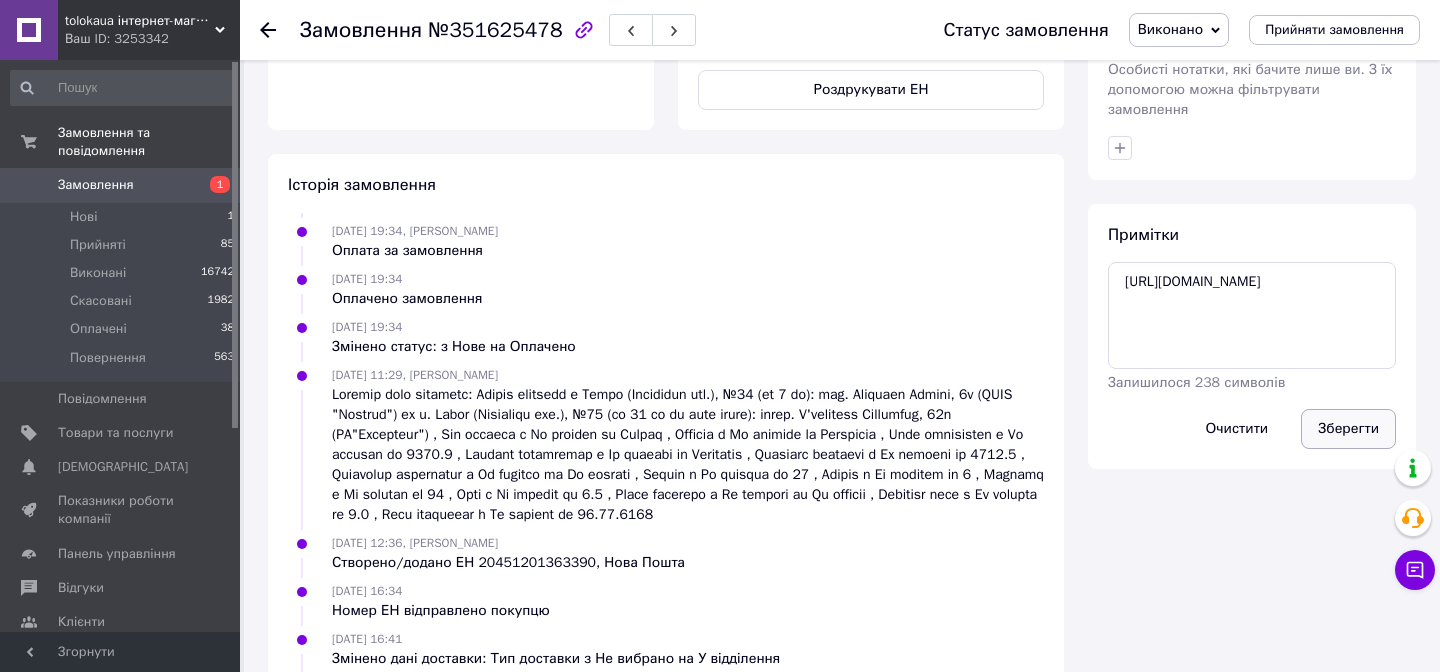 click on "Зберегти" at bounding box center [1348, 429] 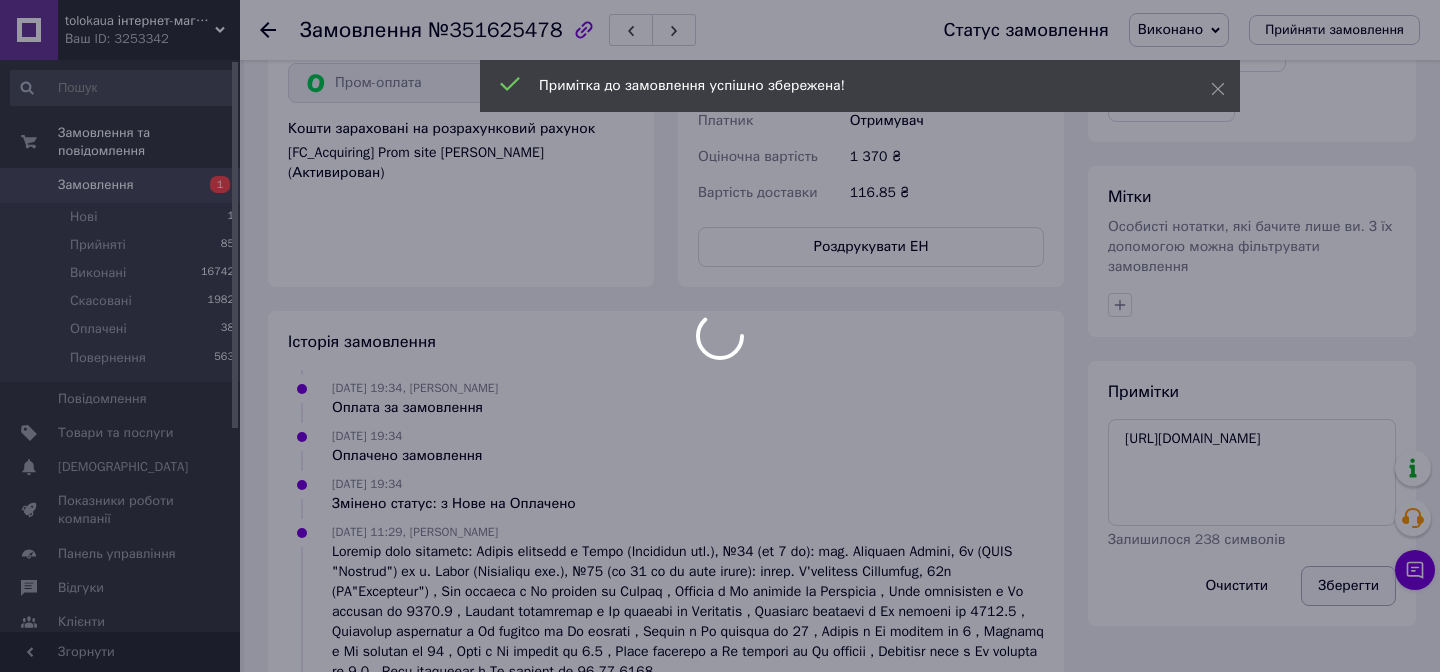 scroll, scrollTop: 681, scrollLeft: 0, axis: vertical 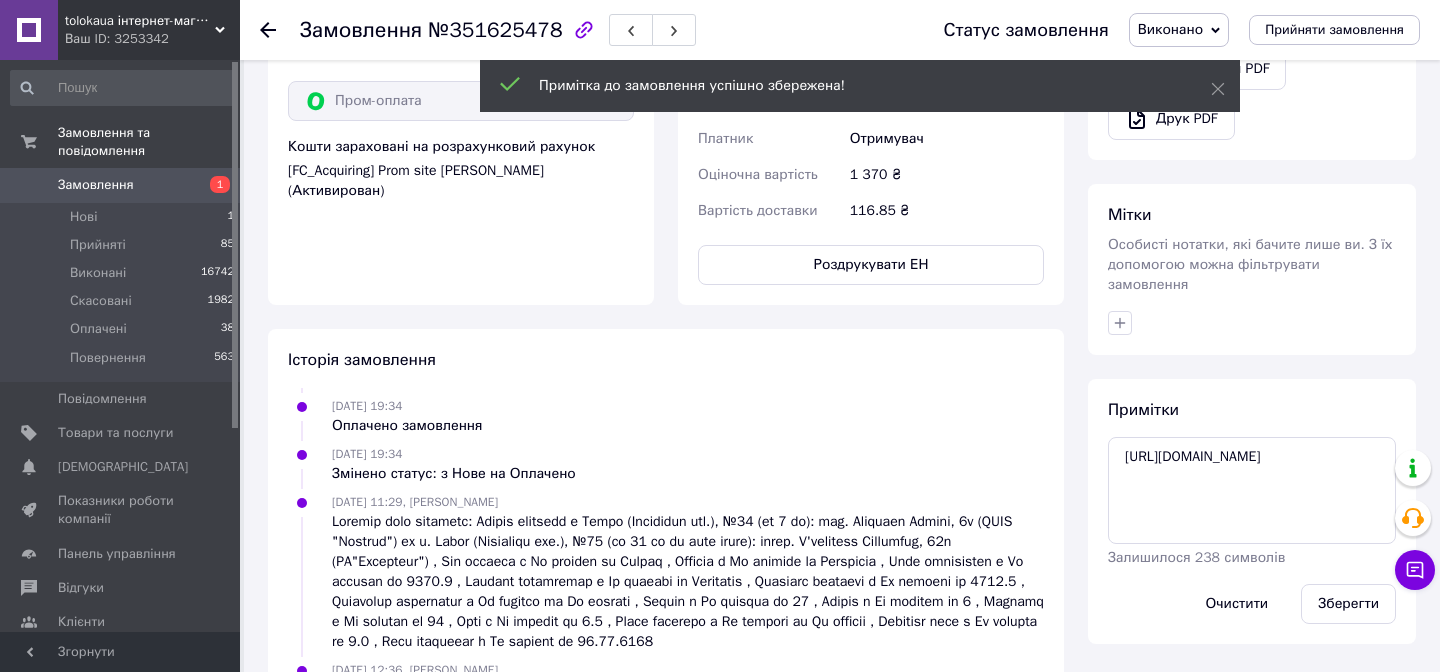 click 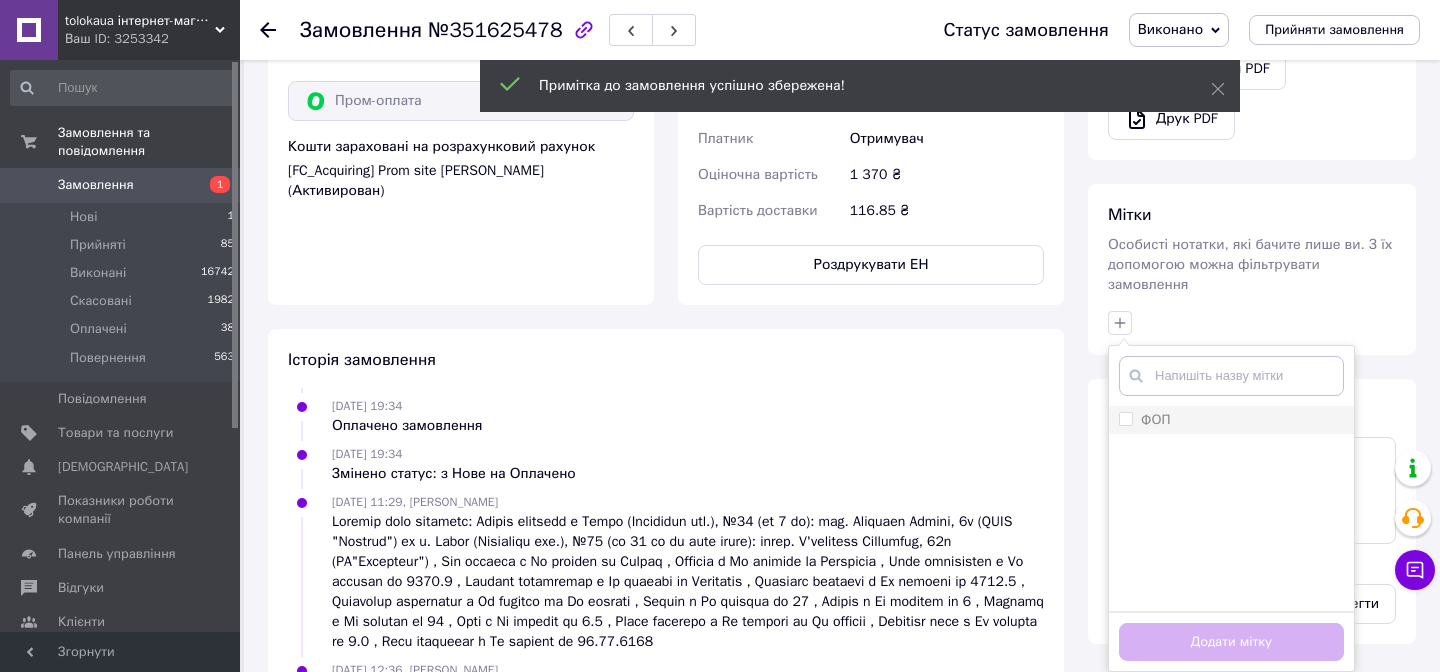 click on "ФОП" at bounding box center (1125, 418) 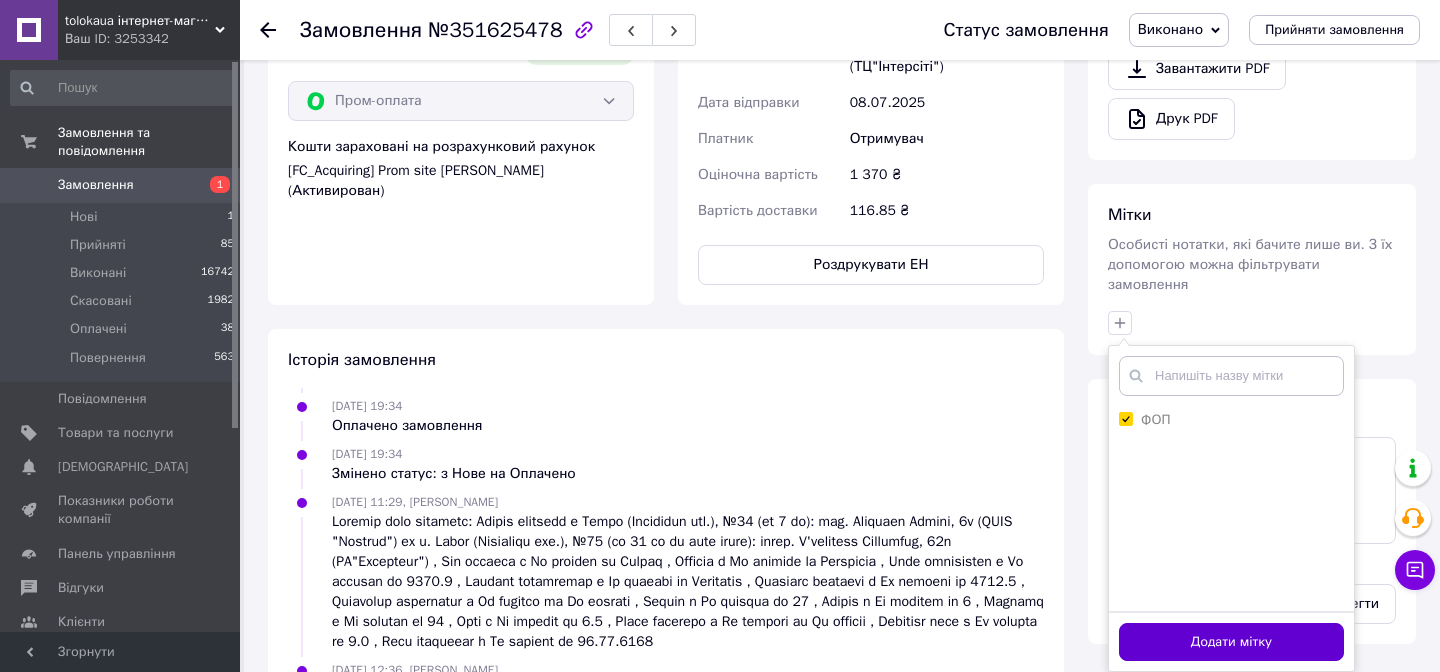 click on "Додати мітку" at bounding box center [1231, 642] 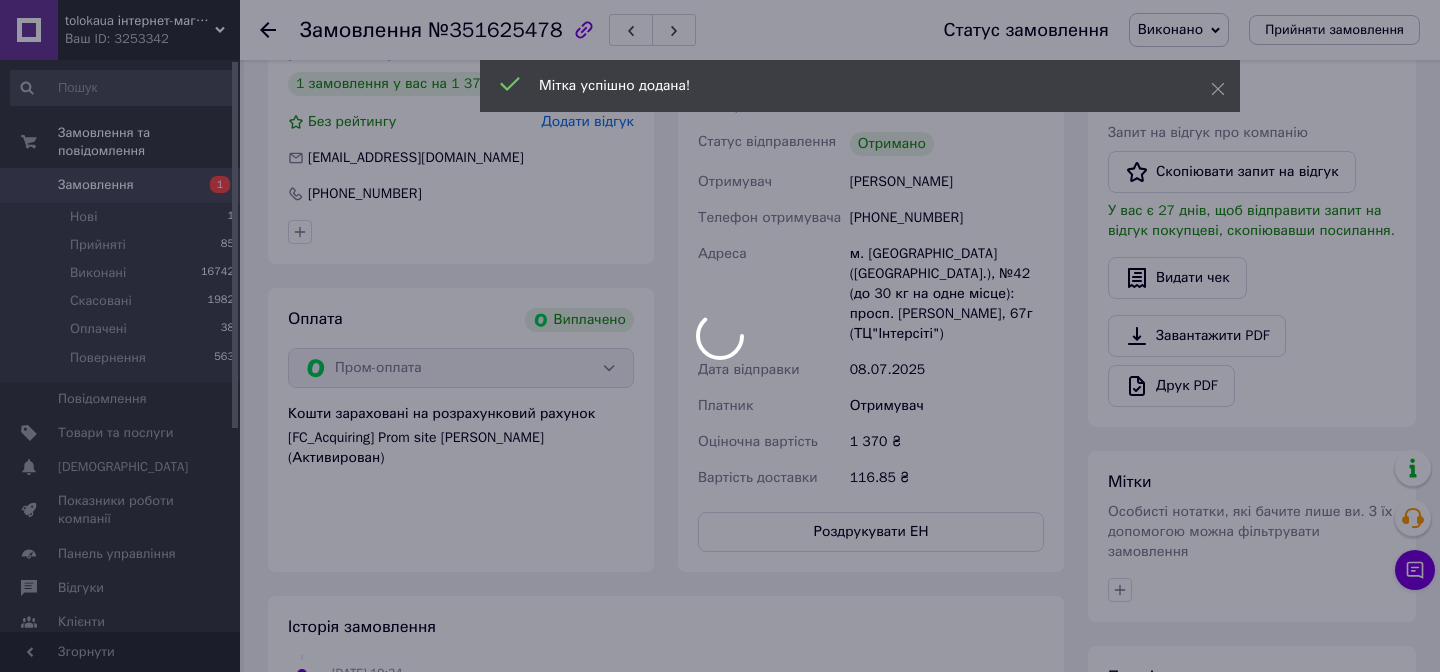 scroll, scrollTop: 0, scrollLeft: 0, axis: both 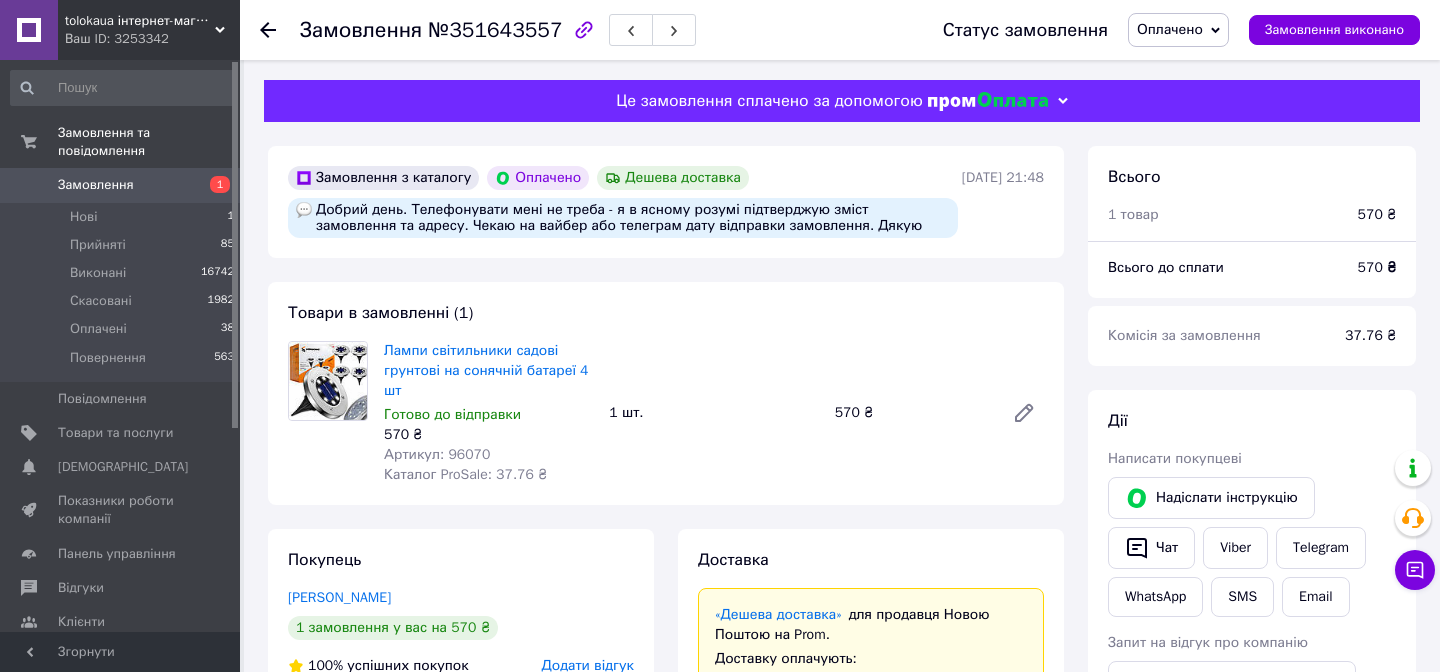 click on "Артикул: 96070" at bounding box center [437, 454] 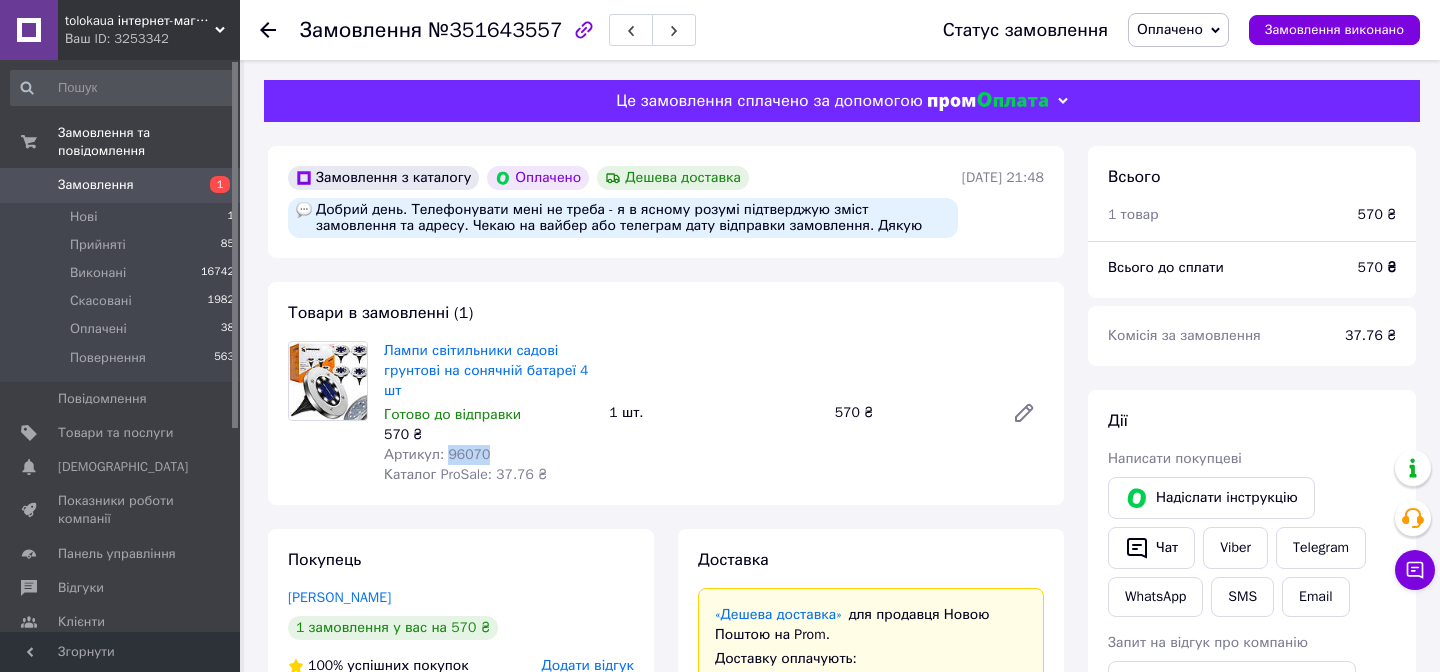 click on "Артикул: 96070" at bounding box center [437, 454] 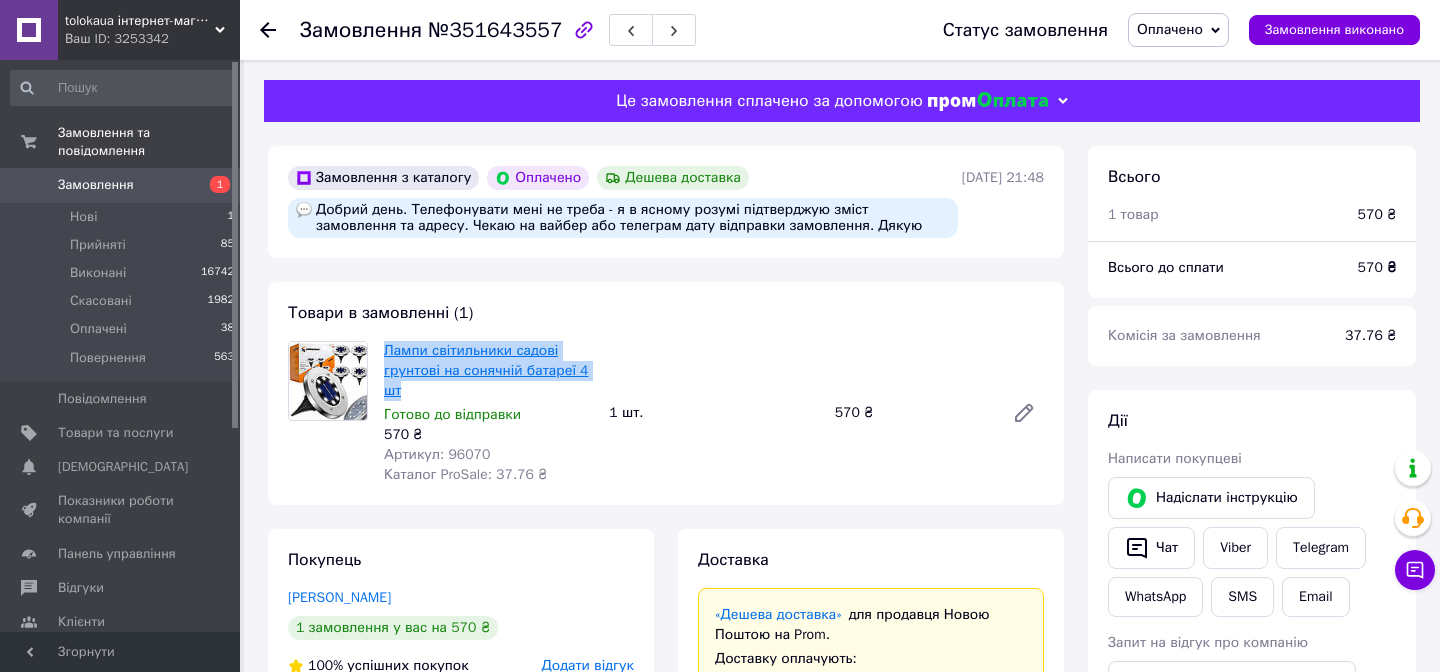 copy on "Лампи світильники садові грунтові на сонячній батареї 4 шт" 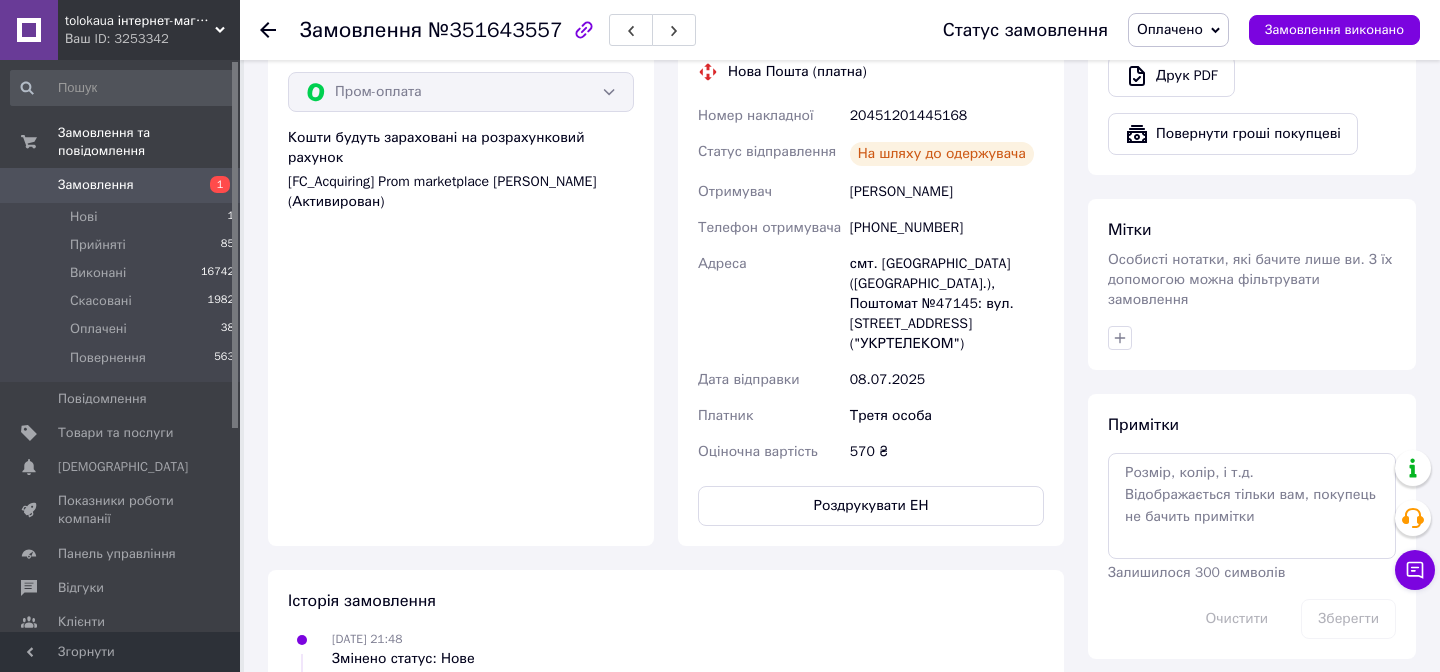 scroll, scrollTop: 897, scrollLeft: 0, axis: vertical 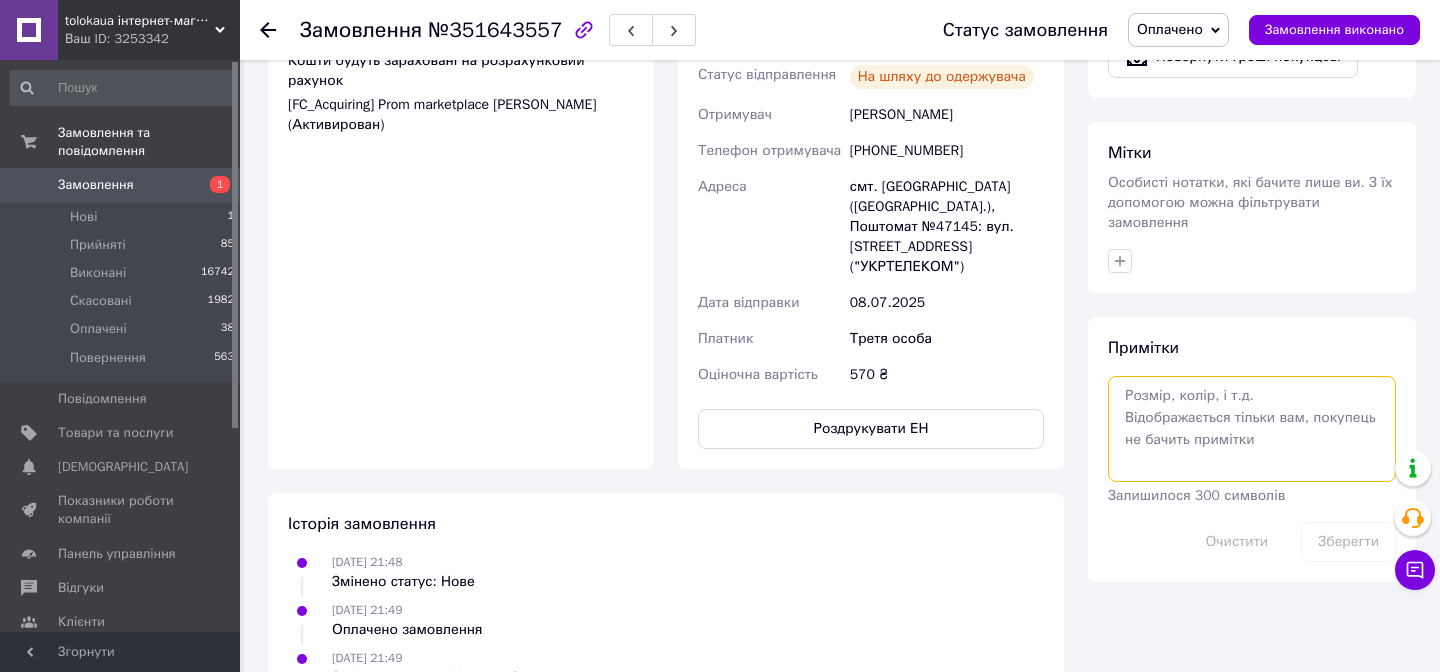 click at bounding box center [1252, 429] 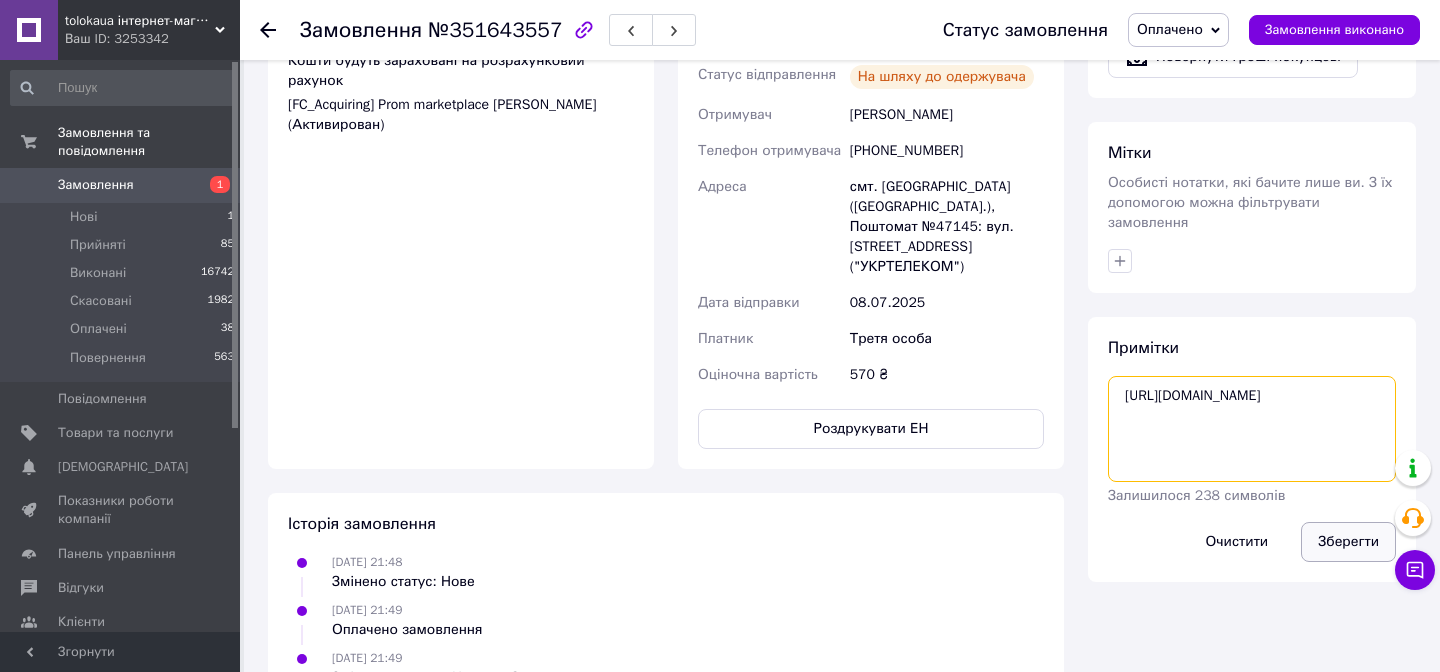type on "https://check.checkbox.ua/38644aa2-6b5c-44b5-baaf-172febec2584" 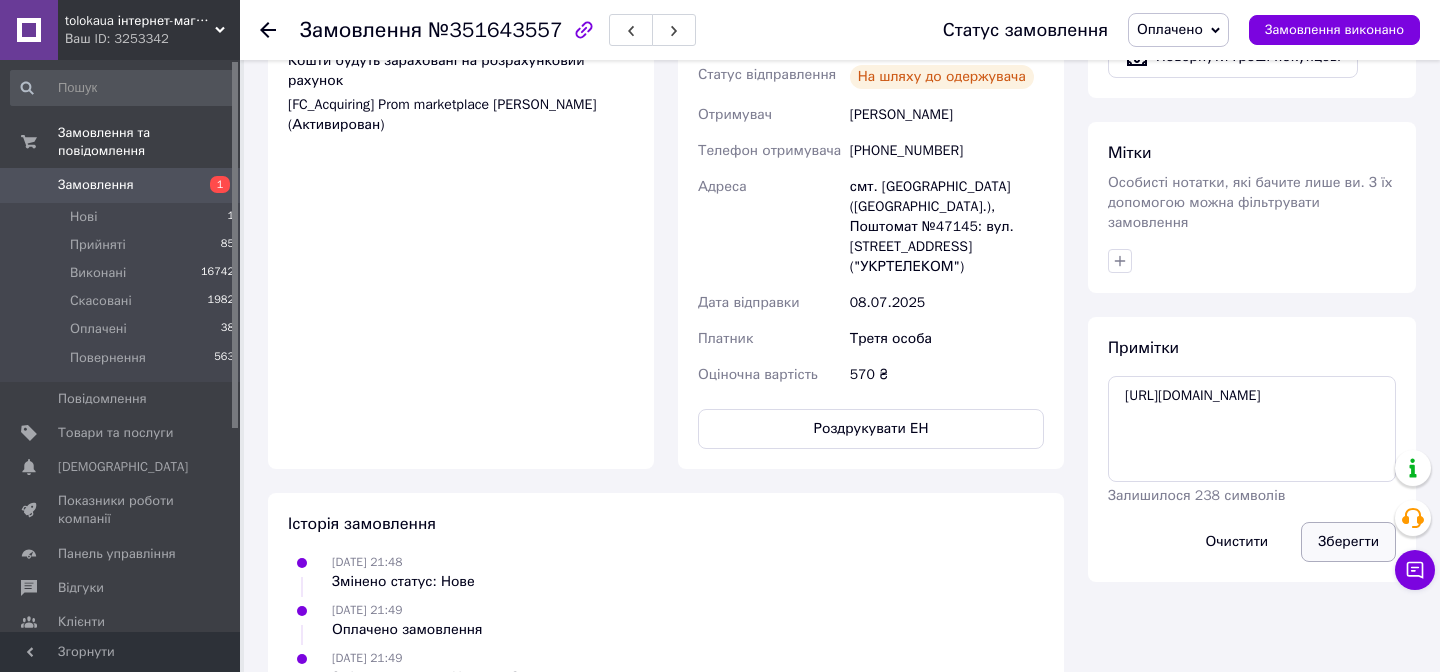 click on "Зберегти" at bounding box center [1348, 542] 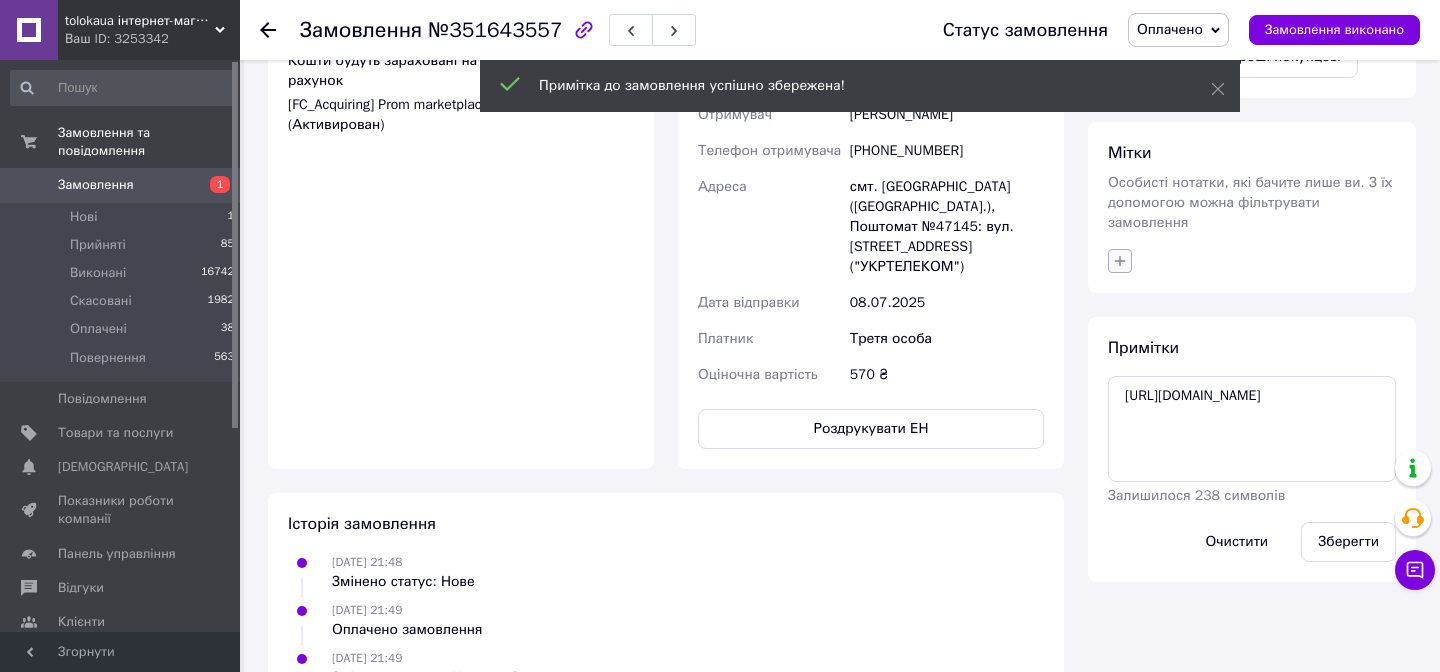 scroll, scrollTop: 12, scrollLeft: 0, axis: vertical 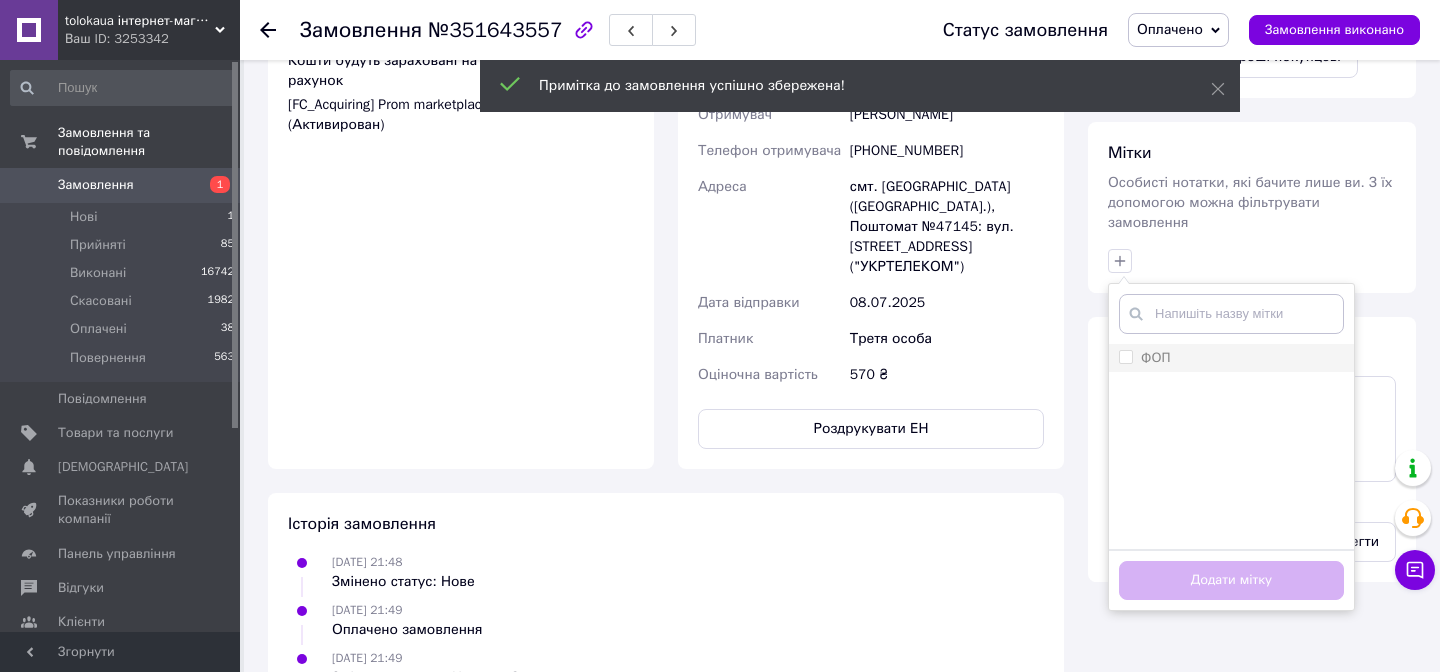 click on "ФОП" at bounding box center (1125, 356) 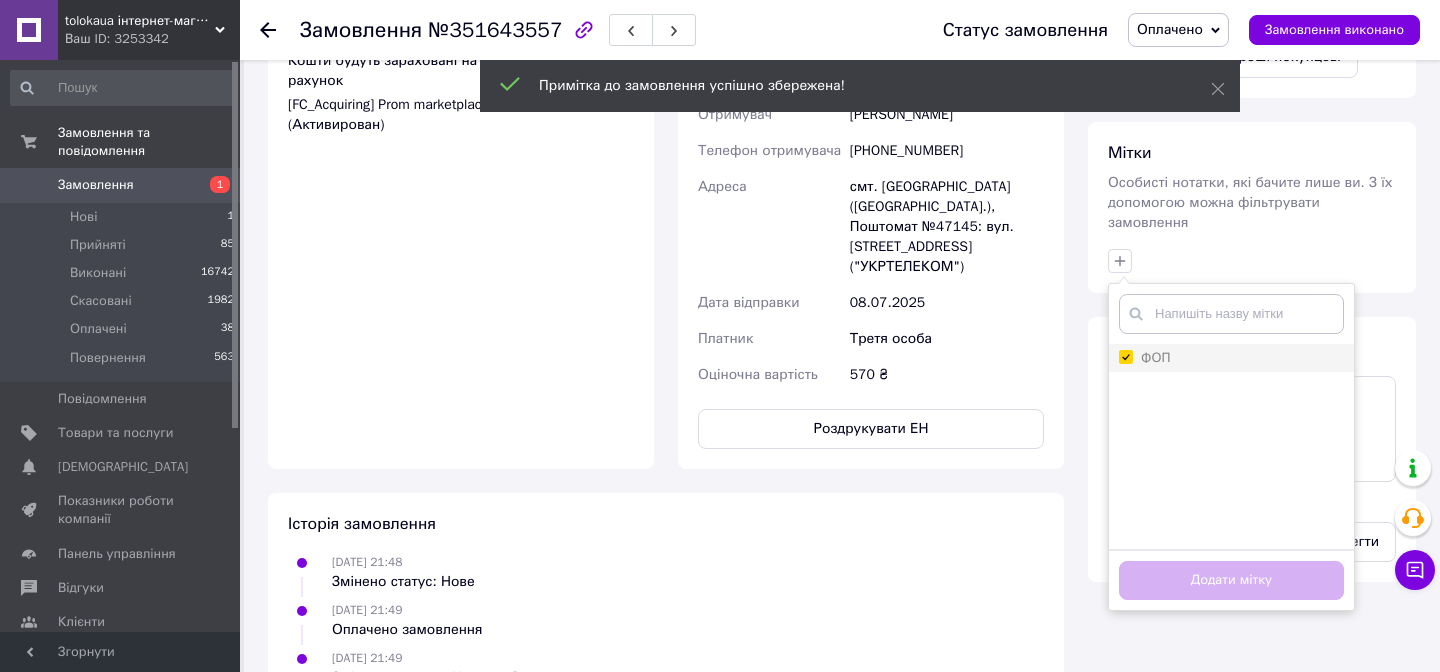 checkbox on "true" 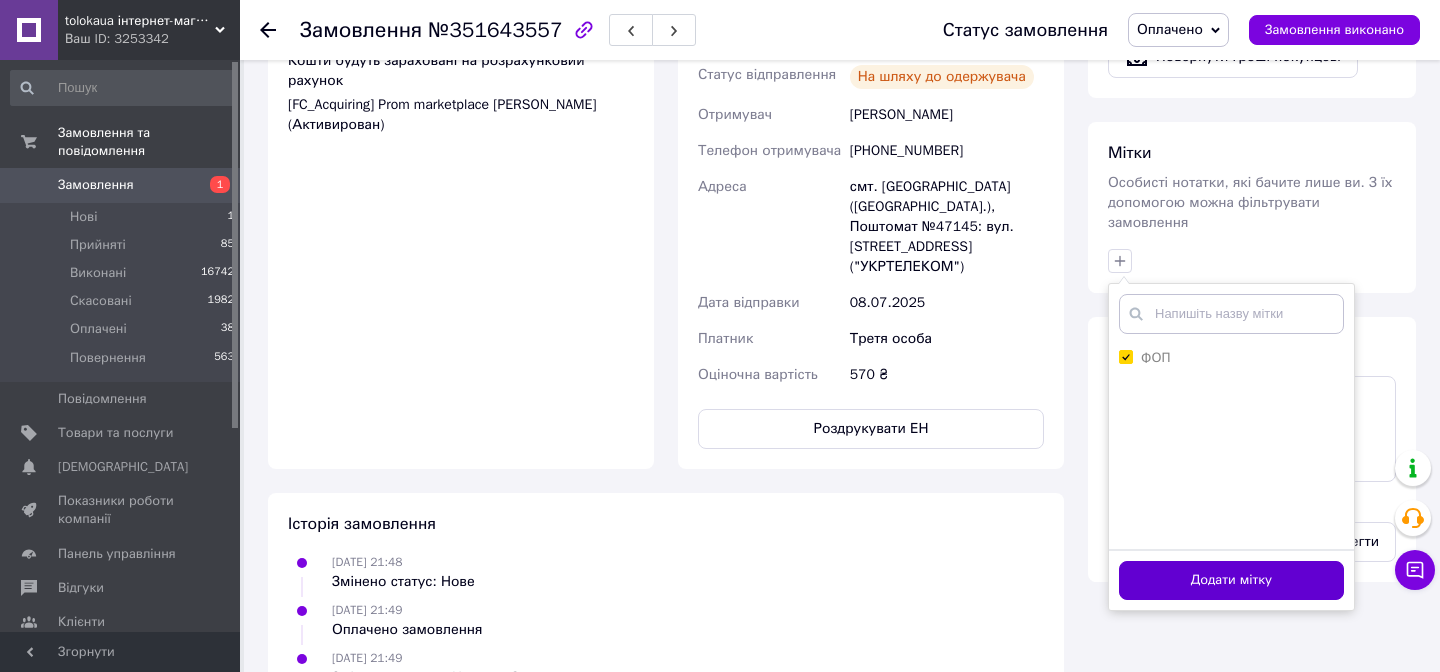click on "Додати мітку" at bounding box center (1231, 580) 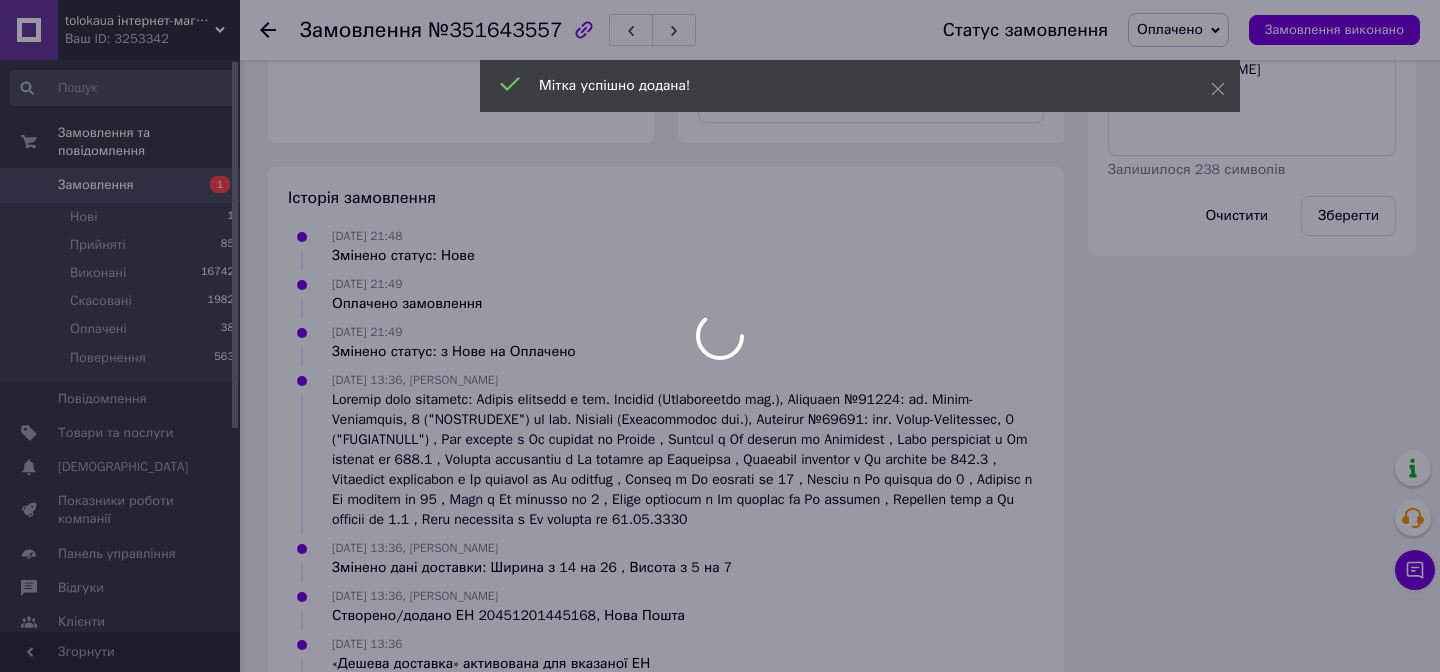 scroll, scrollTop: 1417, scrollLeft: 0, axis: vertical 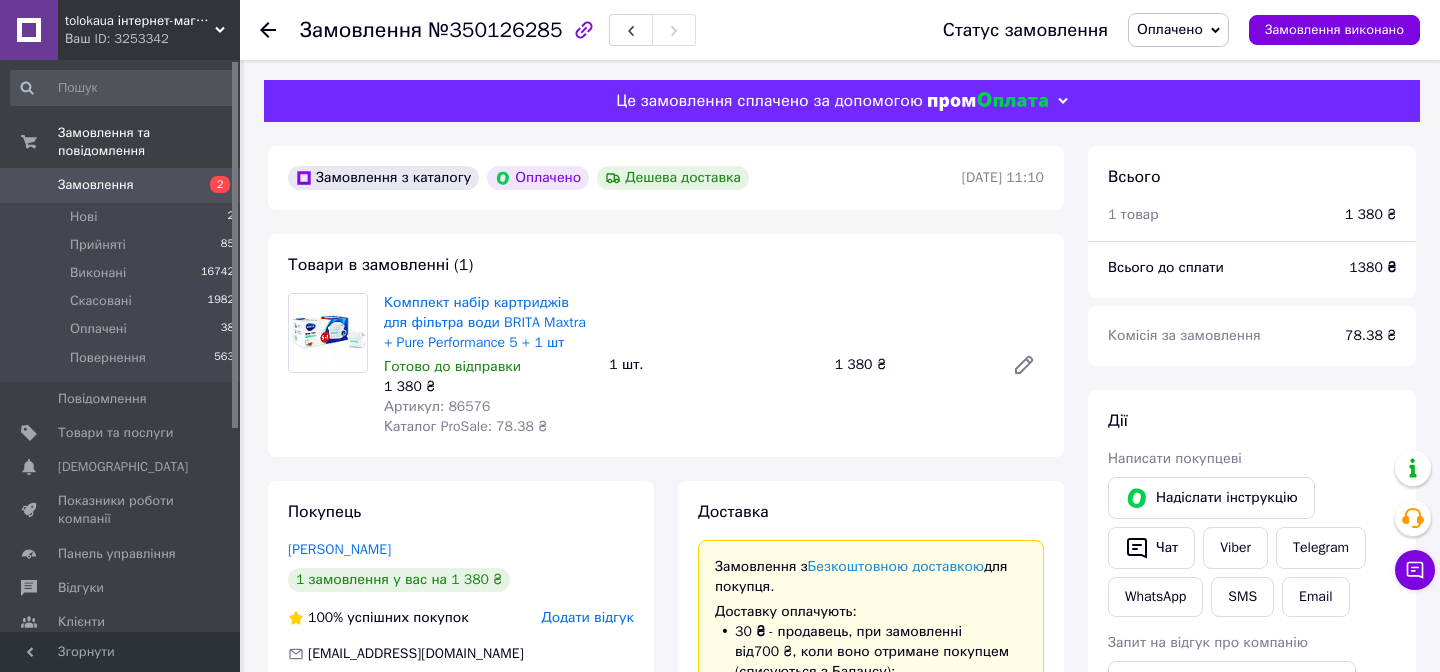 click on "Артикул: 86576" at bounding box center [437, 406] 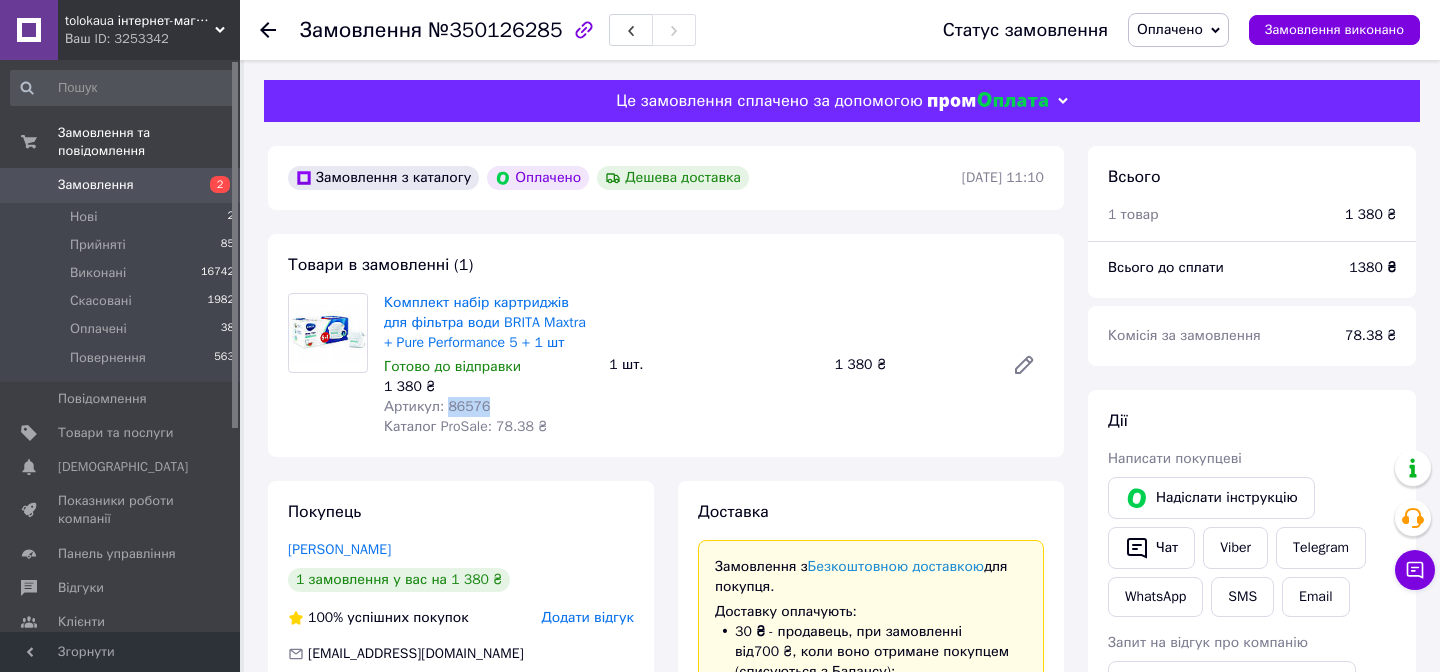 click on "Артикул: 86576" at bounding box center (437, 406) 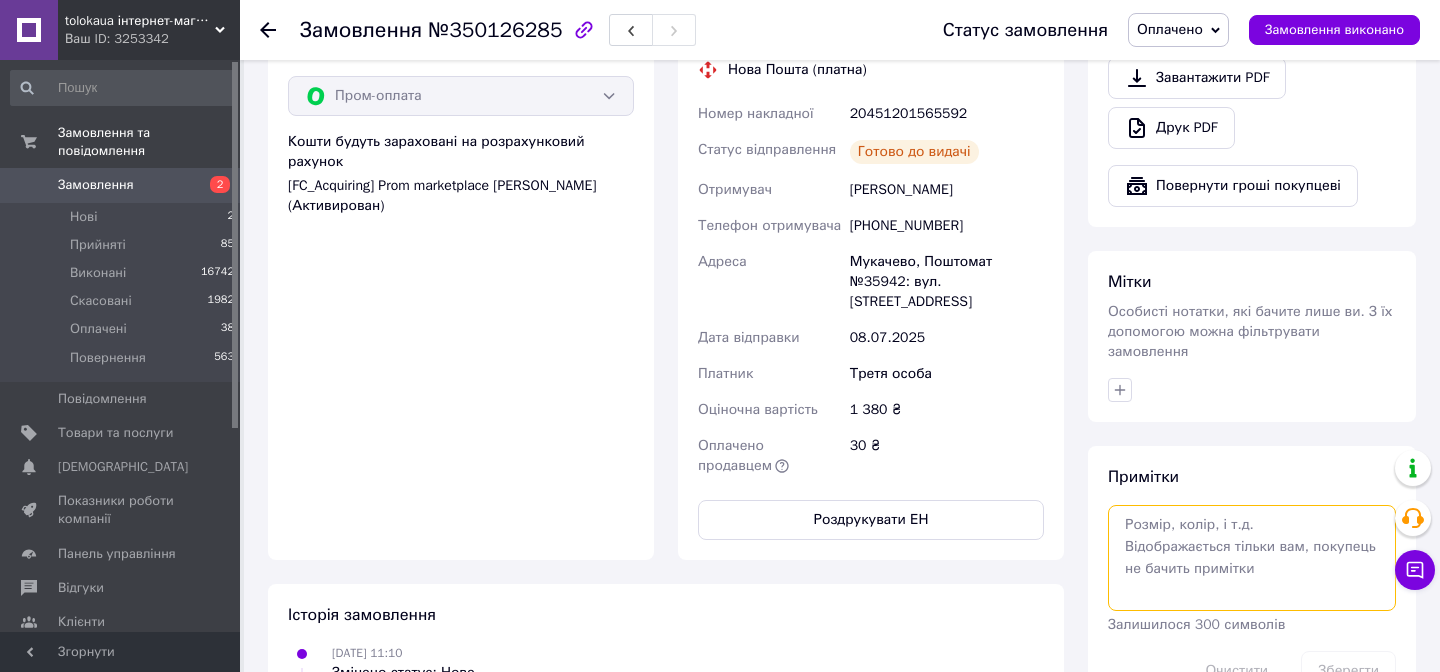 click at bounding box center (1252, 558) 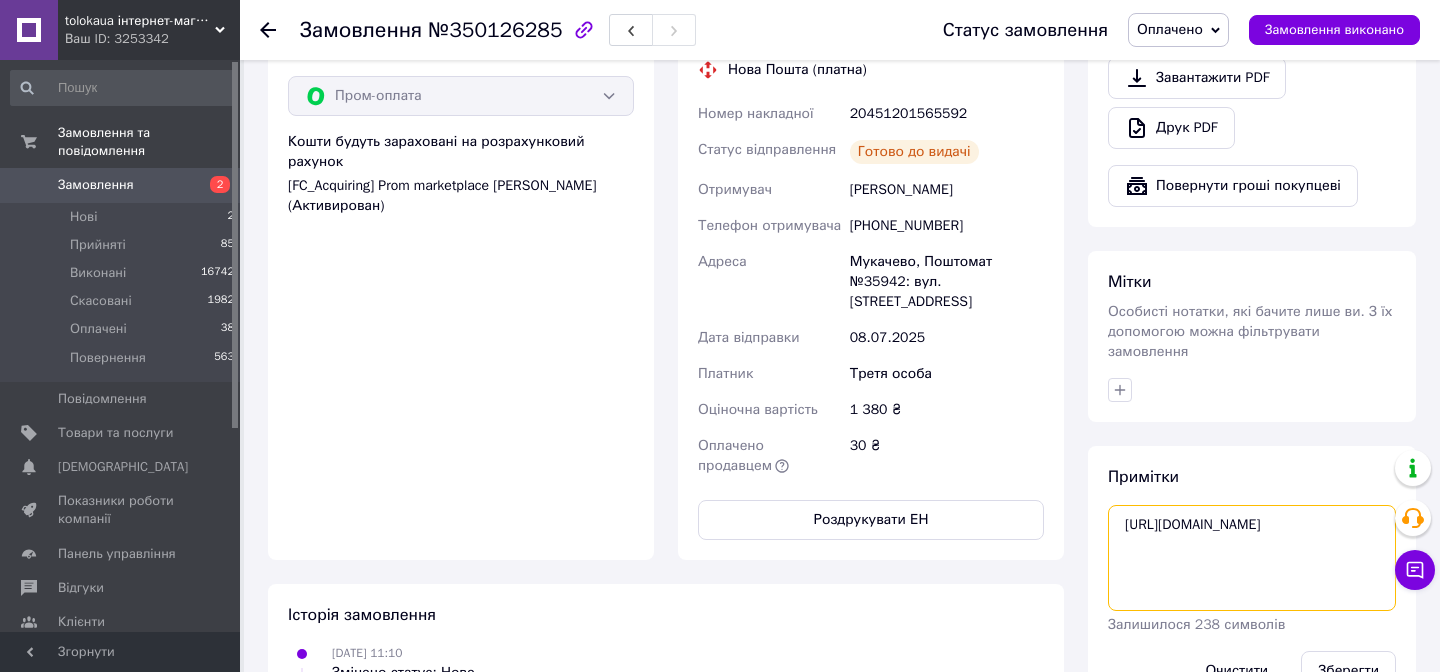 scroll, scrollTop: 842, scrollLeft: 0, axis: vertical 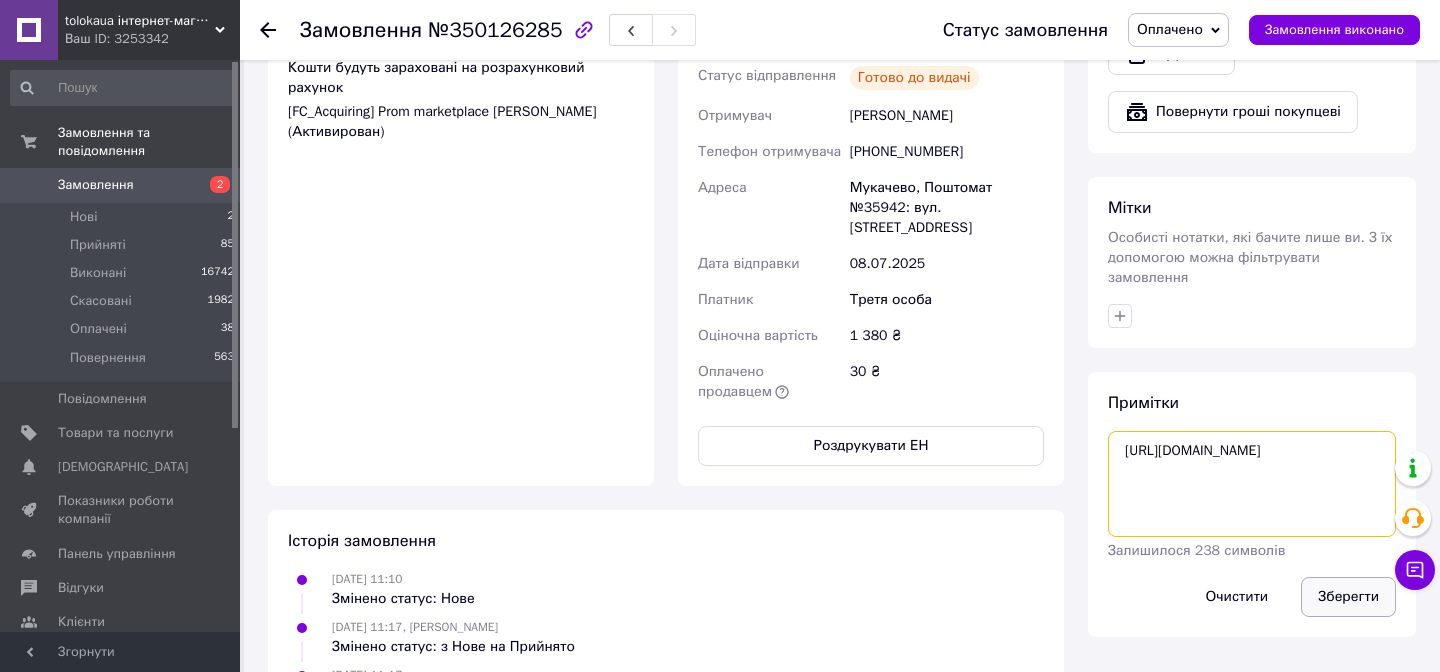 type on "https://check.checkbox.ua/e3c4f527-ca13-4a4e-ad85-125a5e4b0a30" 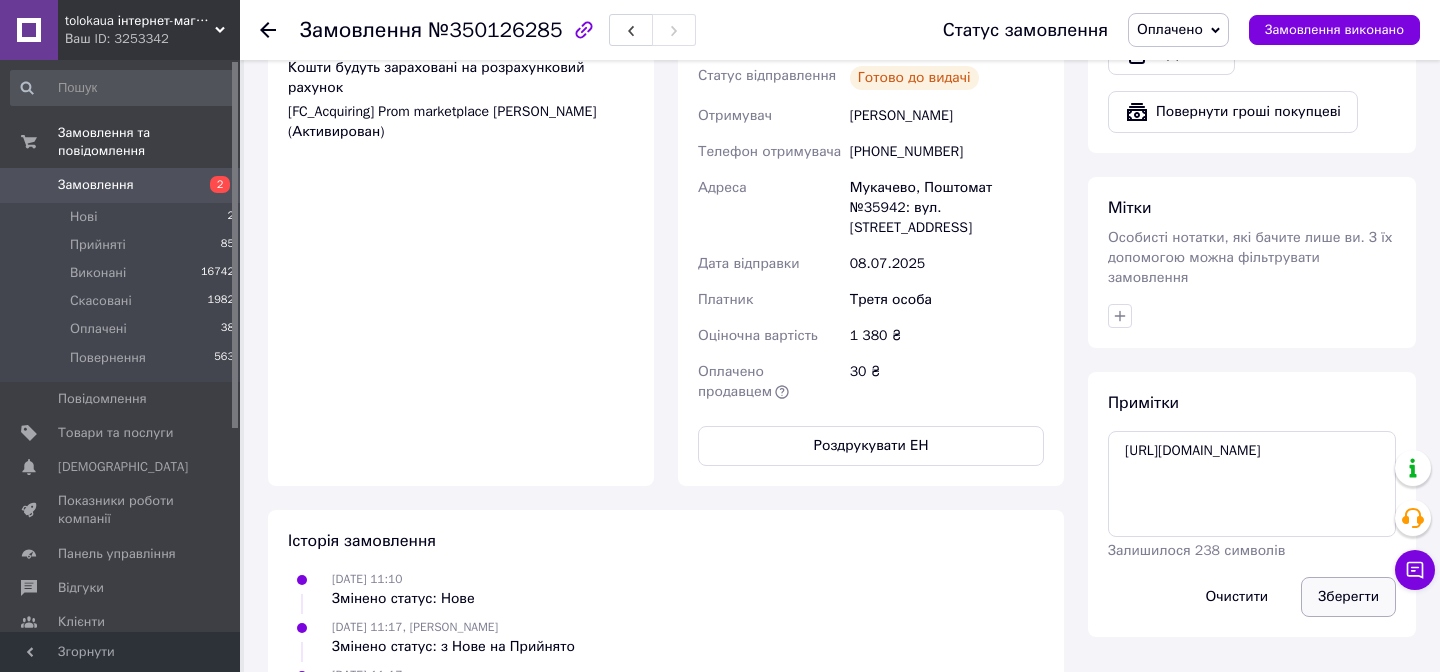 click on "Зберегти" at bounding box center [1348, 597] 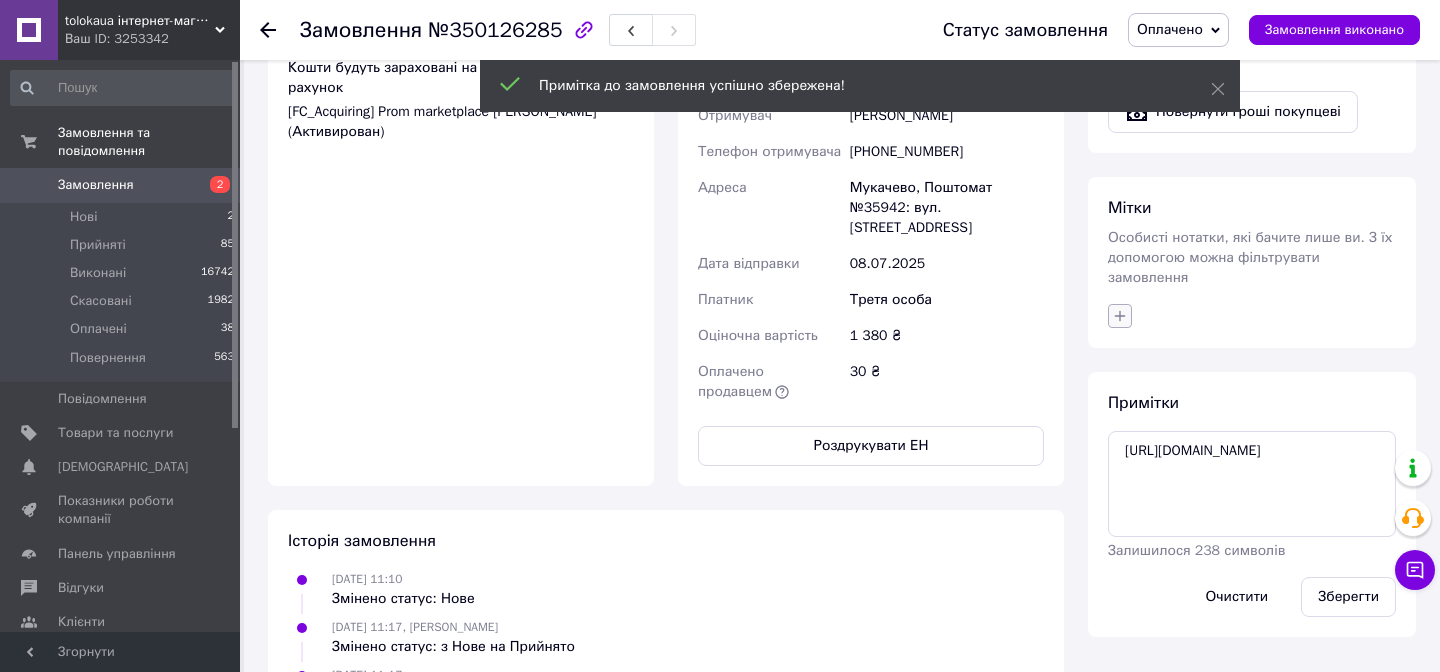 click 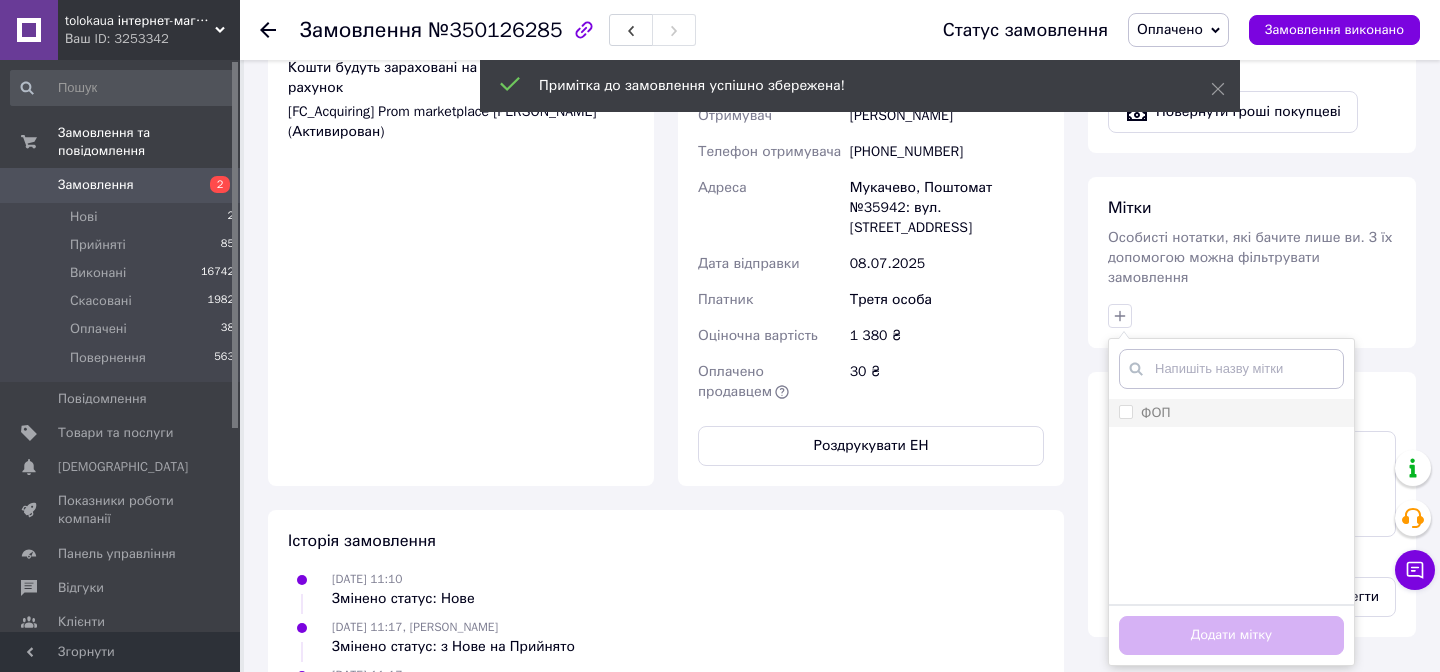 click on "ФОП" at bounding box center (1125, 411) 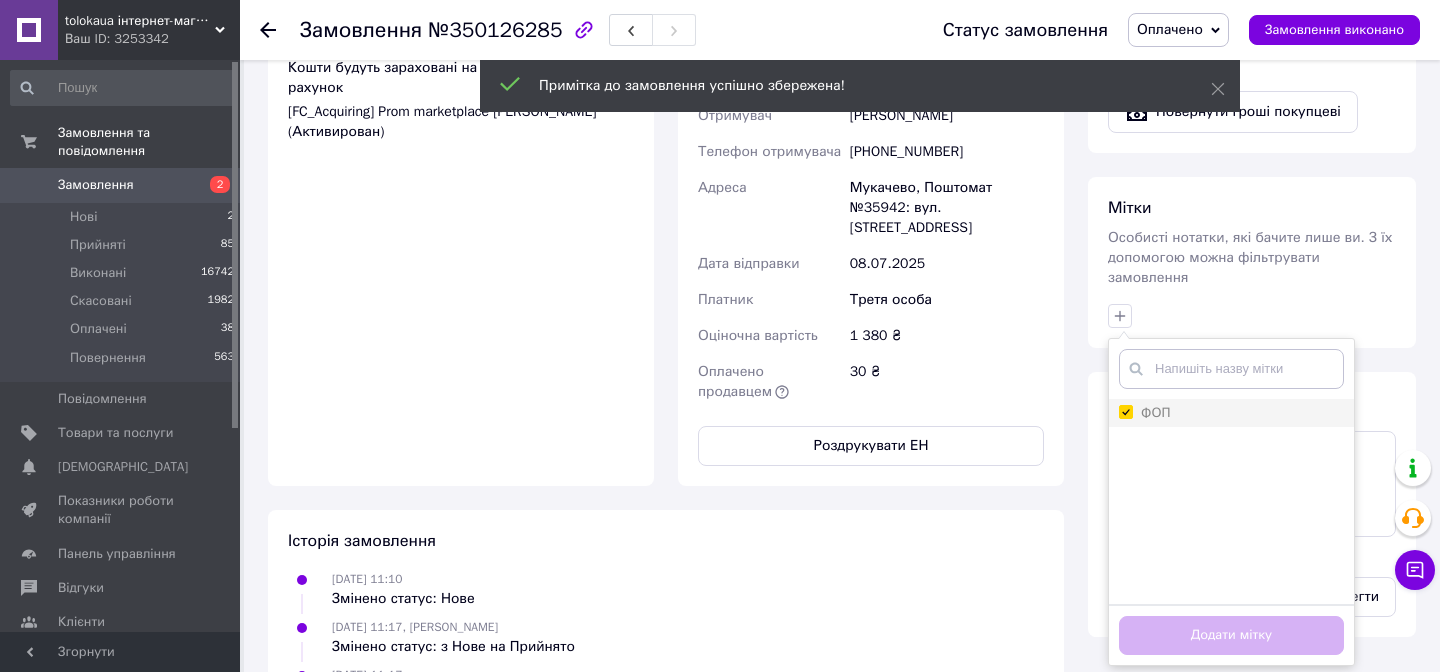 checkbox on "true" 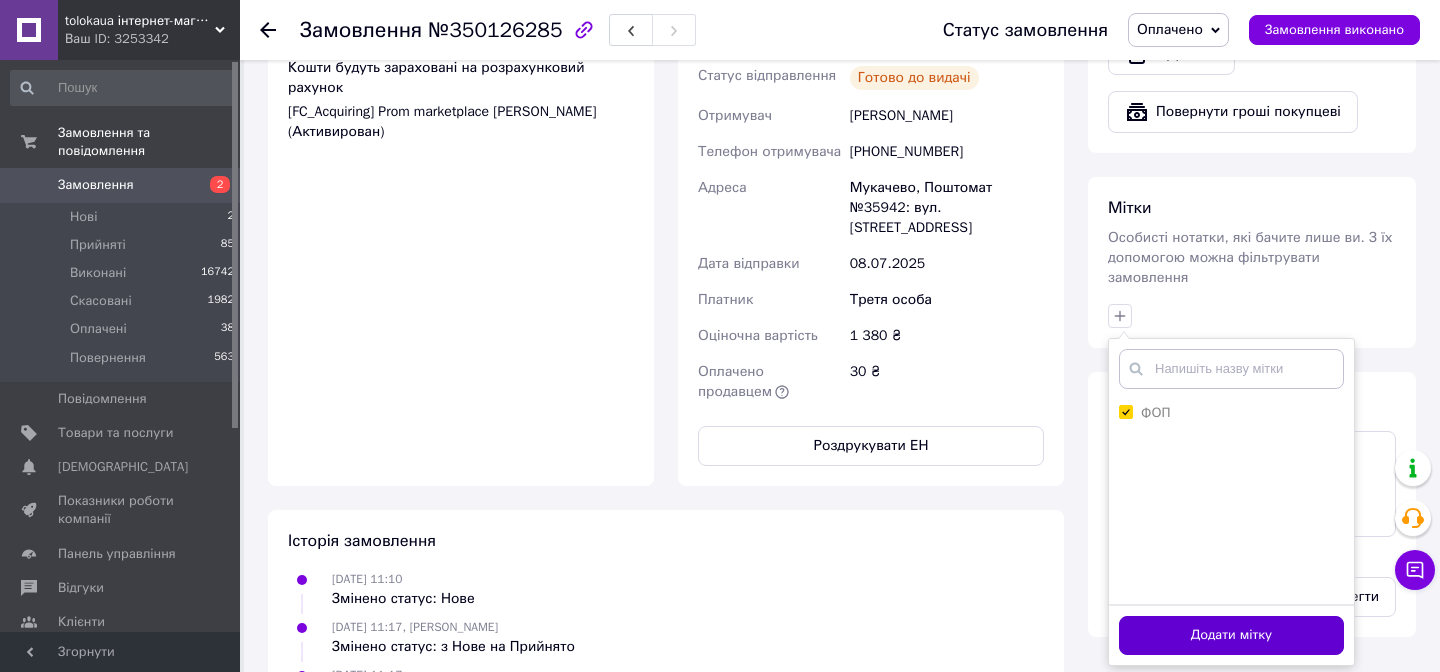 click on "Додати мітку" at bounding box center (1231, 635) 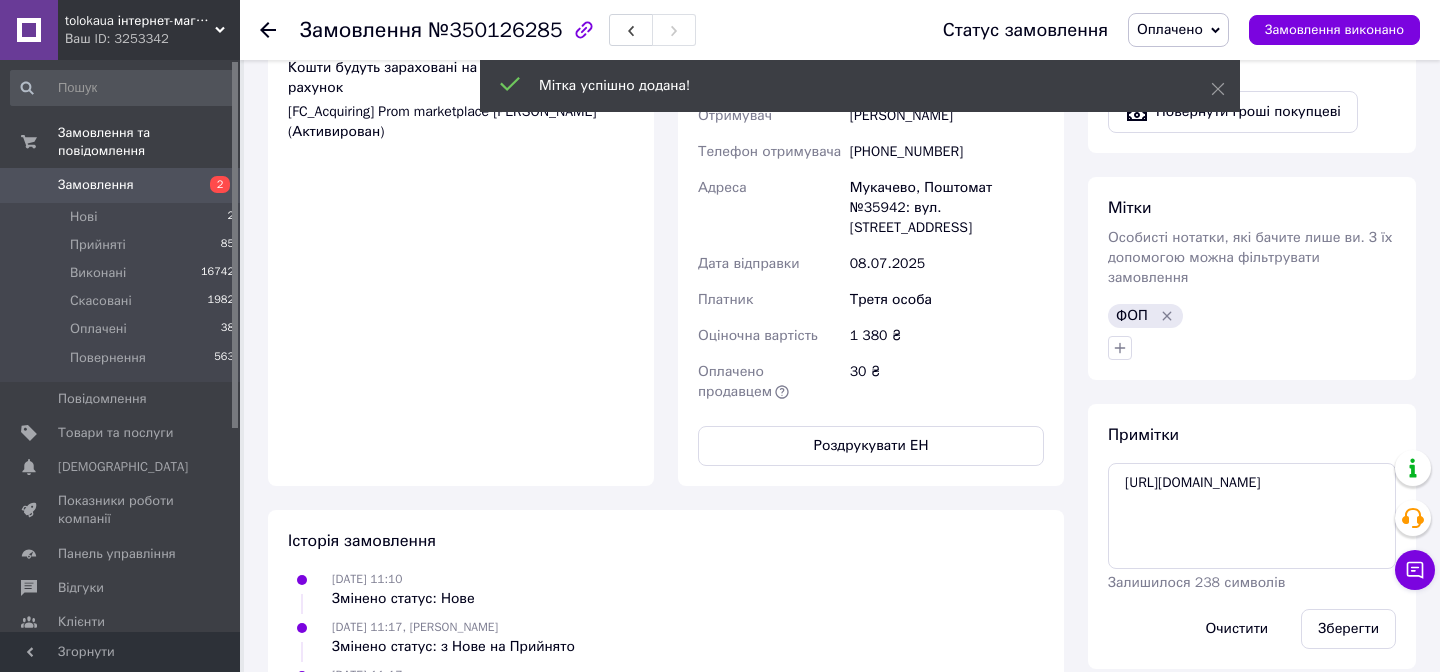 scroll, scrollTop: 20, scrollLeft: 0, axis: vertical 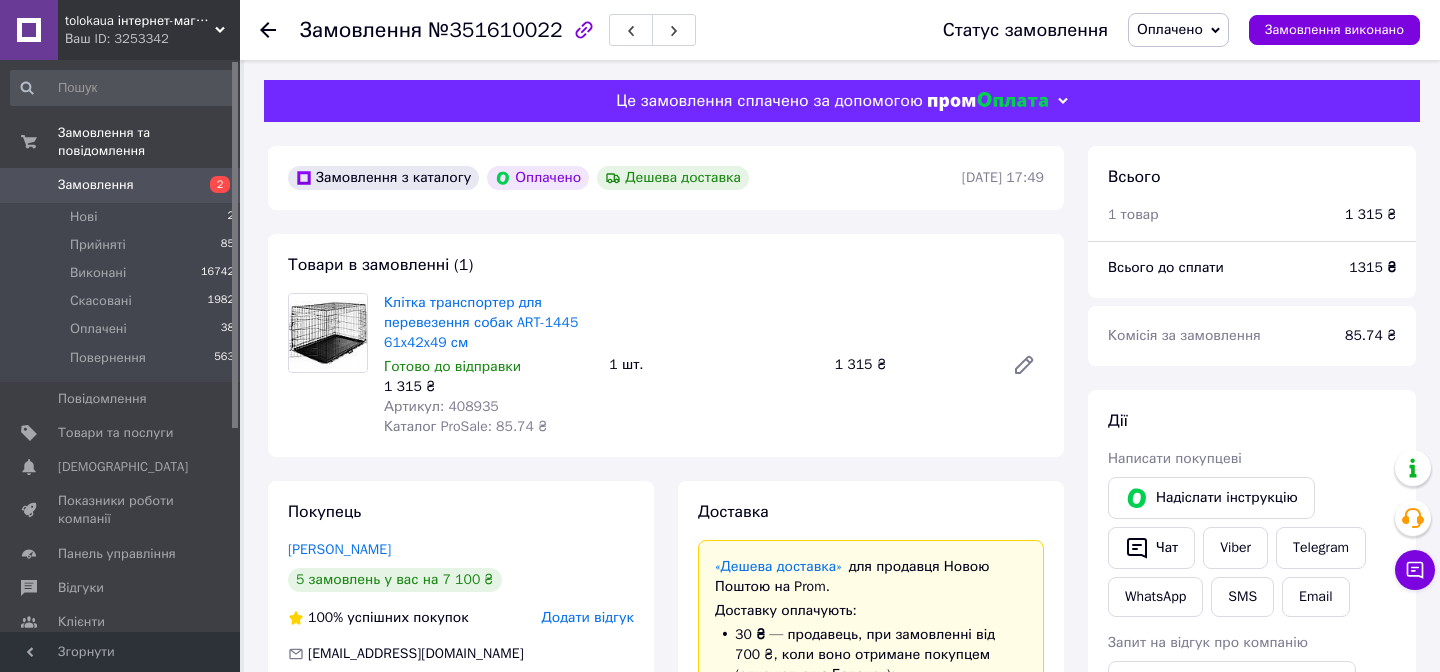 click on "Артикул: 408935" at bounding box center (441, 406) 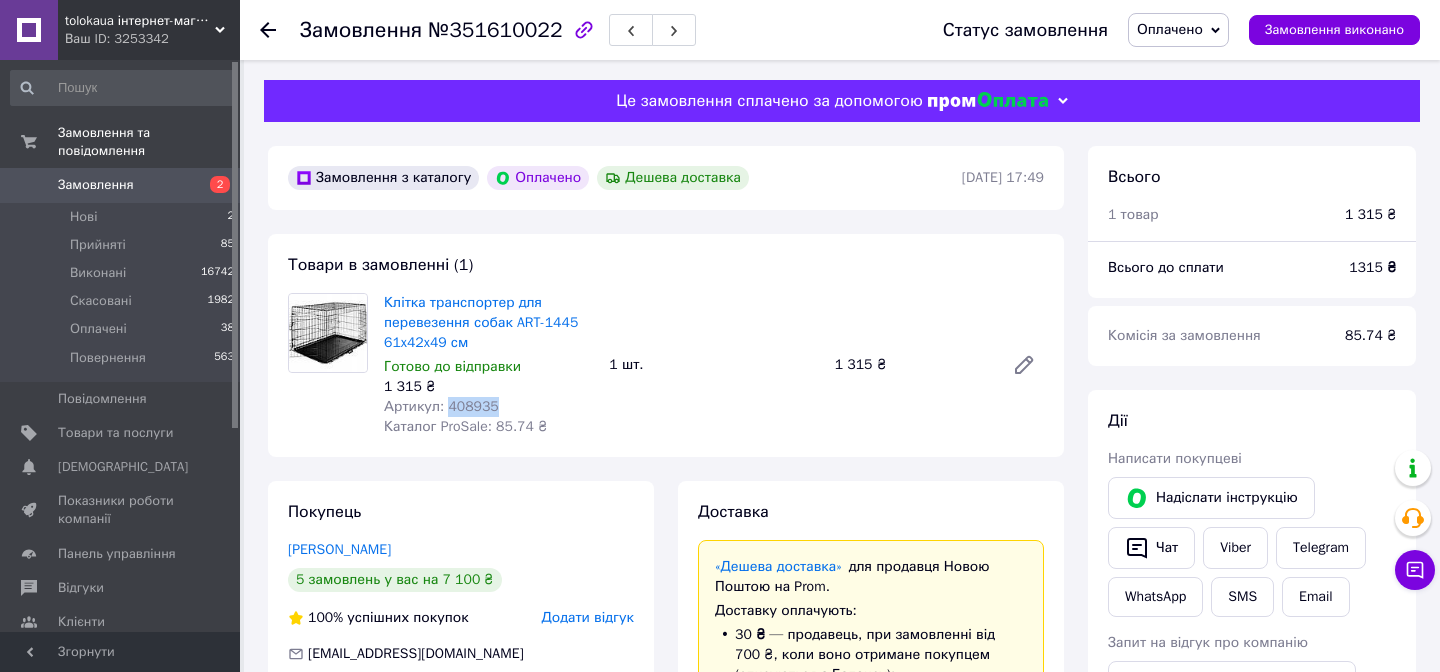 click on "Артикул: 408935" at bounding box center (441, 406) 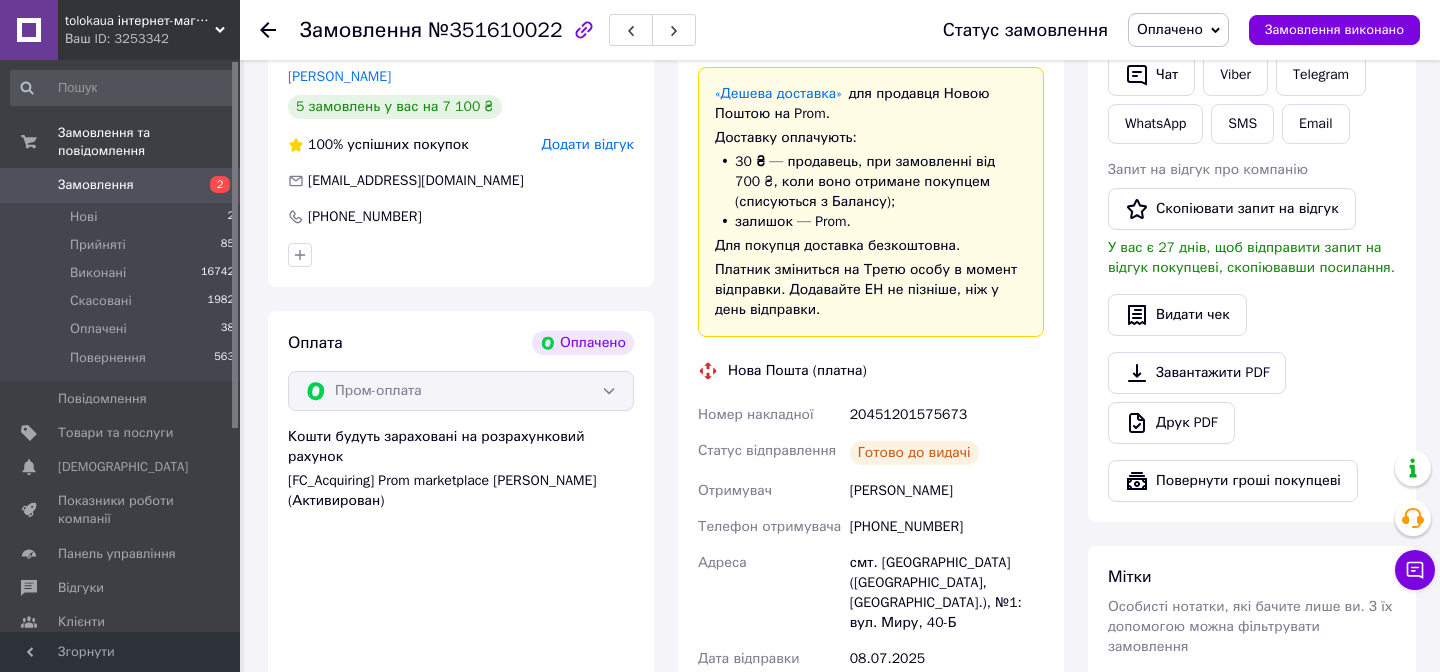 scroll, scrollTop: 872, scrollLeft: 0, axis: vertical 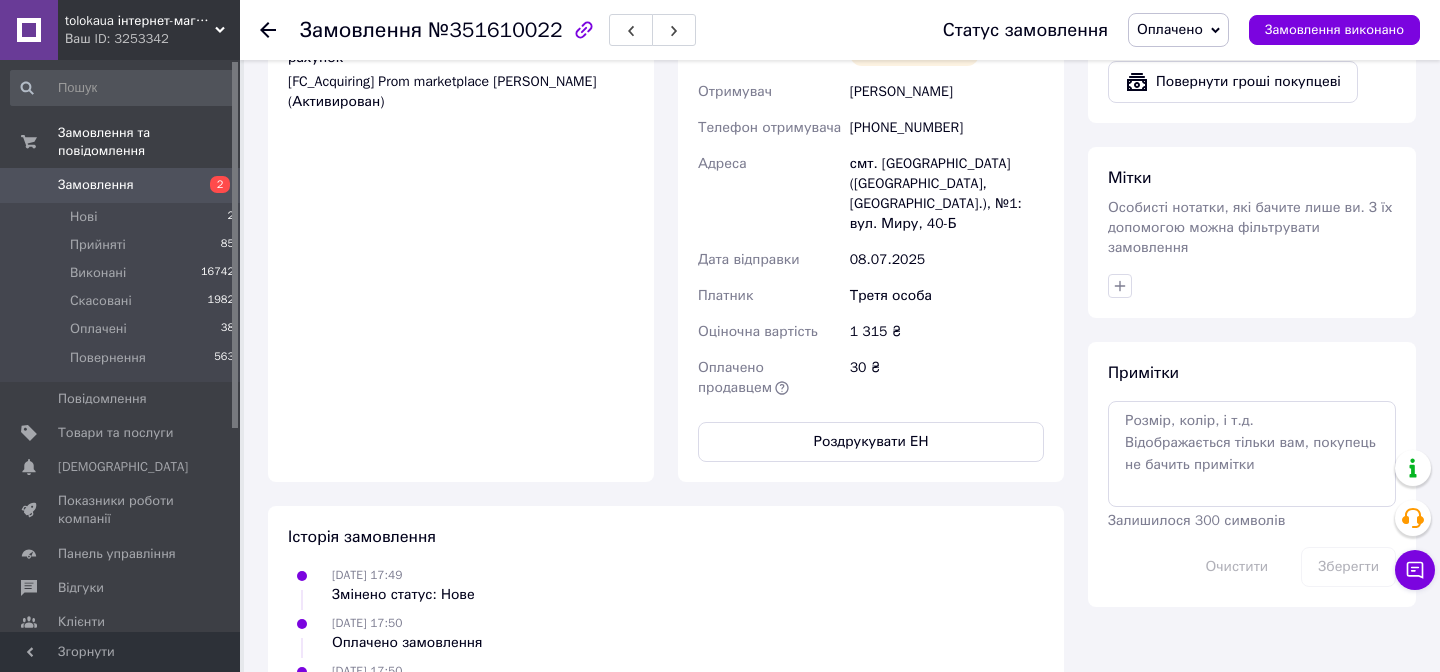 click on "Примітки Залишилося 300 символів Очистити Зберегти" at bounding box center (1252, 474) 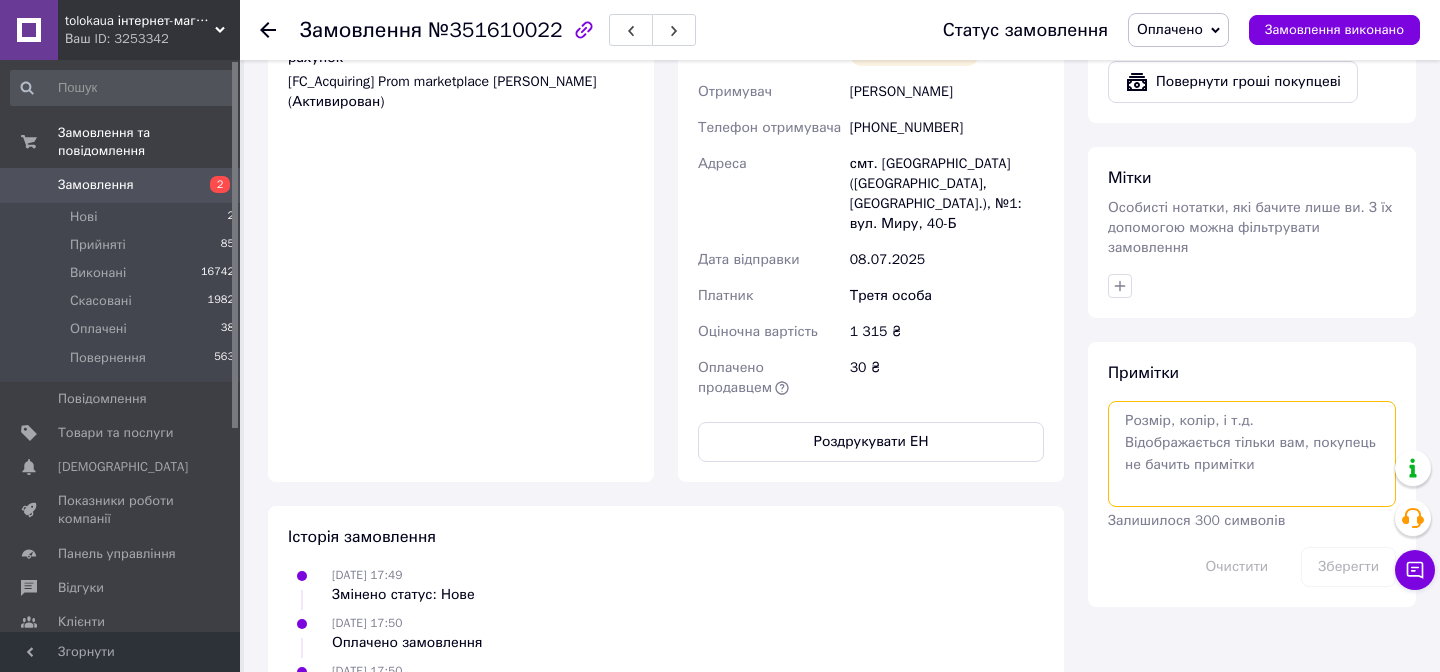 click at bounding box center [1252, 454] 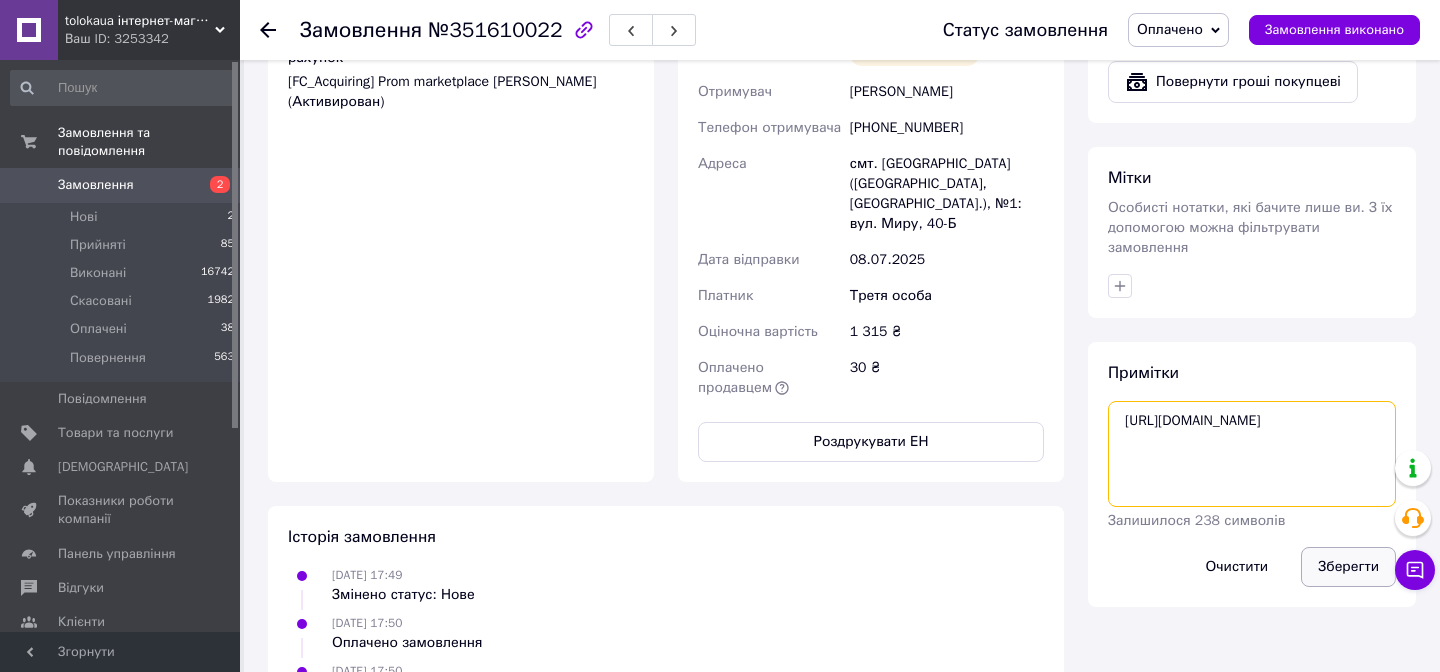 type on "[URL][DOMAIN_NAME]" 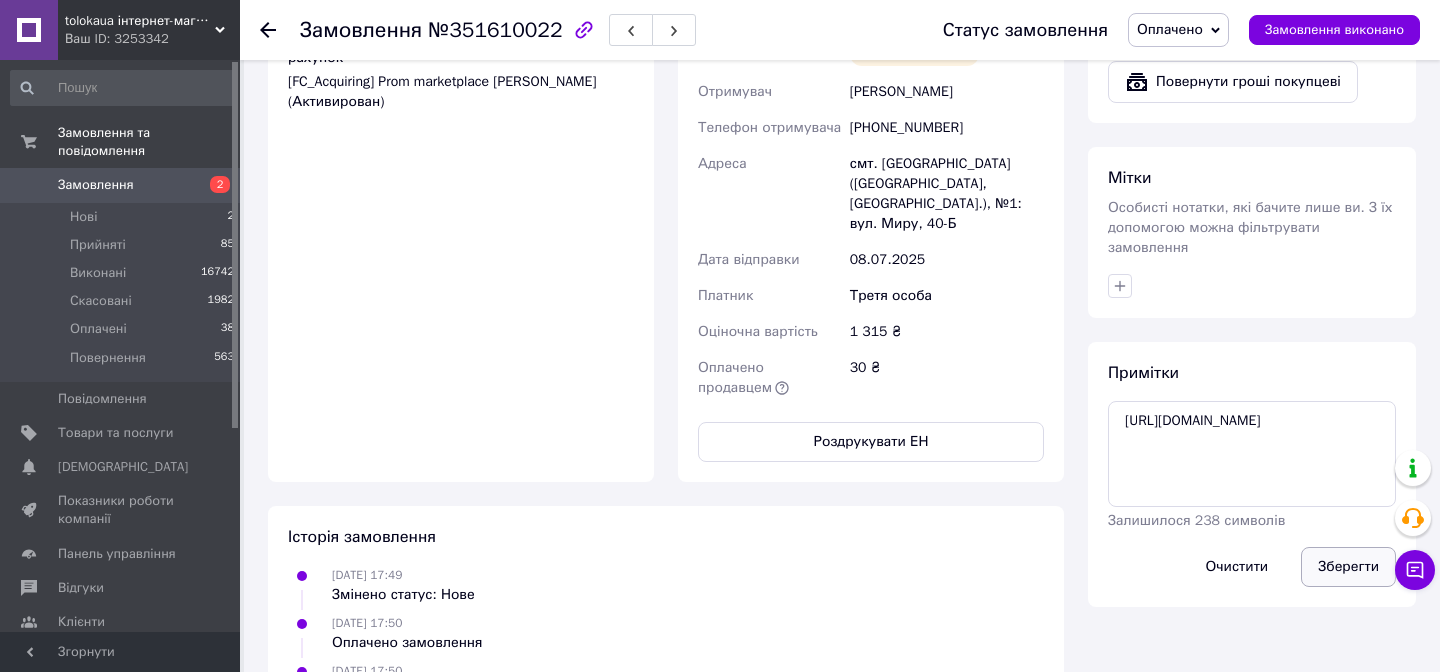 click on "Зберегти" at bounding box center [1348, 567] 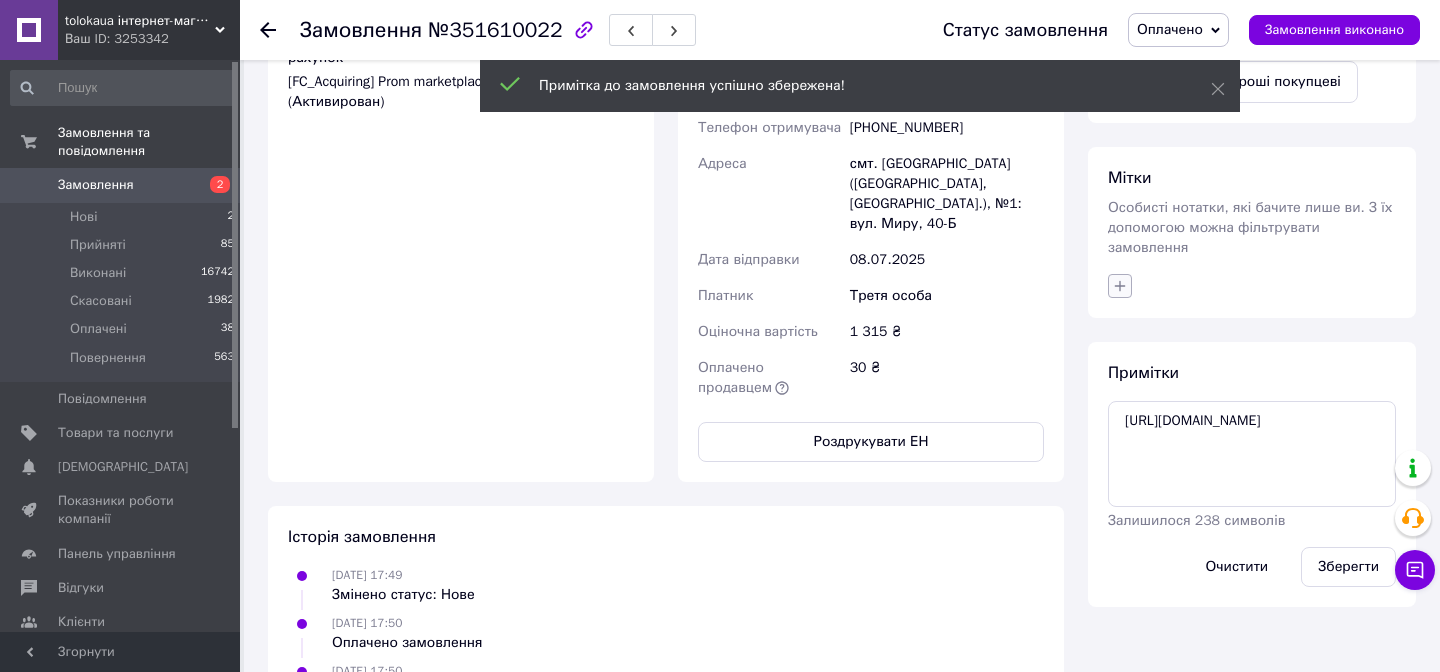 click 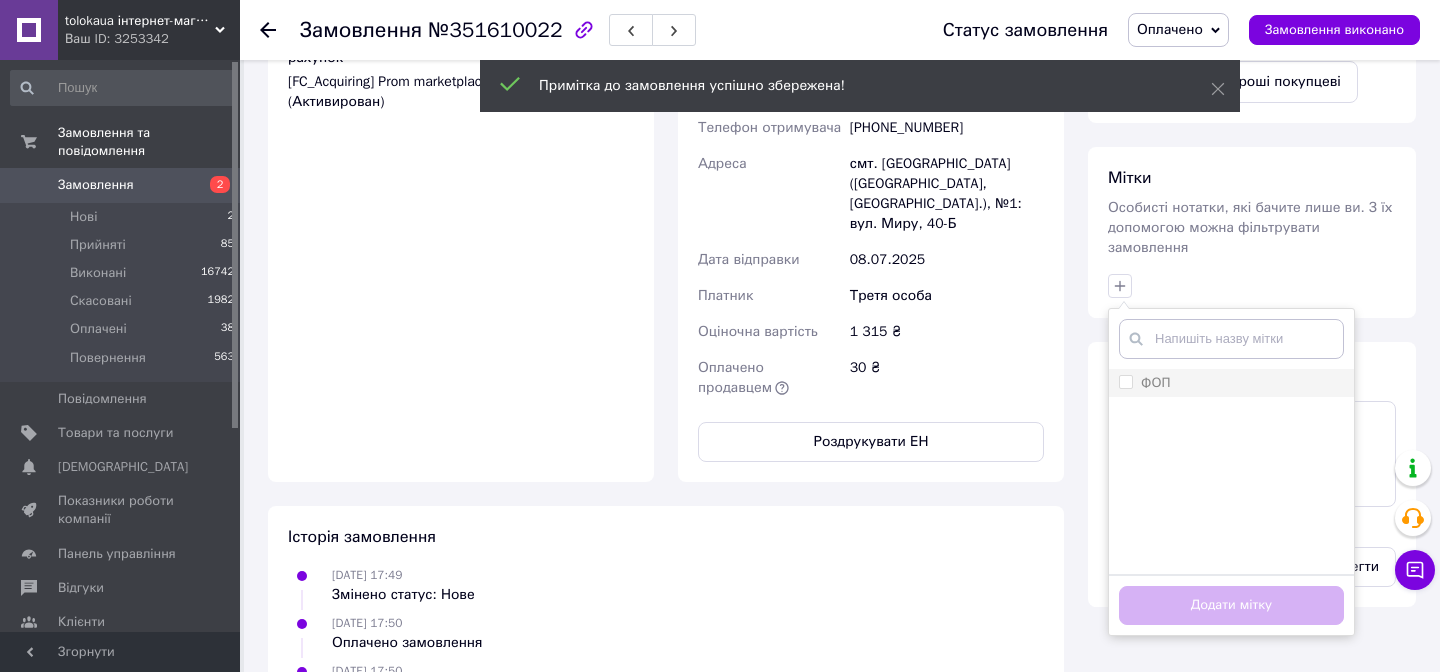 click on "ФОП" at bounding box center [1125, 381] 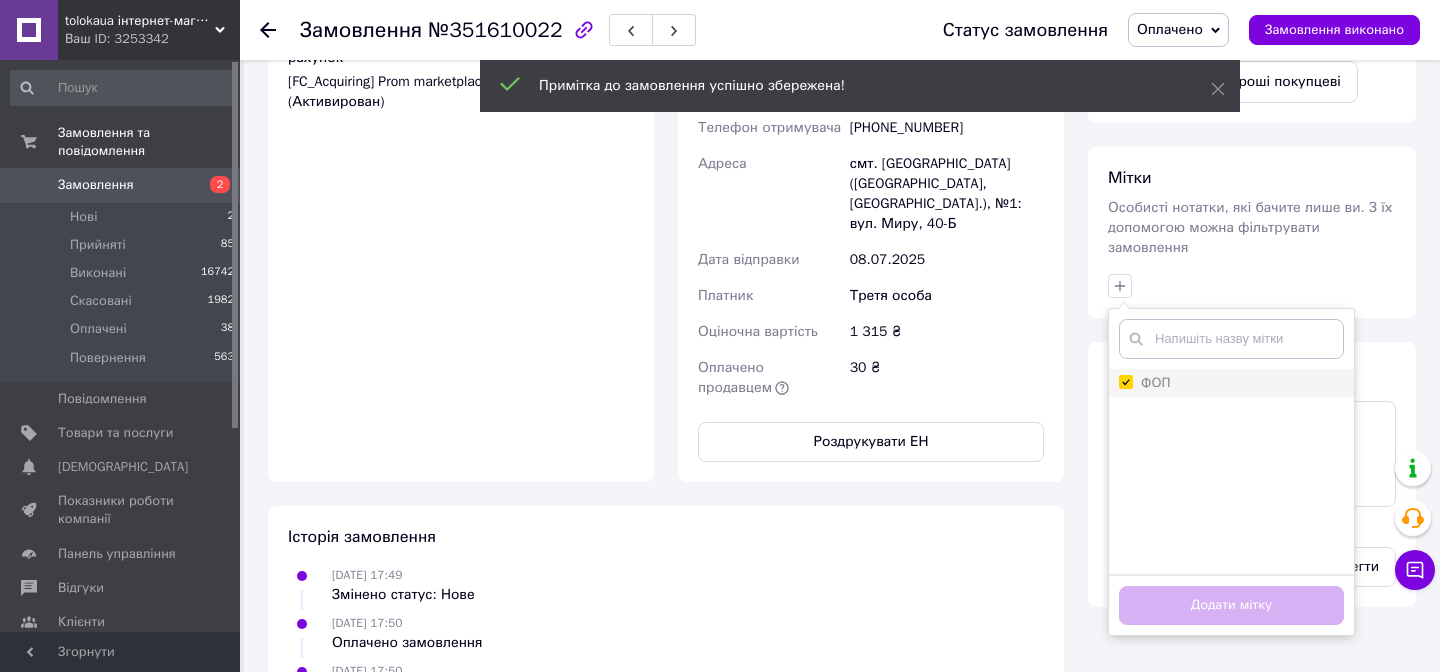 checkbox on "true" 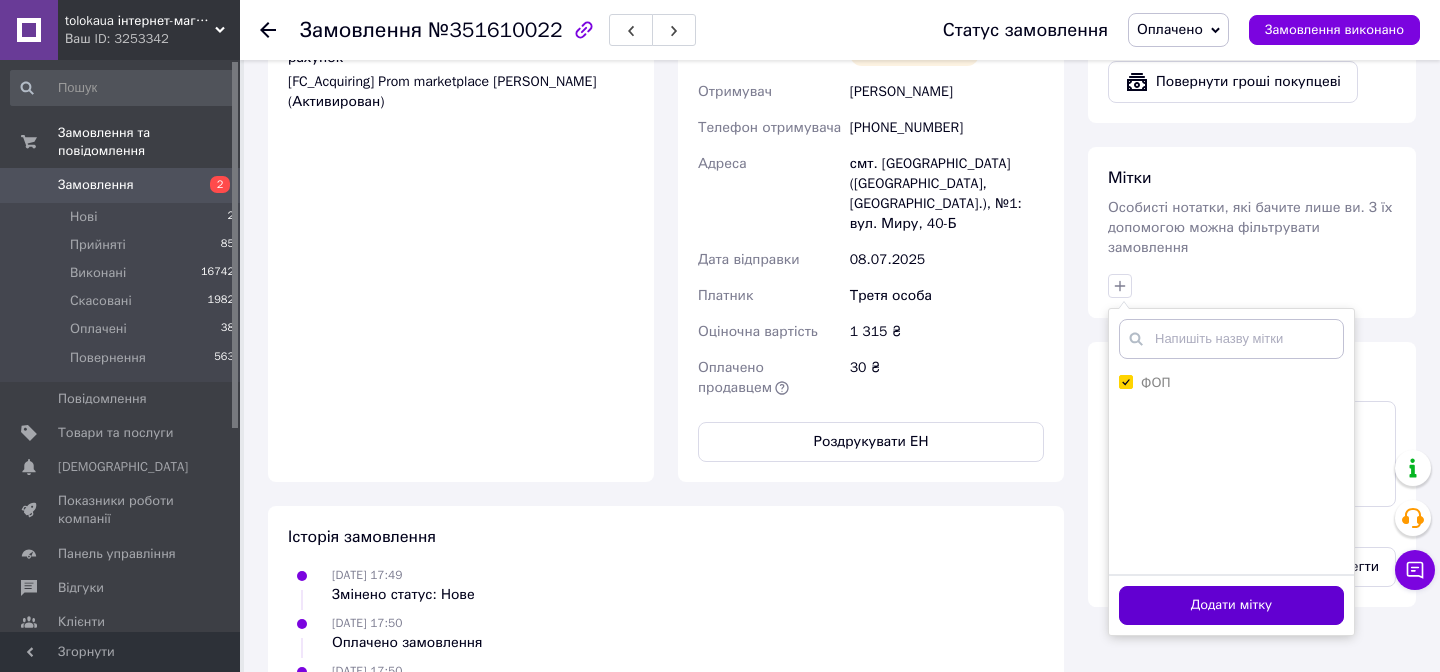 click on "Додати мітку" at bounding box center (1231, 605) 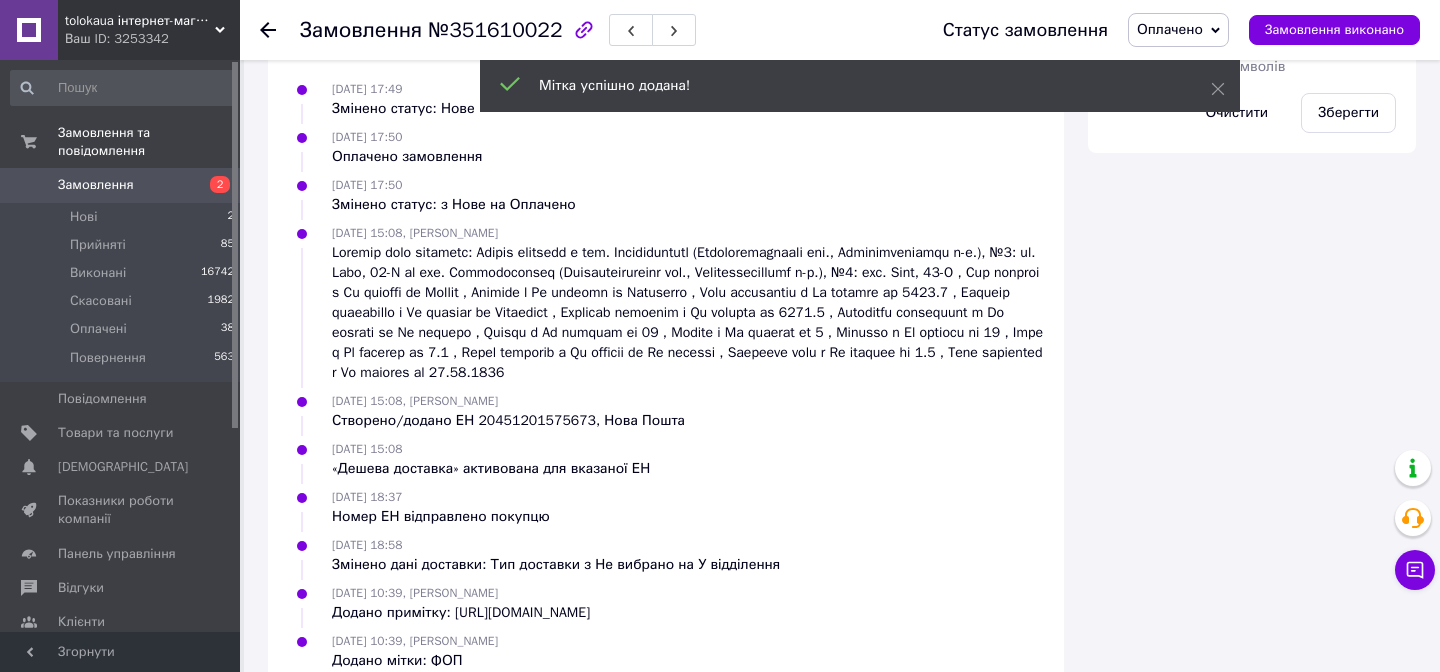 scroll, scrollTop: 1362, scrollLeft: 0, axis: vertical 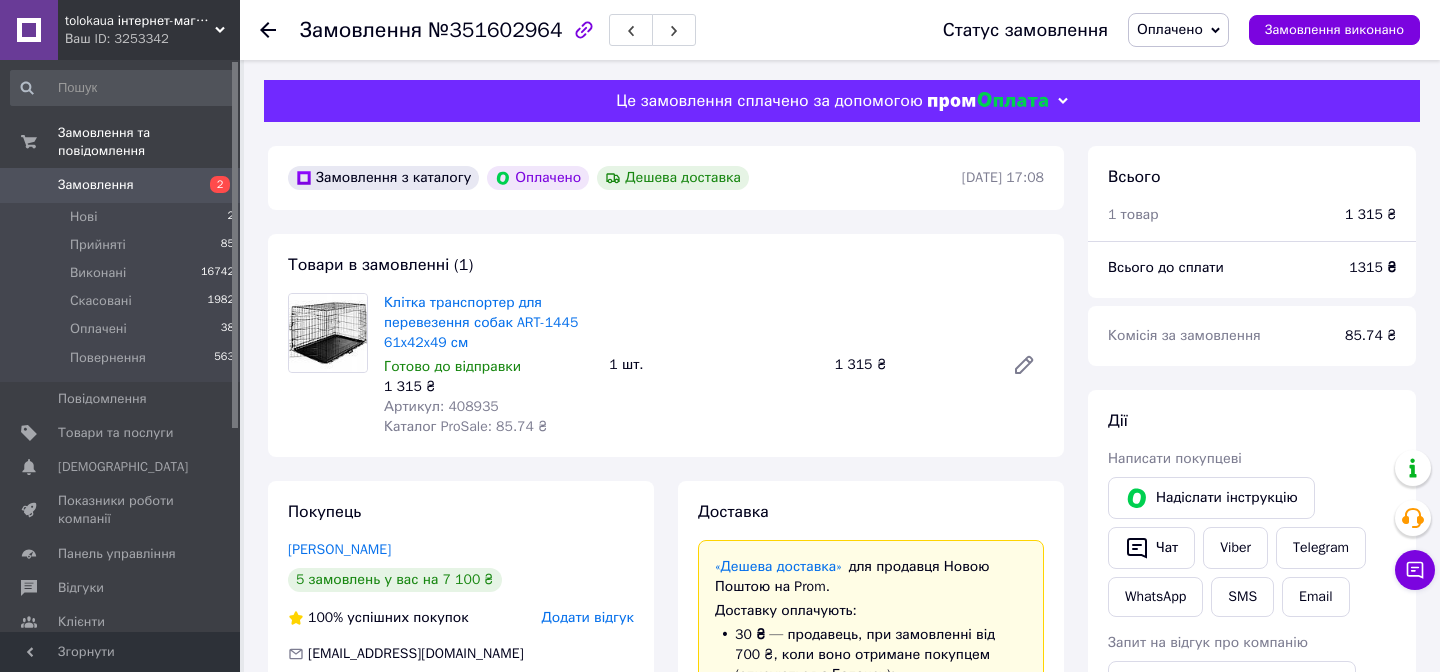 click on "Артикул: 408935" at bounding box center [441, 406] 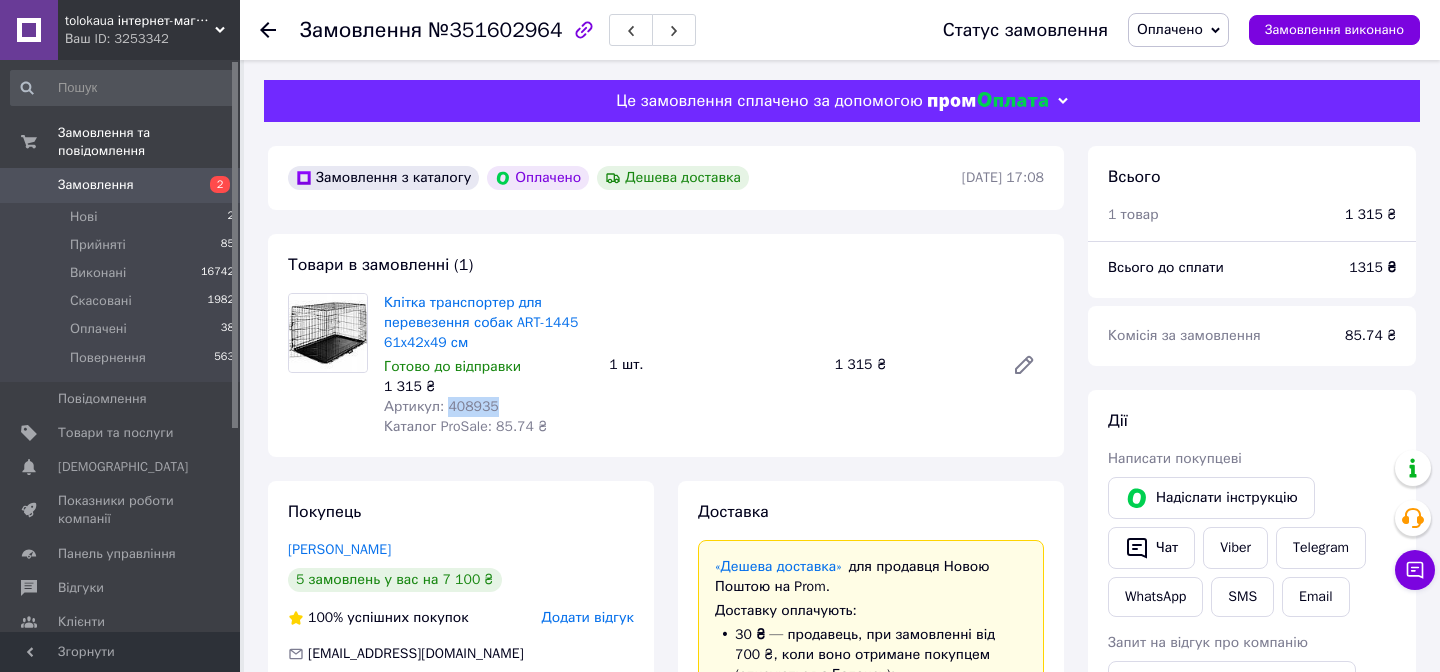 click on "Артикул: 408935" at bounding box center (441, 406) 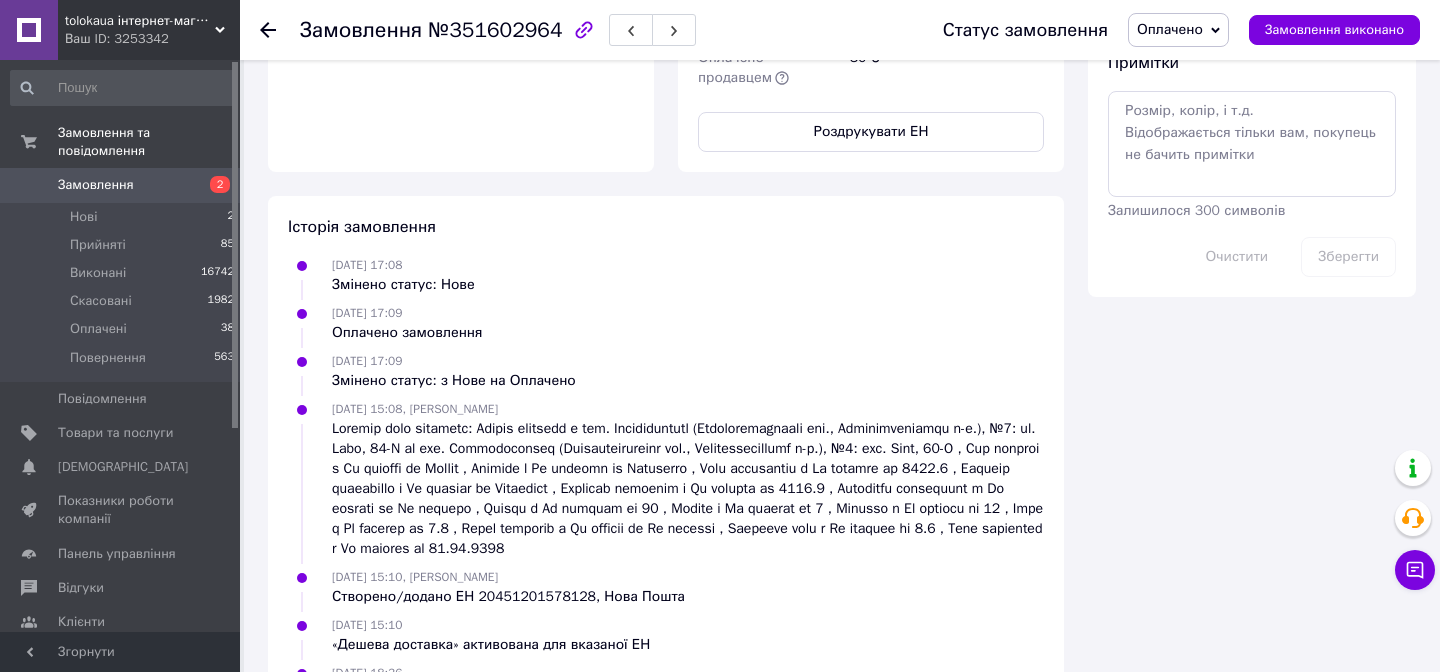 scroll, scrollTop: 1090, scrollLeft: 0, axis: vertical 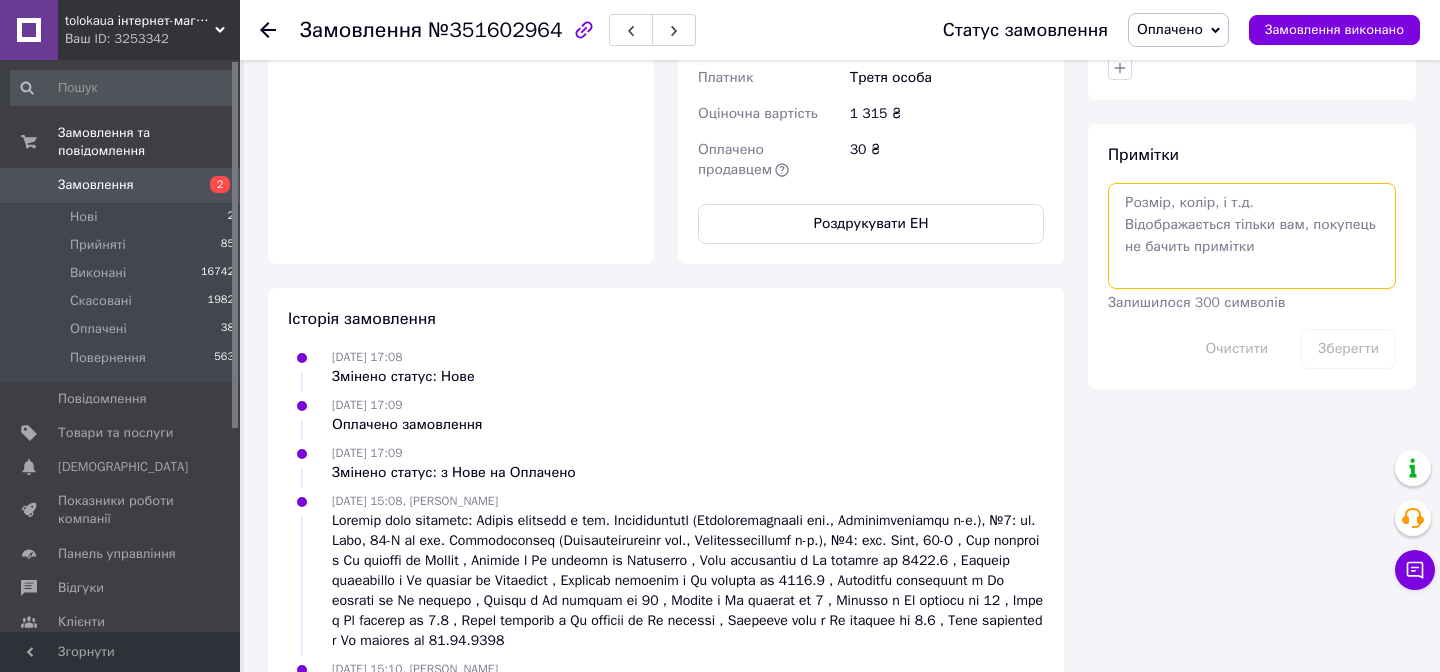 click at bounding box center [1252, 236] 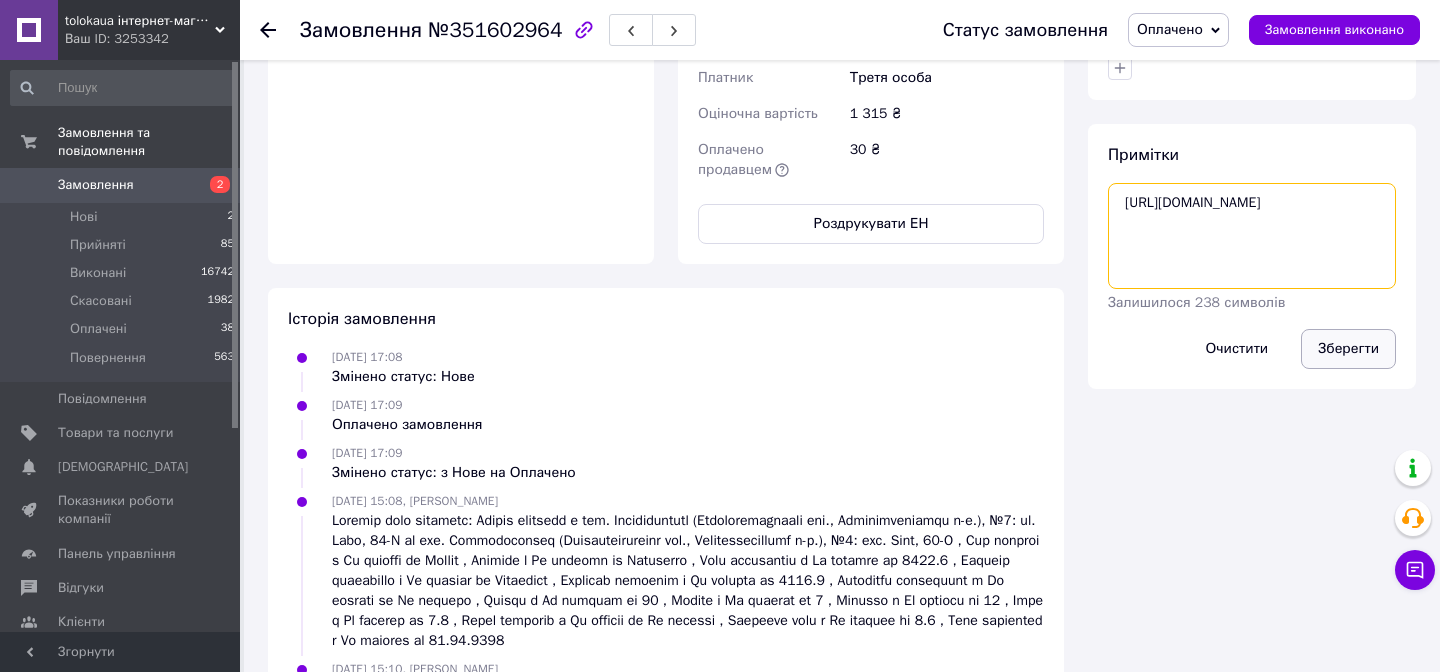 type on "https://check.checkbox.ua/5c80c9c6-ed95-40ea-abc5-869ec29794d8" 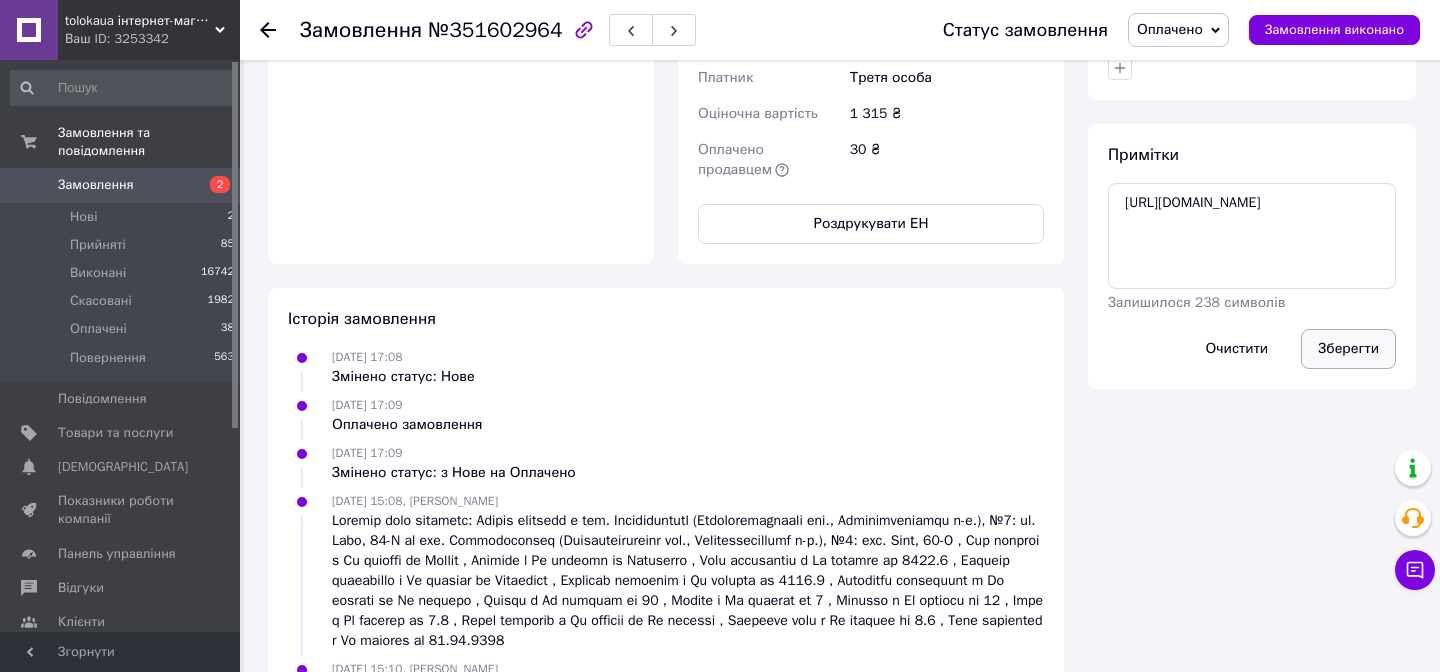 click on "Зберегти" at bounding box center (1348, 349) 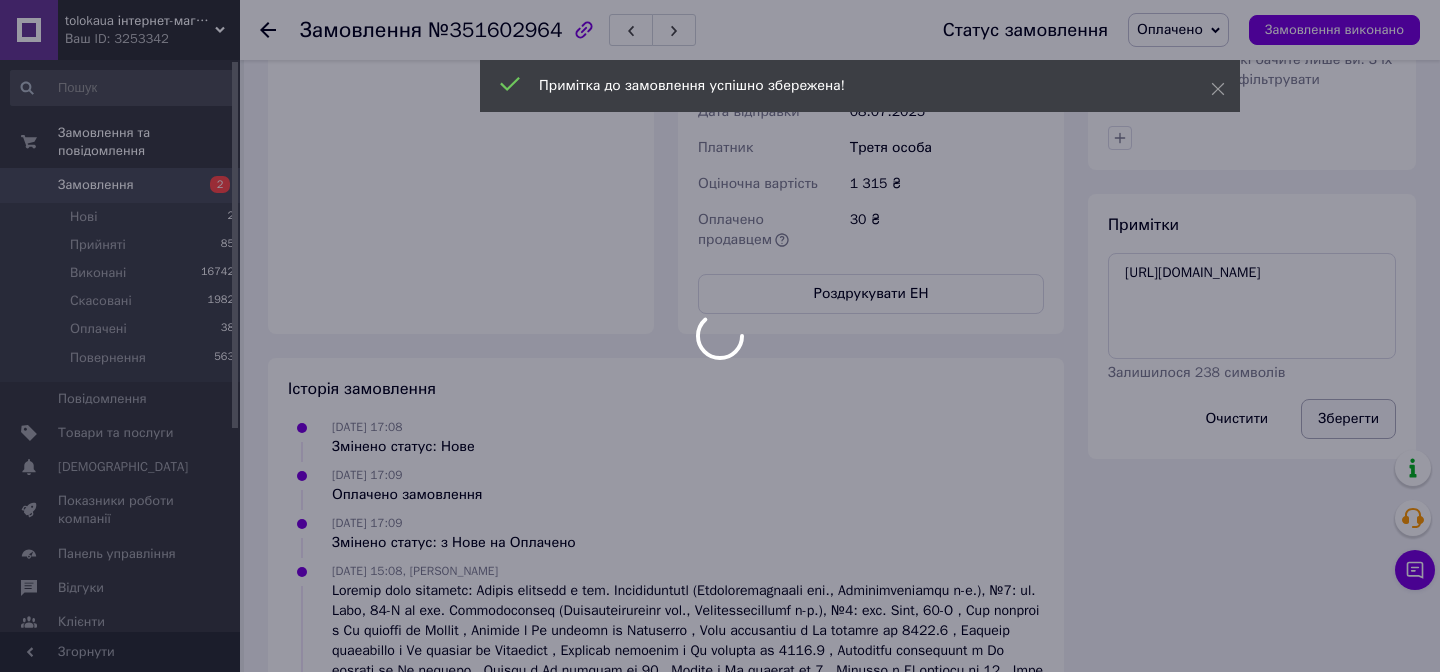 scroll, scrollTop: 899, scrollLeft: 0, axis: vertical 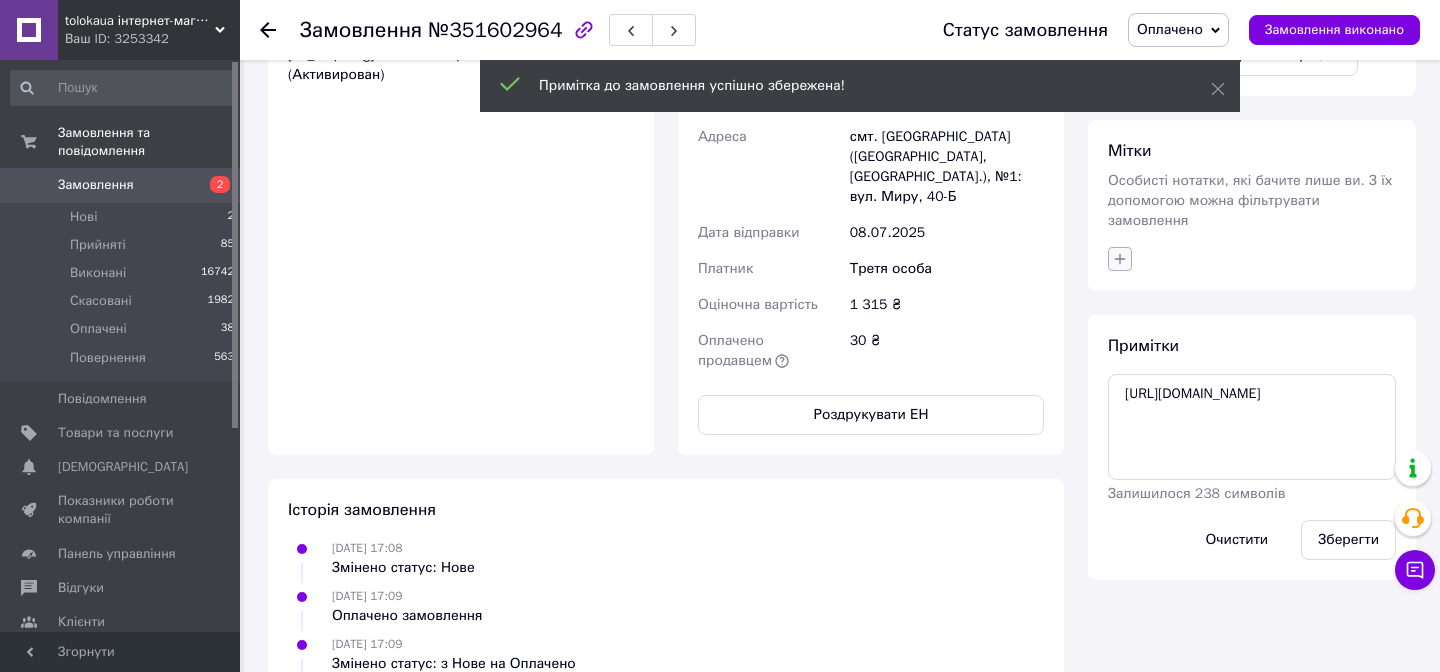 click 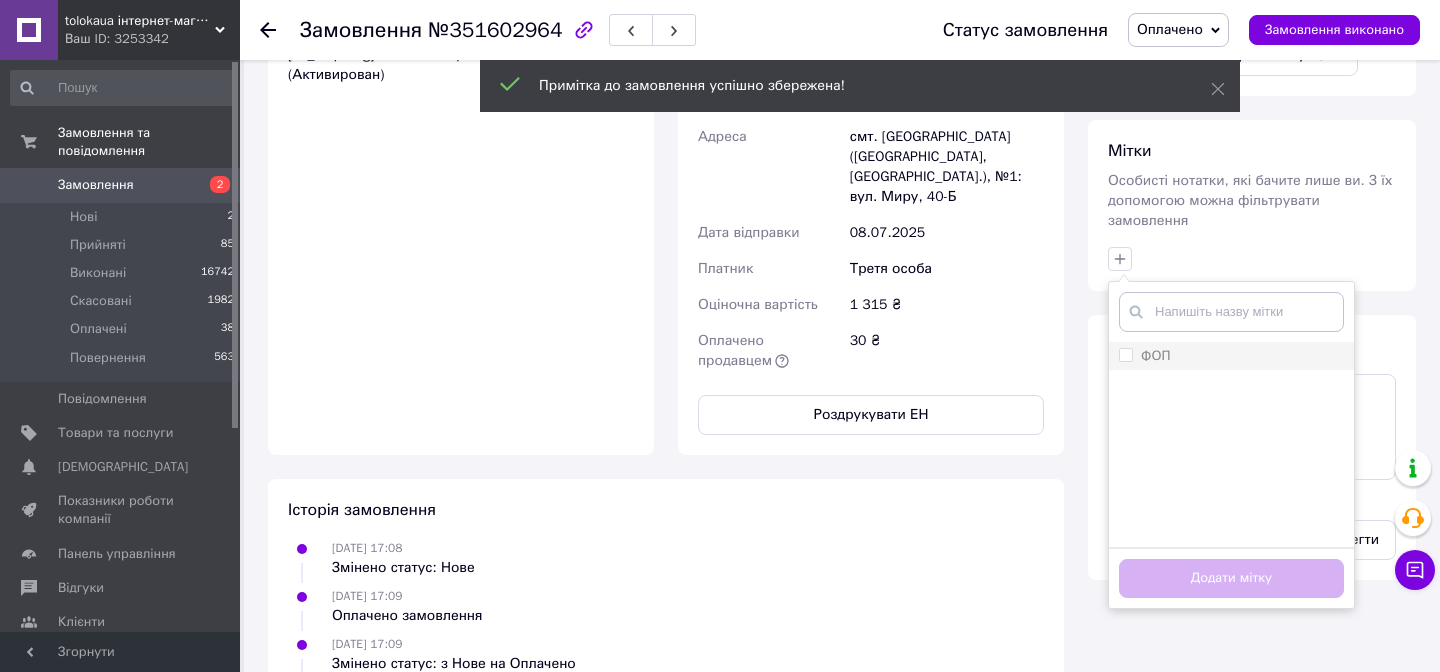 click on "ФОП" at bounding box center [1125, 354] 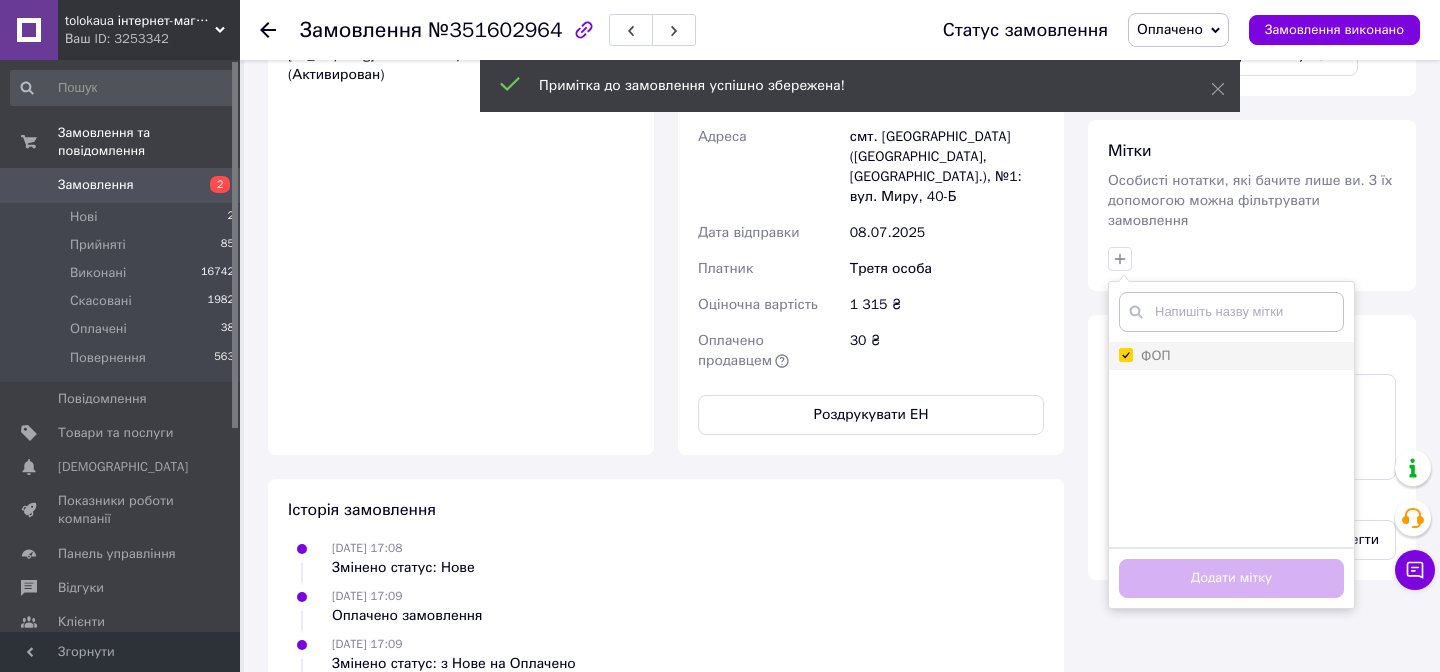 checkbox on "true" 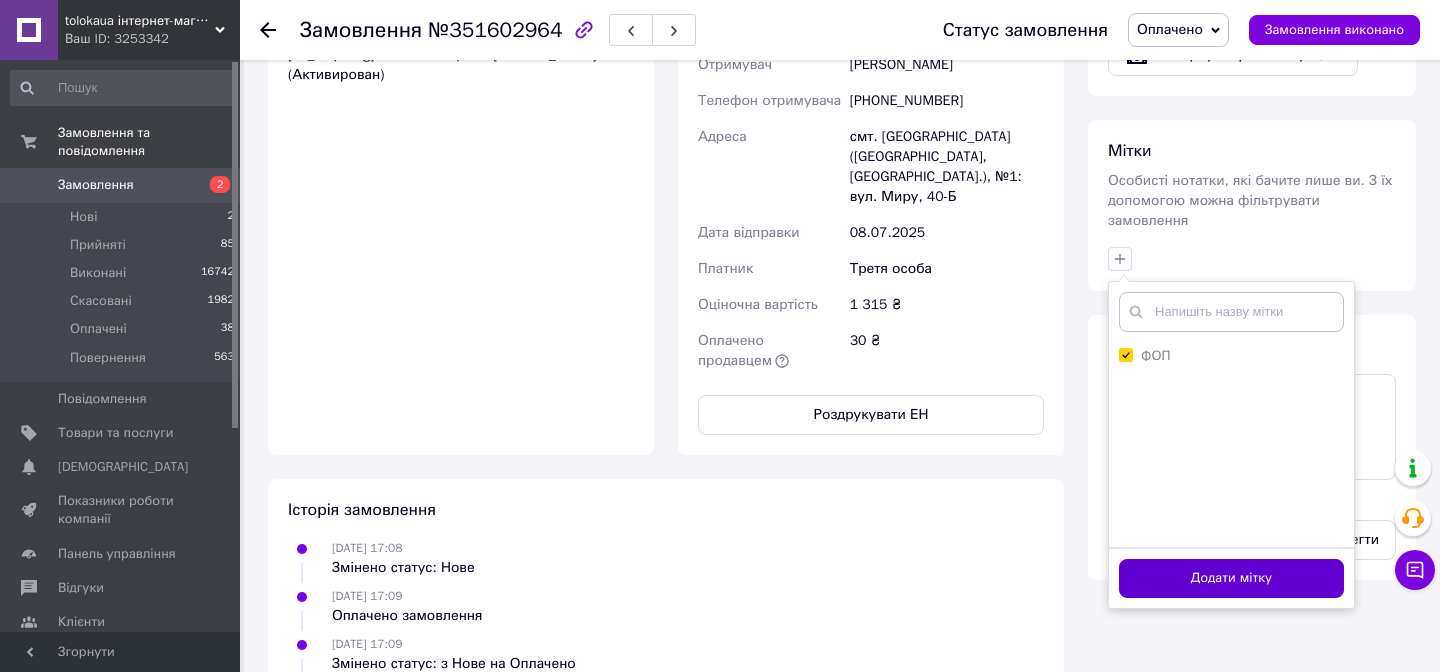 click on "Додати мітку" at bounding box center [1231, 578] 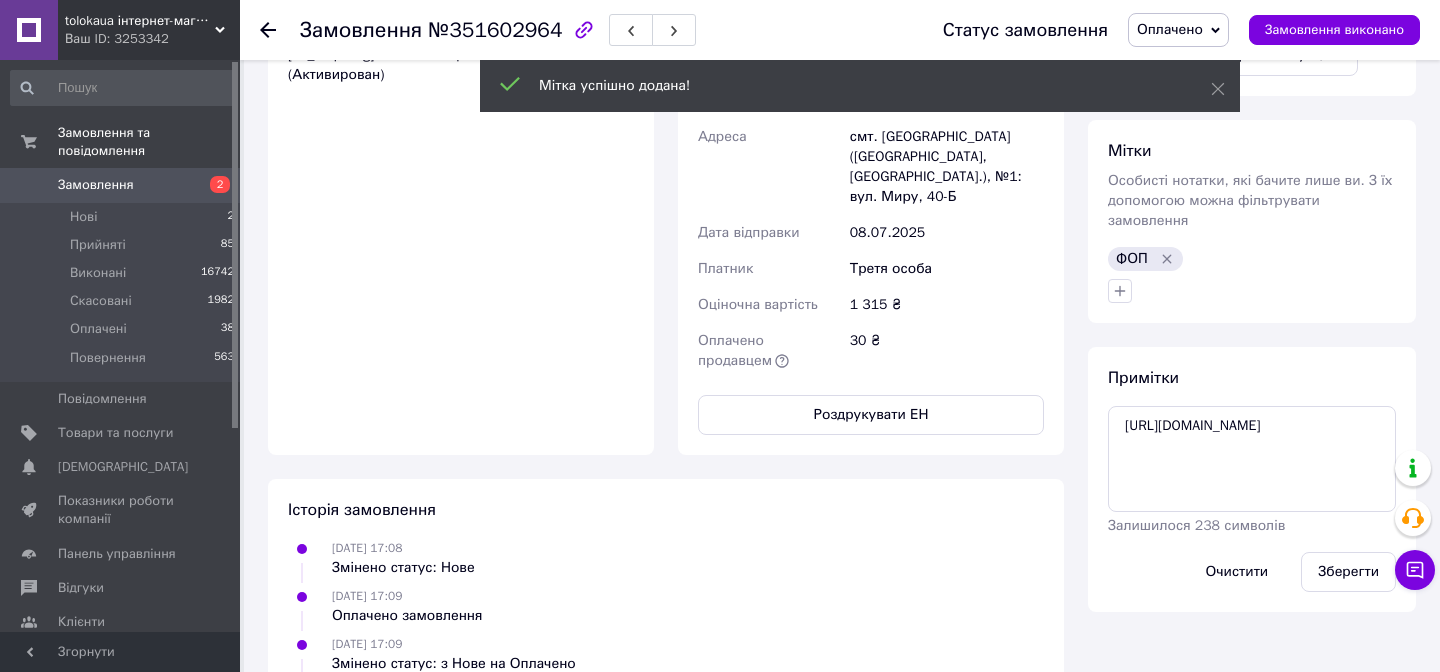 scroll, scrollTop: 12, scrollLeft: 0, axis: vertical 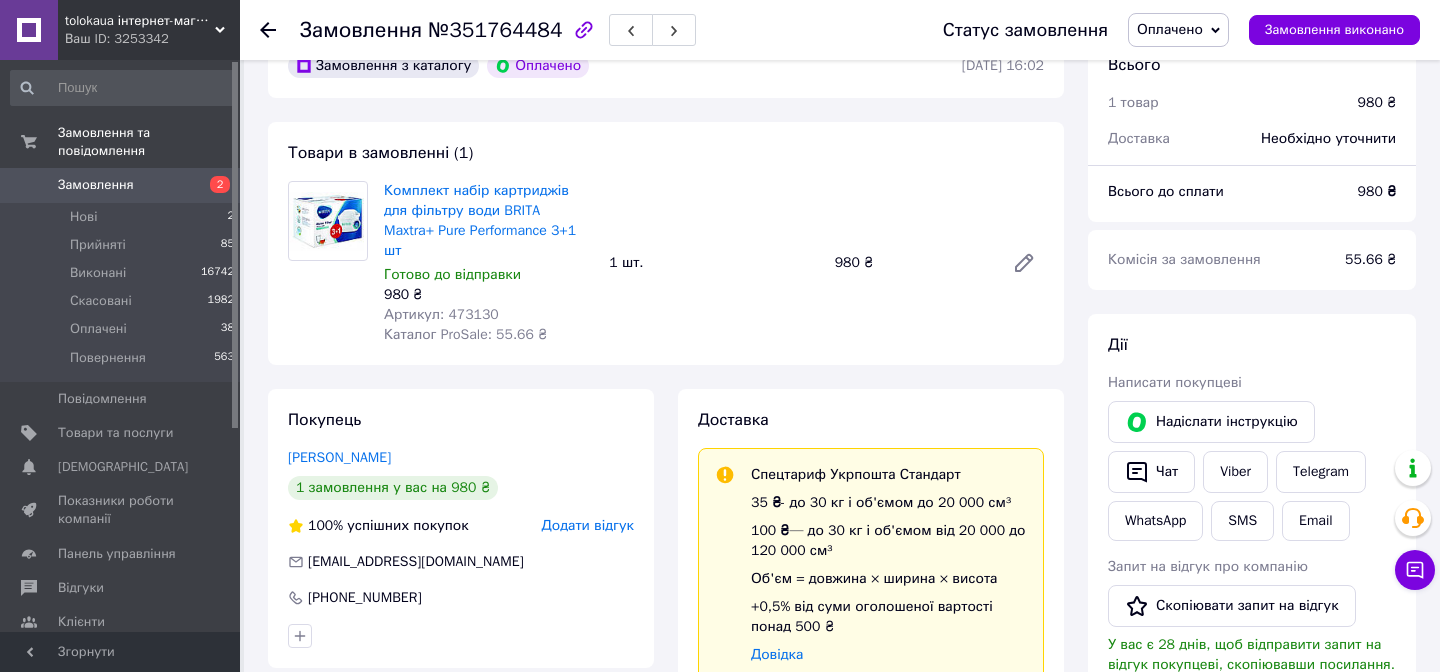 click on "Артикул: 473130" at bounding box center [441, 314] 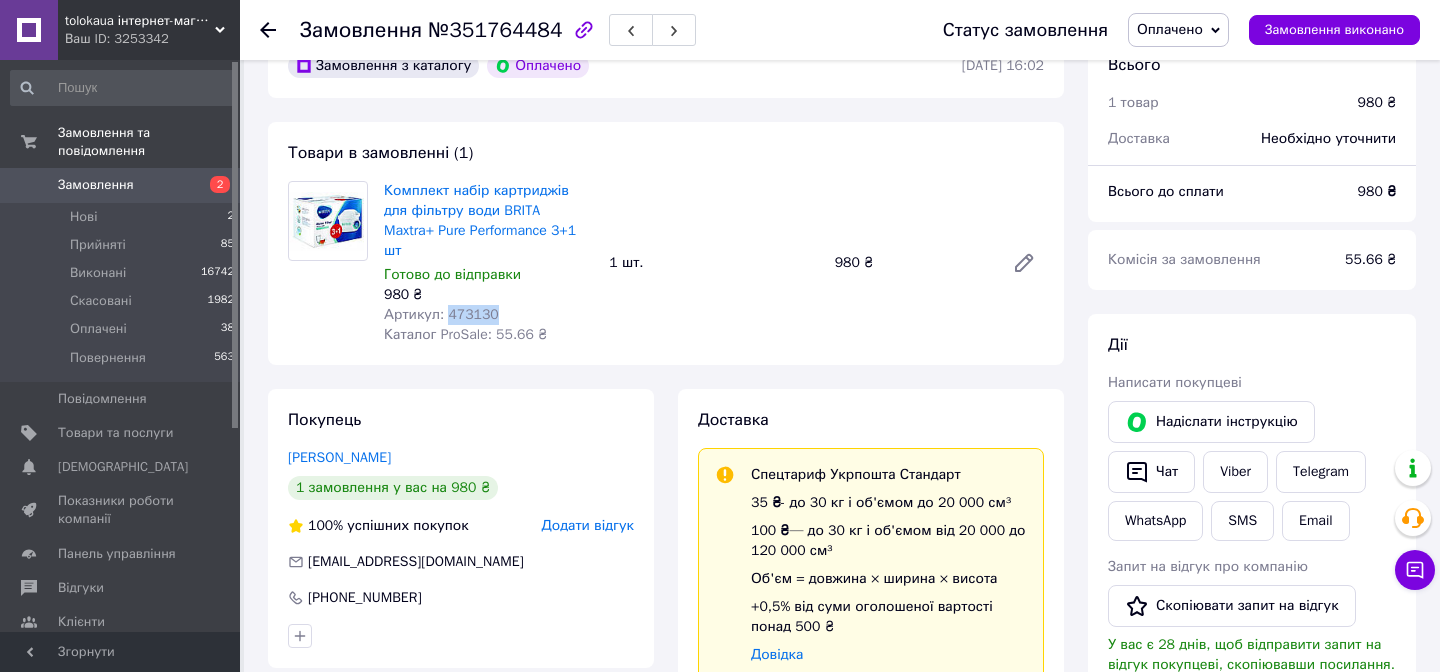 click on "Артикул: 473130" at bounding box center (441, 314) 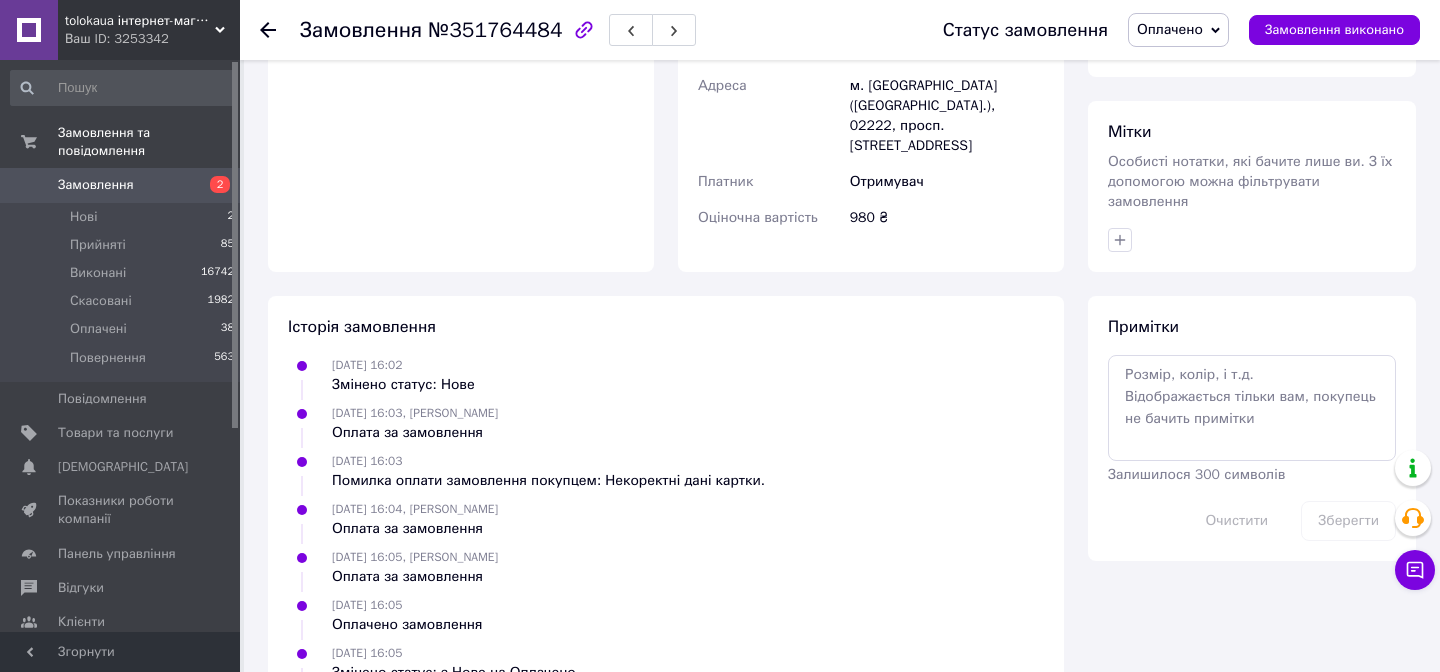 scroll, scrollTop: 976, scrollLeft: 0, axis: vertical 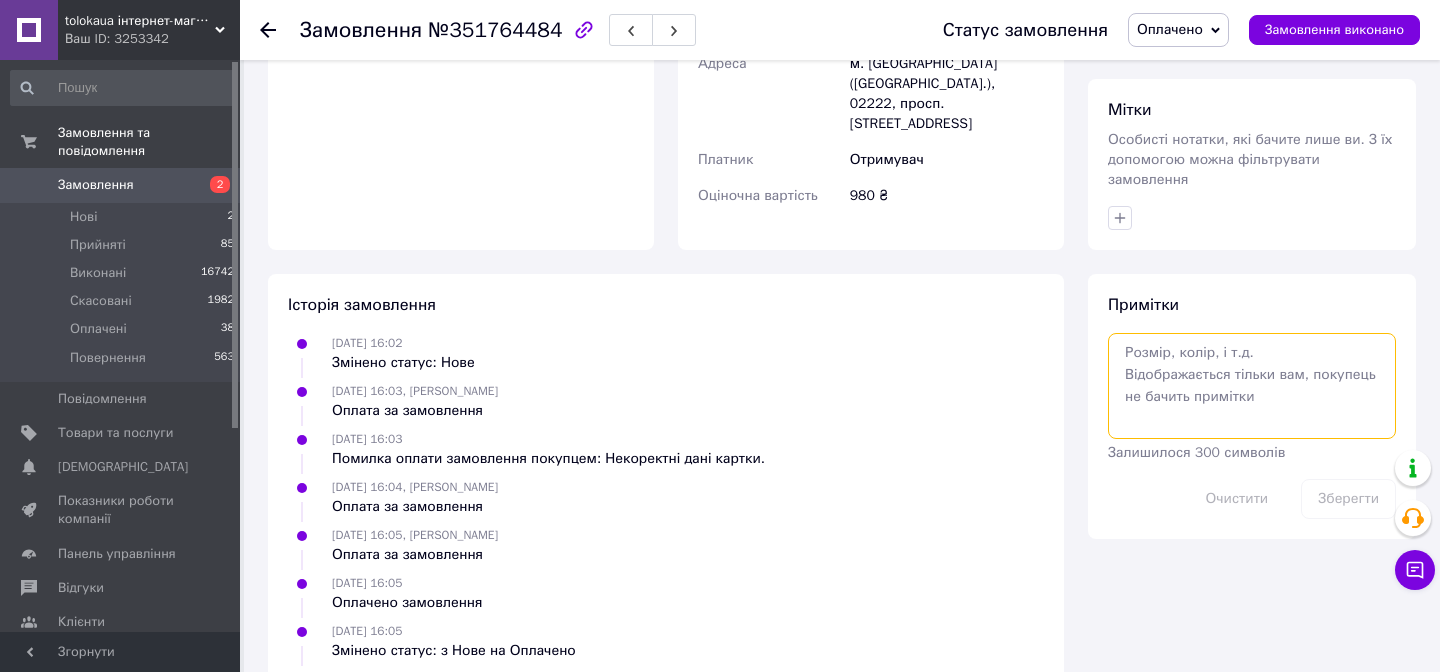 click at bounding box center (1252, 386) 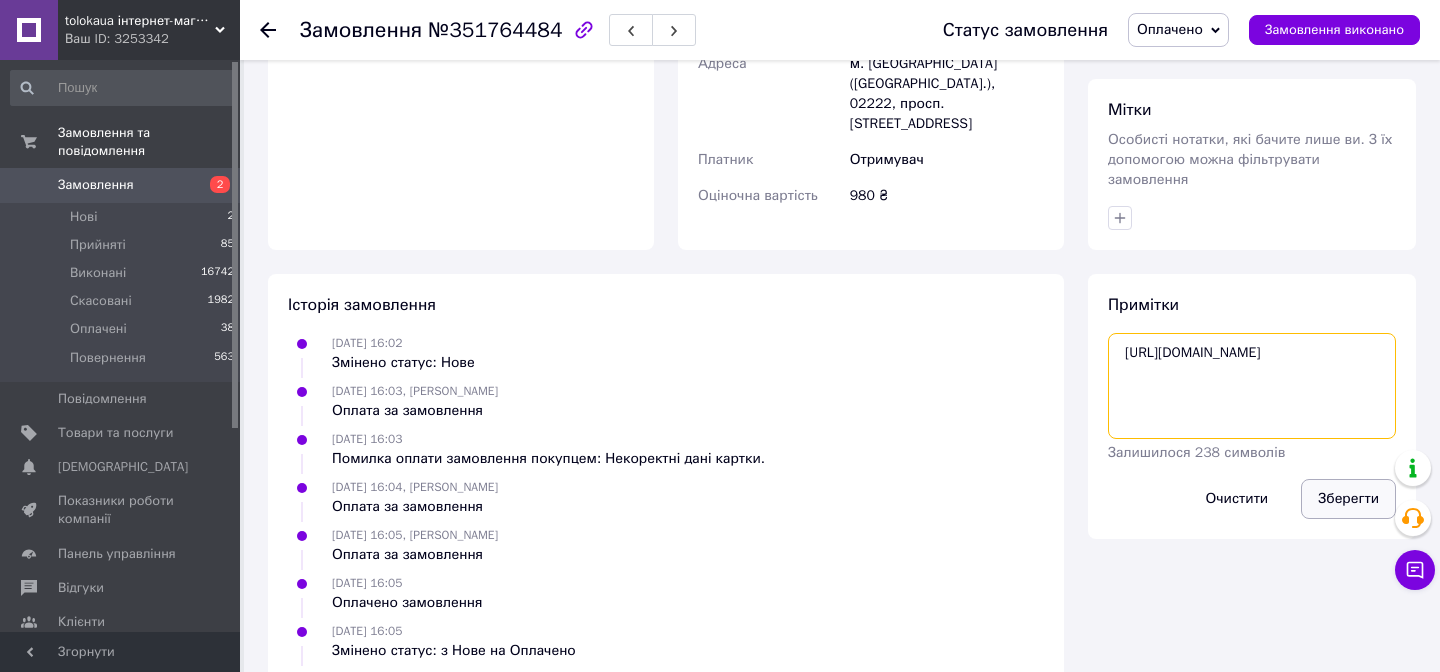 type on "https://check.checkbox.ua/165ee13e-9c8b-43a4-b78e-166cf5db58a5" 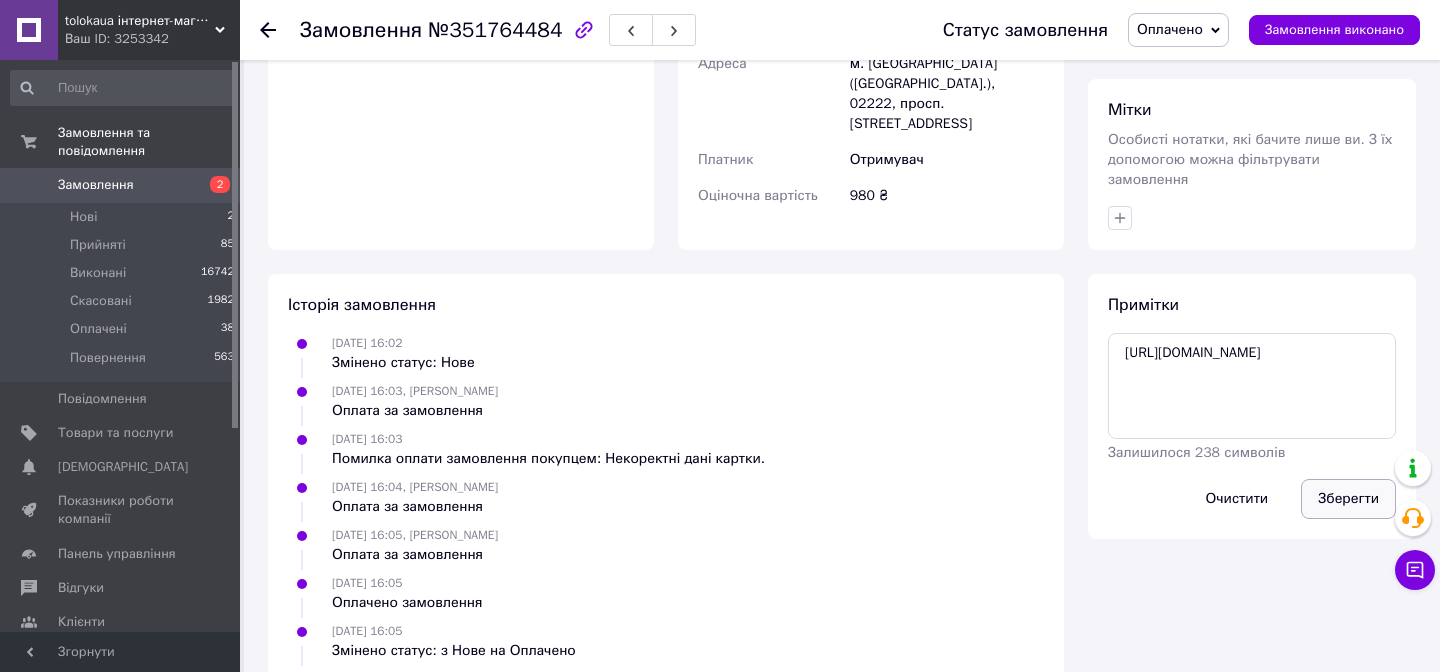 click on "Зберегти" at bounding box center [1348, 499] 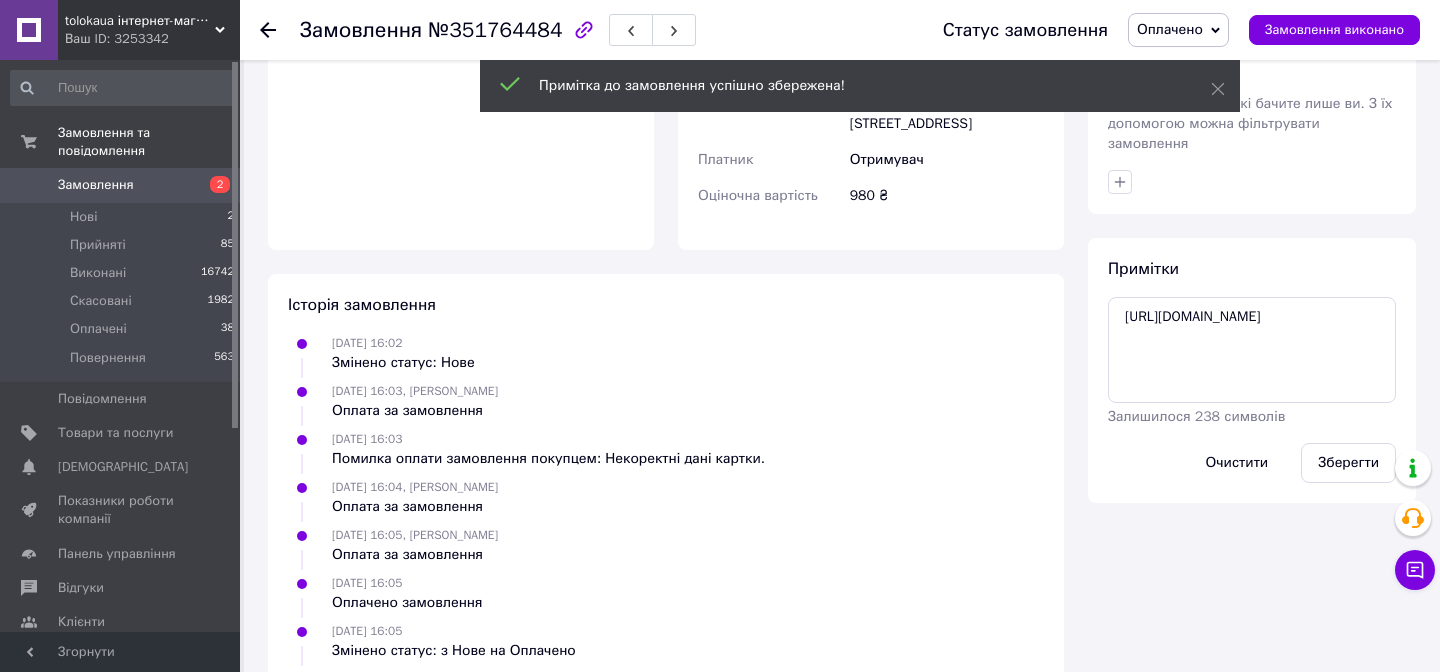click on "Мітки Особисті нотатки, які бачите лише ви. З їх допомогою можна фільтрувати замовлення" at bounding box center (1252, 128) 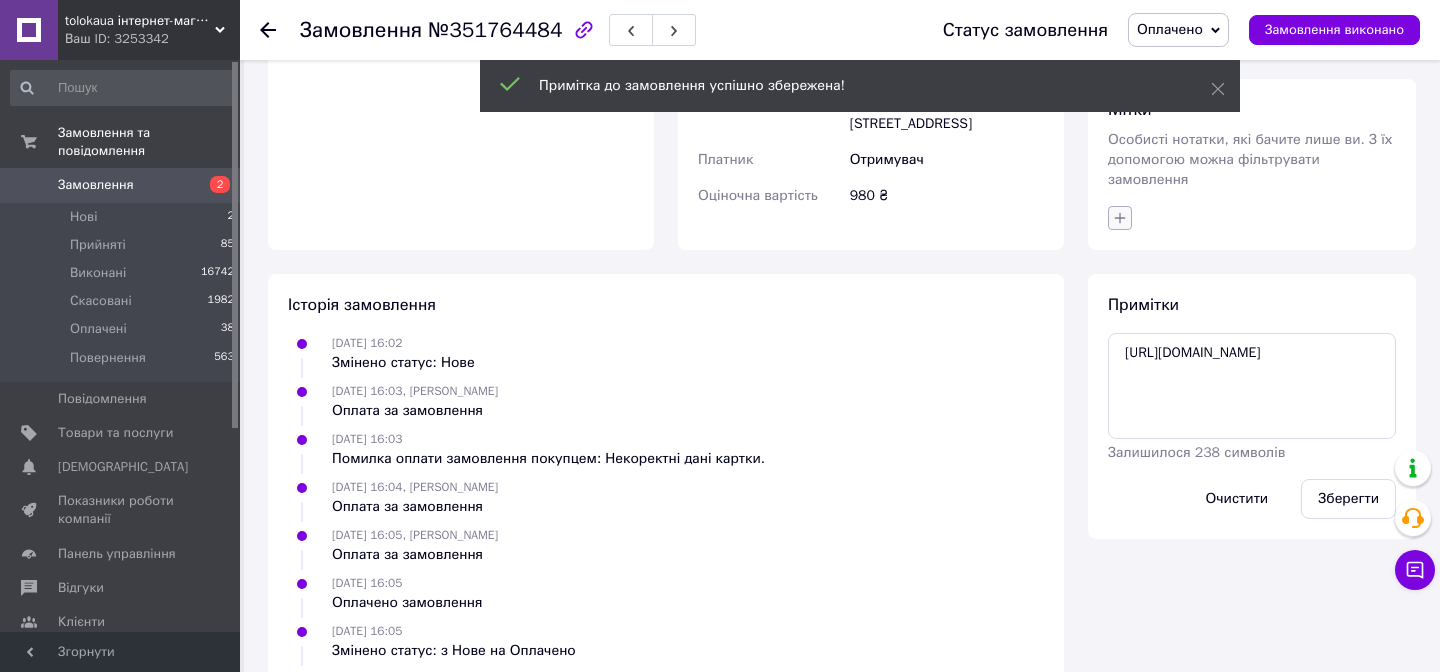 click 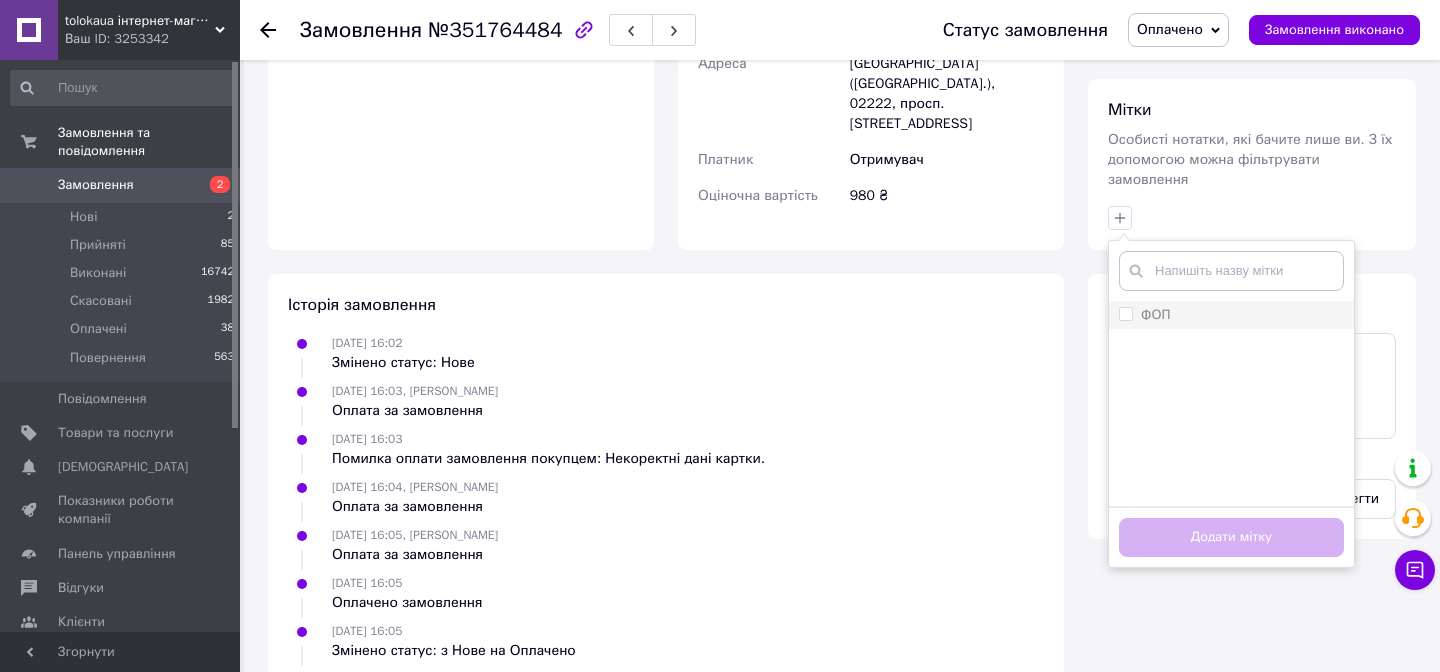 click on "ФОП" at bounding box center (1125, 313) 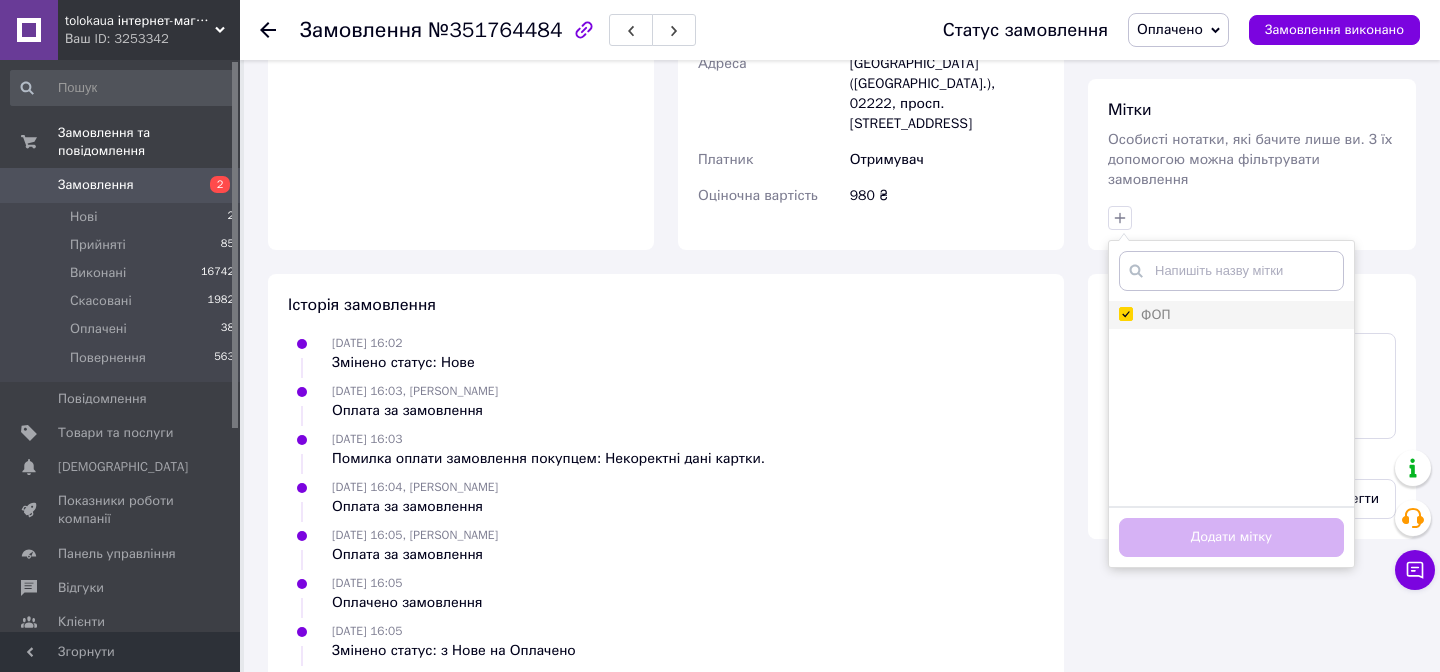 checkbox on "true" 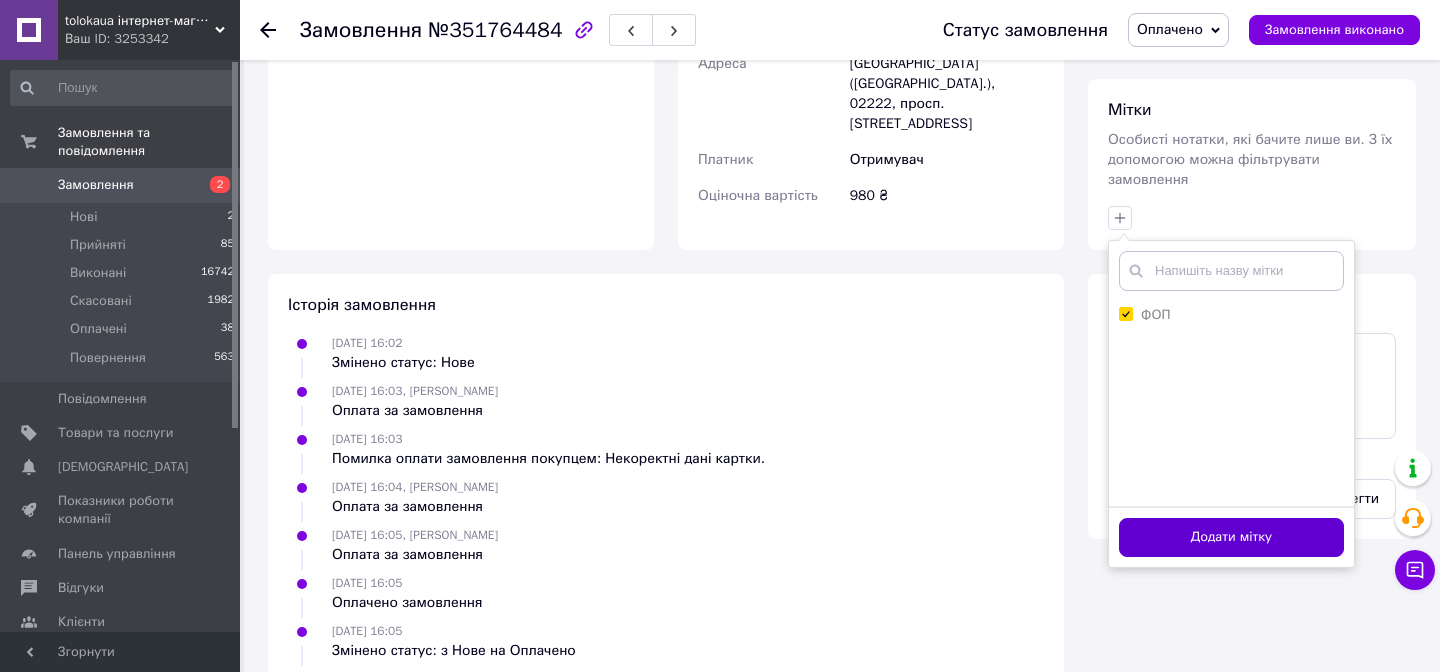 click on "Додати мітку" at bounding box center (1231, 537) 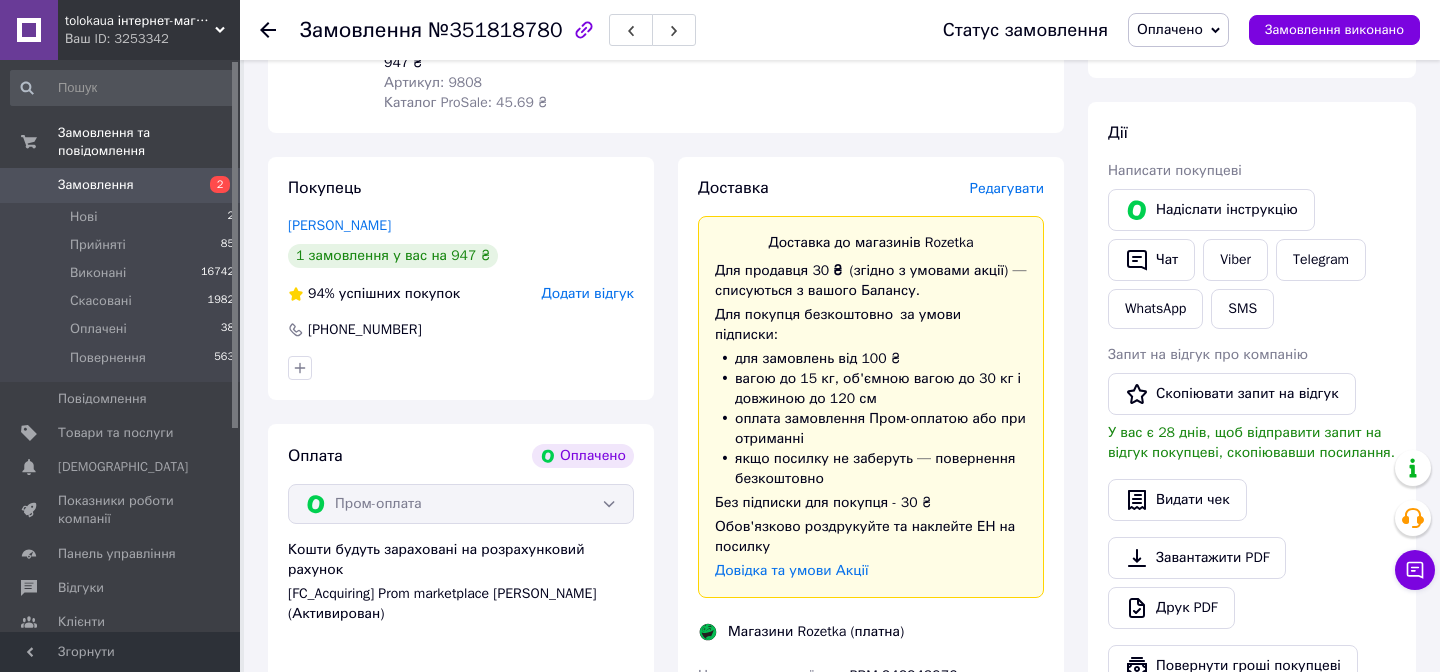 scroll, scrollTop: 0, scrollLeft: 0, axis: both 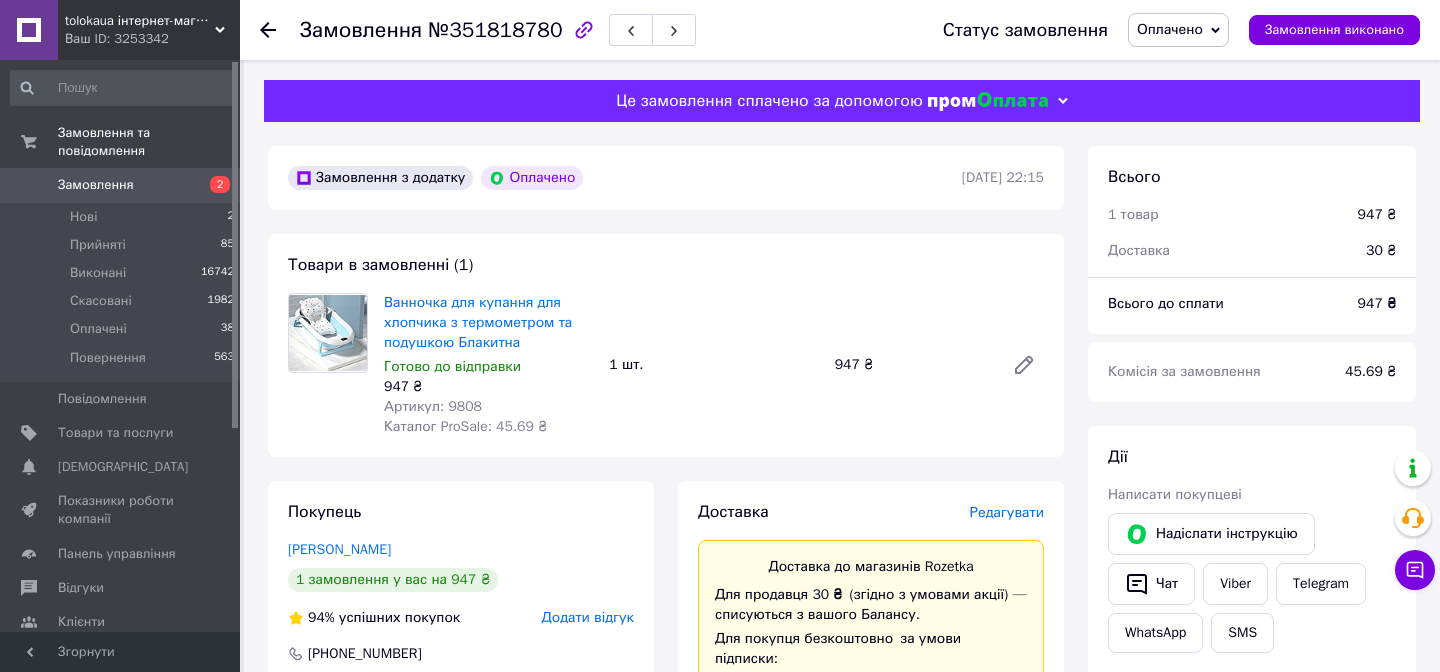 click on "Замовлення" at bounding box center [96, 185] 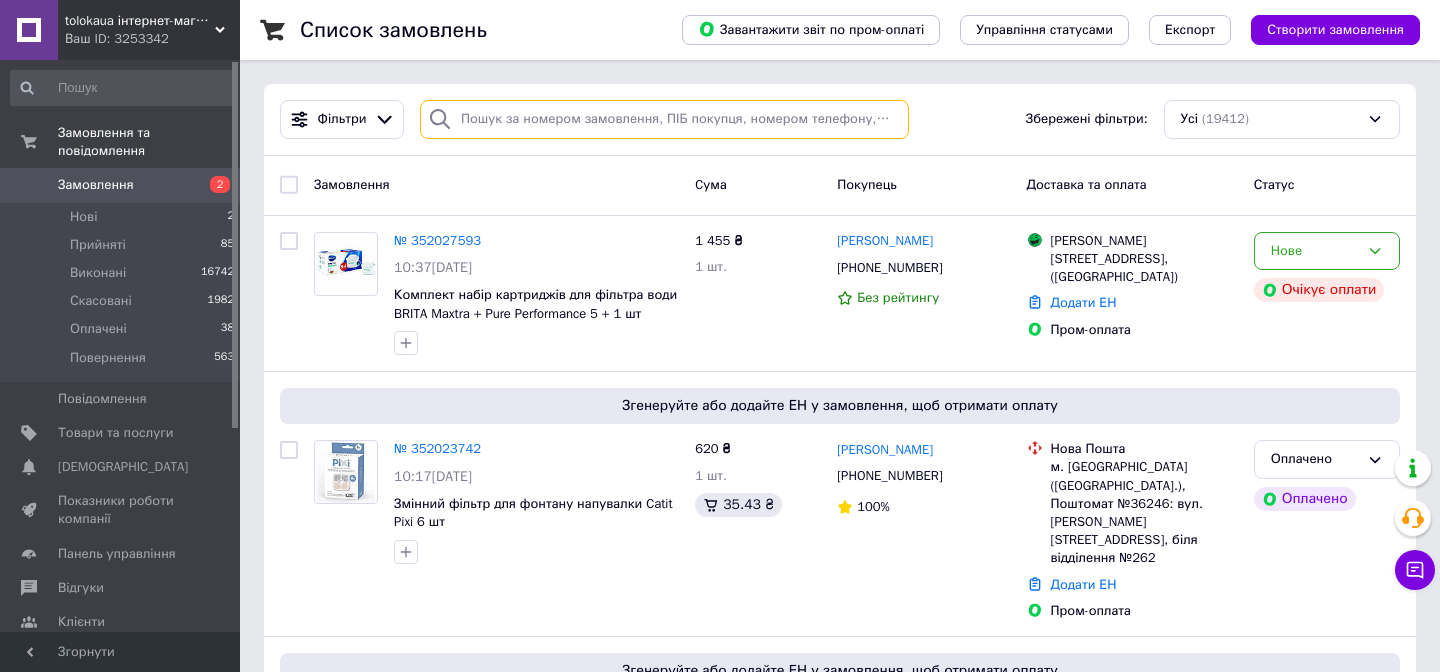 click at bounding box center (664, 119) 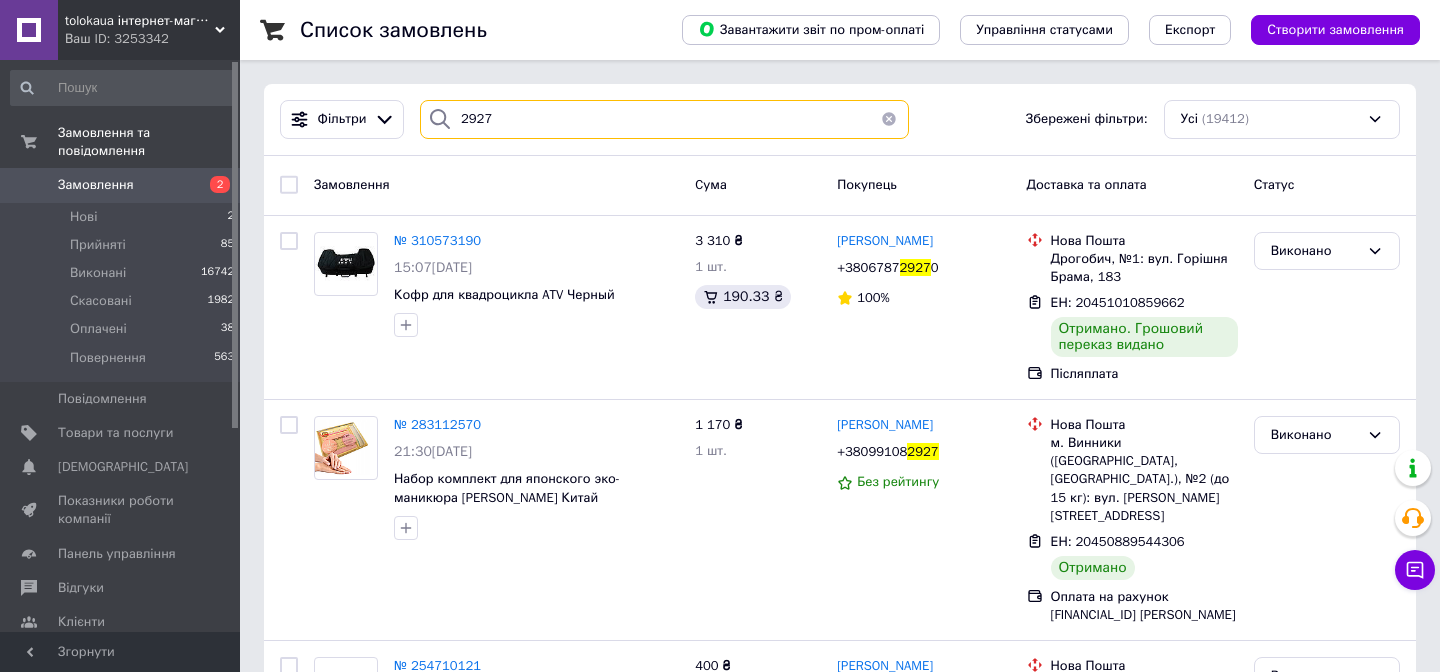 type on "2927" 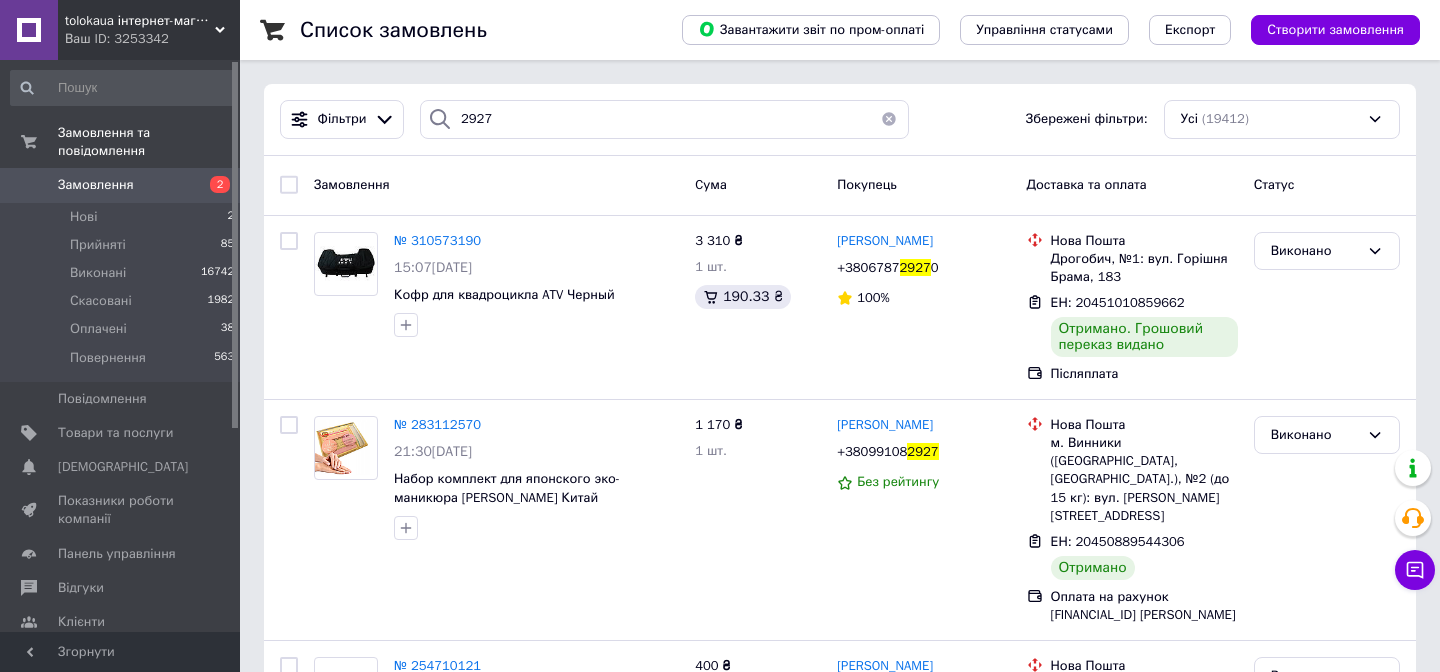 click on "Замовлення" at bounding box center (96, 185) 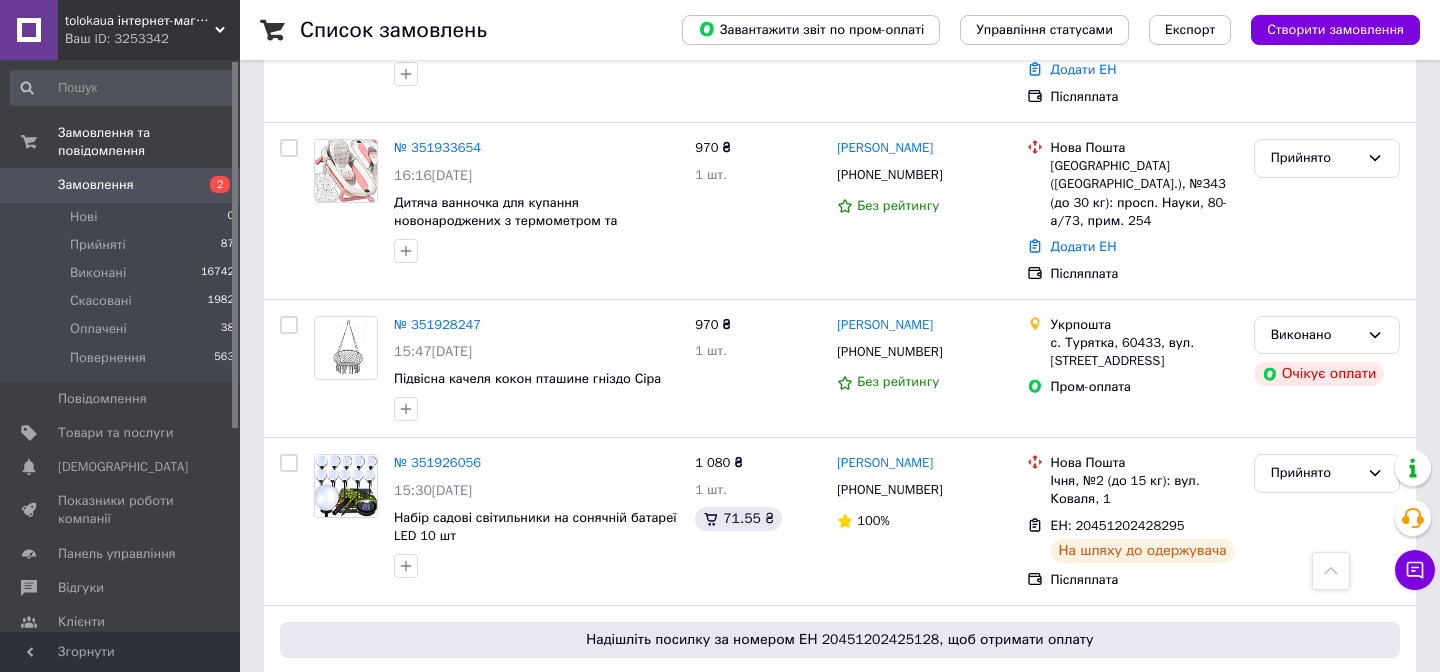 scroll, scrollTop: 2611, scrollLeft: 0, axis: vertical 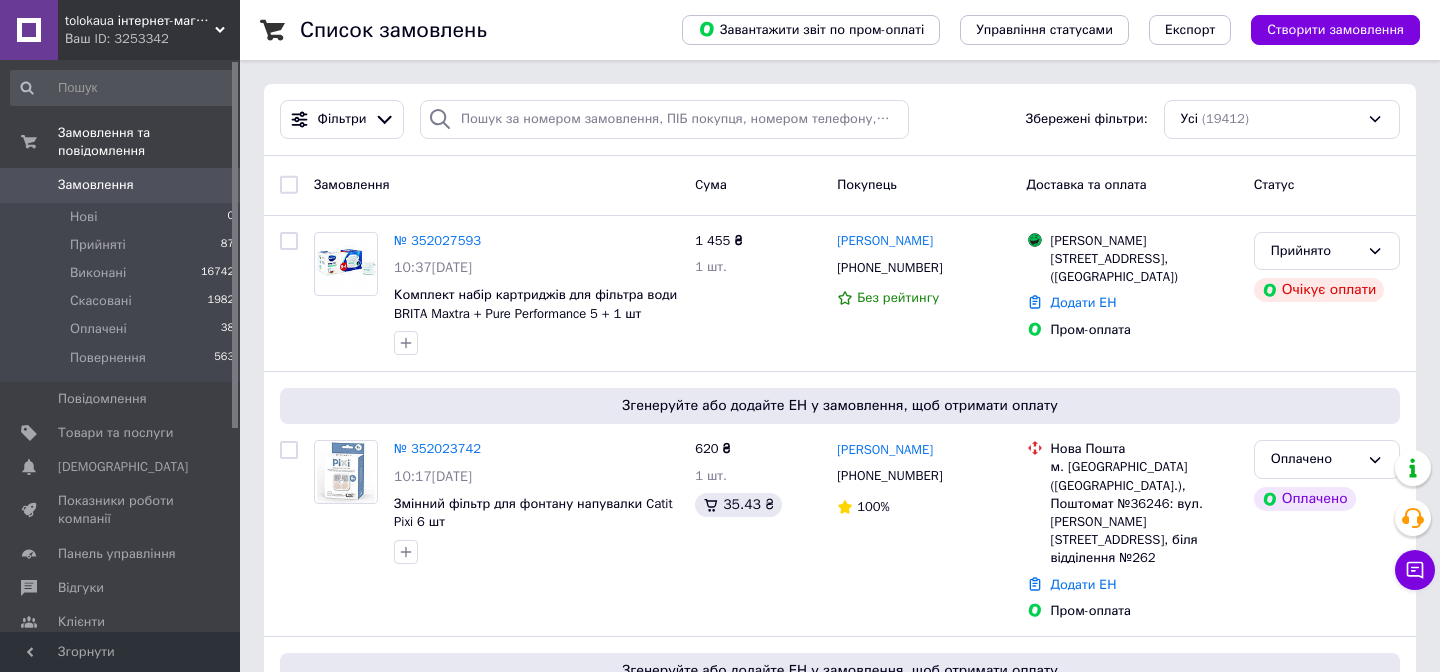 click on "Замовлення" at bounding box center (96, 185) 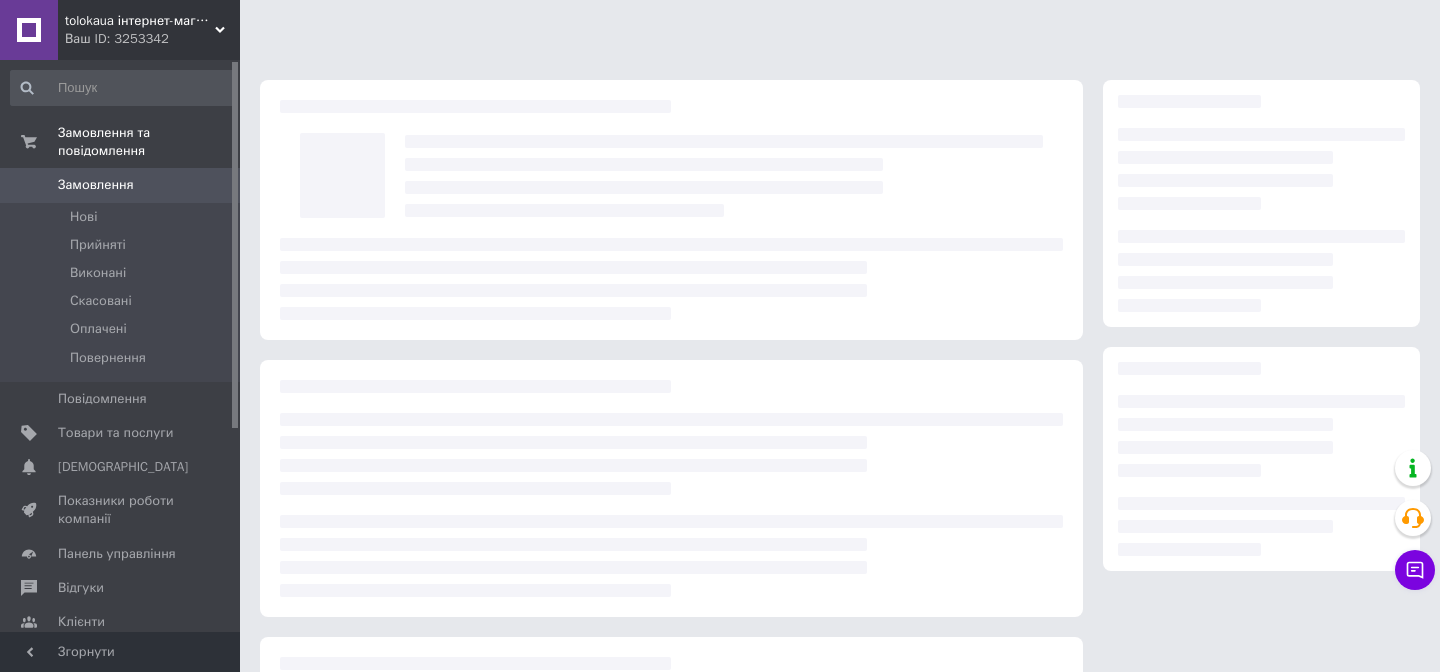 scroll, scrollTop: 0, scrollLeft: 0, axis: both 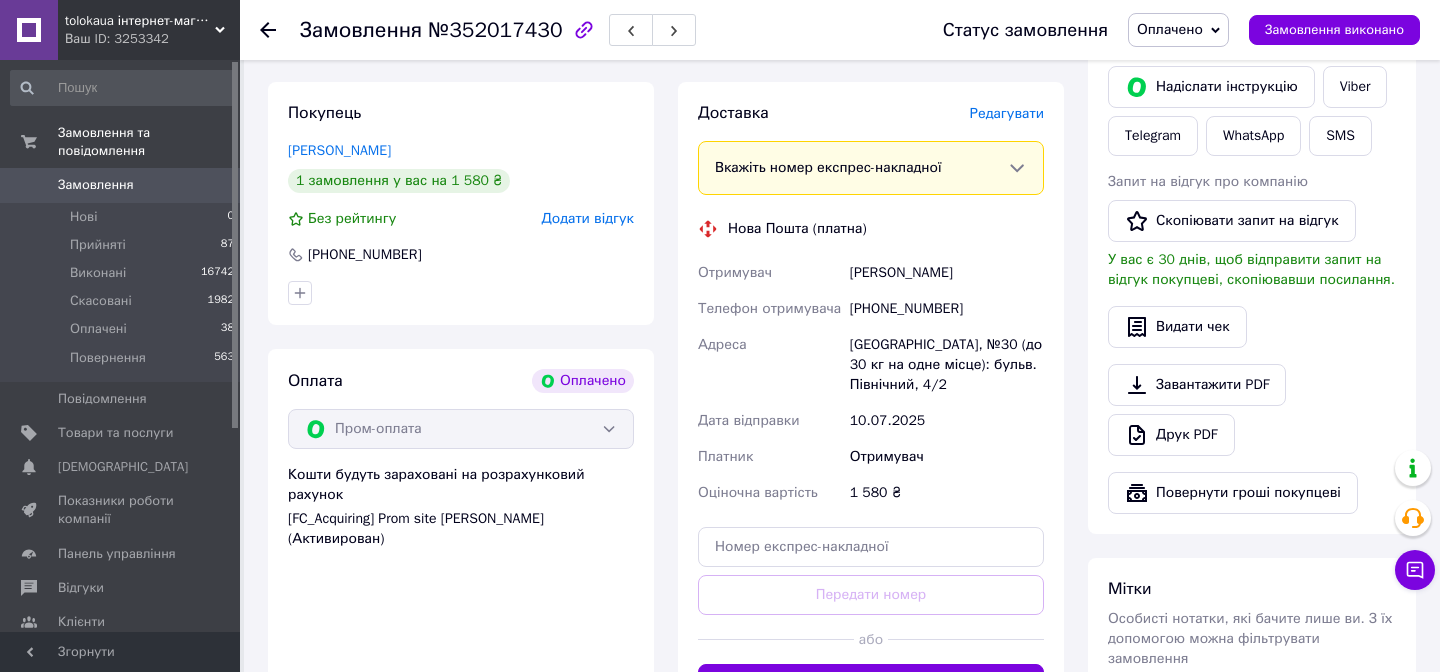 click on "Отримувач" at bounding box center [947, 457] 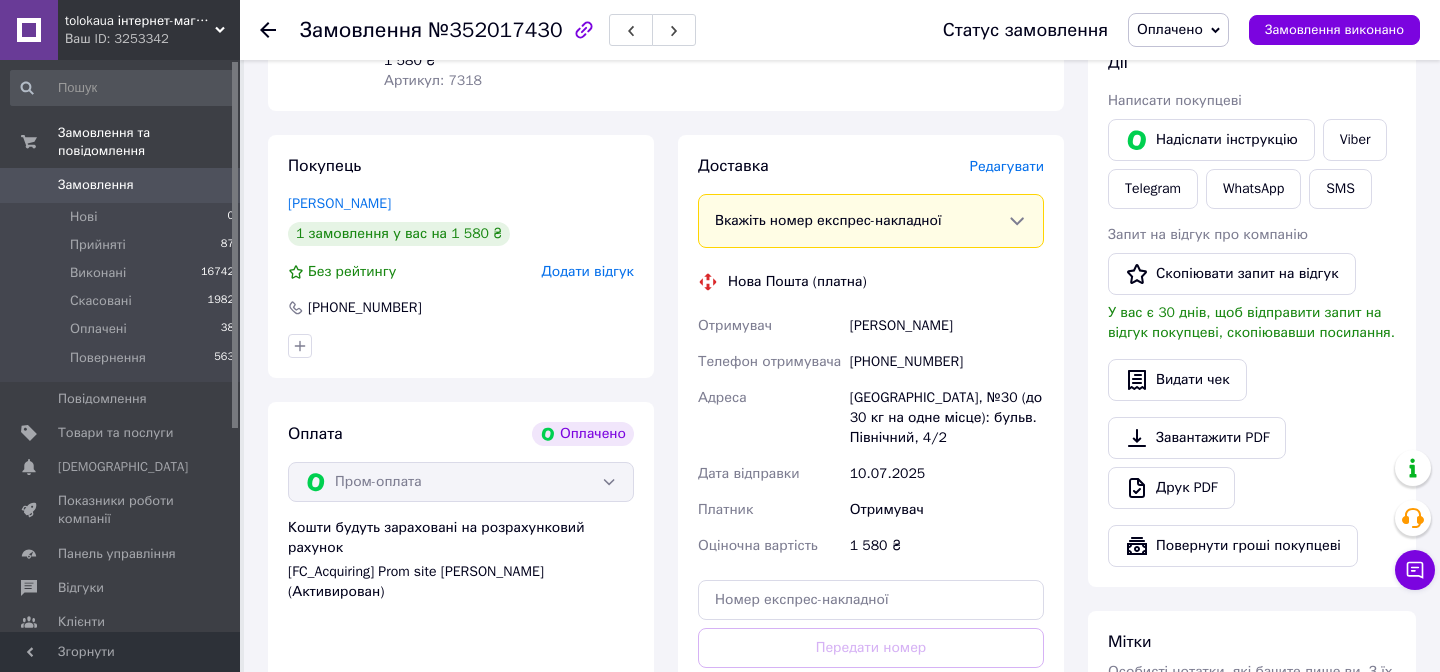 scroll, scrollTop: 0, scrollLeft: 0, axis: both 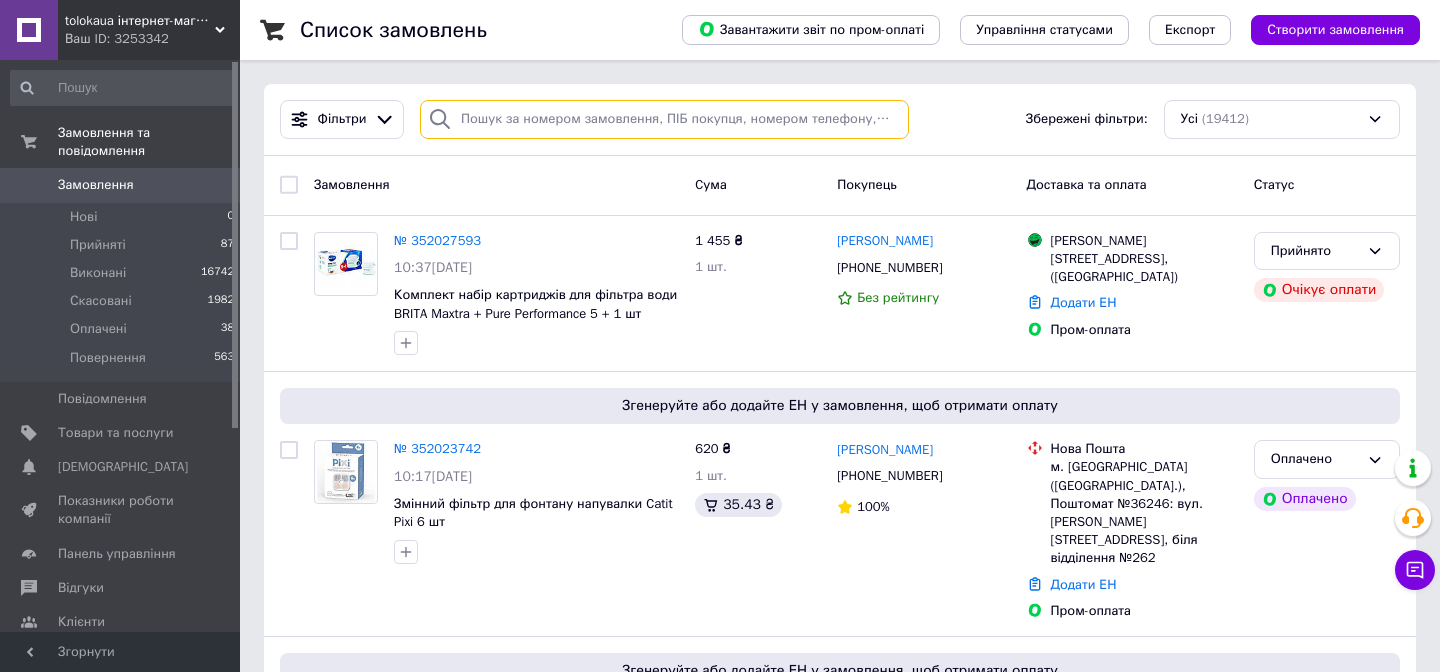 click at bounding box center [664, 119] 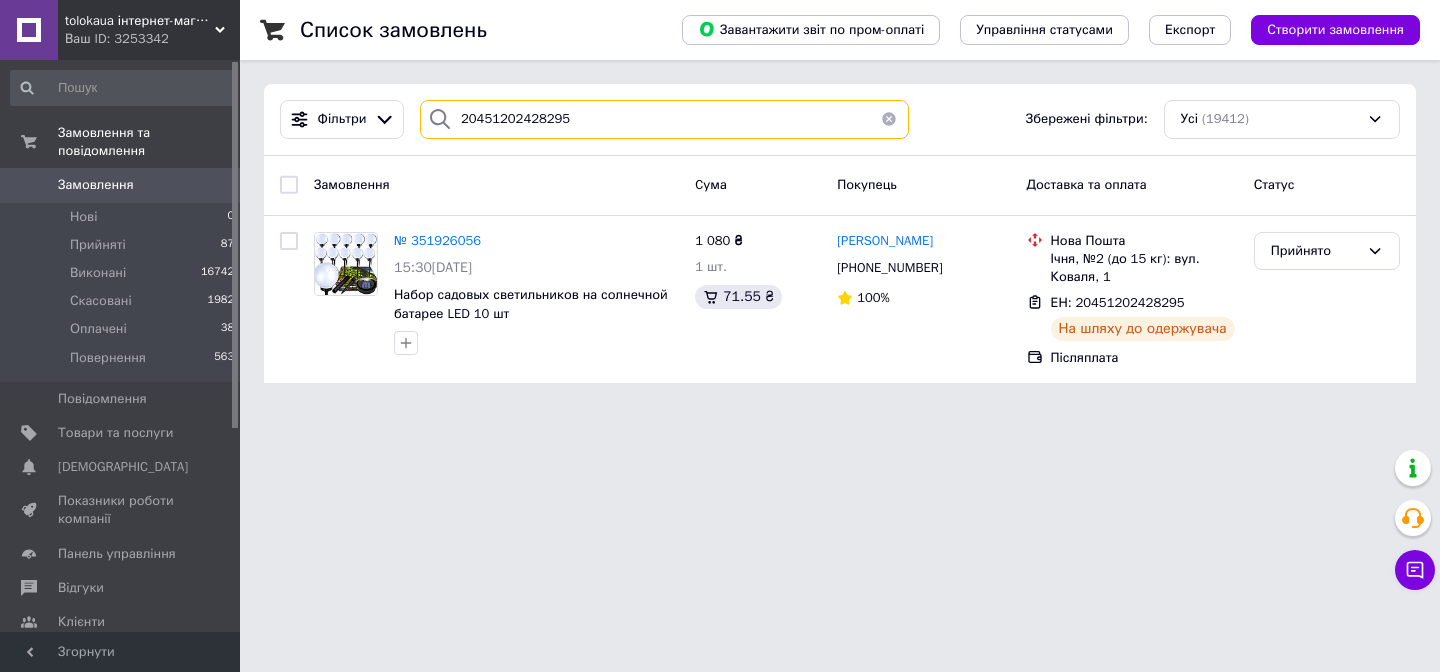 click on "20451202428295" at bounding box center [664, 119] 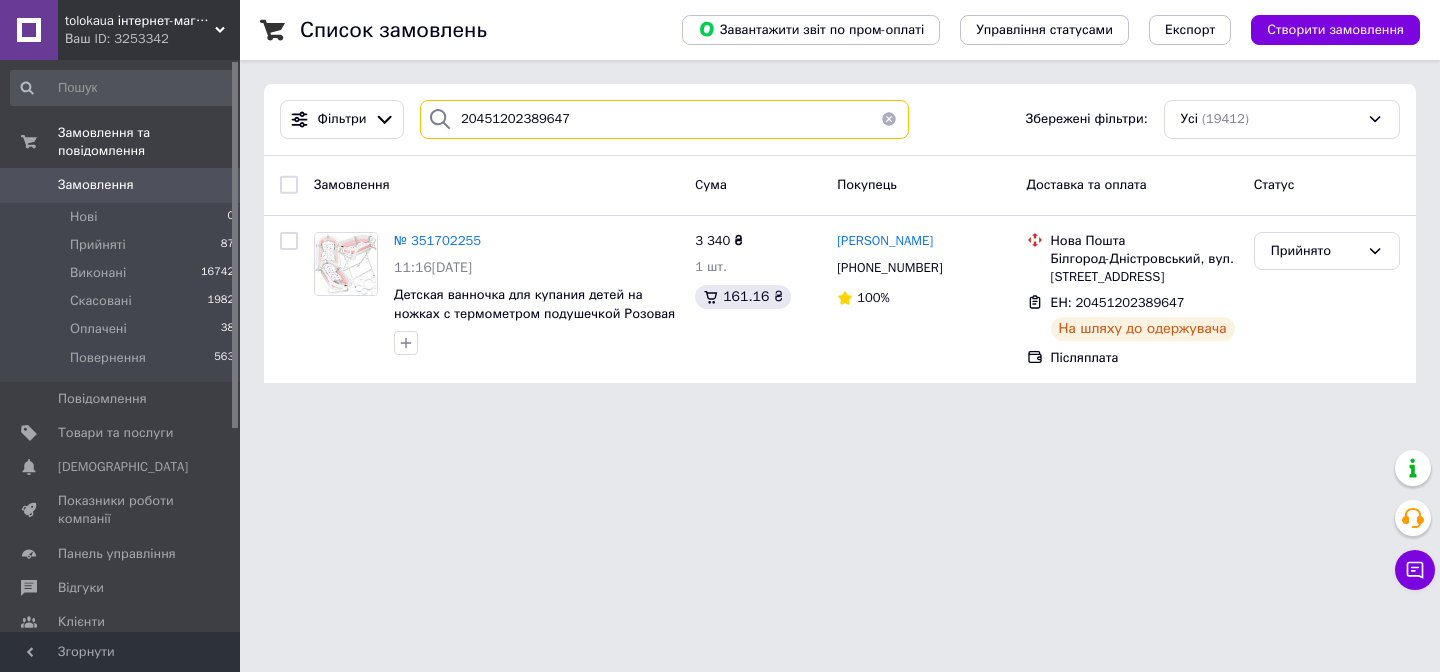 click on "20451202389647" at bounding box center (664, 119) 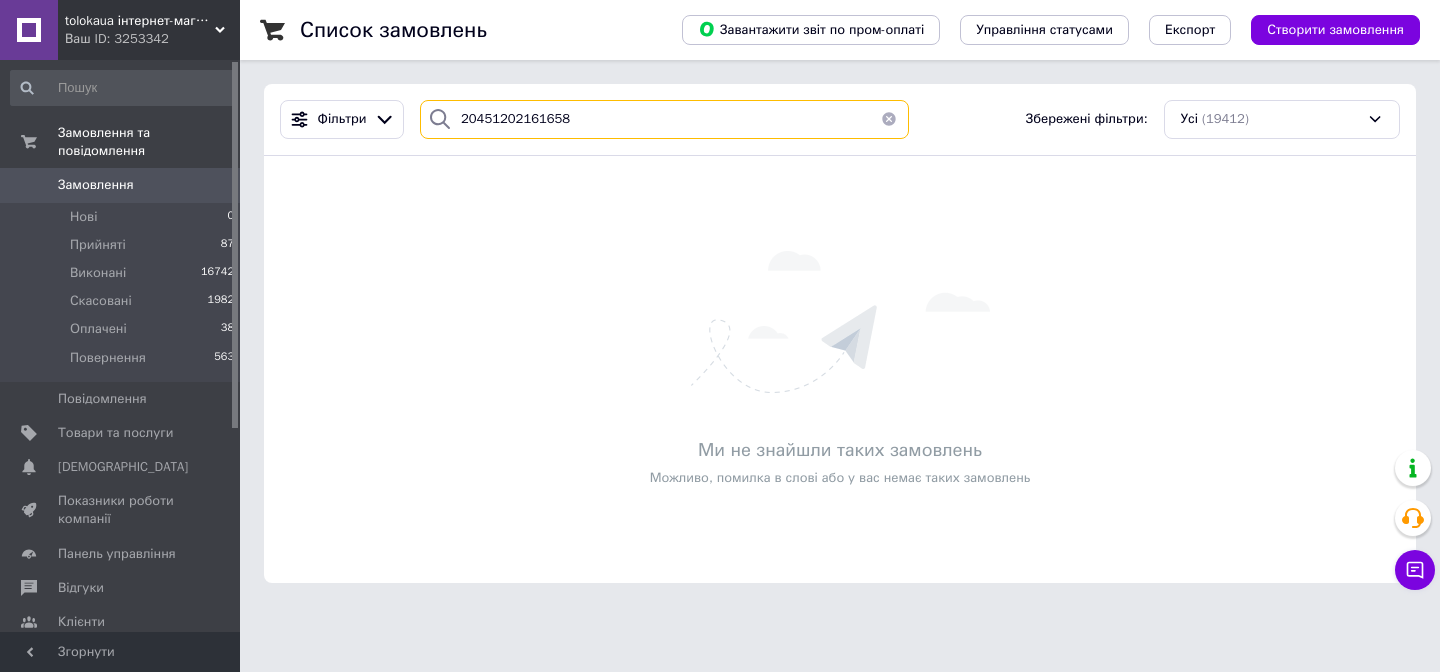 click on "20451202161658" at bounding box center (664, 119) 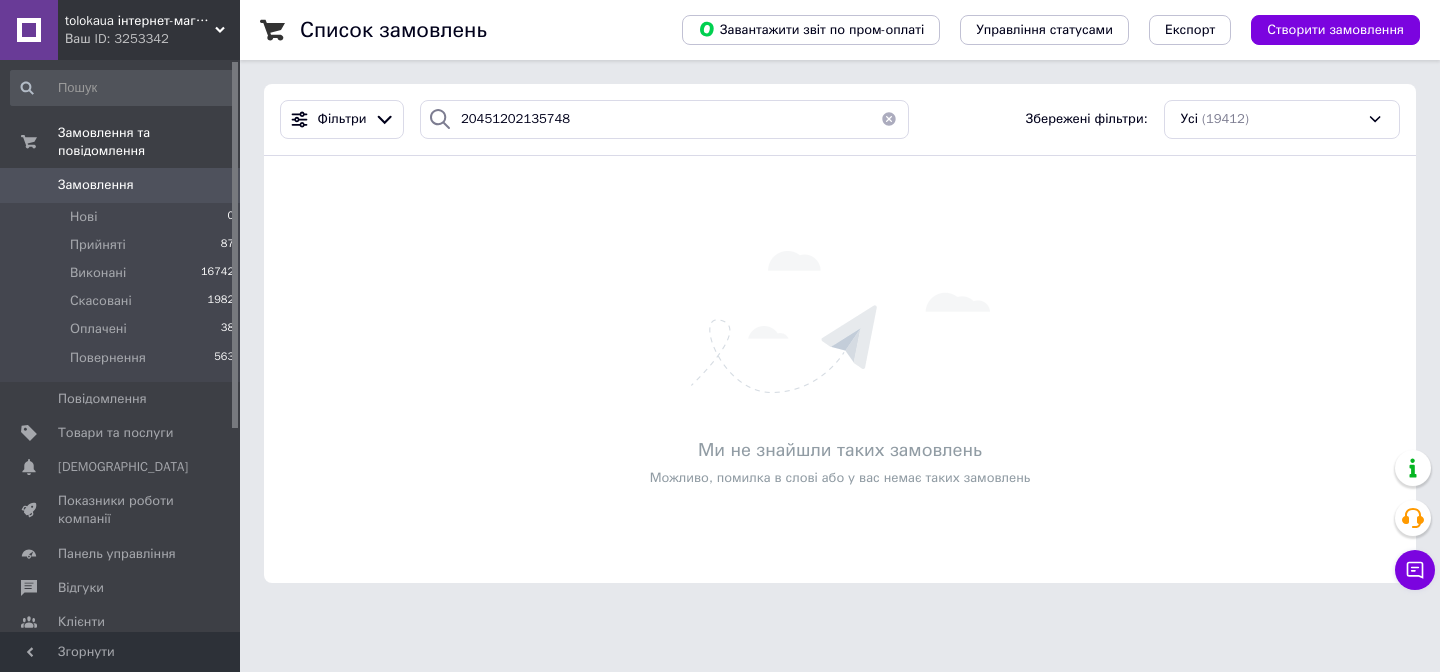 click on "Фільтри 20451202135748 Збережені фільтри: Усі (19412)" at bounding box center [840, 119] 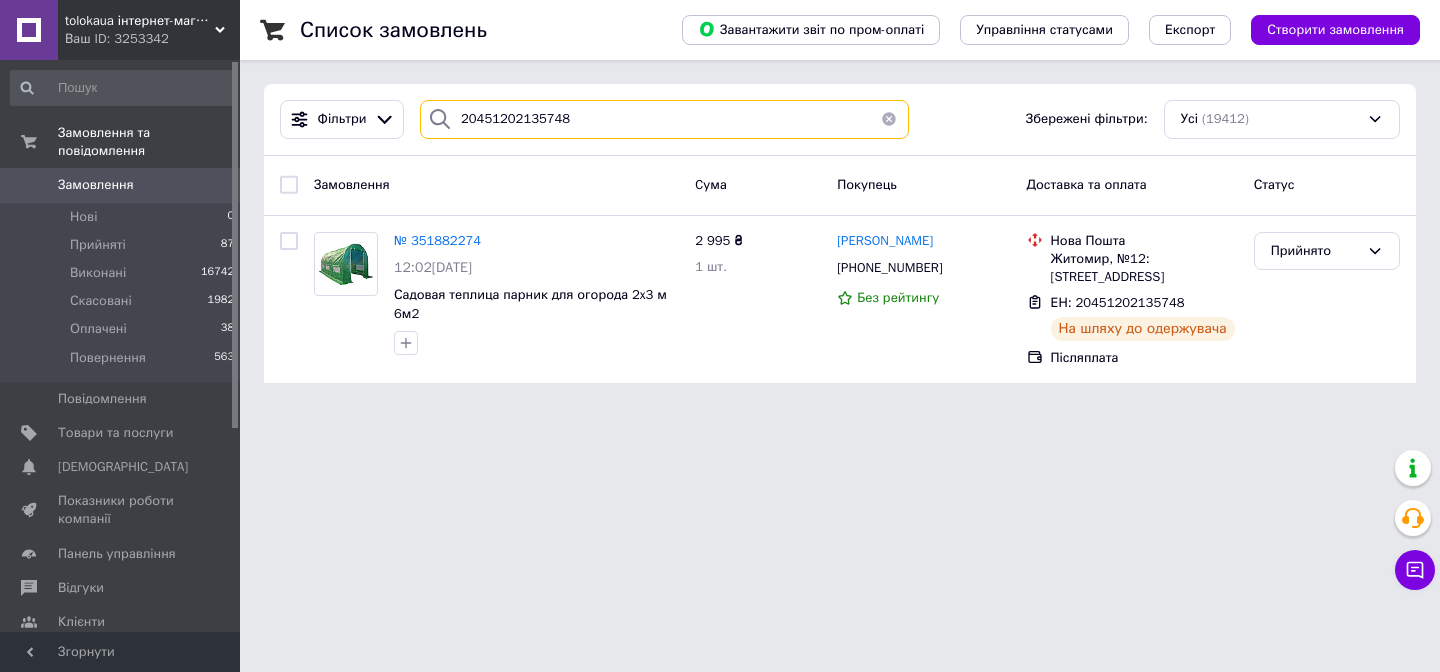 click on "20451202135748" at bounding box center (664, 119) 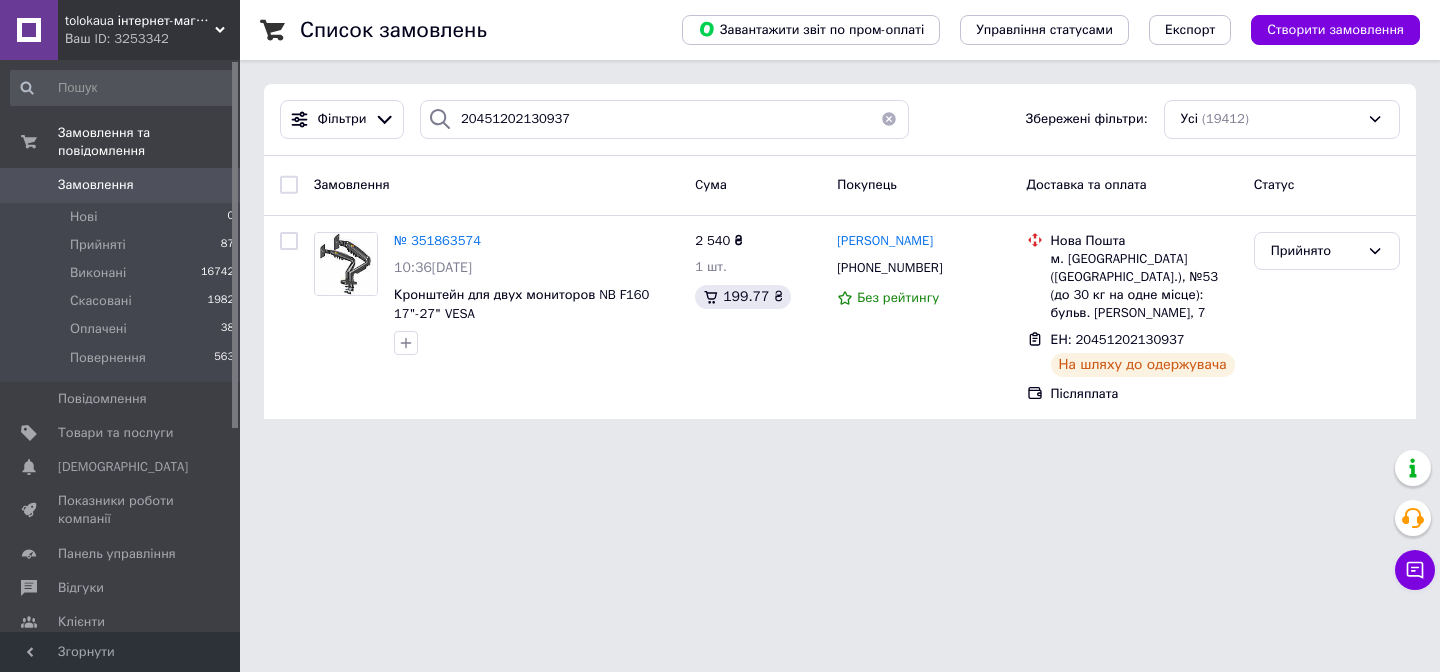 click on "Фільтри 20451202130937 Збережені фільтри: Усі (19412)" at bounding box center (840, 120) 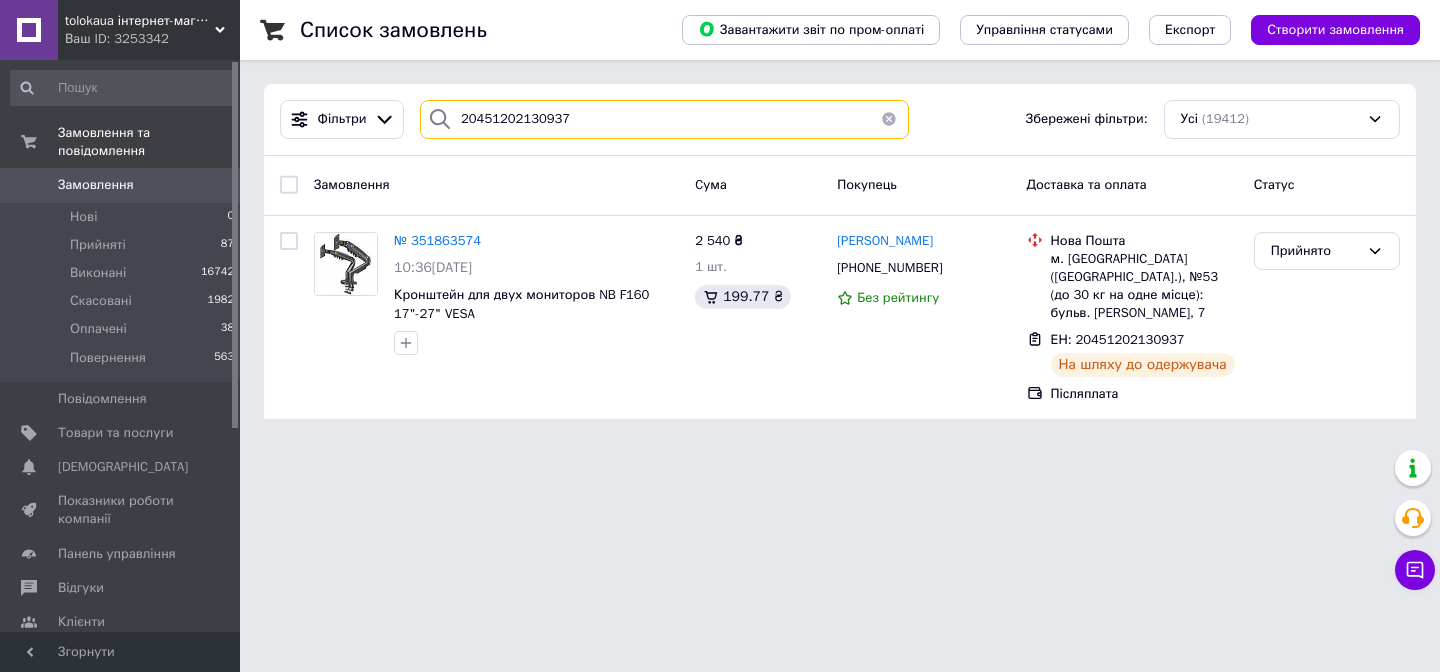 click on "20451202130937" at bounding box center (664, 119) 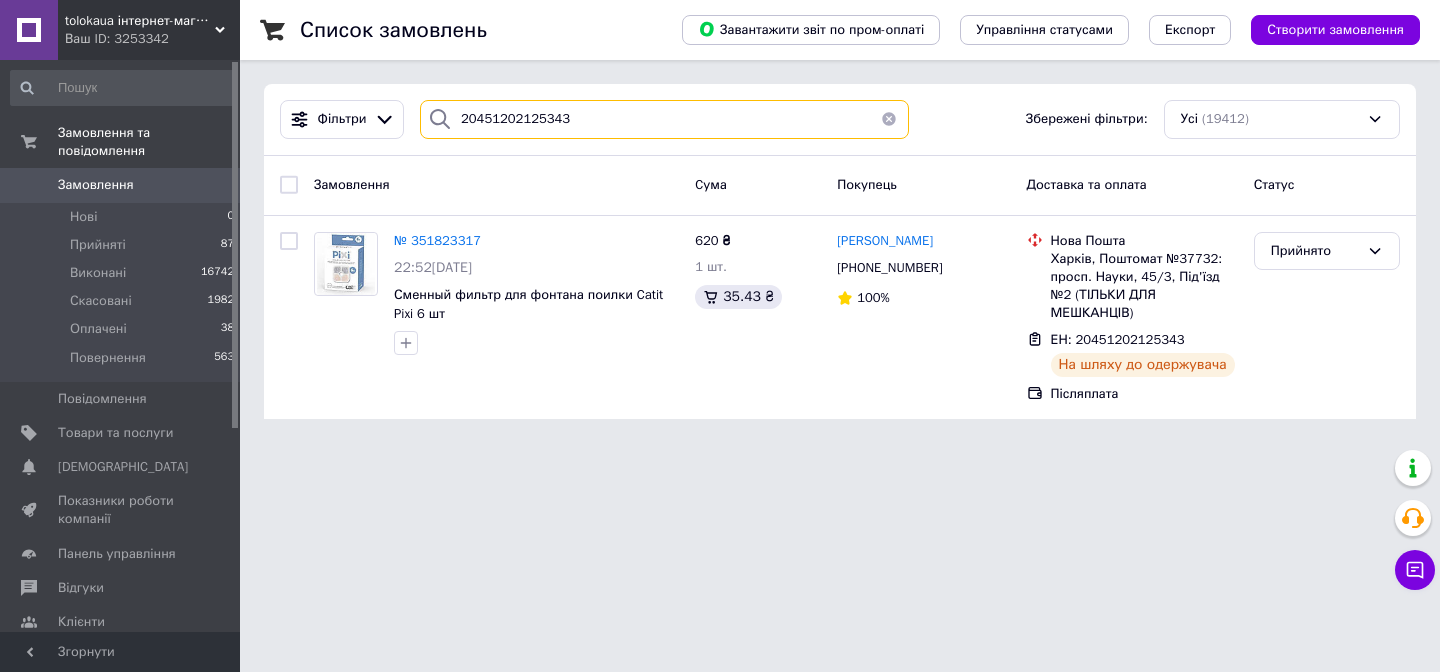click on "20451202125343" at bounding box center (664, 119) 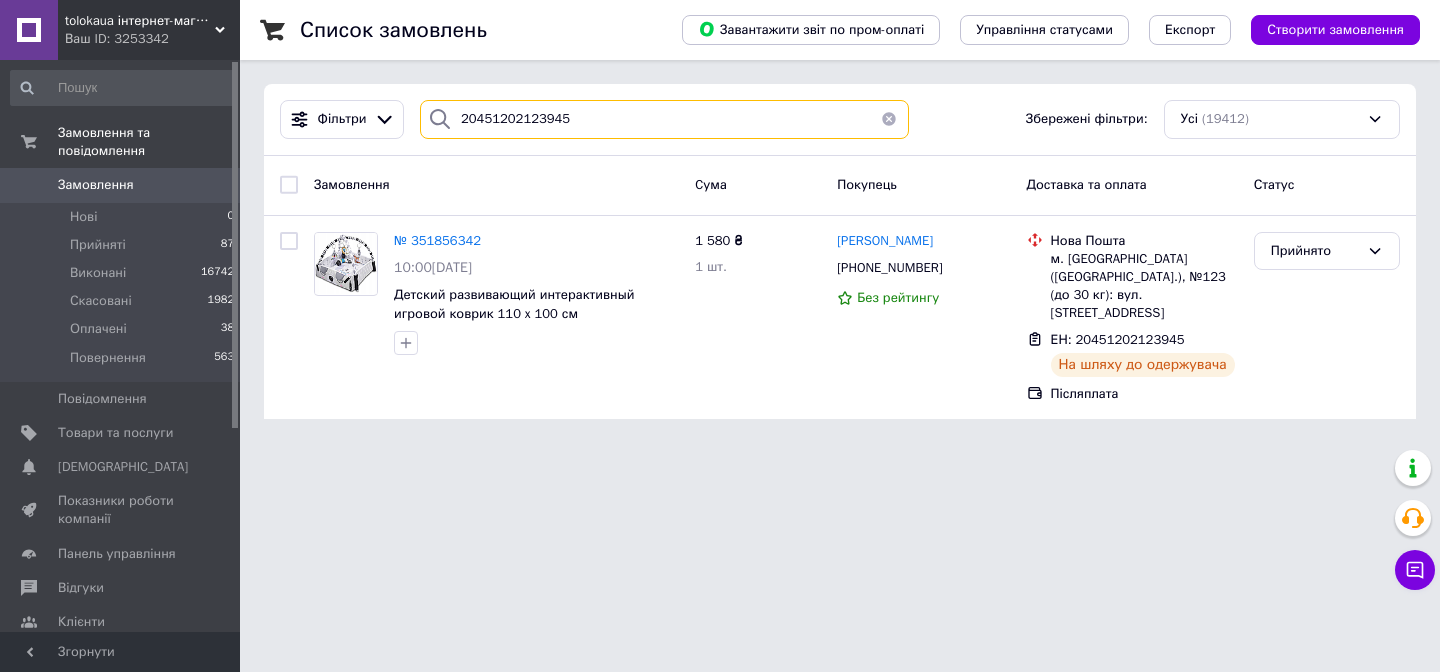 click on "20451202123945" at bounding box center [664, 119] 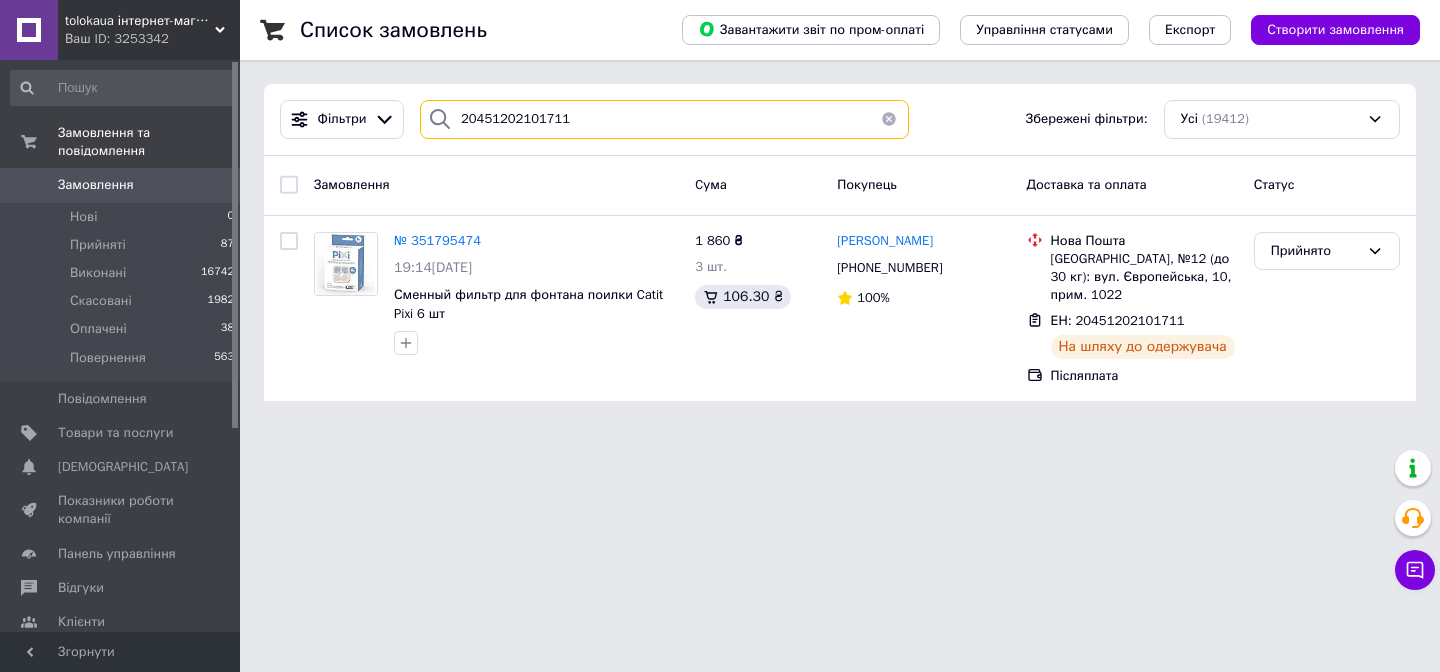 click on "20451202101711" at bounding box center (664, 119) 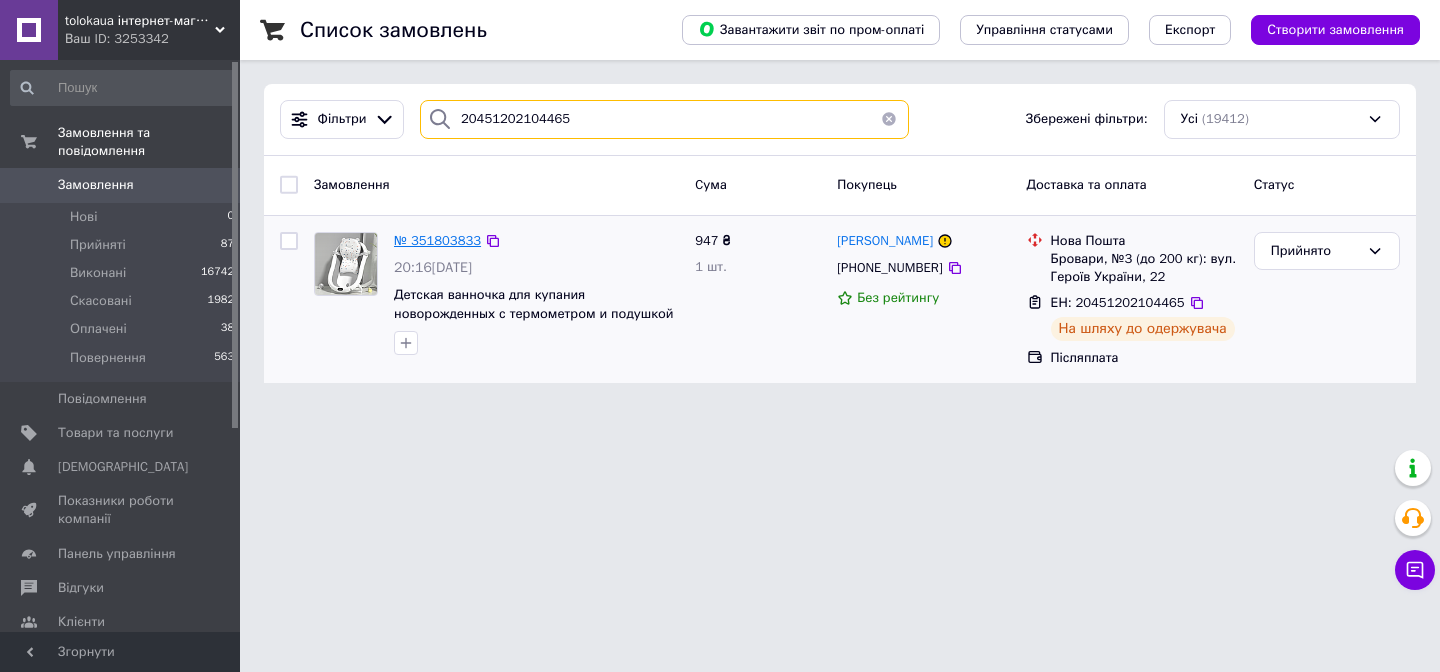 type on "20451202104465" 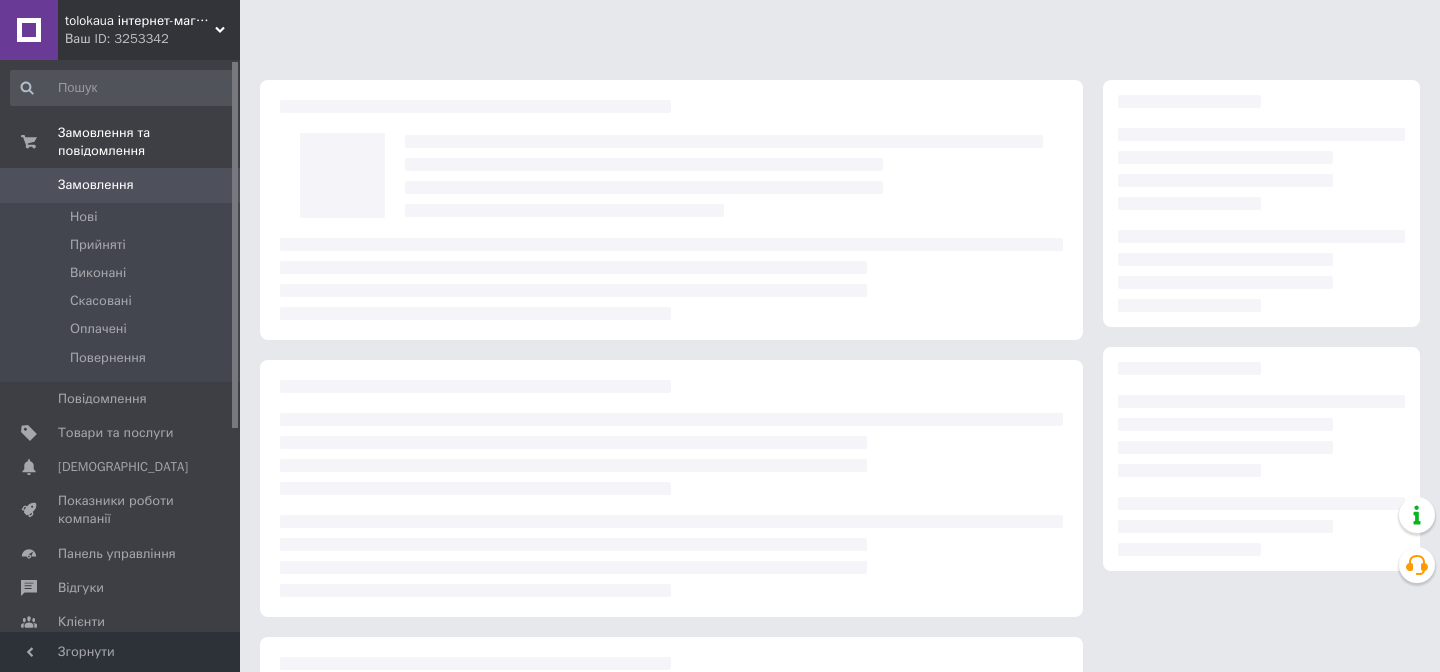 scroll, scrollTop: 0, scrollLeft: 0, axis: both 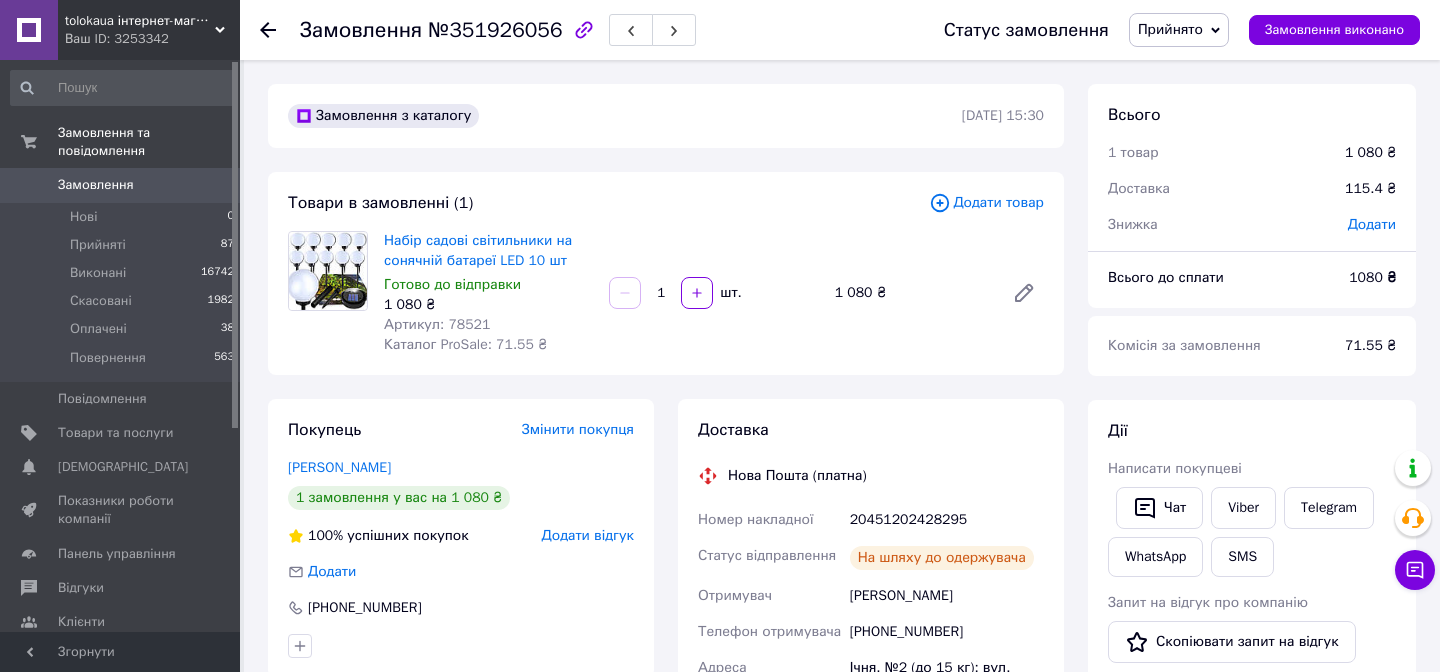 click on "Артикул: 78521" at bounding box center (437, 324) 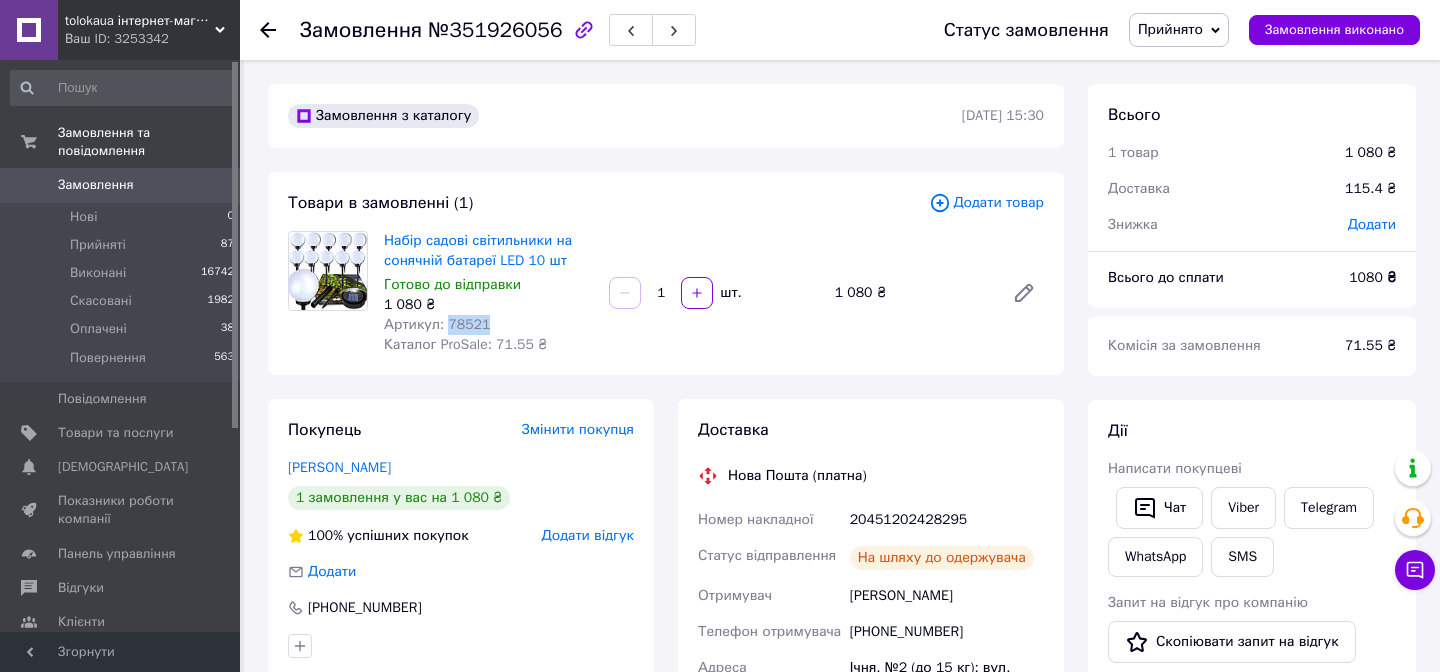 click on "Артикул: 78521" at bounding box center (437, 324) 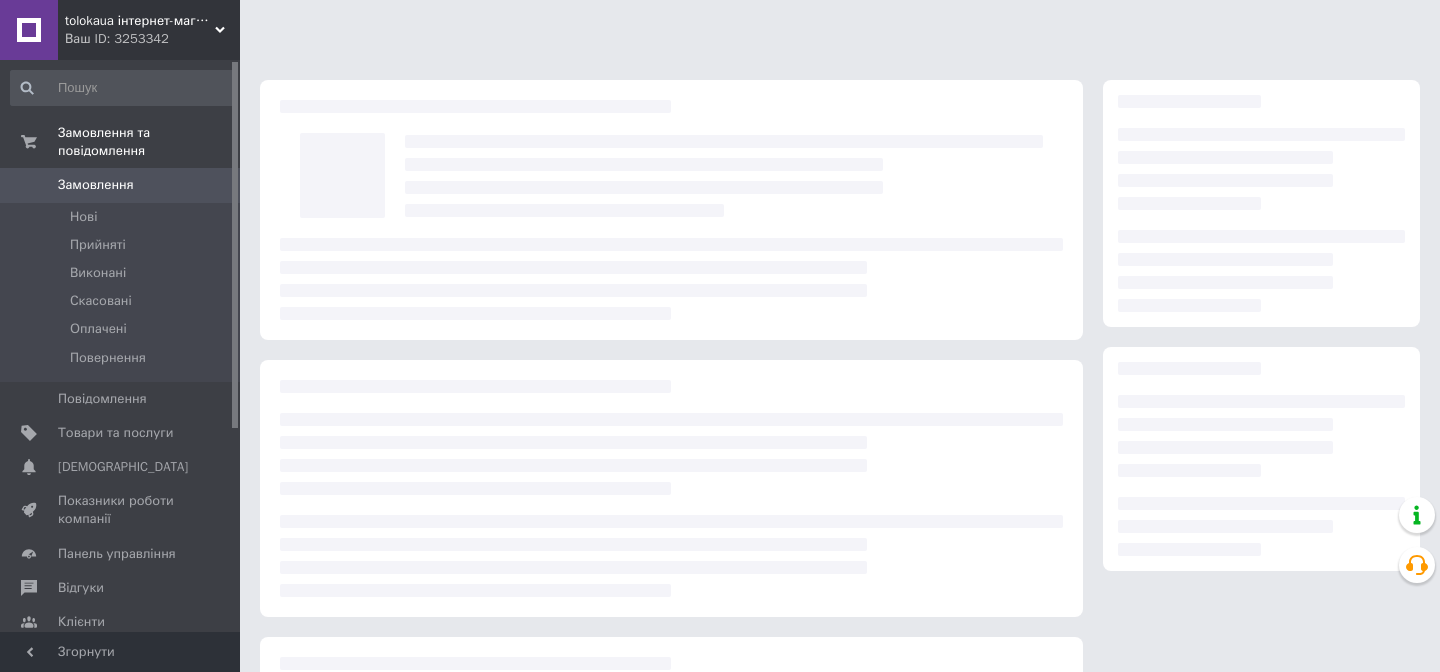 scroll, scrollTop: 0, scrollLeft: 0, axis: both 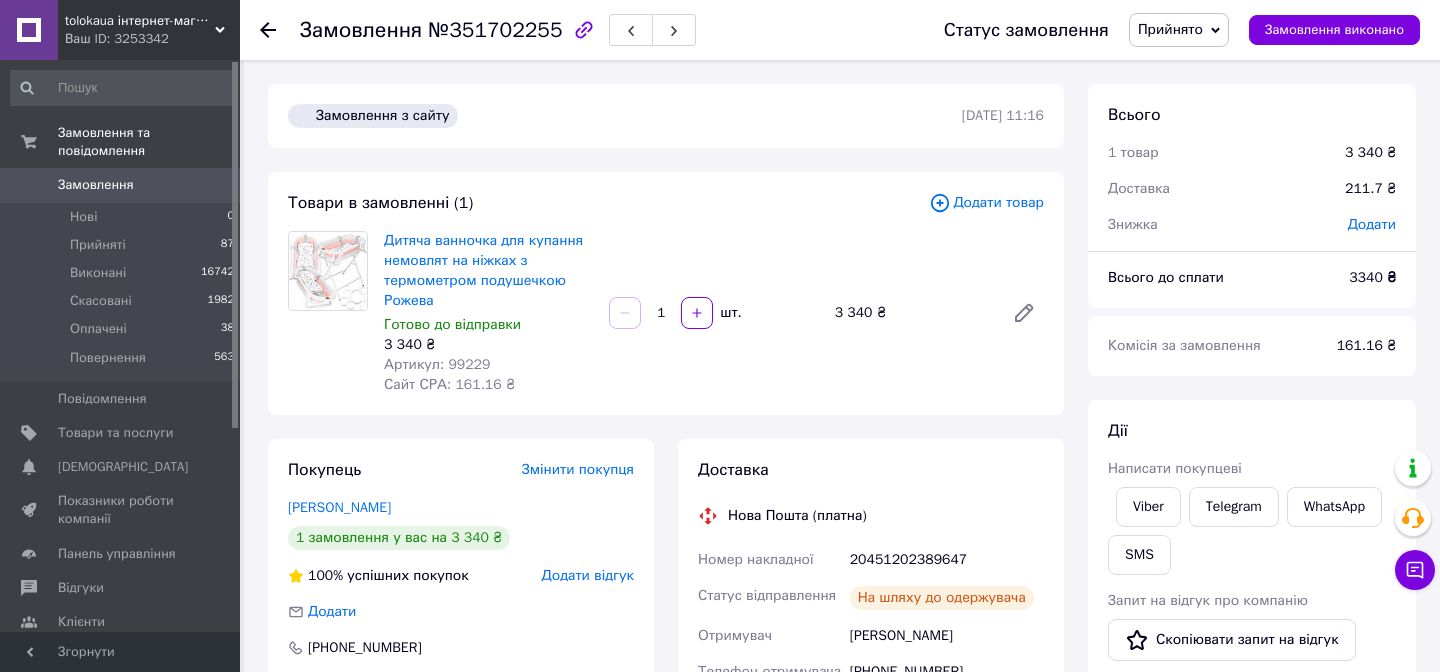click on "Артикул: 99229" at bounding box center [437, 364] 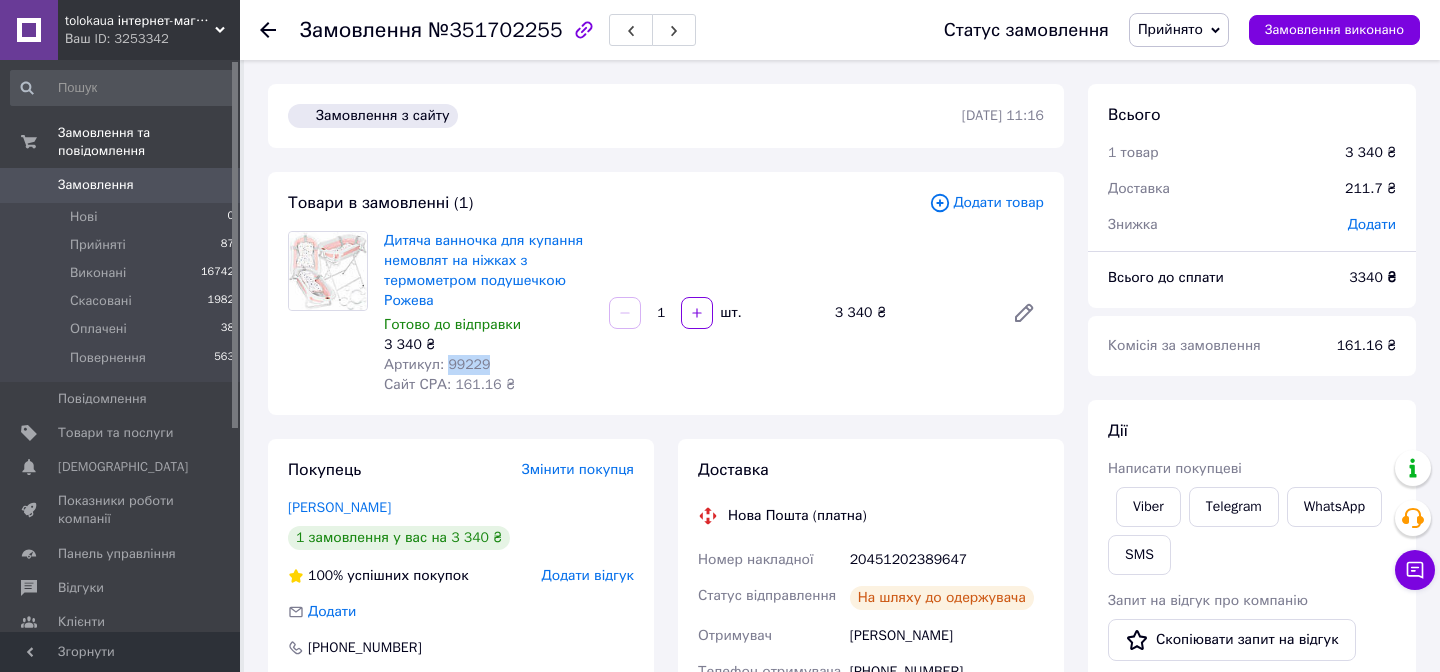 click on "Артикул: 99229" at bounding box center [437, 364] 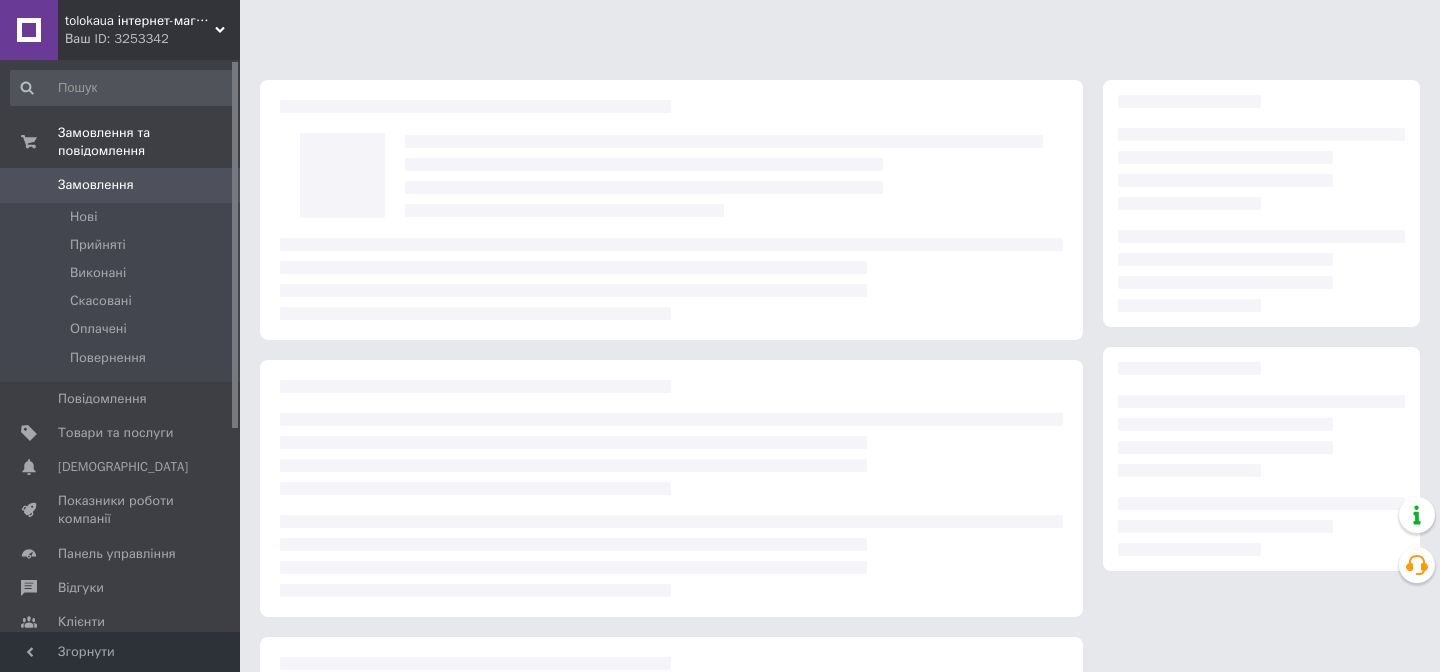 scroll, scrollTop: 0, scrollLeft: 0, axis: both 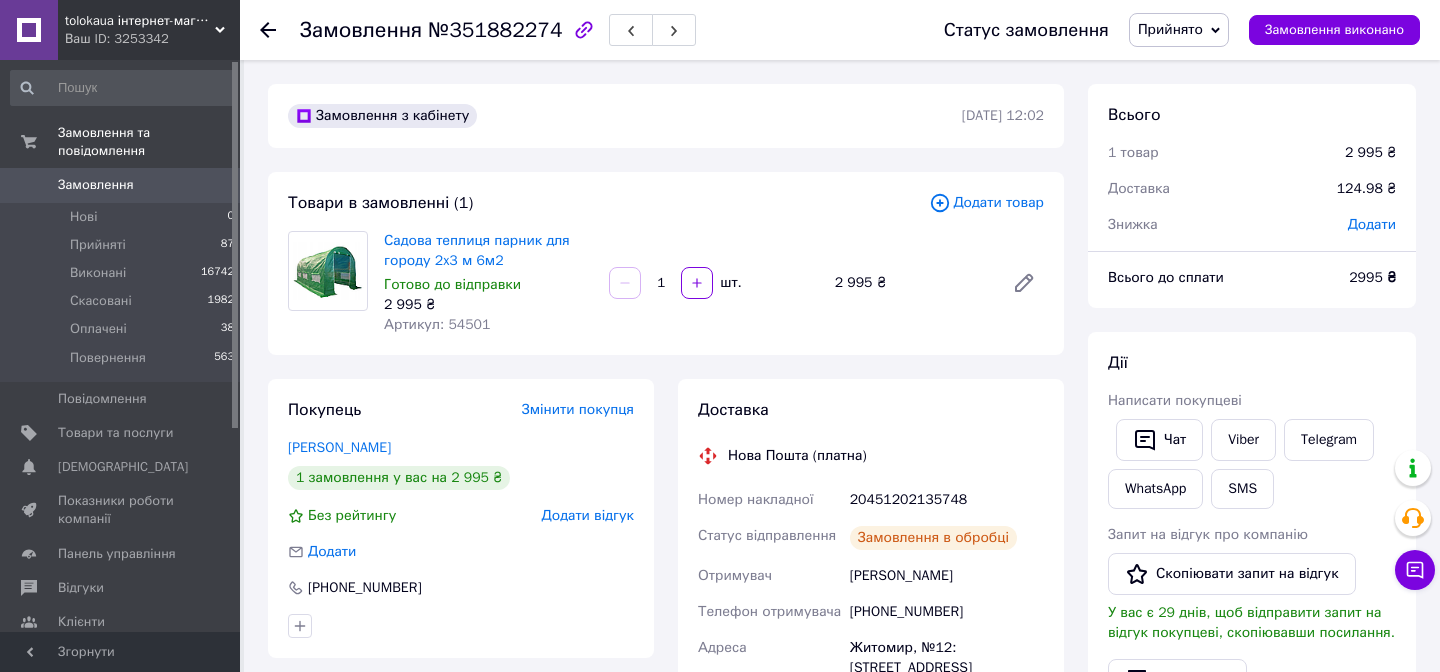 click on "Артикул: 54501" at bounding box center [437, 324] 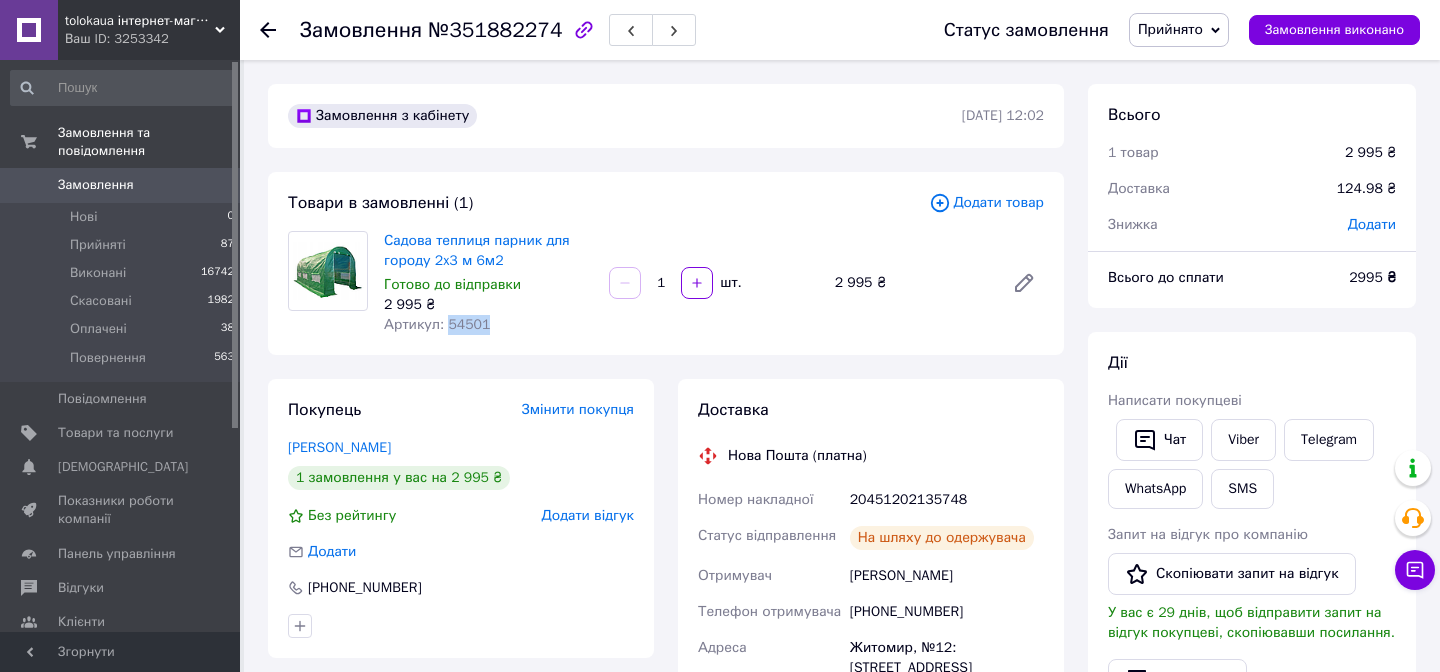click on "Артикул: 54501" at bounding box center [437, 324] 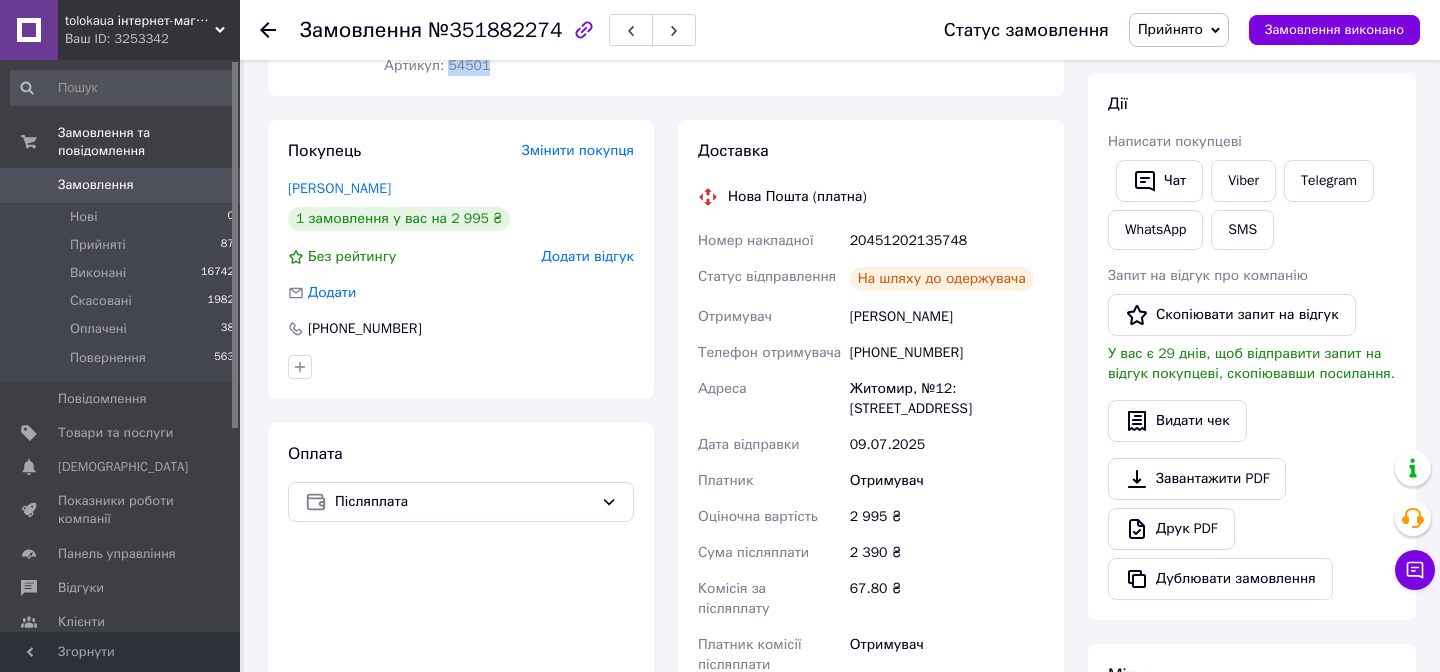 scroll, scrollTop: 311, scrollLeft: 0, axis: vertical 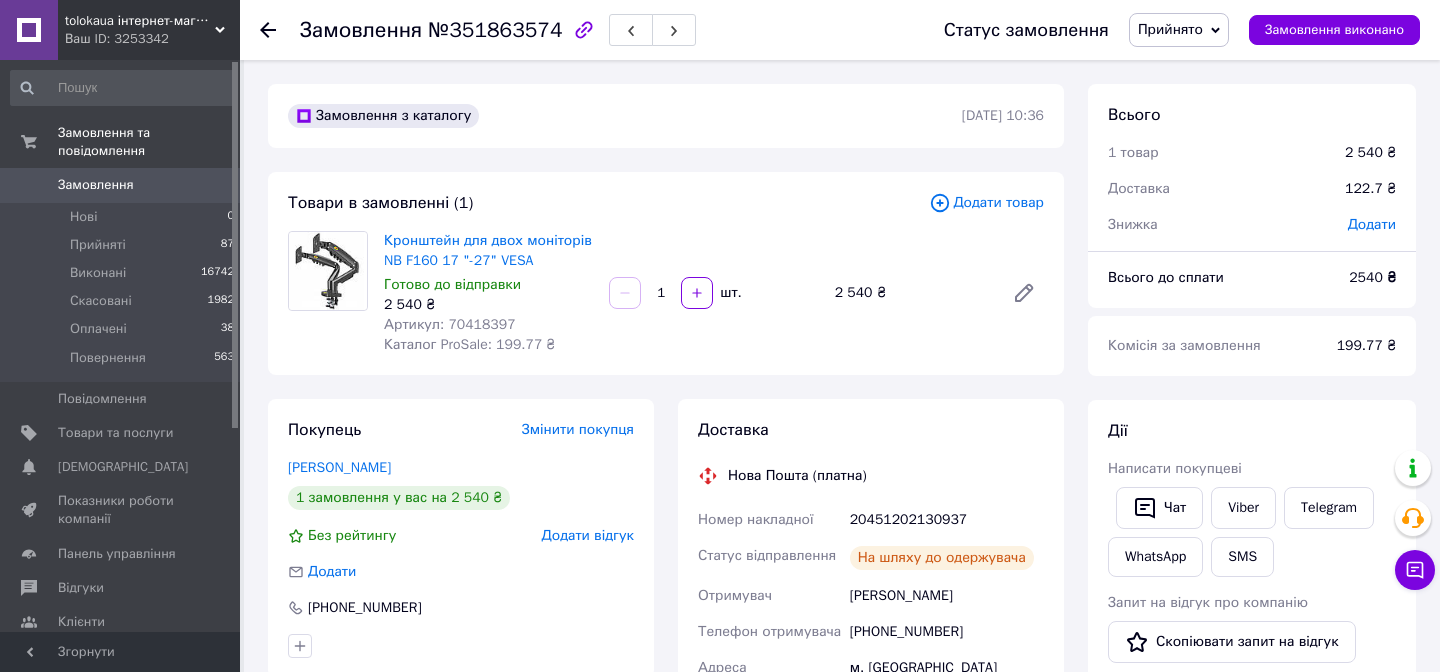 click on "Артикул: 70418397" at bounding box center (450, 324) 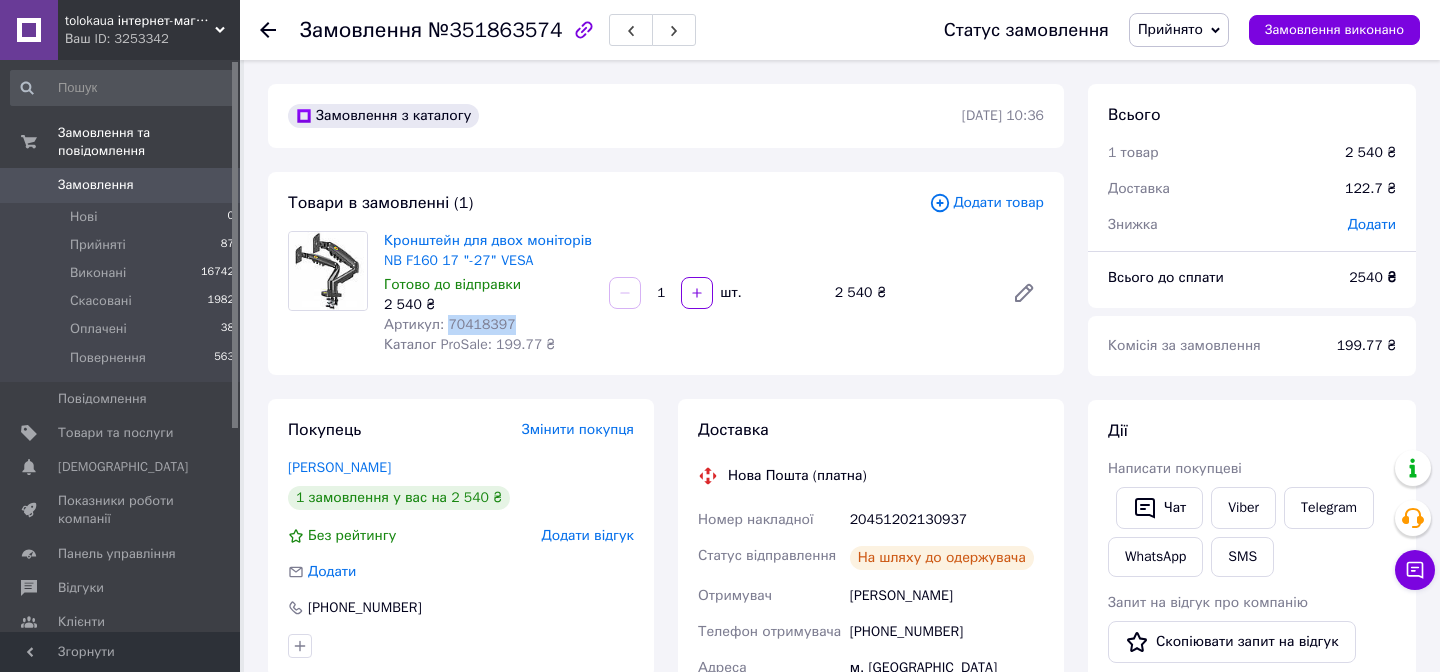 click on "Артикул: 70418397" at bounding box center [450, 324] 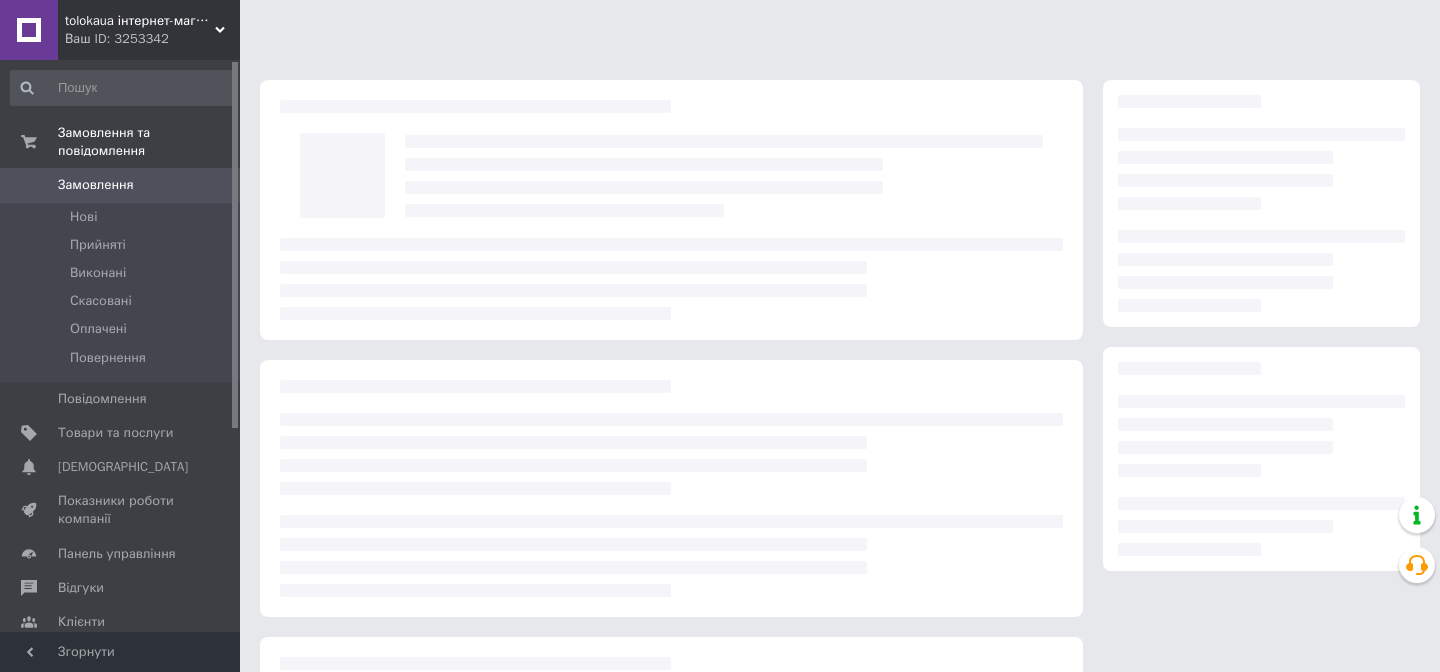 scroll, scrollTop: 0, scrollLeft: 0, axis: both 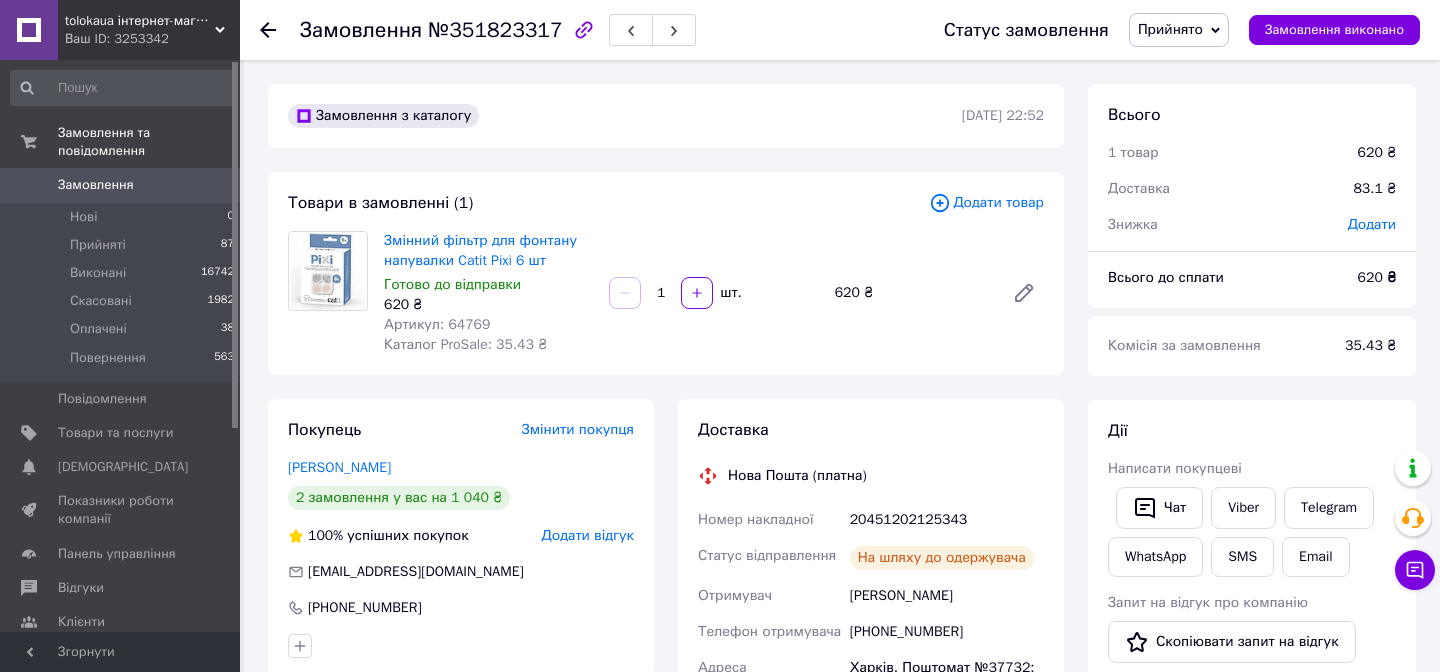 click on "Артикул: 64769" at bounding box center [437, 324] 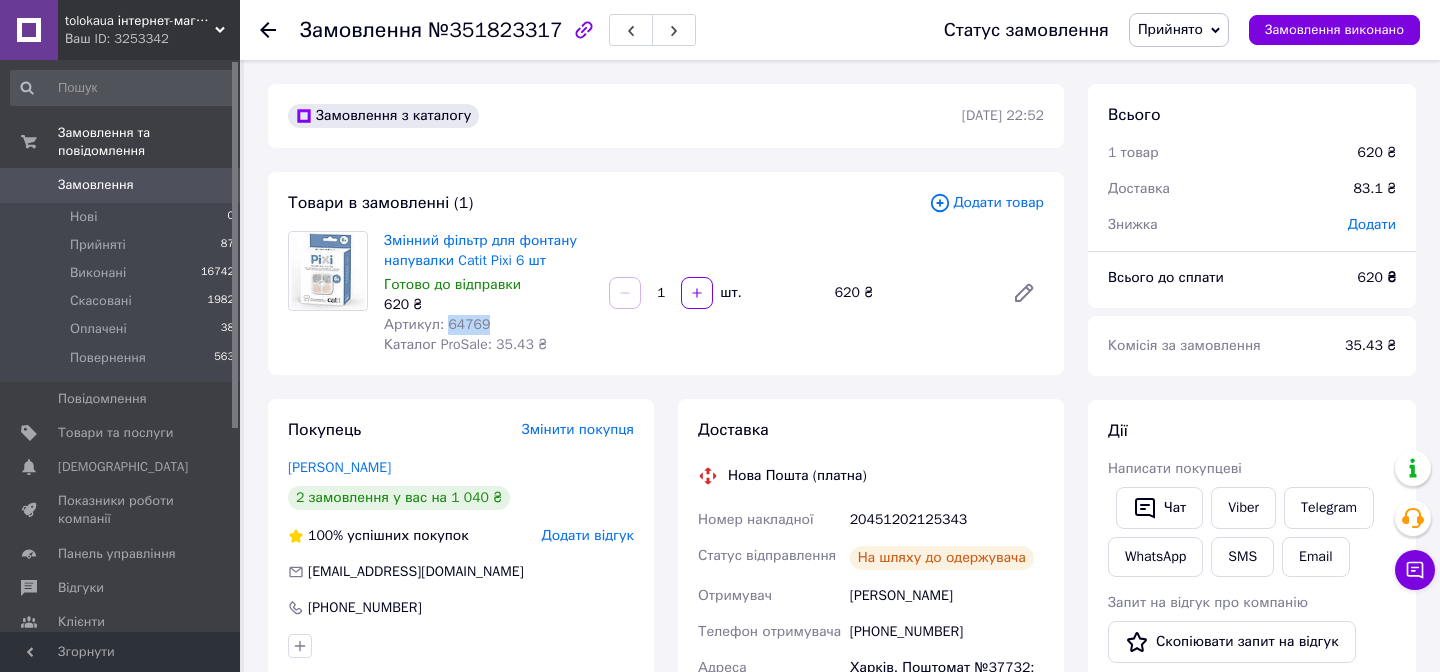 click on "Артикул: 64769" at bounding box center [437, 324] 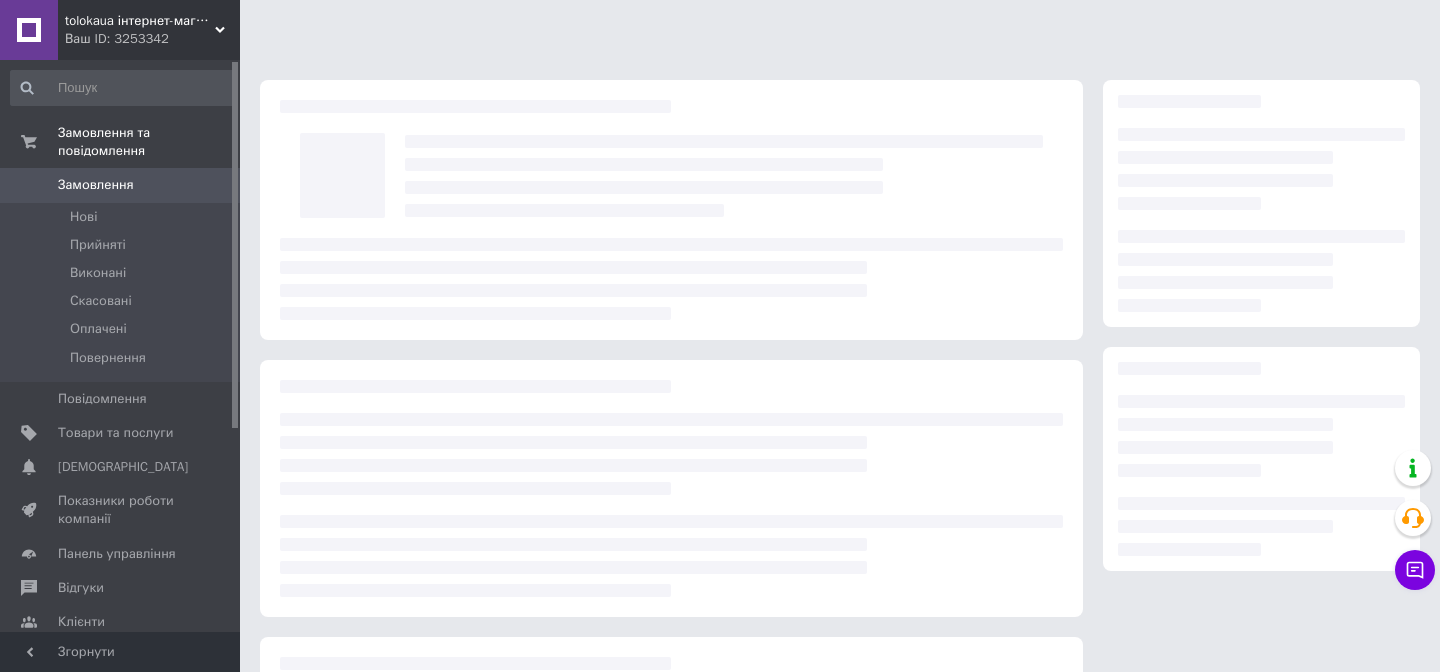 scroll, scrollTop: 0, scrollLeft: 0, axis: both 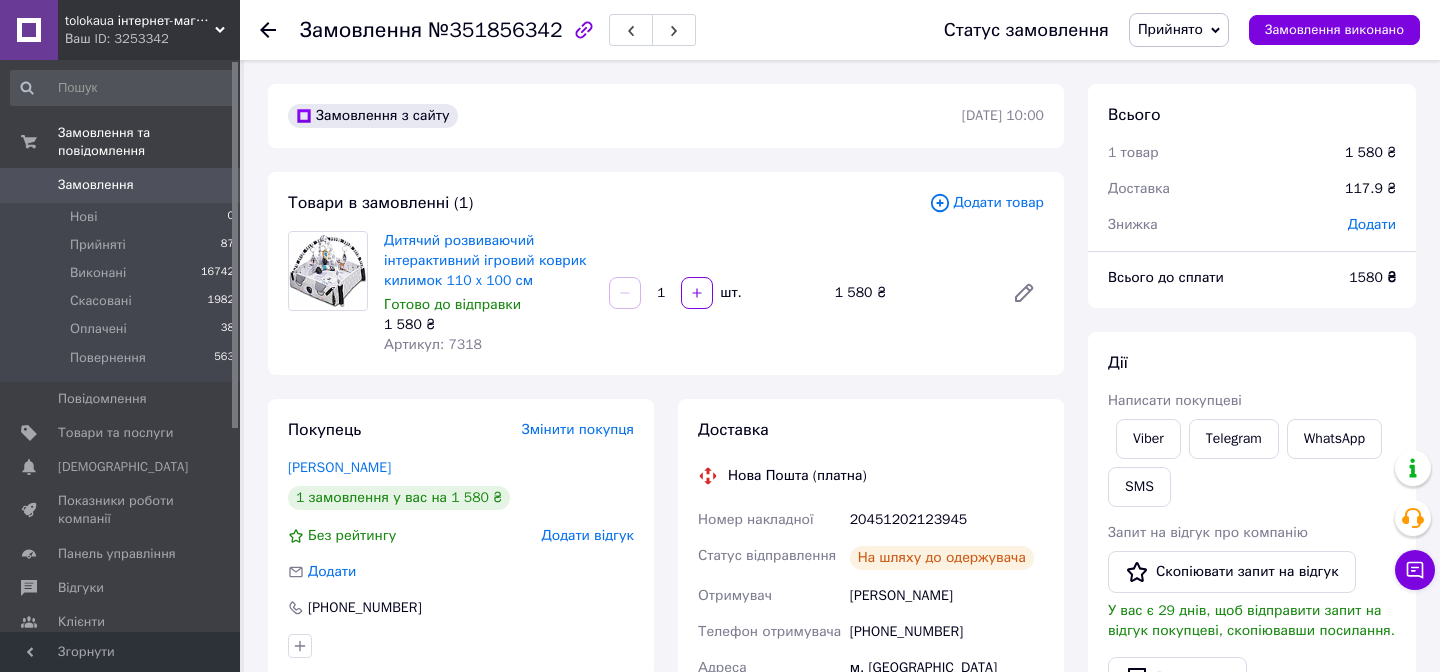 click on "Артикул: 7318" at bounding box center (433, 344) 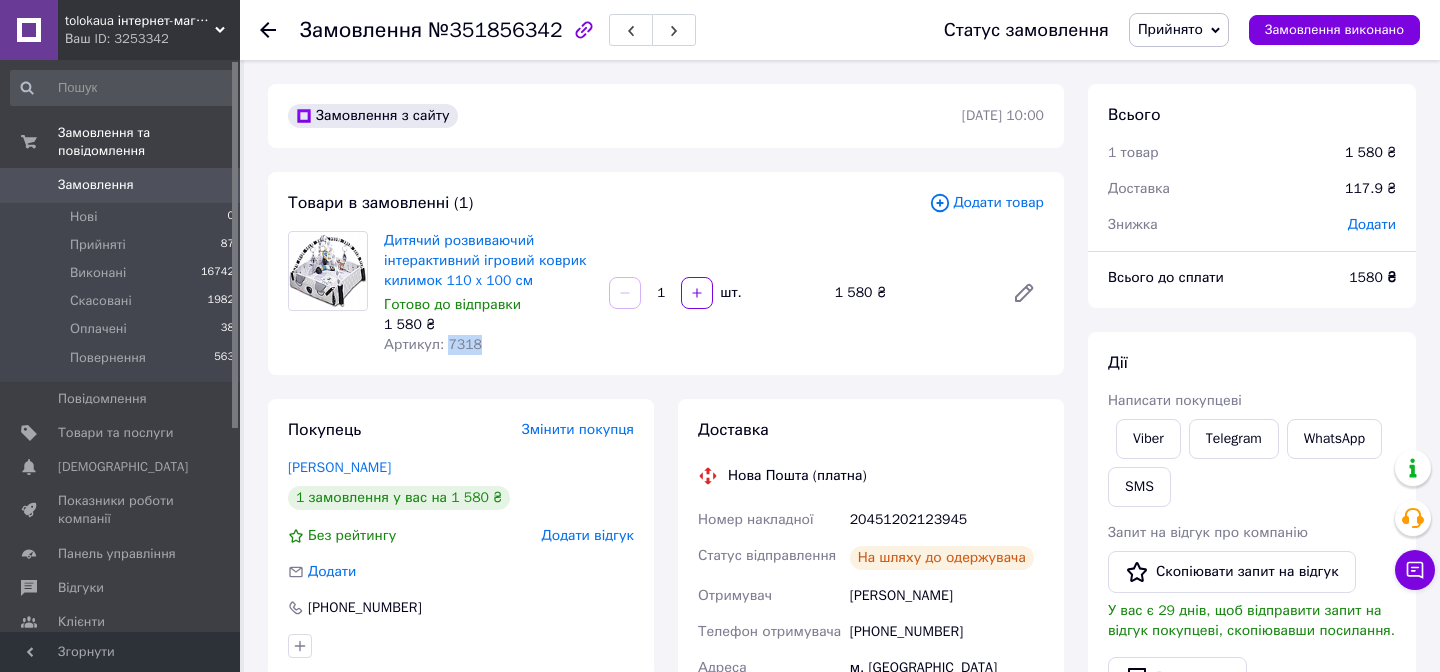 click on "Артикул: 7318" at bounding box center [433, 344] 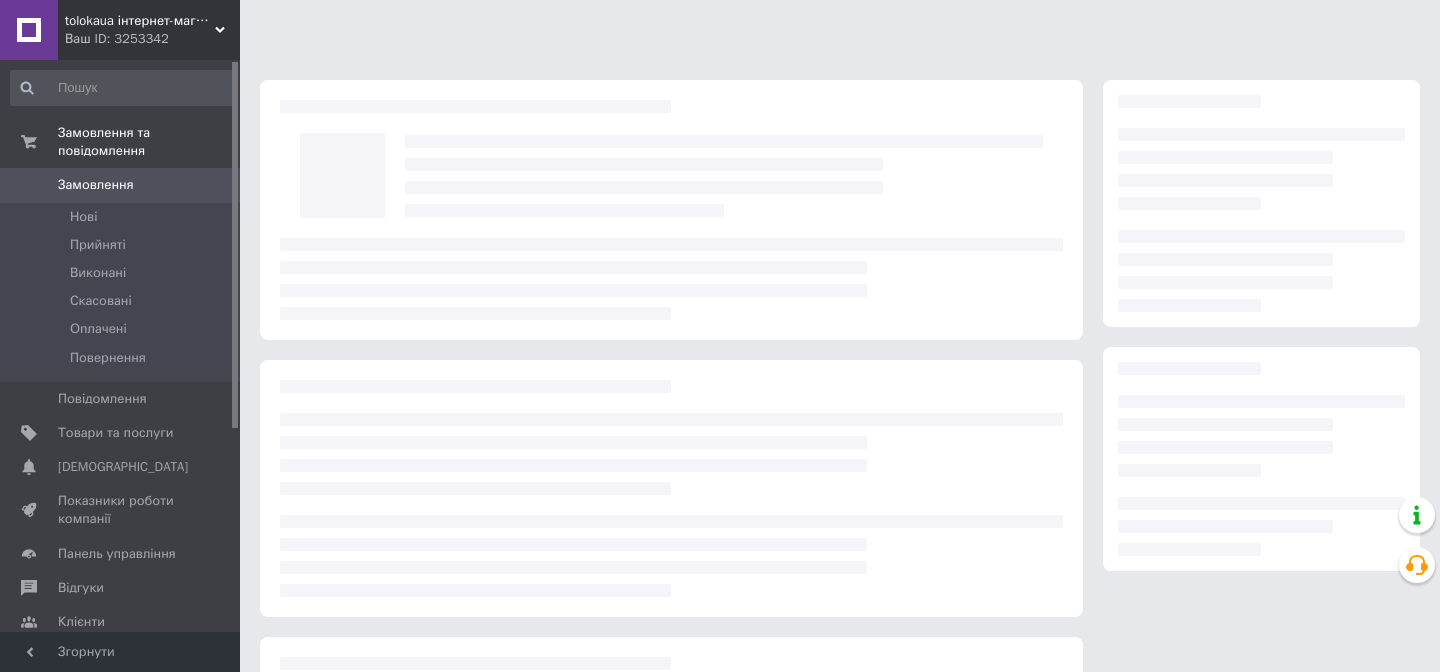 scroll, scrollTop: 0, scrollLeft: 0, axis: both 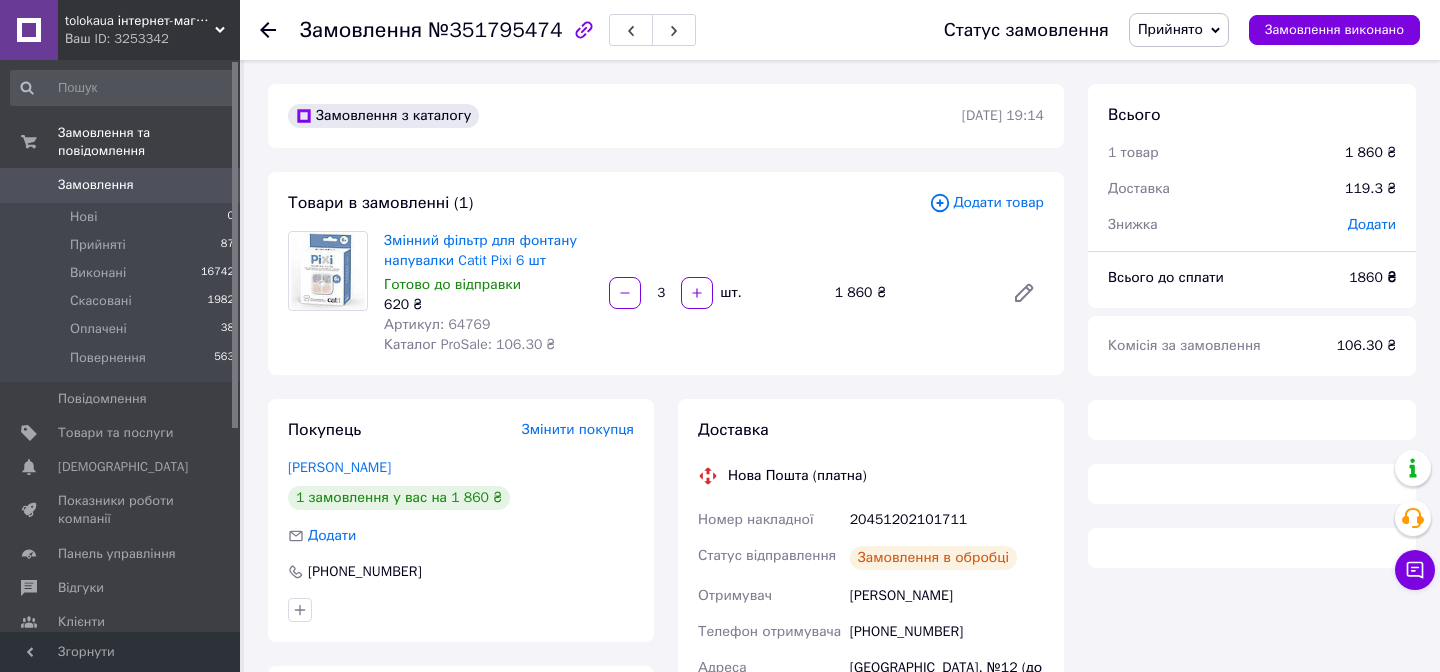 click on "Артикул: 64769" at bounding box center [437, 324] 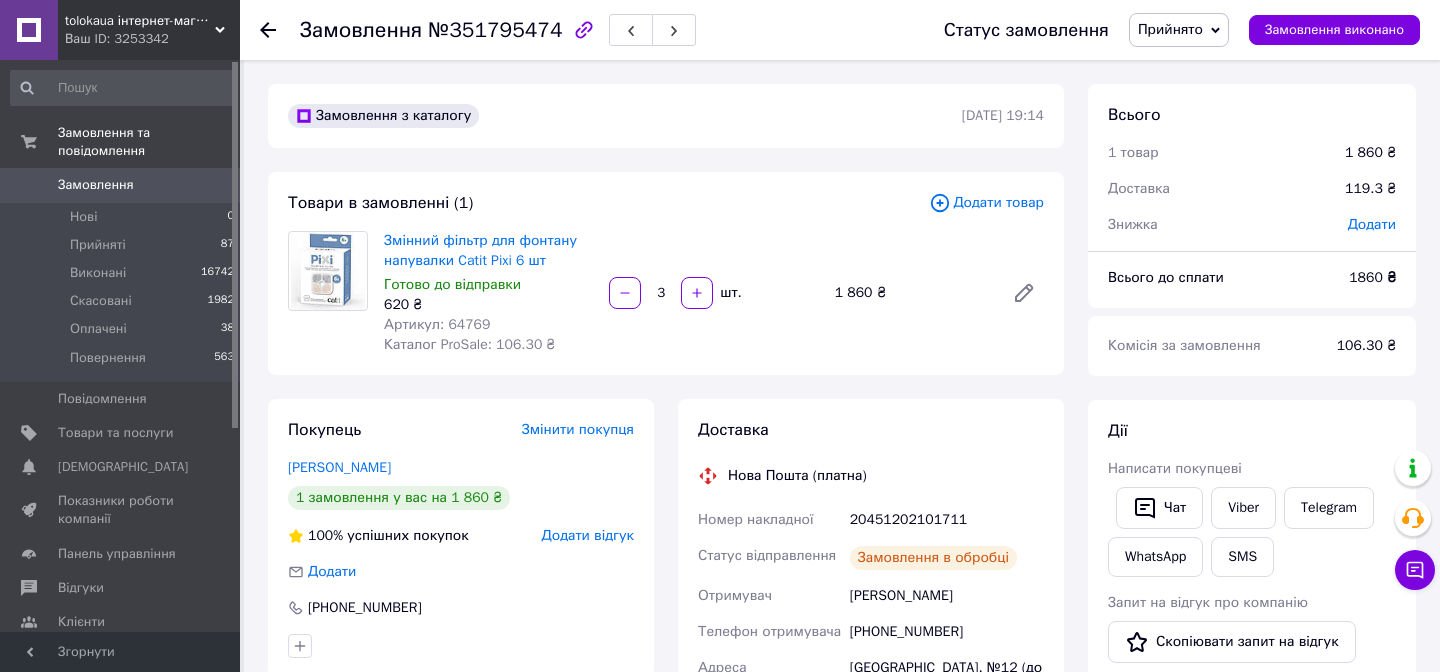click on "Артикул: 64769" at bounding box center (437, 324) 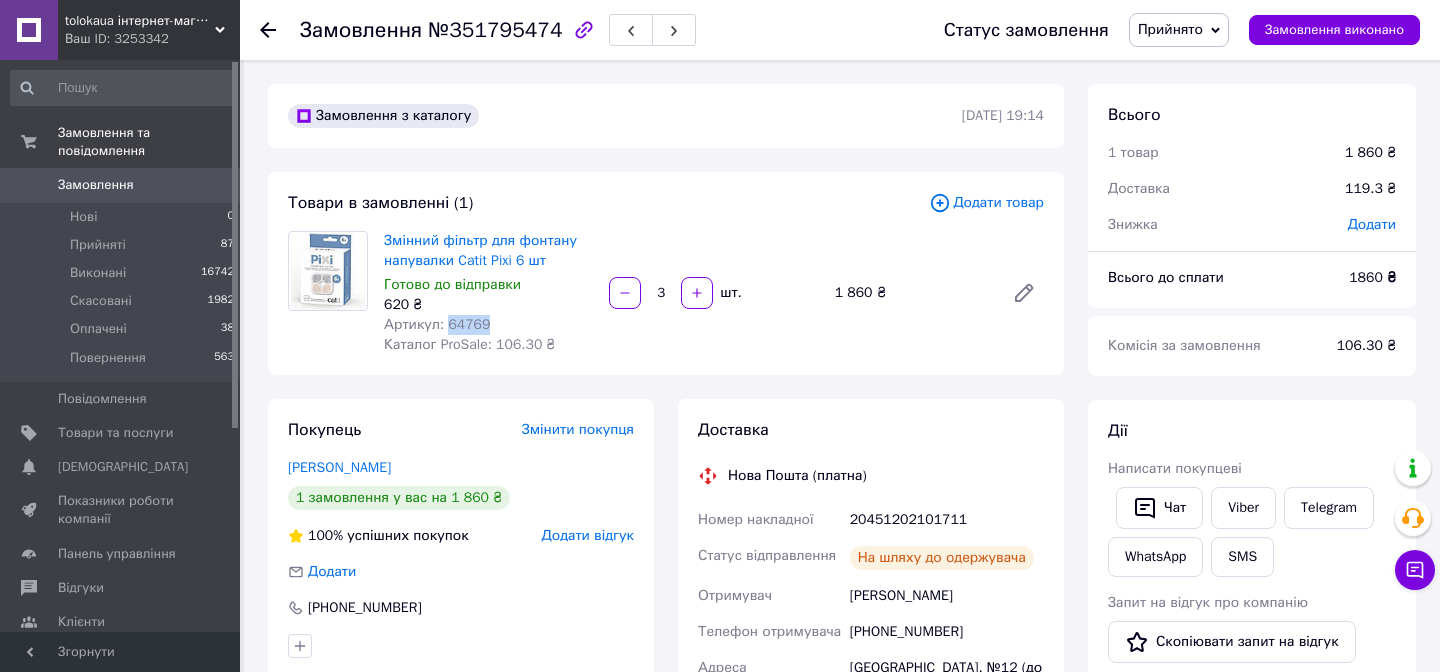 click on "Артикул: 64769" at bounding box center [437, 324] 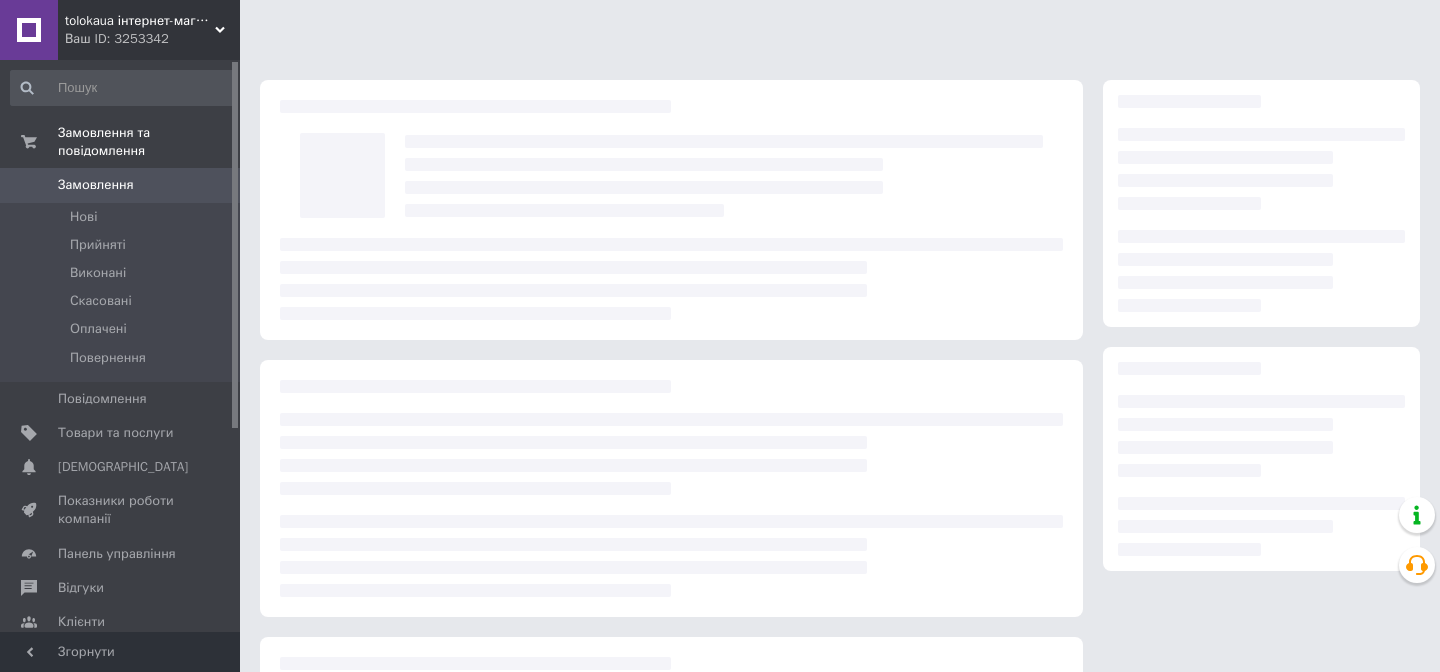 scroll, scrollTop: 0, scrollLeft: 0, axis: both 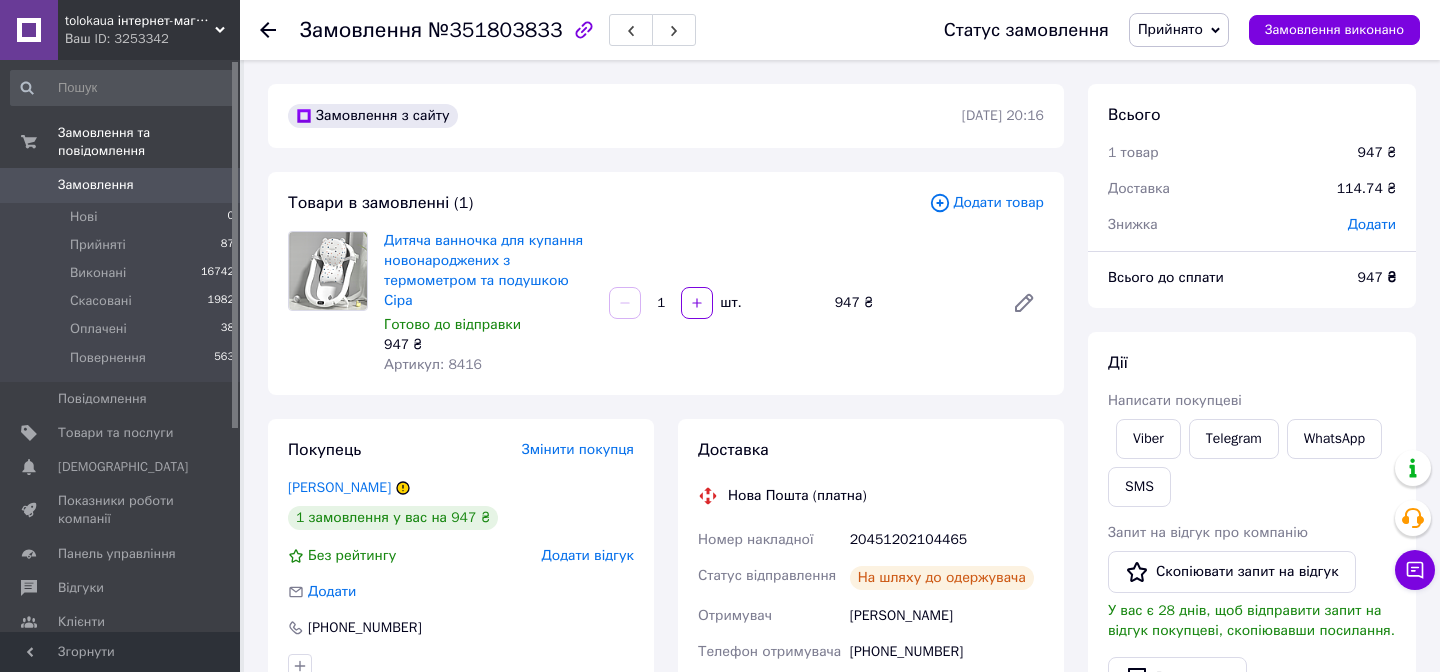 click on "Артикул: 8416" at bounding box center [433, 364] 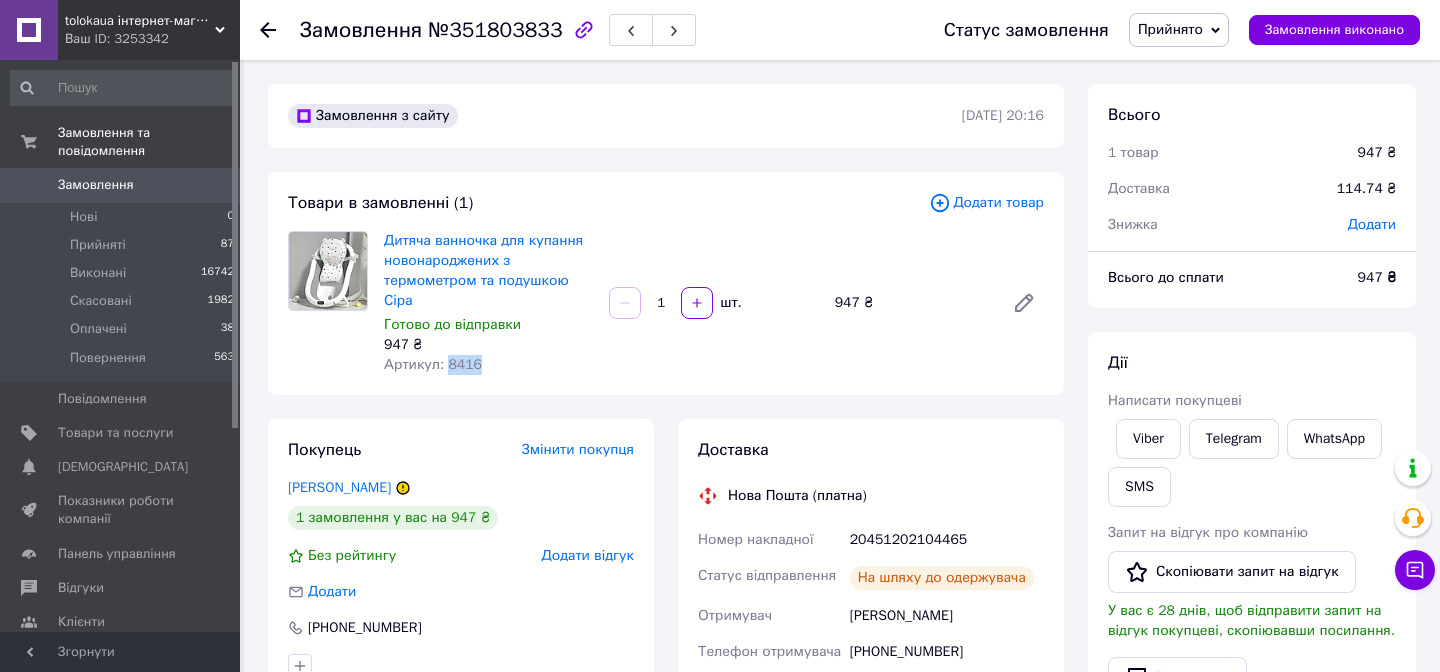 click on "Артикул: 8416" at bounding box center (433, 364) 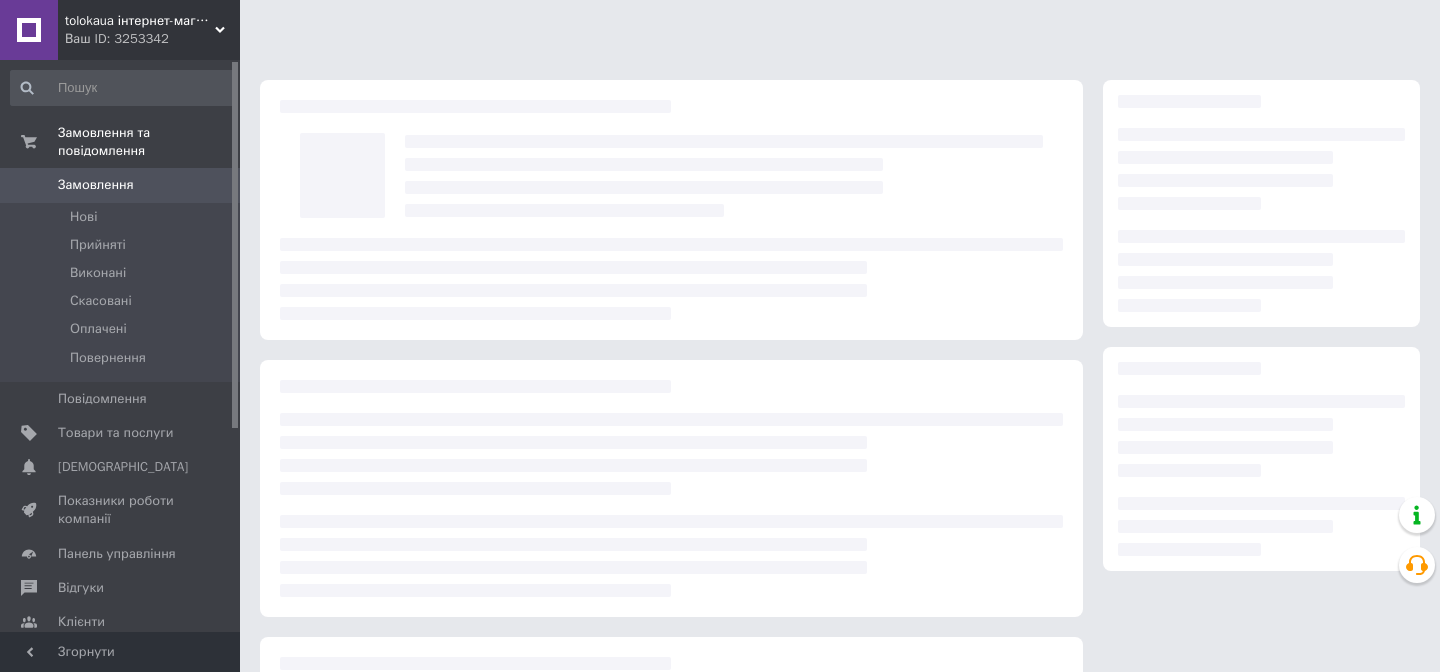 scroll, scrollTop: 0, scrollLeft: 0, axis: both 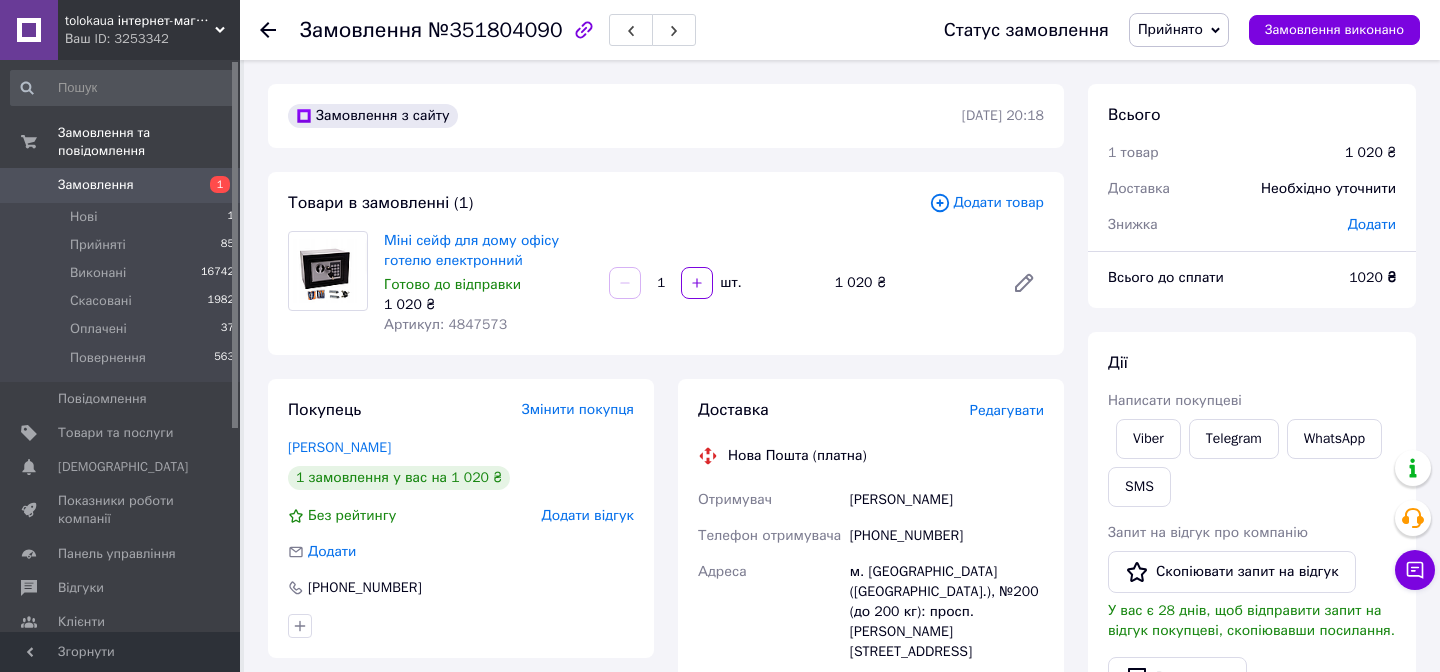 click on "Редагувати" at bounding box center [1007, 410] 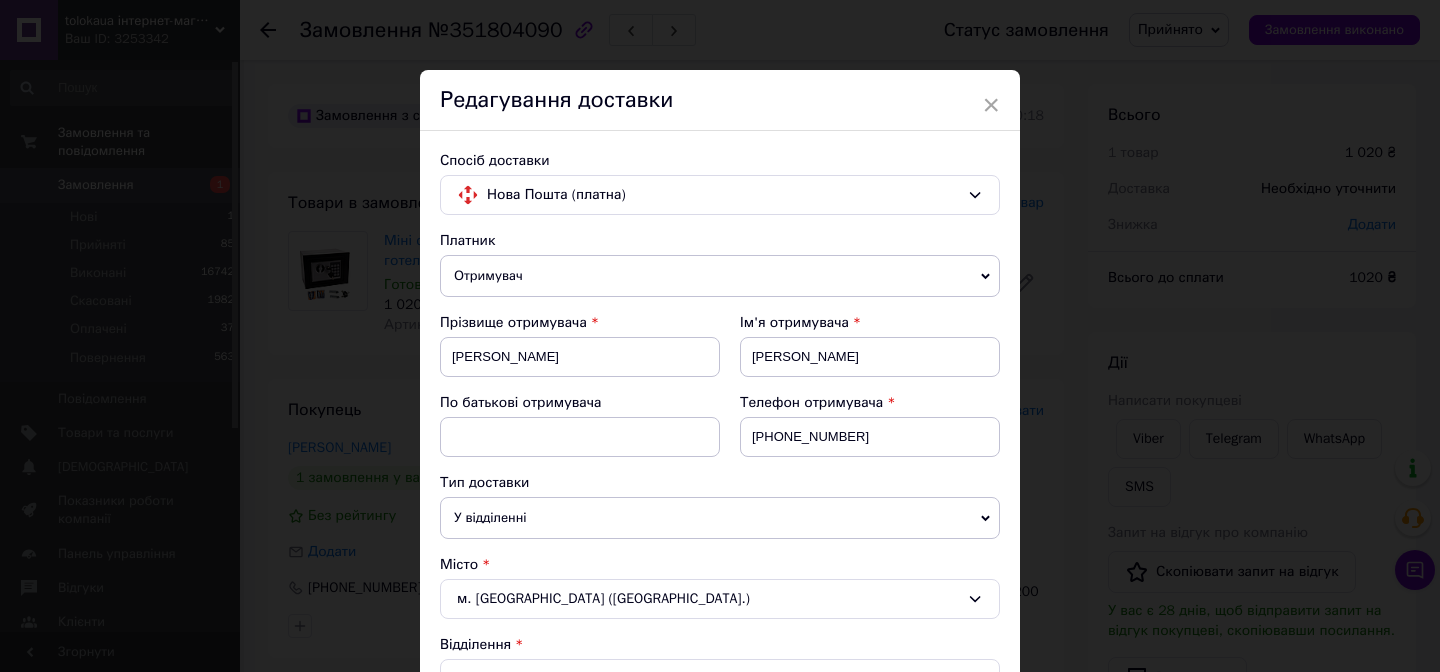 scroll, scrollTop: 874, scrollLeft: 0, axis: vertical 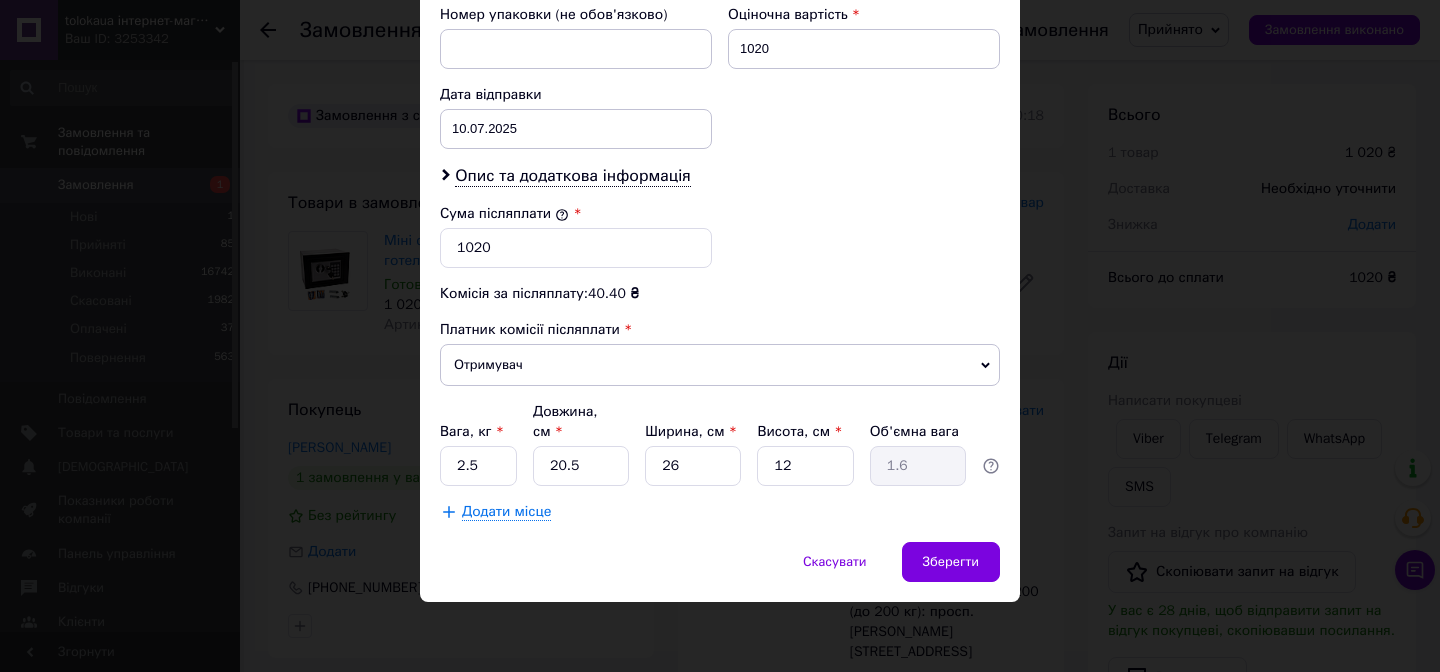 click on "× Редагування доставки Спосіб доставки Нова Пошта (платна) Платник Отримувач Відправник Прізвище отримувача Ющенко Ім'я отримувача Светлана По батькові отримувача Телефон отримувача +380638977213 Тип доставки У відділенні Кур'єром В поштоматі Місто м. Київ (Київська обл.) Відділення №200 (до 200 кг): просп. Броварський, 31В Місце відправки Нововолинськ: №1: вул. Луцька, 25 Немає збігів. Спробуйте змінити умови пошуку Додати ще місце відправки Тип посилки Вантаж Документи Номер упаковки (не обов'язково) Оціночна вартість 1020 Дата відправки 10.07.2025 < 2025 > < Июль > Пн Вт Ср Чт" at bounding box center (720, 336) 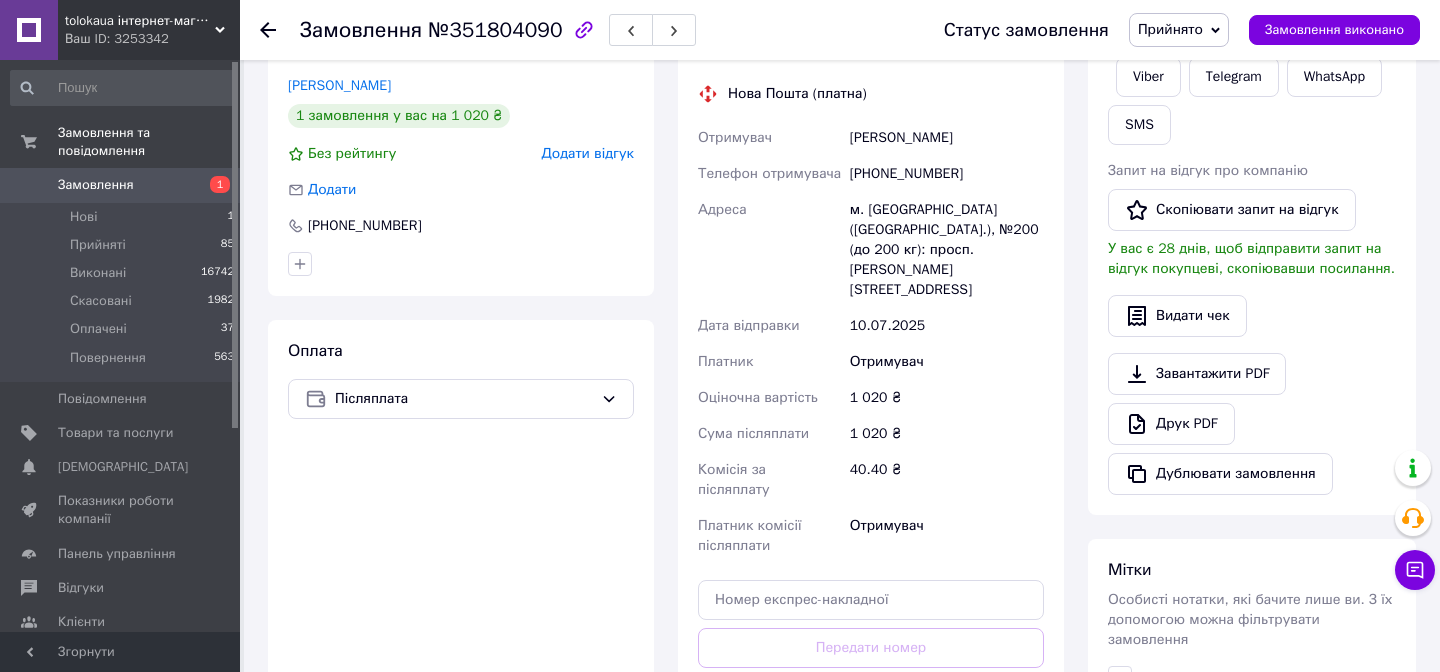 scroll, scrollTop: 438, scrollLeft: 0, axis: vertical 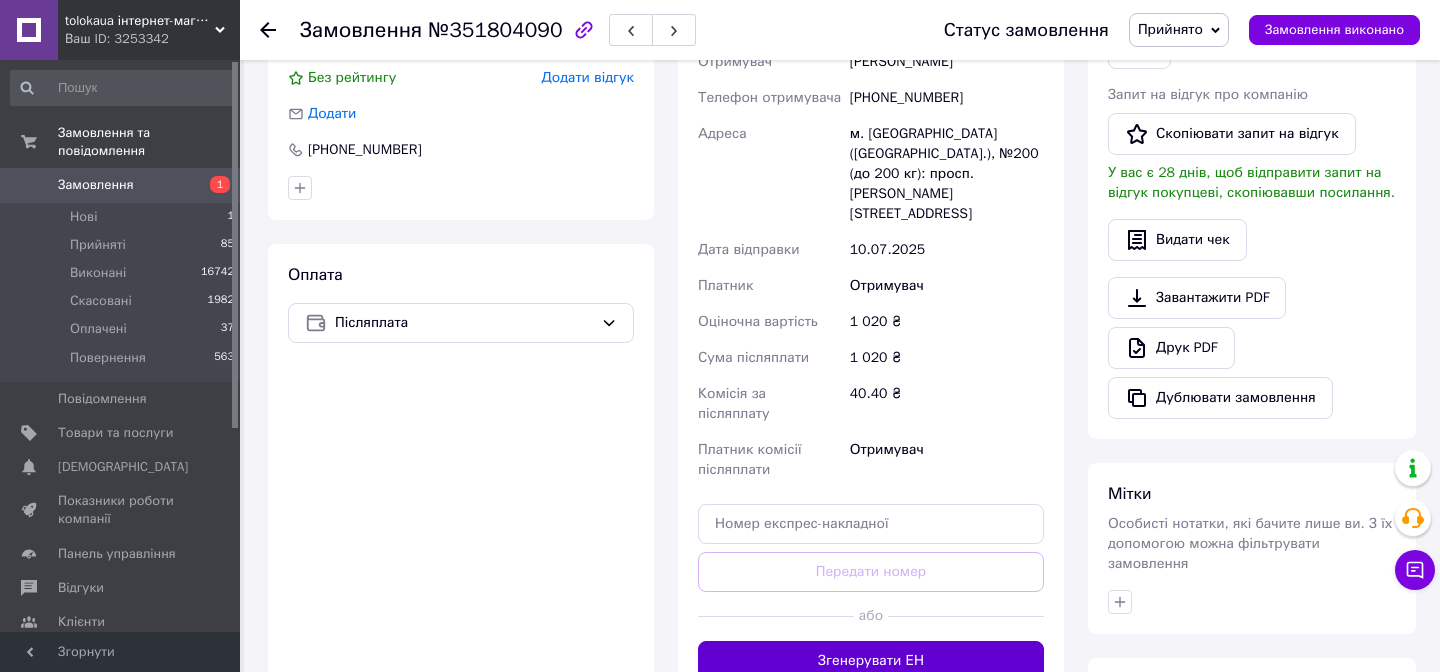 click on "Згенерувати ЕН" at bounding box center [871, 661] 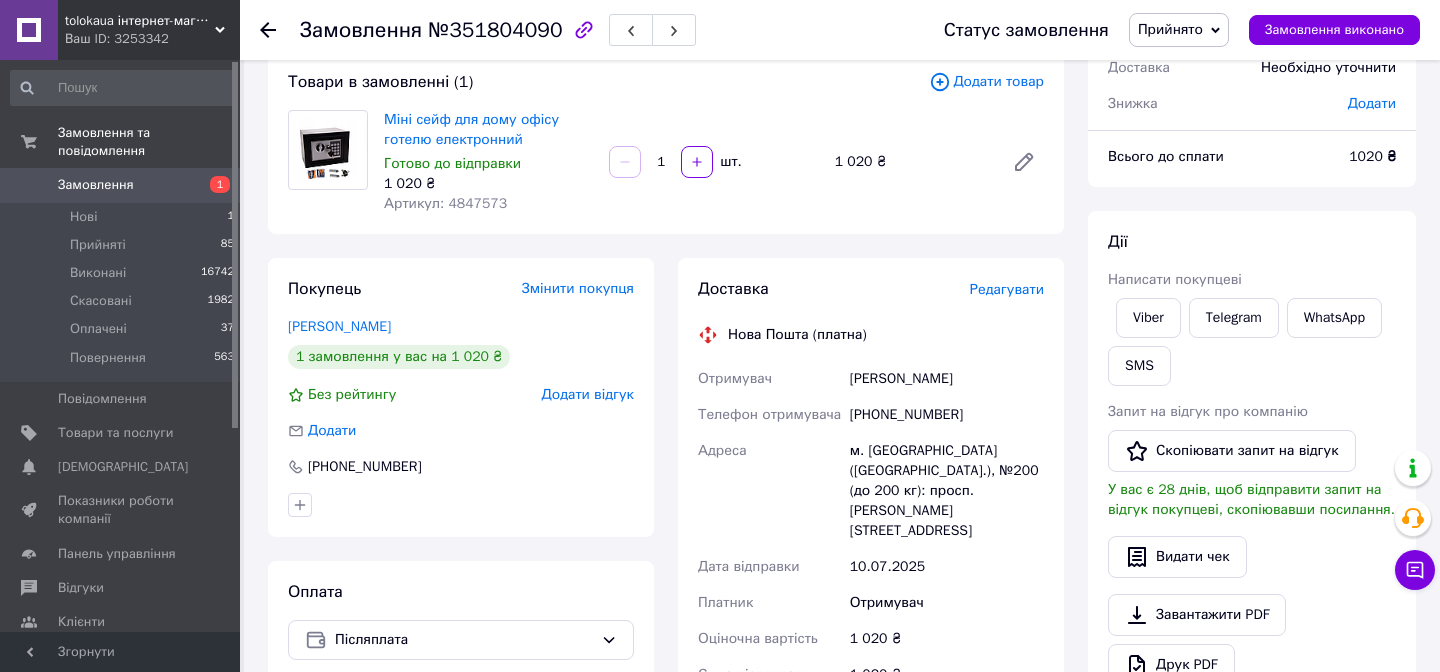 scroll, scrollTop: 160, scrollLeft: 0, axis: vertical 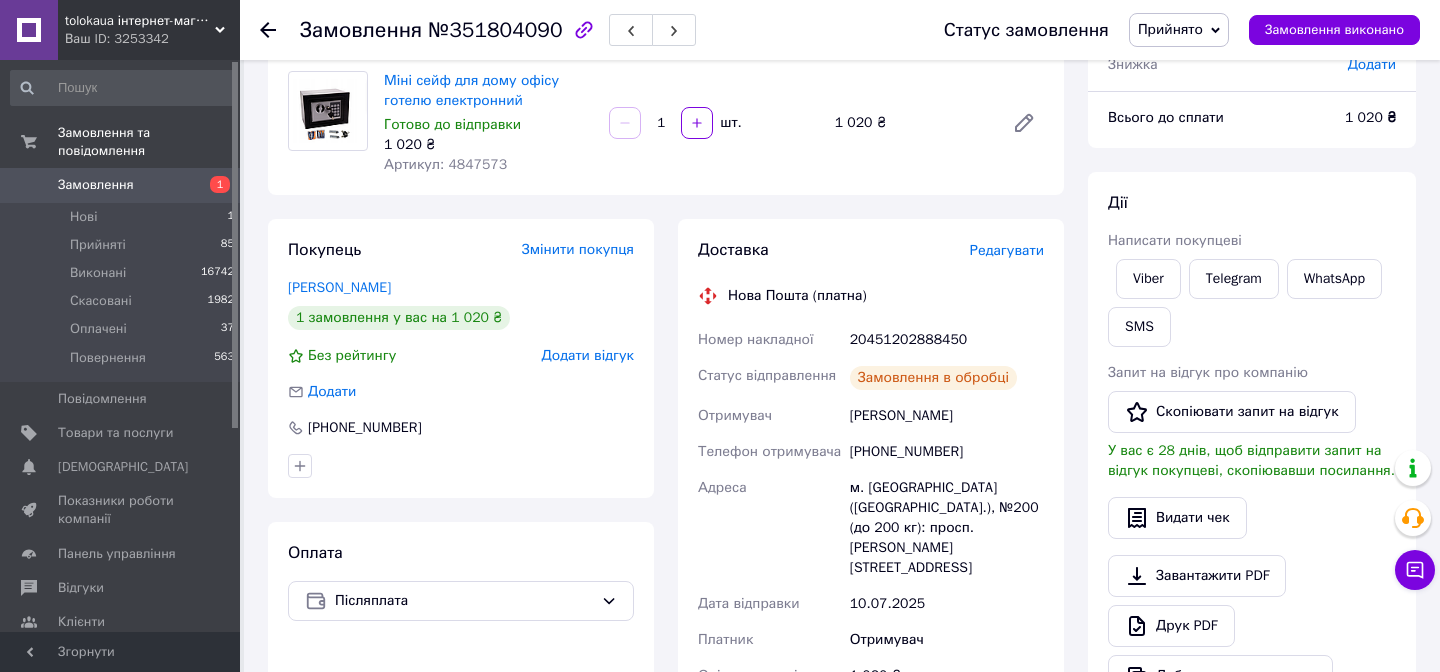 click on "20451202888450" at bounding box center (947, 340) 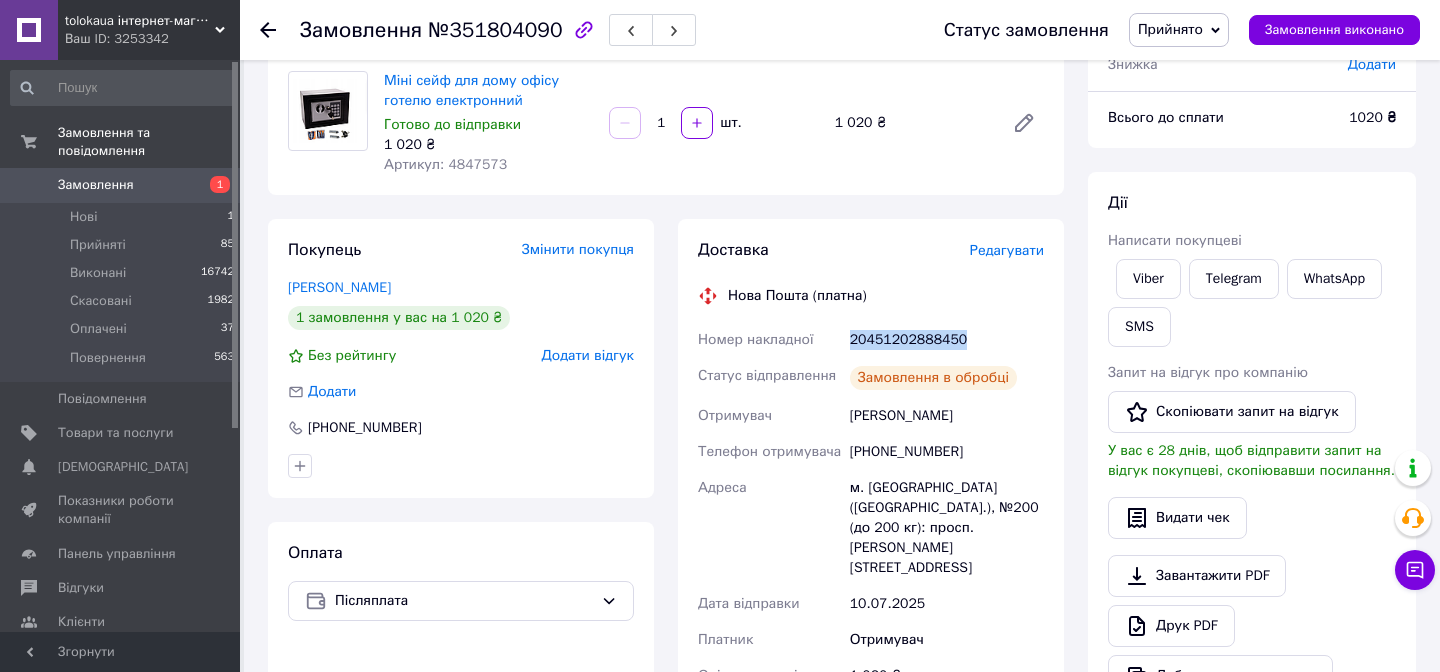 click on "20451202888450" at bounding box center (947, 340) 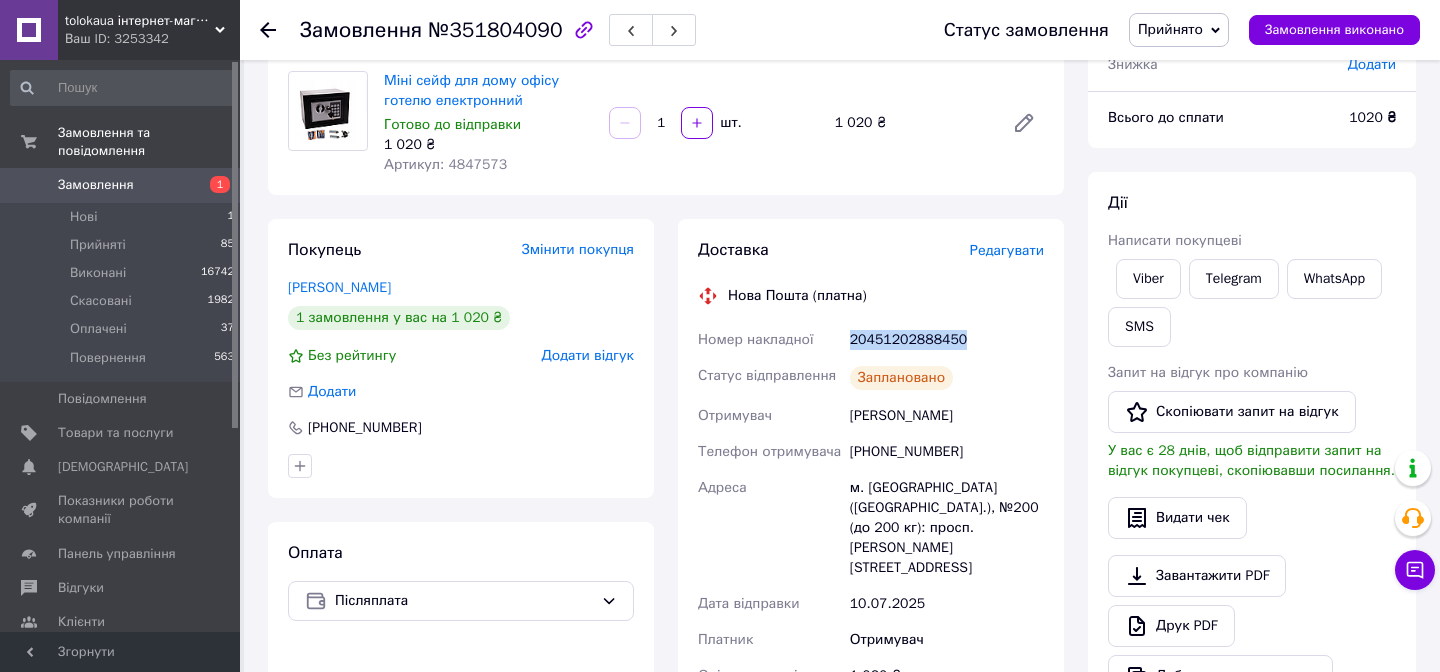 copy on "20451202888450" 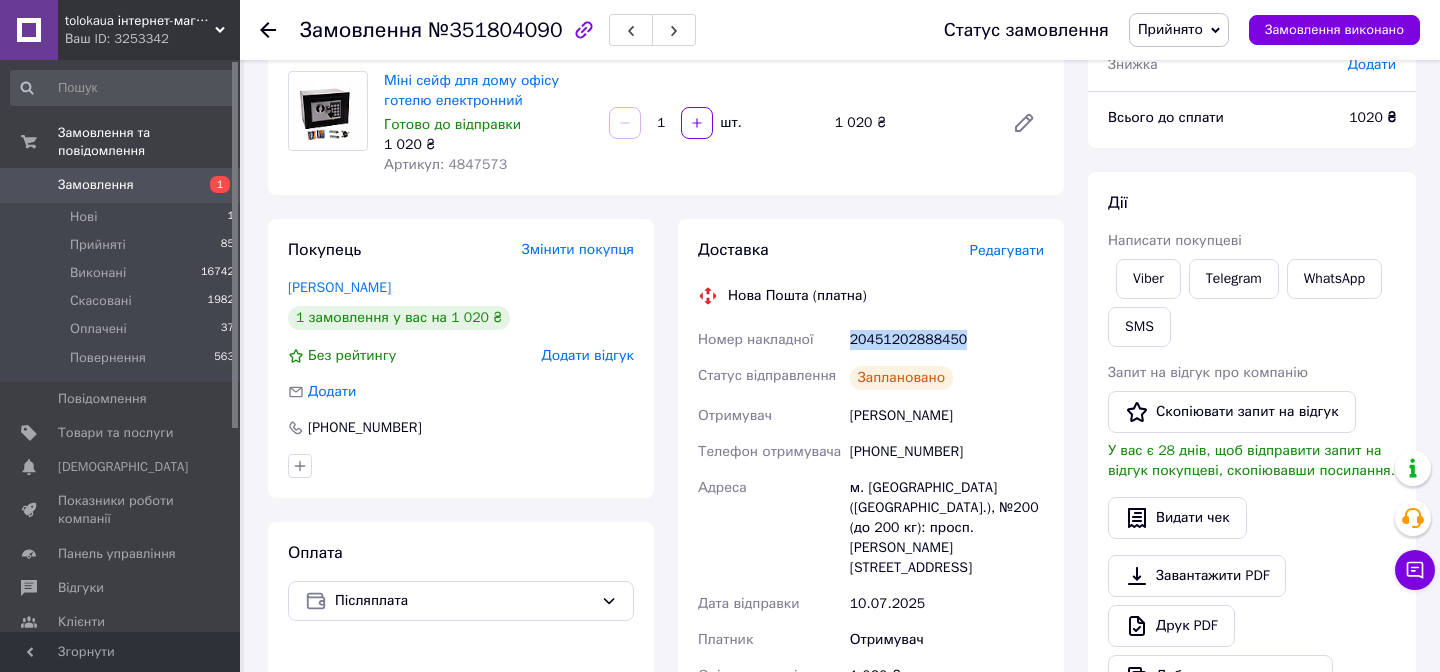 drag, startPoint x: 852, startPoint y: 418, endPoint x: 981, endPoint y: 418, distance: 129 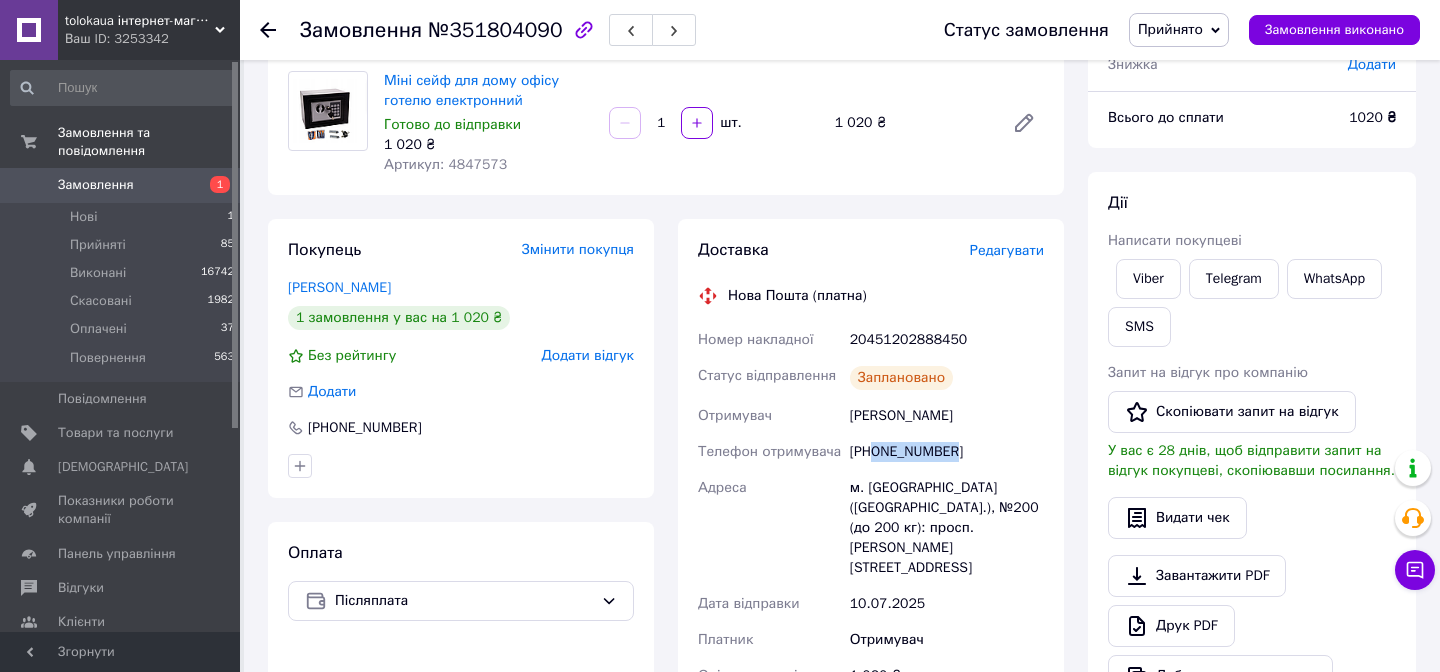 drag, startPoint x: 875, startPoint y: 452, endPoint x: 970, endPoint y: 452, distance: 95 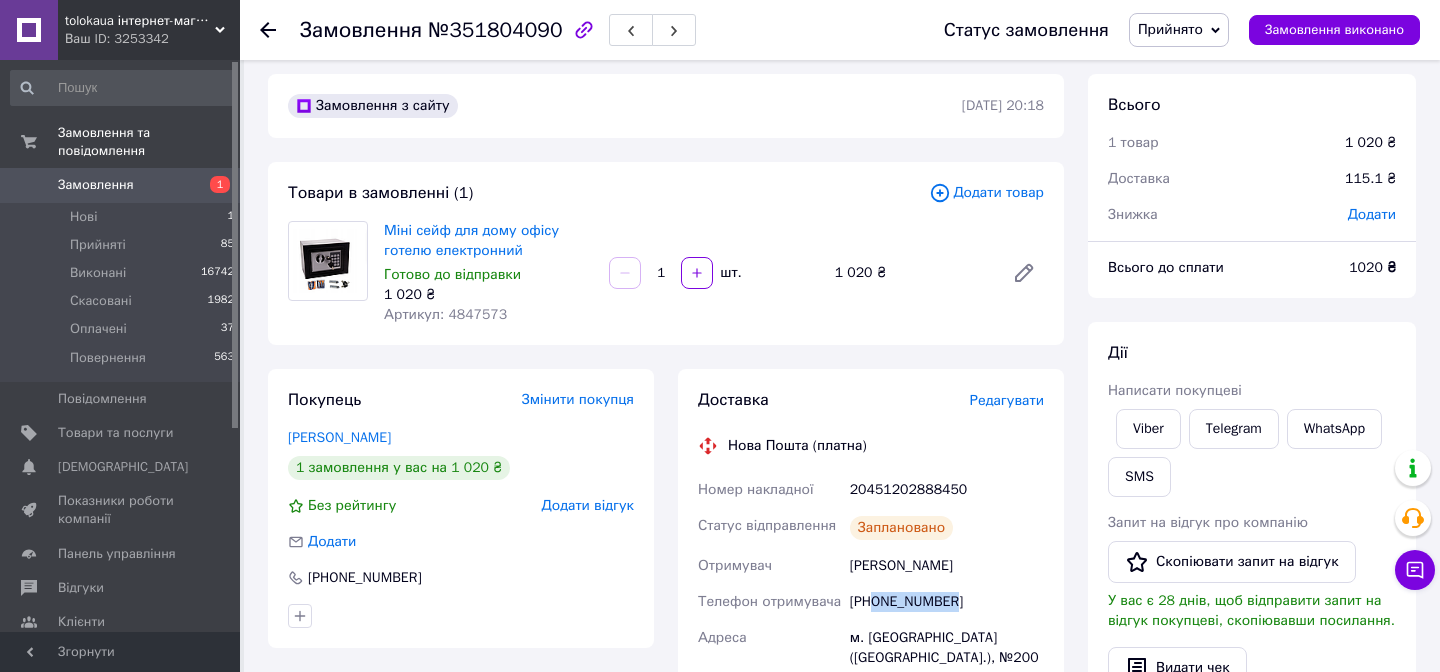 scroll, scrollTop: 0, scrollLeft: 0, axis: both 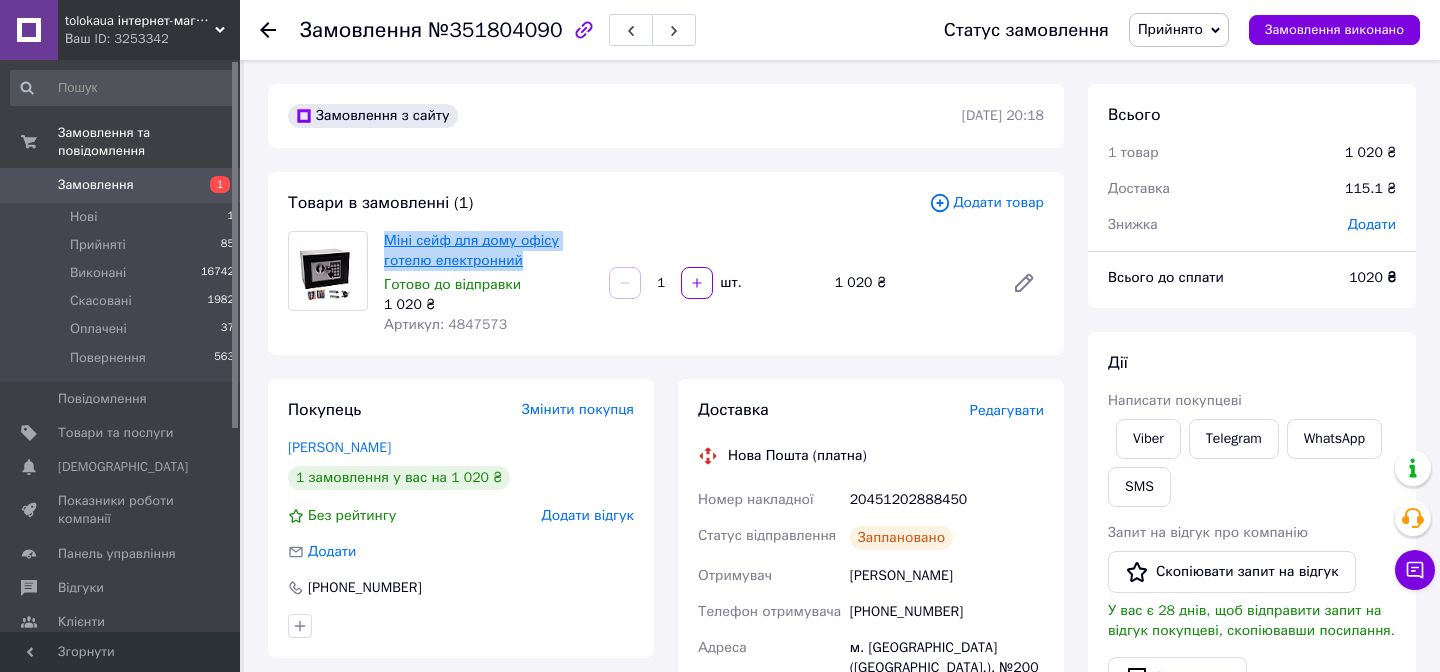 copy on "Міні сейф для дому офісу готелю електронний" 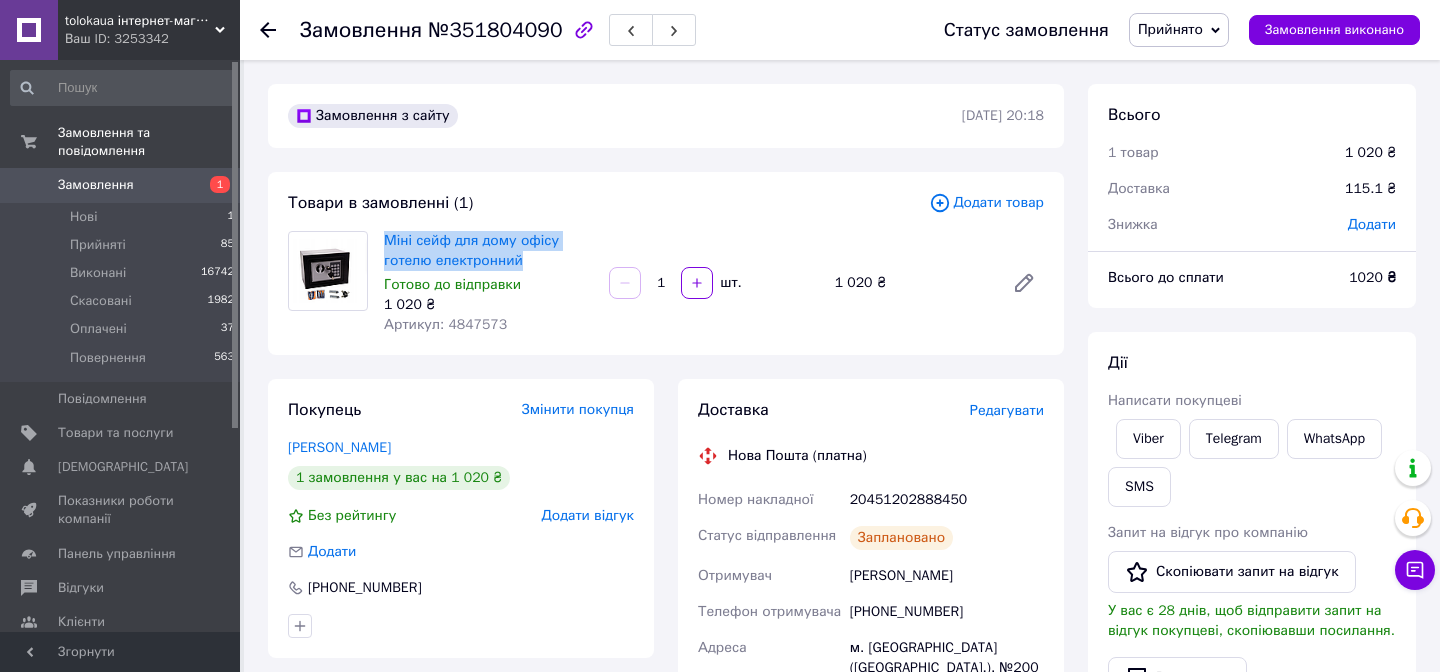 copy on "Міні сейф для дому офісу готелю електронний" 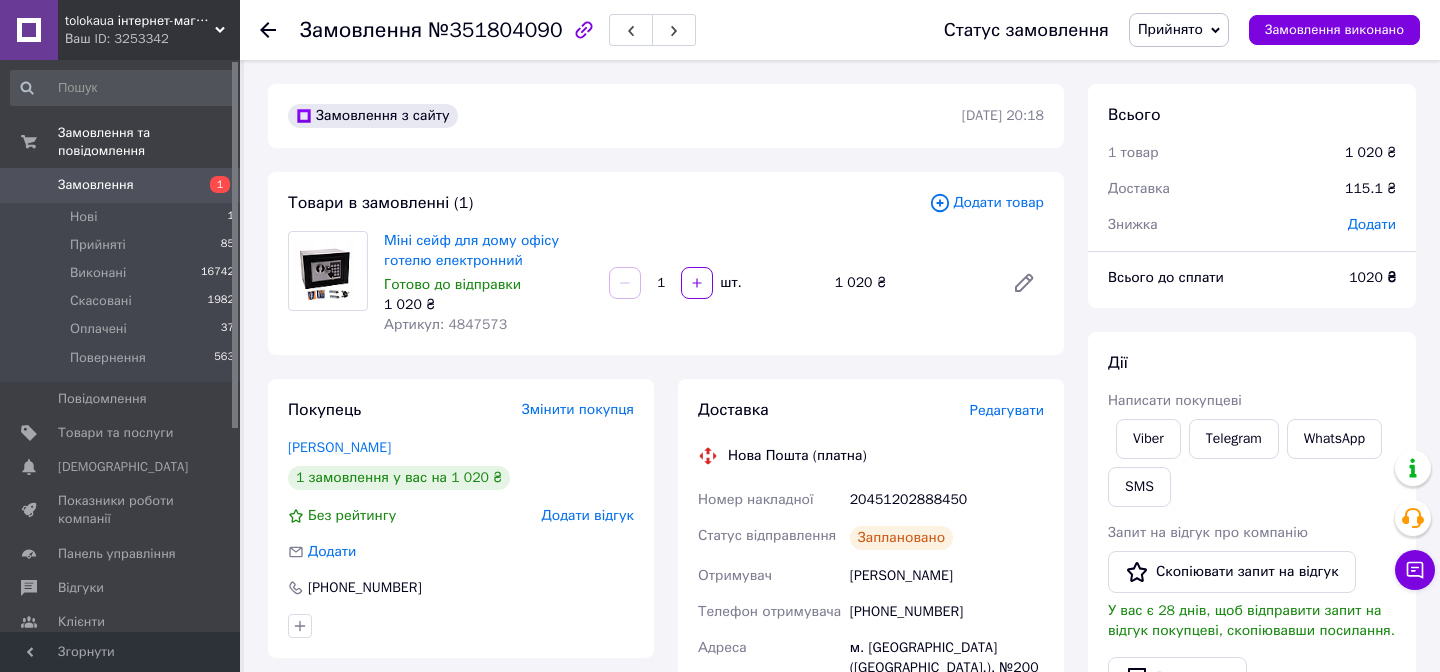click on "№351804090" at bounding box center (495, 30) 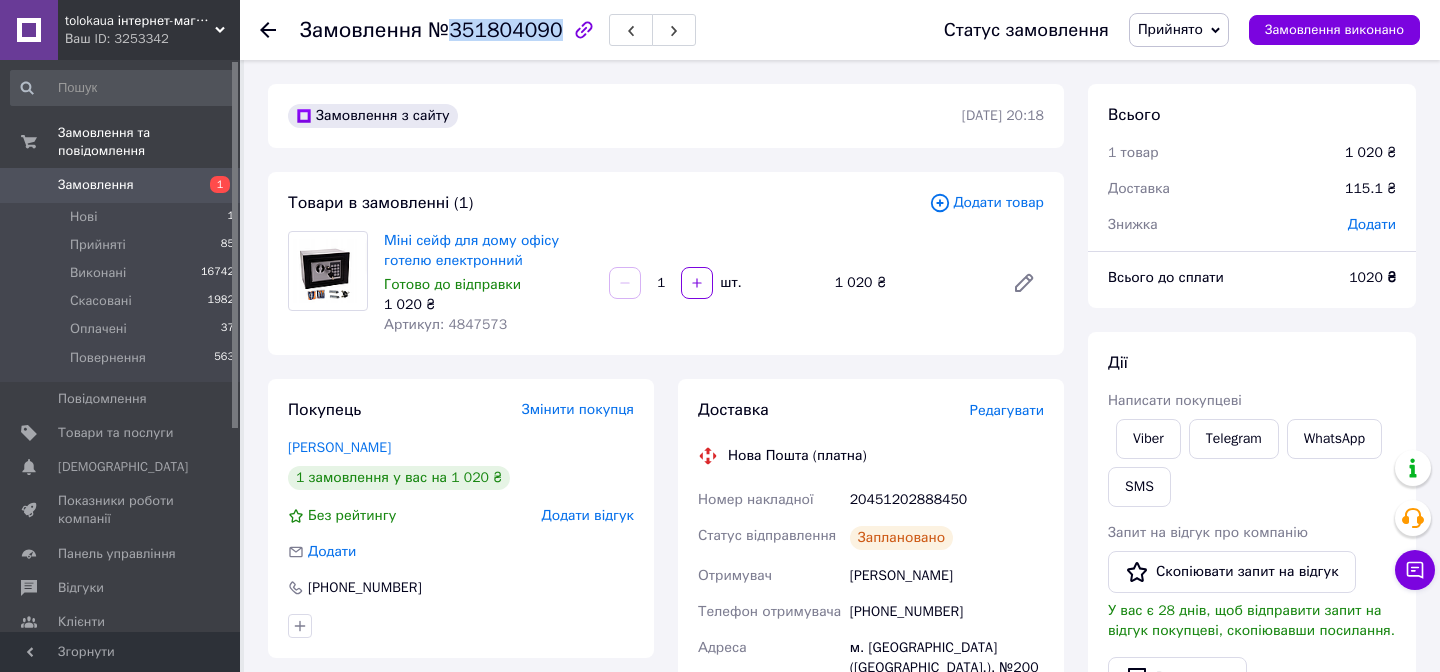 click on "№351804090" at bounding box center [495, 30] 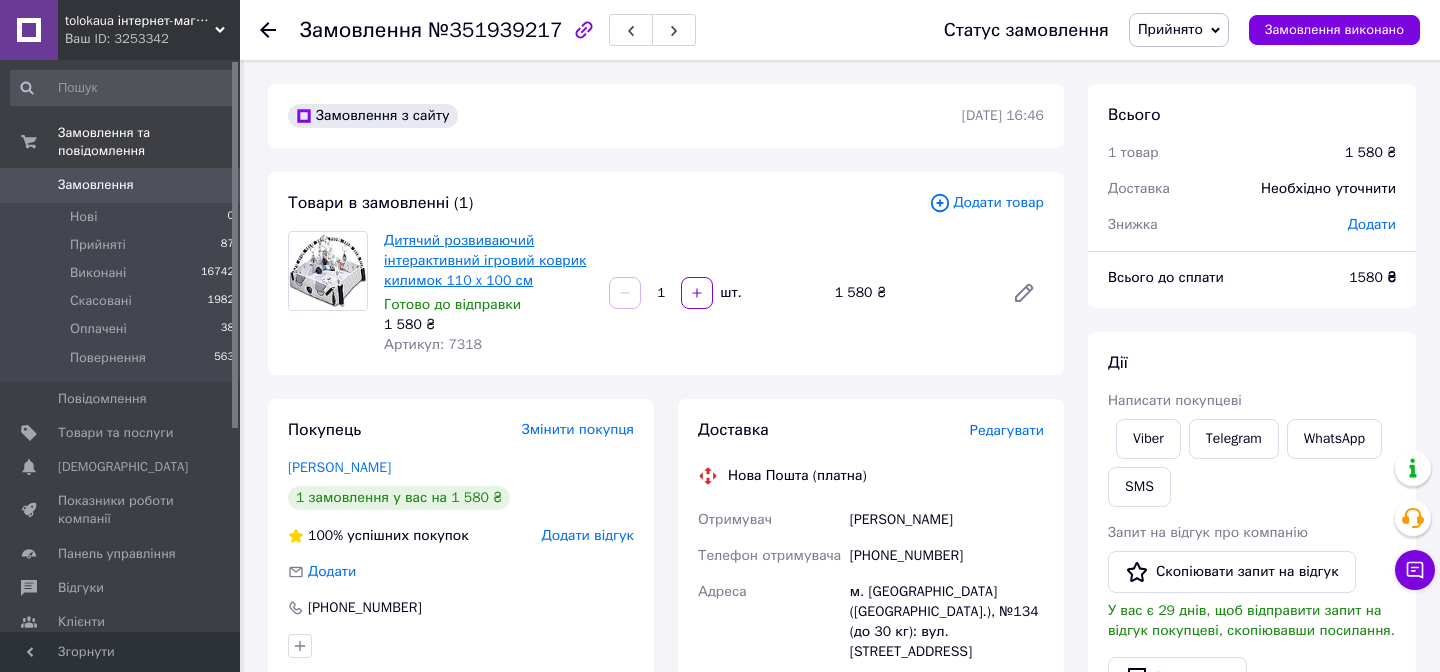scroll, scrollTop: 0, scrollLeft: 0, axis: both 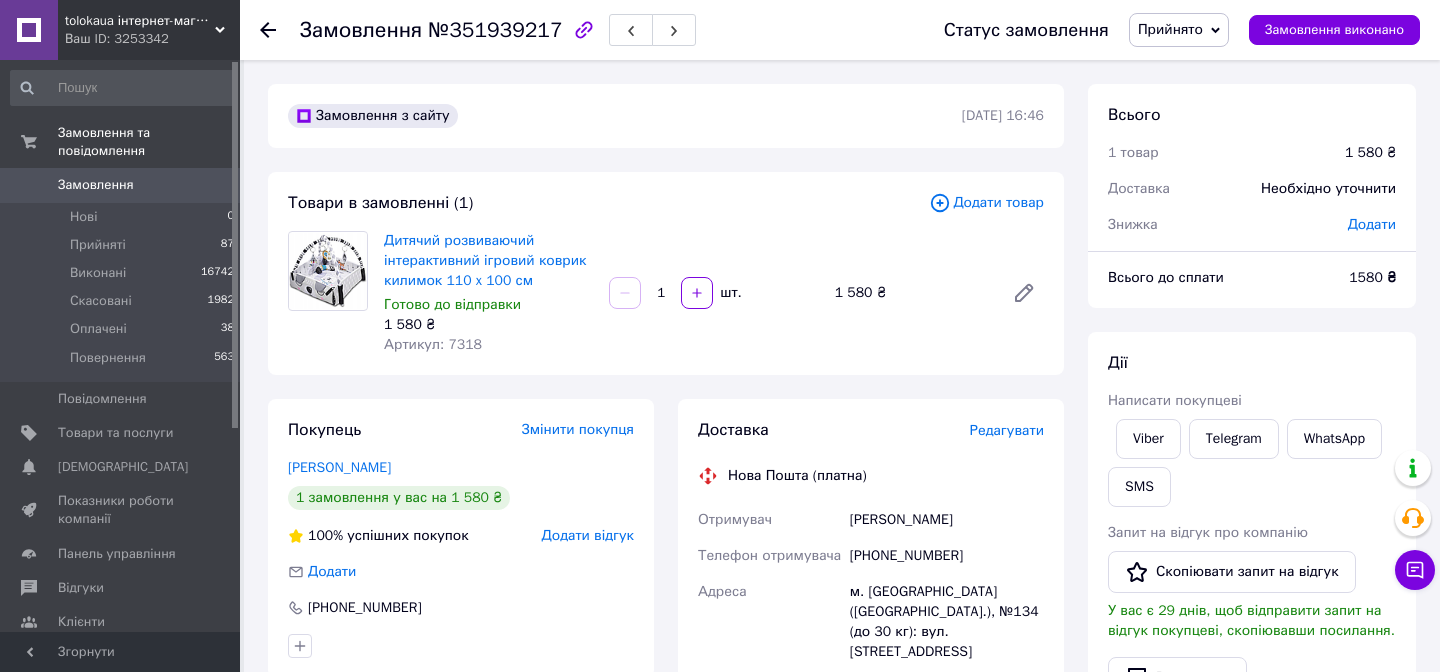 click on "№351939217" at bounding box center [495, 30] 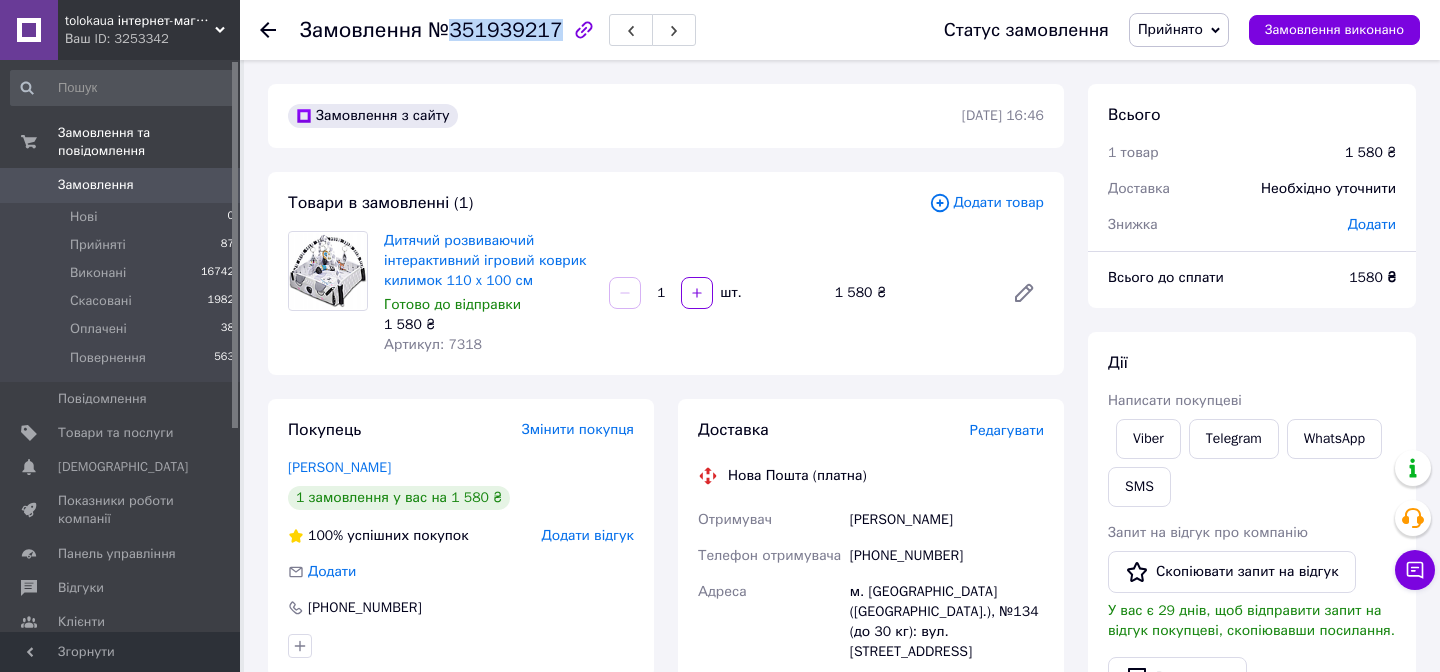 click on "№351939217" at bounding box center (495, 30) 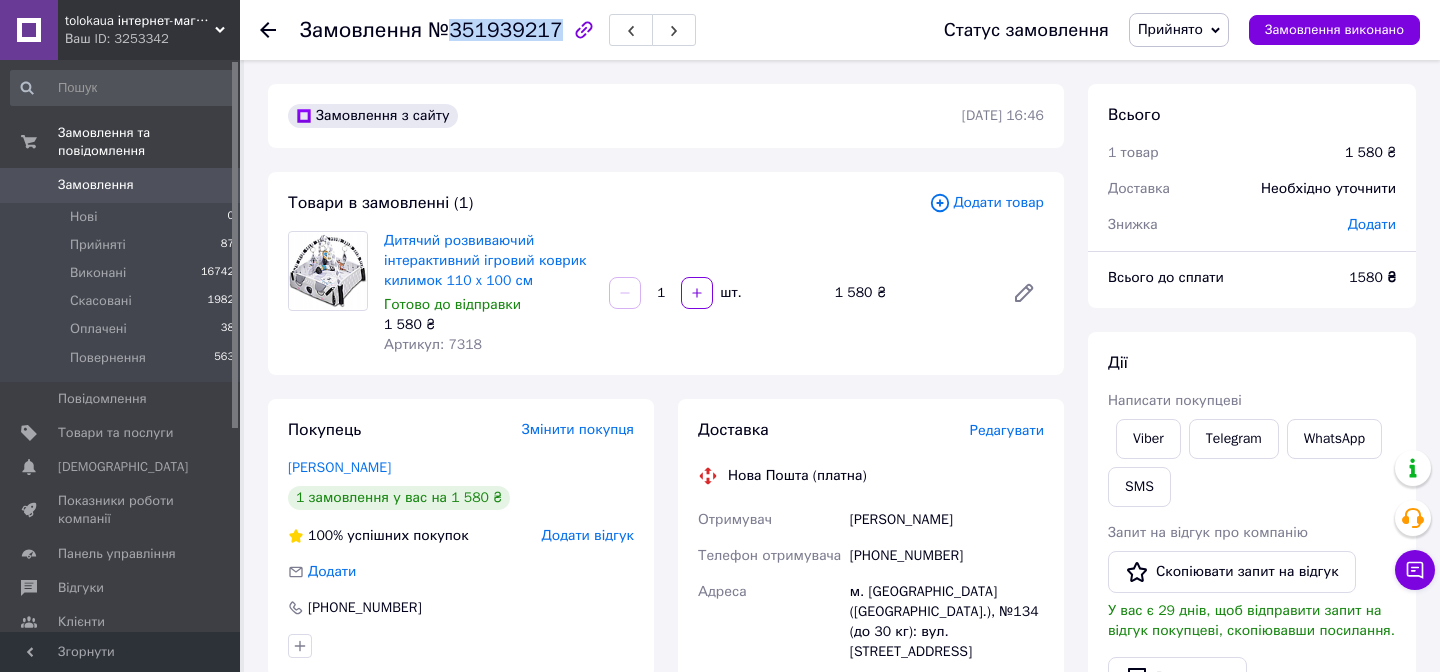 copy on "351939217" 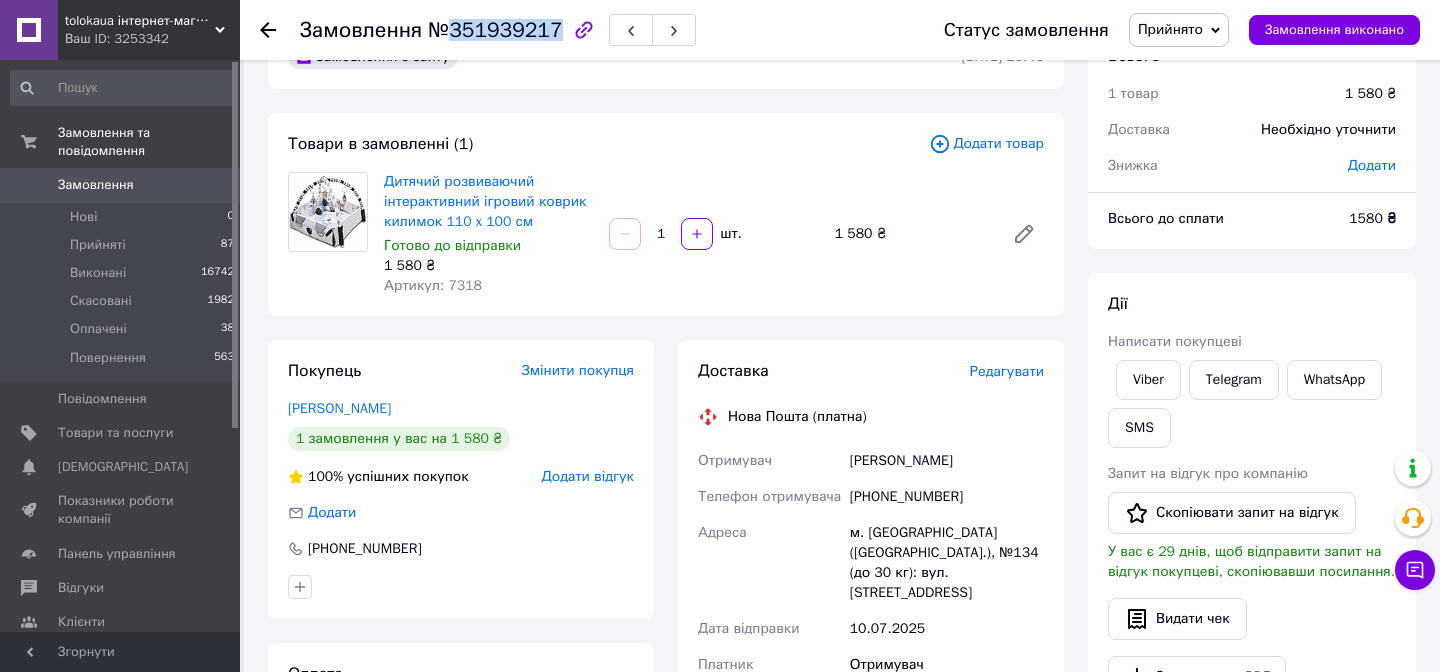 scroll, scrollTop: 88, scrollLeft: 0, axis: vertical 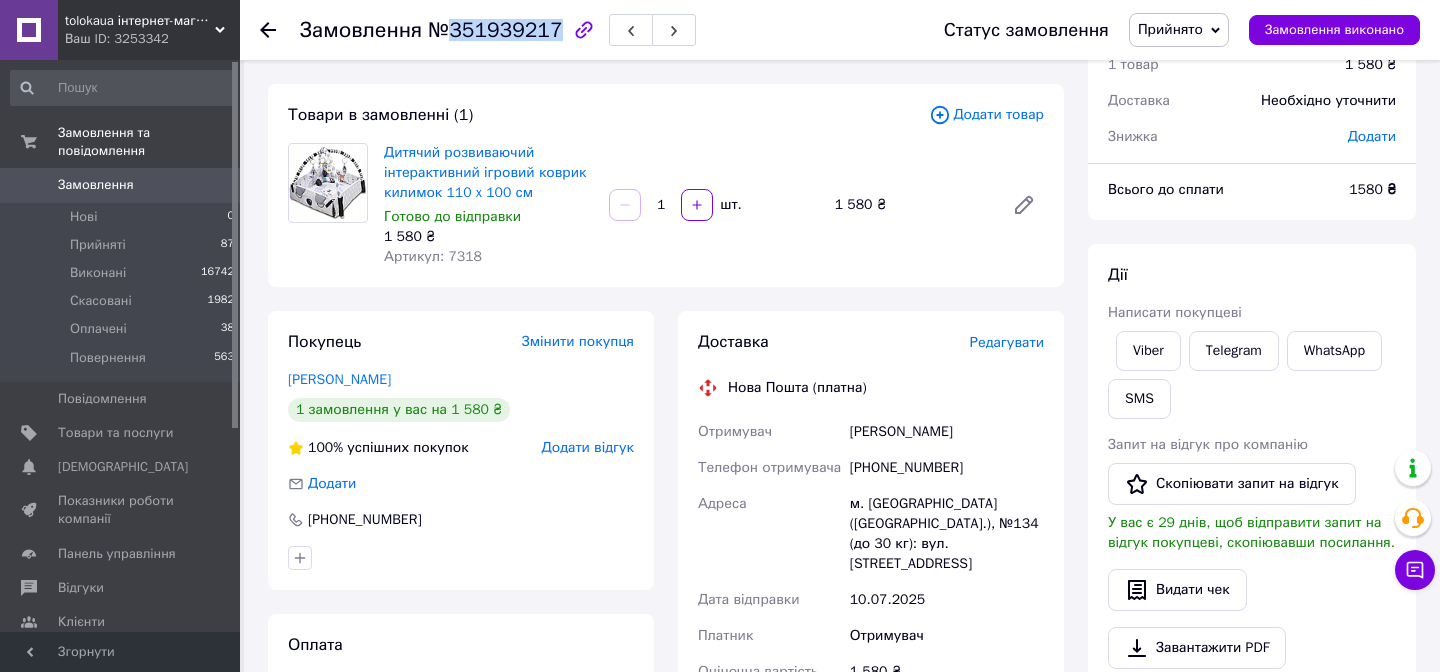 drag, startPoint x: 851, startPoint y: 436, endPoint x: 955, endPoint y: 436, distance: 104 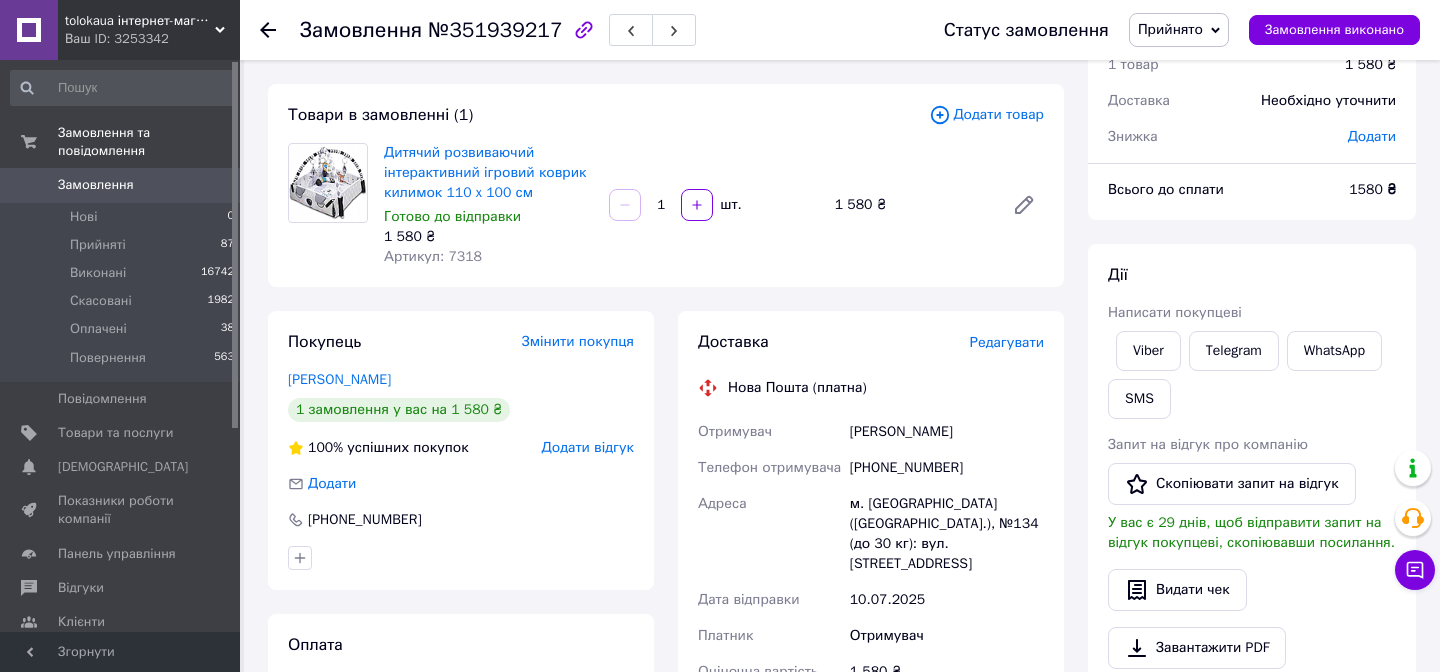 click on "[PERSON_NAME]" at bounding box center (947, 432) 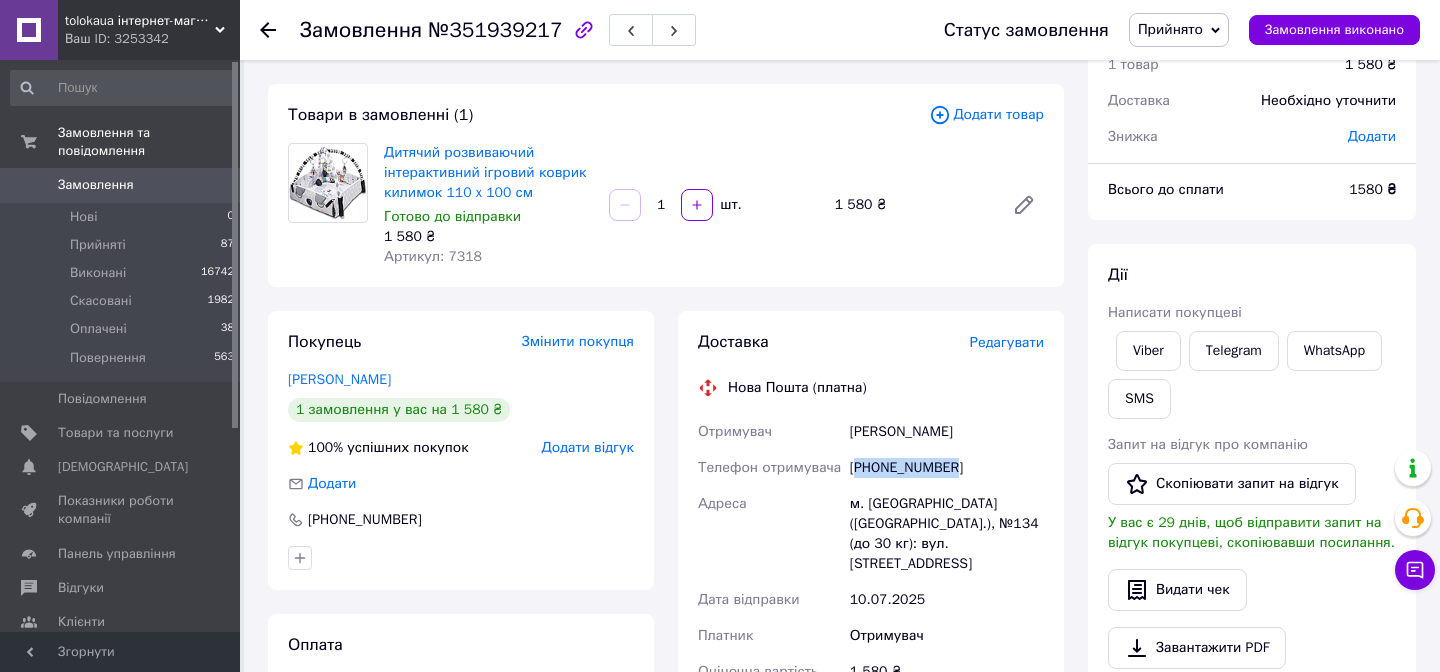 click on "[PHONE_NUMBER]" at bounding box center [947, 468] 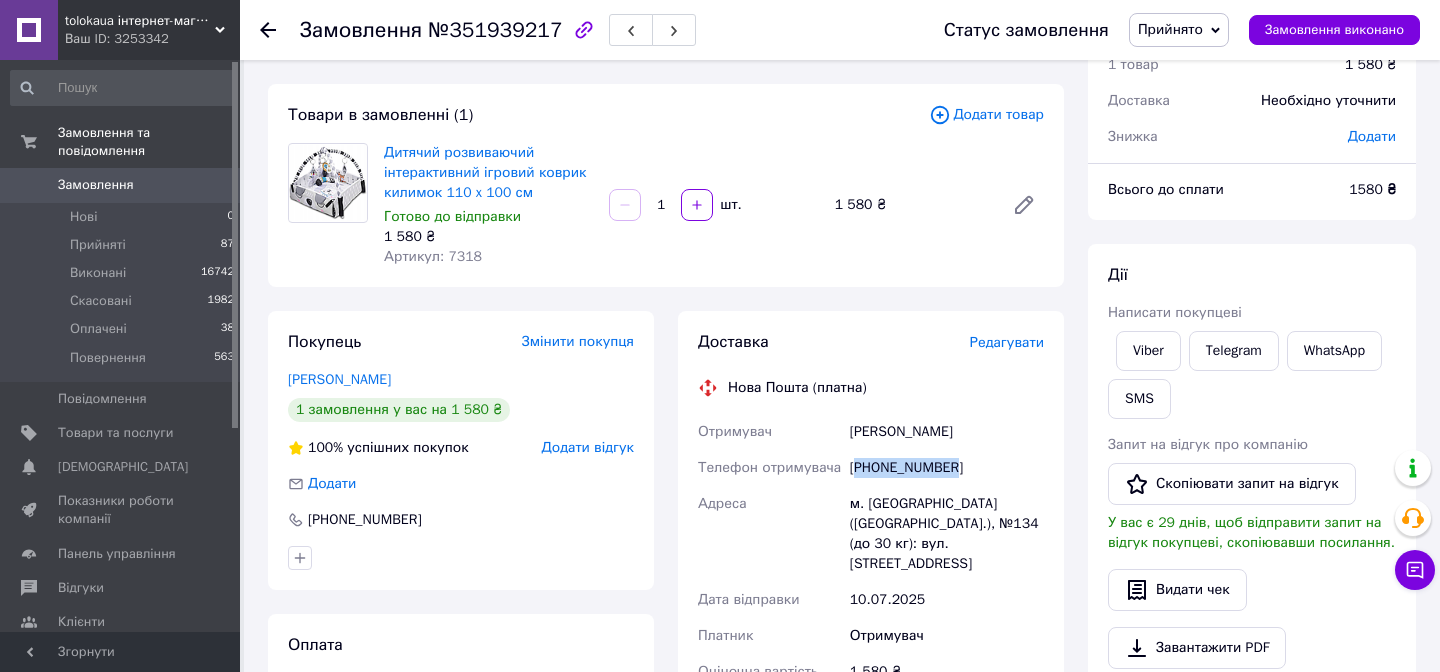 copy on "380997357355" 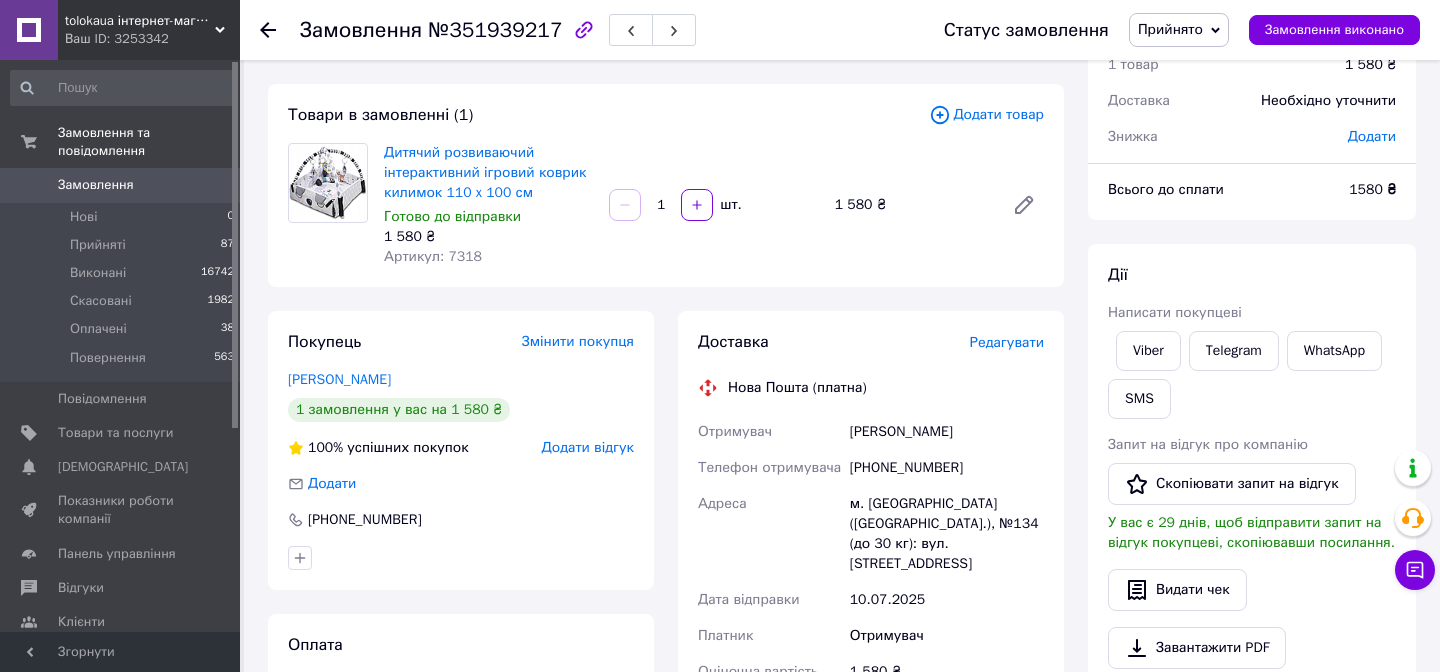 click on "Редагувати" at bounding box center (1007, 342) 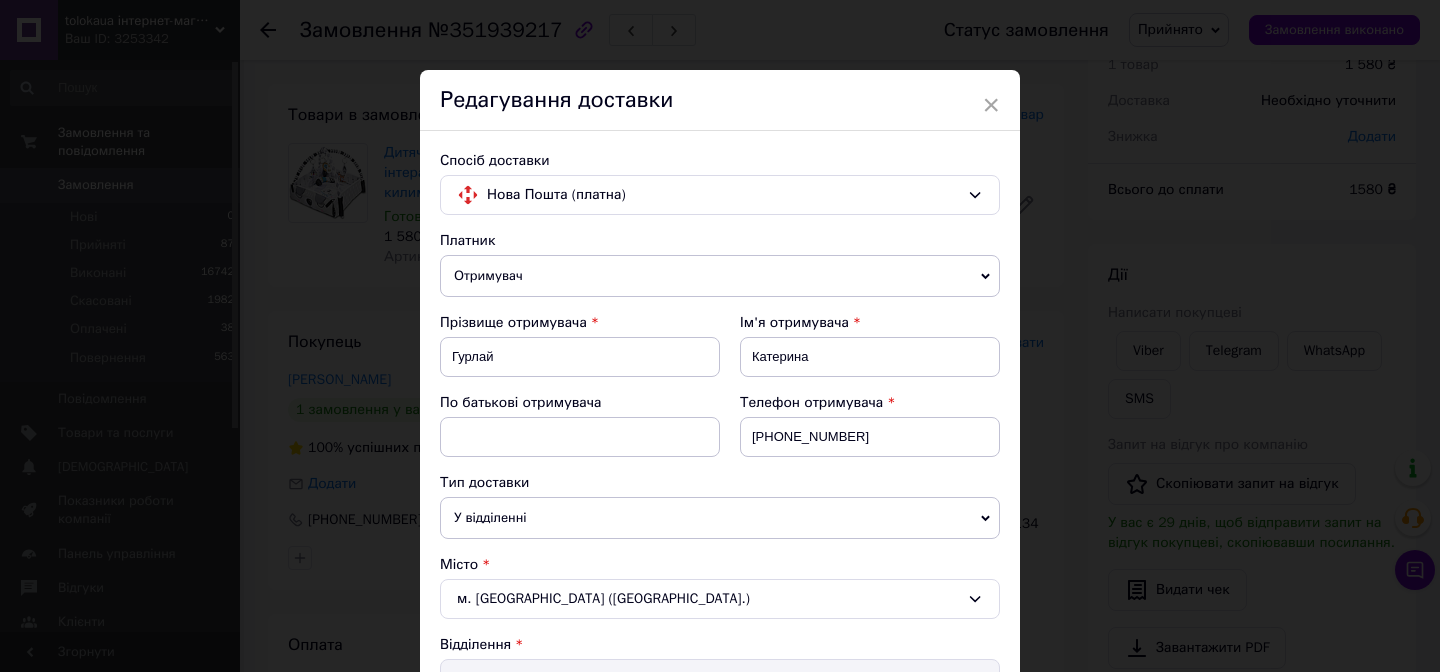 scroll, scrollTop: 874, scrollLeft: 0, axis: vertical 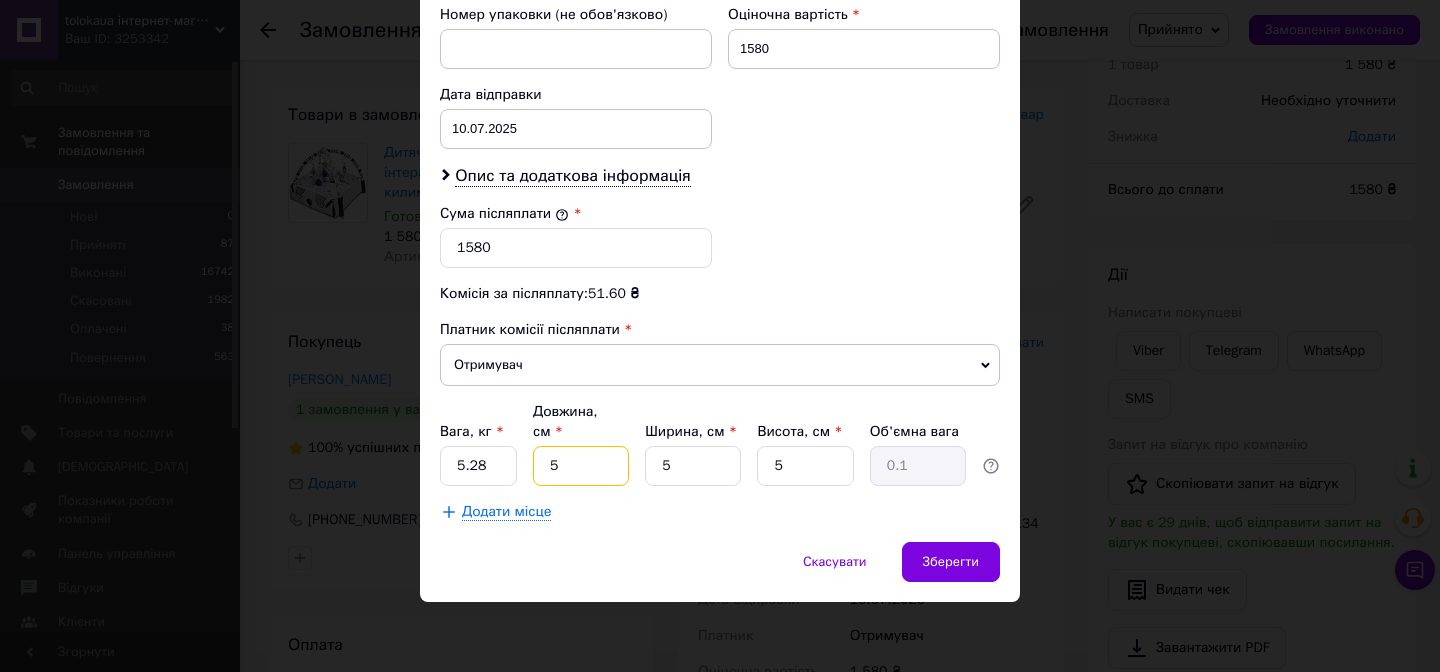 click on "5" at bounding box center (581, 466) 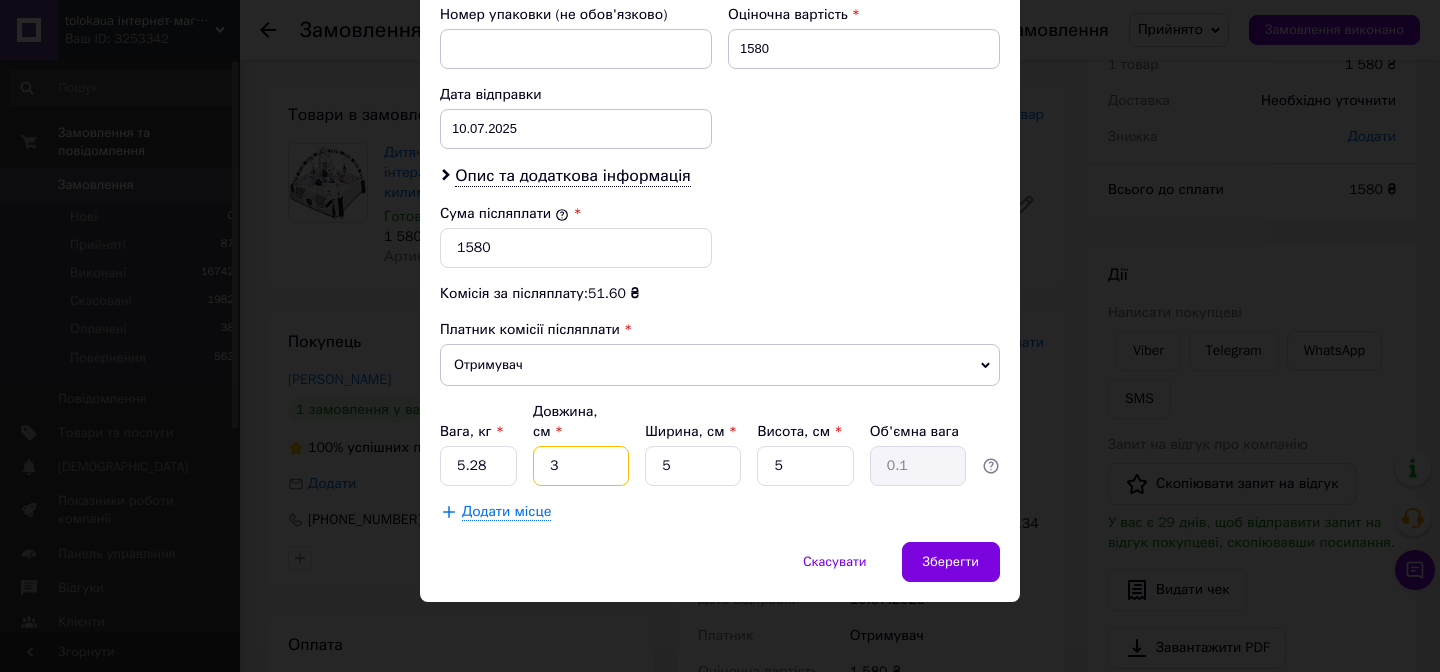 type on "30" 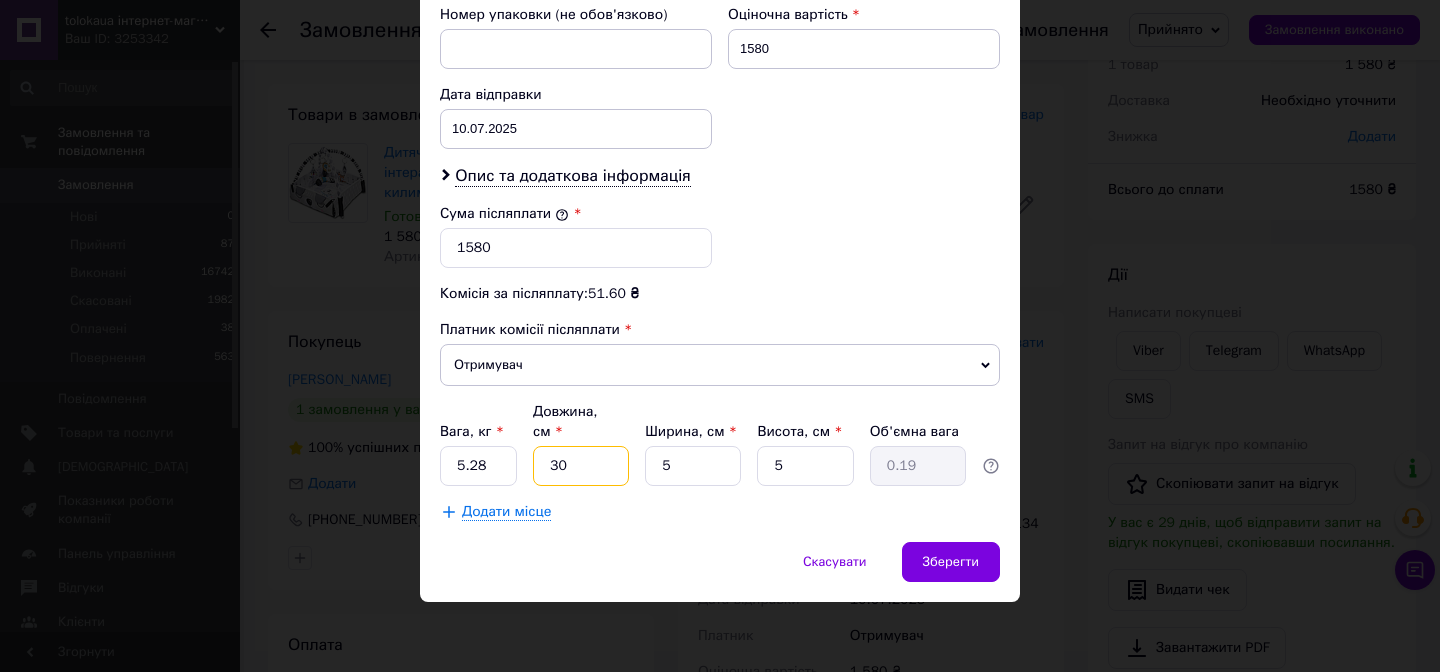 type on "30" 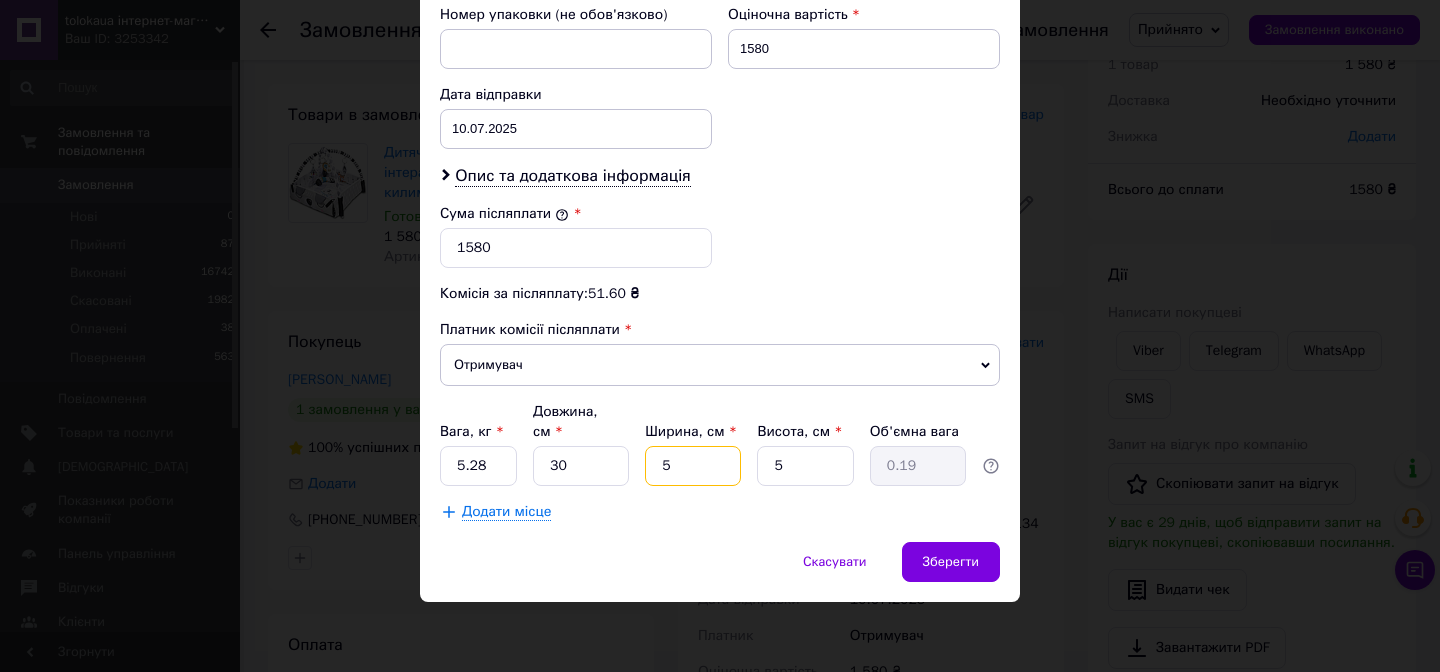click on "5" at bounding box center (693, 466) 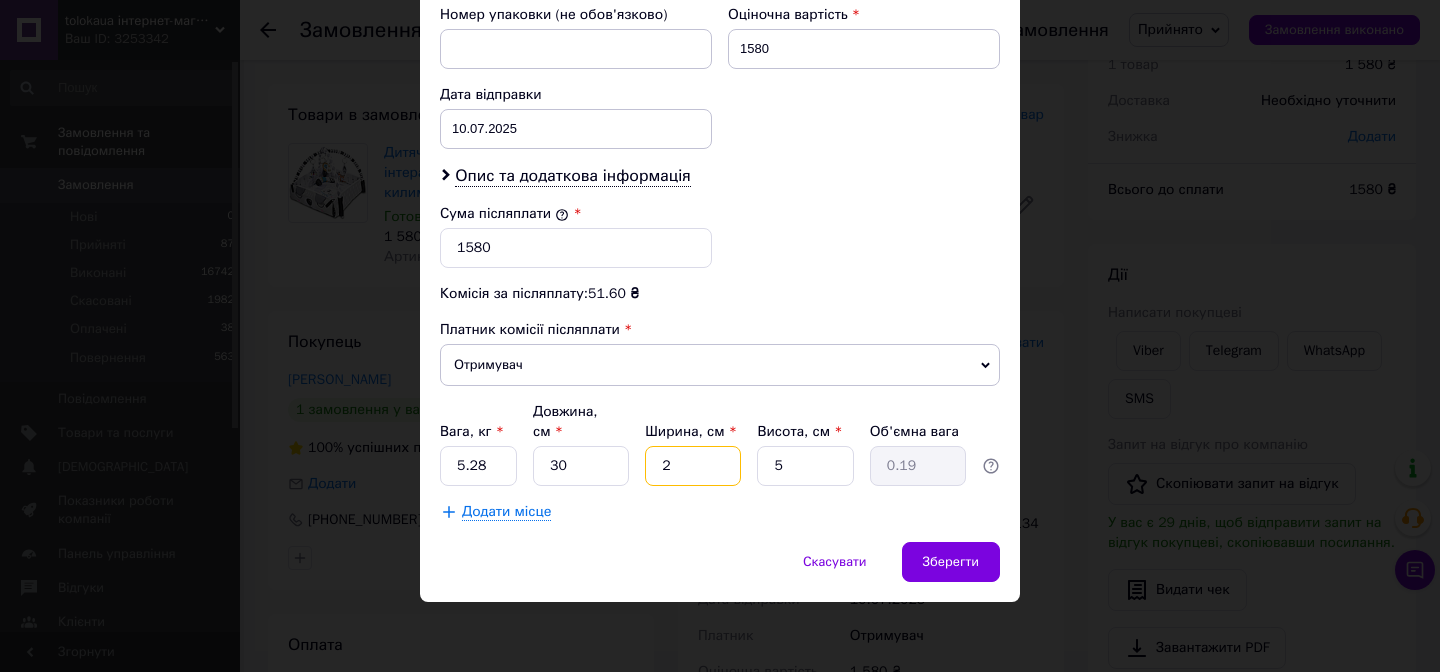 type on "0.1" 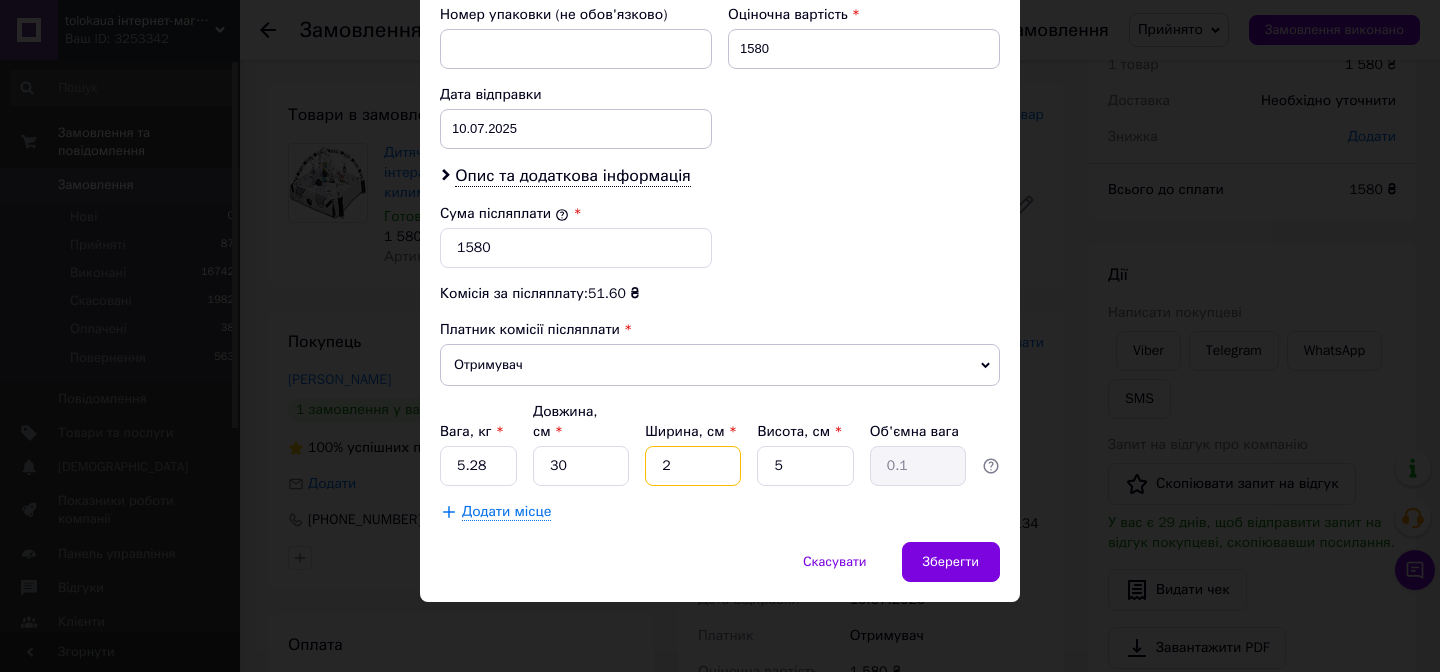 type on "20" 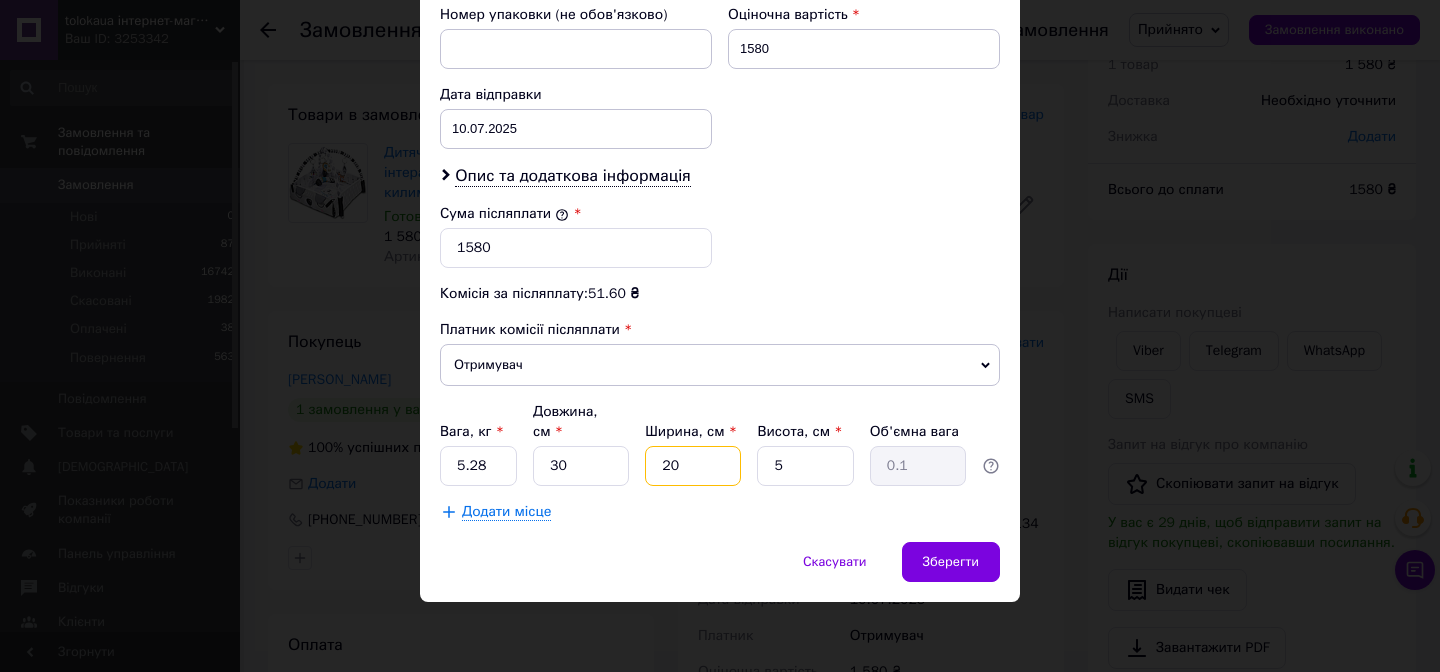 type on "0.75" 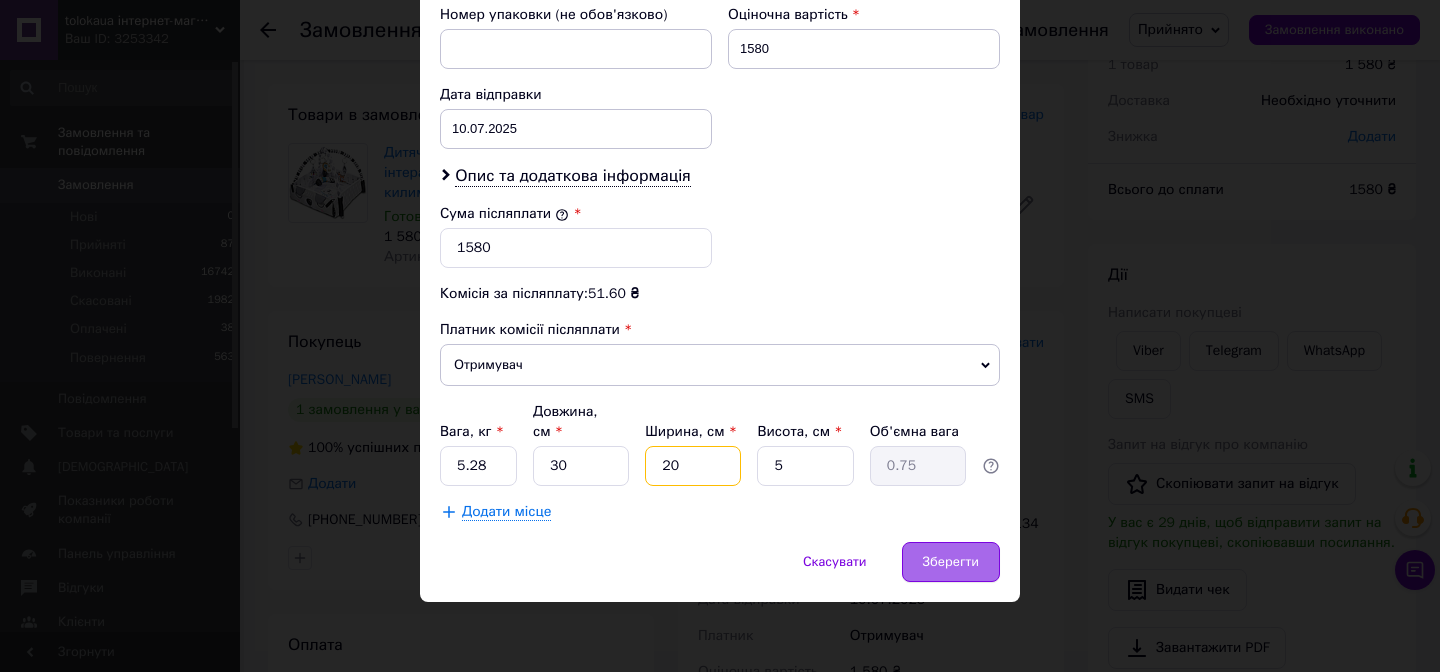 type on "20" 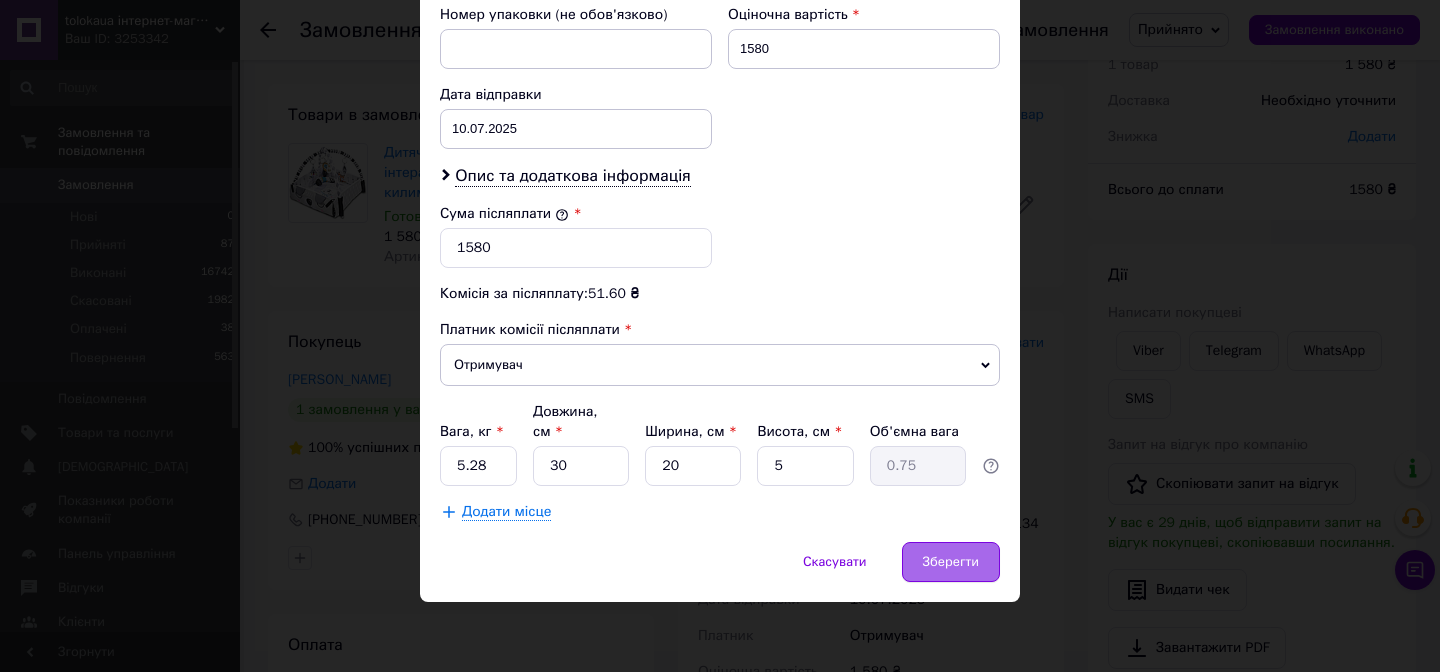 click on "Зберегти" at bounding box center (951, 562) 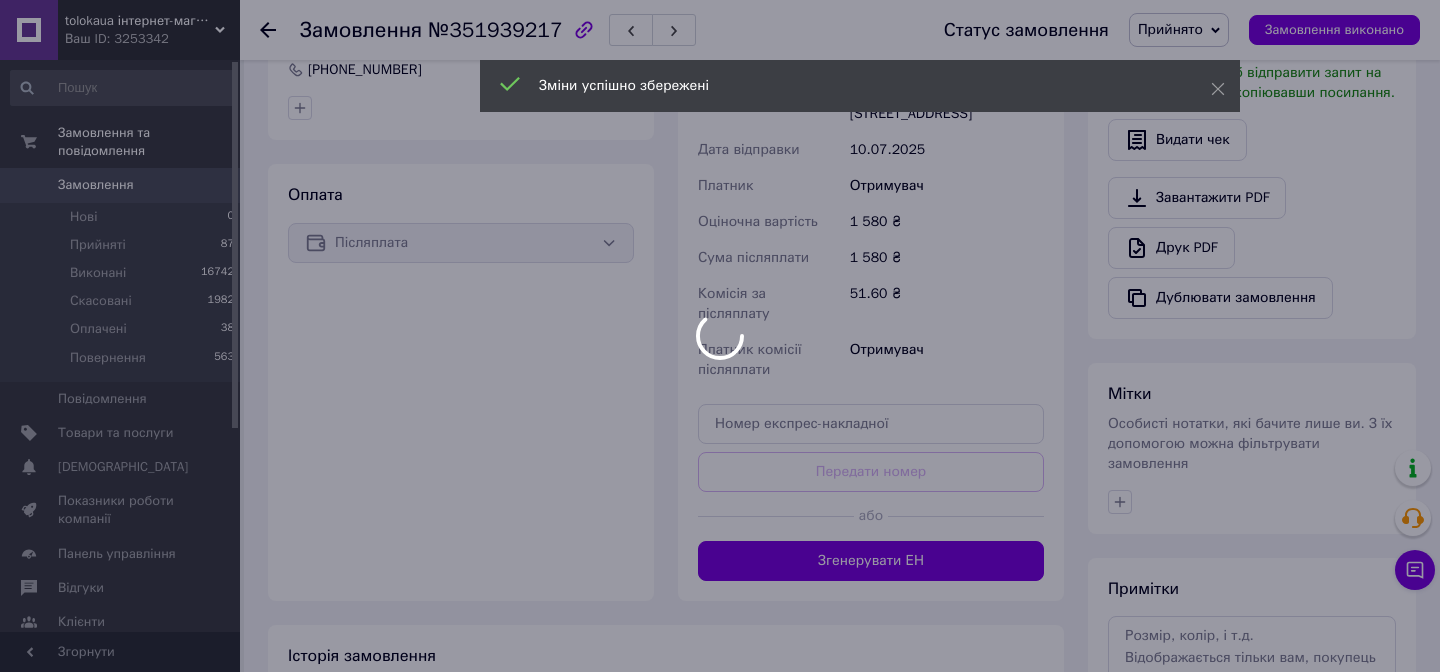 scroll, scrollTop: 563, scrollLeft: 0, axis: vertical 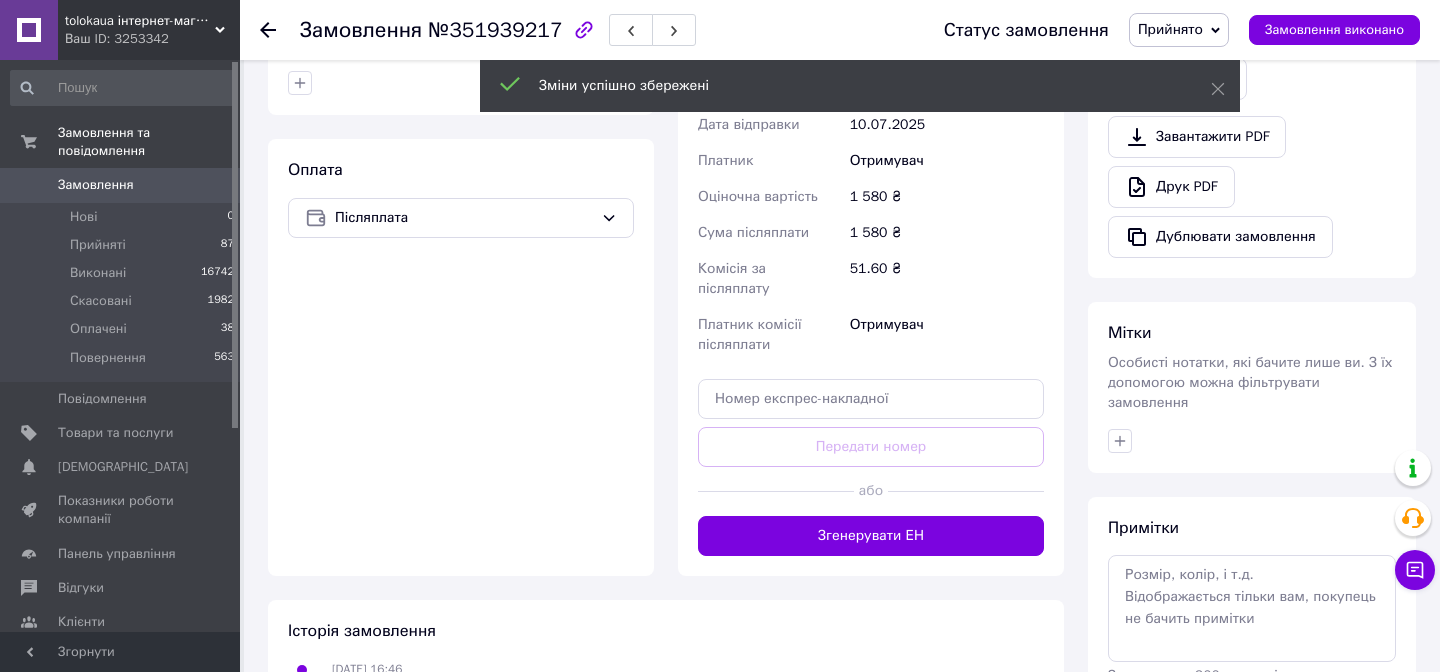 click on "Згенерувати ЕН" at bounding box center (871, 536) 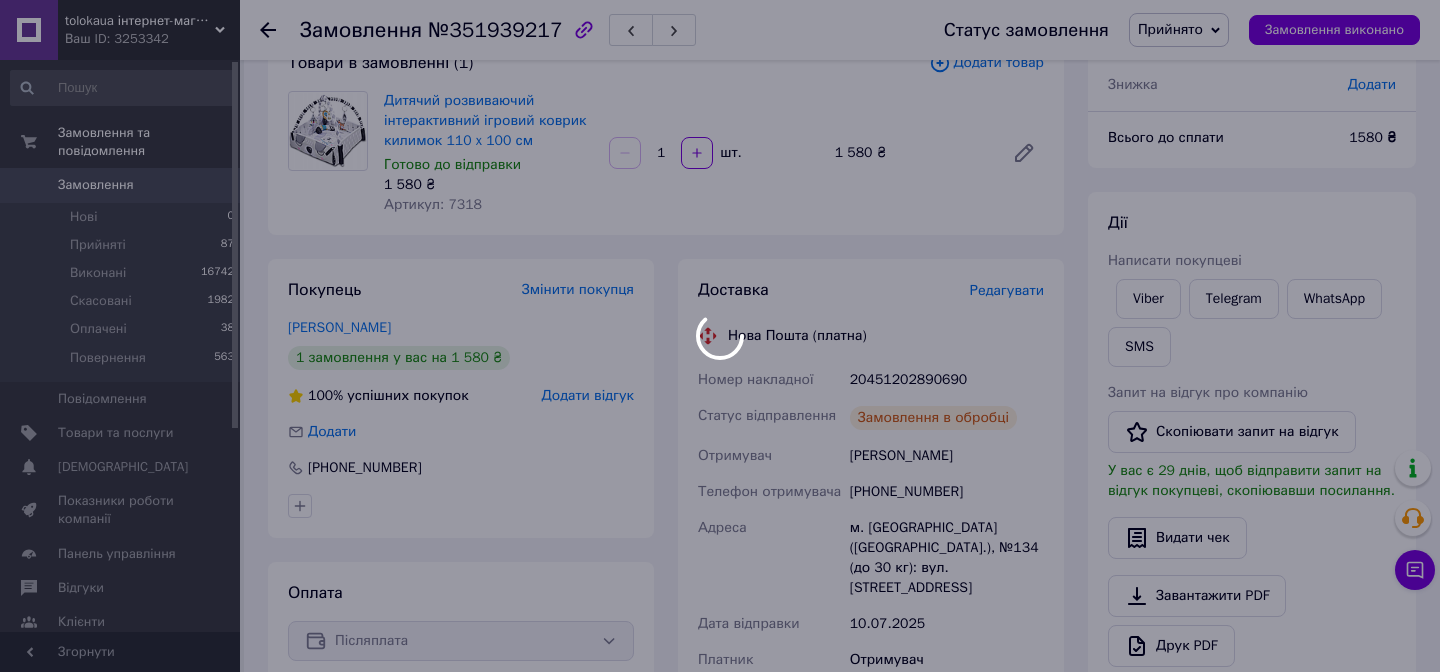 scroll, scrollTop: 139, scrollLeft: 0, axis: vertical 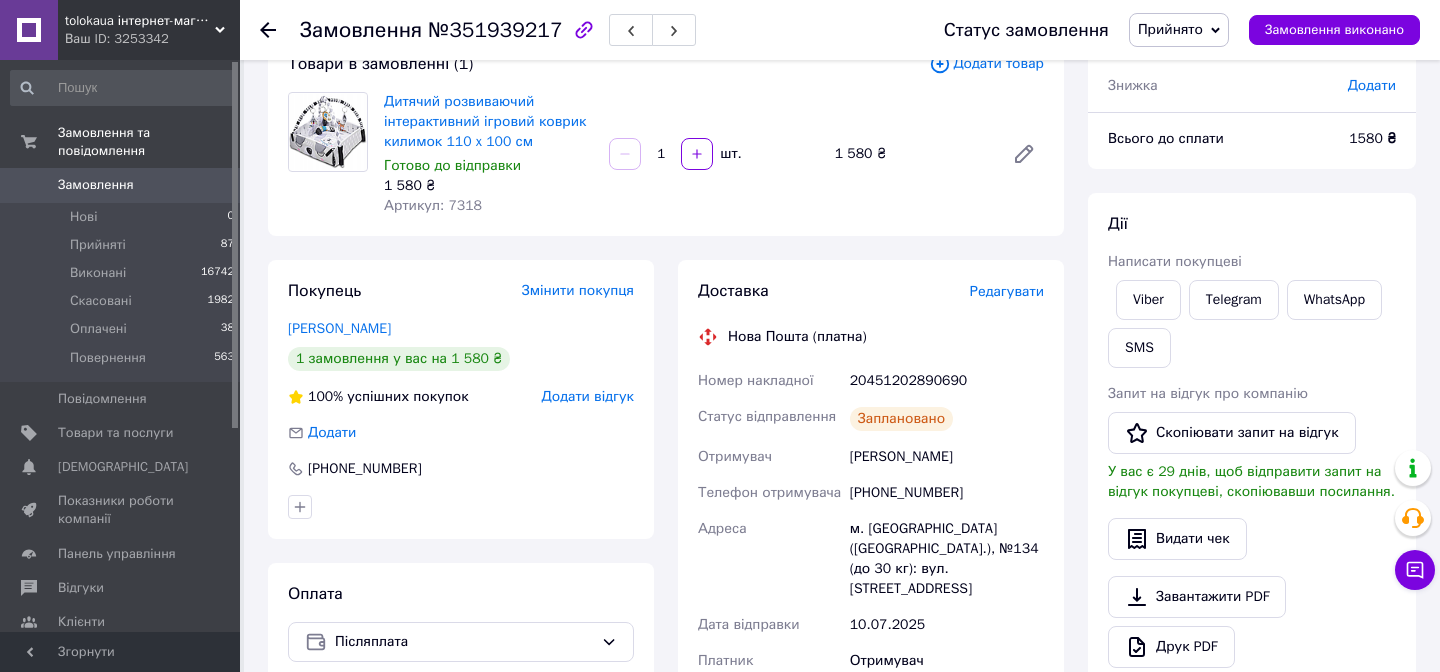 click on "20451202890690" at bounding box center [947, 381] 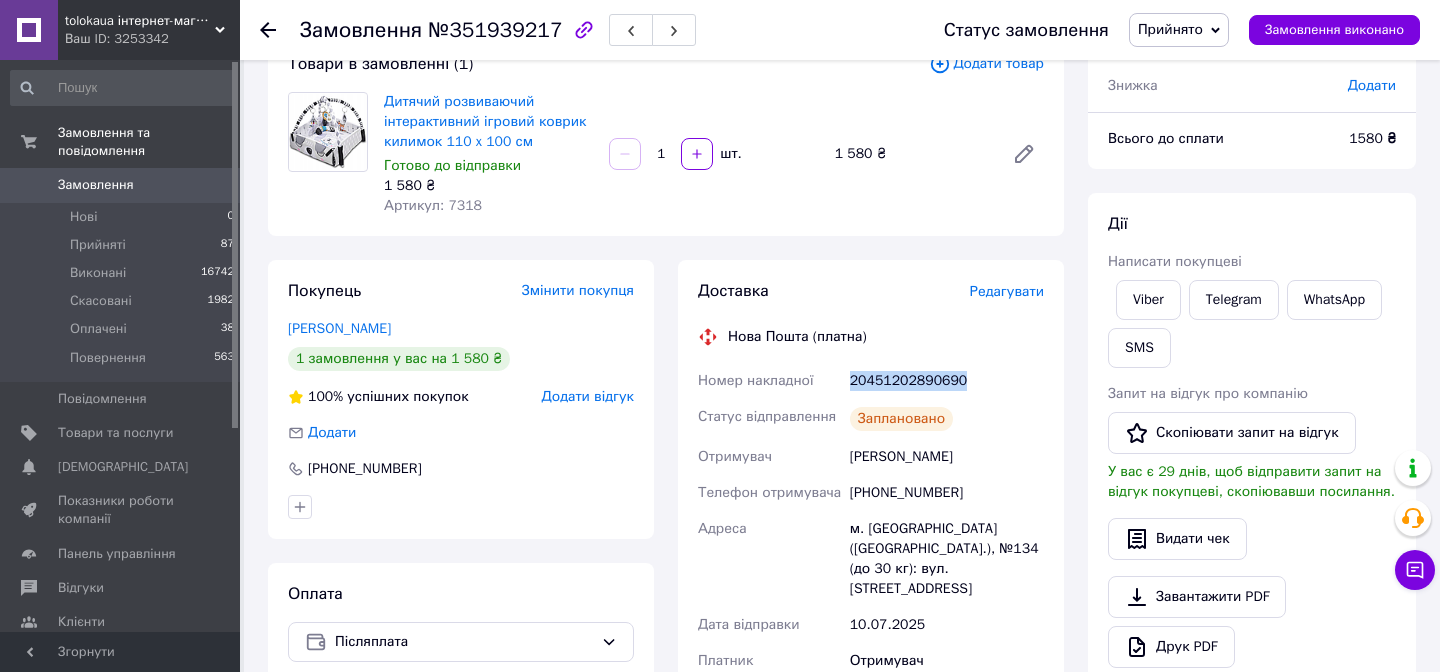 click on "20451202890690" at bounding box center [947, 381] 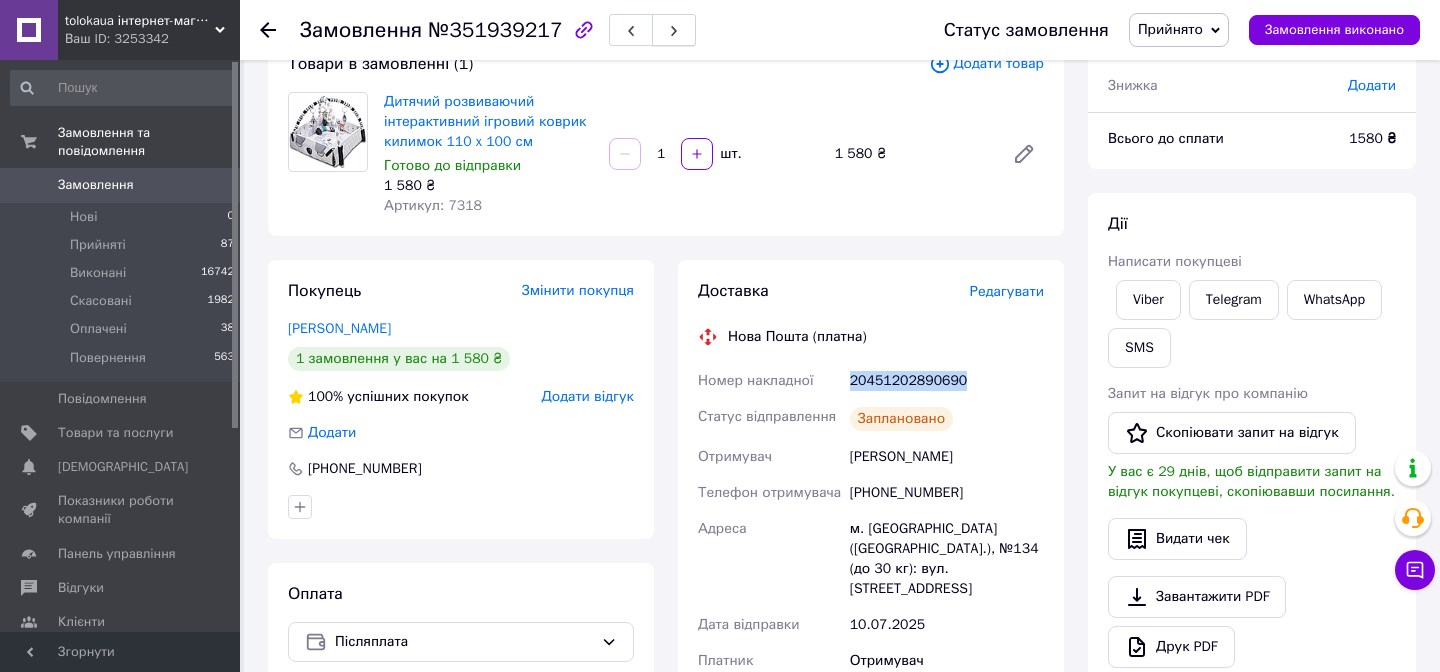 copy on "20451202890690" 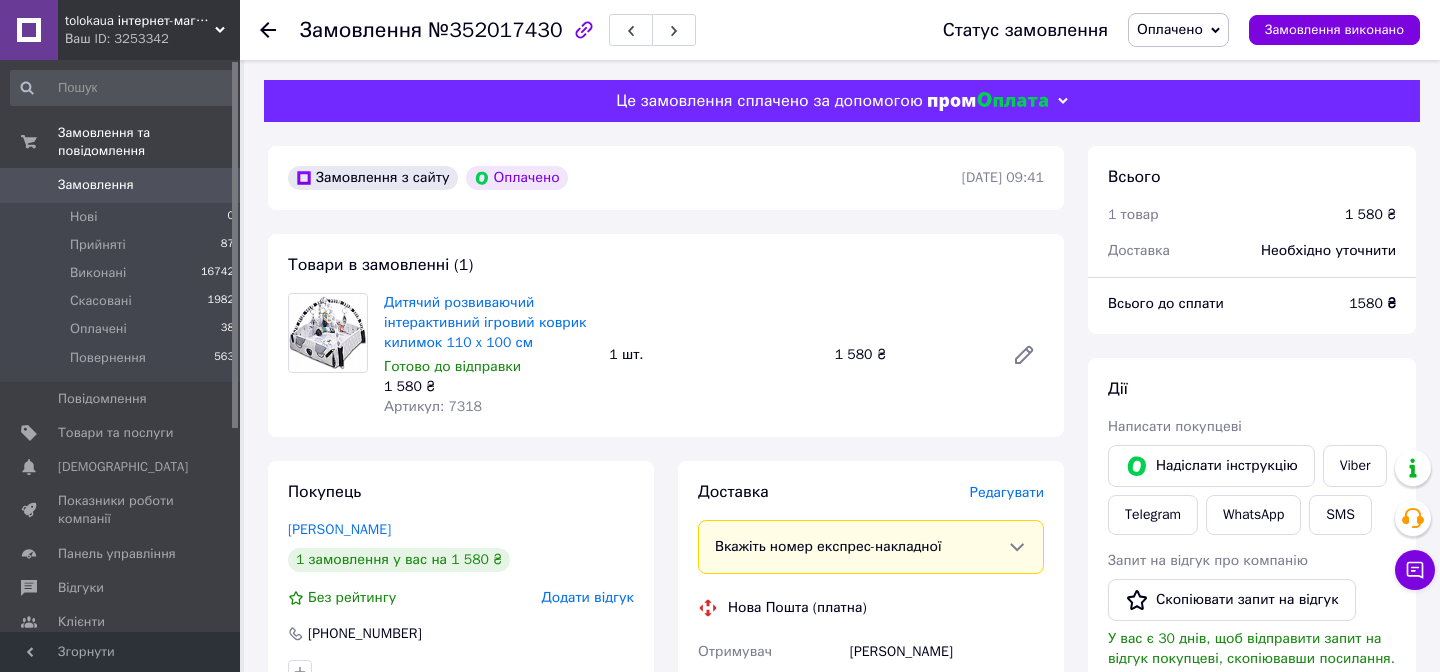 scroll, scrollTop: 0, scrollLeft: 0, axis: both 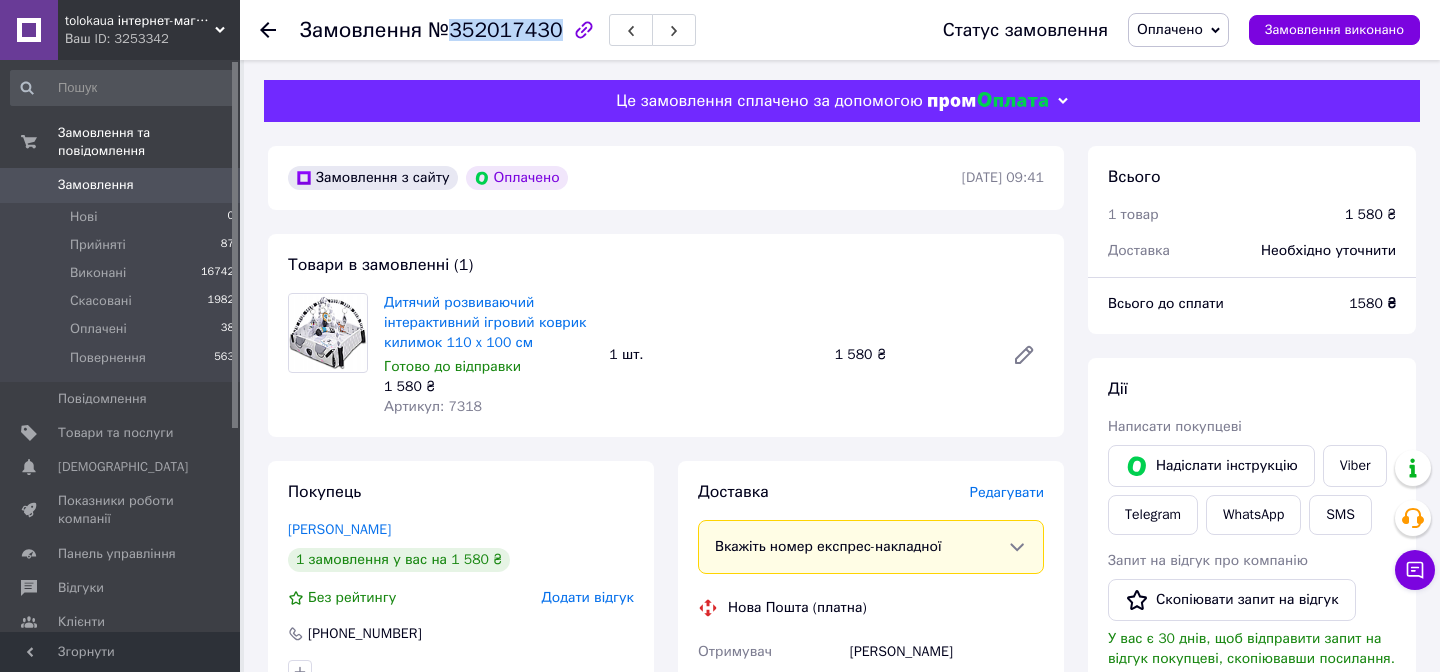 click on "№352017430" at bounding box center [495, 30] 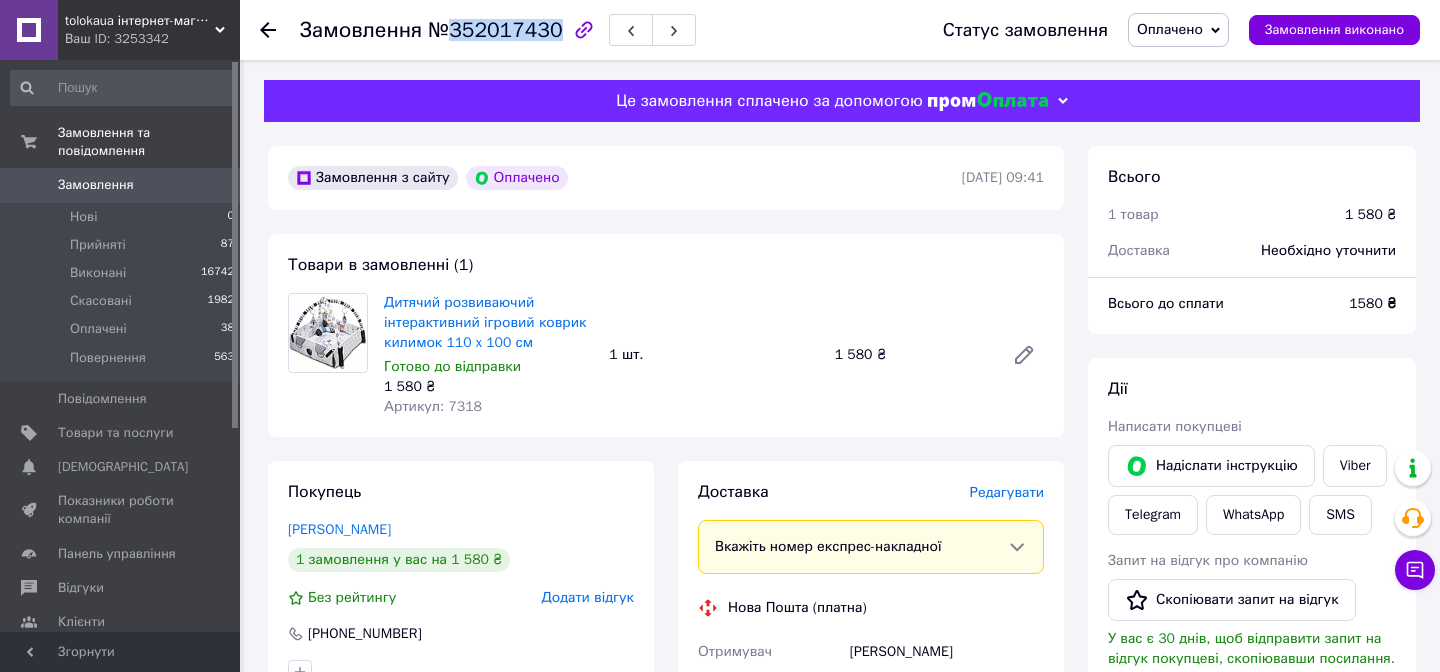 copy on "352017430" 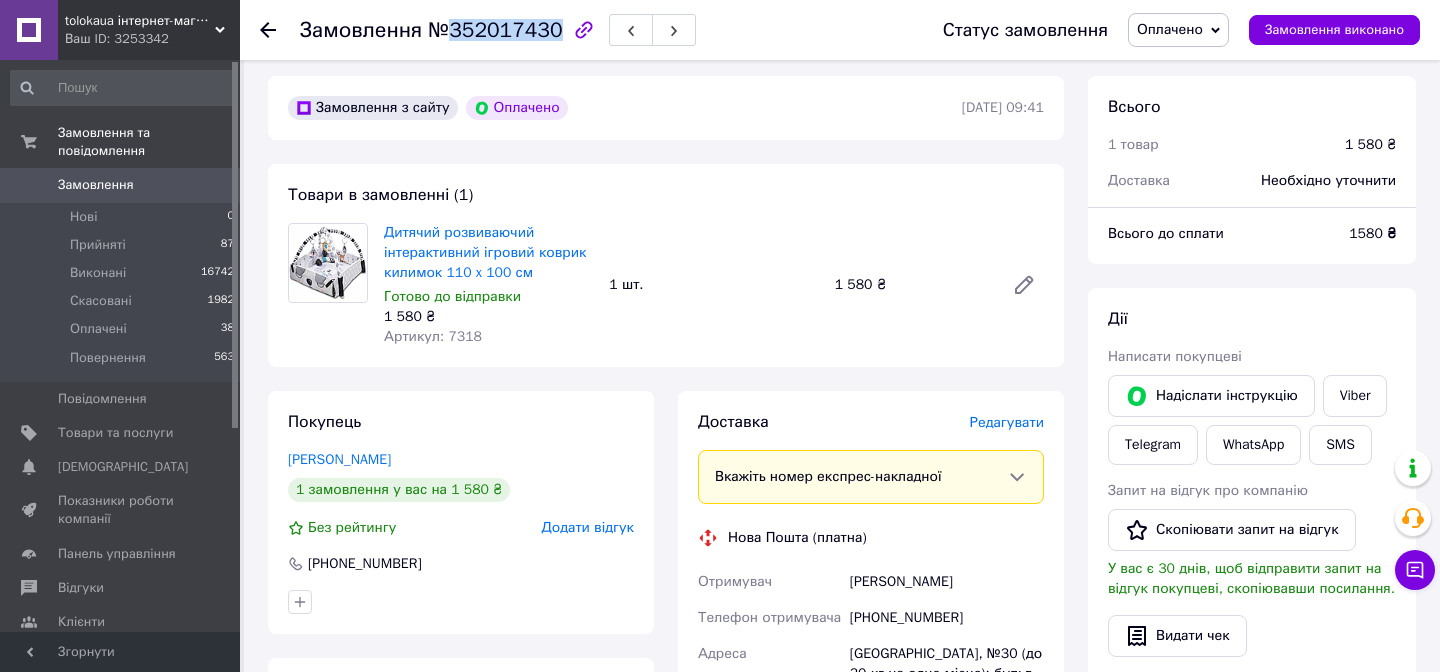 scroll, scrollTop: 145, scrollLeft: 0, axis: vertical 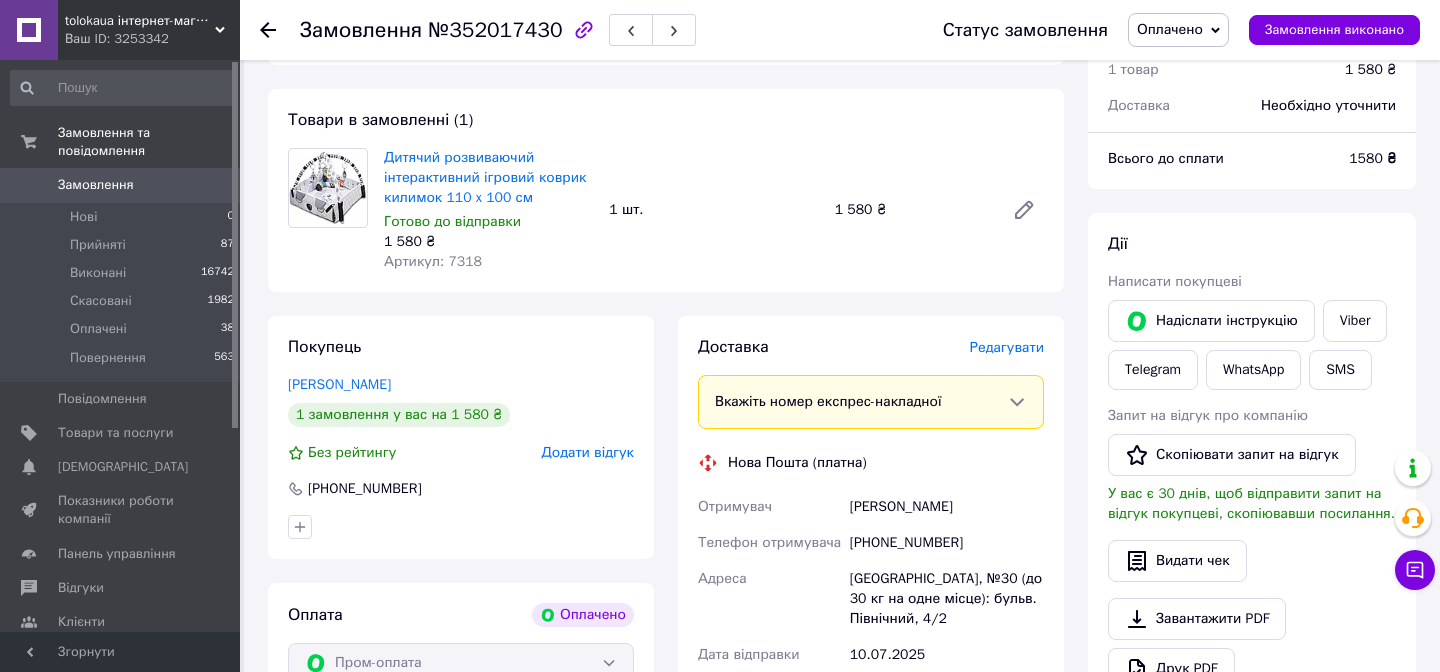 drag, startPoint x: 845, startPoint y: 509, endPoint x: 947, endPoint y: 509, distance: 102 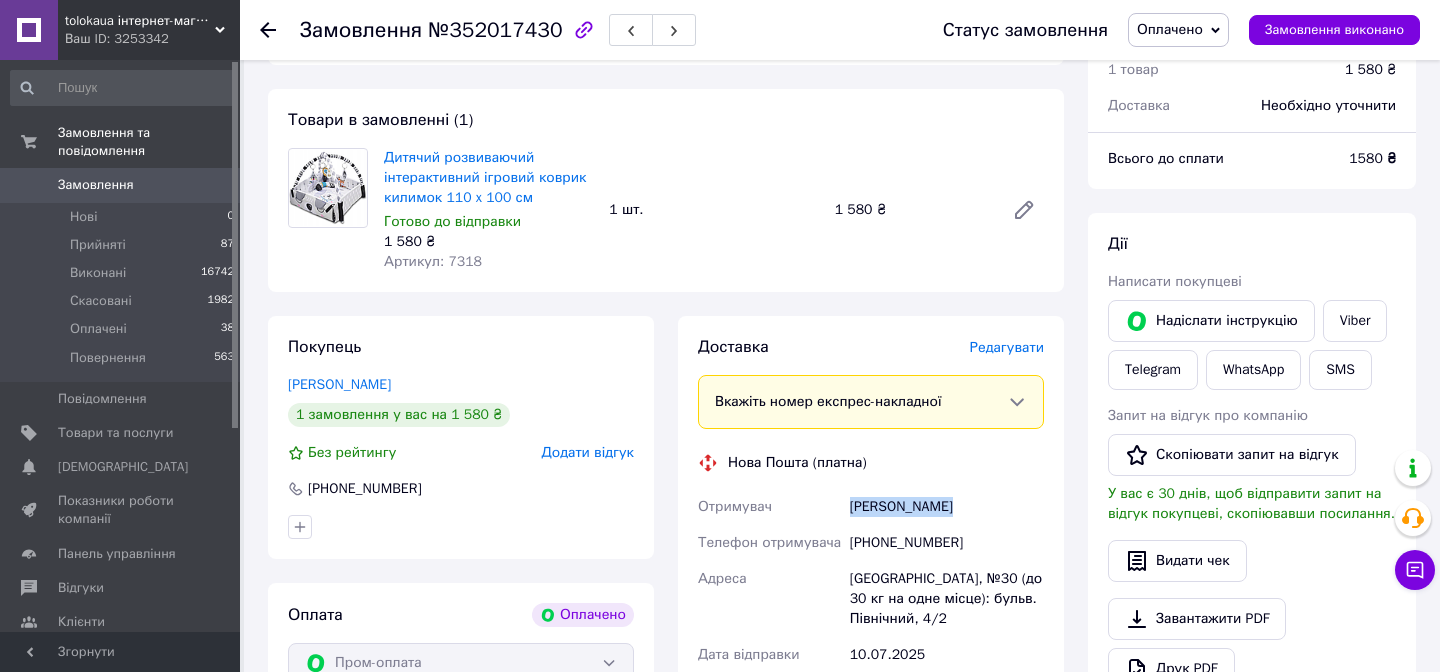 drag, startPoint x: 853, startPoint y: 506, endPoint x: 976, endPoint y: 506, distance: 123 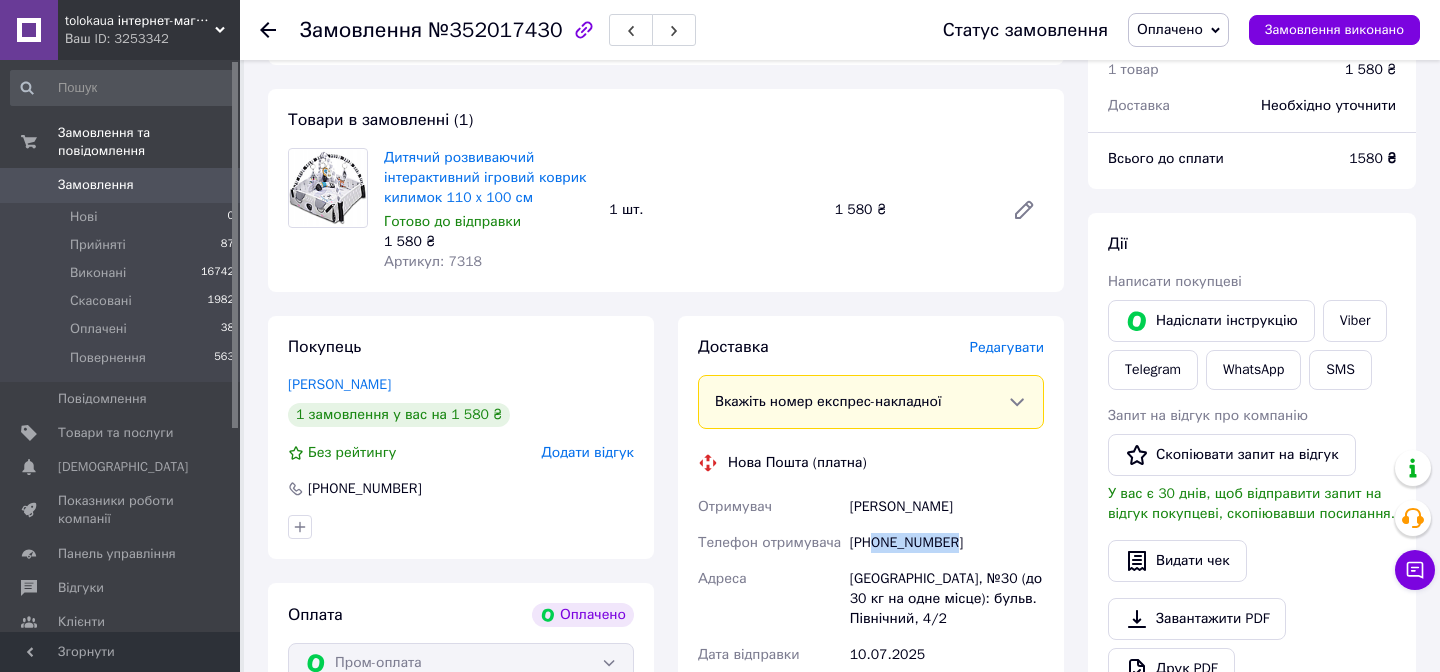 drag, startPoint x: 875, startPoint y: 541, endPoint x: 981, endPoint y: 541, distance: 106 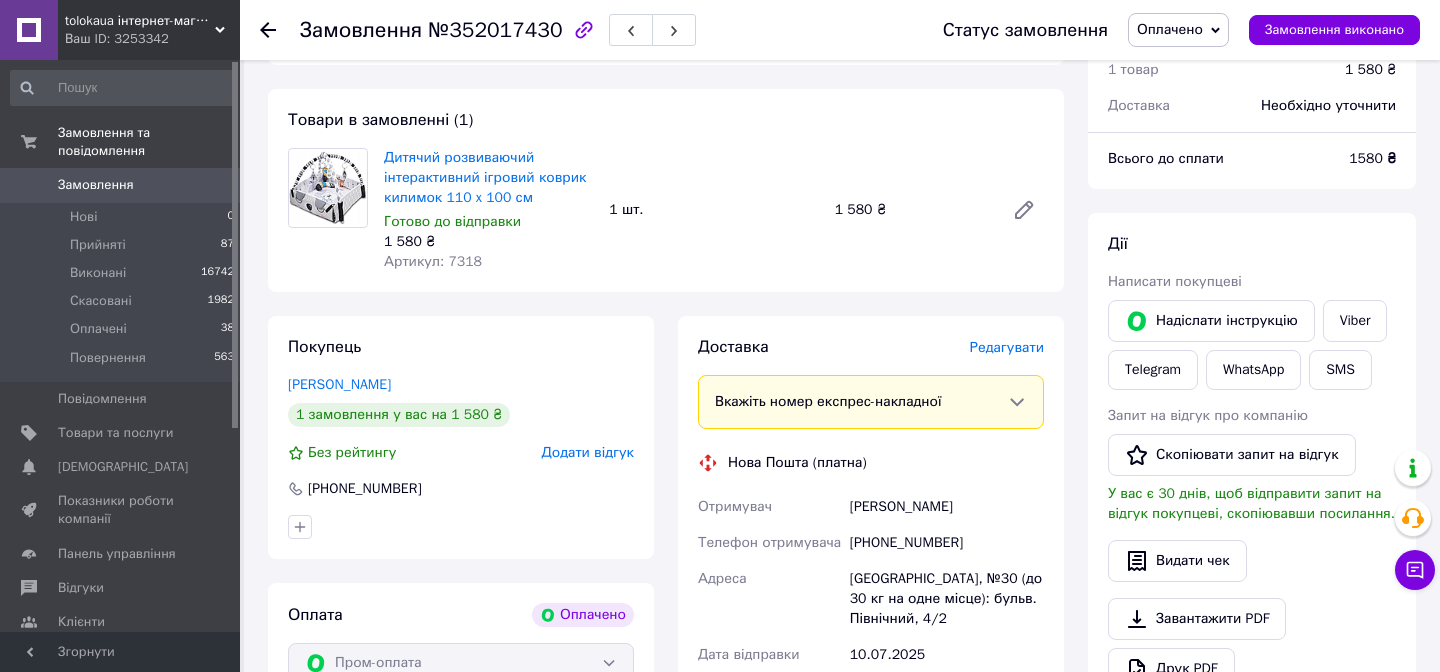 click on "Редагувати" at bounding box center [1007, 347] 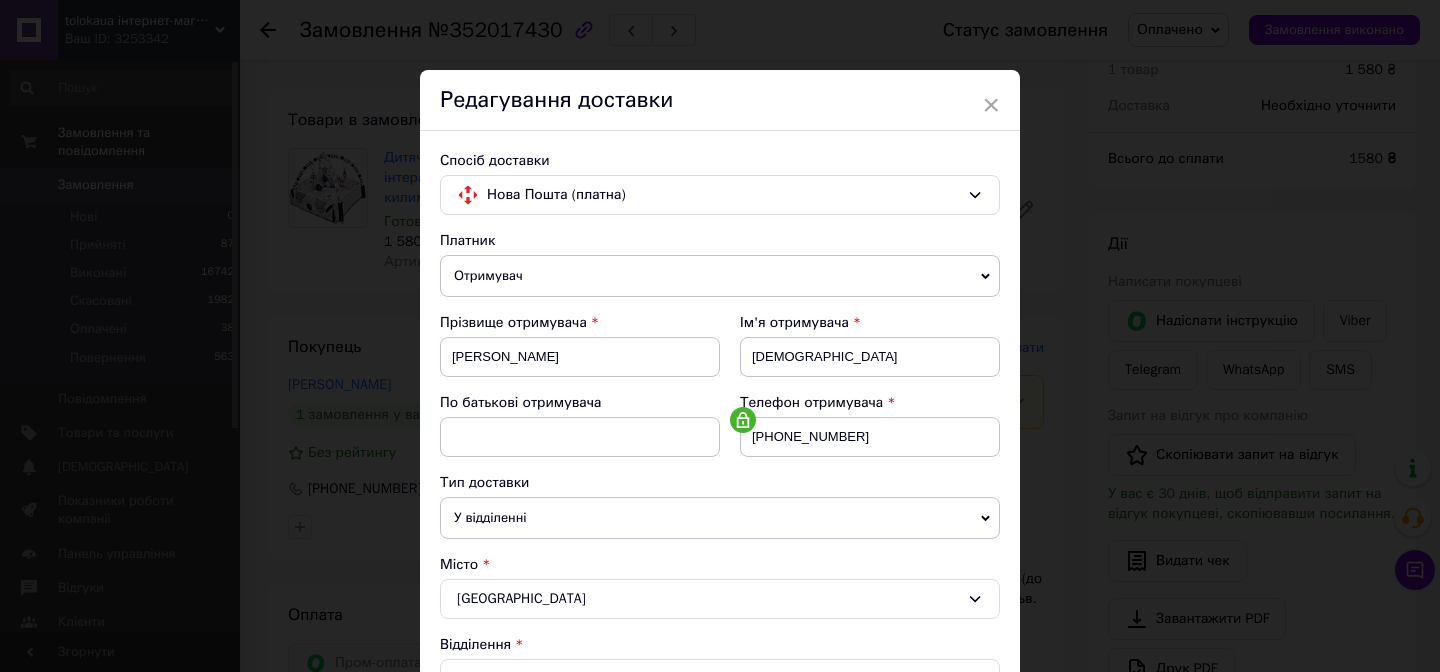 scroll, scrollTop: 676, scrollLeft: 0, axis: vertical 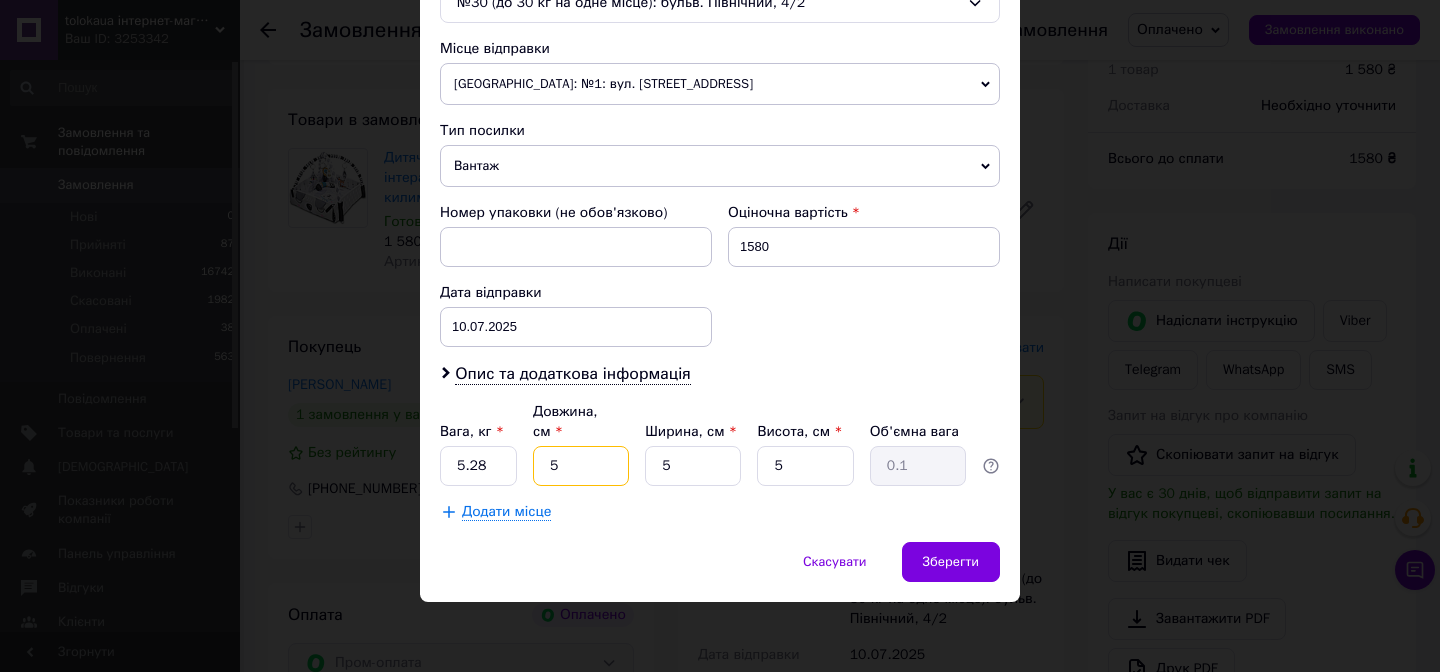 click on "5" at bounding box center (581, 466) 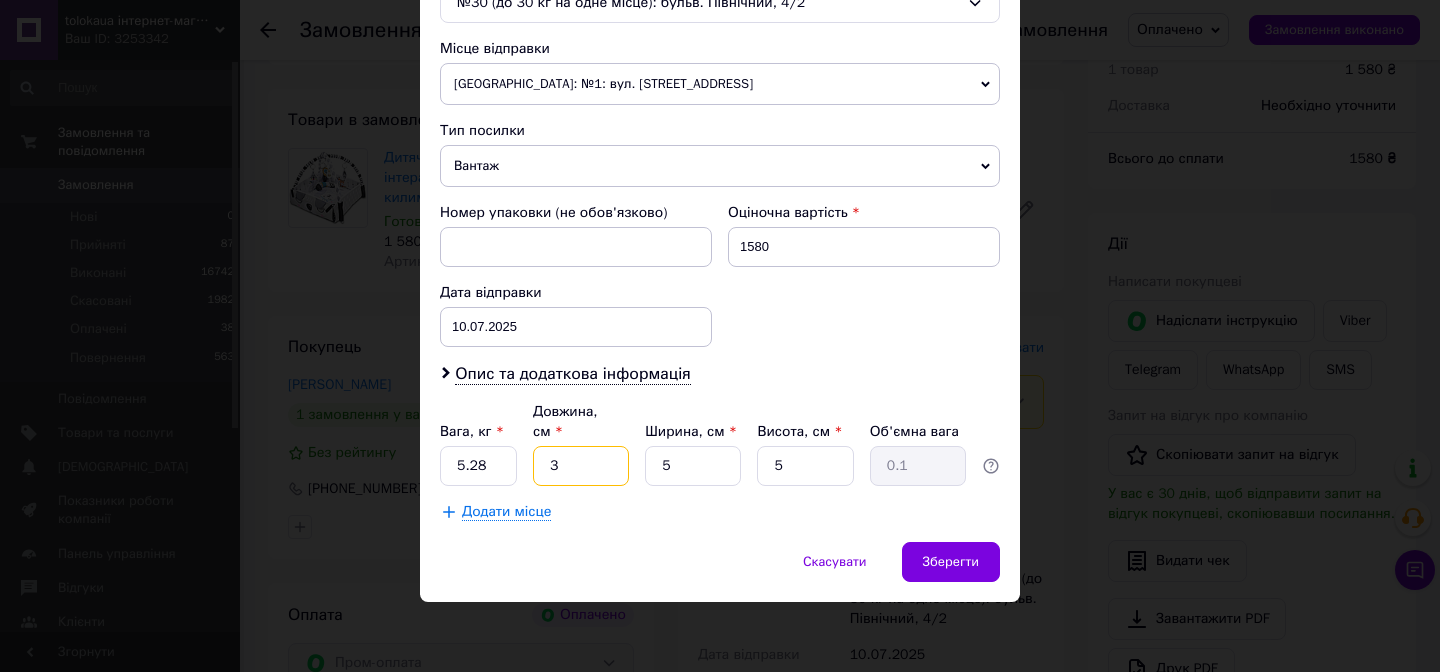 type on "30" 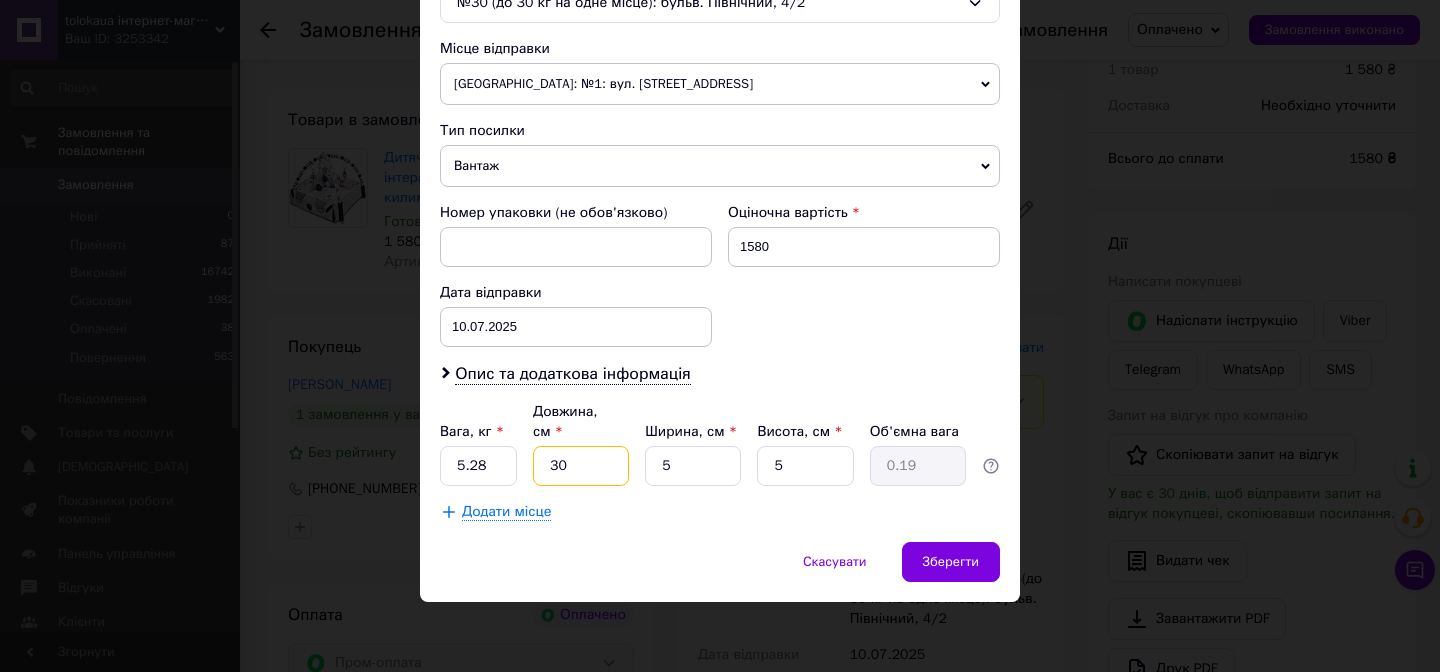 type on "30" 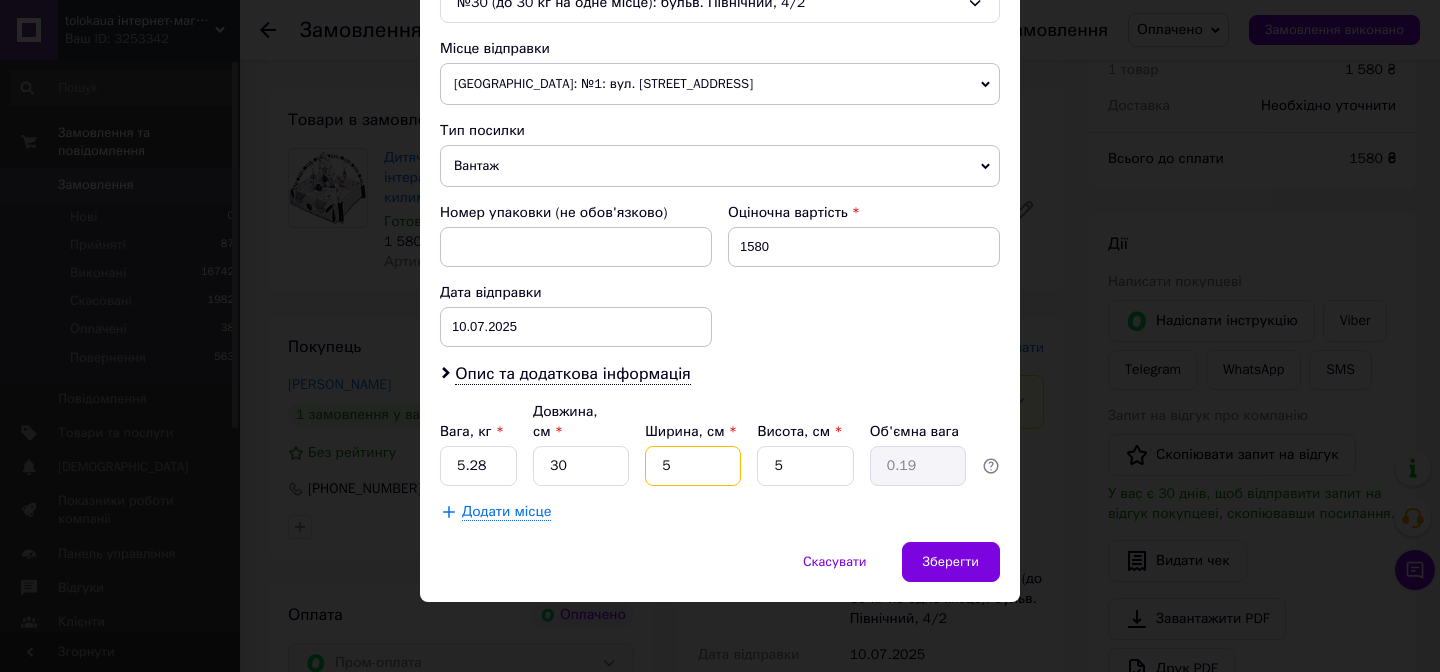 click on "5" at bounding box center (693, 466) 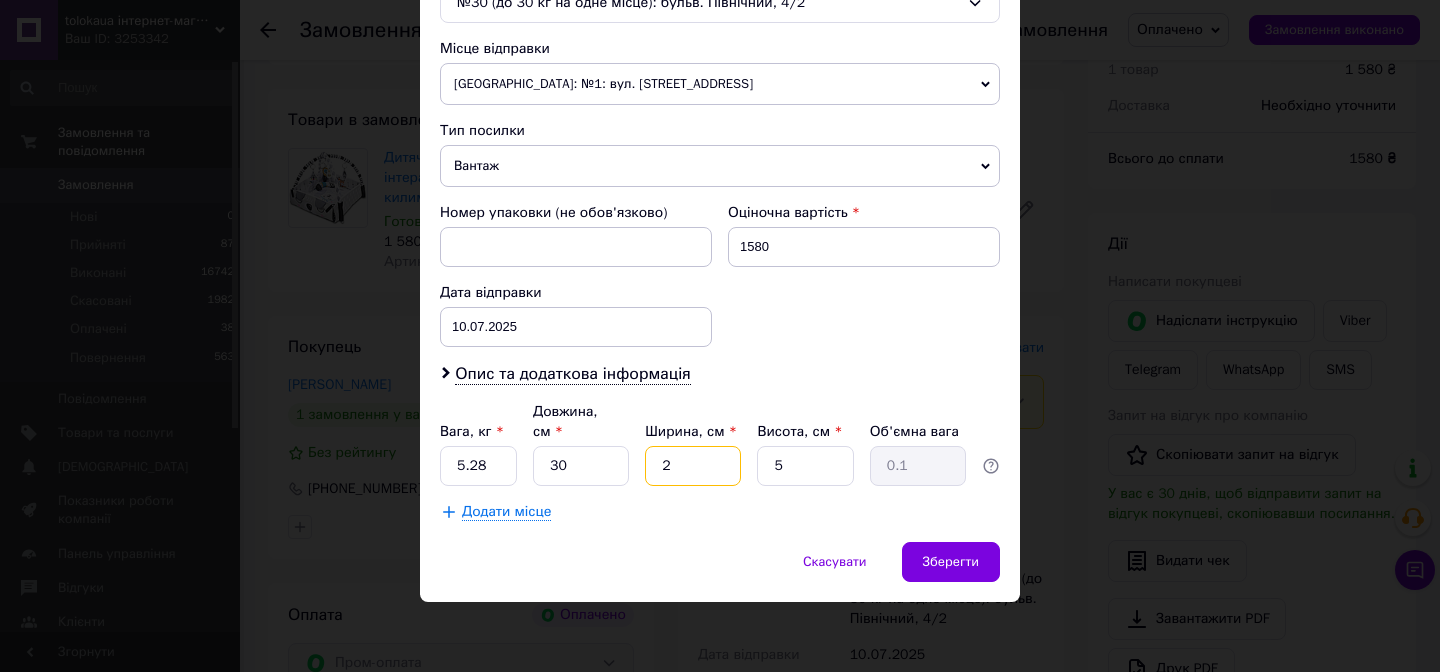 type on "20" 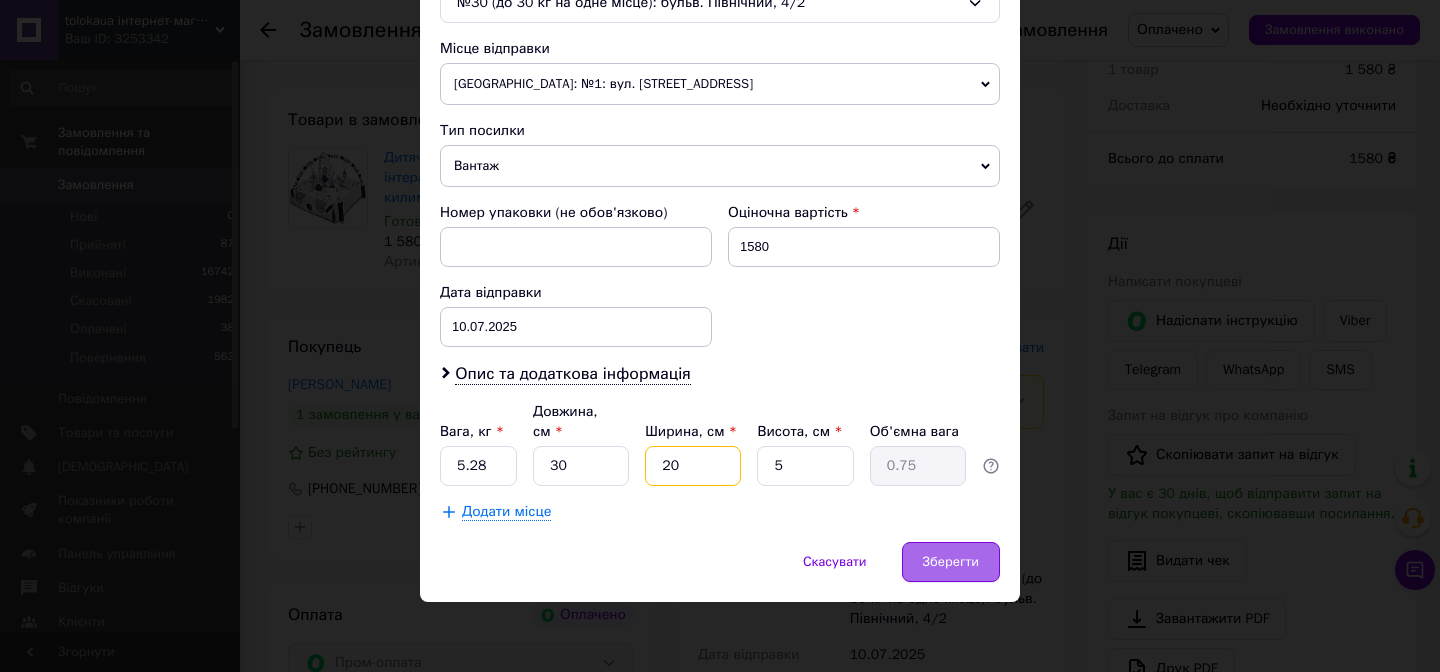 type on "20" 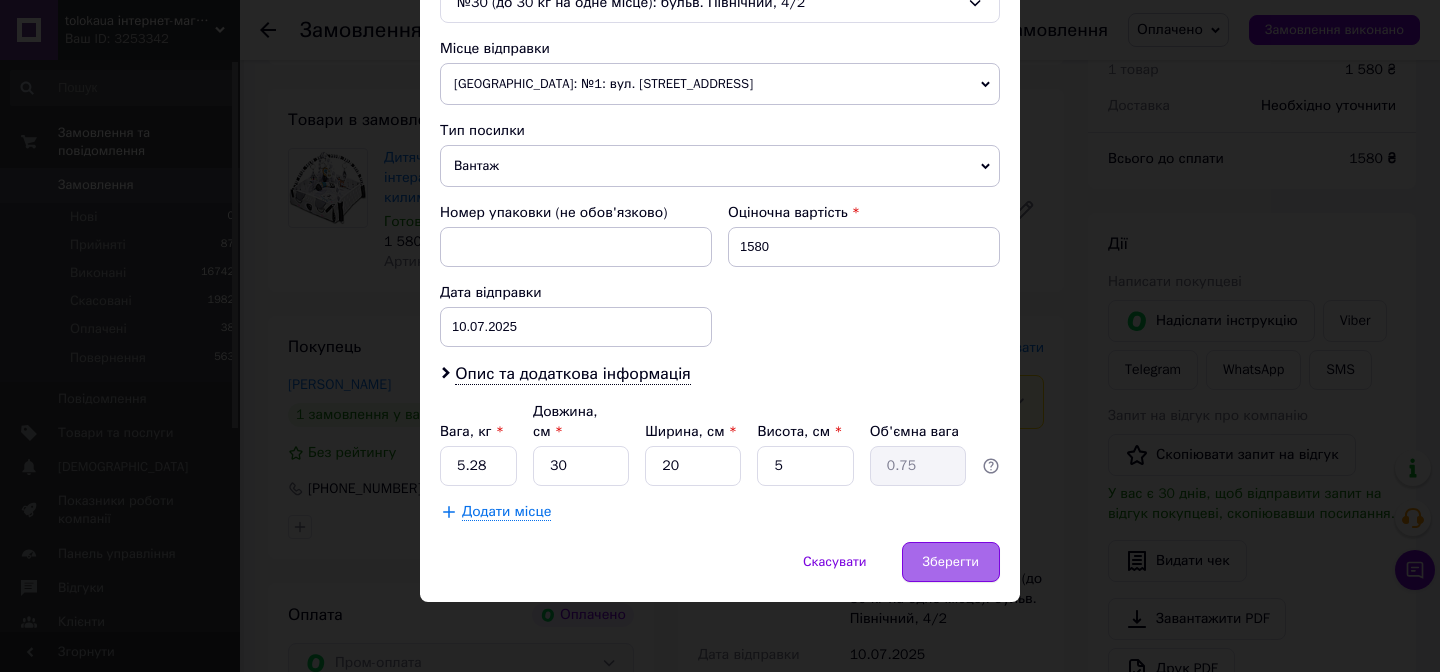 click on "Зберегти" at bounding box center (951, 562) 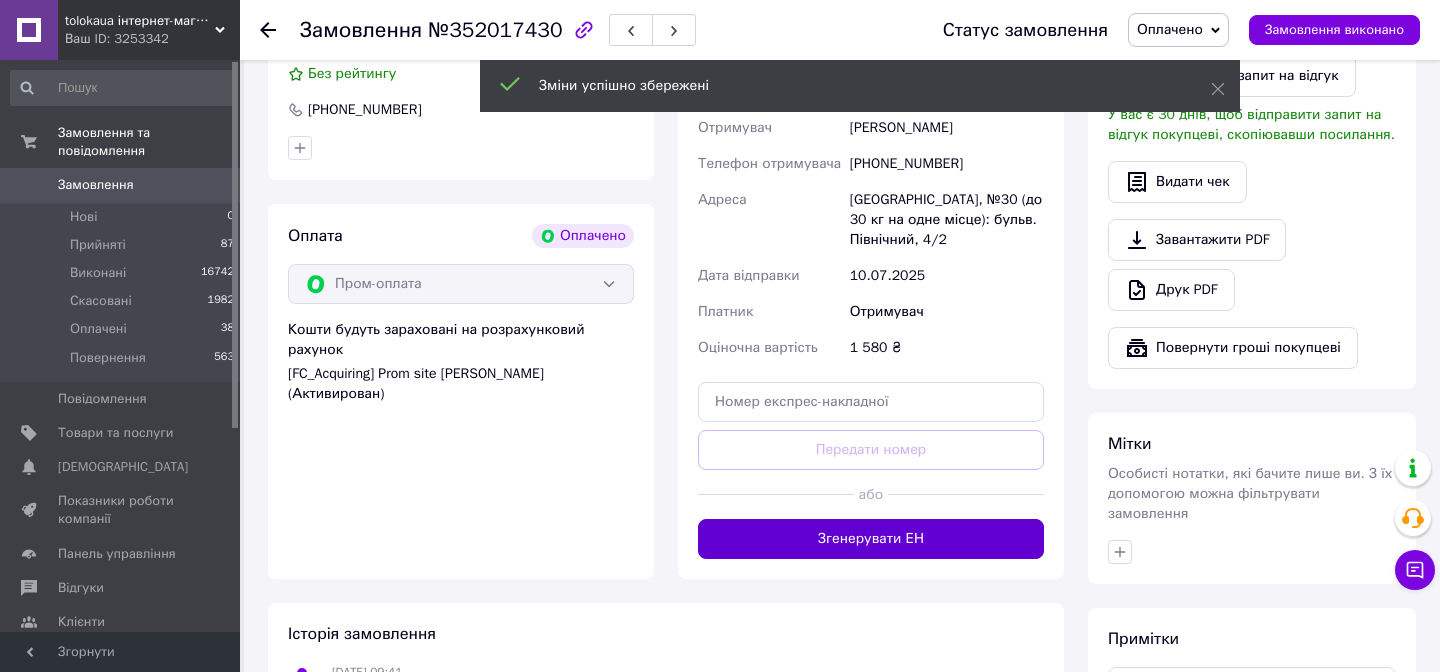 click on "Згенерувати ЕН" at bounding box center [871, 539] 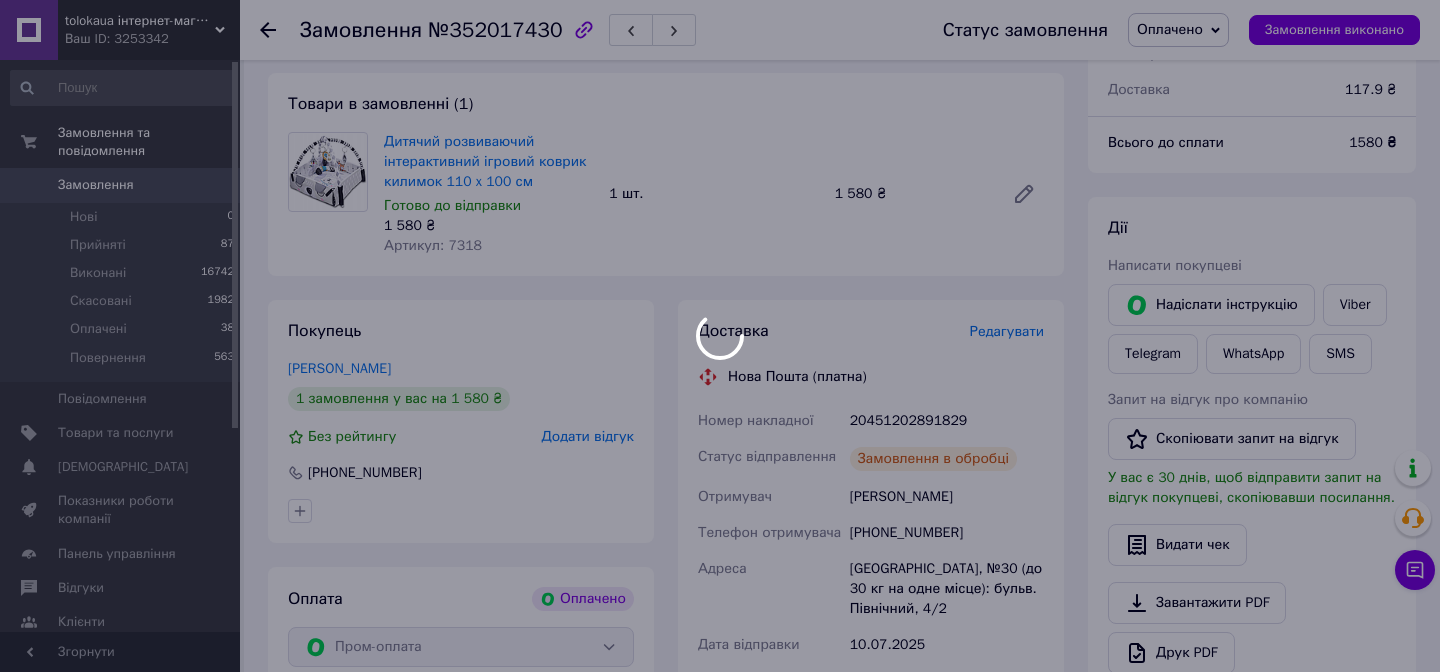 scroll, scrollTop: 280, scrollLeft: 0, axis: vertical 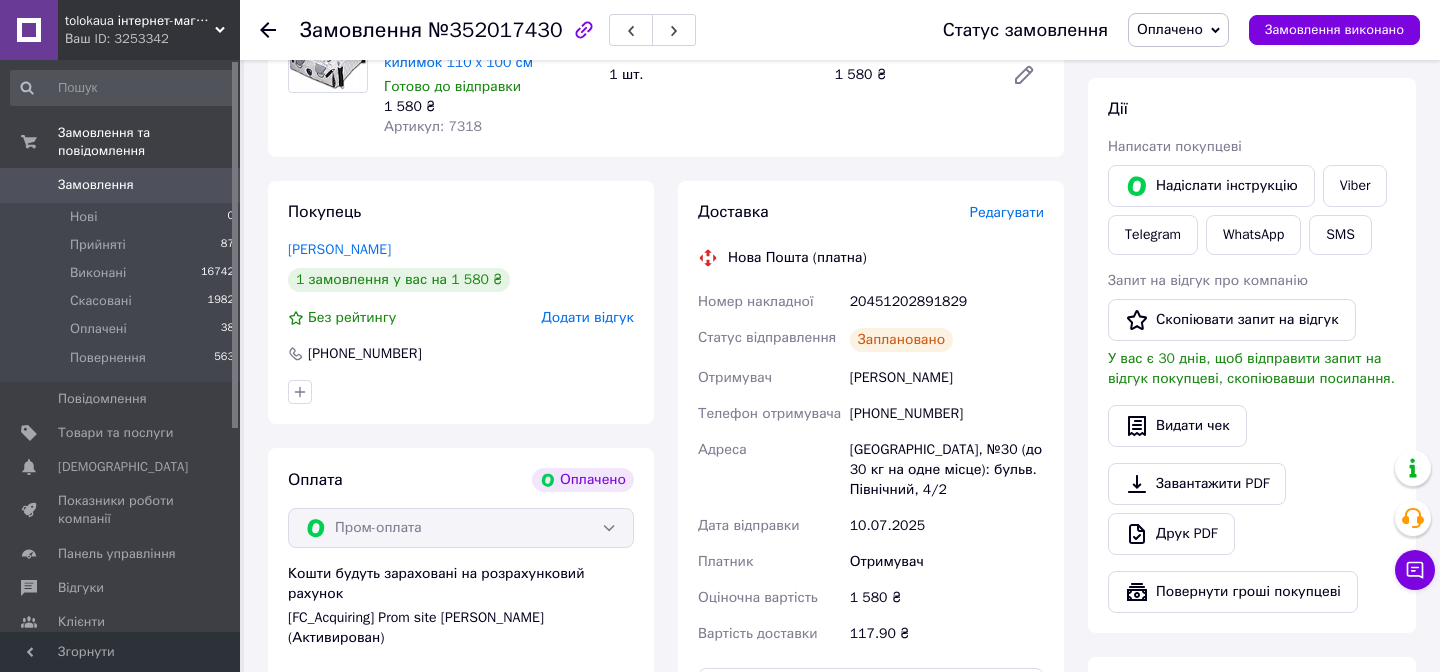 click on "20451202891829" at bounding box center (947, 302) 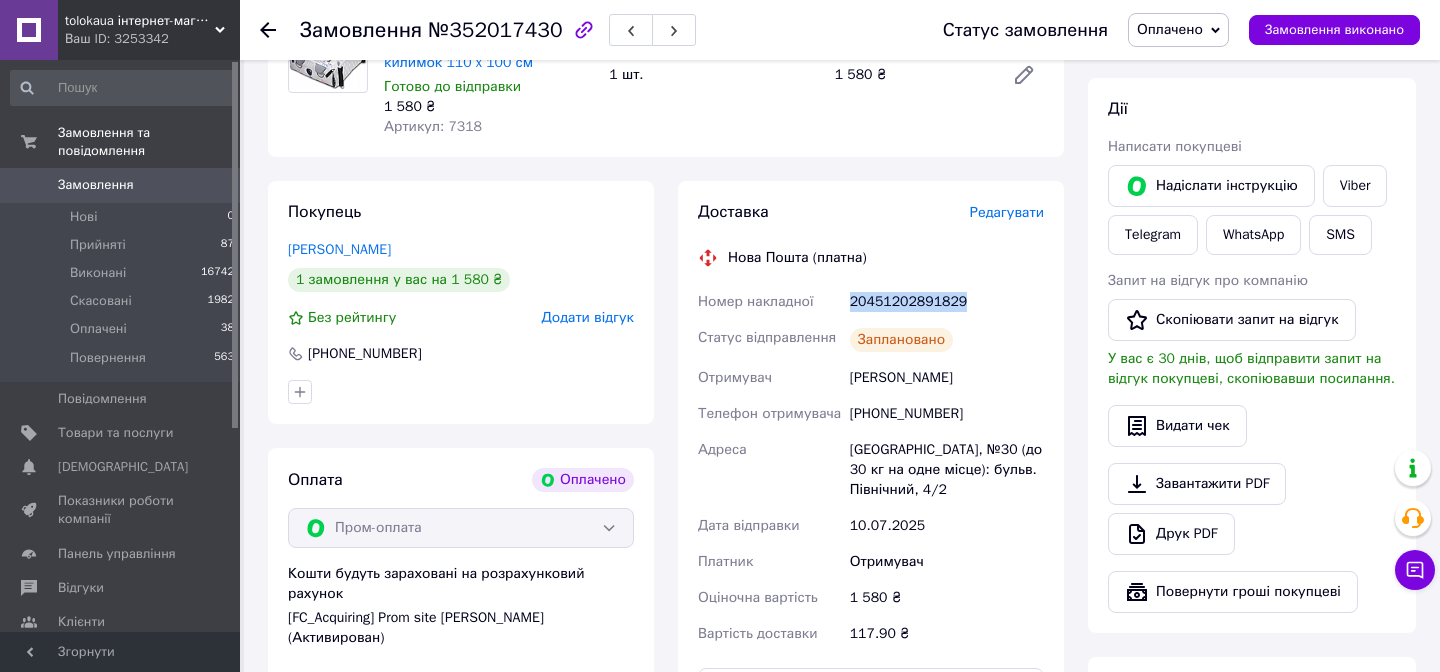 copy on "20451202891829" 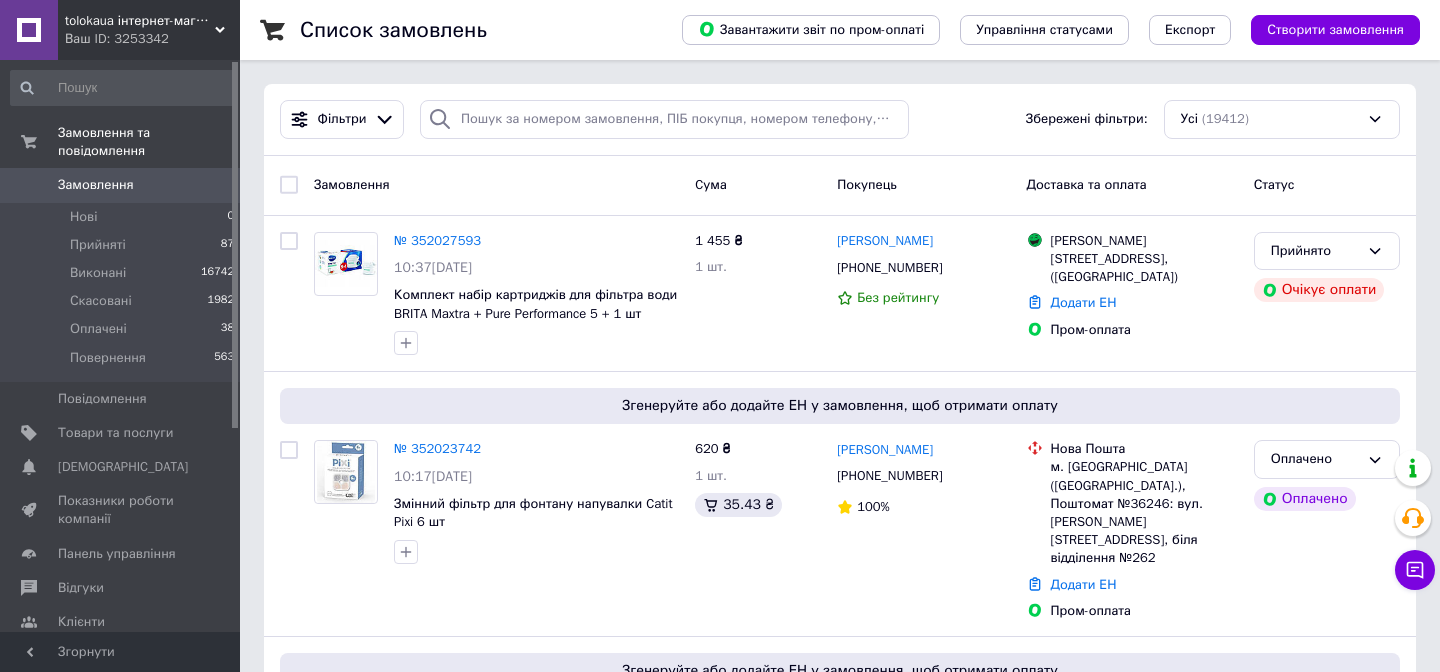 scroll, scrollTop: 0, scrollLeft: 0, axis: both 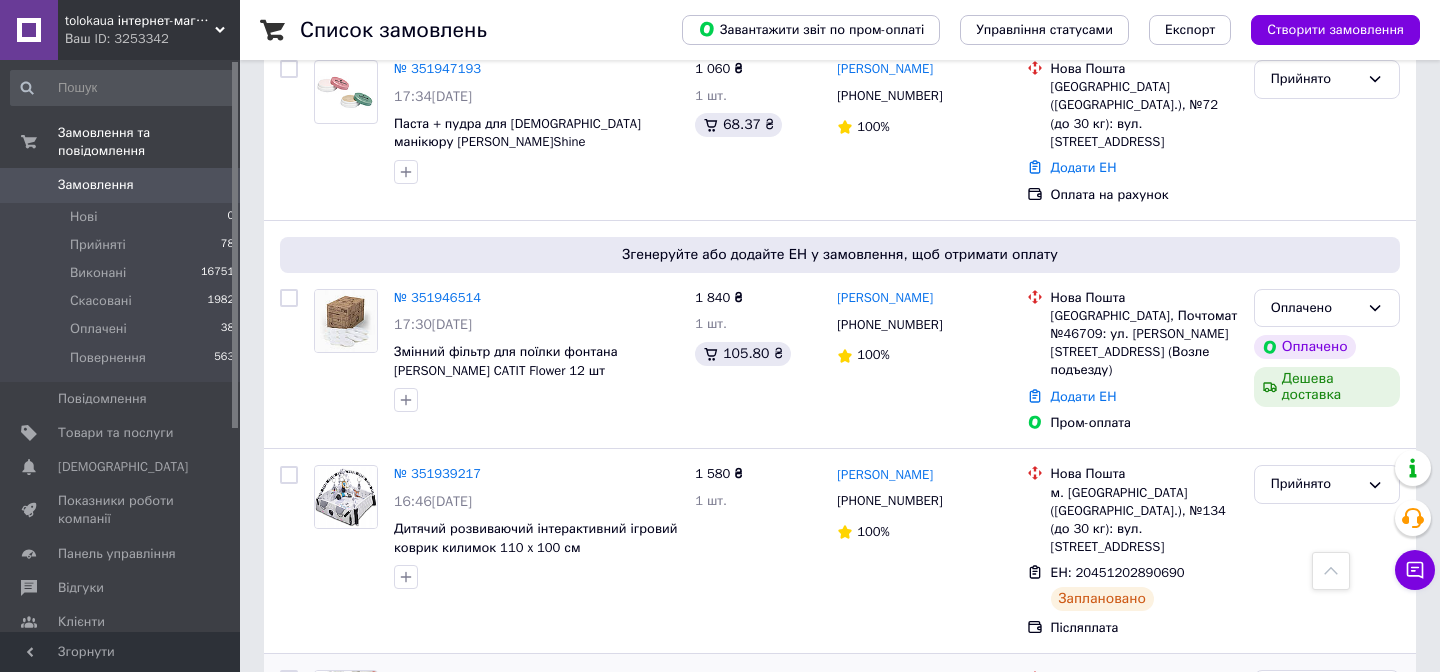 click 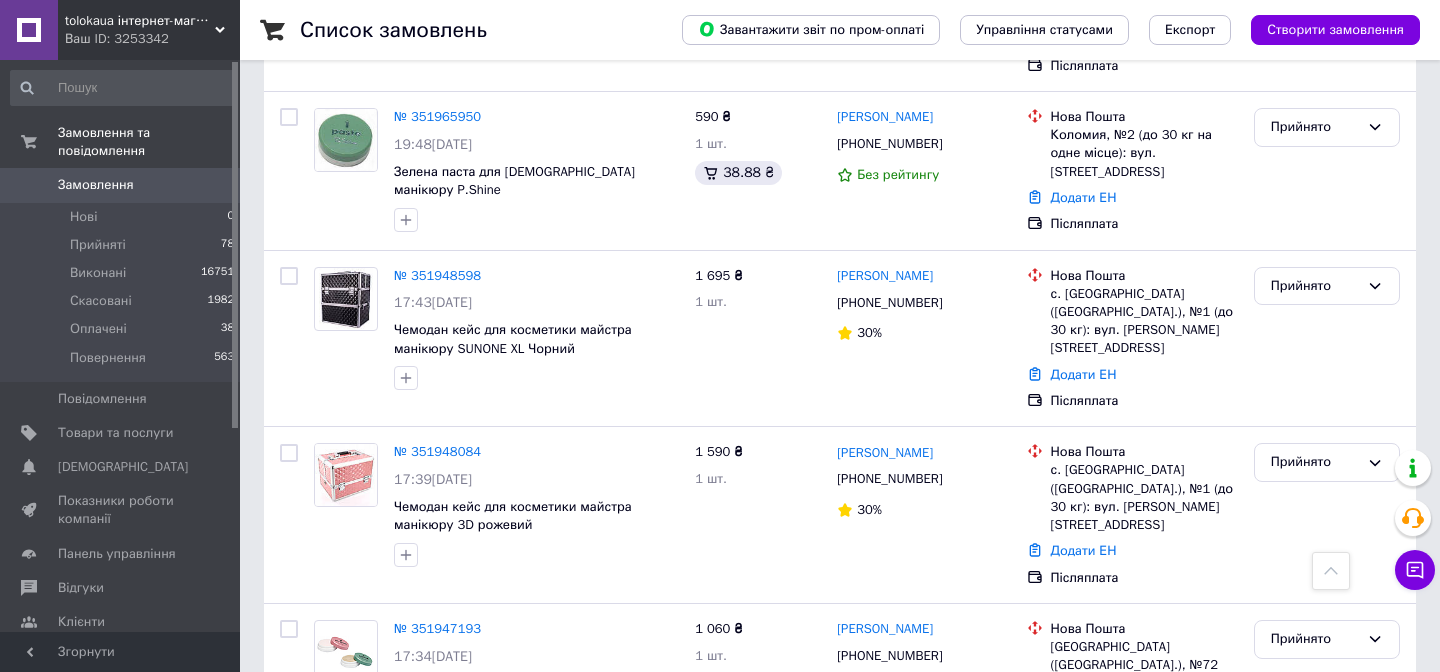 scroll, scrollTop: 1552, scrollLeft: 0, axis: vertical 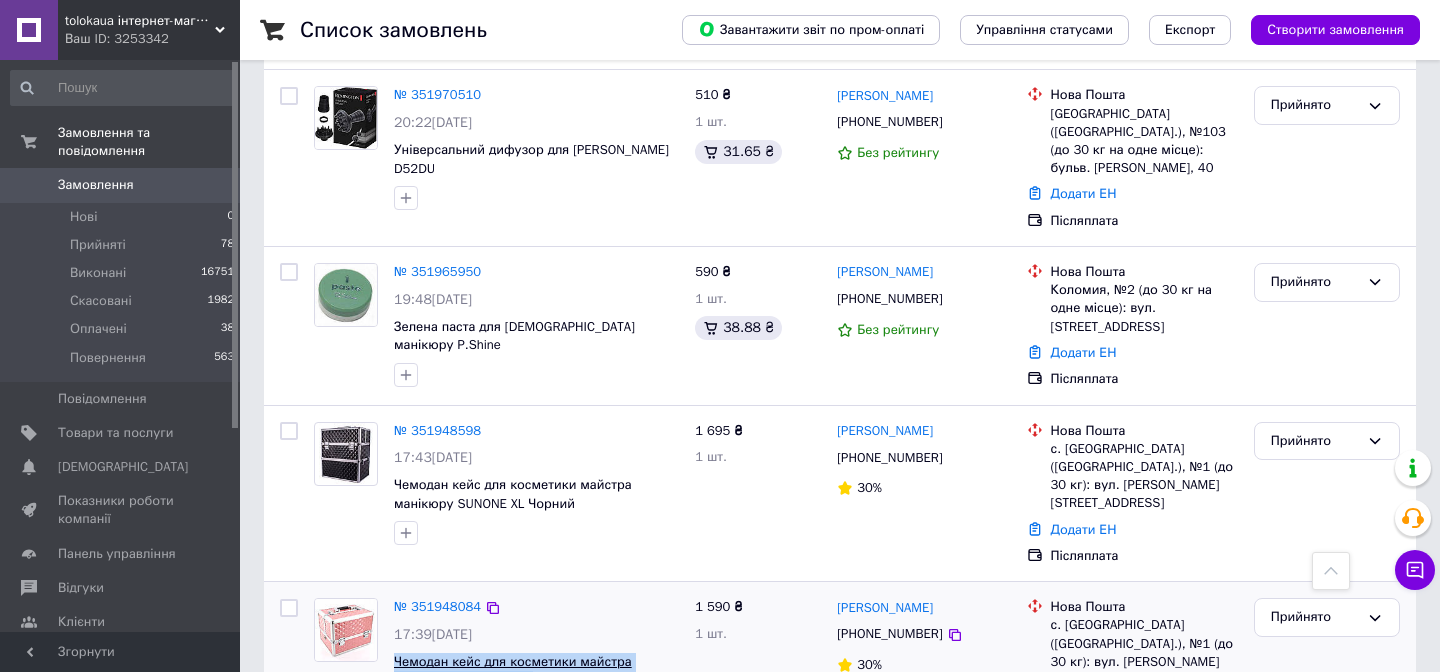 copy on "Чемодан кейс для косметики майстра манікюру 3D рожевий" 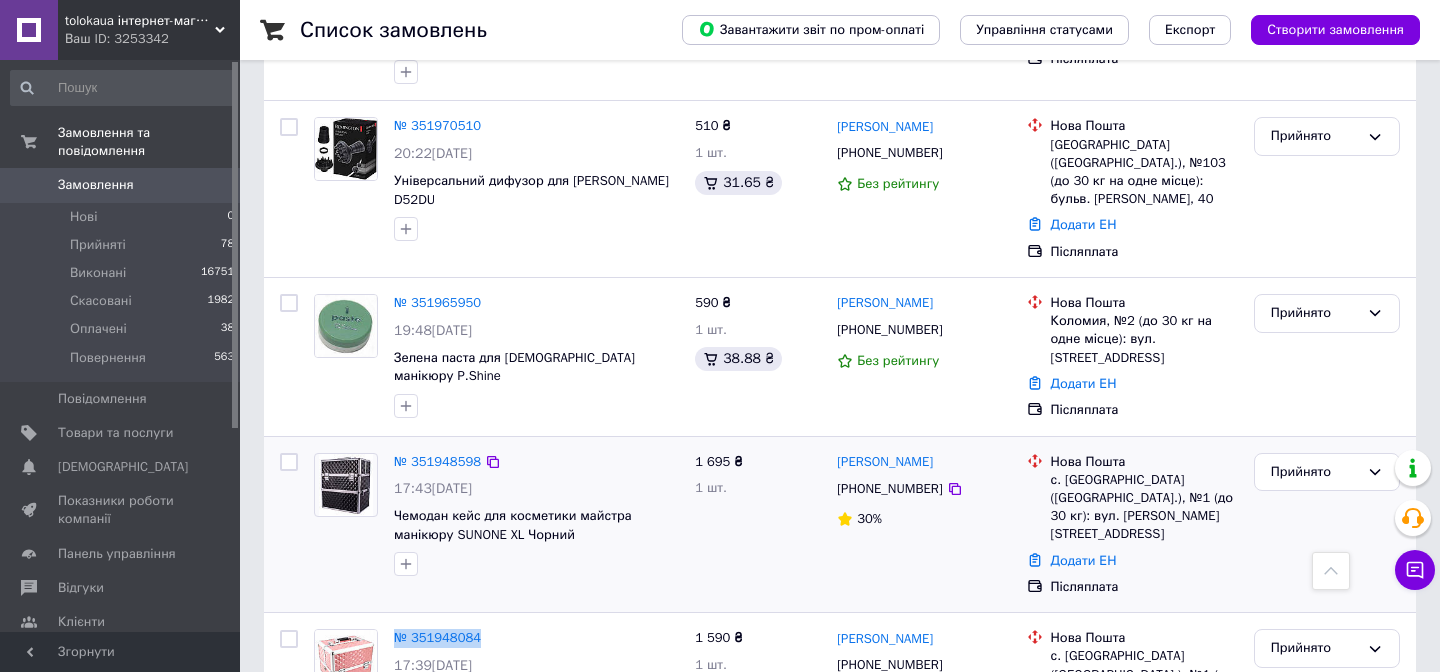 scroll, scrollTop: 1404, scrollLeft: 0, axis: vertical 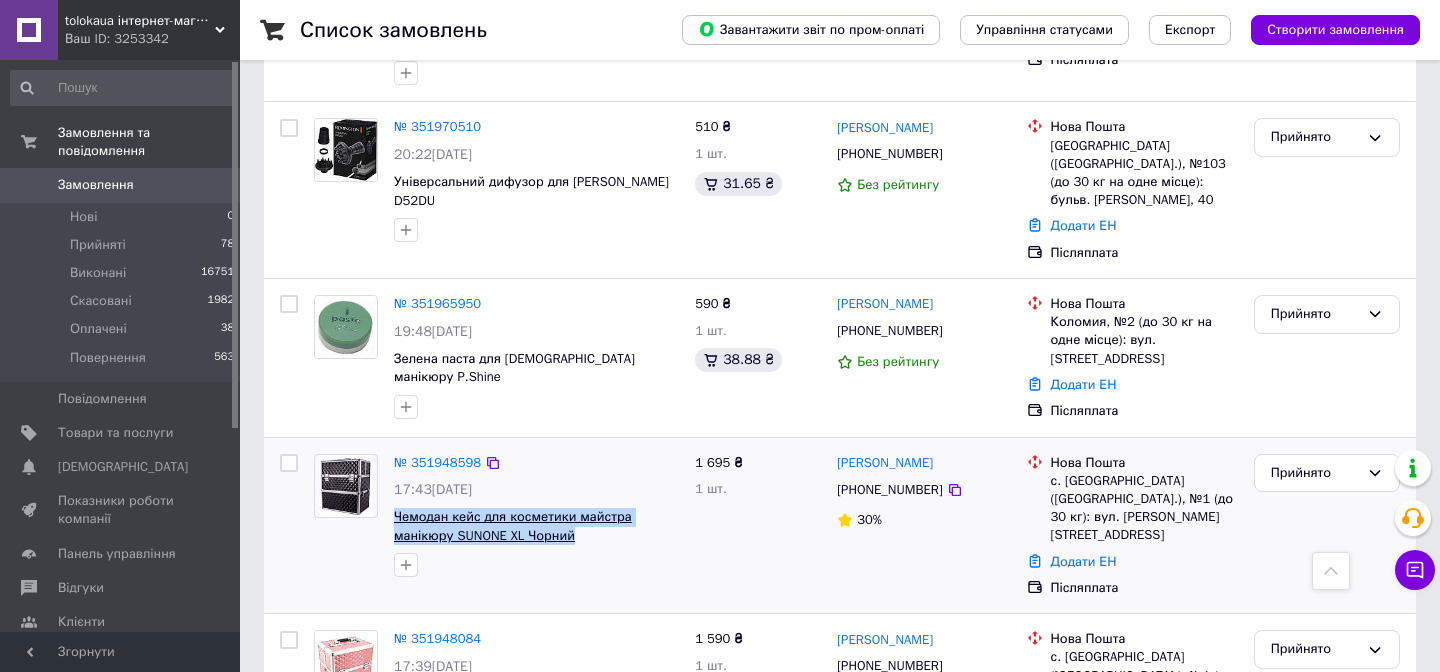 copy on "Чемодан кейс для косметики майстра манікюру SUNONE XL Чорний" 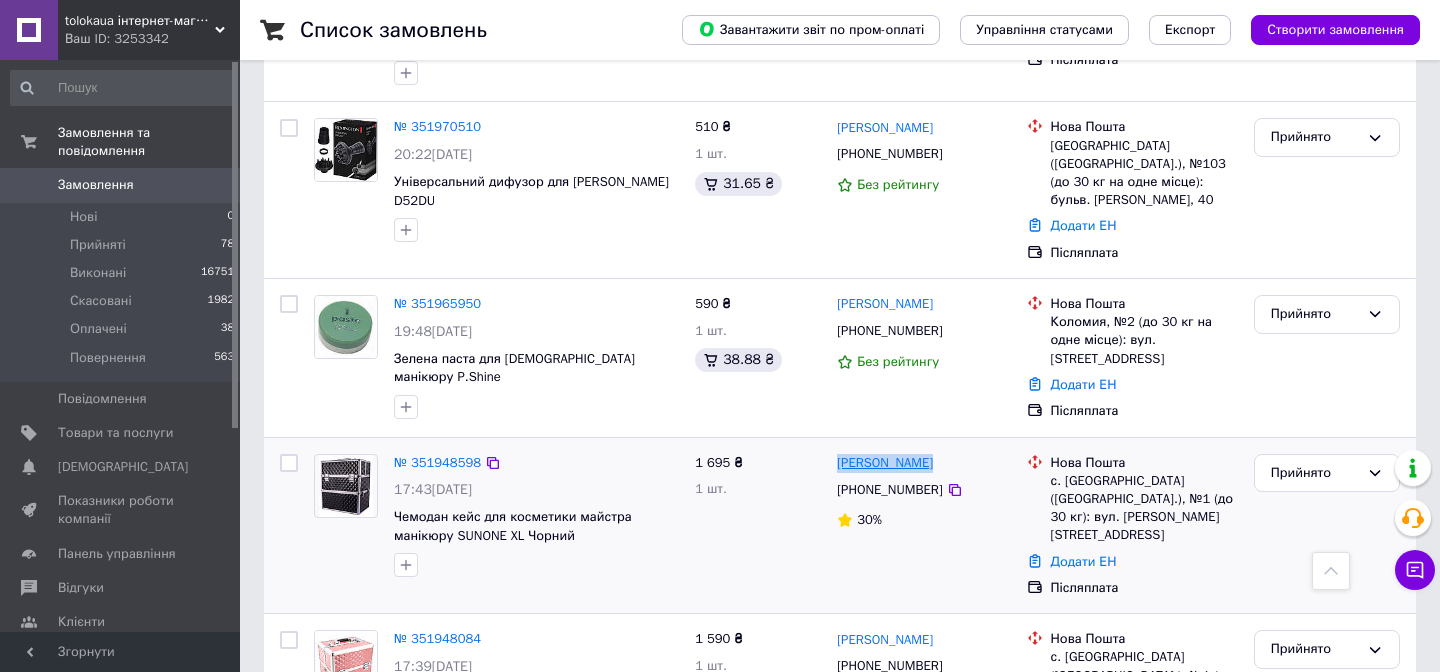 copy on "Катя Мусієнко" 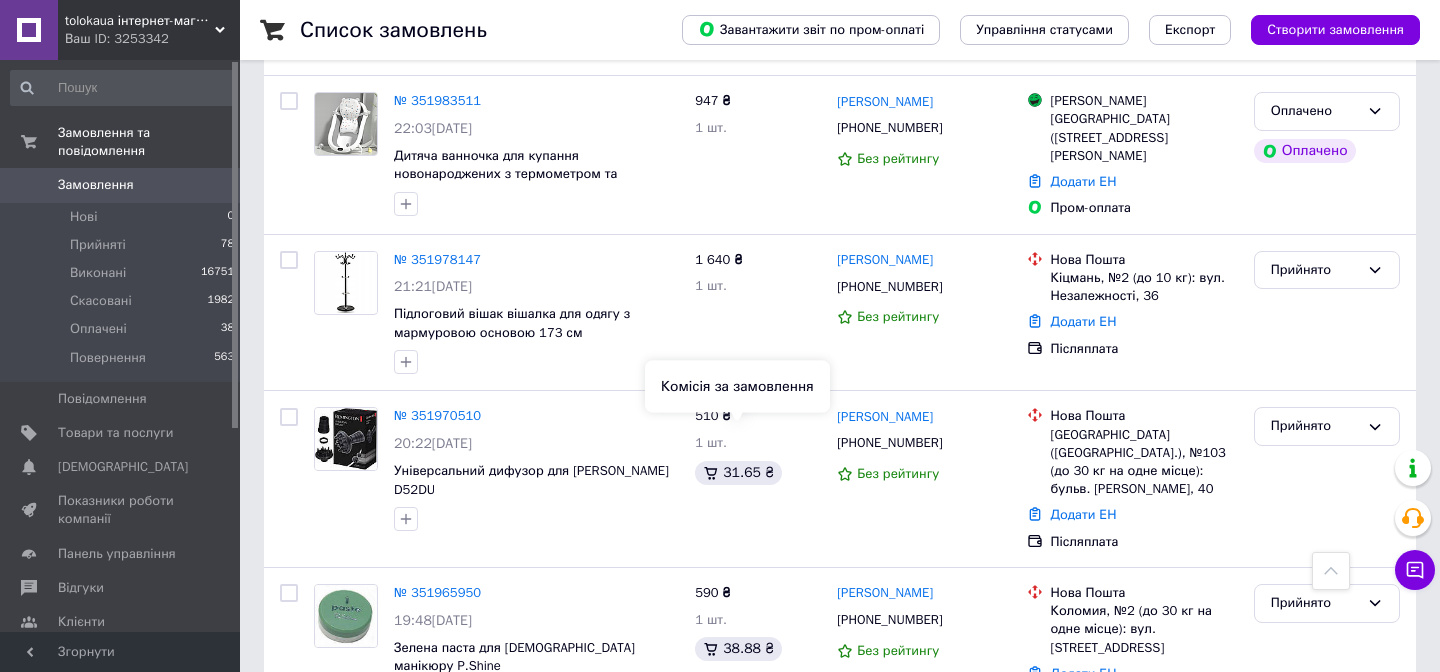 scroll, scrollTop: 1090, scrollLeft: 0, axis: vertical 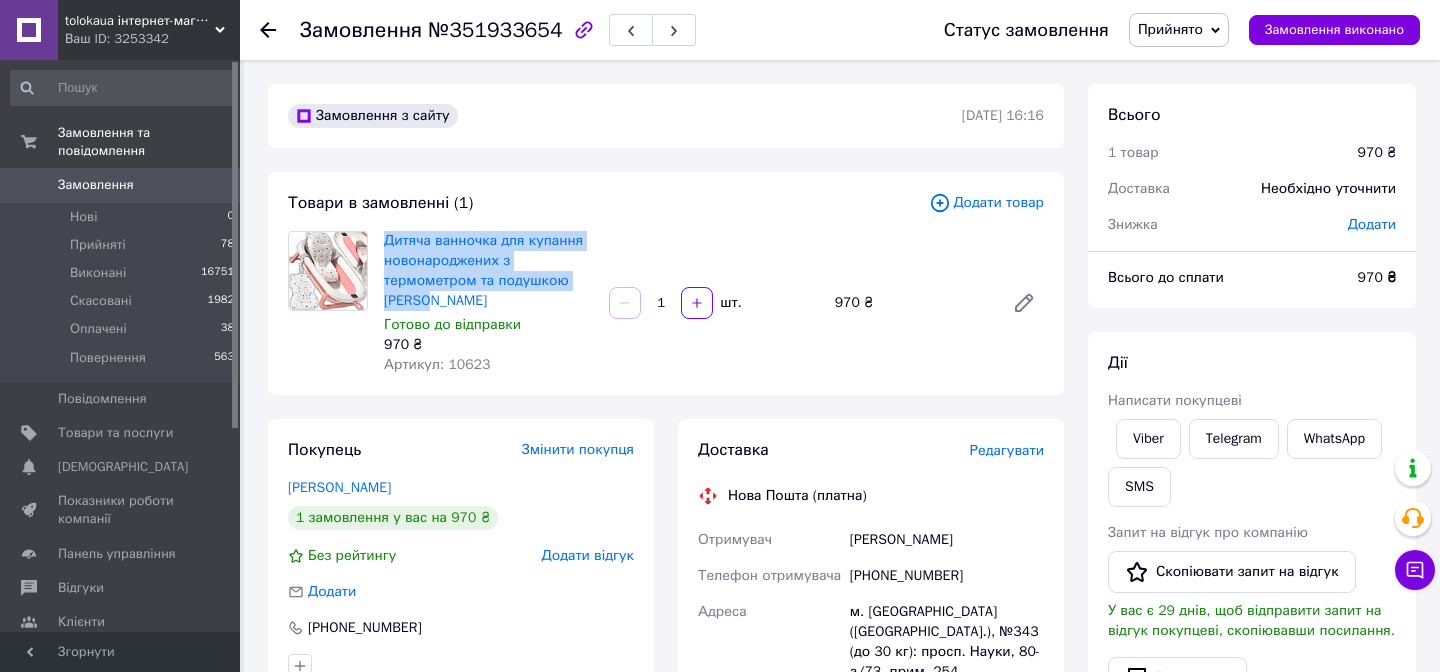 drag, startPoint x: 849, startPoint y: 539, endPoint x: 975, endPoint y: 539, distance: 126 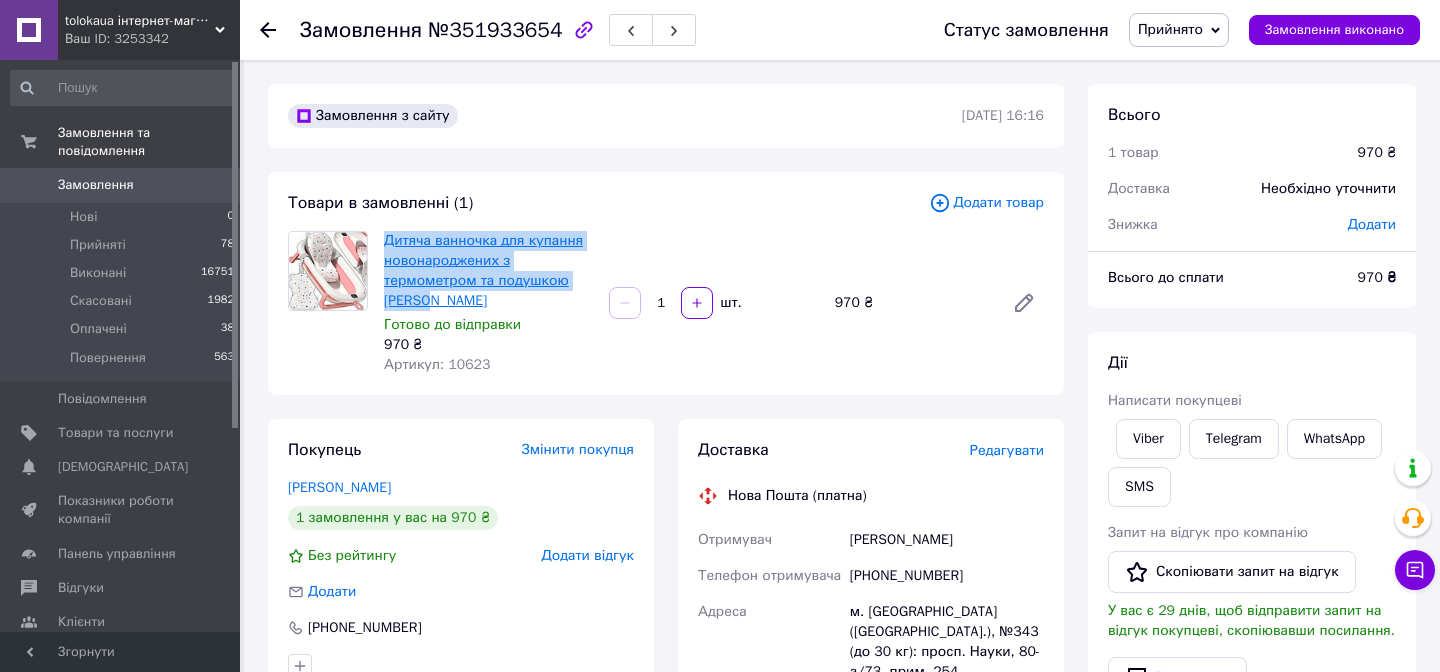 copy on "Дитяча ванночка для купання новонароджених з термометром та подушкою Рожева" 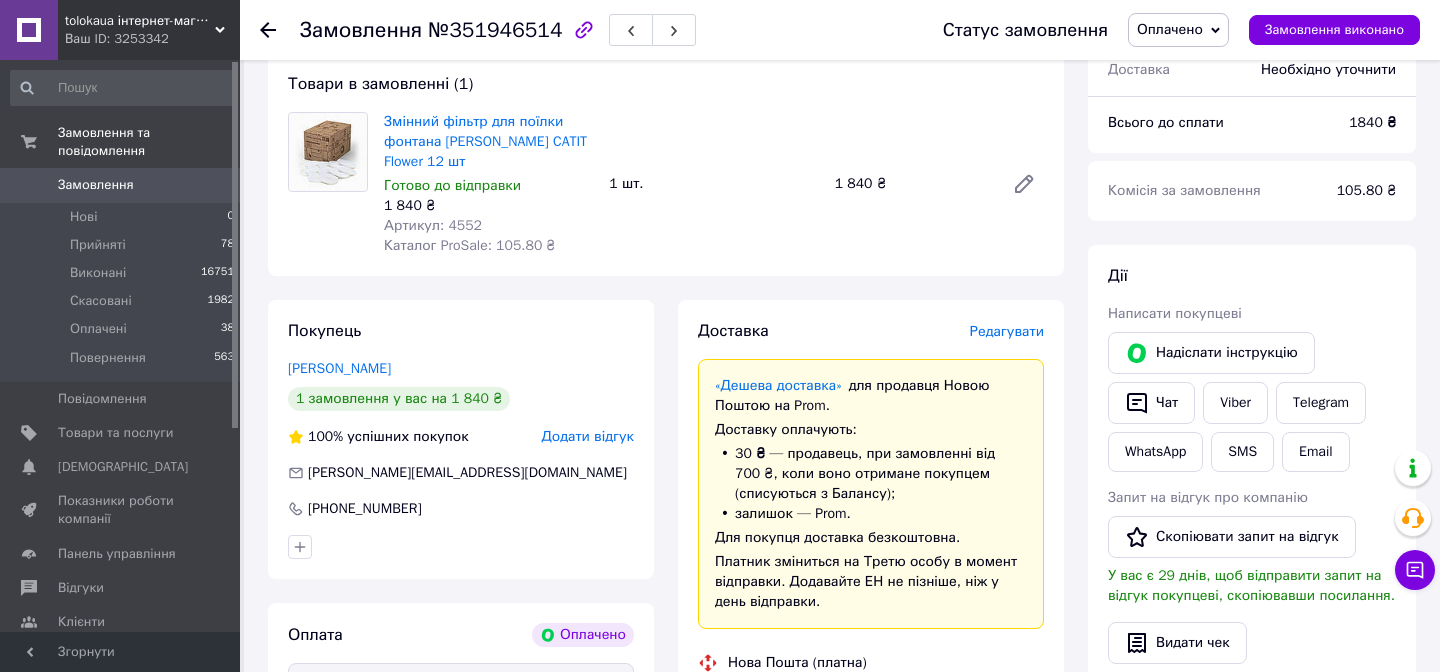scroll, scrollTop: 334, scrollLeft: 0, axis: vertical 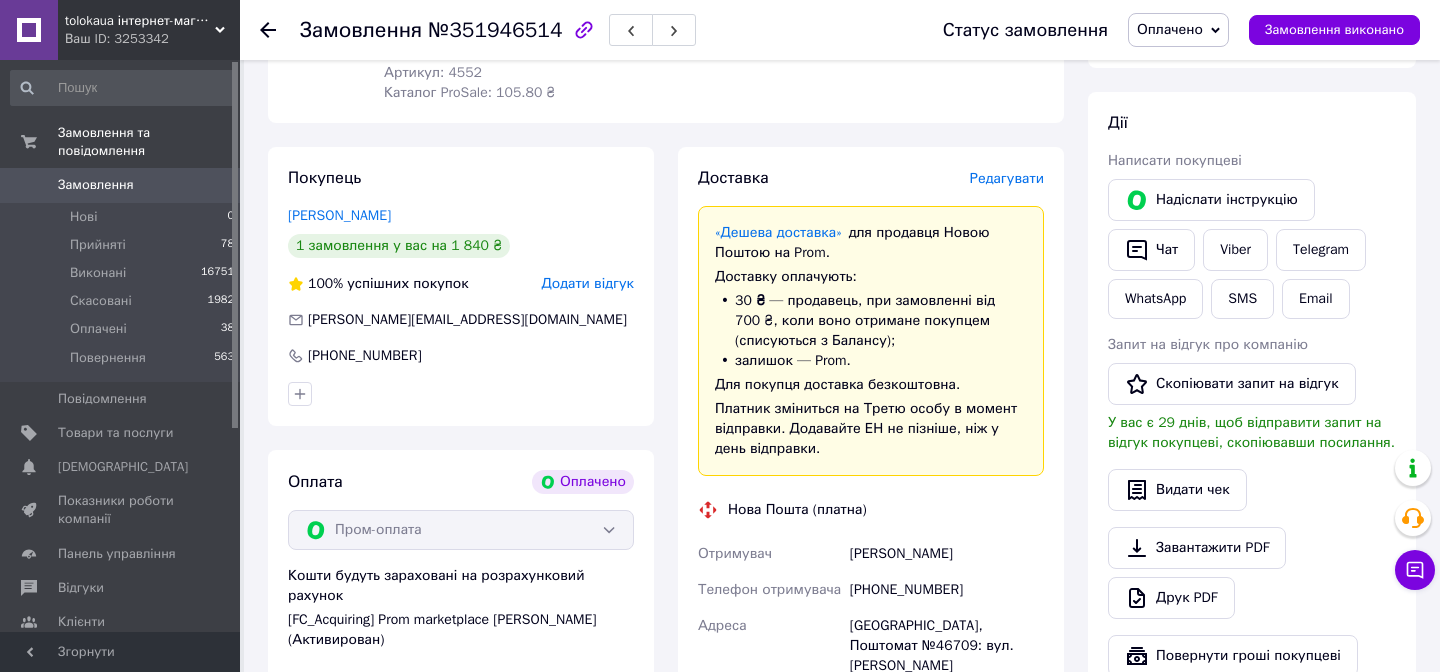 click on "Доставка Редагувати «Дешева доставка»   для продавця [GEOGRAPHIC_DATA] на Prom. Доставку оплачують: 30 ₴   — продавець , при замовленні від 700 ₴, коли воно отримане покупцем (списуються з Балансу); залишок — Prom. Для покупця доставка безкоштовна. Платник зміниться на Третю особу в момент відправки. Додавайте ЕН не пізніше, ніж у день відправки. Нова Пошта (платна) Отримувач [PERSON_NAME] Телефон отримувача [PHONE_NUMBER] [PERSON_NAME][GEOGRAPHIC_DATA] №46709: вул. [PERSON_NAME][STREET_ADDRESS] (Біля під'їзду) Дата відправки [DATE] Платник   Отримувач Оціночна вартість 1 840 ₴ Передати номер або" at bounding box center [871, 596] 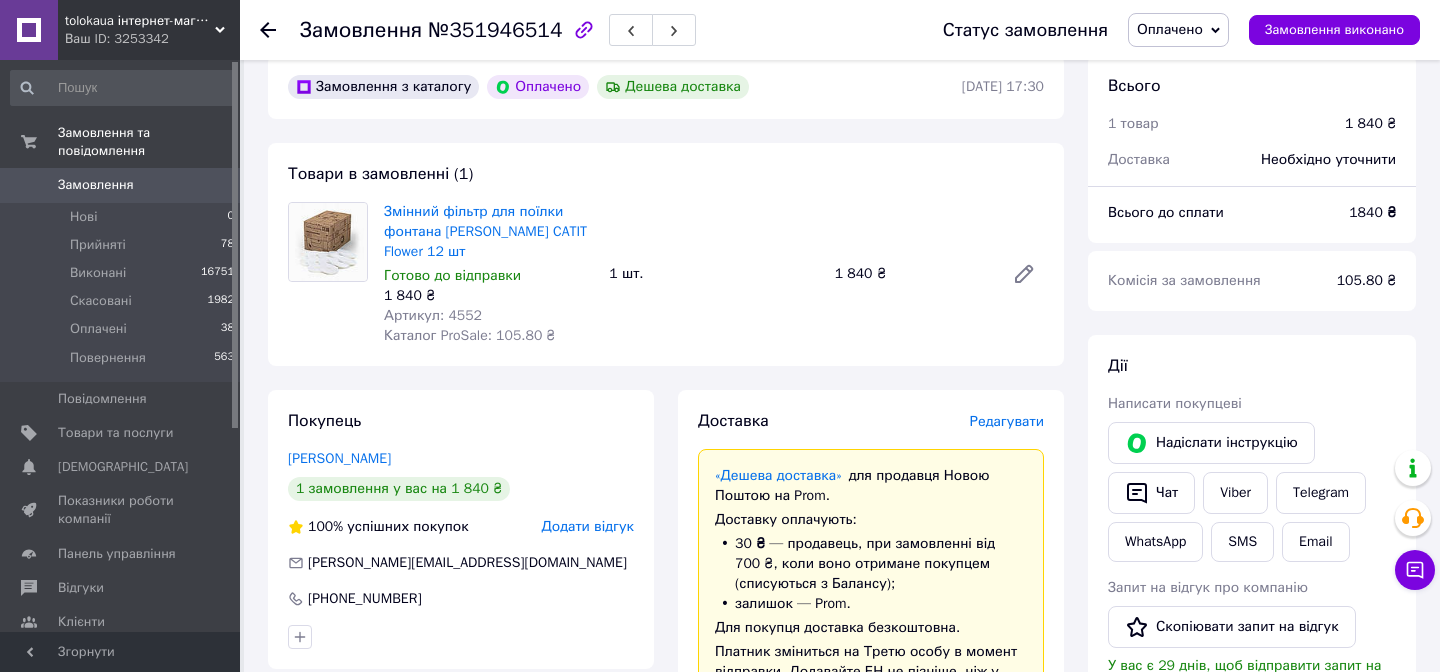 scroll, scrollTop: 0, scrollLeft: 0, axis: both 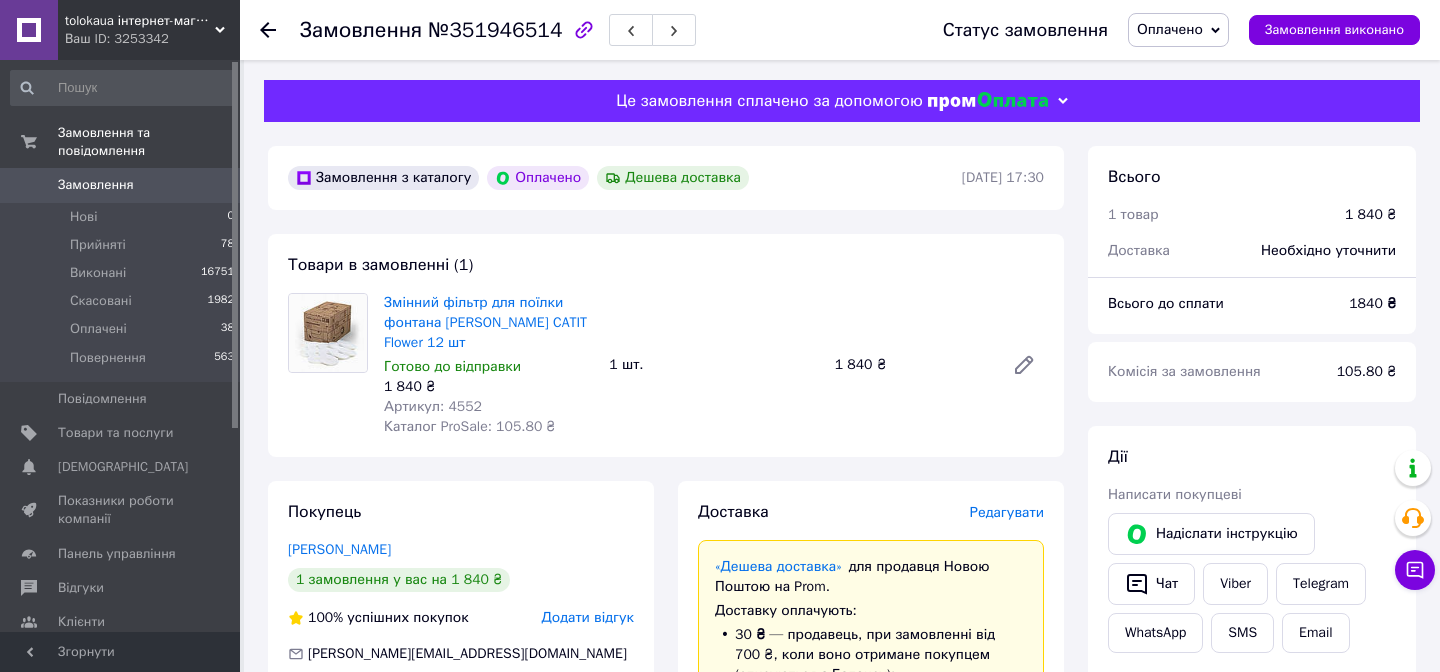 click on "Замовлення з каталогу Оплачено Дешева доставка [DATE] 17:30 Товари в замовленні (1) Змінний фільтр для поїлки фонтана [PERSON_NAME] CATIT Flower 12 шт Готово до відправки 1 840 ₴ Артикул: 4552 Каталог ProSale: 105.80 ₴  1 шт. 1 840 ₴ Покупець [PERSON_NAME] 1 замовлення у вас на 1 840 ₴ 100%   успішних покупок Додати відгук [PERSON_NAME][EMAIL_ADDRESS][DOMAIN_NAME] [PHONE_NUMBER] Оплата Оплачено Пром-оплата Кошти будуть зараховані на розрахунковий рахунок [FC_Acquiring] Prom marketplace [PERSON_NAME] (Активирован) Доставка Редагувати «Дешева доставка»   для продавця Новою Поштою на Prom. Доставку оплачують: 30 ₴   [PHONE_NUMBER]" at bounding box center (666, 882) 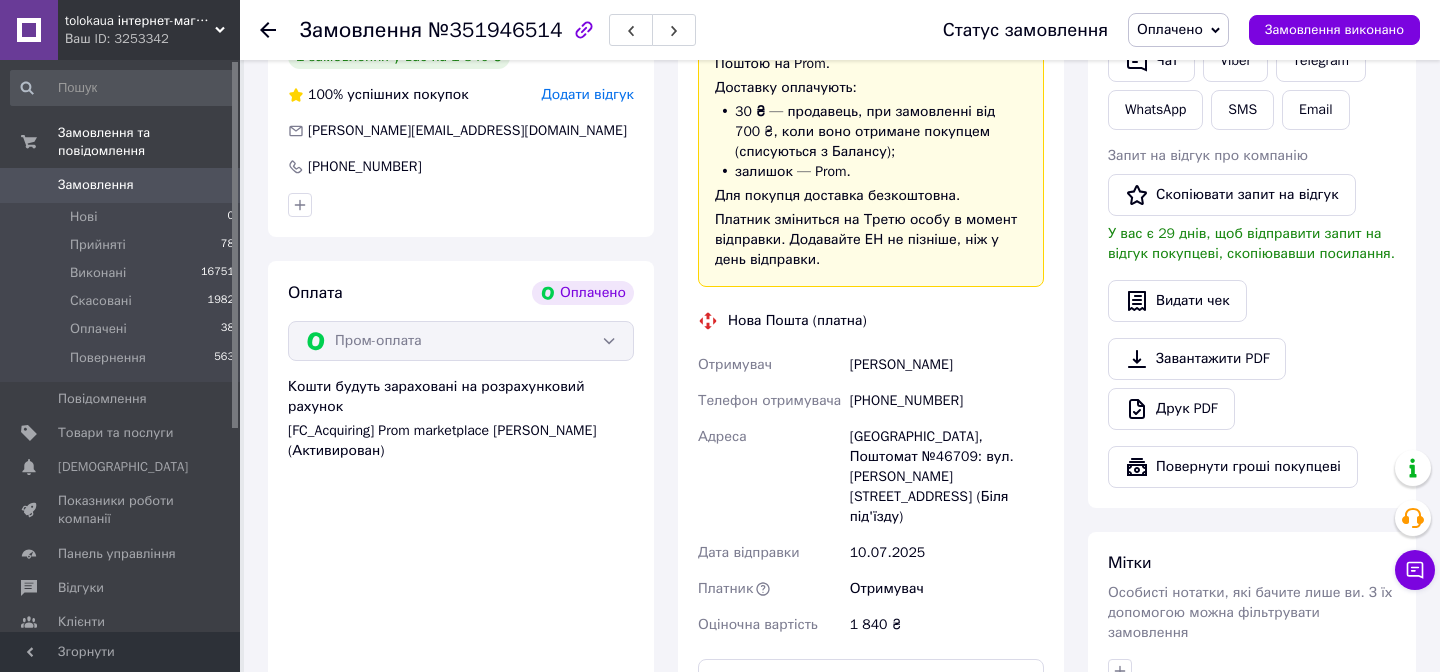 scroll, scrollTop: 524, scrollLeft: 0, axis: vertical 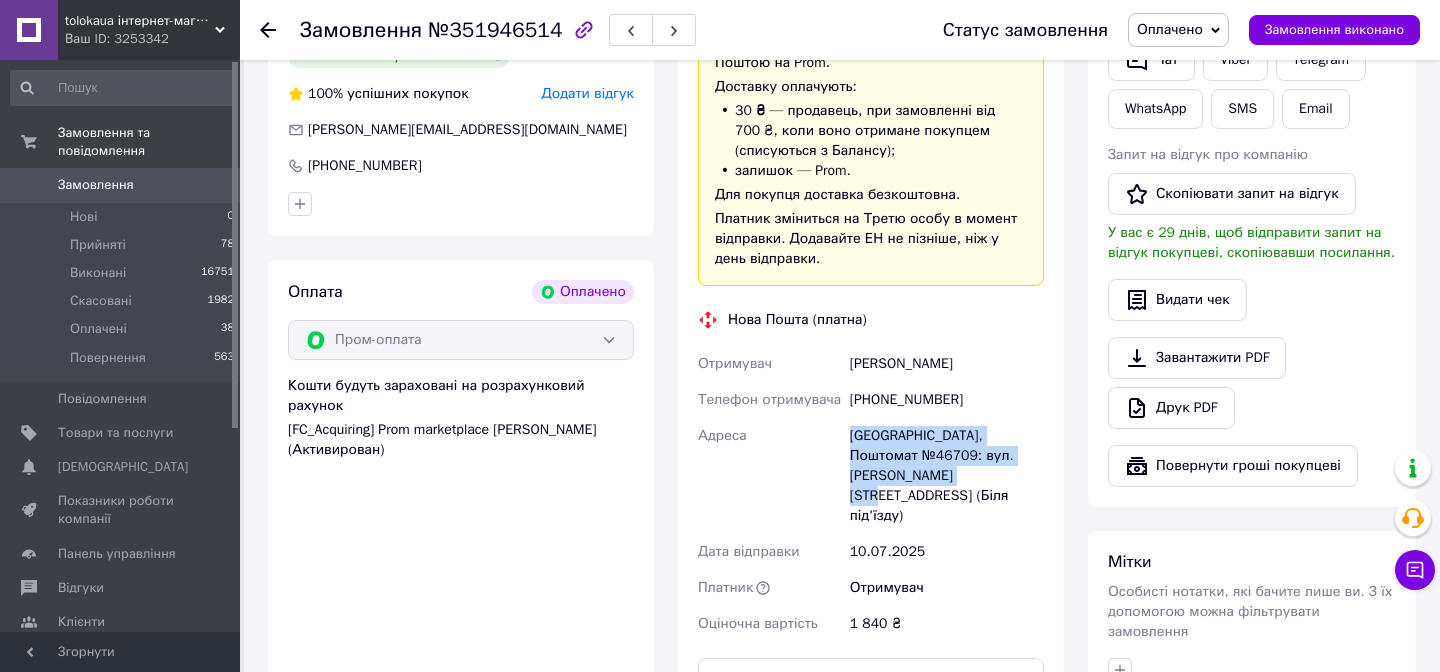 drag, startPoint x: 849, startPoint y: 439, endPoint x: 935, endPoint y: 480, distance: 95.27329 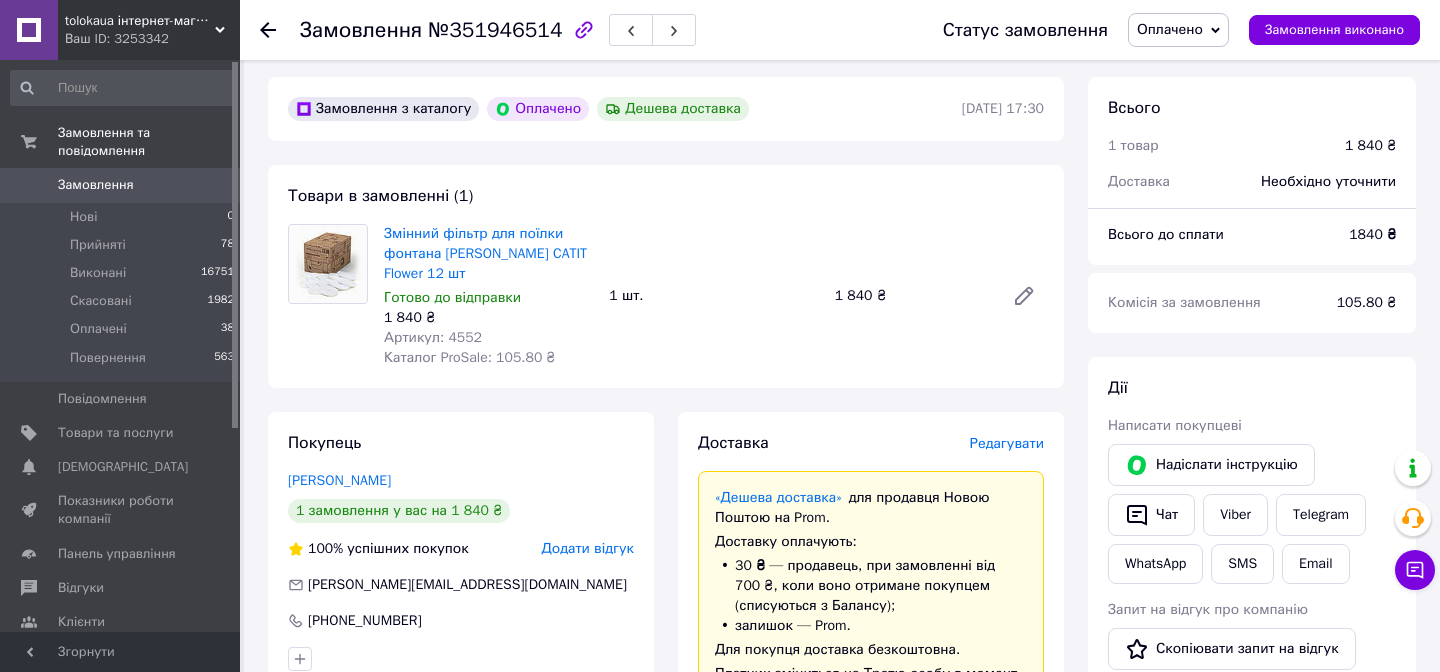 scroll, scrollTop: 0, scrollLeft: 0, axis: both 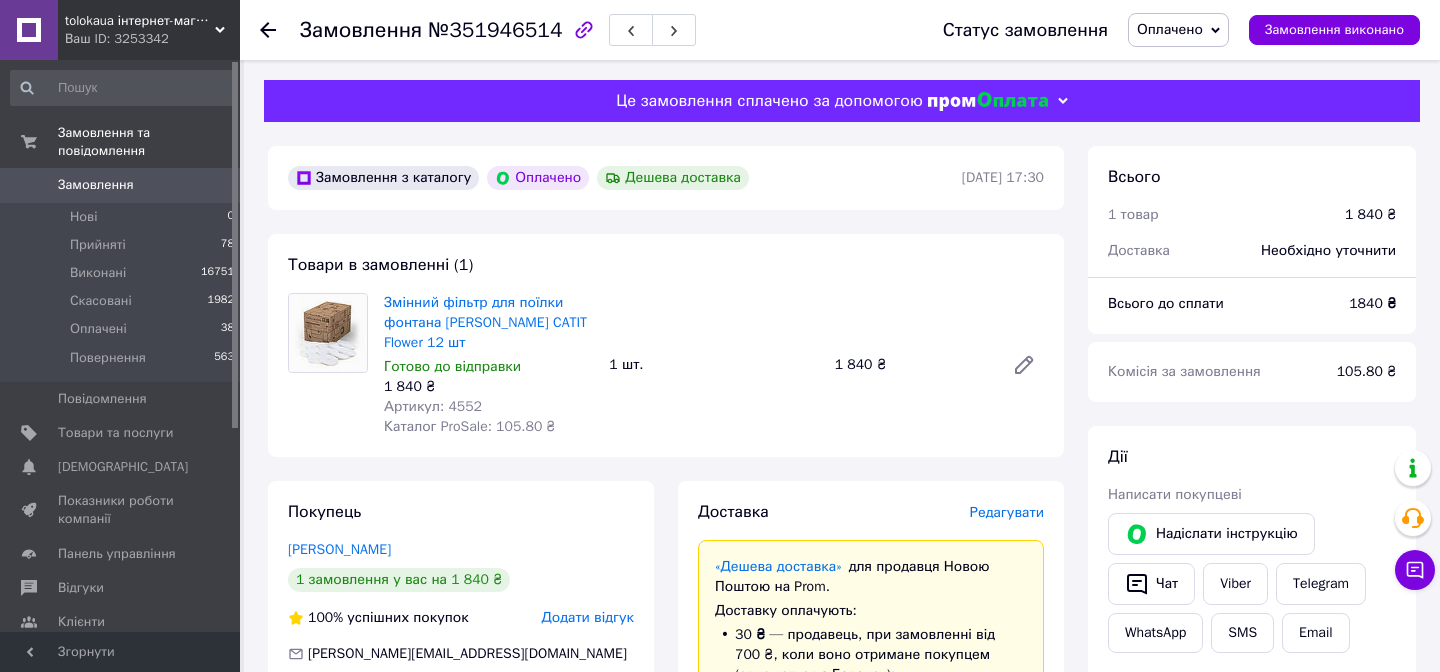 click on "№351946514" at bounding box center (495, 30) 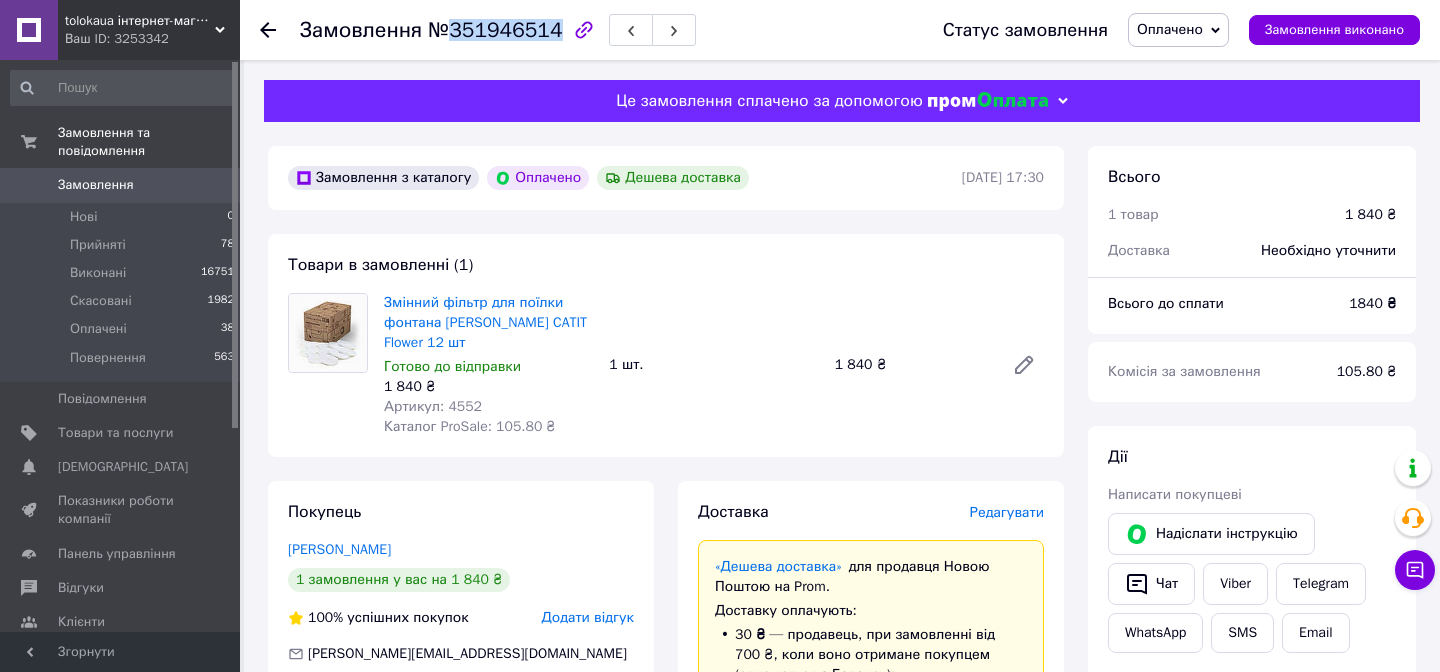 click on "№351946514" at bounding box center [495, 30] 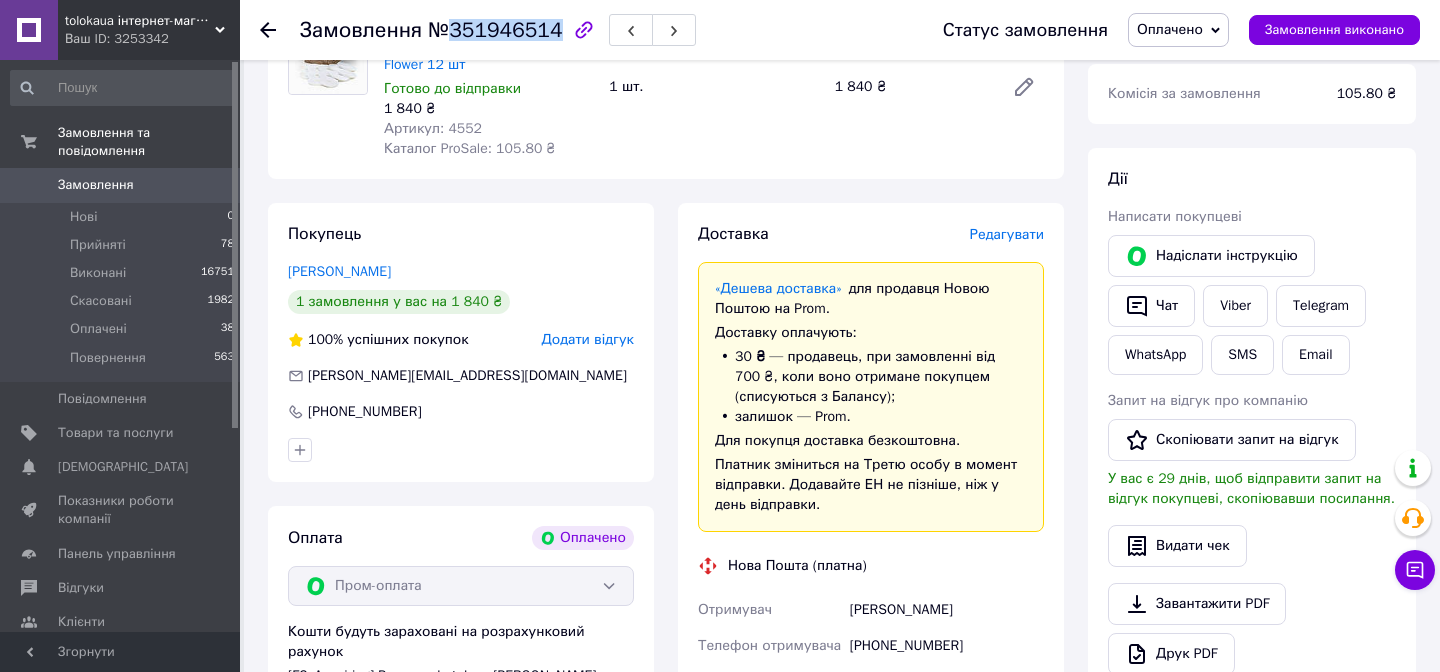 scroll, scrollTop: 407, scrollLeft: 0, axis: vertical 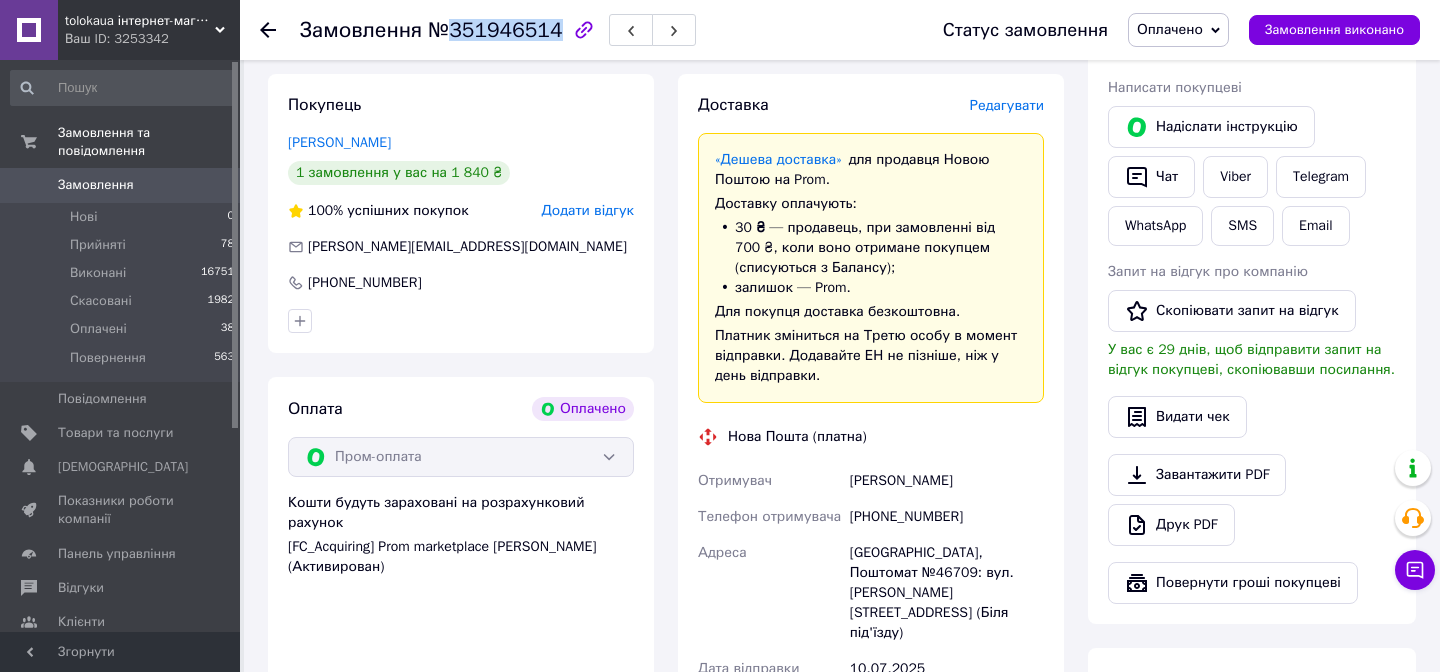 drag, startPoint x: 851, startPoint y: 475, endPoint x: 1042, endPoint y: 475, distance: 191 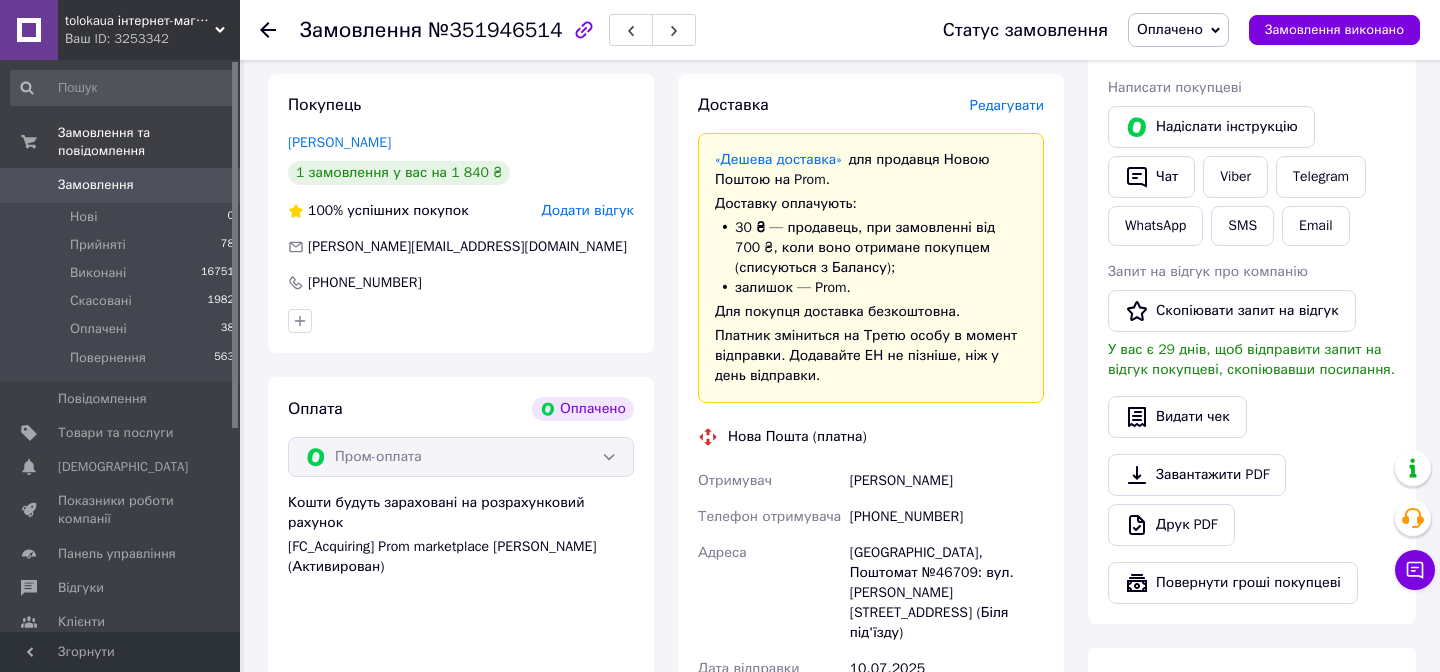 click on "+380974385609" at bounding box center [947, 517] 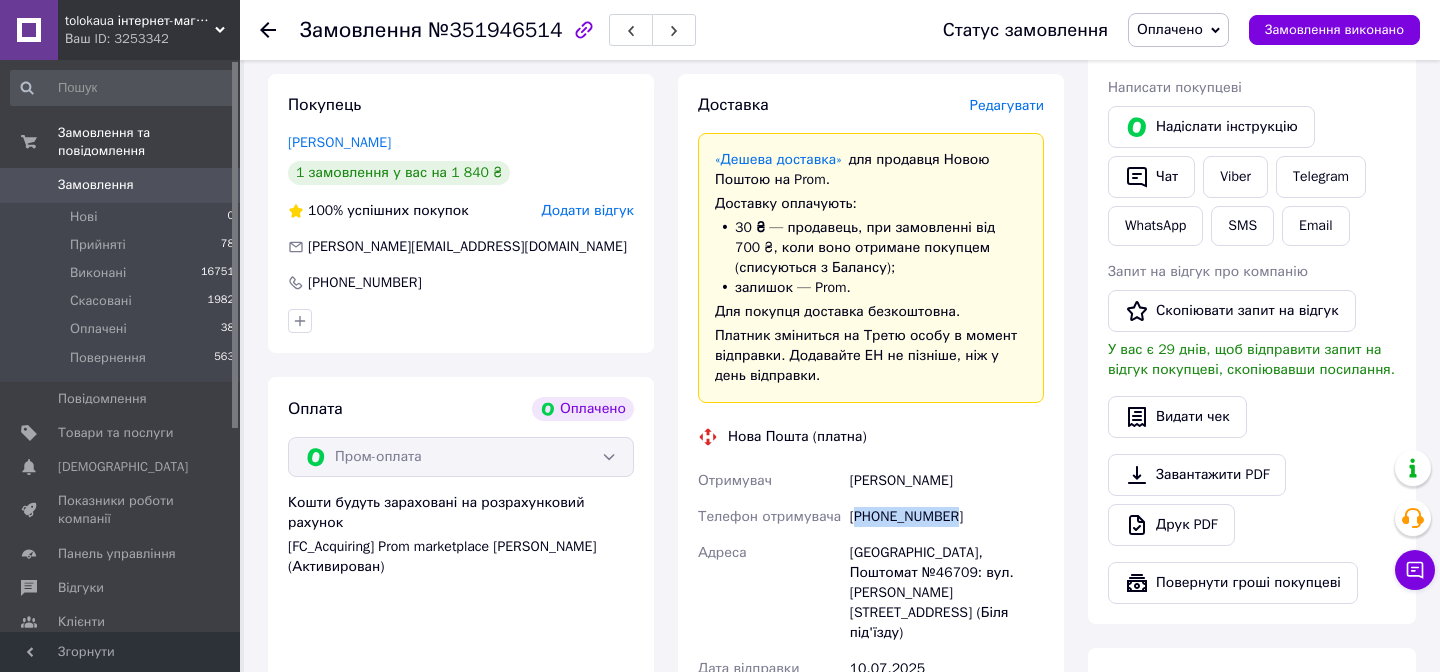 click on "+380974385609" at bounding box center (947, 517) 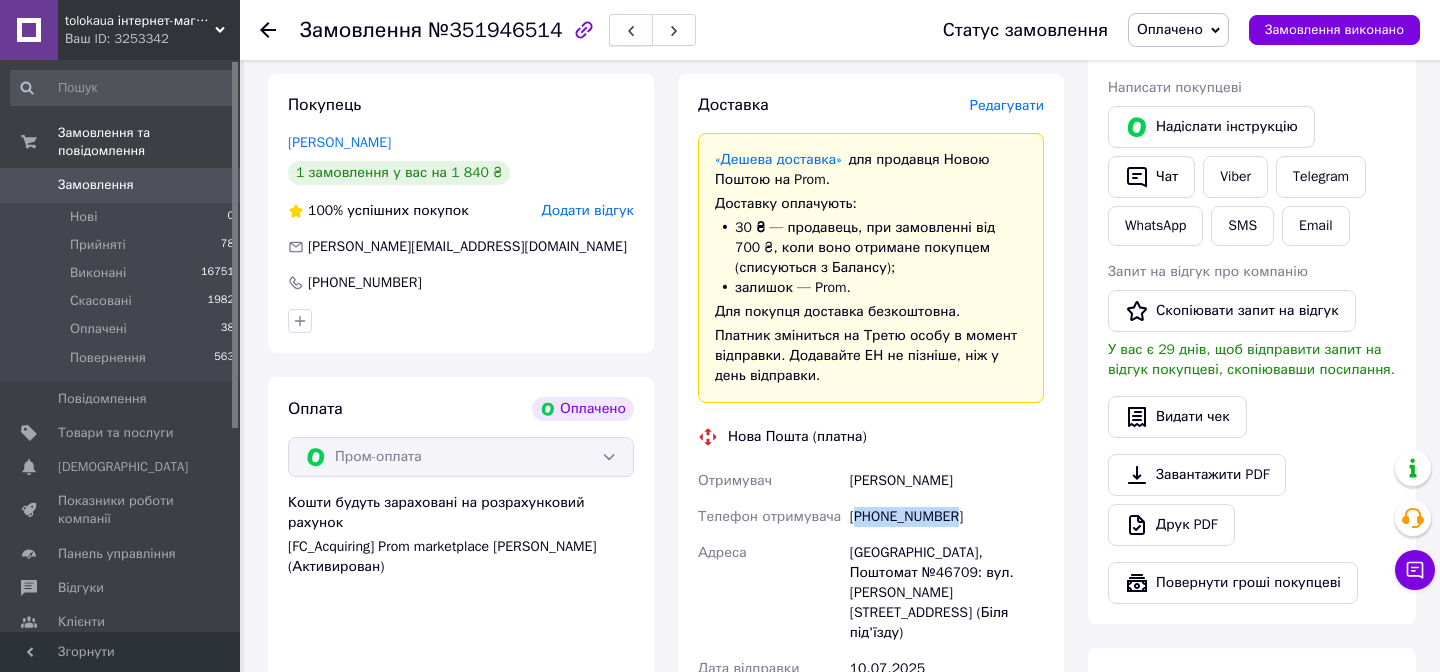 copy on "380974385609" 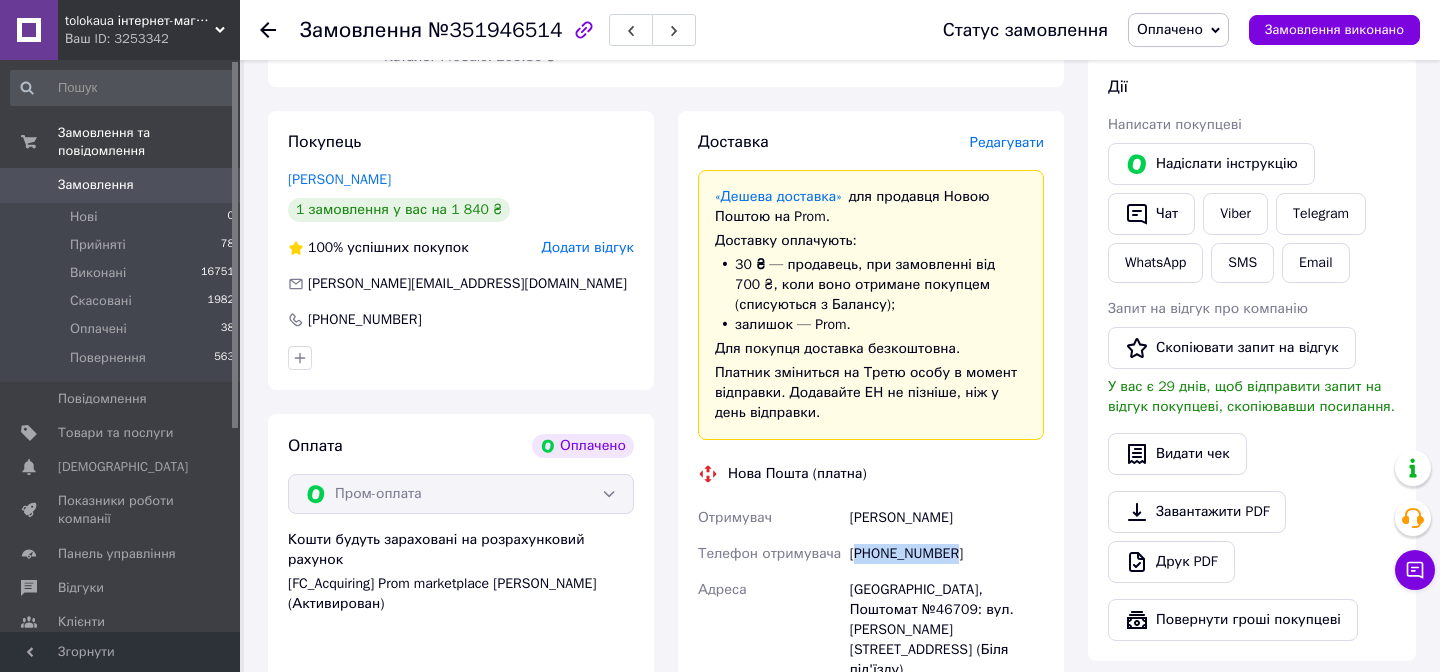 scroll, scrollTop: 356, scrollLeft: 0, axis: vertical 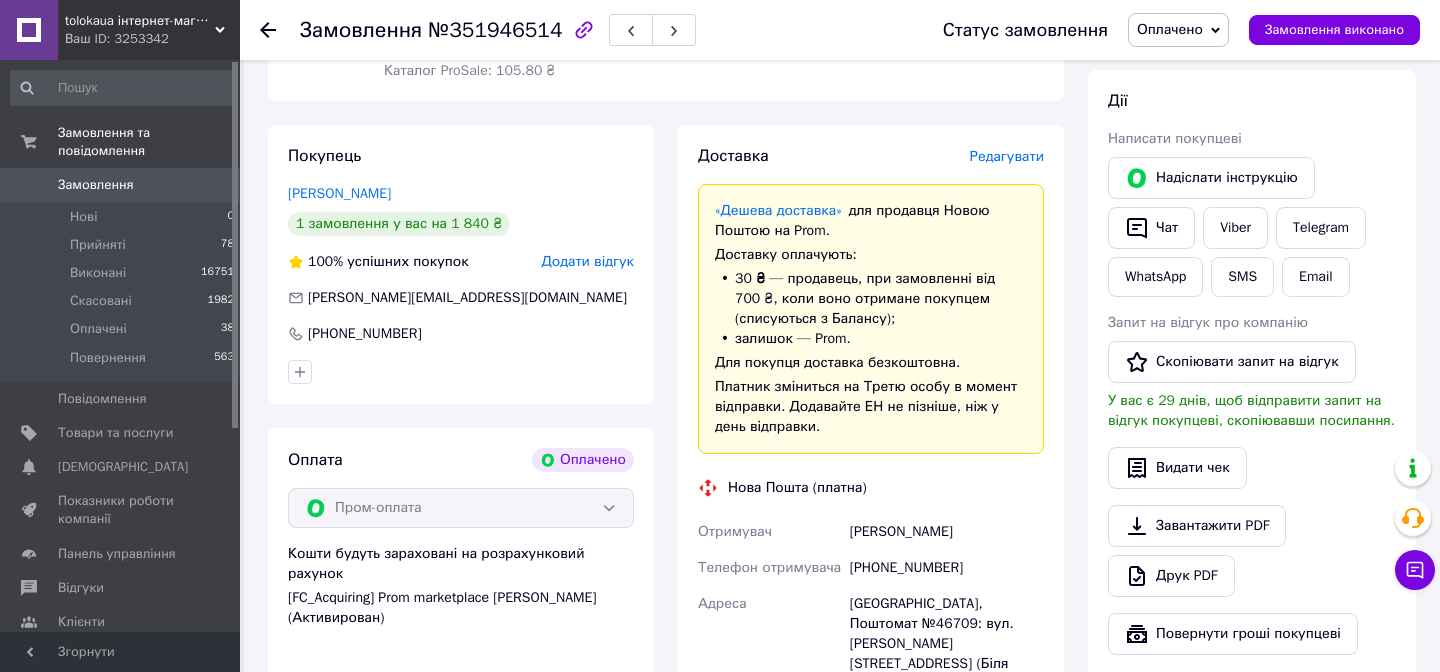 click on "Редагувати" at bounding box center (1007, 156) 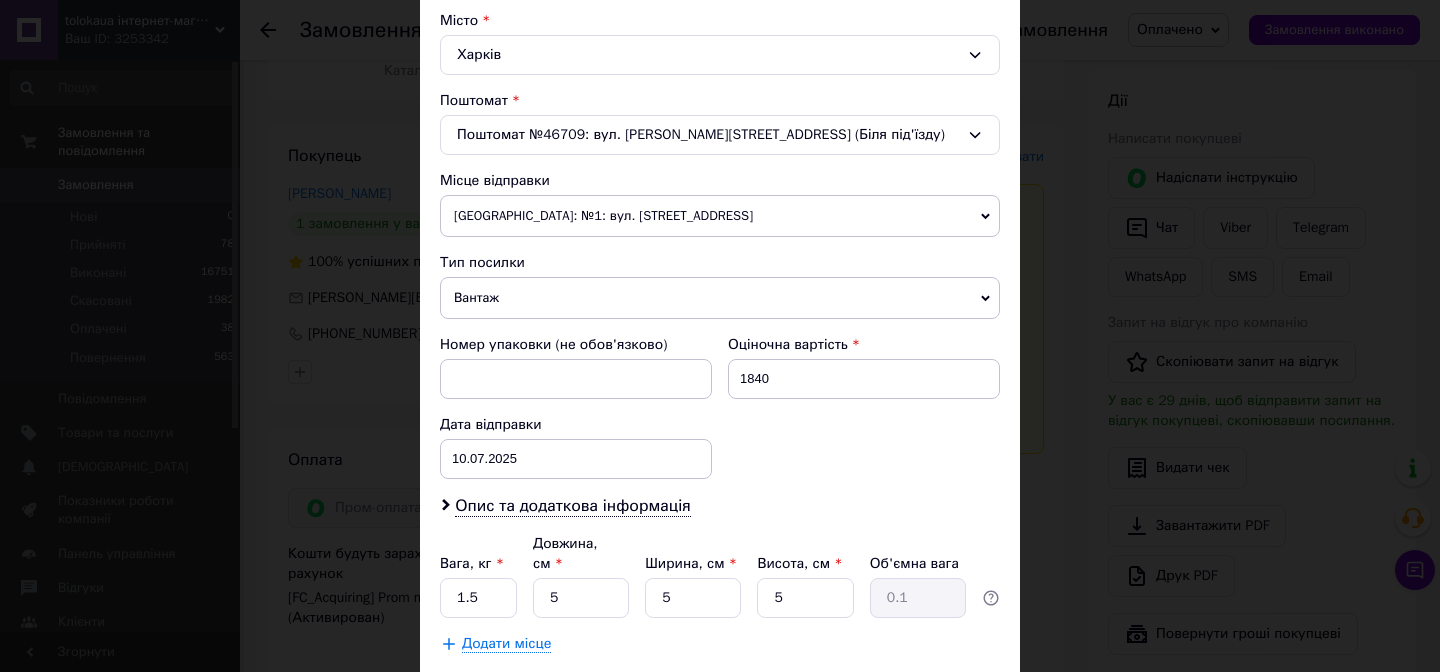 scroll, scrollTop: 676, scrollLeft: 0, axis: vertical 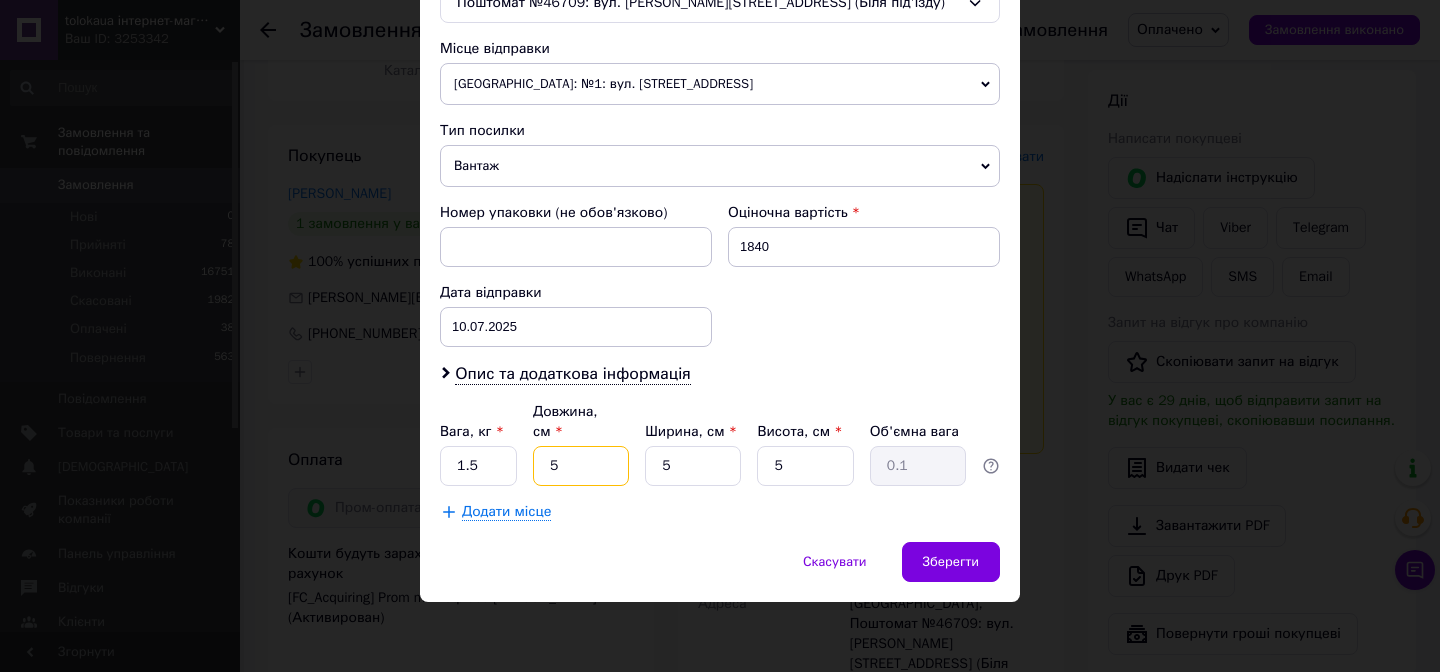 click on "5" at bounding box center (581, 466) 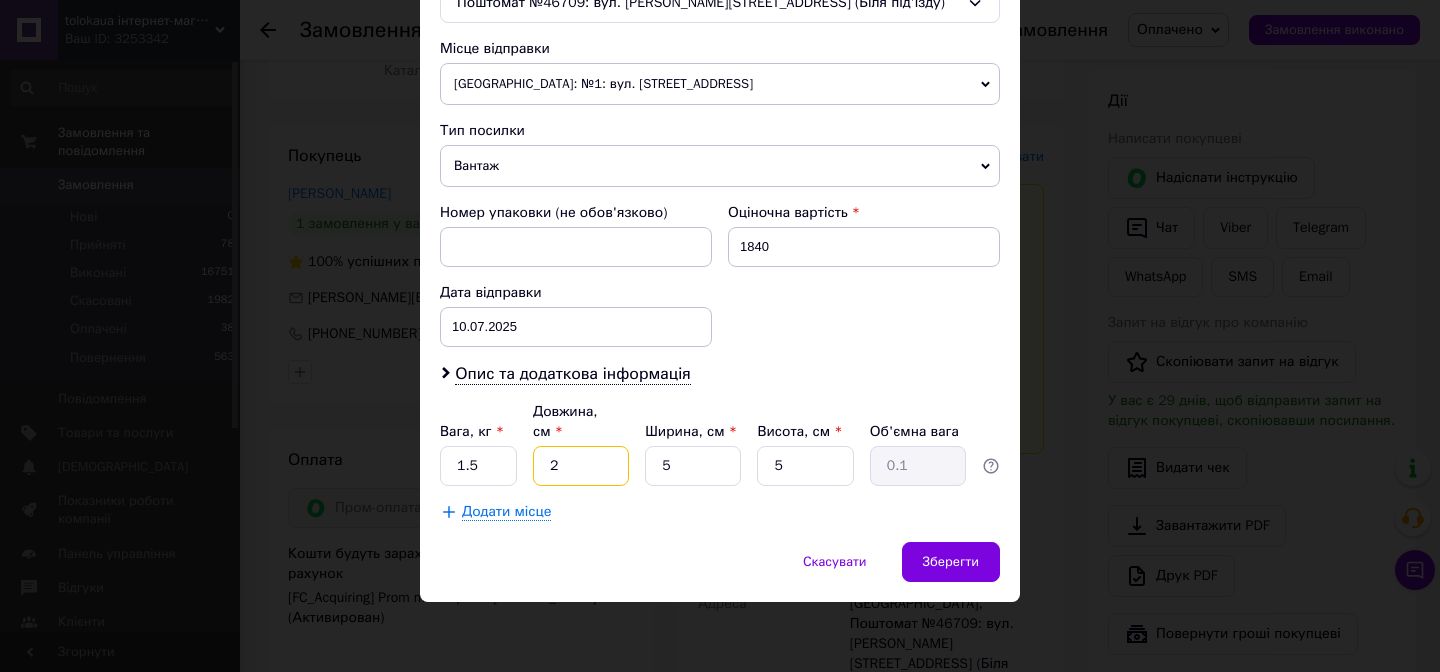 type on "20" 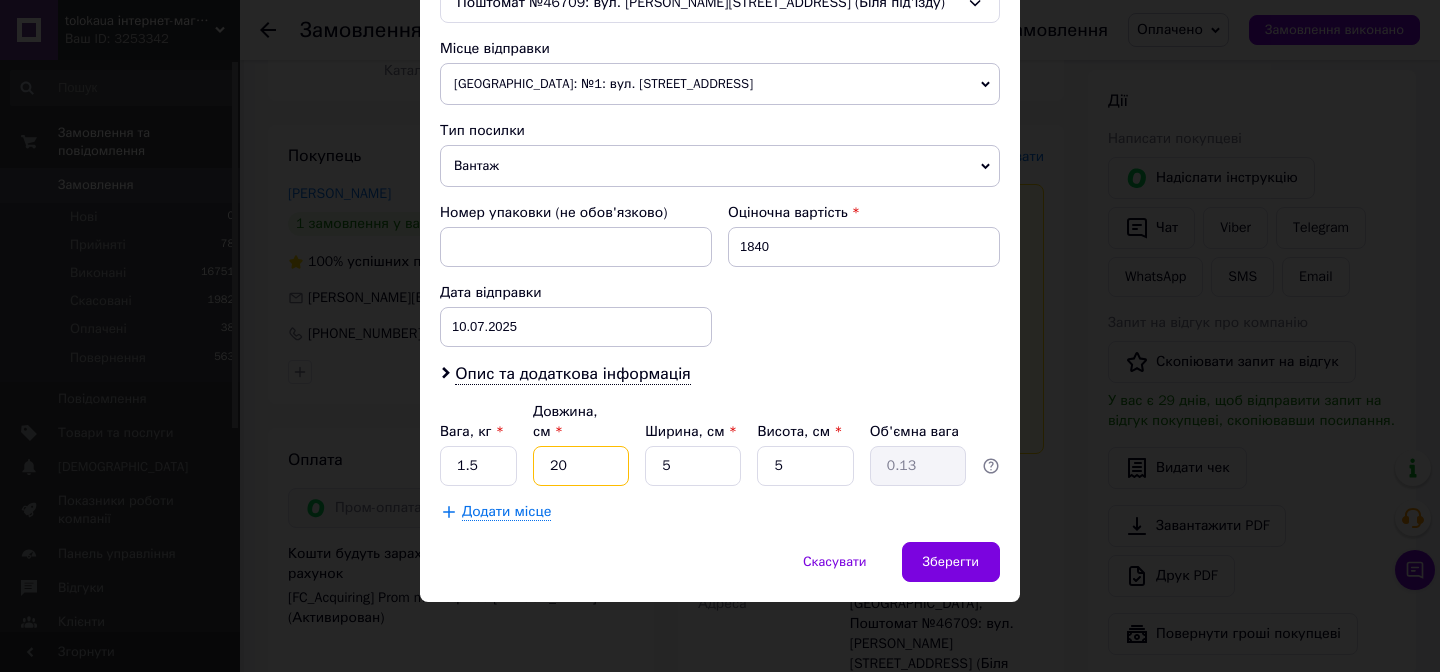 type on "20" 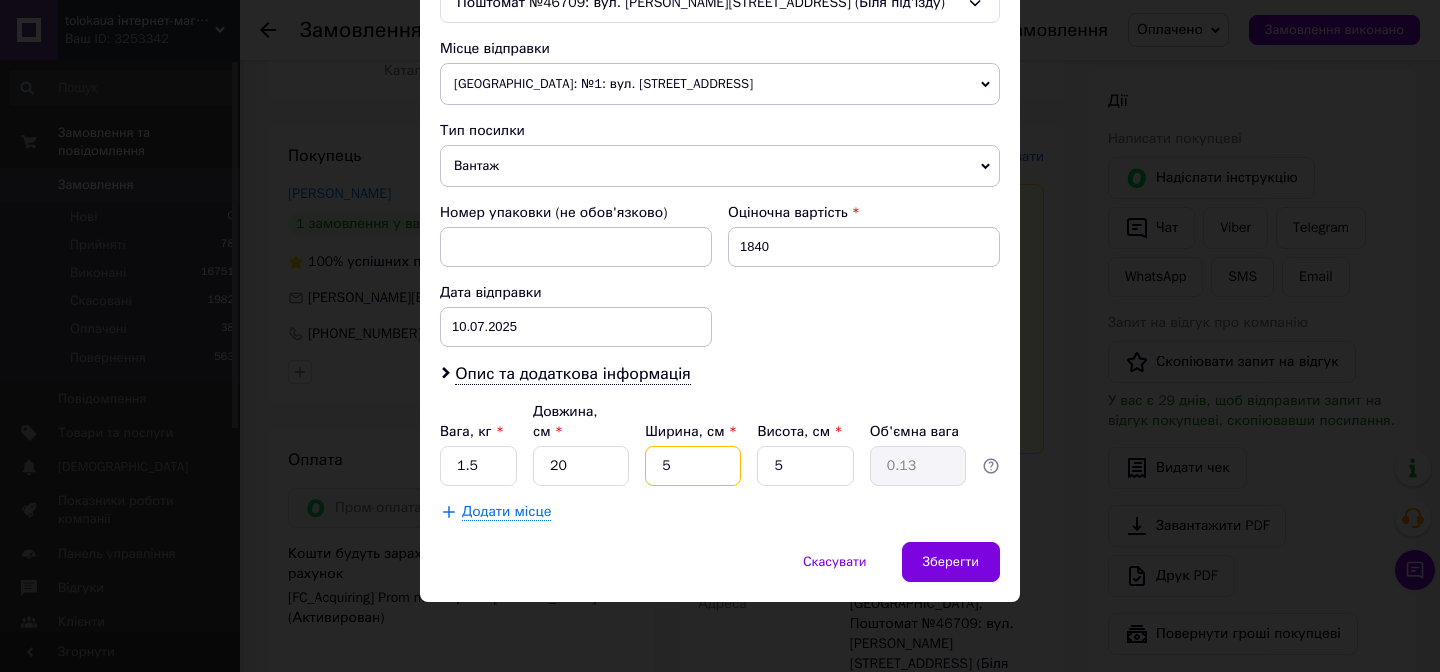 click on "5" at bounding box center (693, 466) 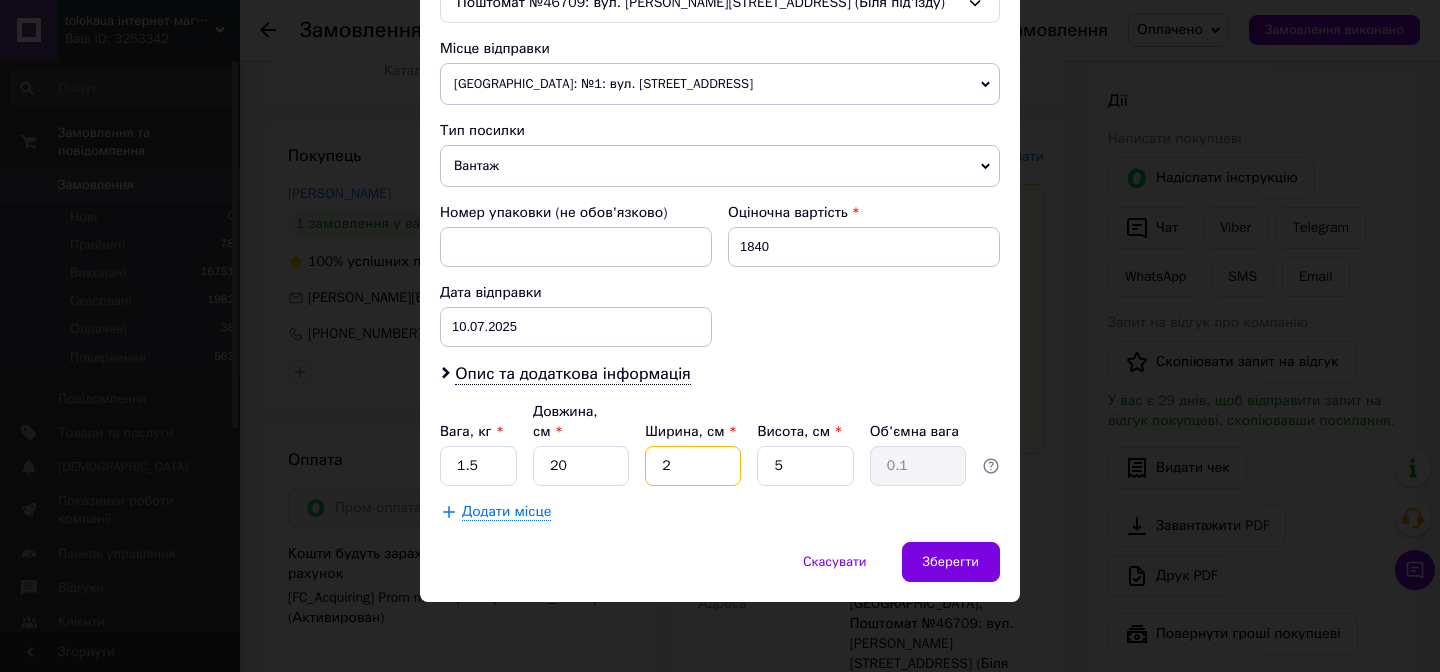 type on "22" 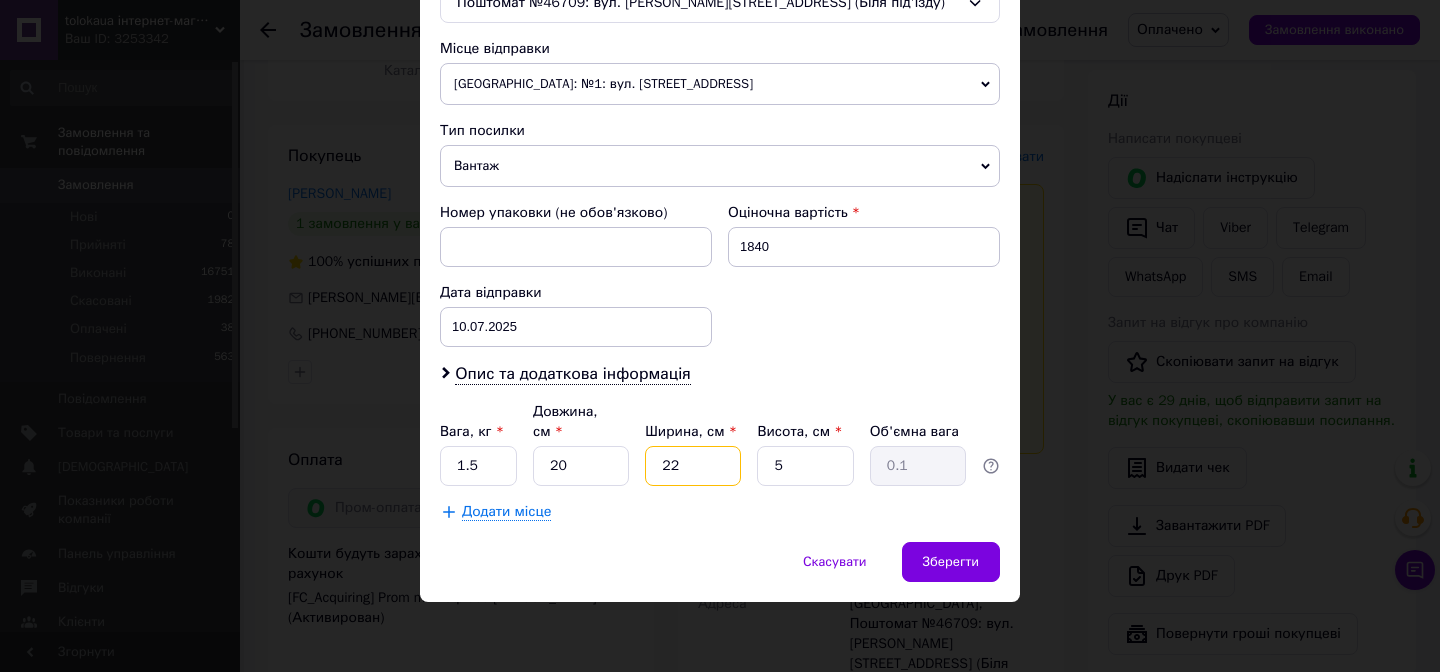 type on "0.55" 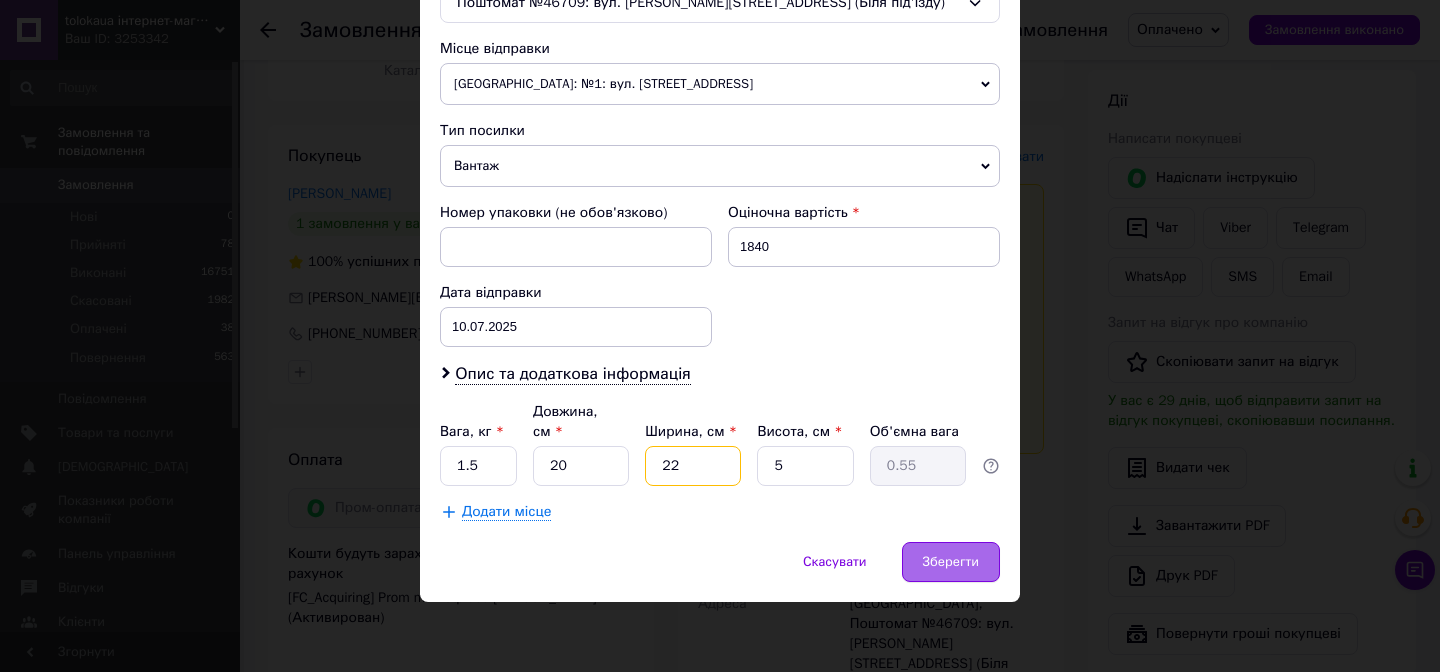 type on "22" 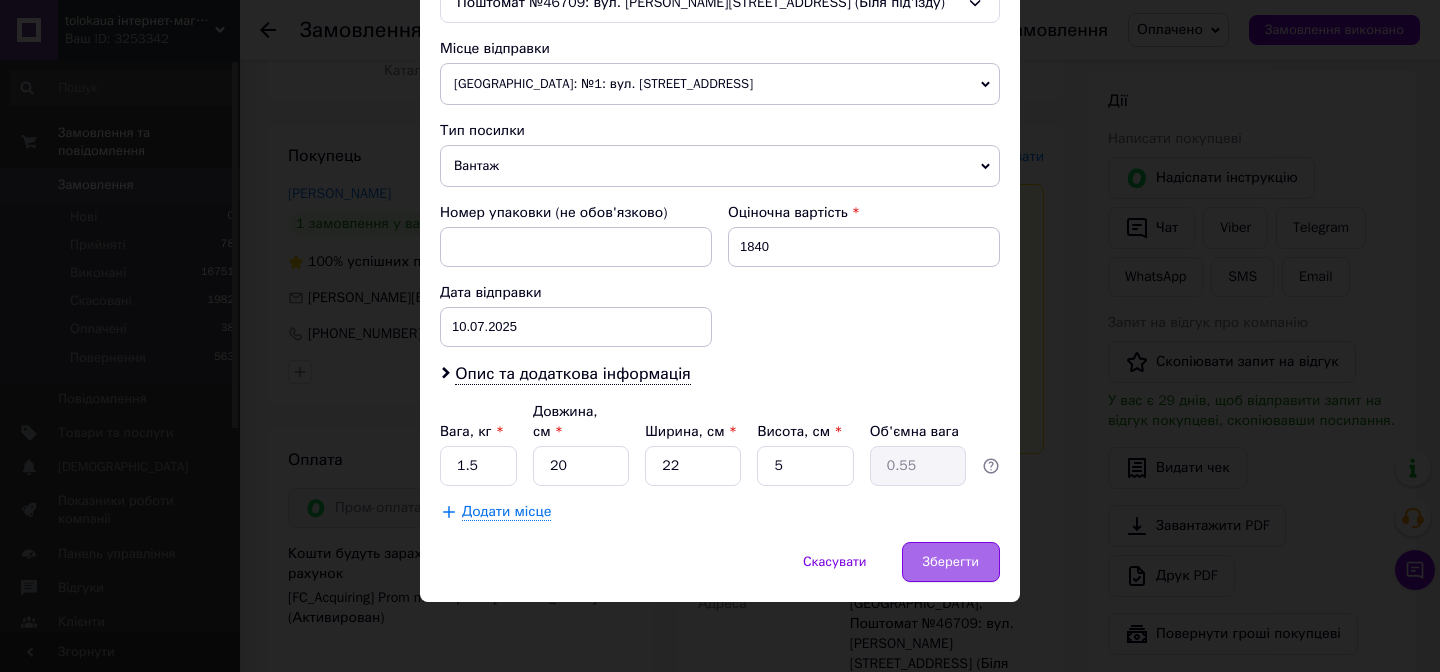 click on "Зберегти" at bounding box center [951, 562] 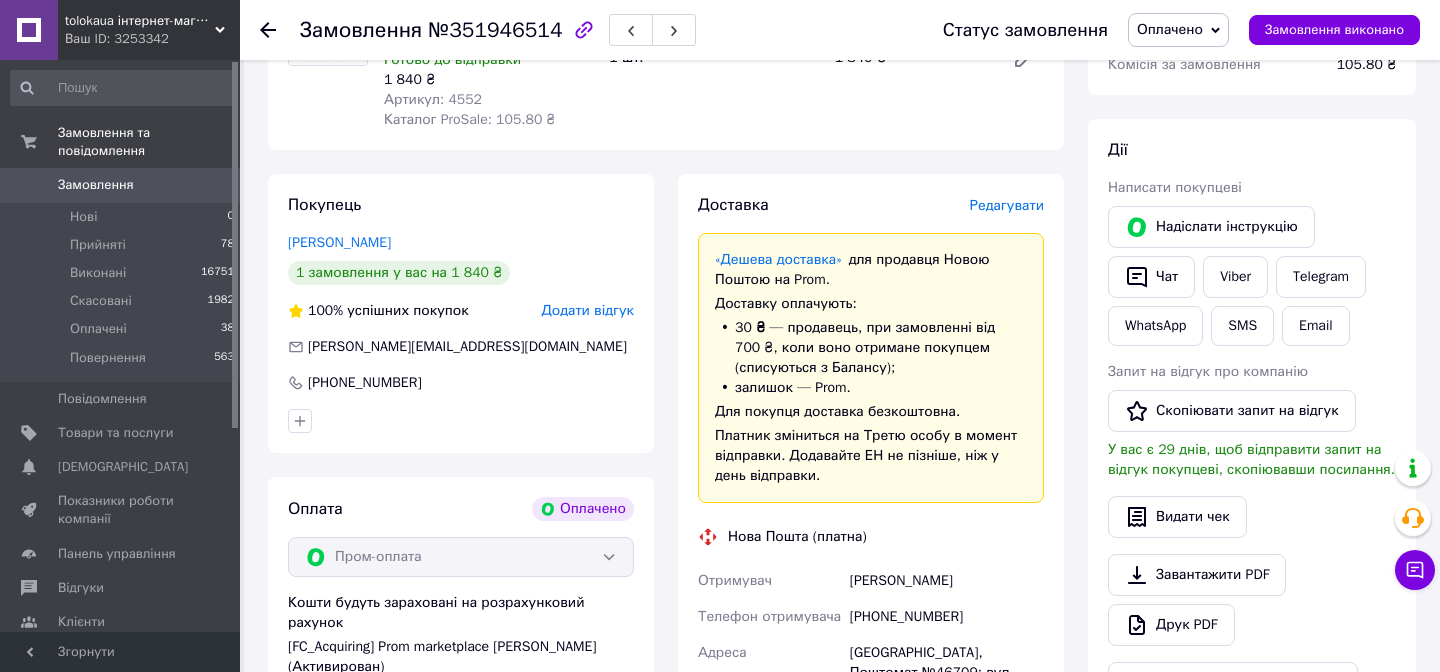 scroll, scrollTop: 87, scrollLeft: 0, axis: vertical 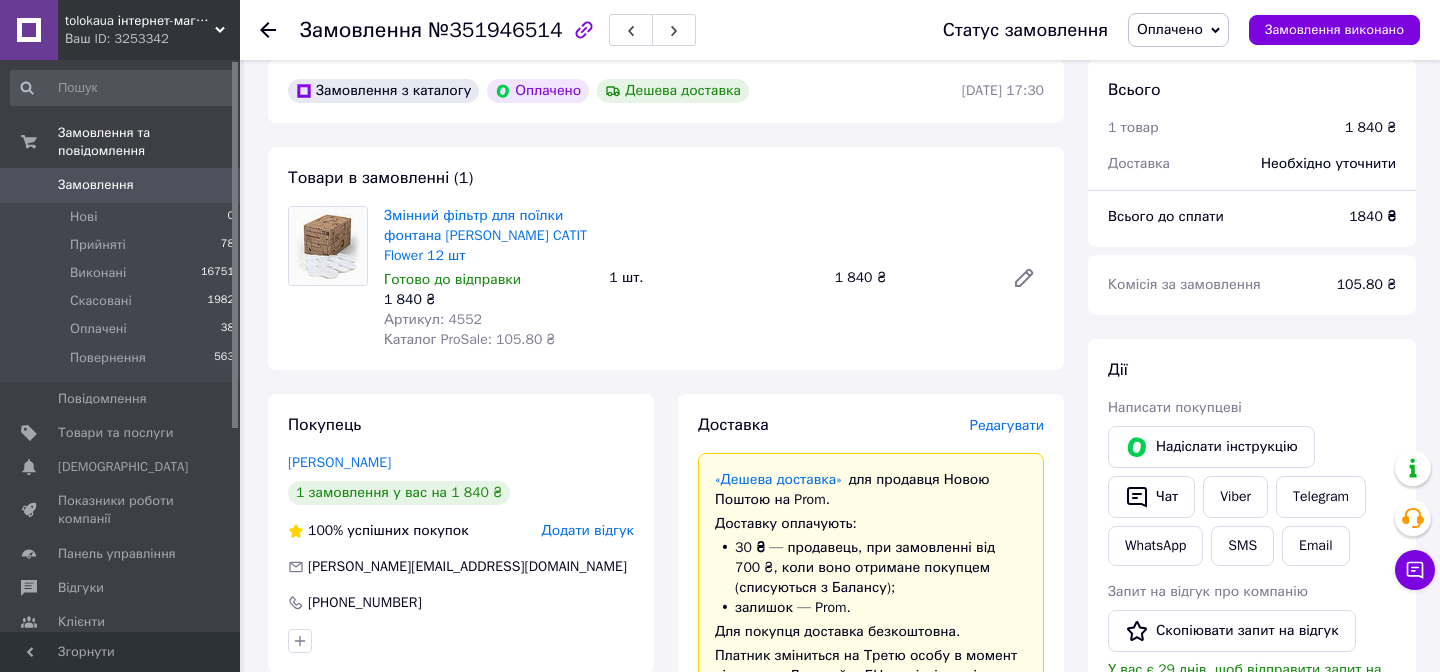 click on "Редагувати" at bounding box center (1007, 426) 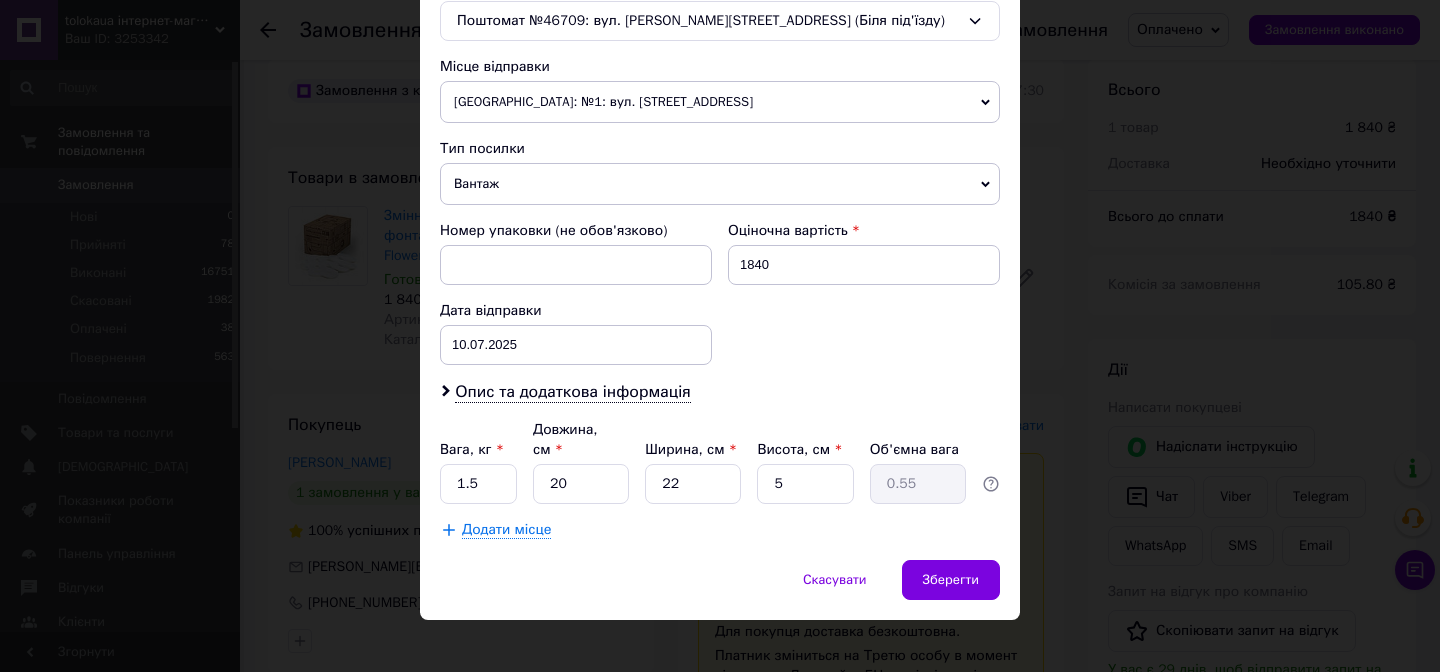 scroll, scrollTop: 676, scrollLeft: 0, axis: vertical 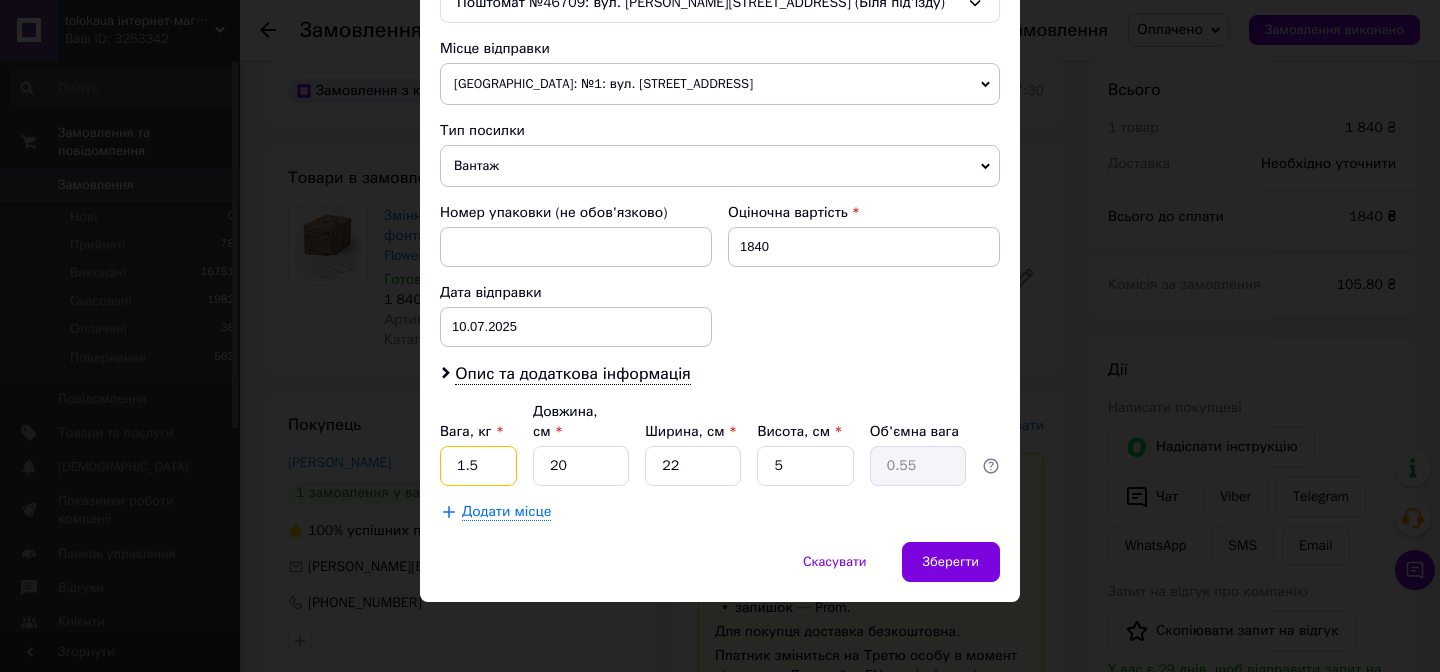 click on "1.5" at bounding box center [478, 466] 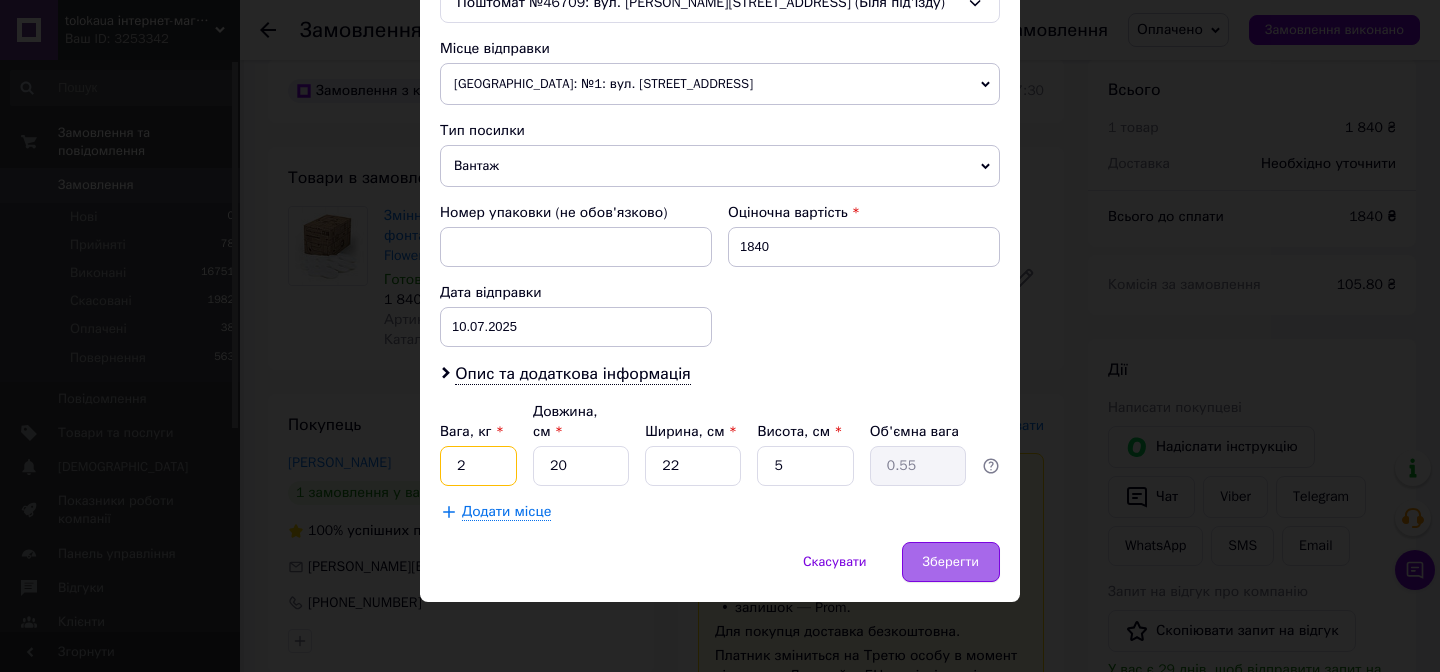 type on "2" 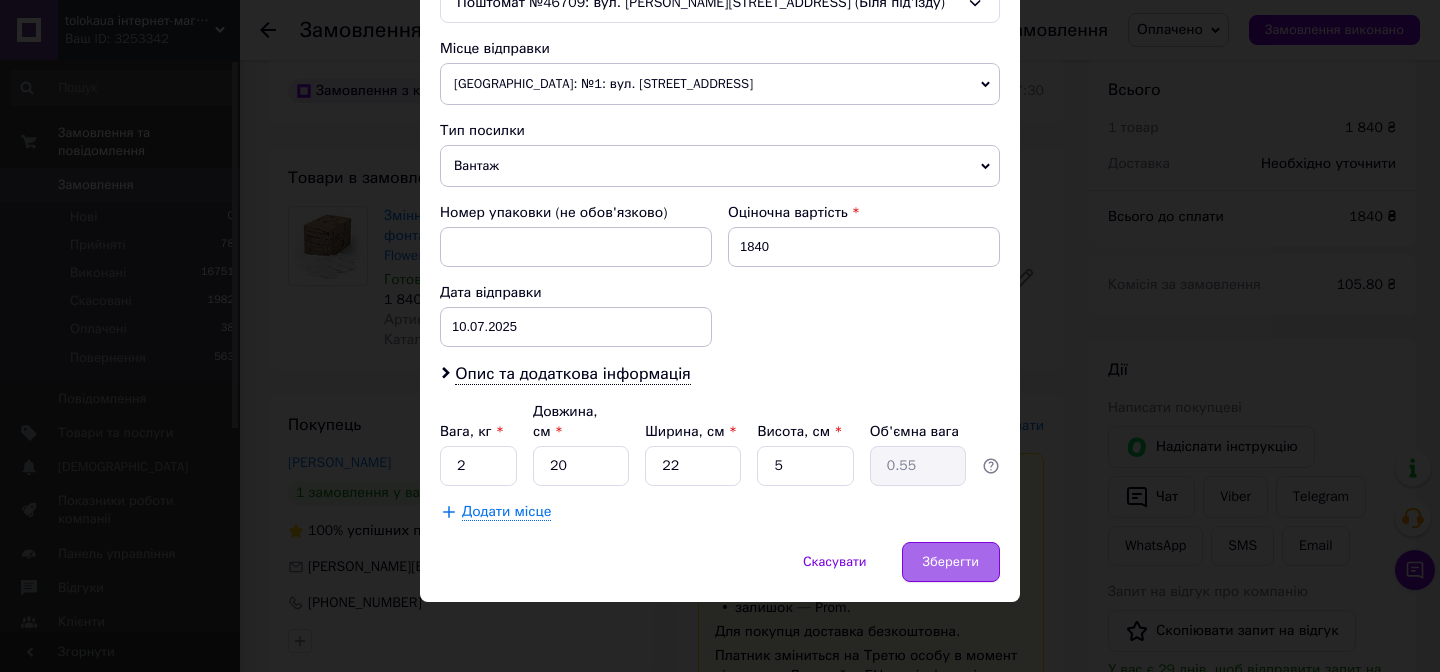 click on "Зберегти" at bounding box center [951, 562] 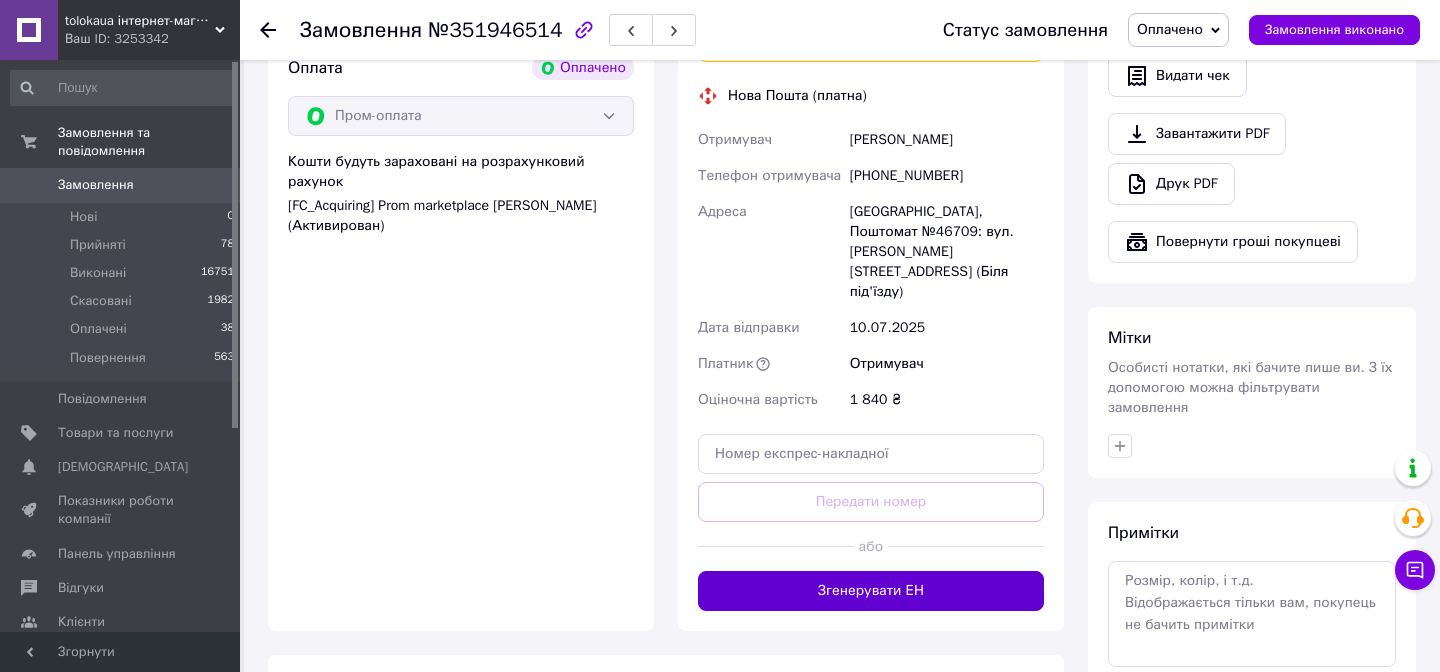 click on "Згенерувати ЕН" at bounding box center (871, 591) 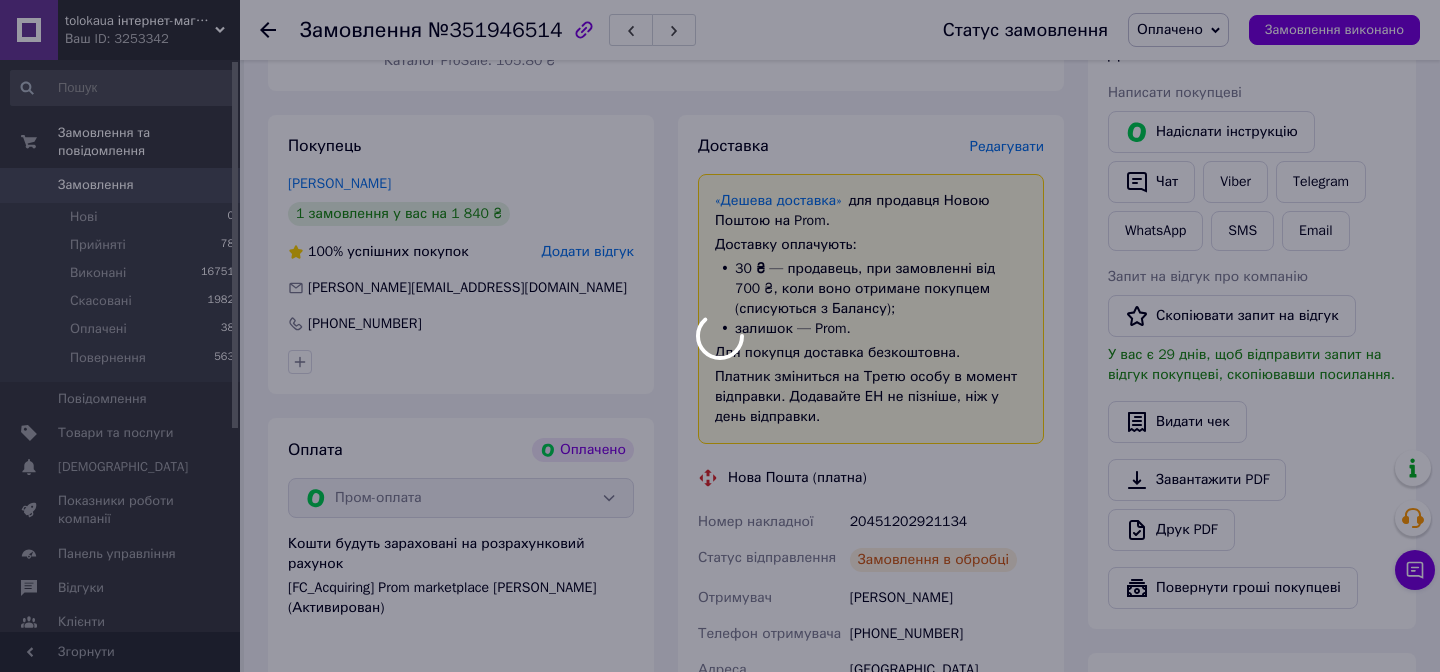 scroll, scrollTop: 462, scrollLeft: 0, axis: vertical 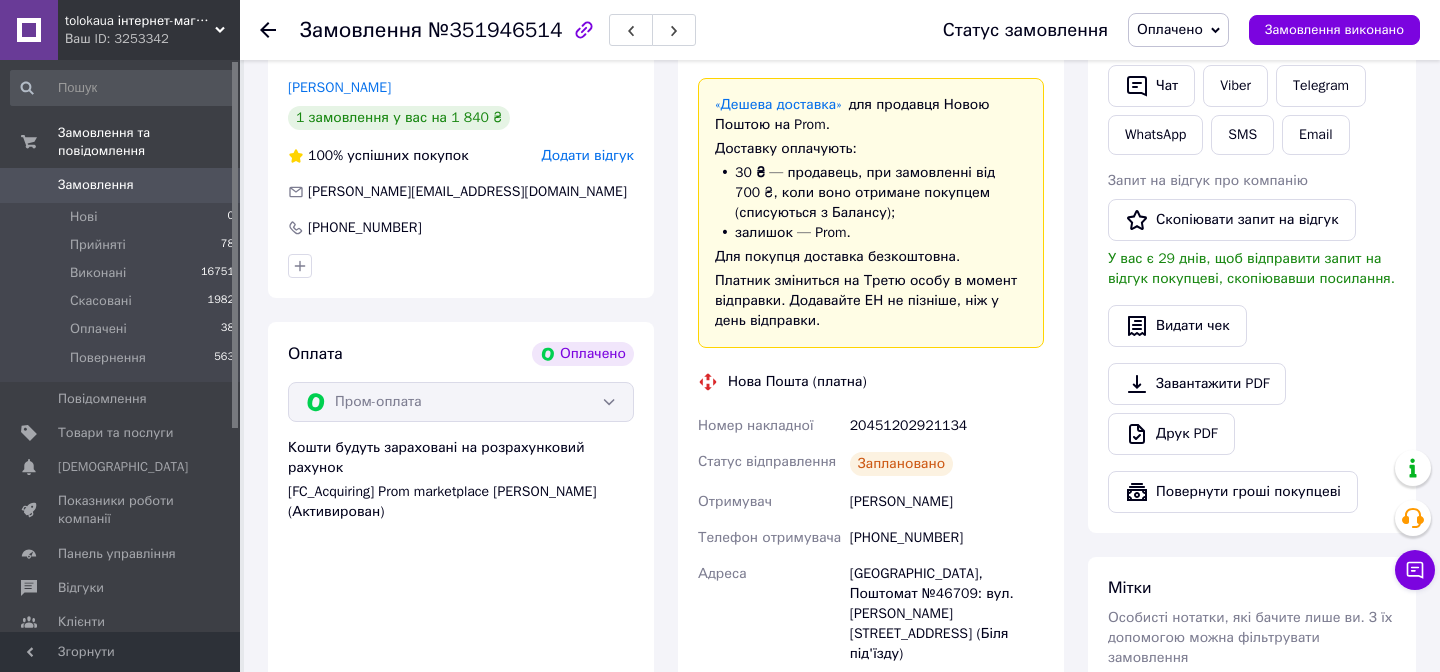click on "20451202921134" at bounding box center (947, 426) 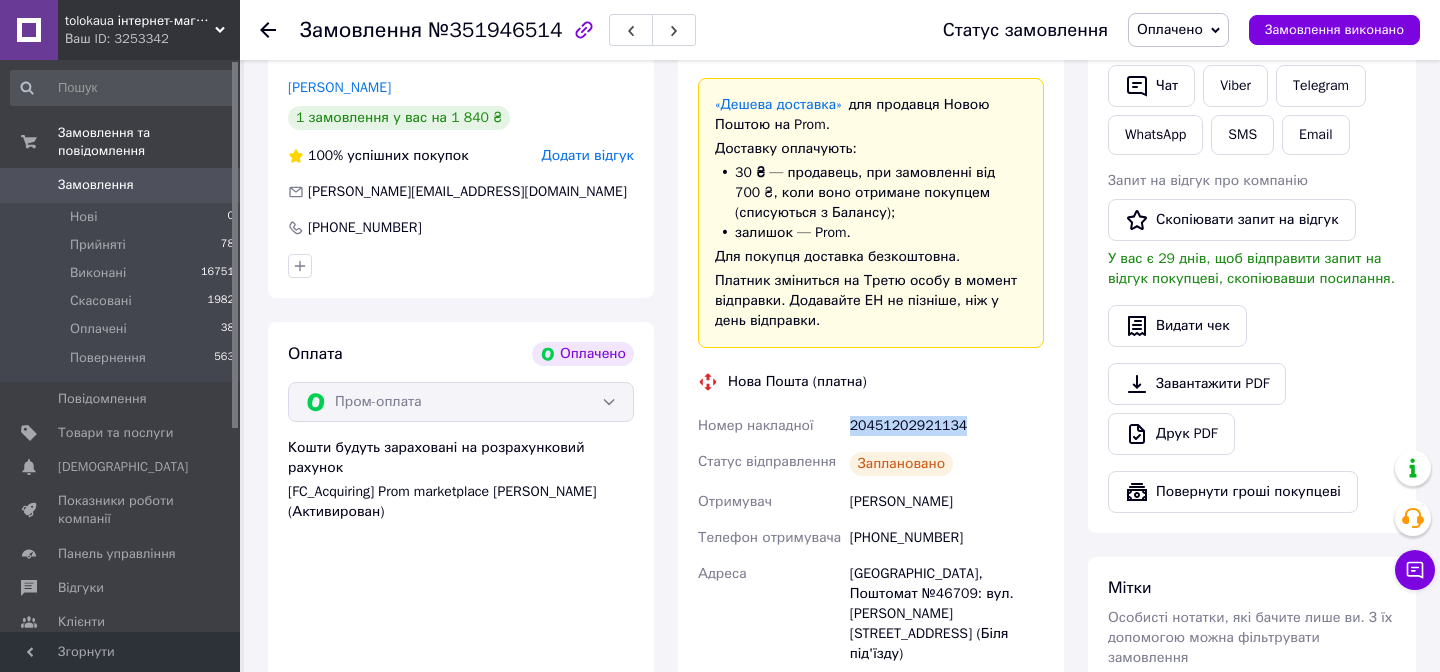 click on "20451202921134" at bounding box center (947, 426) 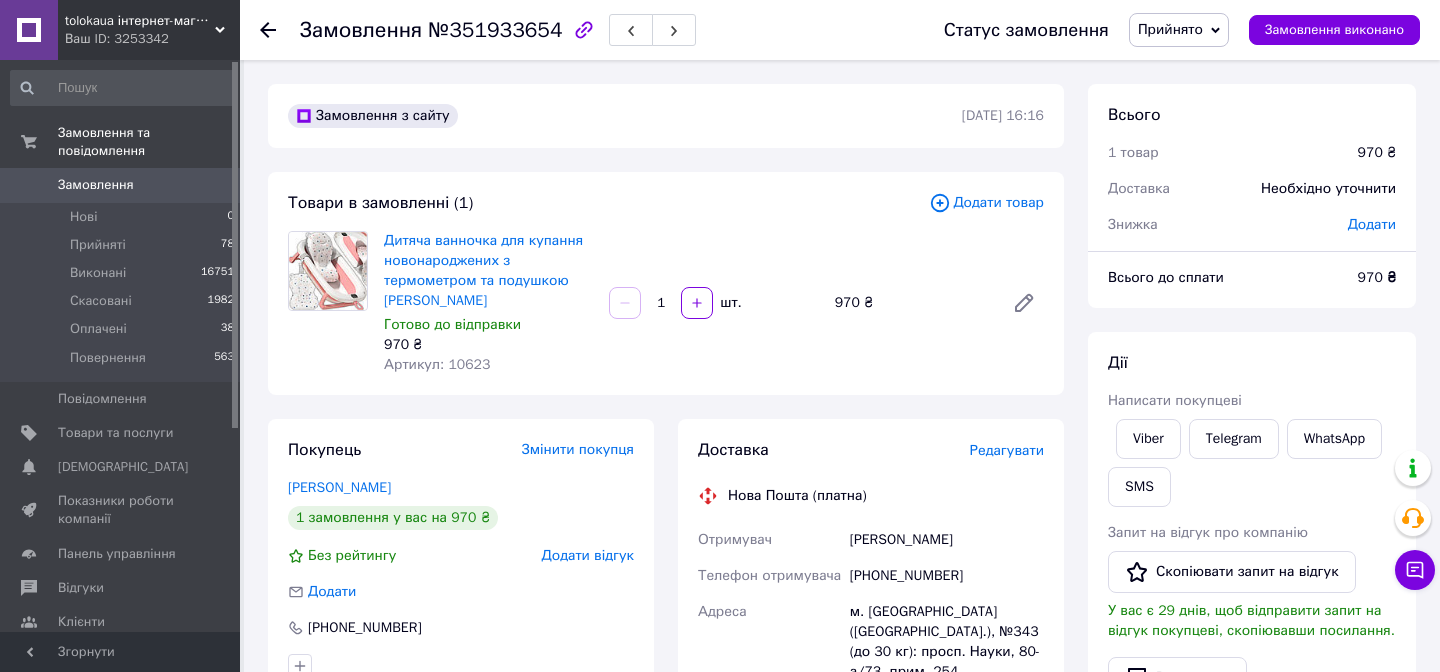 scroll, scrollTop: 0, scrollLeft: 0, axis: both 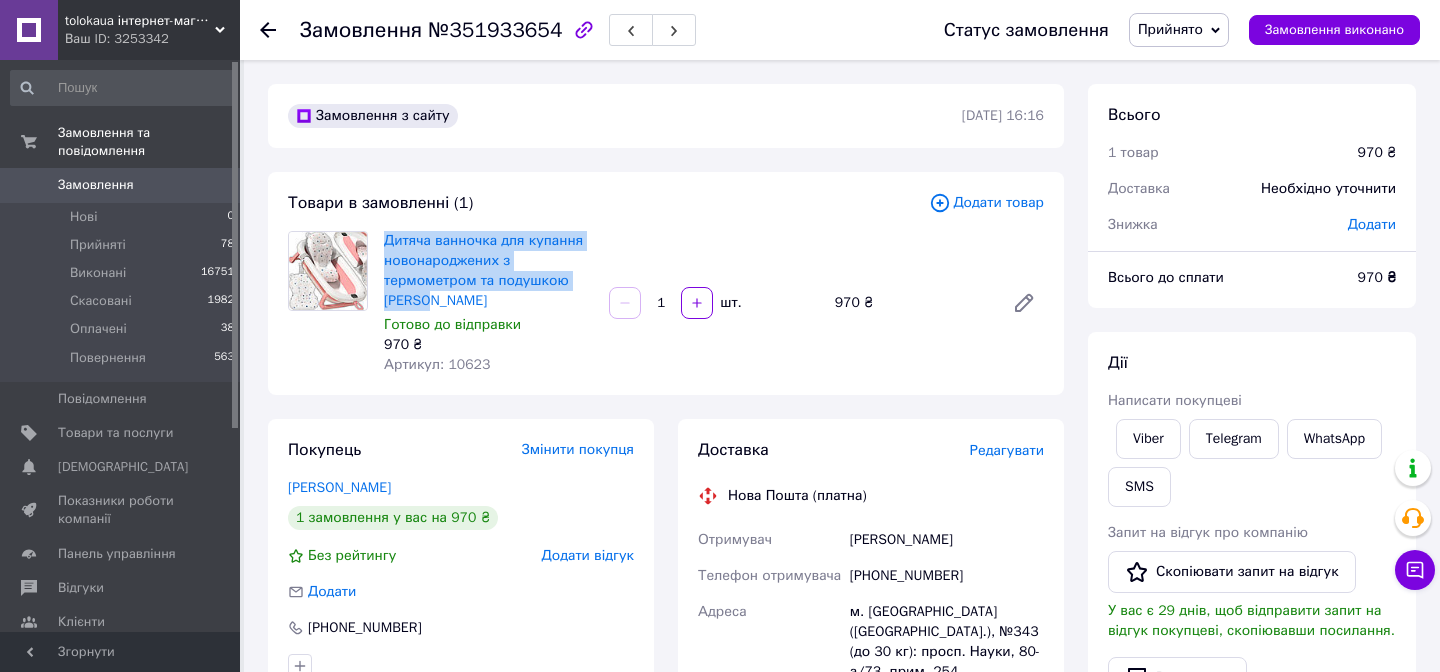 click on "№351933654" at bounding box center (495, 30) 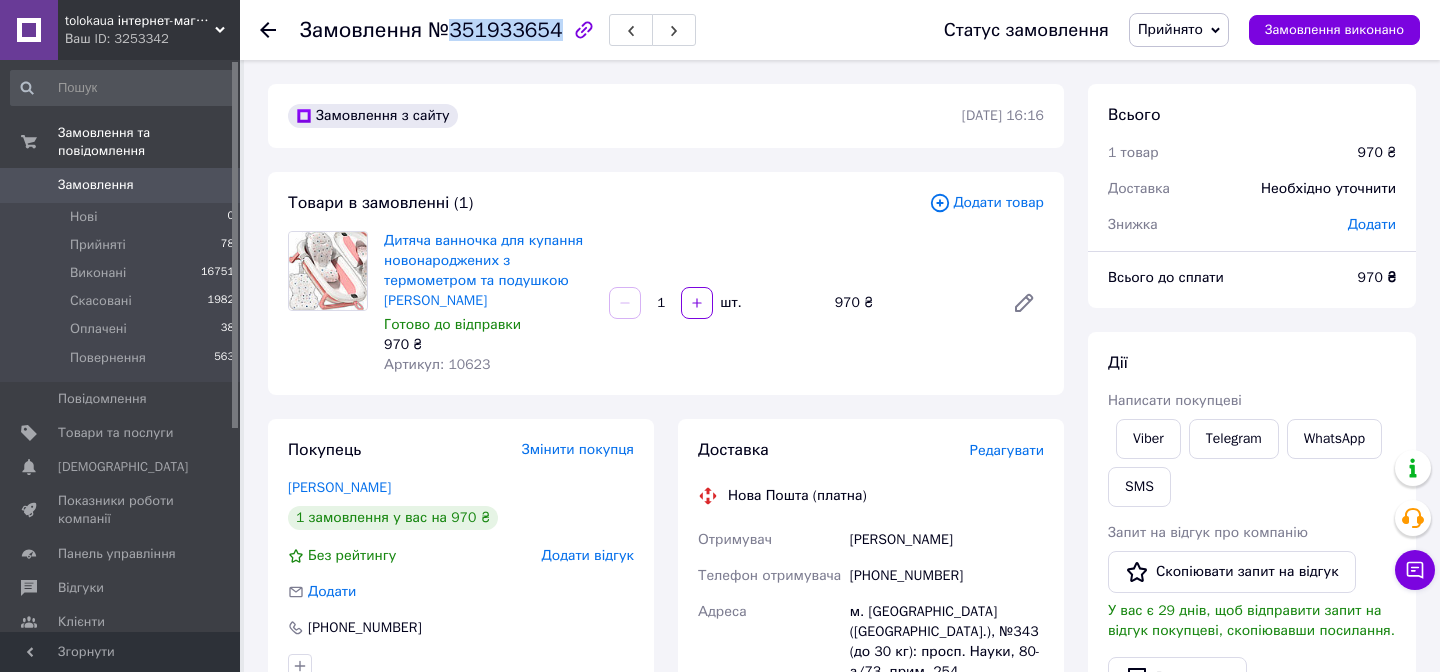 click on "№351933654" at bounding box center [495, 30] 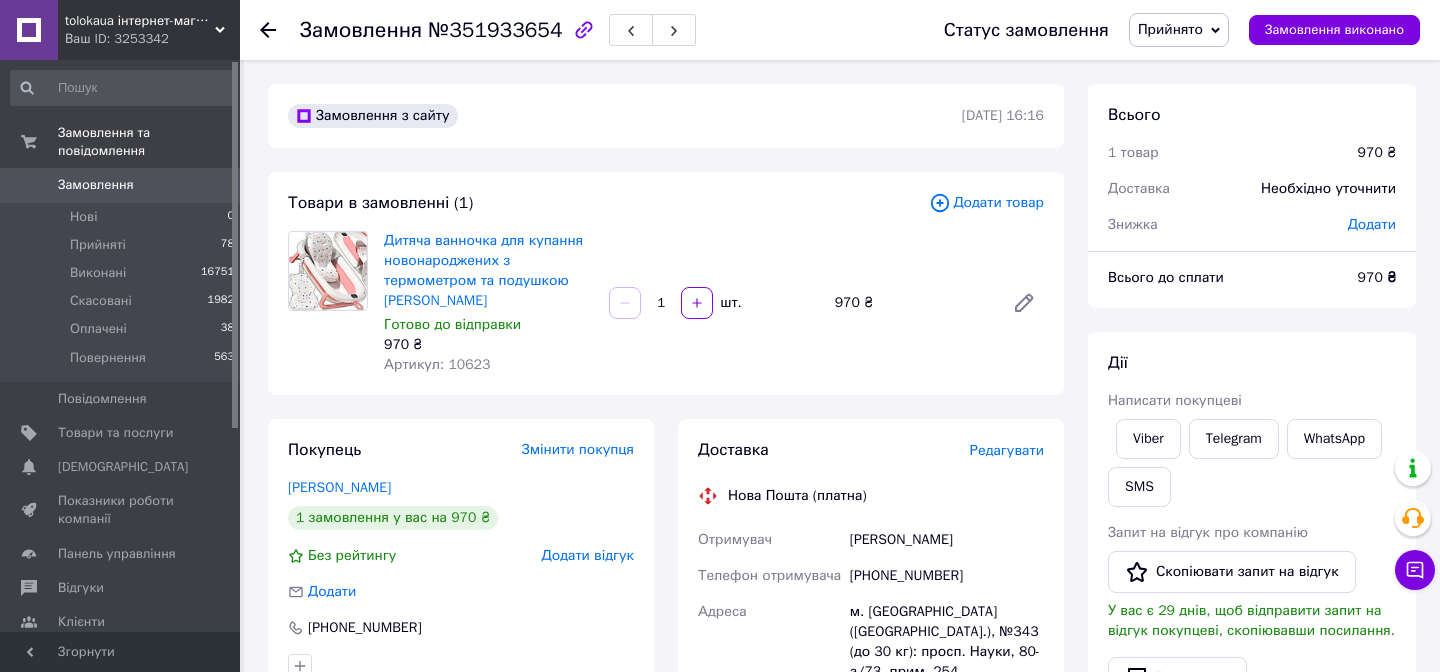 click on "[PHONE_NUMBER]" at bounding box center [947, 576] 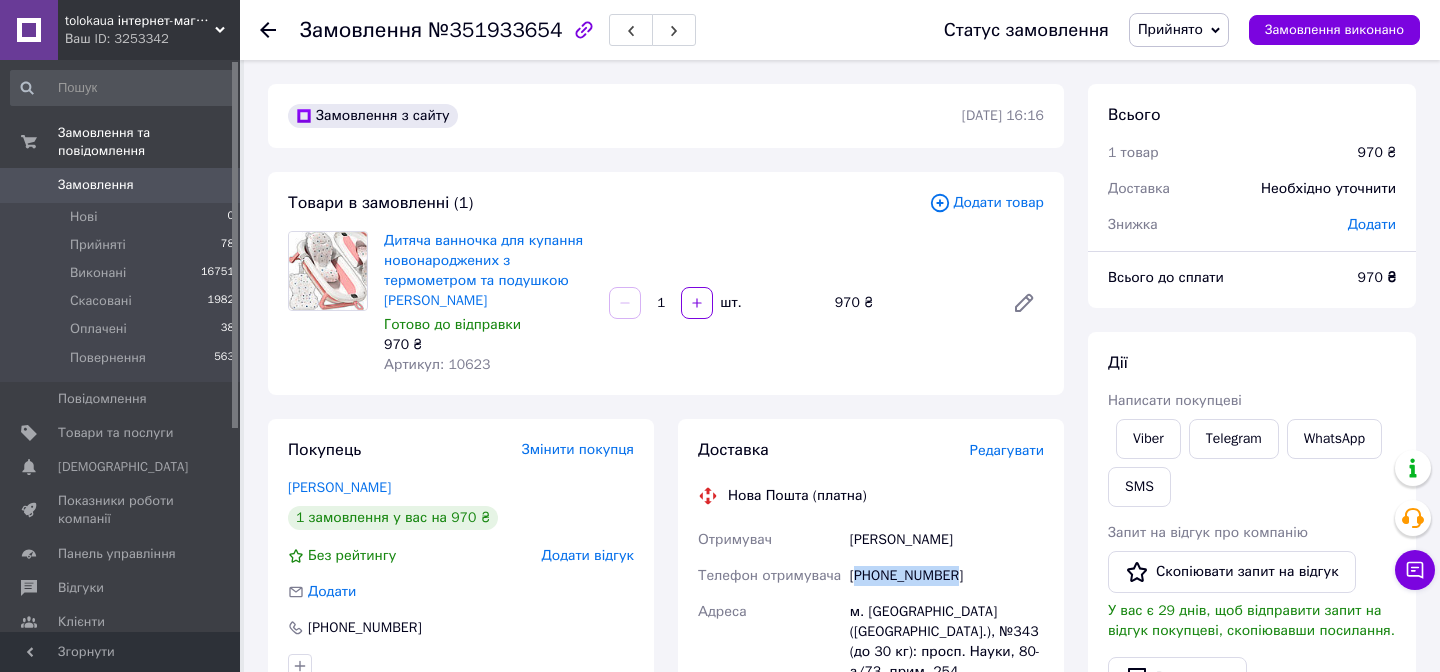 click on "[PHONE_NUMBER]" at bounding box center (947, 576) 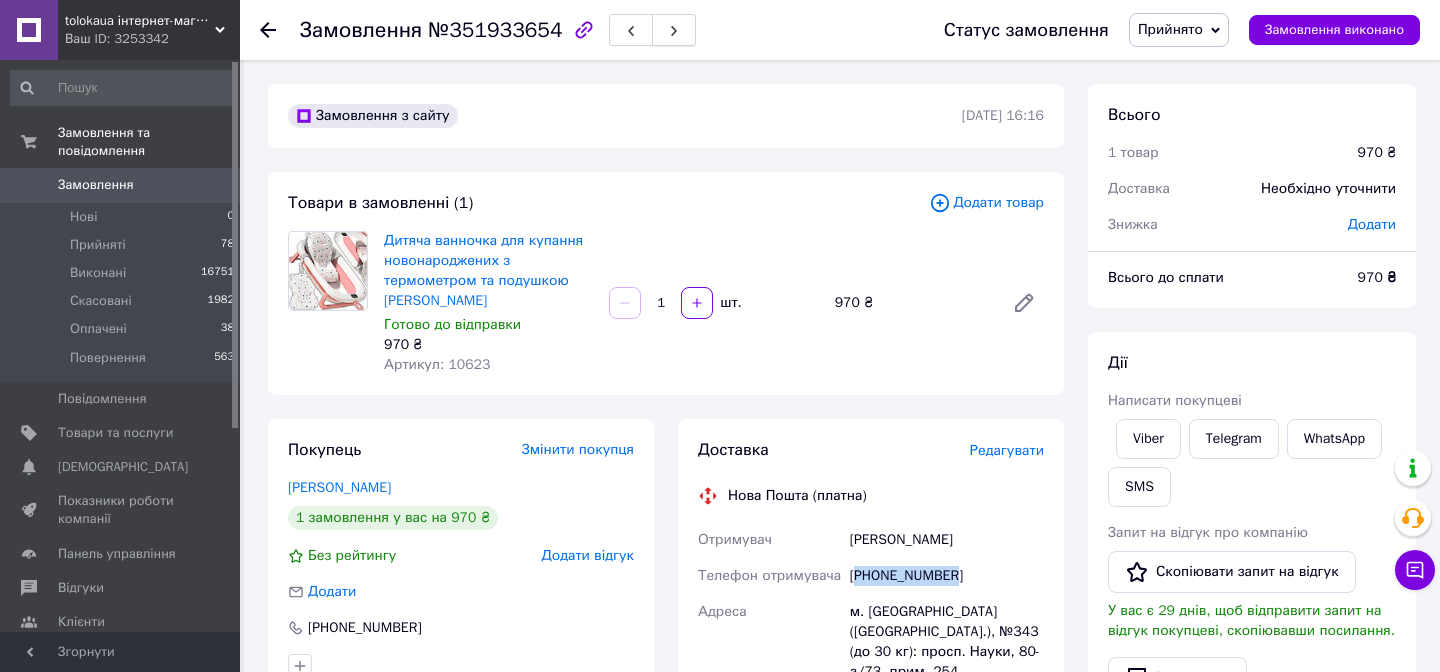 copy on "380685083029" 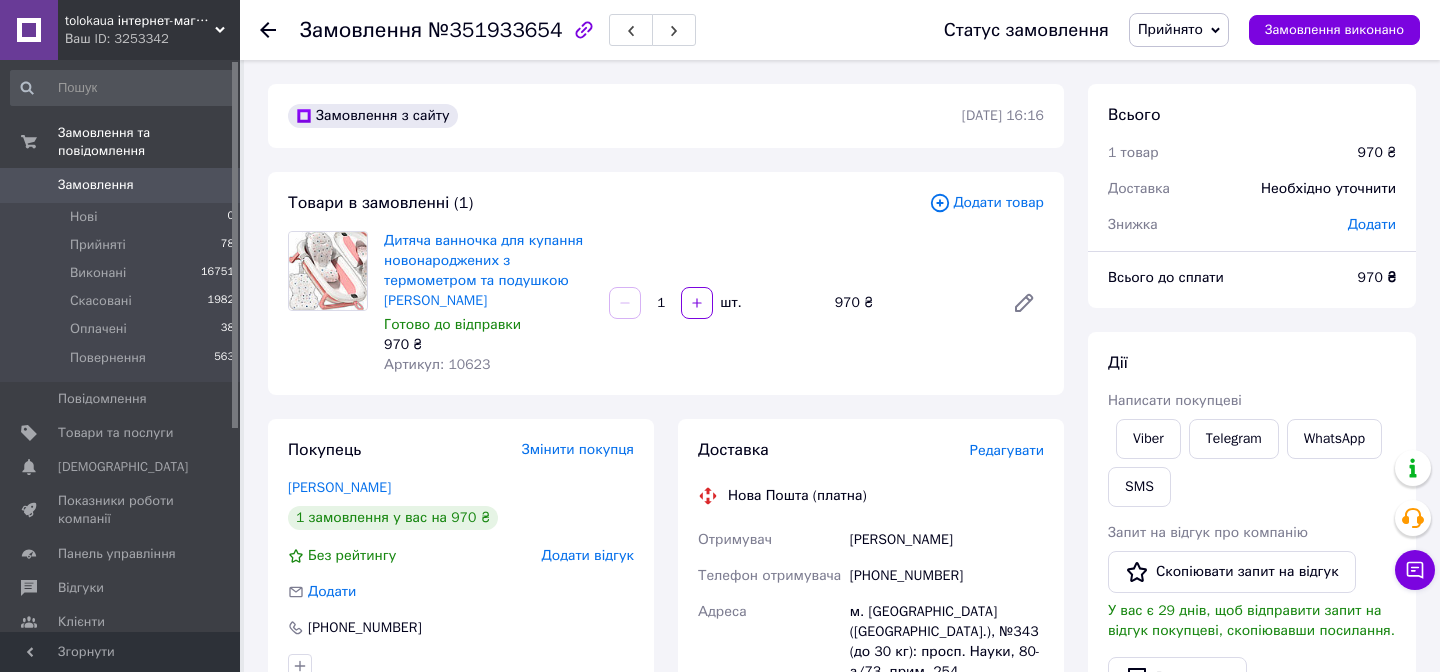 click on "№351933654" at bounding box center [495, 30] 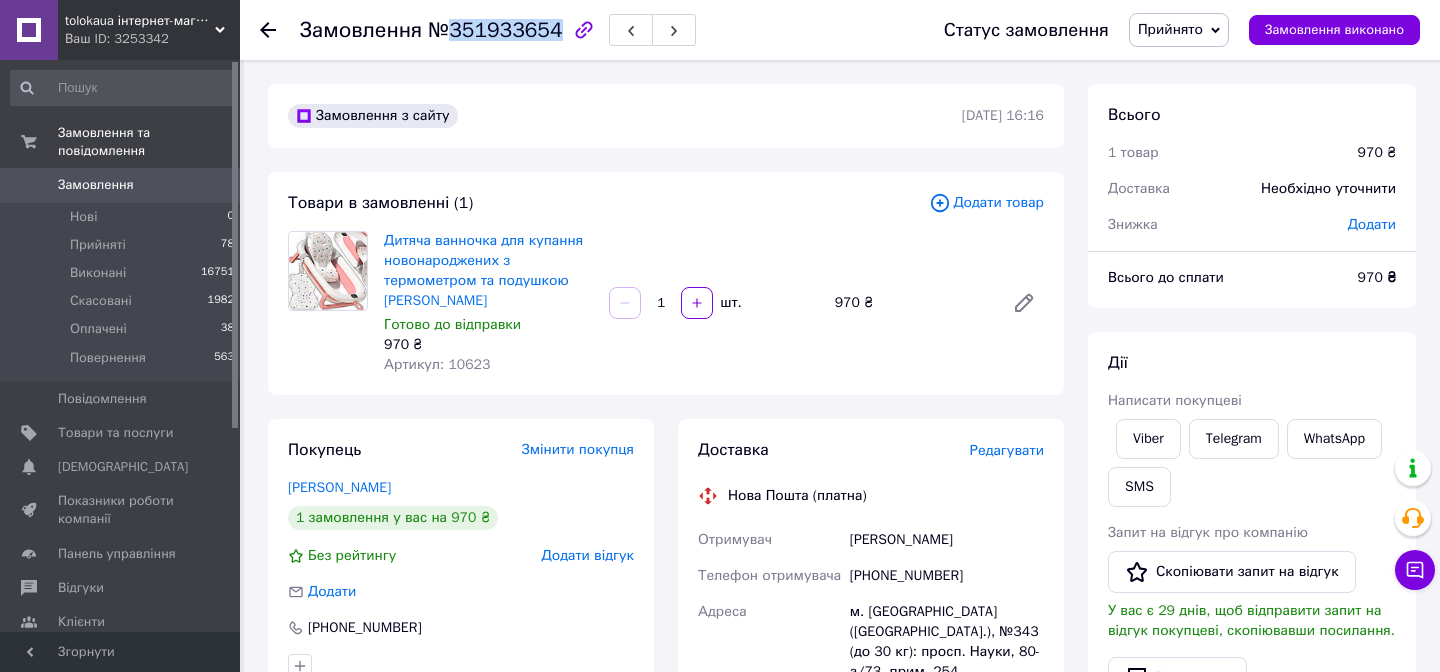 click on "№351933654" at bounding box center (495, 30) 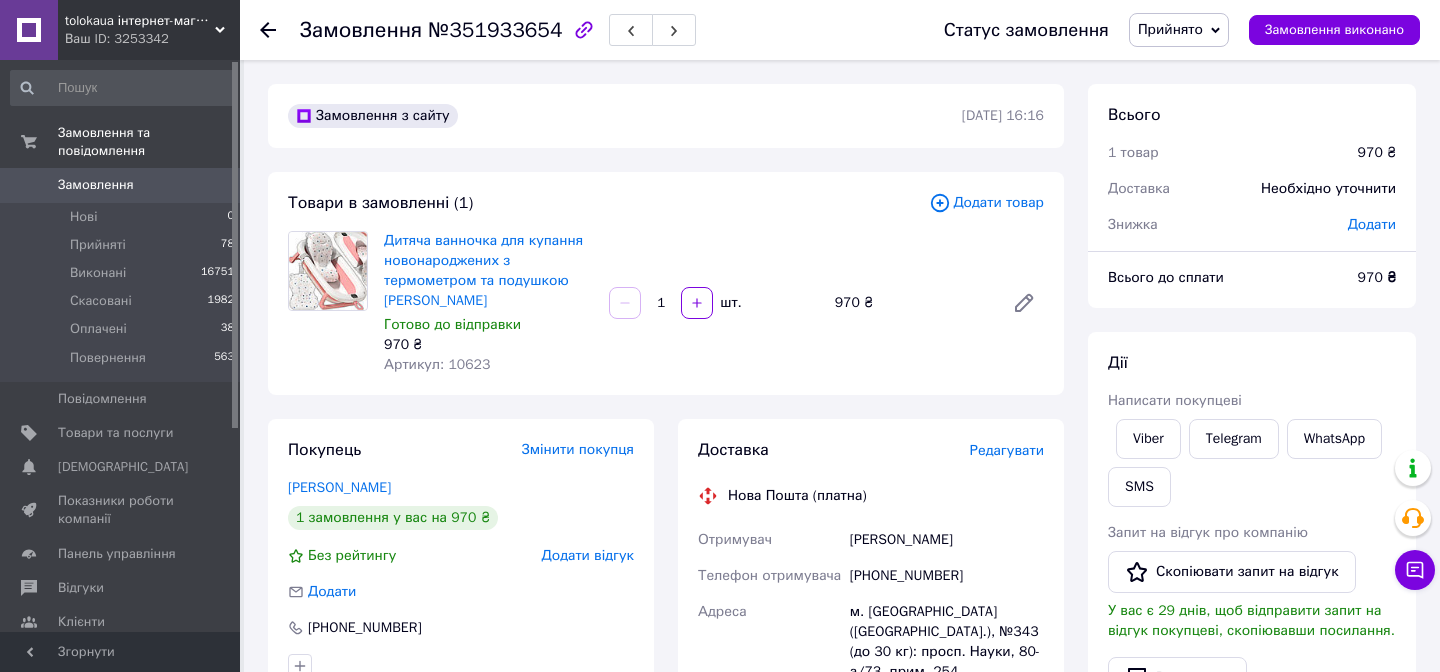 click on "Редагувати" at bounding box center (1007, 450) 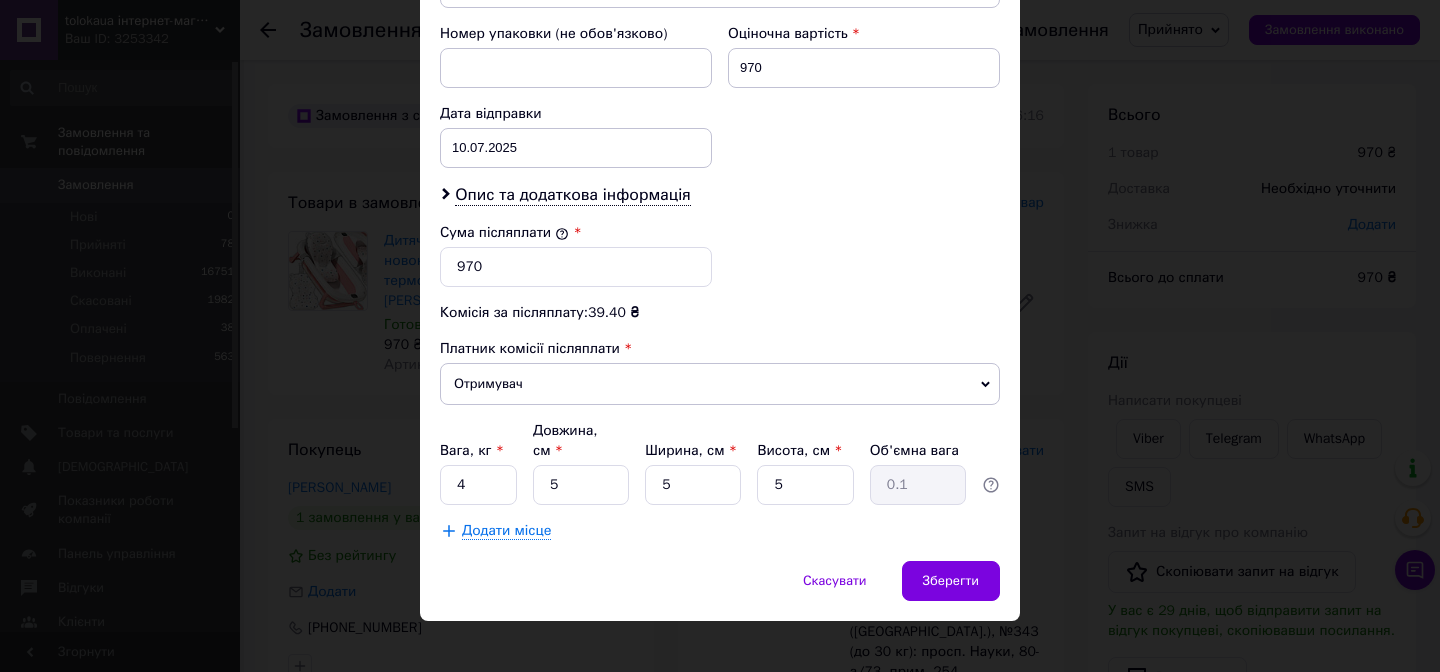 scroll, scrollTop: 874, scrollLeft: 0, axis: vertical 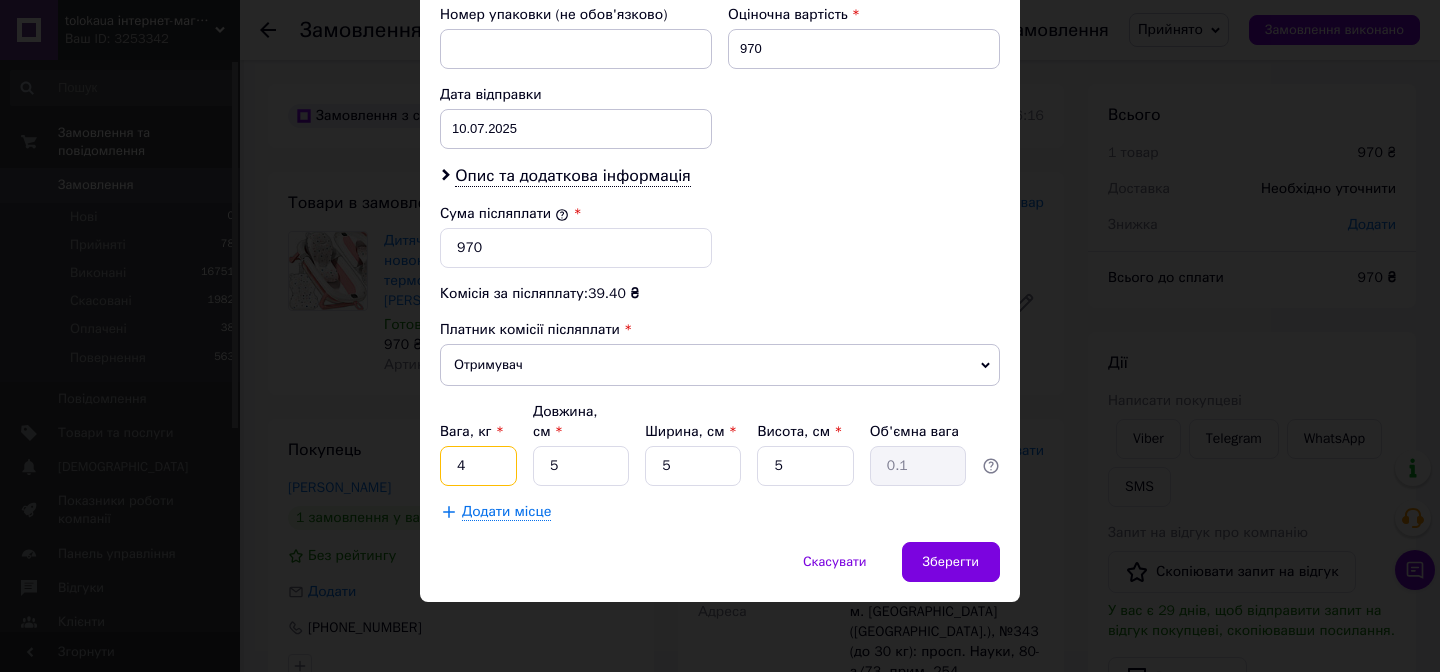 click on "4" at bounding box center [478, 466] 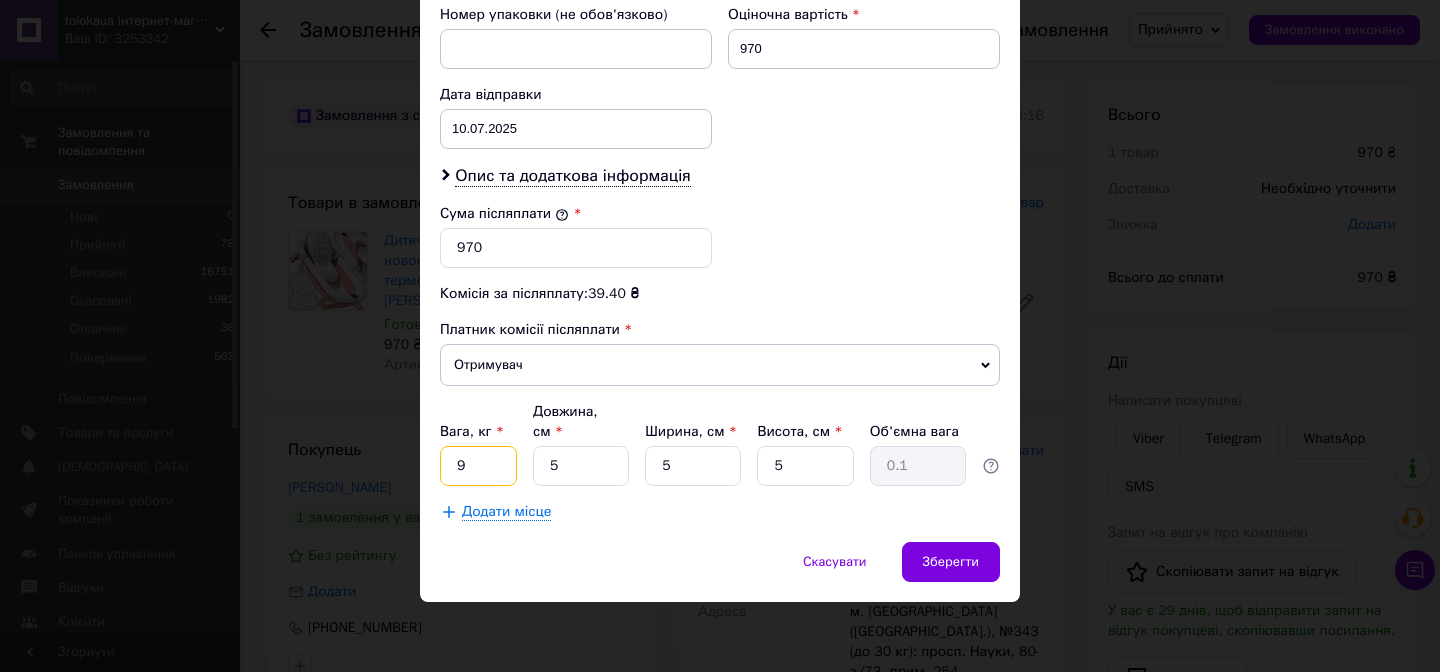 type on "9" 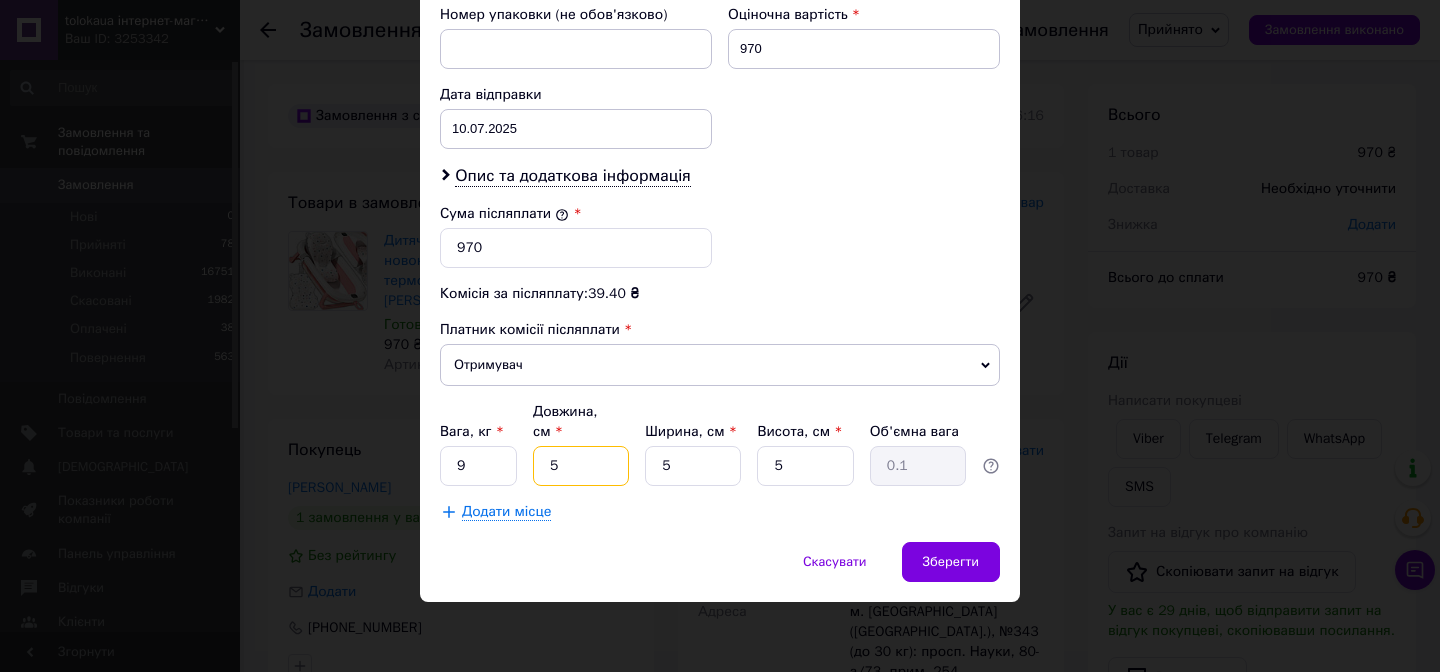 click on "5" at bounding box center [581, 466] 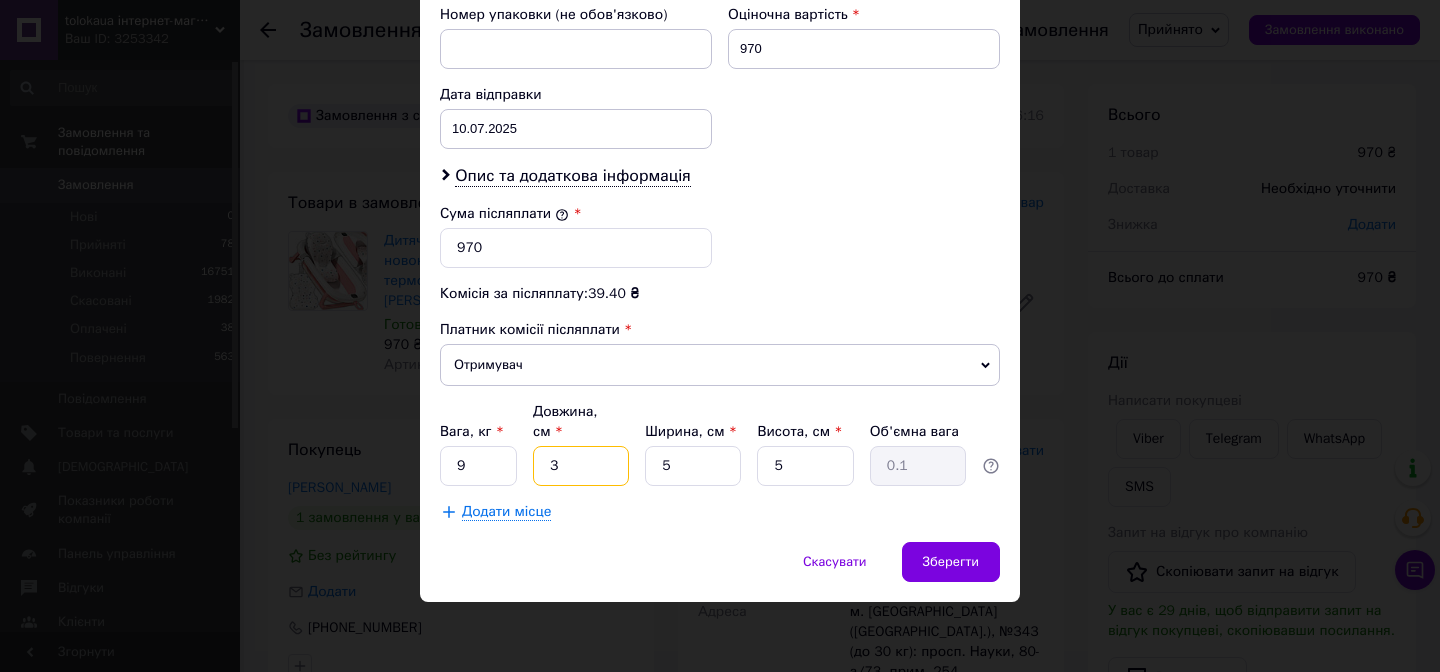 type on "30" 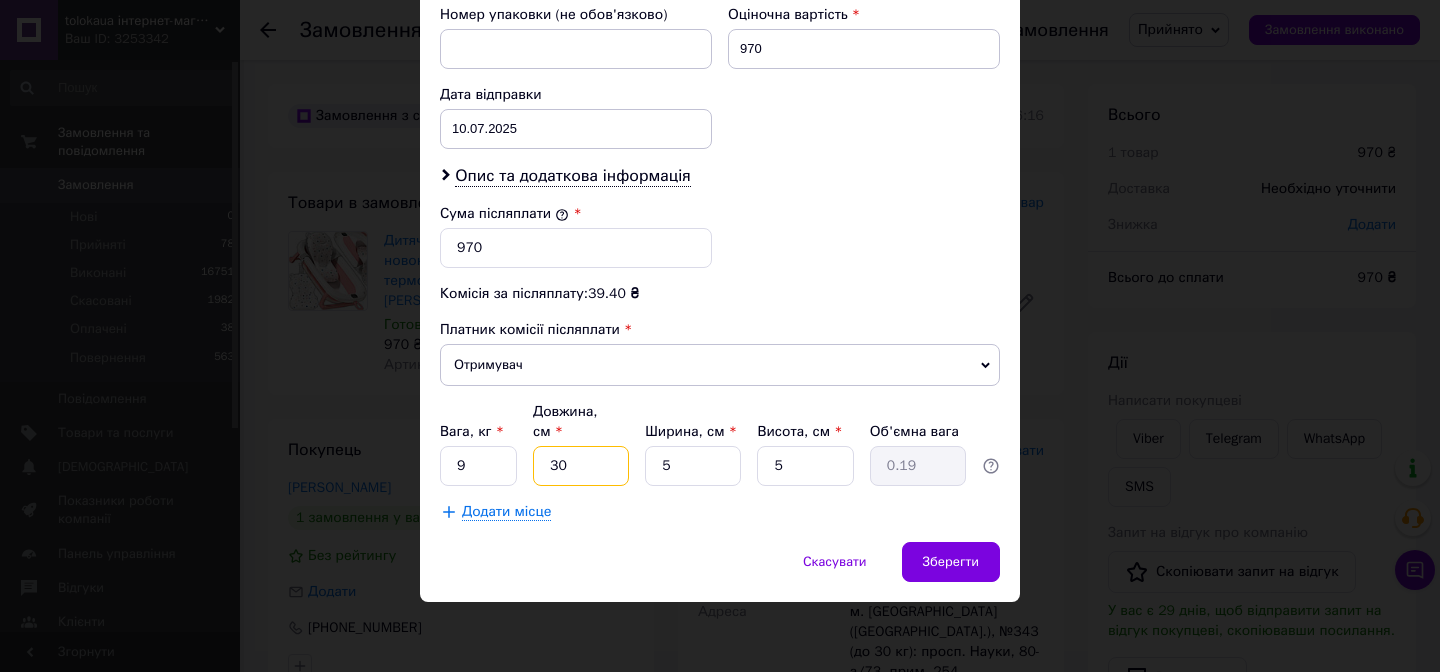 type on "30" 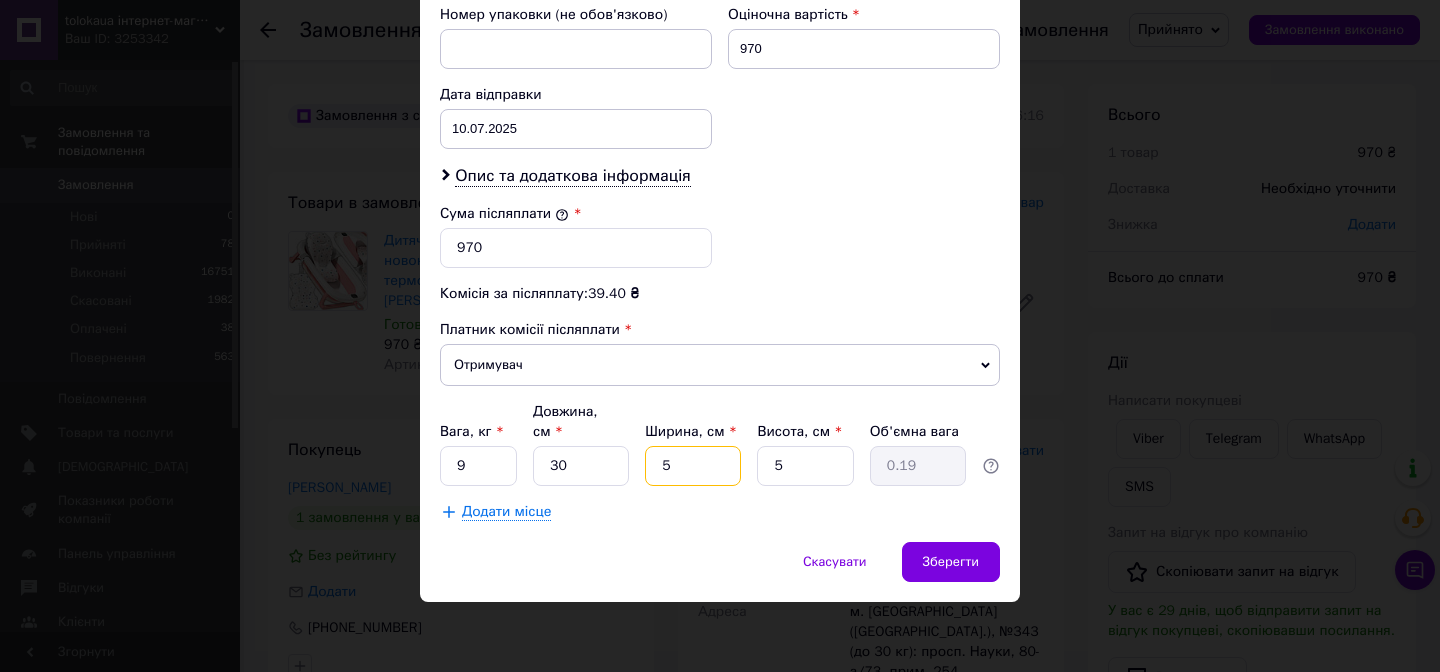 click on "5" at bounding box center [693, 466] 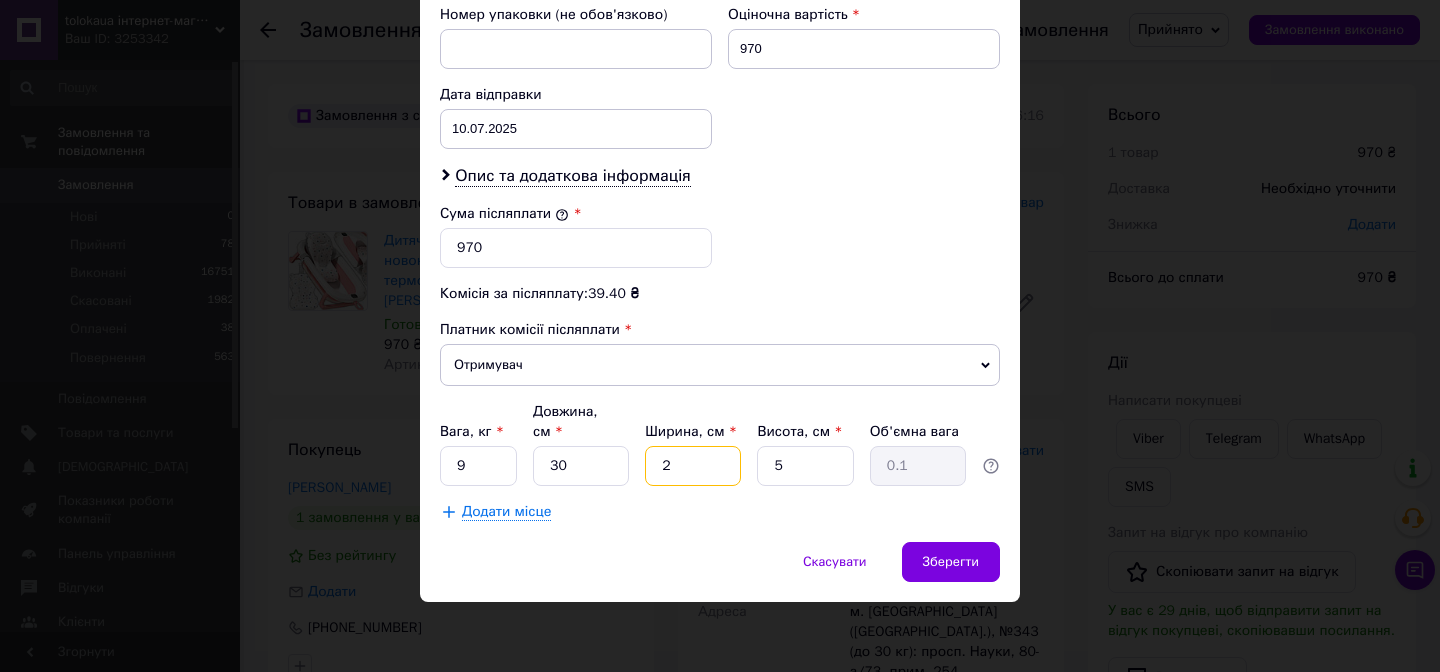 type on "20" 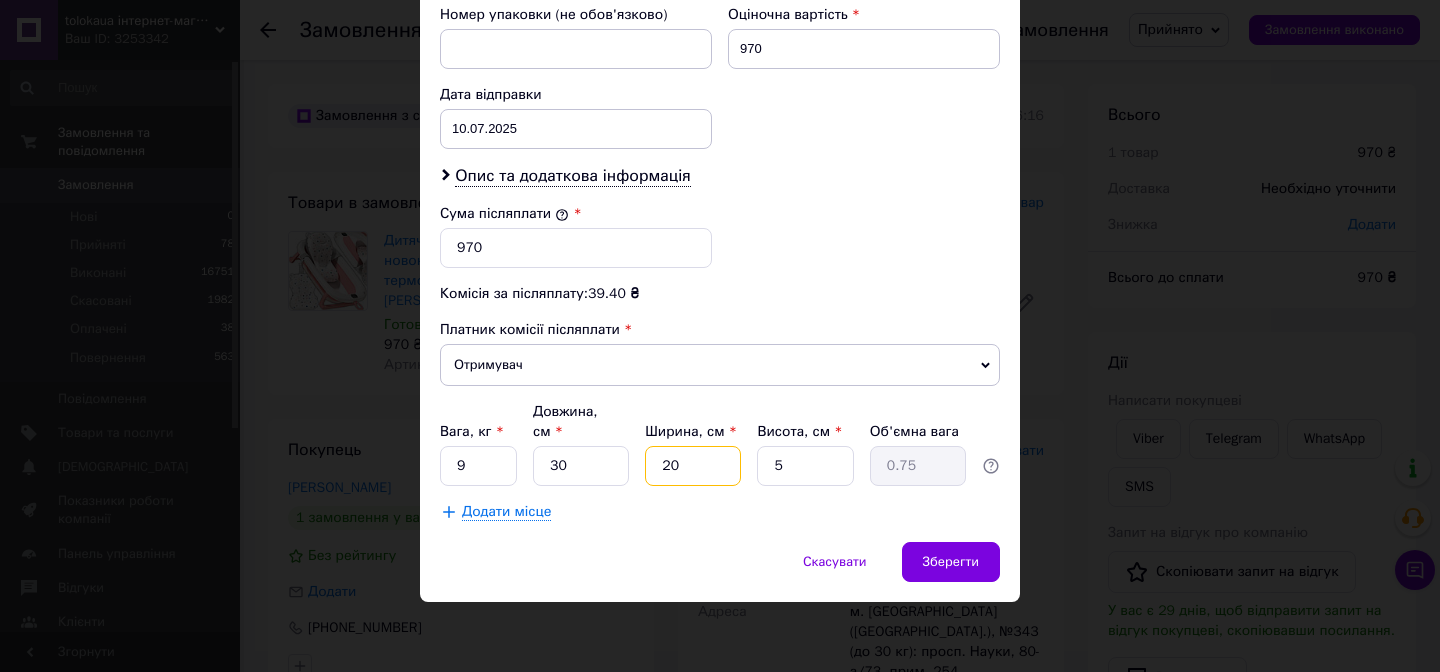 type on "2" 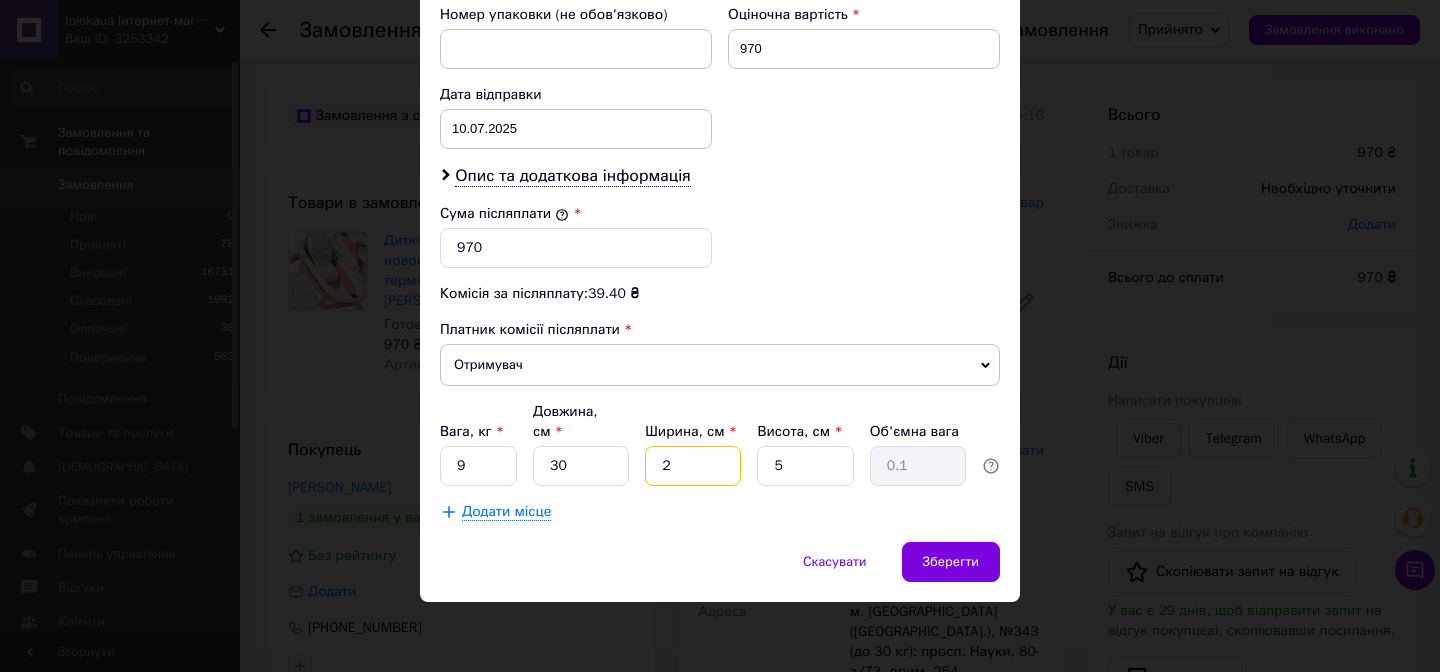 type 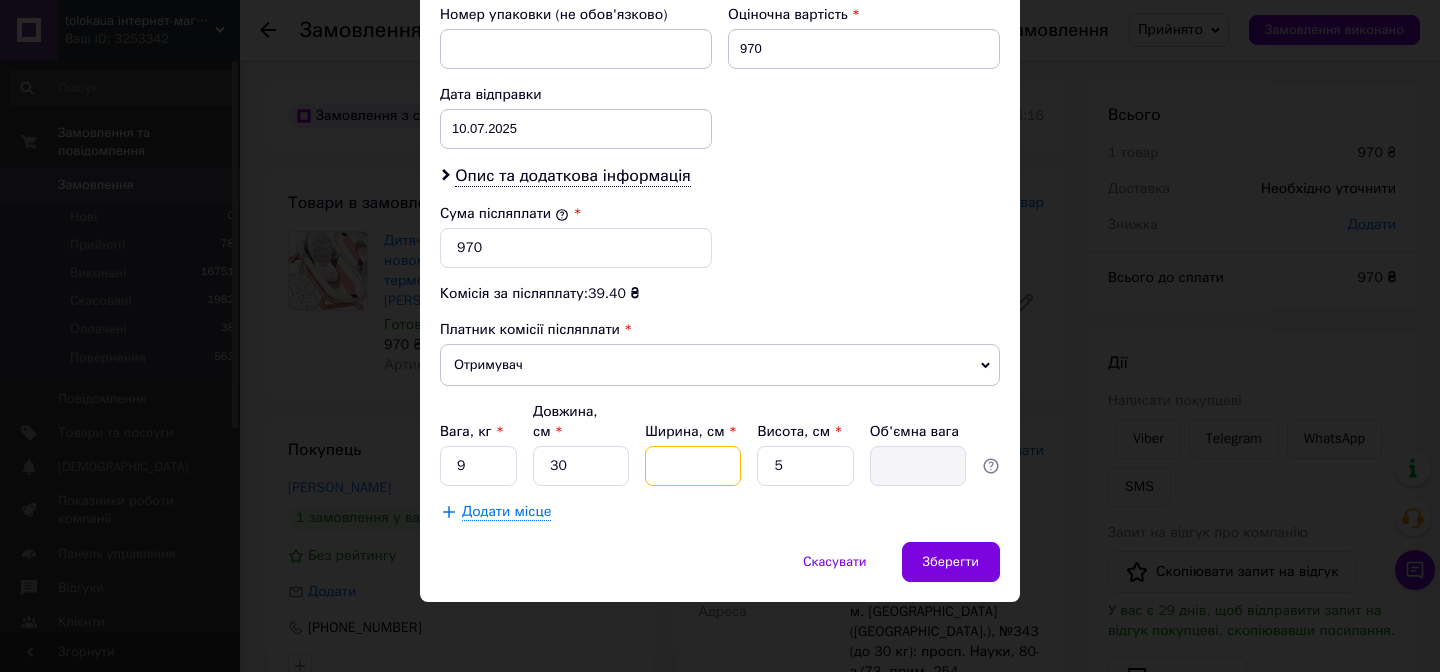 type on "2" 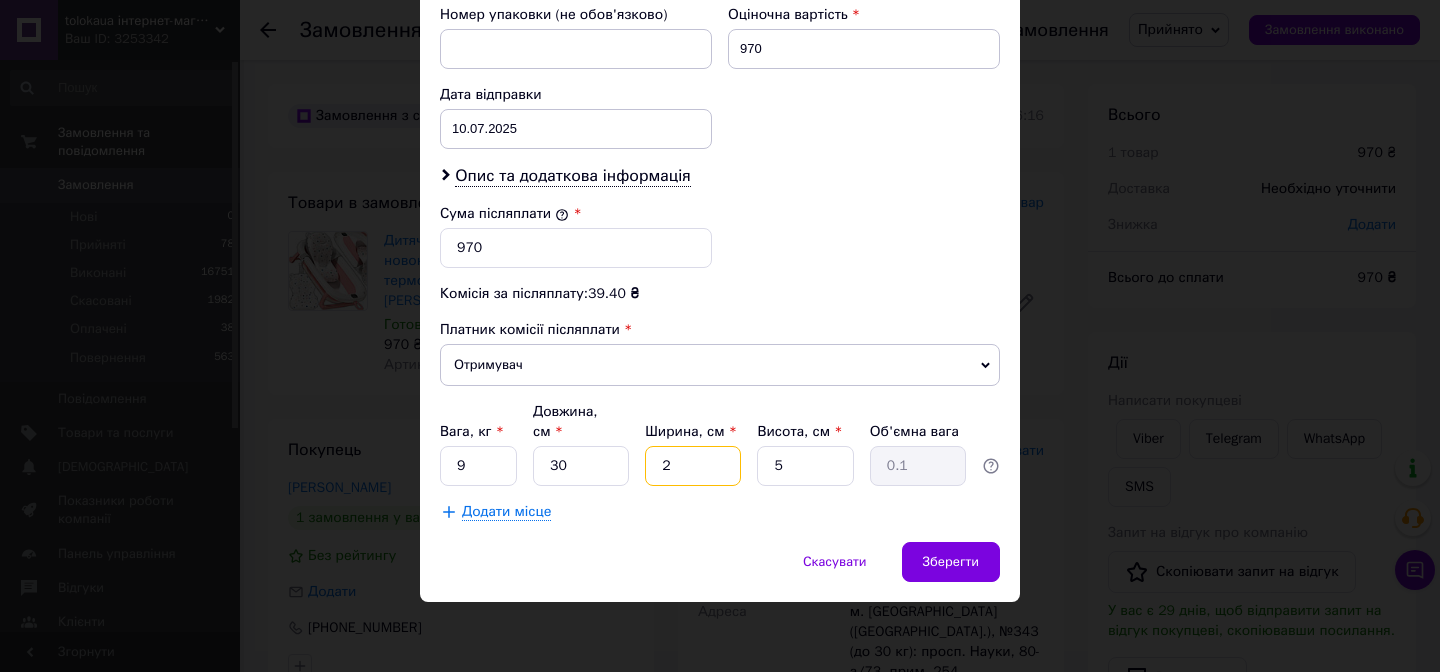 type on "20" 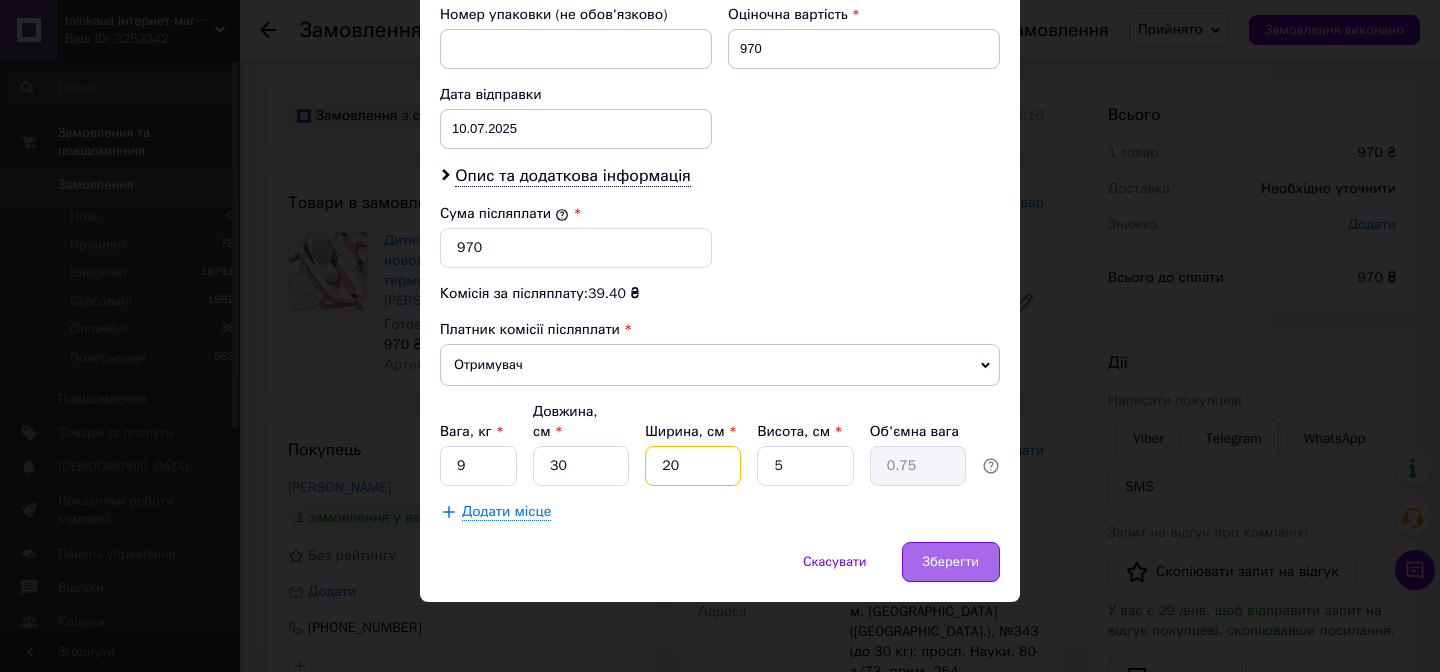 type on "20" 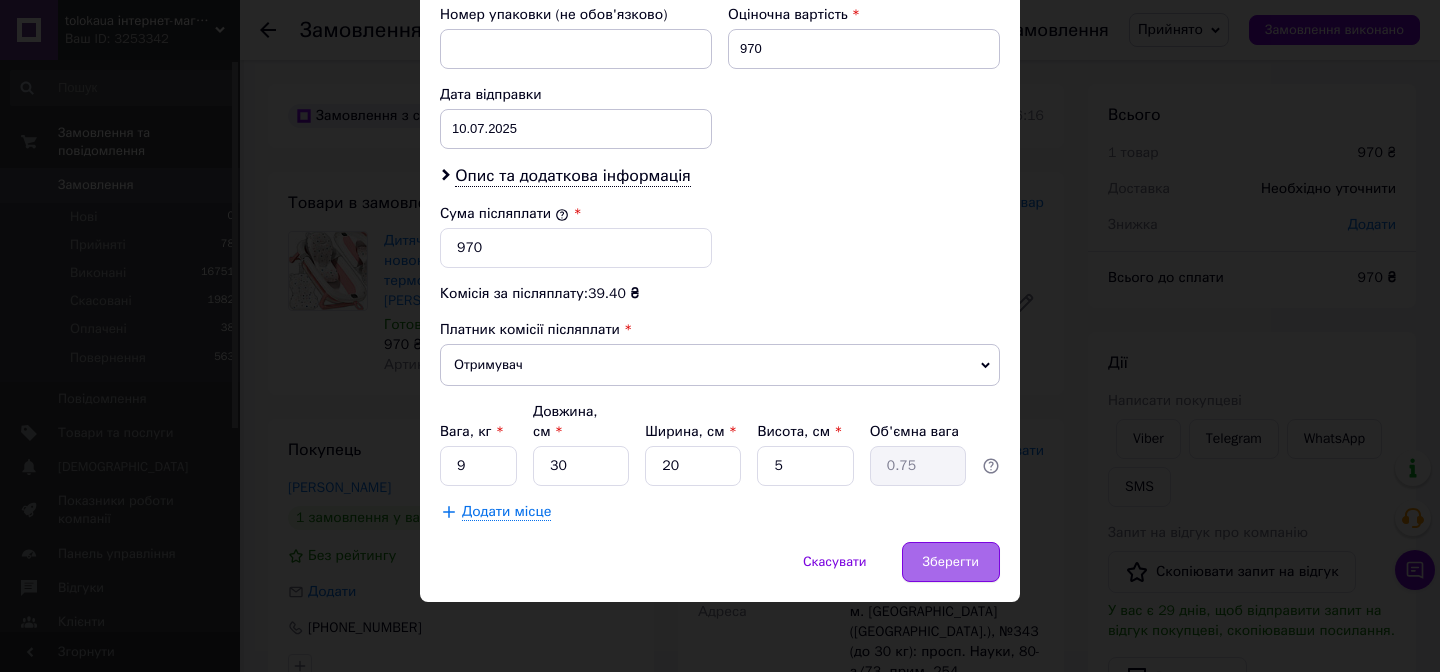 click on "Зберегти" at bounding box center [951, 562] 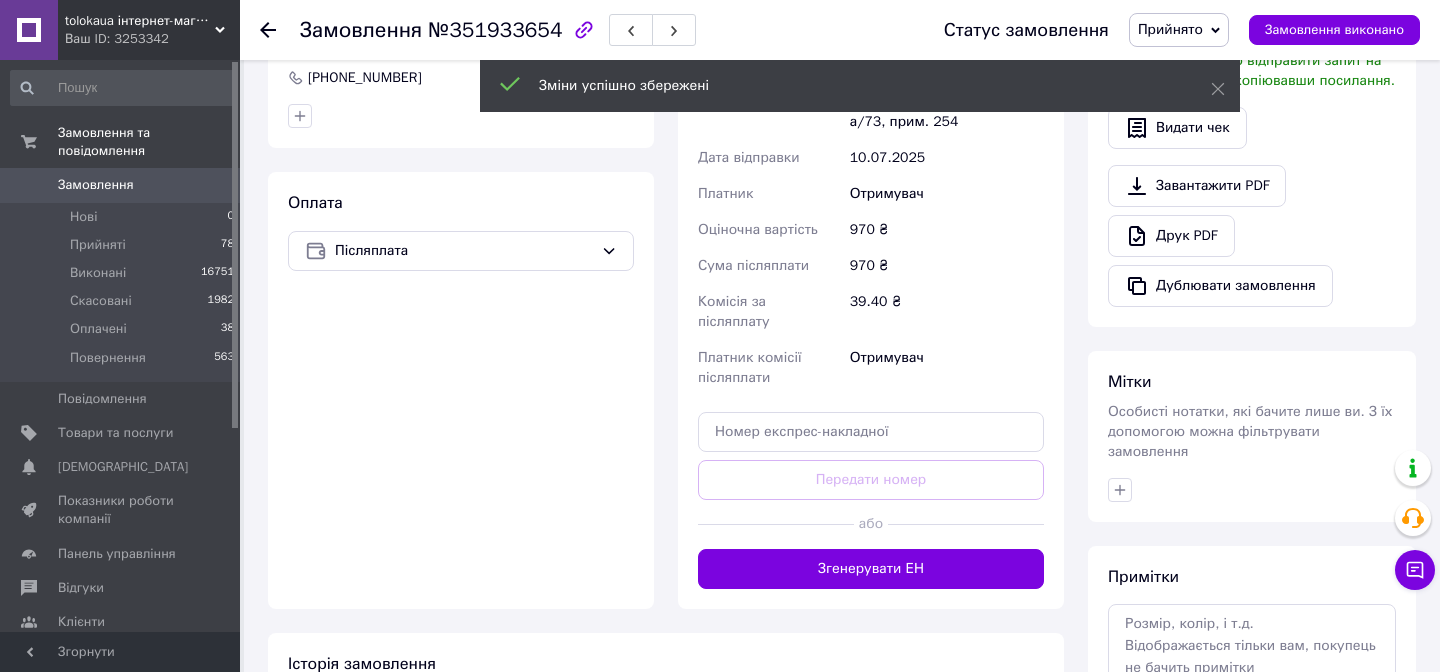 click on "Згенерувати ЕН" at bounding box center [871, 569] 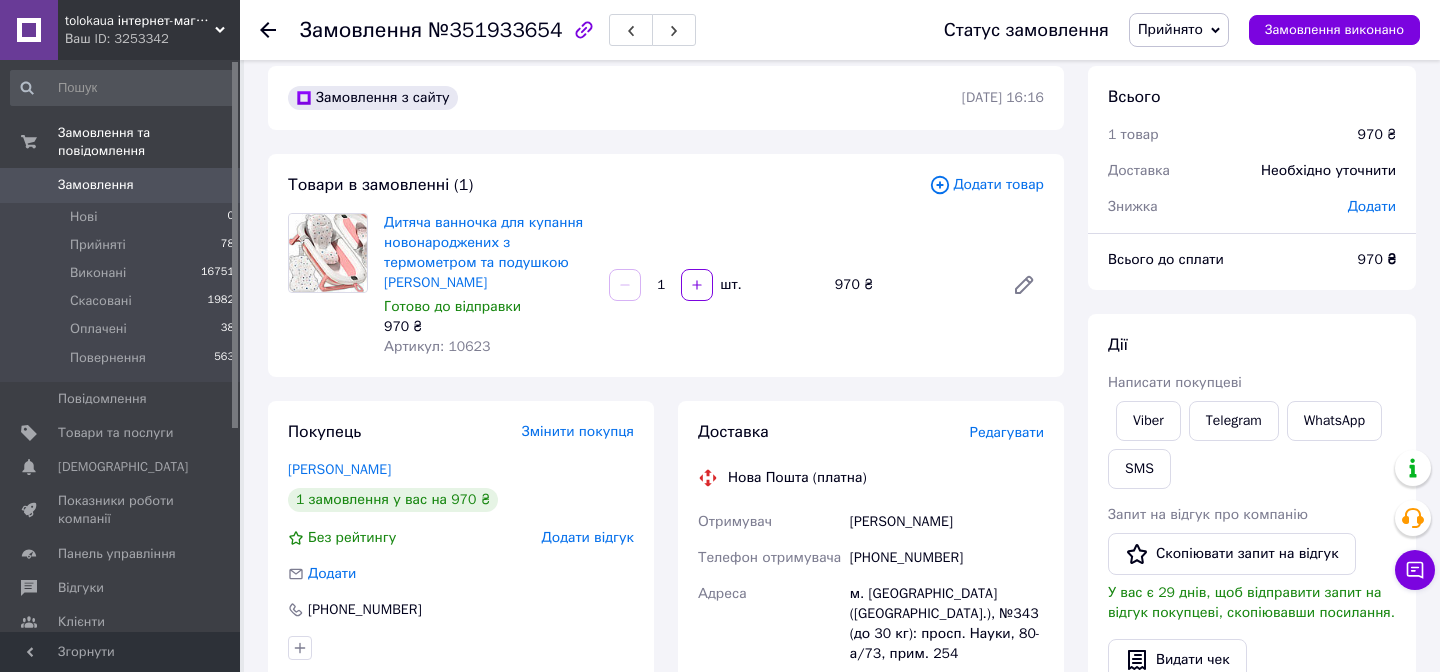 scroll, scrollTop: 0, scrollLeft: 0, axis: both 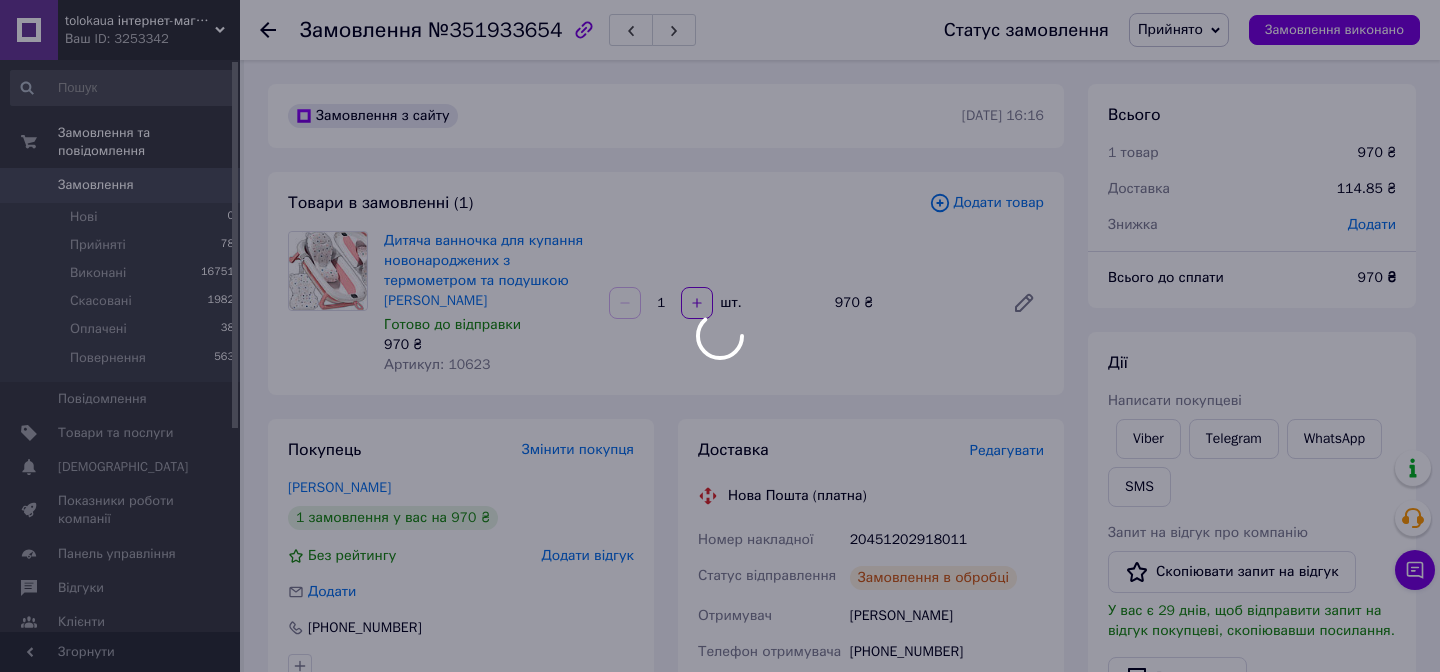 click at bounding box center (720, 336) 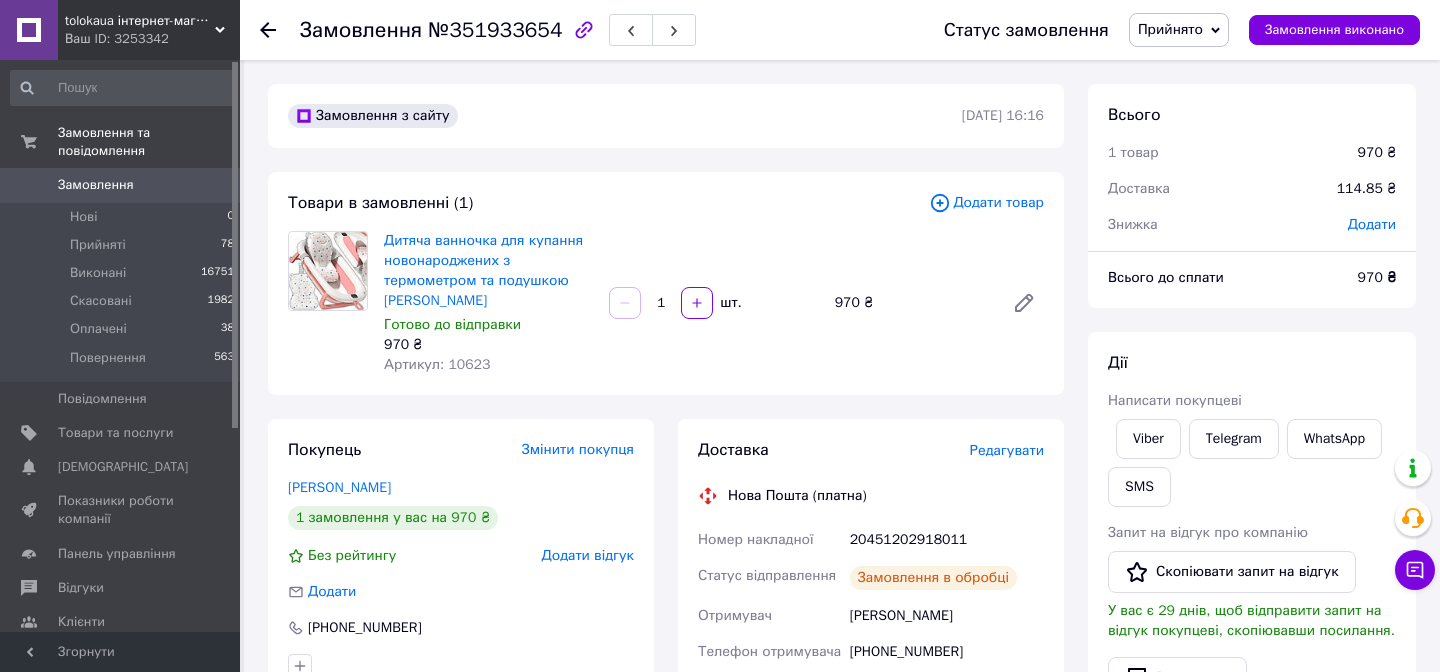 click on "20451202918011" at bounding box center (947, 540) 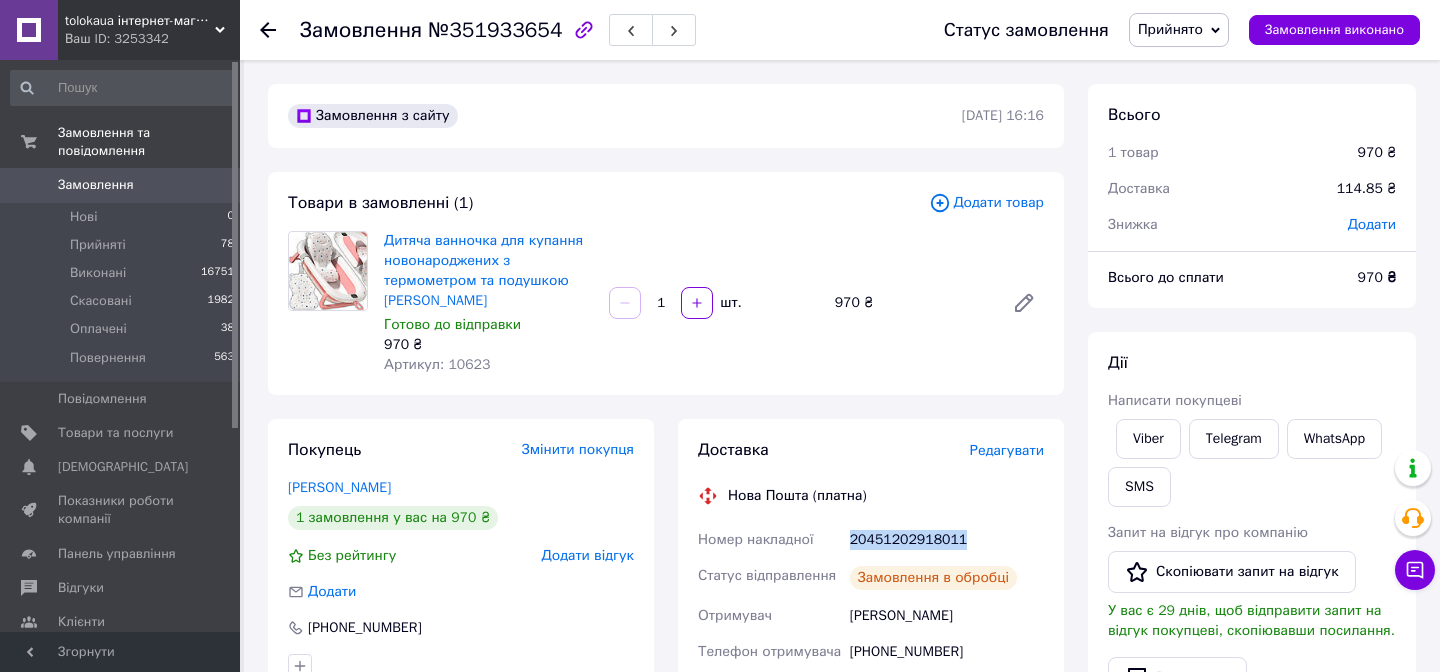 click on "20451202918011" at bounding box center [947, 540] 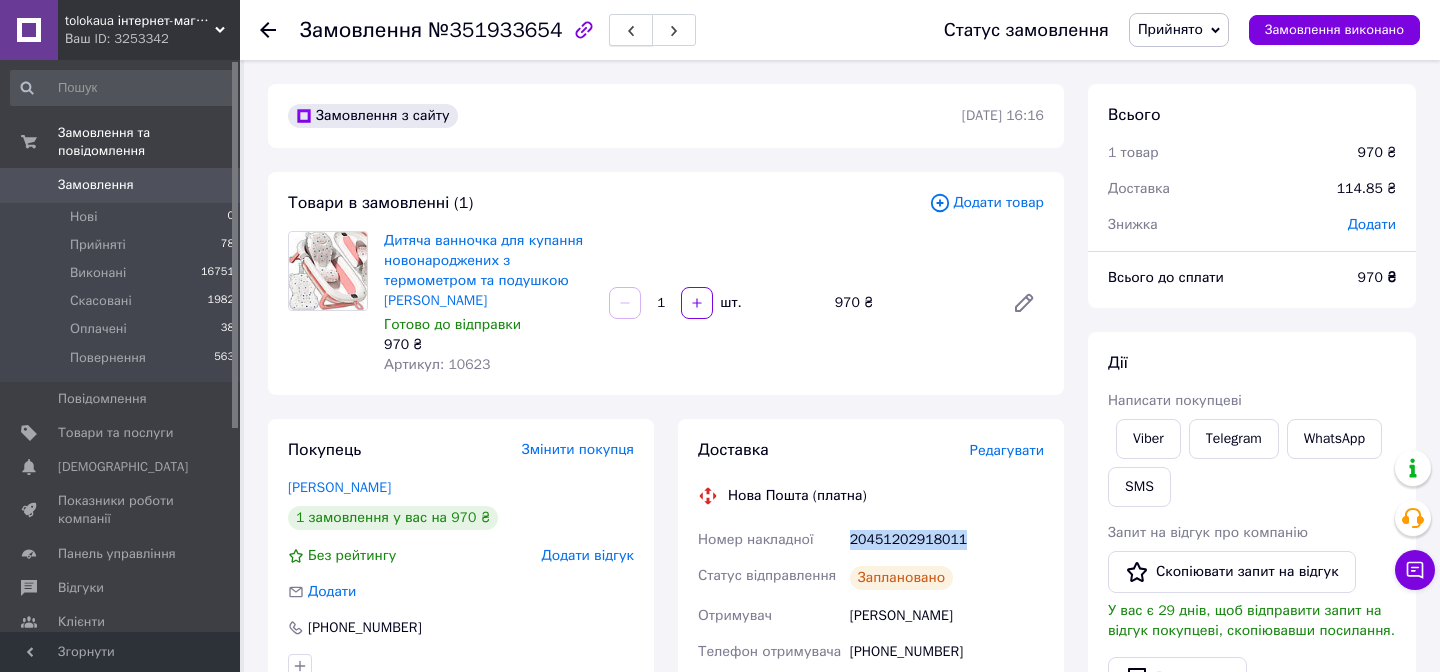 copy on "20451202918011" 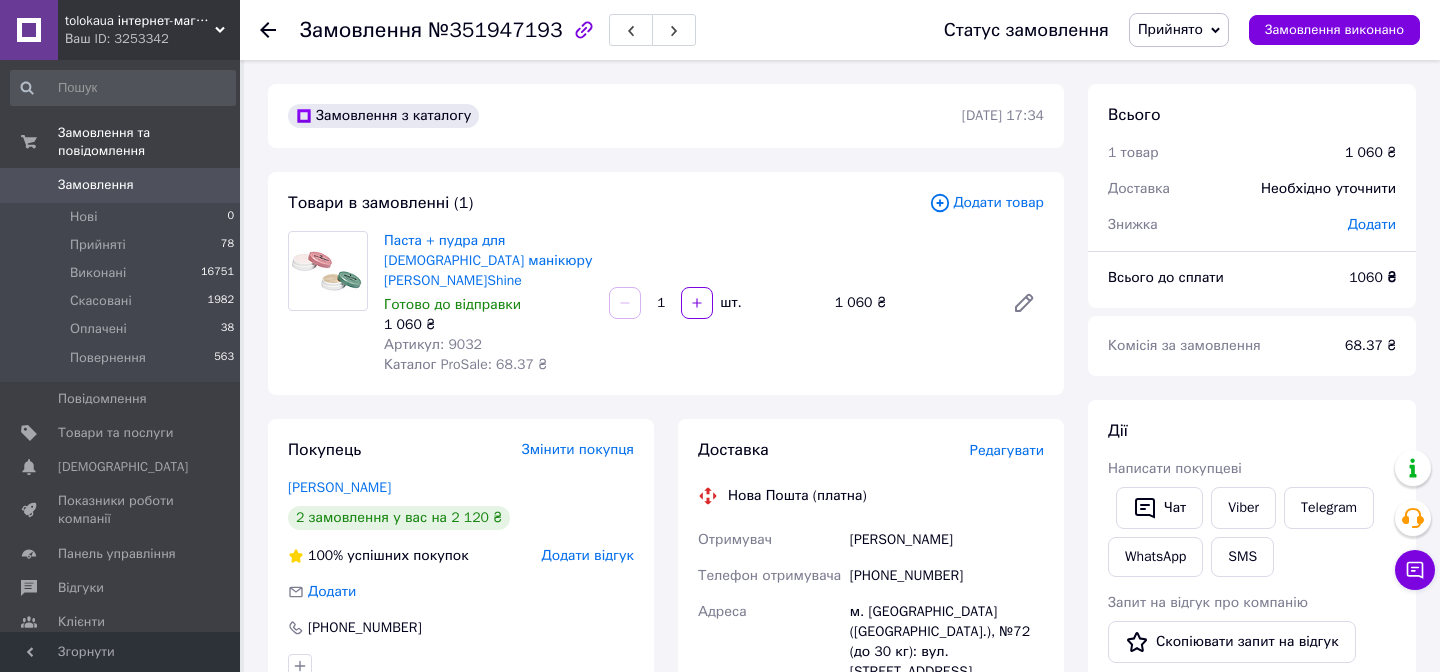 scroll, scrollTop: 0, scrollLeft: 0, axis: both 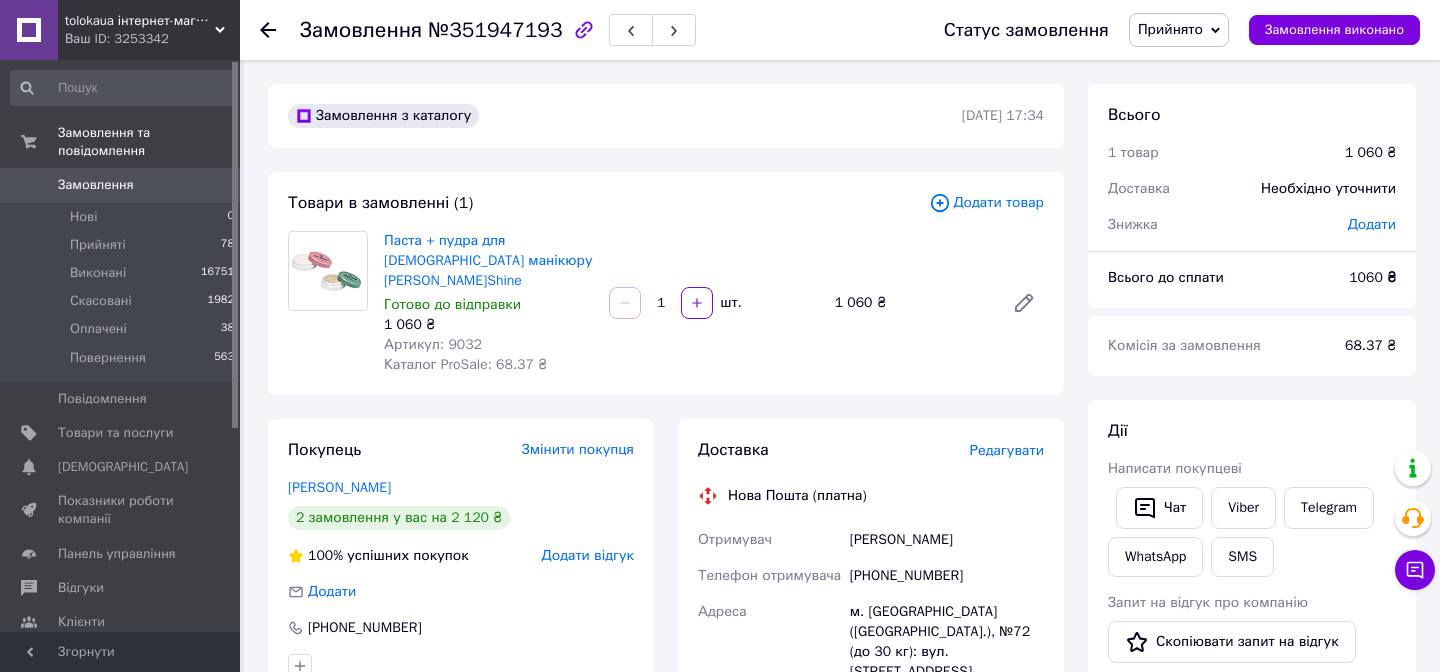 click on "Нова Пошта (платна)" at bounding box center [871, 496] 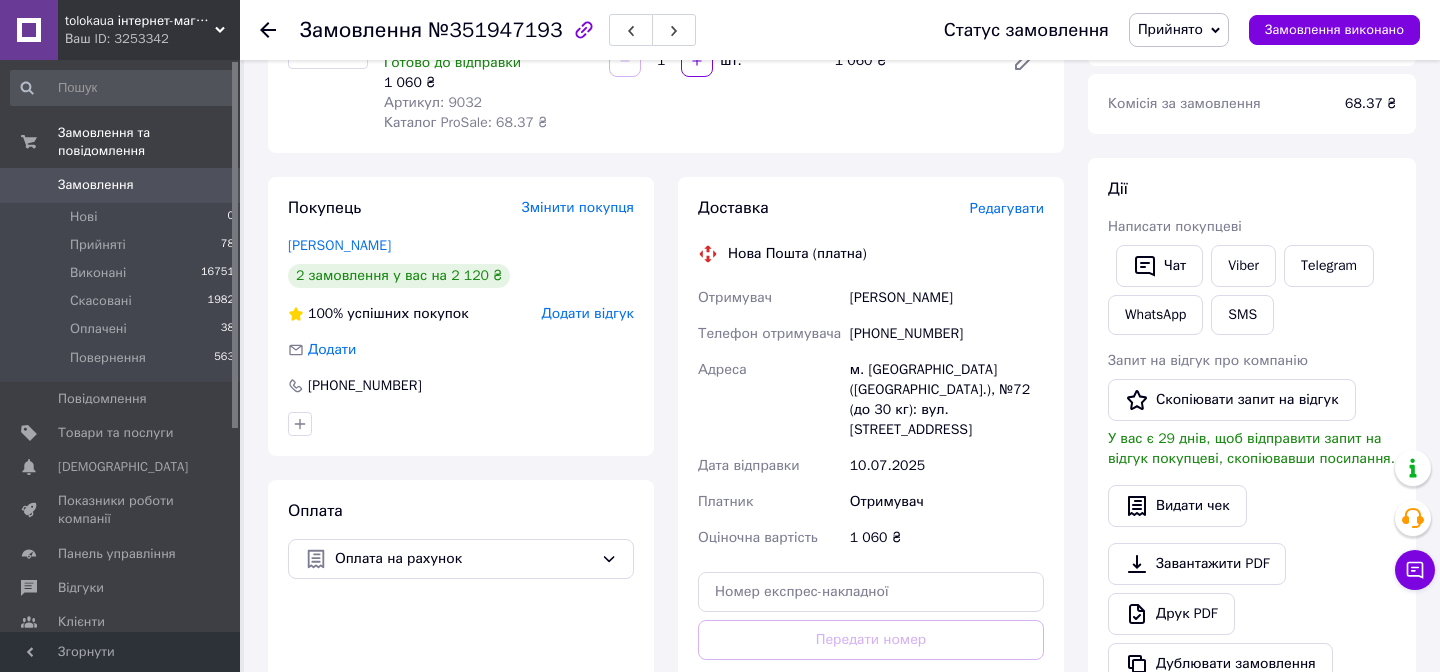 scroll, scrollTop: 296, scrollLeft: 0, axis: vertical 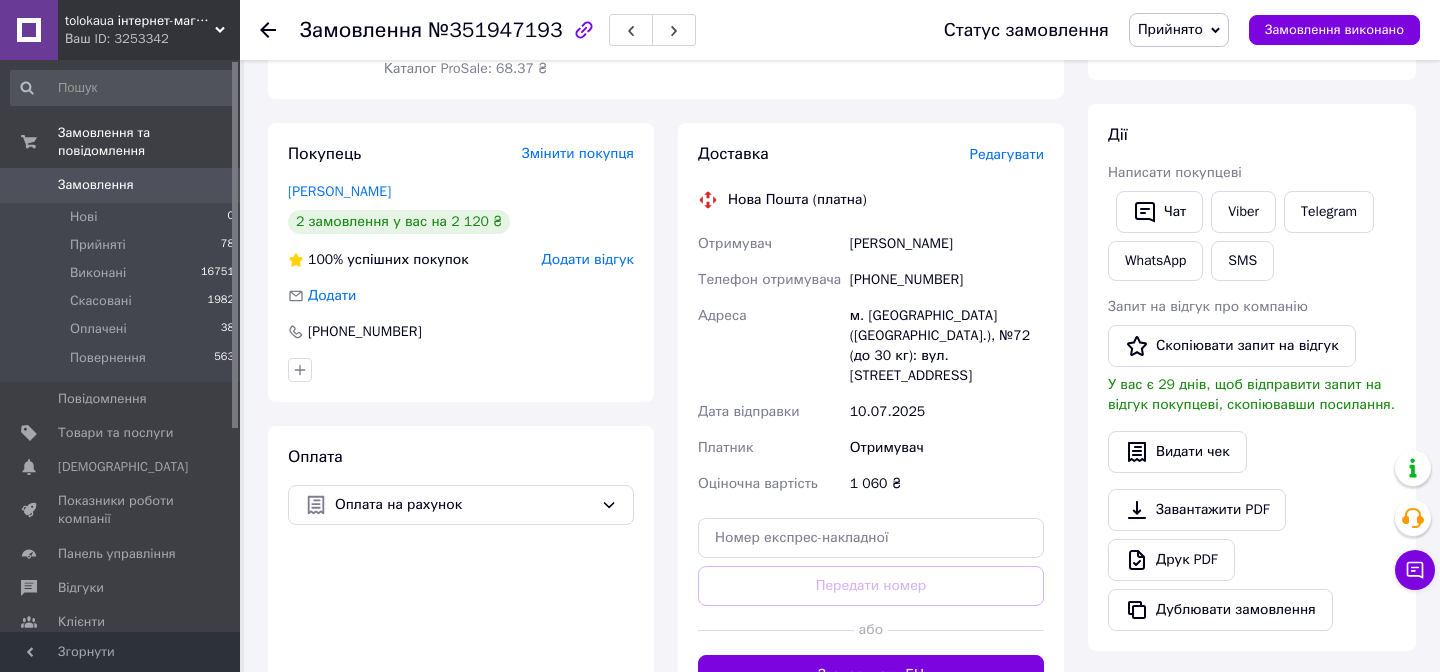 click on "[PHONE_NUMBER]" at bounding box center (947, 280) 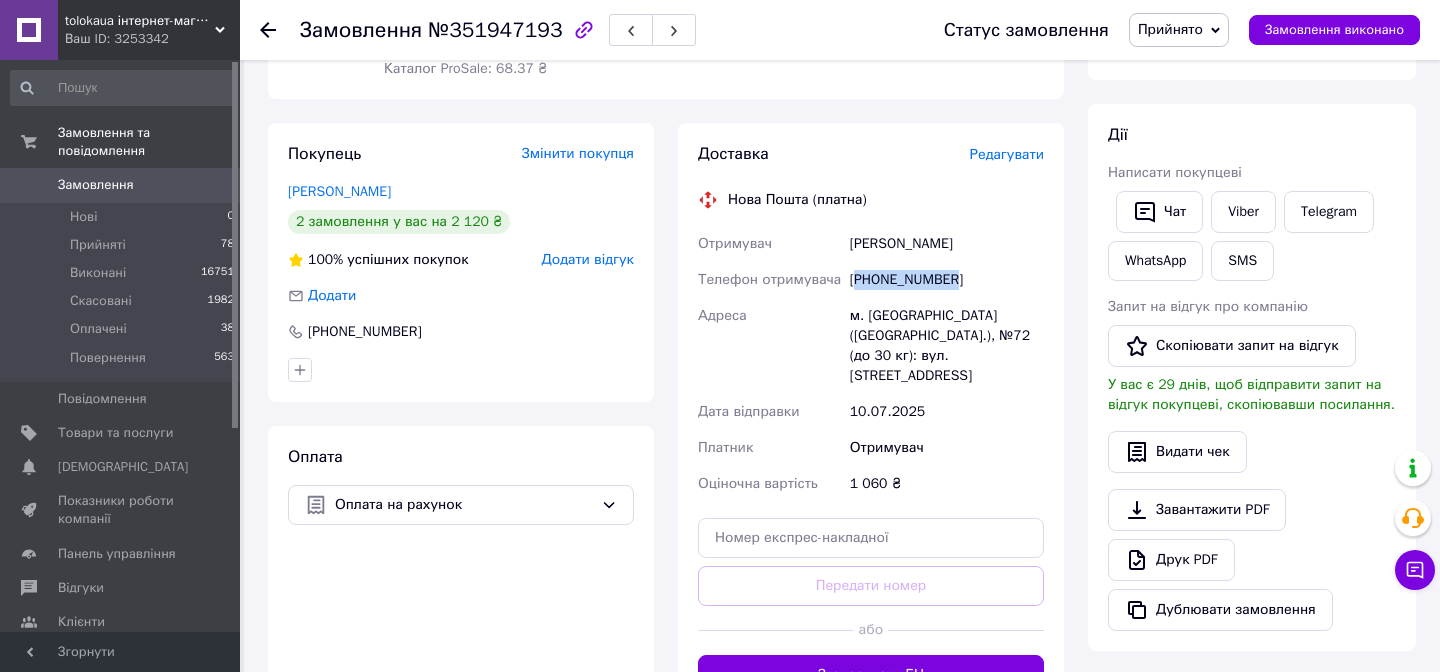 click on "[PHONE_NUMBER]" at bounding box center [947, 280] 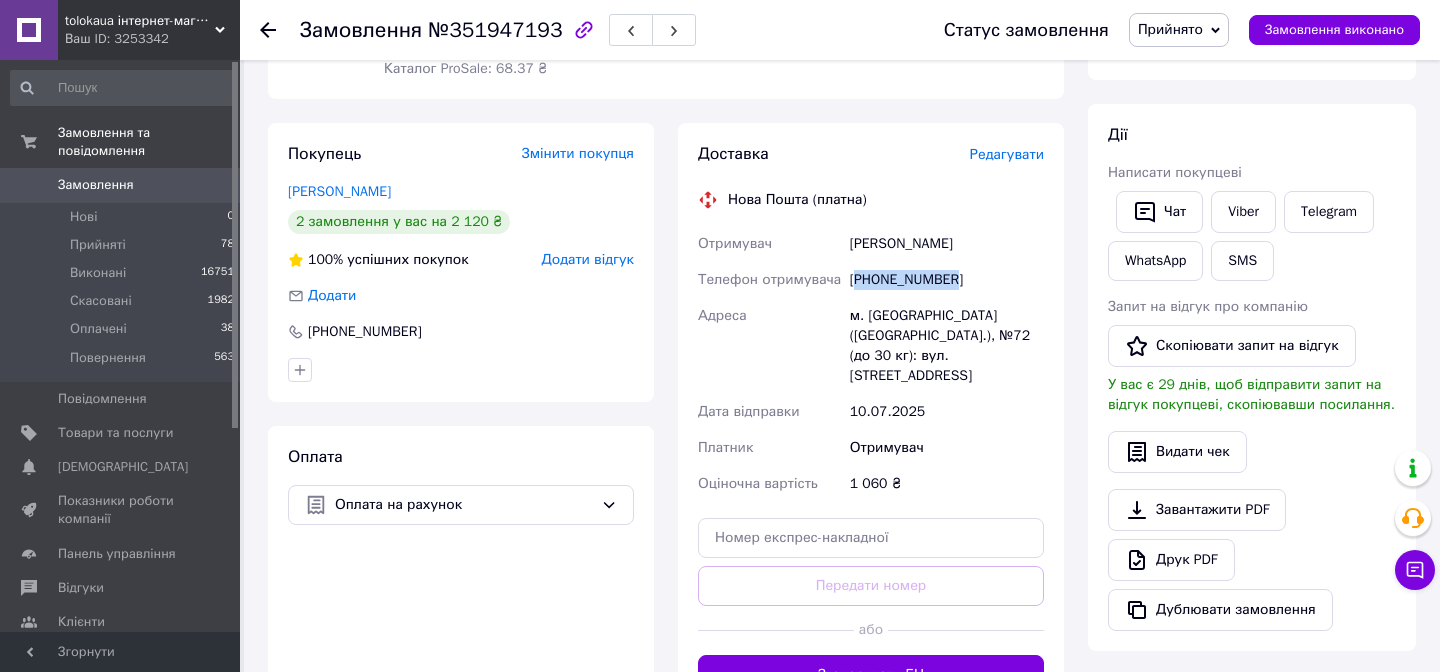scroll, scrollTop: 0, scrollLeft: 0, axis: both 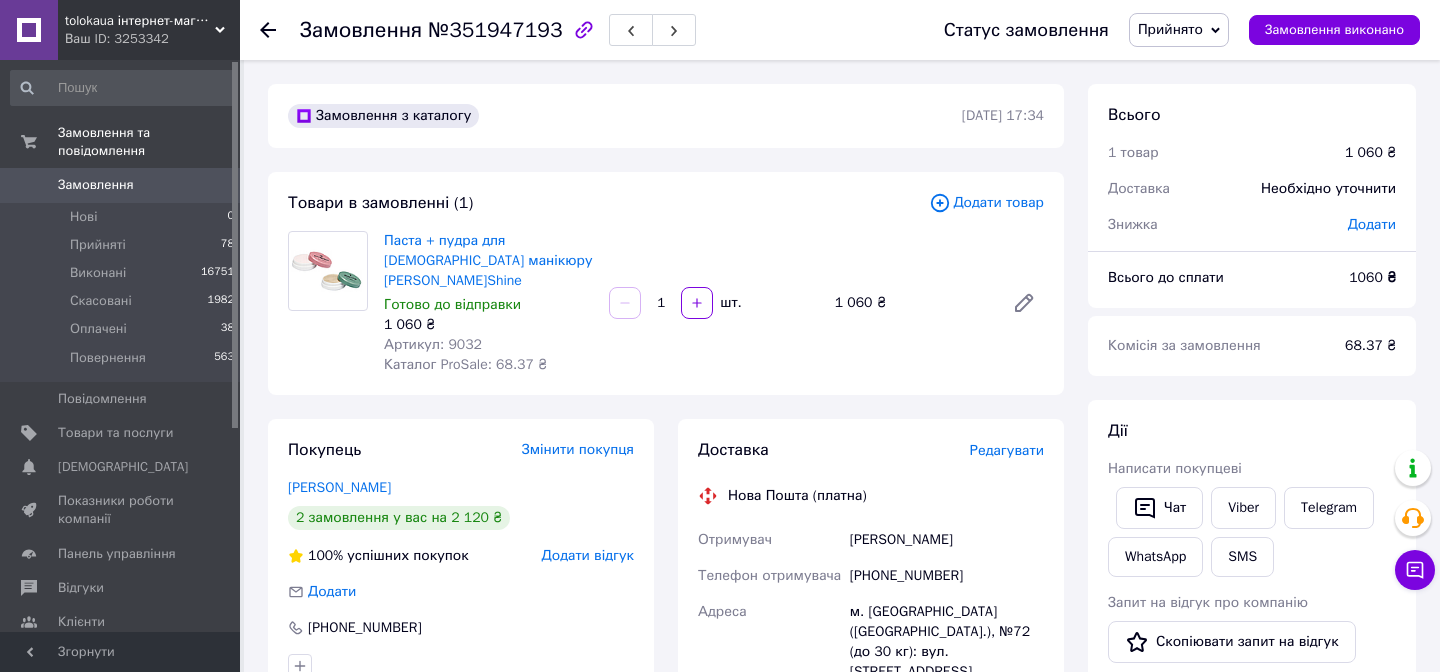 click on "Доставка" at bounding box center (834, 450) 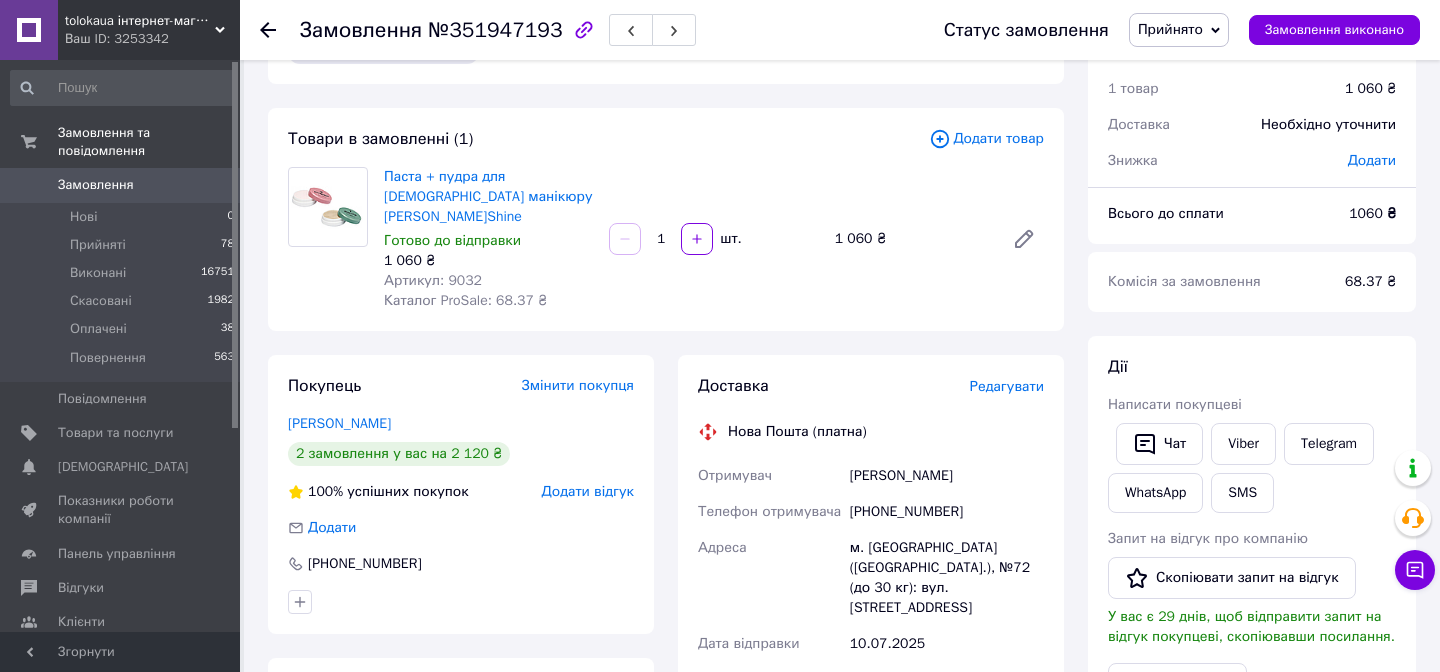 scroll, scrollTop: 0, scrollLeft: 0, axis: both 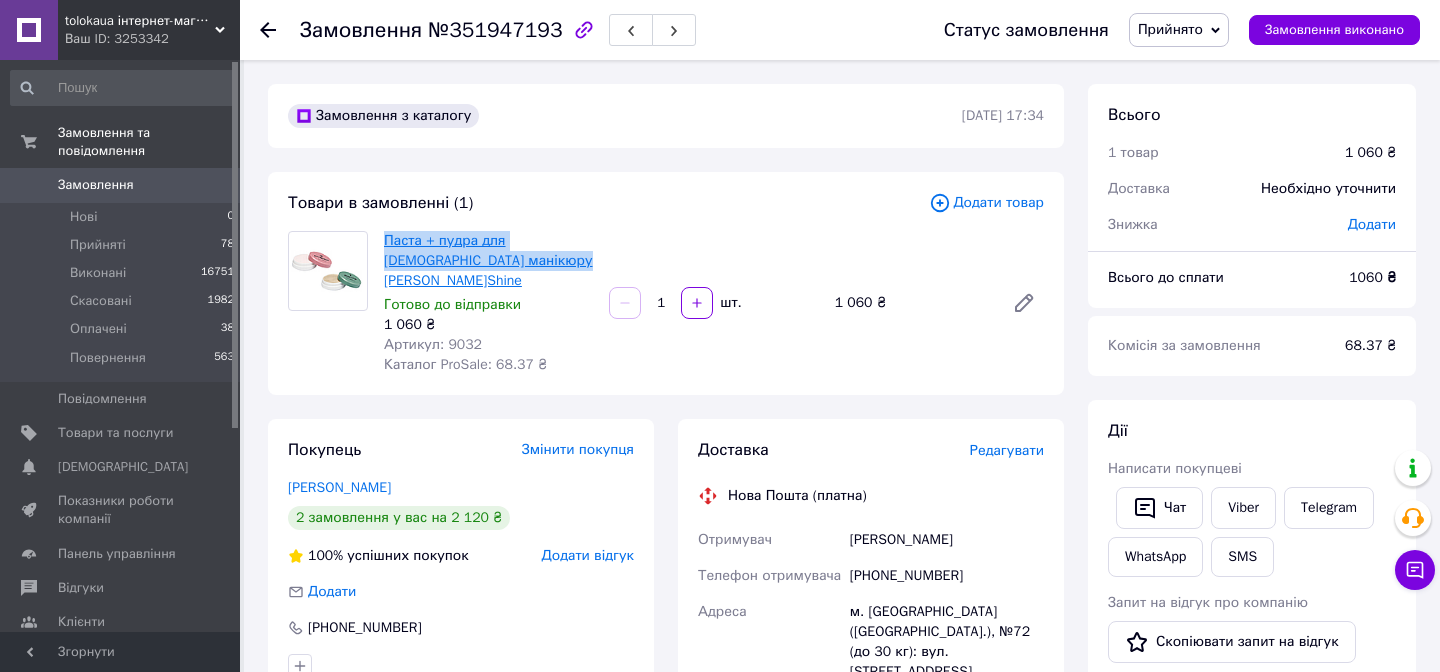 copy on "Паста + пудра для [DEMOGRAPHIC_DATA] манікюру [PERSON_NAME]Shine" 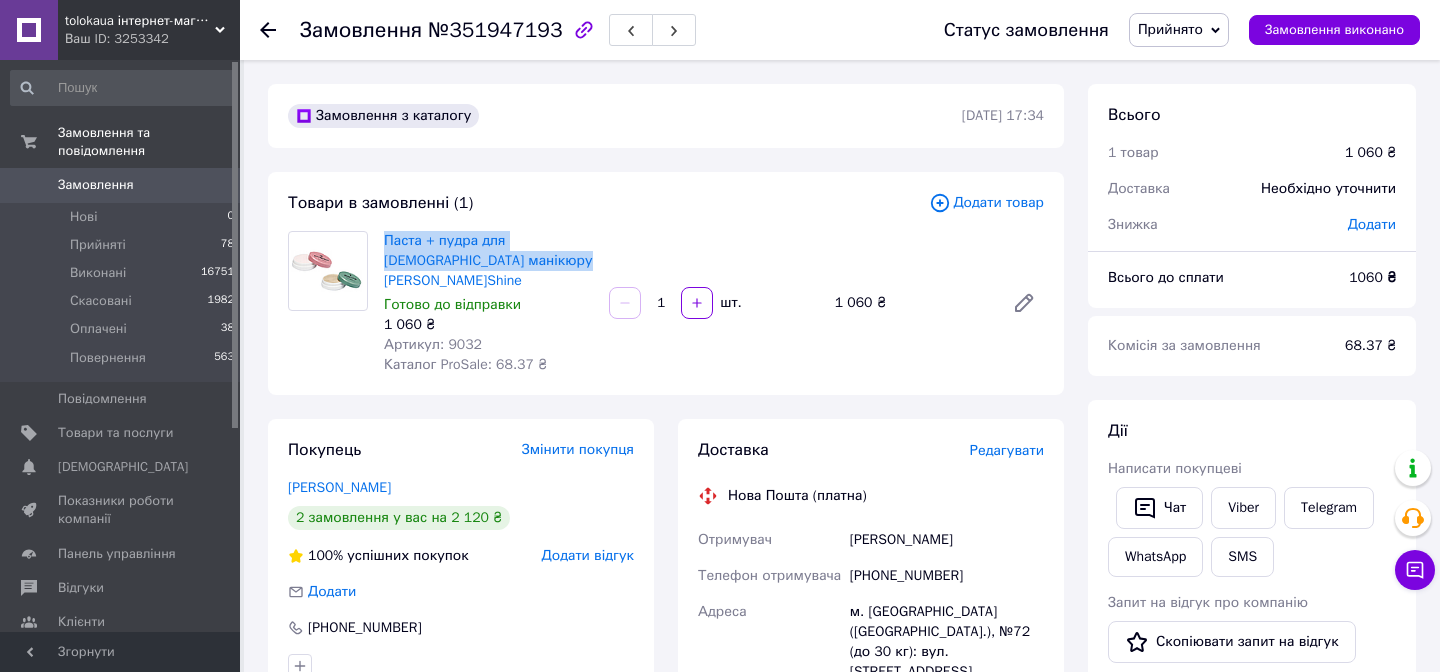 drag, startPoint x: 851, startPoint y: 517, endPoint x: 981, endPoint y: 523, distance: 130.13838 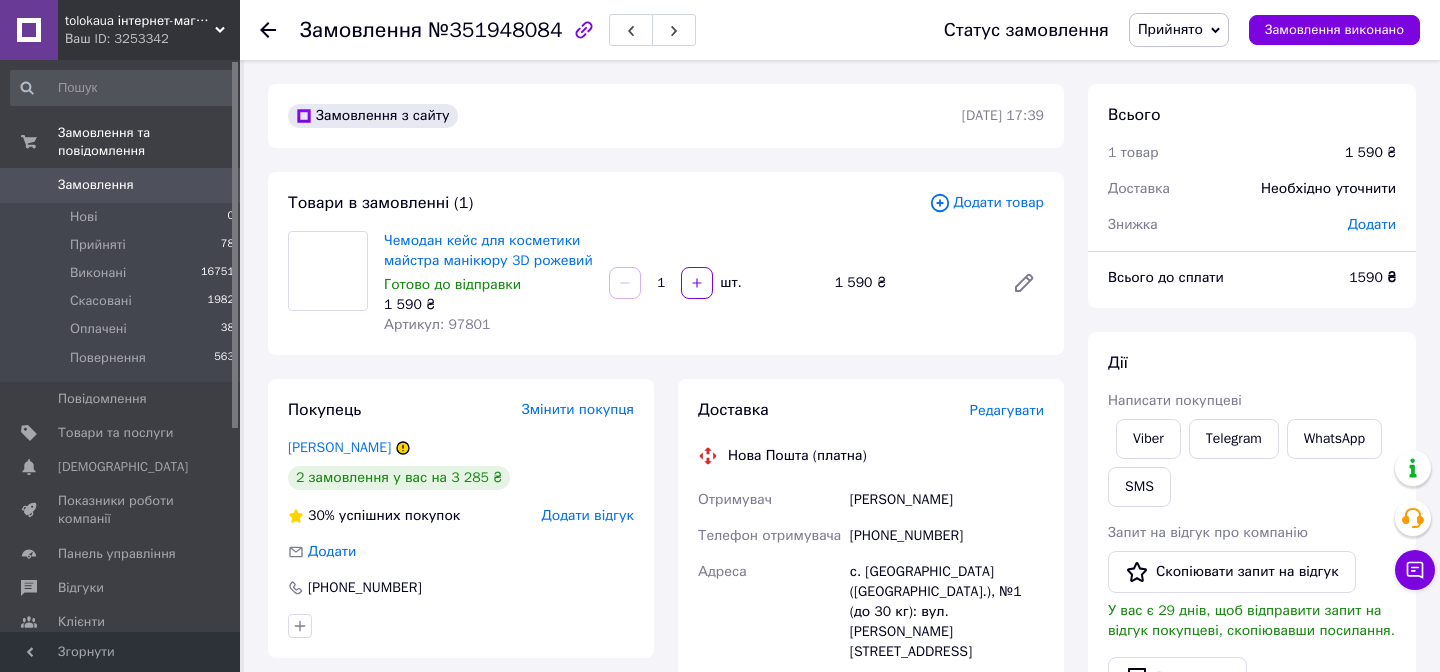 scroll, scrollTop: 0, scrollLeft: 0, axis: both 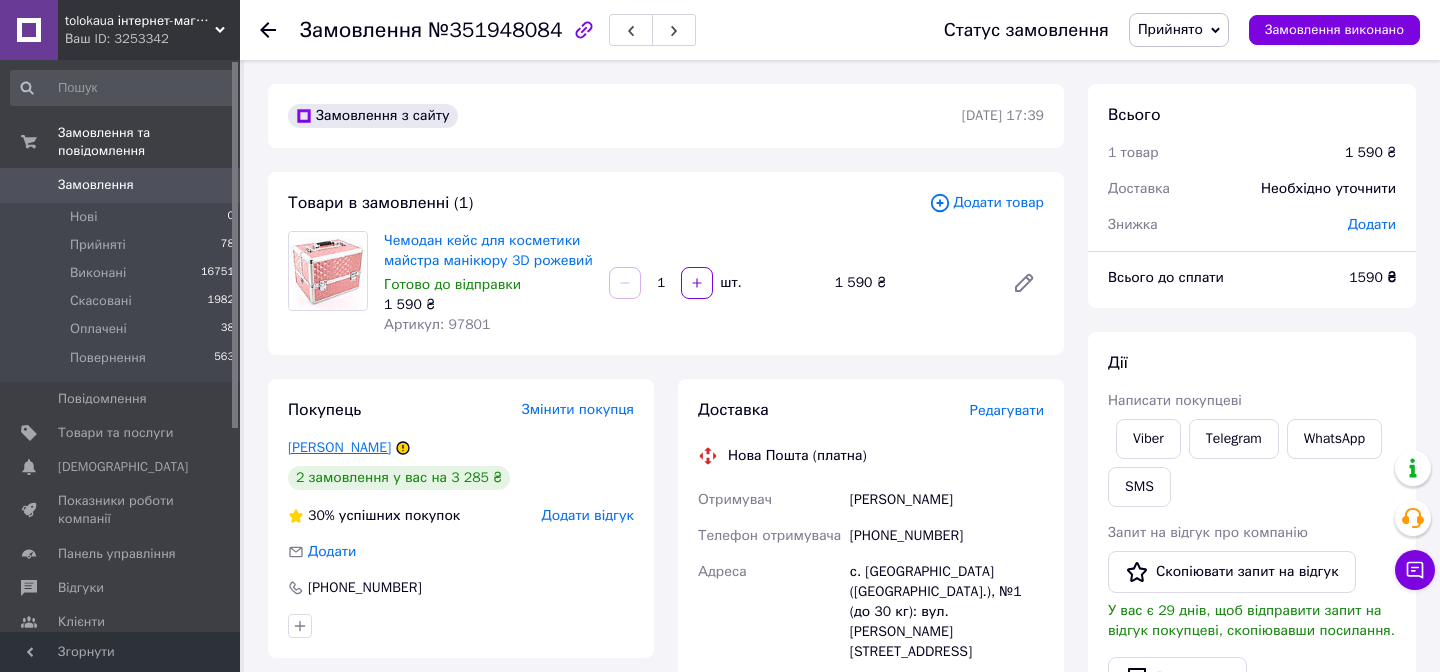 click on "[PERSON_NAME]" at bounding box center (339, 447) 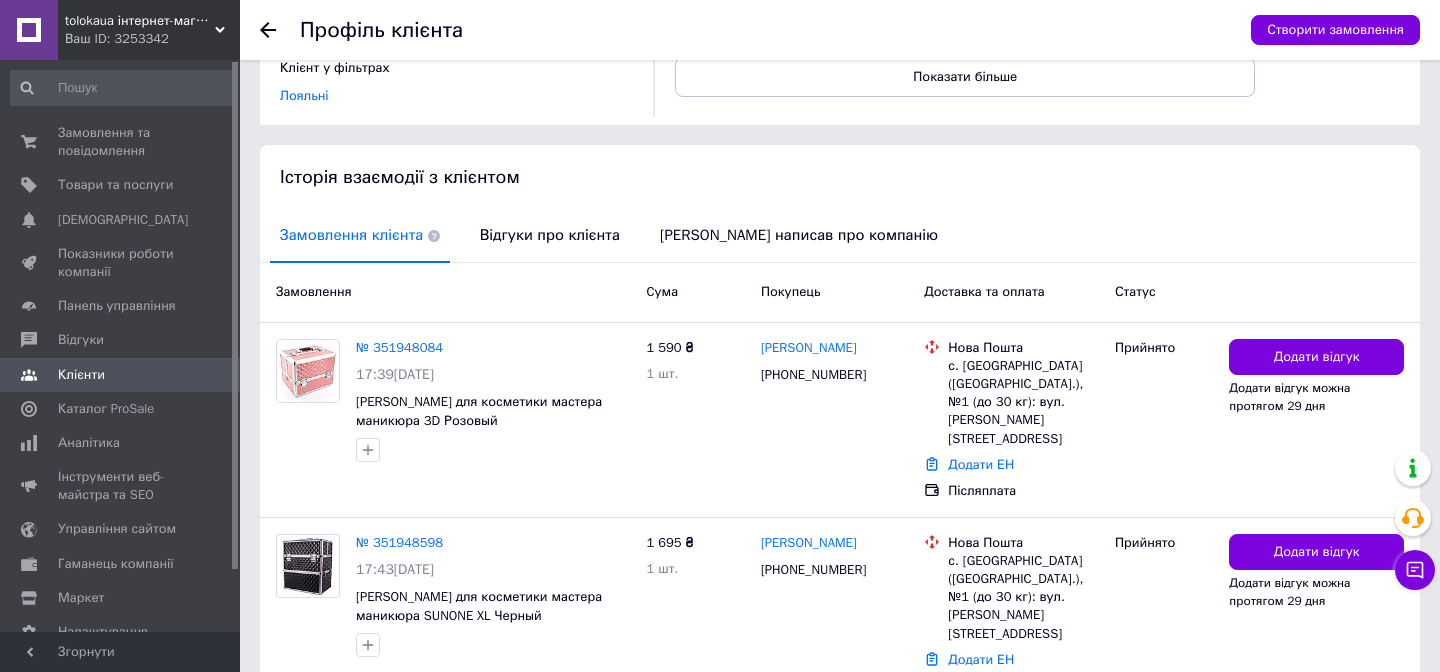 scroll, scrollTop: 365, scrollLeft: 0, axis: vertical 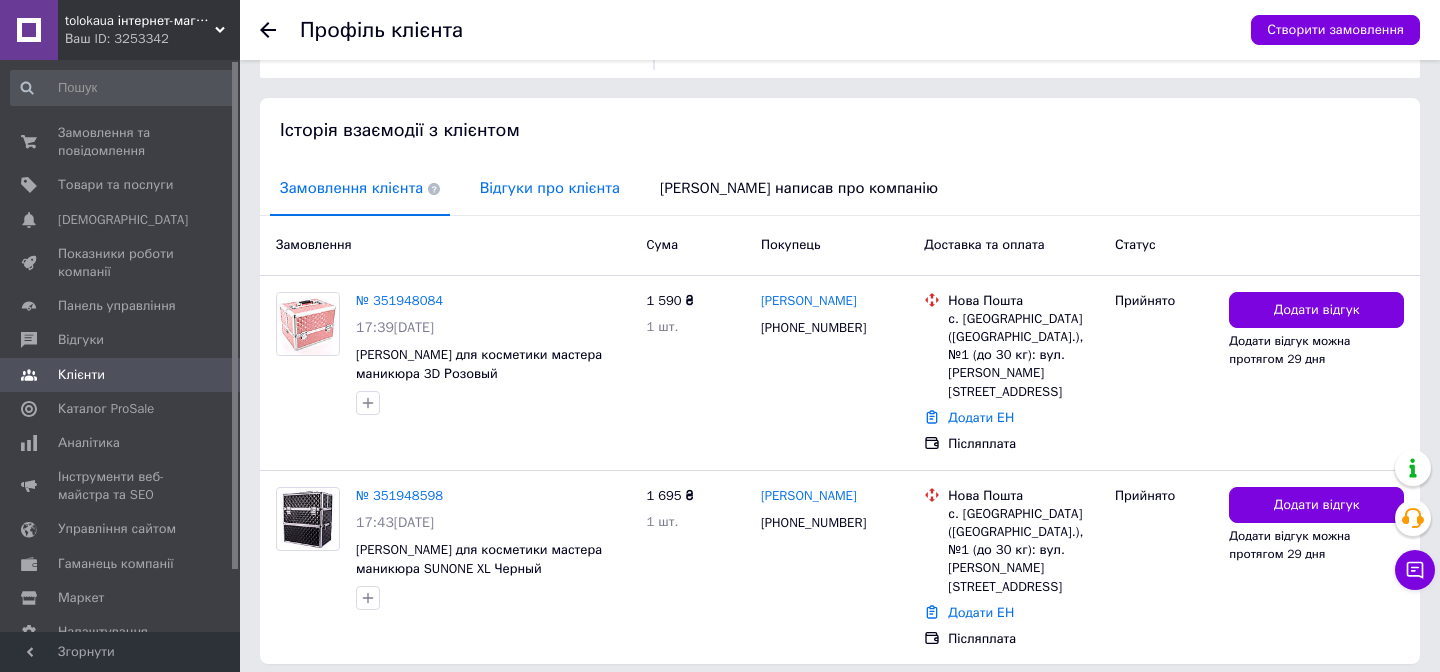click on "Відгуки про клієнта" at bounding box center [550, 188] 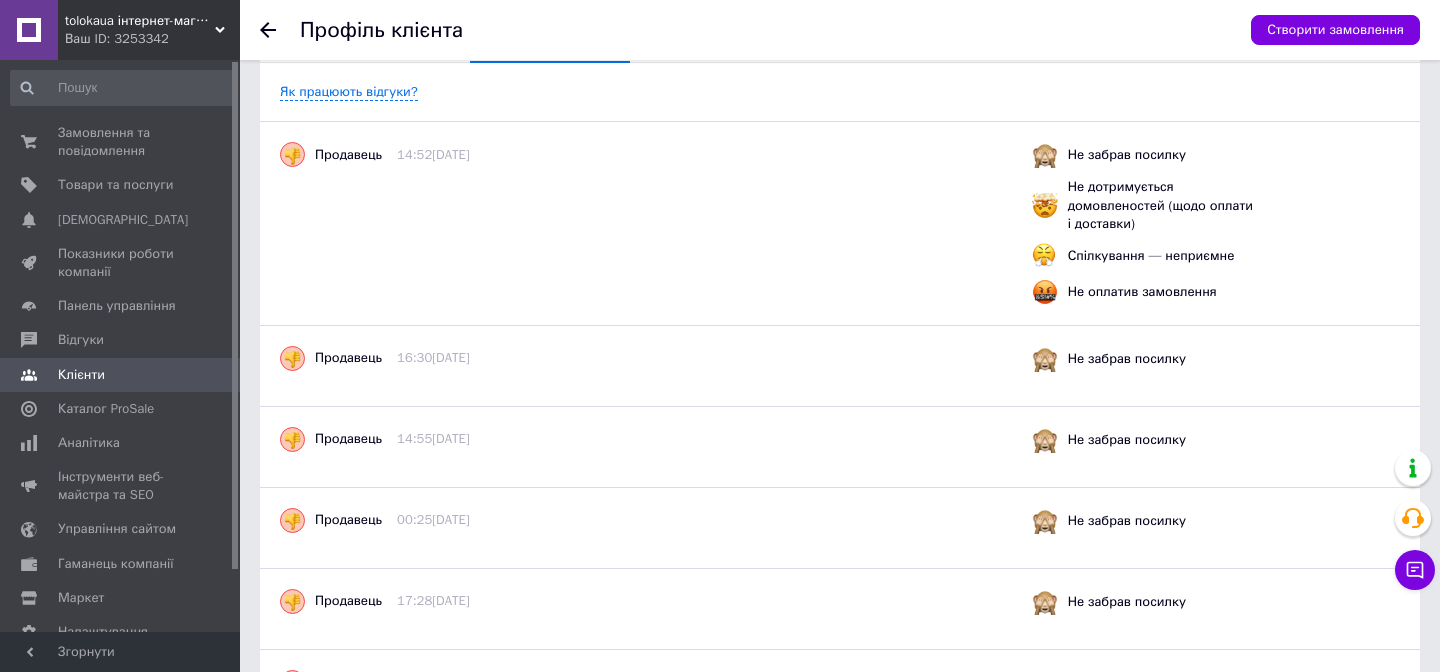 scroll, scrollTop: 737, scrollLeft: 0, axis: vertical 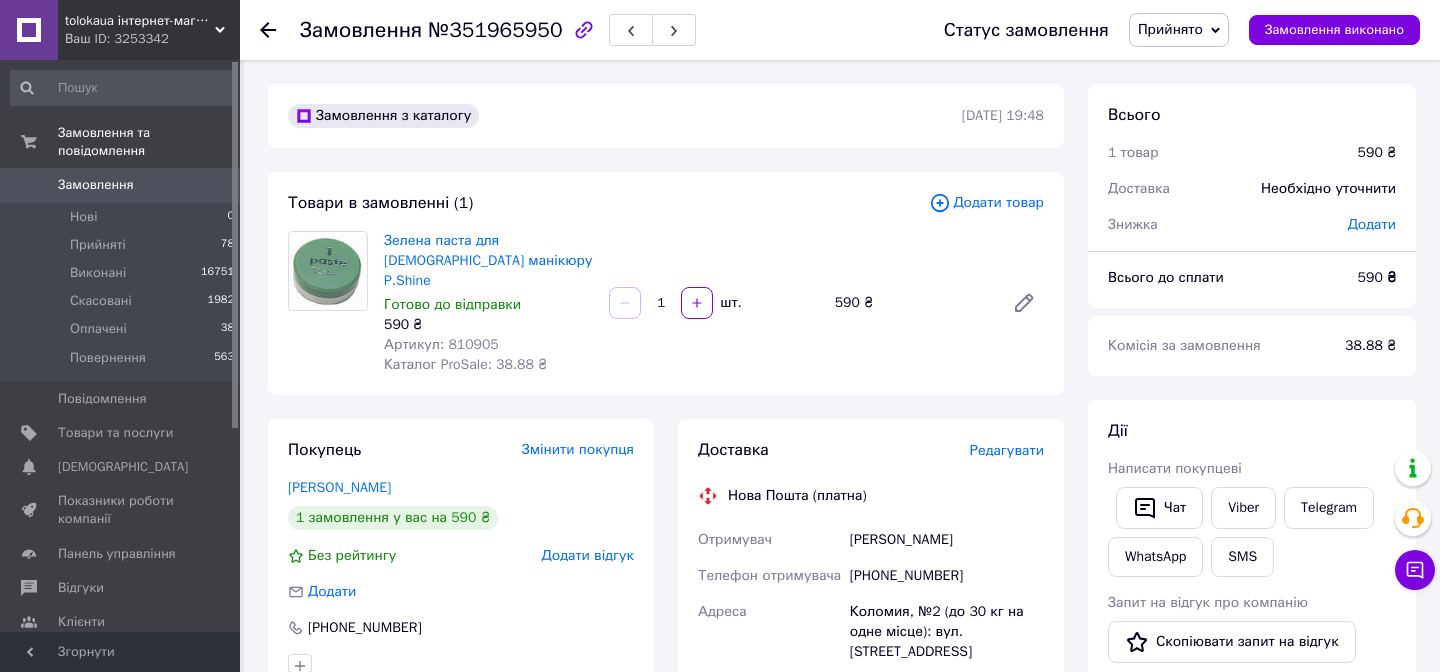 click on "Зелена паста для японського манікюру P.Shine Готово до відправки 590 ₴ Артикул: 810905 Каталог ProSale: 38.88 ₴  1   шт. 590 ₴" at bounding box center (714, 303) 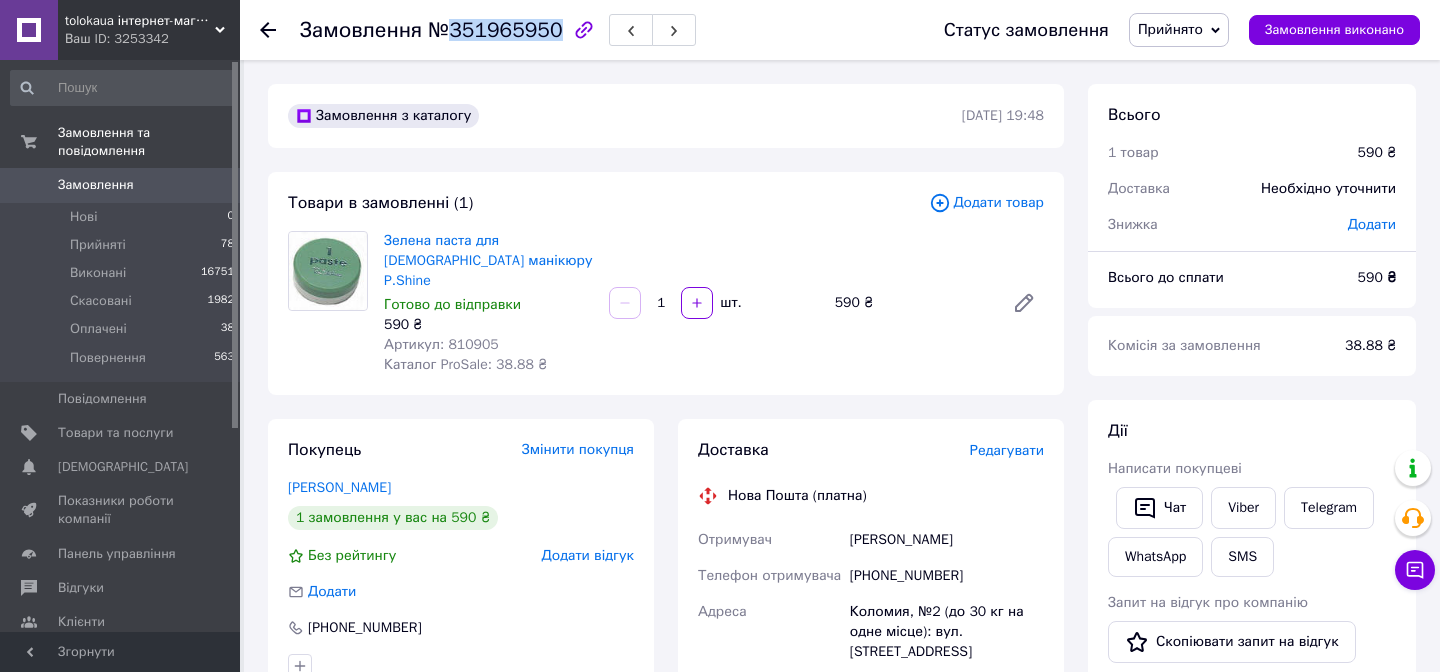 click on "№351965950" at bounding box center [495, 30] 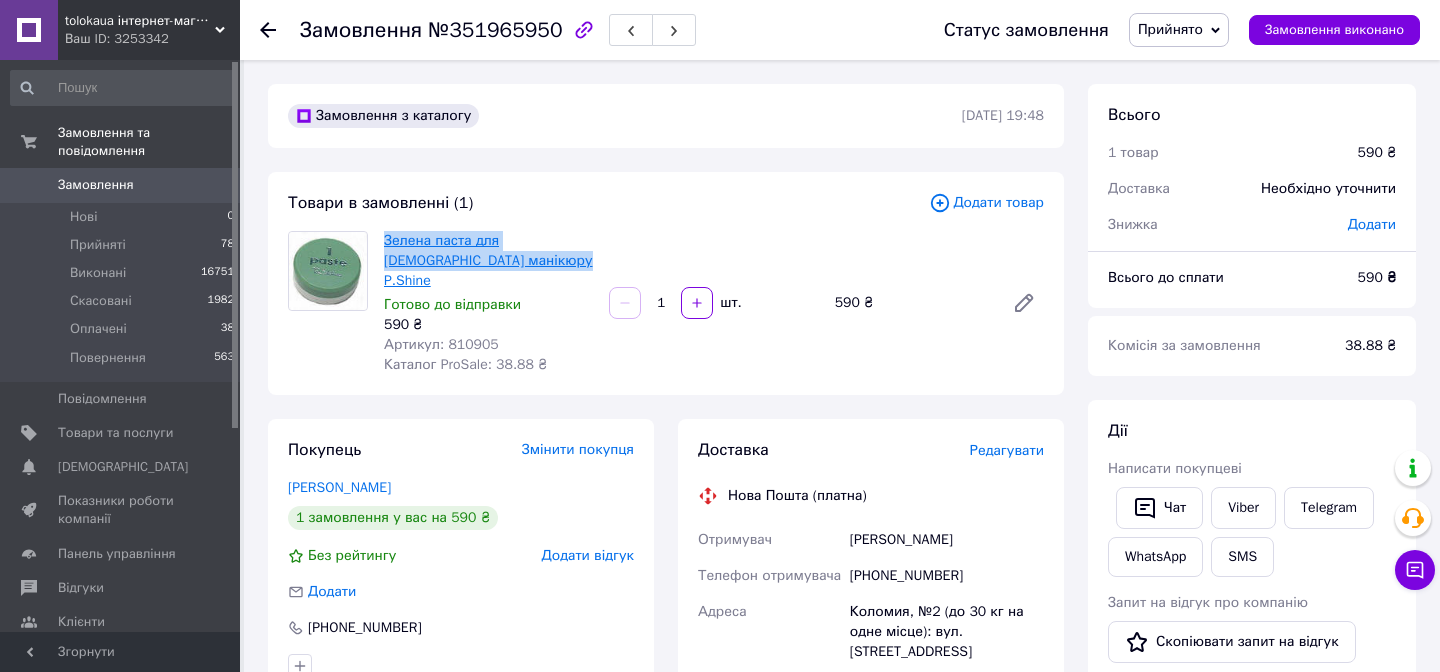 copy on "Зелена паста для японського манікюру P.Shine" 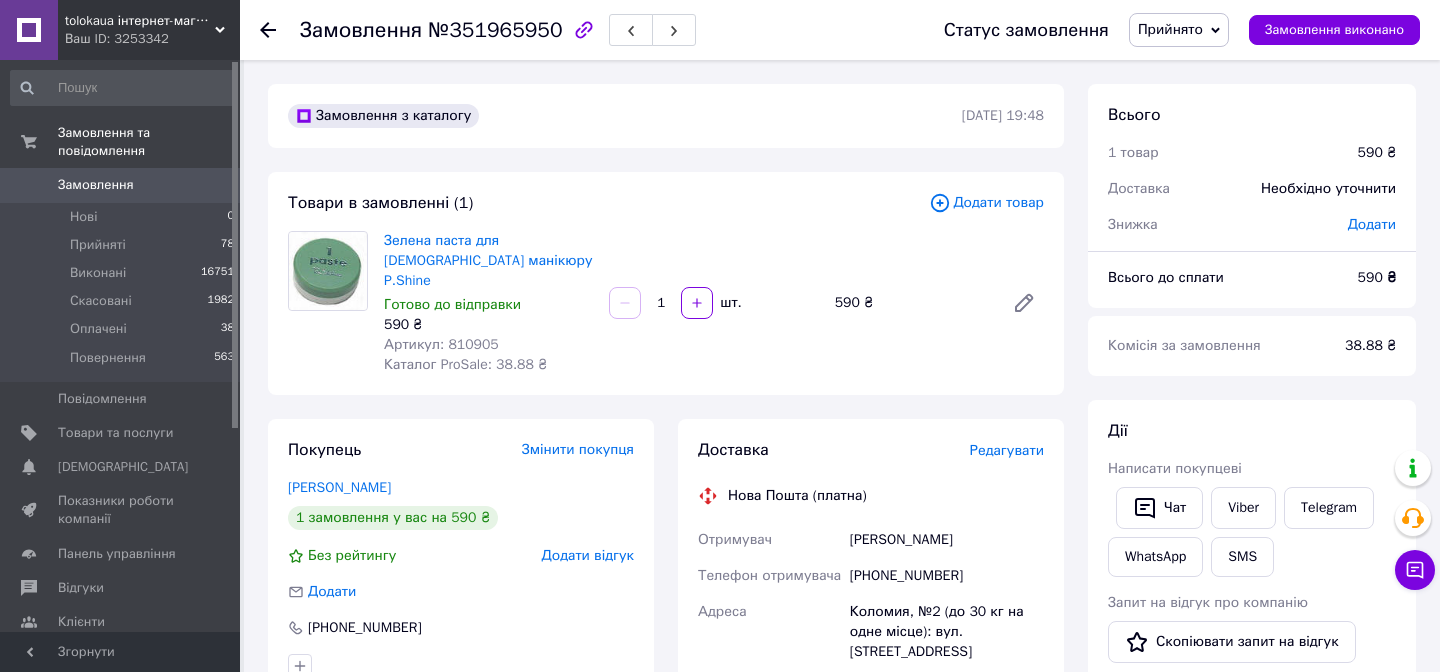 click on "№351965950" at bounding box center (495, 30) 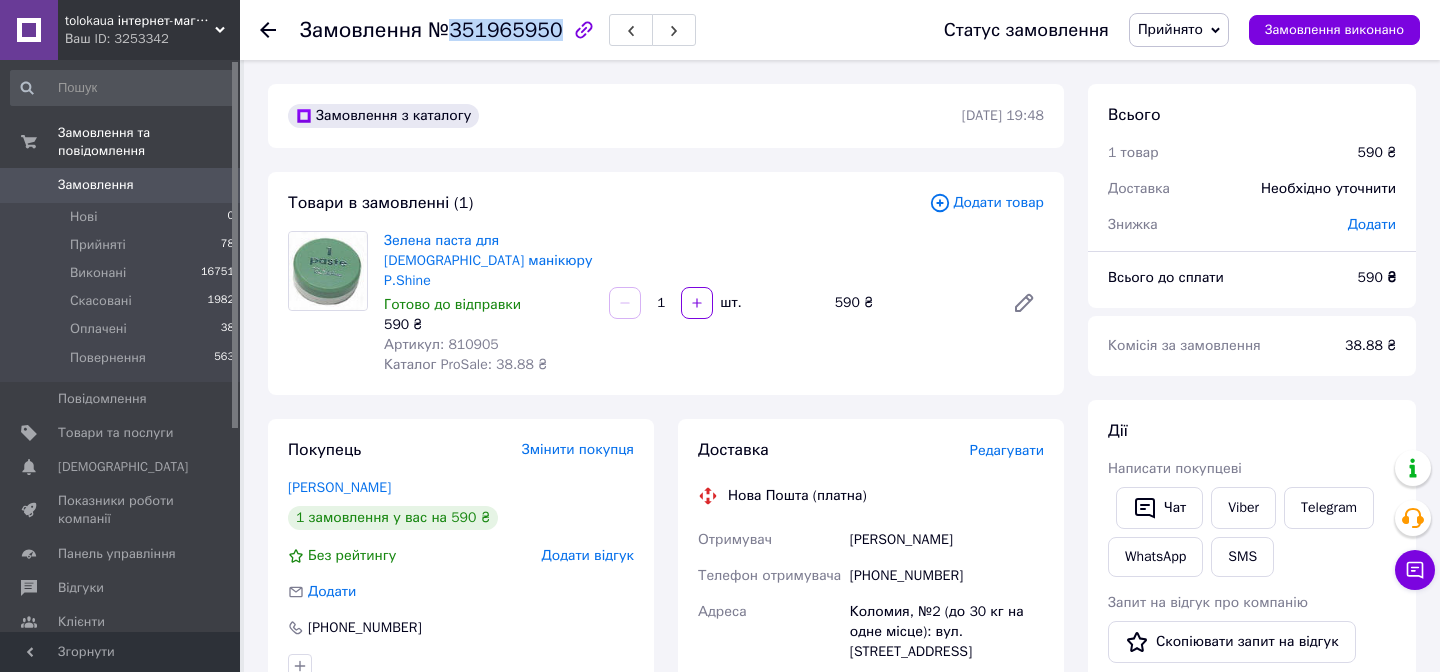 click on "№351965950" at bounding box center [495, 30] 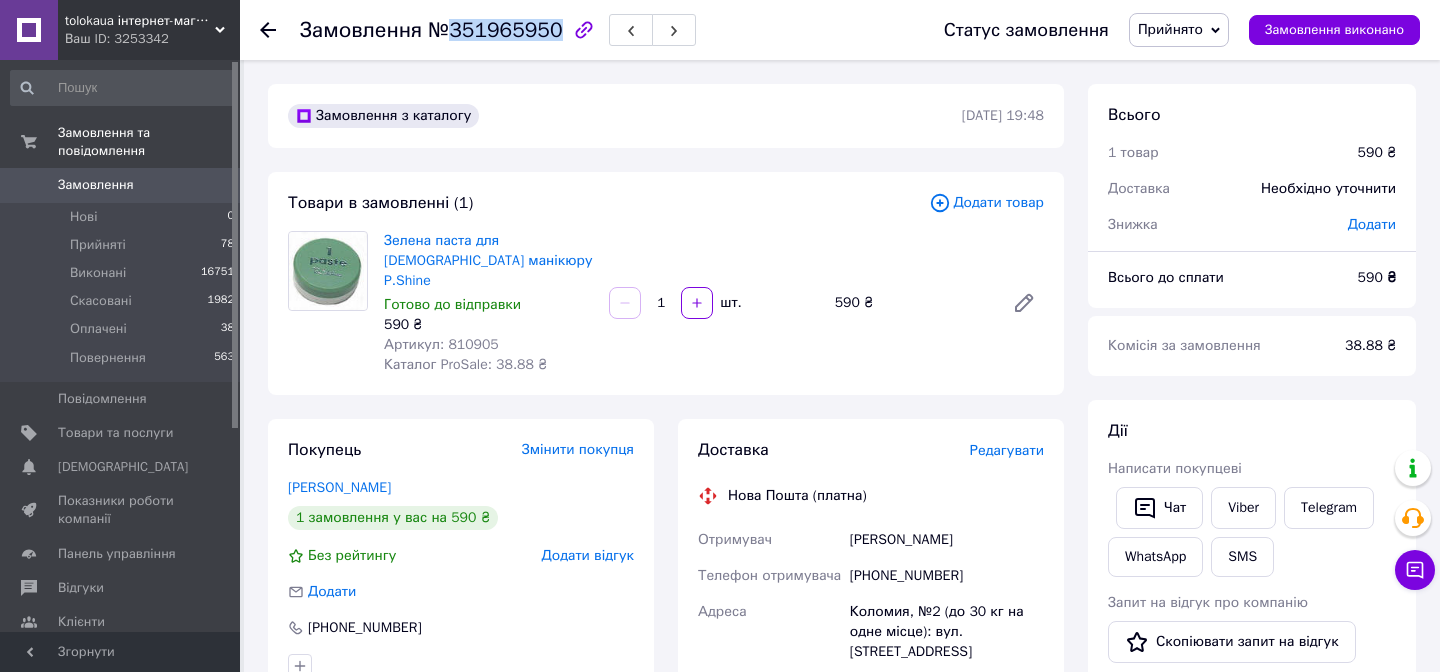 drag, startPoint x: 852, startPoint y: 520, endPoint x: 982, endPoint y: 520, distance: 130 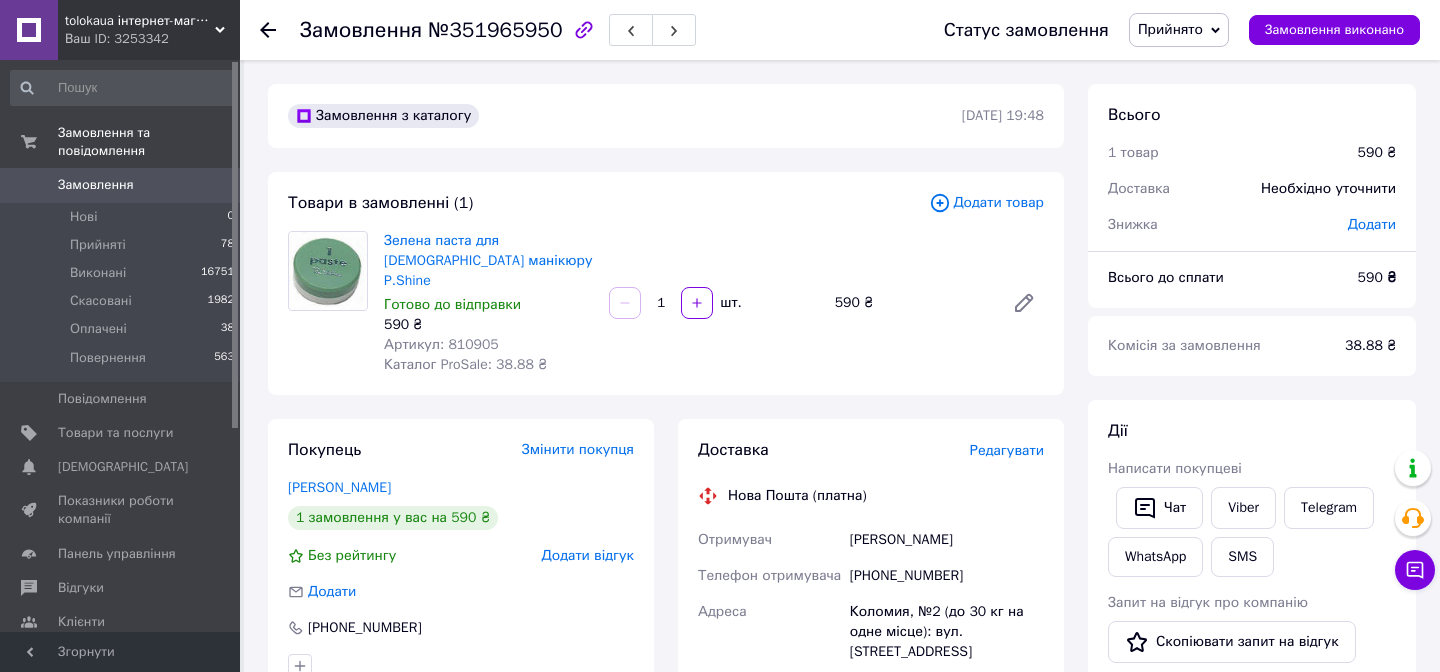 click on "+380502025995" at bounding box center (947, 576) 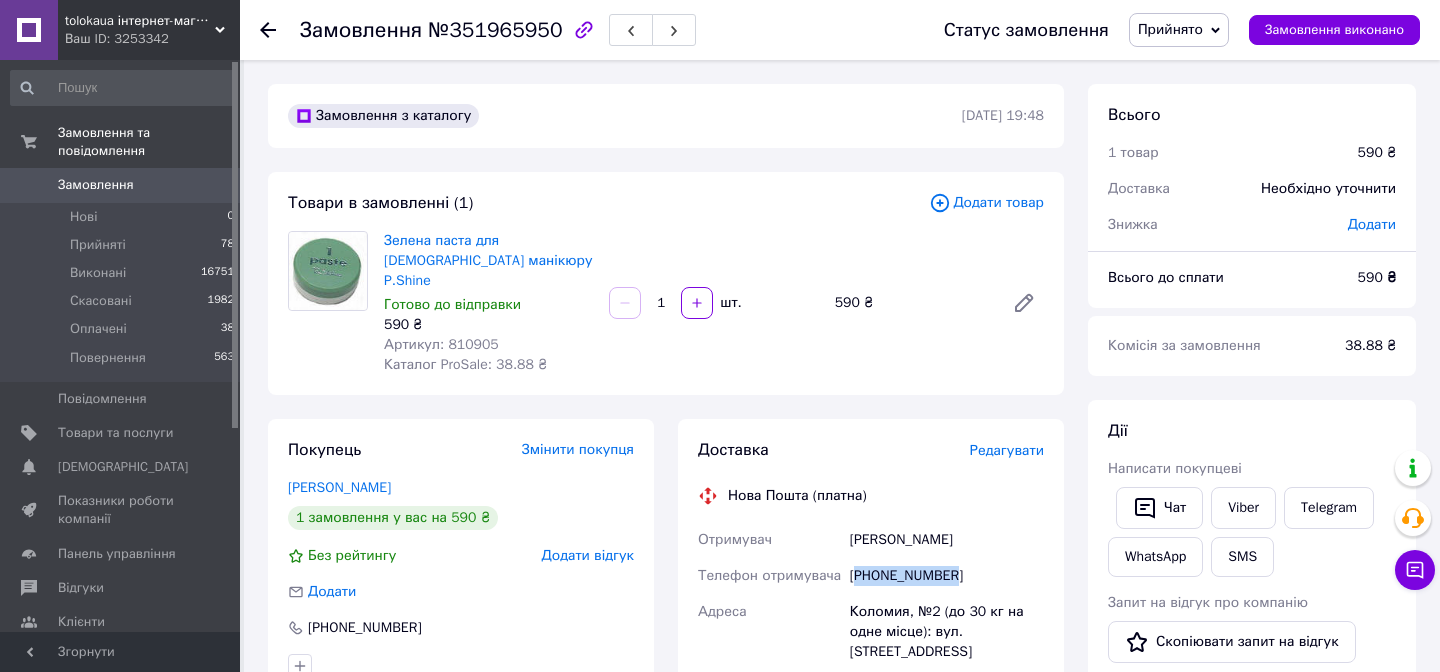 click on "+380502025995" at bounding box center (947, 576) 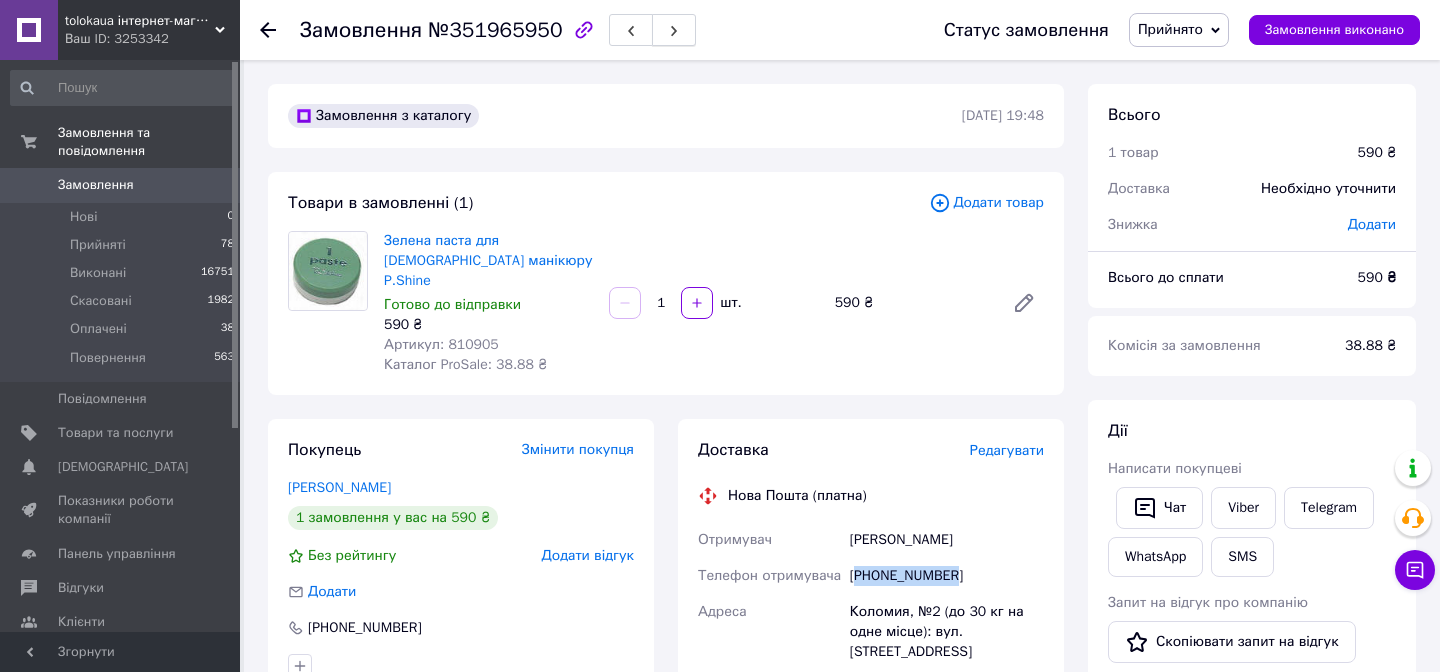 copy on "380502025995" 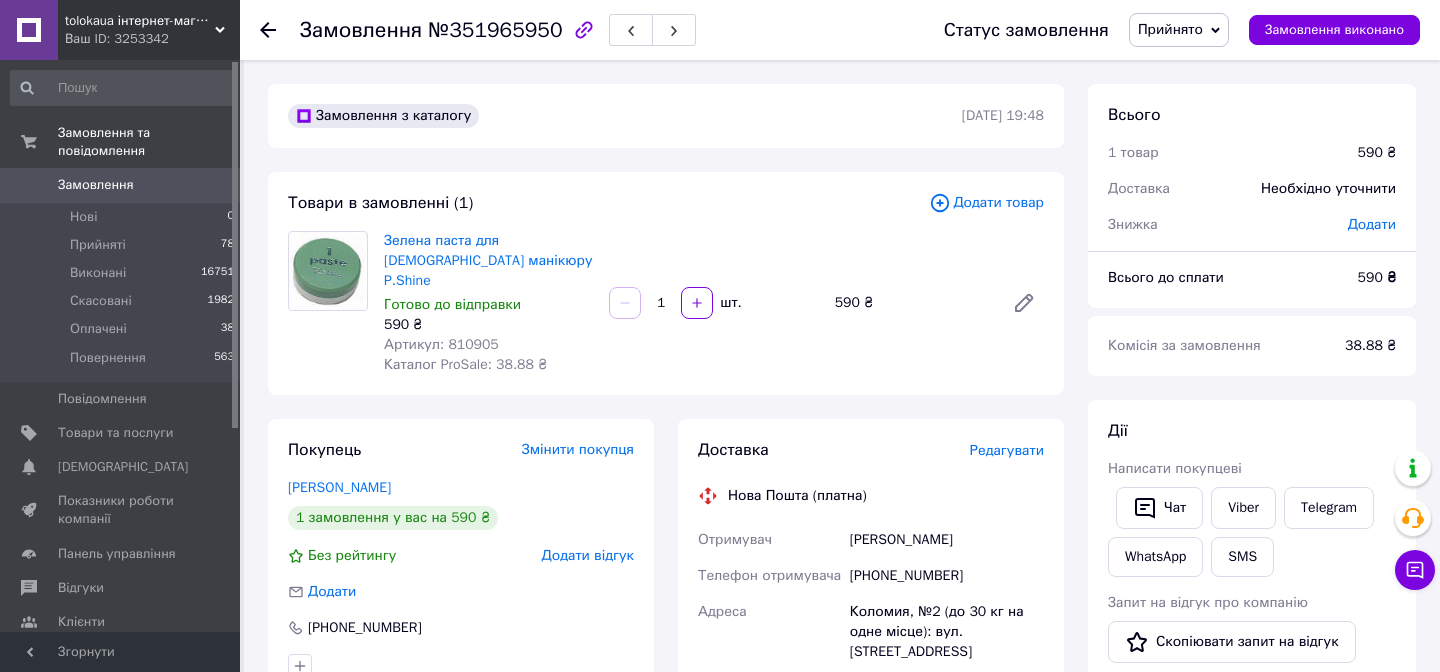 click on "Редагувати" at bounding box center (1007, 450) 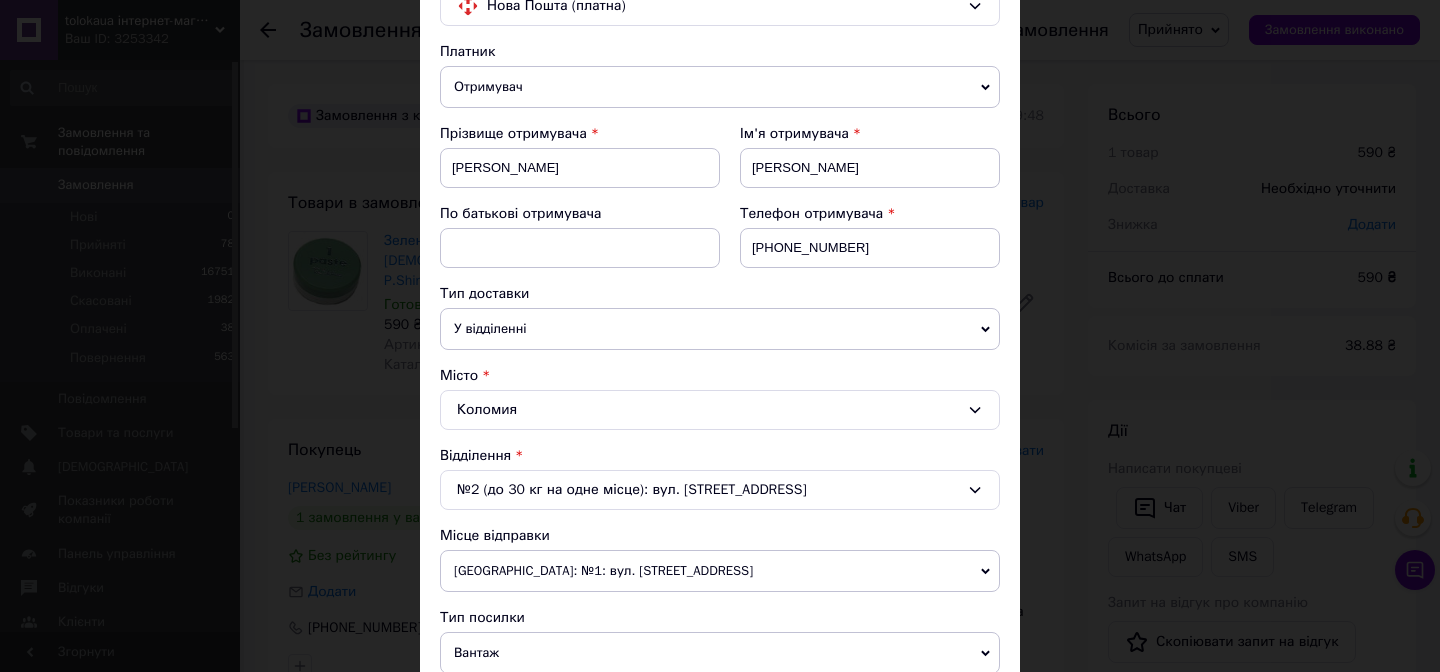 scroll, scrollTop: 874, scrollLeft: 0, axis: vertical 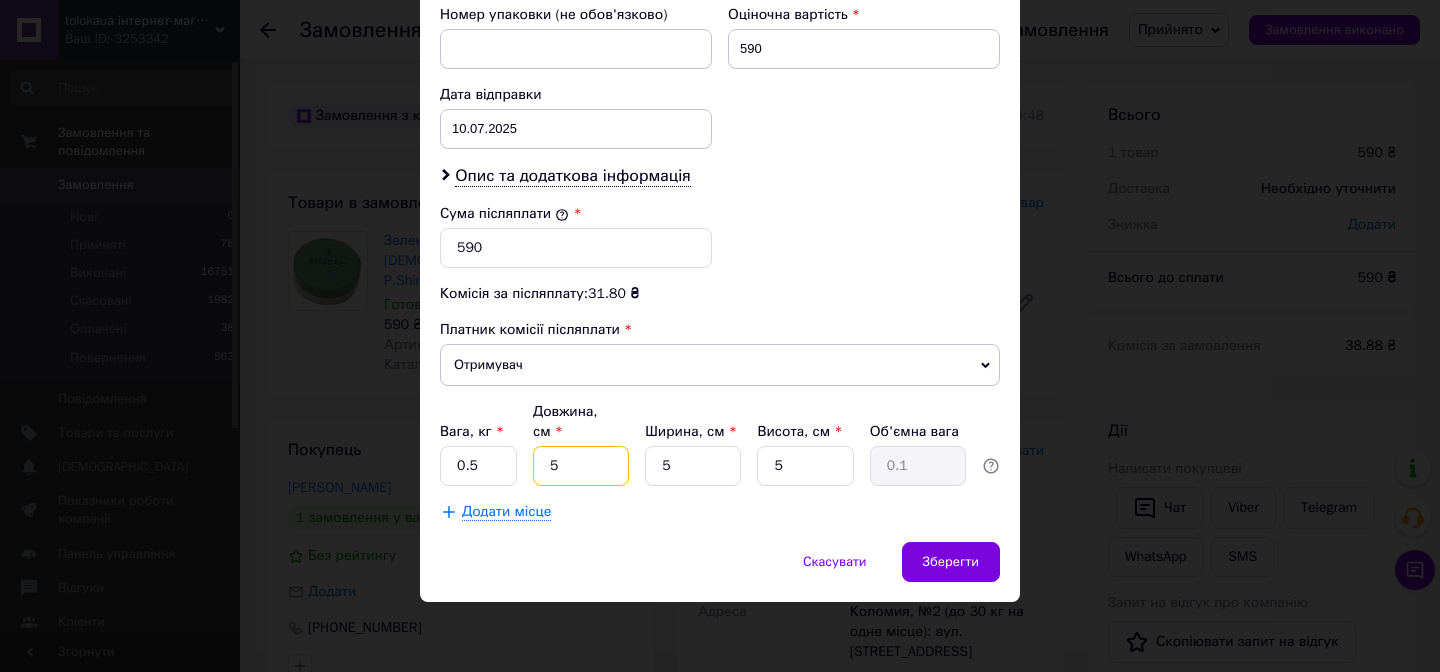 click on "5" at bounding box center (581, 466) 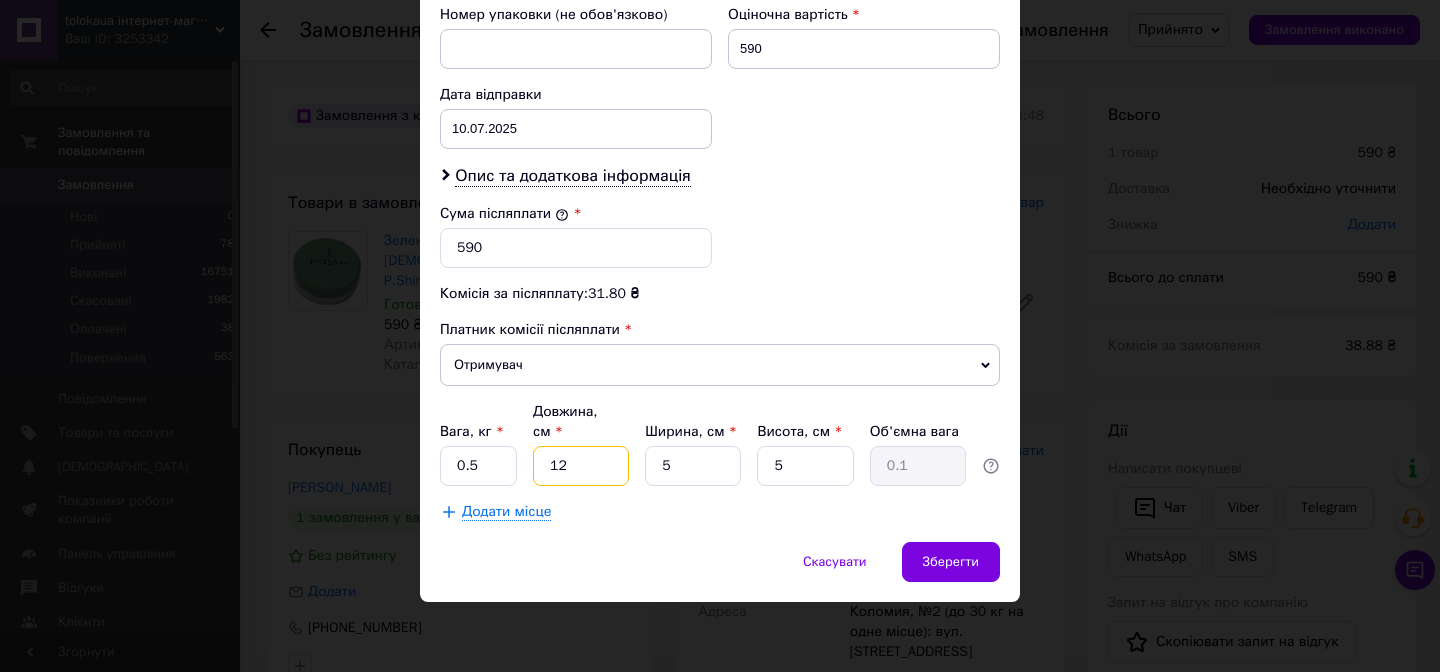 type on "12" 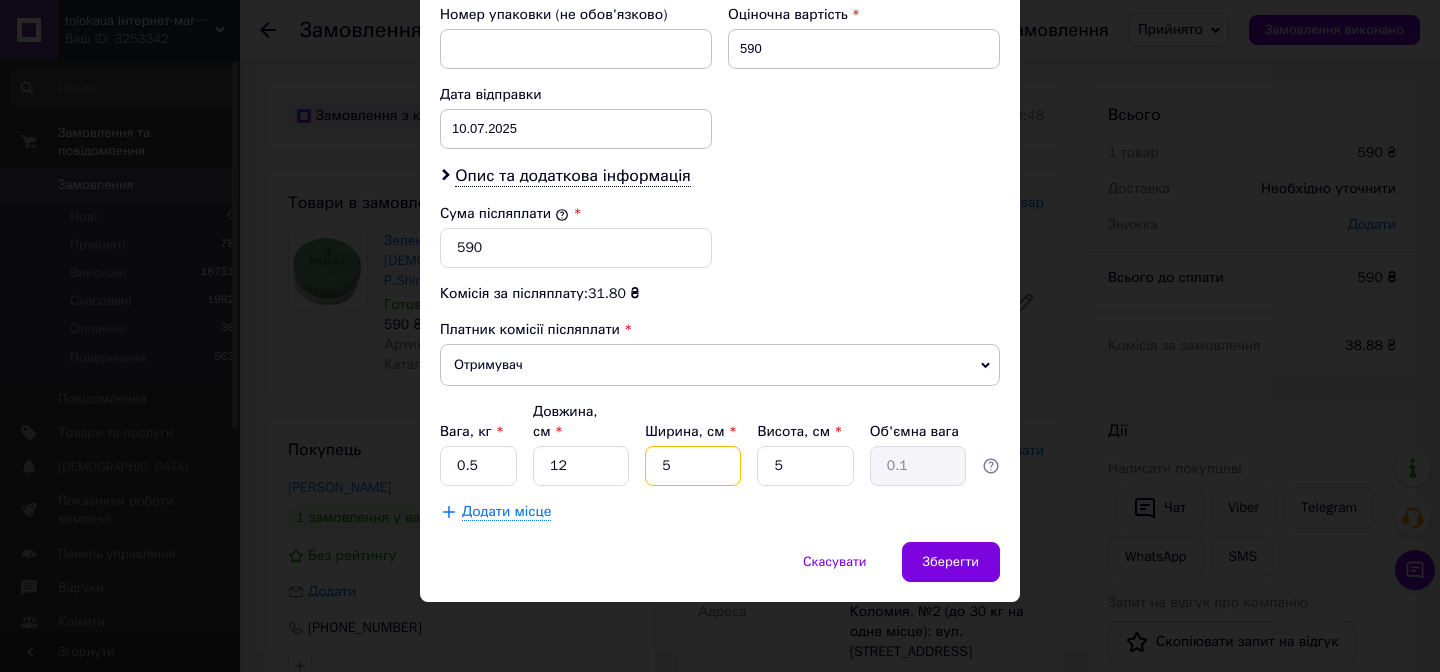 click on "5" at bounding box center (693, 466) 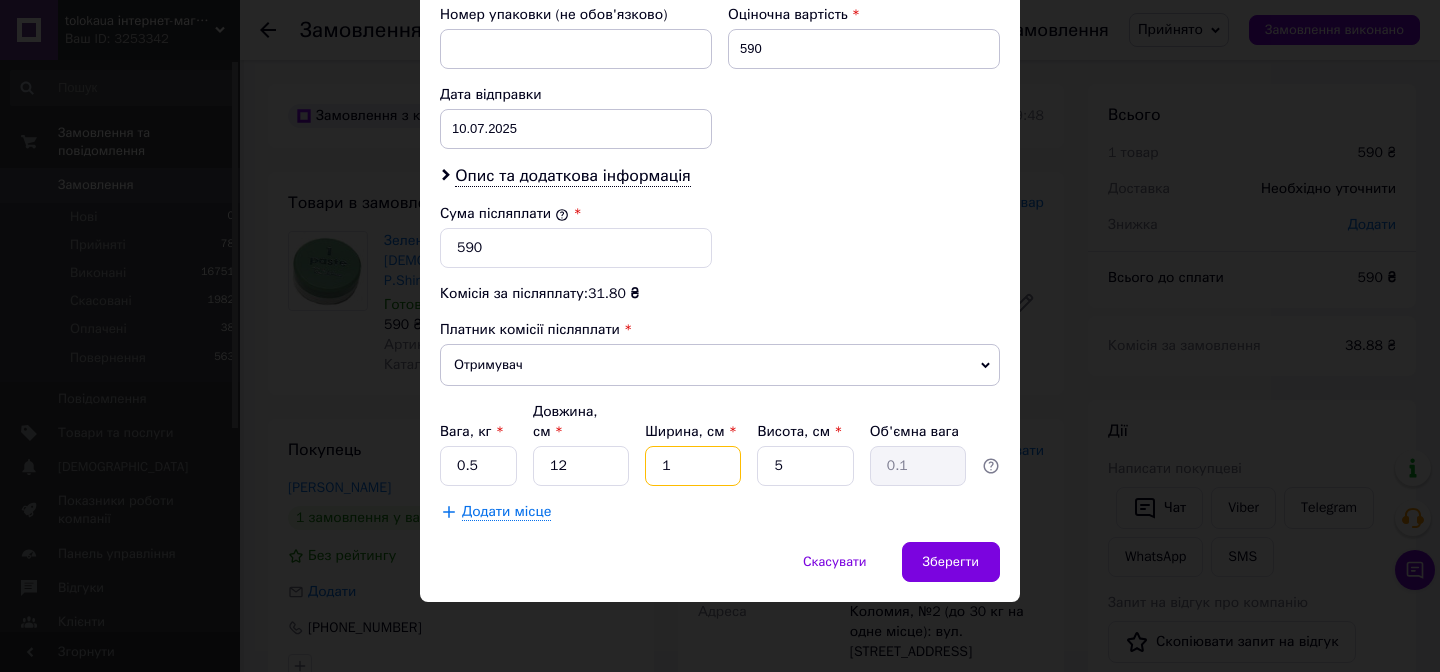 click on "1" at bounding box center [693, 466] 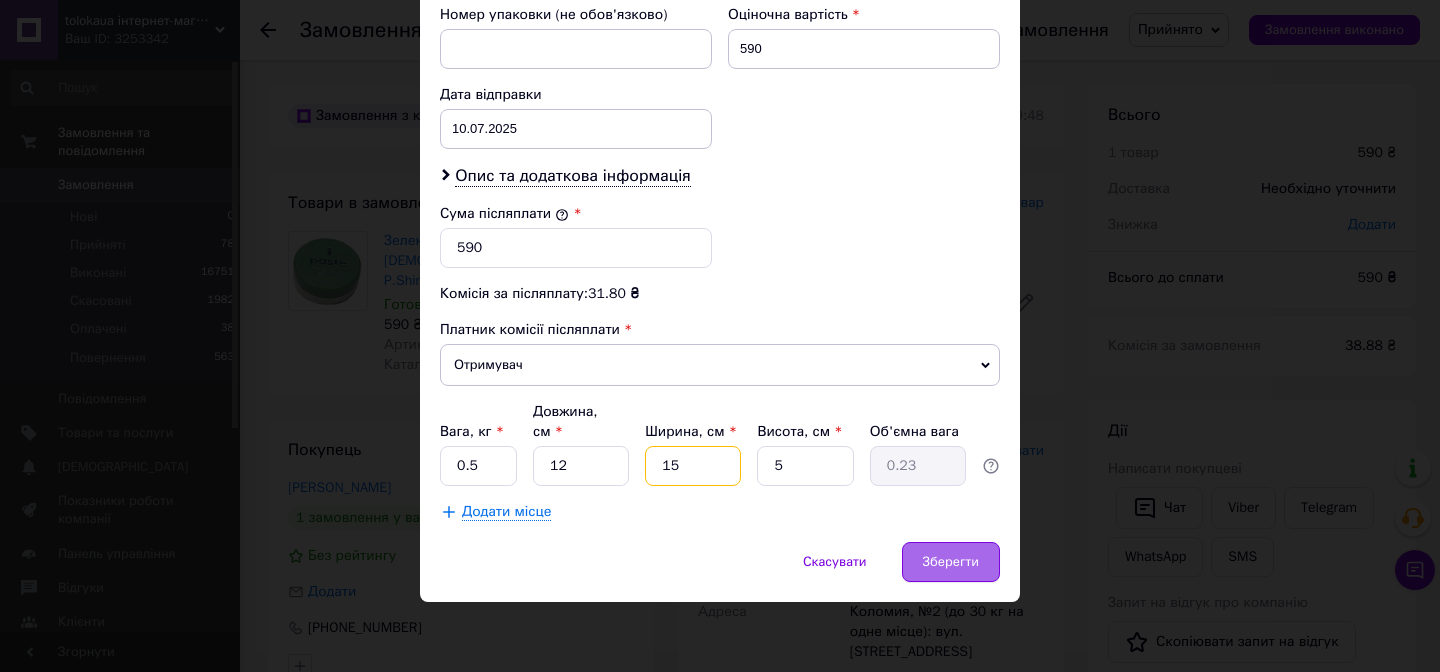 type on "15" 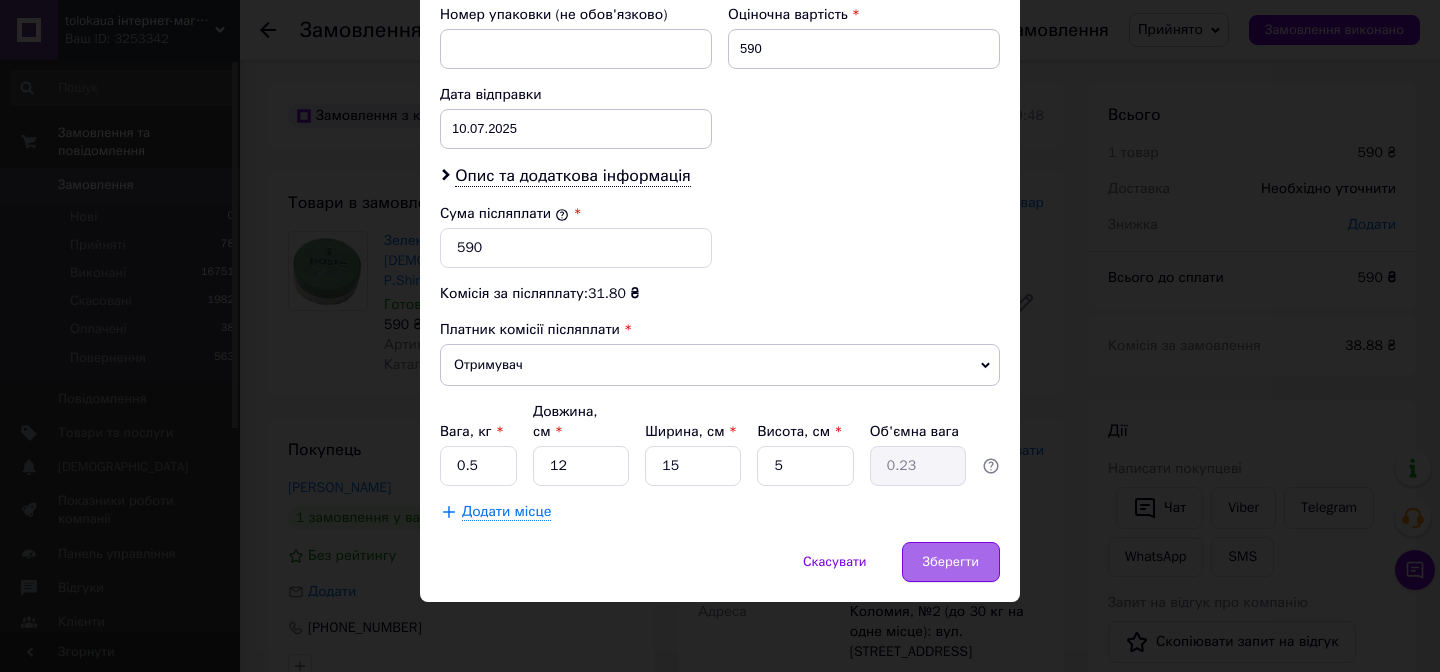 click on "Зберегти" at bounding box center (951, 562) 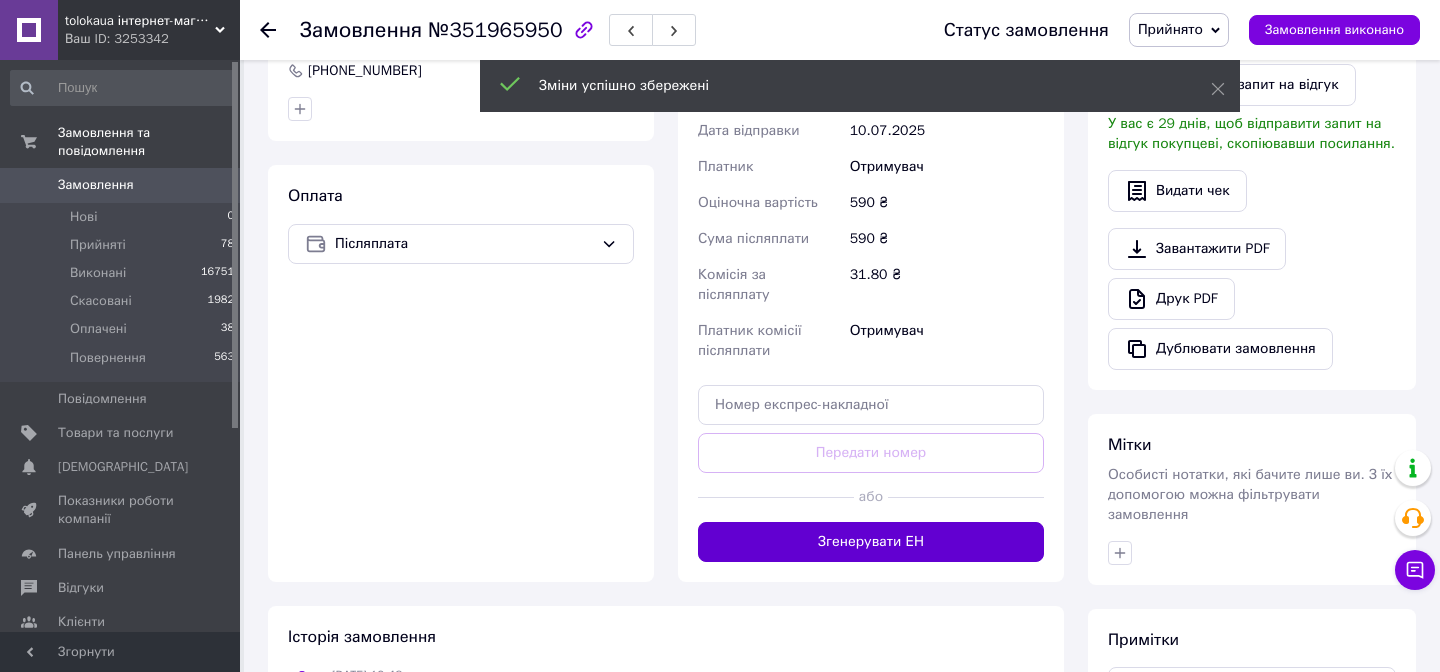 click on "Згенерувати ЕН" at bounding box center [871, 542] 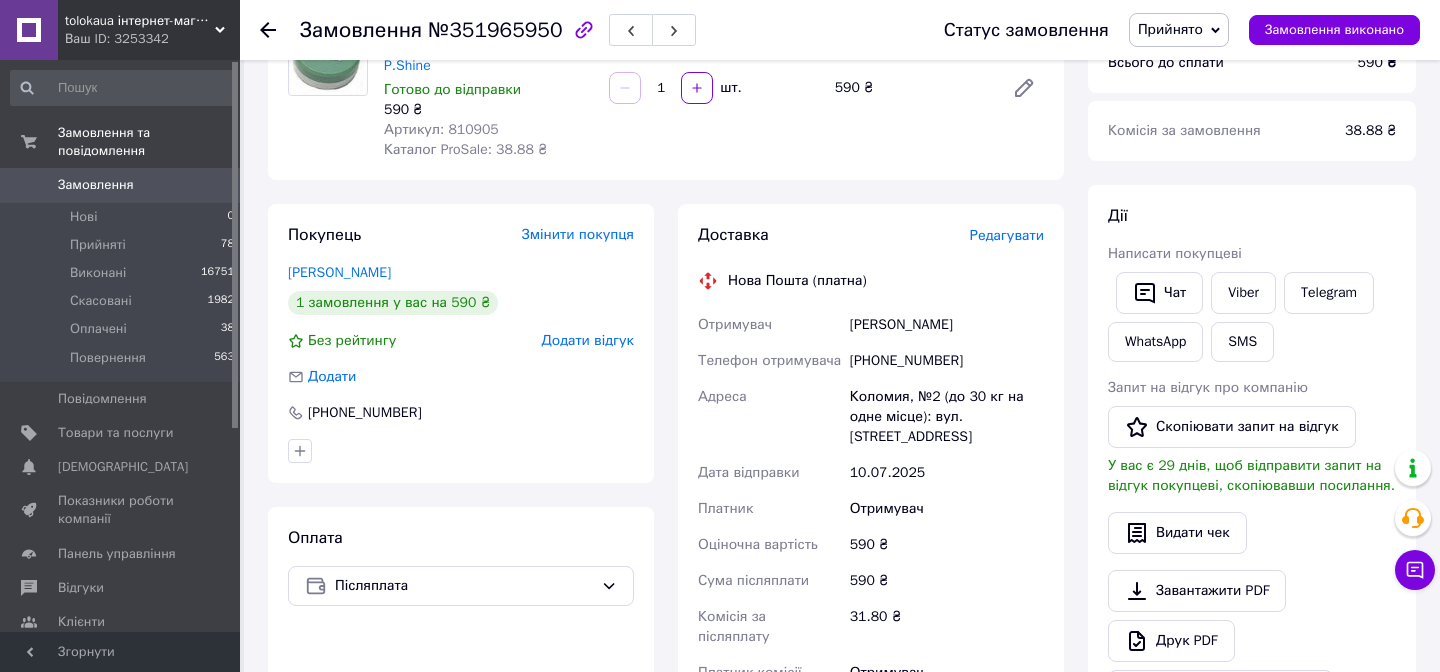 scroll, scrollTop: 212, scrollLeft: 0, axis: vertical 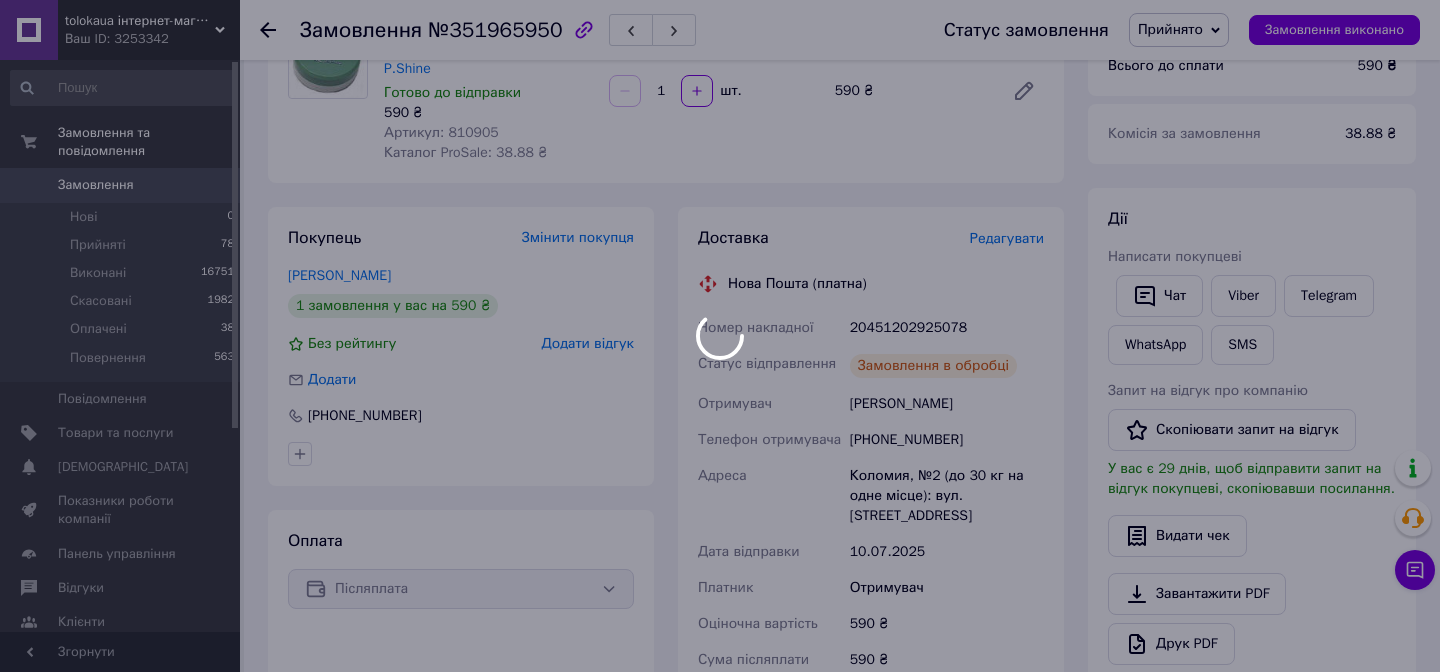 click at bounding box center (720, 336) 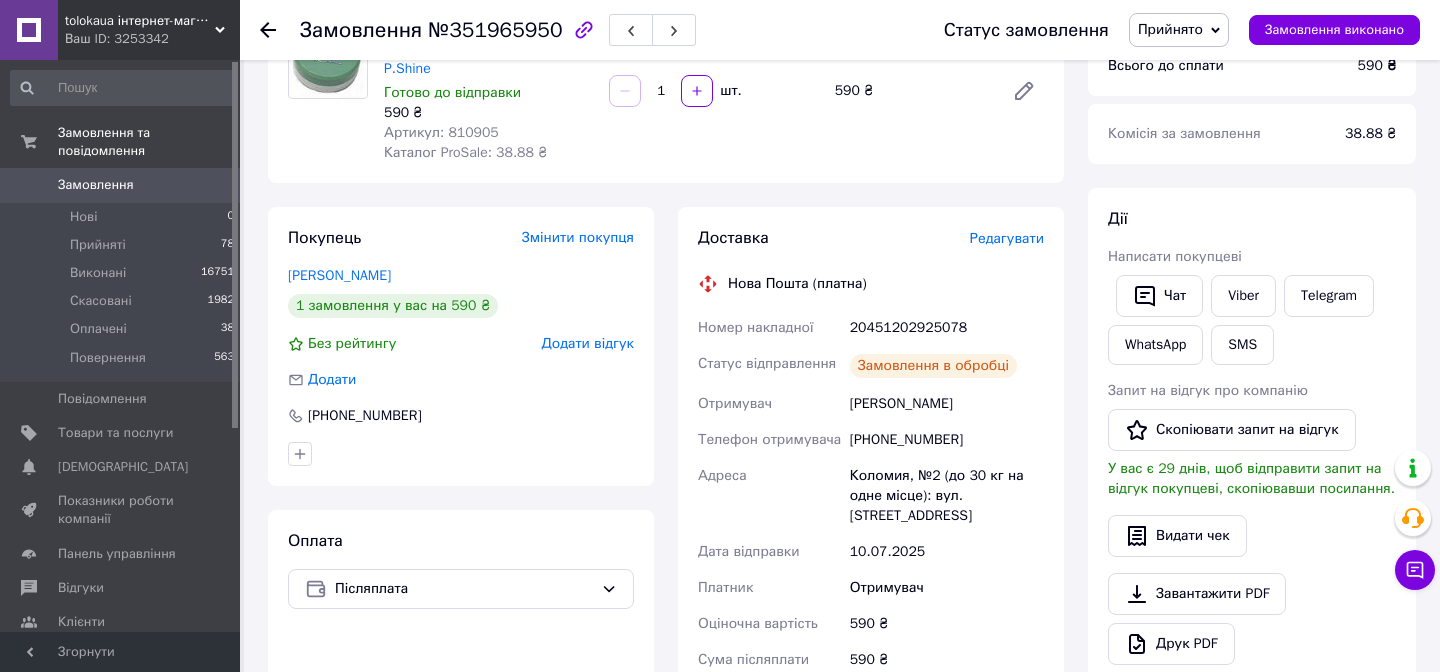 click on "20451202925078" at bounding box center [947, 328] 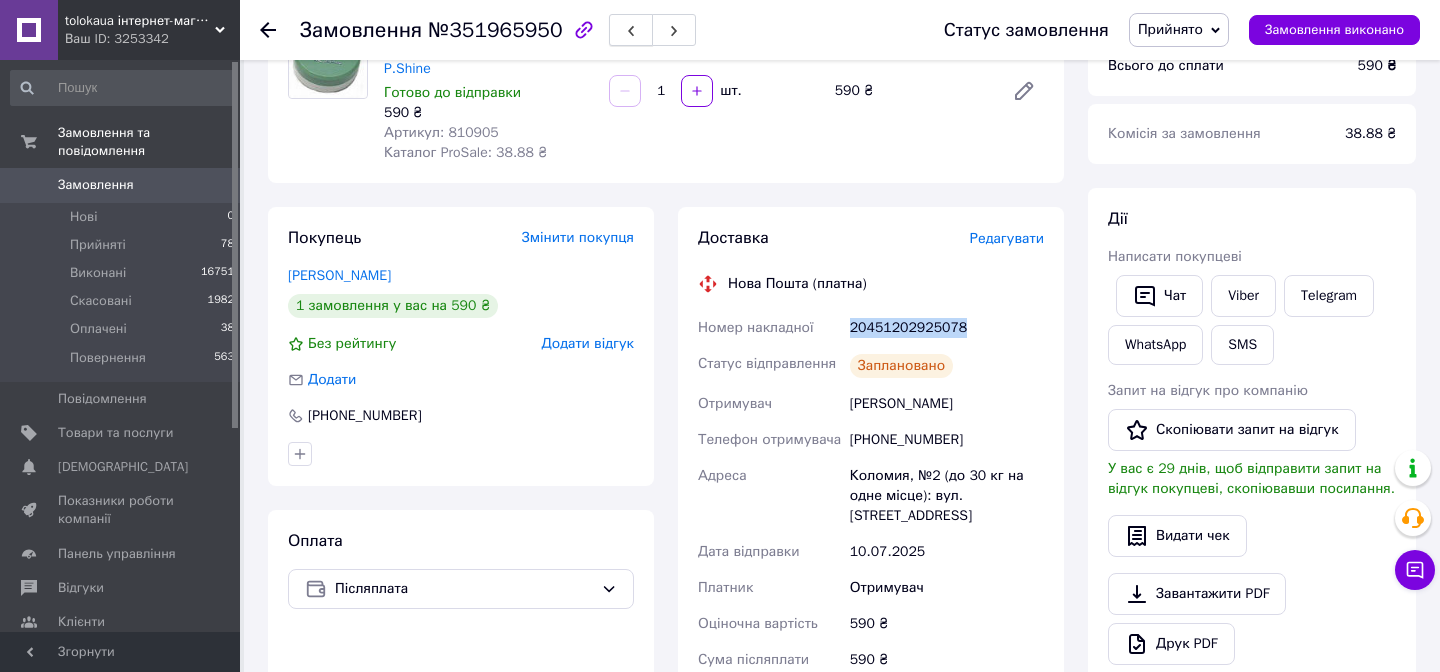 copy on "20451202925078" 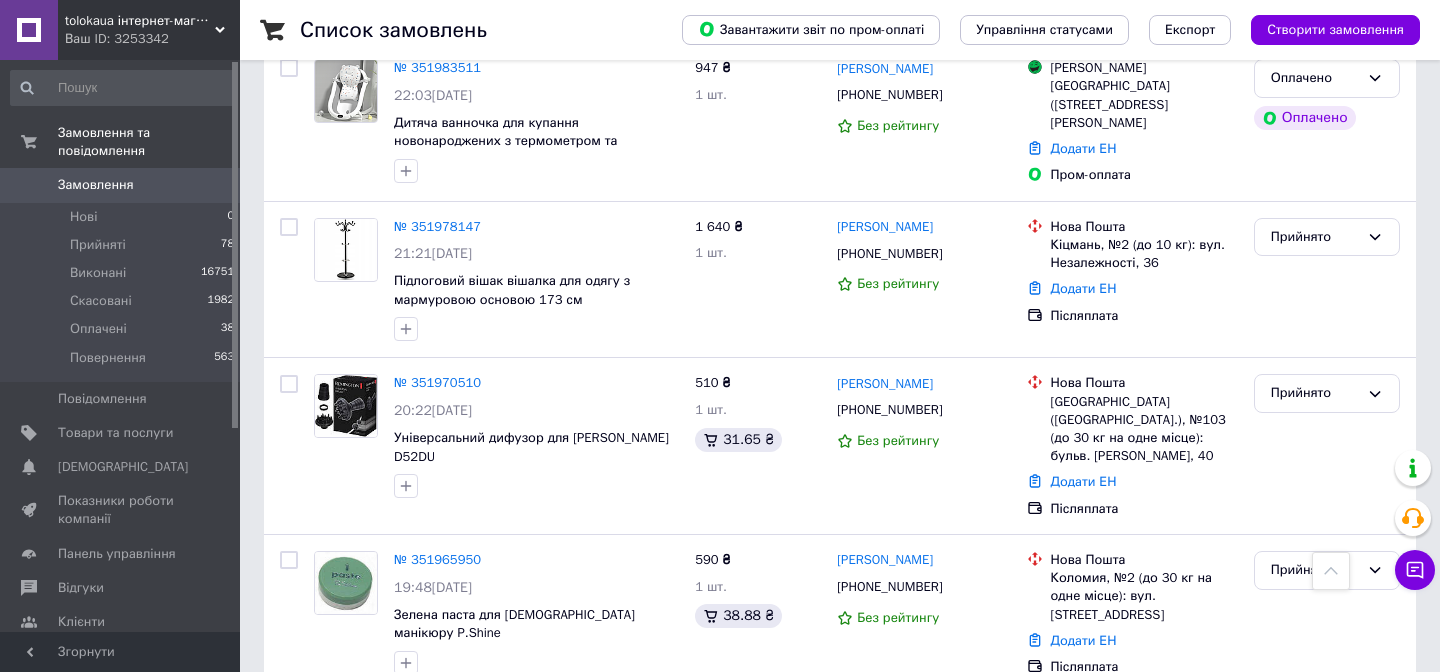 scroll, scrollTop: 1151, scrollLeft: 0, axis: vertical 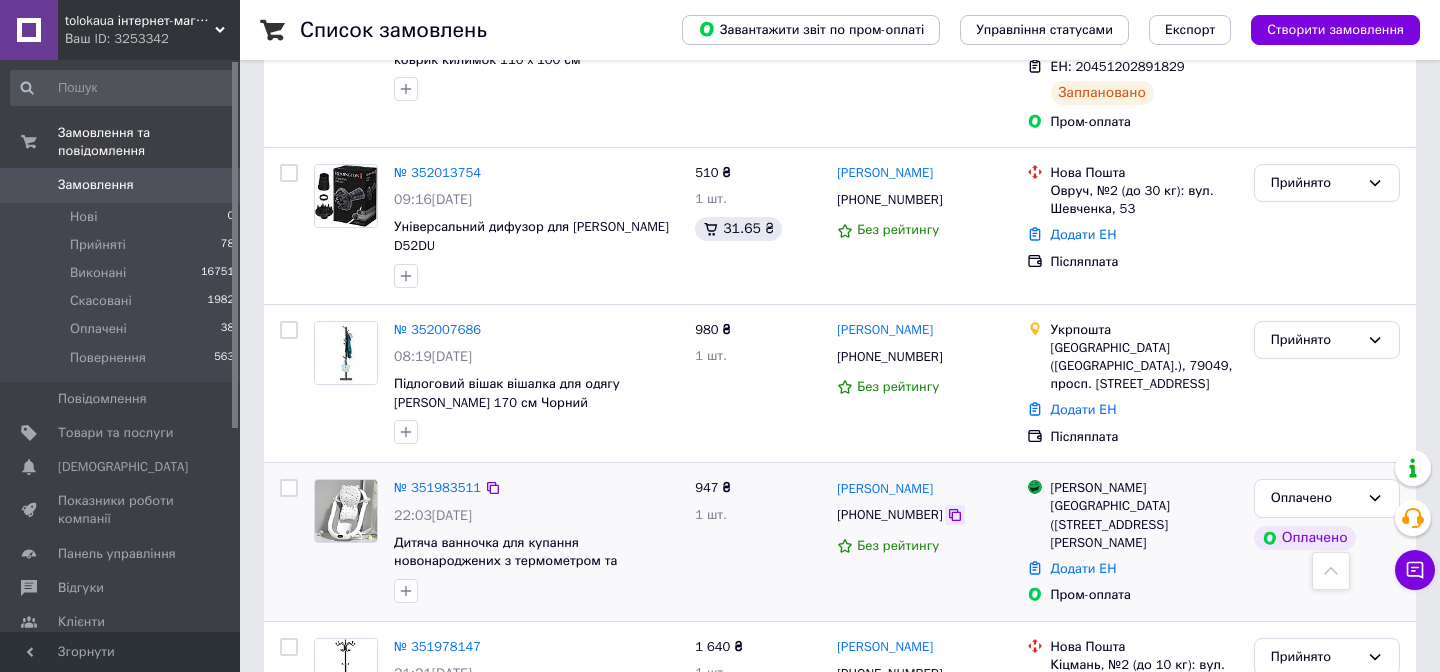 click 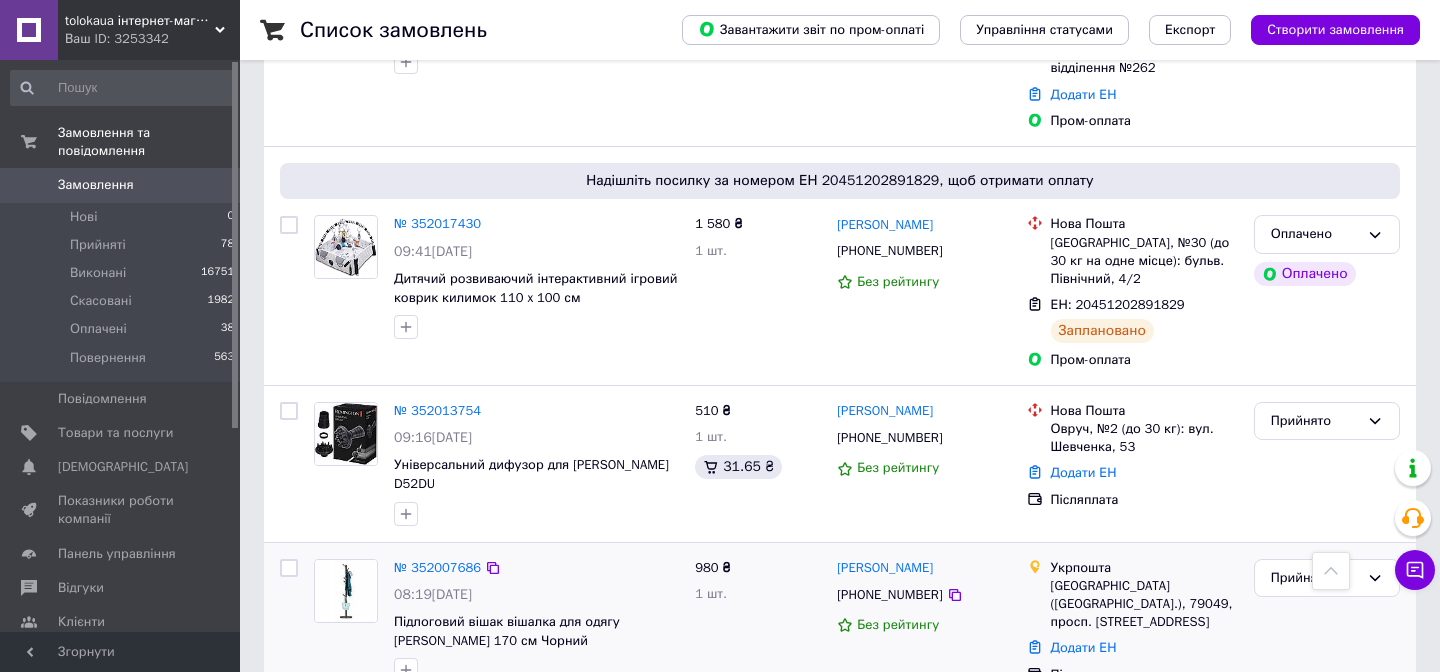 scroll, scrollTop: 501, scrollLeft: 0, axis: vertical 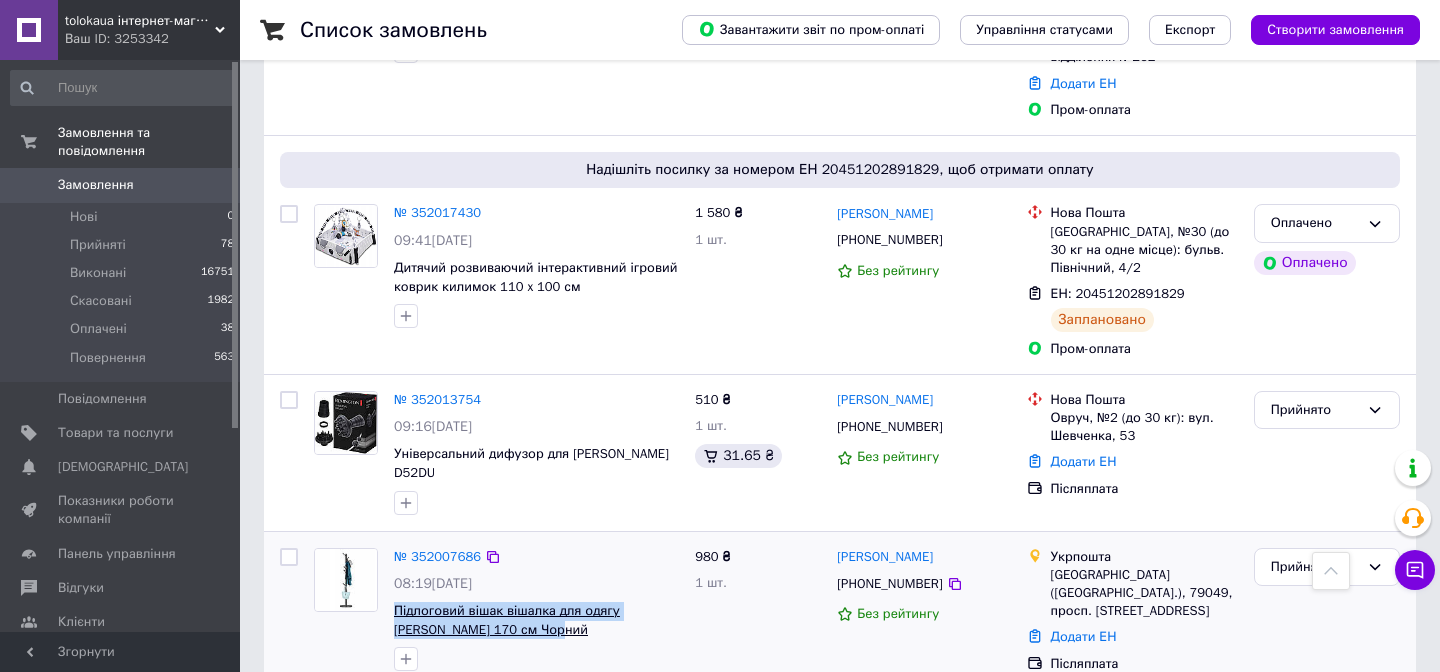 copy on "Підлоговий вішак вішалка для одягу Mark Adler 170 см Чорний" 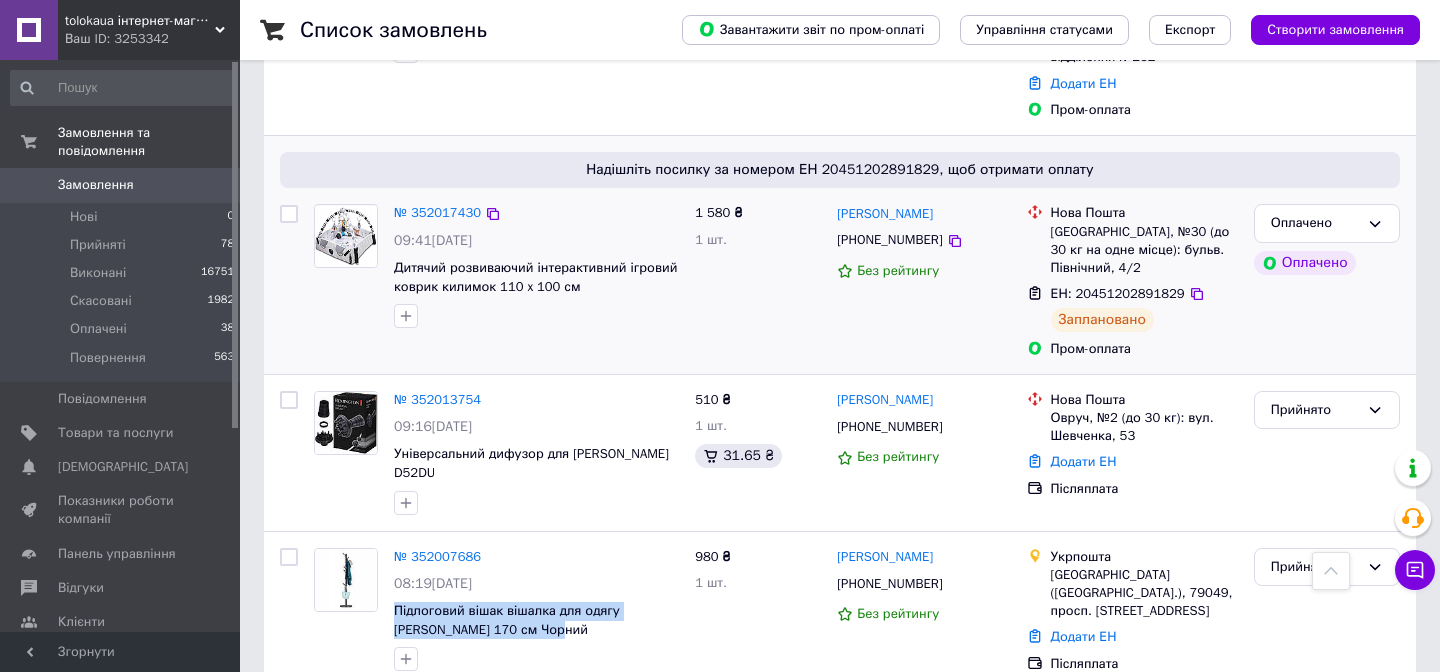 scroll, scrollTop: 322, scrollLeft: 0, axis: vertical 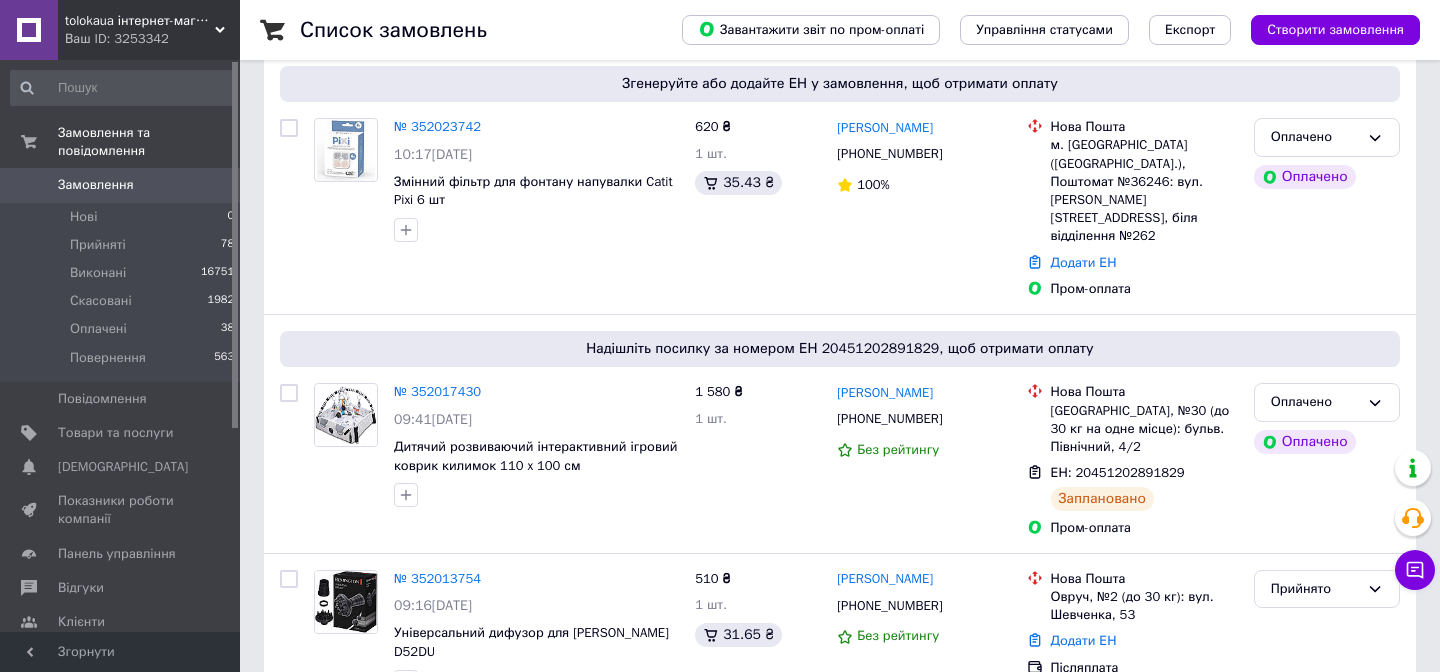 click on "Замовлення" at bounding box center (96, 185) 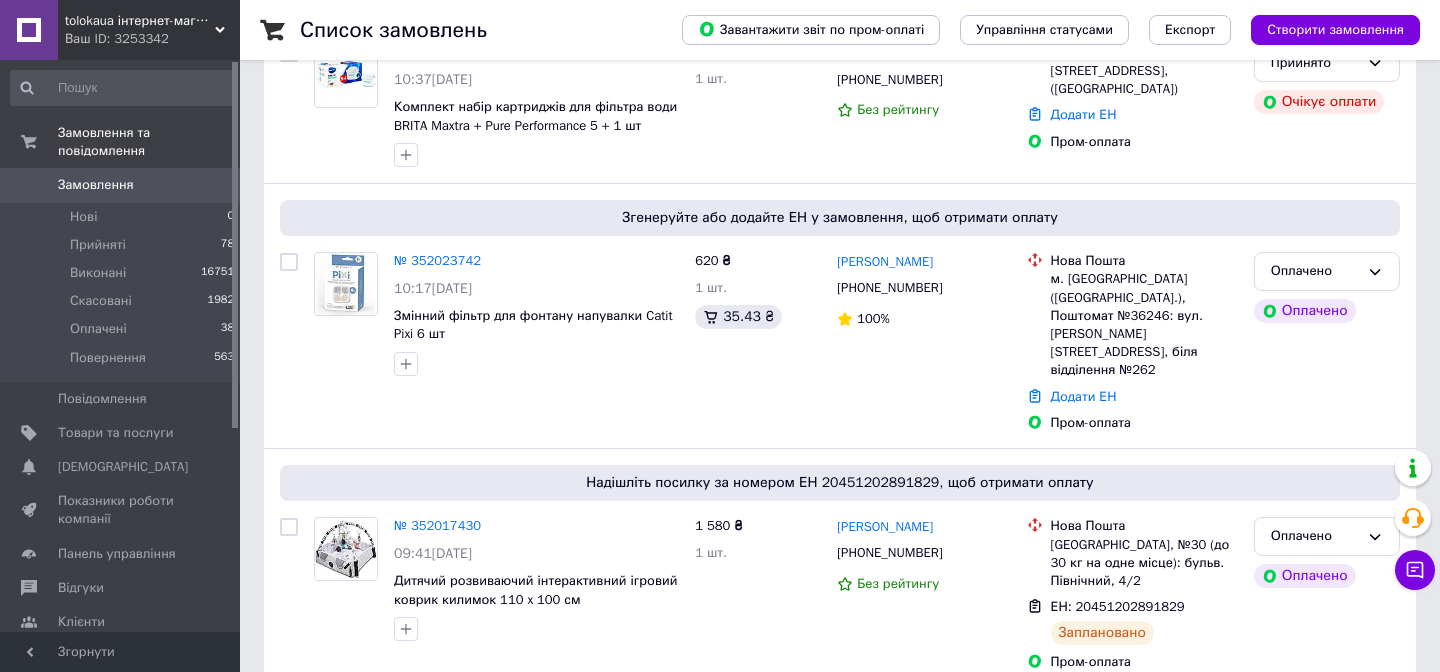 scroll, scrollTop: 234, scrollLeft: 0, axis: vertical 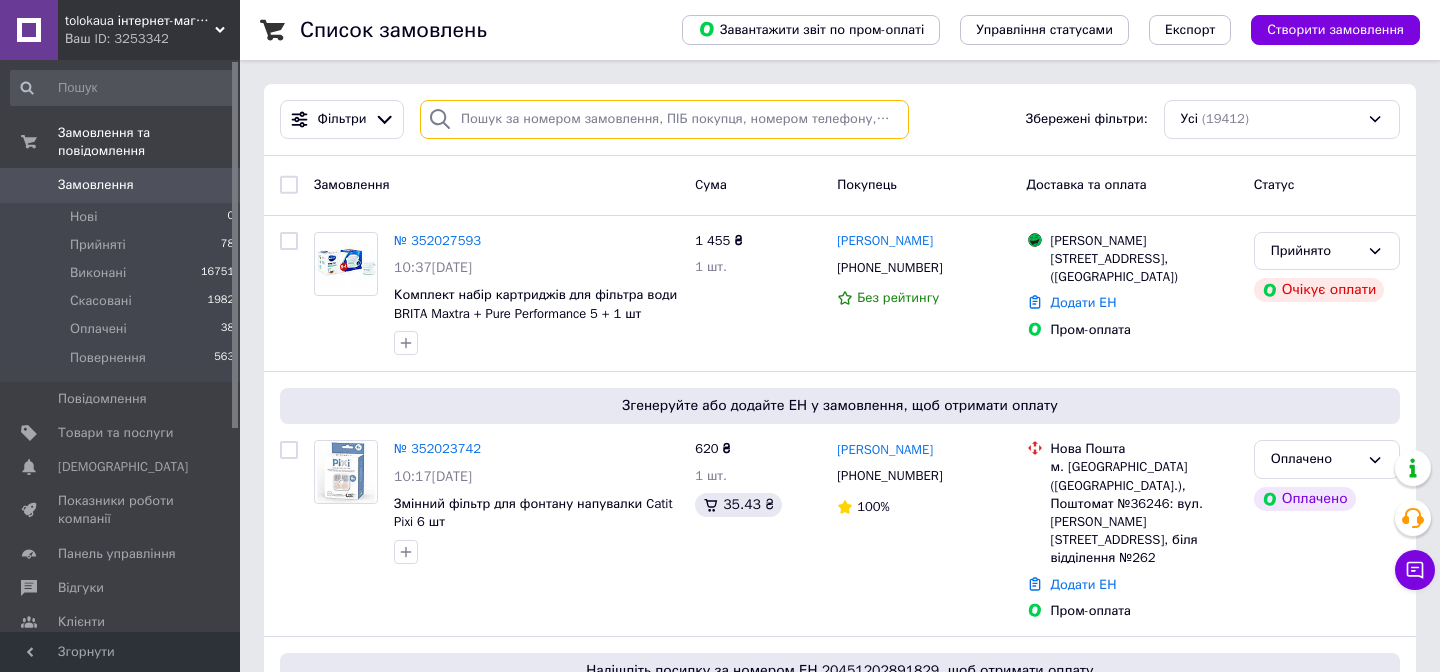click at bounding box center (664, 119) 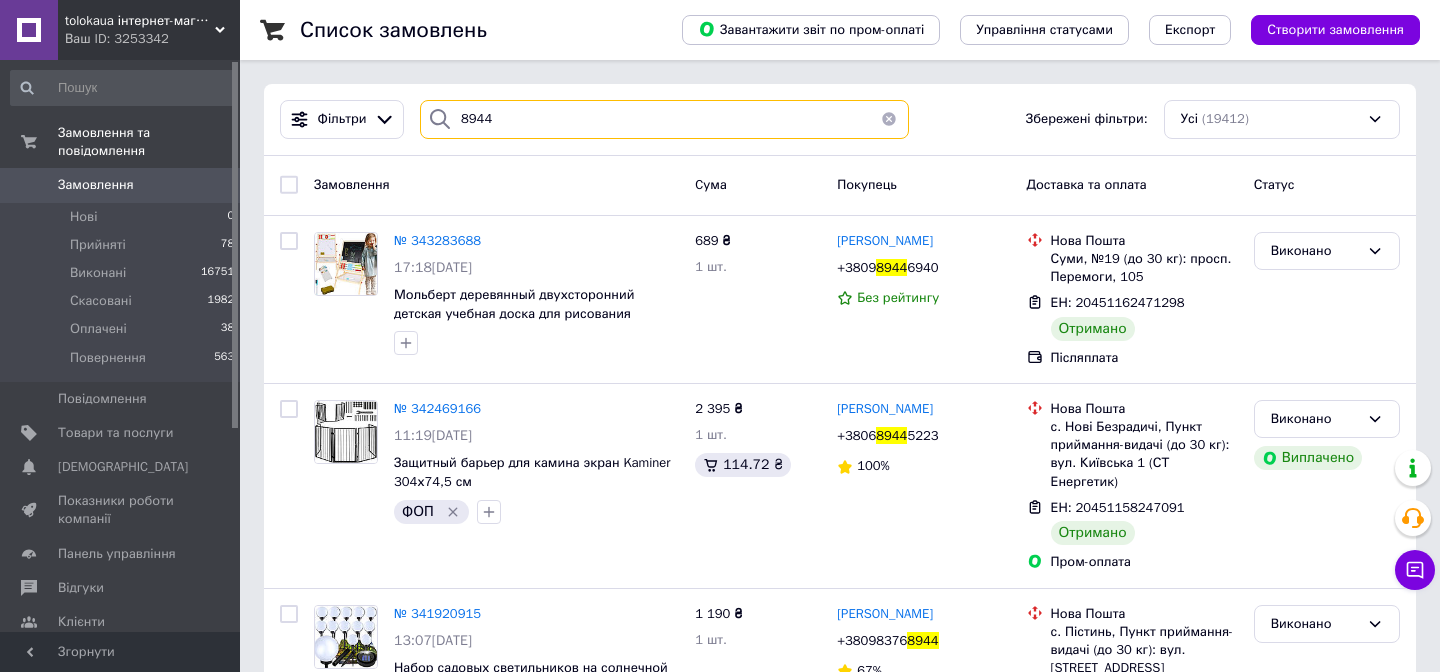 type on "8944" 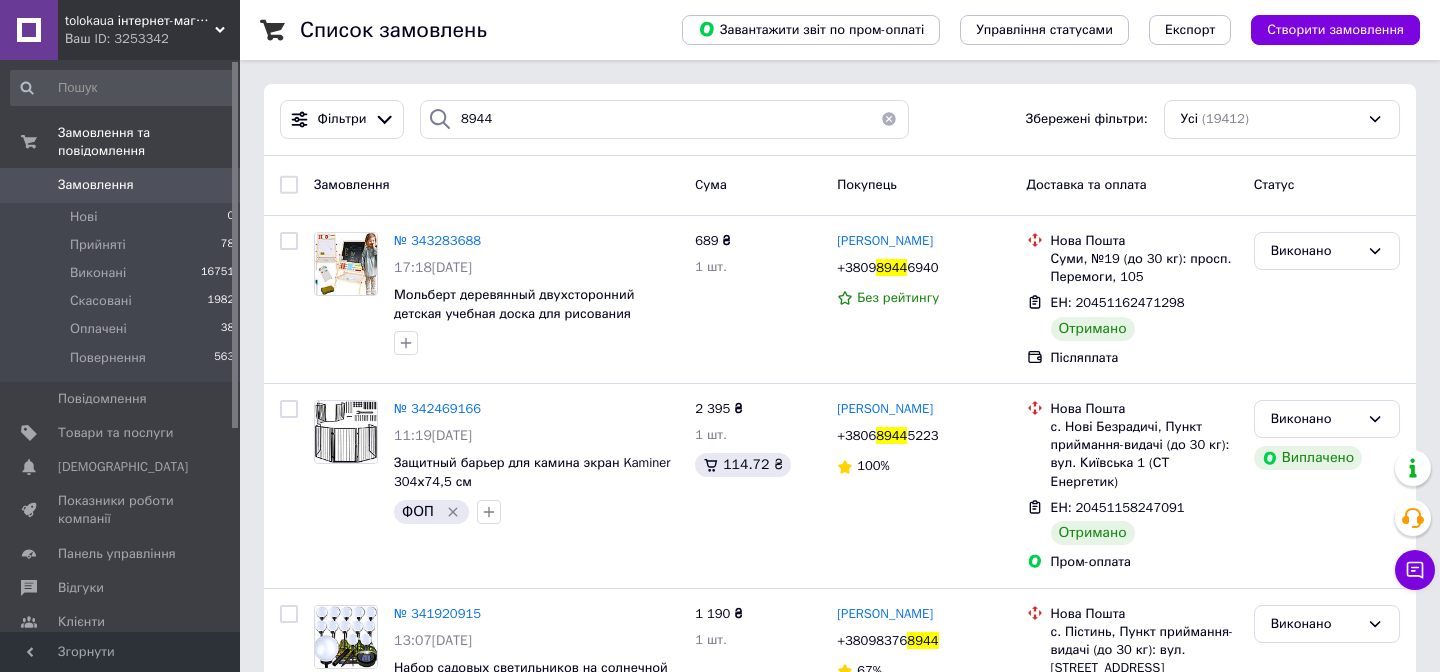 click on "Замовлення" at bounding box center (96, 185) 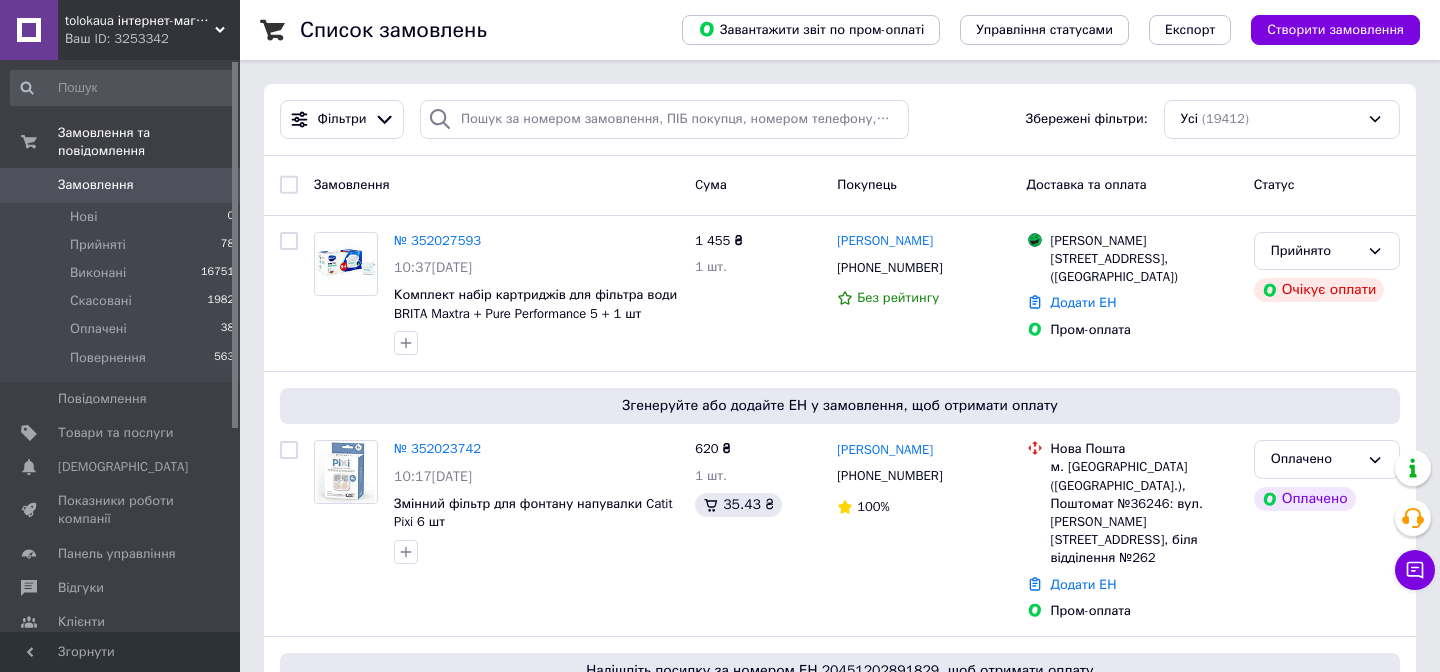 click on "Замовлення" at bounding box center (121, 185) 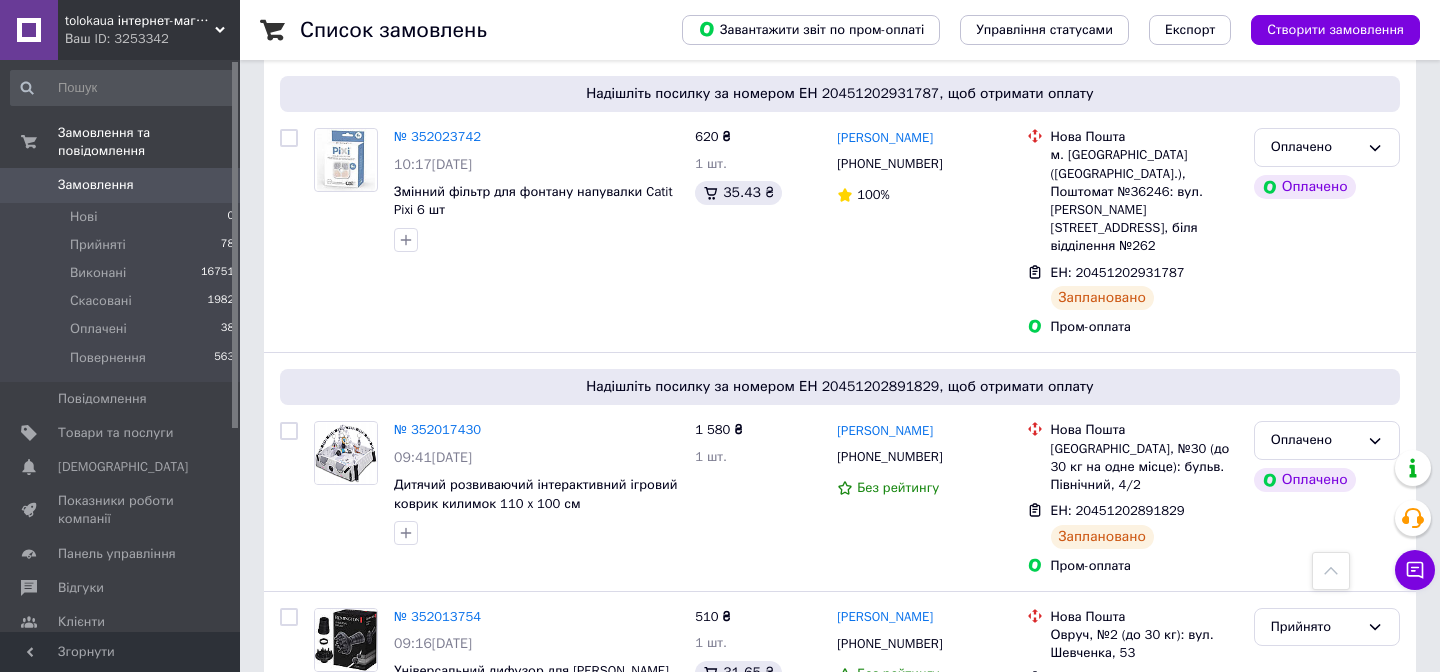 scroll, scrollTop: 0, scrollLeft: 0, axis: both 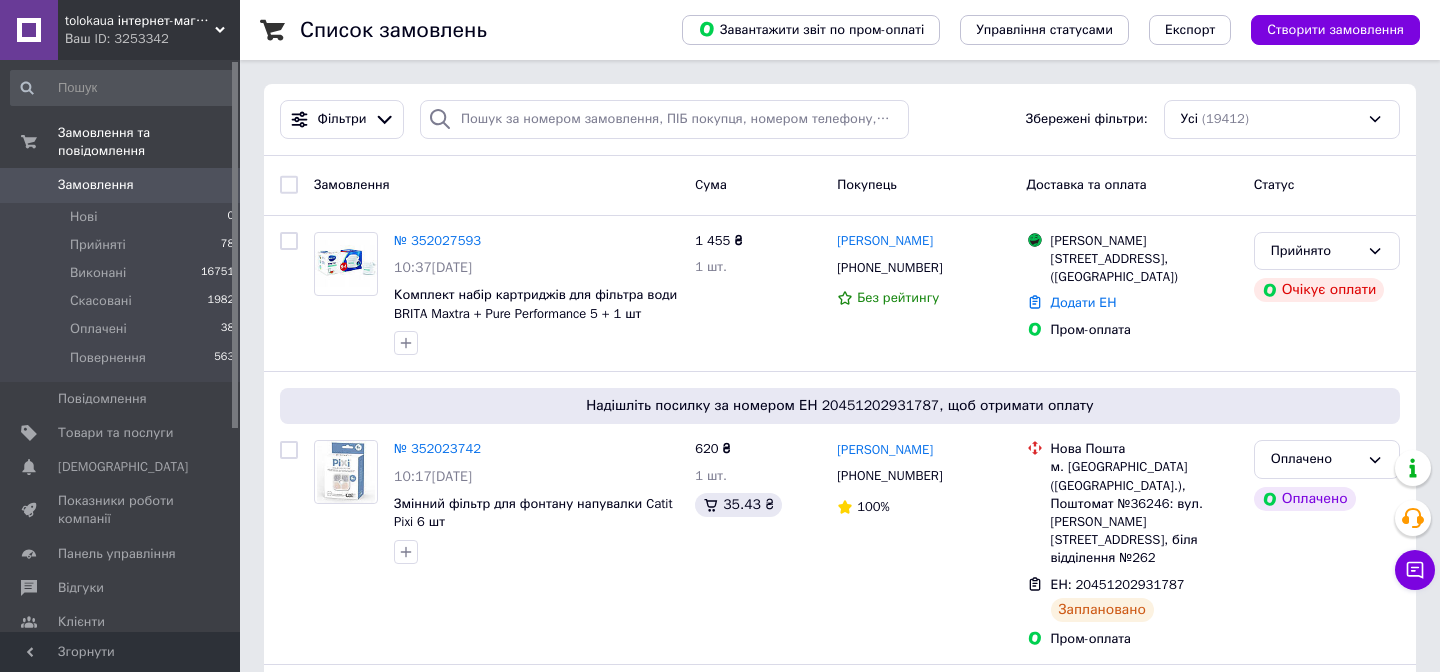 click on "Замовлення" at bounding box center [96, 185] 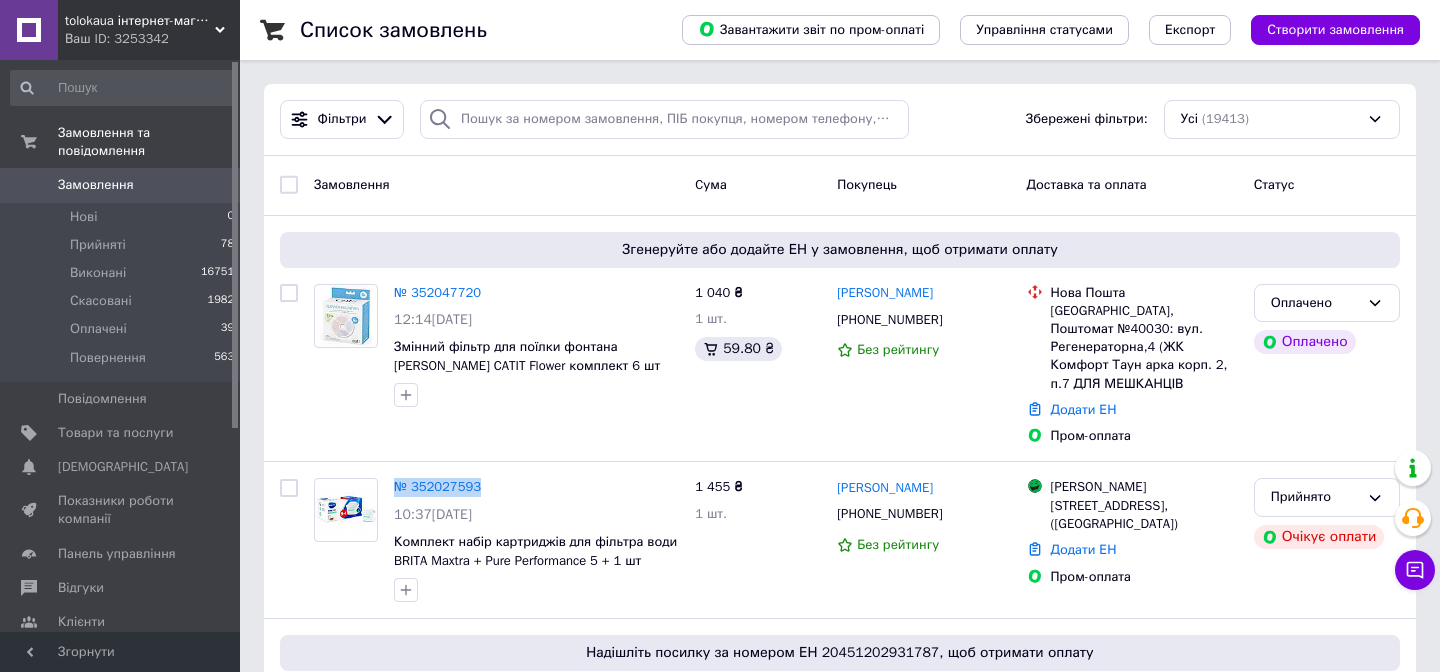 click on "Замовлення" at bounding box center (96, 185) 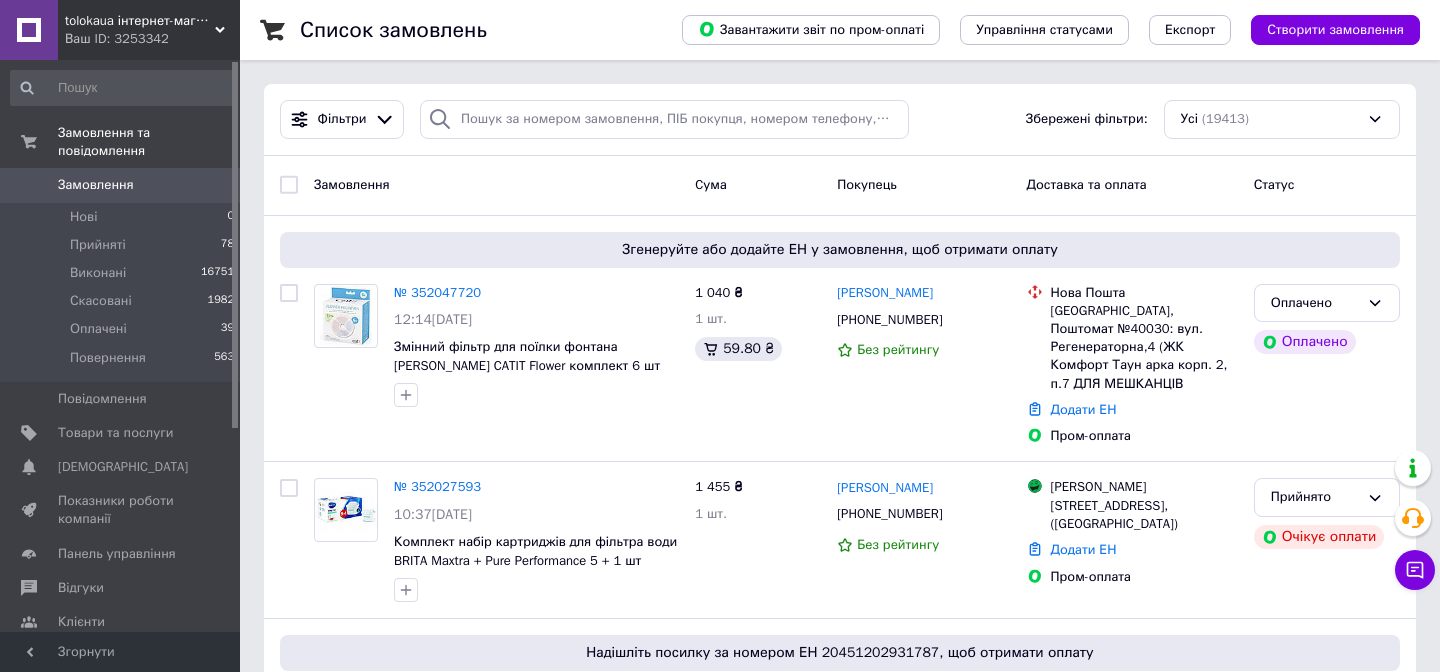 click on "Замовлення" at bounding box center (96, 185) 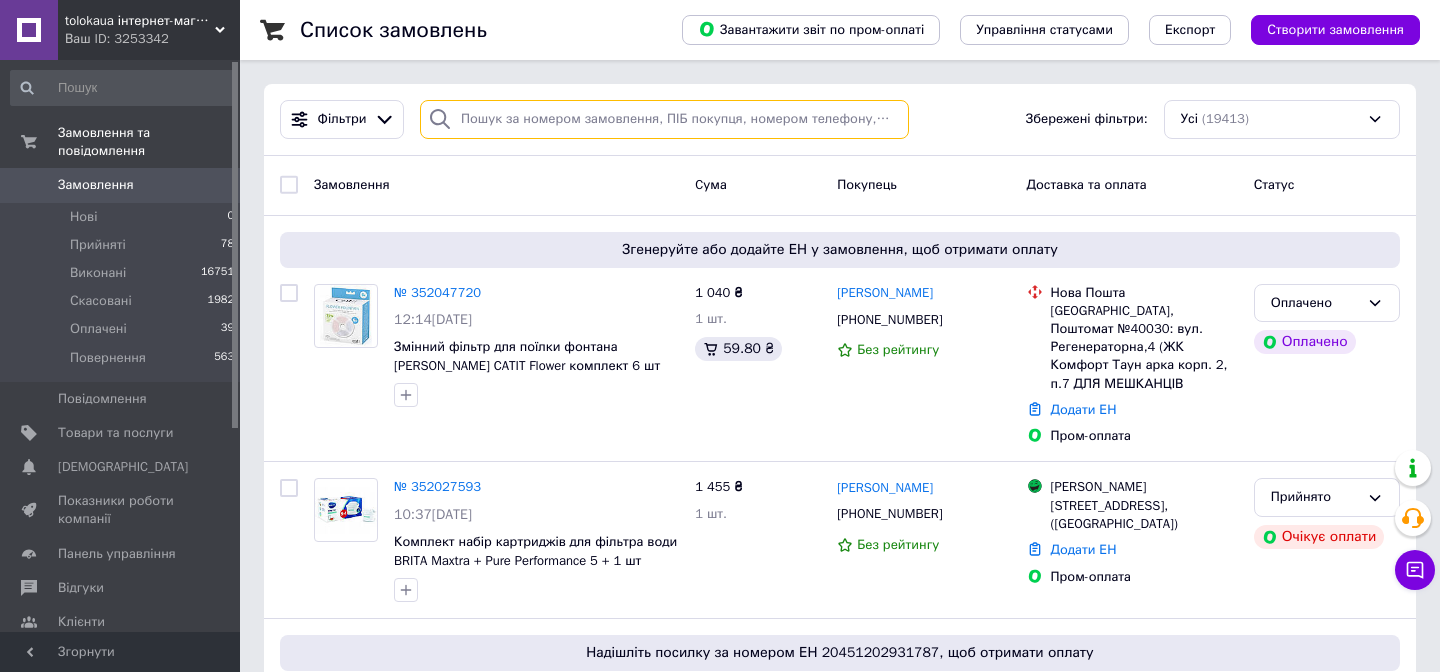 click at bounding box center (664, 119) 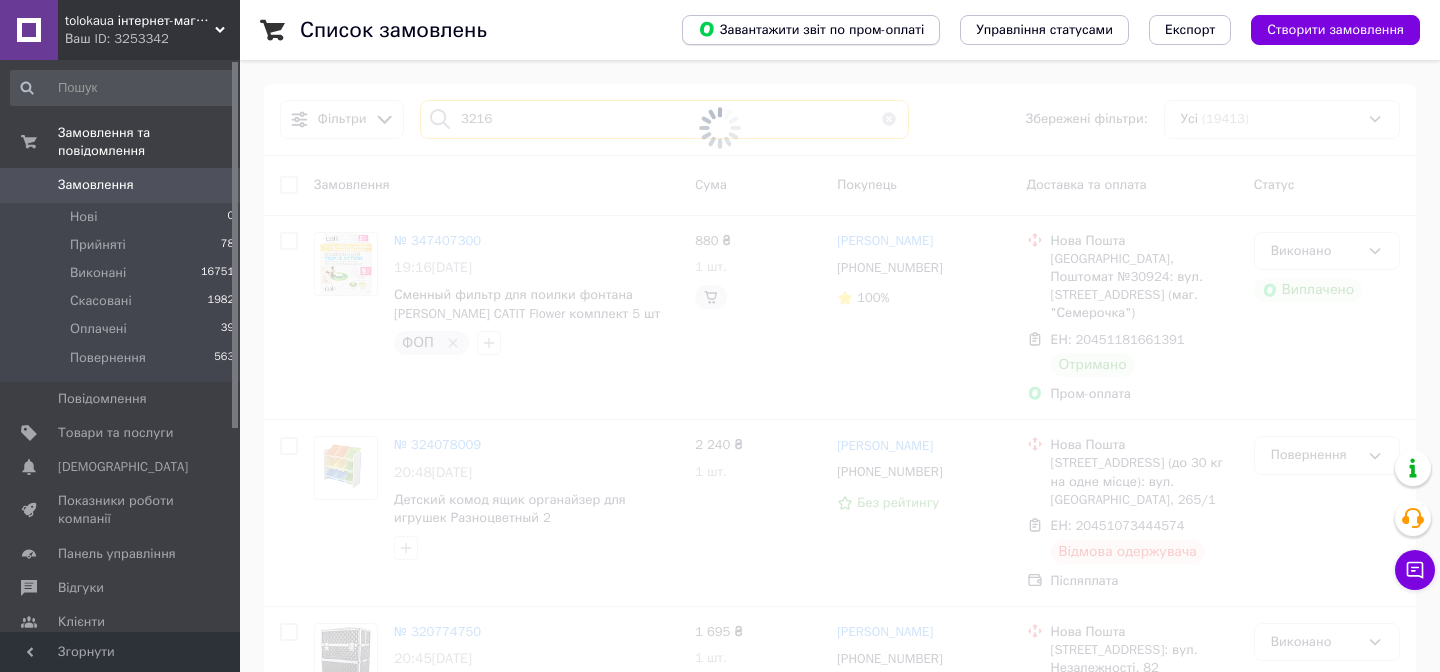 type on "3216" 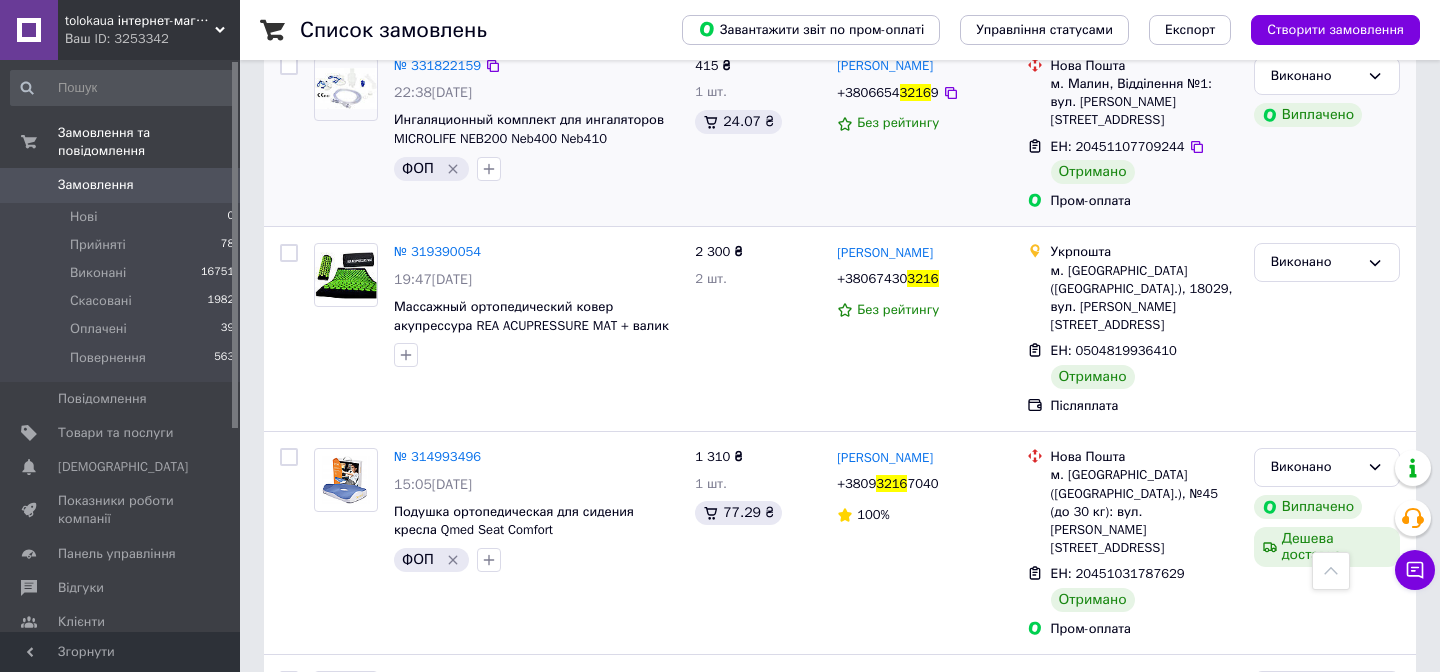 scroll, scrollTop: 0, scrollLeft: 0, axis: both 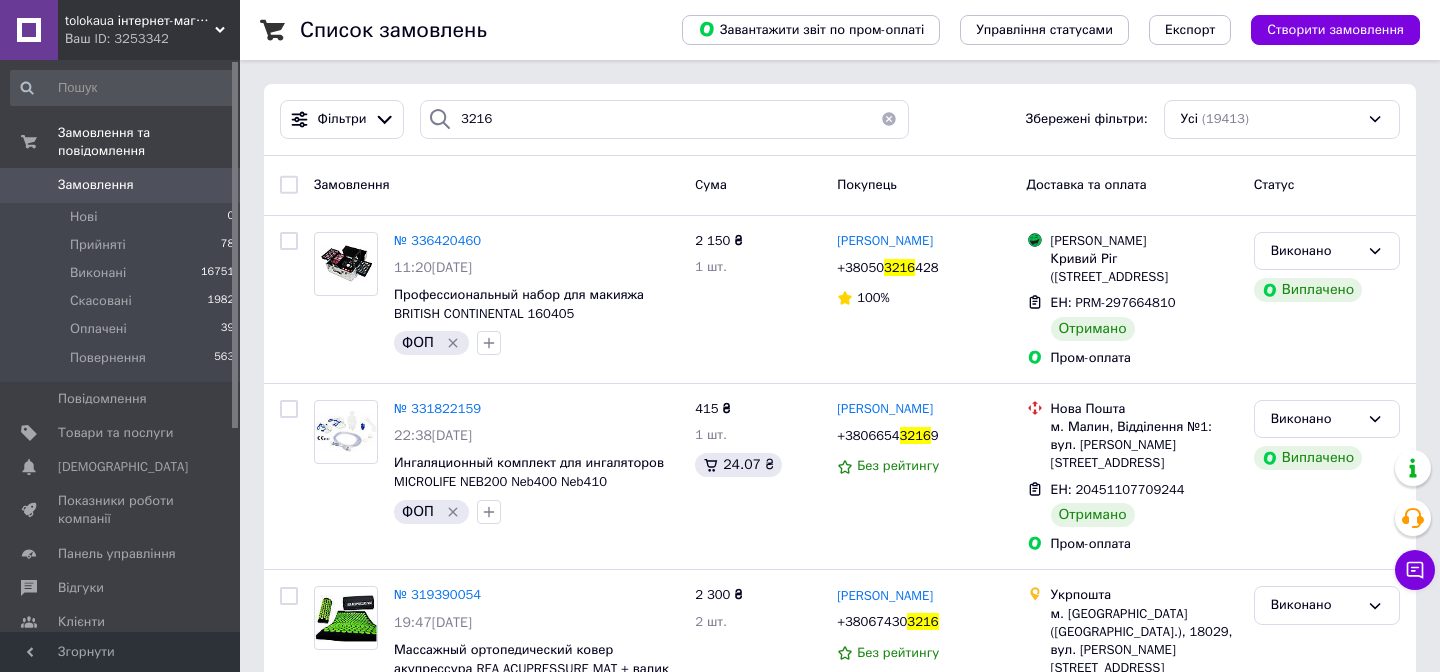 click on "Замовлення" at bounding box center [96, 185] 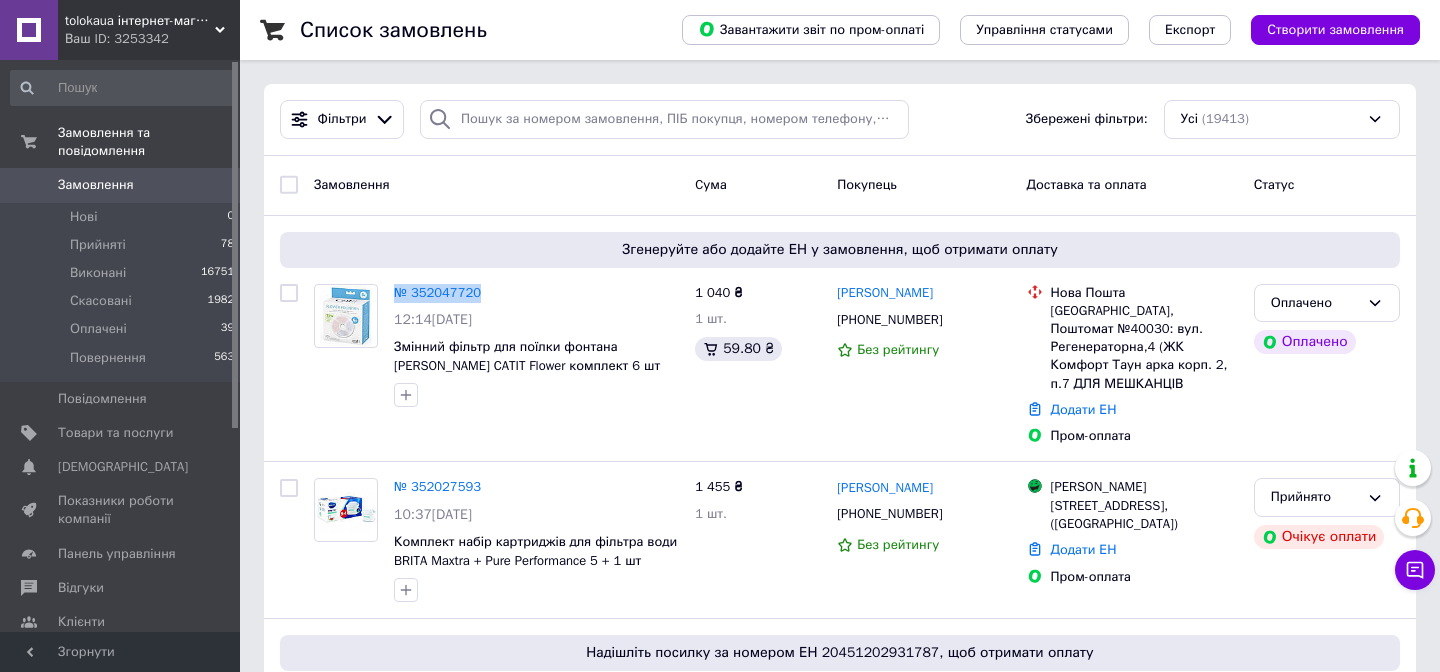 click on "Замовлення" at bounding box center [121, 185] 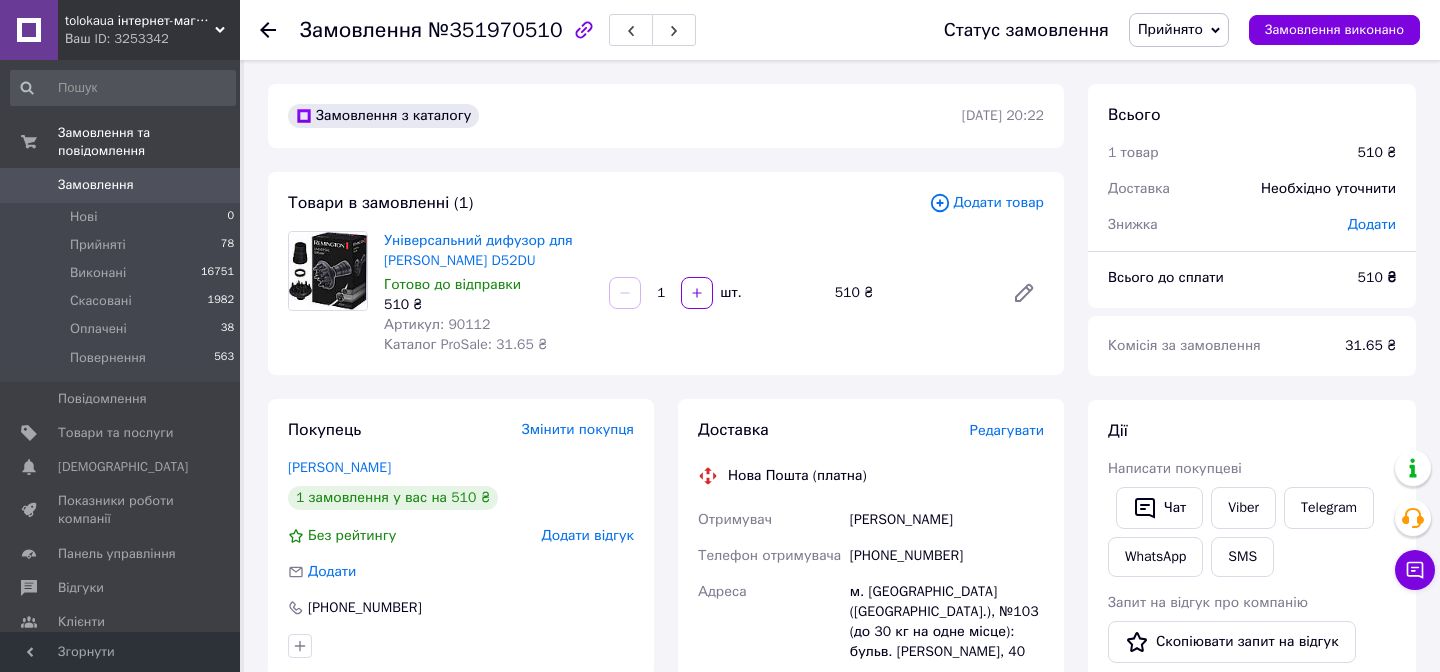 scroll, scrollTop: 0, scrollLeft: 0, axis: both 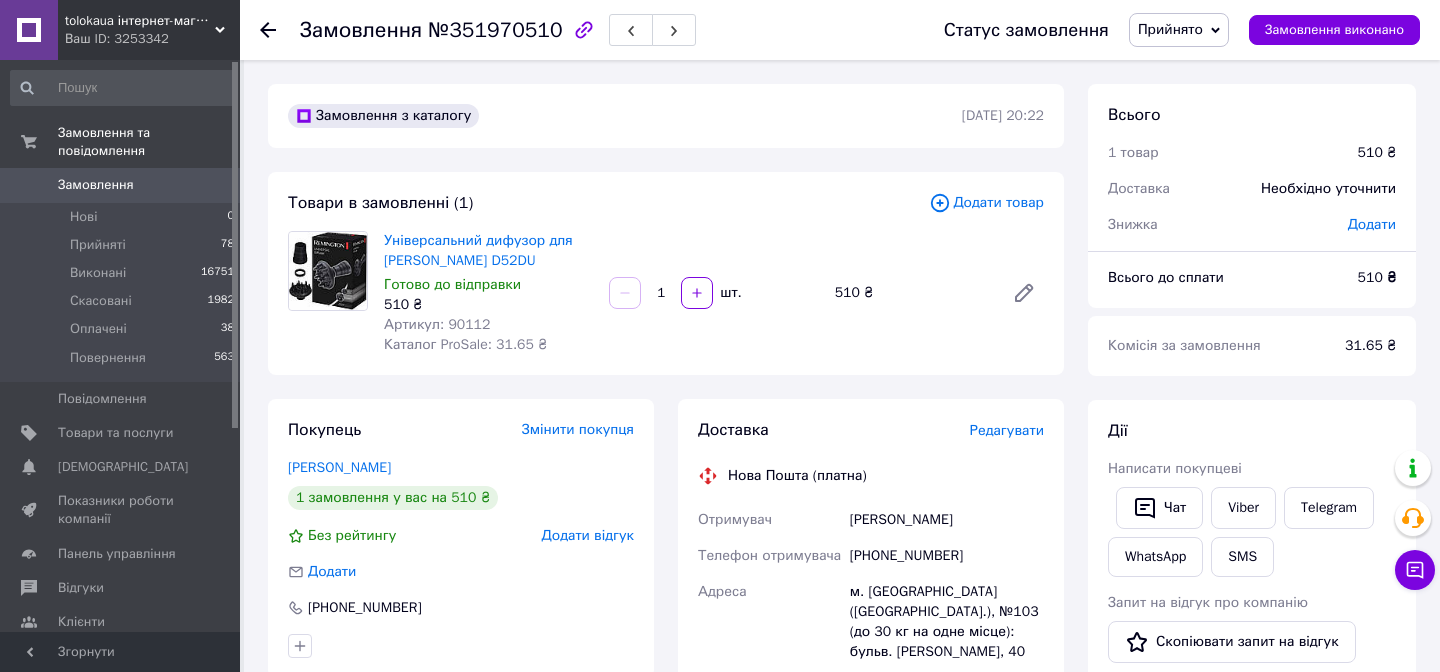 click on "510 ₴" at bounding box center (911, 293) 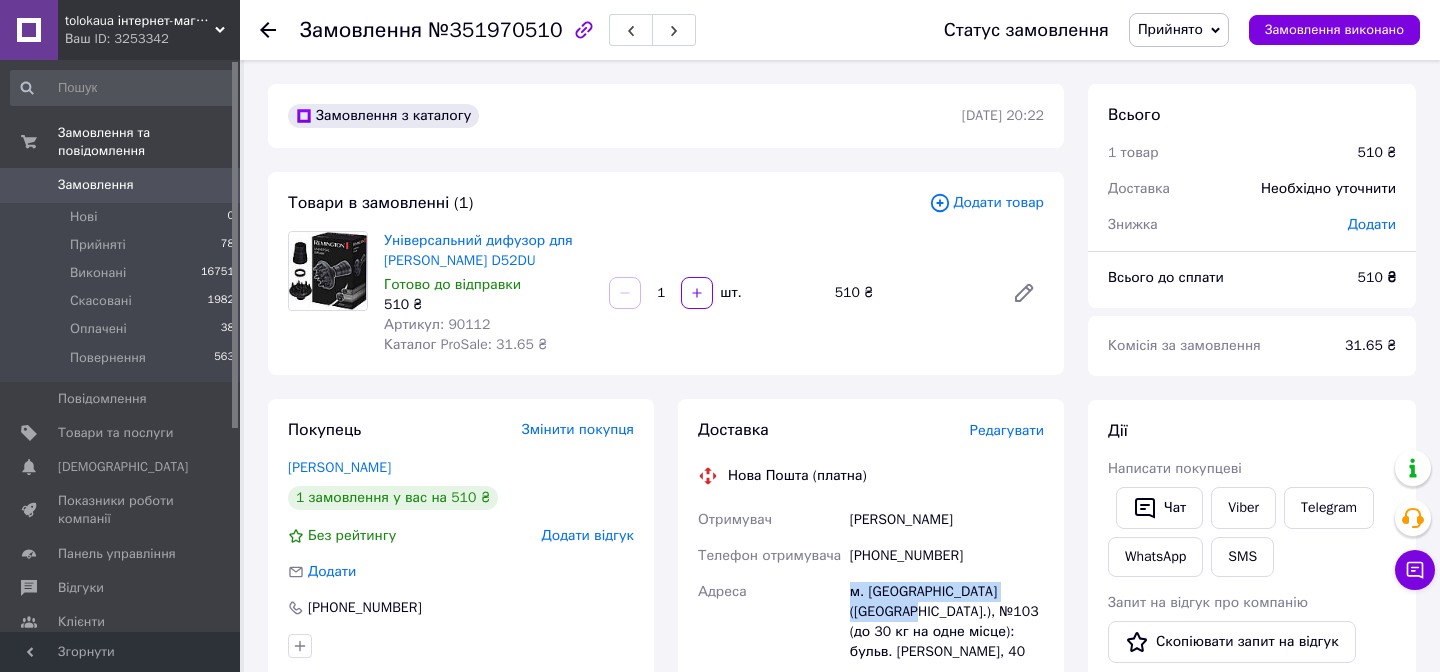 drag, startPoint x: 853, startPoint y: 594, endPoint x: 890, endPoint y: 615, distance: 42.544094 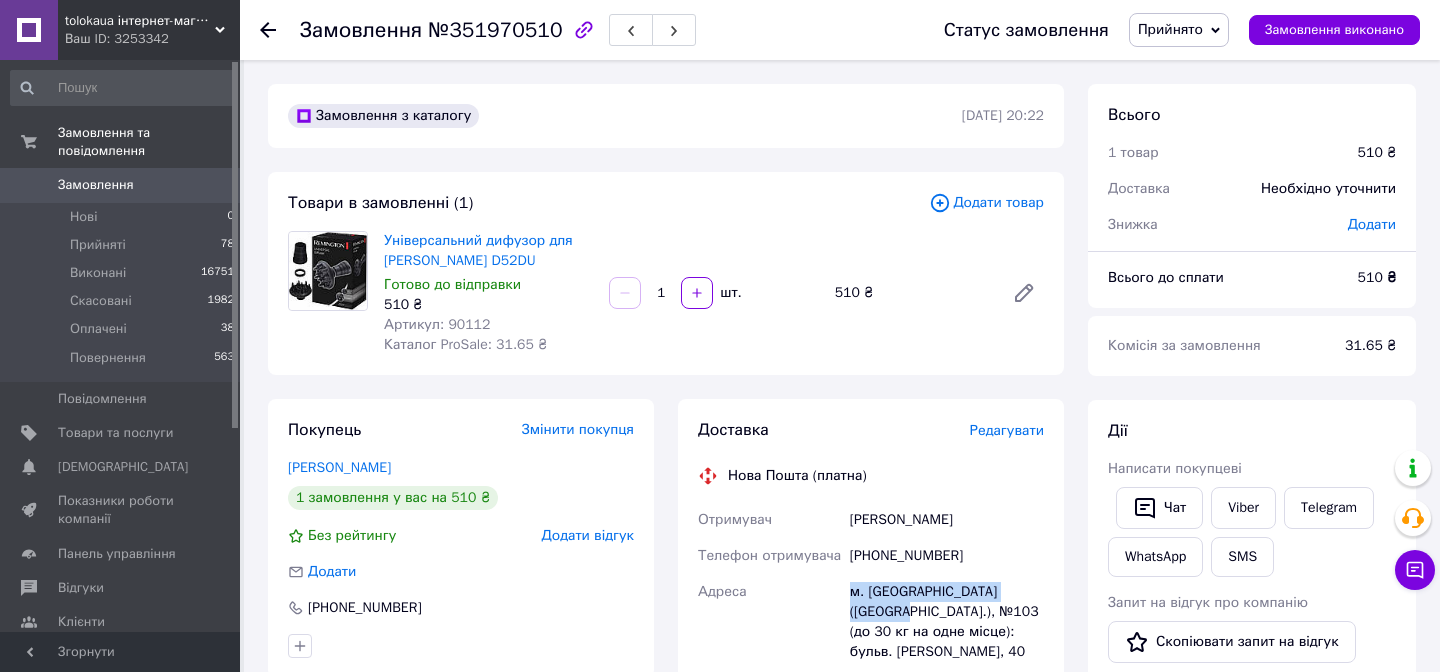 click on "м. [GEOGRAPHIC_DATA] ([GEOGRAPHIC_DATA].), №103 (до 30 кг на одне місце): бульв. [PERSON_NAME], 40" at bounding box center [947, 622] 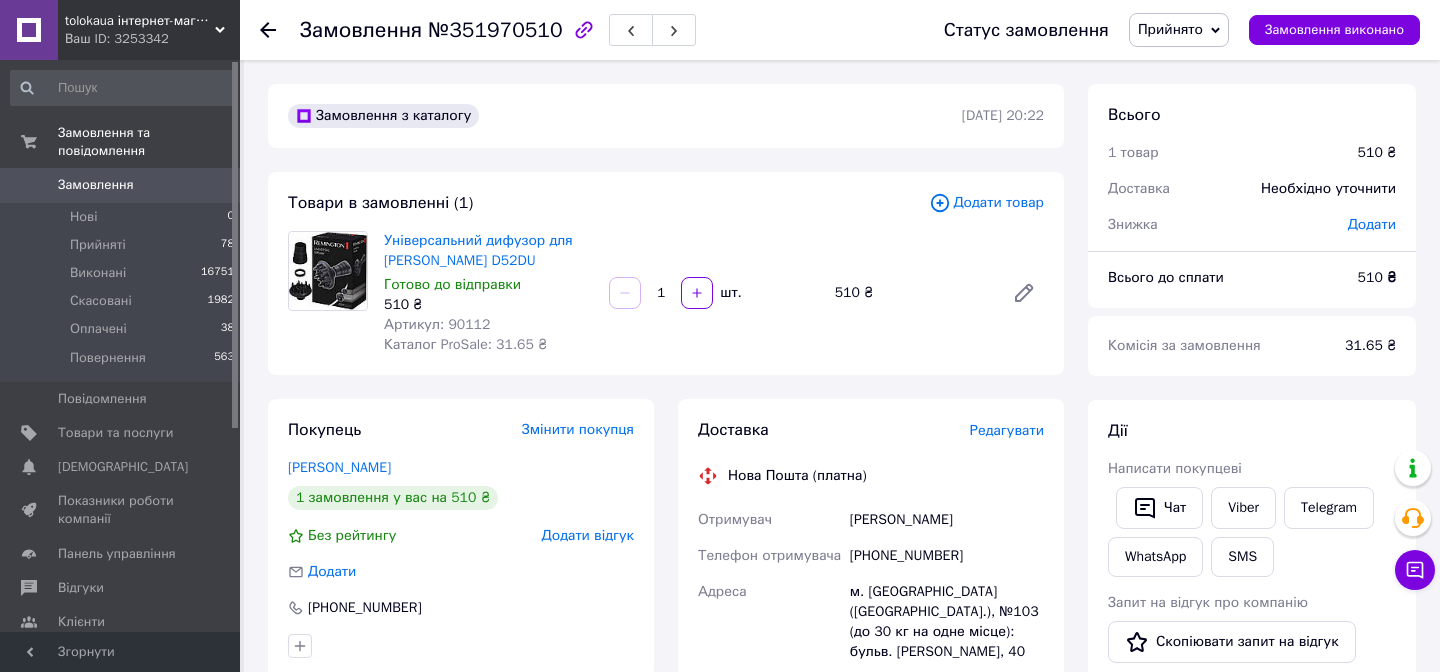 click on "№351970510" at bounding box center [495, 30] 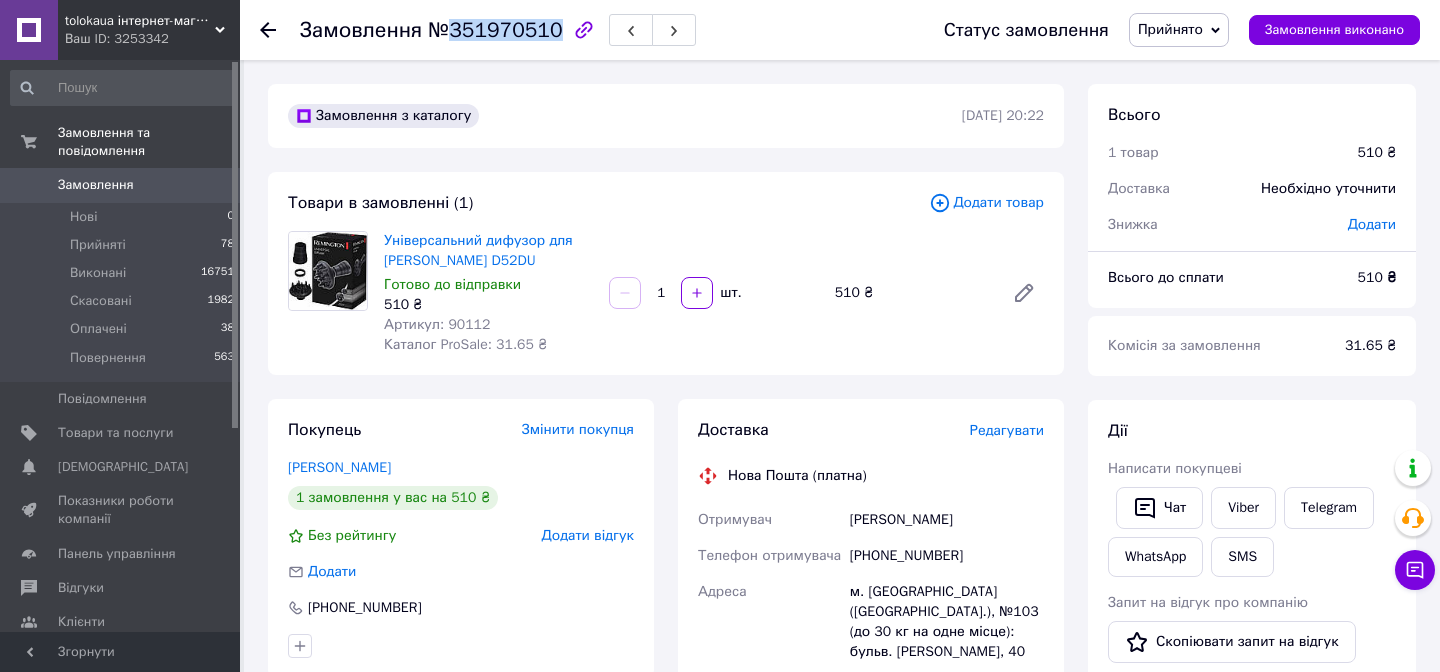 click on "№351970510" at bounding box center [495, 30] 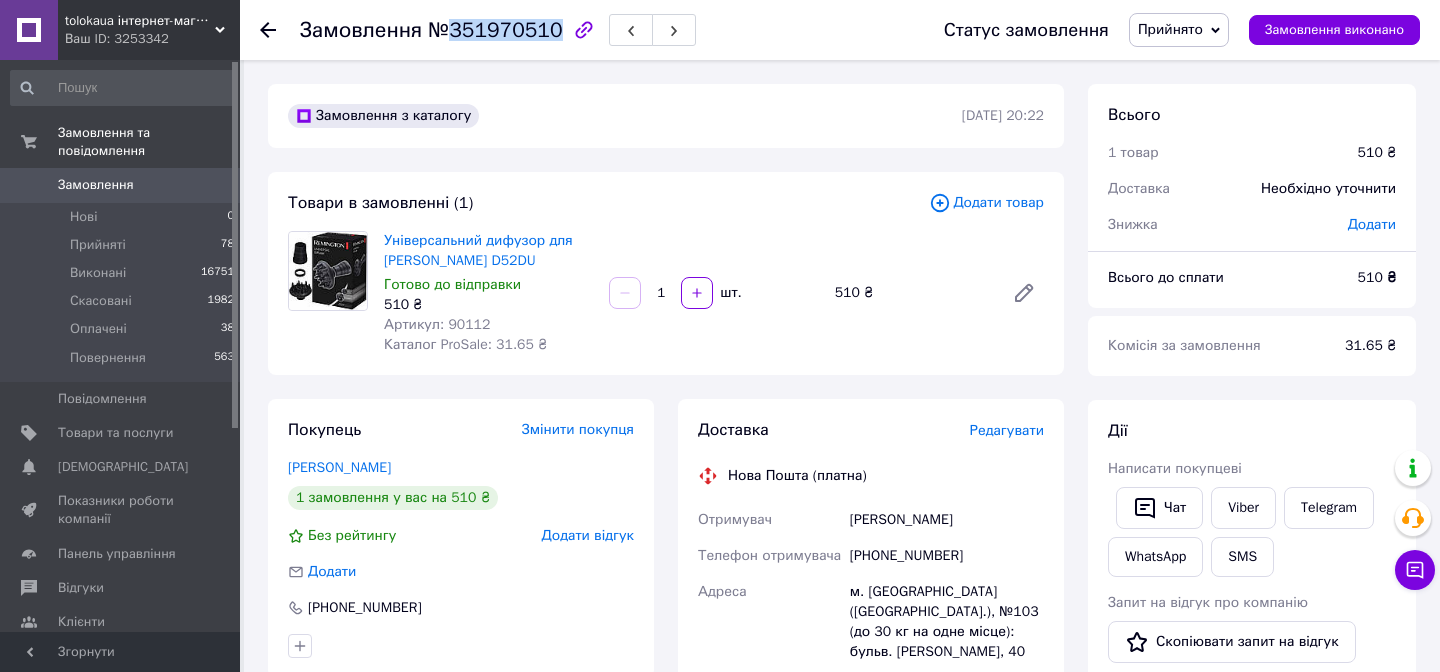 copy on "351970510" 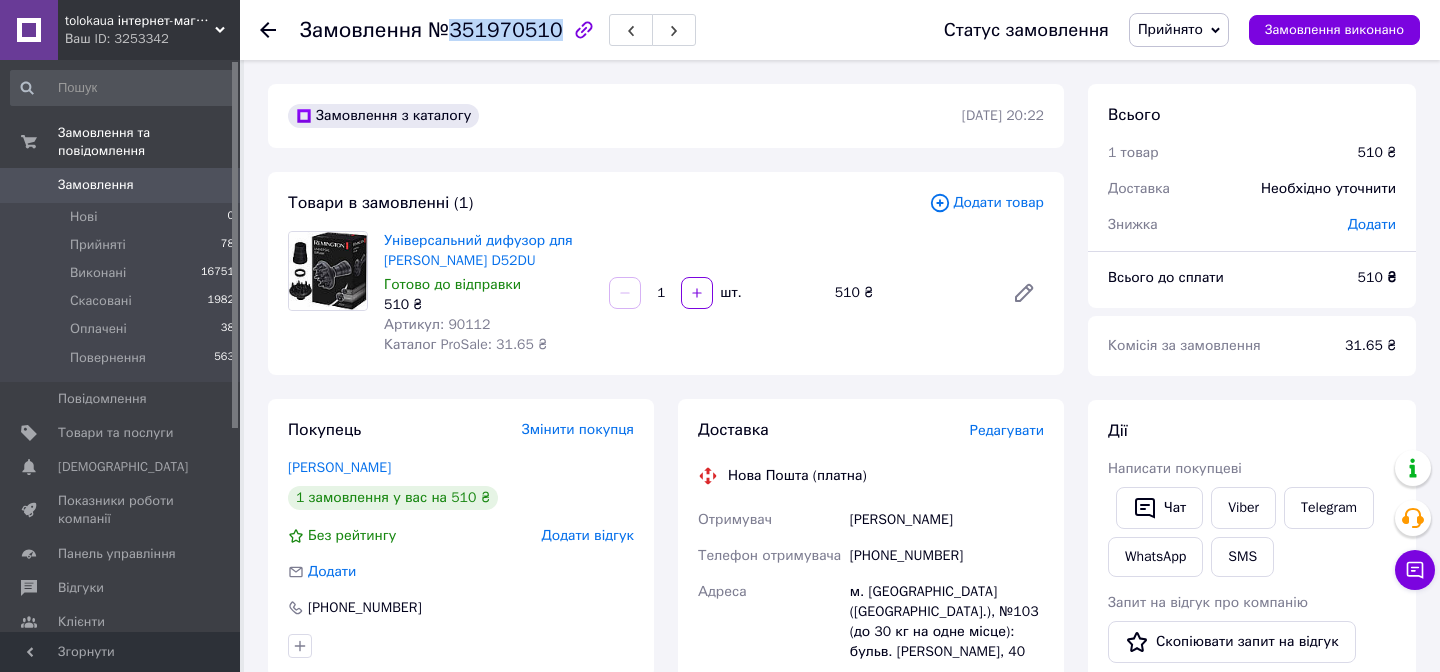 drag, startPoint x: 854, startPoint y: 518, endPoint x: 1008, endPoint y: 518, distance: 154 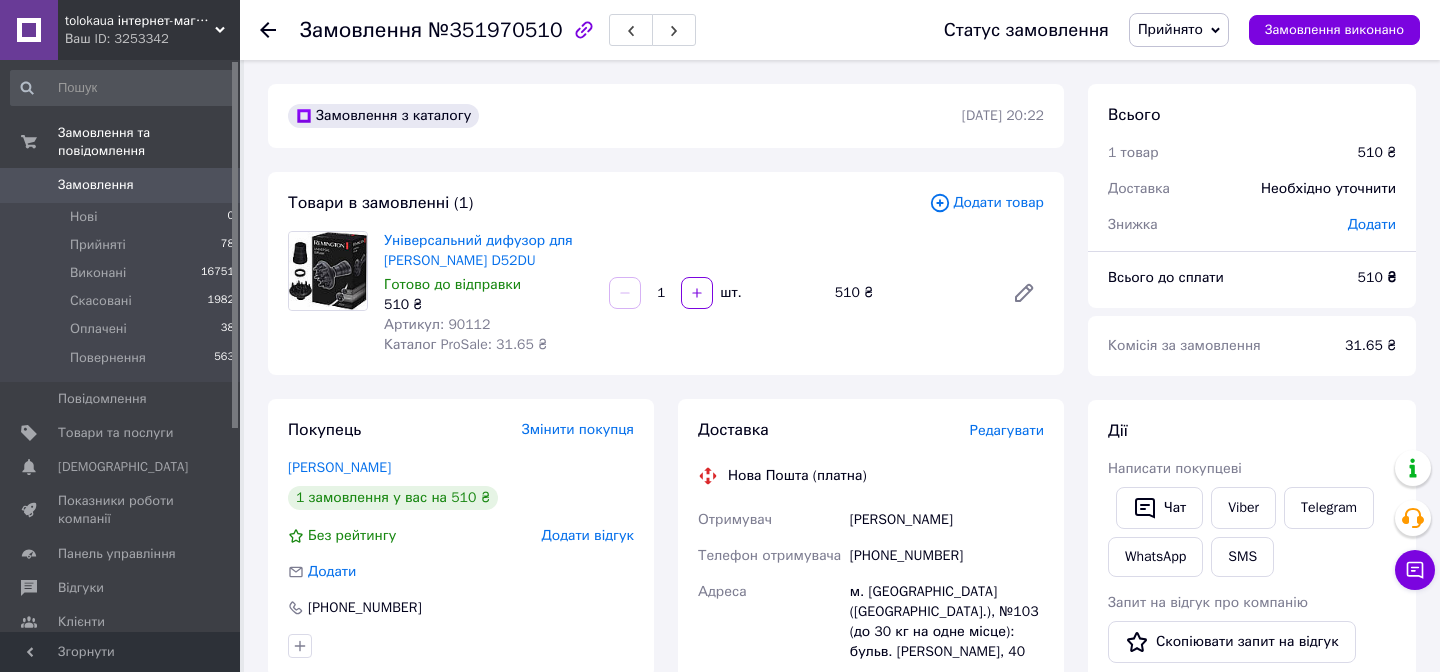 click on "[PHONE_NUMBER]" at bounding box center (947, 556) 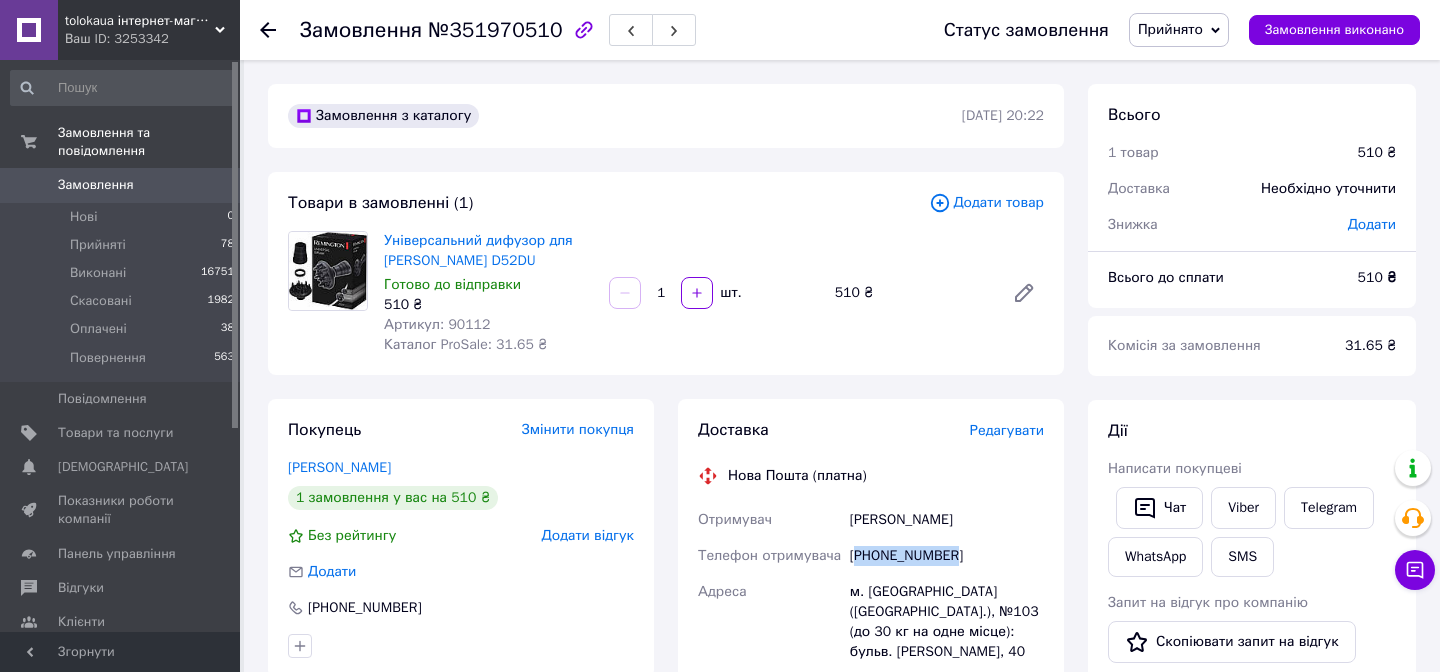 click on "[PHONE_NUMBER]" at bounding box center [947, 556] 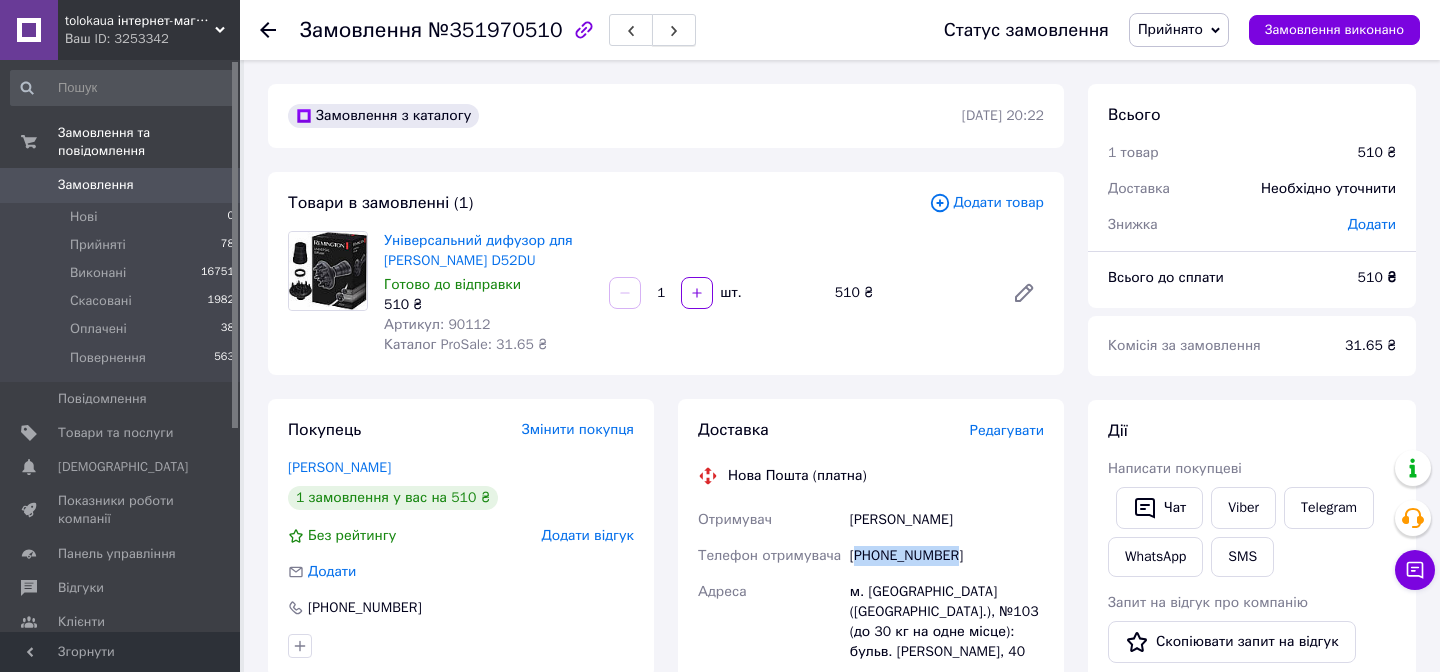 copy on "380684141249" 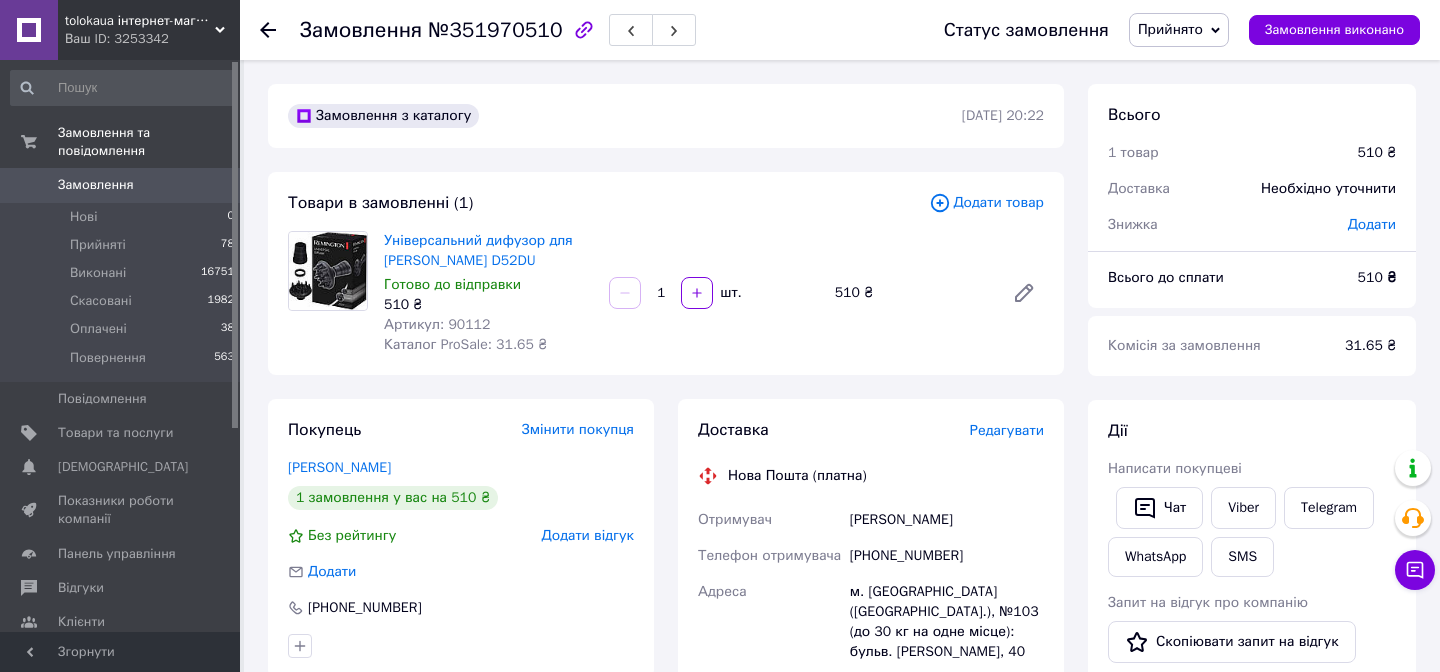 click on "Редагувати" at bounding box center (1007, 430) 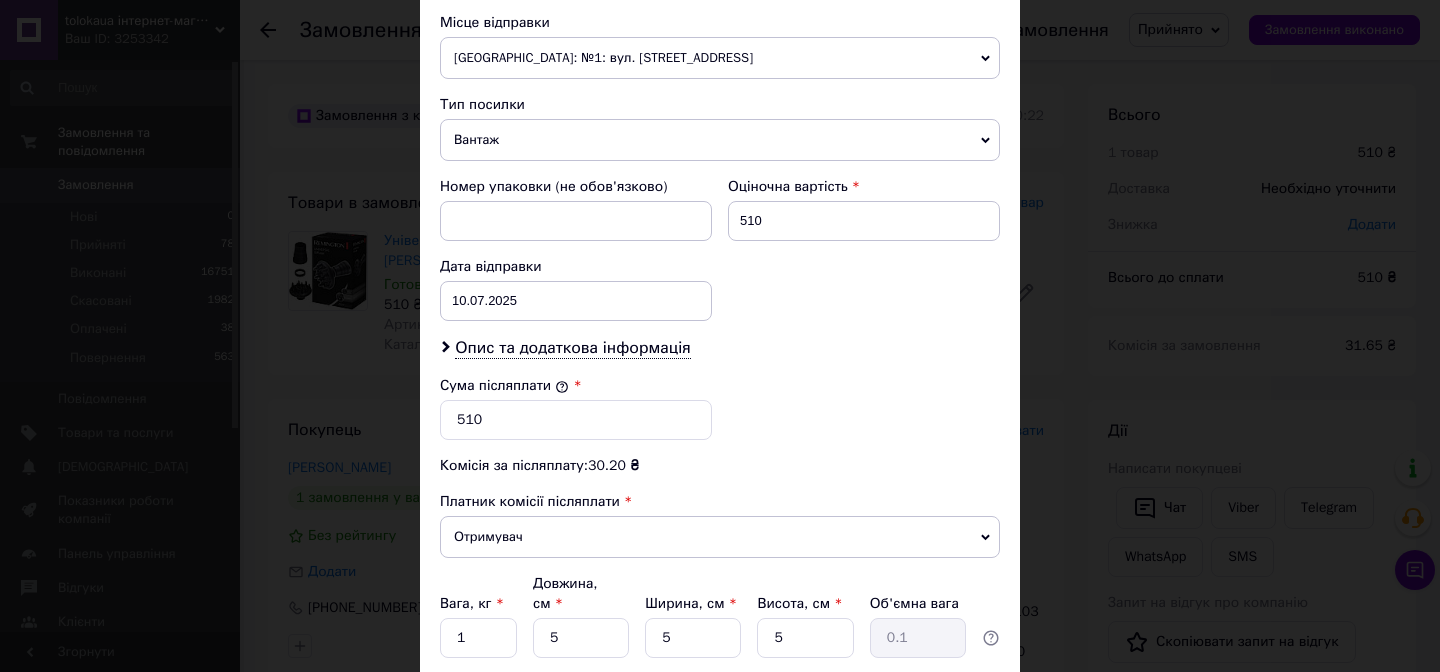 scroll, scrollTop: 787, scrollLeft: 0, axis: vertical 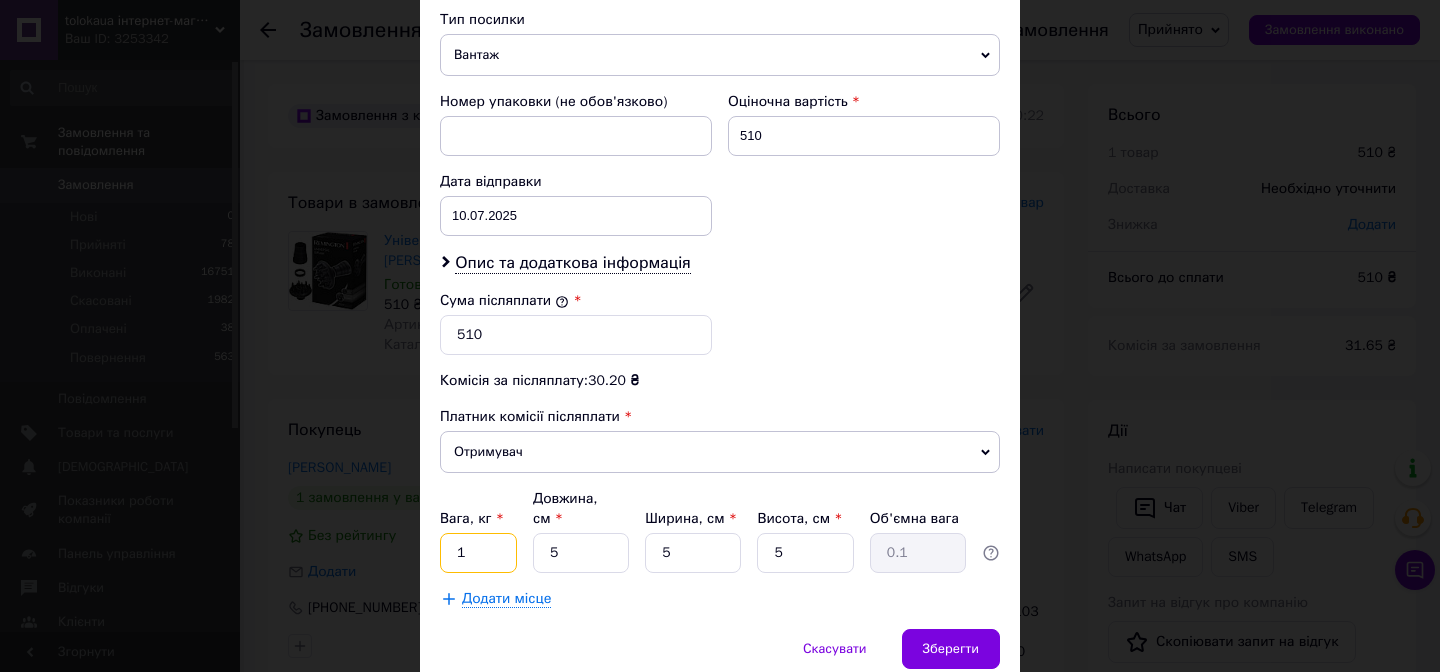 click on "1" at bounding box center [478, 553] 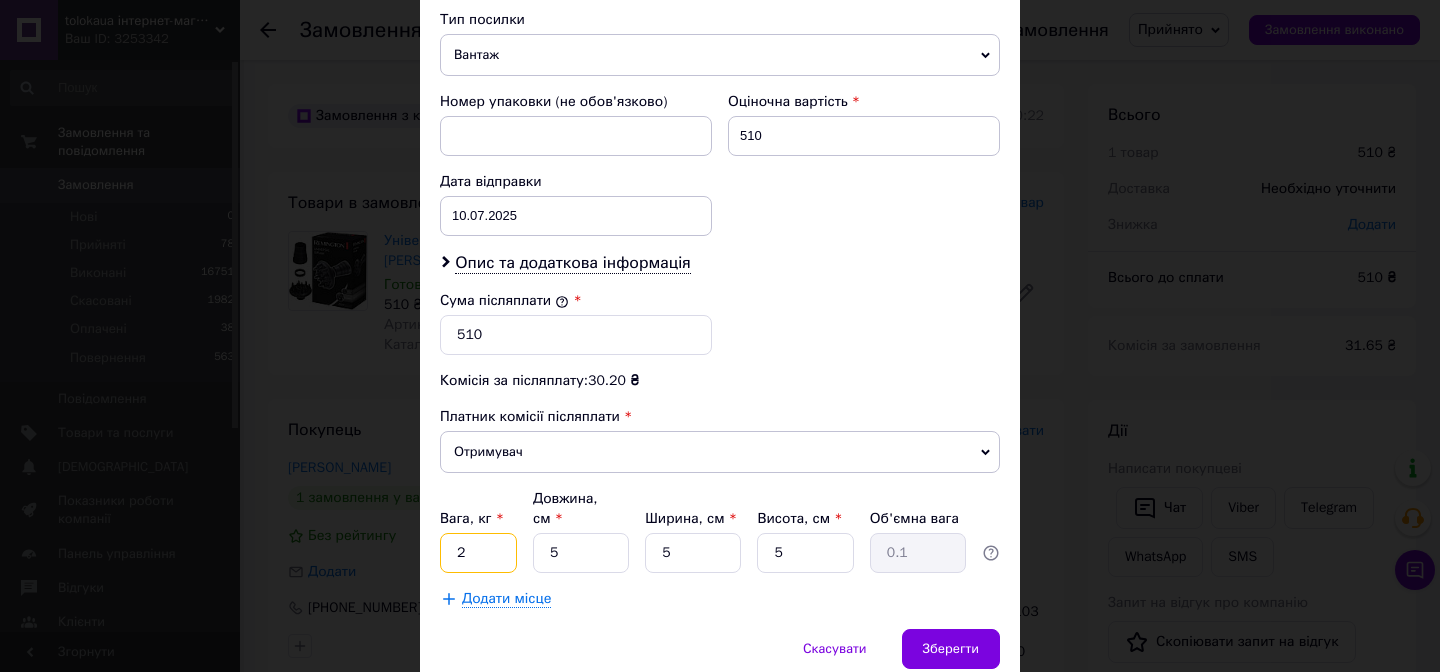 type on "2" 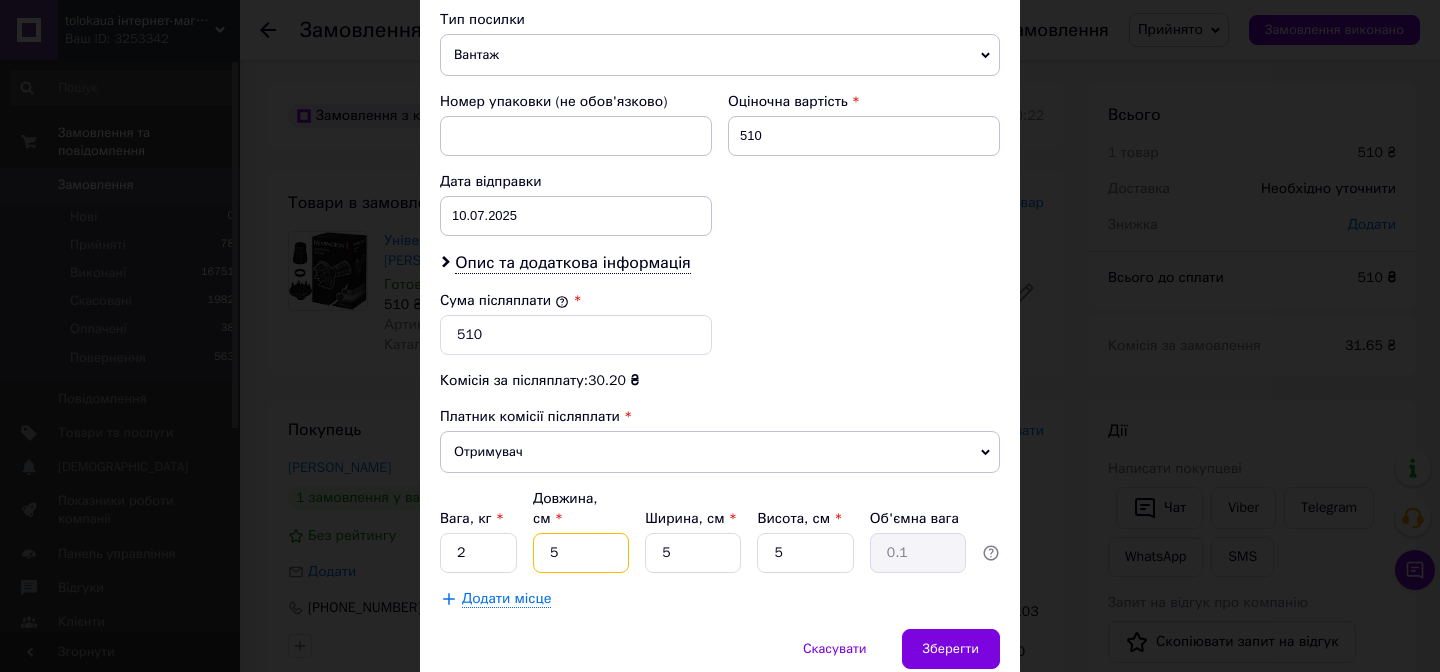 click on "5" at bounding box center [581, 553] 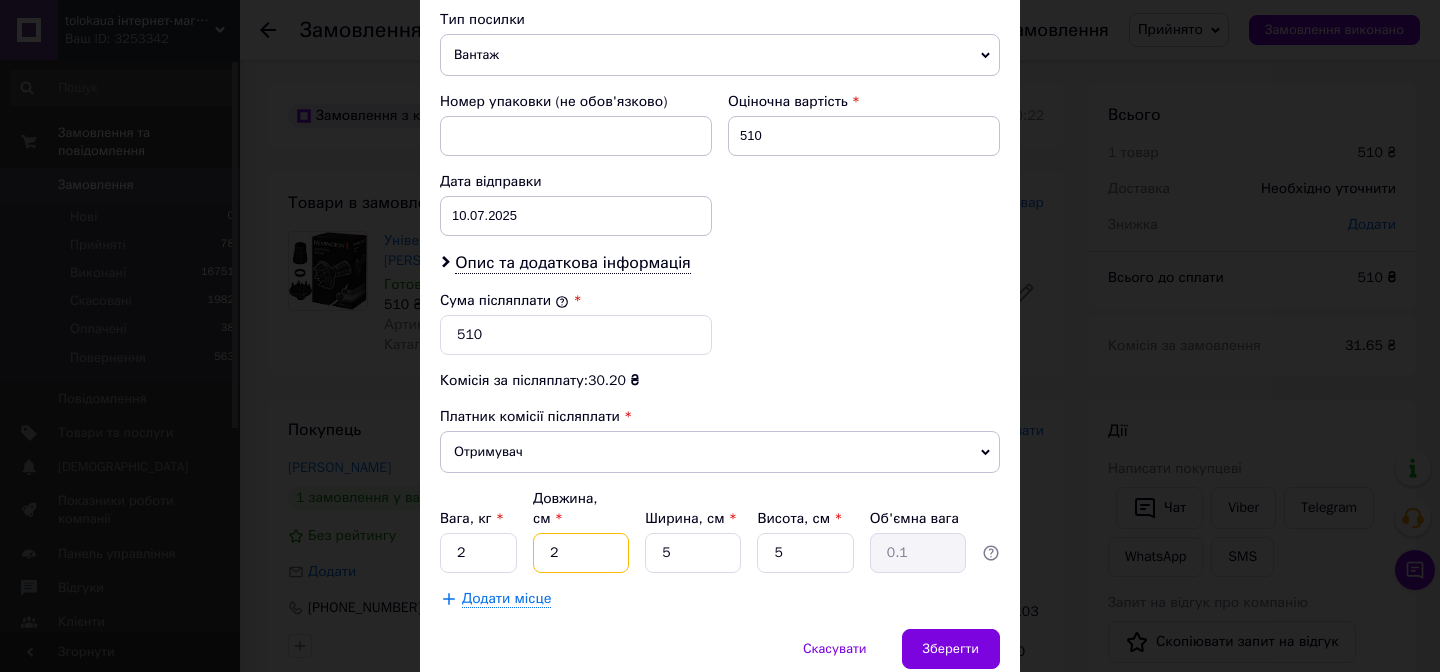 type on "20" 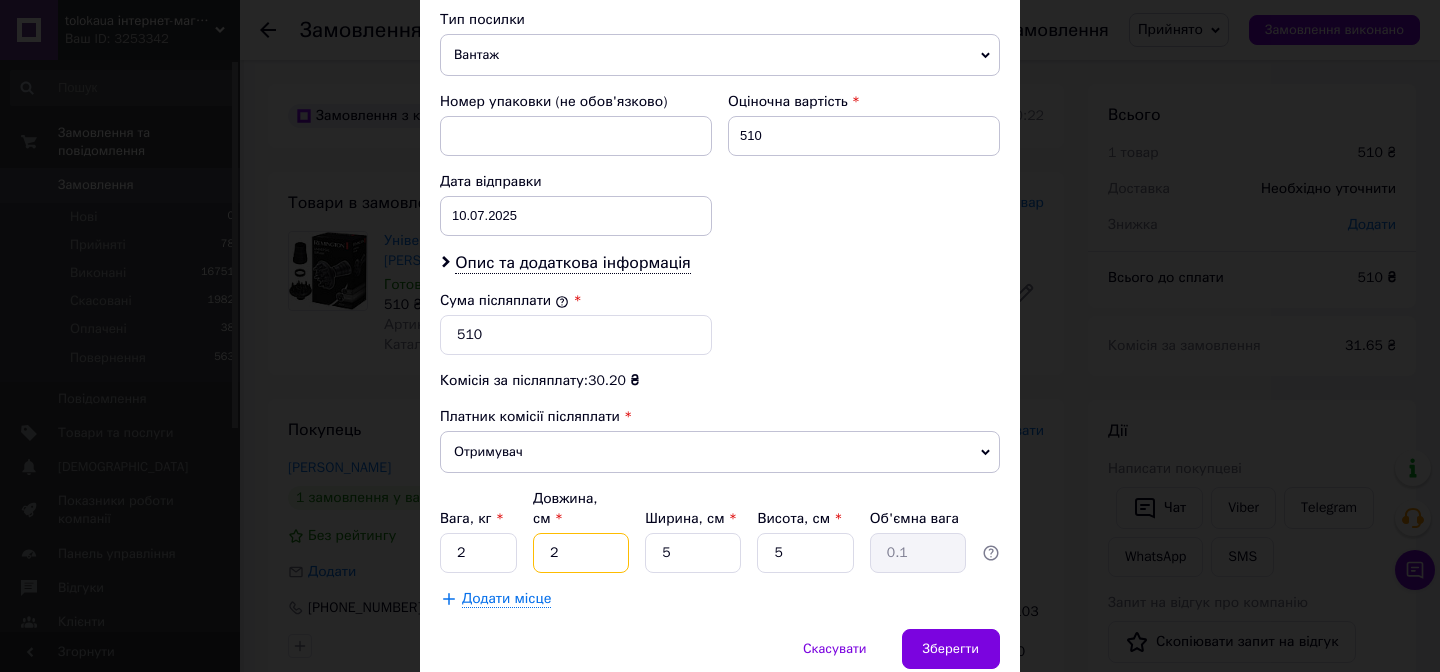 type on "0.13" 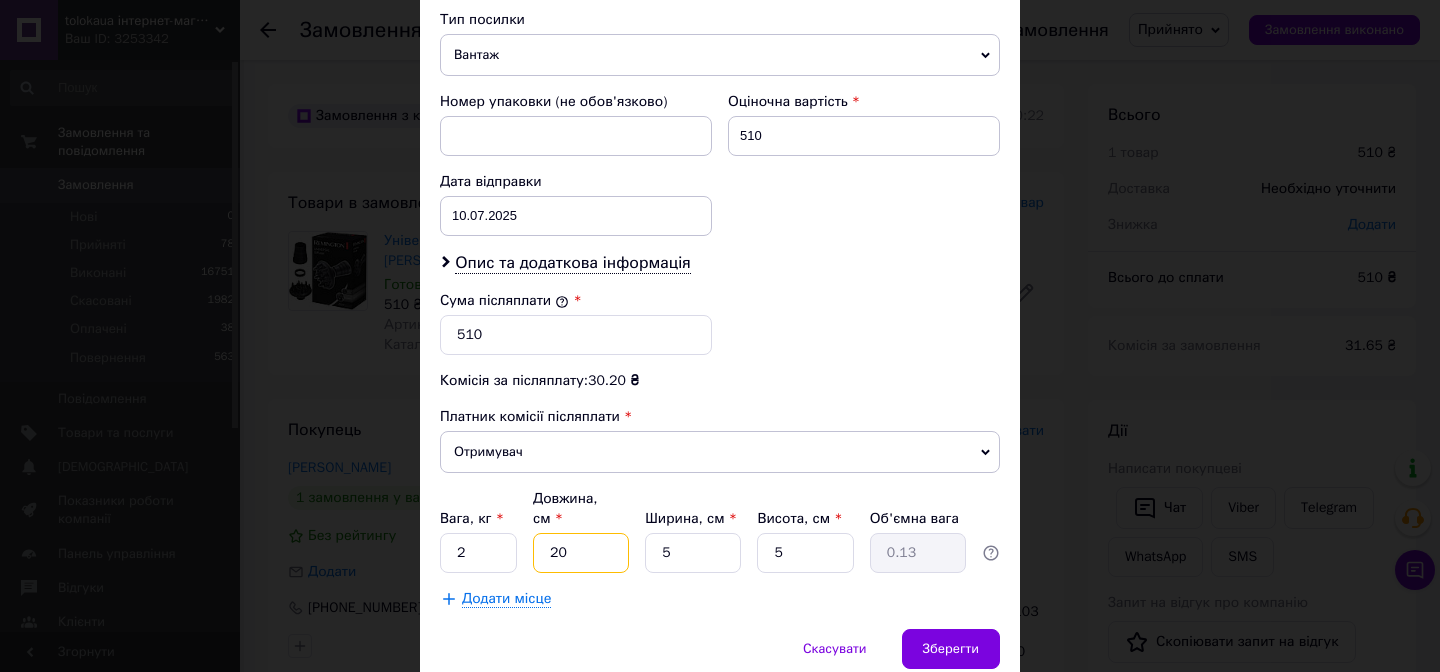 type on "20" 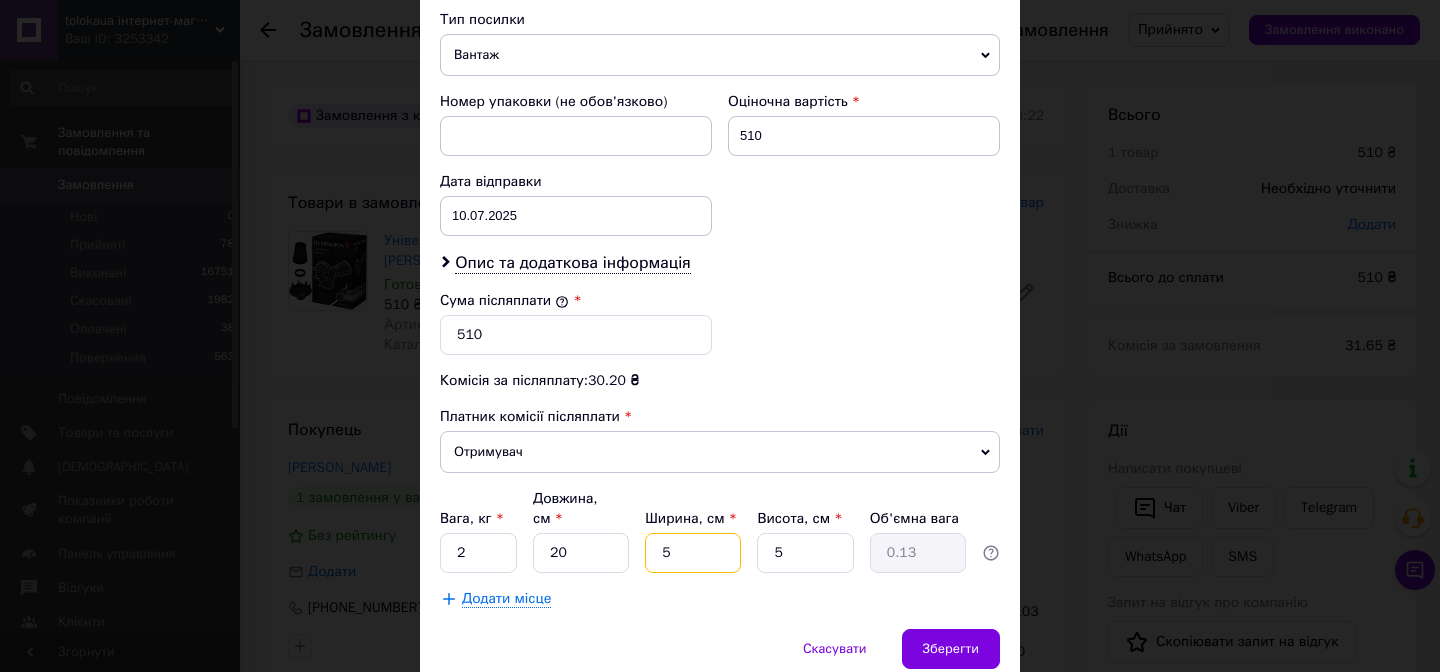 click on "5" at bounding box center (693, 553) 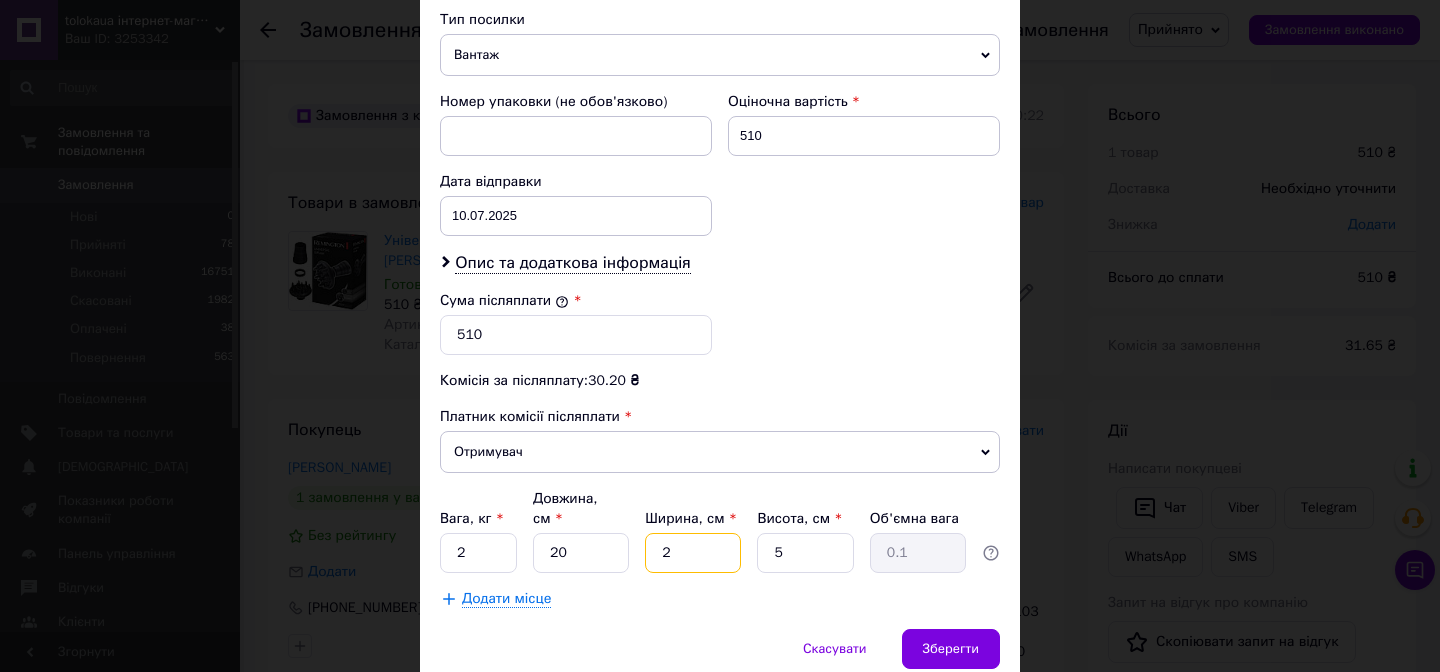 type 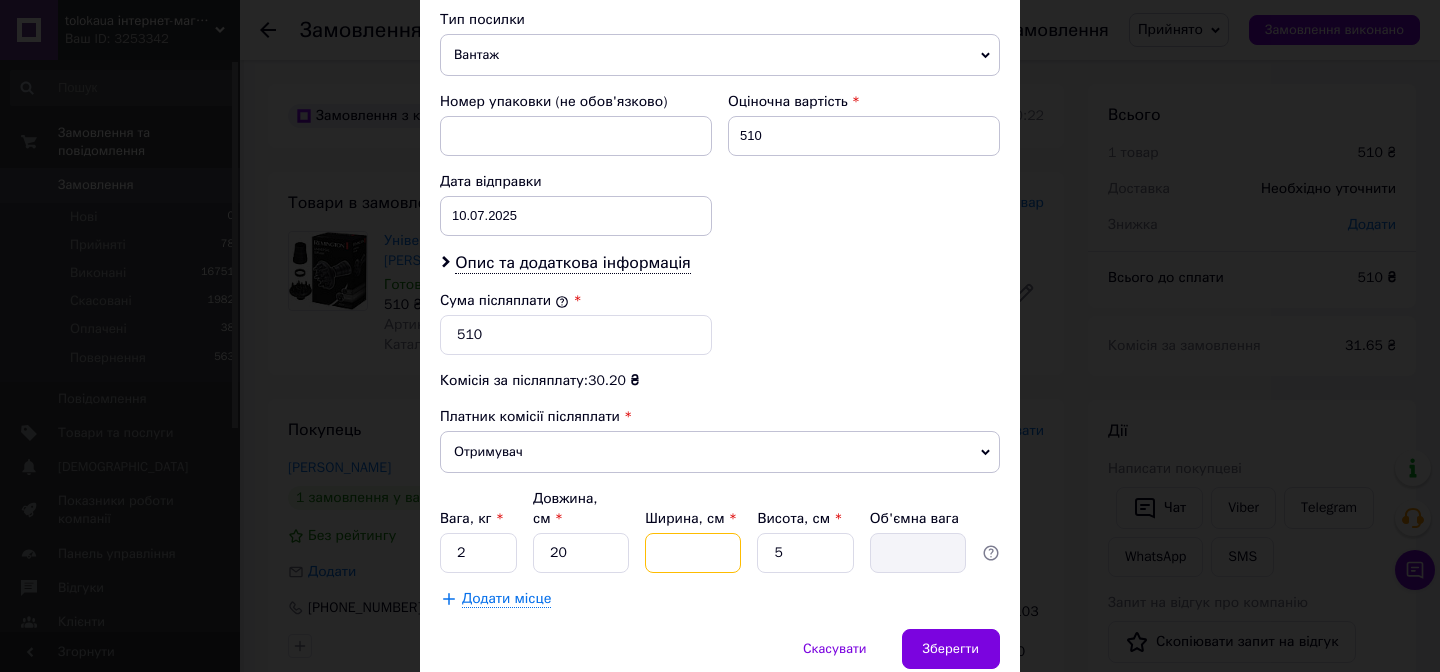 type on "3" 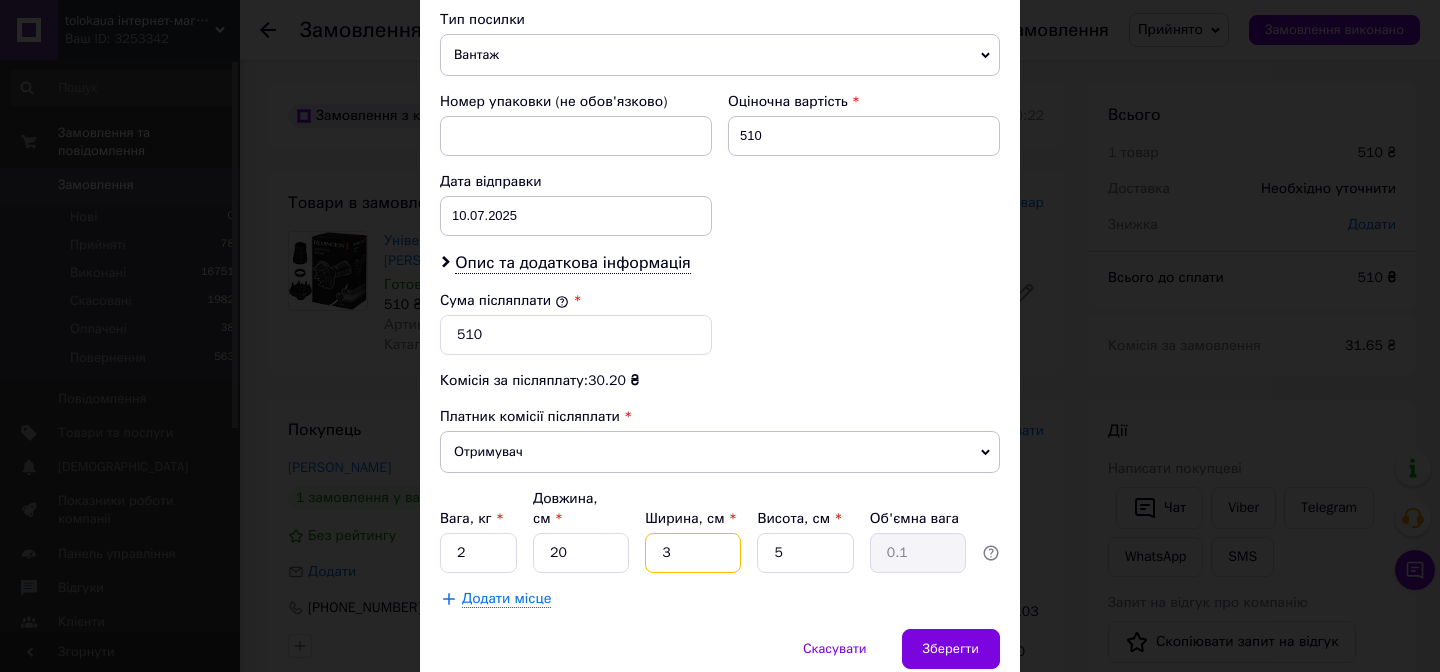 type on "30" 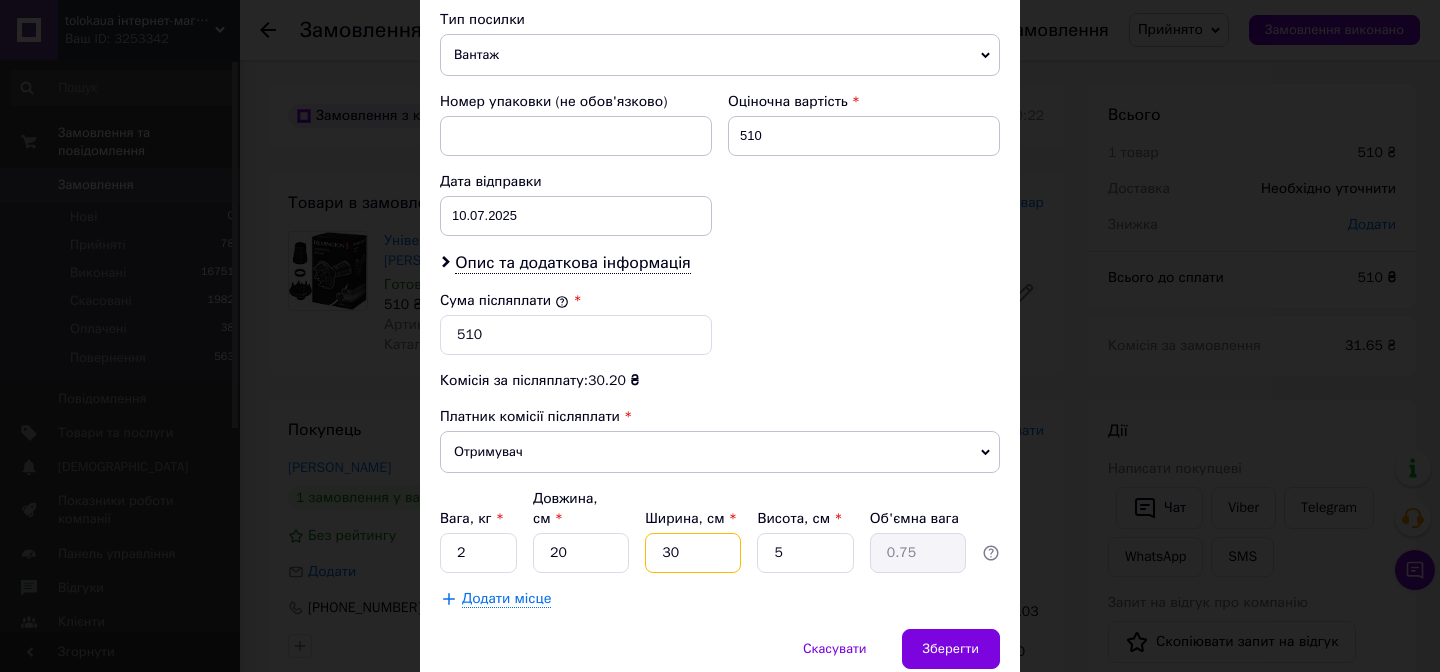 type on "3" 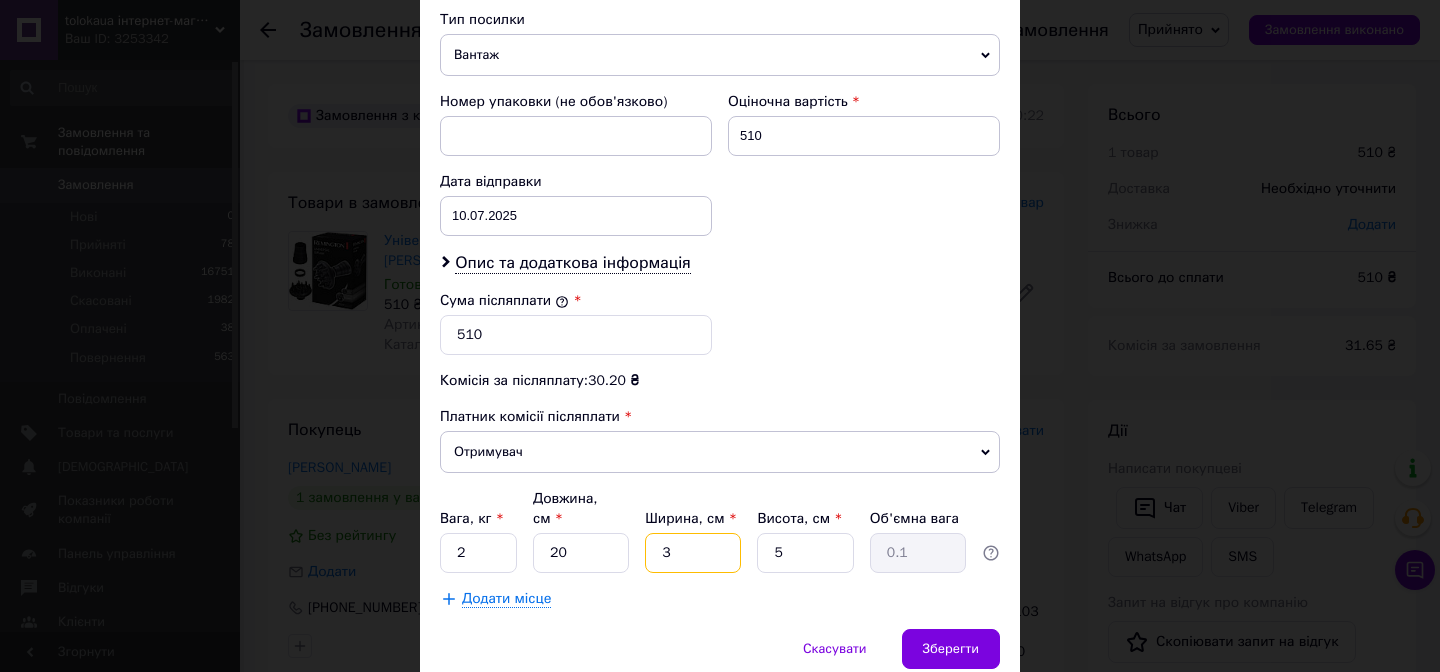 type 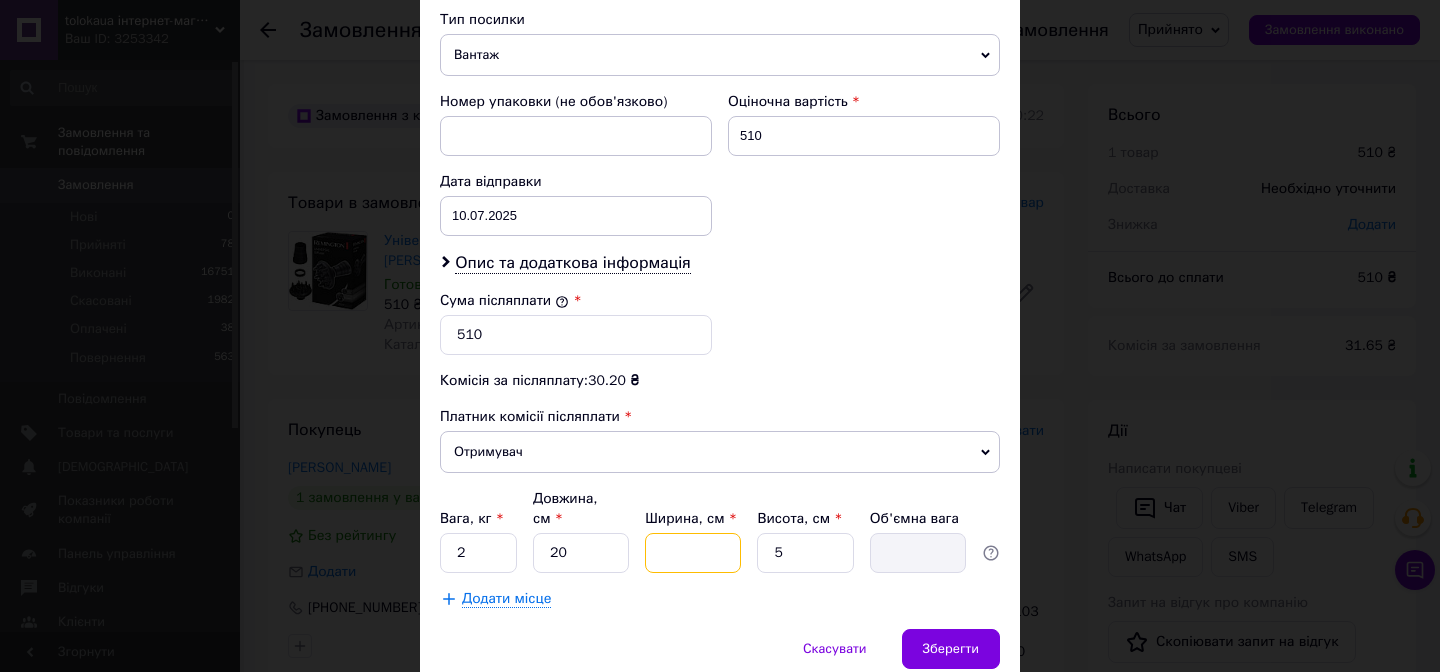 type on "2" 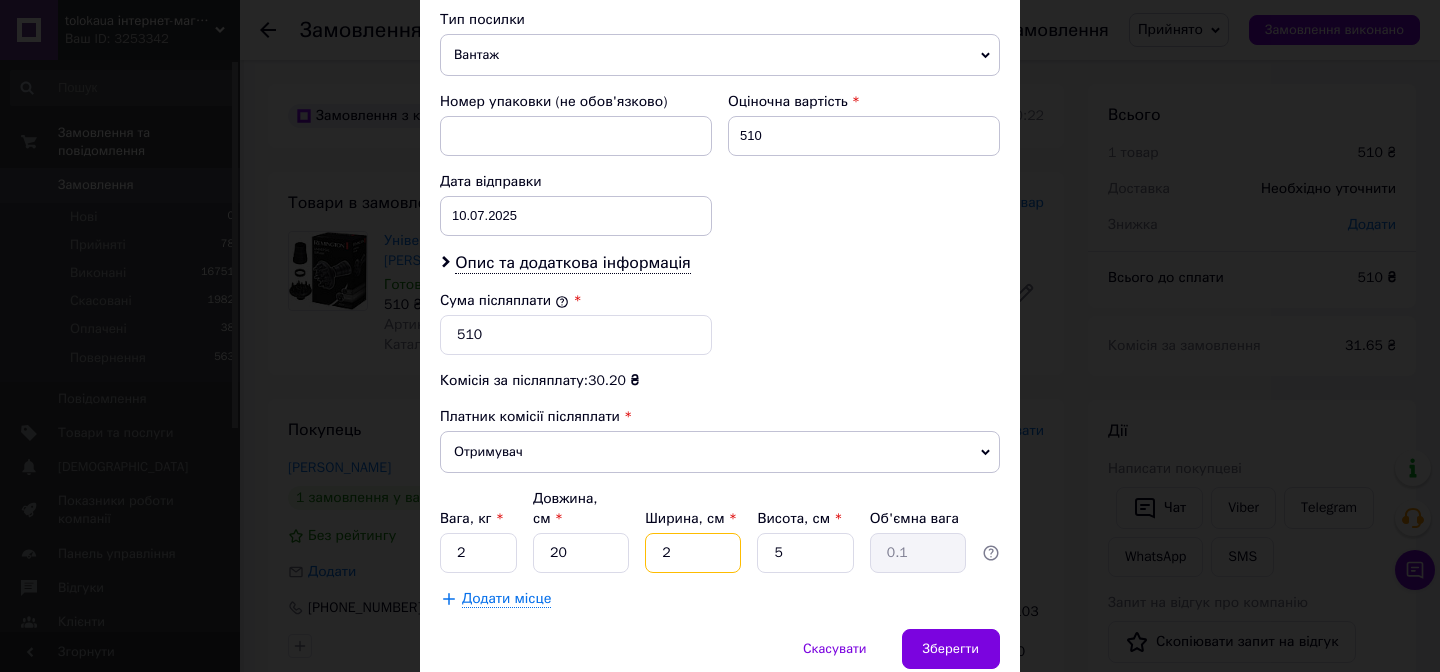 type on "27" 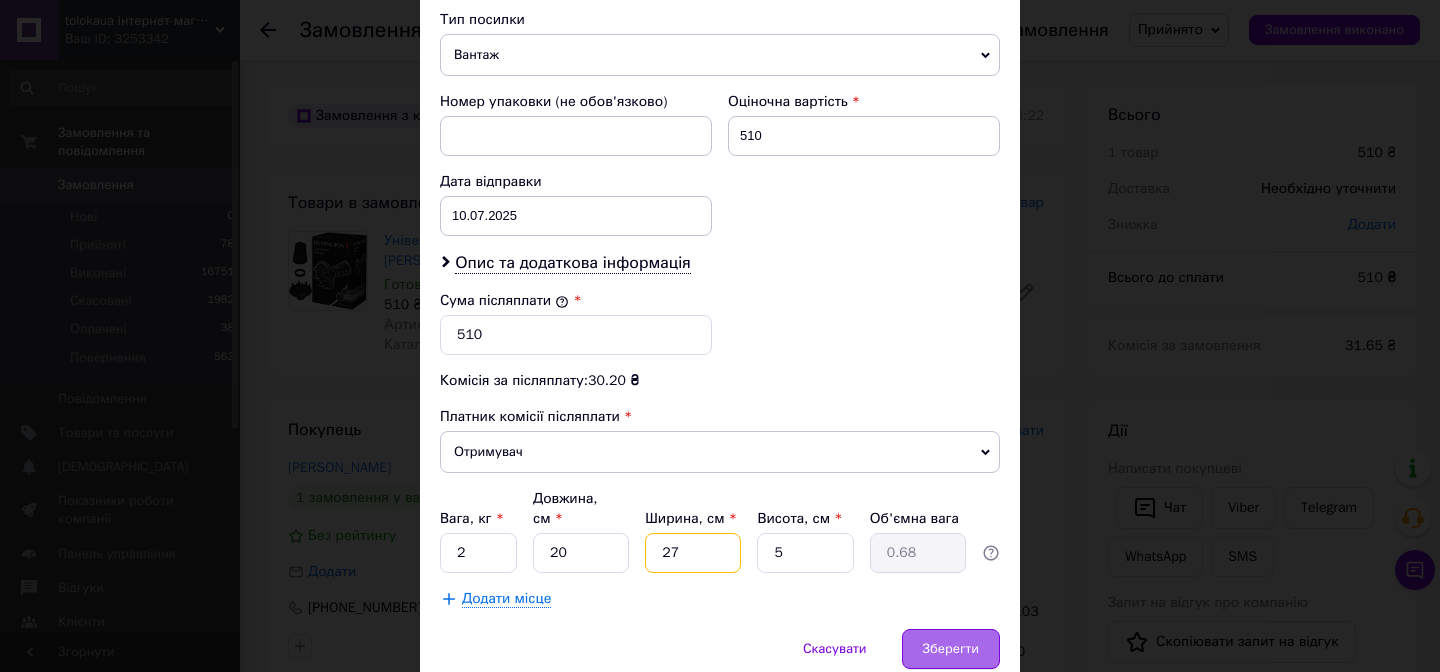 type on "27" 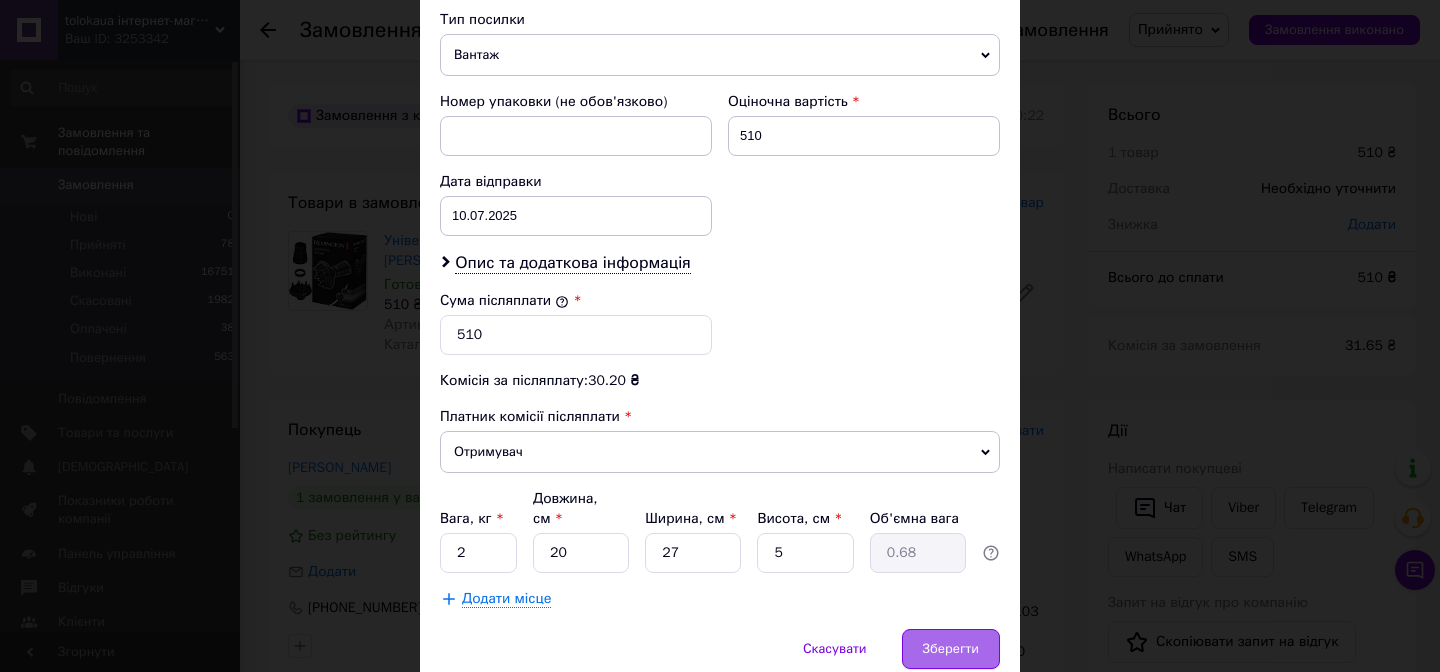 click on "Зберегти" at bounding box center (951, 649) 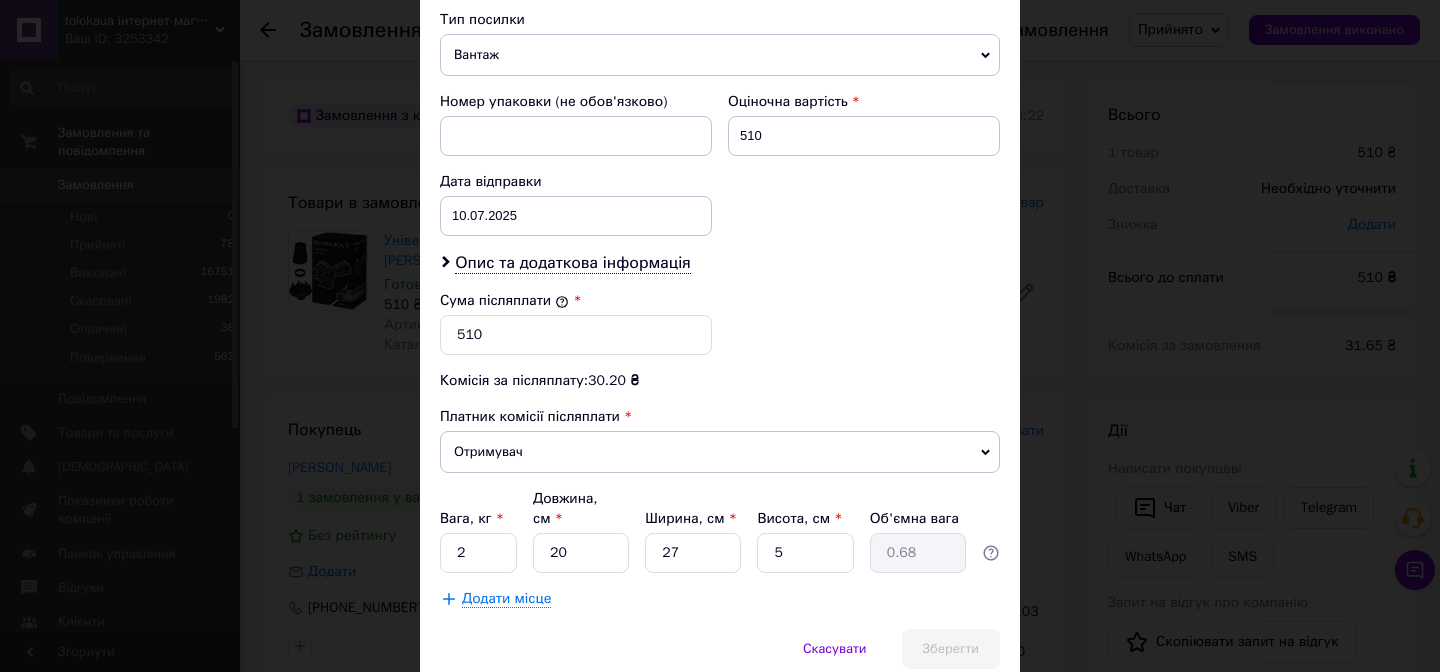 scroll, scrollTop: 871, scrollLeft: 0, axis: vertical 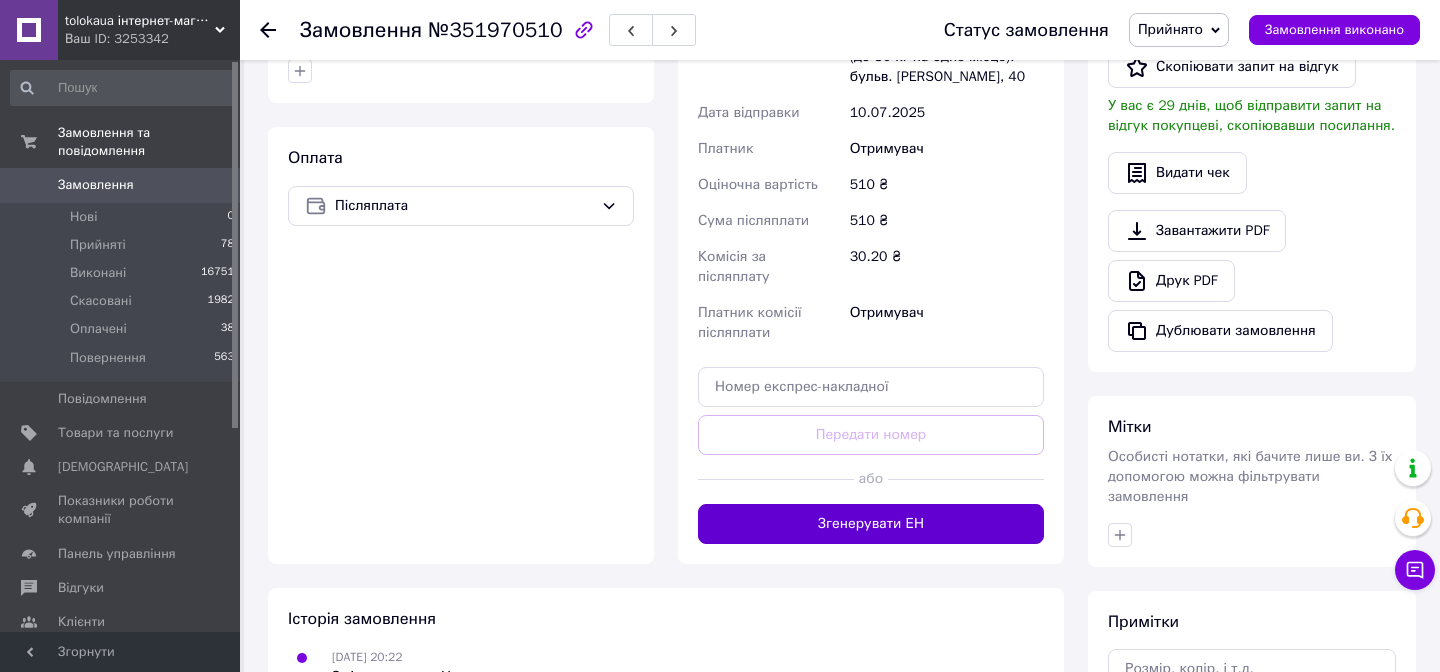click on "Згенерувати ЕН" at bounding box center [871, 524] 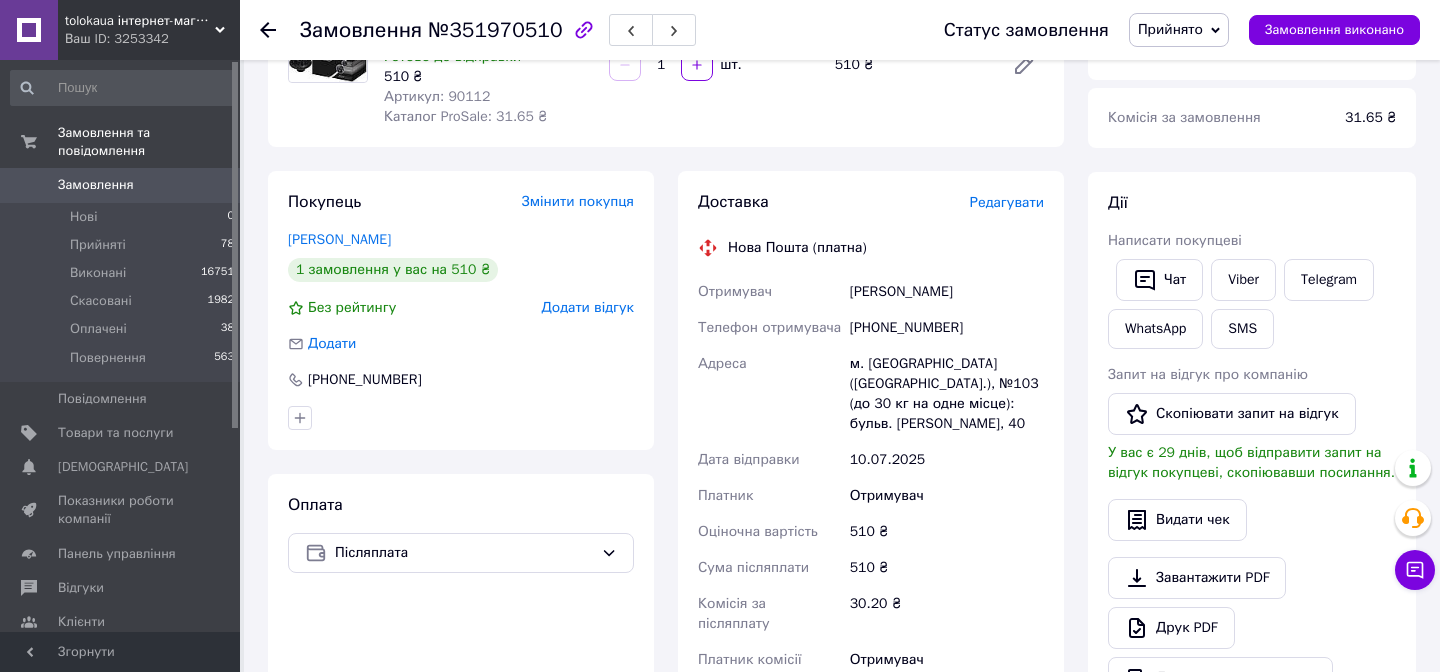 scroll, scrollTop: 221, scrollLeft: 0, axis: vertical 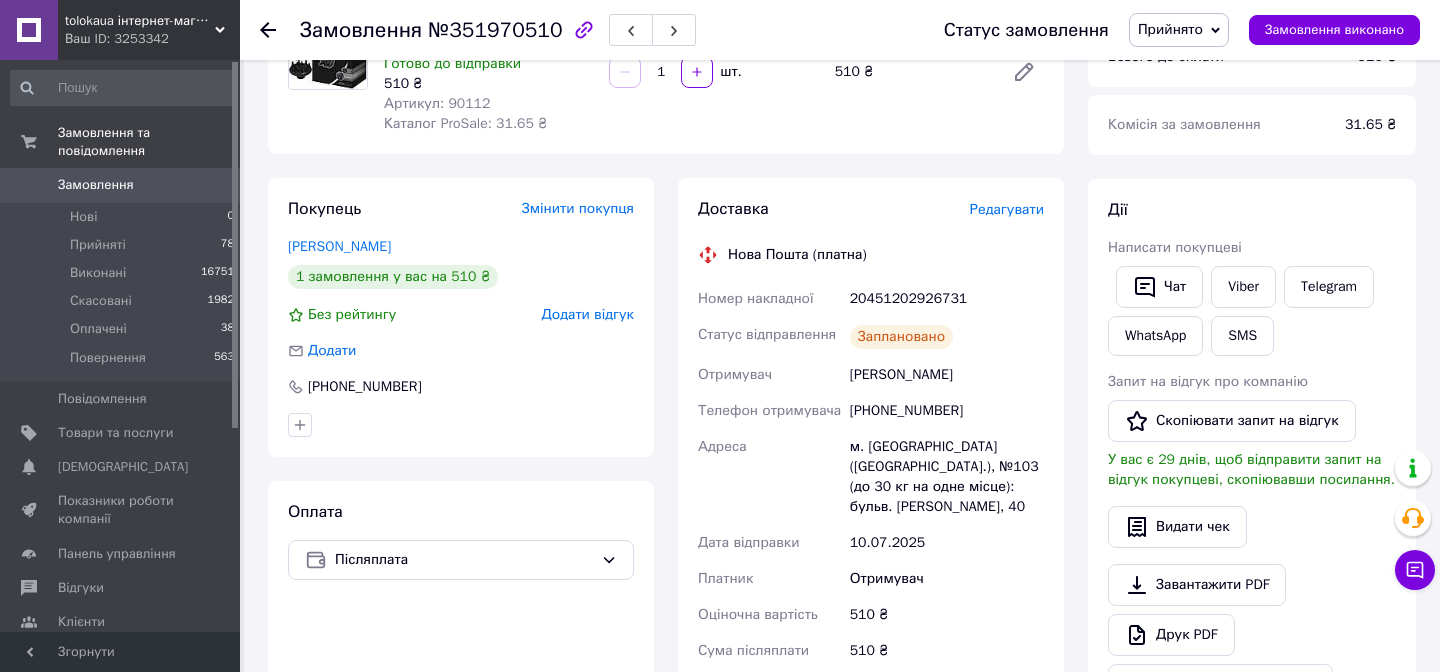 click on "20451202926731" at bounding box center [947, 299] 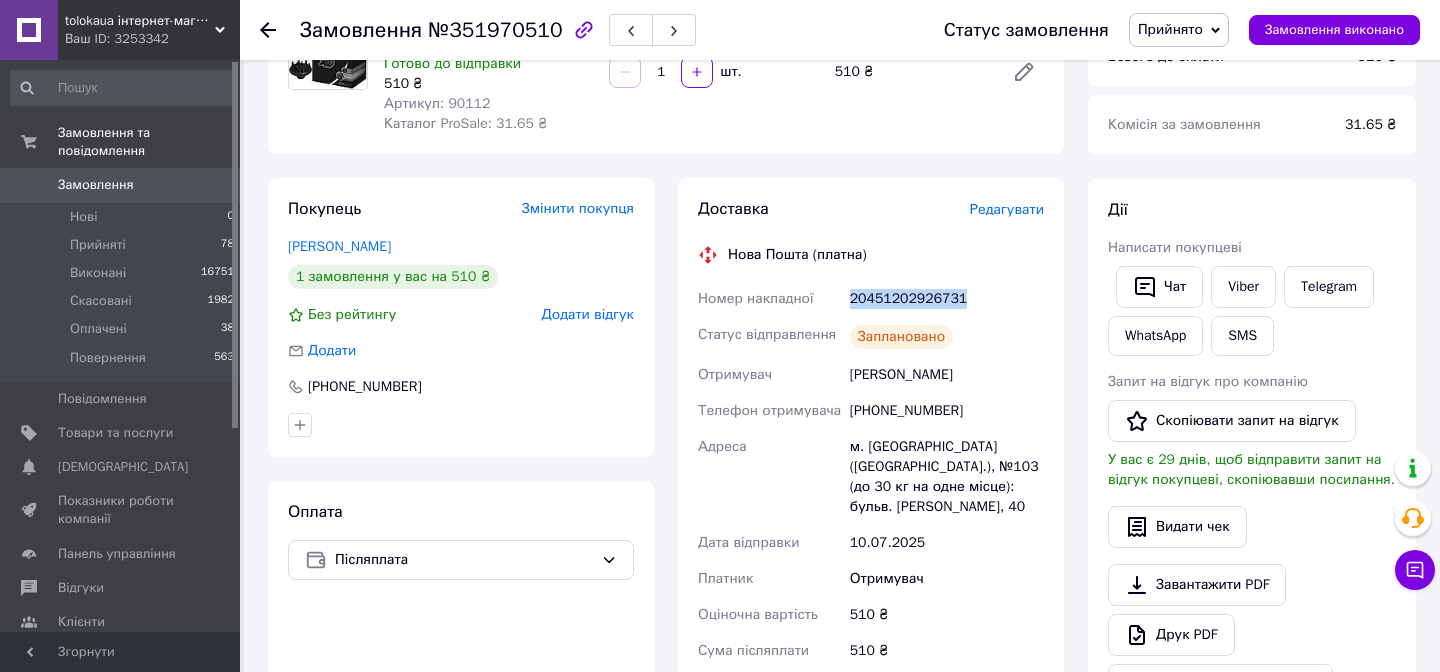 click on "20451202926731" at bounding box center [947, 299] 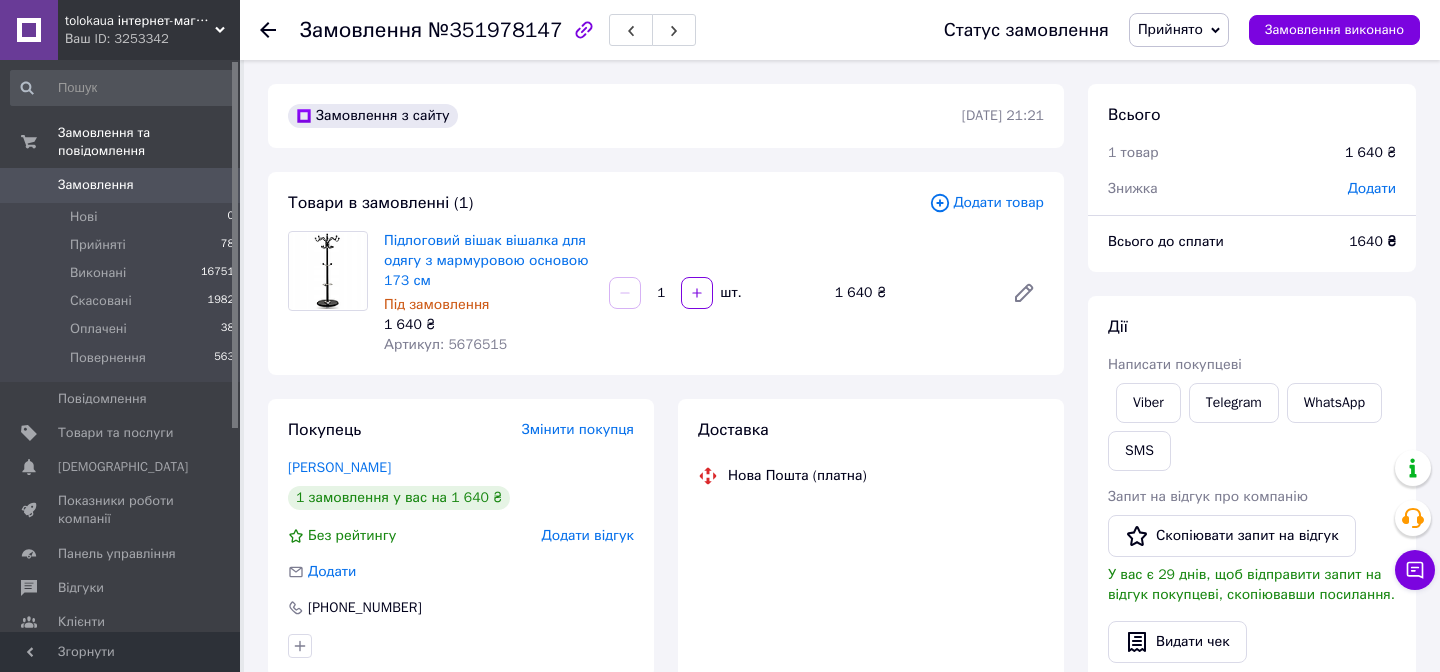 scroll, scrollTop: 0, scrollLeft: 0, axis: both 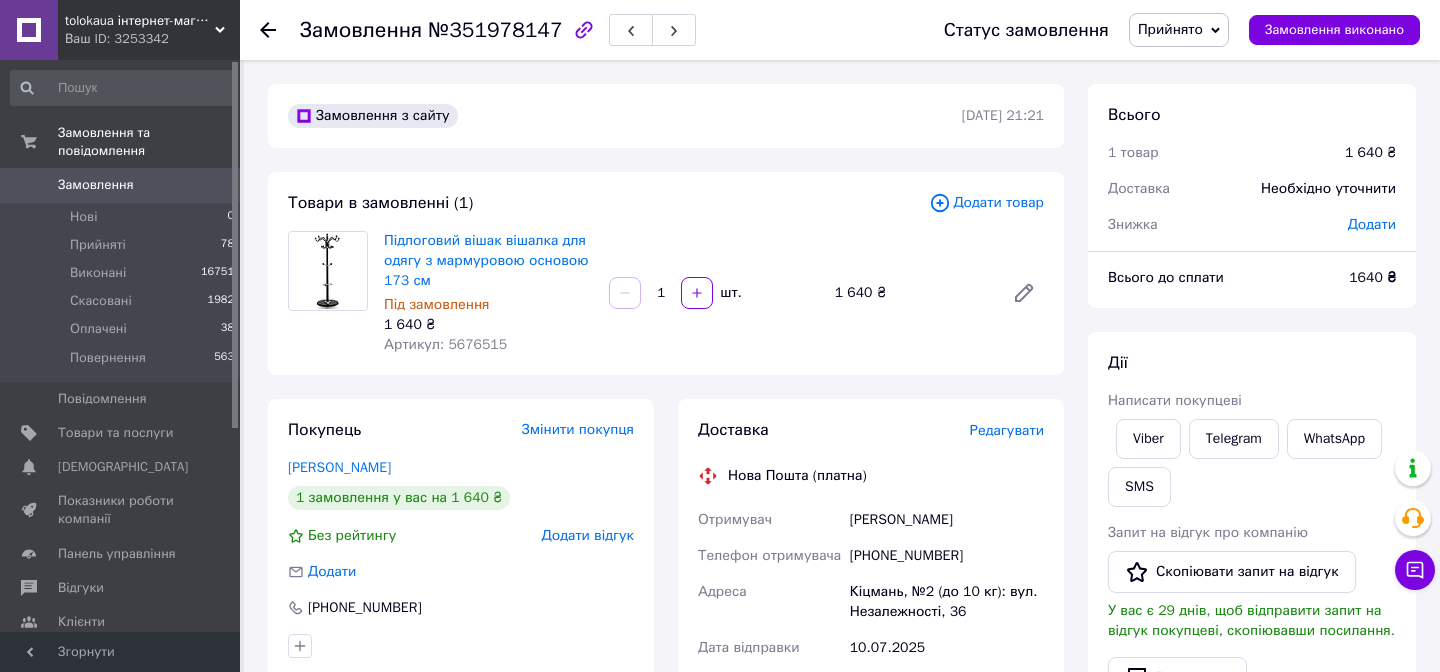 click on "[PHONE_NUMBER]" at bounding box center [947, 556] 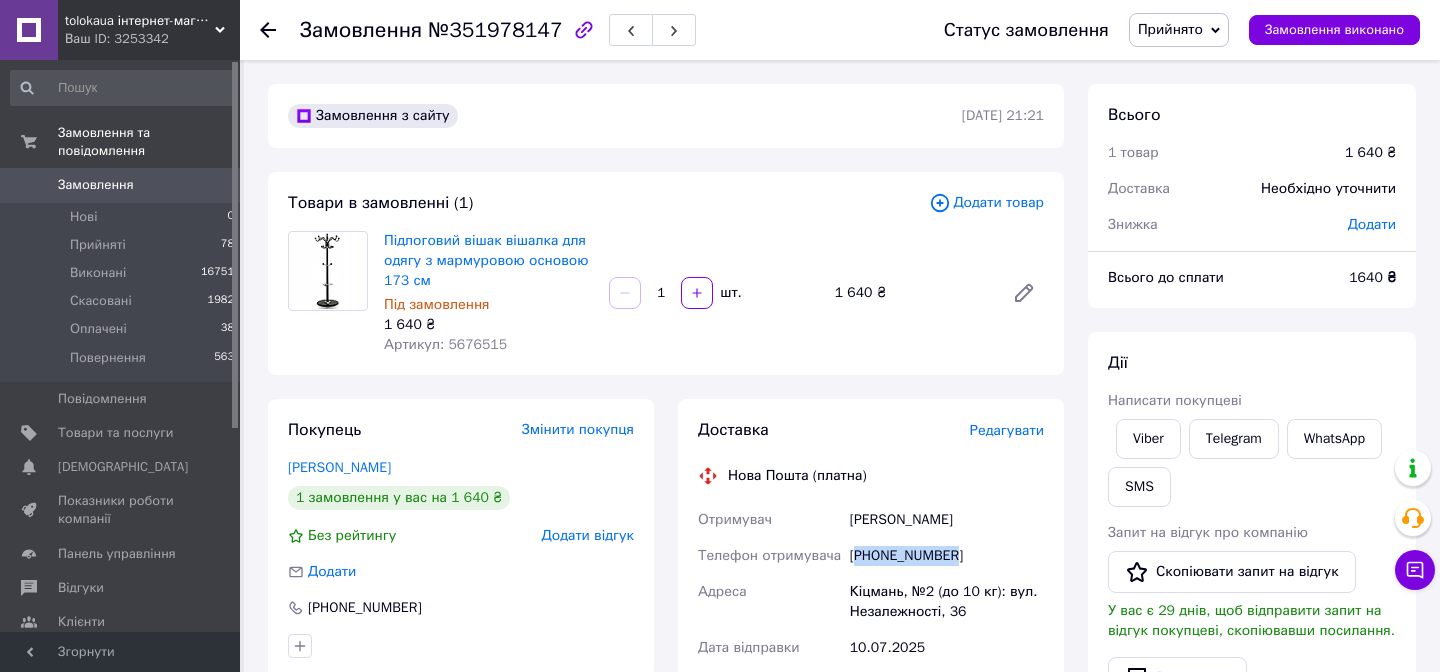 click on "[PHONE_NUMBER]" at bounding box center (947, 556) 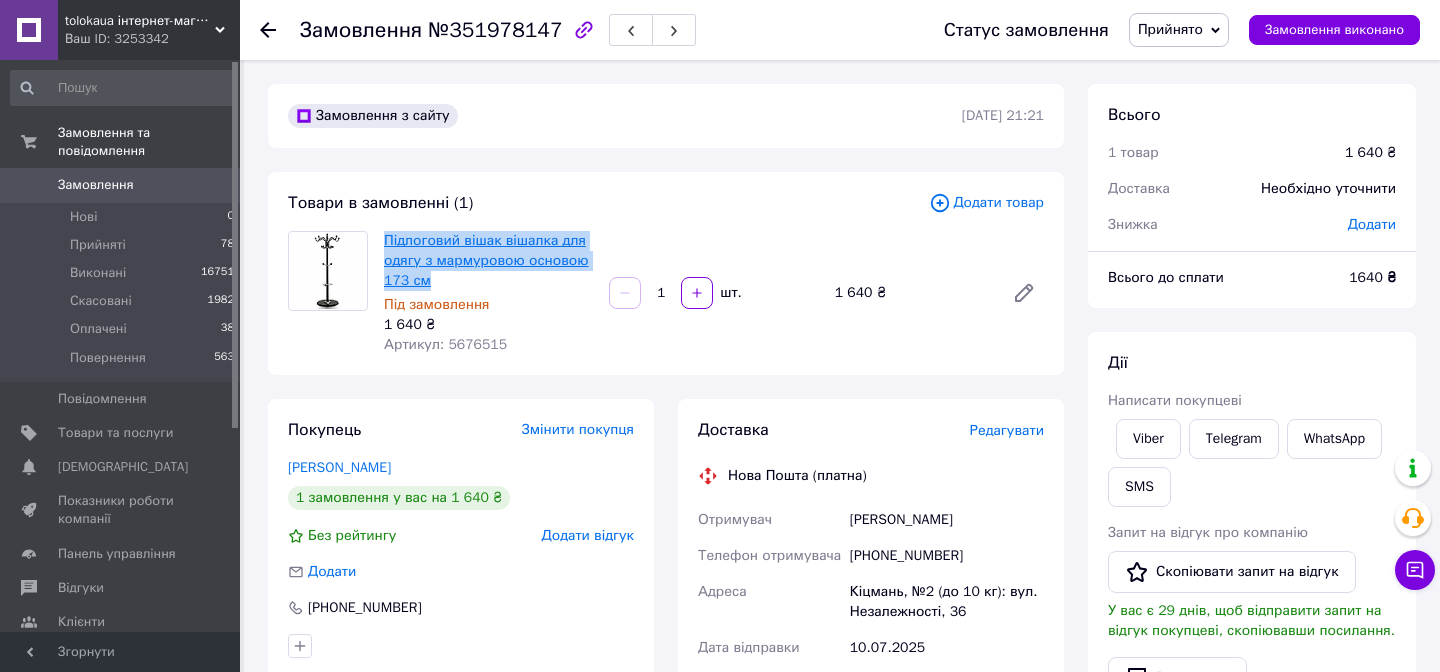 copy on "Підлоговий вішак вішалка для одягу з мармуровою основою 173 см" 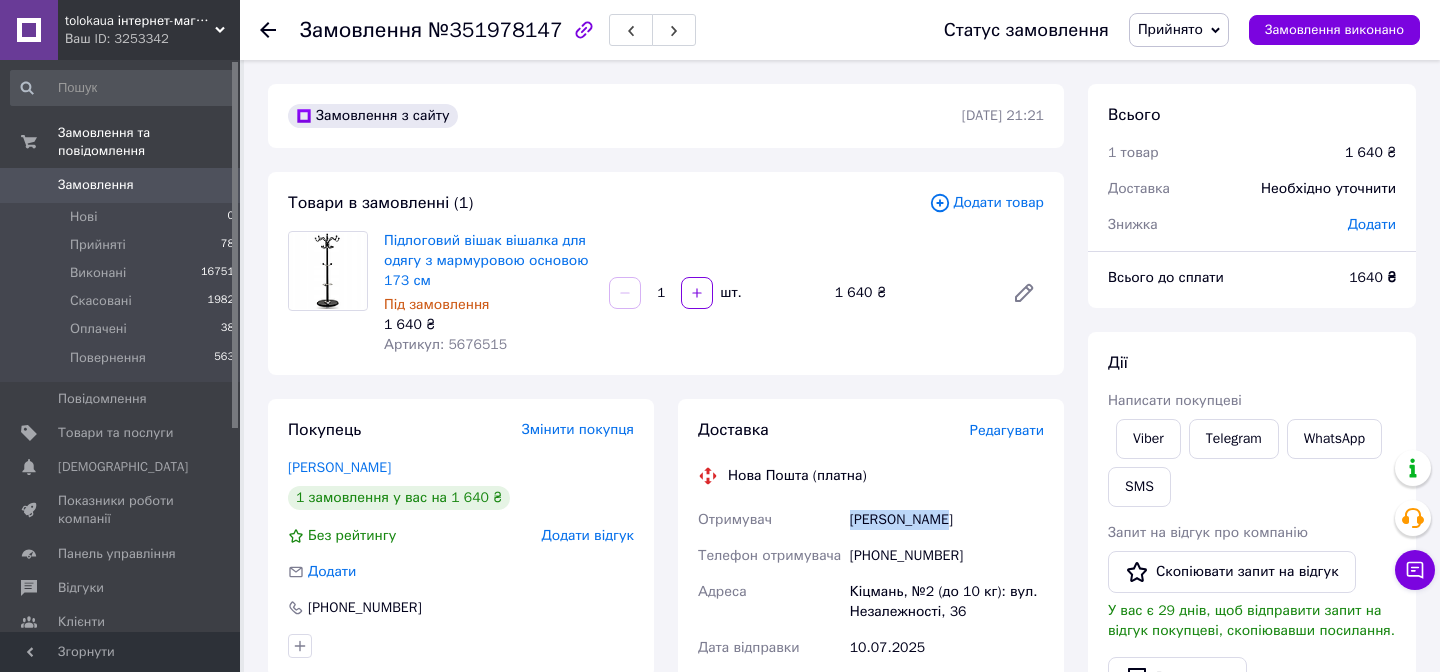 drag, startPoint x: 851, startPoint y: 522, endPoint x: 962, endPoint y: 522, distance: 111 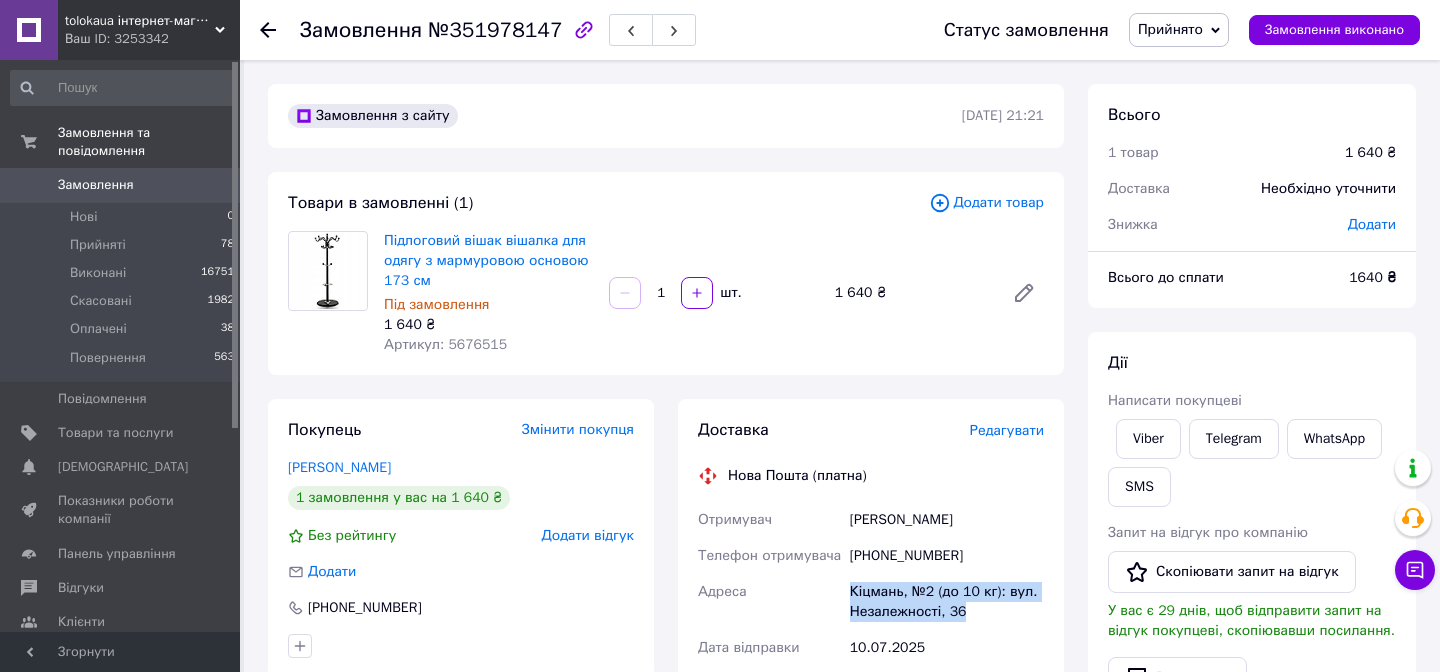 drag, startPoint x: 853, startPoint y: 590, endPoint x: 982, endPoint y: 615, distance: 131.40015 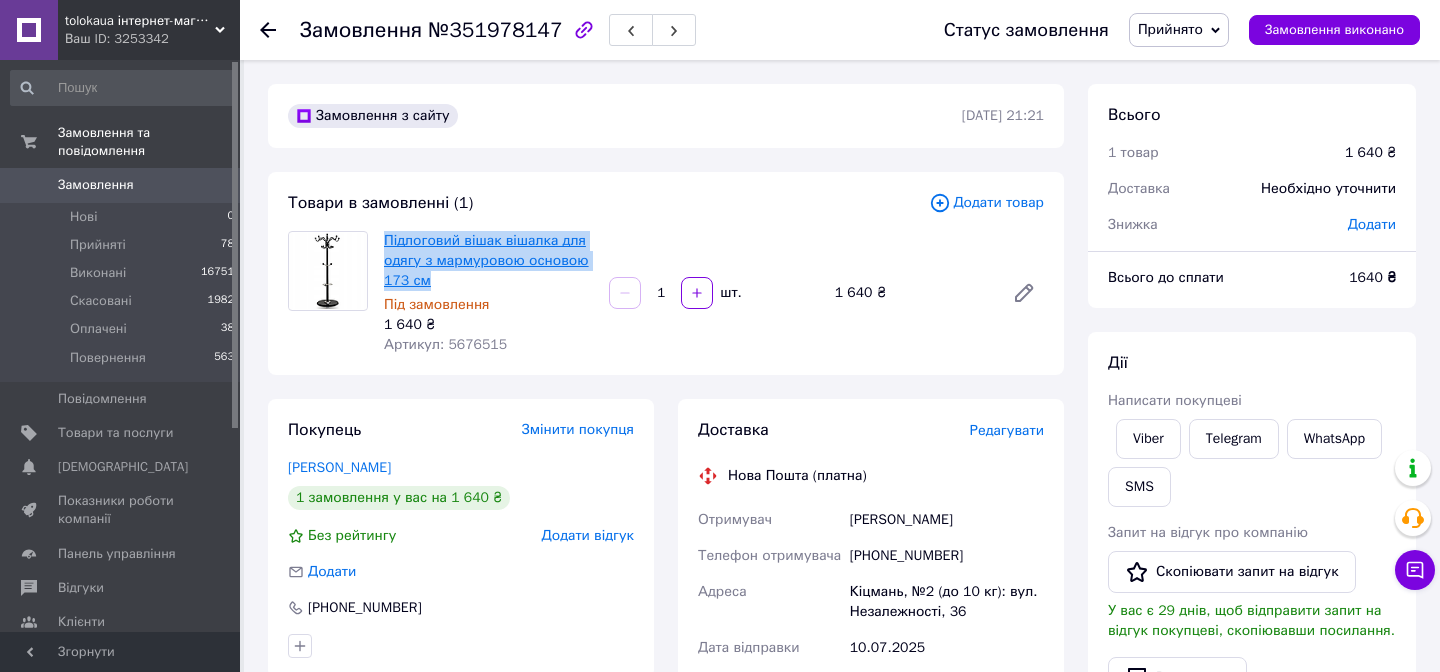 copy on "Підлоговий вішак вішалка для одягу з мармуровою основою 173 см" 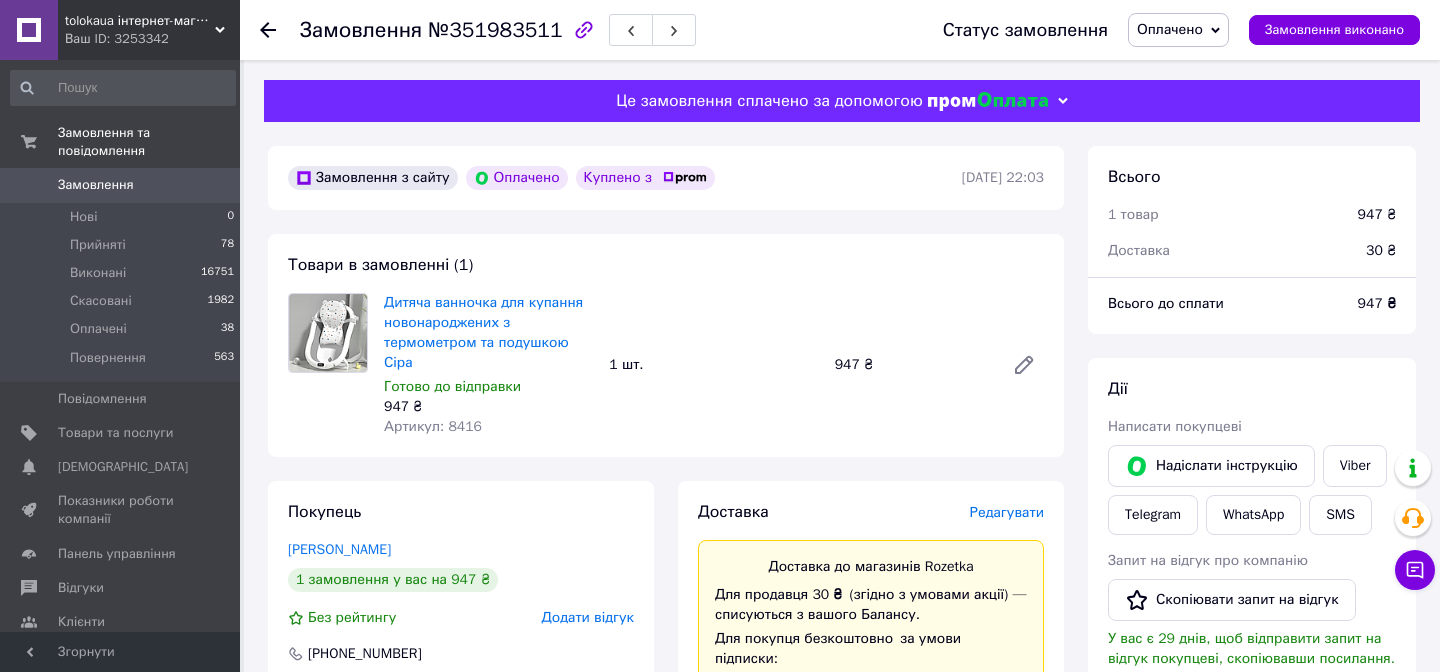 scroll, scrollTop: 0, scrollLeft: 0, axis: both 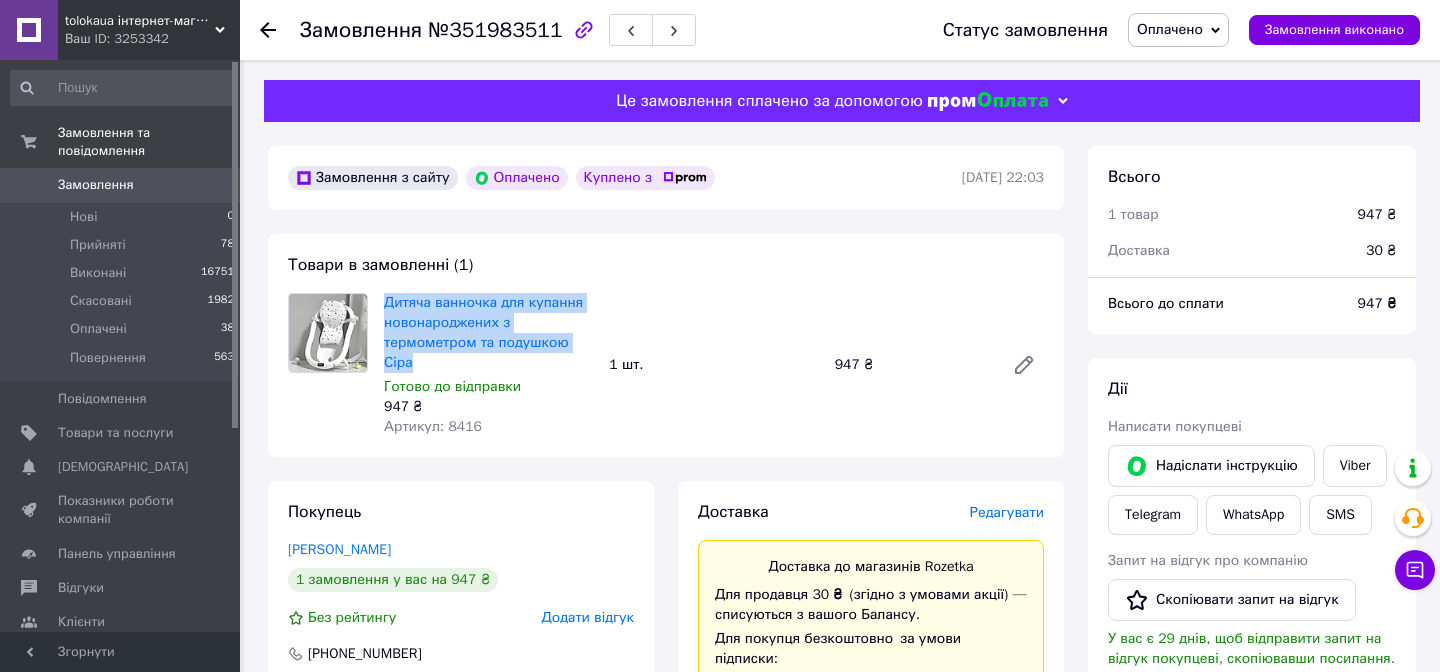 copy on "Дитяча ванночка для купання новонароджених з термометром та подушкою Сіра" 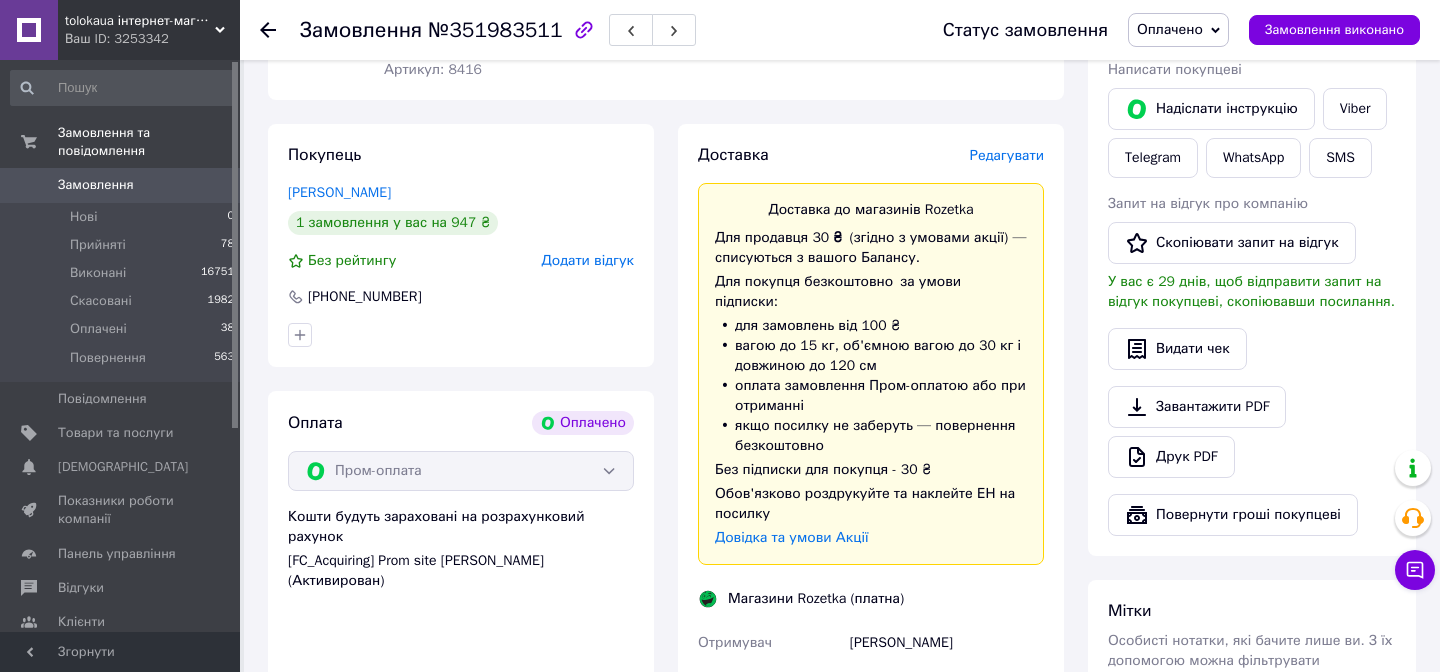 scroll, scrollTop: 492, scrollLeft: 0, axis: vertical 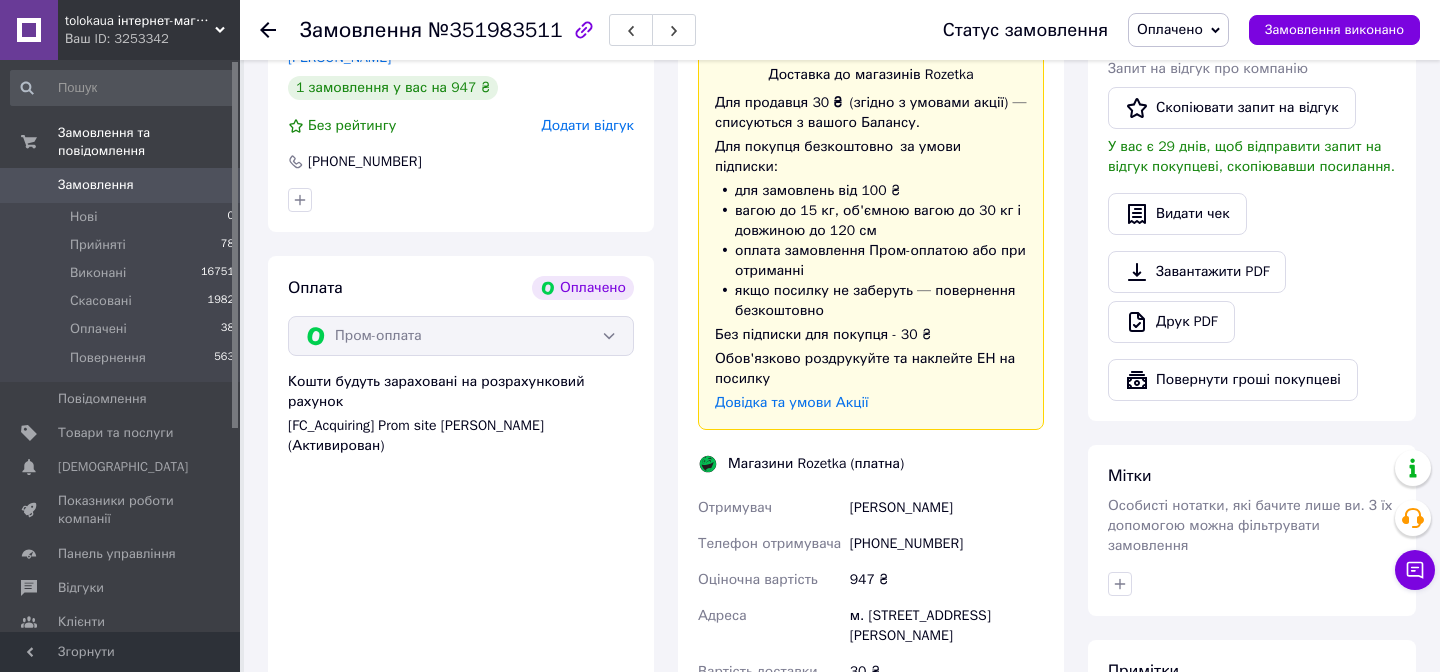 click on "[PHONE_NUMBER]" at bounding box center (947, 544) 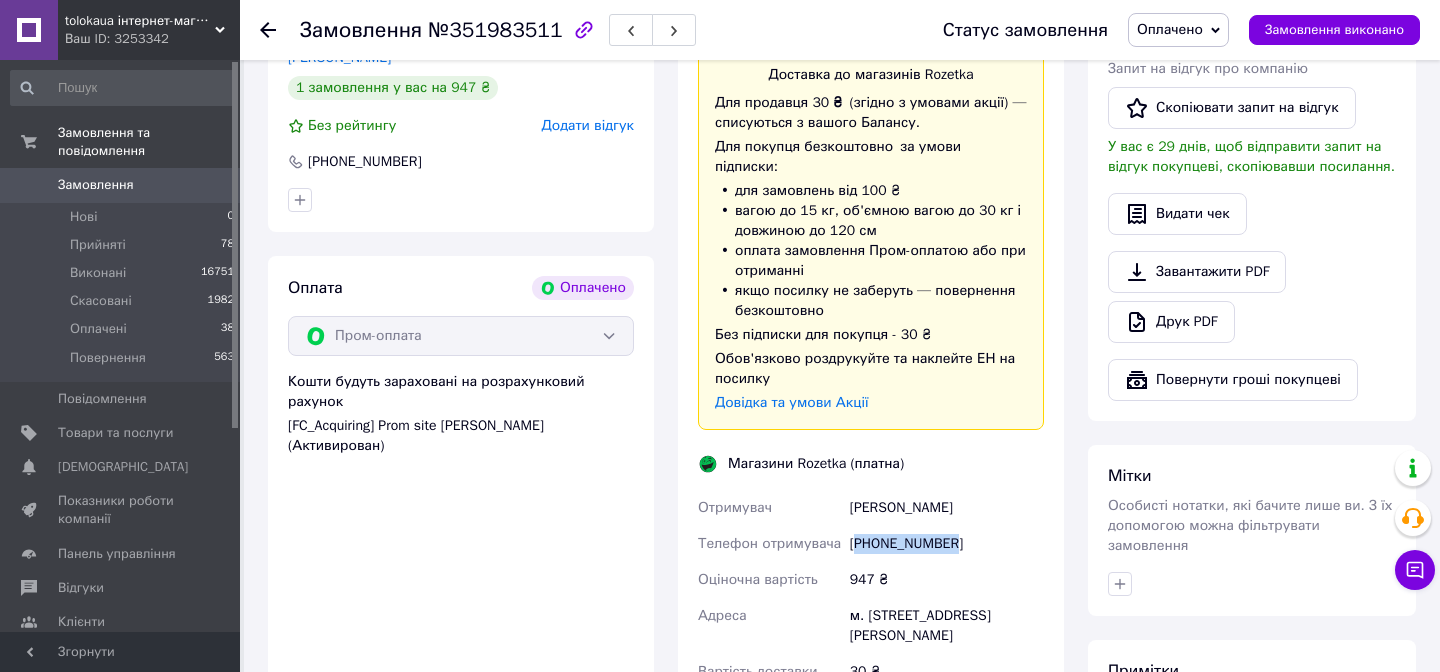 click on "+380667916630" at bounding box center [947, 544] 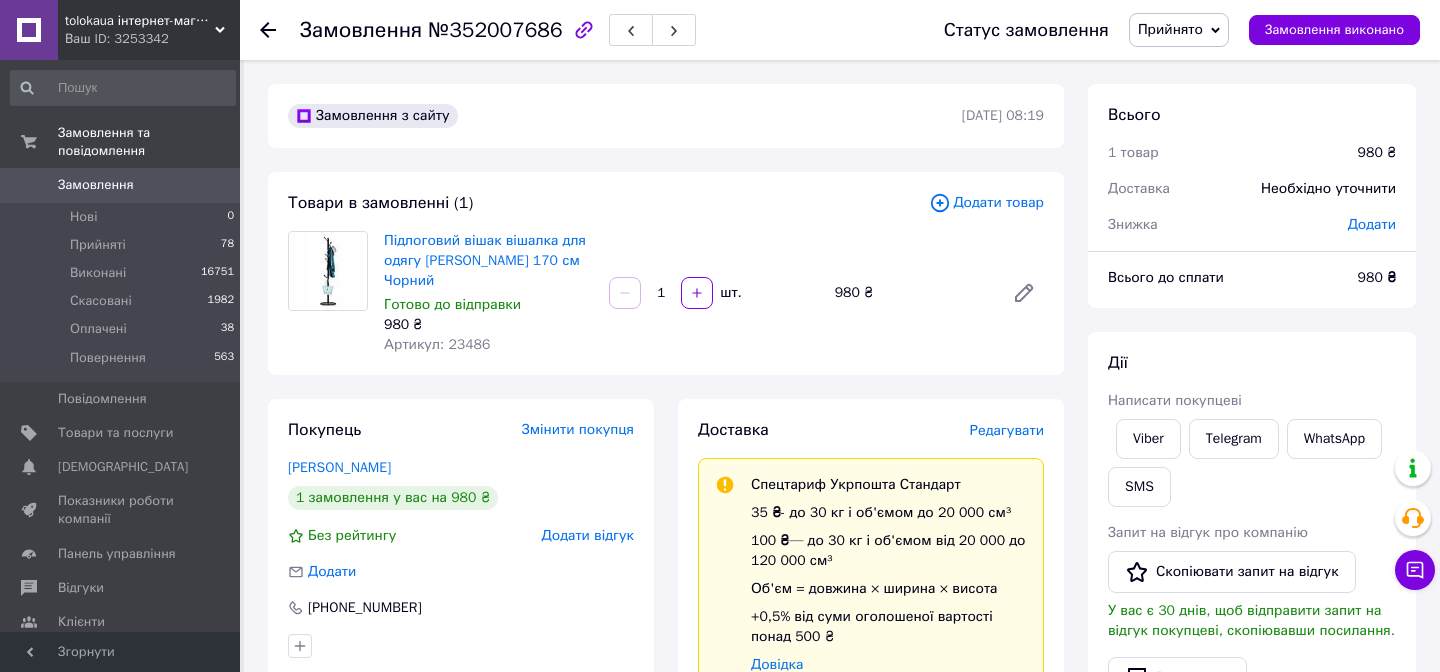 scroll, scrollTop: 0, scrollLeft: 0, axis: both 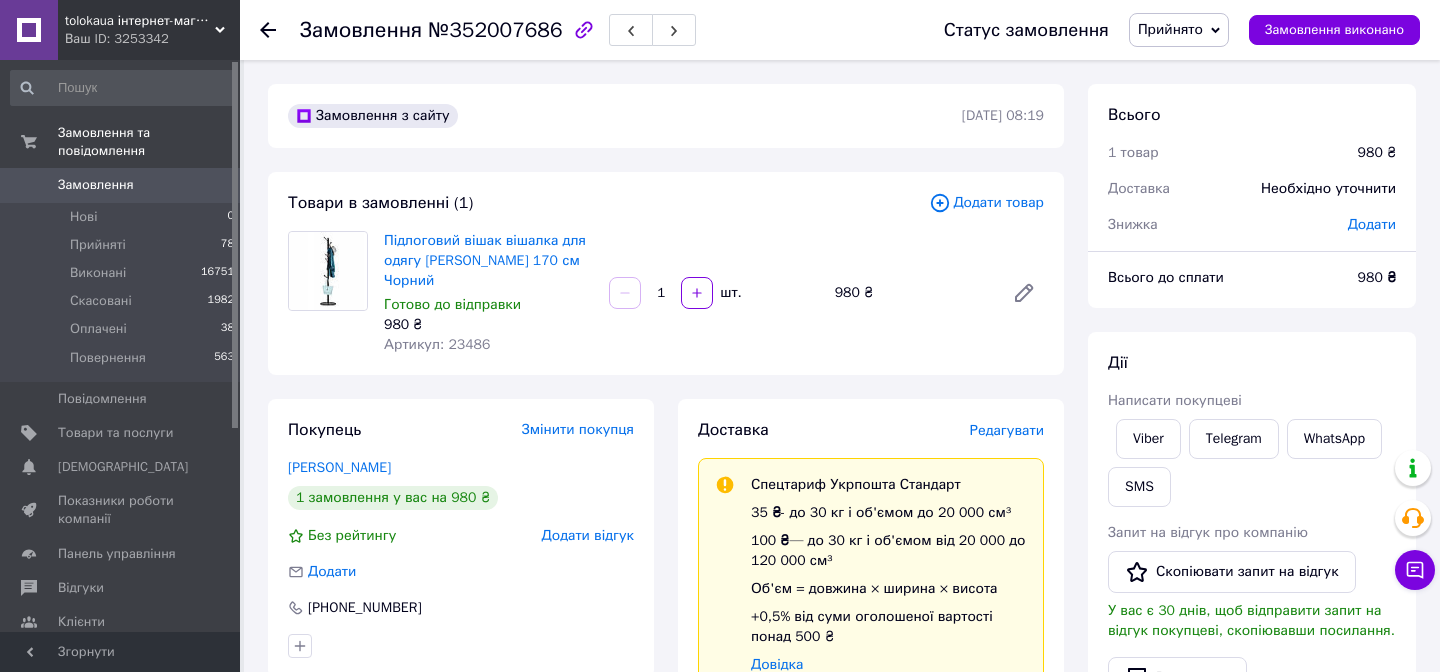 click on "Підлоговий вішак вішалка для одягу [PERSON_NAME] 170 см Чорний Готово до відправки 980 ₴ Артикул: 23486 1   шт. 980 ₴" at bounding box center [714, 293] 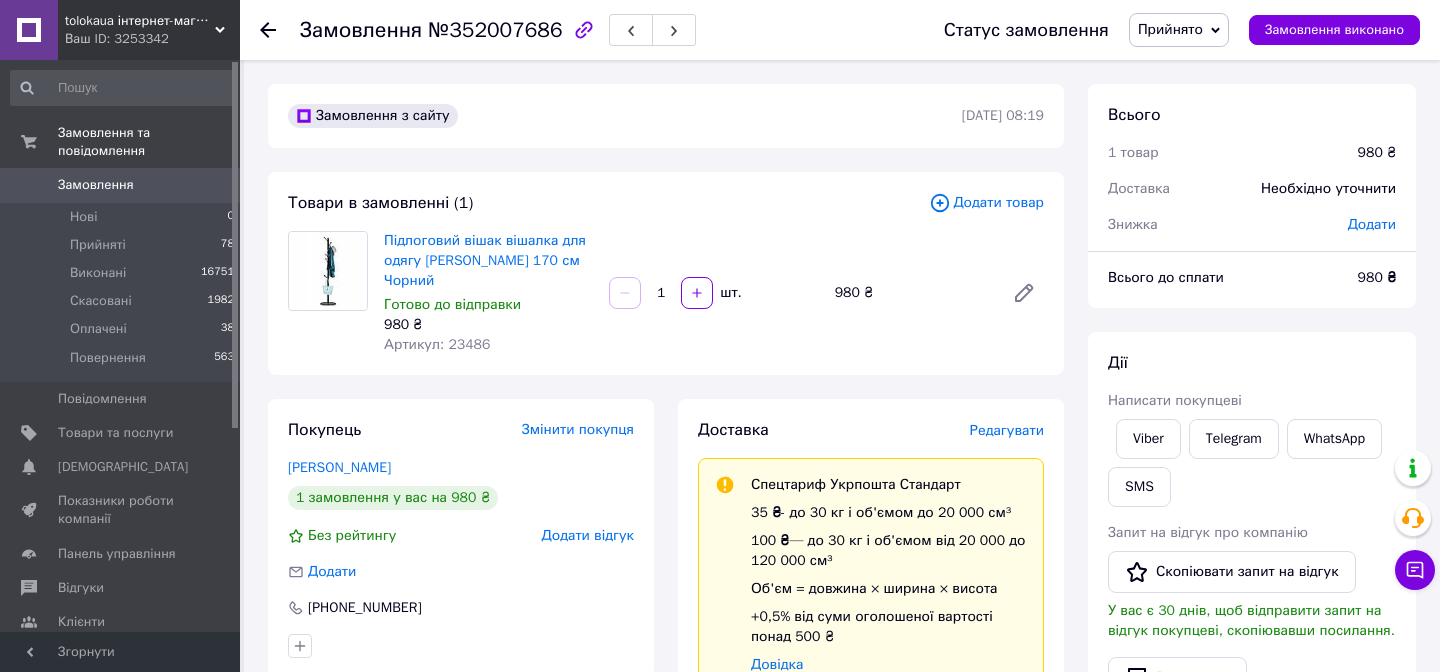 click on "Доставка" at bounding box center [834, 430] 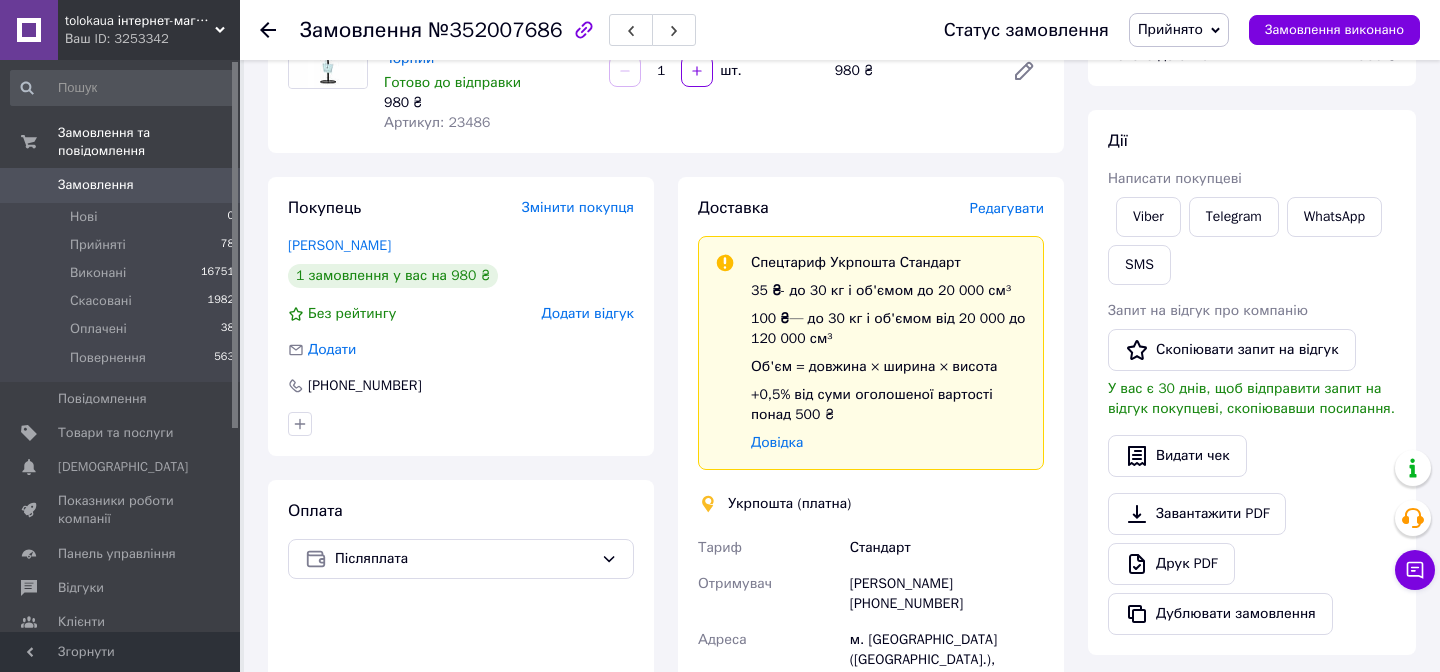 scroll, scrollTop: 0, scrollLeft: 0, axis: both 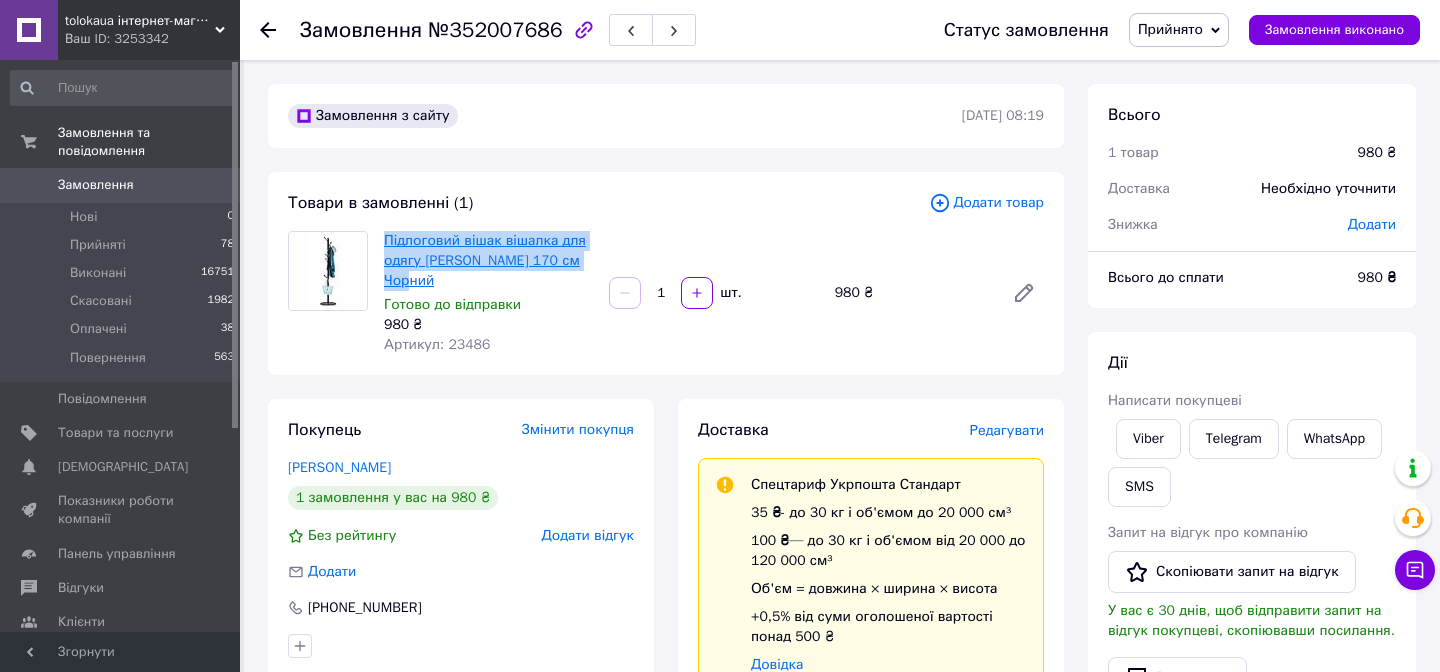 copy on "Підлоговий вішак вішалка для одягу [PERSON_NAME] 170 см Чорний" 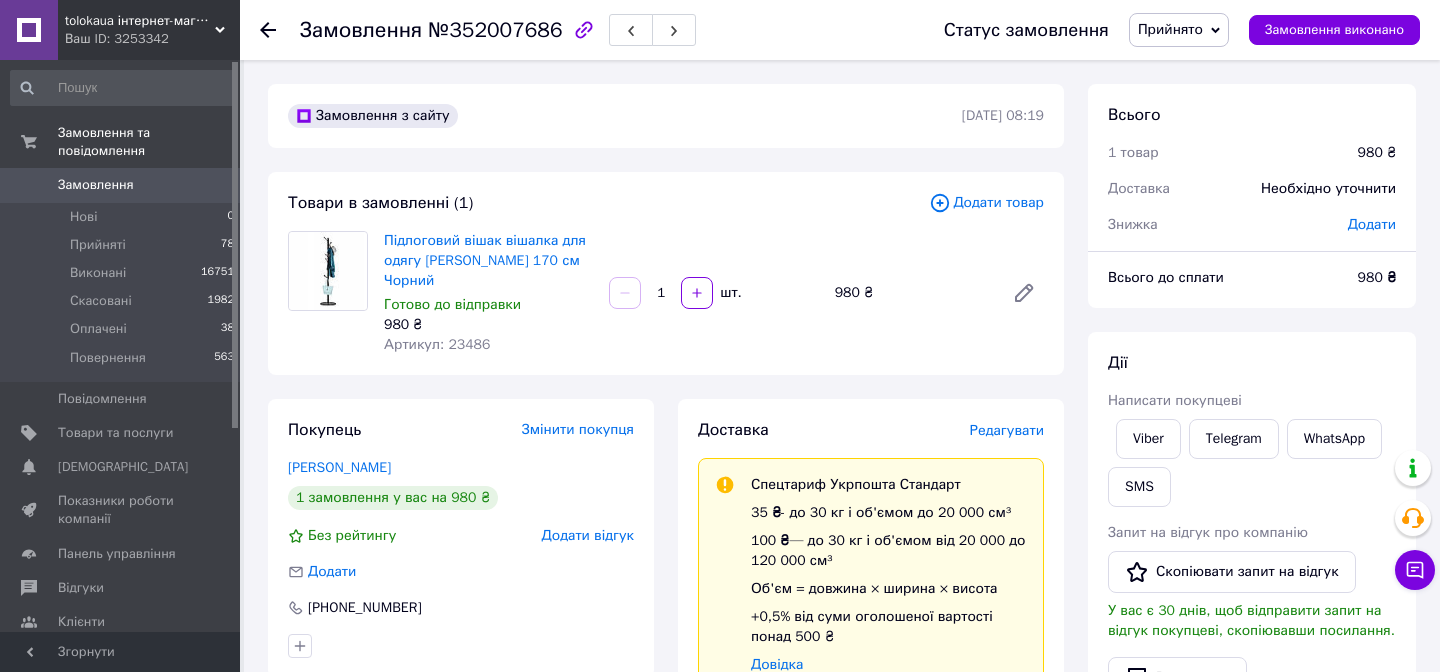 click on "№352007686" at bounding box center (495, 30) 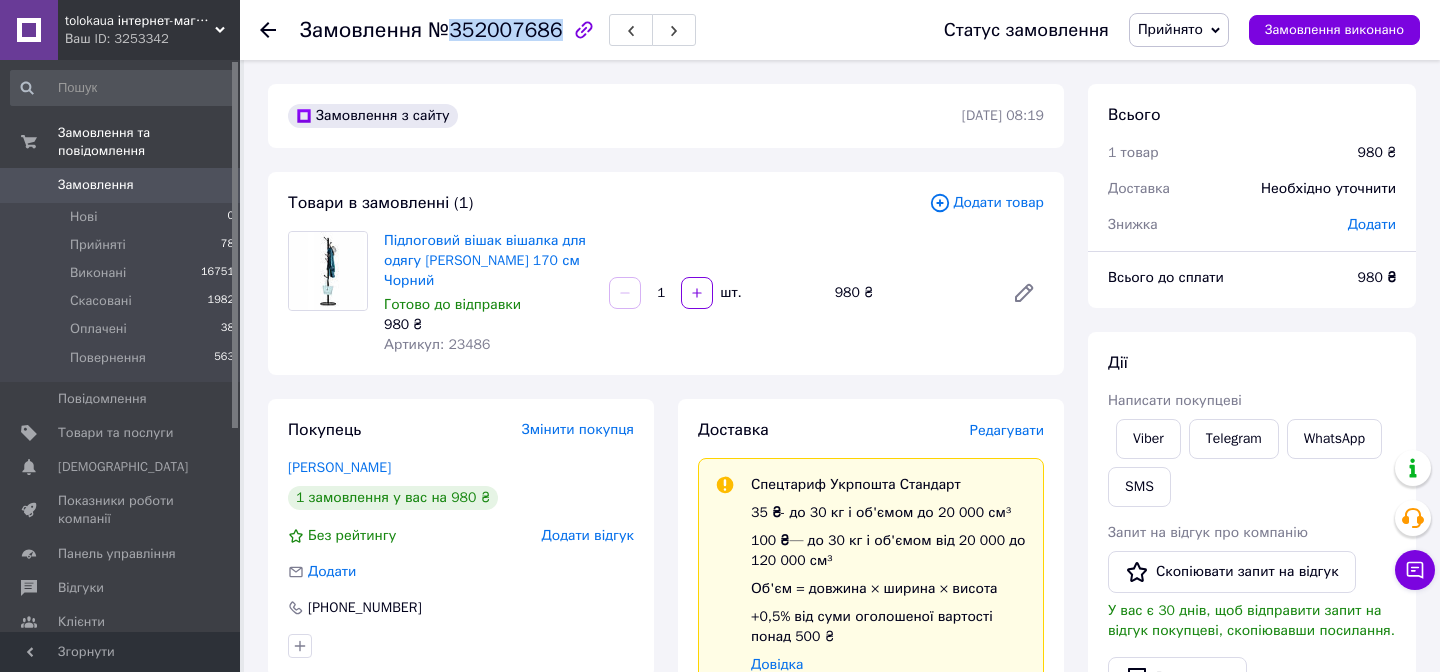 click on "№352007686" at bounding box center (495, 30) 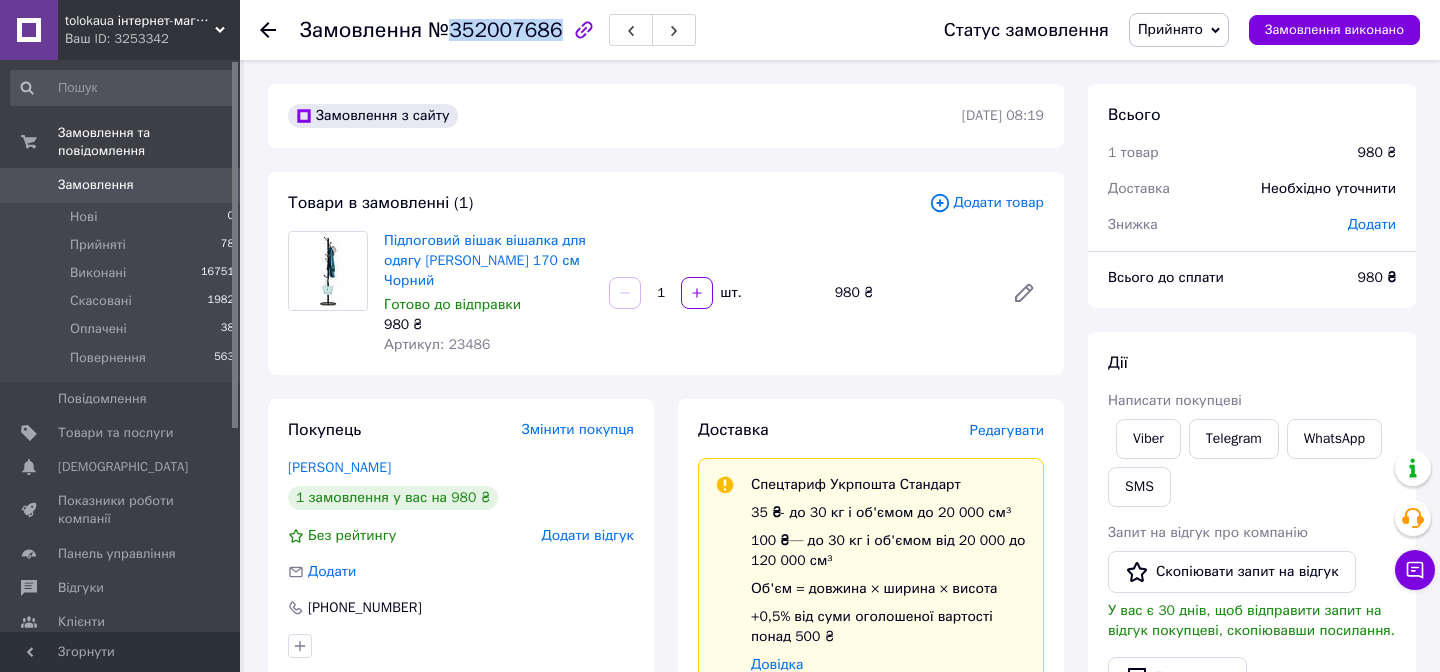 copy on "352007686" 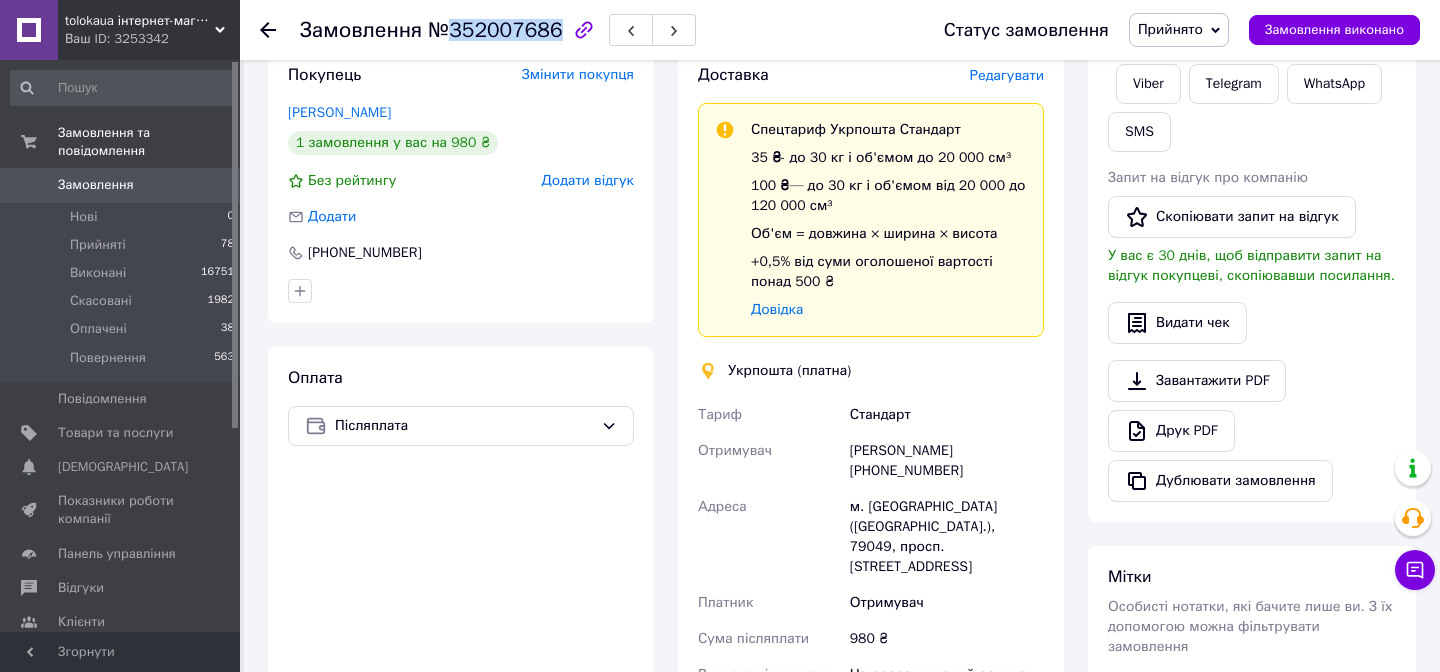 scroll, scrollTop: 368, scrollLeft: 0, axis: vertical 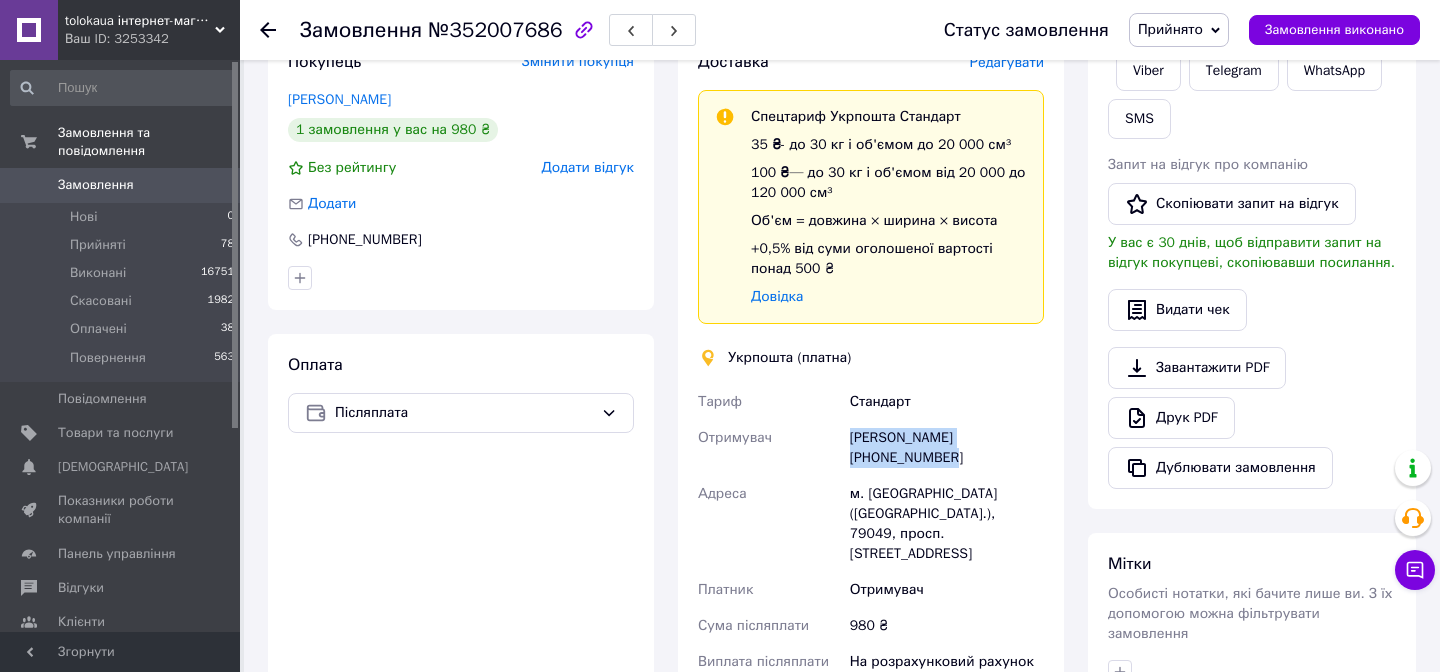 drag, startPoint x: 849, startPoint y: 437, endPoint x: 1005, endPoint y: 456, distance: 157.15279 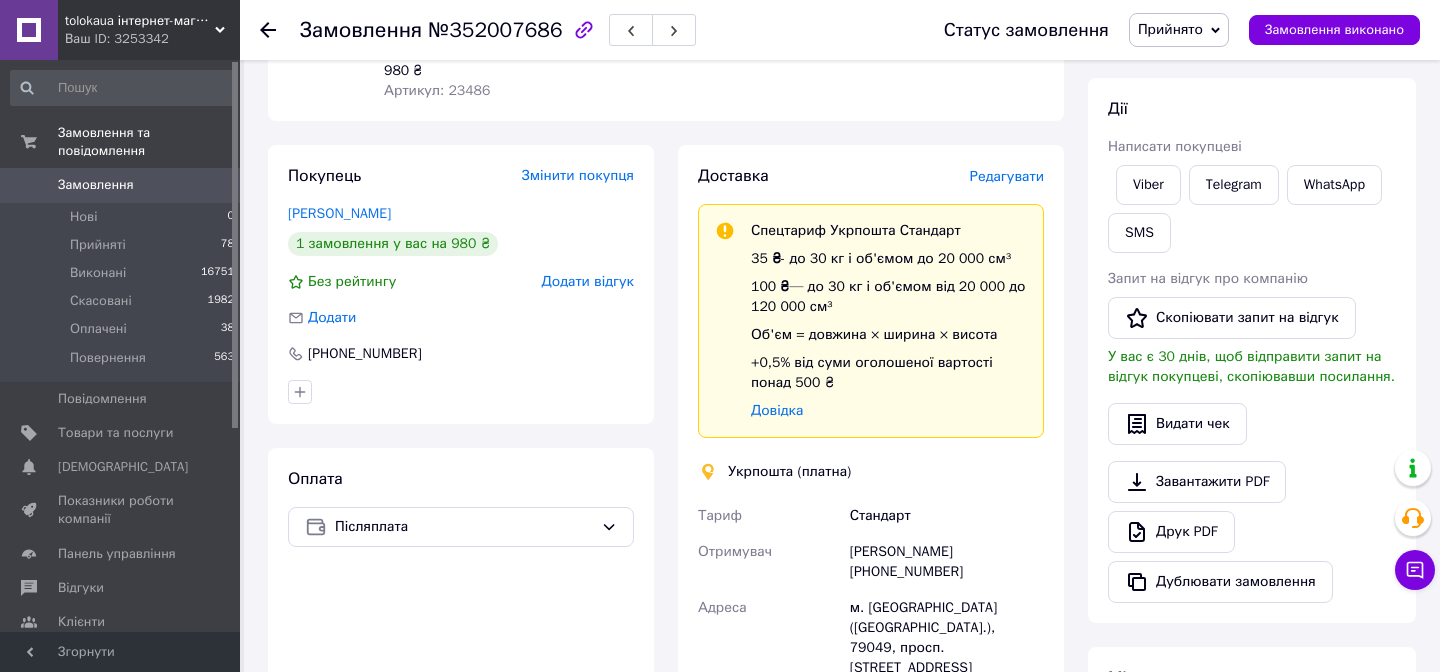 click on "Редагувати" at bounding box center (1007, 176) 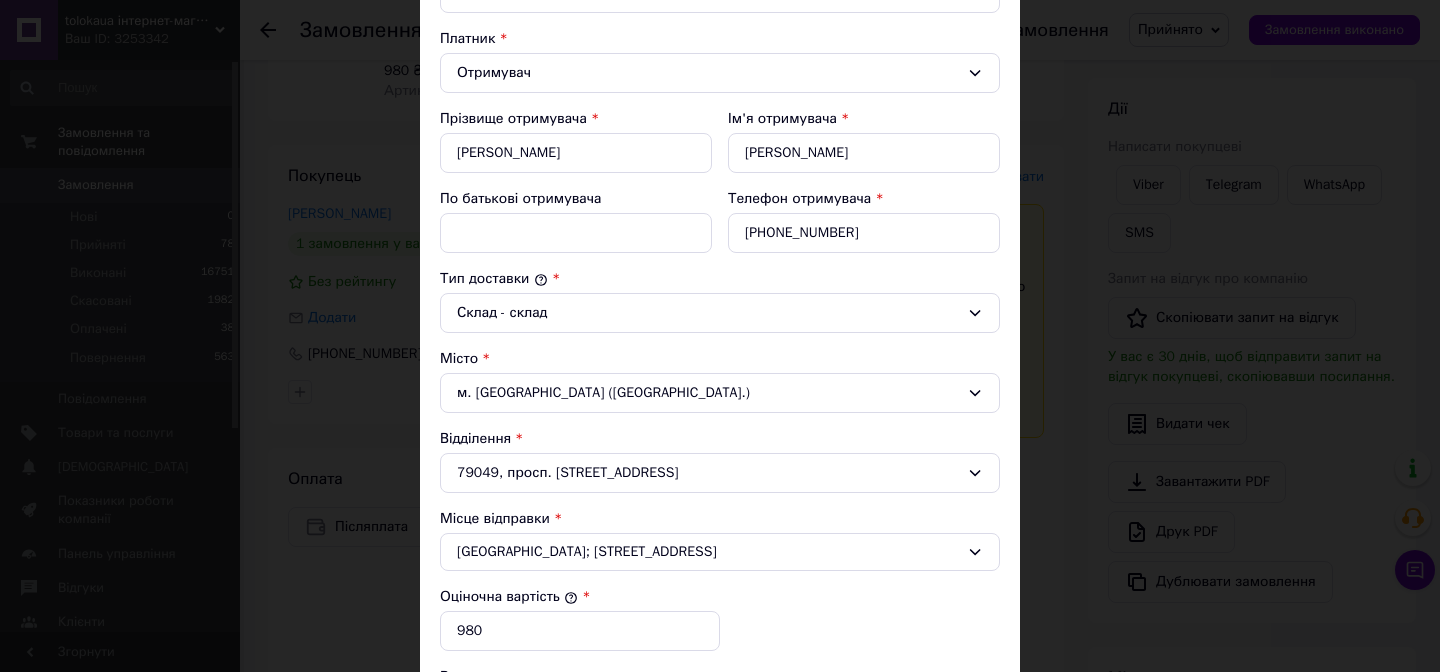 scroll, scrollTop: 765, scrollLeft: 0, axis: vertical 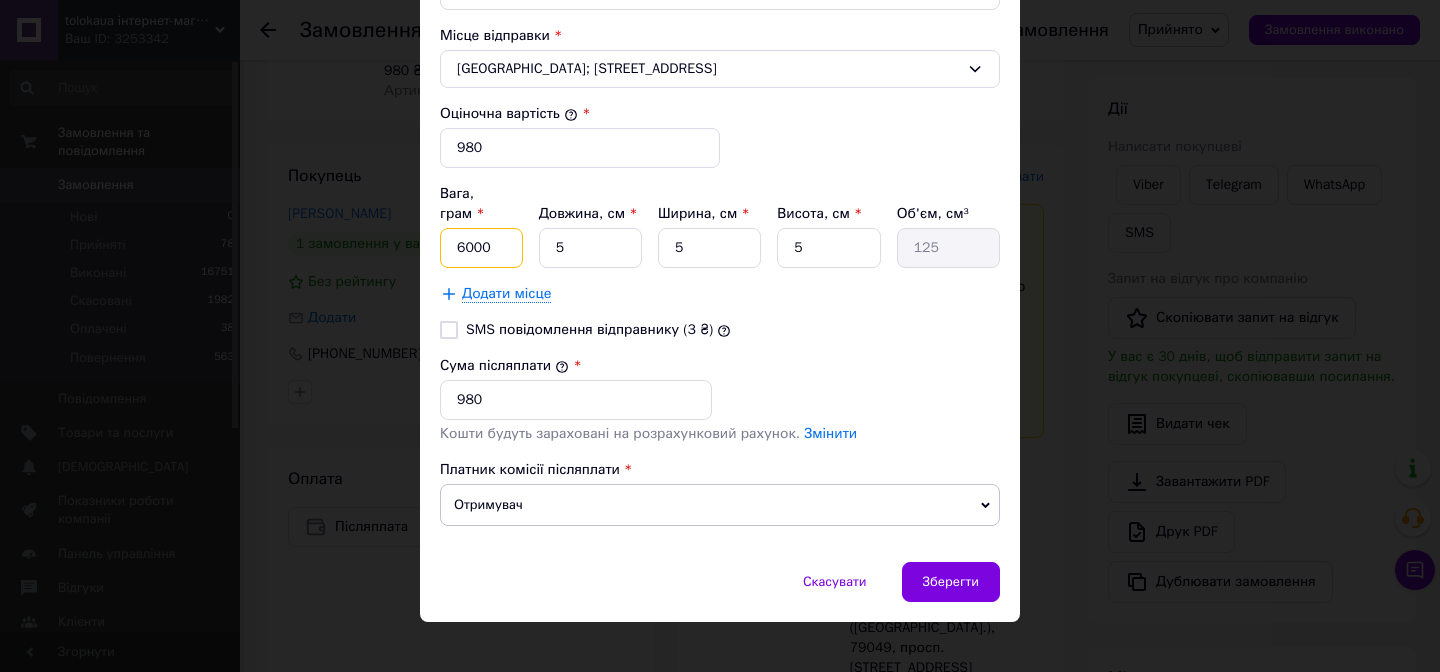 click on "6000" at bounding box center (481, 248) 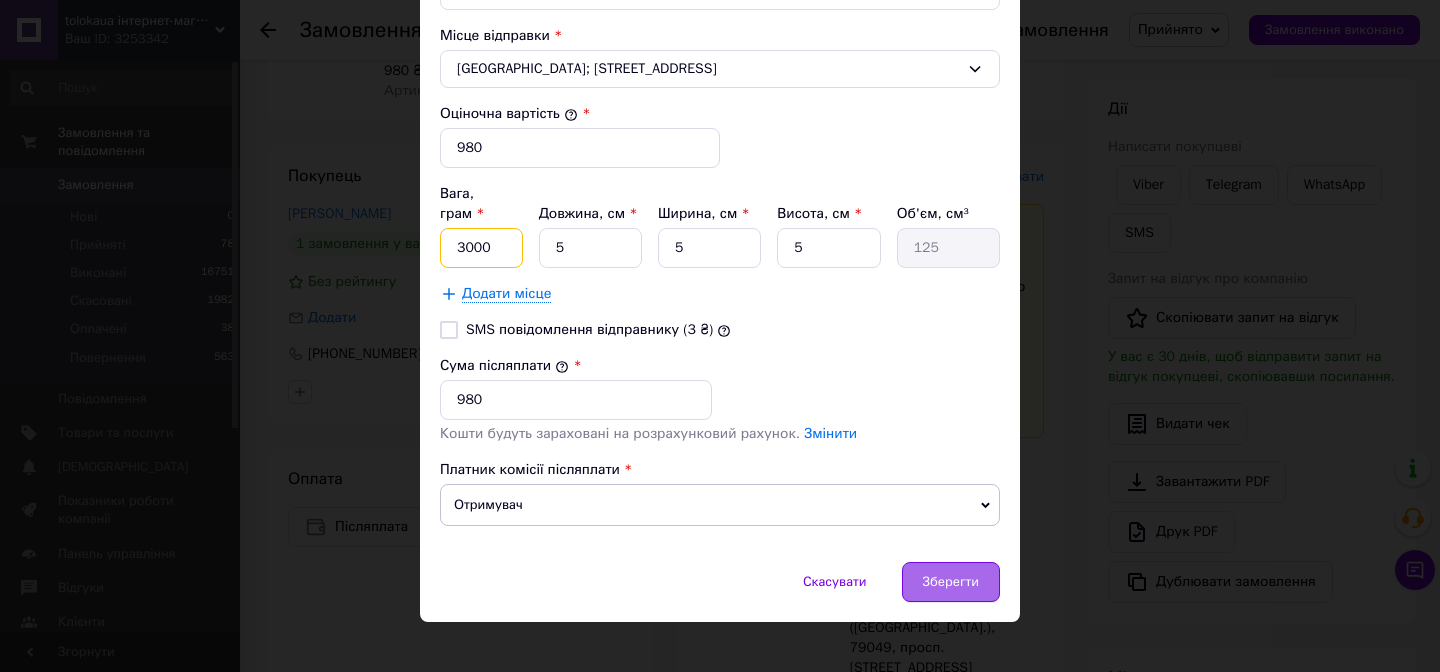 type on "3000" 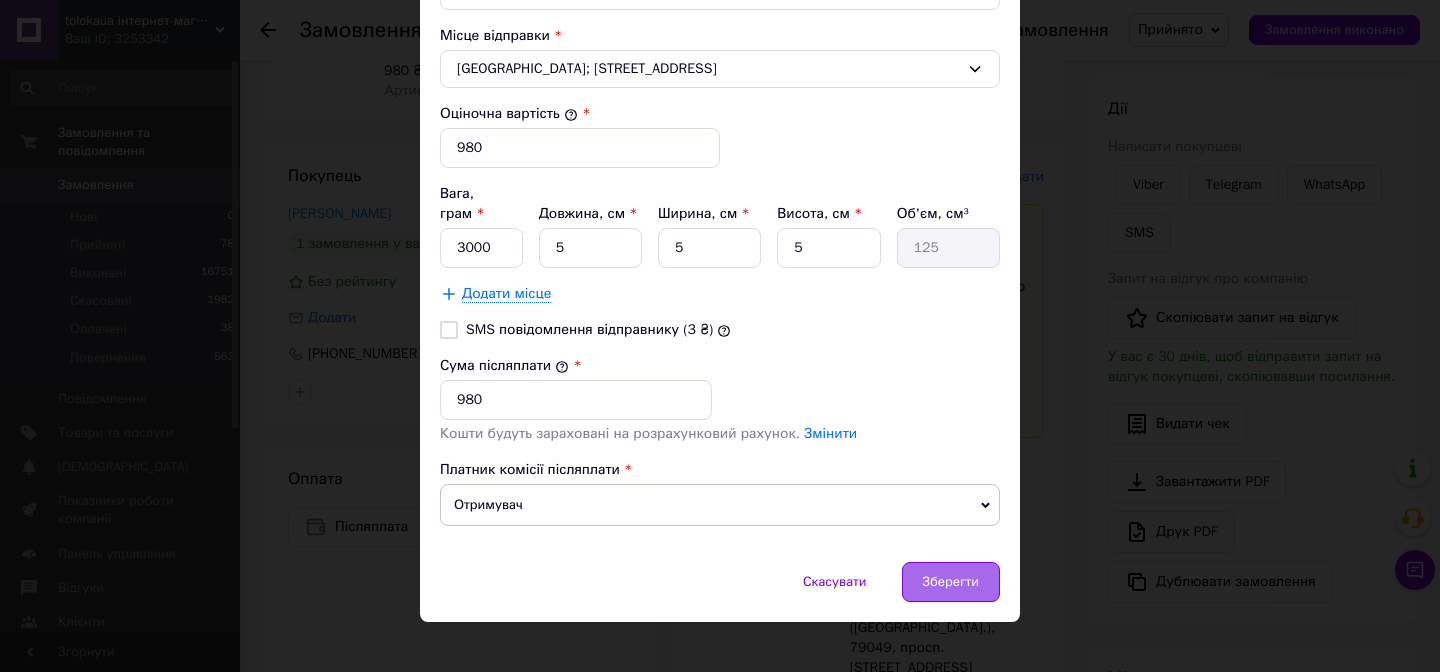 click on "Зберегти" at bounding box center (951, 582) 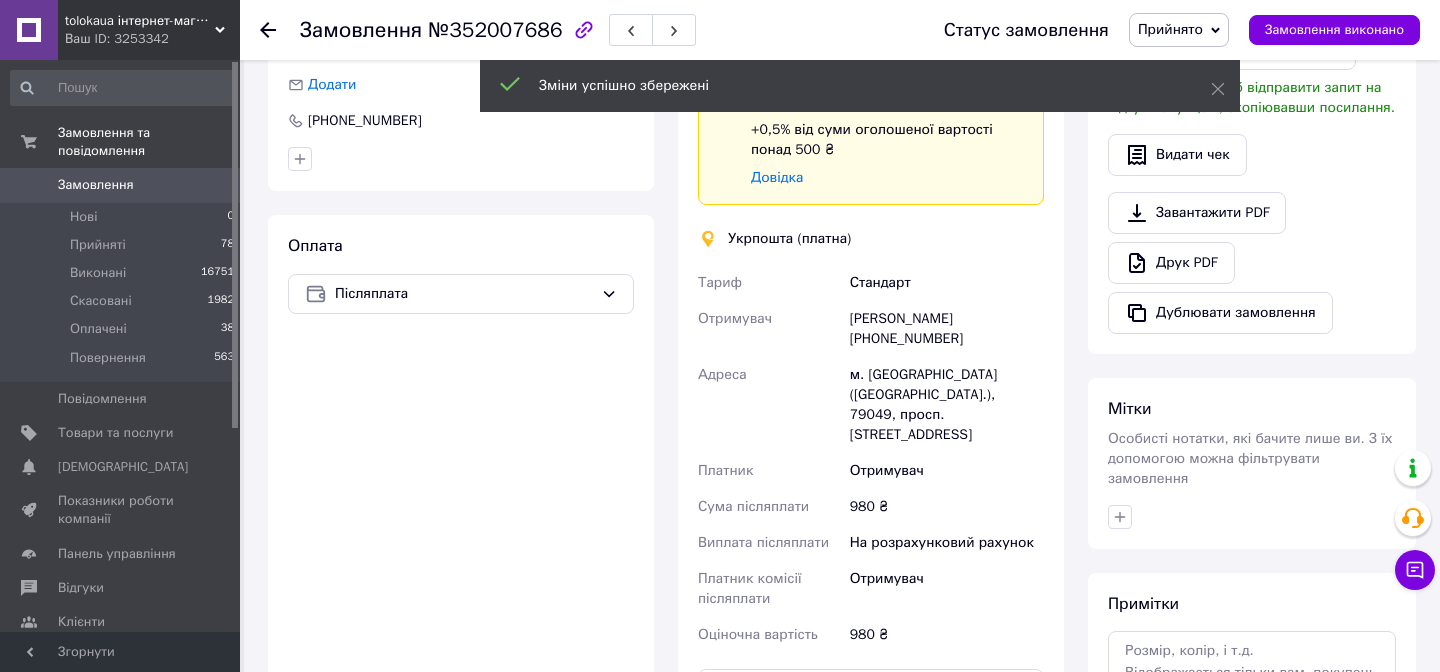 scroll, scrollTop: 682, scrollLeft: 0, axis: vertical 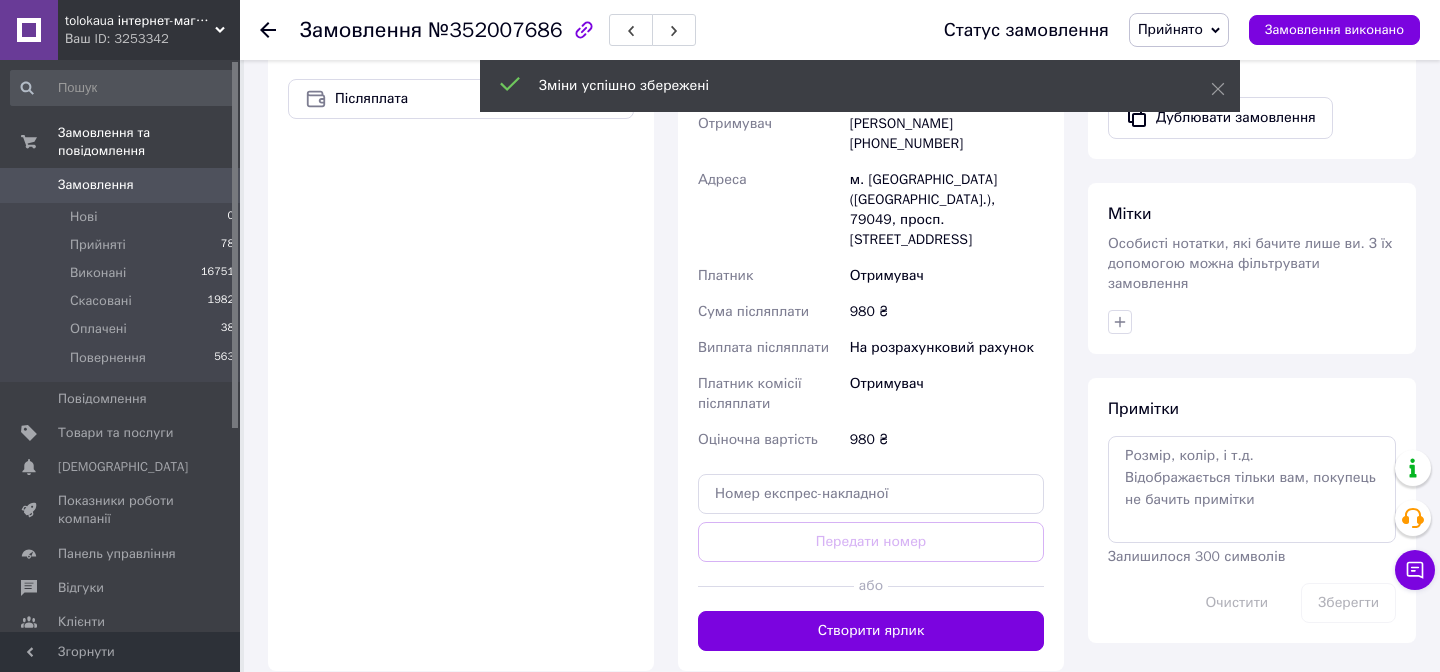 click on "Створити ярлик" at bounding box center (871, 631) 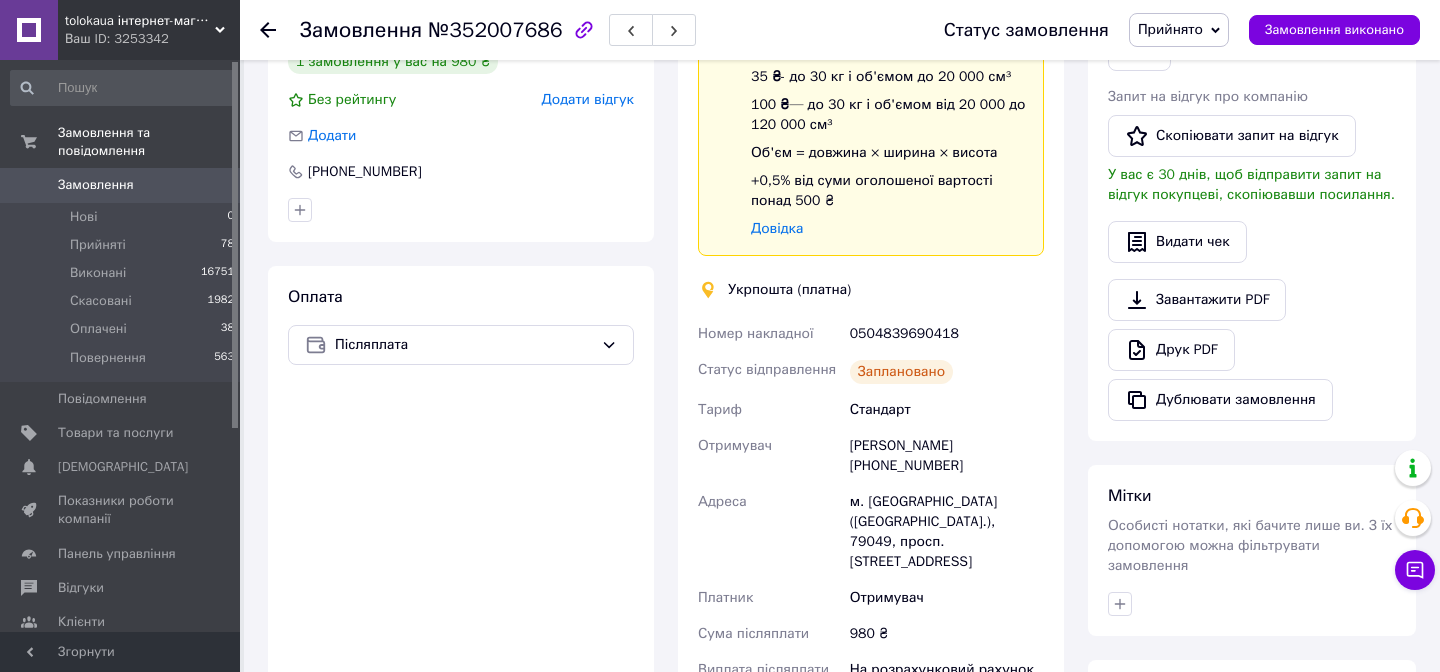 scroll, scrollTop: 393, scrollLeft: 0, axis: vertical 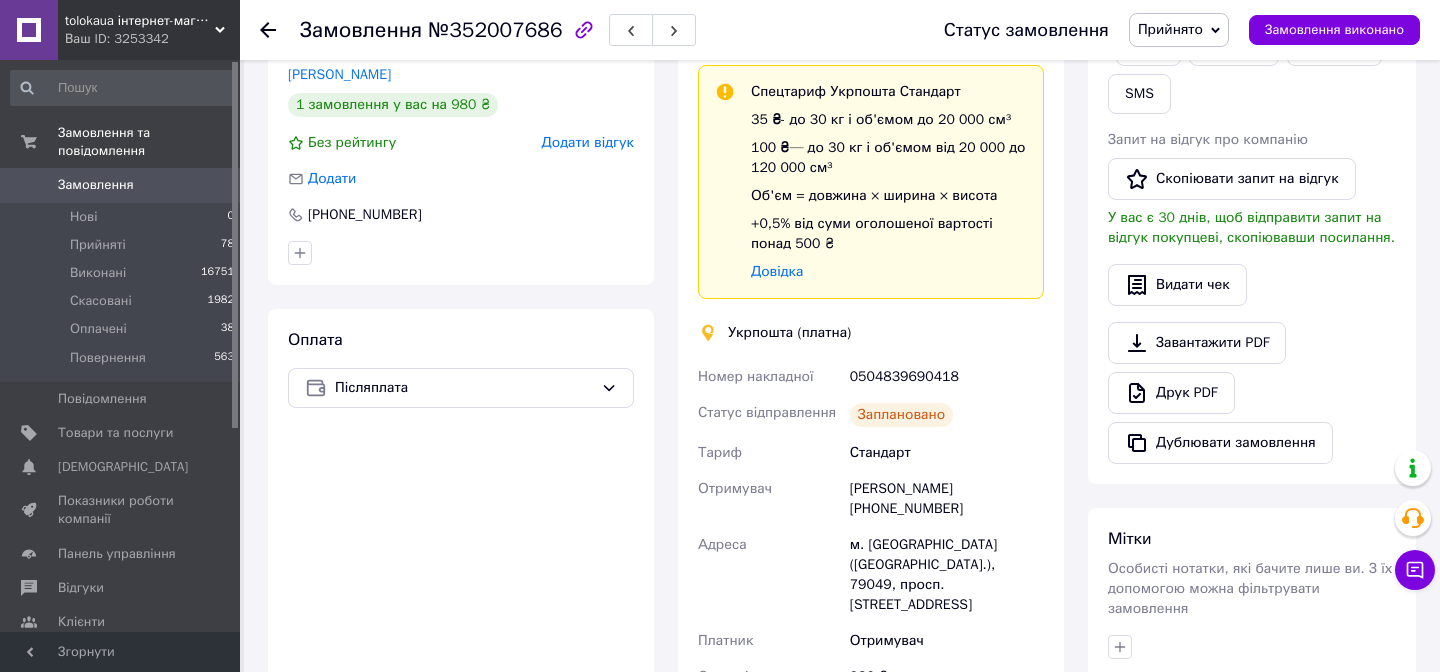 click on "0504839690418" at bounding box center [947, 377] 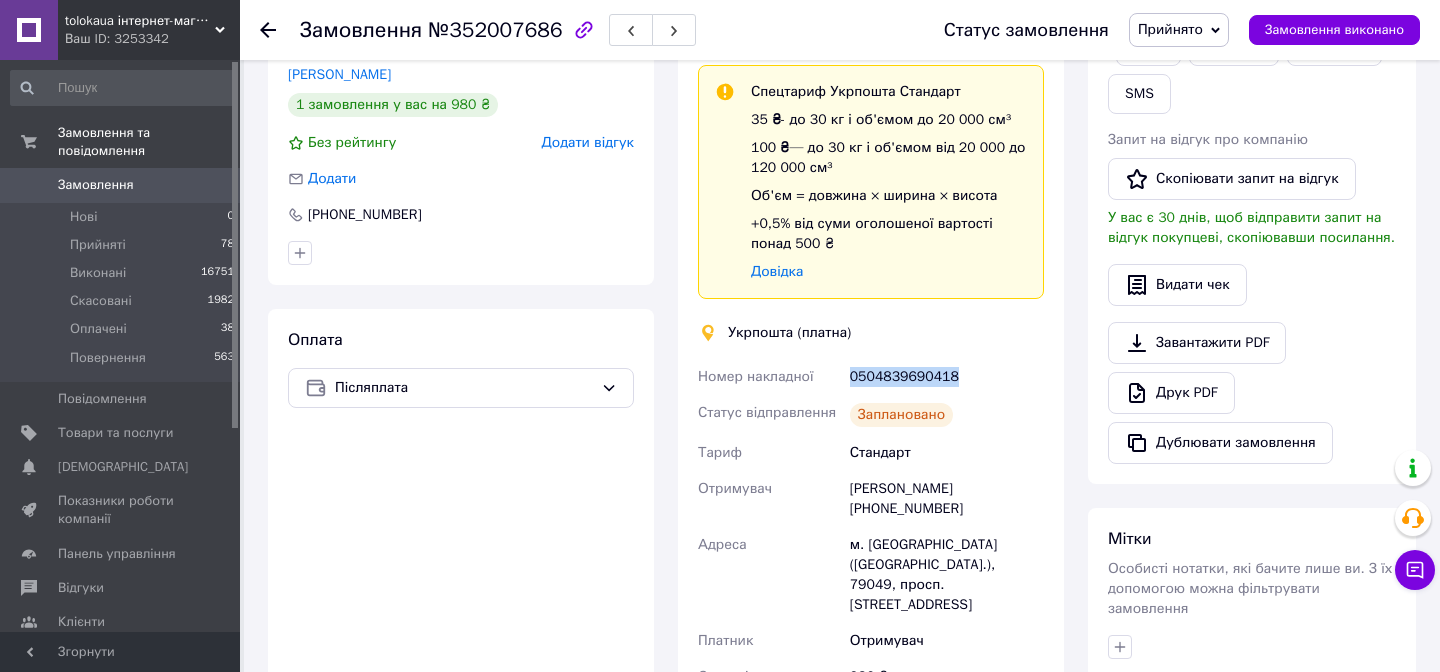 click on "0504839690418" at bounding box center [947, 377] 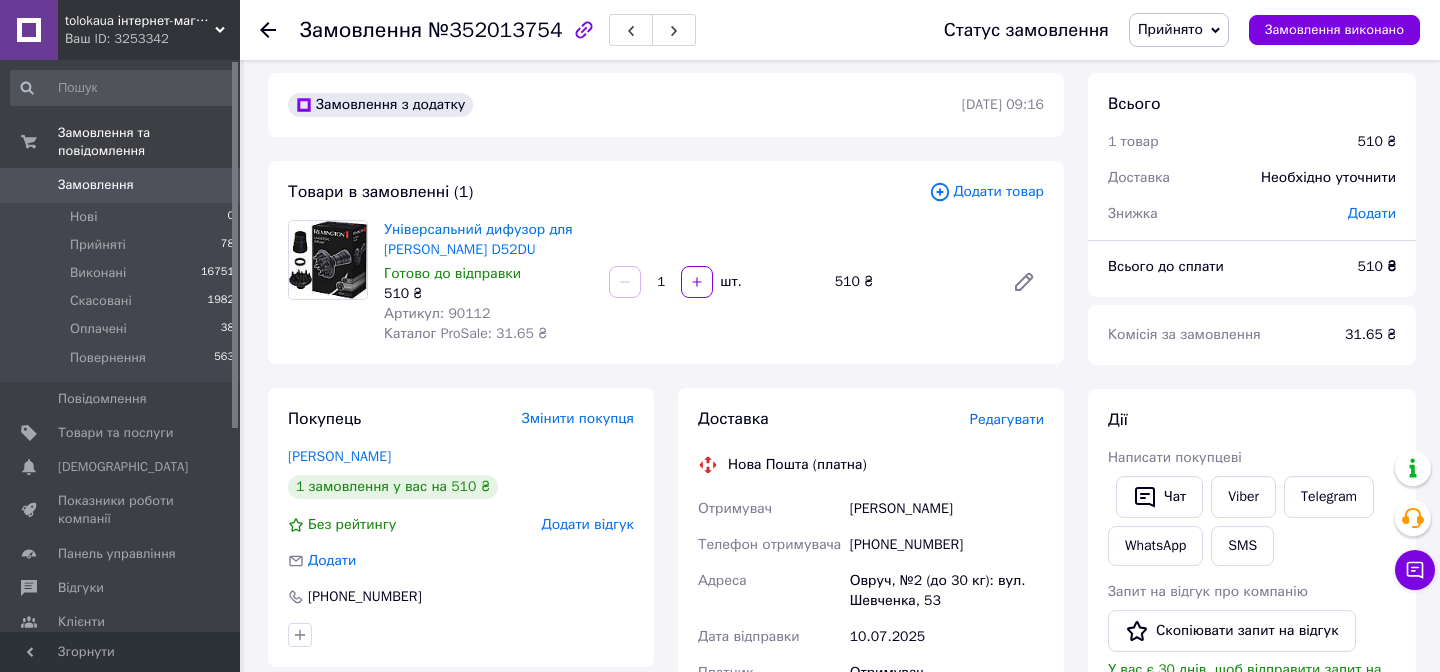 scroll, scrollTop: 15, scrollLeft: 0, axis: vertical 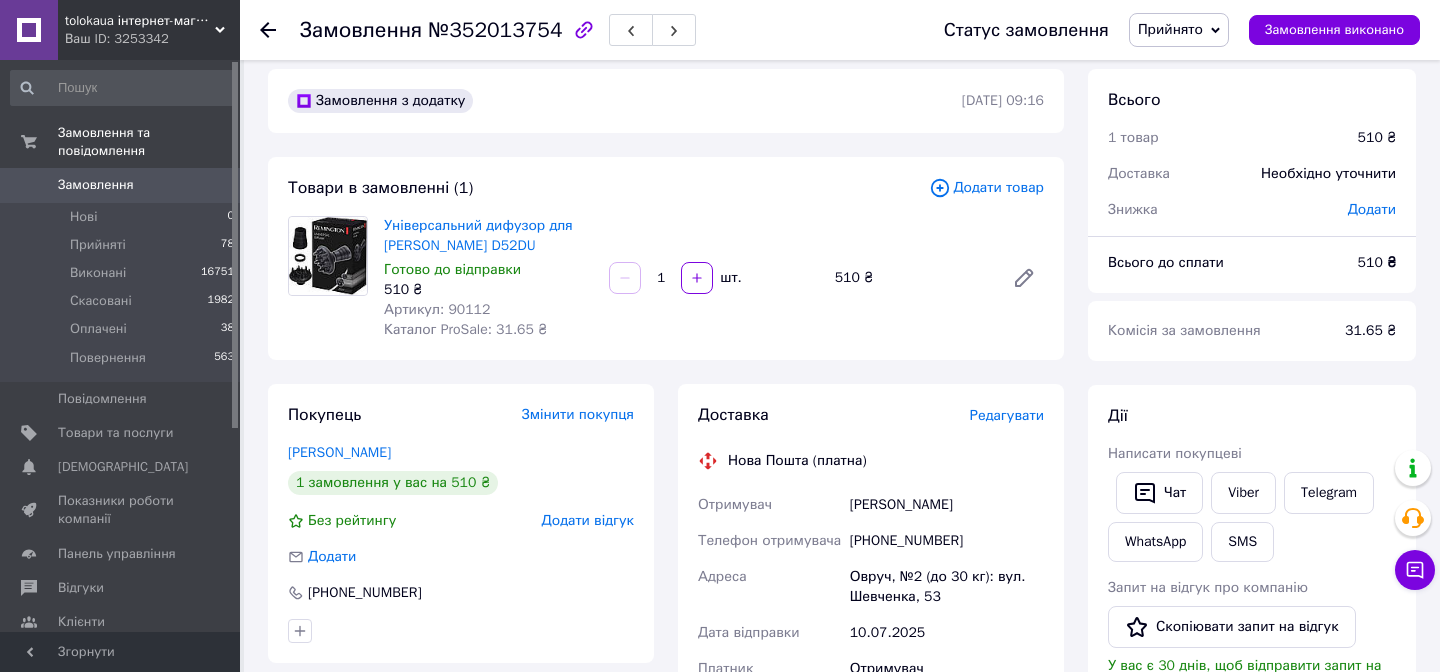 click on "Доставка Редагувати Нова Пошта (платна) Отримувач [PERSON_NAME] Телефон отримувача [PHONE_NUMBER] Адреса Овруч, №2 (до 30 кг): вул. Шевченка, 53 Дата відправки [DATE] Платник Отримувач Оціночна вартість 510 ₴ Сума післяплати 510 ₴ Комісія за післяплату 30.20 ₴ Платник комісії післяплати Отримувач Передати номер або Згенерувати ЕН" at bounding box center (871, 734) 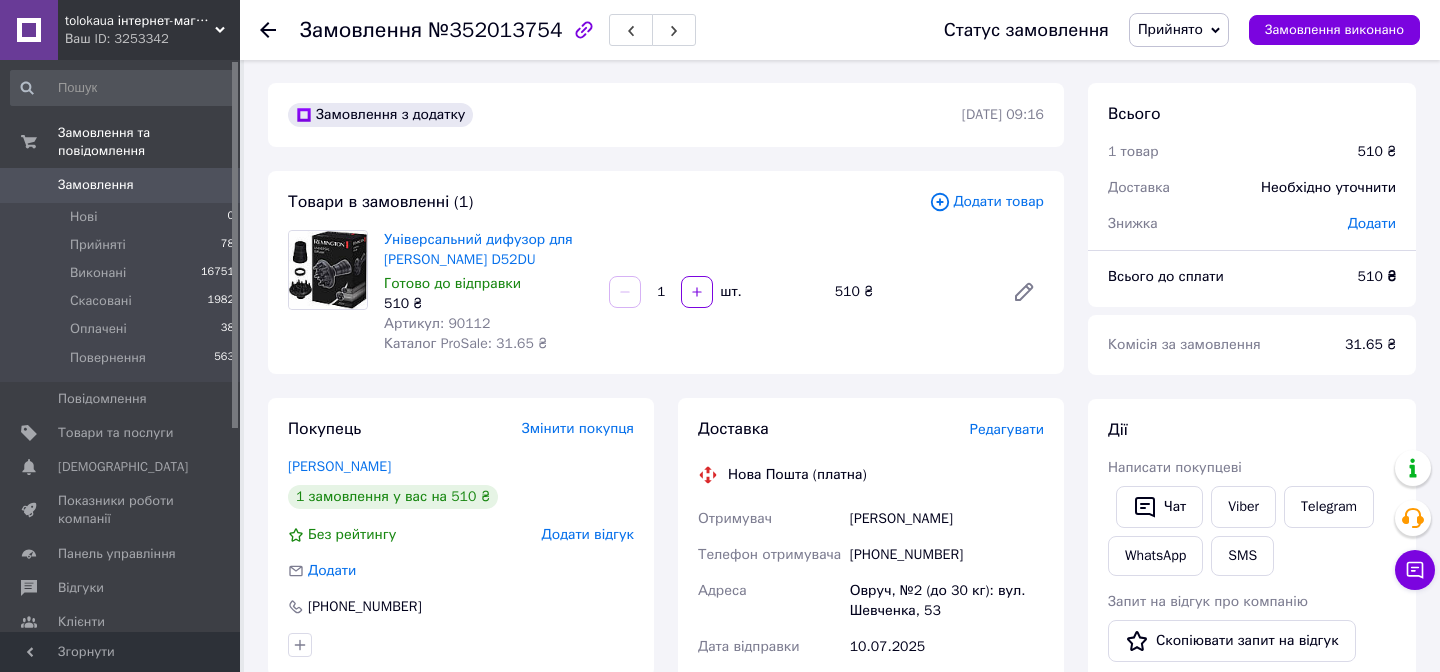 scroll, scrollTop: 0, scrollLeft: 0, axis: both 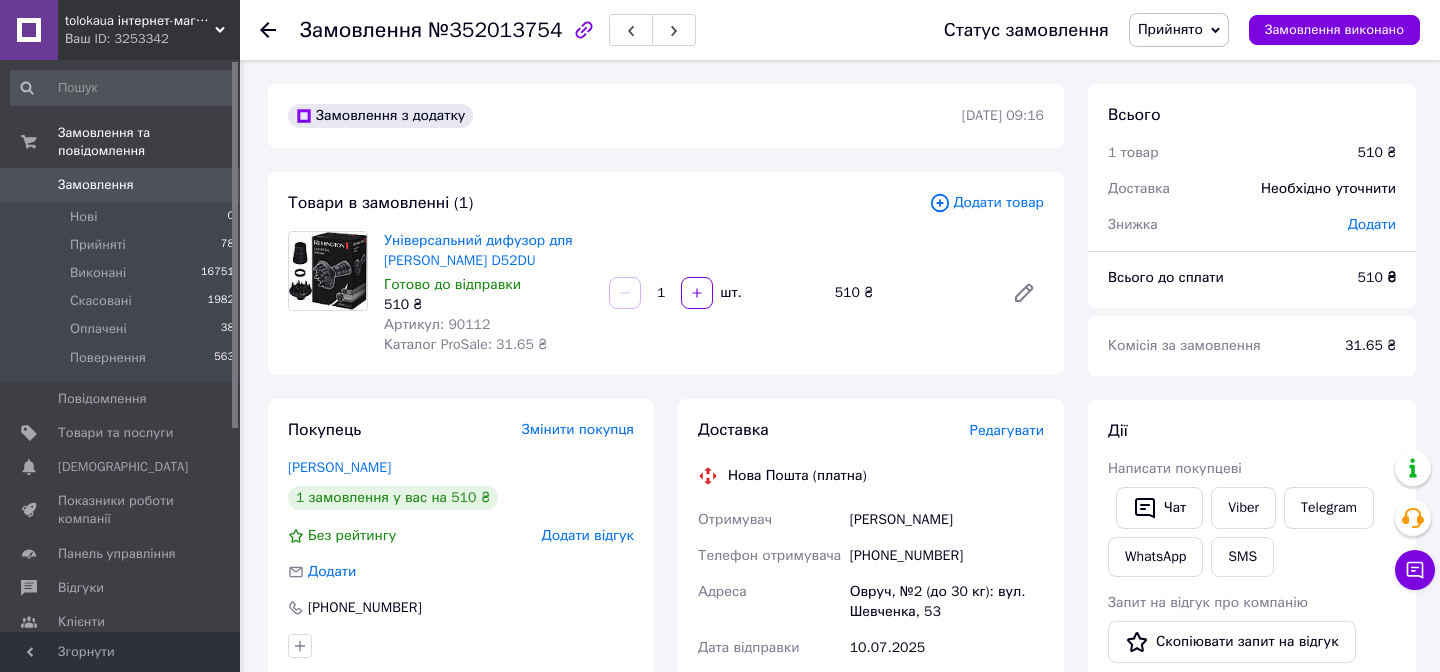click on "[PHONE_NUMBER]" at bounding box center (947, 556) 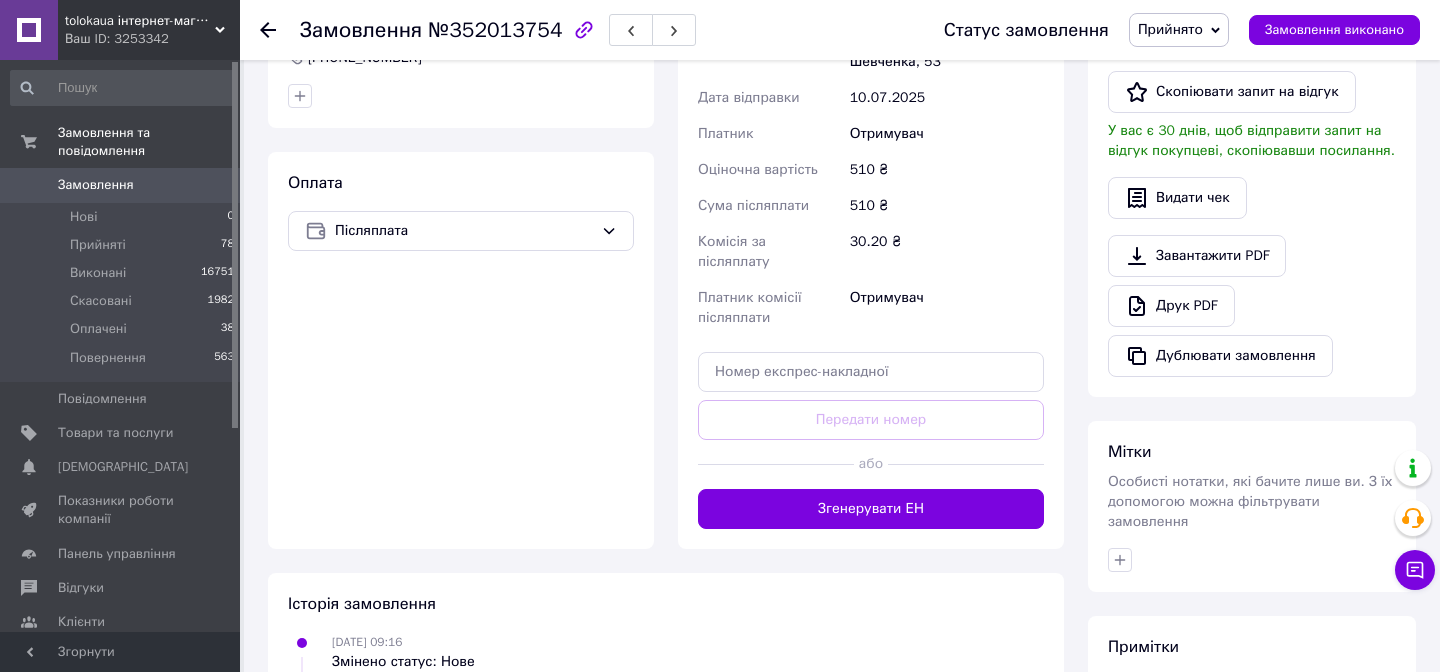 scroll, scrollTop: 782, scrollLeft: 0, axis: vertical 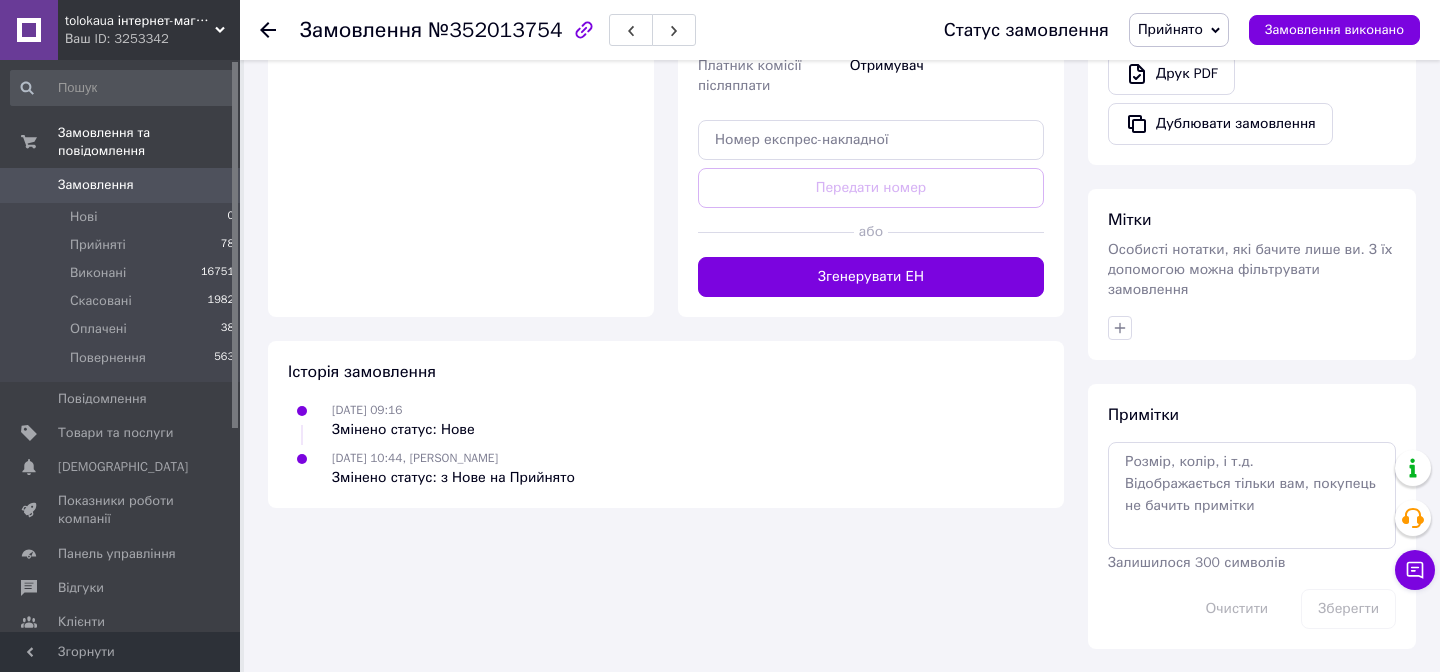 click on "[DATE] 10:44, [PERSON_NAME] статус: з [GEOGRAPHIC_DATA]" at bounding box center [666, 468] 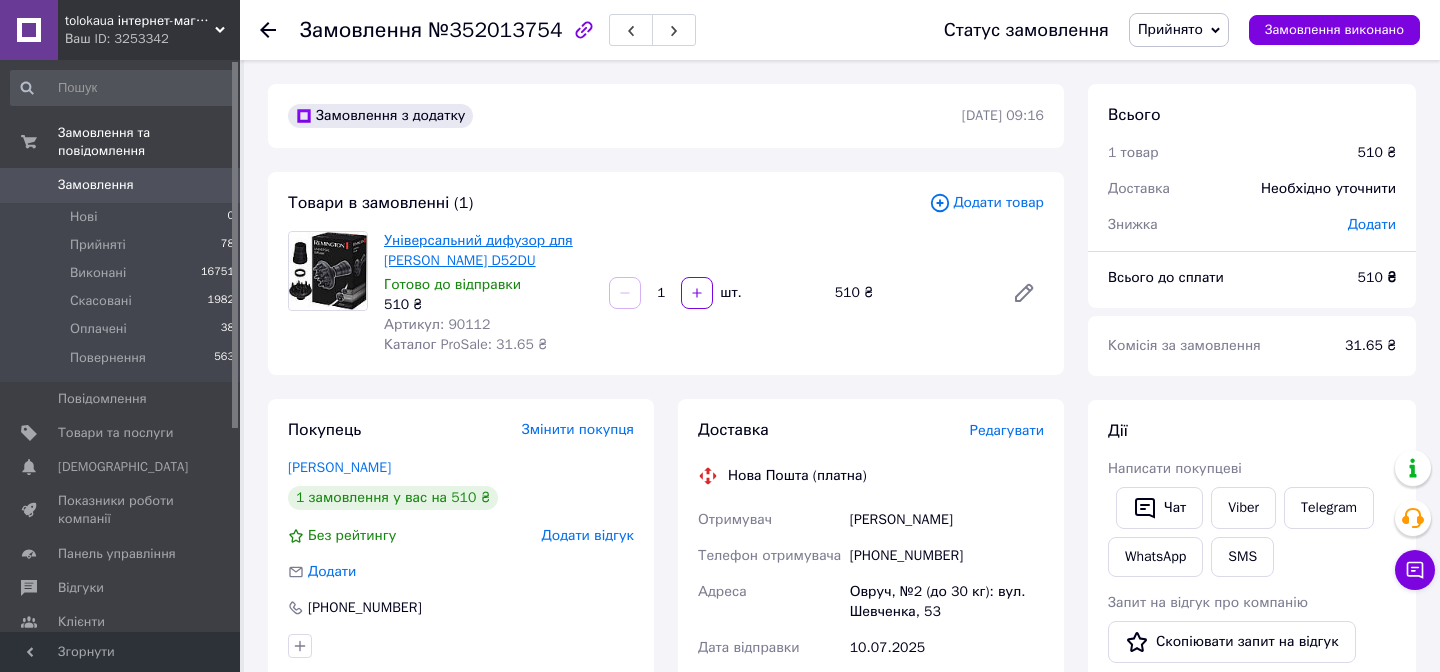 copy on "Універсальний дифузор для [PERSON_NAME] D52DU" 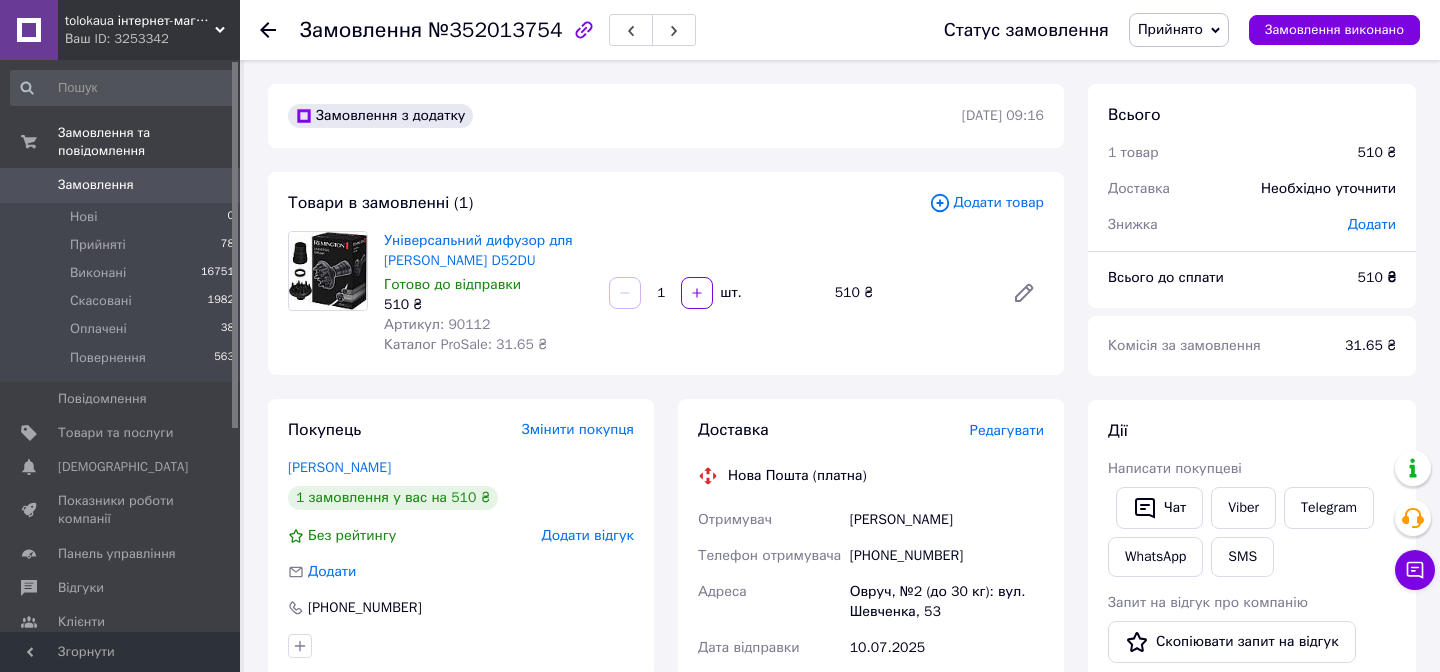 click on "№352013754" at bounding box center (495, 30) 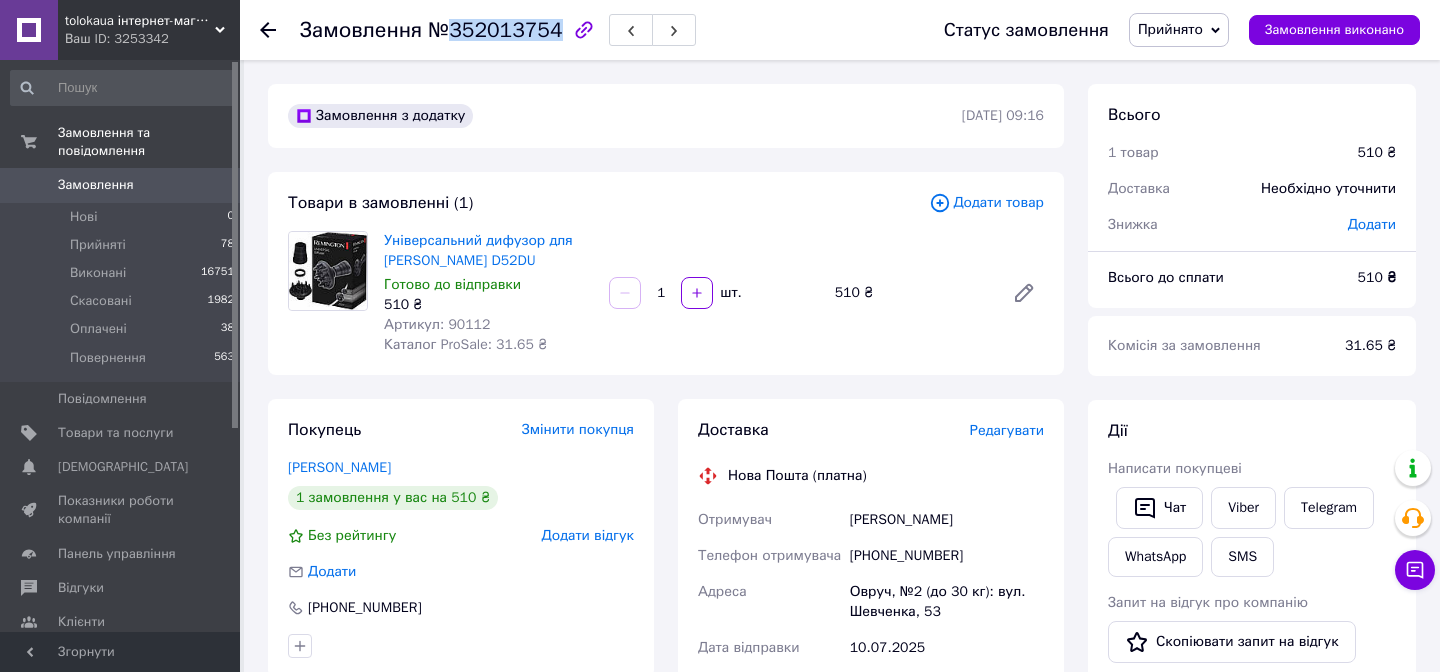 click on "№352013754" at bounding box center [495, 30] 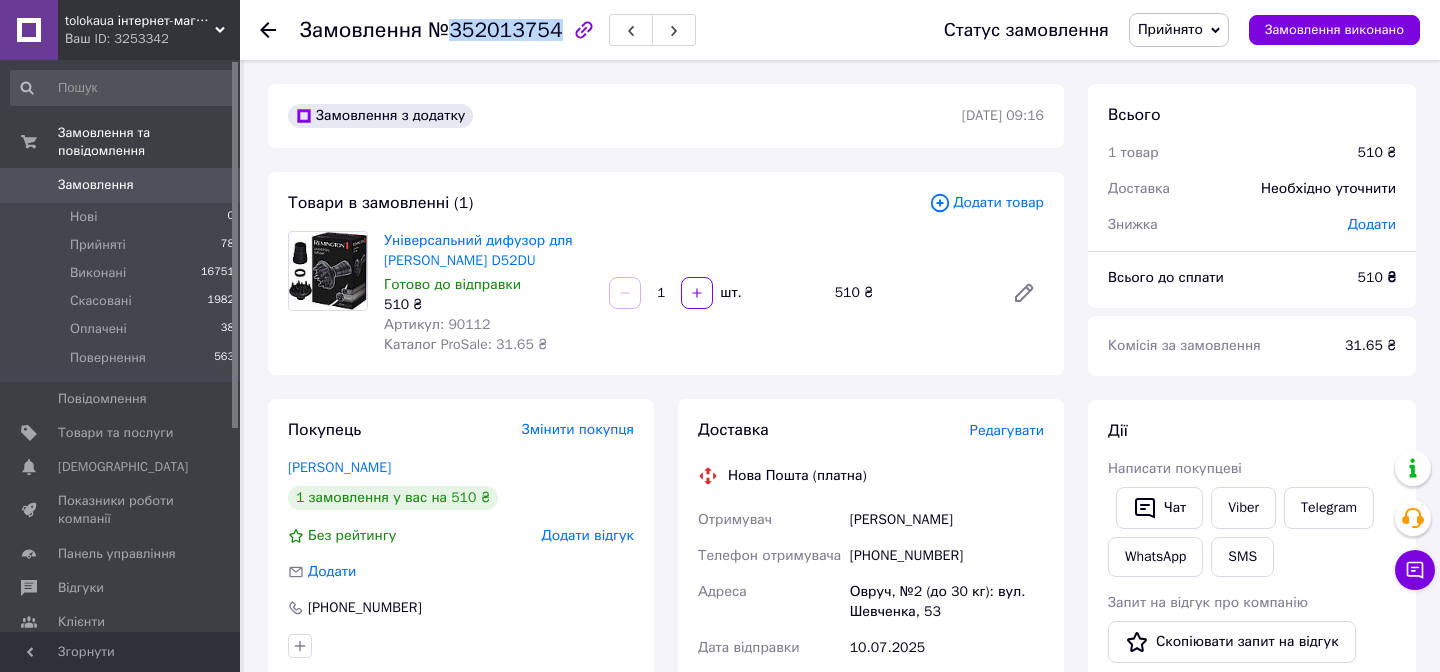 copy on "352013754" 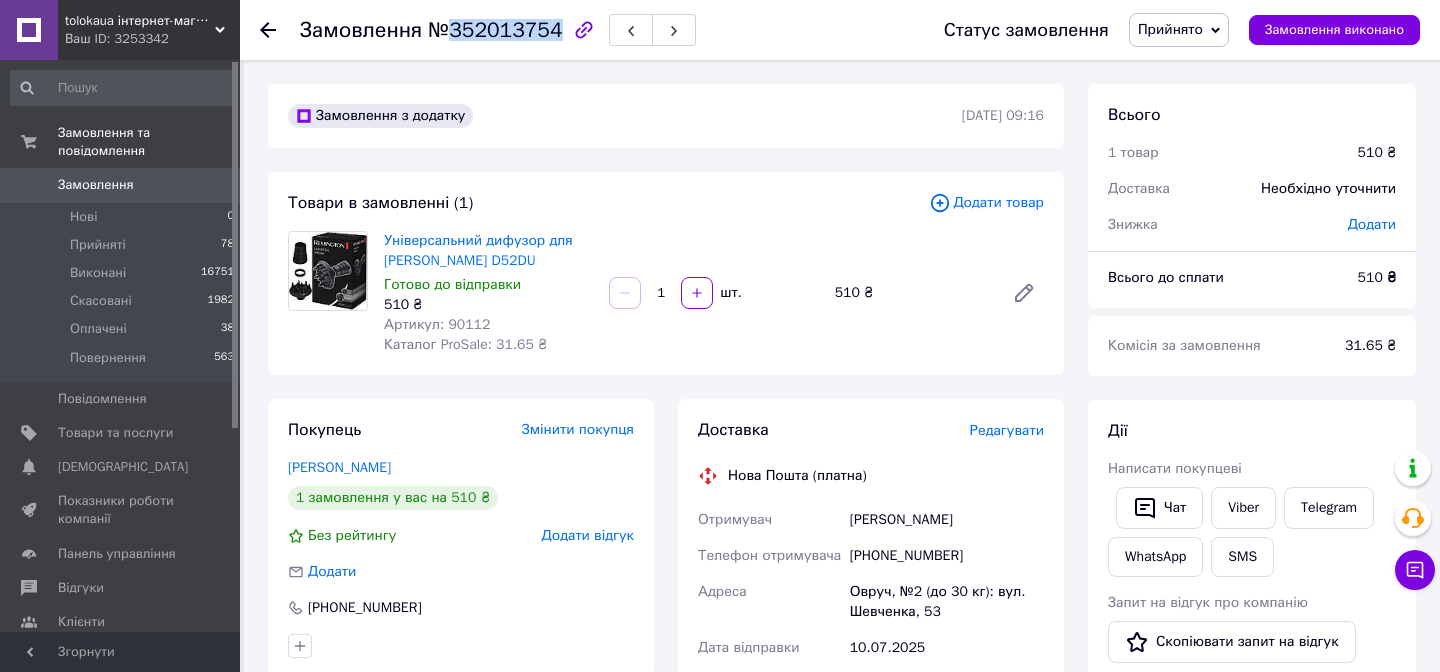 drag, startPoint x: 846, startPoint y: 518, endPoint x: 978, endPoint y: 519, distance: 132.00378 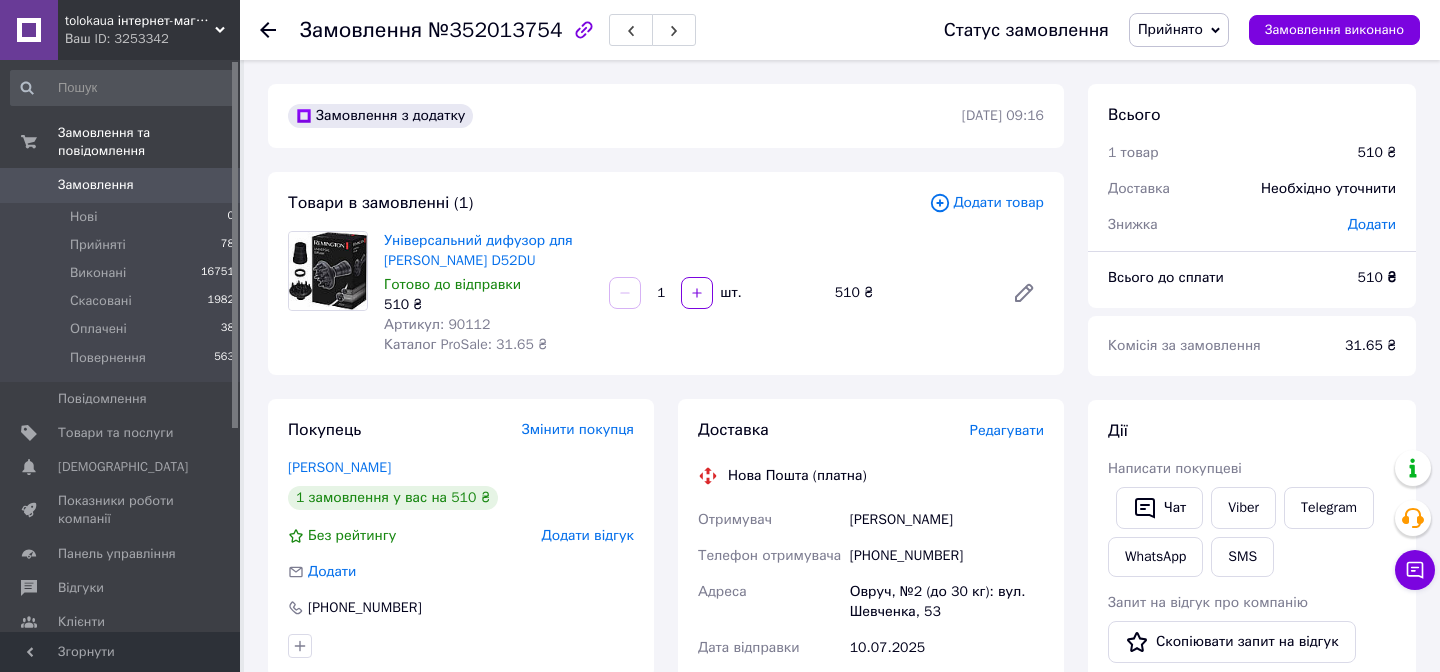 click on "[PHONE_NUMBER]" at bounding box center [947, 556] 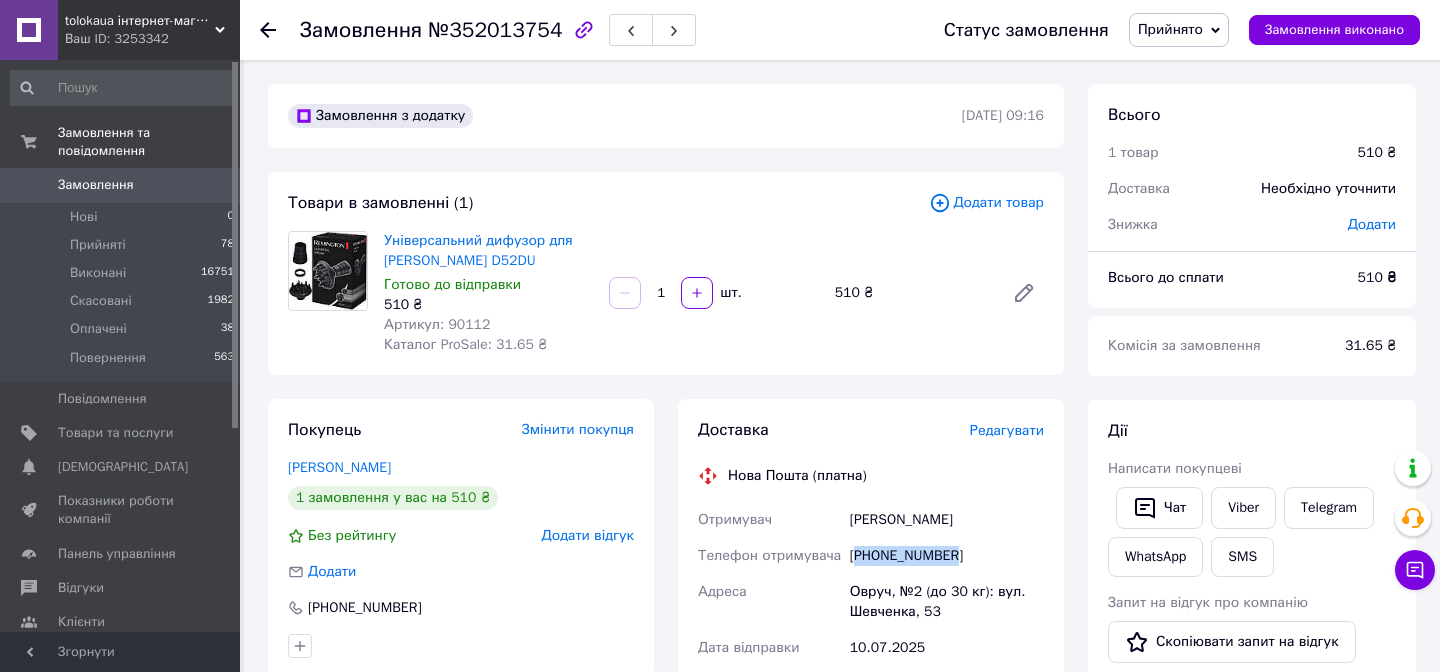 click on "[PHONE_NUMBER]" at bounding box center (947, 556) 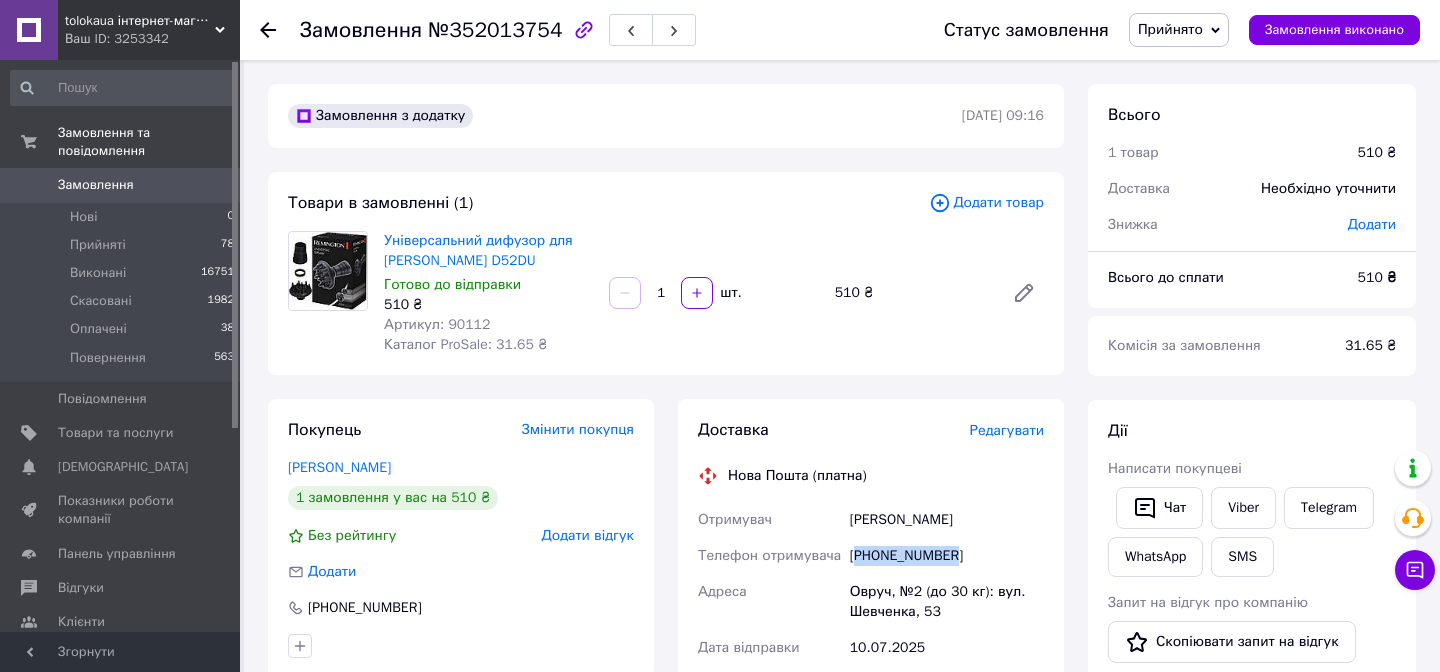 copy on "380663020724" 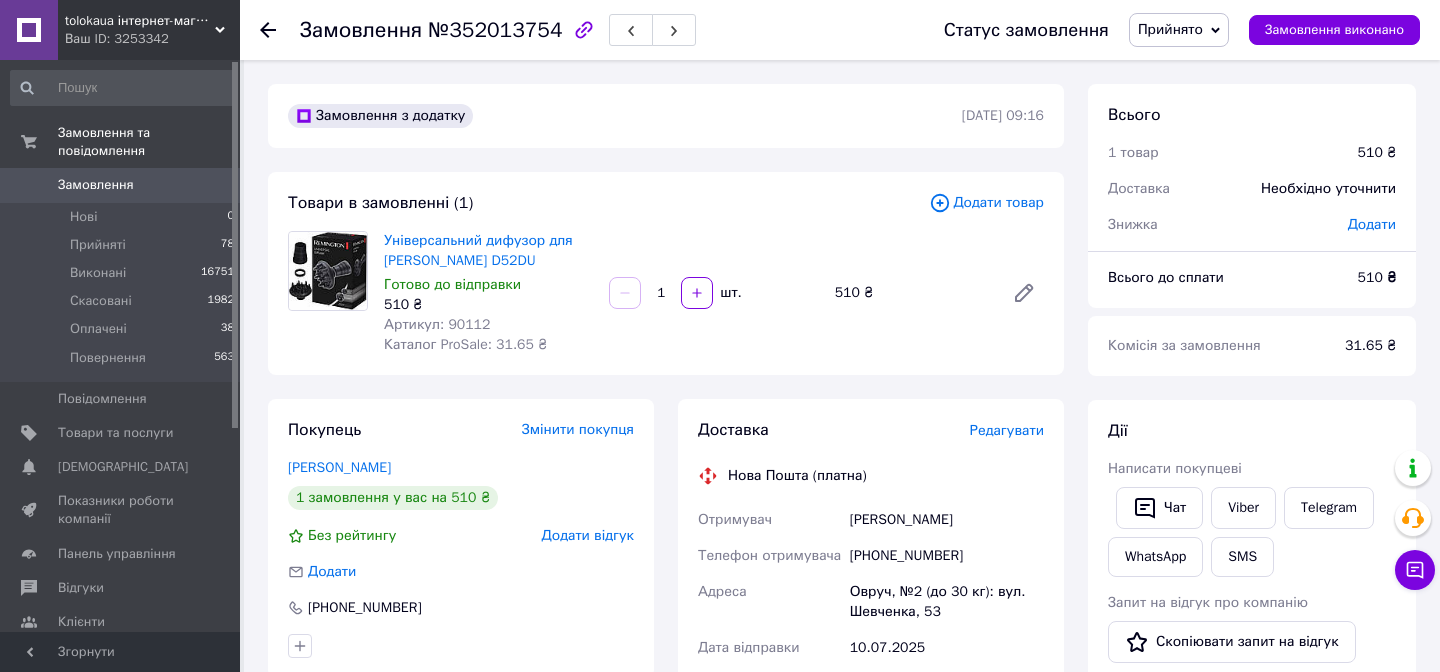 click on "Доставка Редагувати" at bounding box center (871, 430) 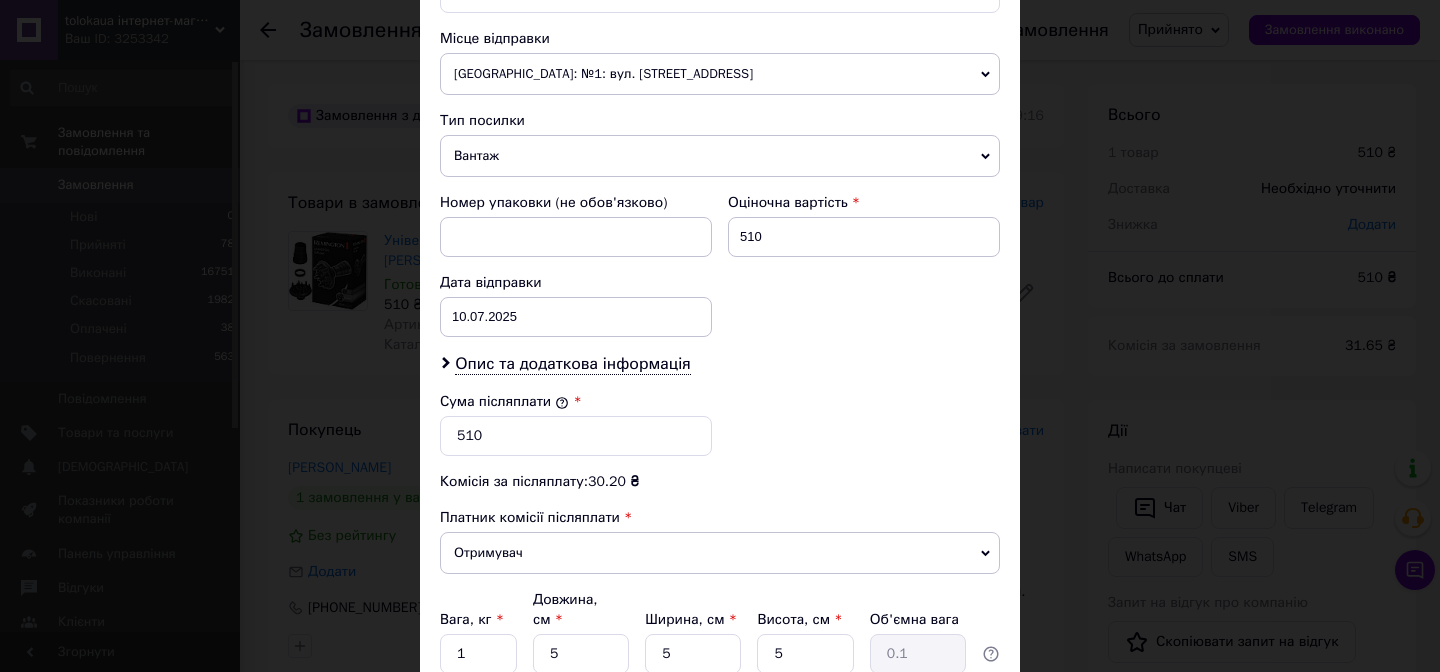 scroll, scrollTop: 874, scrollLeft: 0, axis: vertical 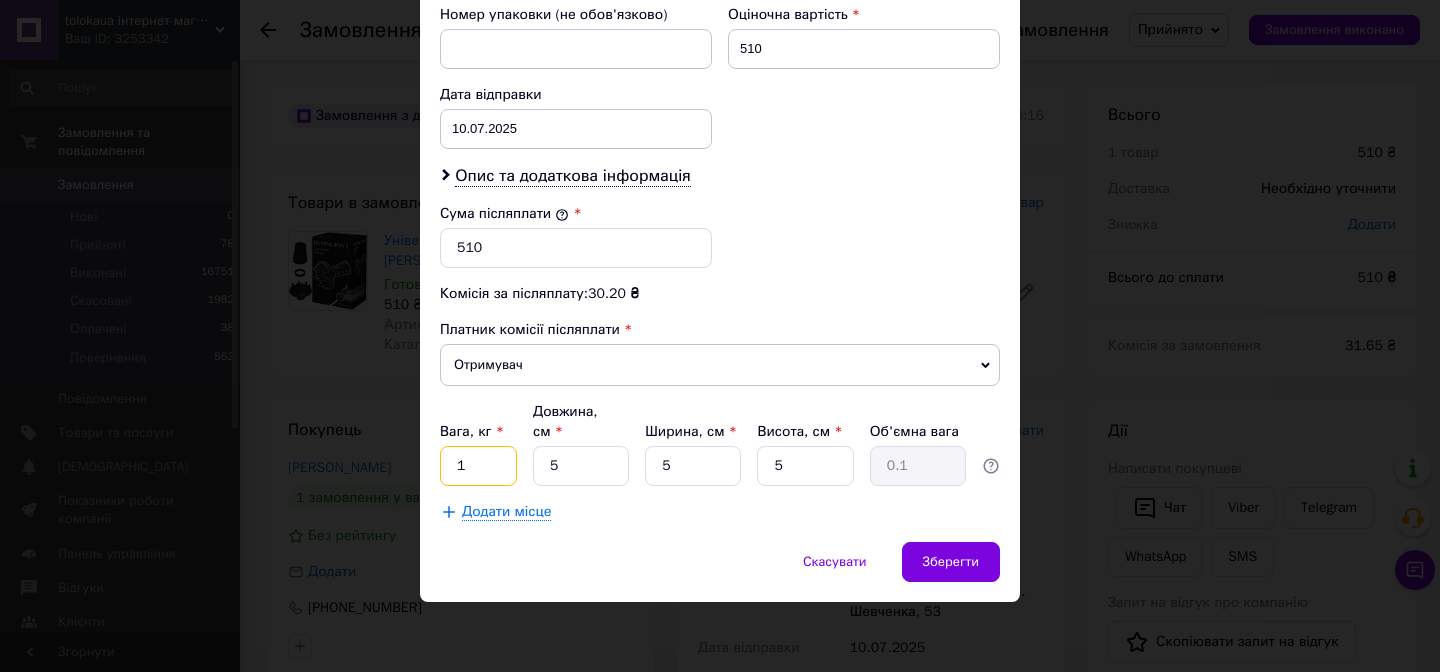 click on "1" at bounding box center [478, 466] 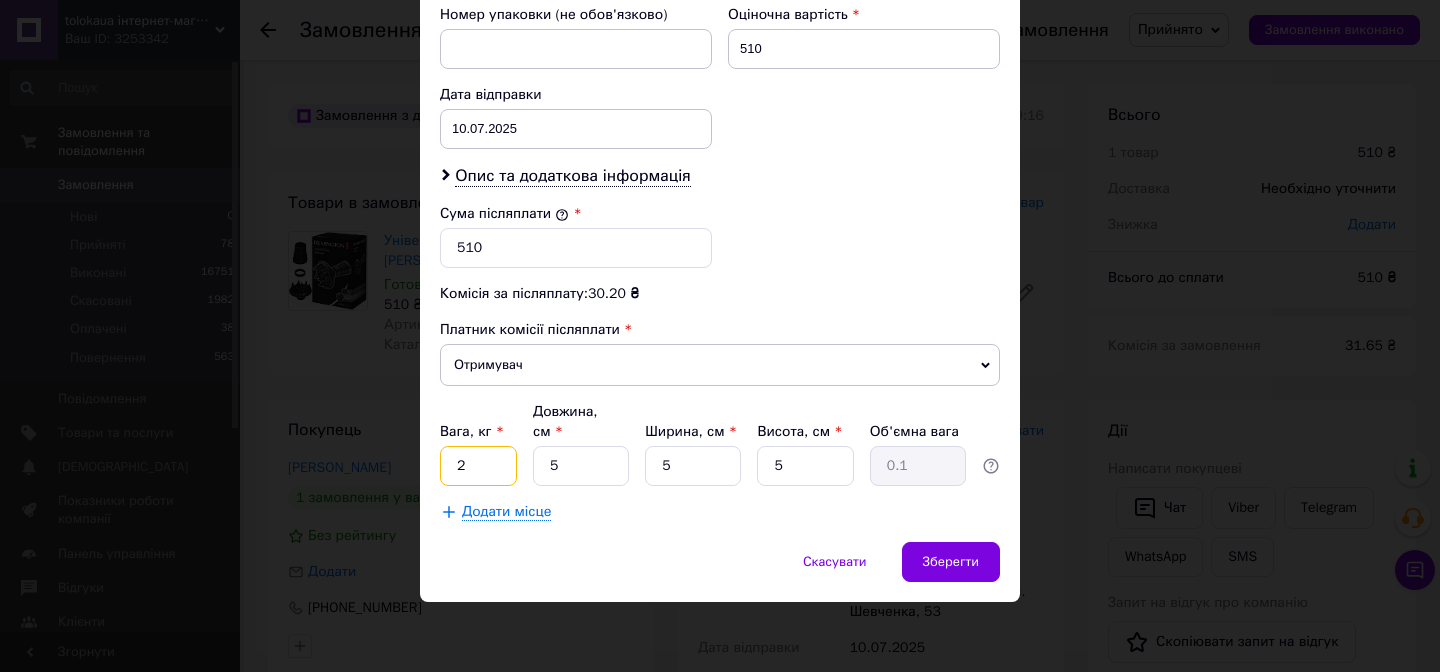 type on "2" 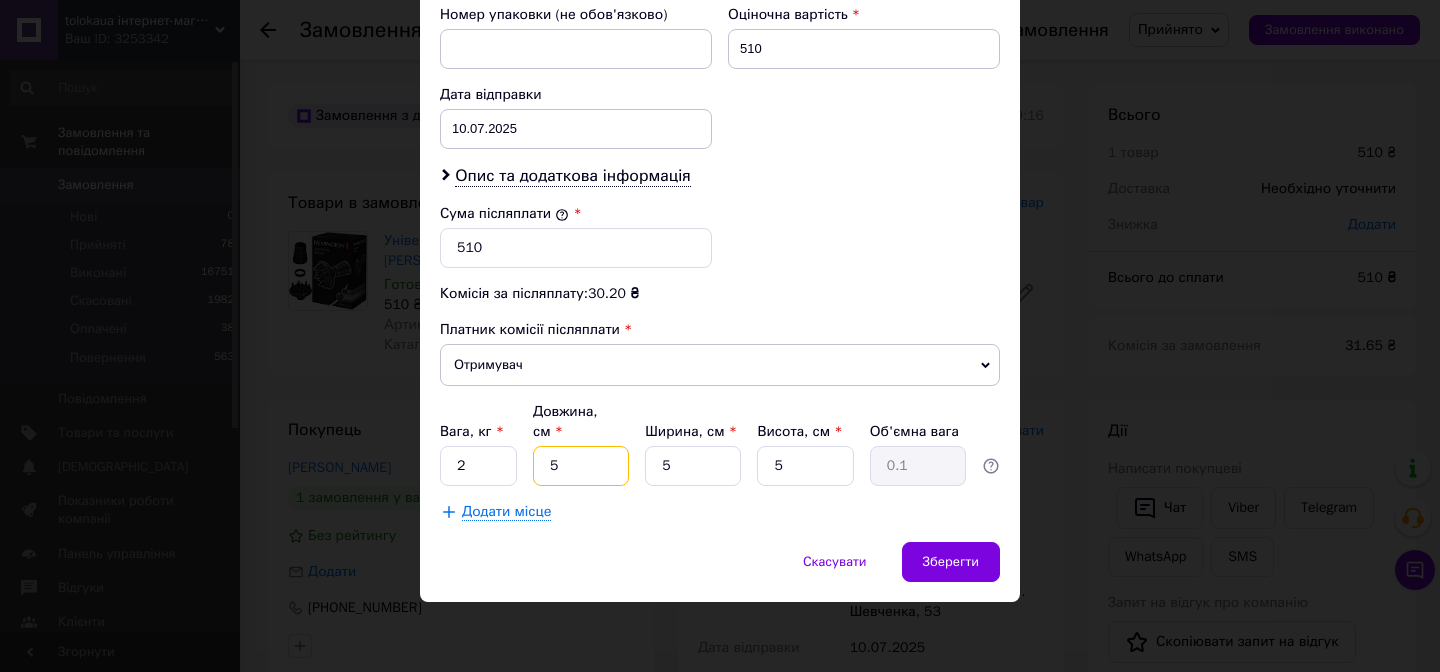 click on "5" at bounding box center (581, 466) 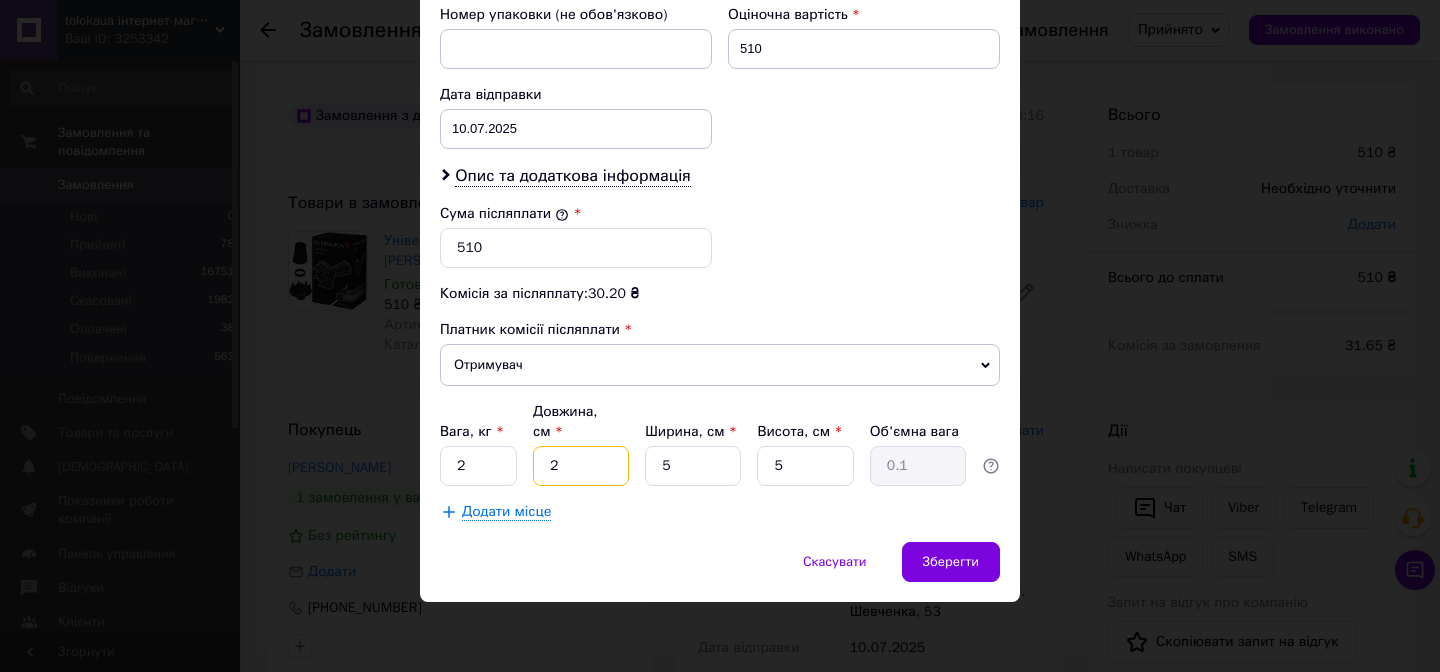 type on "20" 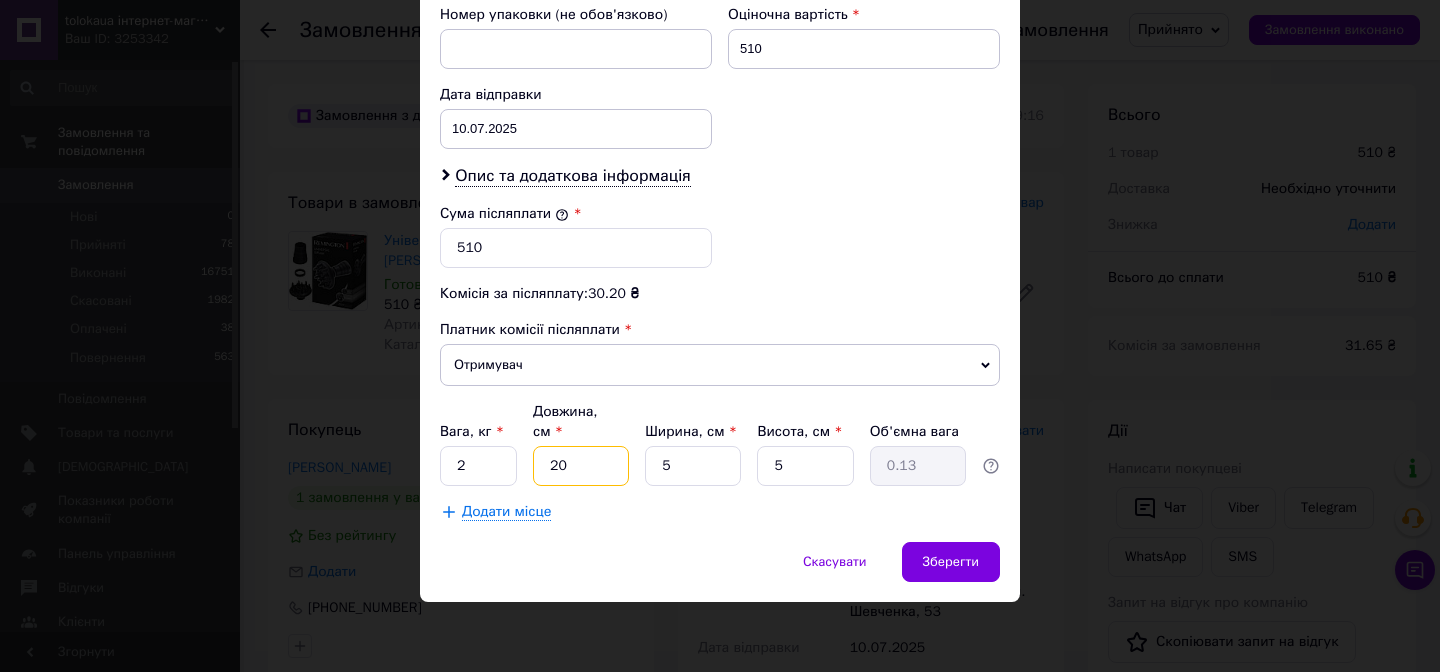 type on "20" 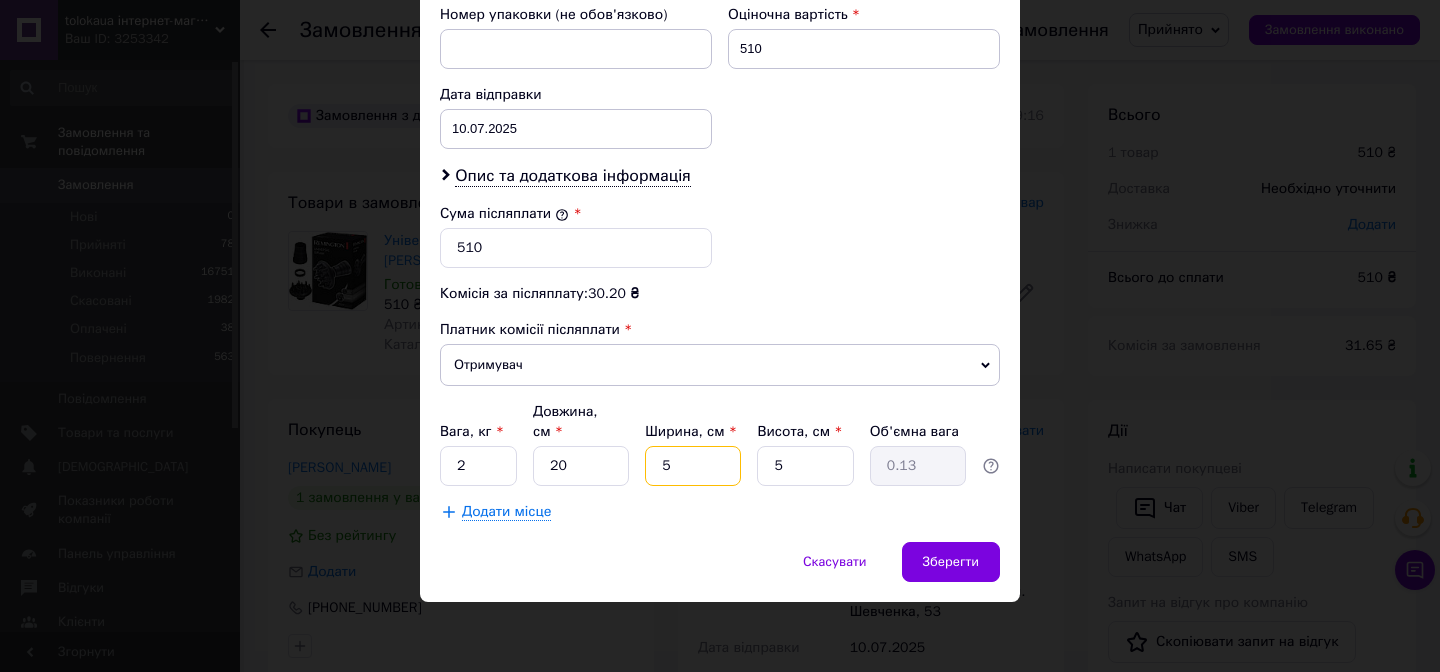 click on "5" at bounding box center (693, 466) 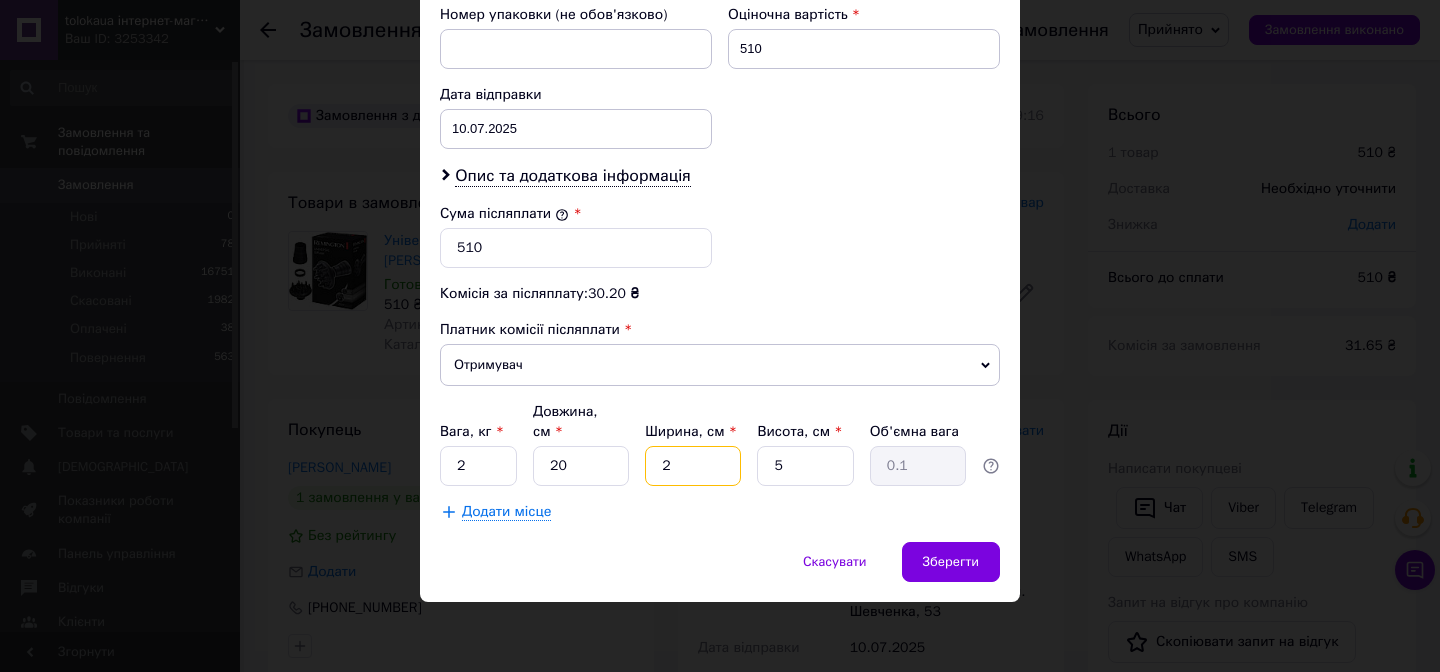 click on "2" at bounding box center [693, 466] 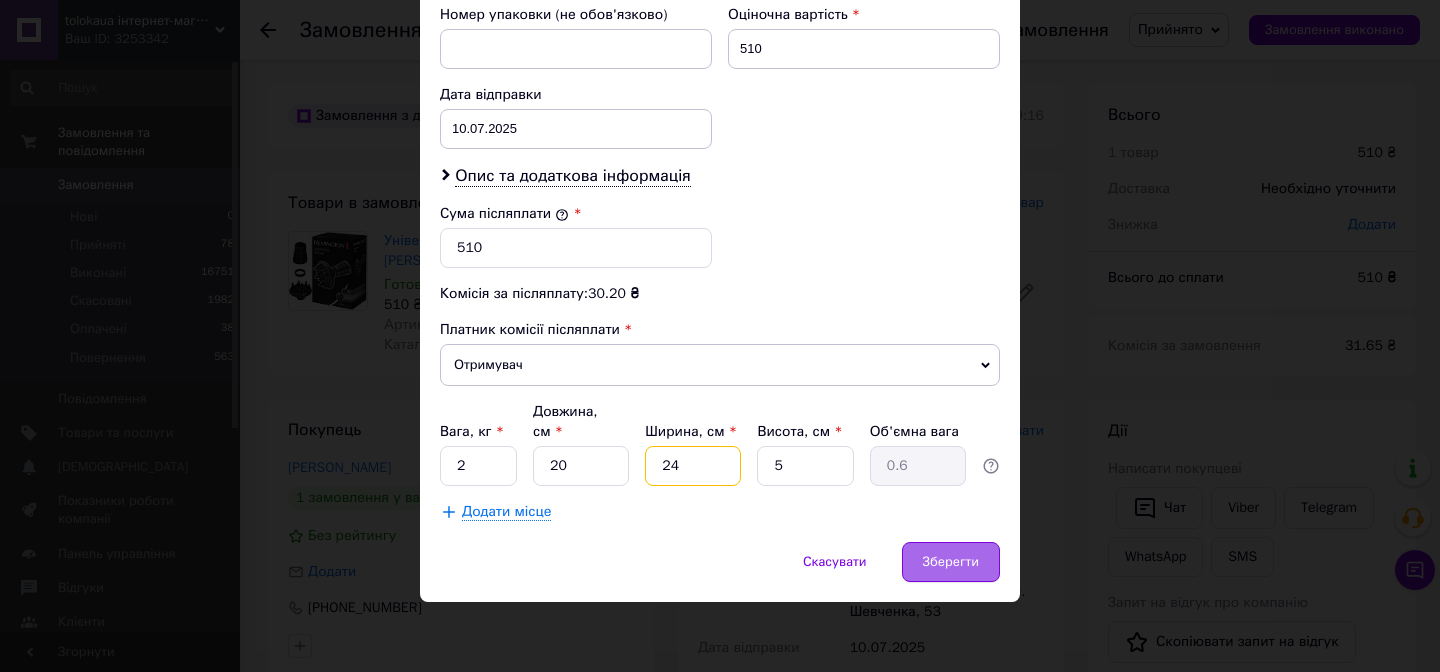 type on "24" 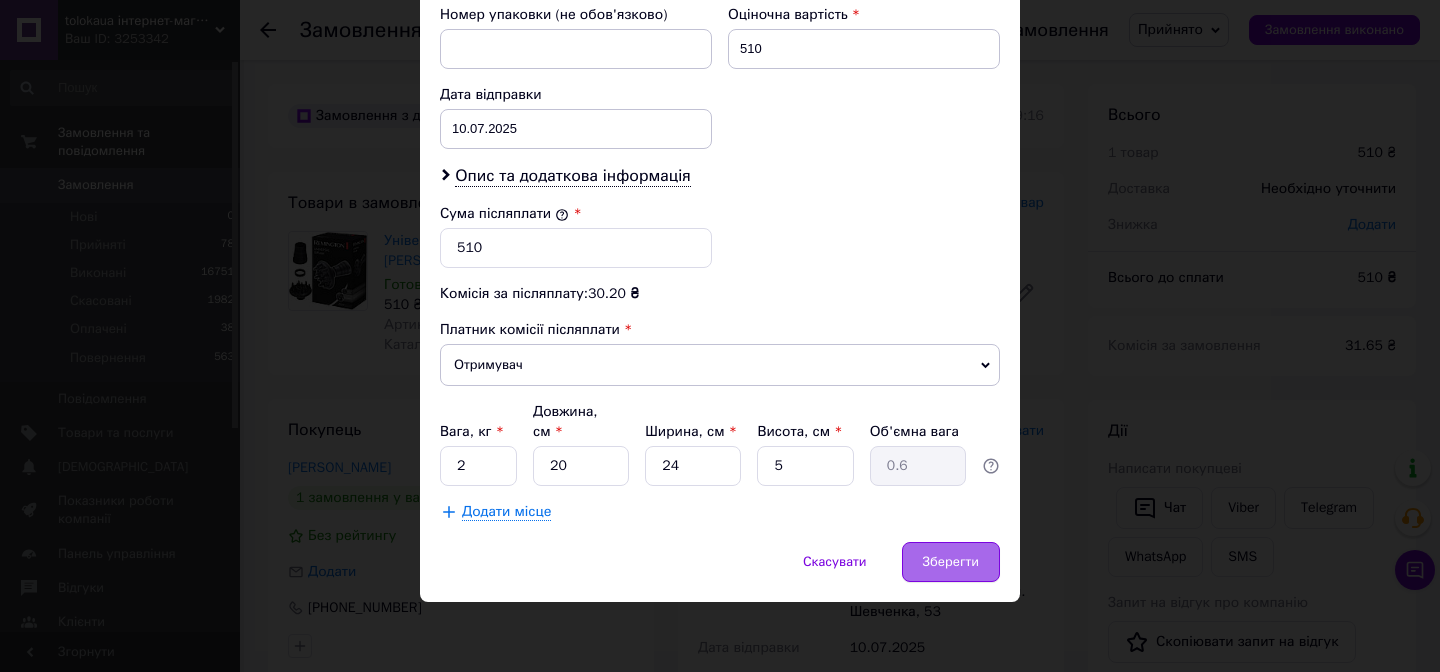 click on "Зберегти" at bounding box center (951, 562) 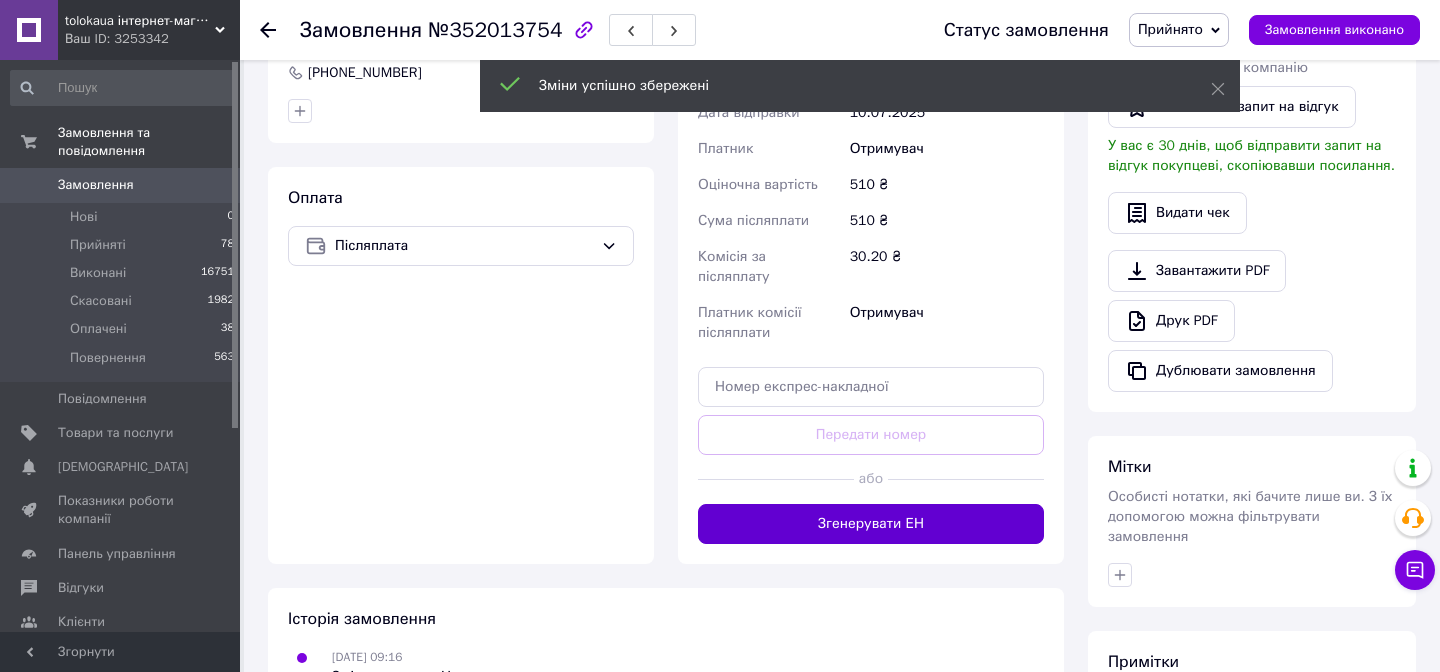 click on "Згенерувати ЕН" at bounding box center [871, 524] 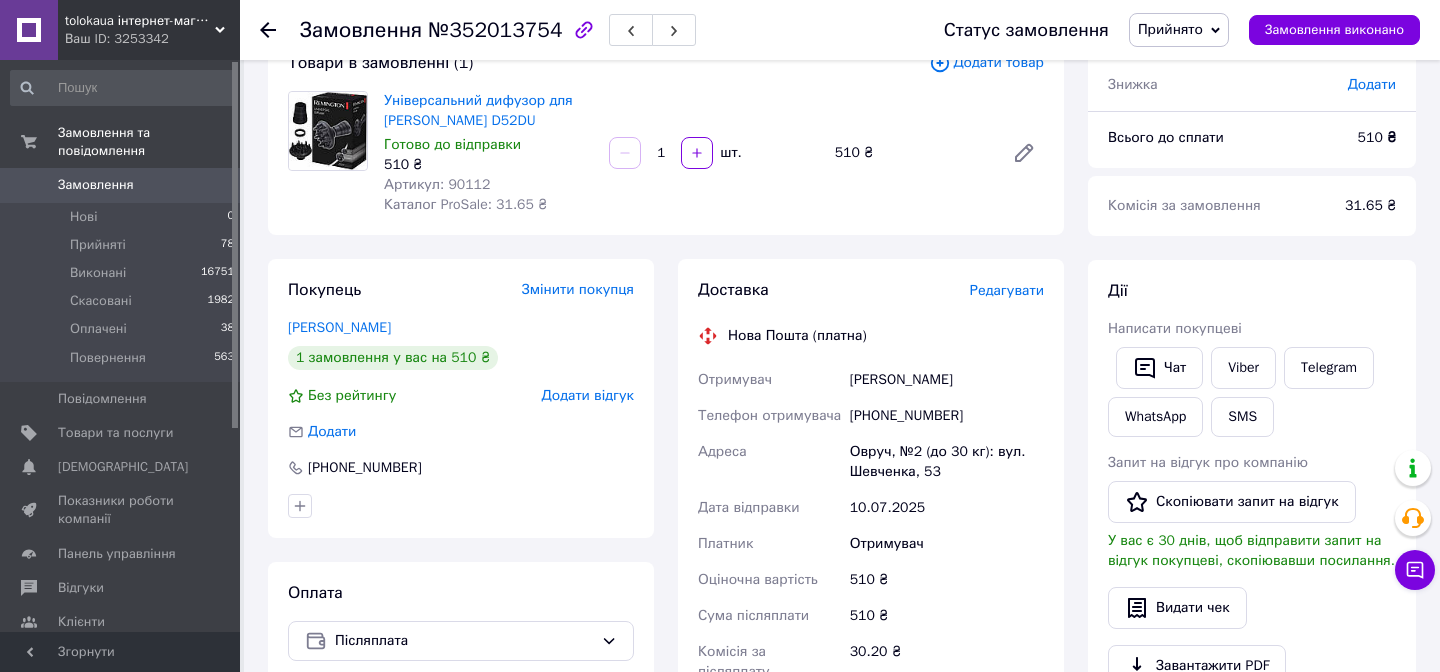 scroll, scrollTop: 136, scrollLeft: 0, axis: vertical 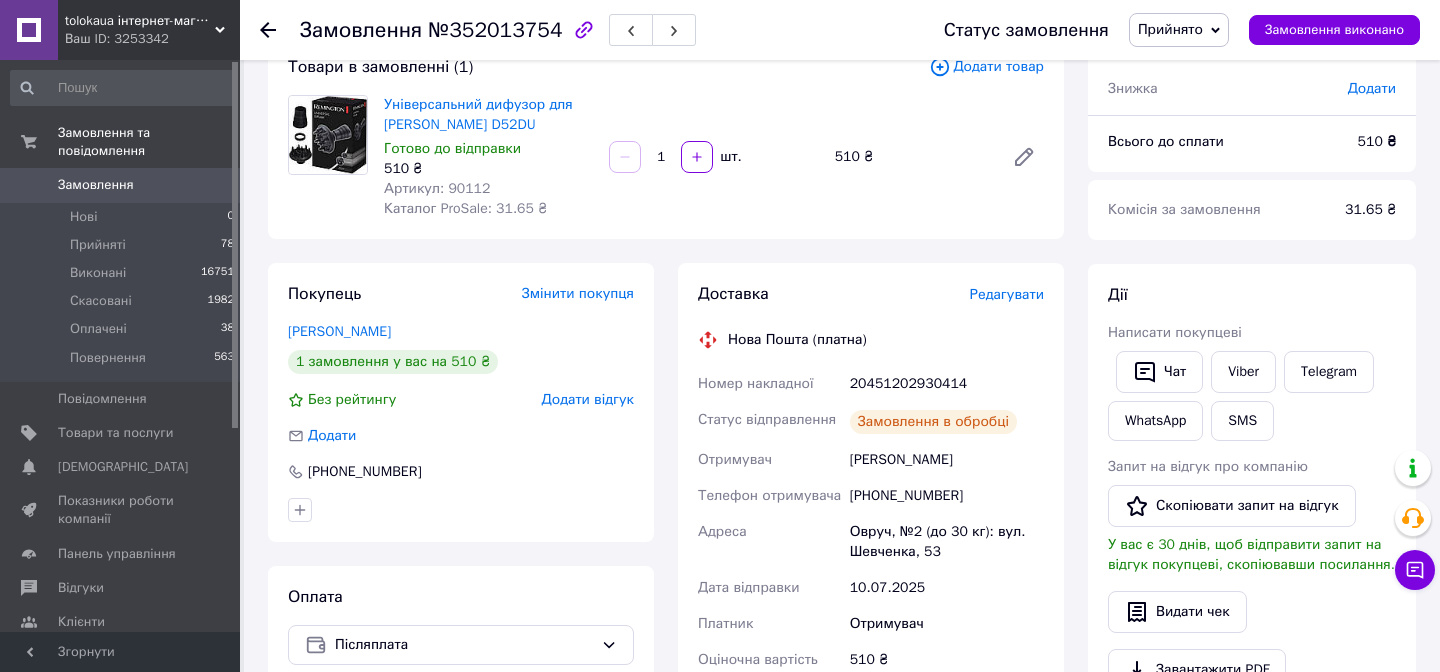 click on "20451202930414" at bounding box center (947, 384) 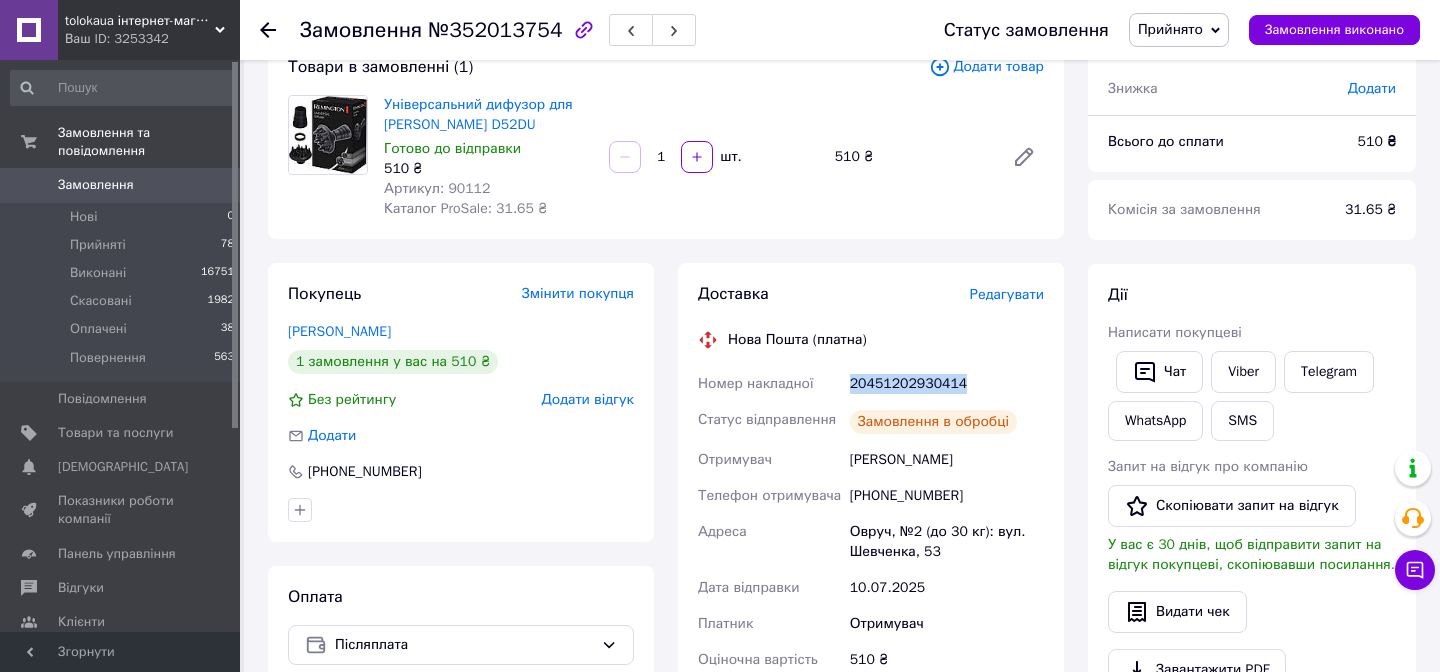 click on "20451202930414" at bounding box center (947, 384) 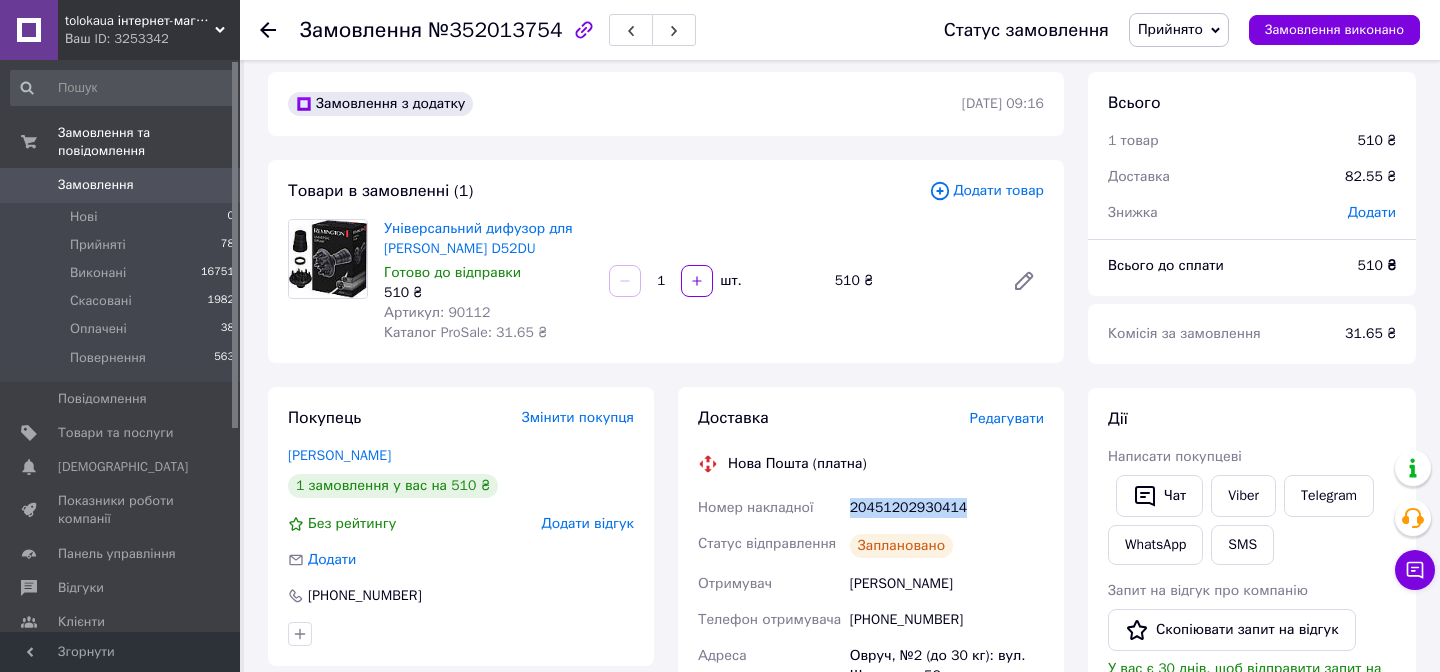 scroll, scrollTop: 0, scrollLeft: 0, axis: both 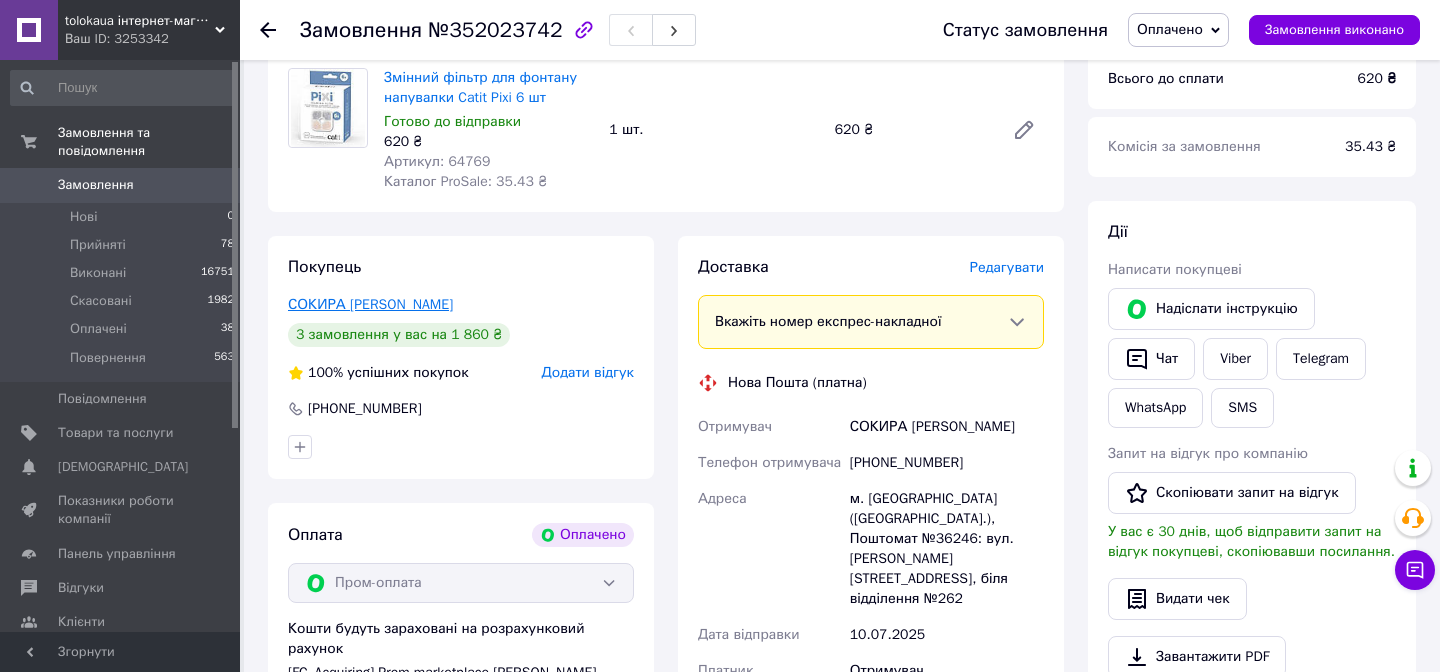 click on "СОКИРА [PERSON_NAME]" at bounding box center [370, 304] 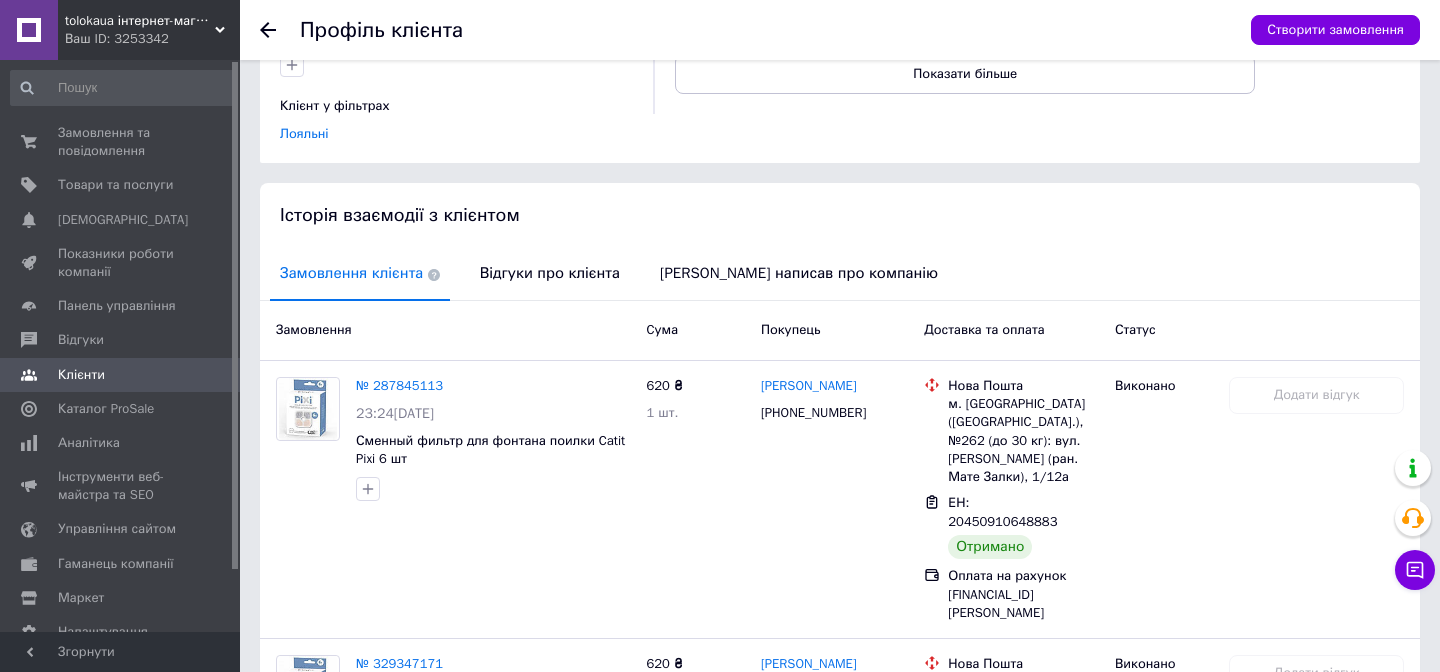 scroll, scrollTop: 15, scrollLeft: 0, axis: vertical 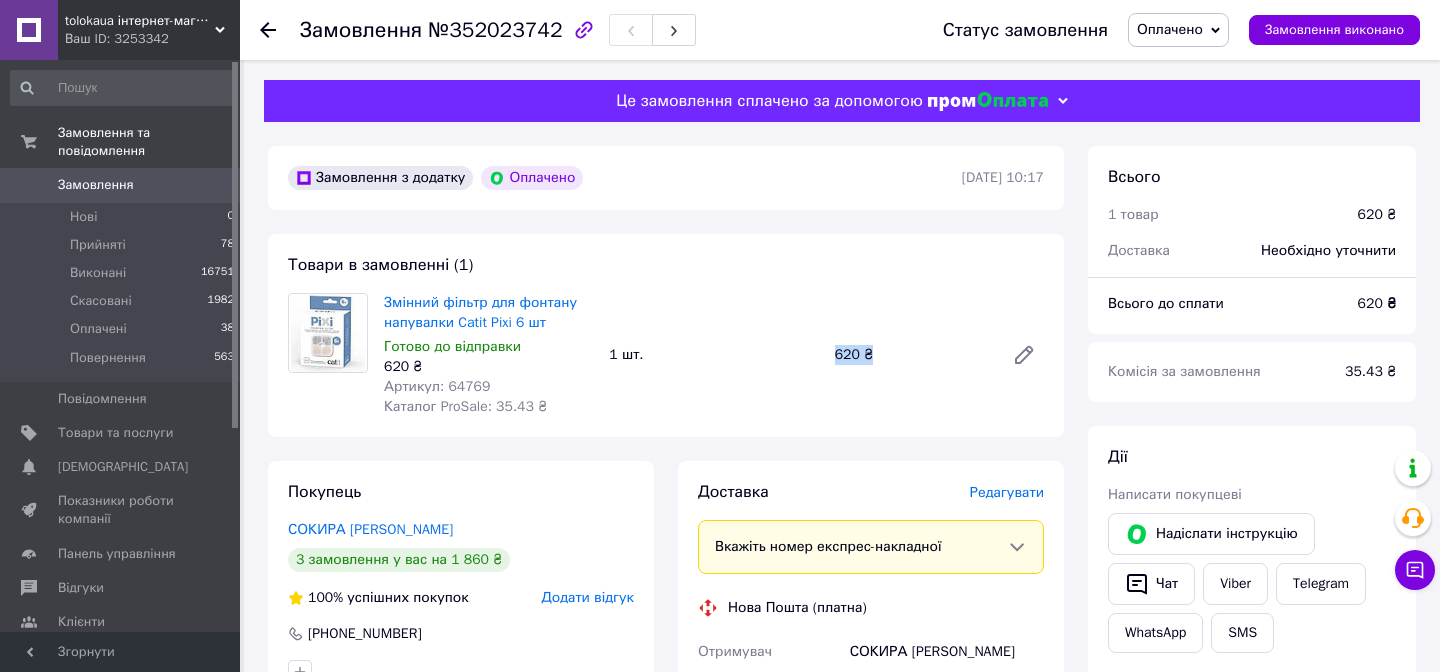 drag, startPoint x: 832, startPoint y: 354, endPoint x: 891, endPoint y: 354, distance: 59 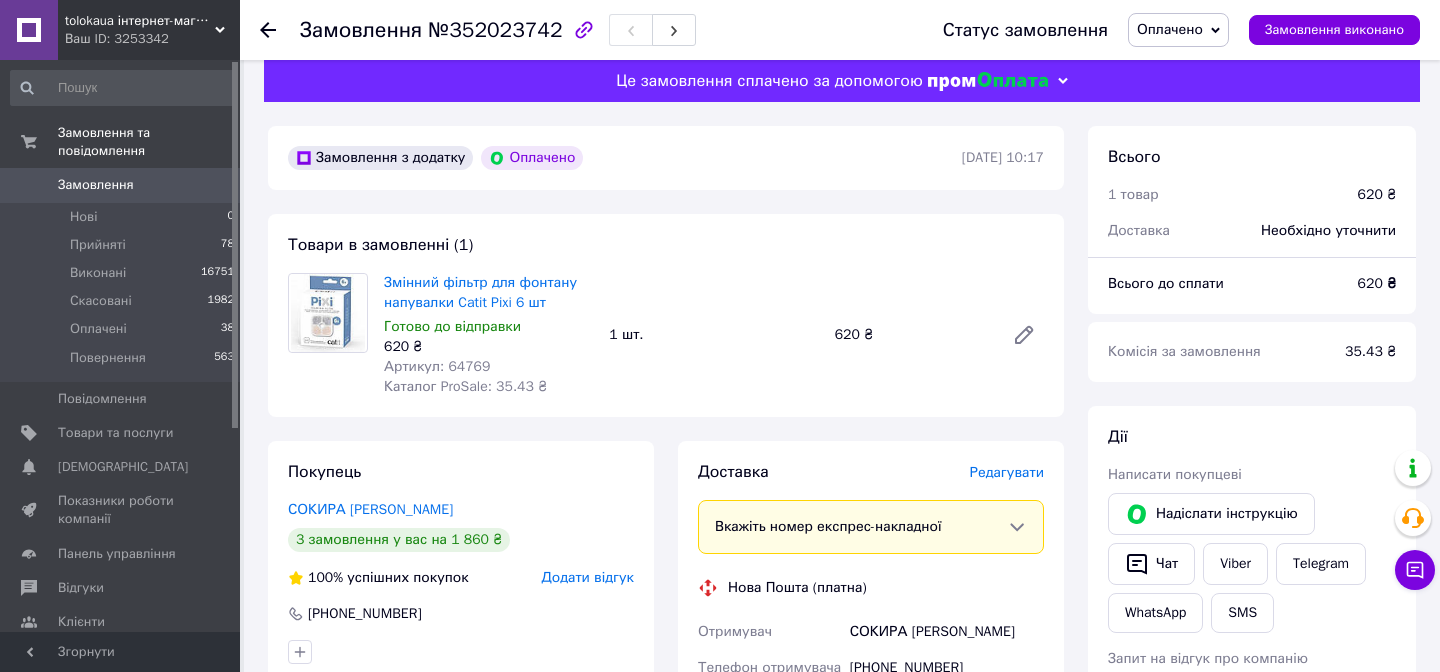 scroll, scrollTop: 0, scrollLeft: 0, axis: both 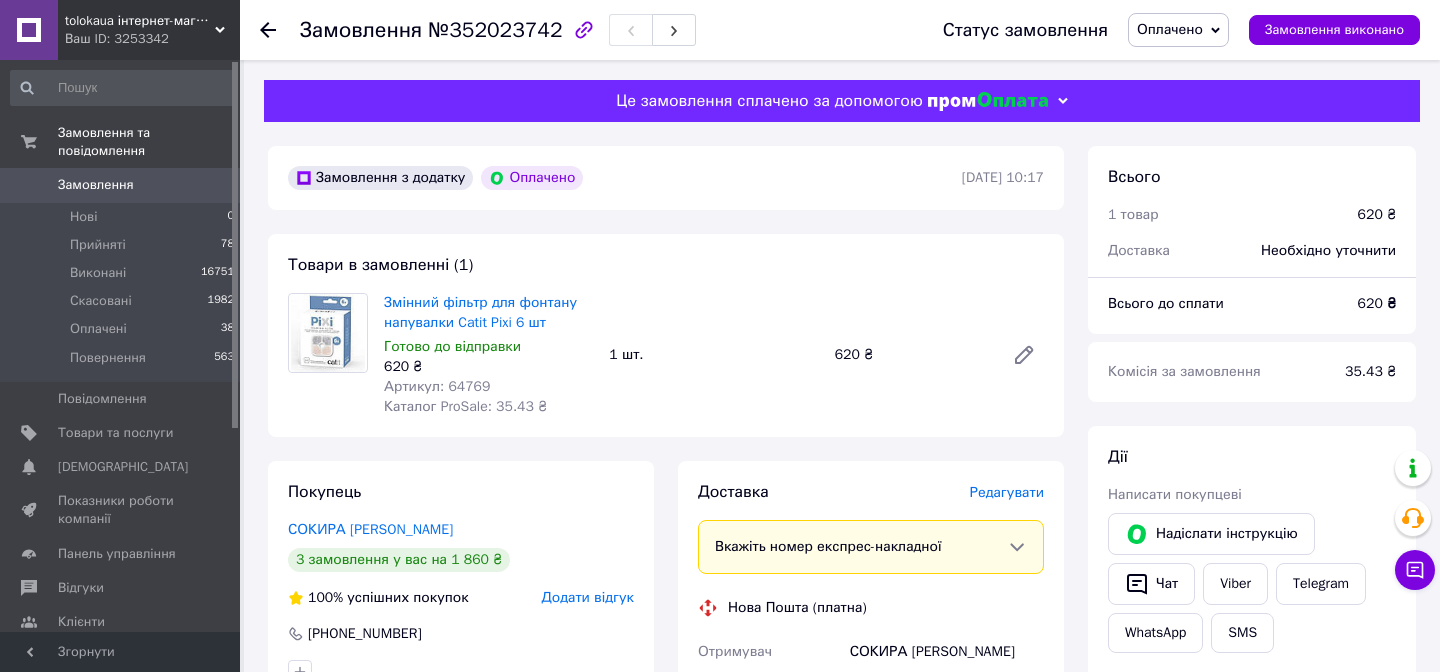 click on "№352023742" at bounding box center (495, 30) 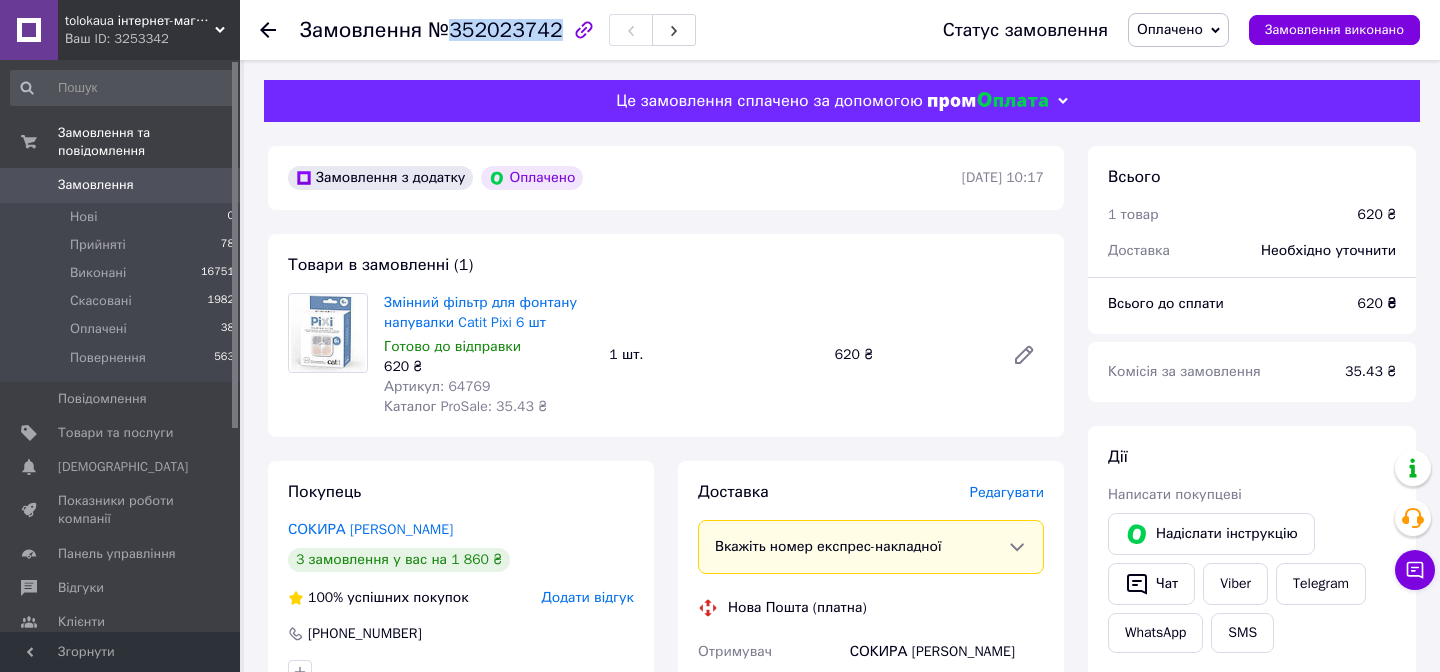 click on "№352023742" at bounding box center [495, 30] 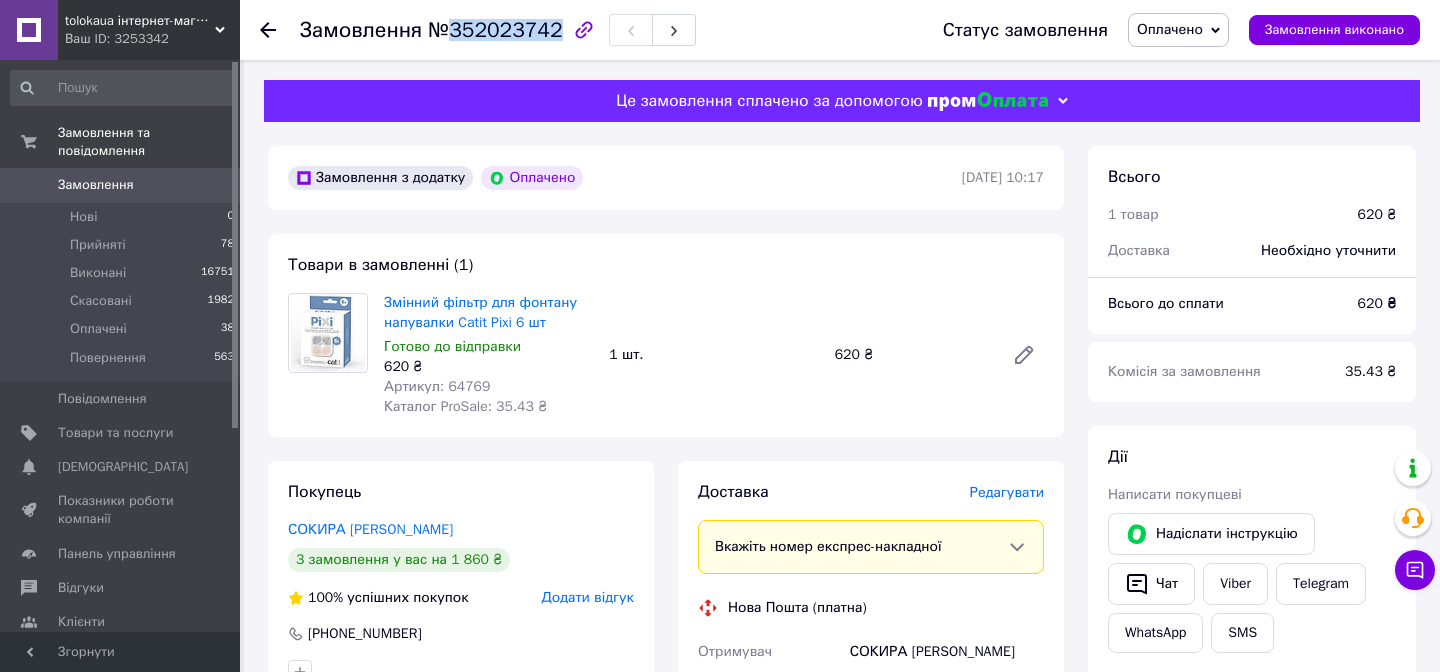 copy on "352023742" 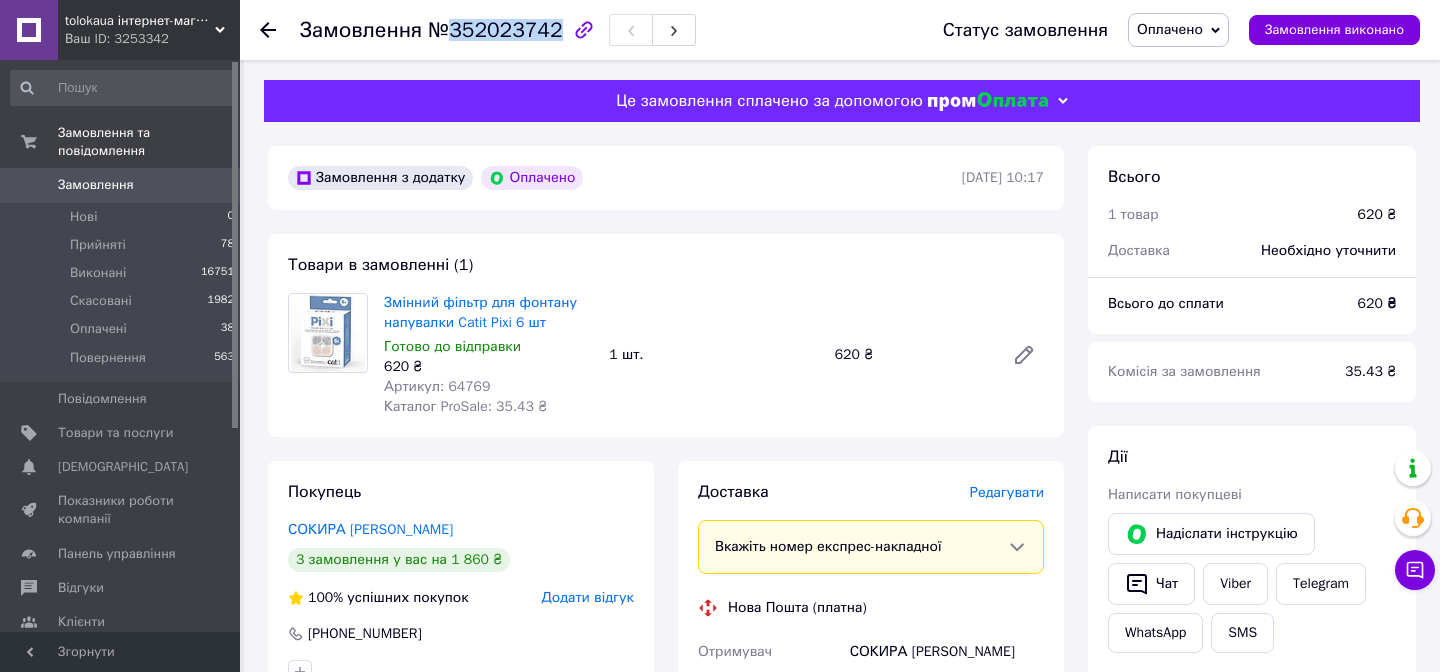 scroll, scrollTop: 204, scrollLeft: 0, axis: vertical 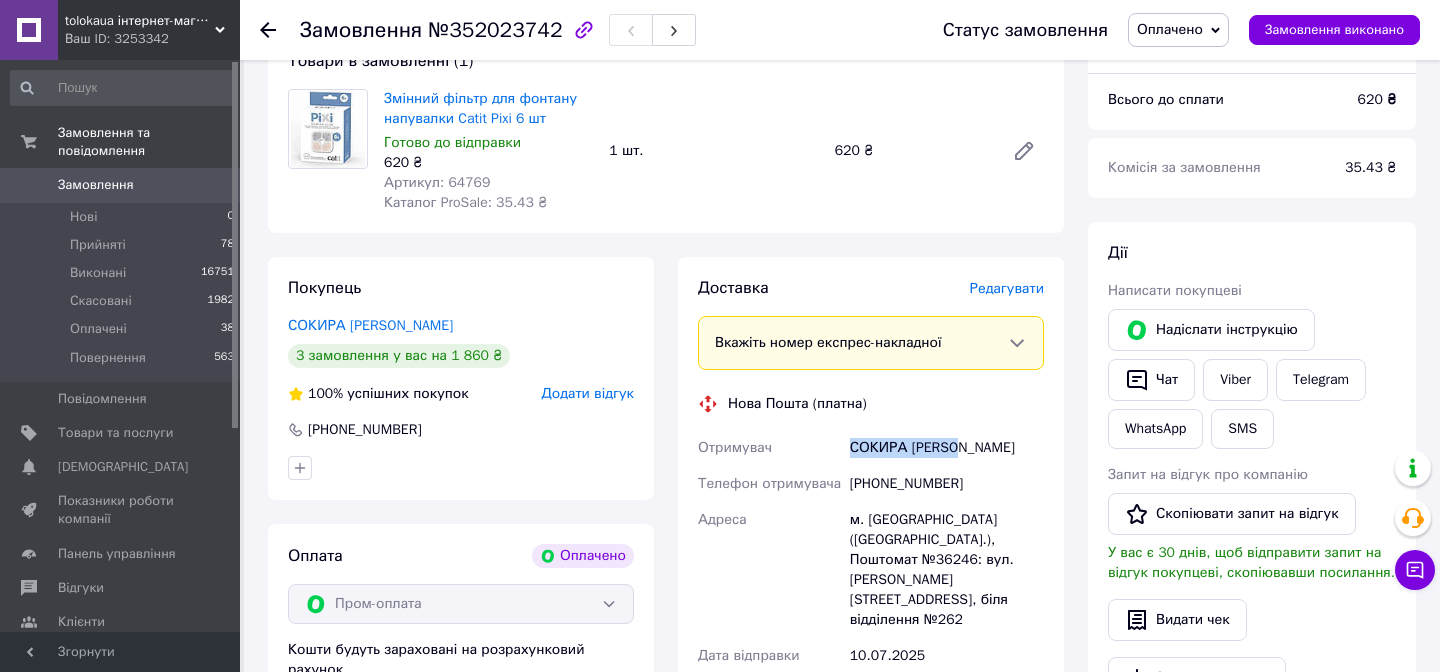 drag, startPoint x: 849, startPoint y: 445, endPoint x: 986, endPoint y: 444, distance: 137.00365 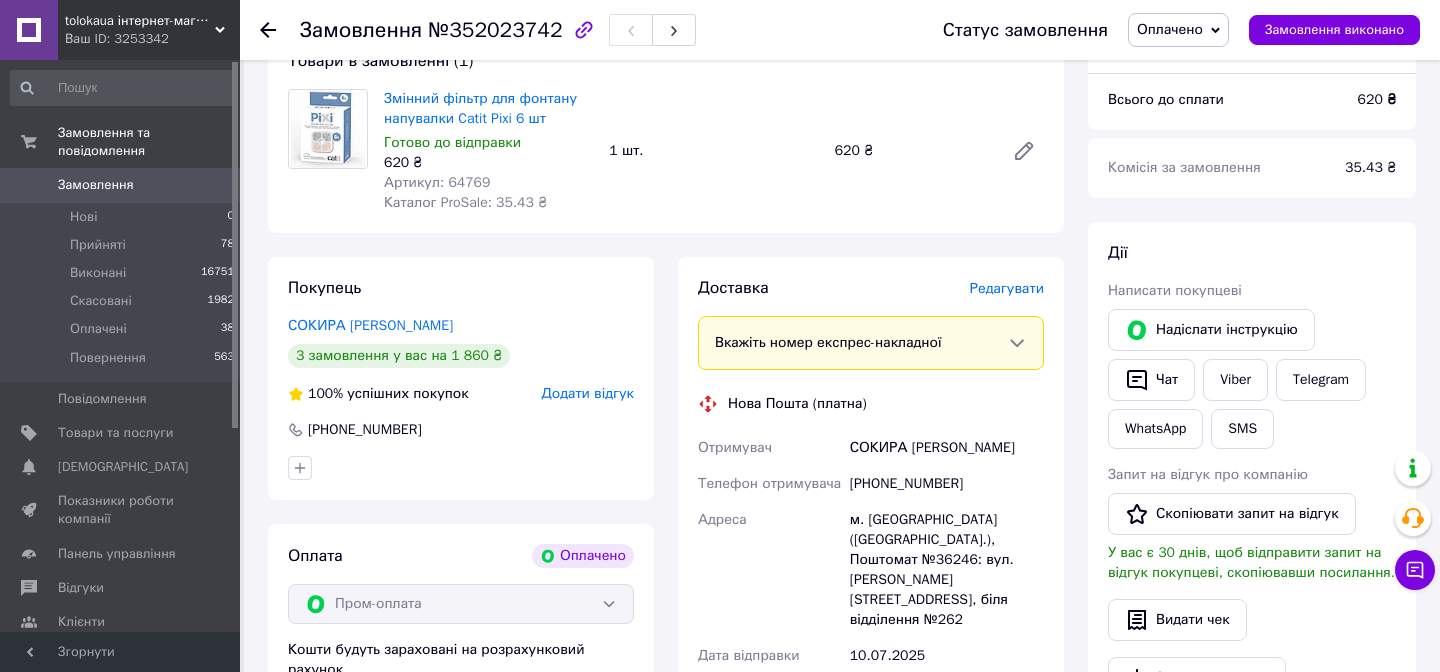 click on "+380959165952" at bounding box center [947, 484] 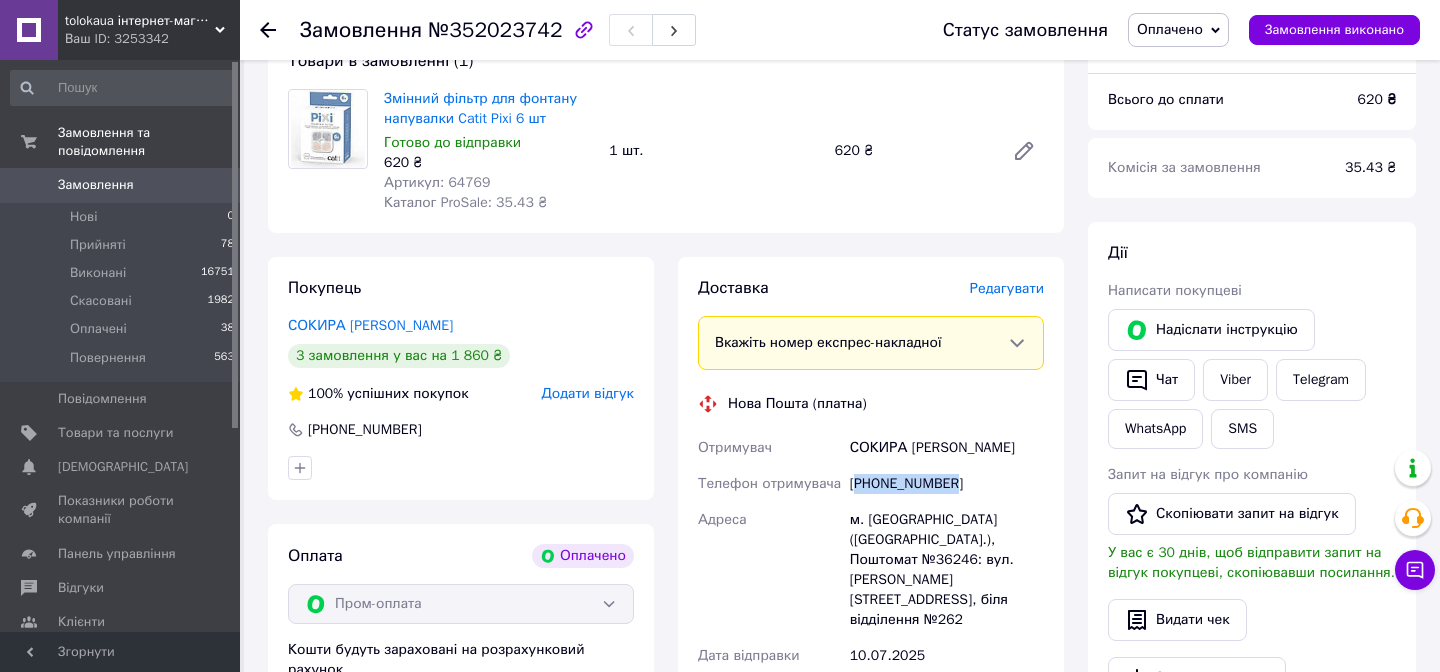 click on "+380959165952" at bounding box center [947, 484] 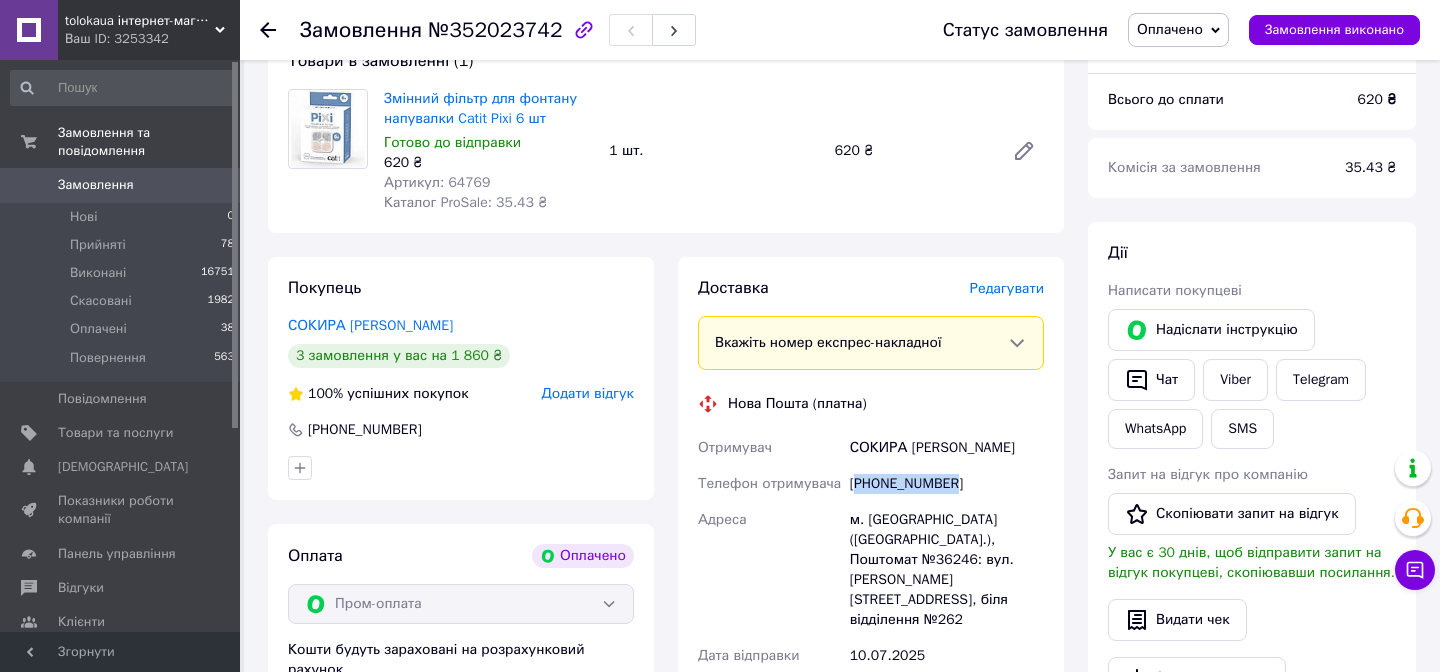 copy on "380959165952" 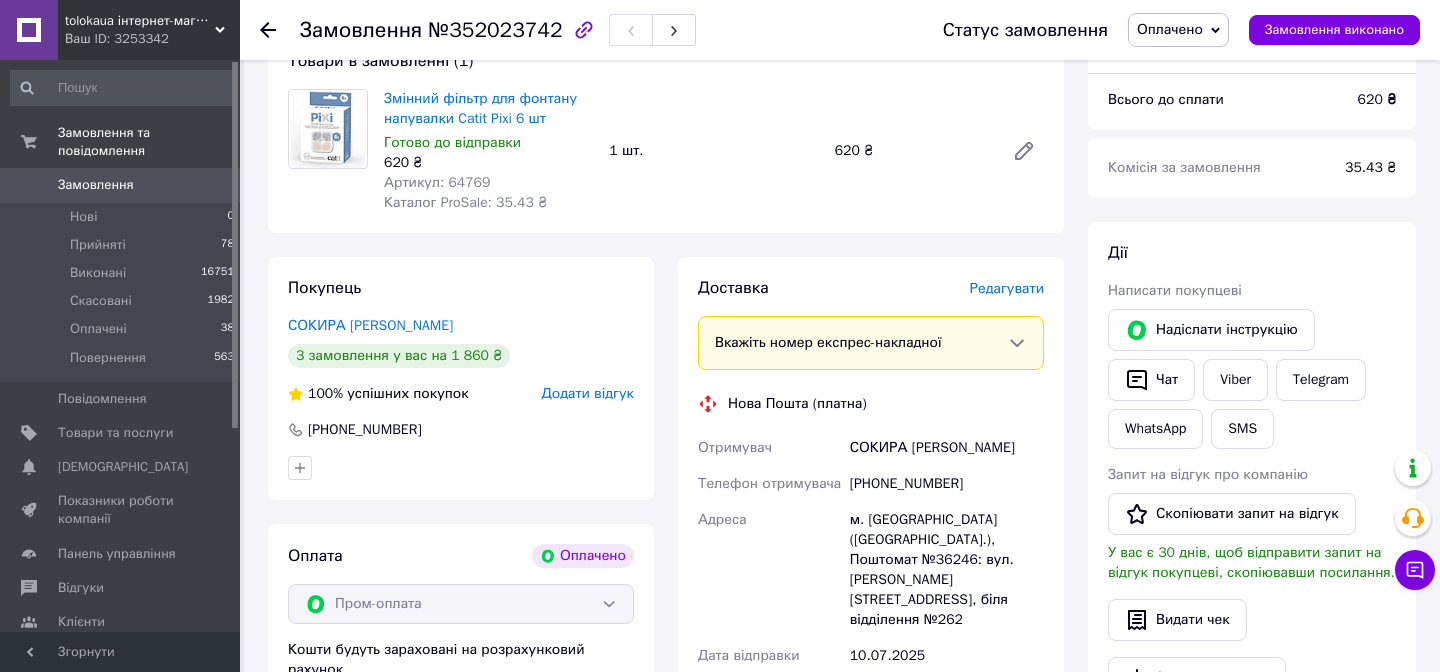 click on "Редагувати" at bounding box center (1007, 288) 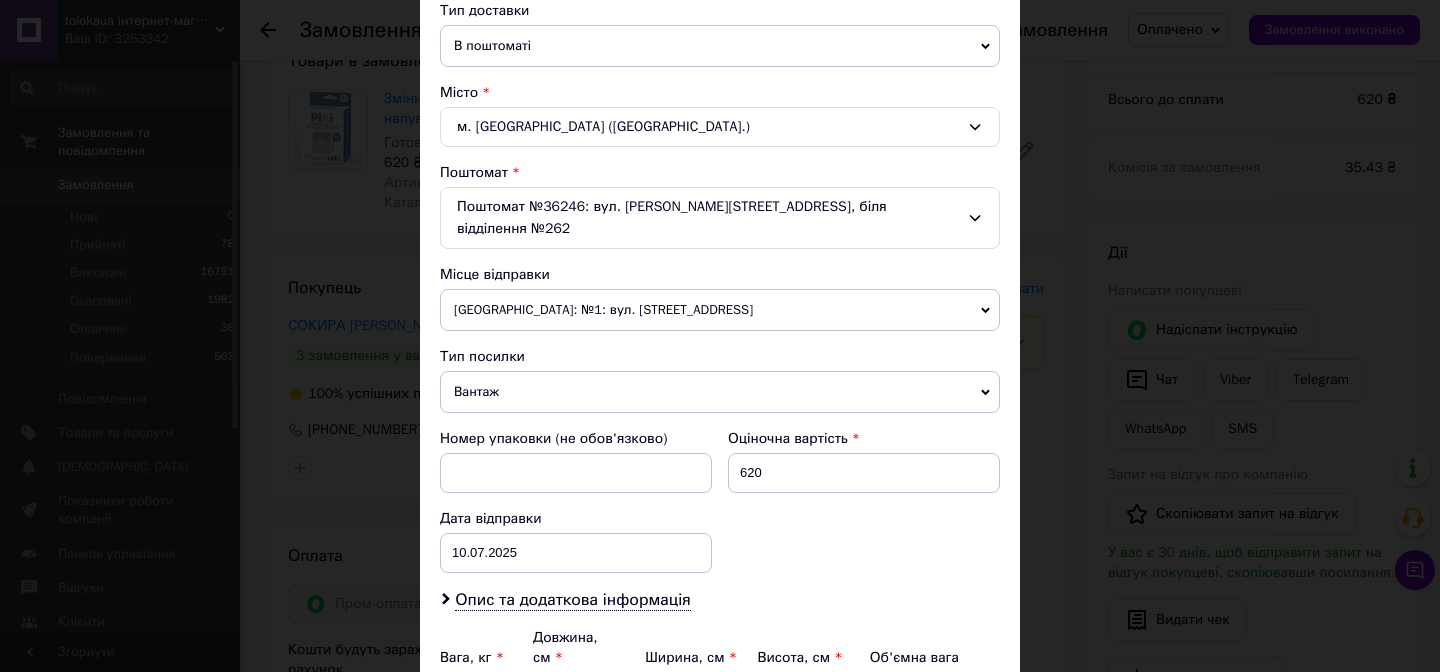 scroll, scrollTop: 698, scrollLeft: 0, axis: vertical 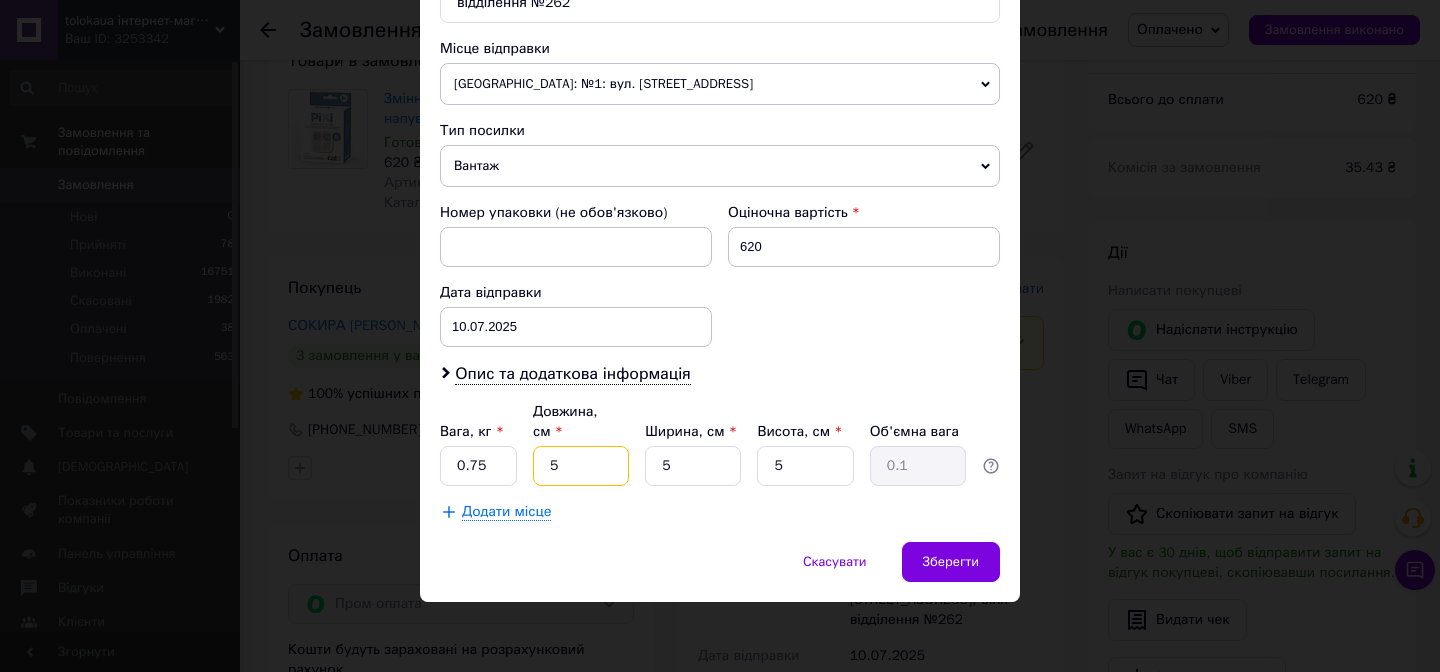 click on "5" at bounding box center (581, 466) 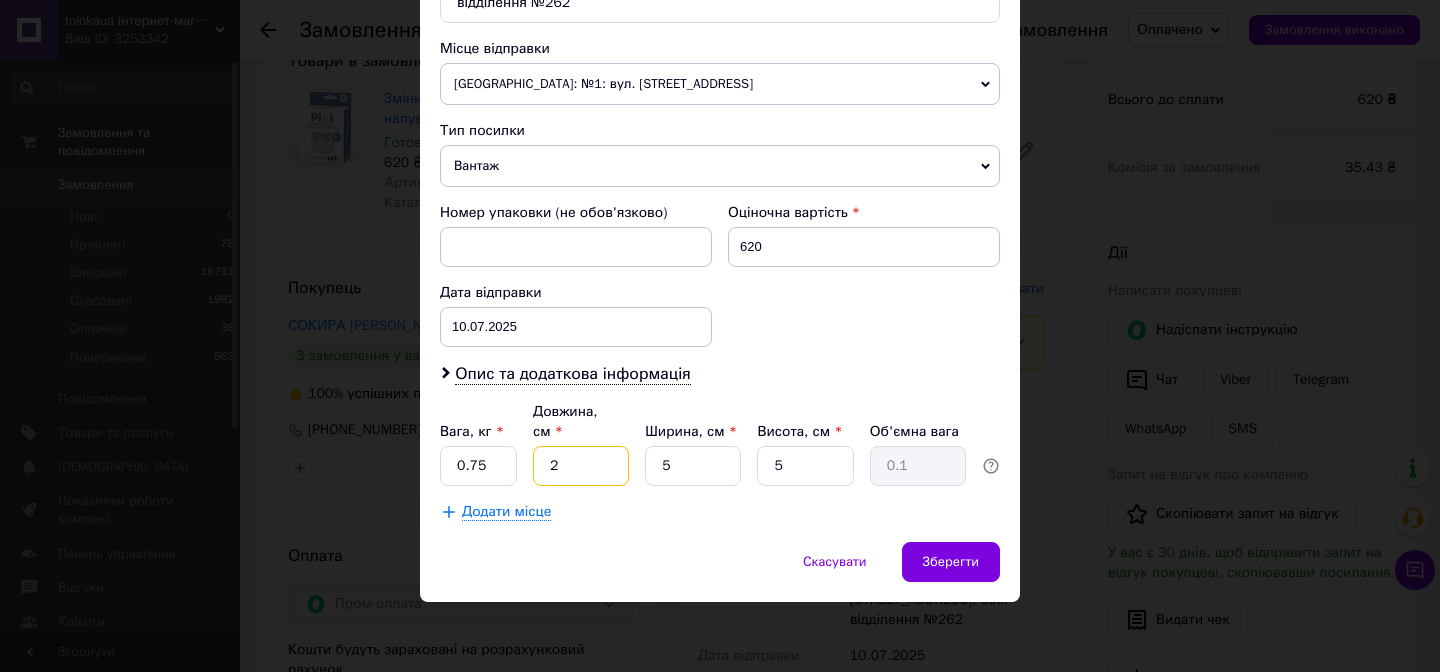 type on "22" 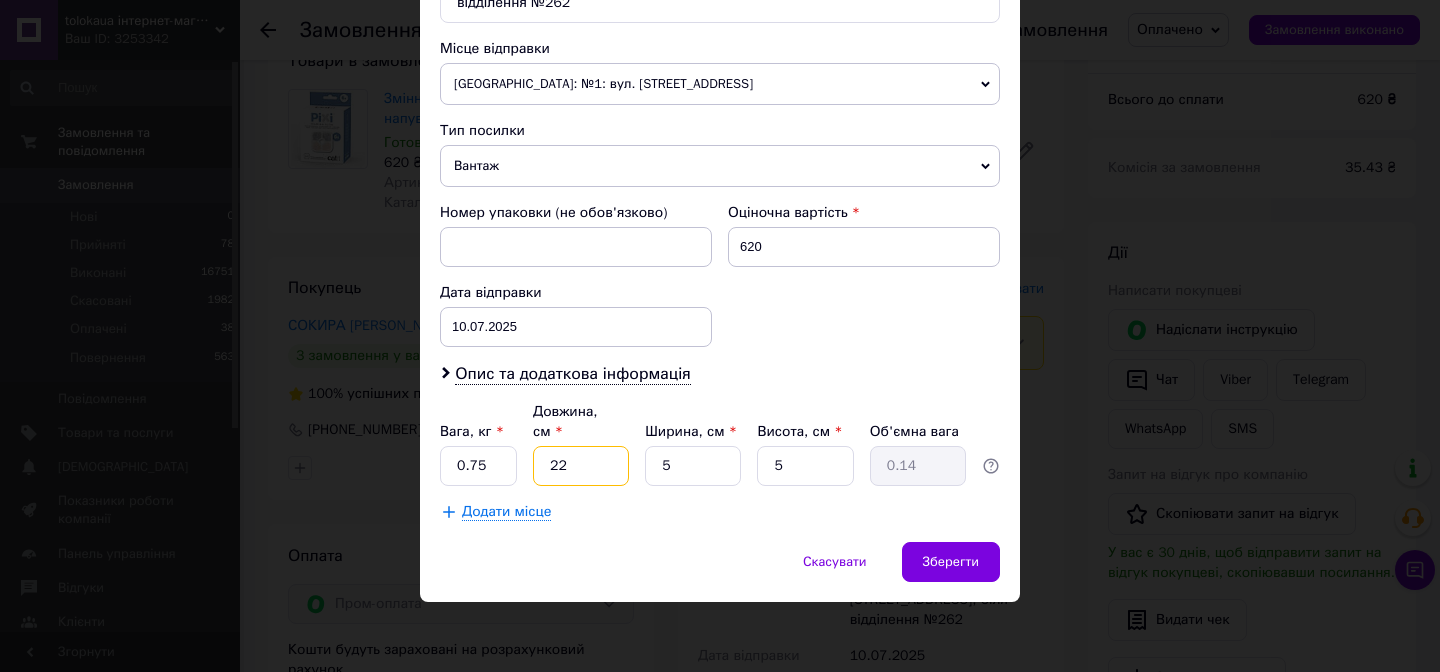 type on "22" 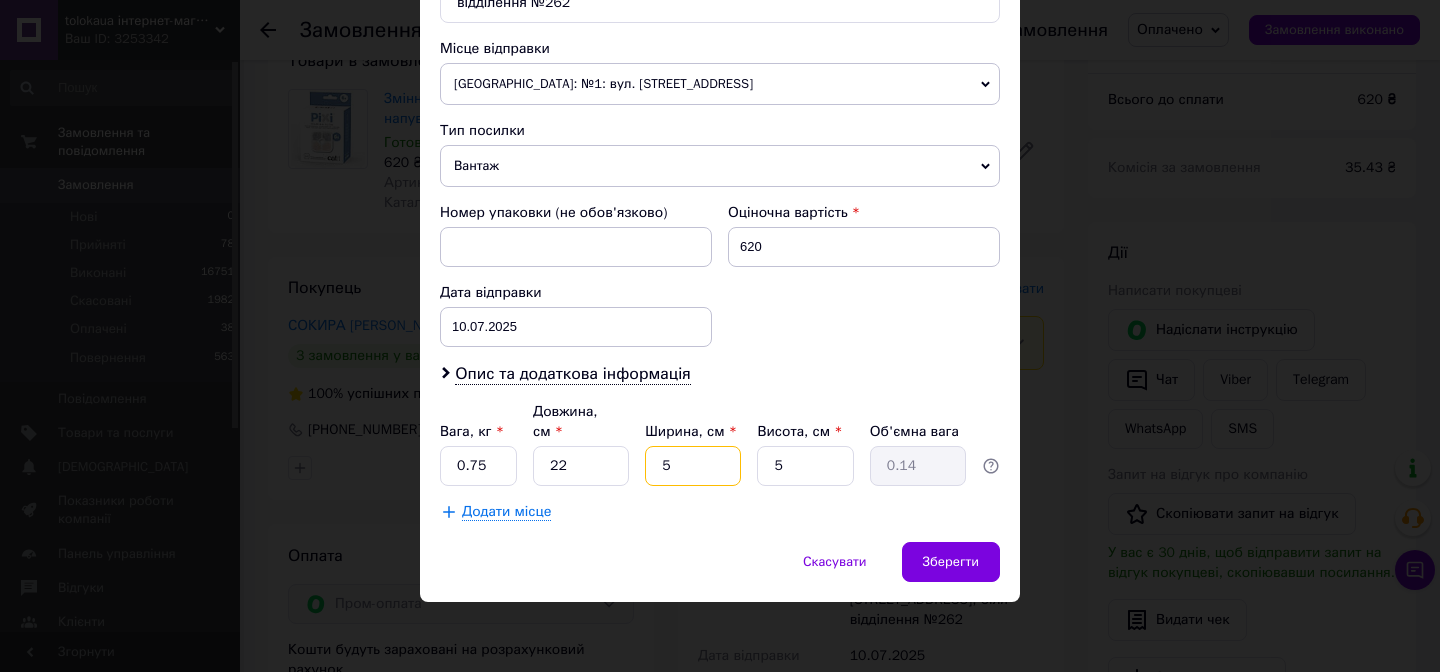 click on "5" at bounding box center (693, 466) 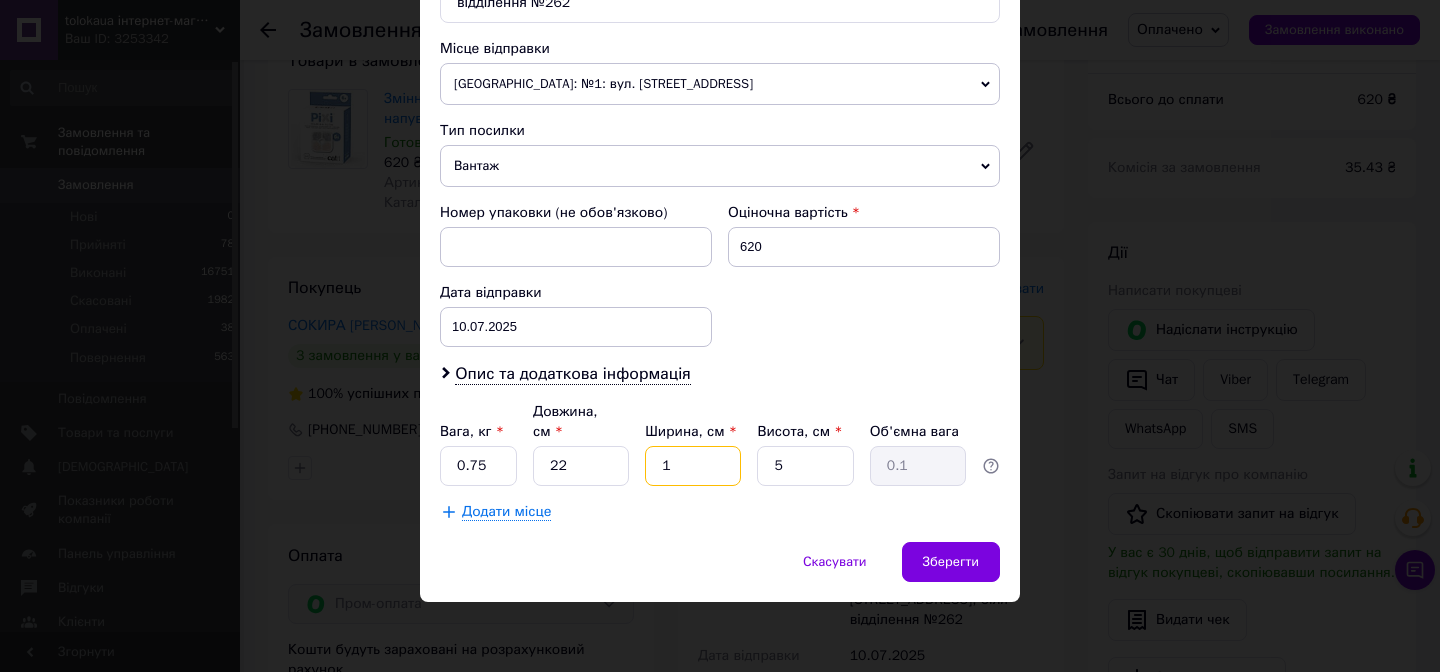 type on "17" 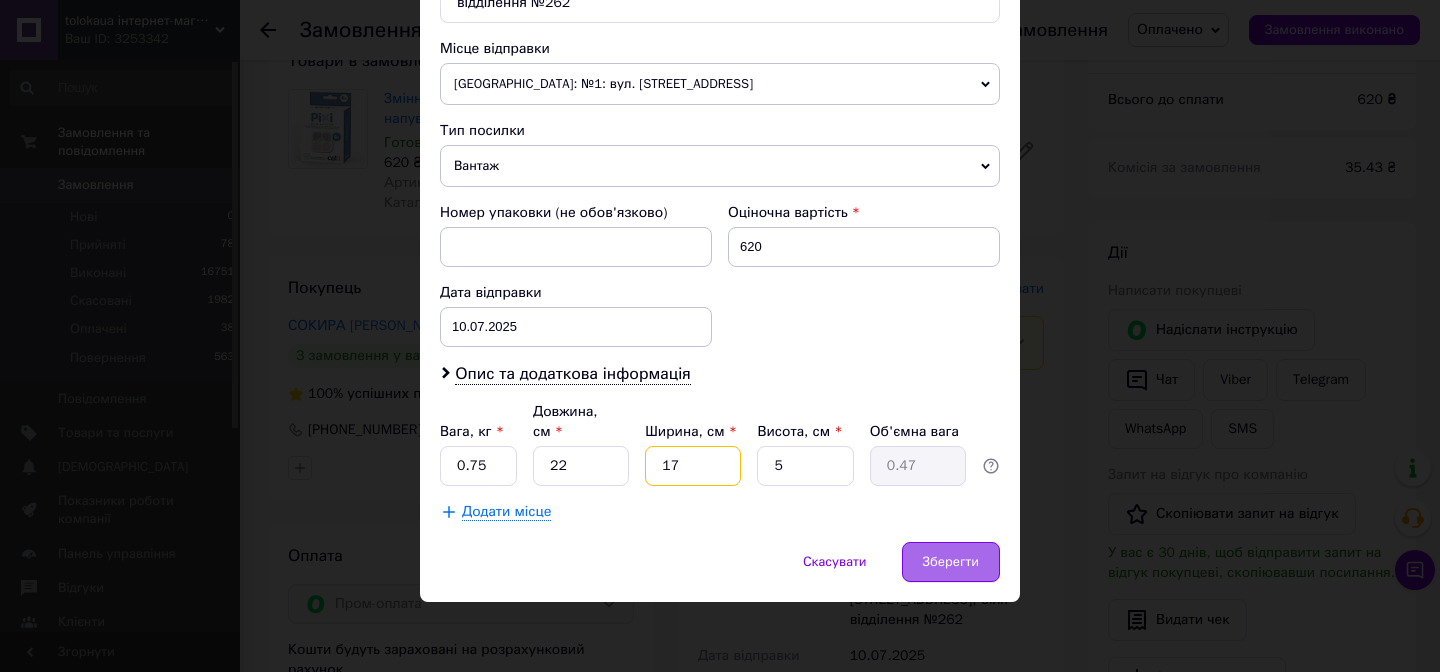 type on "17" 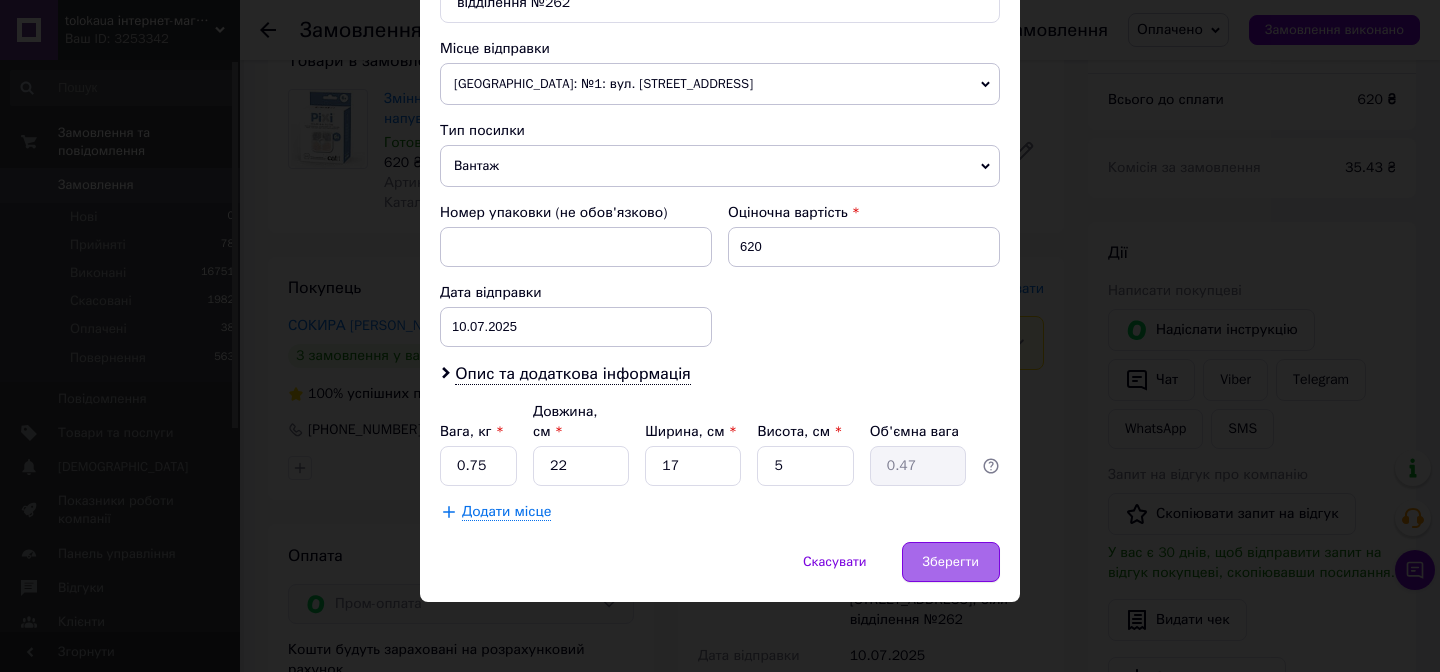 click on "Зберегти" at bounding box center (951, 562) 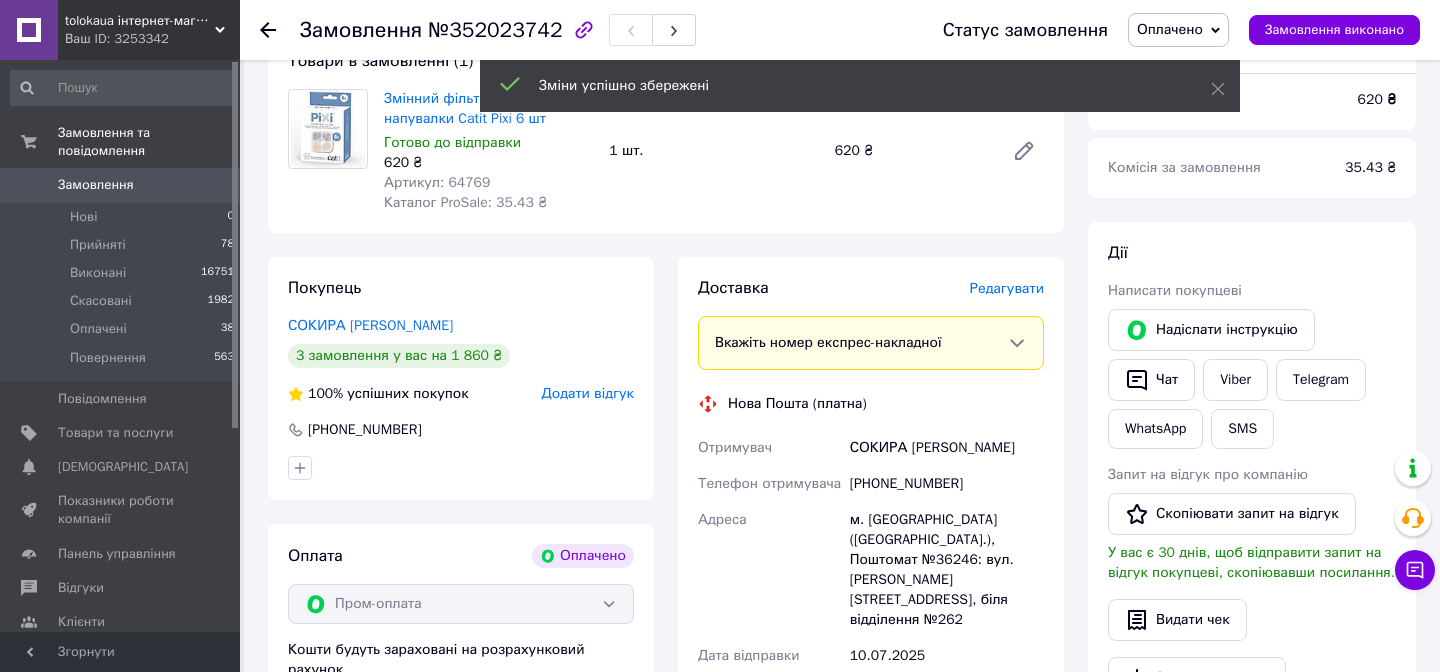 click on "Редагувати" at bounding box center (1007, 288) 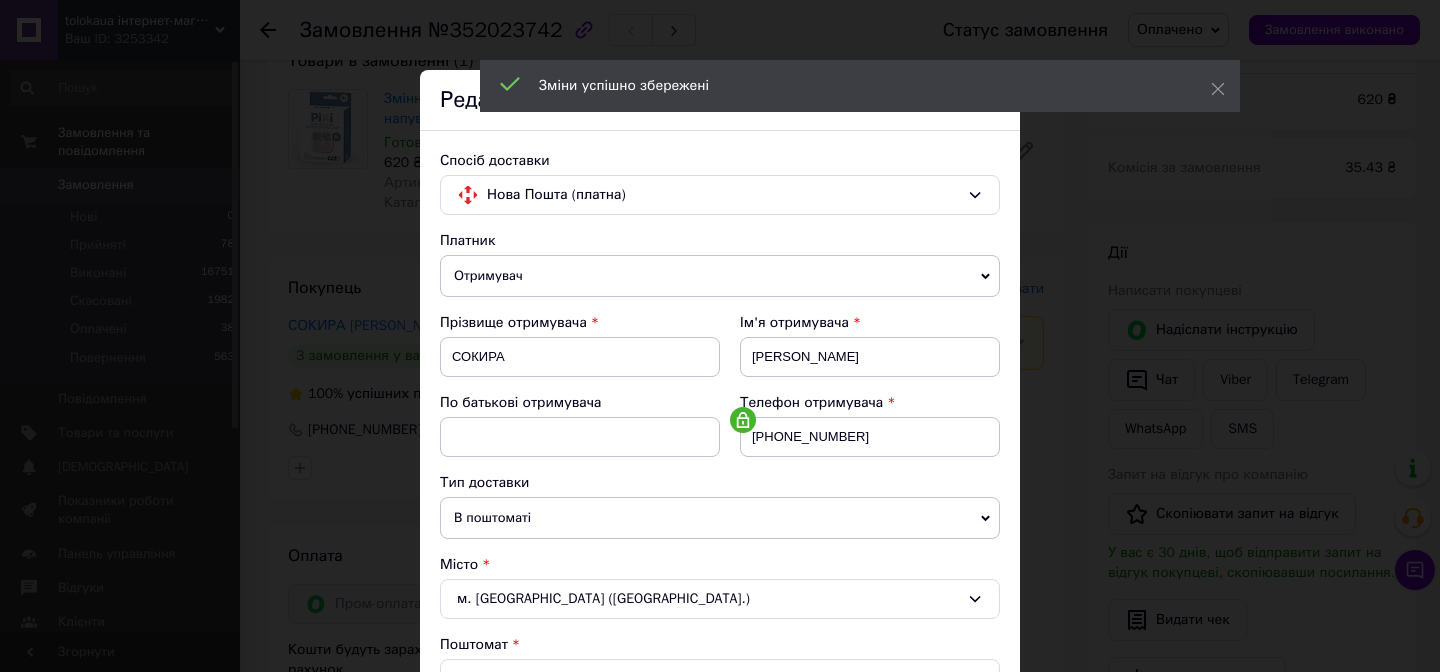 scroll, scrollTop: 698, scrollLeft: 0, axis: vertical 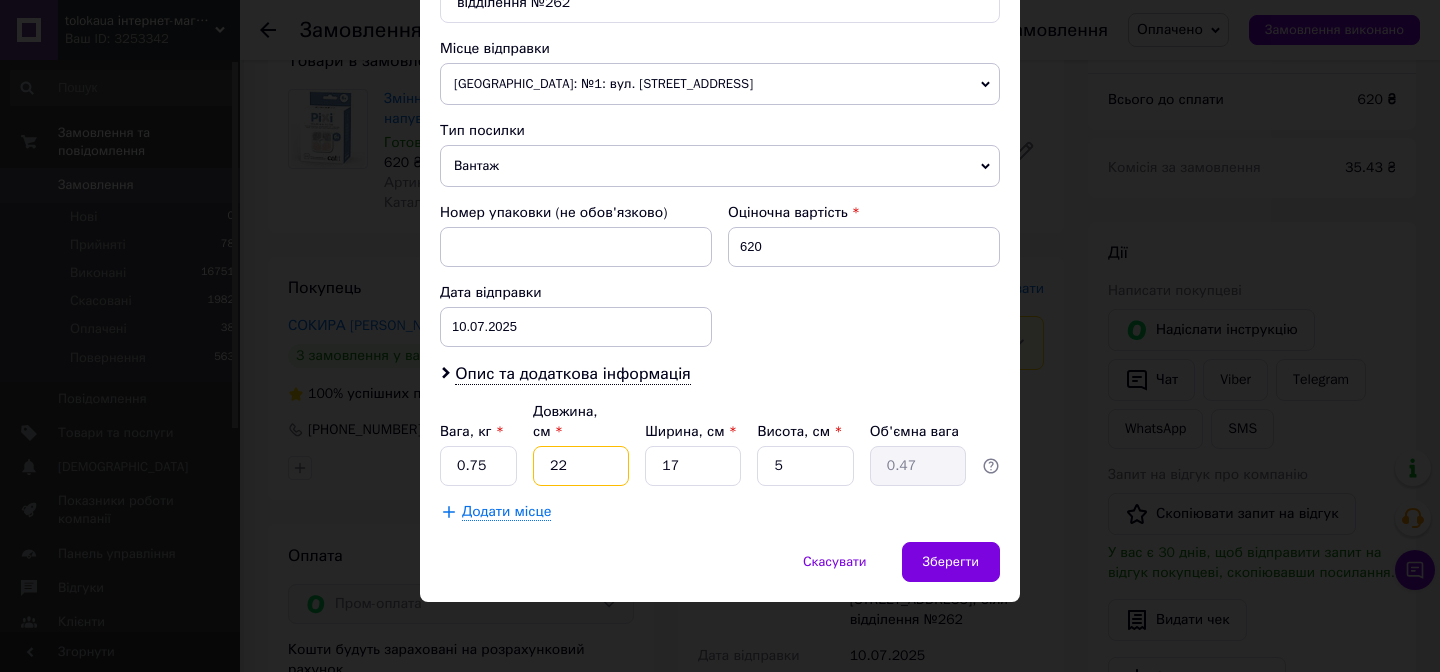 click on "22" at bounding box center (581, 466) 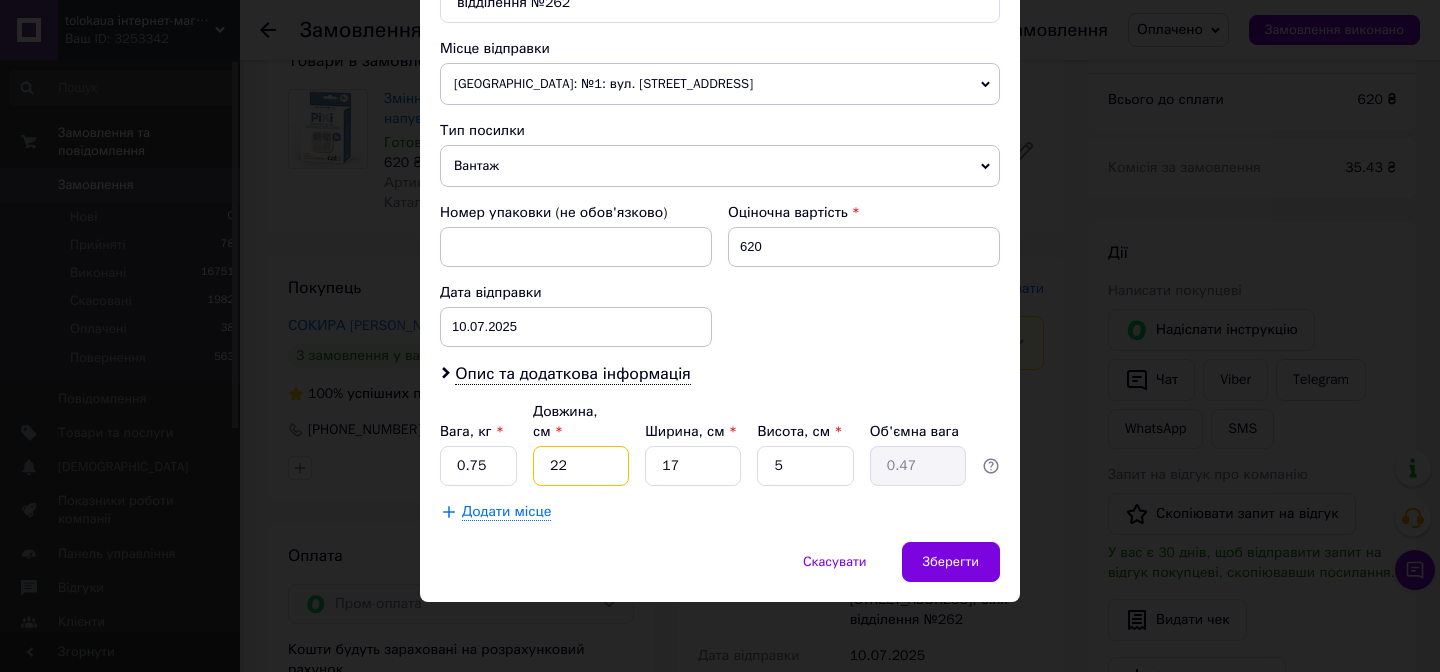 click on "22" at bounding box center (581, 466) 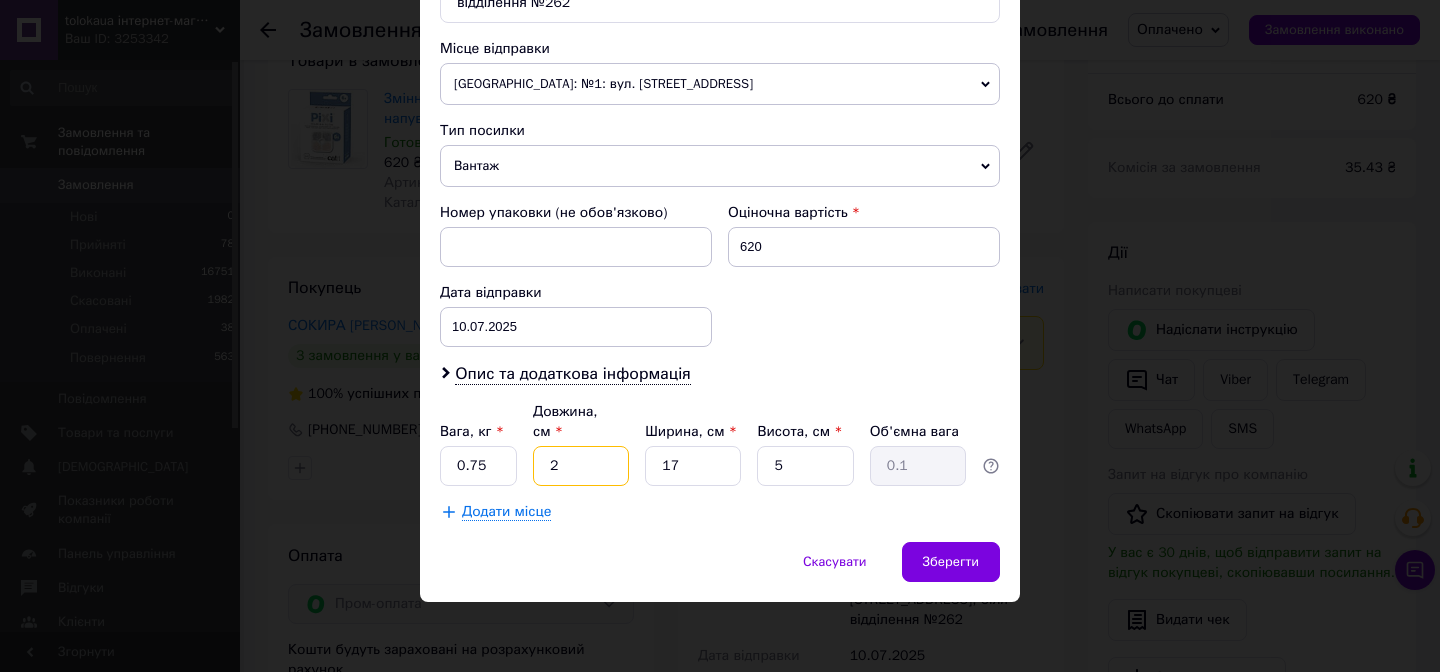 type on "20" 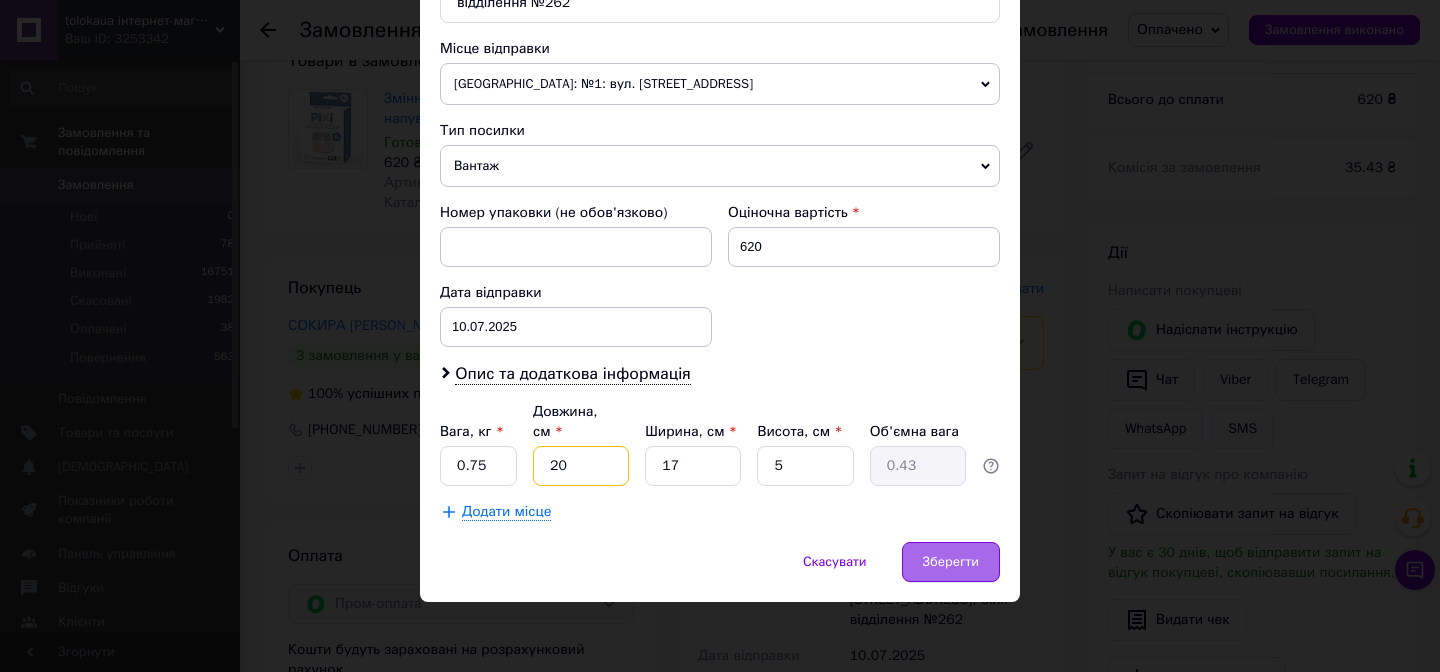 type on "20" 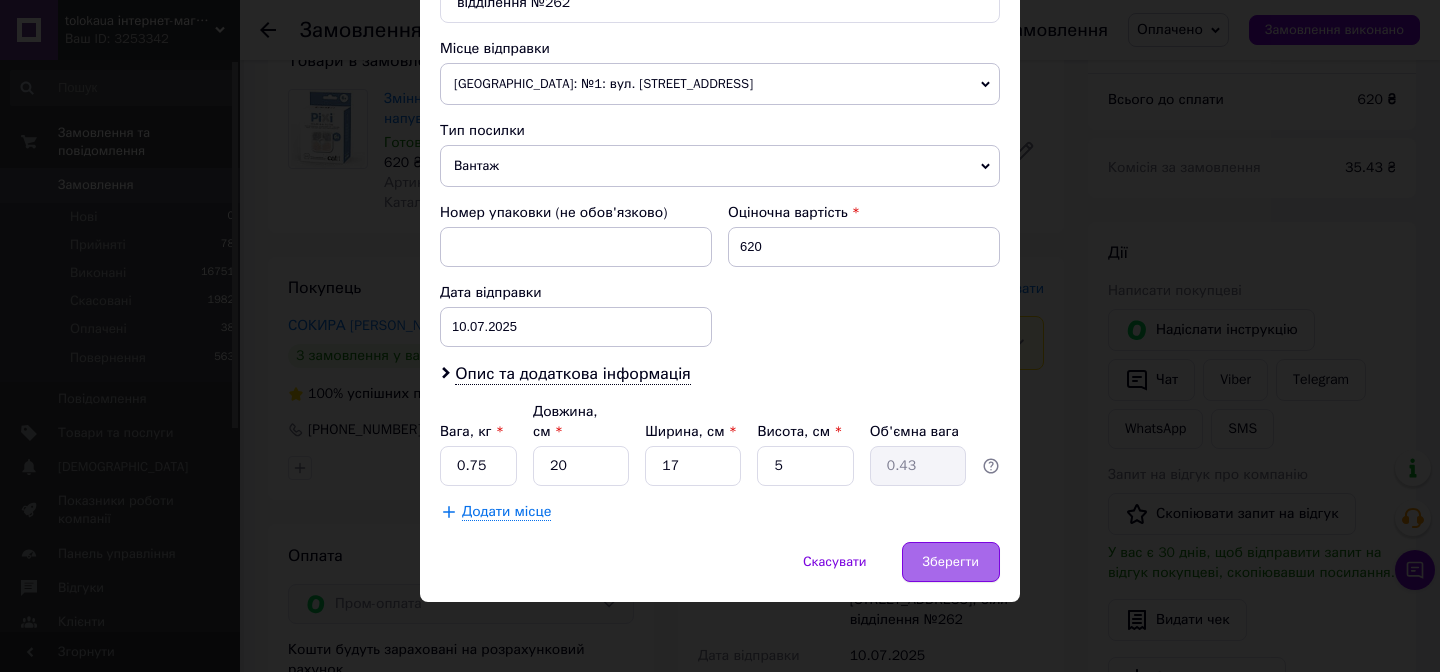 click on "Зберегти" at bounding box center (951, 562) 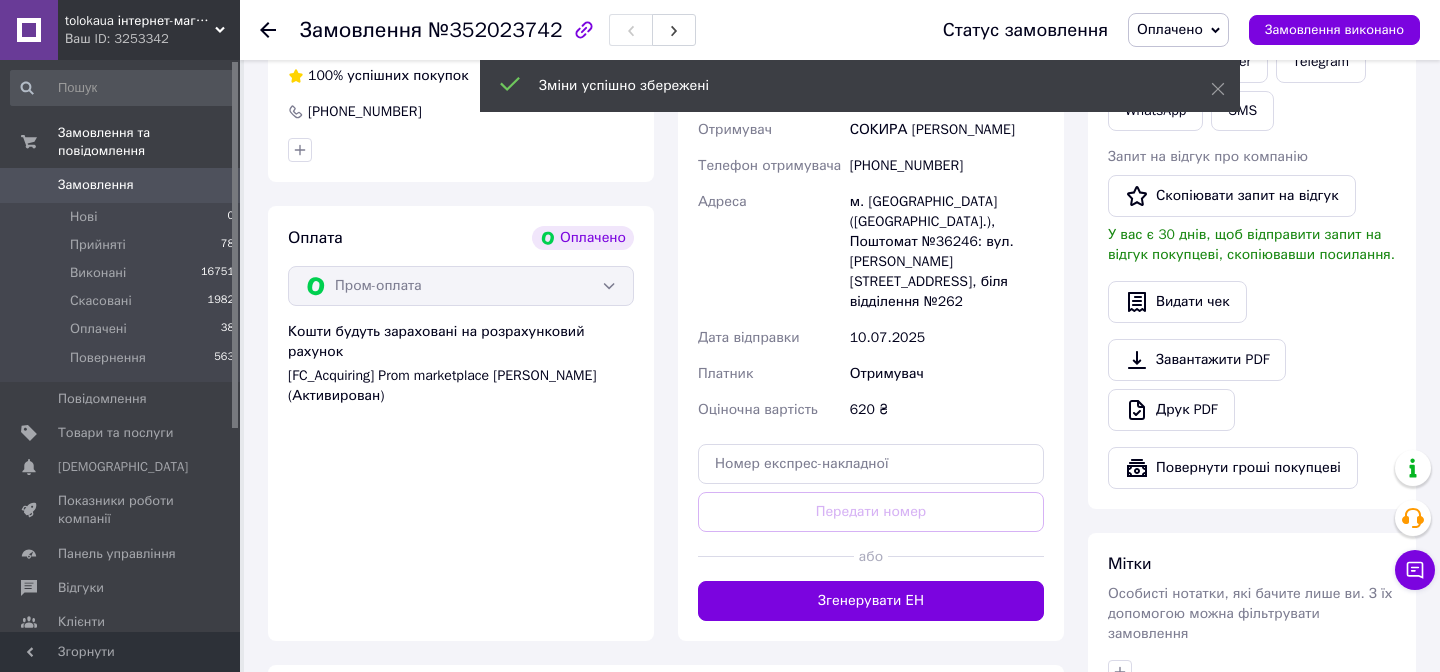 click on "Згенерувати ЕН" at bounding box center [871, 601] 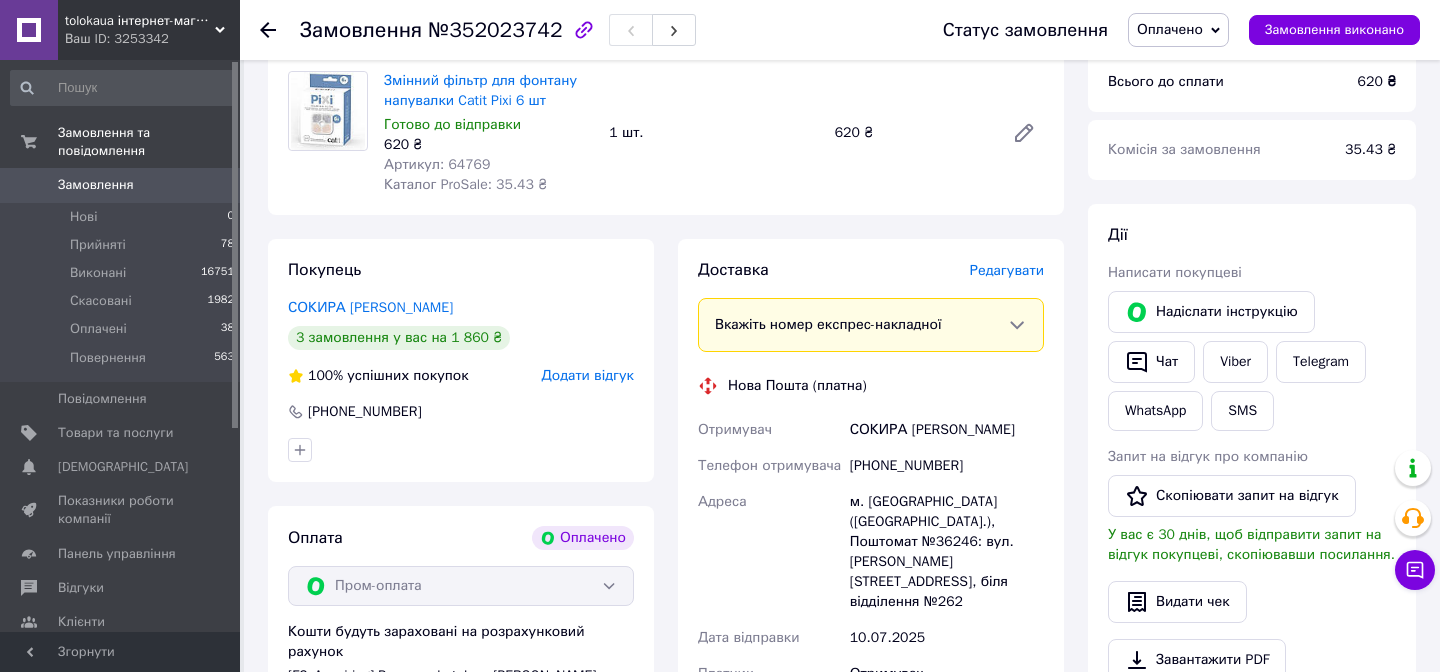 scroll, scrollTop: 221, scrollLeft: 0, axis: vertical 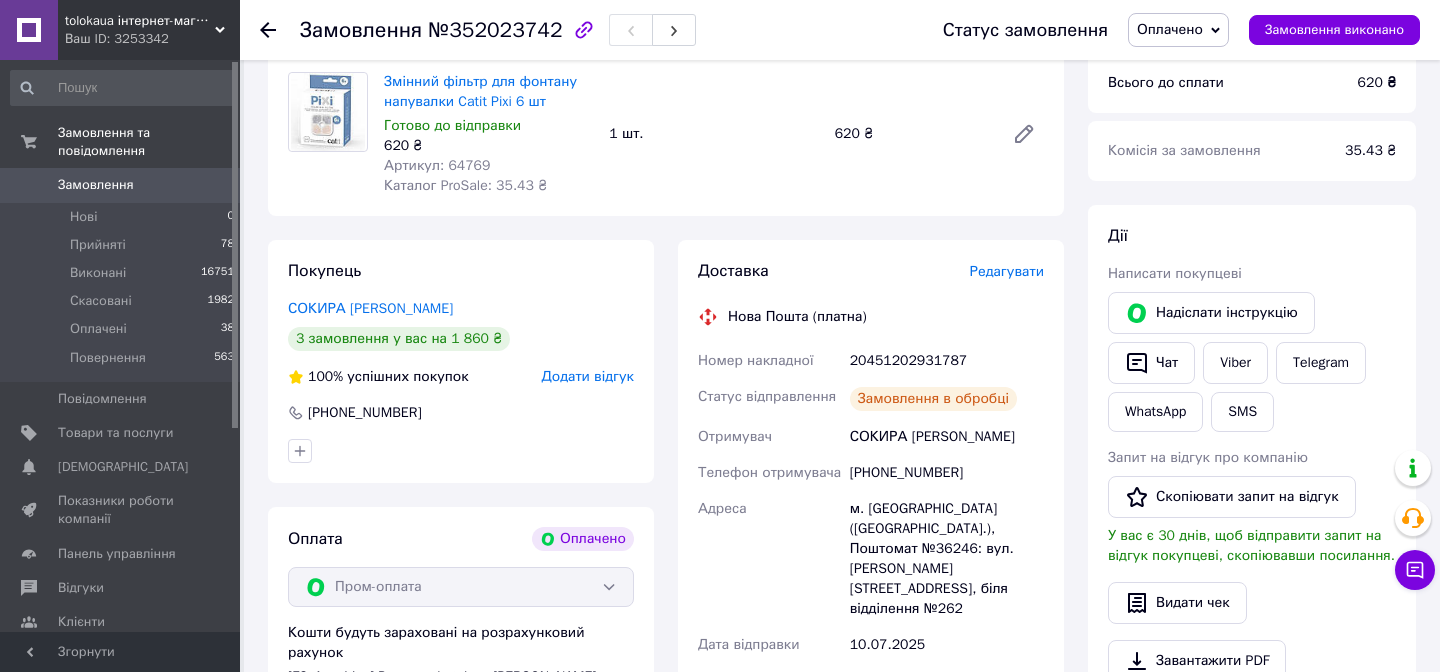 click on "20451202931787" at bounding box center [947, 361] 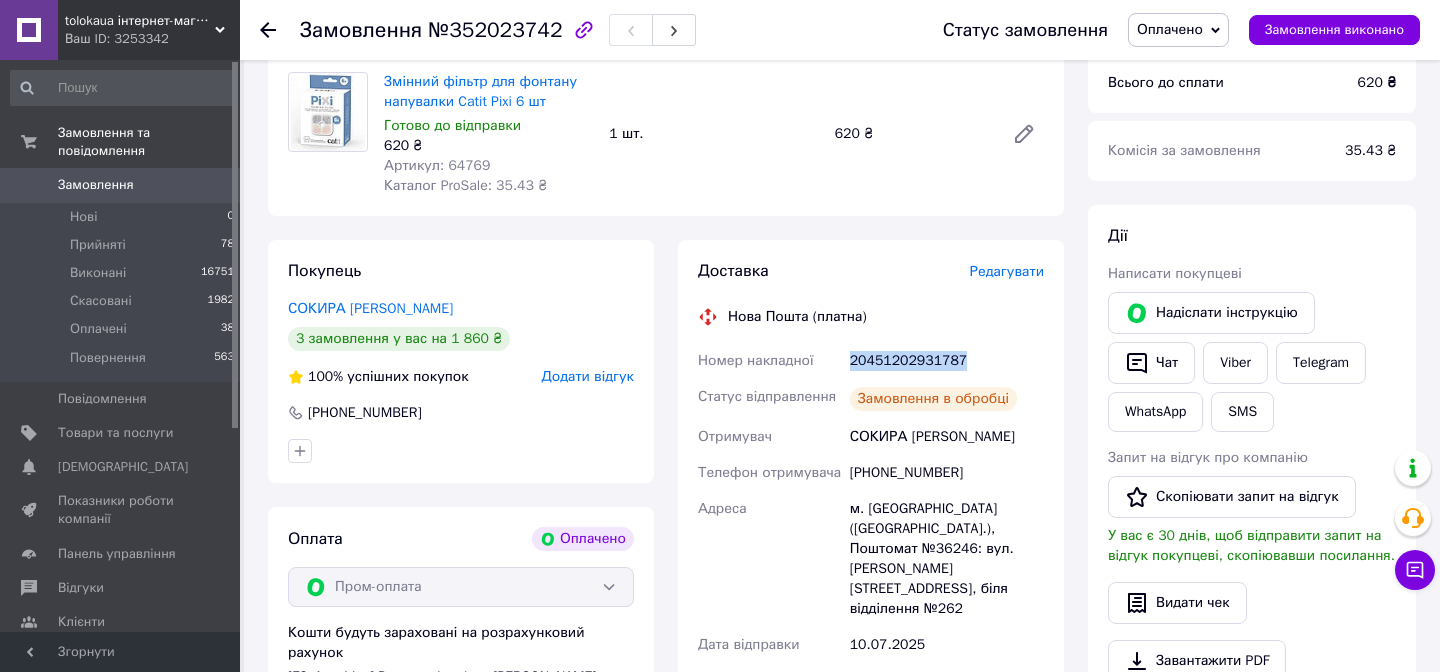 click on "20451202931787" at bounding box center (947, 361) 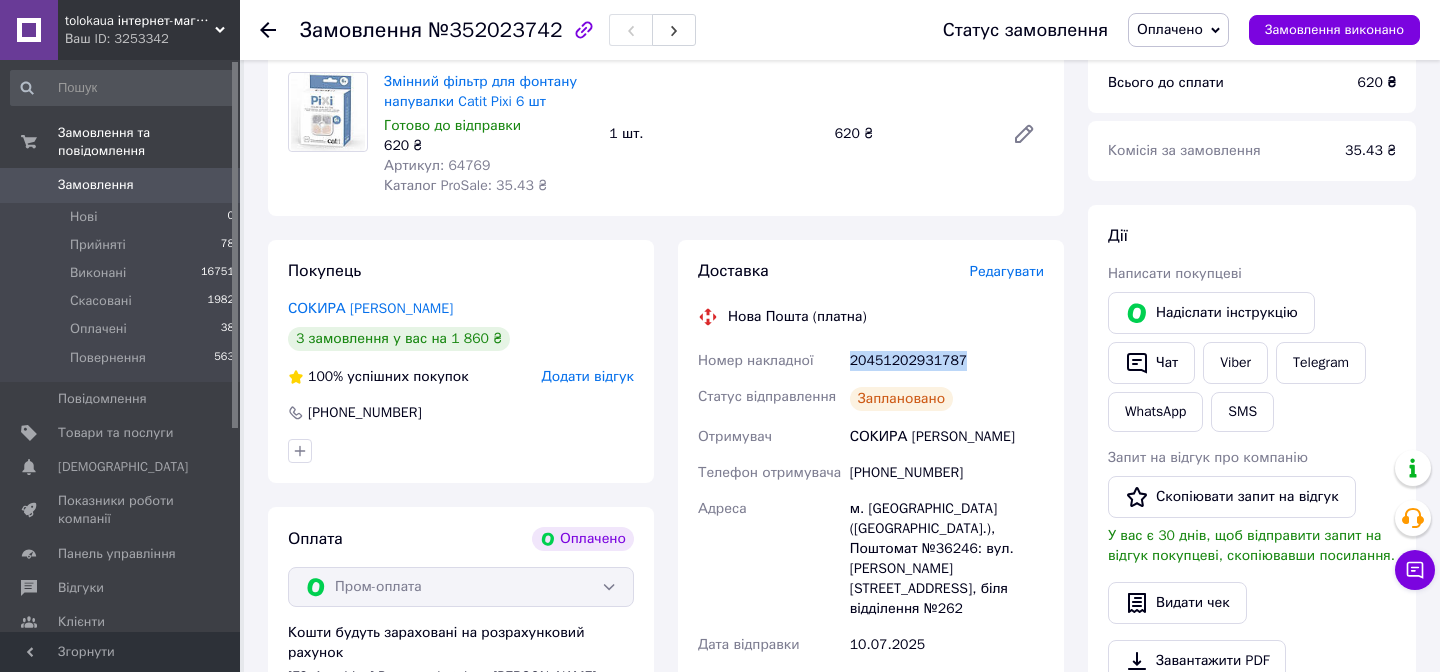 copy on "20451202931787" 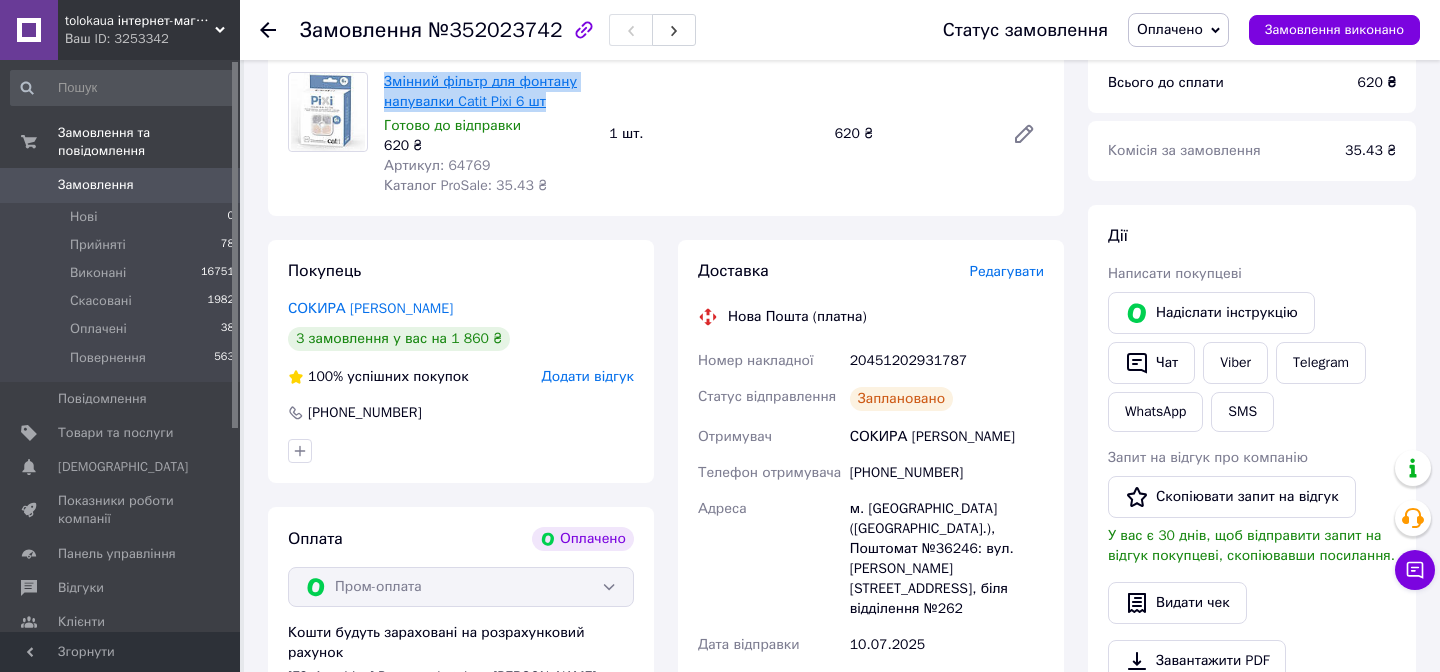 copy on "Змінний фільтр для фонтану напувалки Catit Pixi 6 шт" 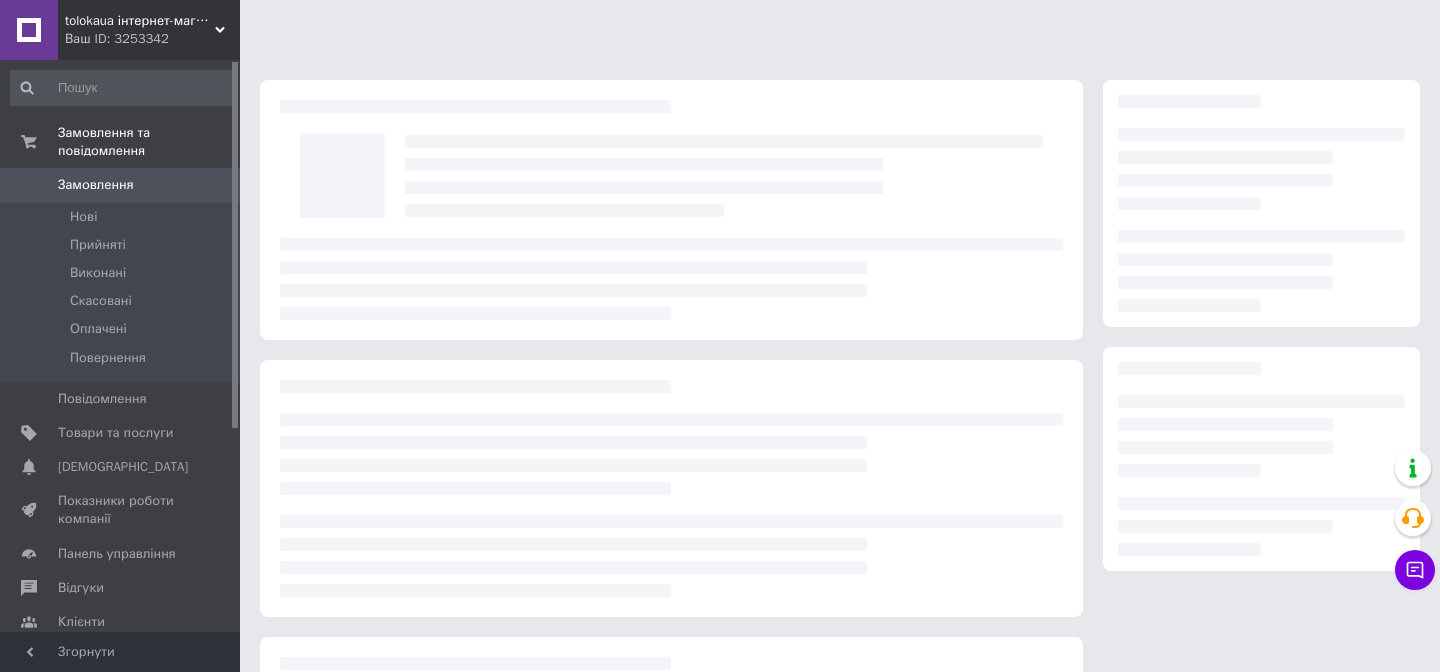 scroll, scrollTop: 0, scrollLeft: 0, axis: both 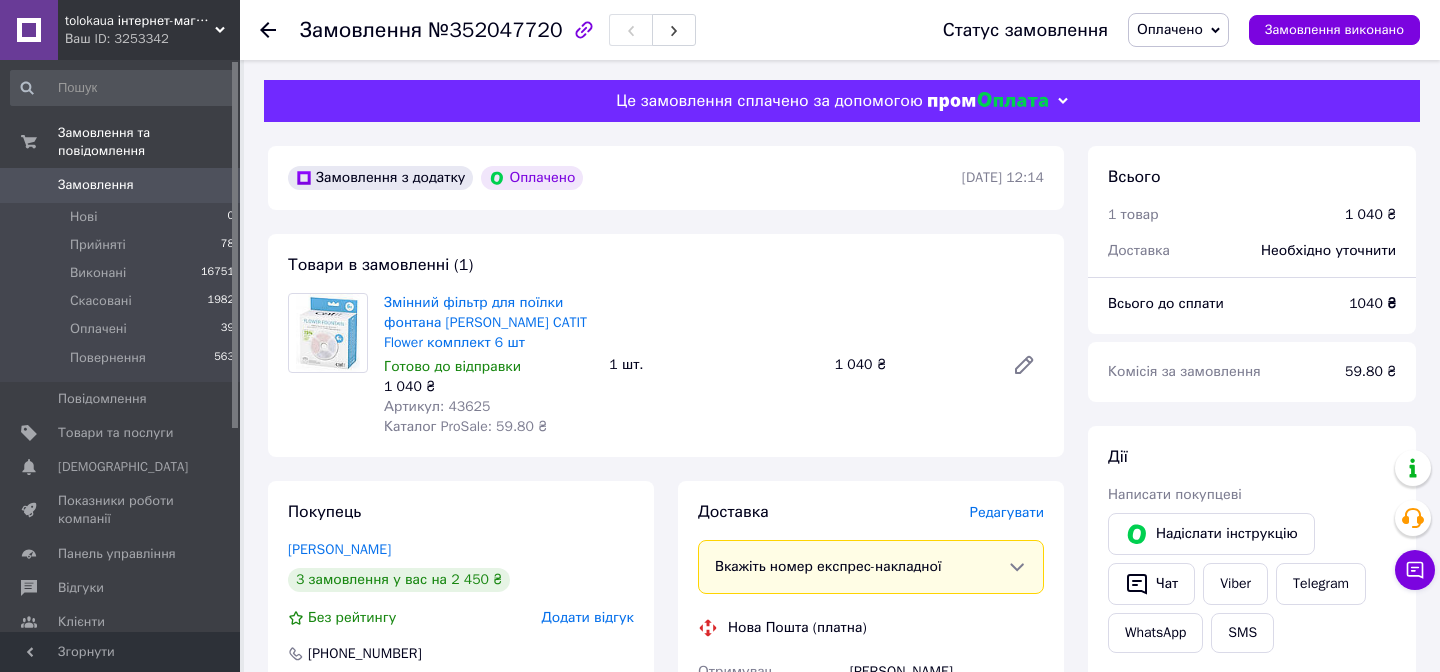 click on "Змінний фільтр для поїлки фонтана Hagen CATIT Flower комплект 6 шт Готово до відправки 1 040 ₴ Артикул: 43625 Каталог ProSale: 59.80 ₴  1 шт. 1 040 ₴" at bounding box center [714, 365] 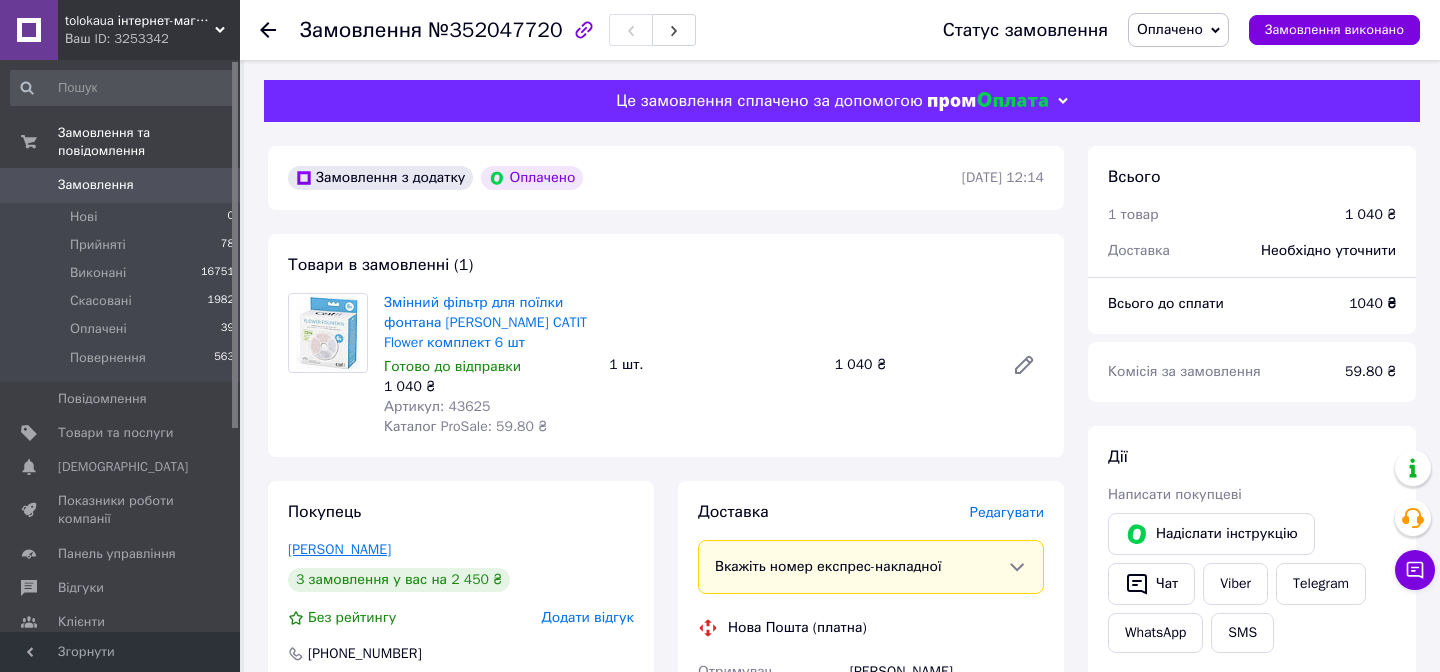 click on "Морозов Юрій" at bounding box center [339, 549] 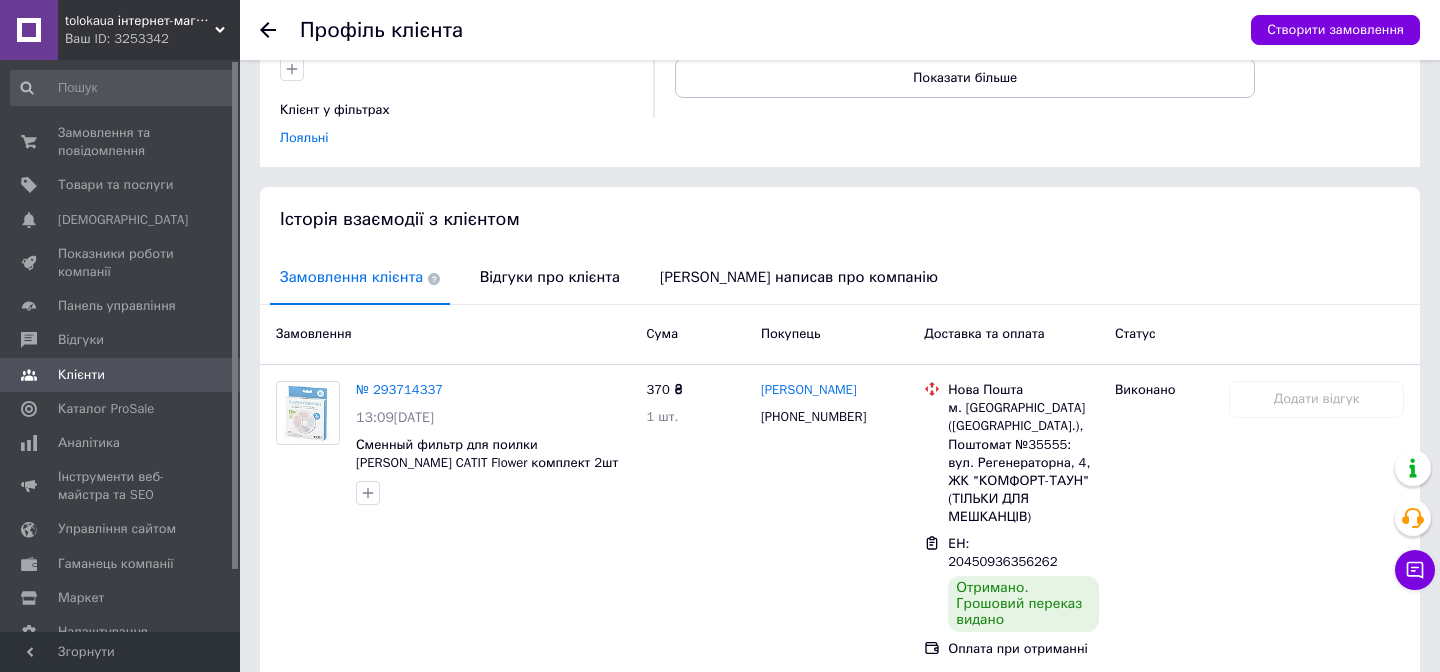 scroll, scrollTop: 0, scrollLeft: 0, axis: both 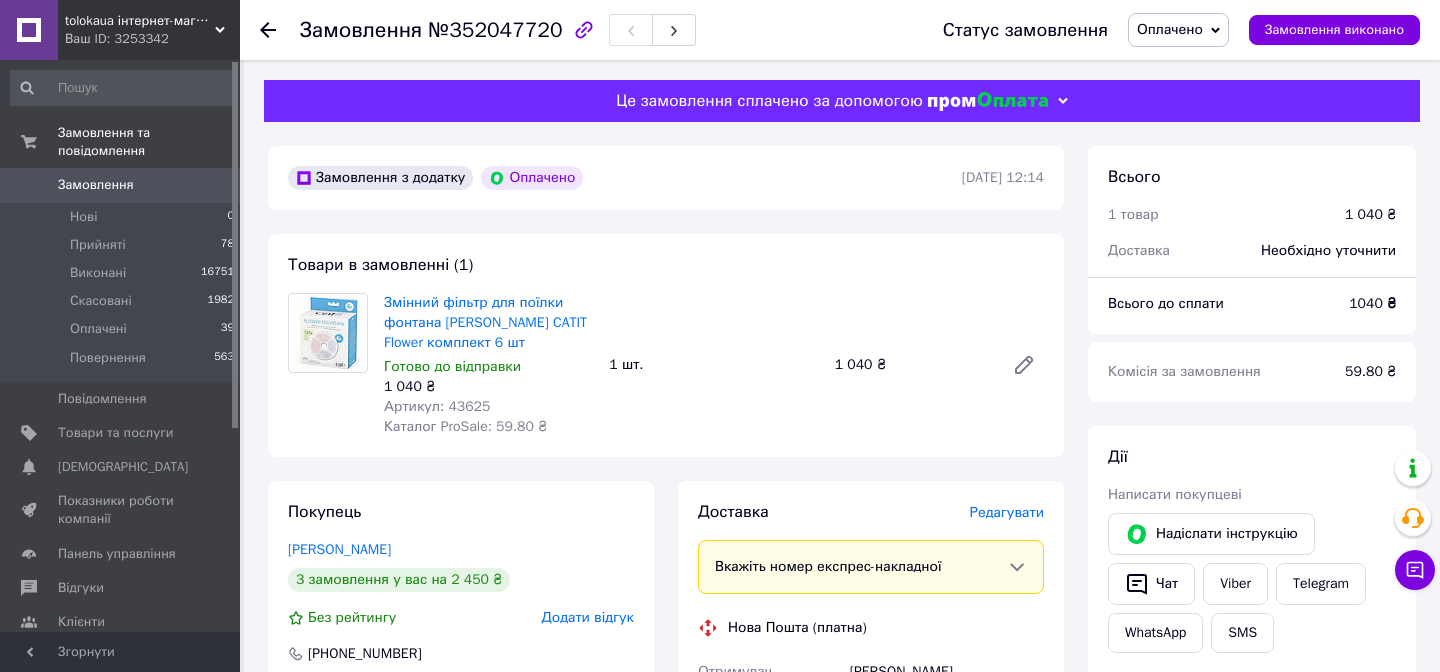 click on "Товари в замовленні (1) Змінний фільтр для поїлки фонтана Hagen CATIT Flower комплект 6 шт Готово до відправки 1 040 ₴ Артикул: 43625 Каталог ProSale: 59.80 ₴  1 шт. 1 040 ₴" at bounding box center (666, 345) 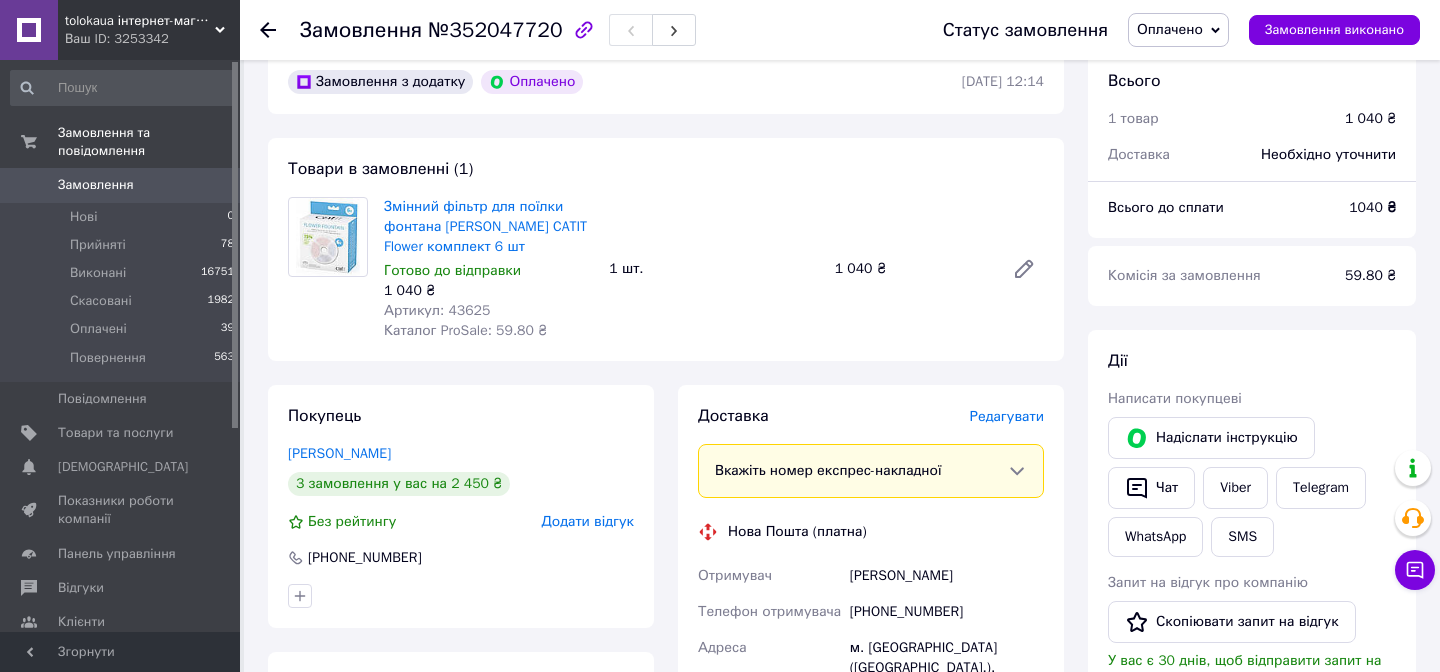 scroll, scrollTop: 0, scrollLeft: 0, axis: both 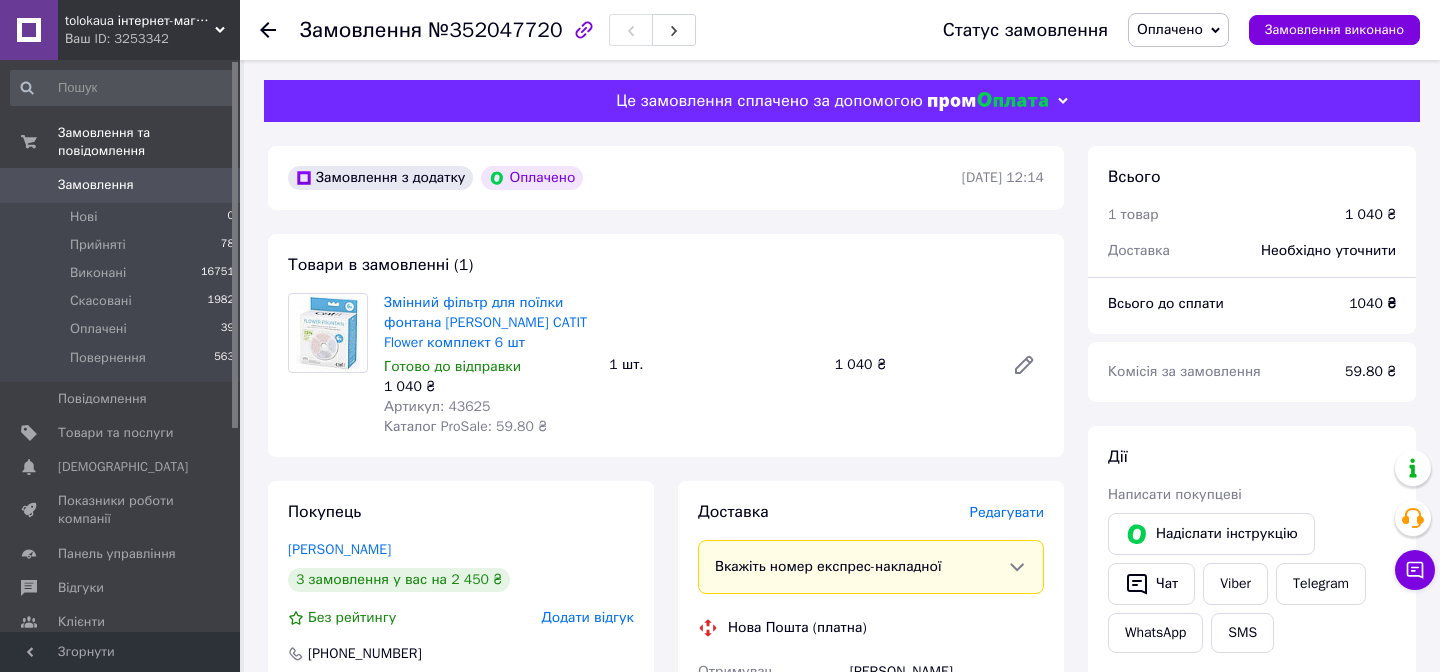 click on "Змінний фільтр для поїлки фонтана Hagen CATIT Flower комплект 6 шт Готово до відправки 1 040 ₴ Артикул: 43625 Каталог ProSale: 59.80 ₴" at bounding box center (488, 365) 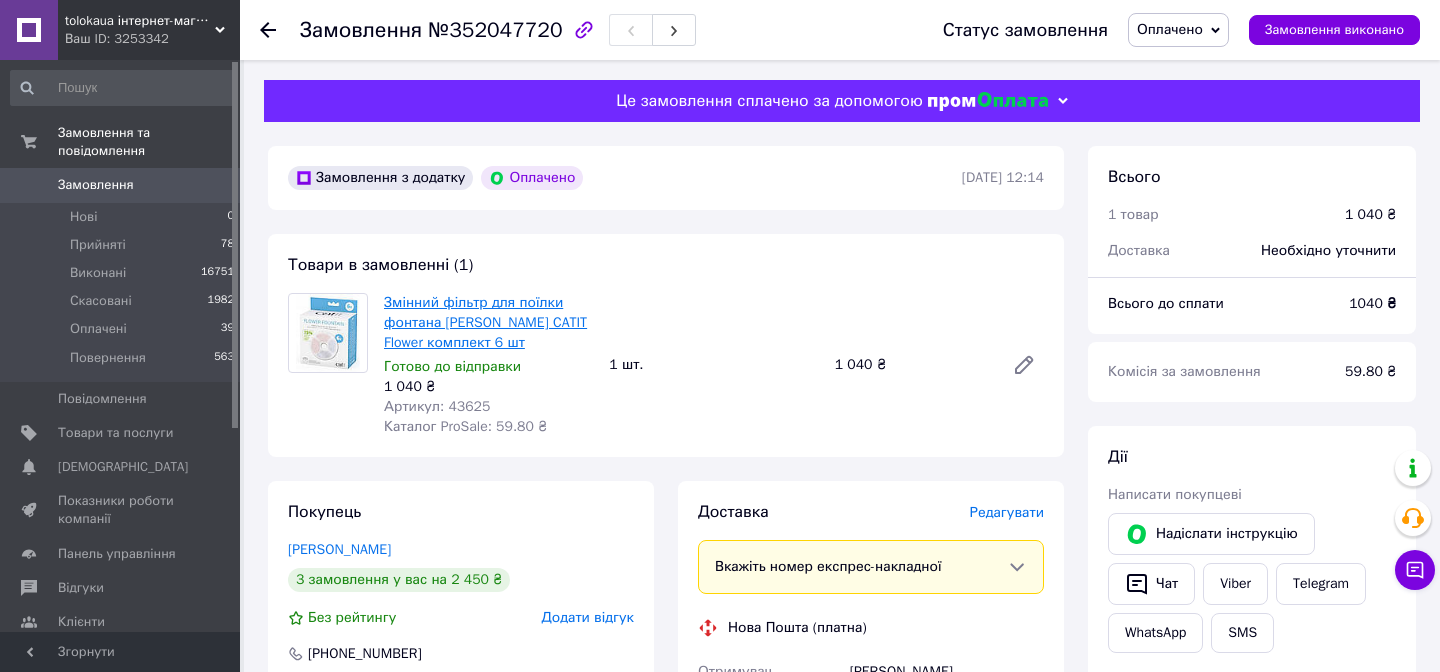 click on "Змінний фільтр для поїлки фонтана [PERSON_NAME] CATIT Flower комплект 6 шт" at bounding box center (485, 322) 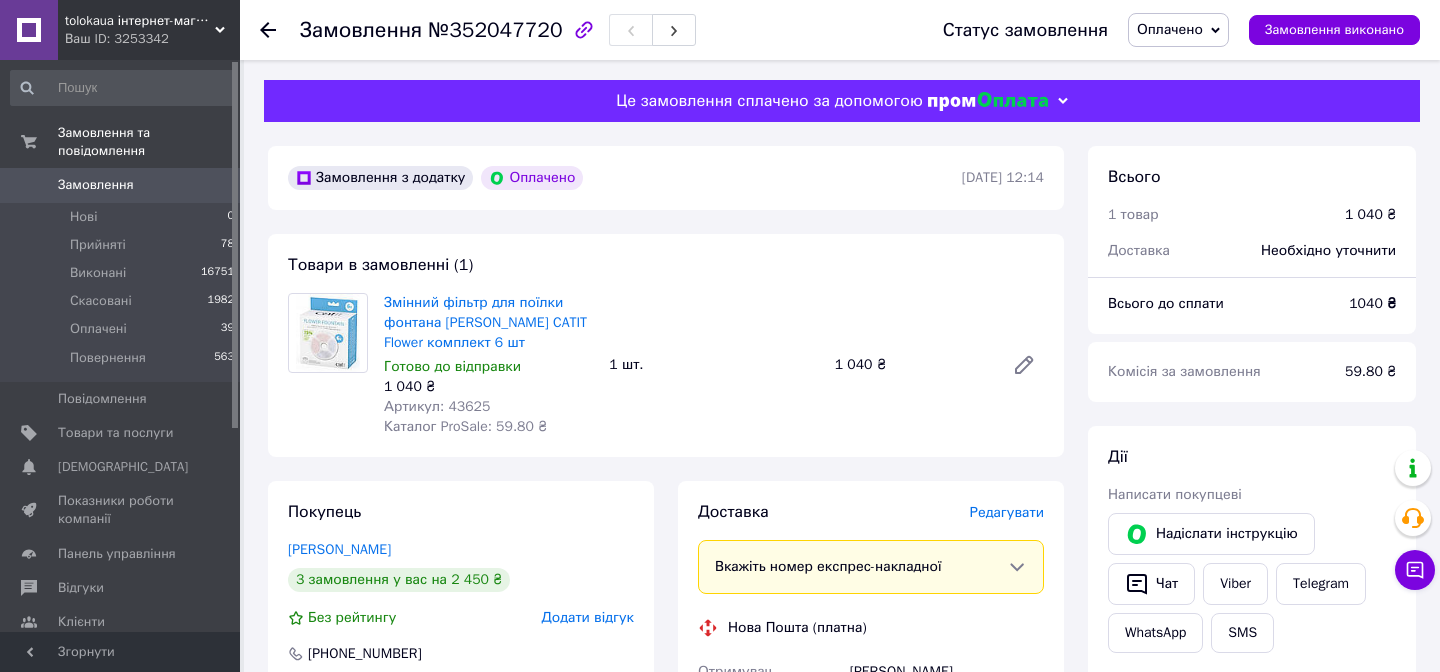click on "Змінний фільтр для поїлки фонтана Hagen CATIT Flower комплект 6 шт Готово до відправки 1 040 ₴ Артикул: 43625 Каталог ProSale: 59.80 ₴  1 шт. 1 040 ₴" at bounding box center (714, 365) 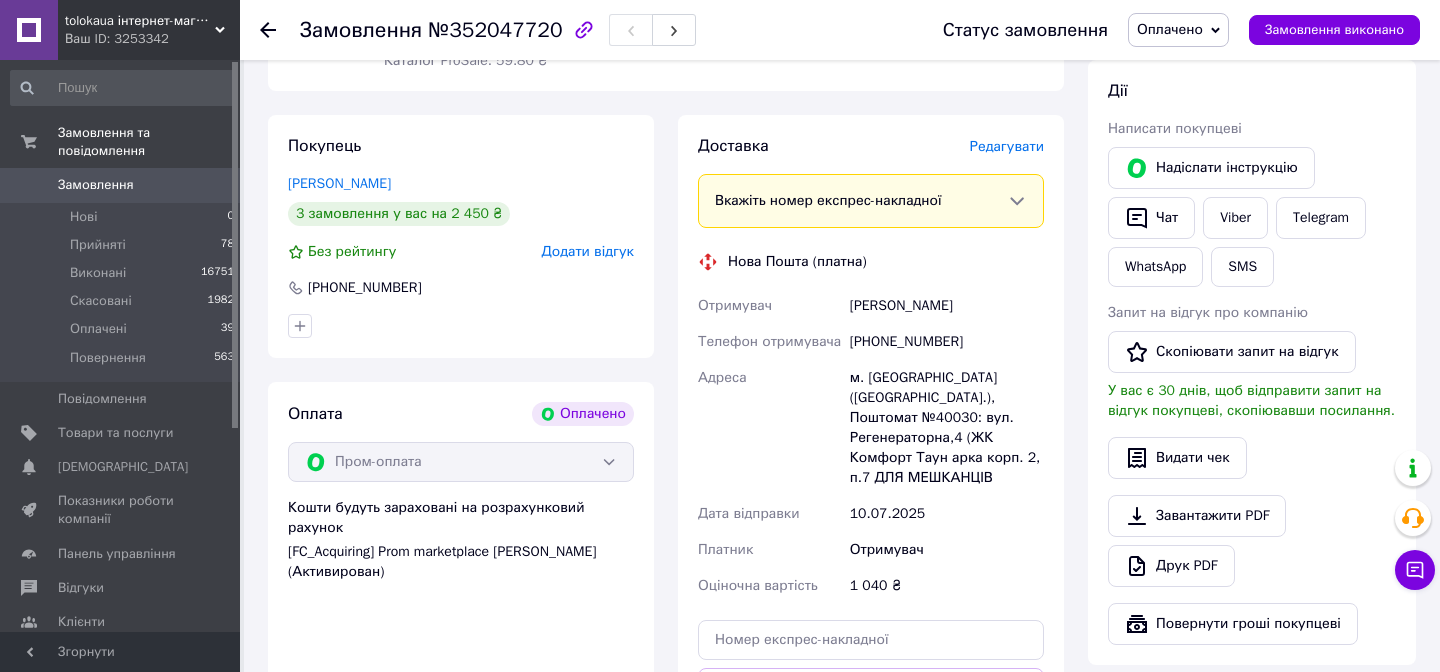 scroll, scrollTop: 405, scrollLeft: 0, axis: vertical 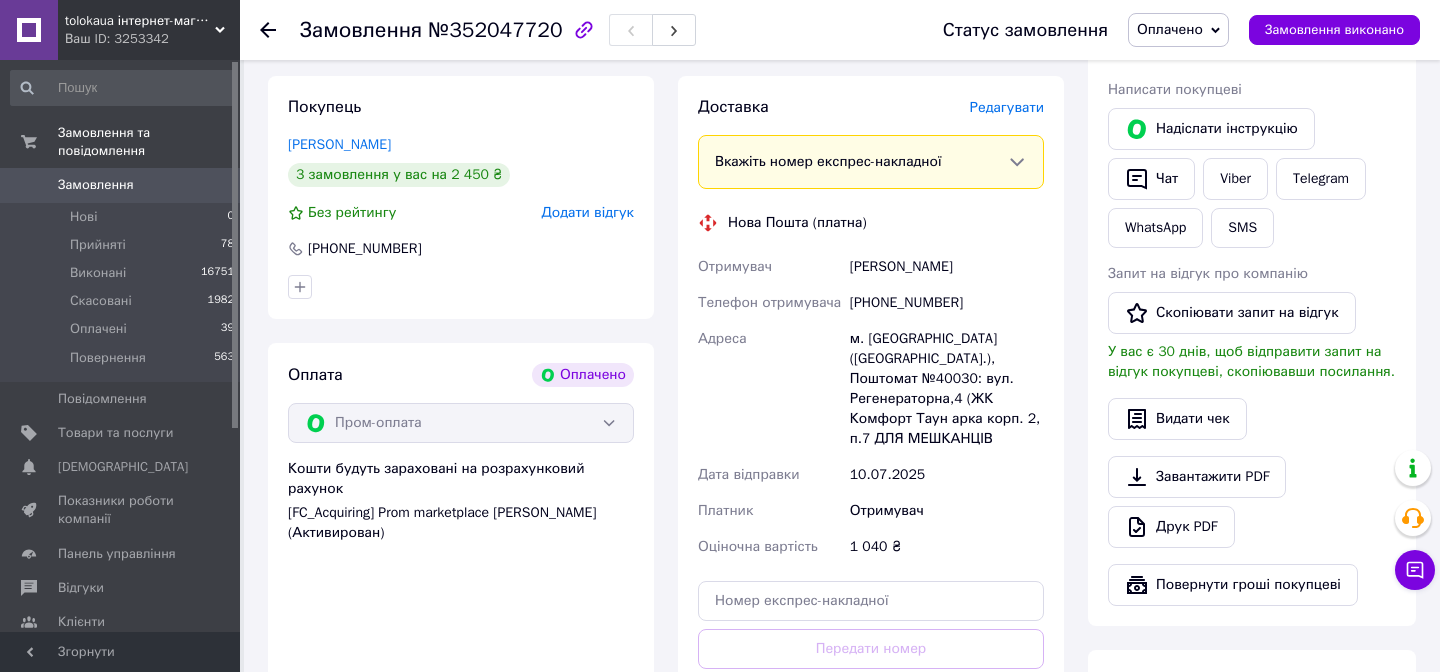 click on "[PHONE_NUMBER]" at bounding box center (947, 303) 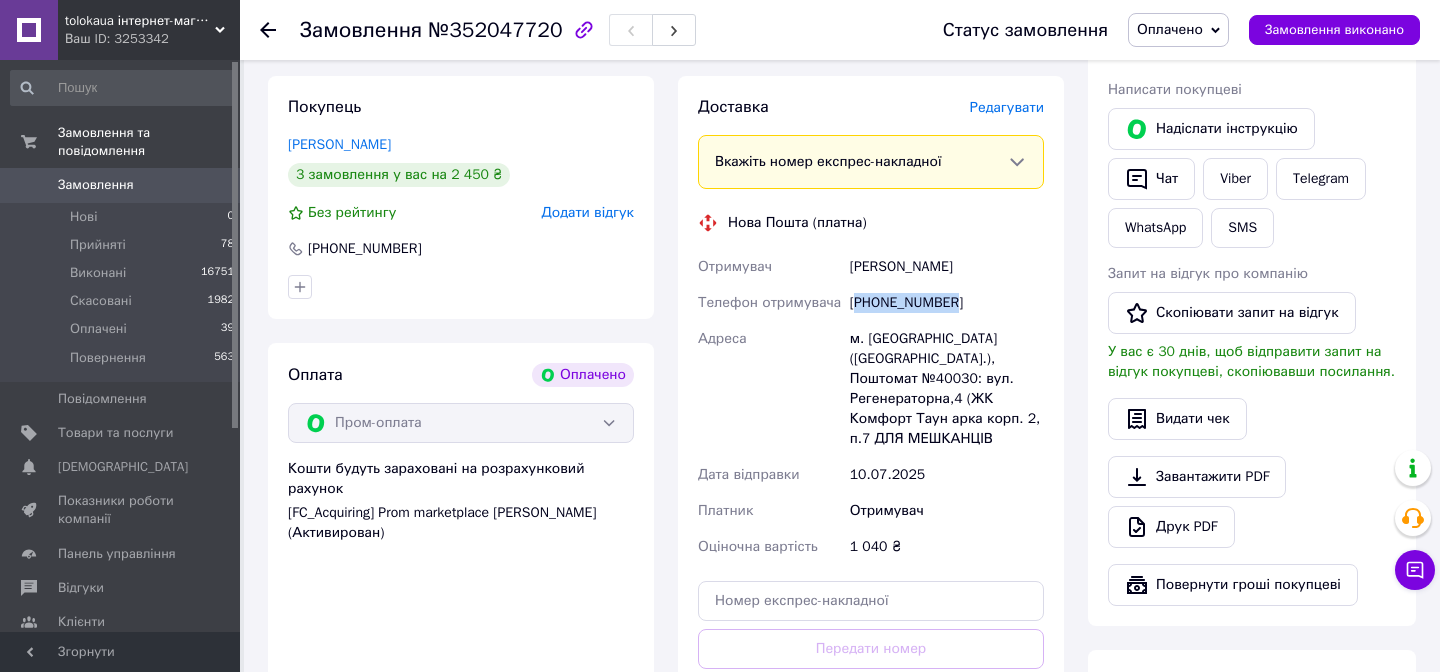 click on "[PHONE_NUMBER]" at bounding box center [947, 303] 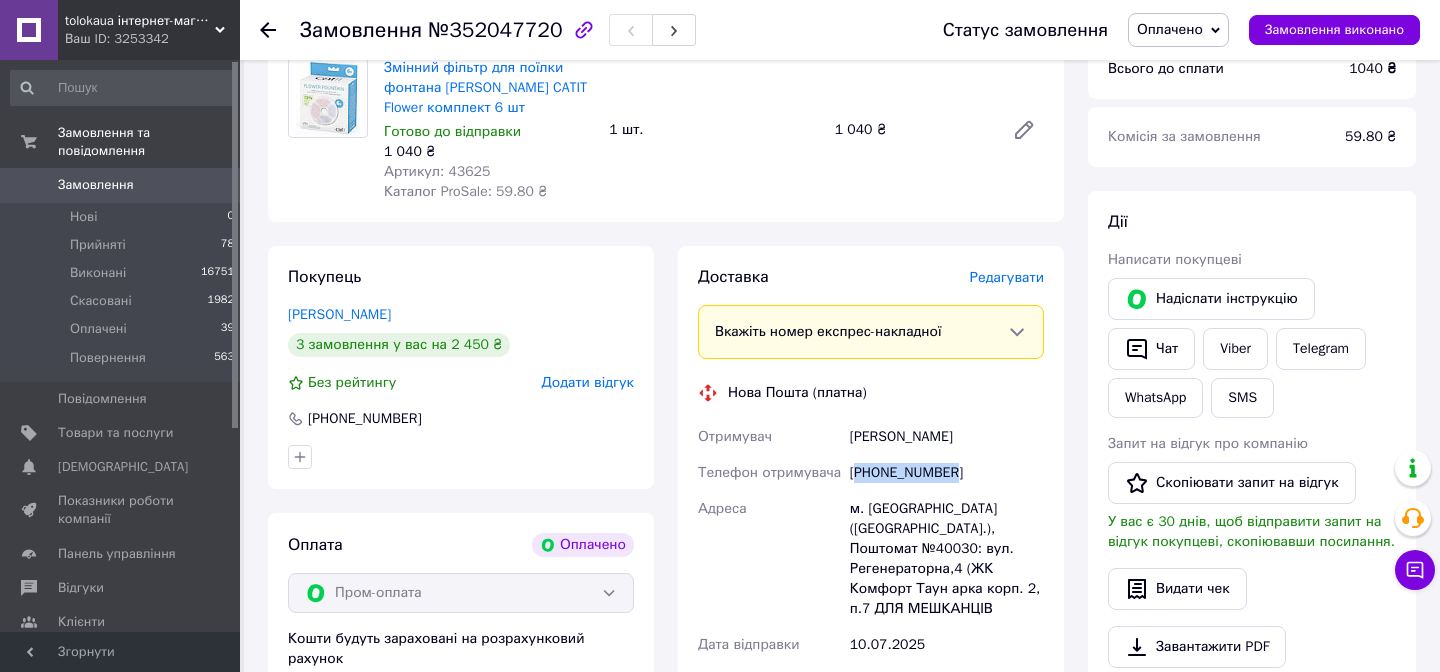 scroll, scrollTop: 207, scrollLeft: 0, axis: vertical 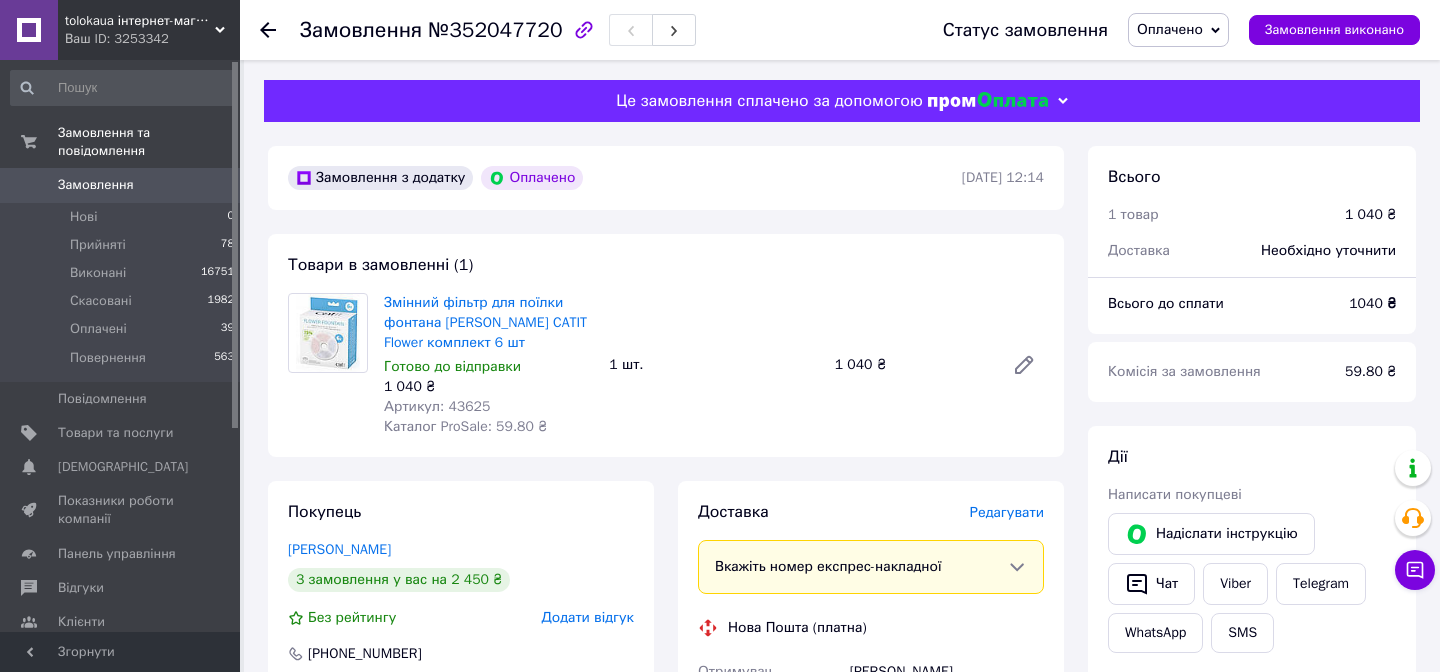 click on "№352047720" at bounding box center (495, 30) 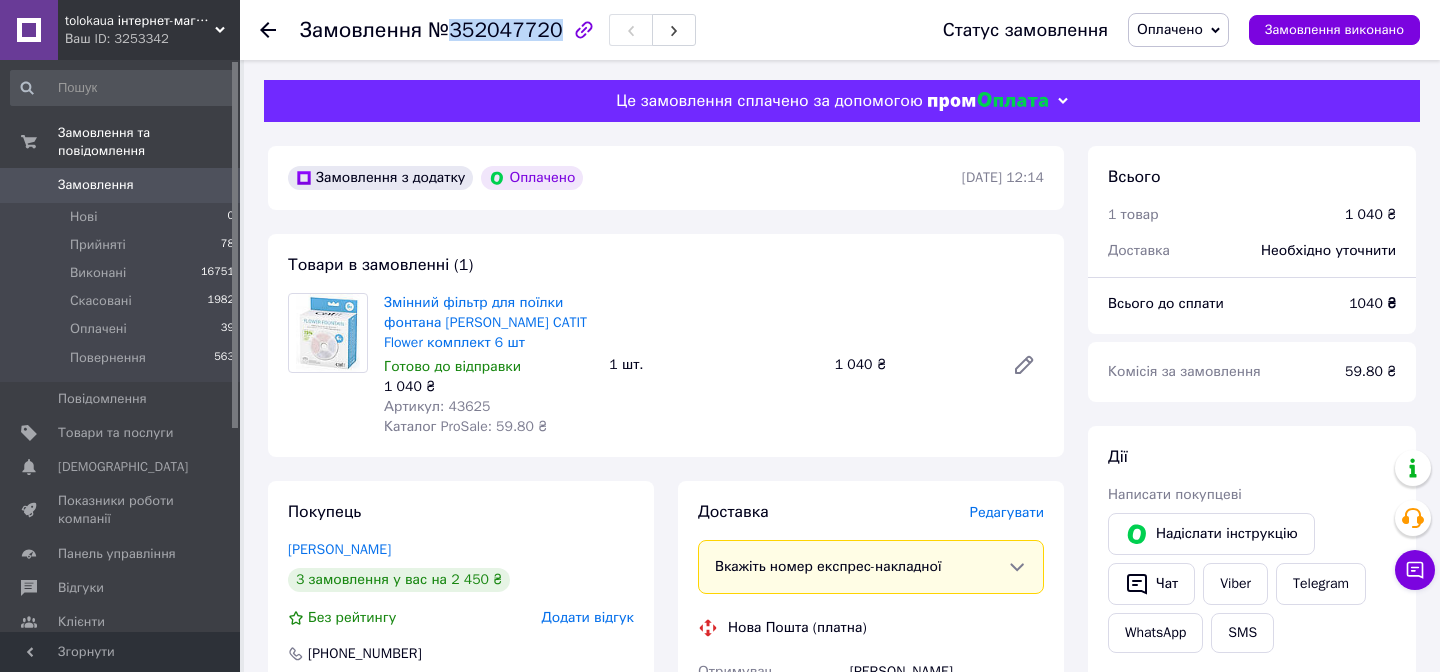 click on "№352047720" at bounding box center [495, 30] 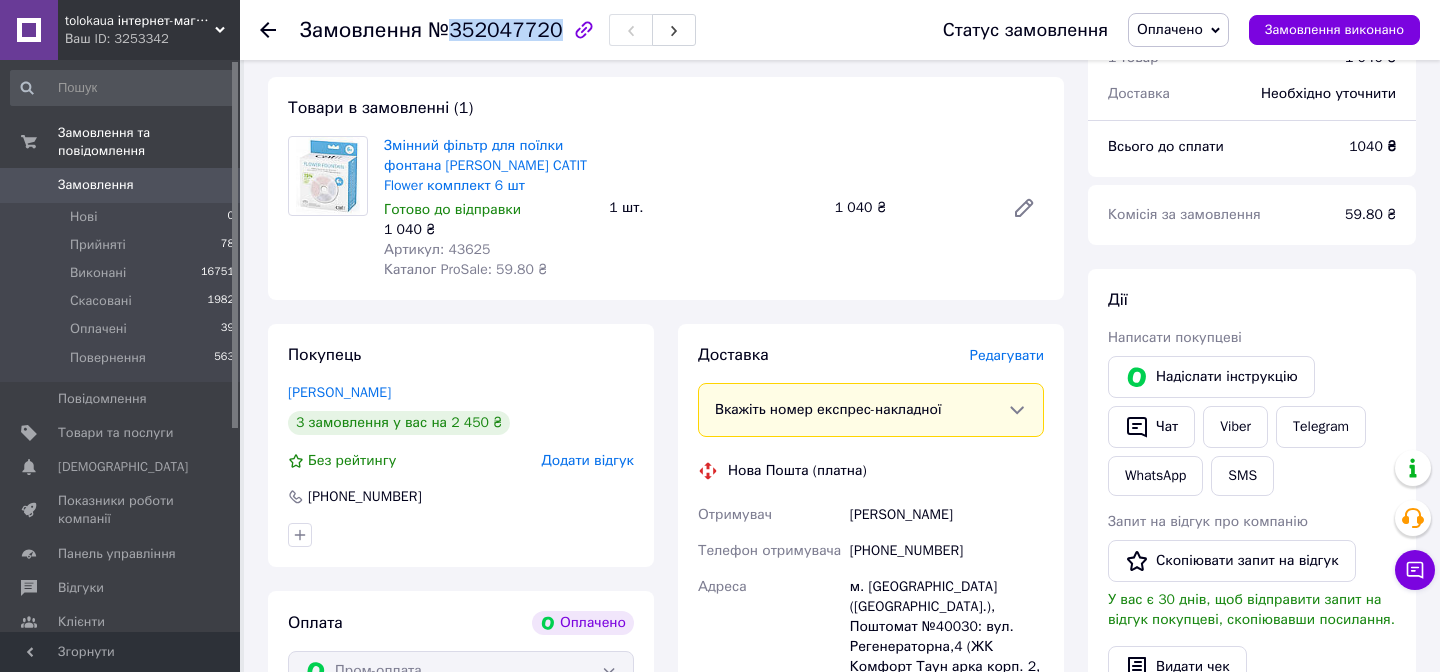 scroll, scrollTop: 329, scrollLeft: 0, axis: vertical 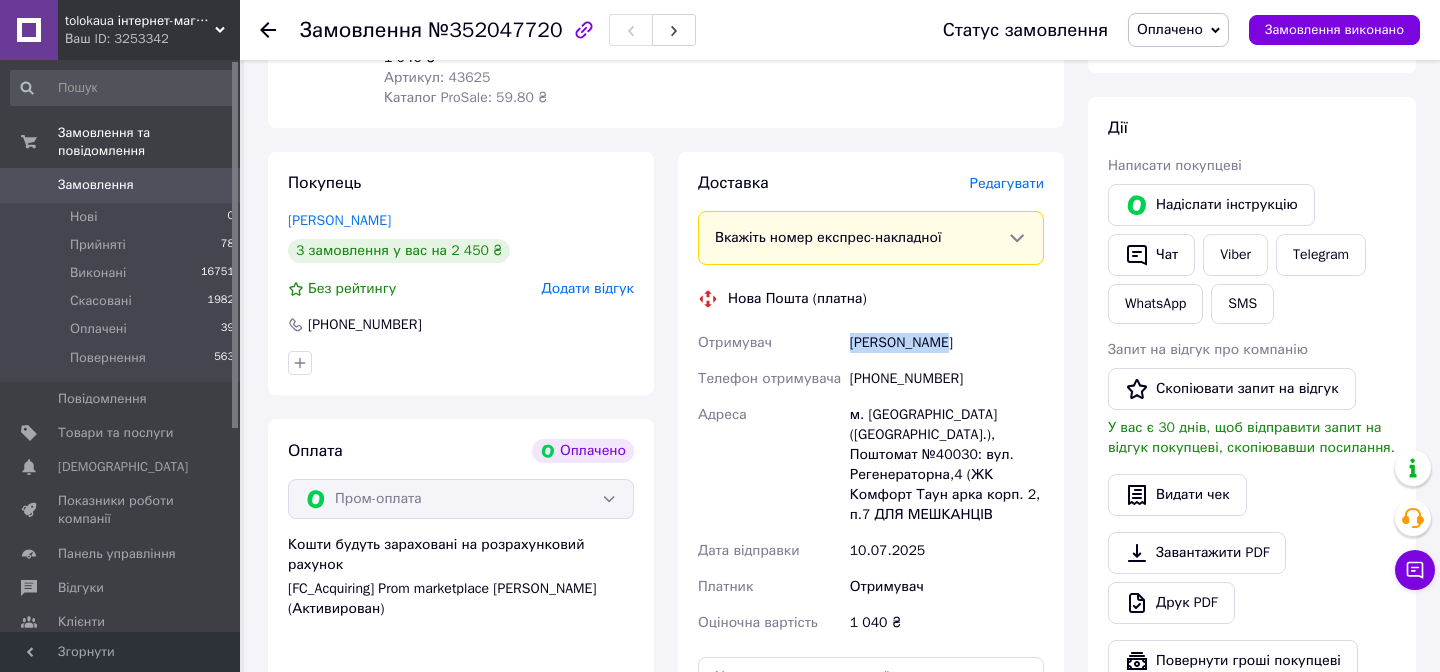 drag, startPoint x: 851, startPoint y: 339, endPoint x: 989, endPoint y: 339, distance: 138 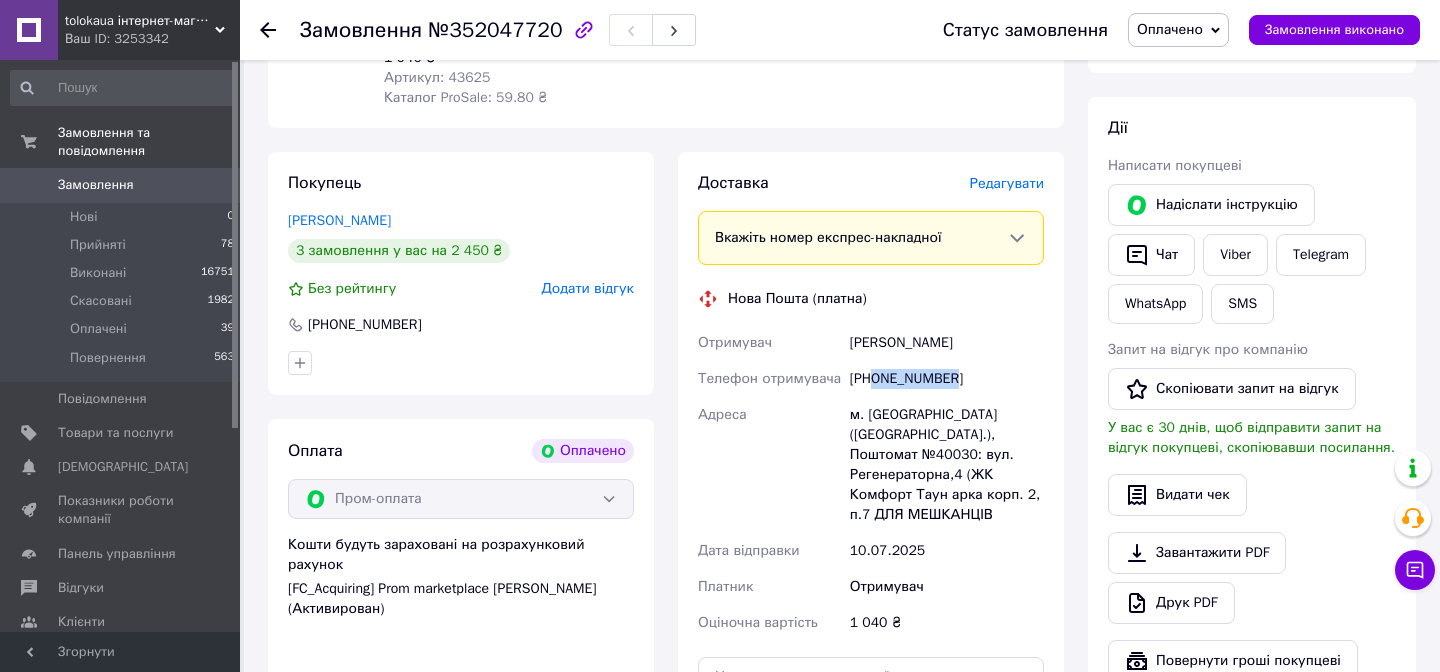 drag, startPoint x: 877, startPoint y: 378, endPoint x: 981, endPoint y: 378, distance: 104 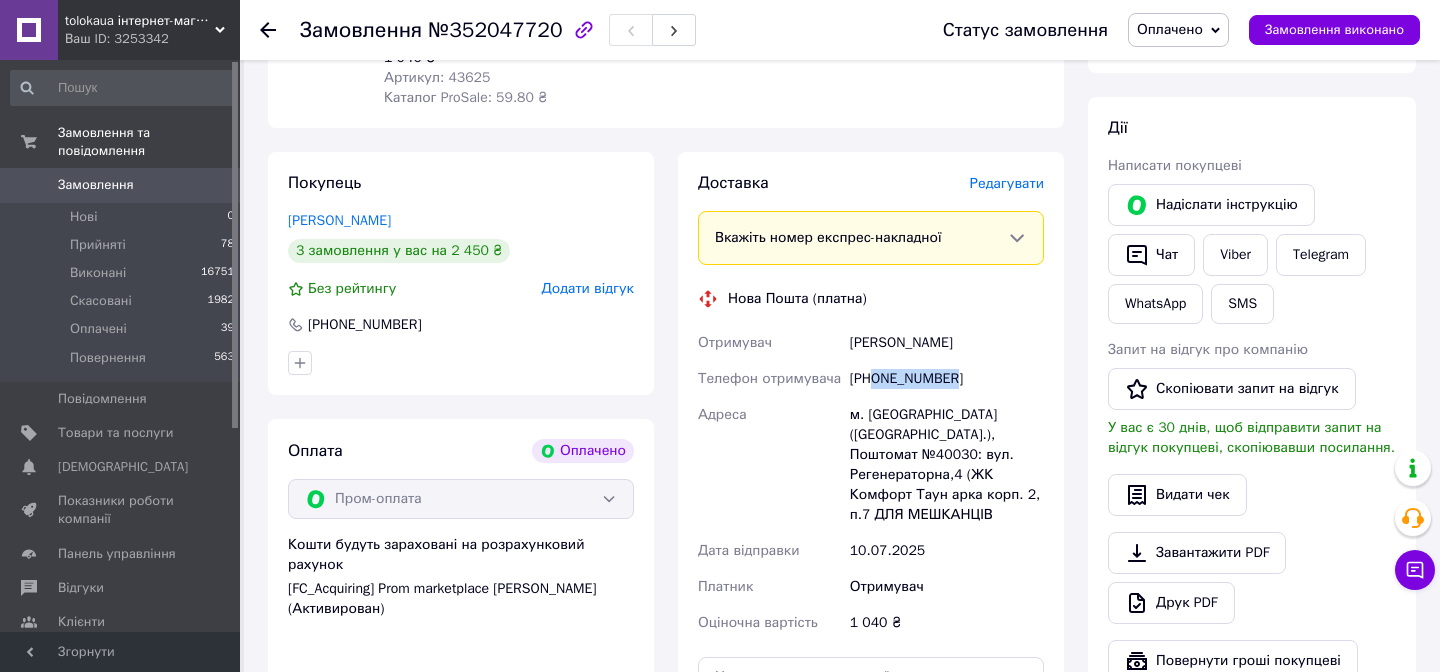 copy on "0672457198" 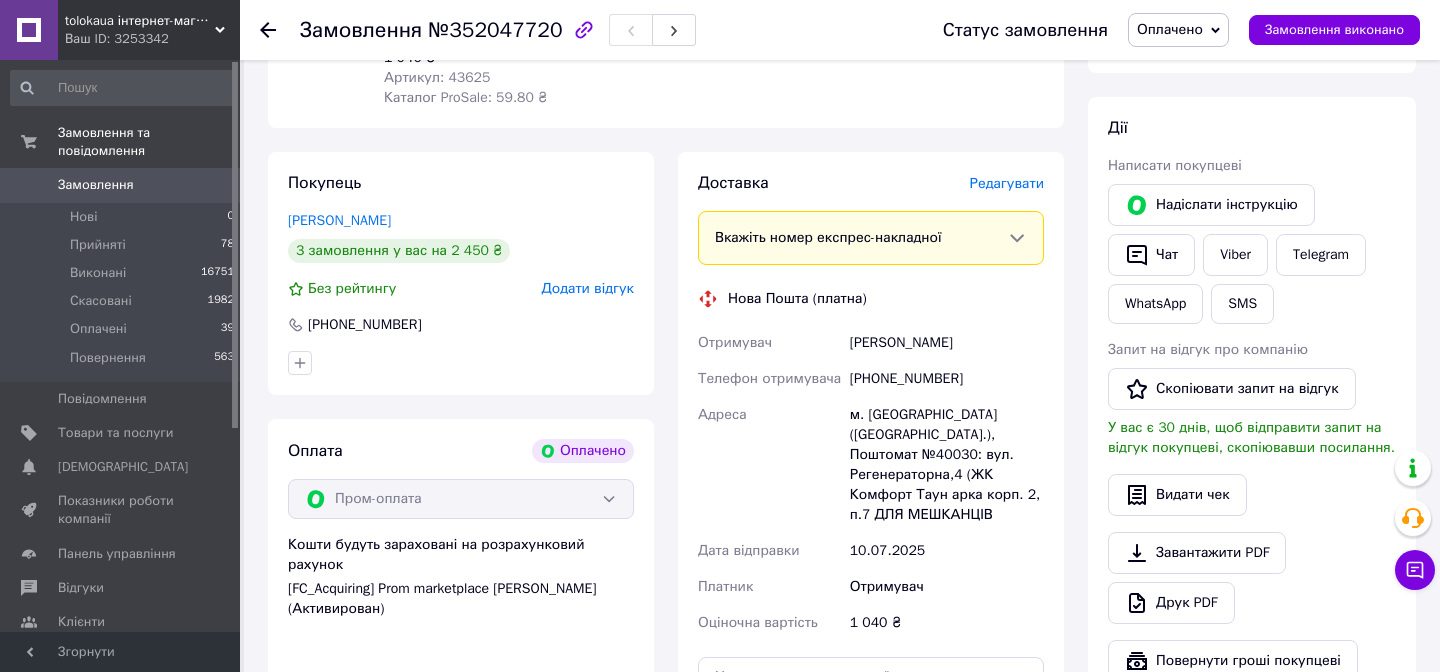 click on "Редагувати" at bounding box center [1007, 183] 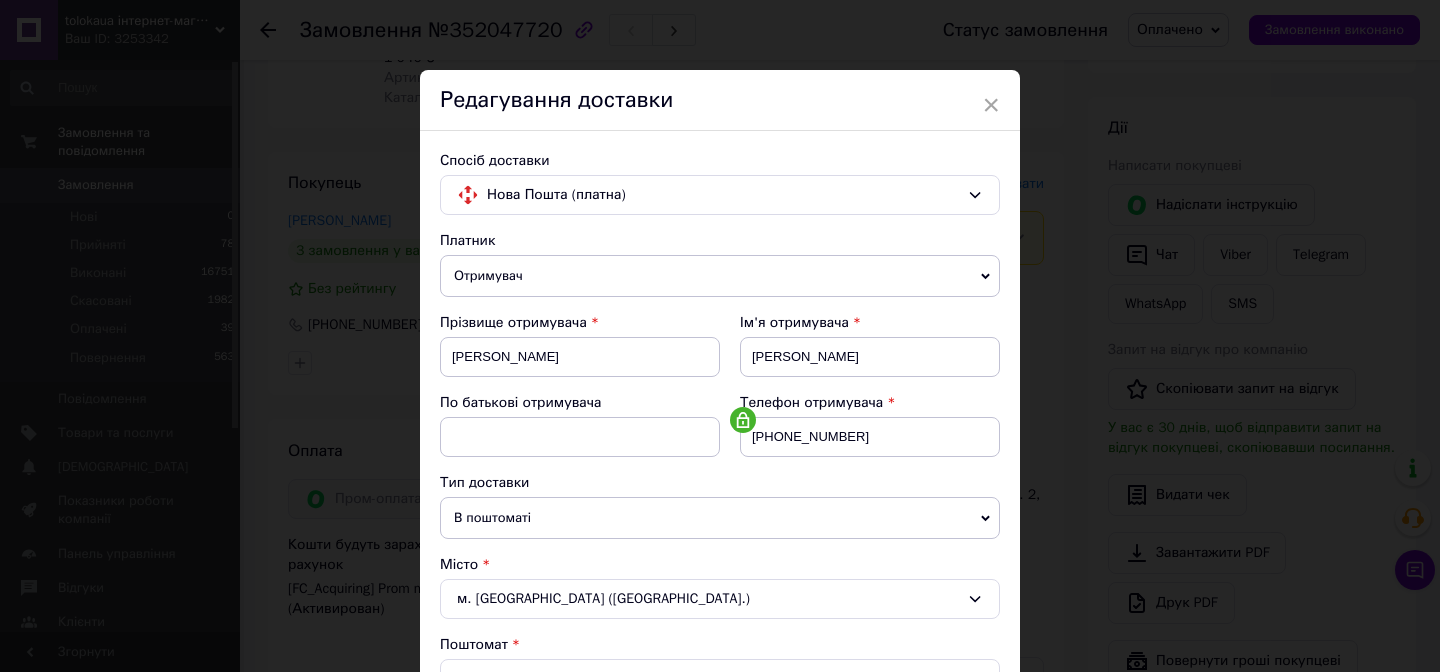 scroll, scrollTop: 698, scrollLeft: 0, axis: vertical 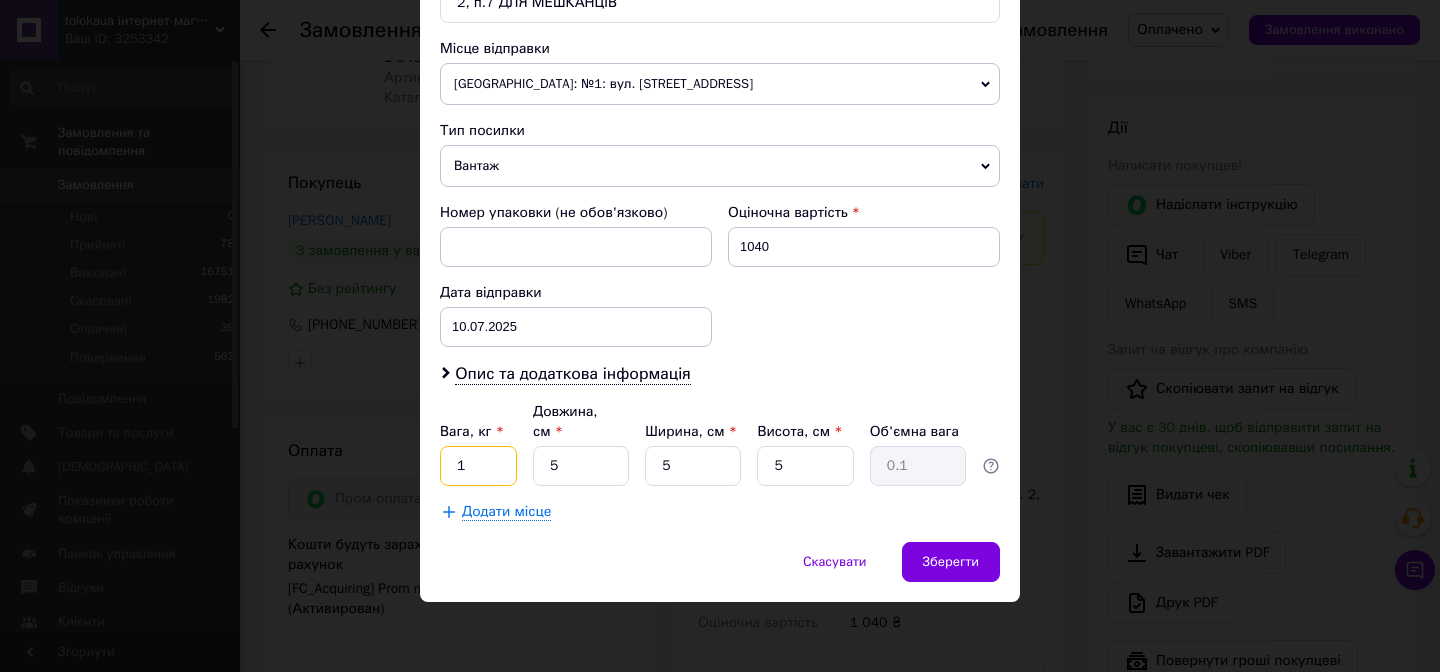 click on "1" at bounding box center (478, 466) 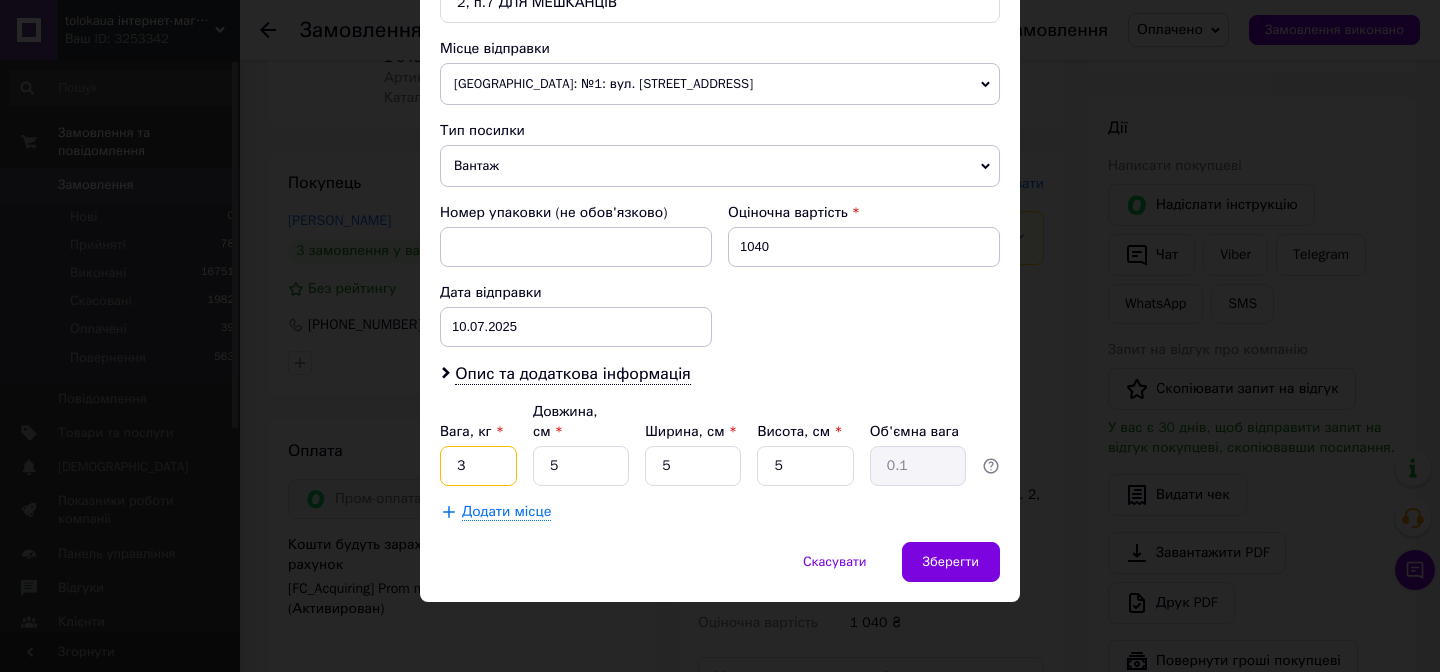 type on "3" 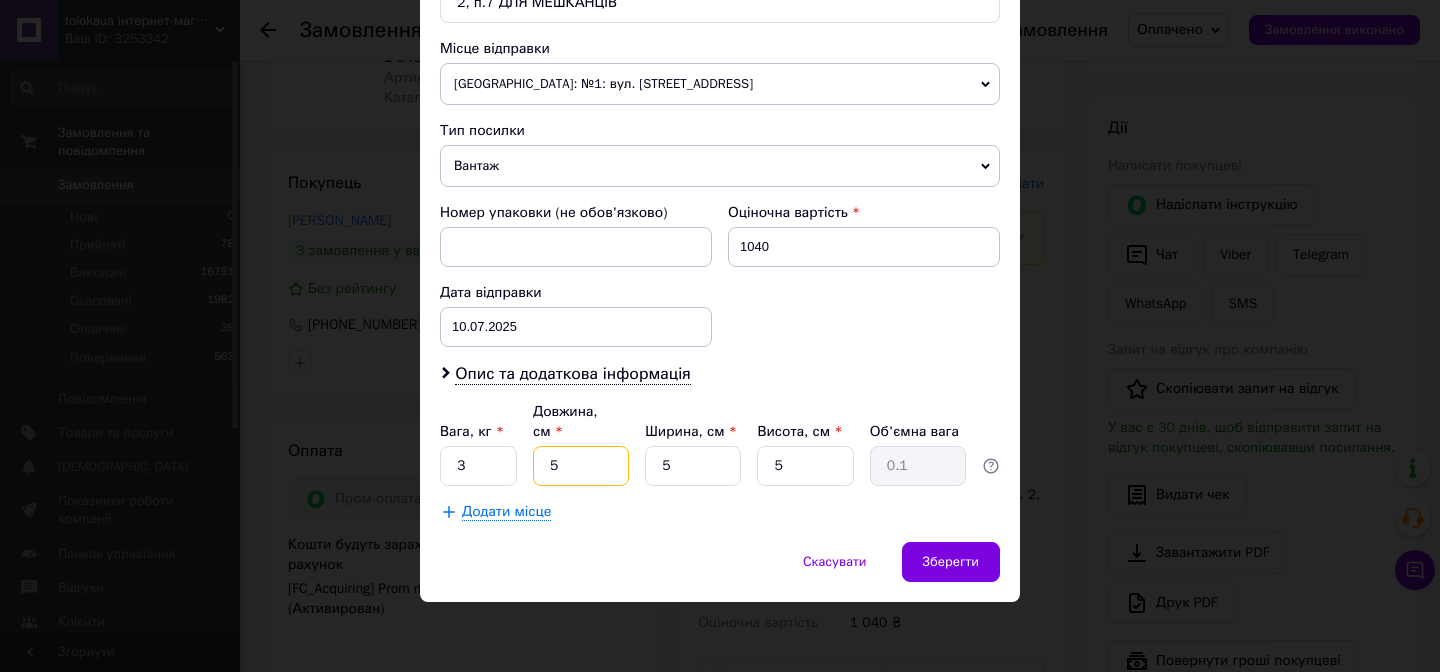 click on "5" at bounding box center (581, 466) 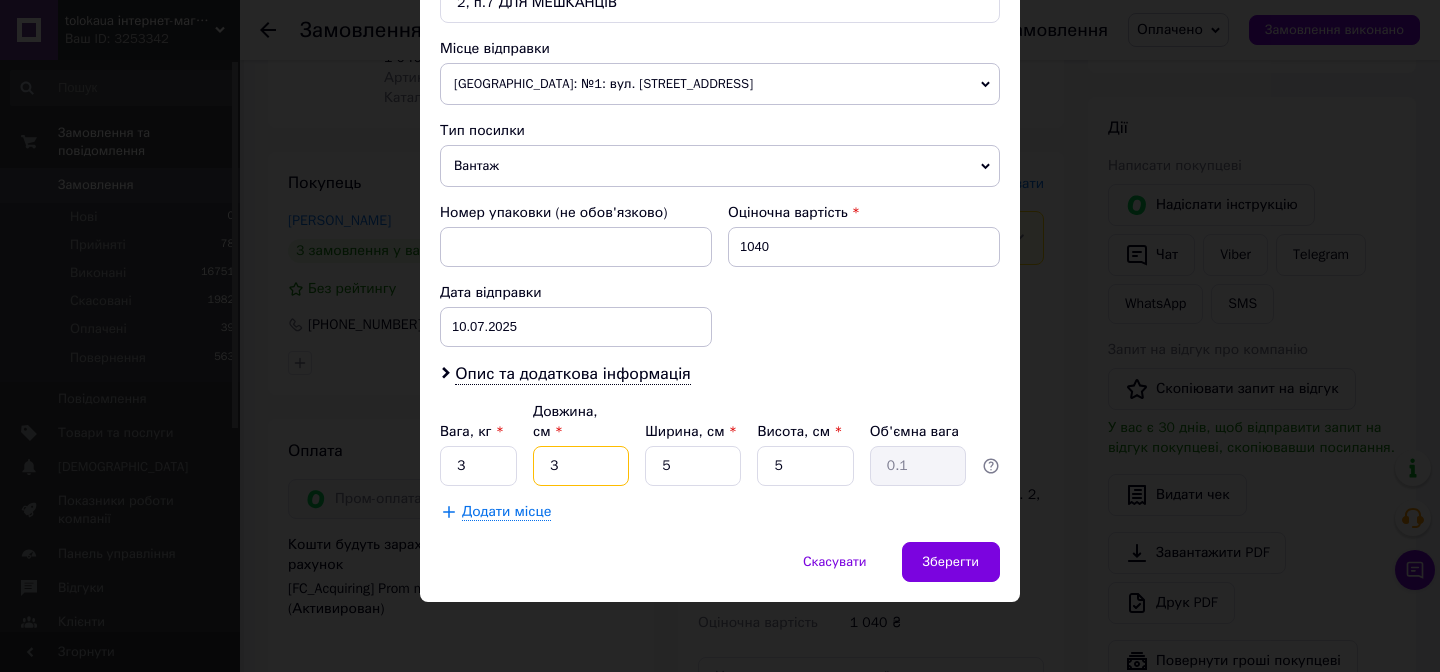 type on "33" 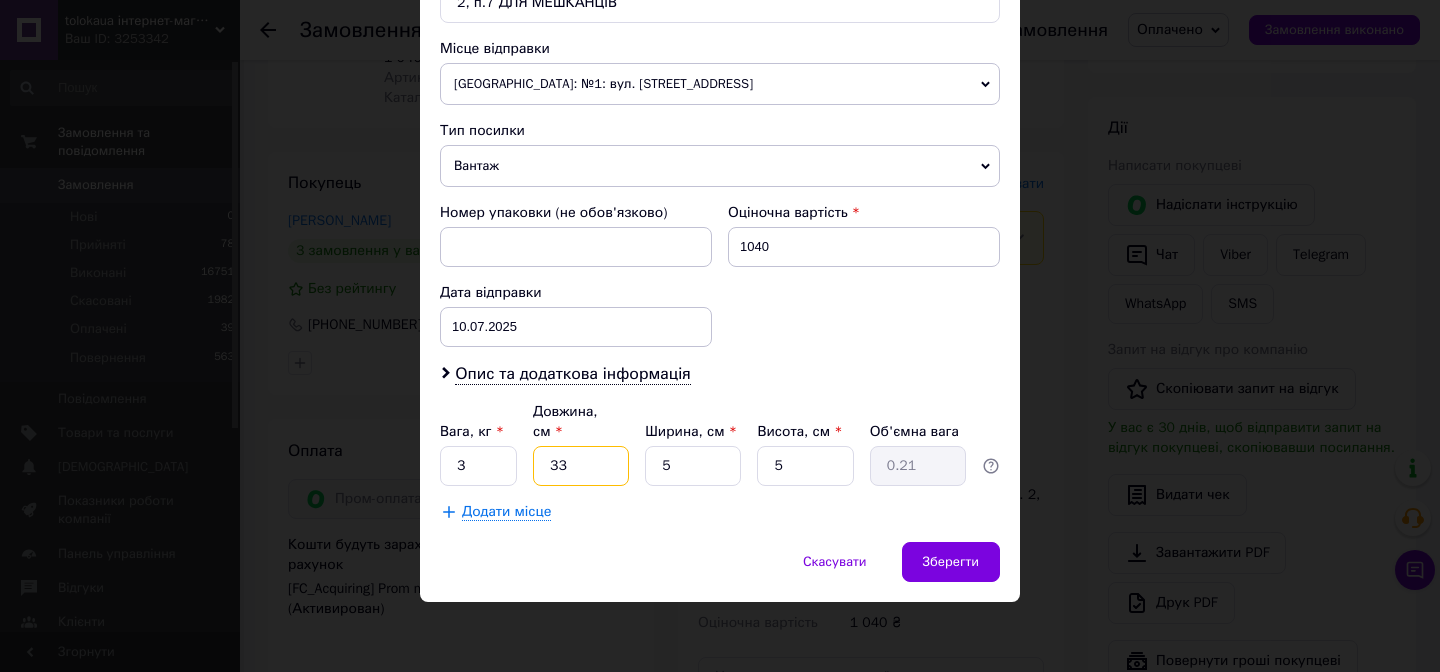 type on "3" 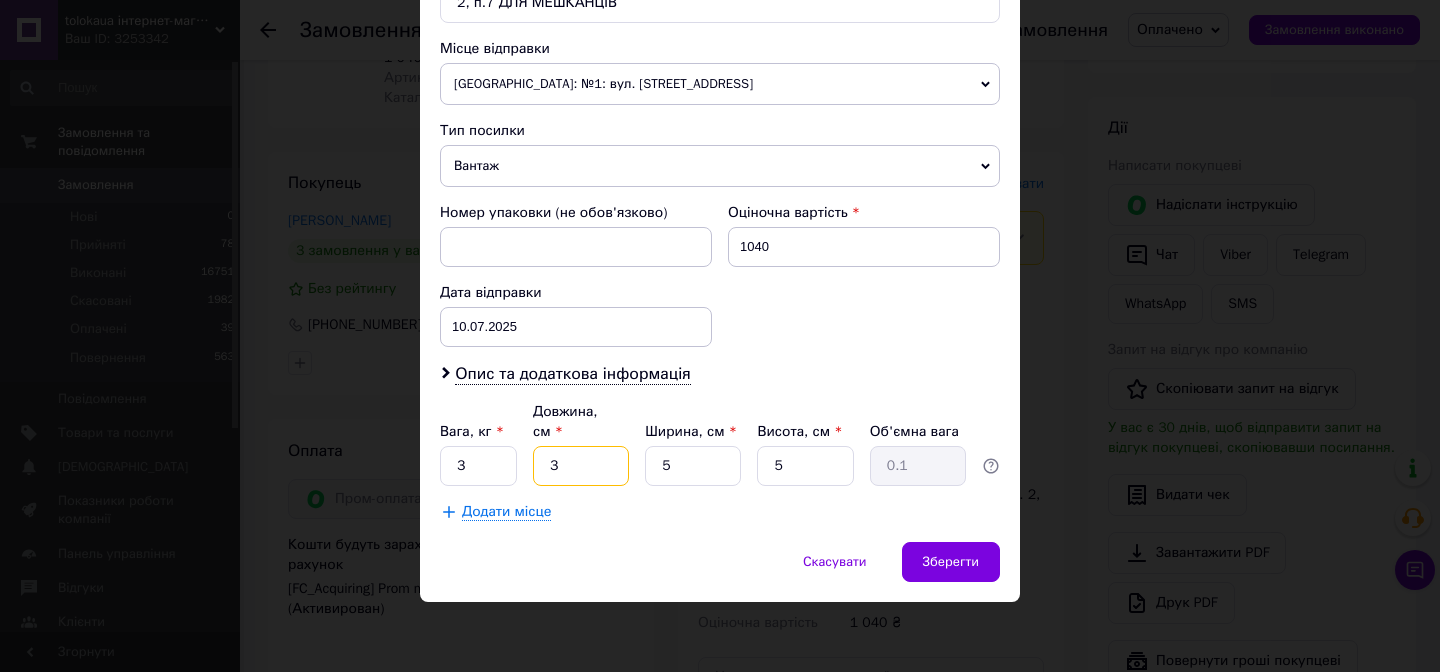 type 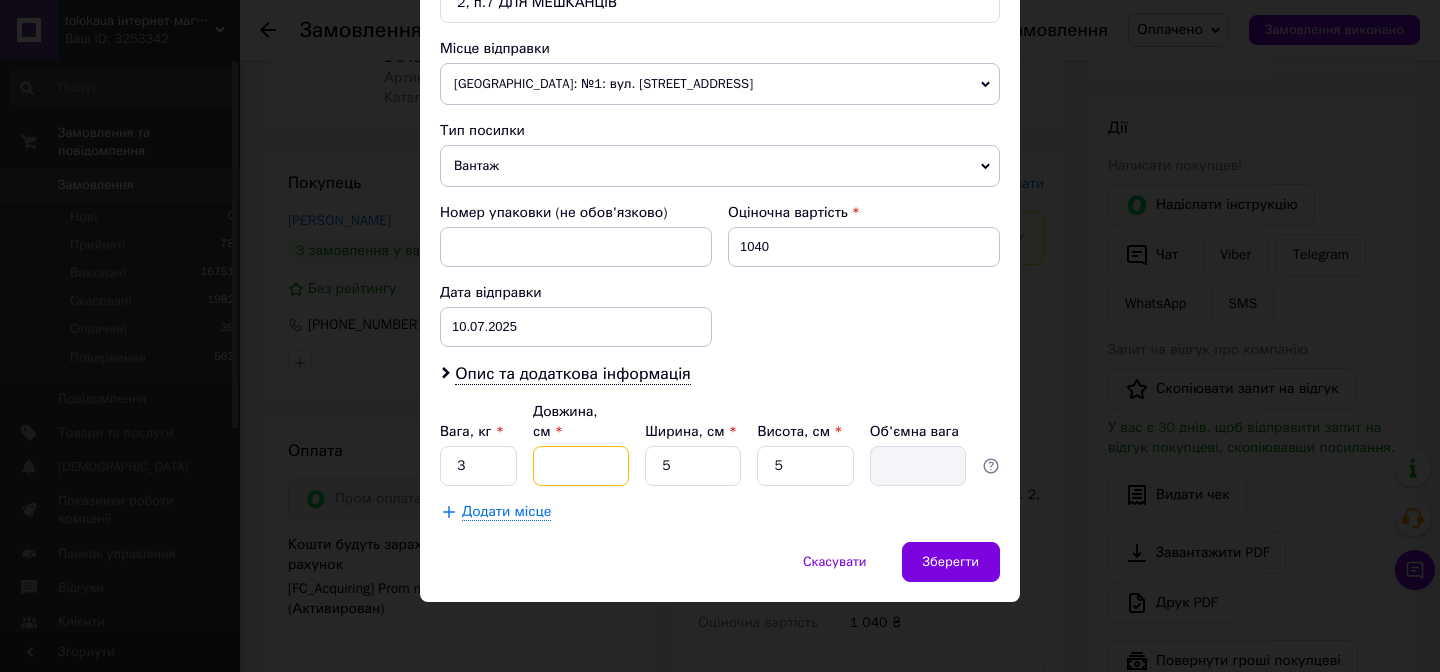 type on "2" 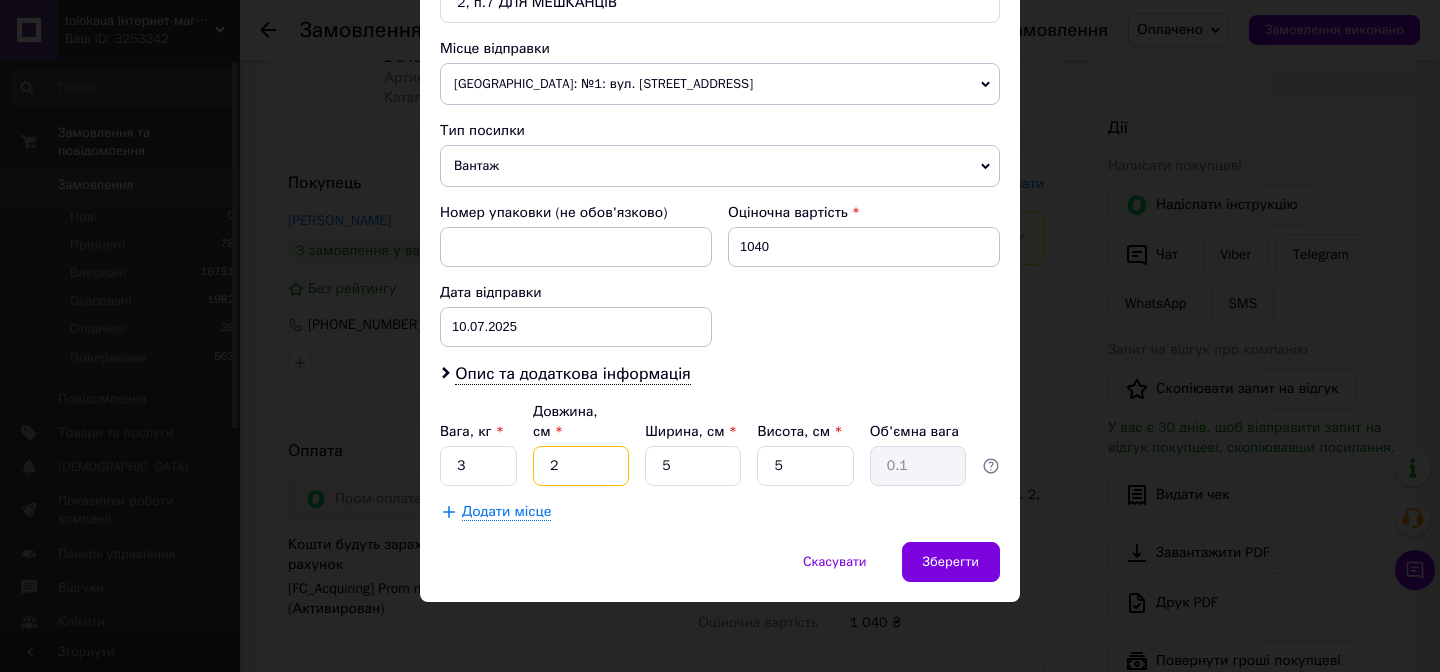 type on "27" 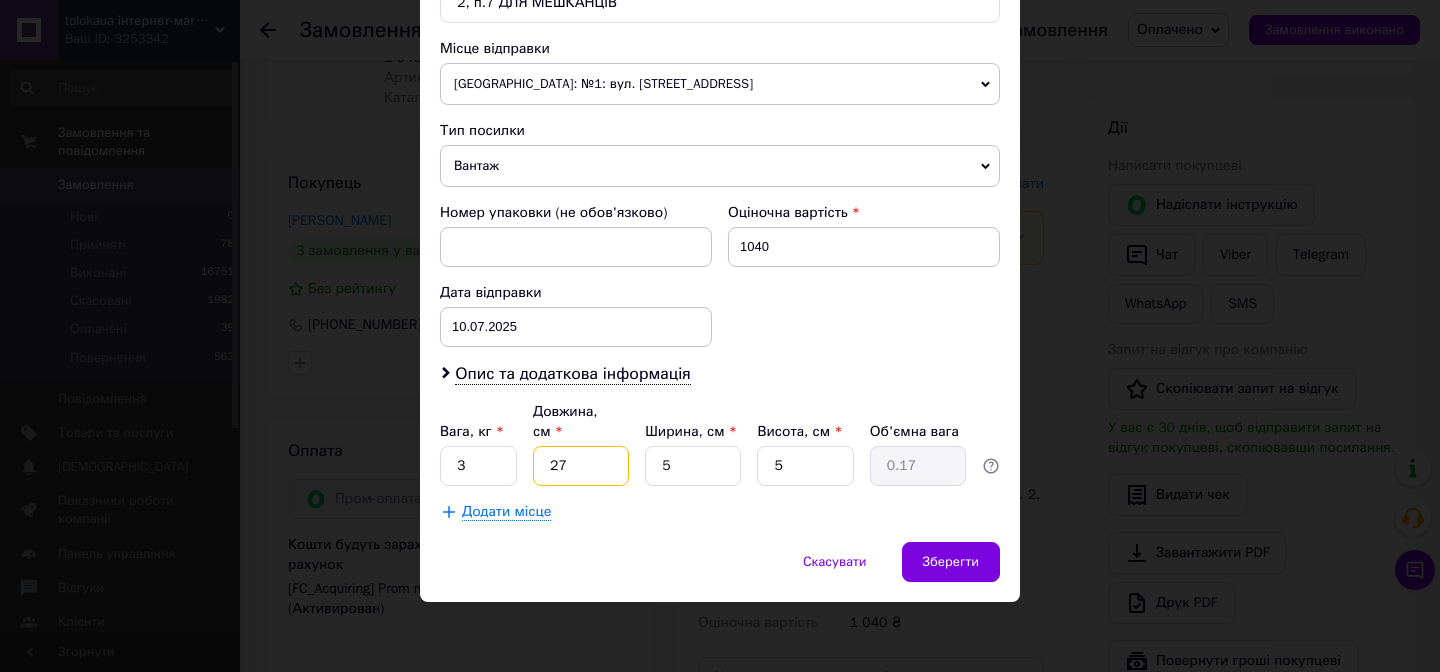type on "2" 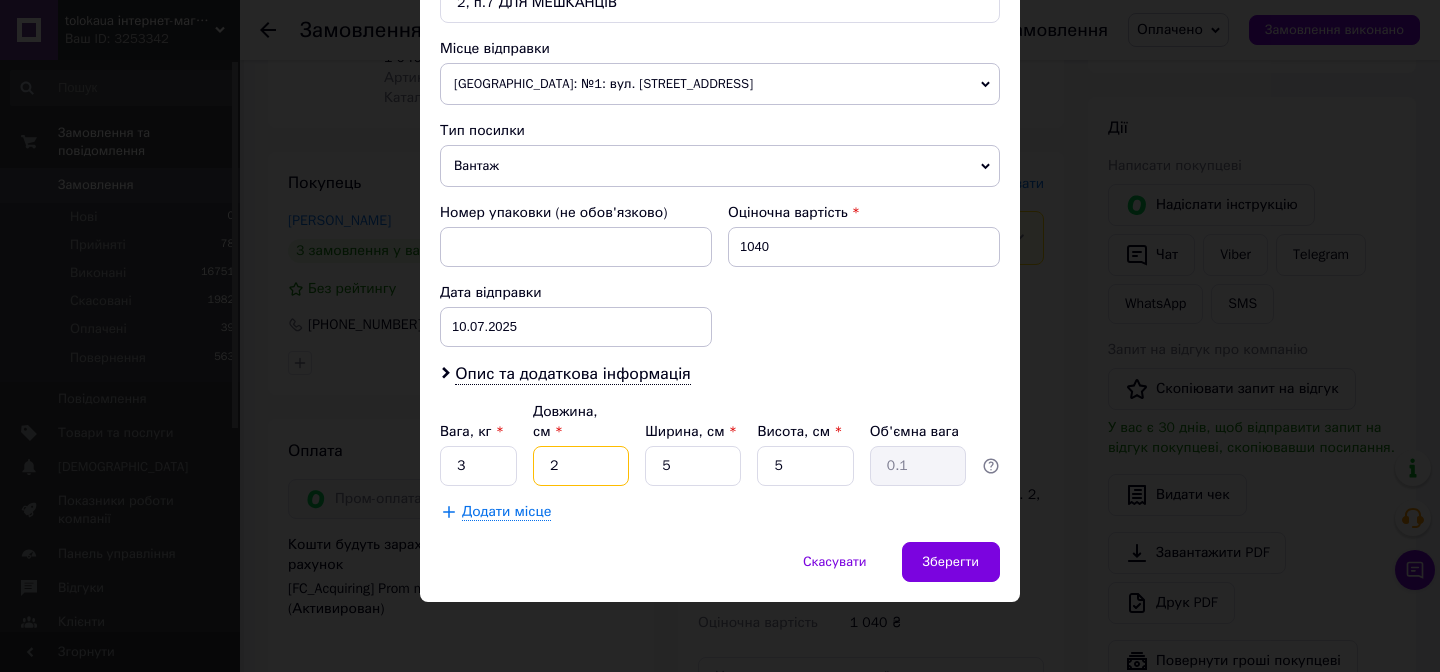 type on "24" 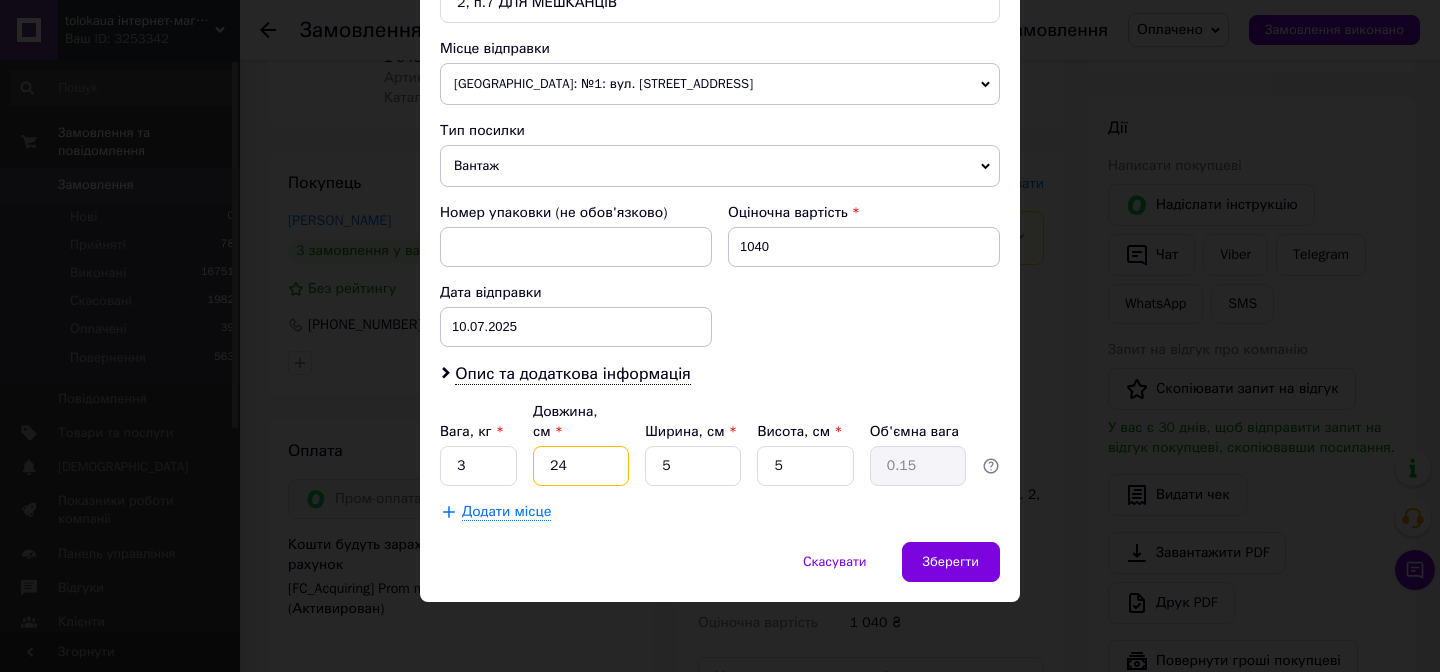 type on "24" 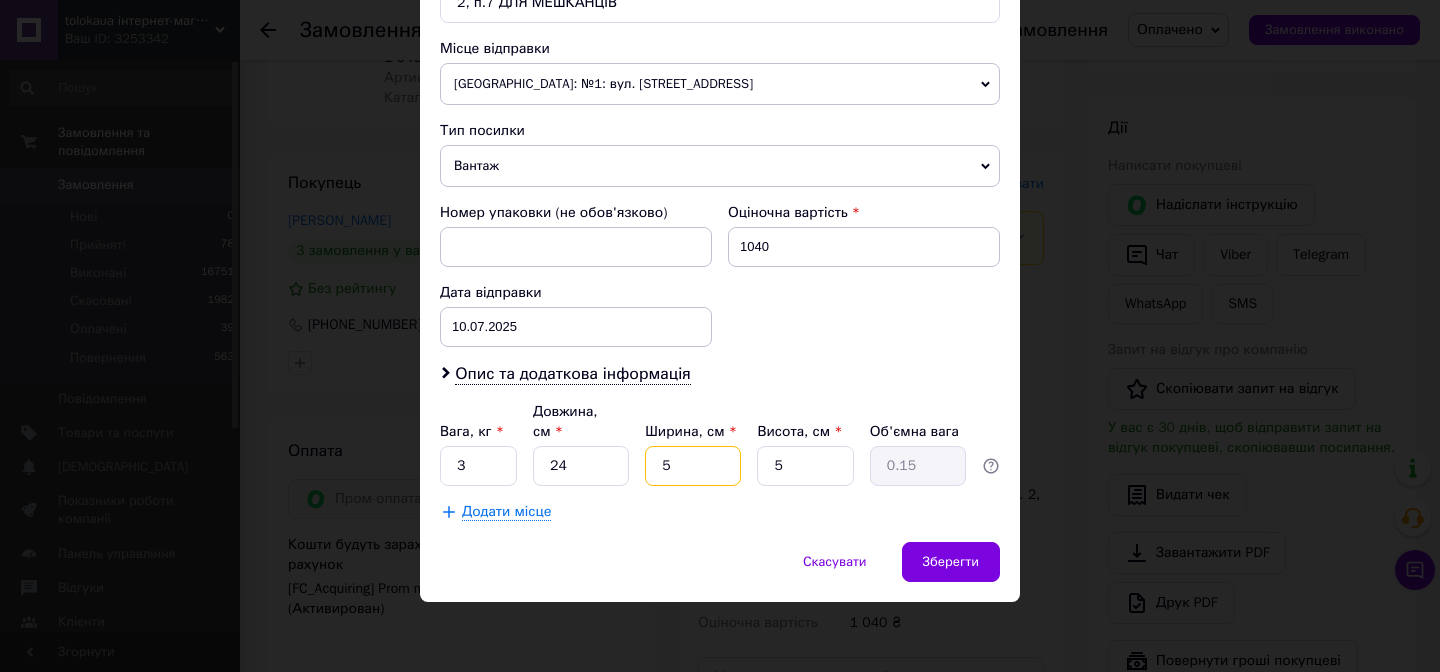 click on "5" at bounding box center [693, 466] 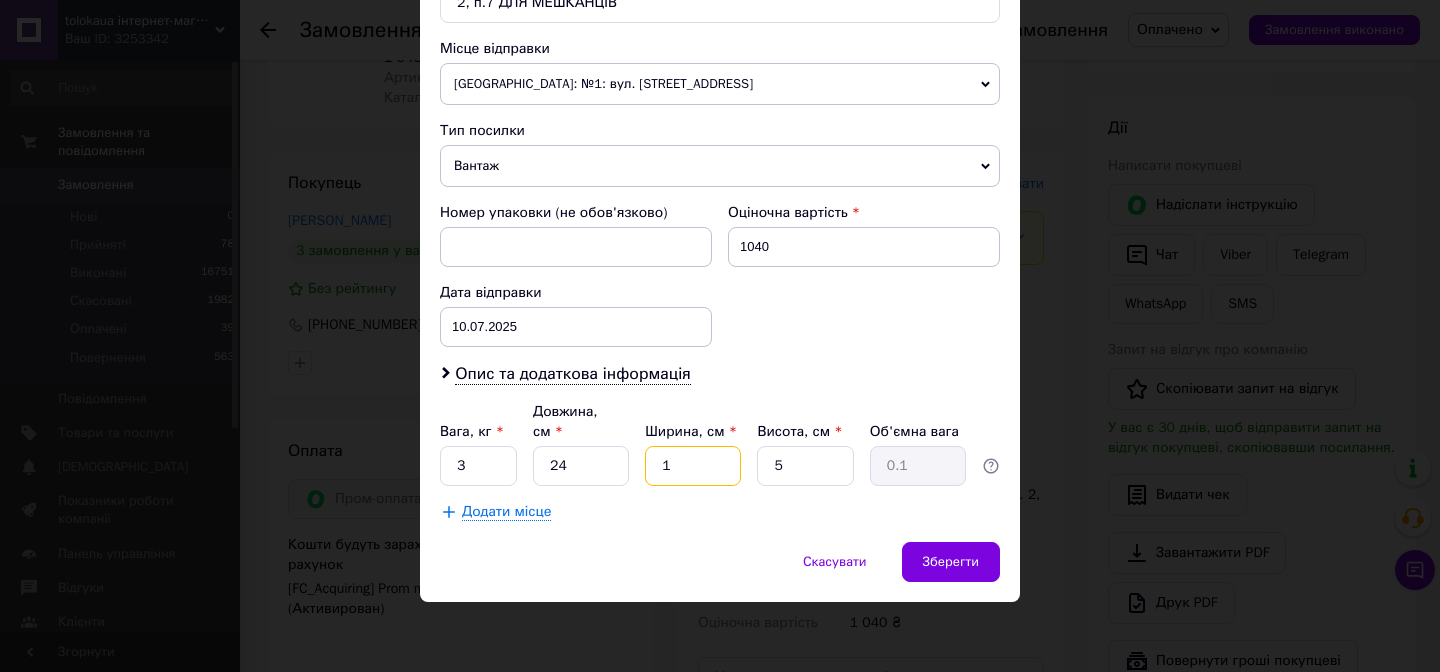type on "19" 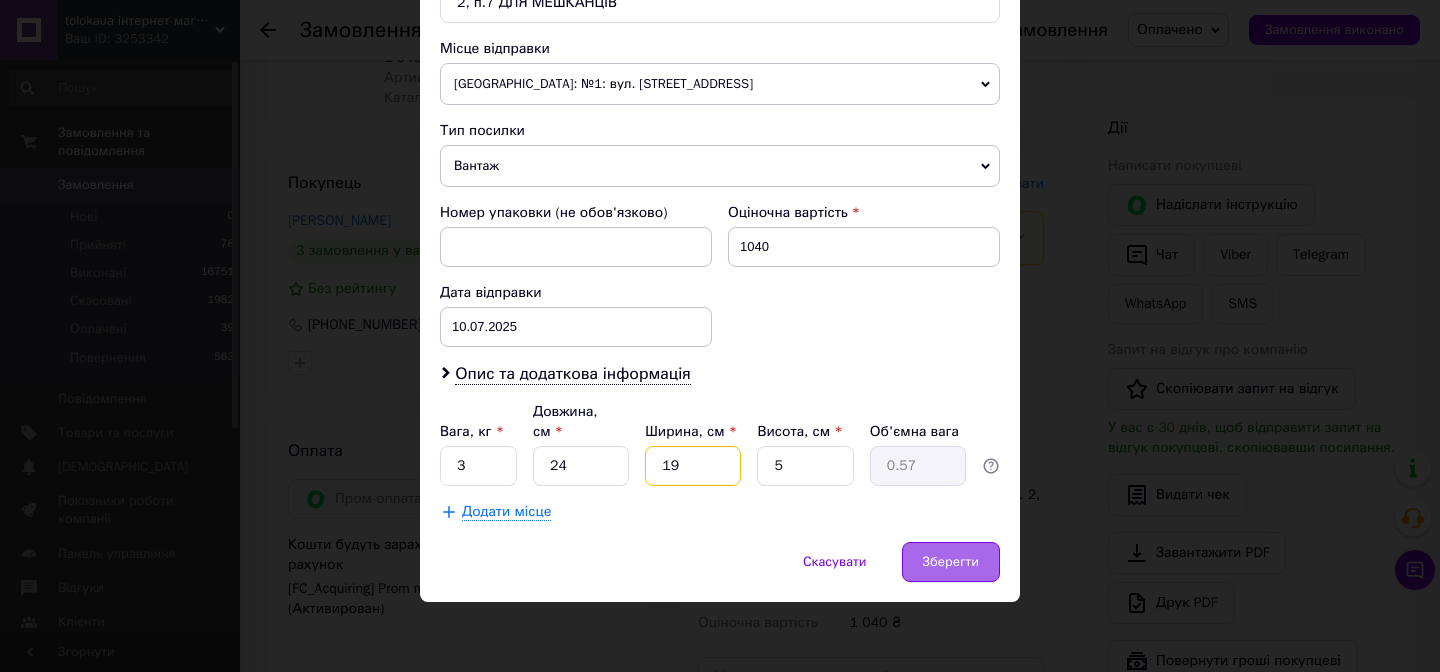 type on "19" 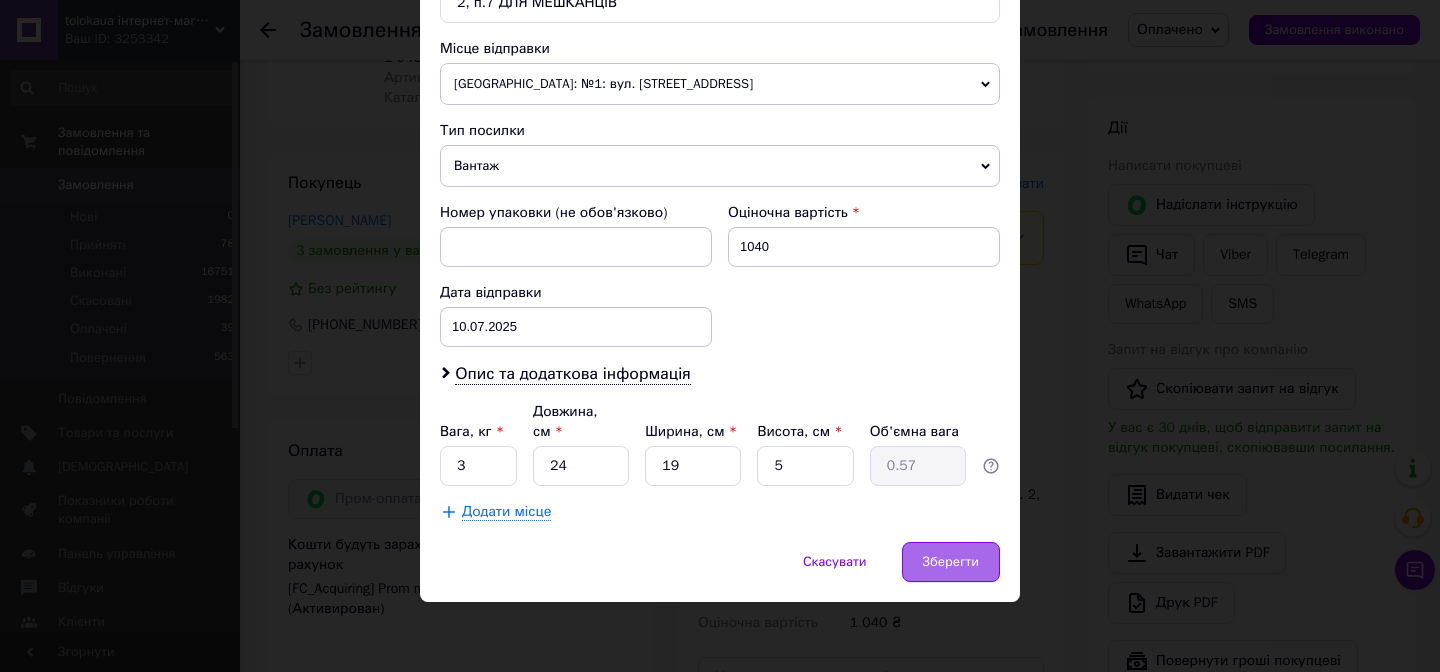 click on "Зберегти" at bounding box center [951, 562] 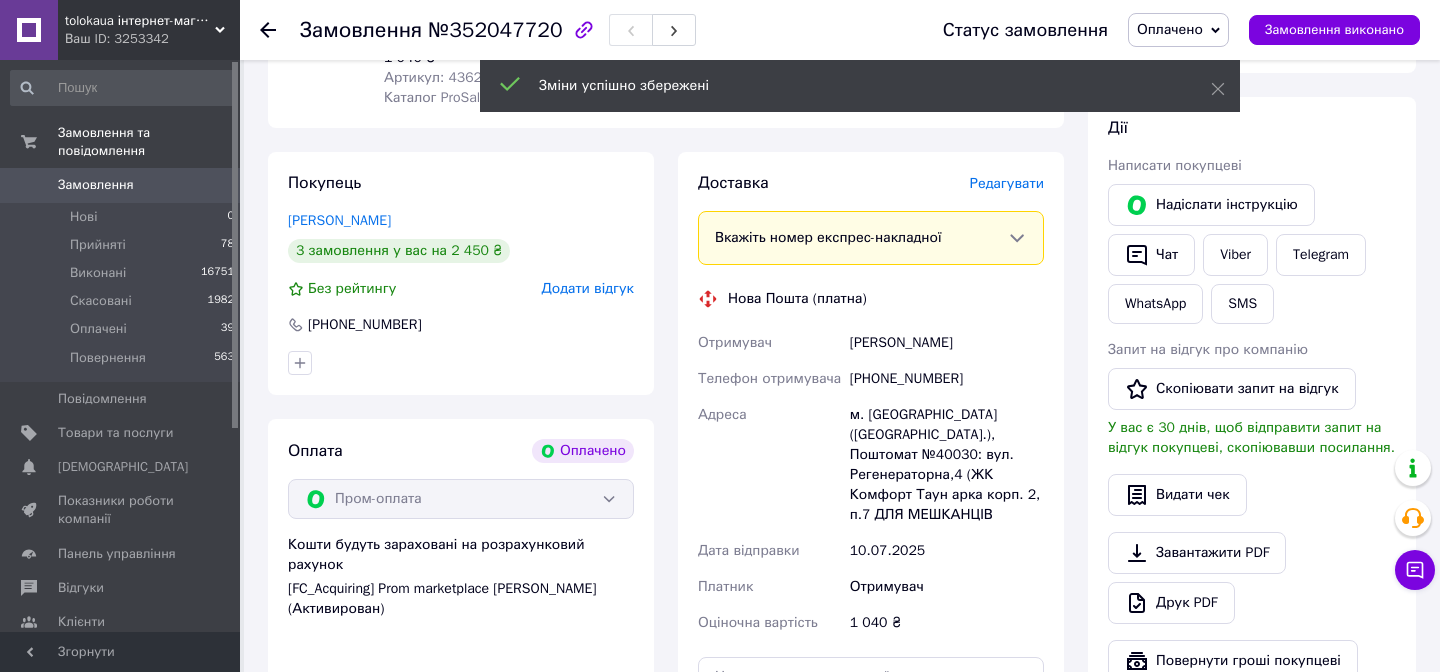 click on "Редагувати" at bounding box center (1007, 183) 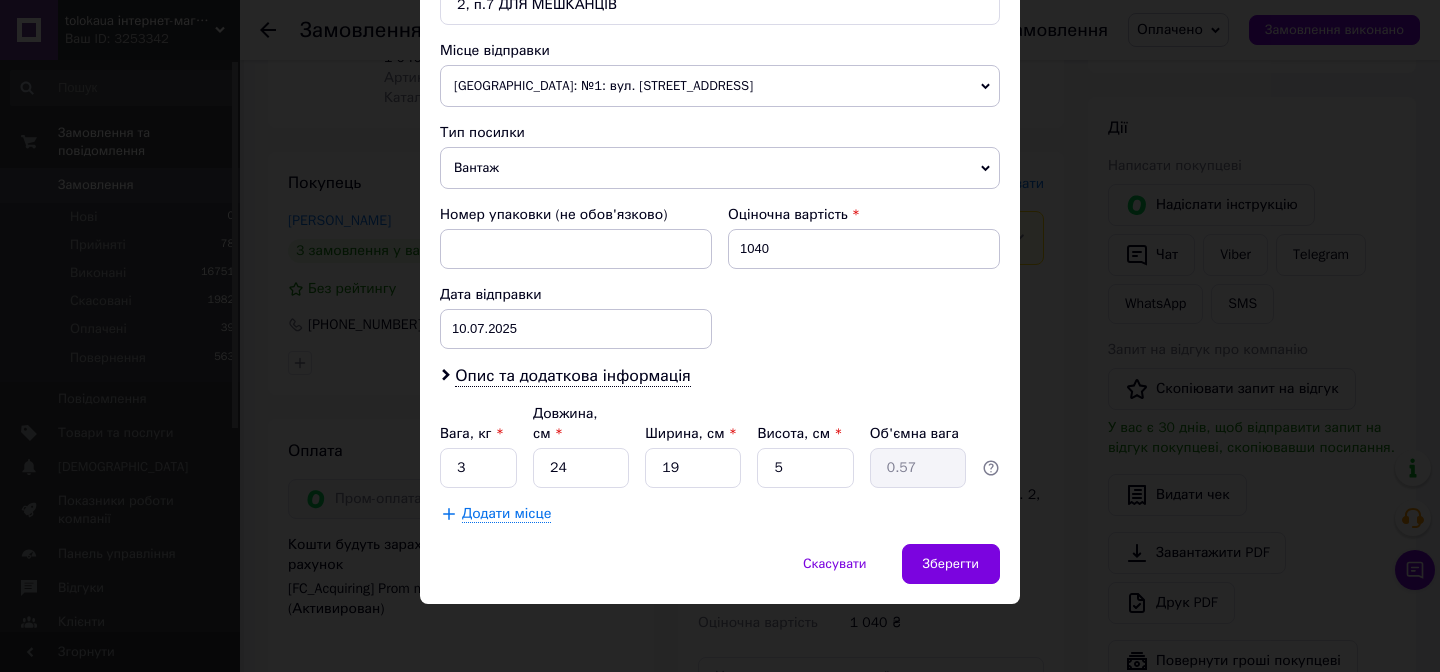 scroll, scrollTop: 698, scrollLeft: 0, axis: vertical 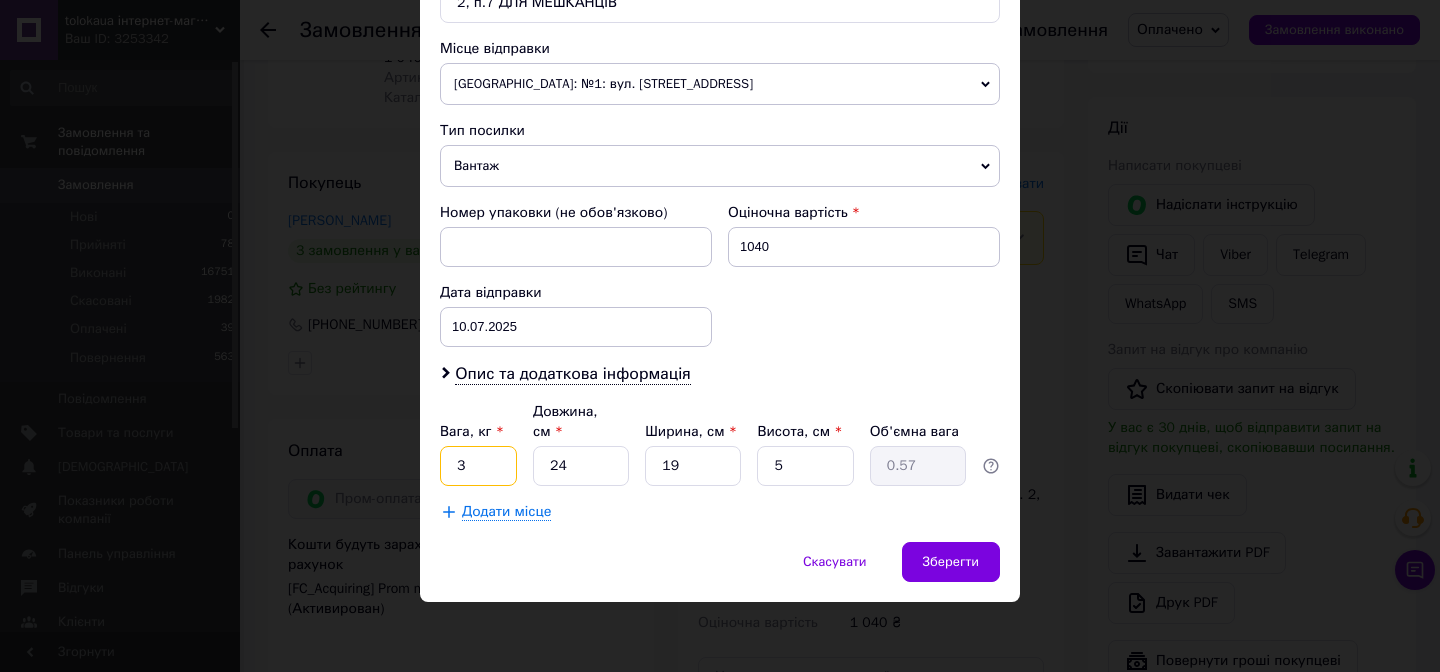 click on "3" at bounding box center (478, 466) 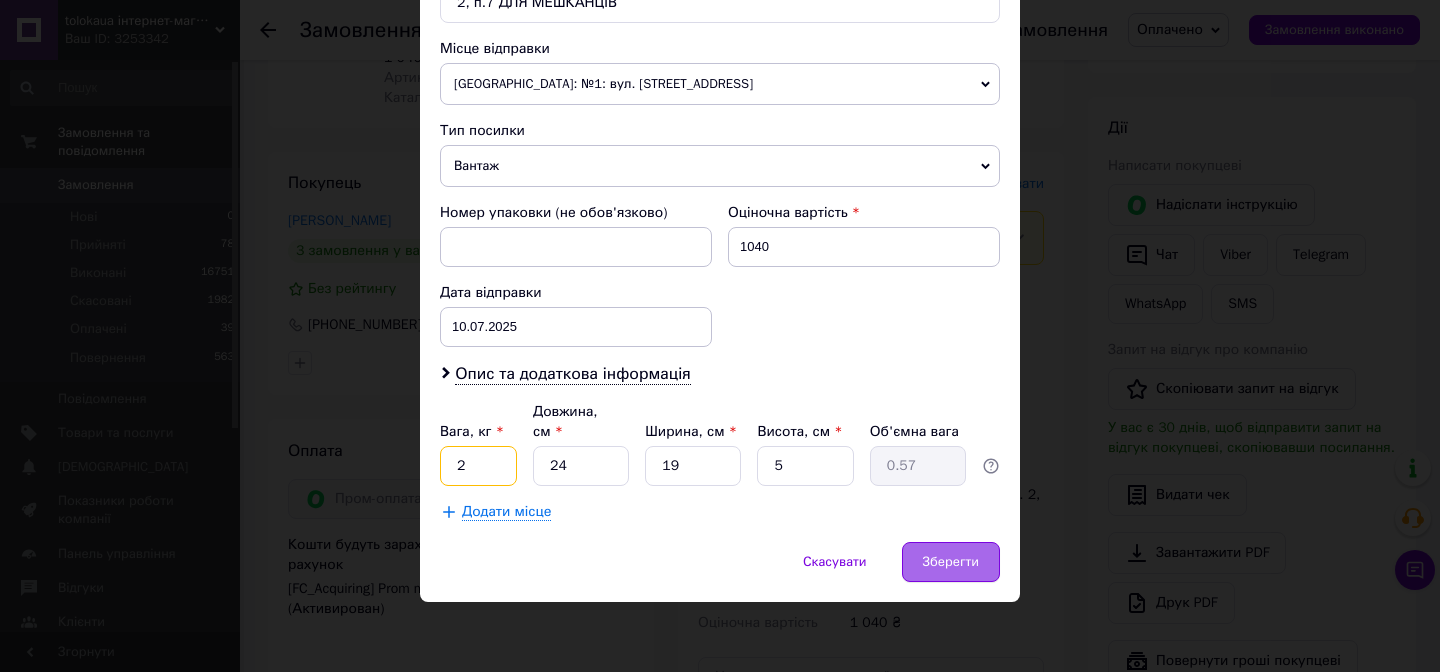 type on "2" 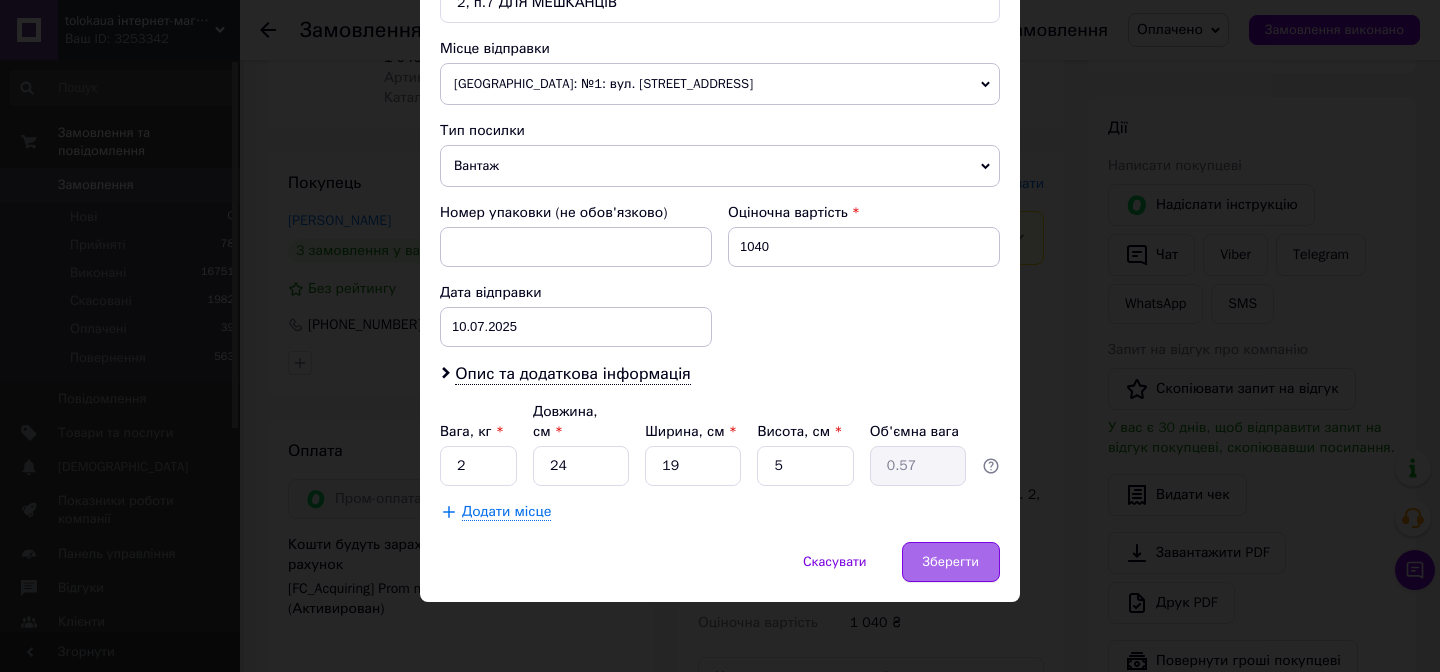click on "Зберегти" at bounding box center [951, 562] 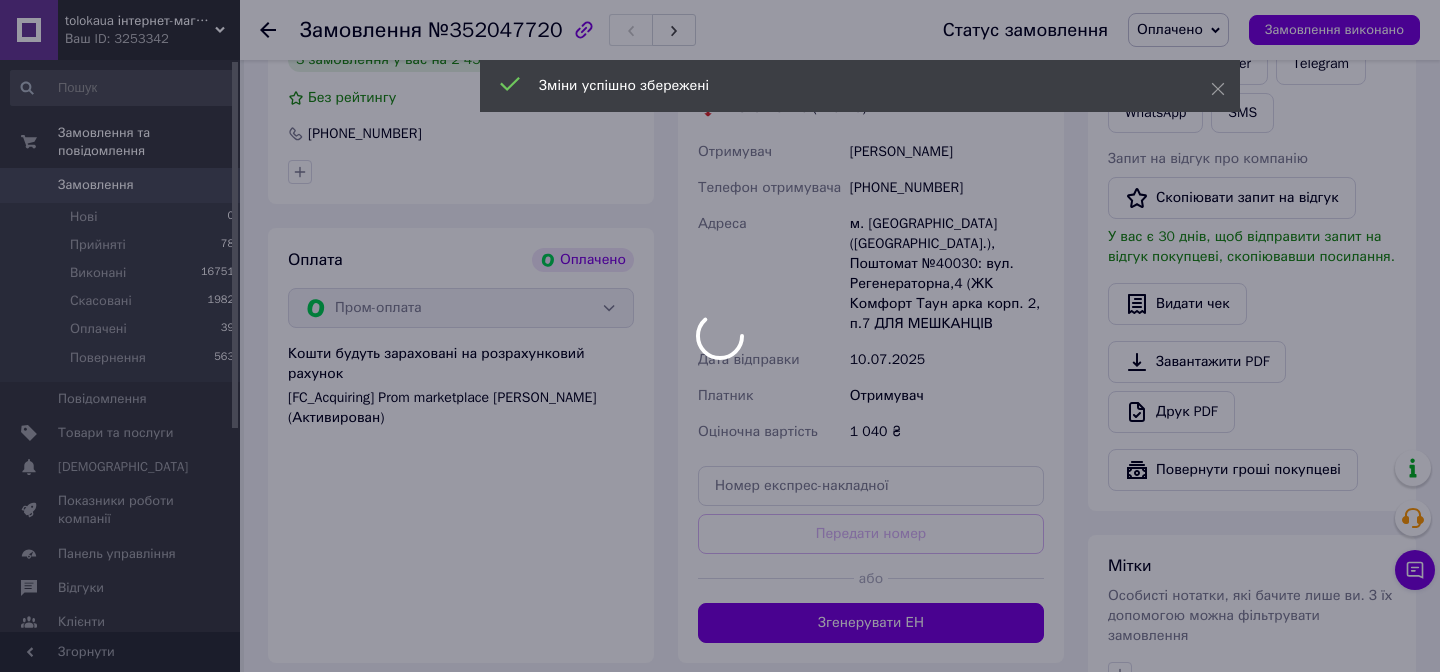 scroll, scrollTop: 585, scrollLeft: 0, axis: vertical 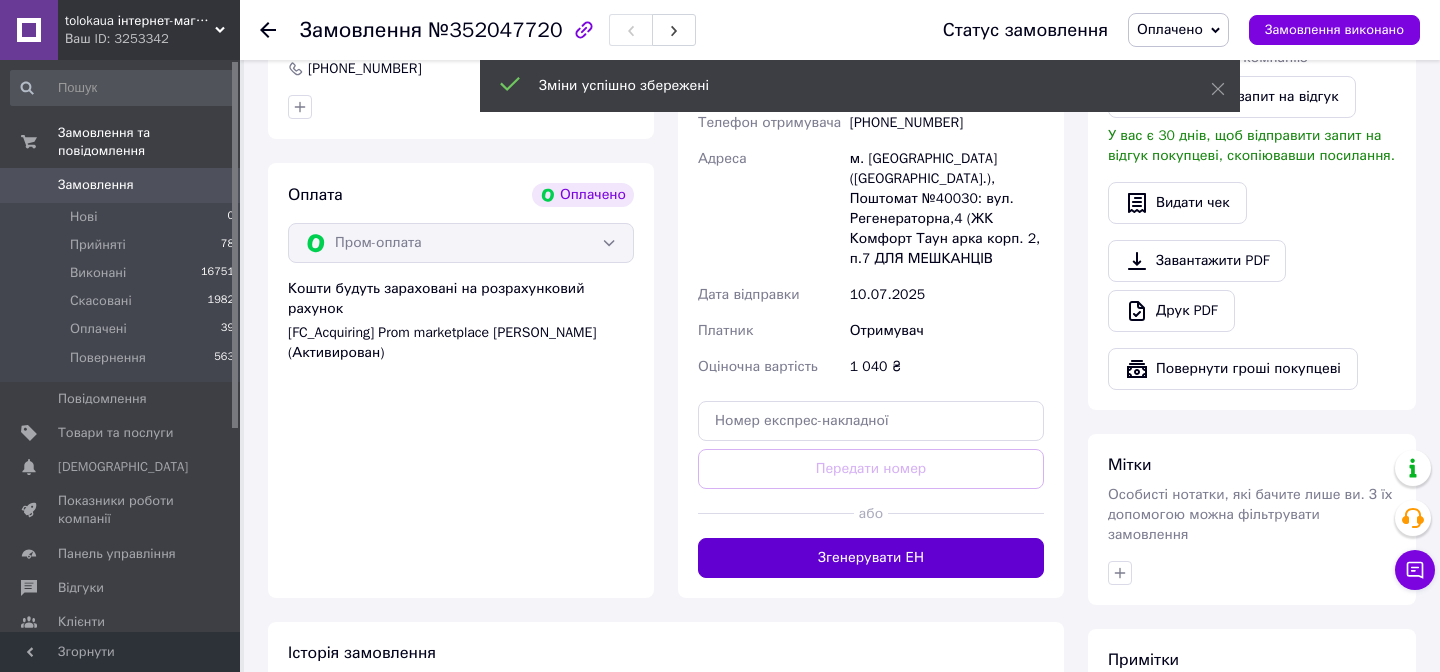 click on "Згенерувати ЕН" at bounding box center (871, 558) 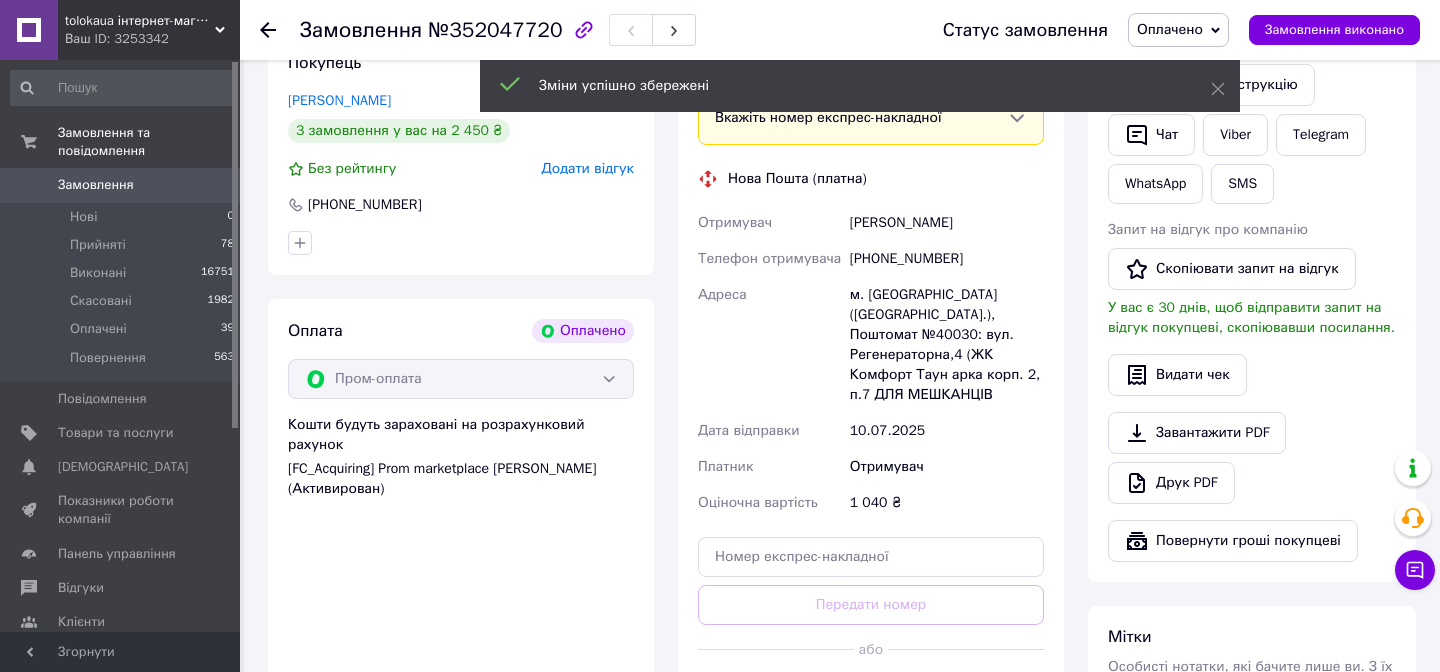scroll, scrollTop: 344, scrollLeft: 0, axis: vertical 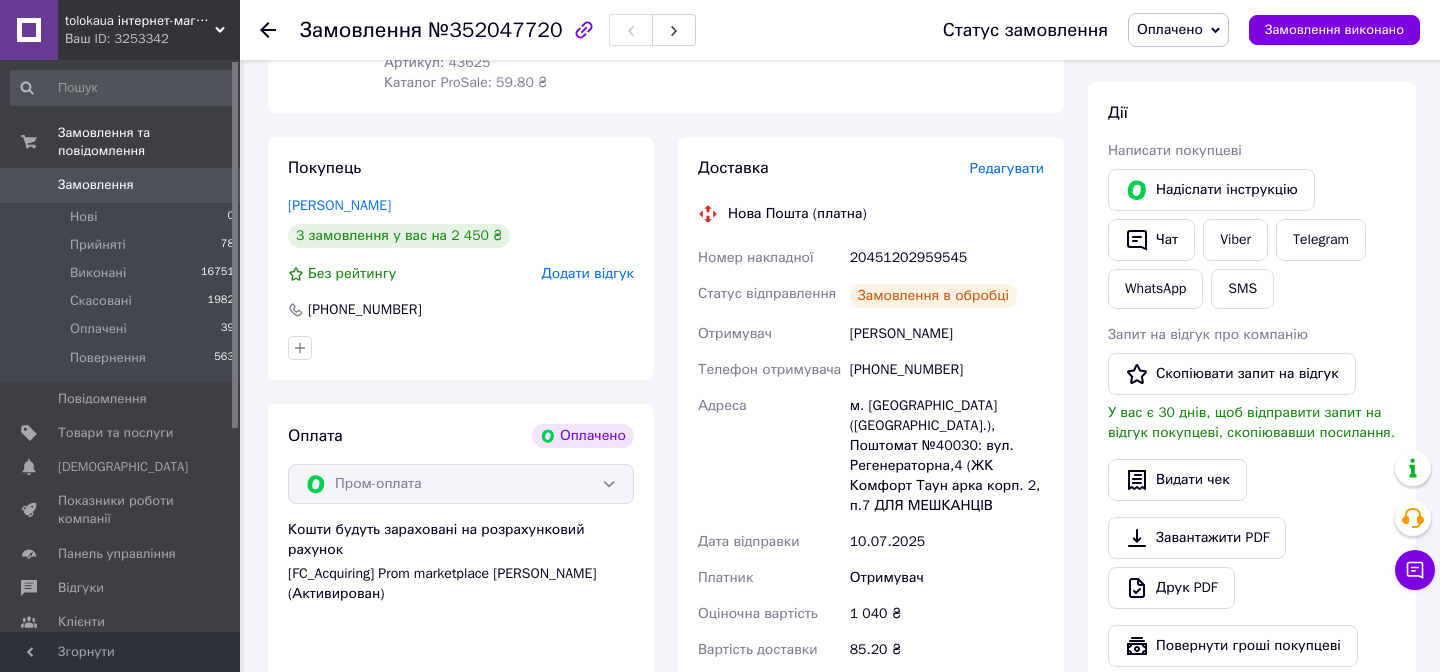 click on "20451202959545" at bounding box center [947, 258] 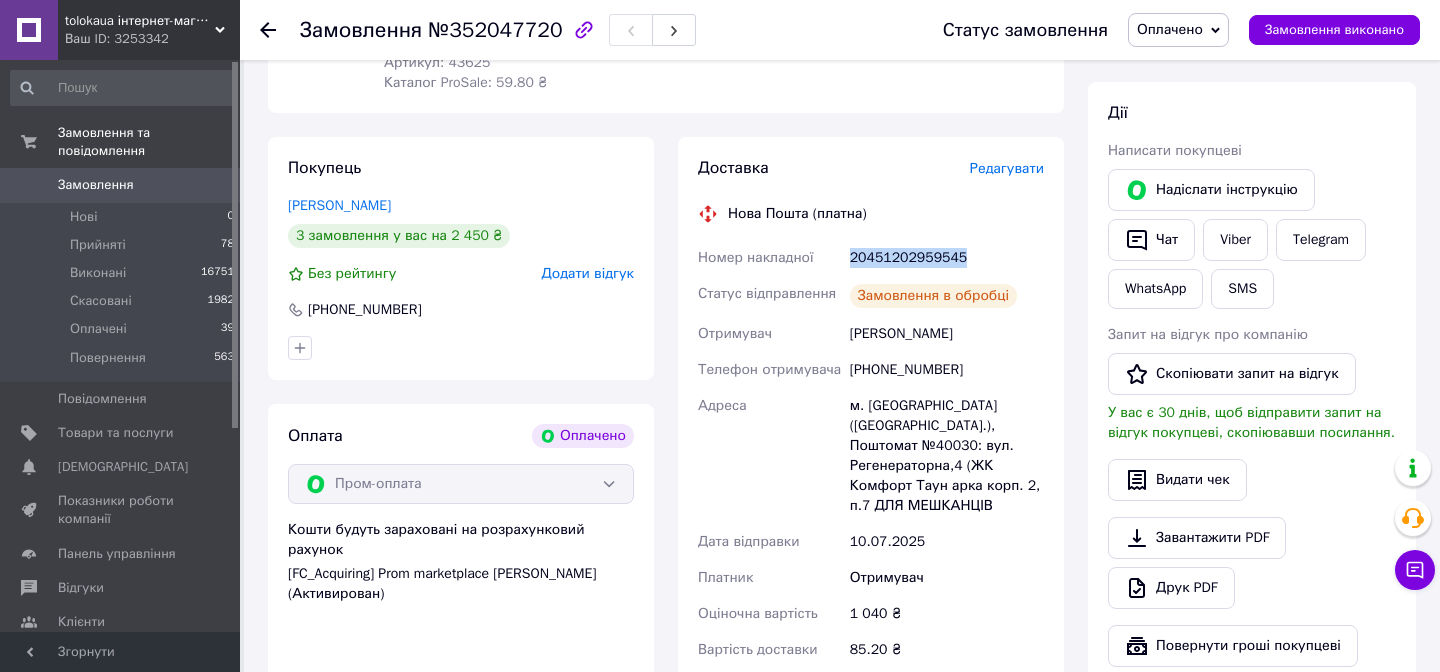 click on "20451202959545" at bounding box center [947, 258] 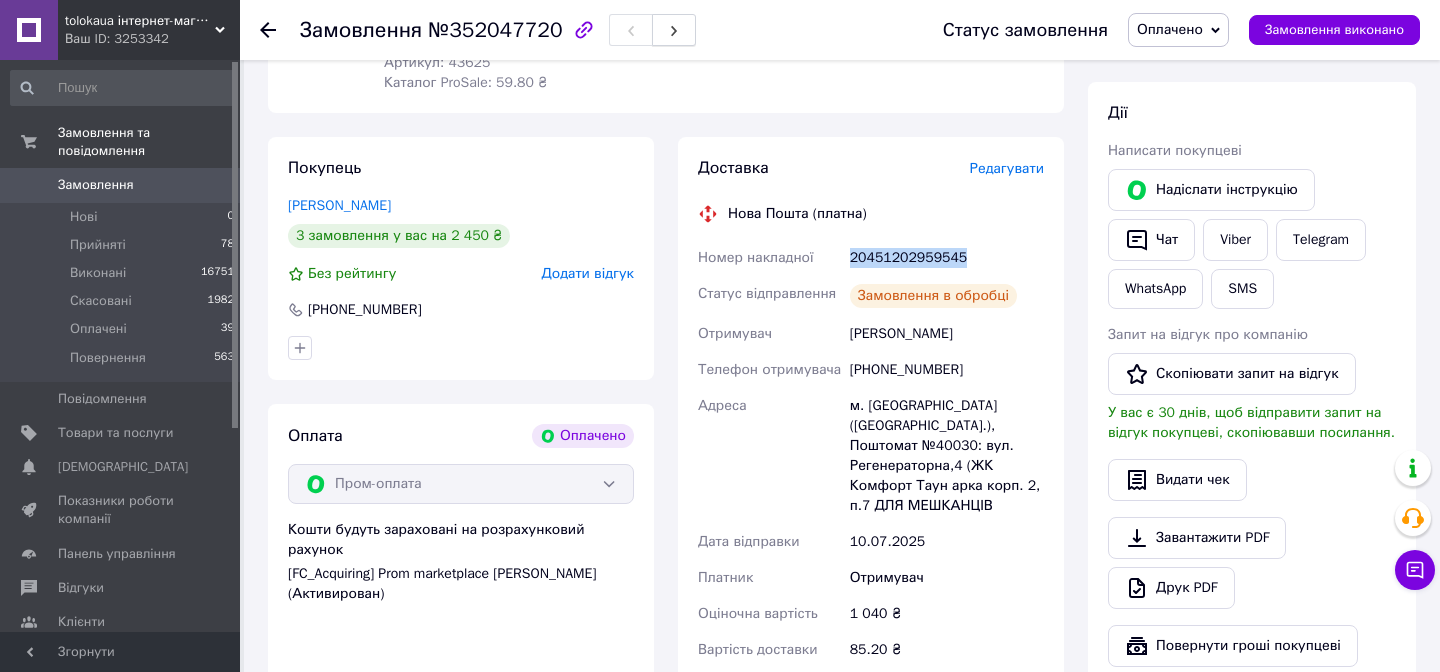 copy on "20451202959545" 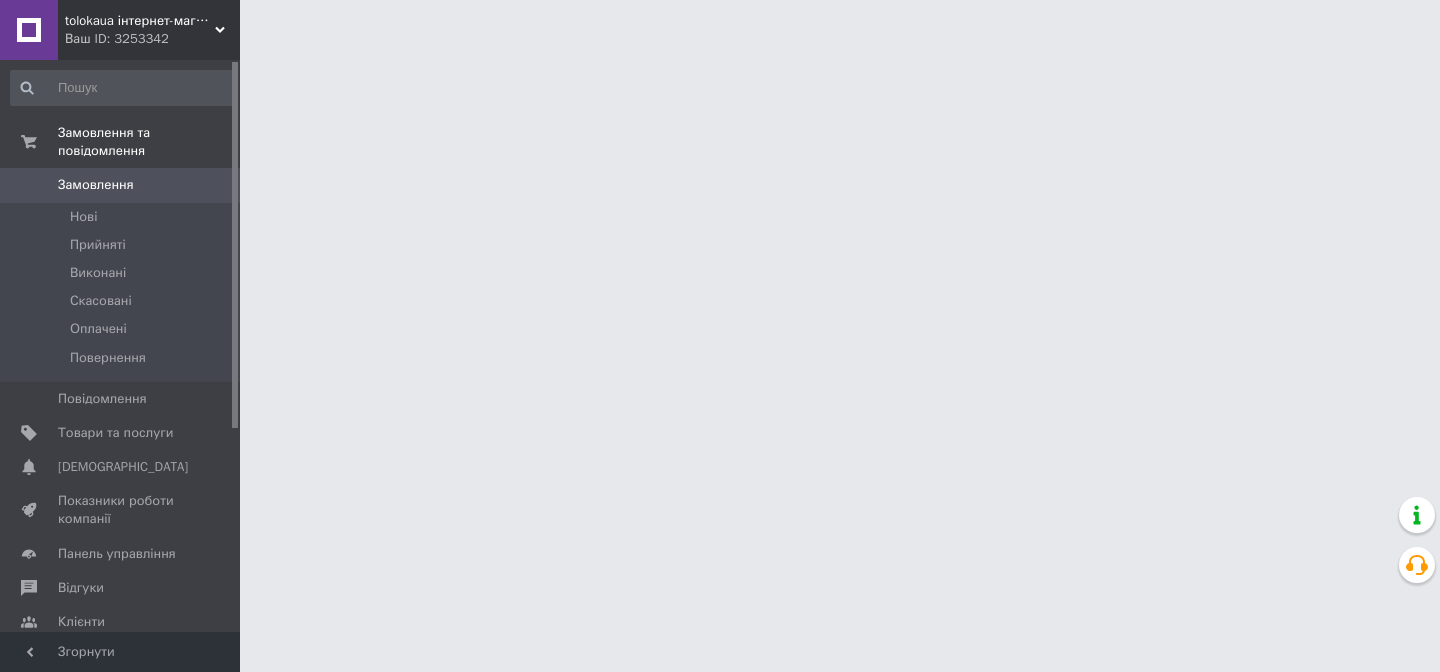 scroll, scrollTop: 0, scrollLeft: 0, axis: both 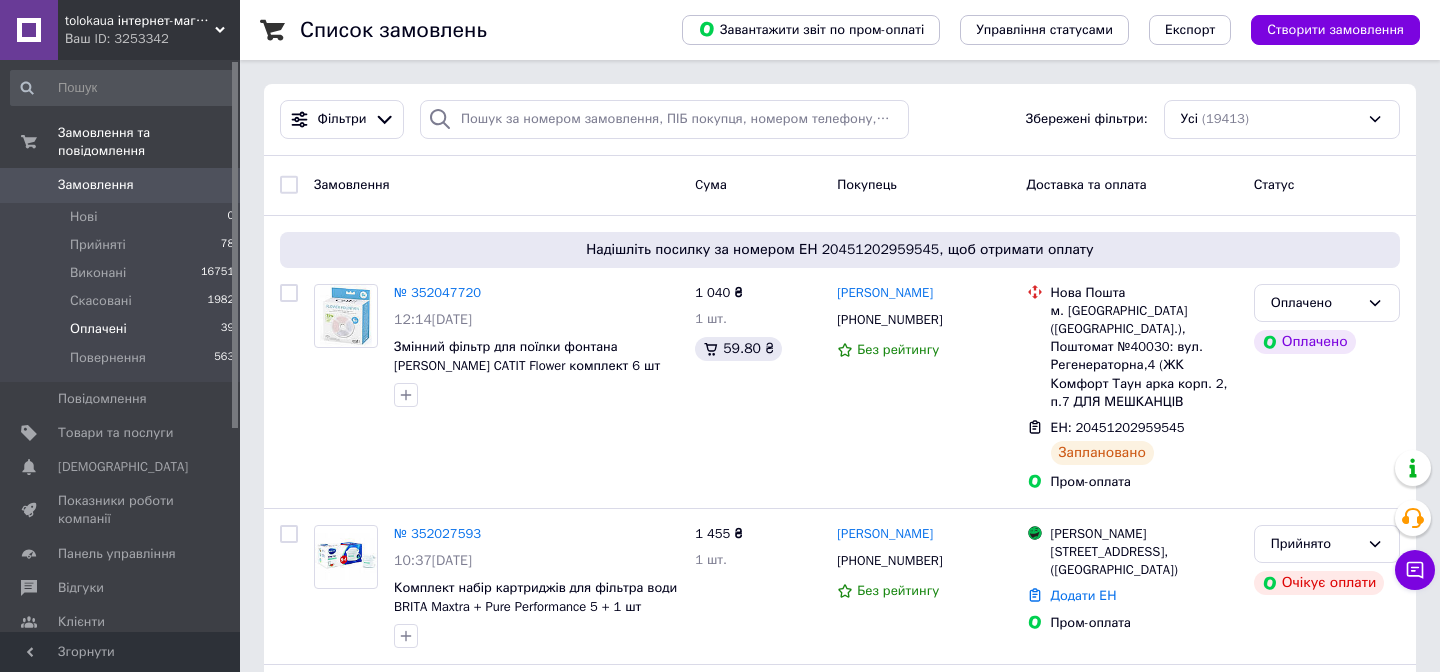 click on "Оплачені" at bounding box center (98, 329) 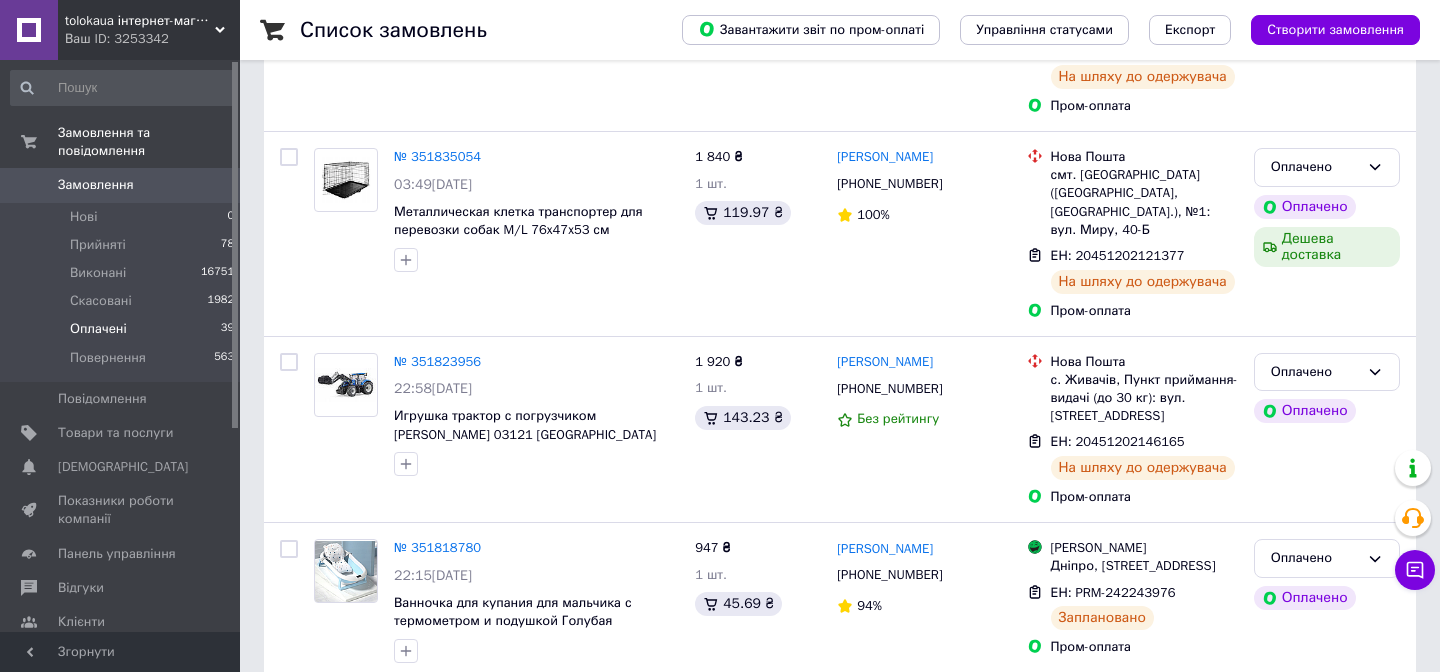 scroll, scrollTop: 3802, scrollLeft: 0, axis: vertical 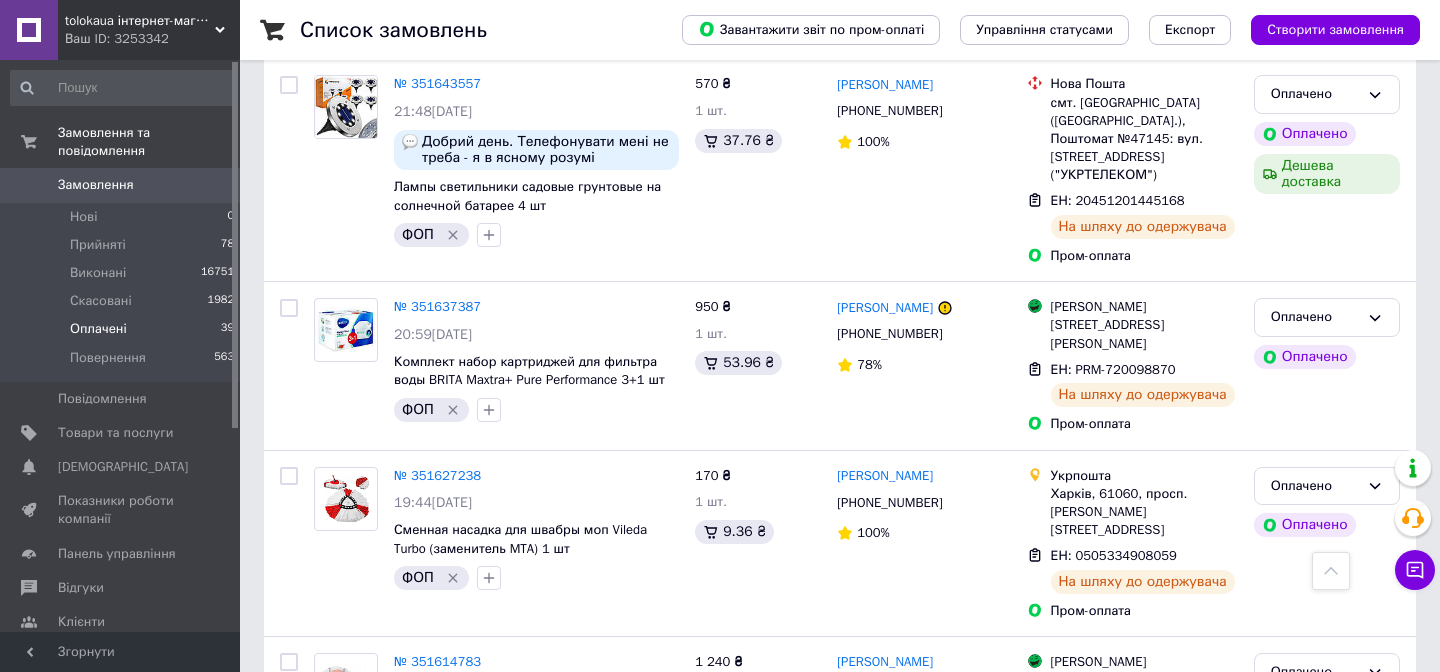 click on "2" at bounding box center [327, 838] 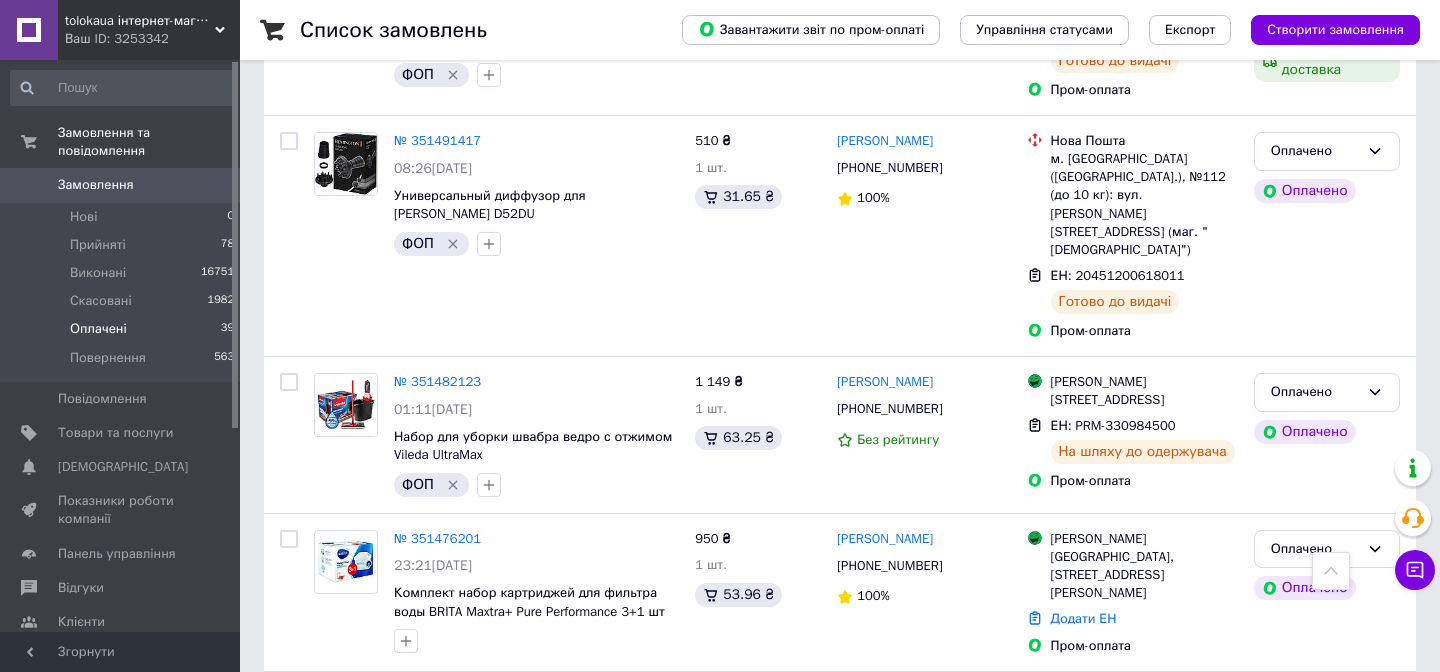 scroll, scrollTop: 1117, scrollLeft: 0, axis: vertical 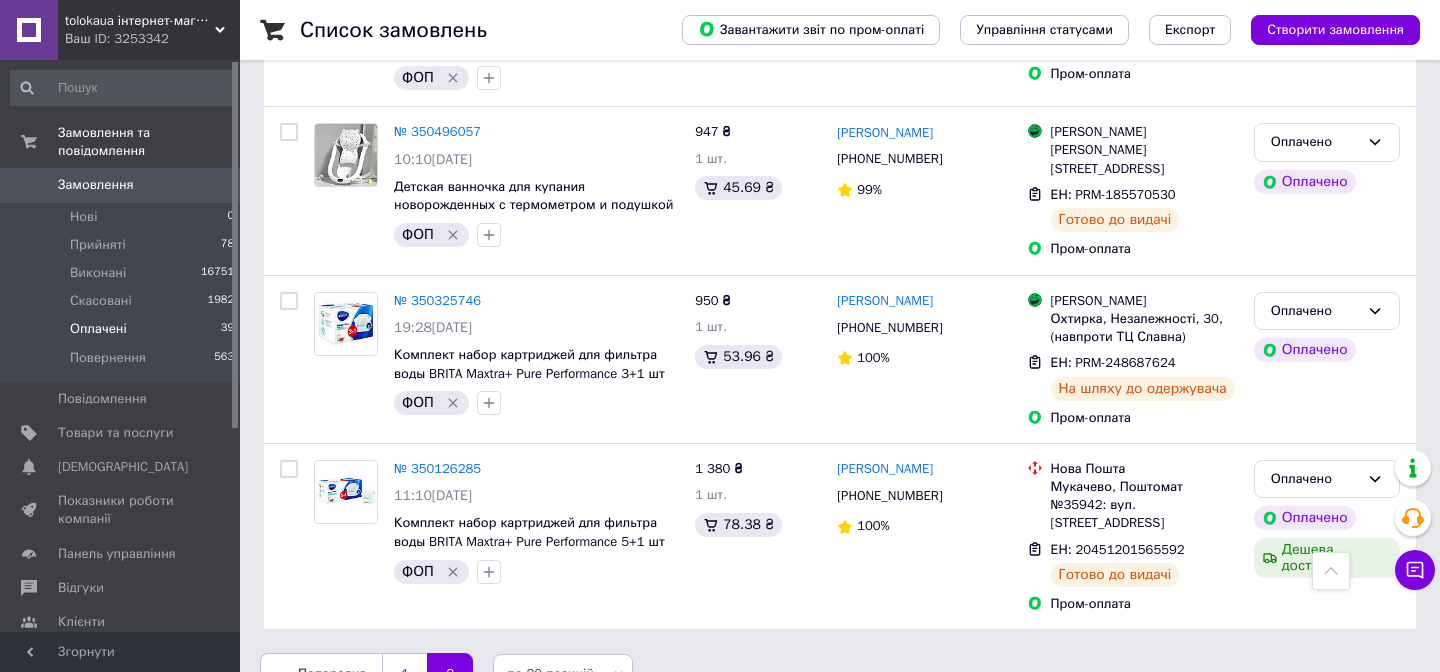 click on "1" at bounding box center (404, 674) 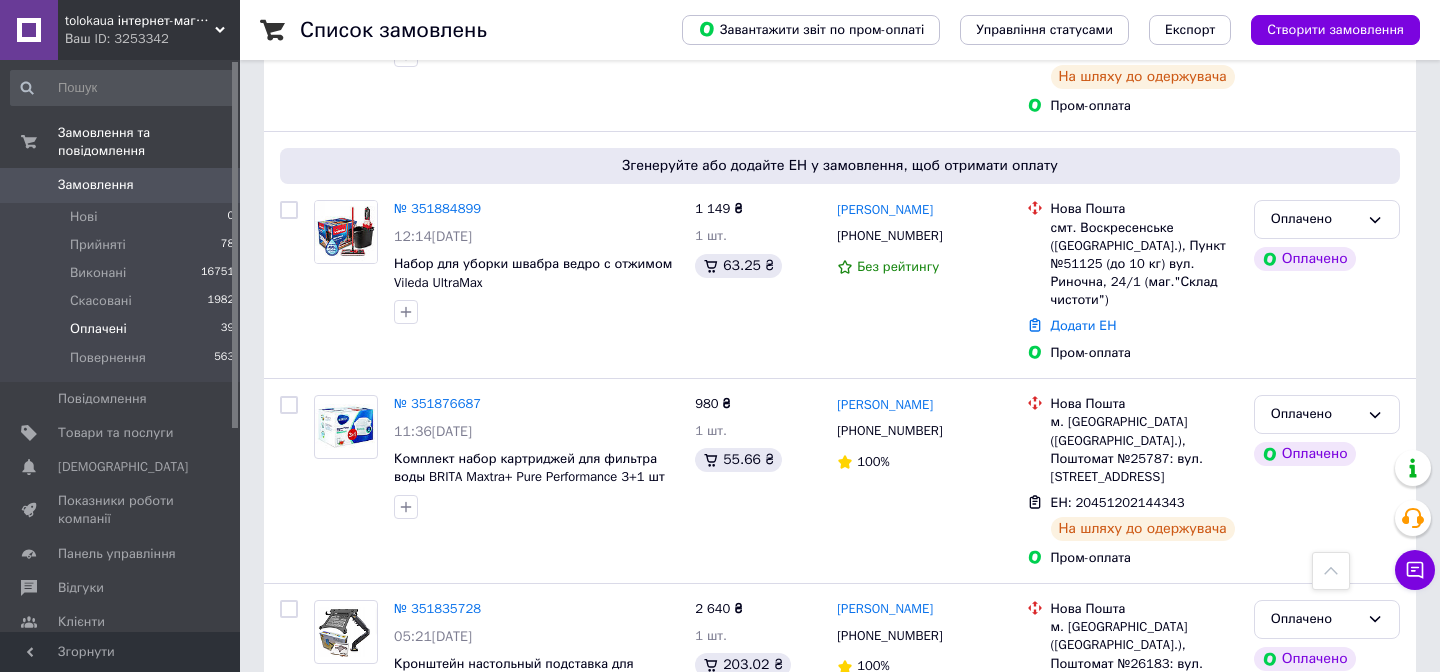 scroll, scrollTop: 2063, scrollLeft: 0, axis: vertical 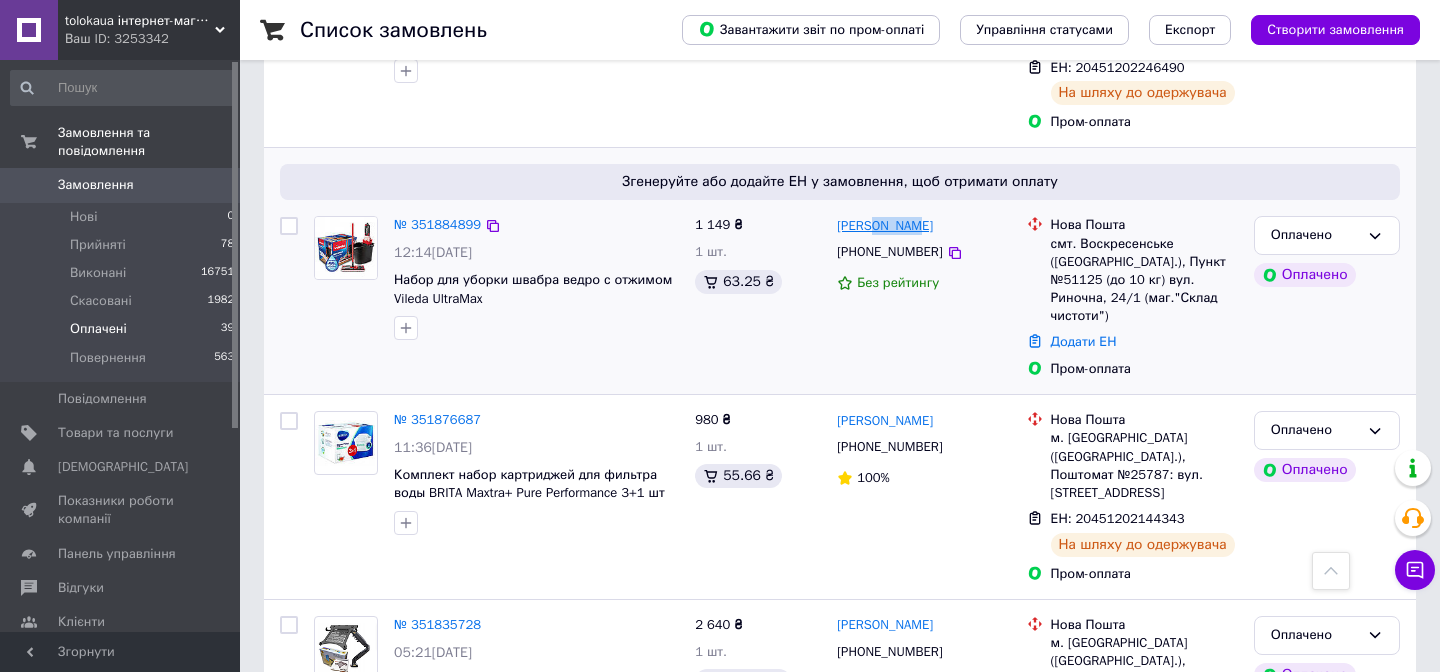 drag, startPoint x: 929, startPoint y: 100, endPoint x: 872, endPoint y: 100, distance: 57 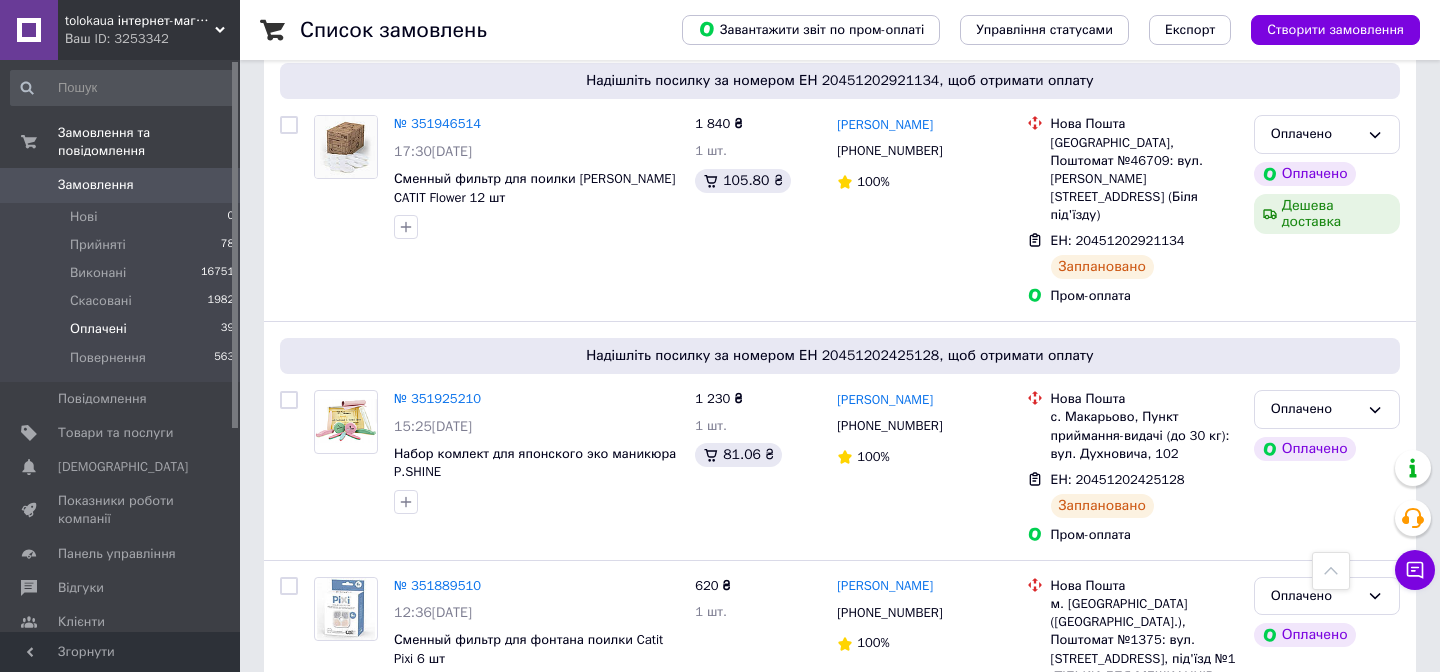 scroll, scrollTop: 878, scrollLeft: 0, axis: vertical 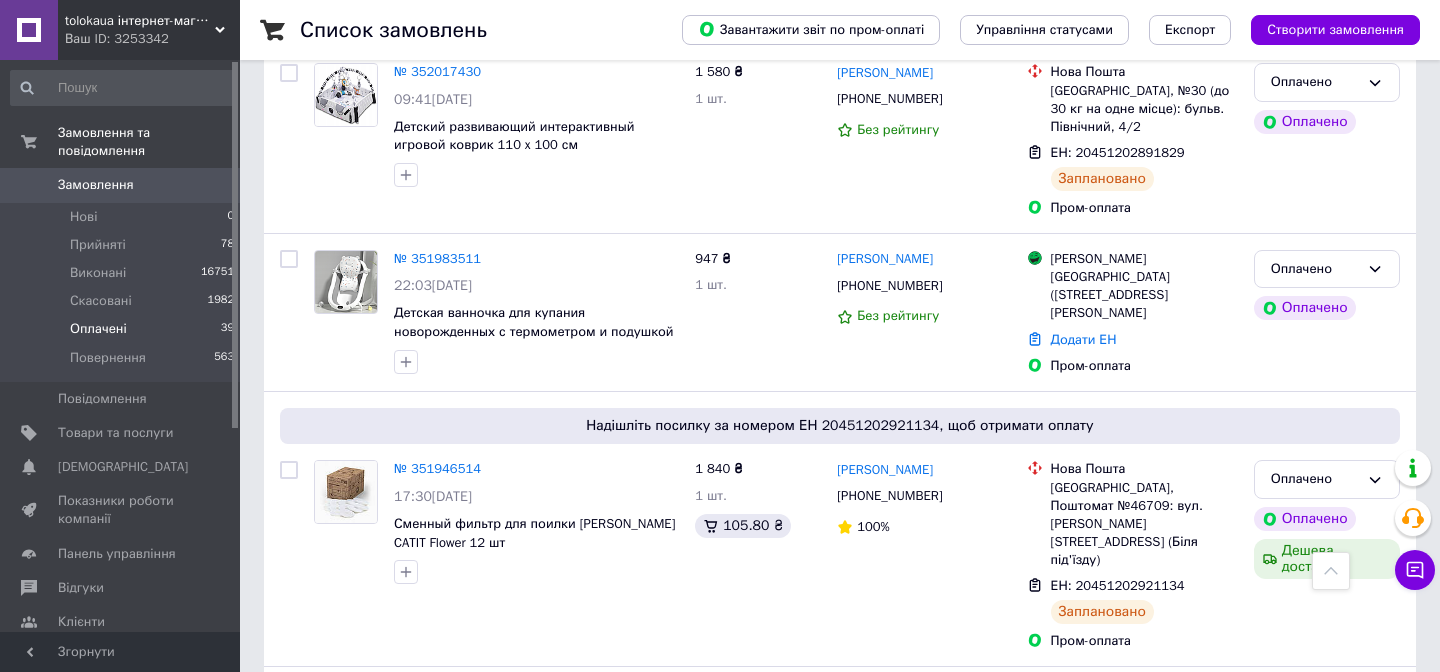 click on "Замовлення" at bounding box center (121, 185) 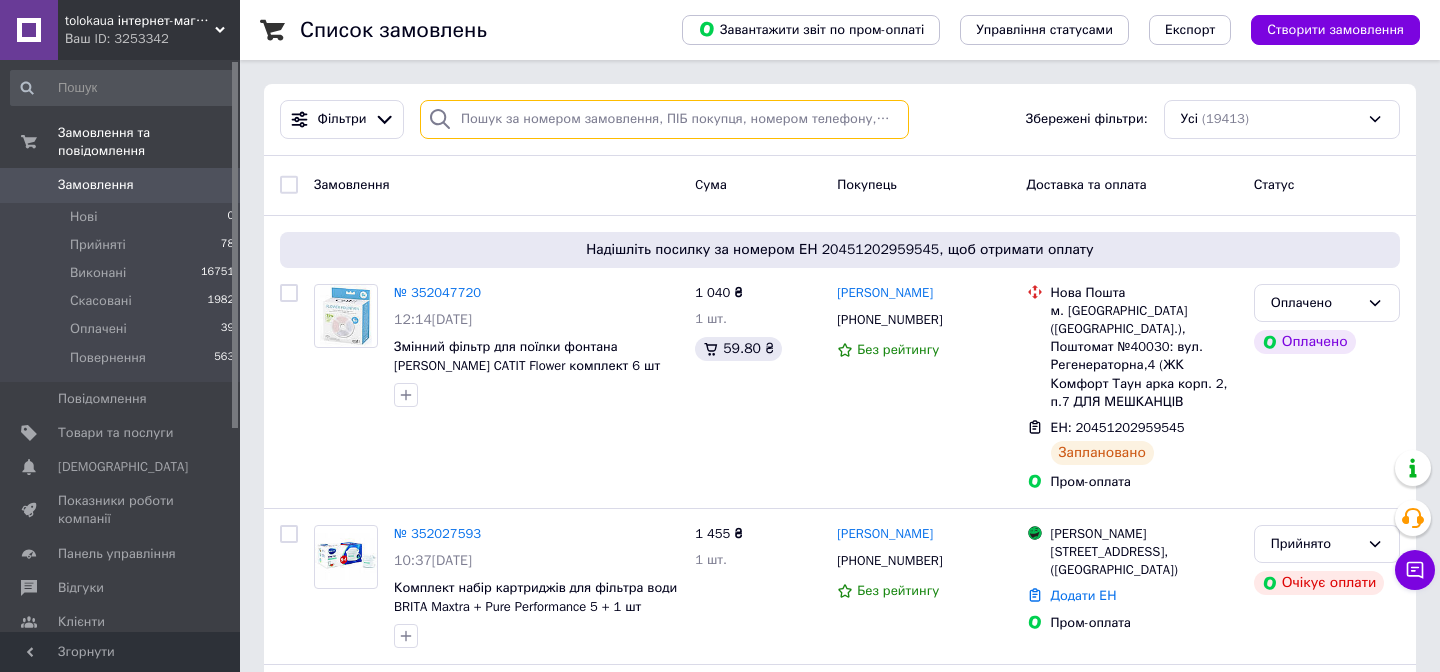 click at bounding box center [664, 119] 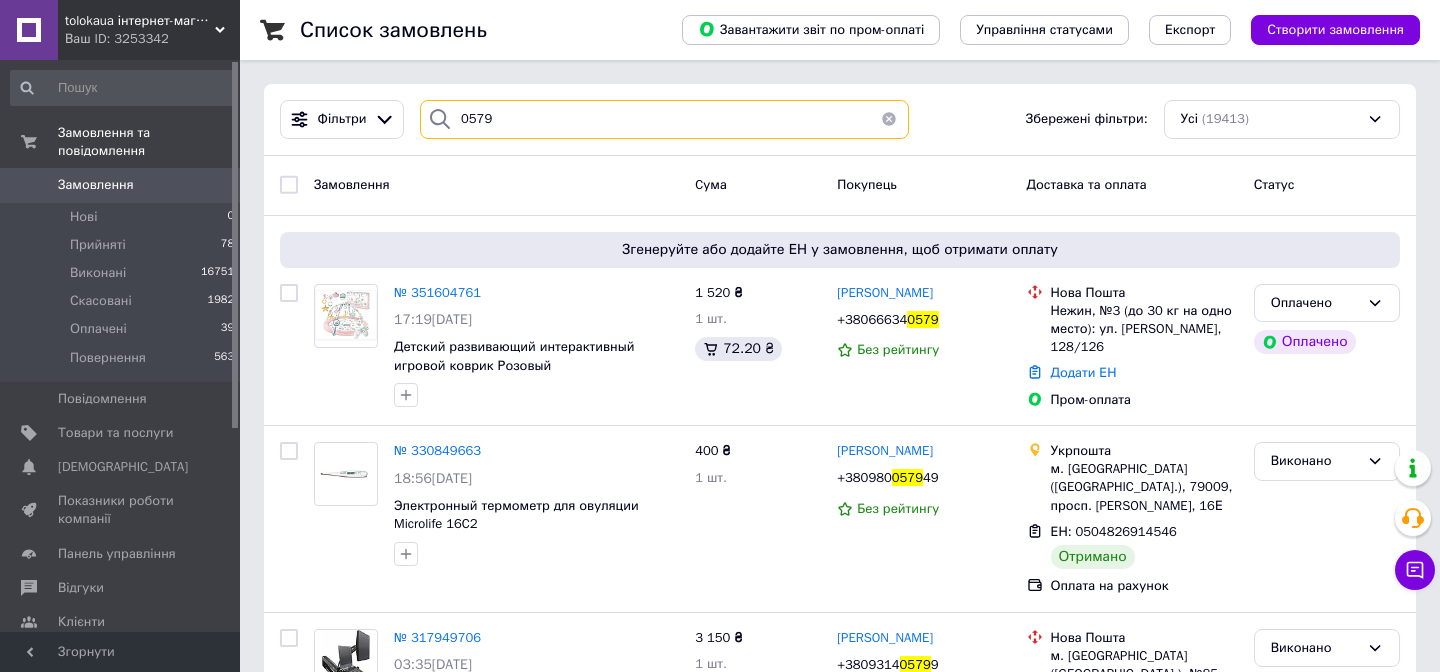 click on "0579" at bounding box center (664, 119) 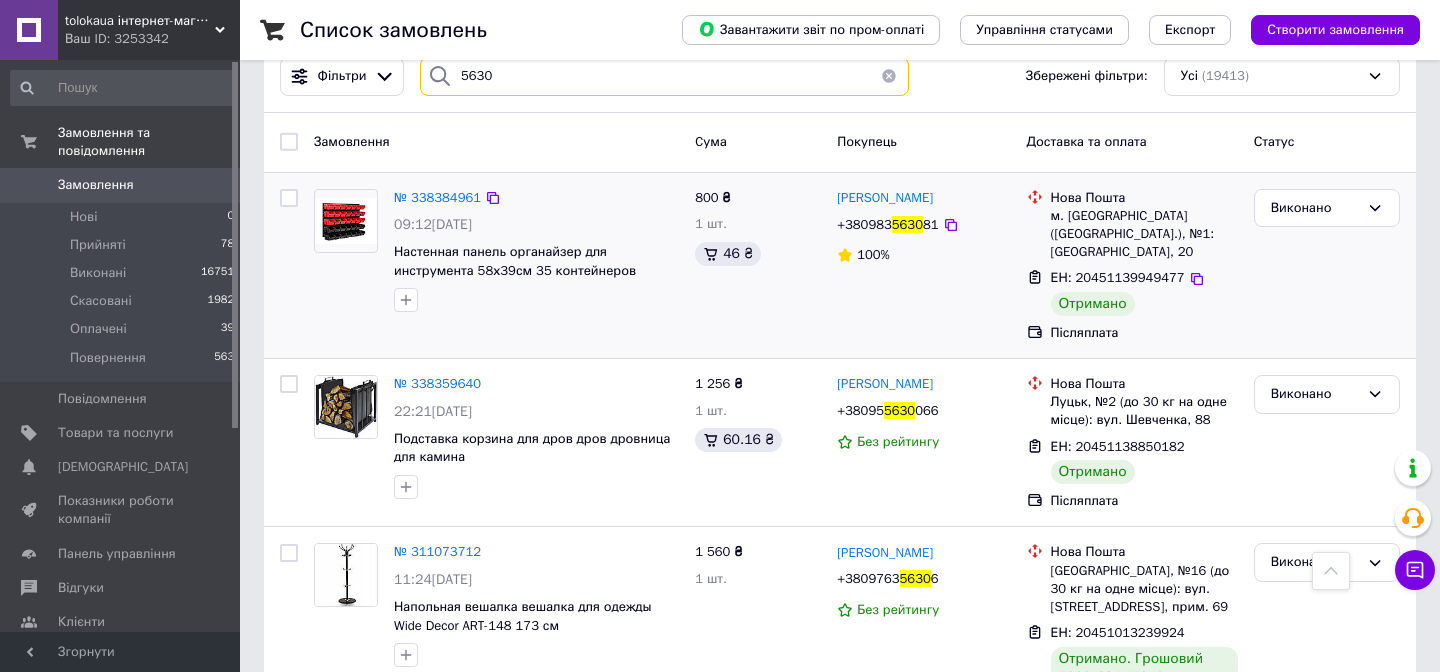 scroll, scrollTop: 0, scrollLeft: 0, axis: both 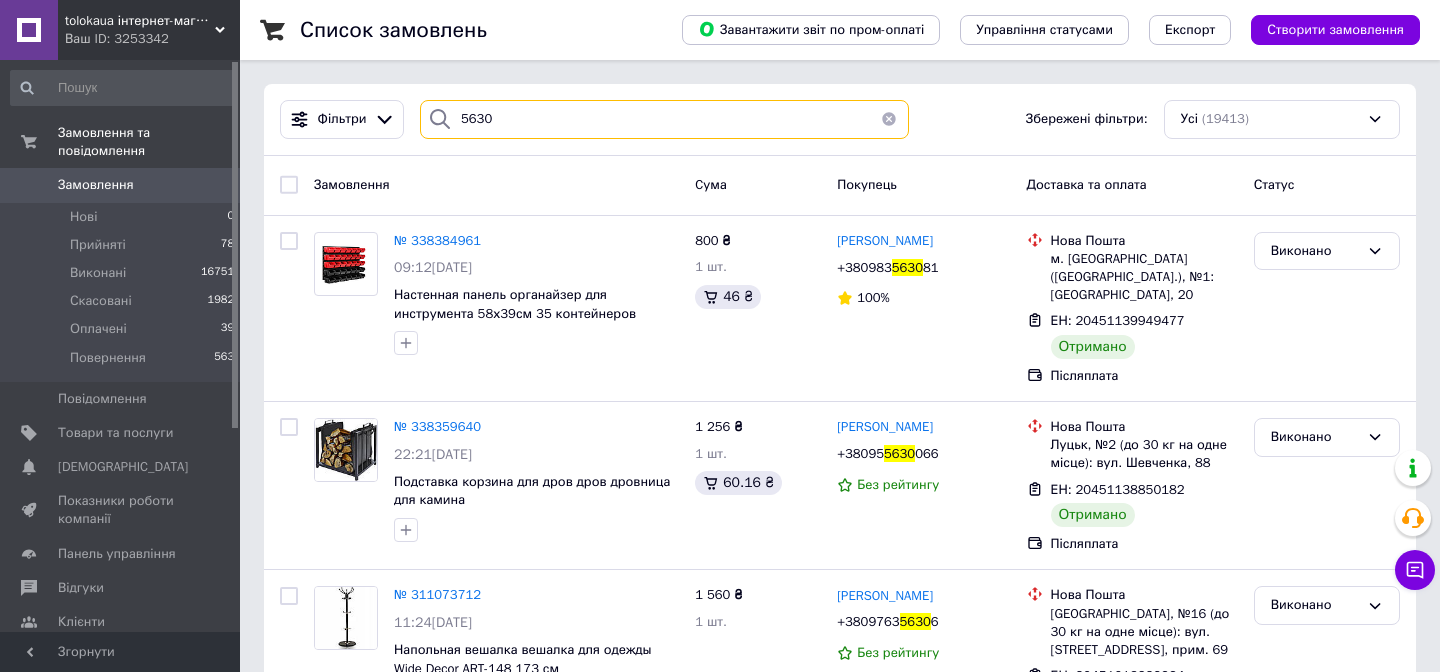 click on "5630" at bounding box center (664, 119) 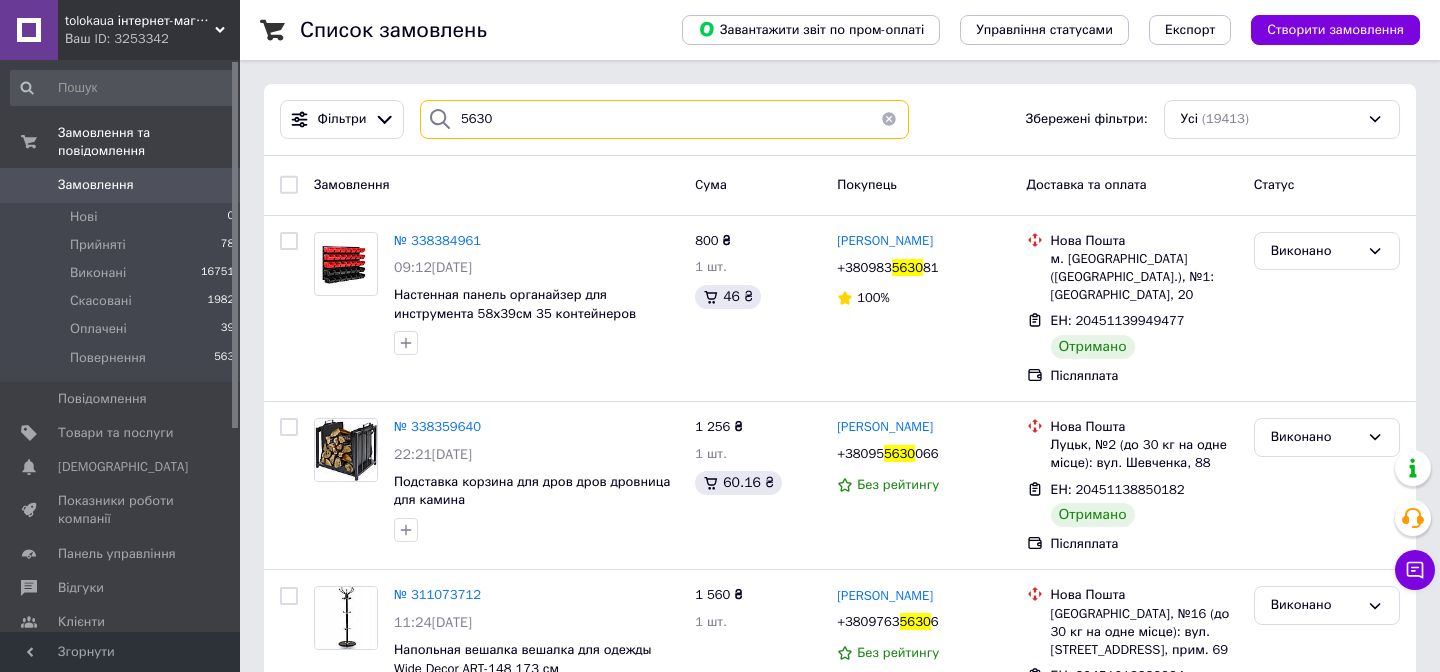 click on "5630" at bounding box center [664, 119] 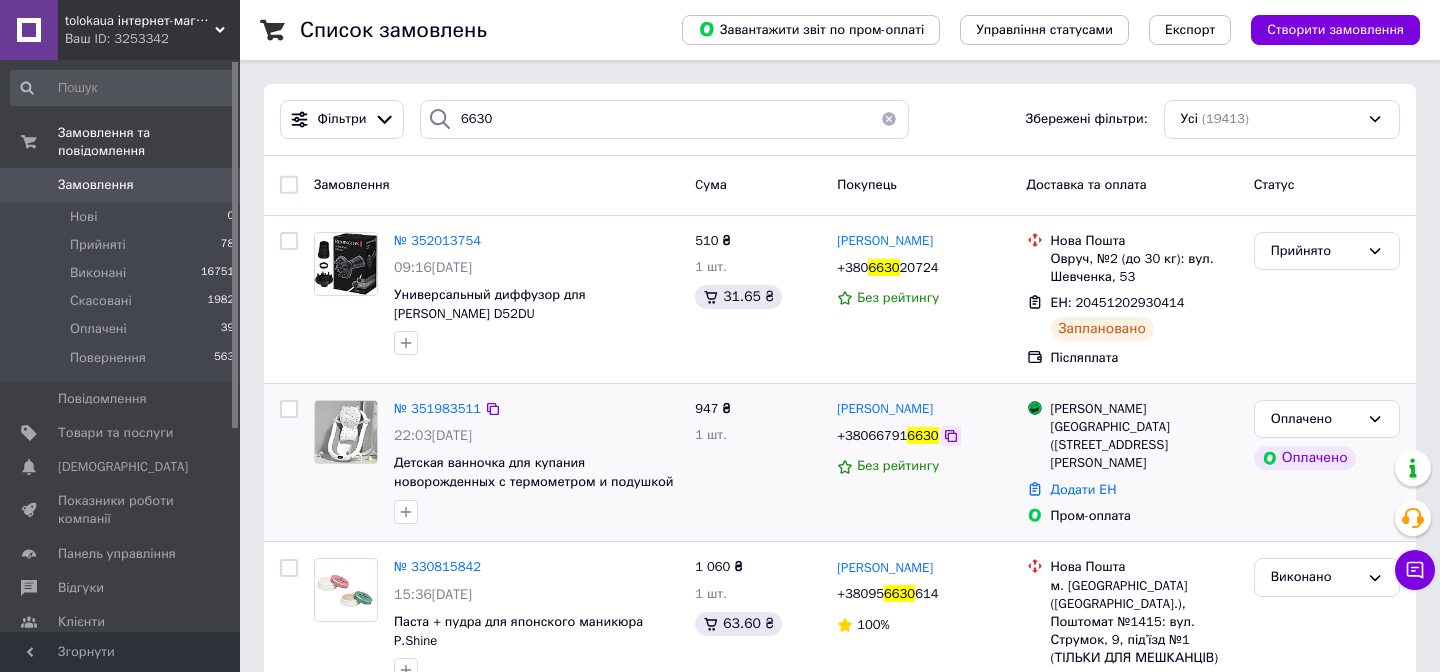 click 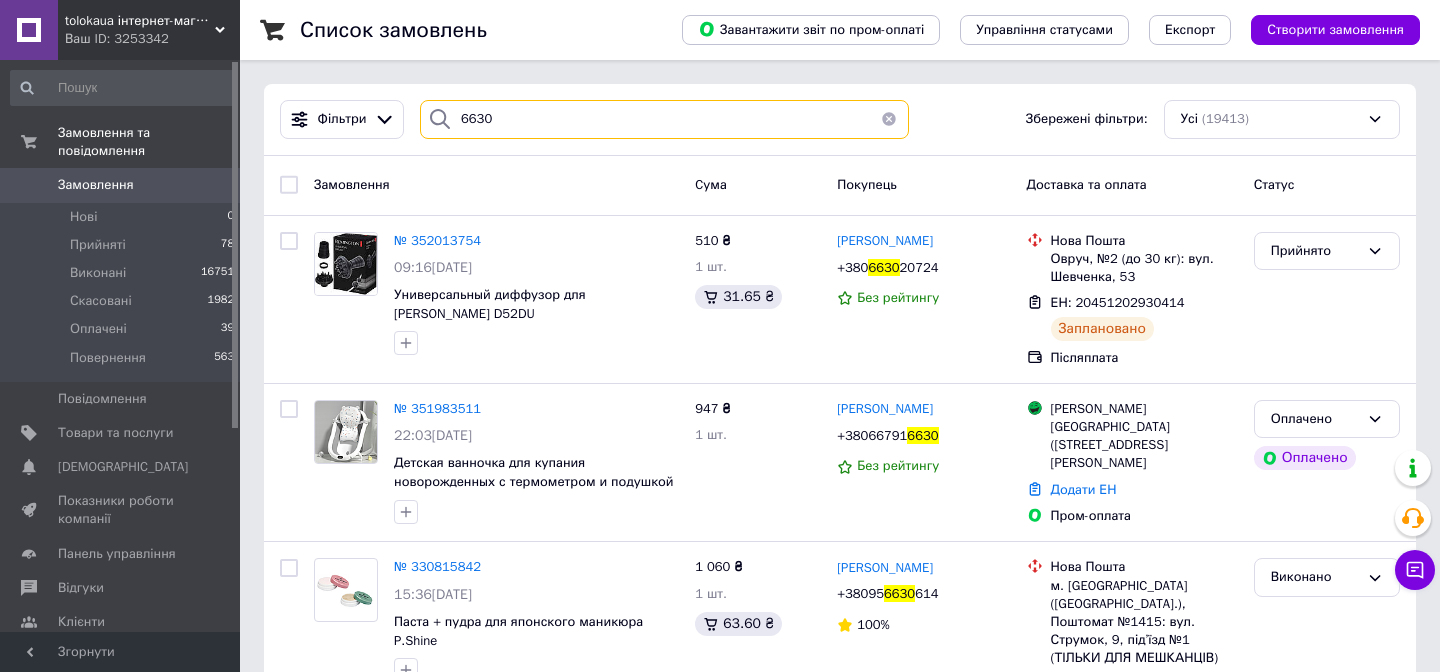 click on "6630" at bounding box center [664, 119] 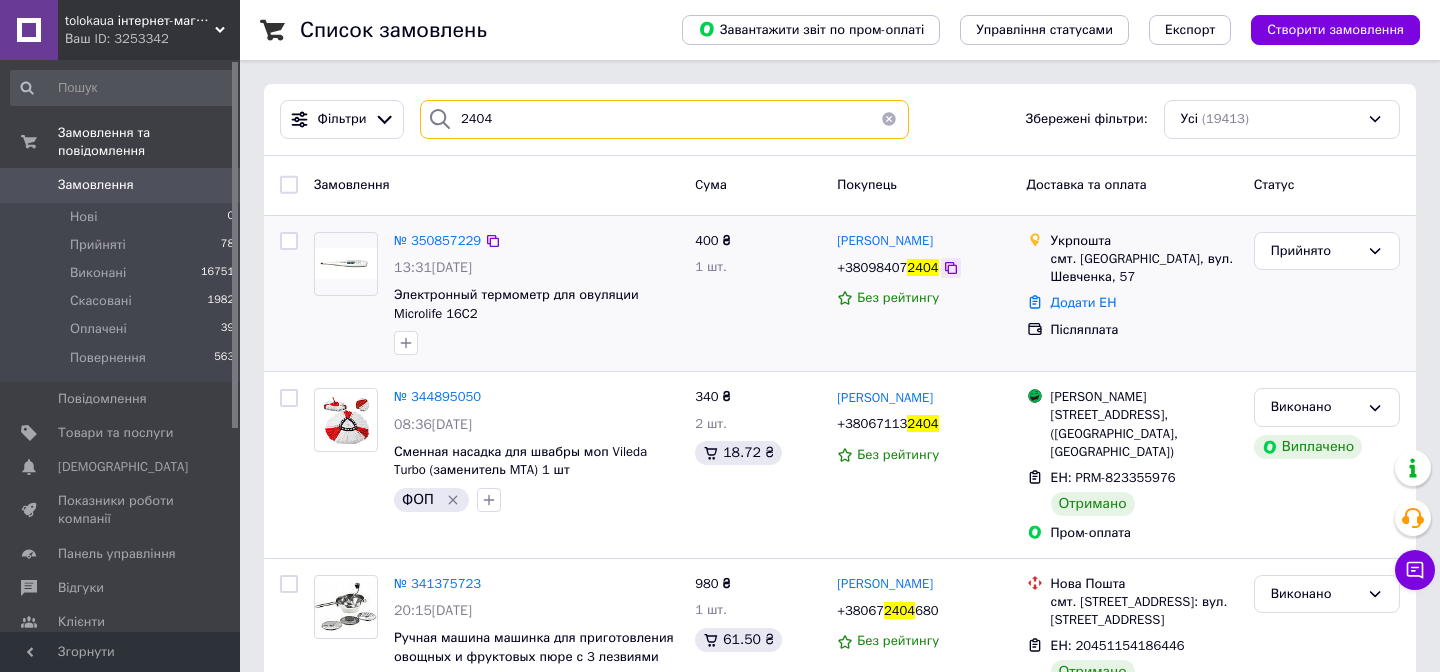 type on "2404" 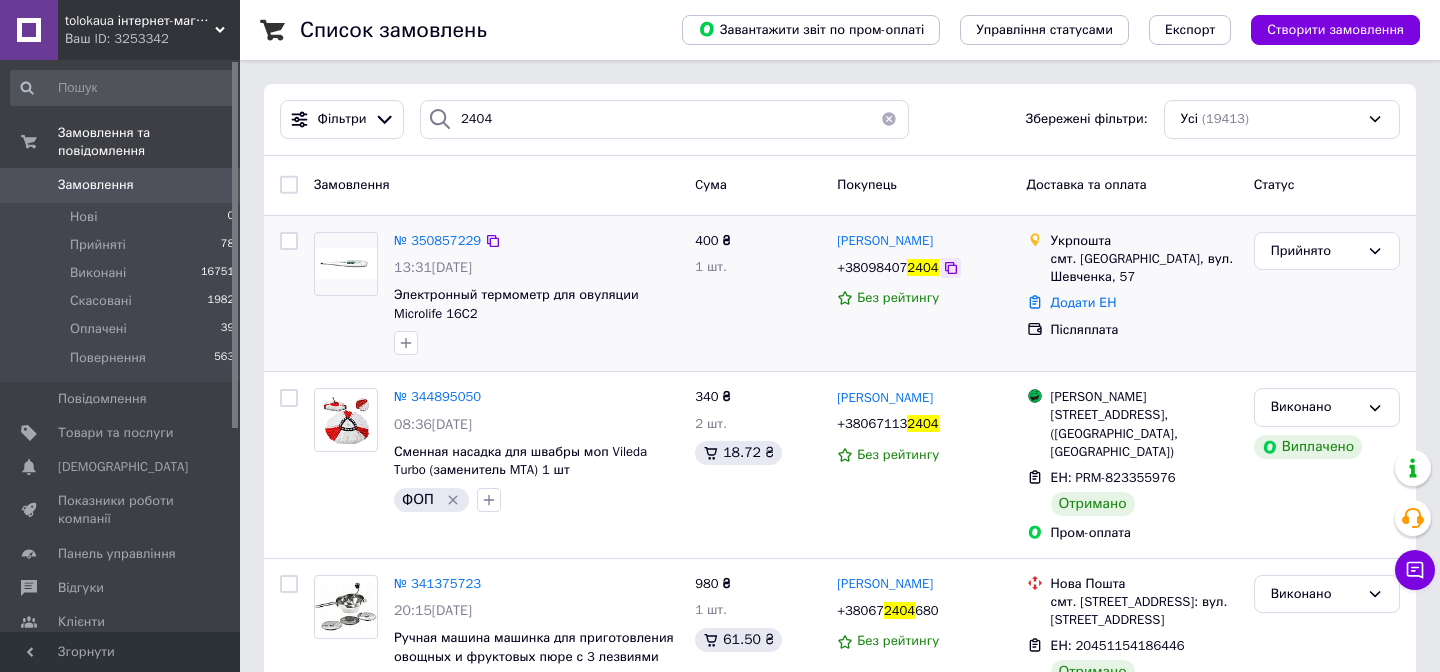 click 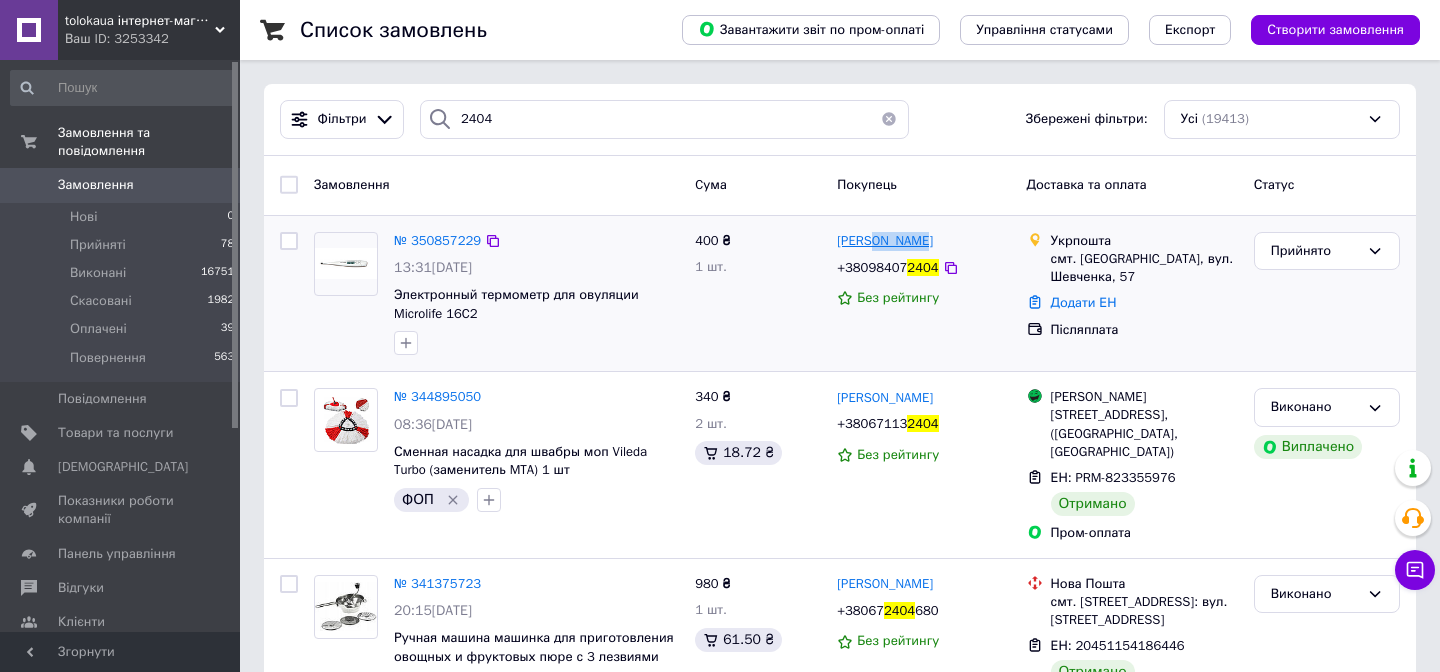 drag, startPoint x: 938, startPoint y: 244, endPoint x: 873, endPoint y: 244, distance: 65 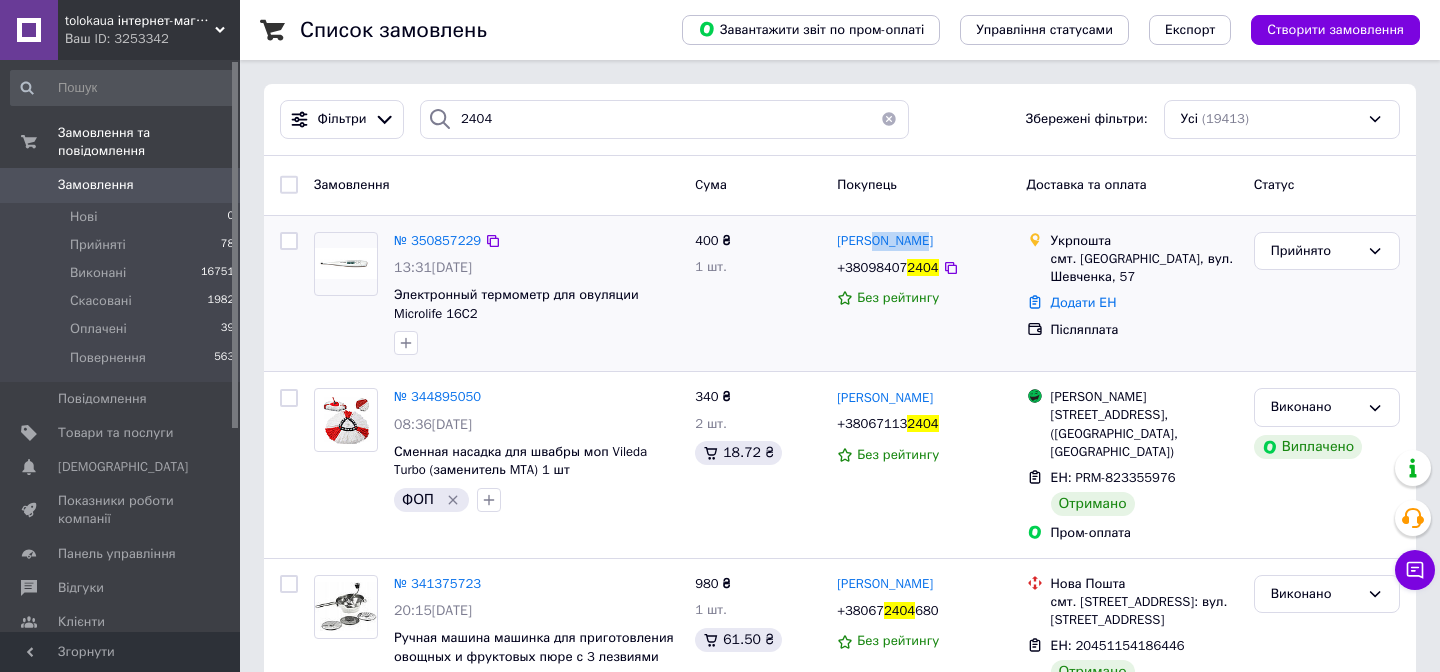 copy on "Глодан" 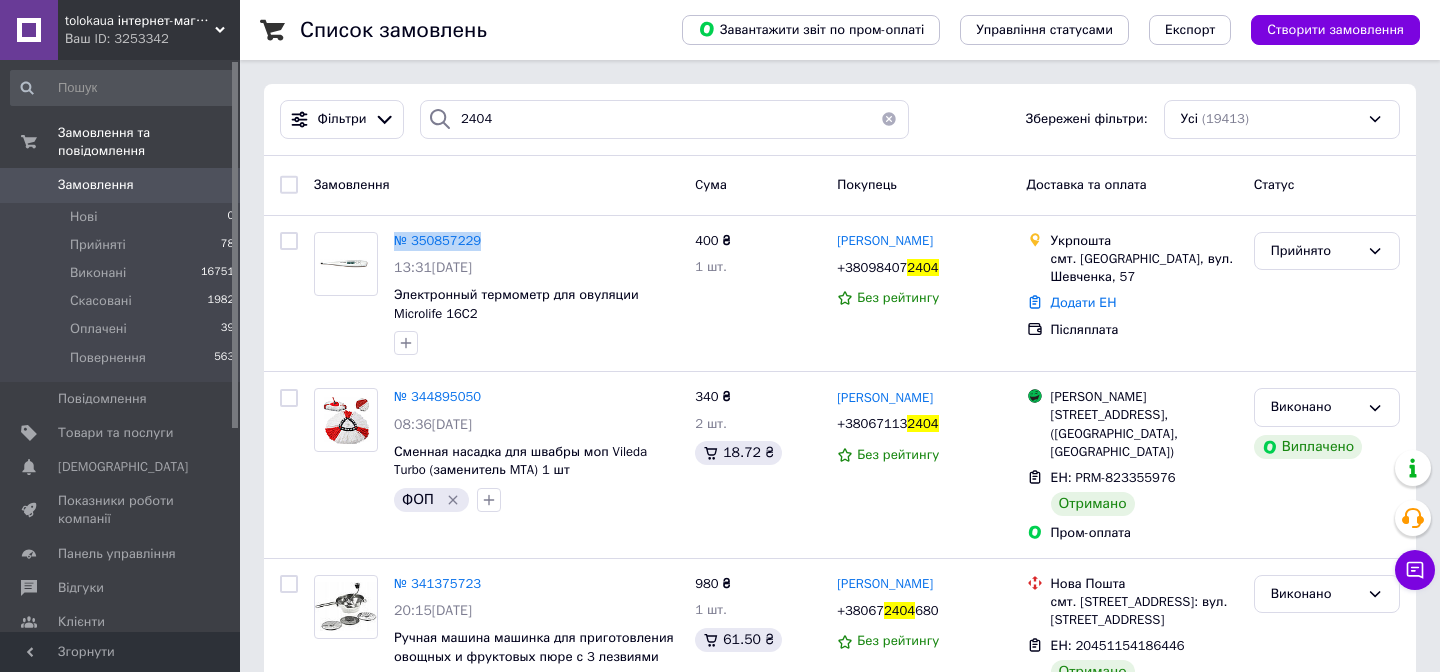 click on "Замовлення" at bounding box center [96, 185] 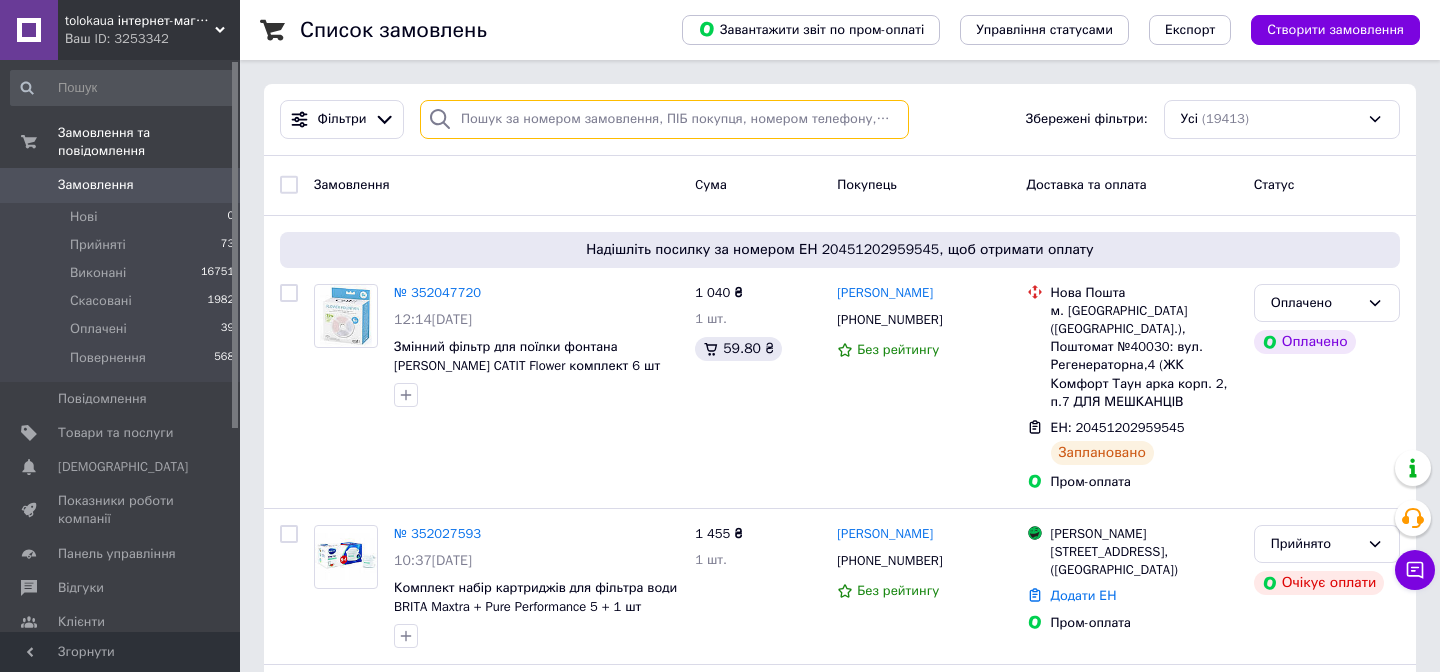 click at bounding box center [664, 119] 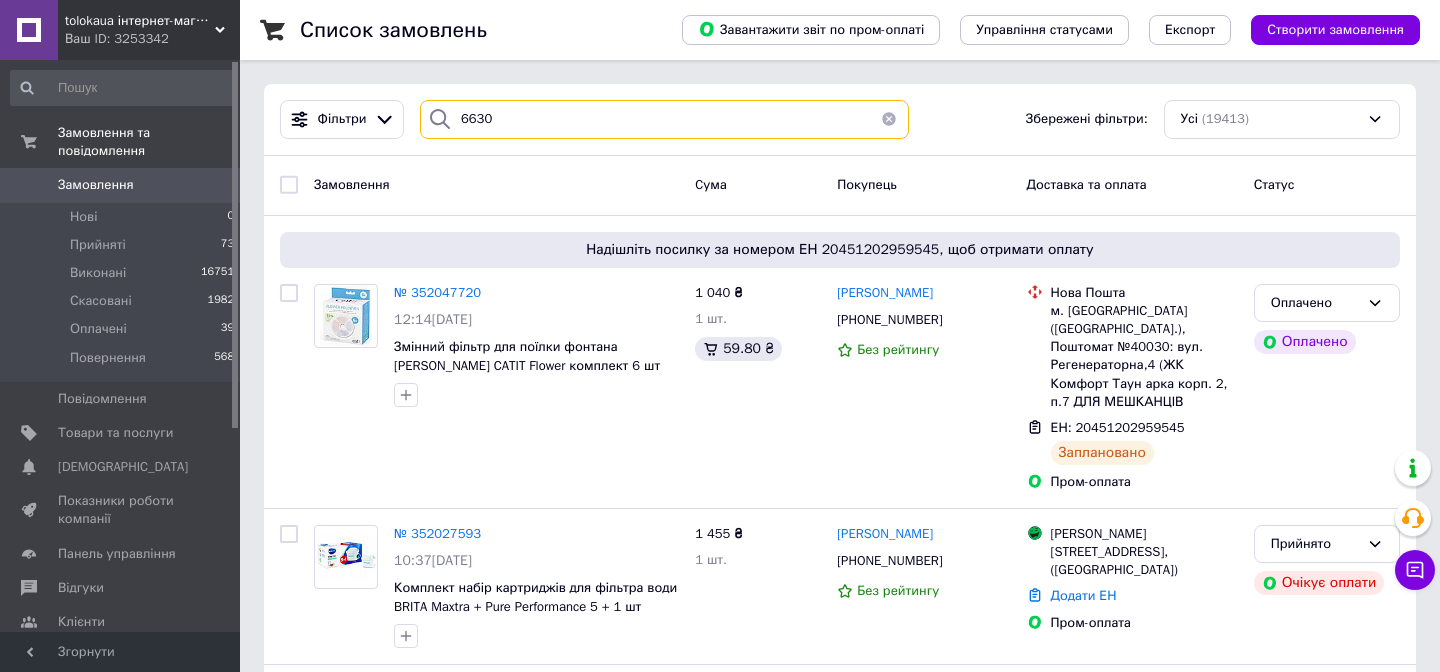 type on "6630" 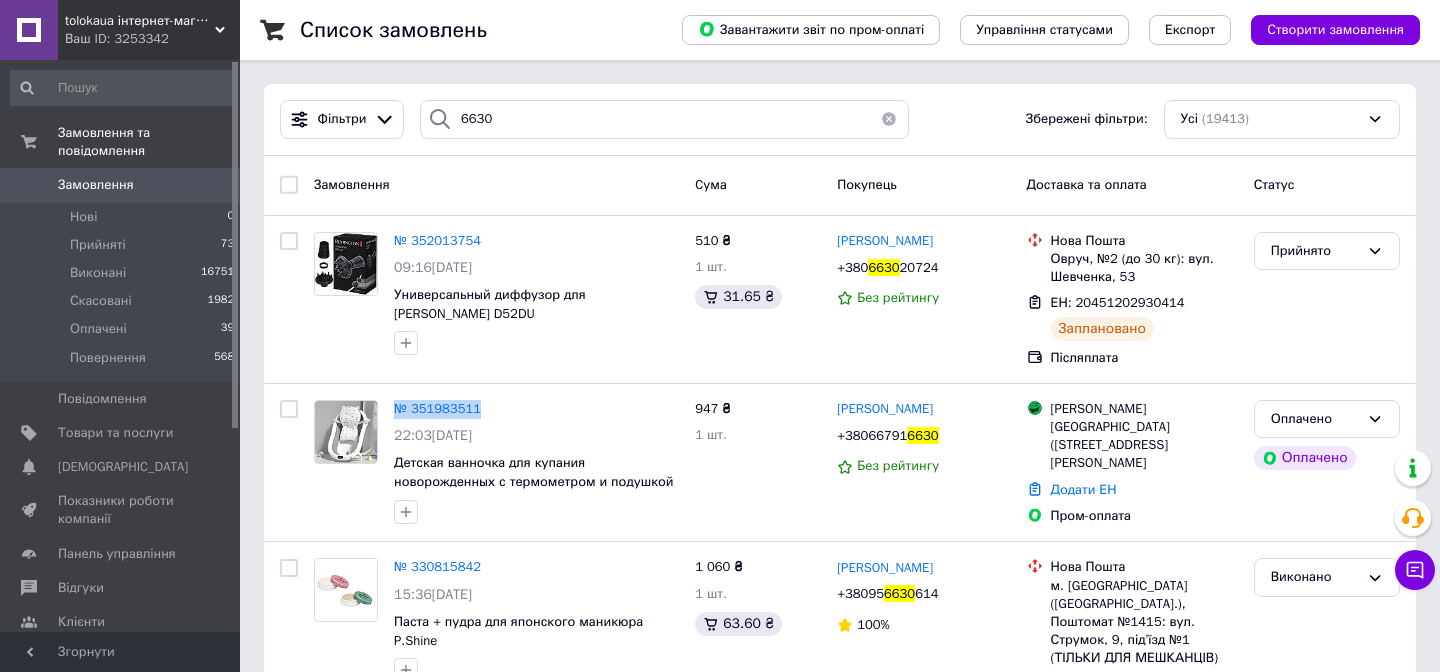 click on "Замовлення" at bounding box center [96, 185] 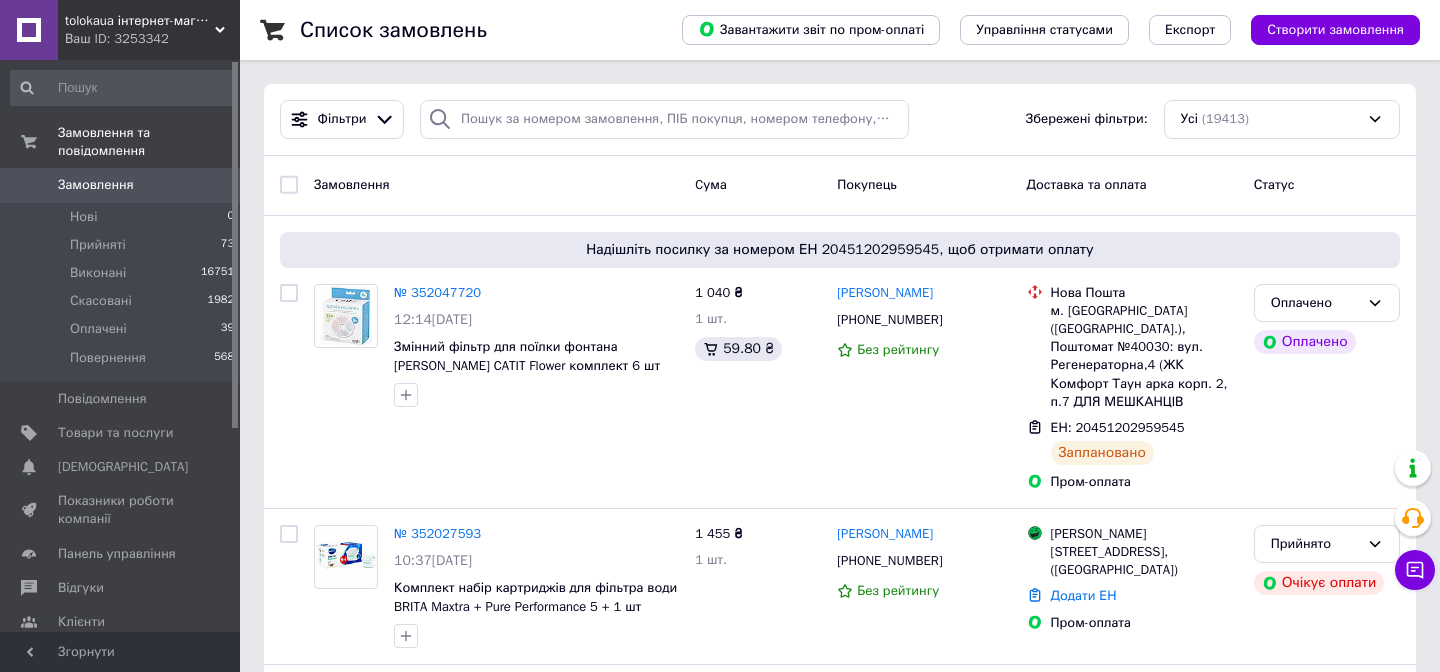 click on "Фільтри Збережені фільтри: Усі (19413)" at bounding box center [840, 119] 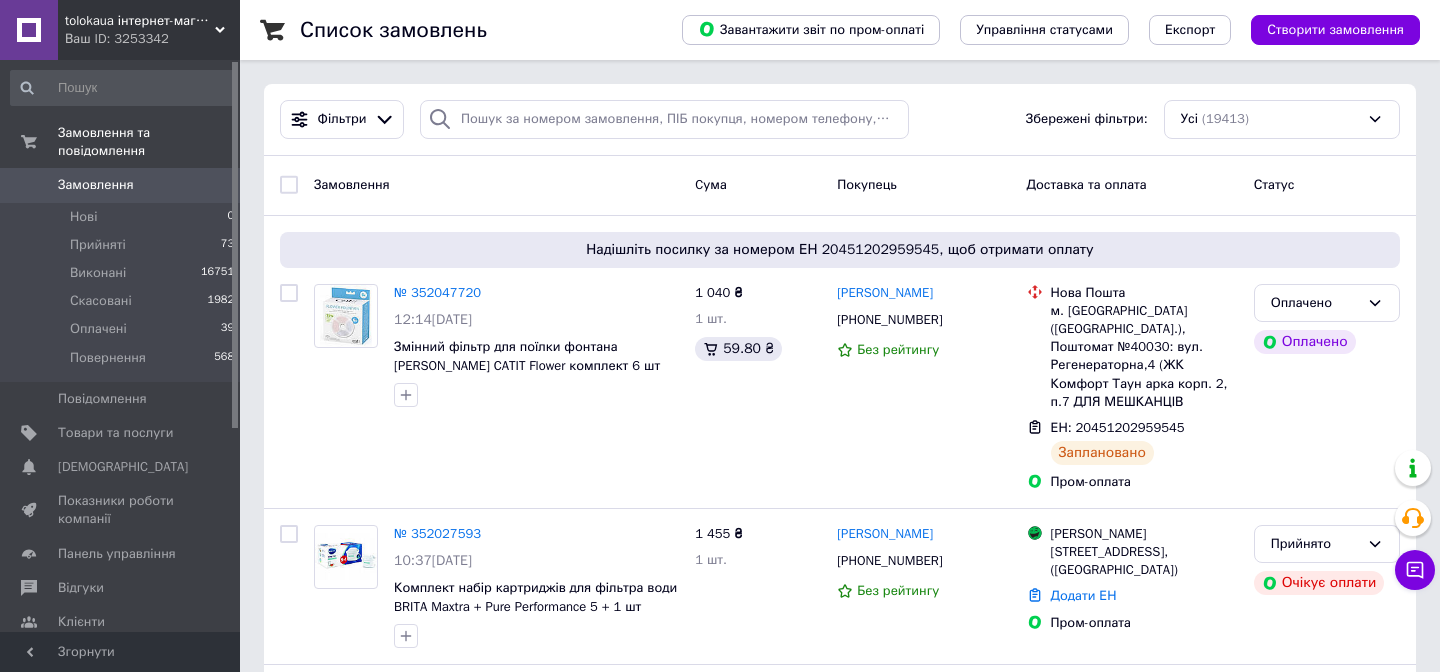 click on "Замовлення" at bounding box center [96, 185] 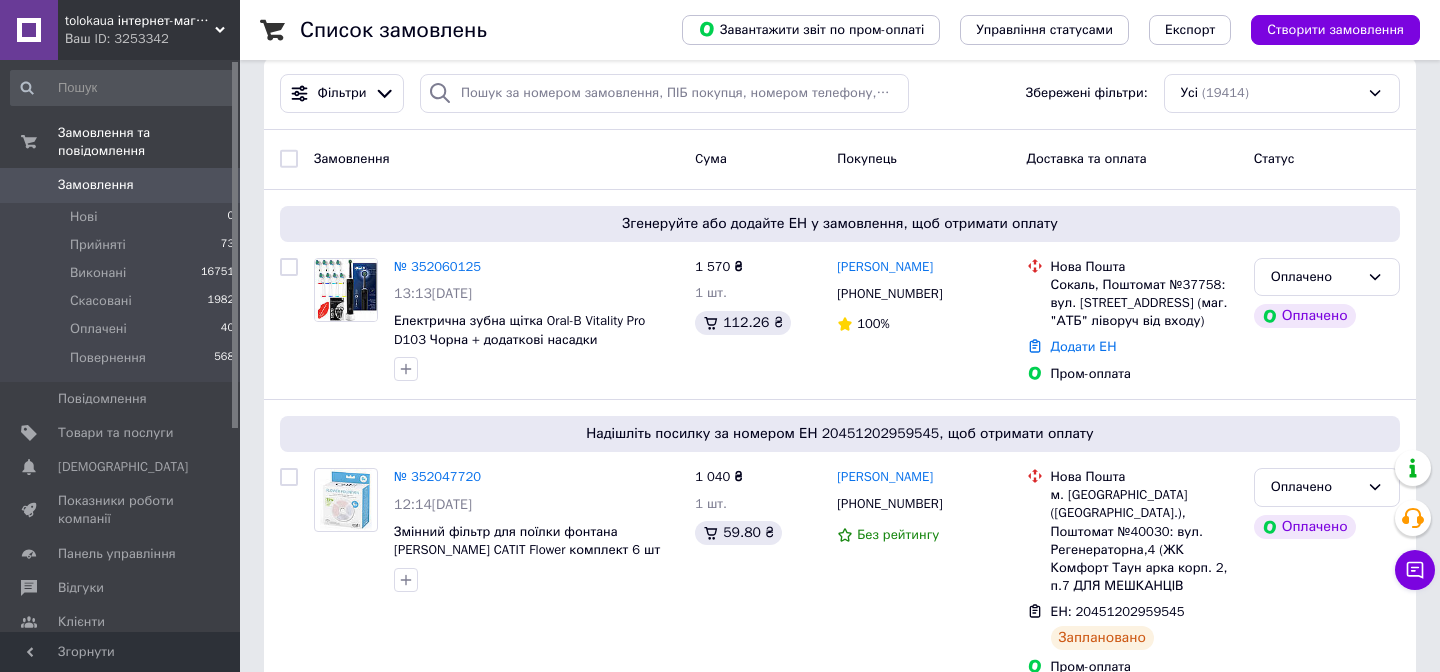 scroll, scrollTop: 0, scrollLeft: 0, axis: both 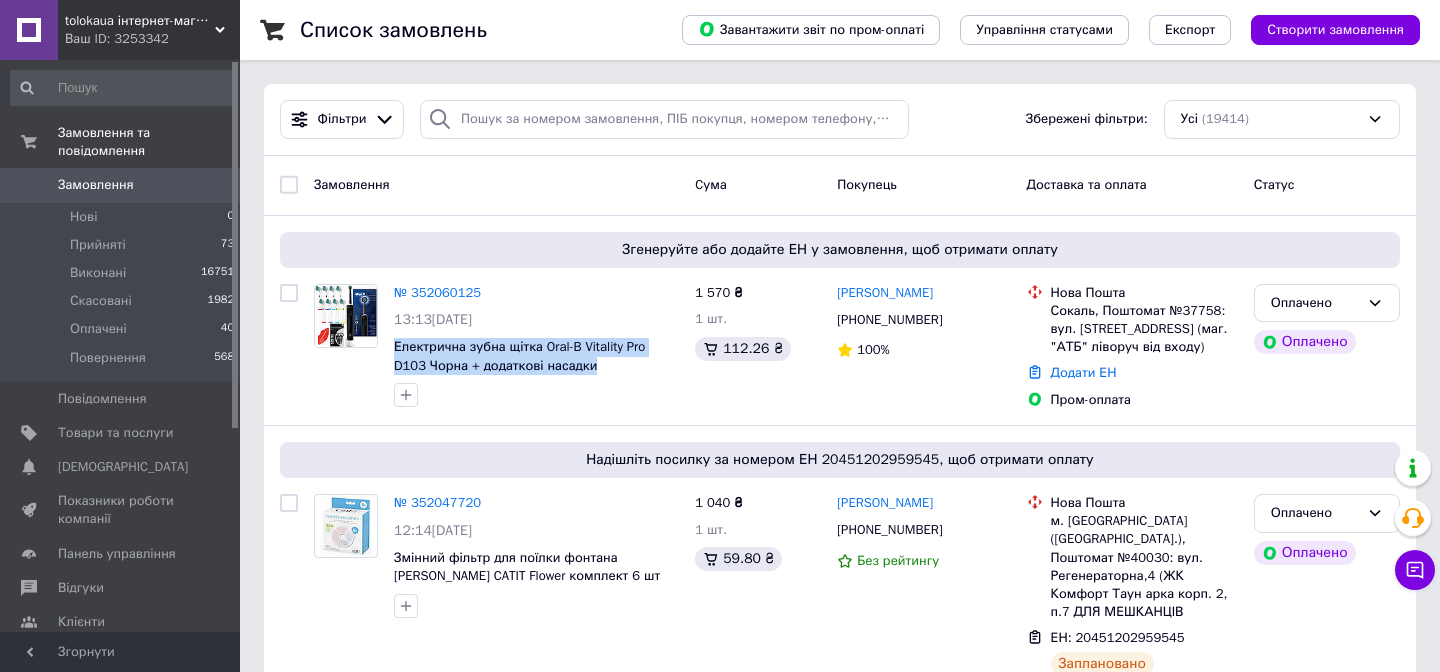 click on "Замовлення" at bounding box center (96, 185) 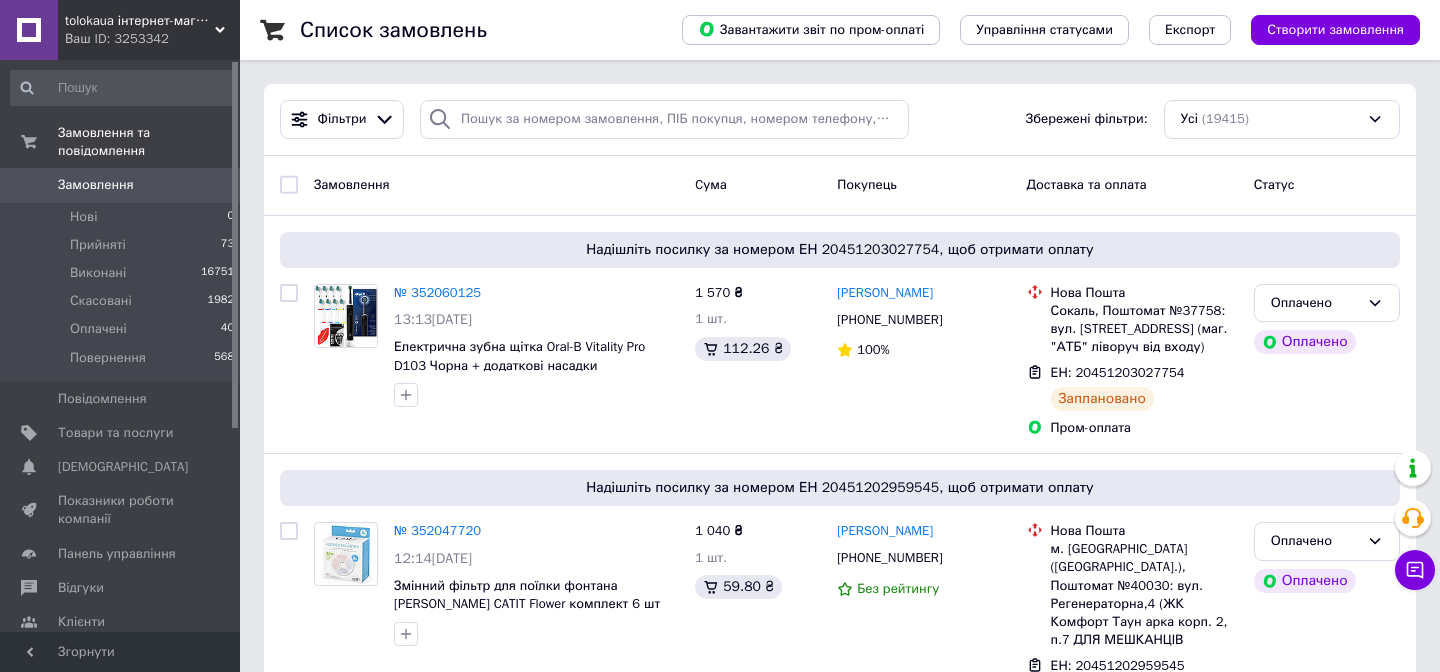 click on "Замовлення" at bounding box center [96, 185] 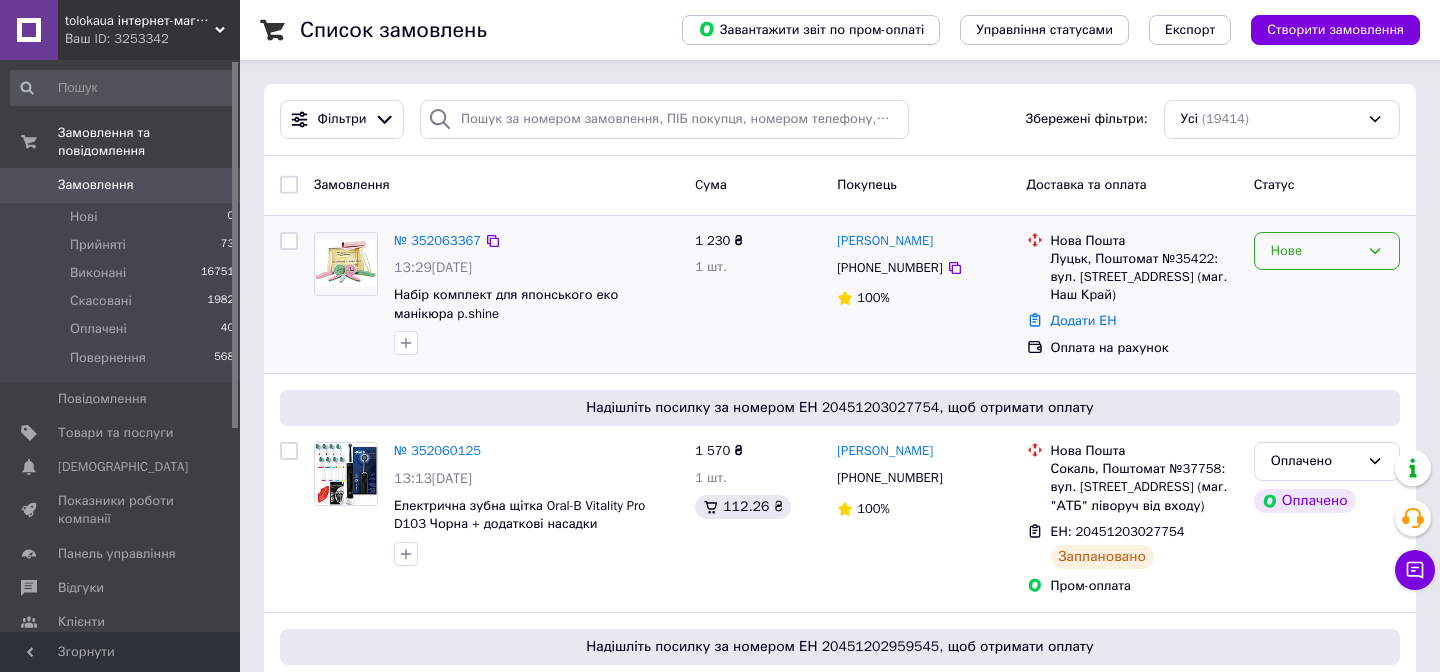 click on "Нове" at bounding box center (1315, 251) 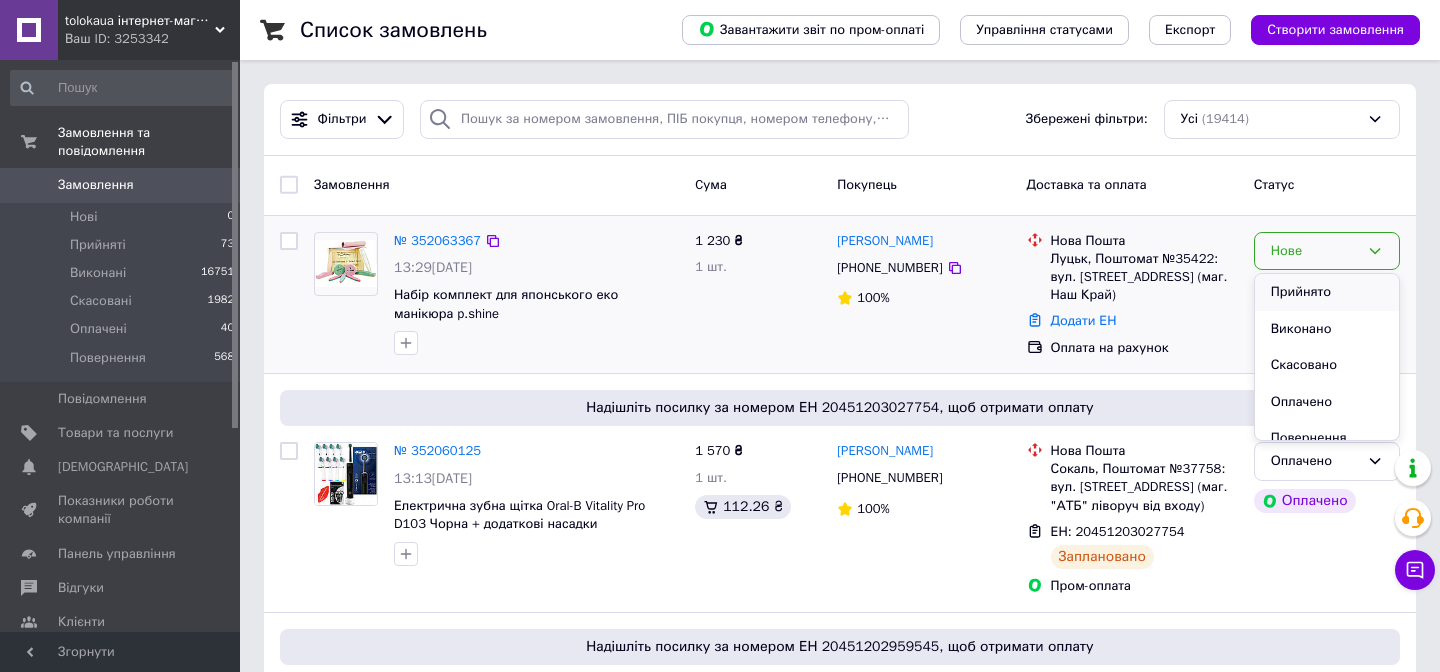 click on "Прийнято" at bounding box center (1327, 292) 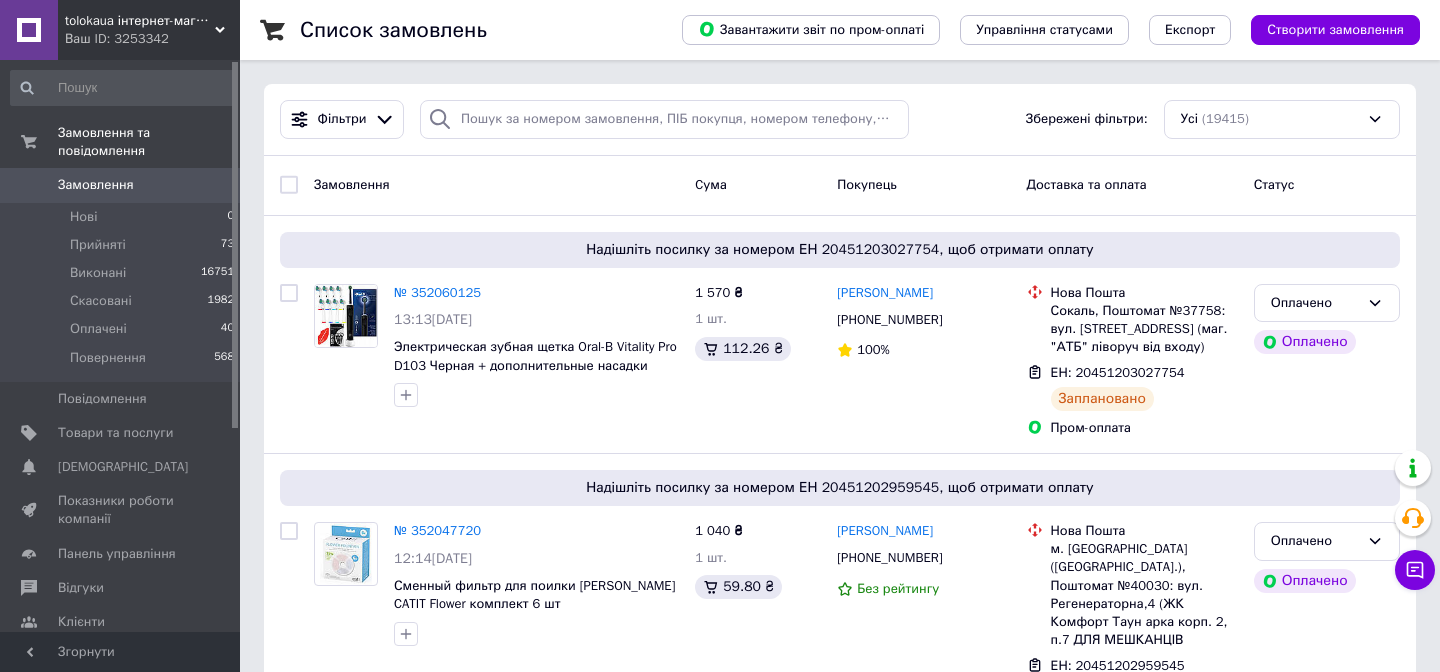 click on "Замовлення" at bounding box center (96, 185) 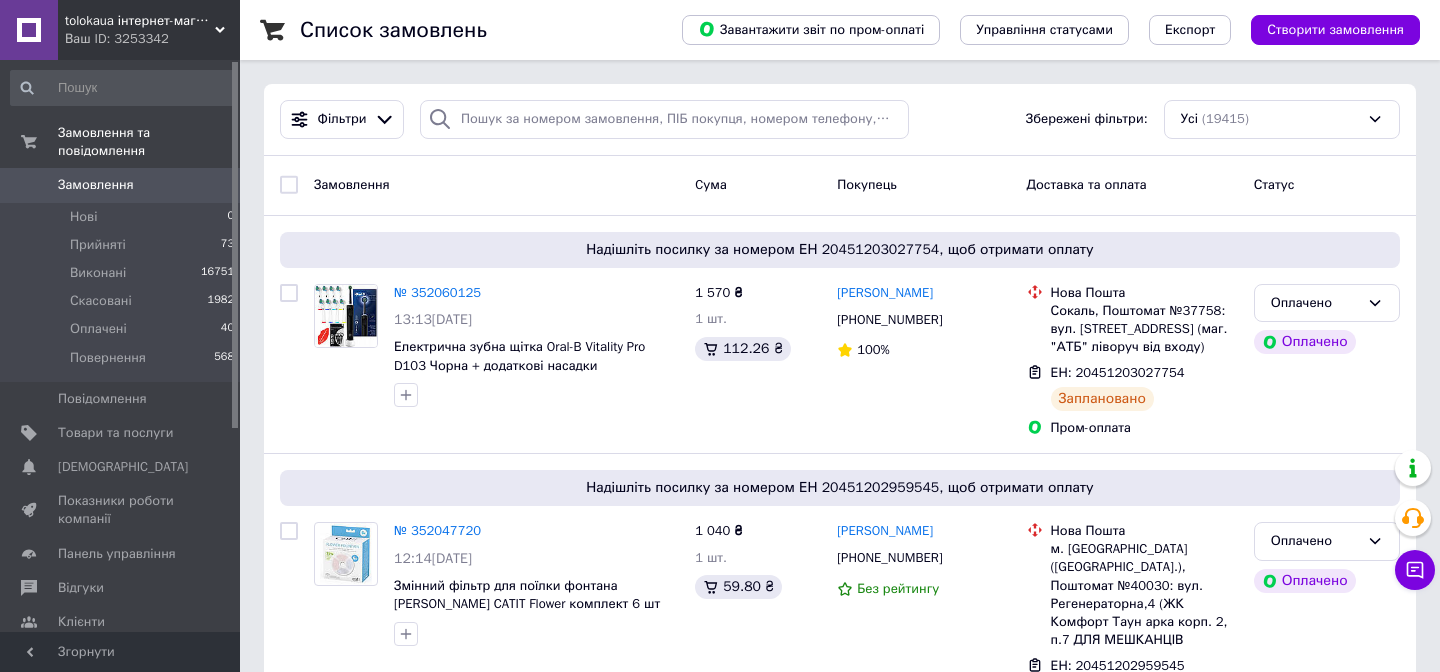 click on "Замовлення 0" at bounding box center [123, 185] 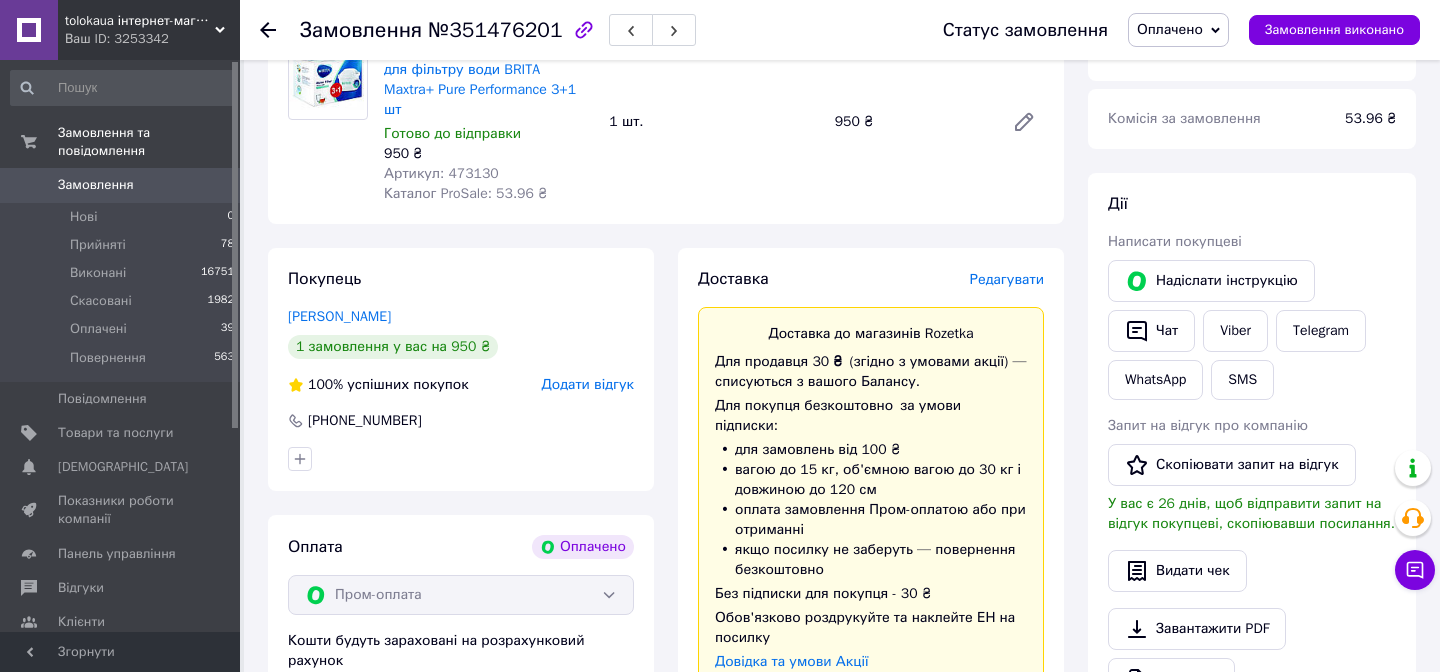 scroll, scrollTop: 412, scrollLeft: 0, axis: vertical 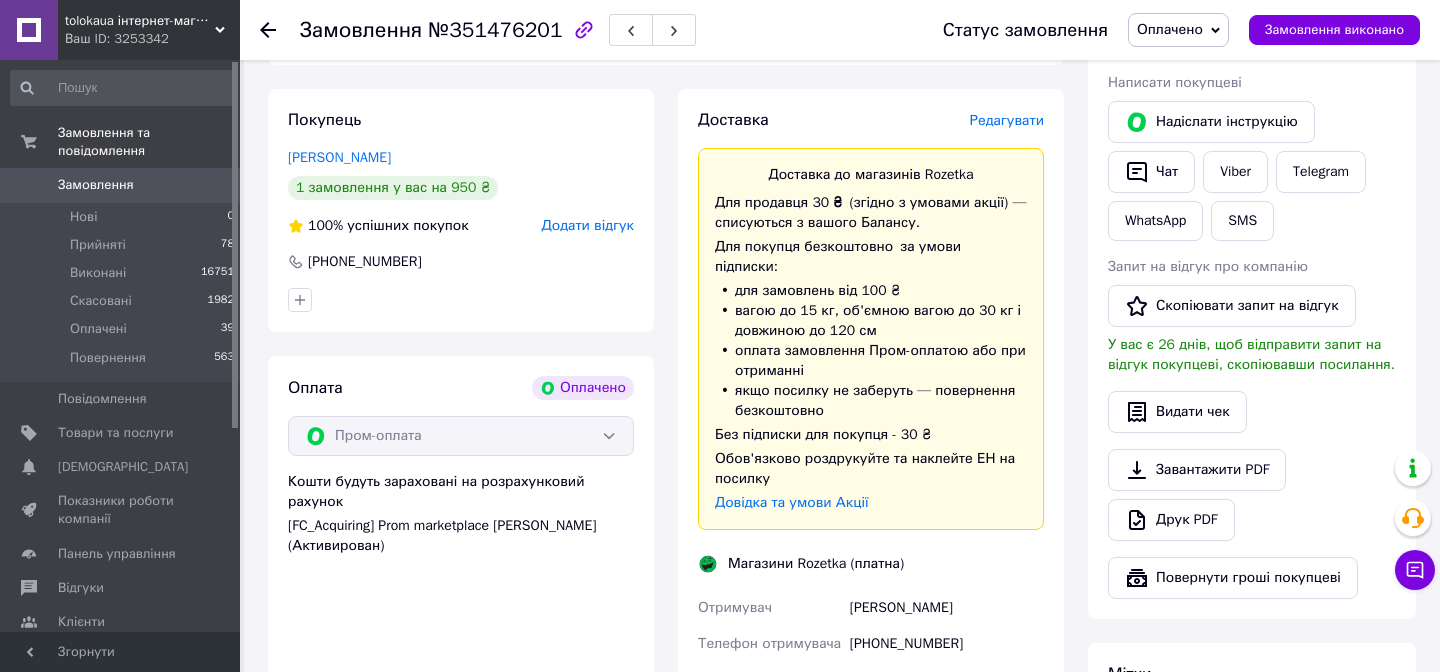 click on "[PERSON_NAME]" at bounding box center (947, 608) 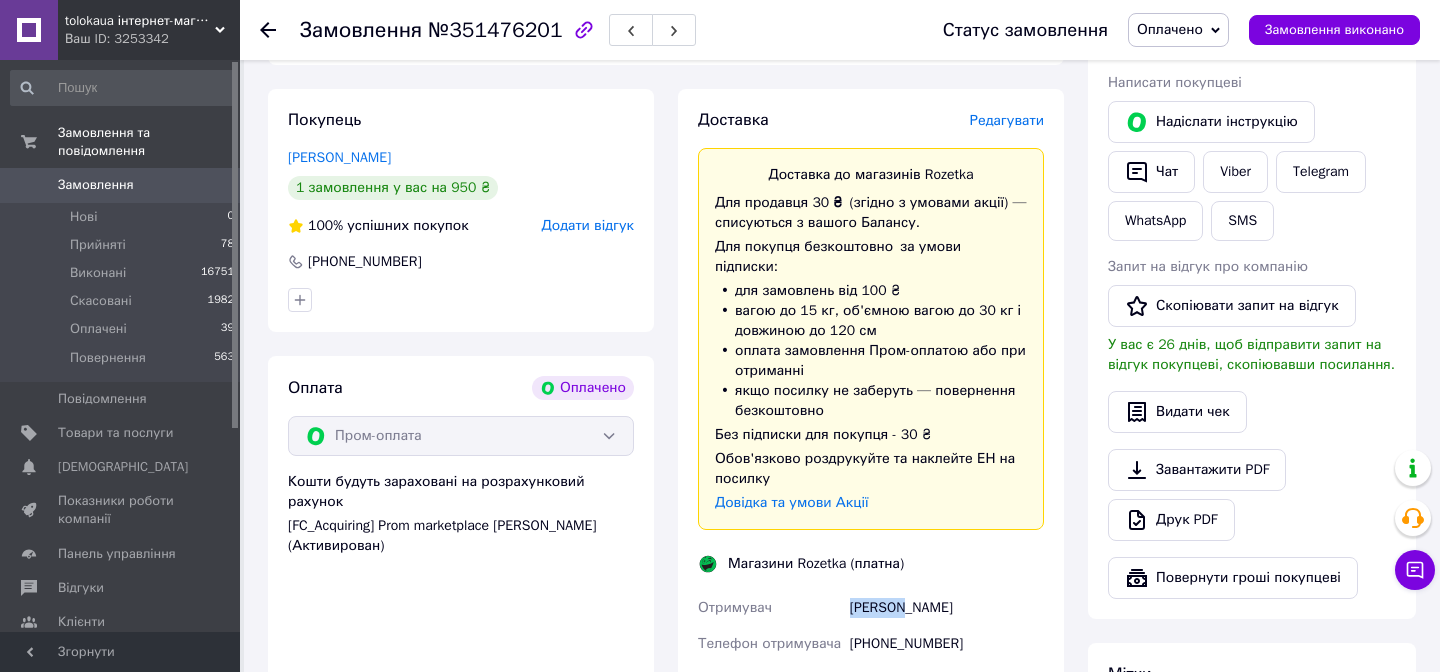 click on "[PERSON_NAME]" at bounding box center (947, 608) 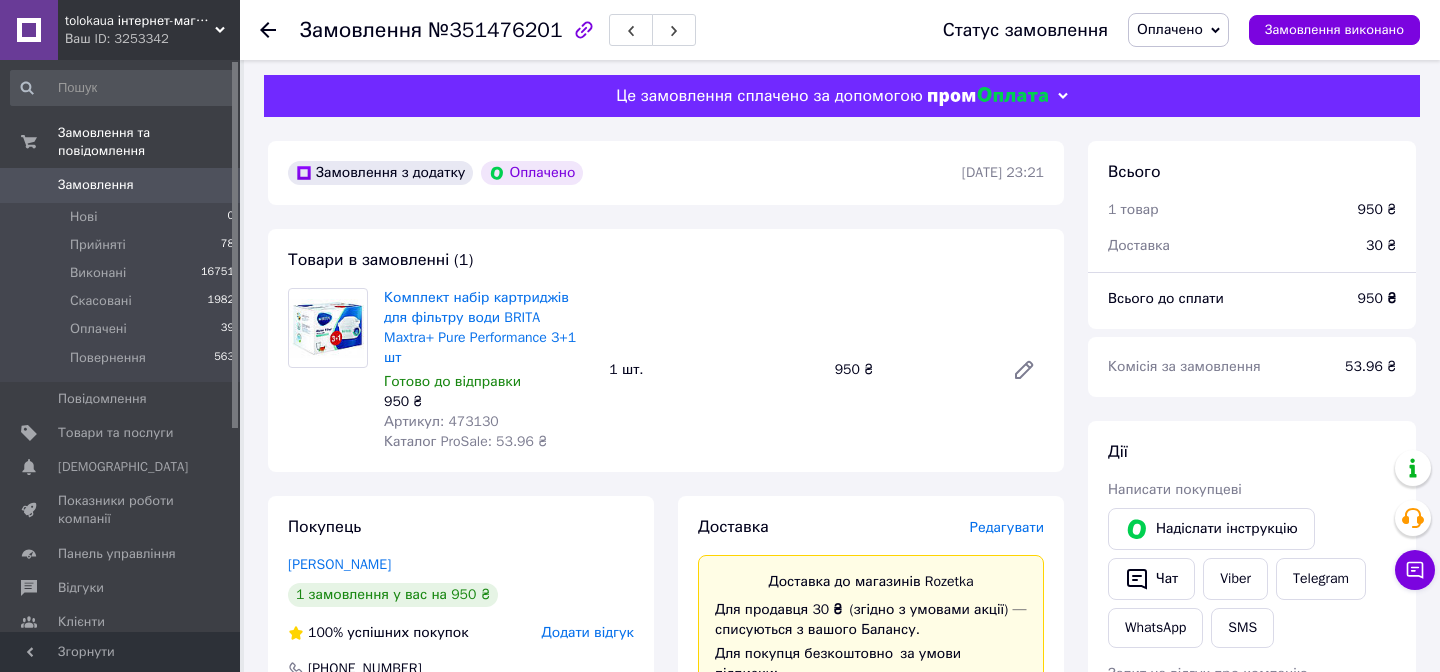scroll, scrollTop: 0, scrollLeft: 0, axis: both 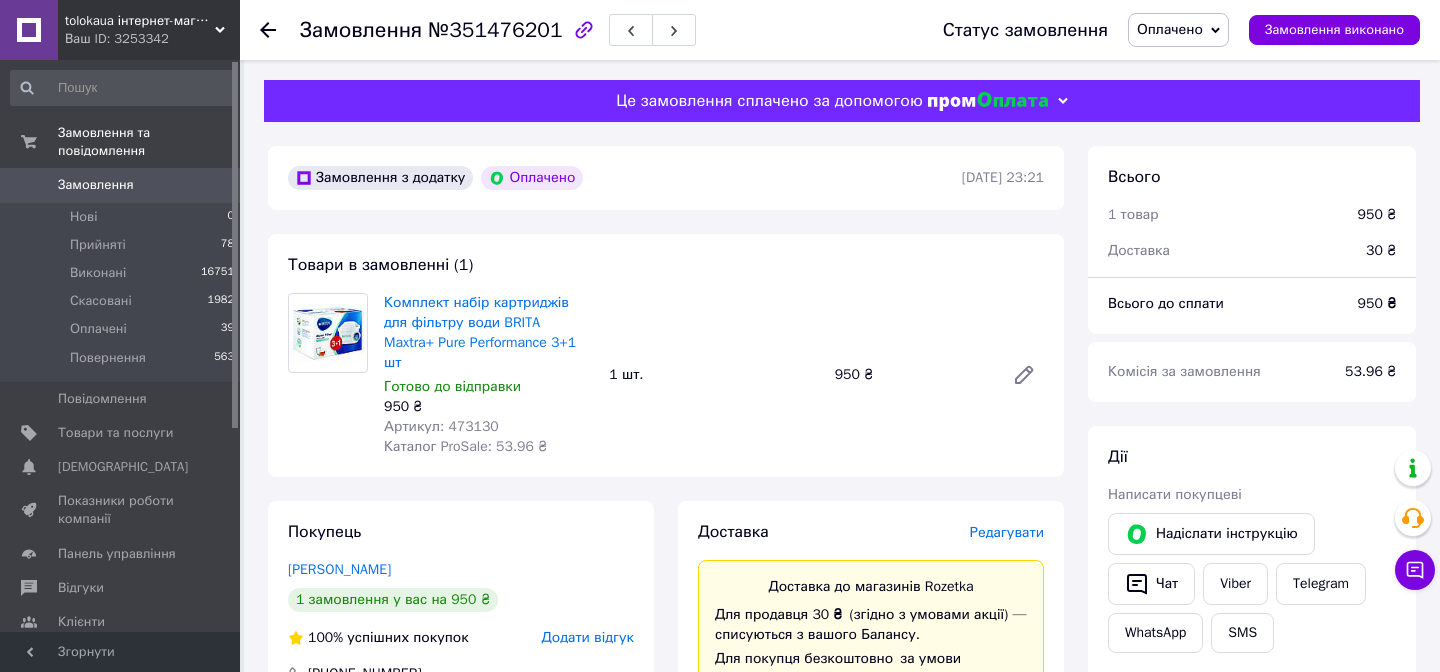 click on "Комплект набір картриджів для фільтру води BRITA Maxtra+ Pure Performance 3+1 шт Готово до відправки 950 ₴ Артикул: 473130 Каталог ProSale: 53.96 ₴  1 шт. 950 ₴" at bounding box center (714, 375) 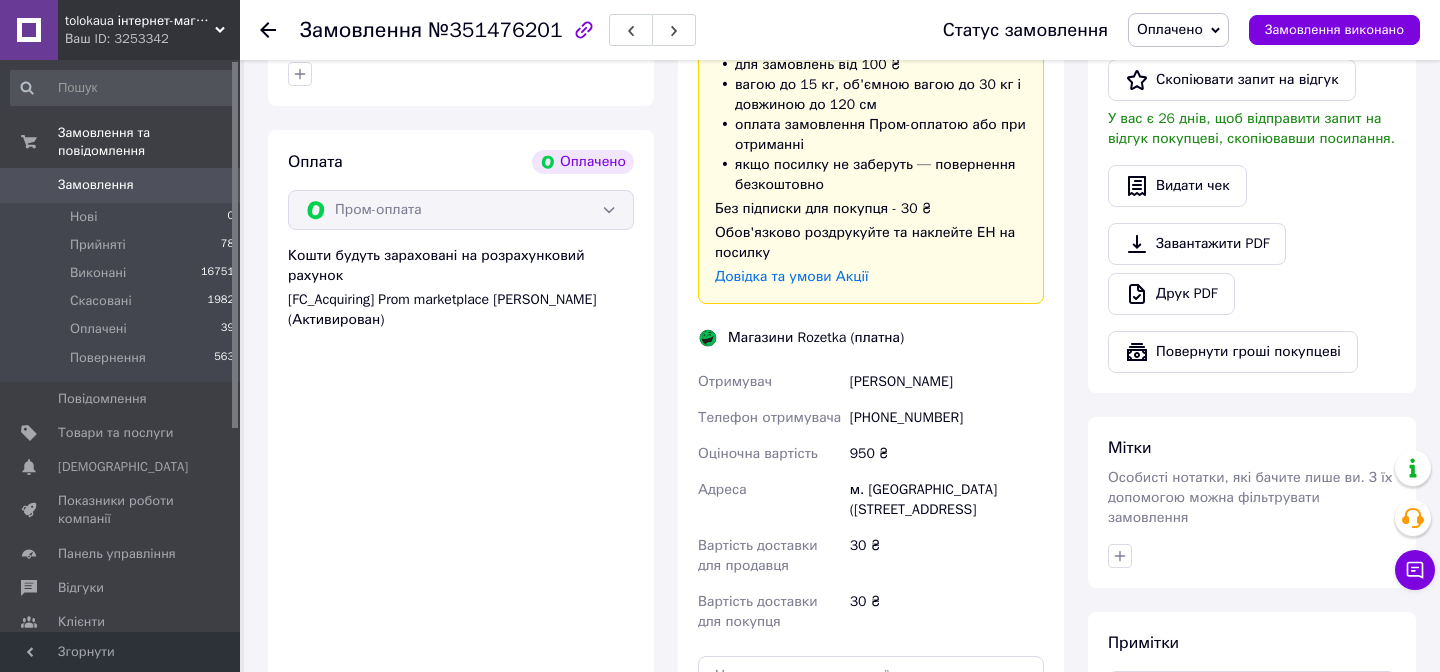 scroll, scrollTop: 644, scrollLeft: 0, axis: vertical 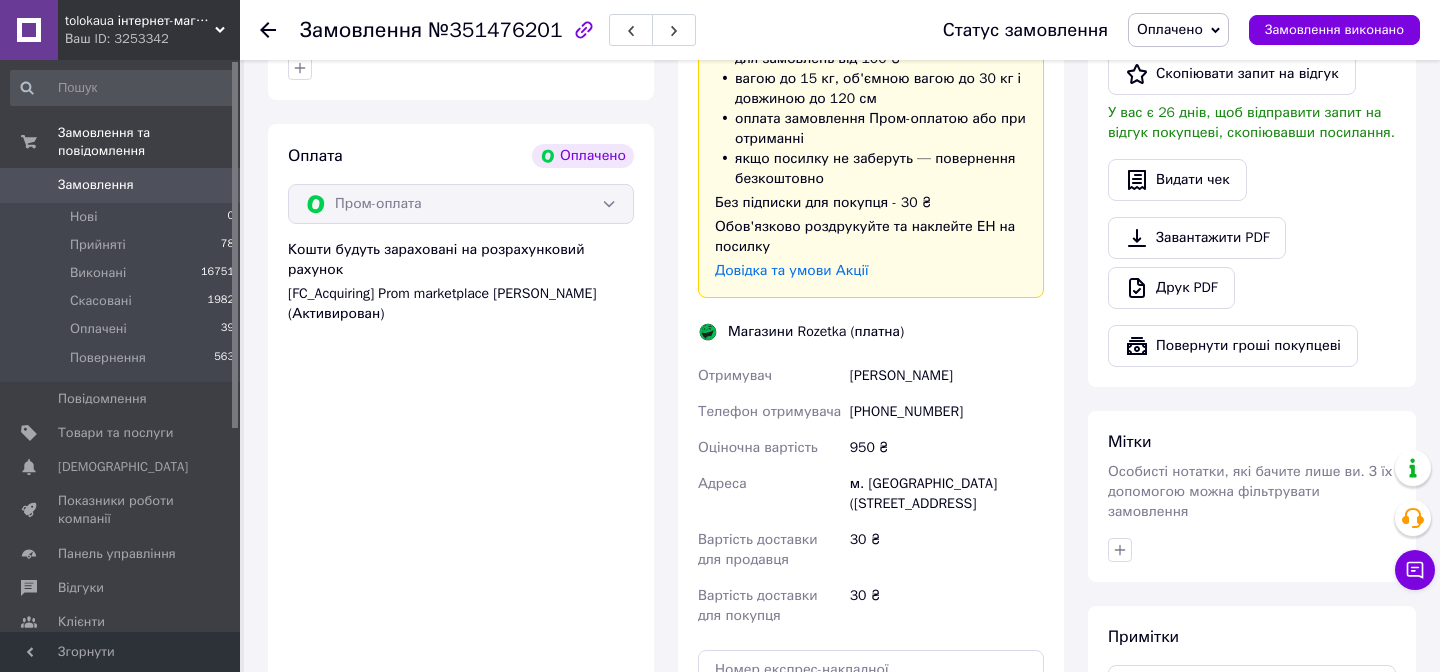 click on "[PHONE_NUMBER]" at bounding box center (947, 412) 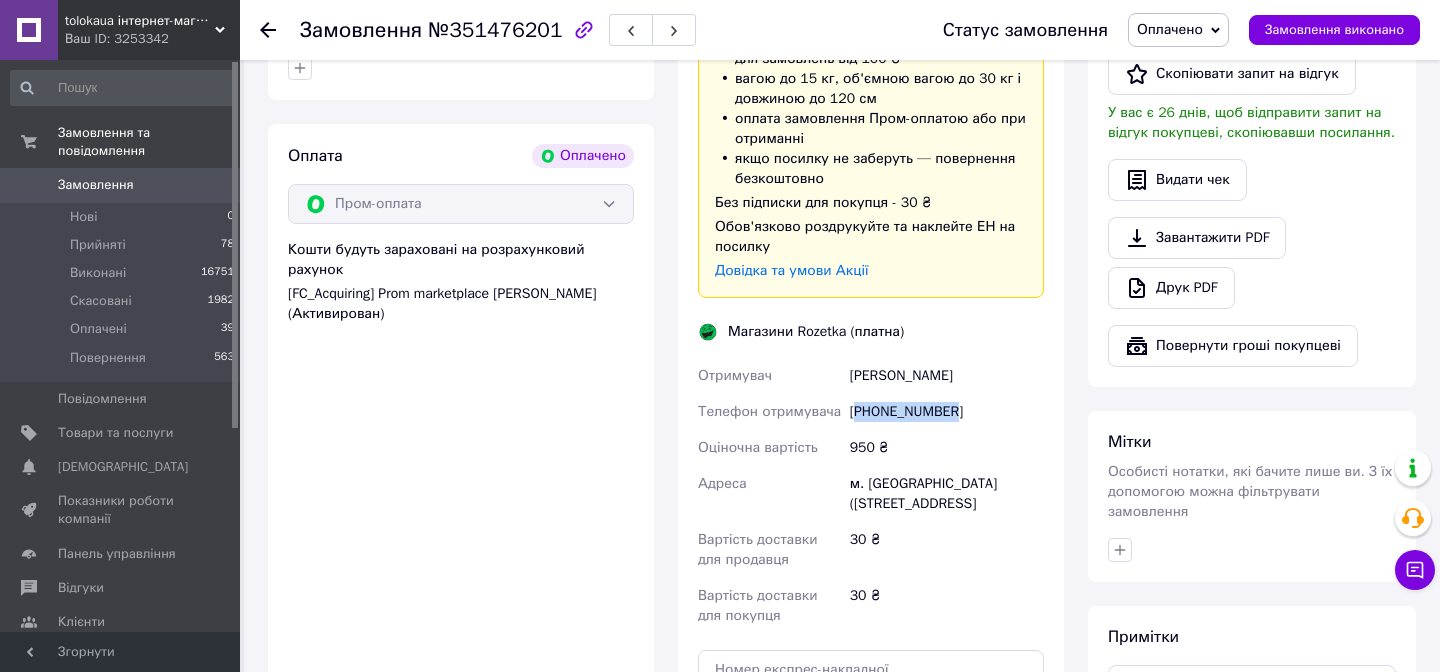 click on "[PHONE_NUMBER]" at bounding box center [947, 412] 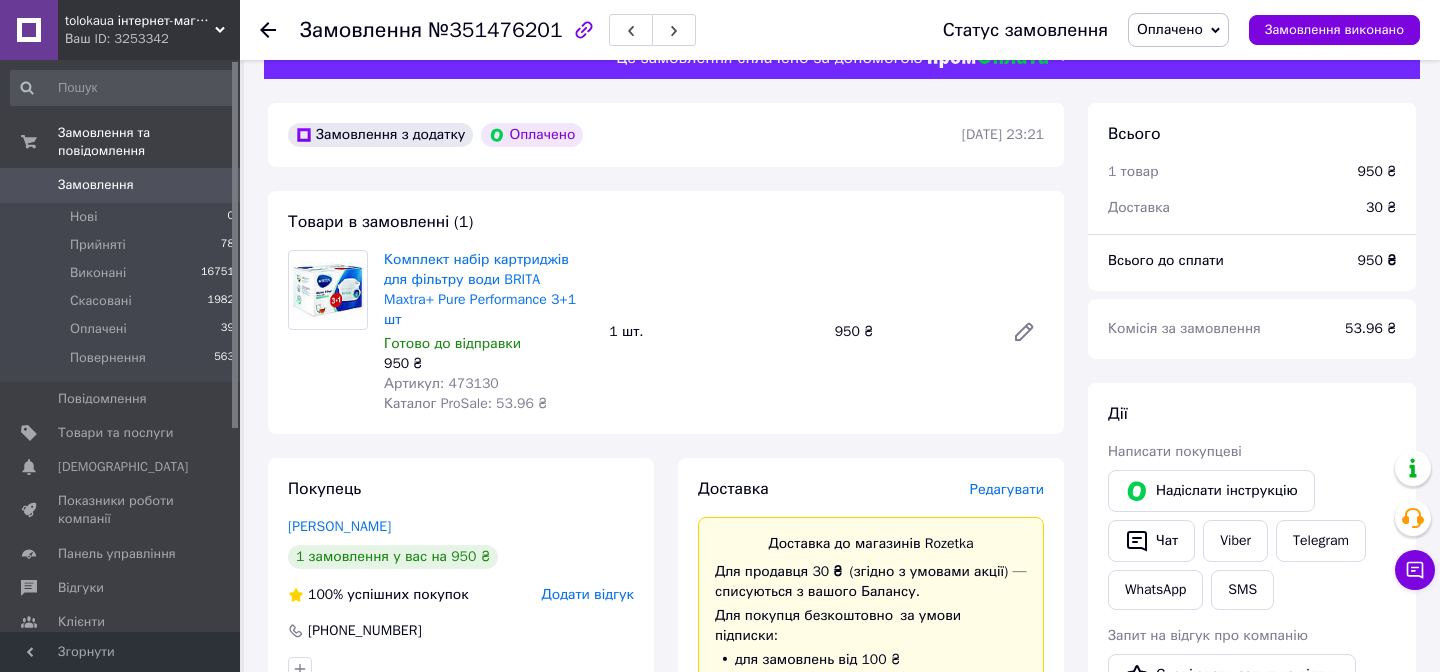 scroll, scrollTop: 0, scrollLeft: 0, axis: both 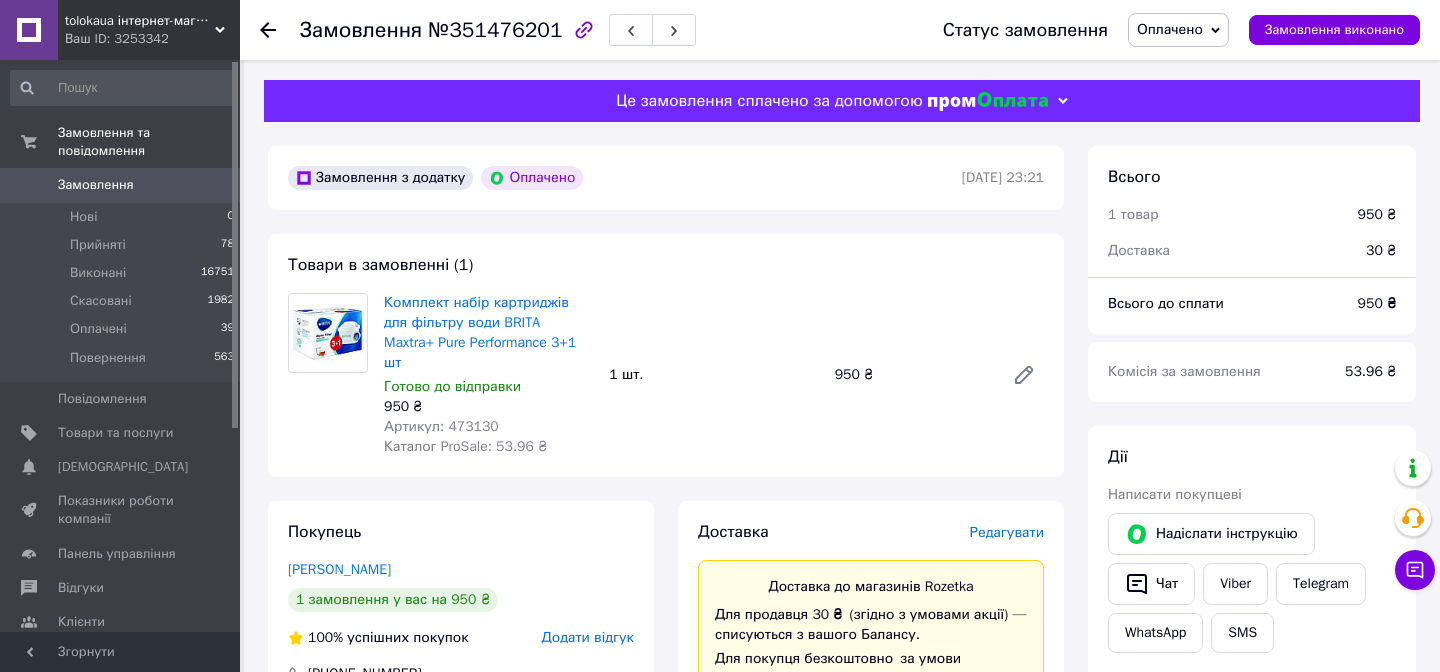 click on "Комплект набір картриджів для фільтру води BRITA Maxtra+ Pure Performance 3+1 шт Готово до відправки 950 ₴ Артикул: 473130 Каталог ProSale: 53.96 ₴  1 шт. 950 ₴" at bounding box center [714, 375] 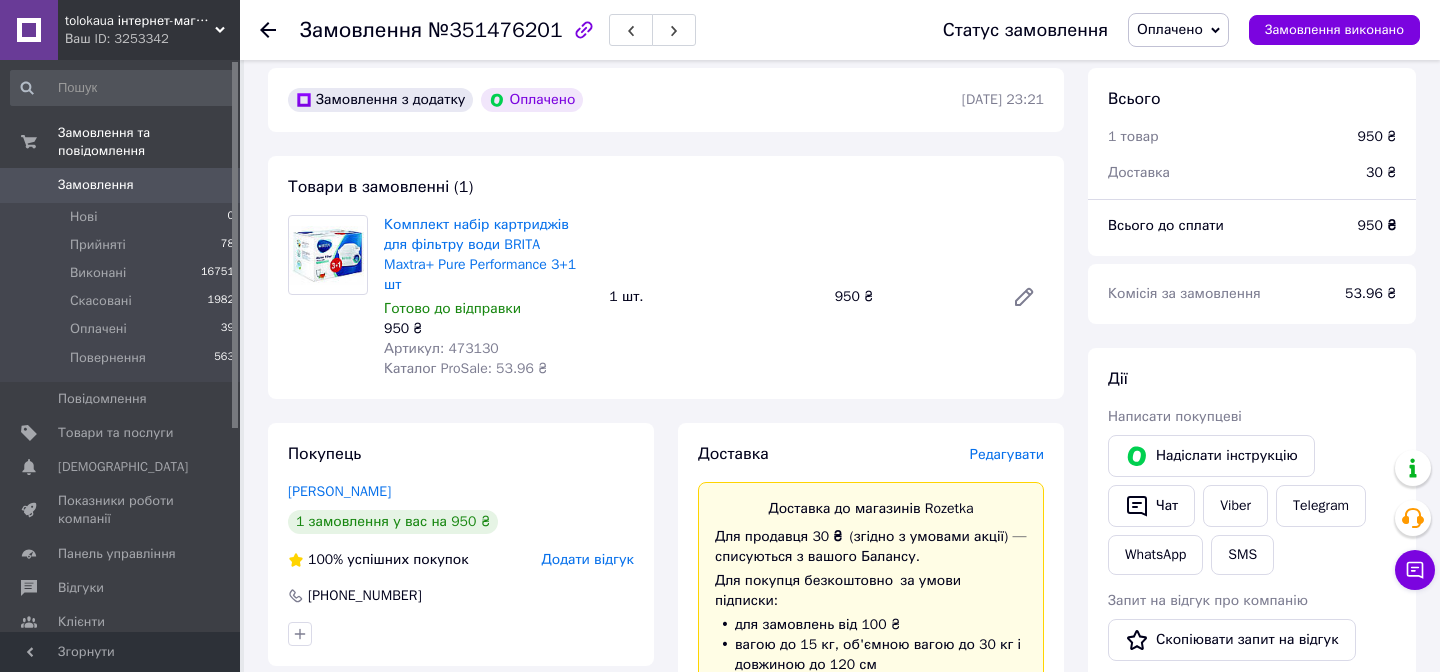 scroll, scrollTop: 0, scrollLeft: 0, axis: both 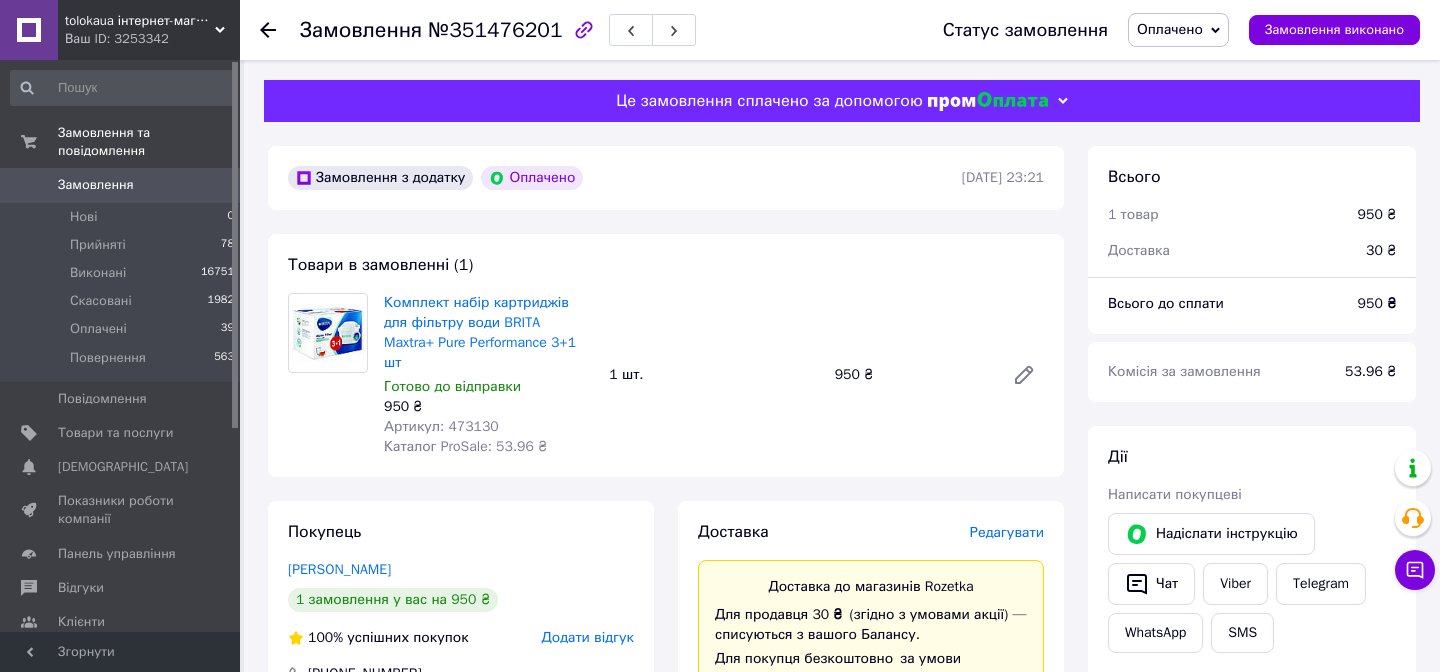 click on "Товари в замовленні (1) Комплект набір картриджів для фільтру води BRITA Maxtra+ Pure Performance 3+1 шт Готово до відправки 950 ₴ Артикул: 473130 Каталог ProSale: 53.96 ₴  1 шт. 950 ₴" at bounding box center [666, 355] 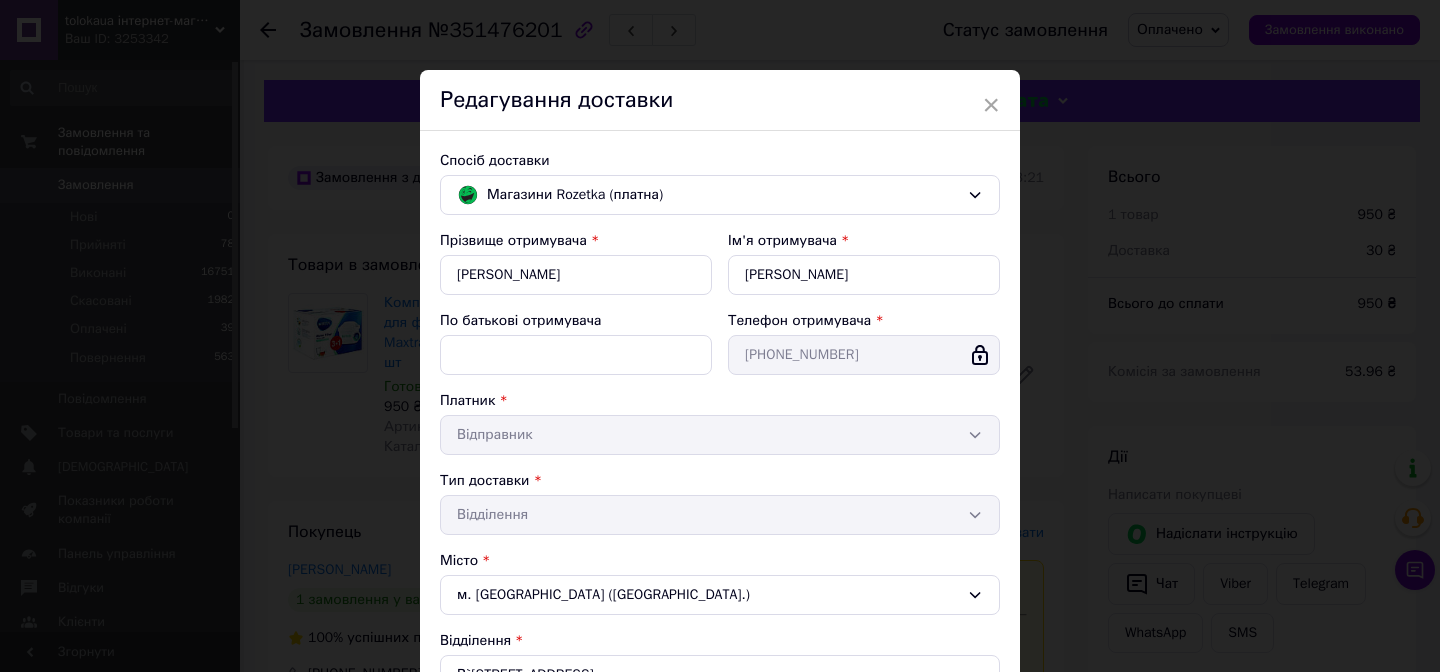 click on "× Редагування доставки Спосіб доставки [PERSON_NAME] (платна) Прізвище отримувача   * [PERSON_NAME] Ім'я отримувача   * [PERSON_NAME] батькові отримувача Телефон отримувача   * [PHONE_NUMBER] Платник   * Відправник Тип доставки   * Відділення Місто м. [GEOGRAPHIC_DATA] ([GEOGRAPHIC_DATA].) Відділення В`ячеслава Чорновола просп., 57 Місце відправки   * [GEOGRAPHIC_DATA]; Дружби просп., 19 Оціночна вартість   * 950 Вага, кг   * 2 Довжина, см   * 5 Ширина, см   * 5 Висота, см   * 5   Опис та додаткова інформація Скасувати   Зберегти" at bounding box center (720, 336) 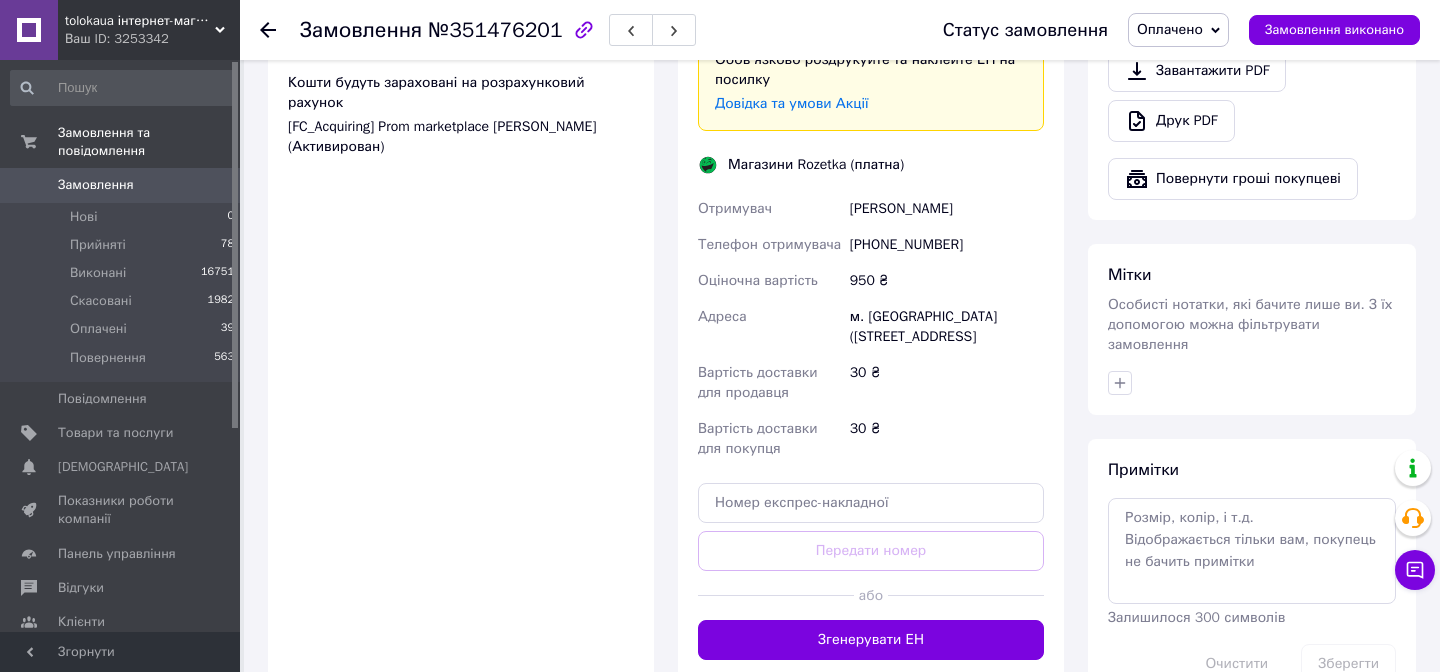 scroll, scrollTop: 1102, scrollLeft: 0, axis: vertical 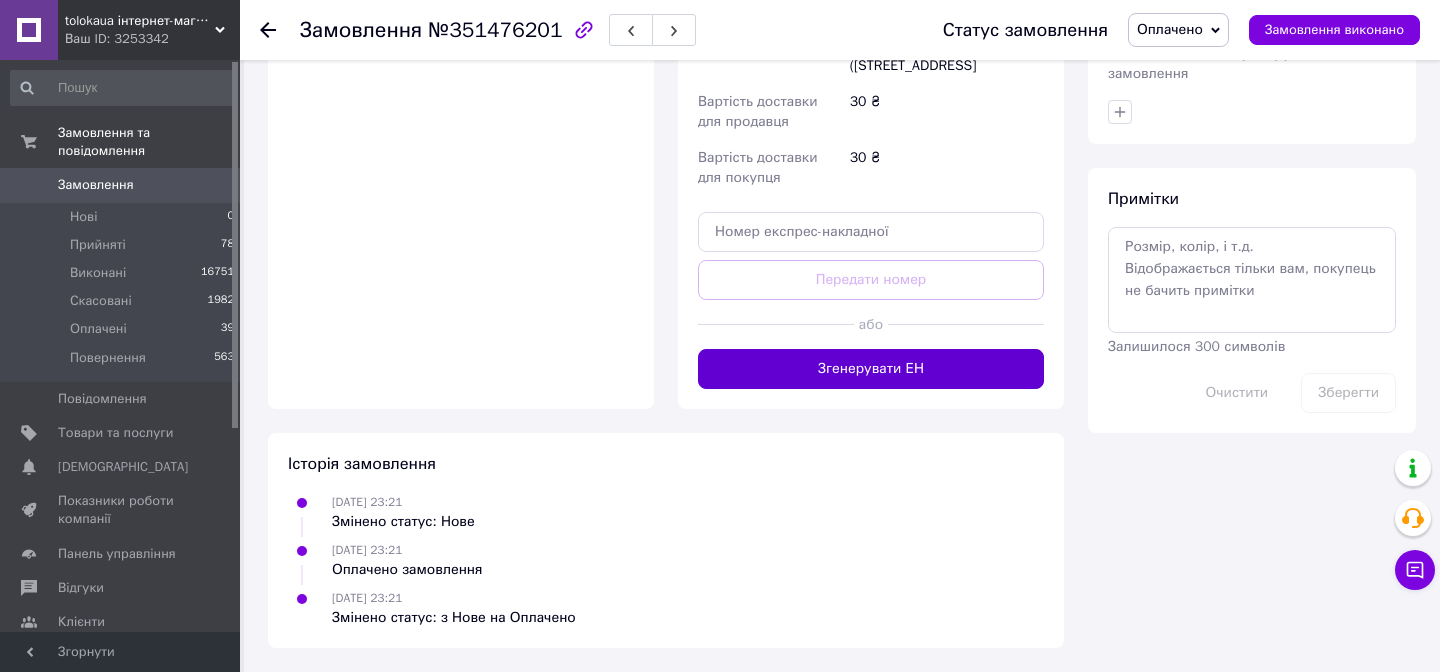 click on "Згенерувати ЕН" at bounding box center [871, 369] 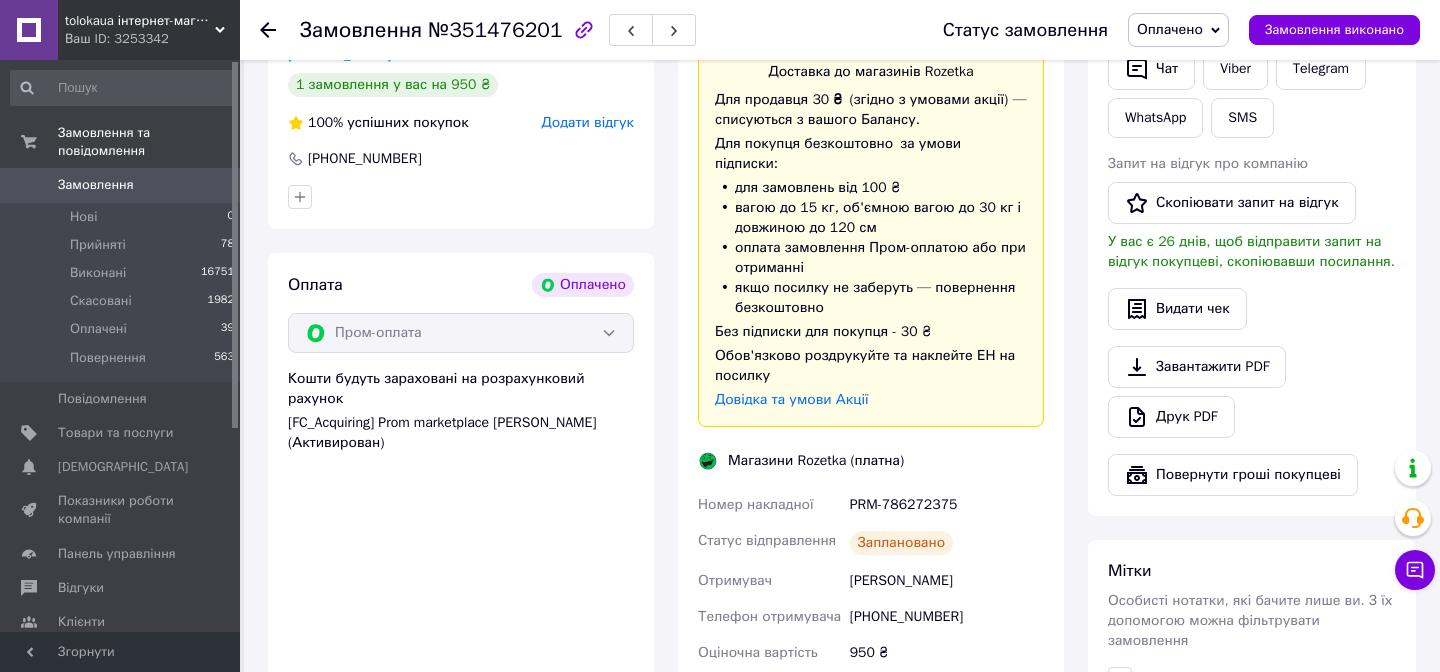 scroll, scrollTop: 528, scrollLeft: 0, axis: vertical 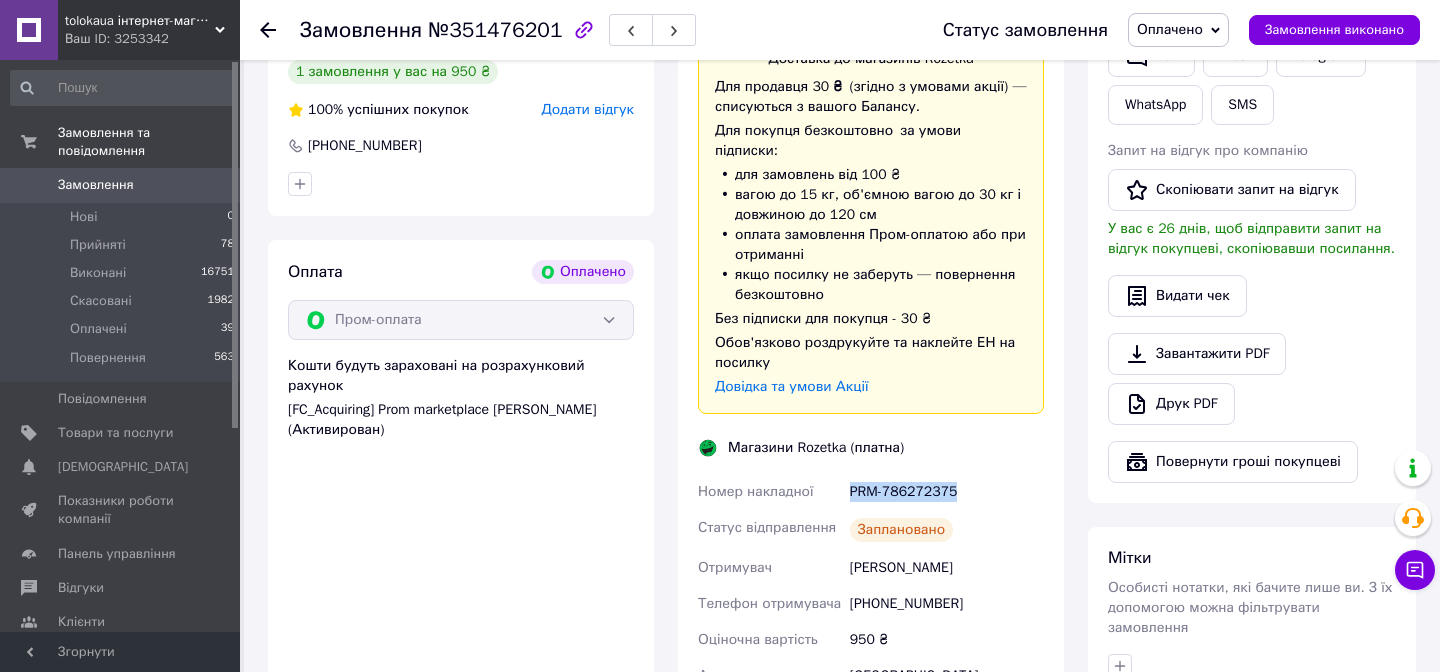 drag, startPoint x: 851, startPoint y: 488, endPoint x: 966, endPoint y: 488, distance: 115 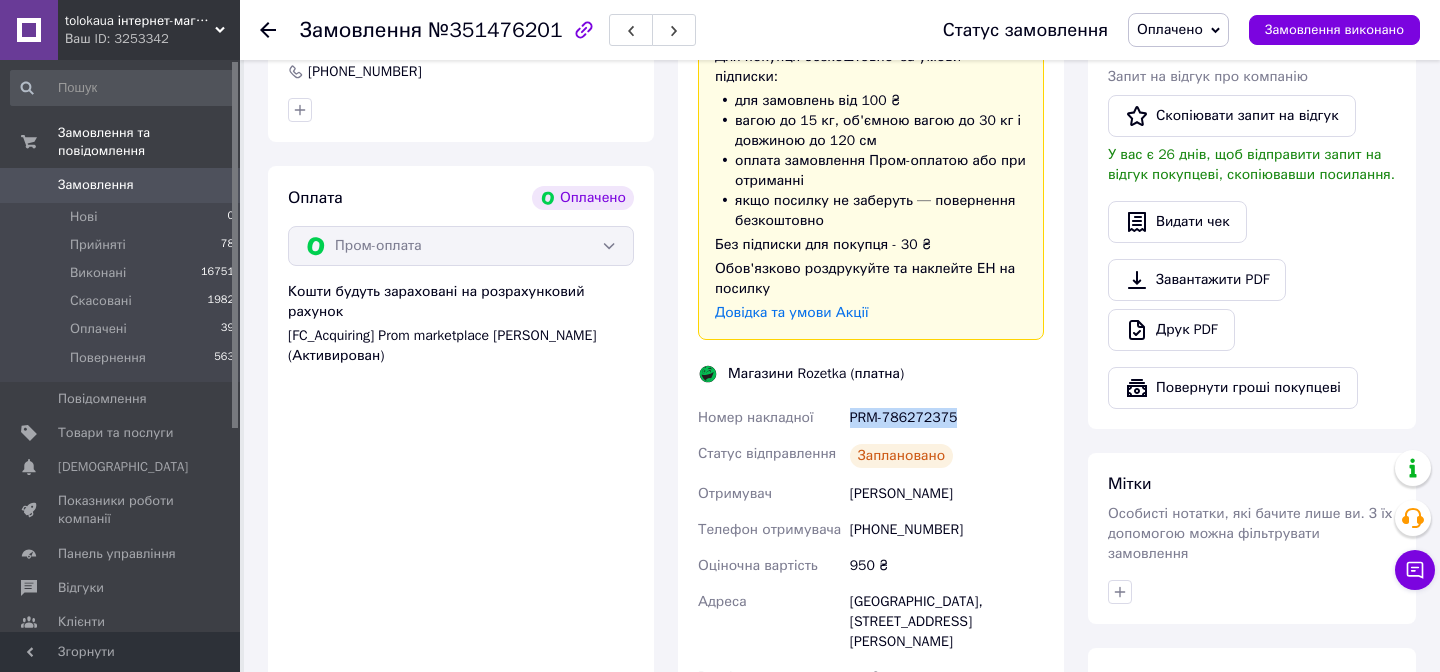 scroll, scrollTop: 630, scrollLeft: 0, axis: vertical 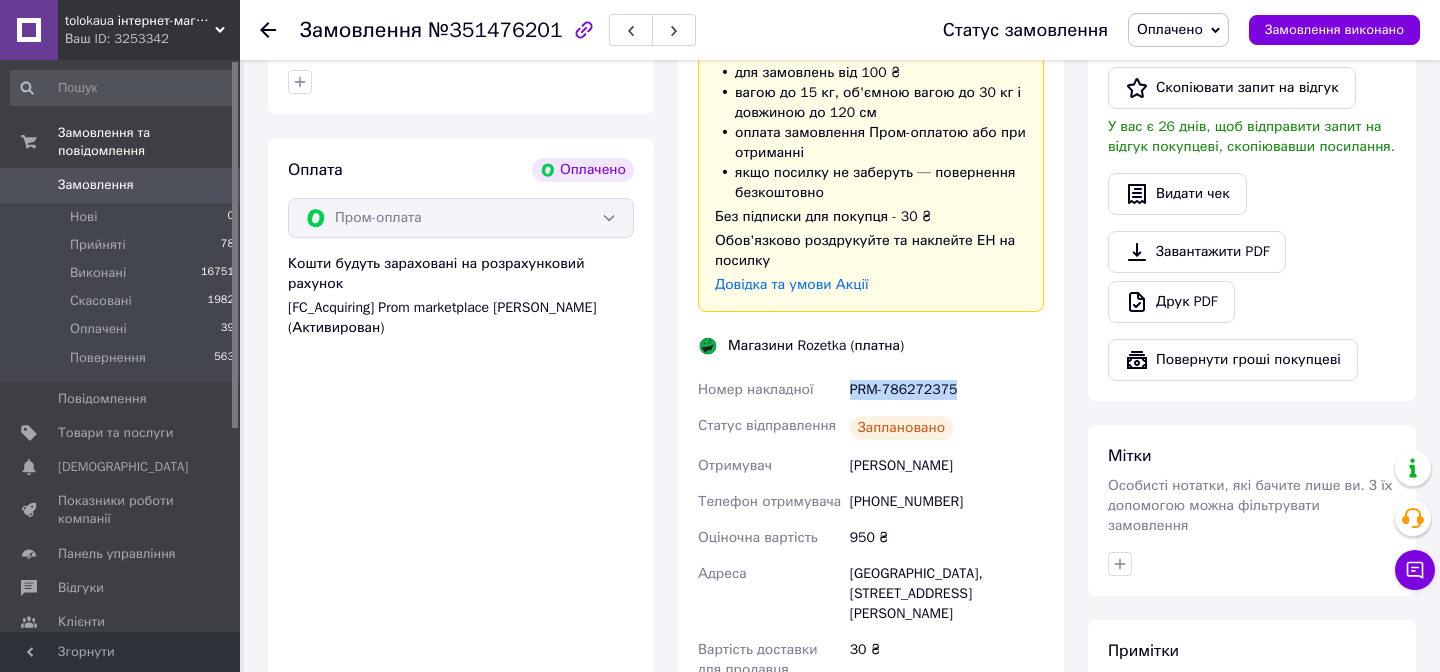drag, startPoint x: 850, startPoint y: 462, endPoint x: 985, endPoint y: 465, distance: 135.03333 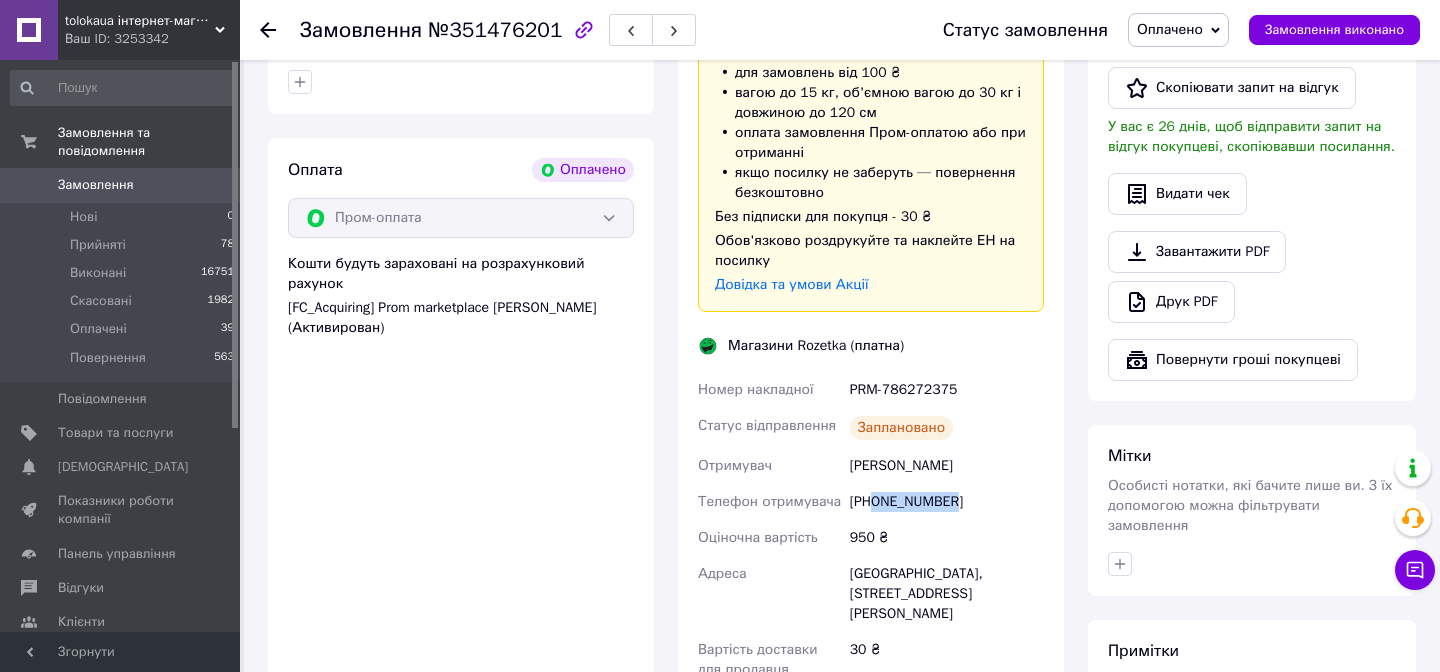 drag, startPoint x: 875, startPoint y: 502, endPoint x: 1033, endPoint y: 502, distance: 158 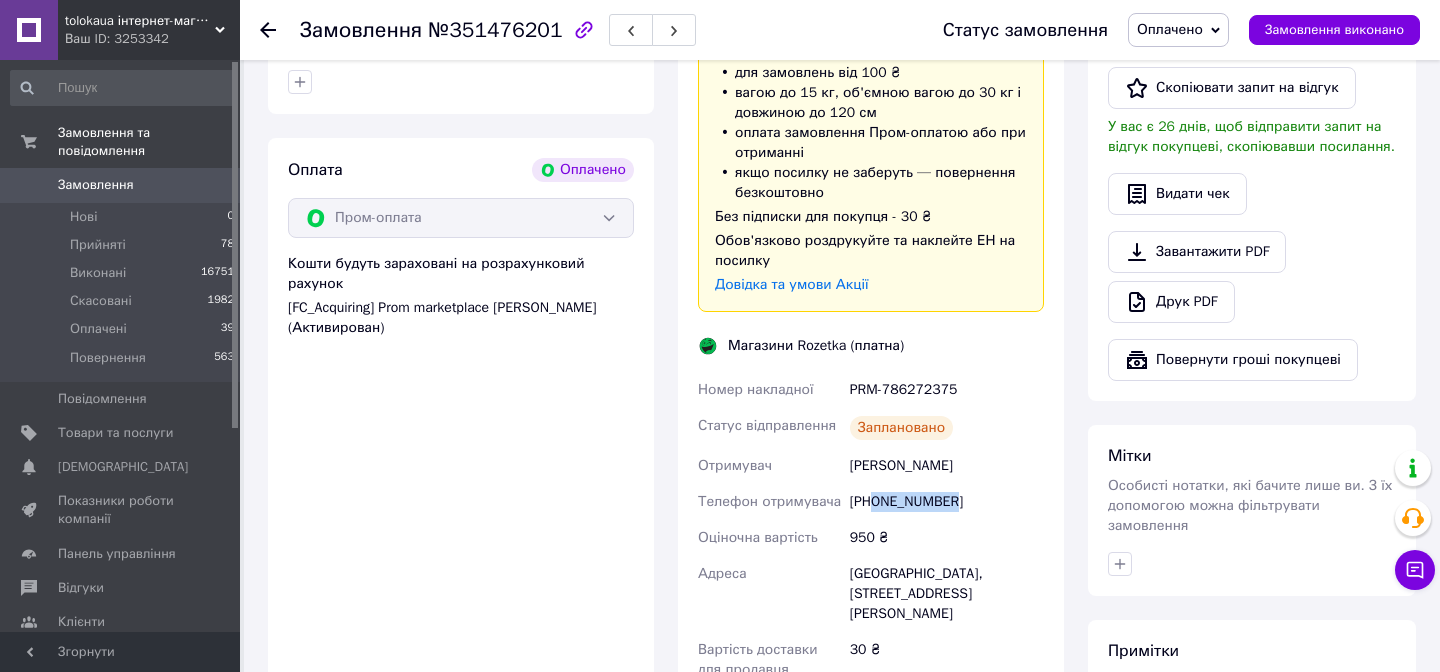 copy on "0671423564" 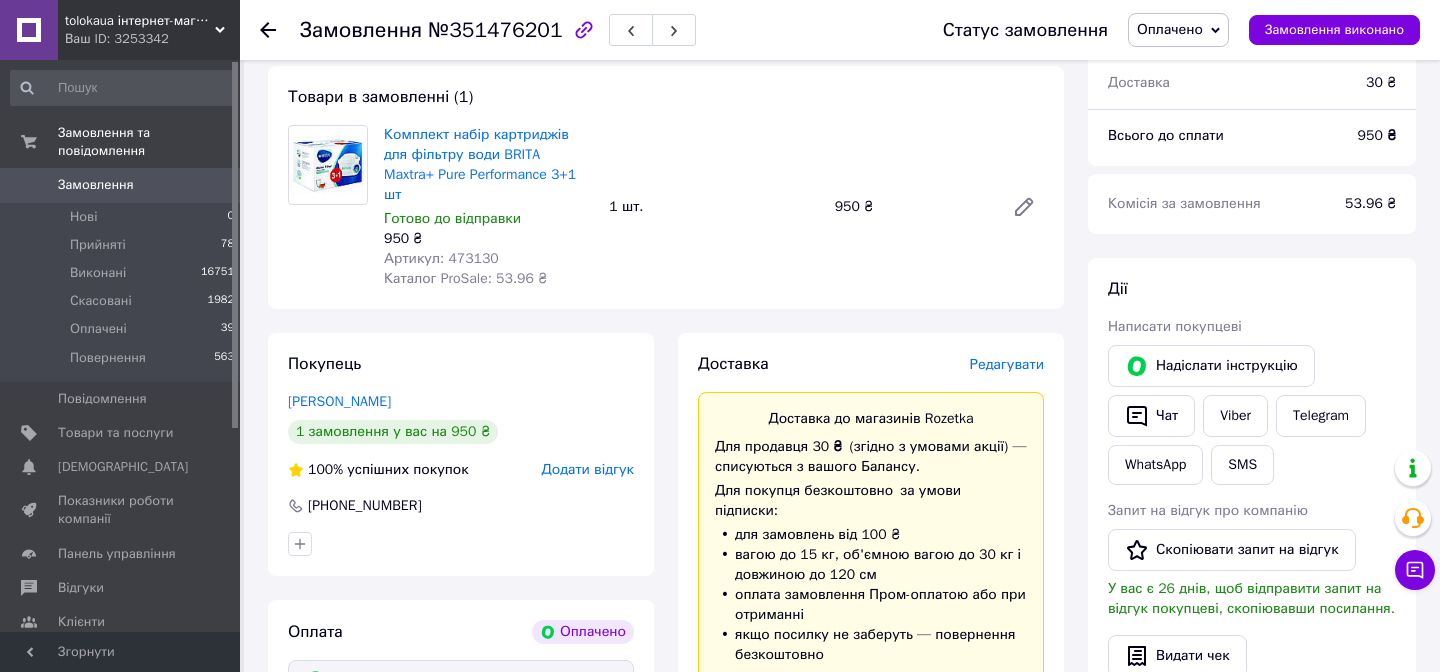 scroll, scrollTop: 31, scrollLeft: 0, axis: vertical 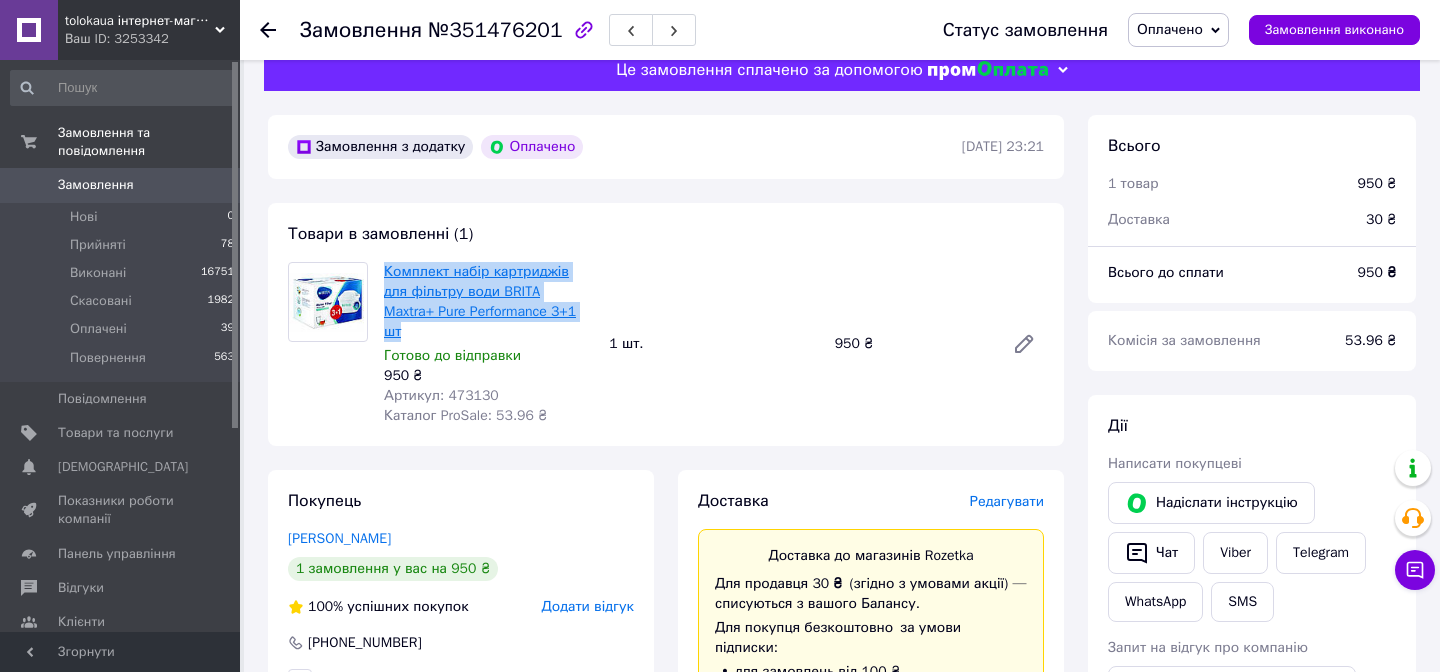 copy on "Комплект набір картриджів для фільтру води BRITA Maxtra+ Pure Performance 3+1 шт" 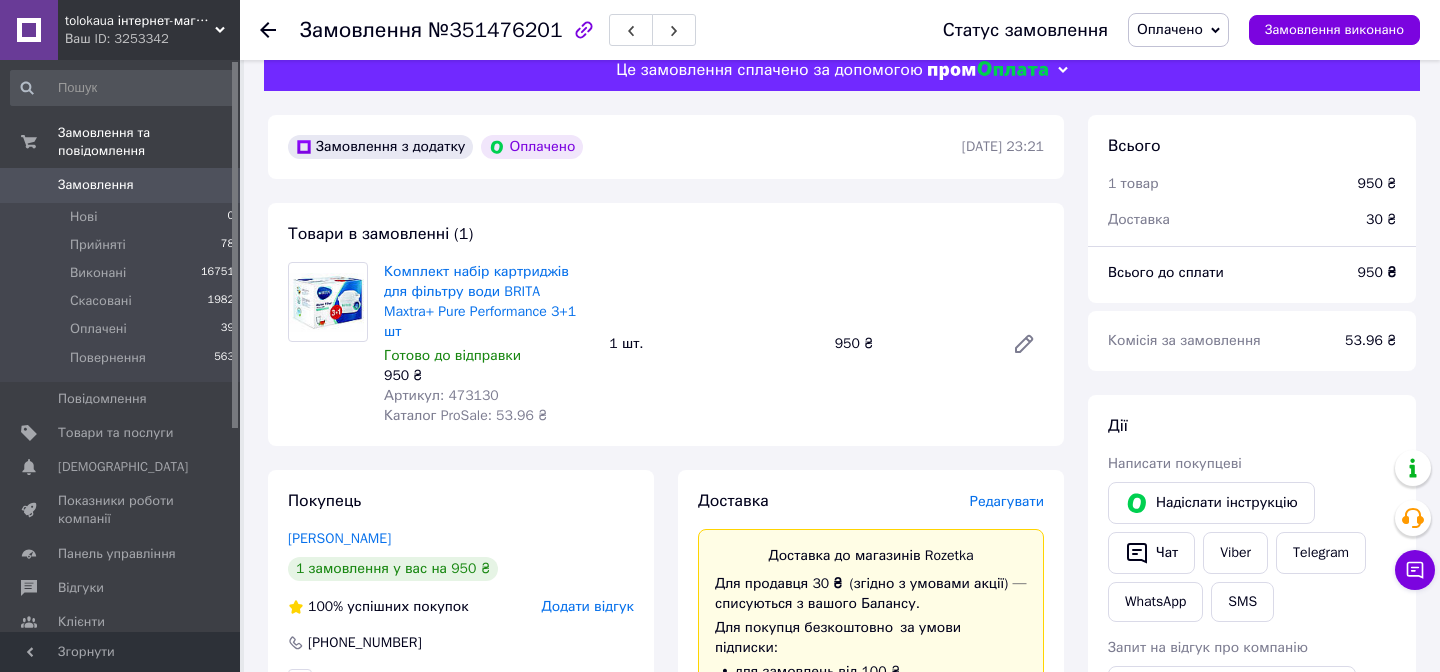 click on "№351476201" at bounding box center [495, 30] 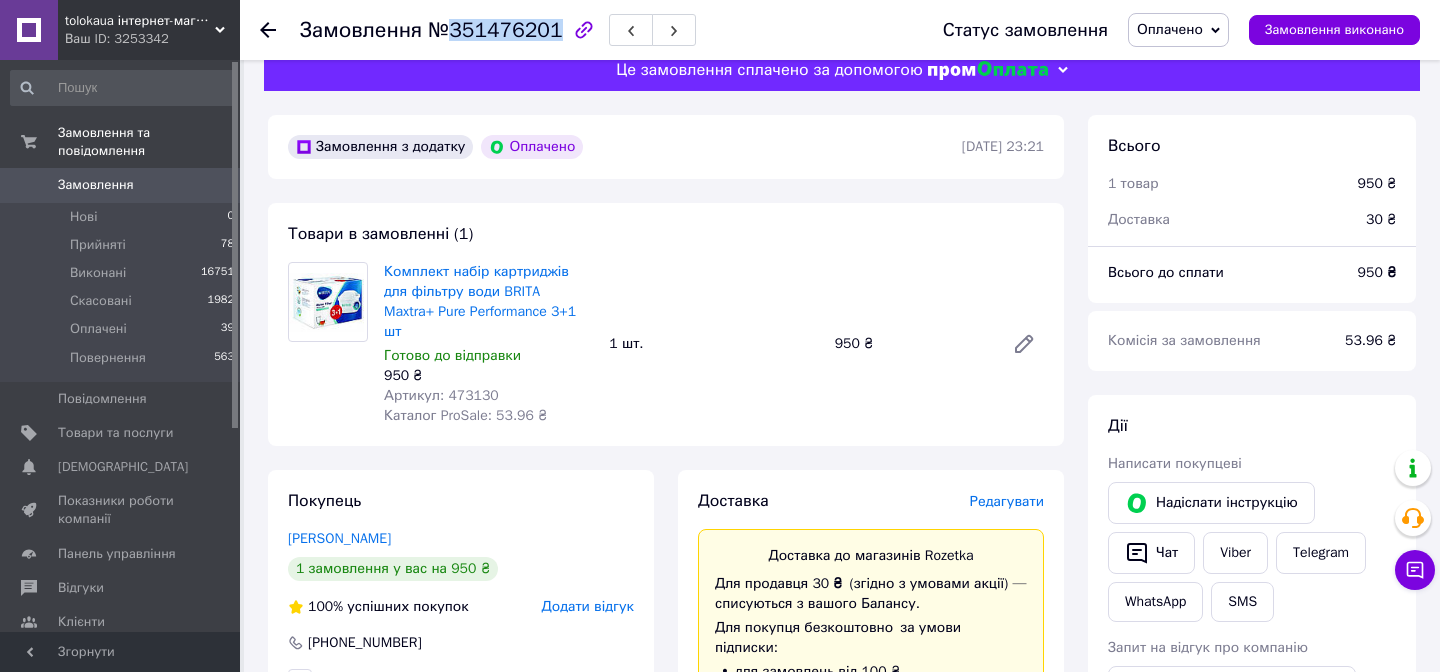 click on "№351476201" at bounding box center (495, 30) 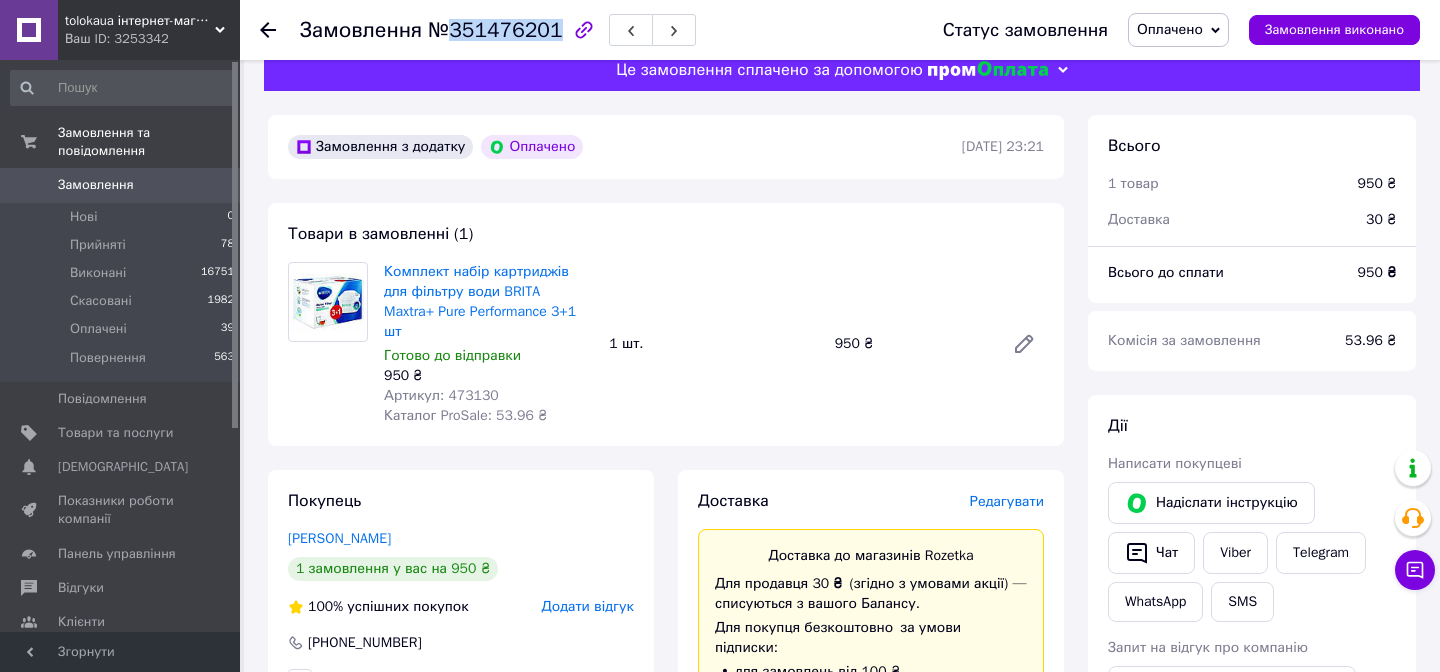 copy on "351476201" 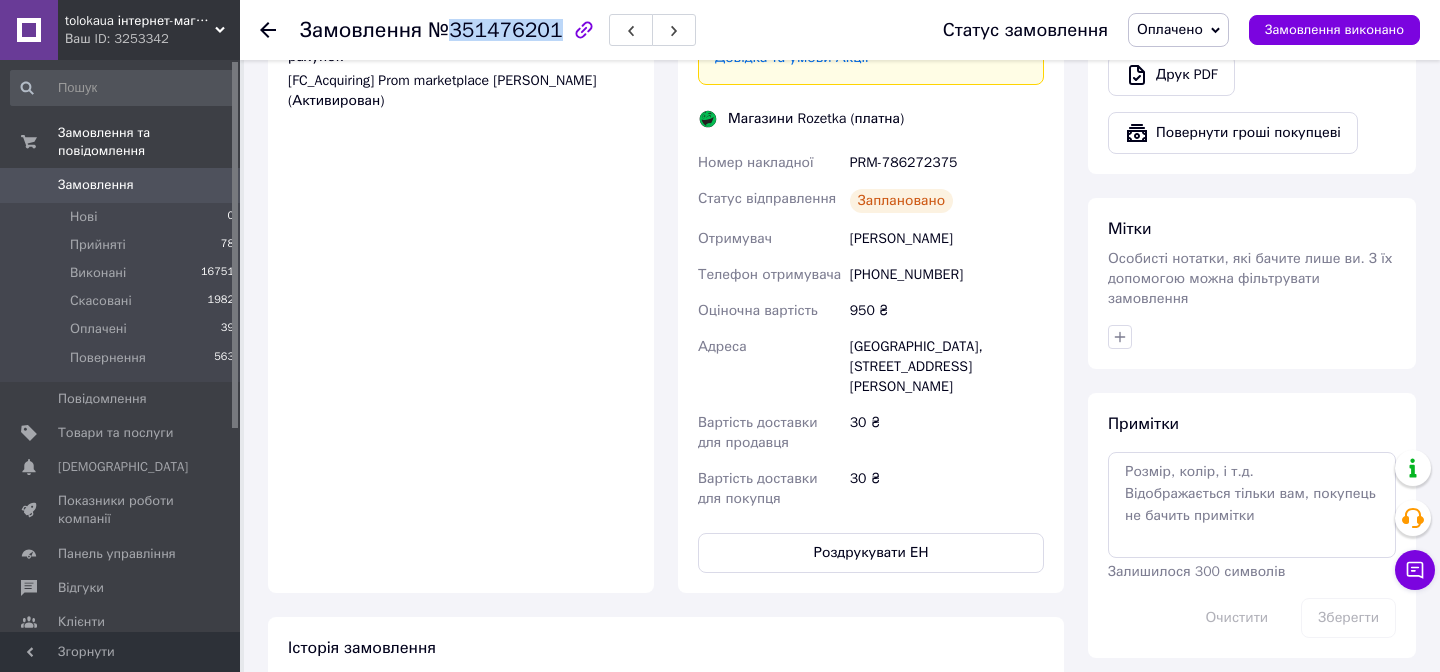 scroll, scrollTop: 1069, scrollLeft: 0, axis: vertical 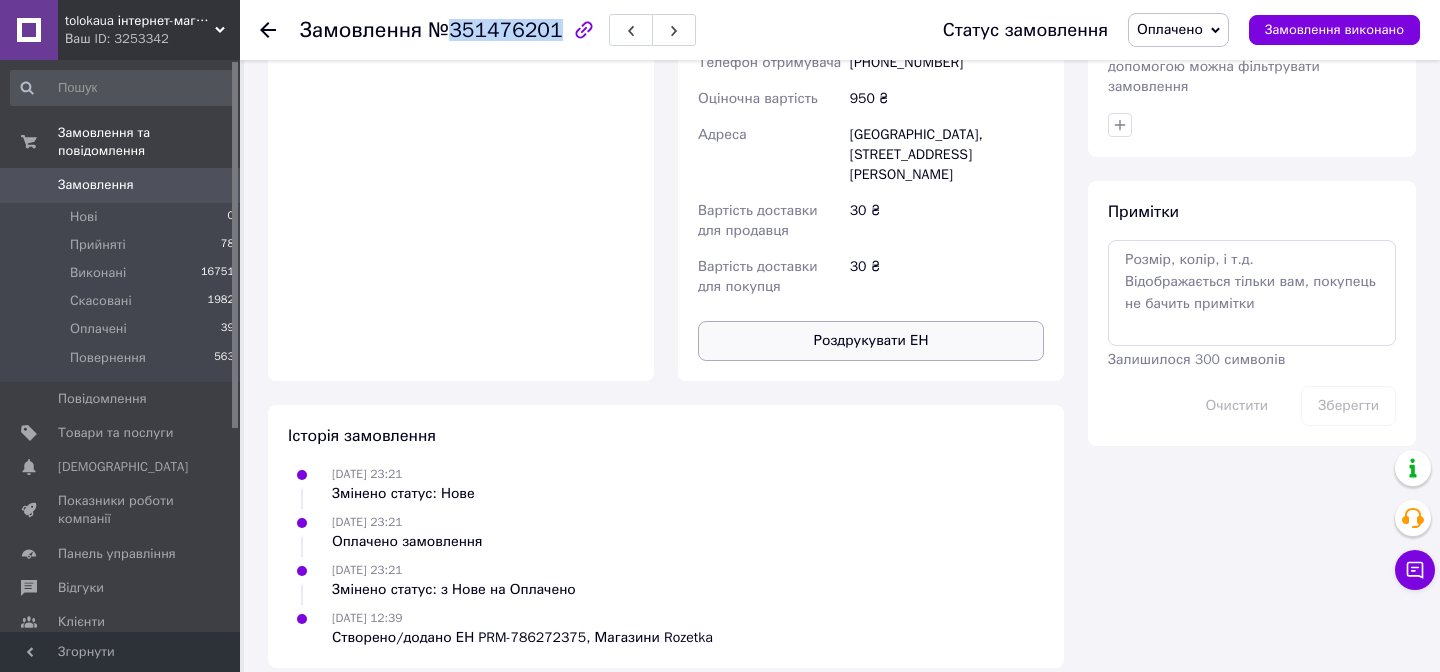 click on "Роздрукувати ЕН" at bounding box center (871, 341) 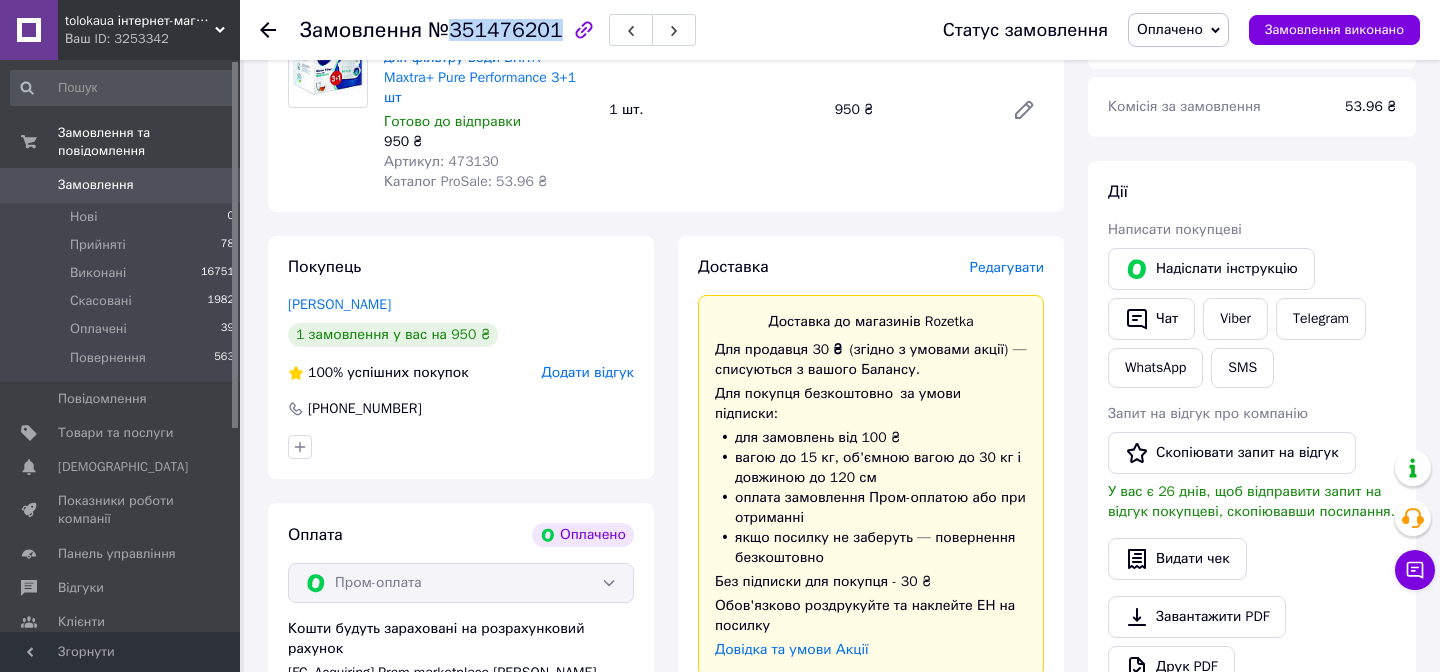scroll, scrollTop: 0, scrollLeft: 0, axis: both 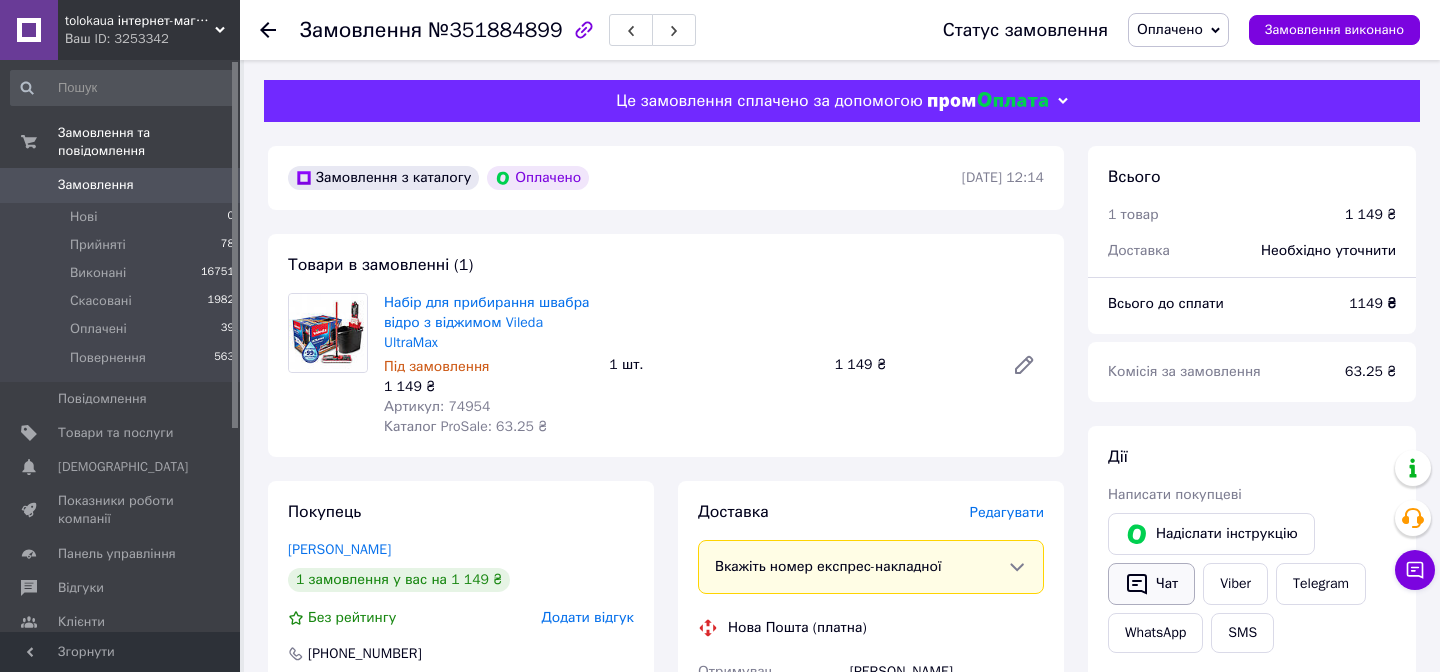 click on "Чат" at bounding box center (1151, 584) 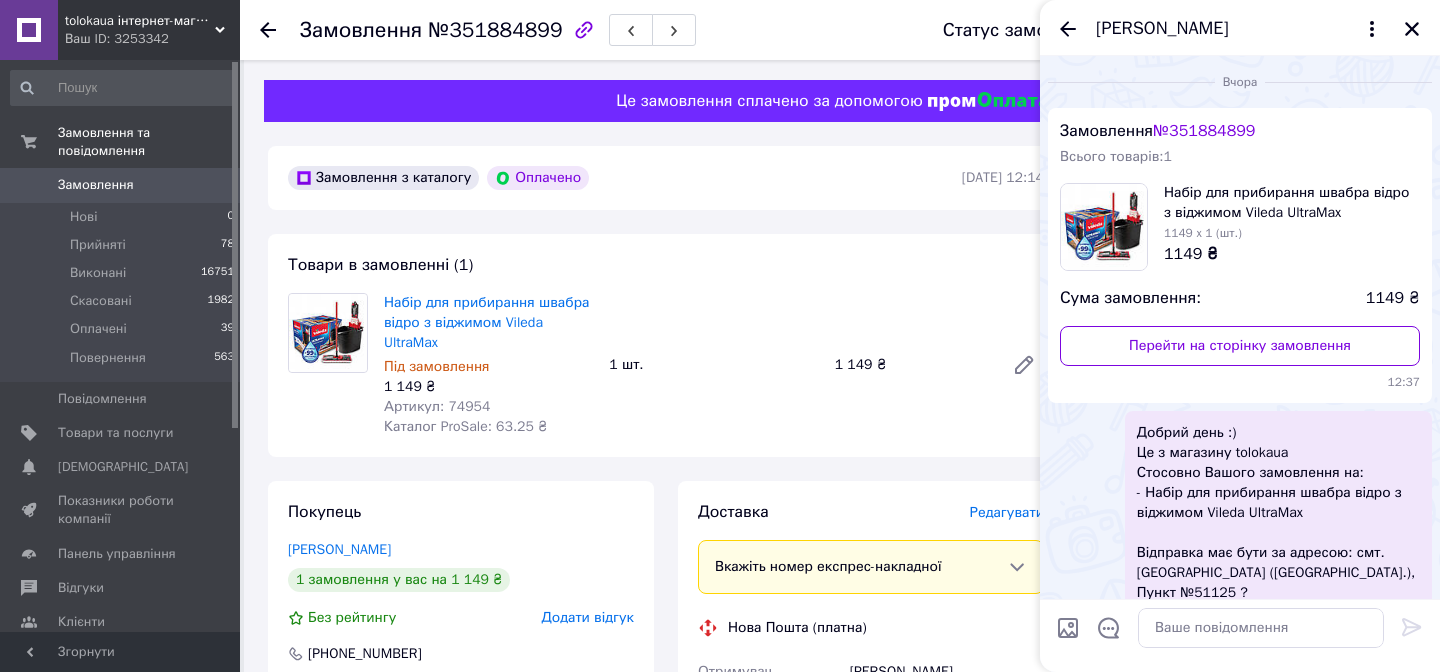 scroll, scrollTop: 45, scrollLeft: 0, axis: vertical 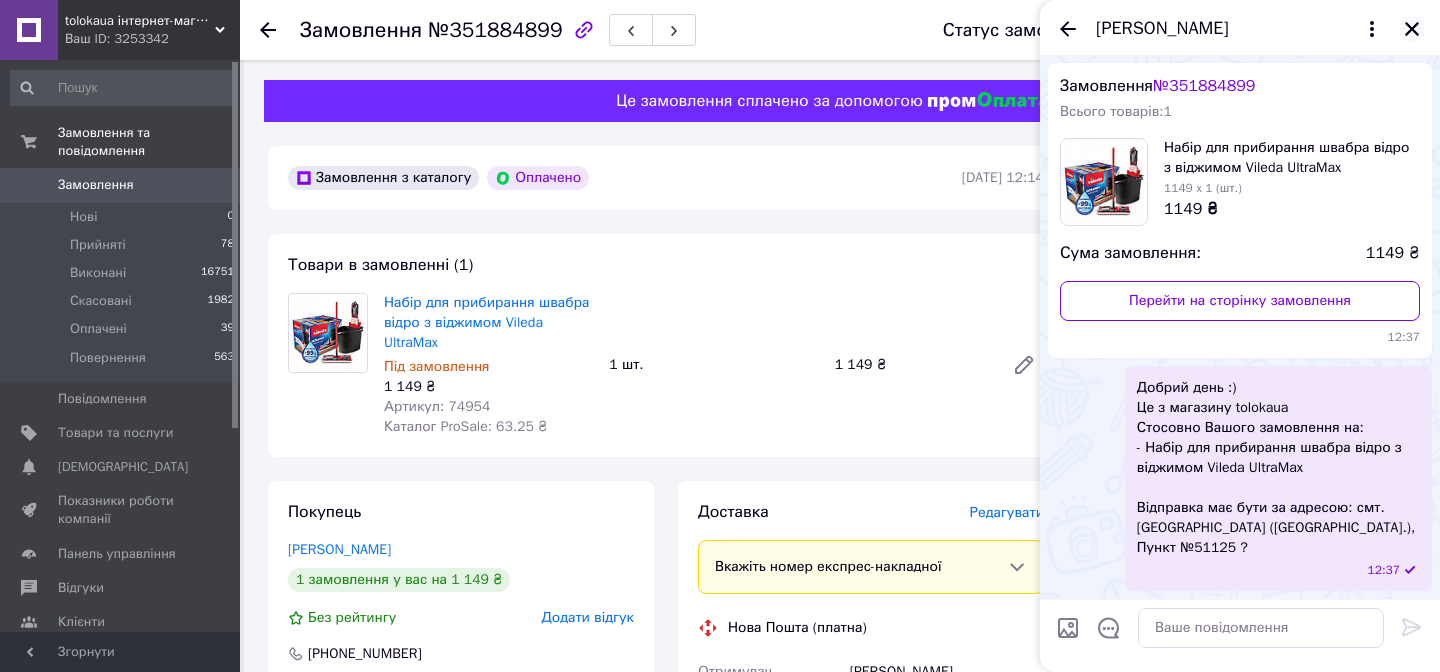 click 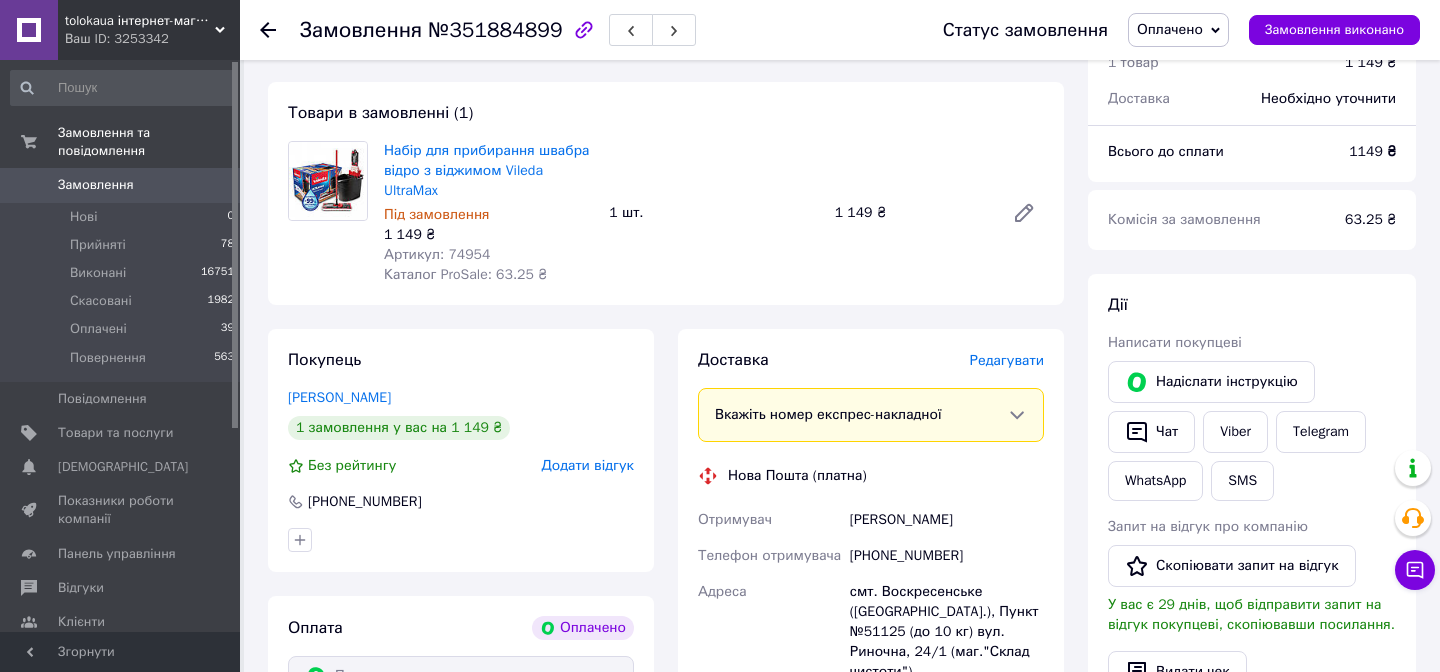 scroll, scrollTop: 211, scrollLeft: 0, axis: vertical 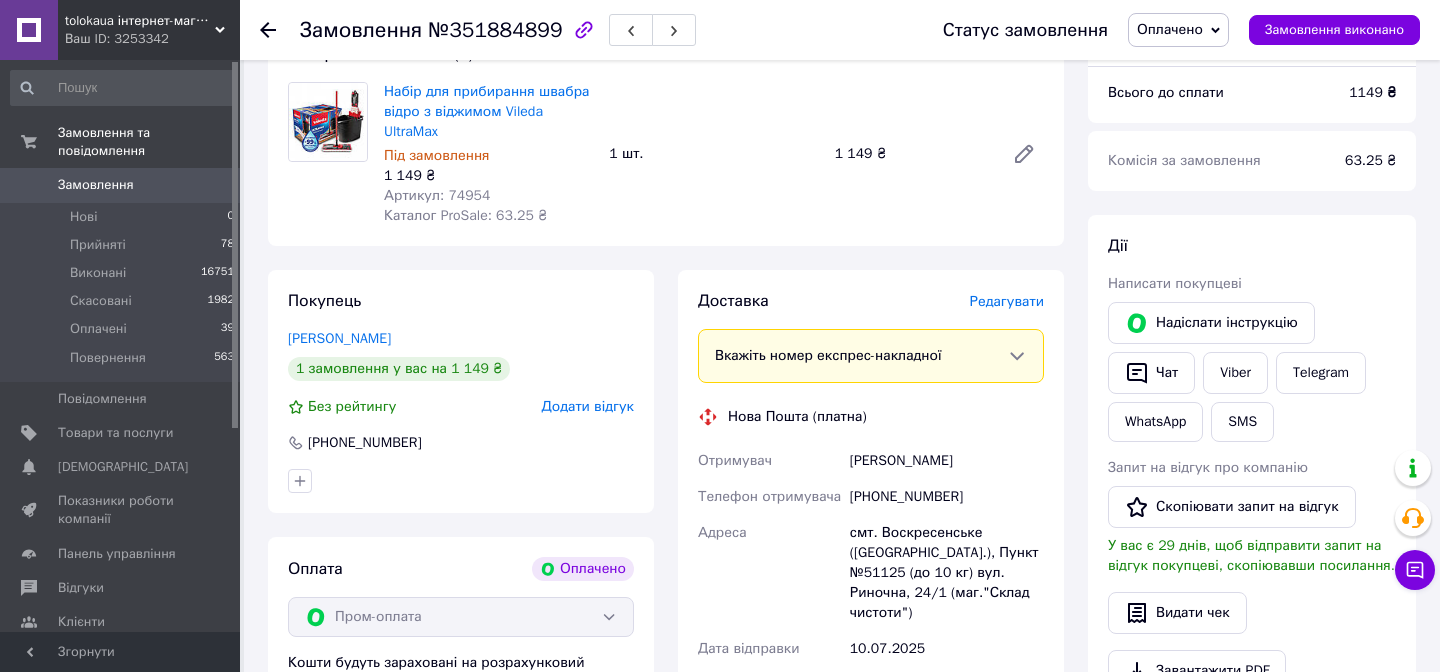 click on "Набір для прибирання швабра відро з віджимом Vileda UltraMax Під замовлення 1 149 ₴ Артикул: 74954 Каталог ProSale: 63.25 ₴  1 шт. 1 149 ₴" at bounding box center [714, 154] 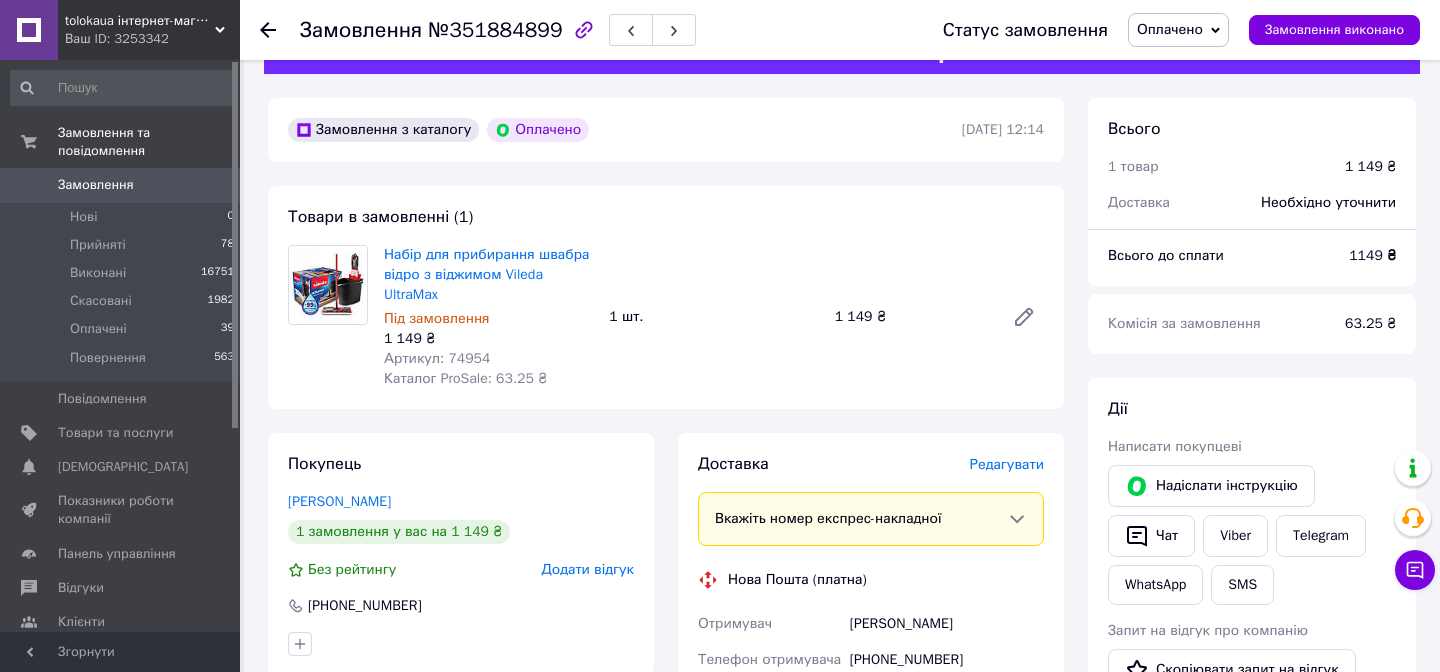scroll, scrollTop: 59, scrollLeft: 0, axis: vertical 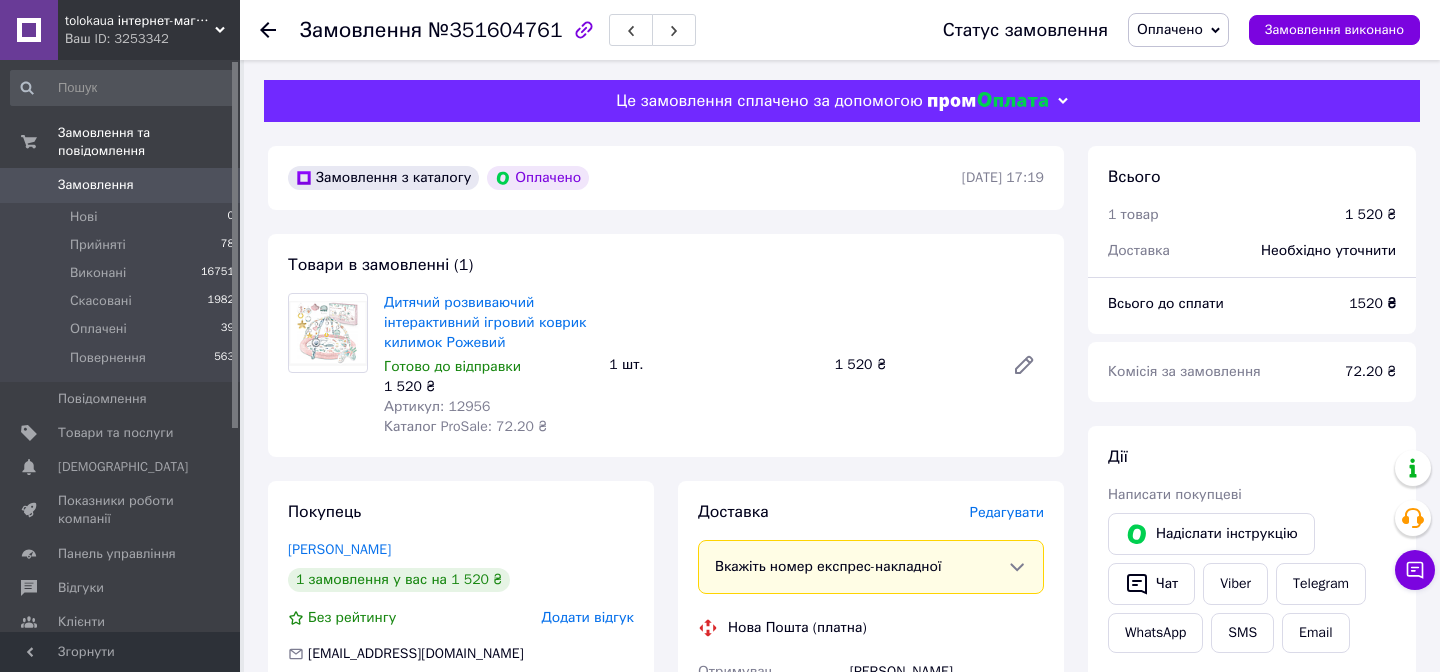 click on "Товари в замовленні (1) Дитячий розвиваючий інтерактивний ігровий коврик килимок Рожевий Готово до відправки 1 520 ₴ Артикул: 12956 Каталог ProSale: 72.20 ₴  1 шт. 1 520 ₴" at bounding box center (666, 345) 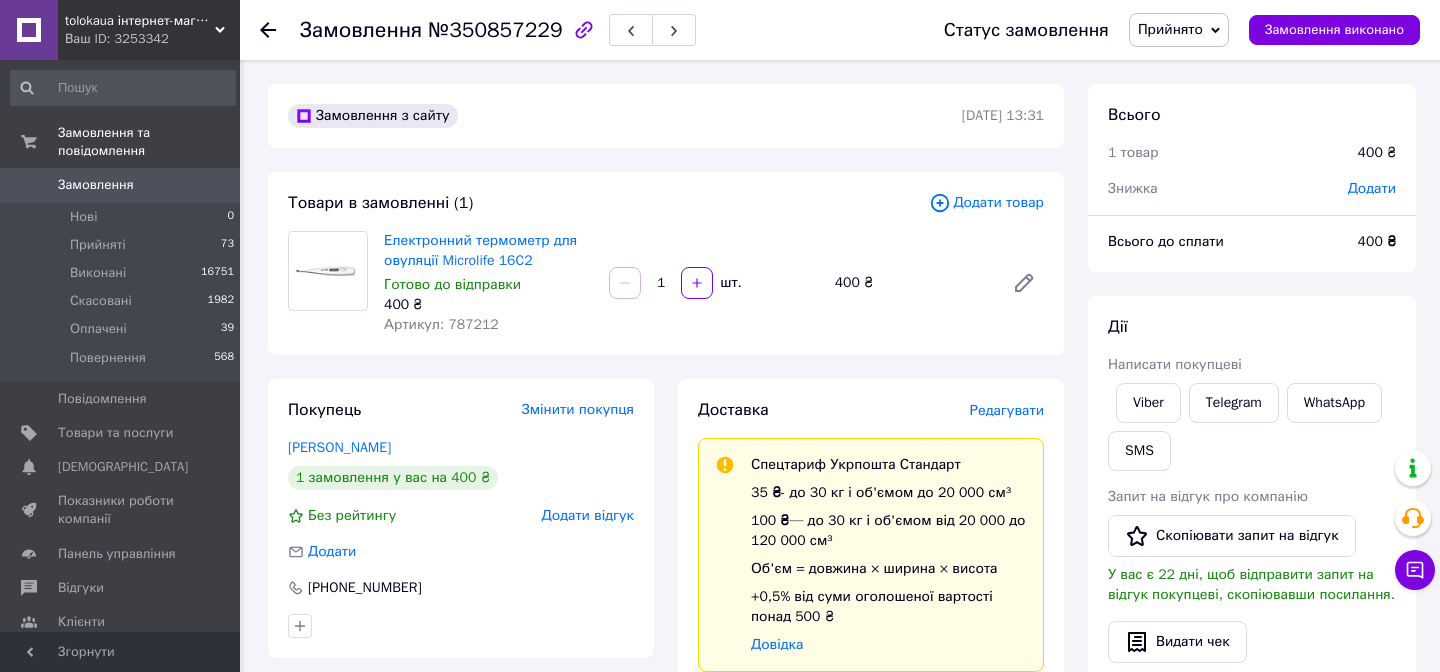 scroll, scrollTop: 0, scrollLeft: 0, axis: both 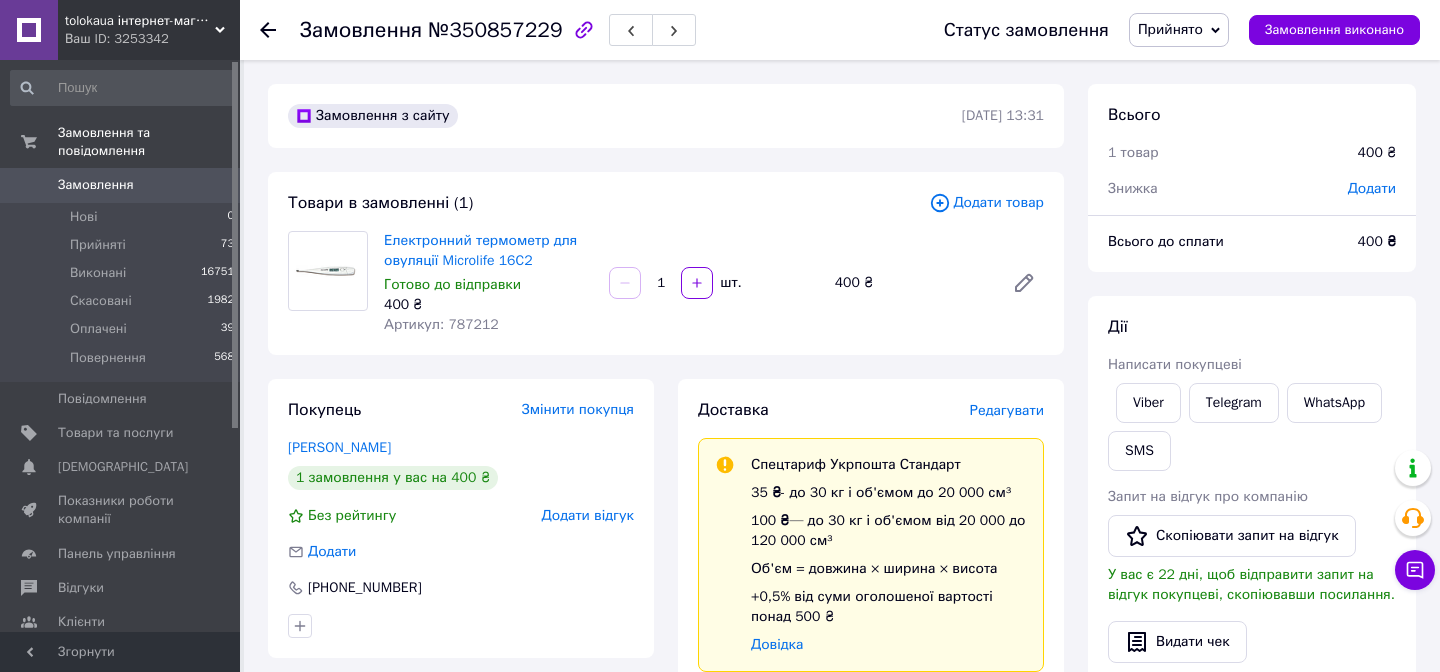 click on "Товари в замовленні (1)" at bounding box center [608, 203] 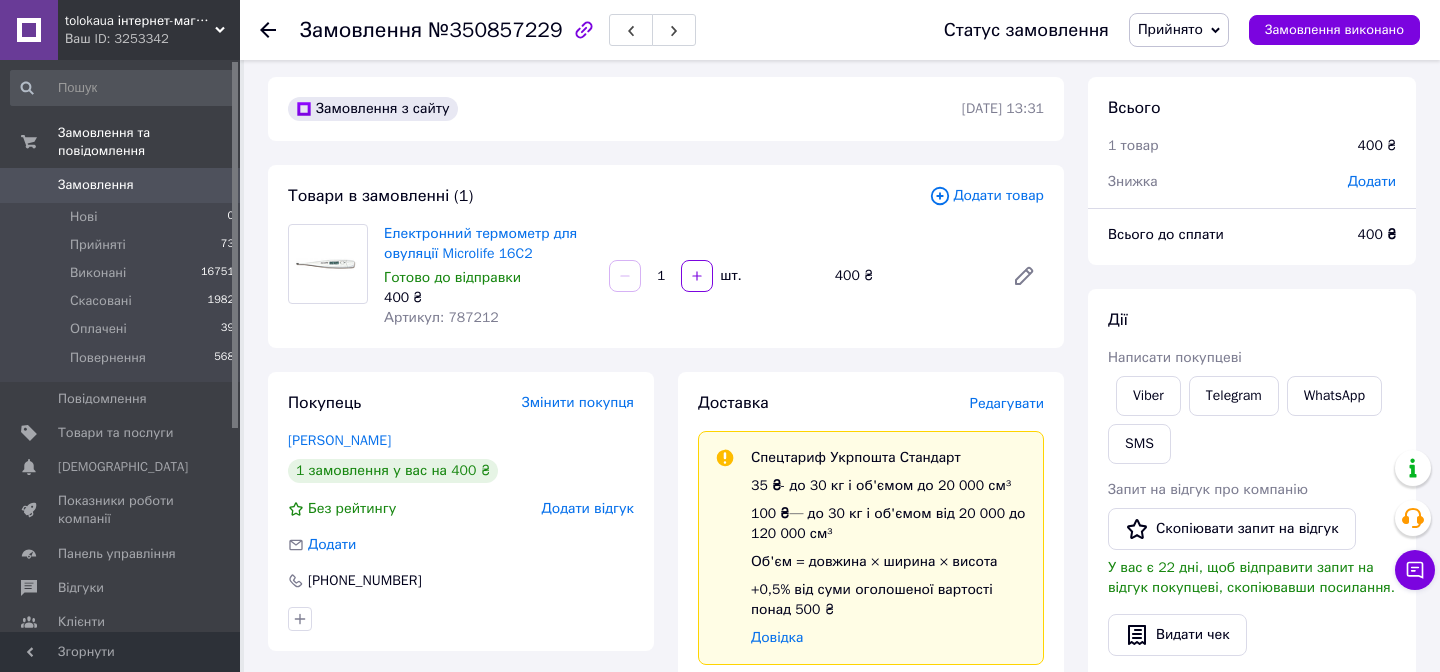 scroll, scrollTop: 0, scrollLeft: 0, axis: both 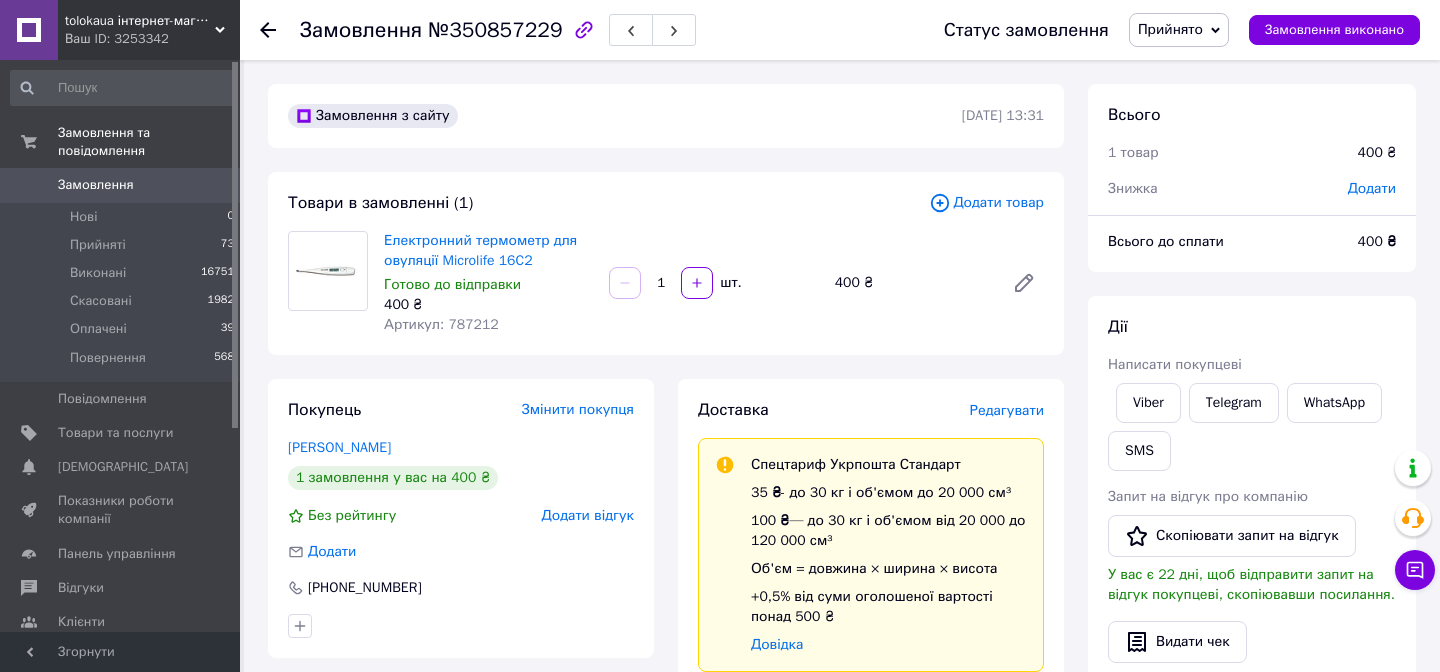 click on "Доставка" at bounding box center [834, 410] 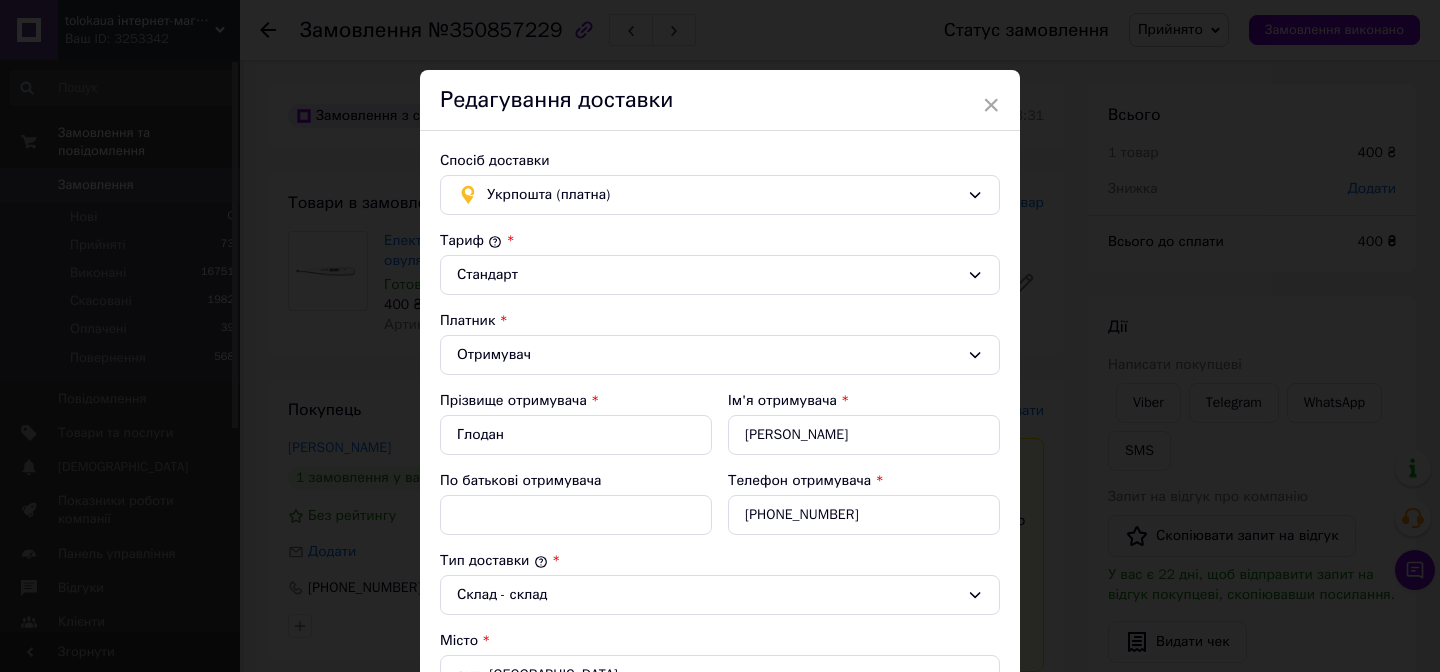 scroll, scrollTop: 765, scrollLeft: 0, axis: vertical 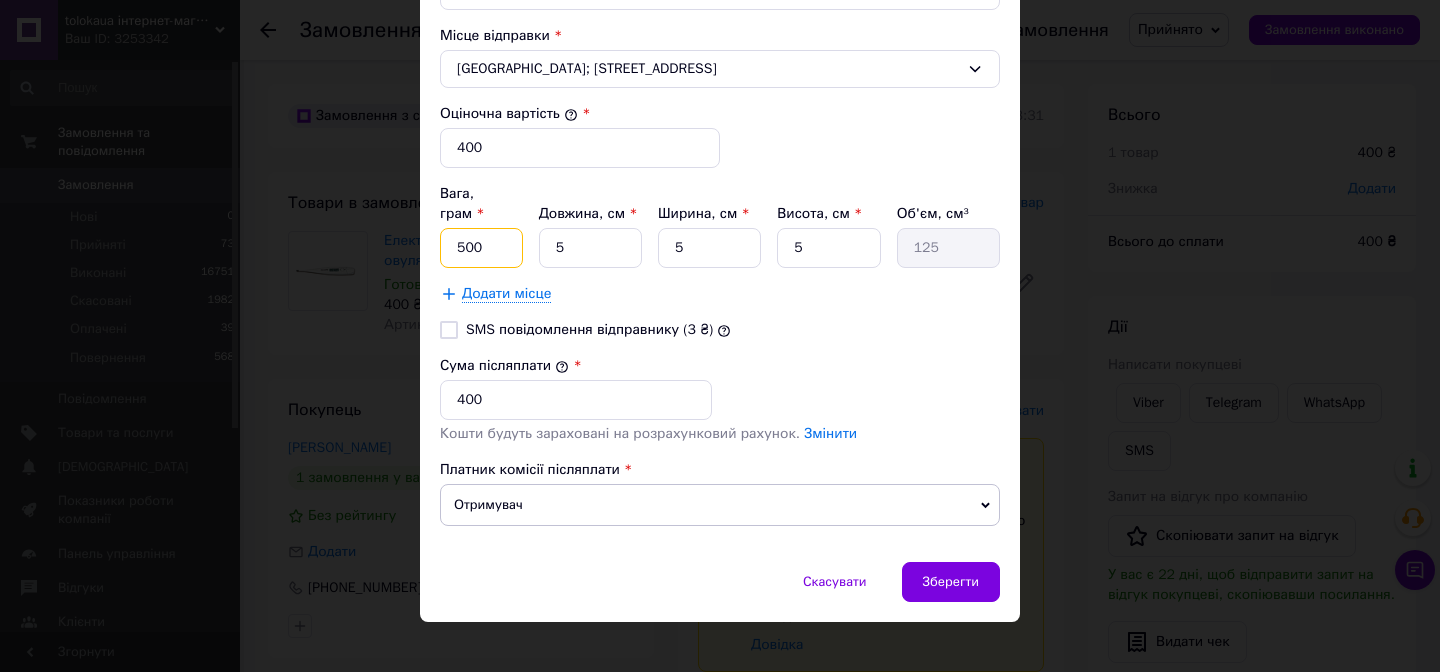 click on "500" at bounding box center (481, 248) 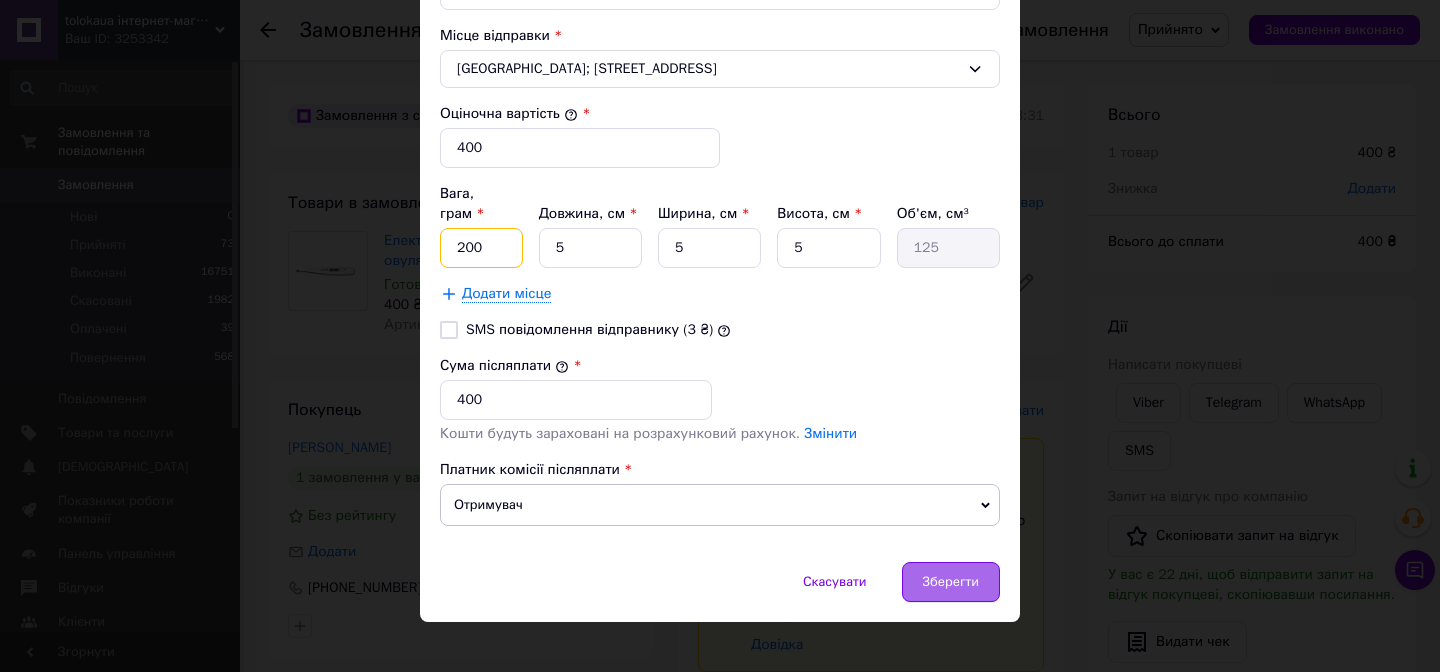 type on "200" 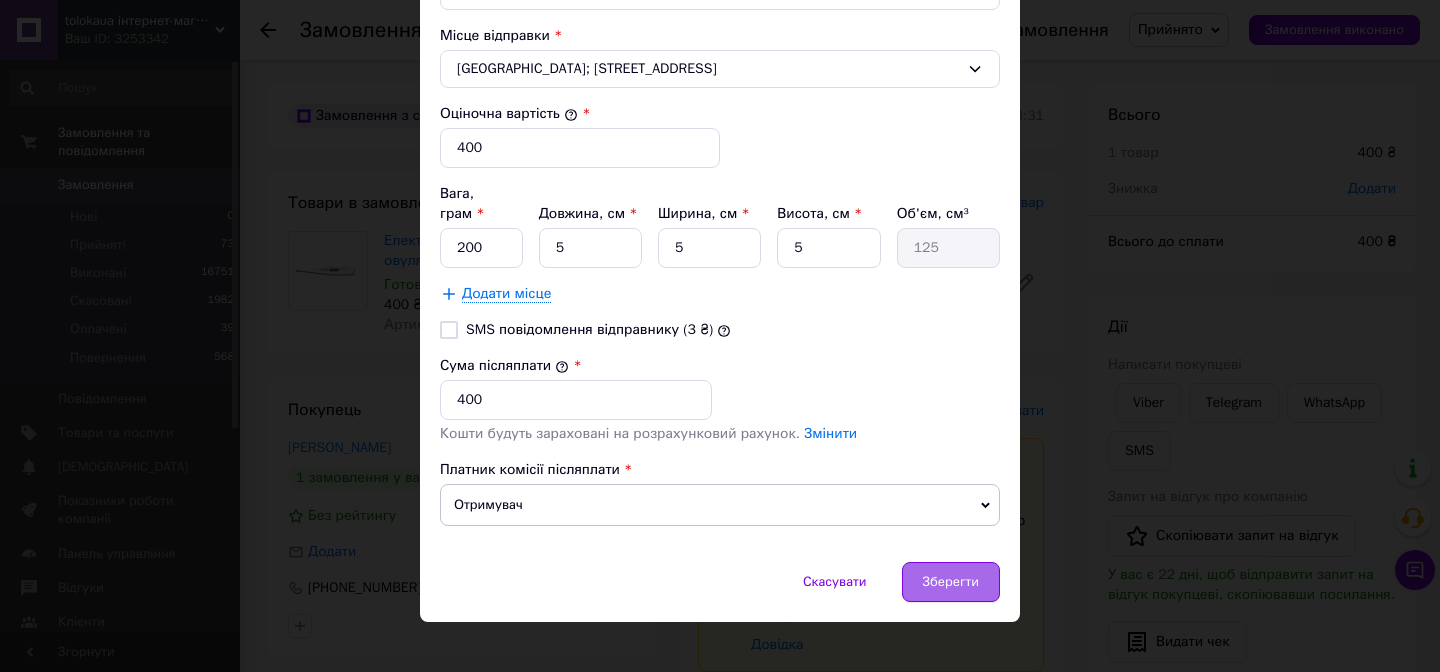 click on "Зберегти" at bounding box center (951, 582) 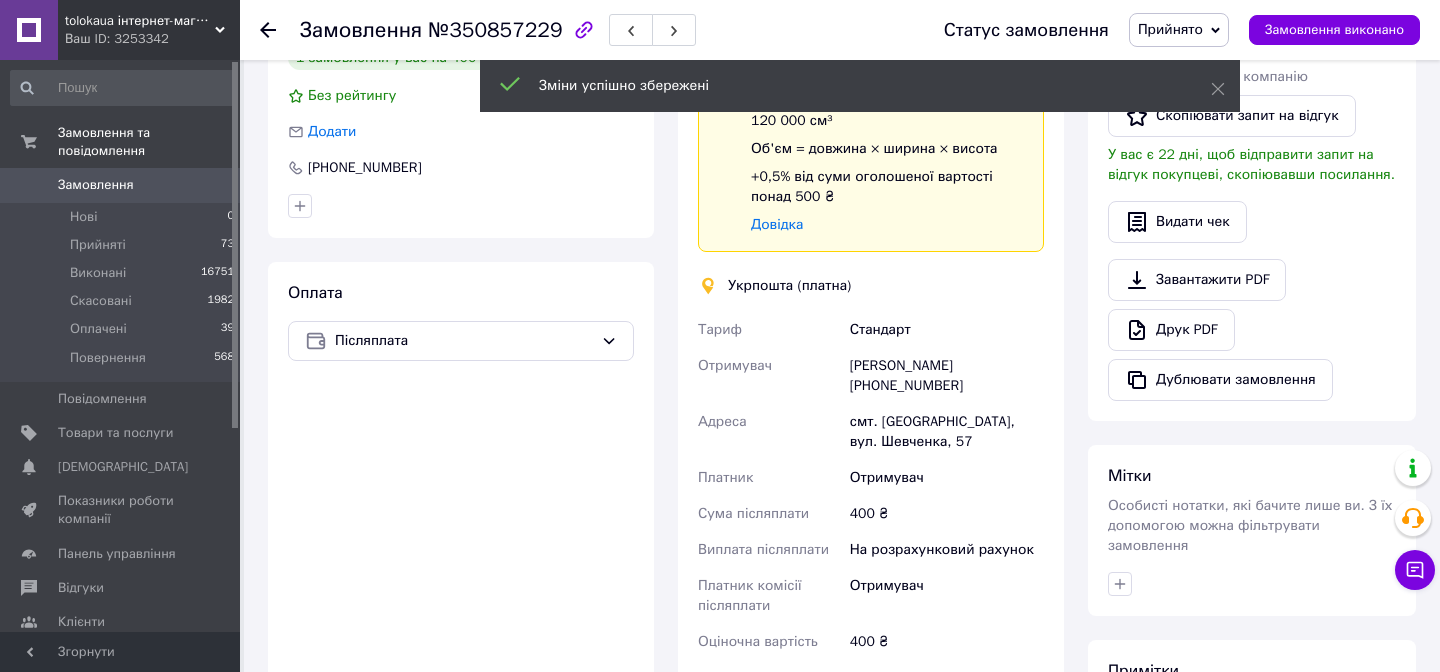 scroll, scrollTop: 694, scrollLeft: 0, axis: vertical 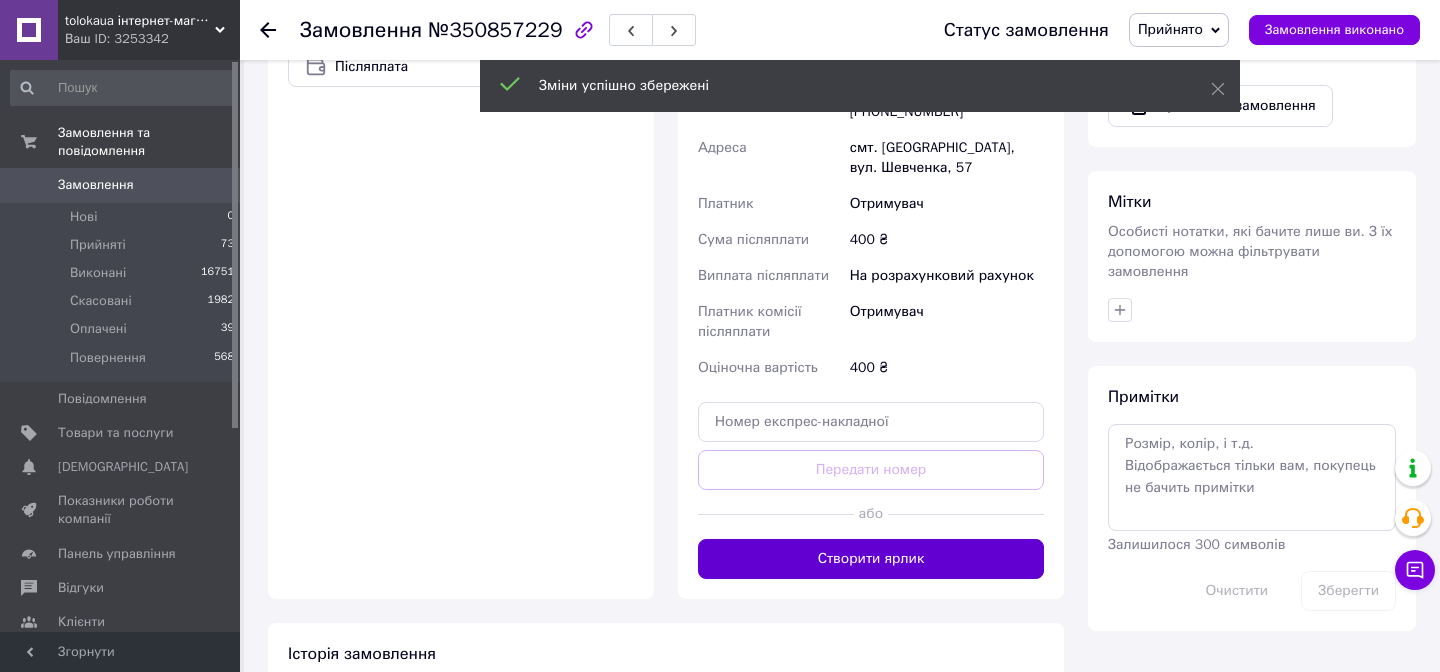click on "Створити ярлик" at bounding box center [871, 559] 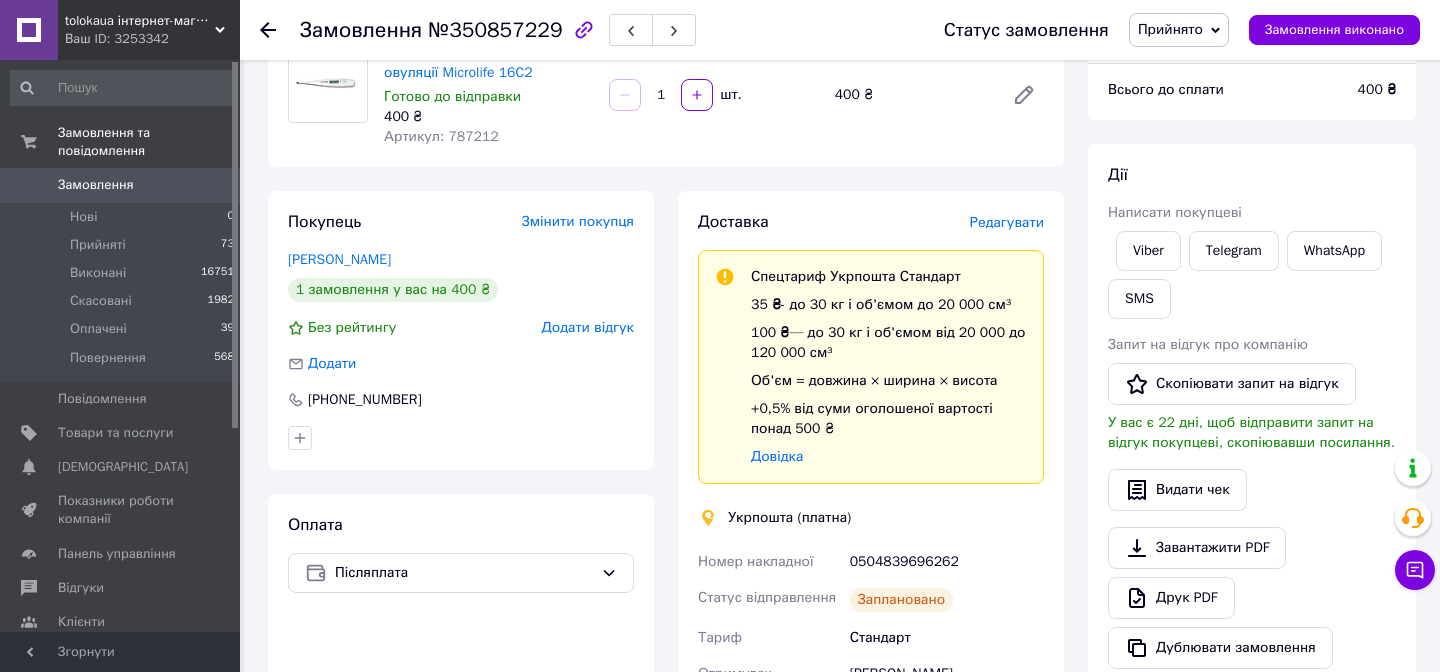 scroll, scrollTop: 176, scrollLeft: 0, axis: vertical 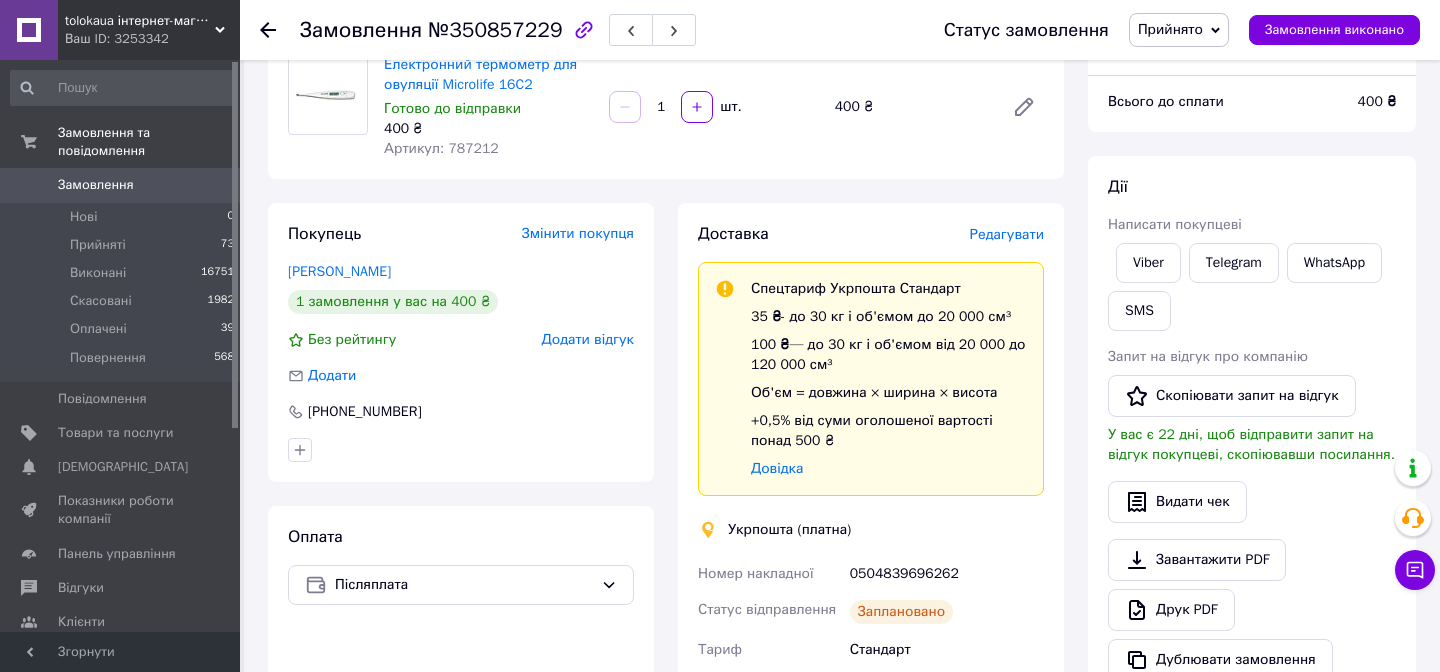 click on "0504839696262" at bounding box center [947, 574] 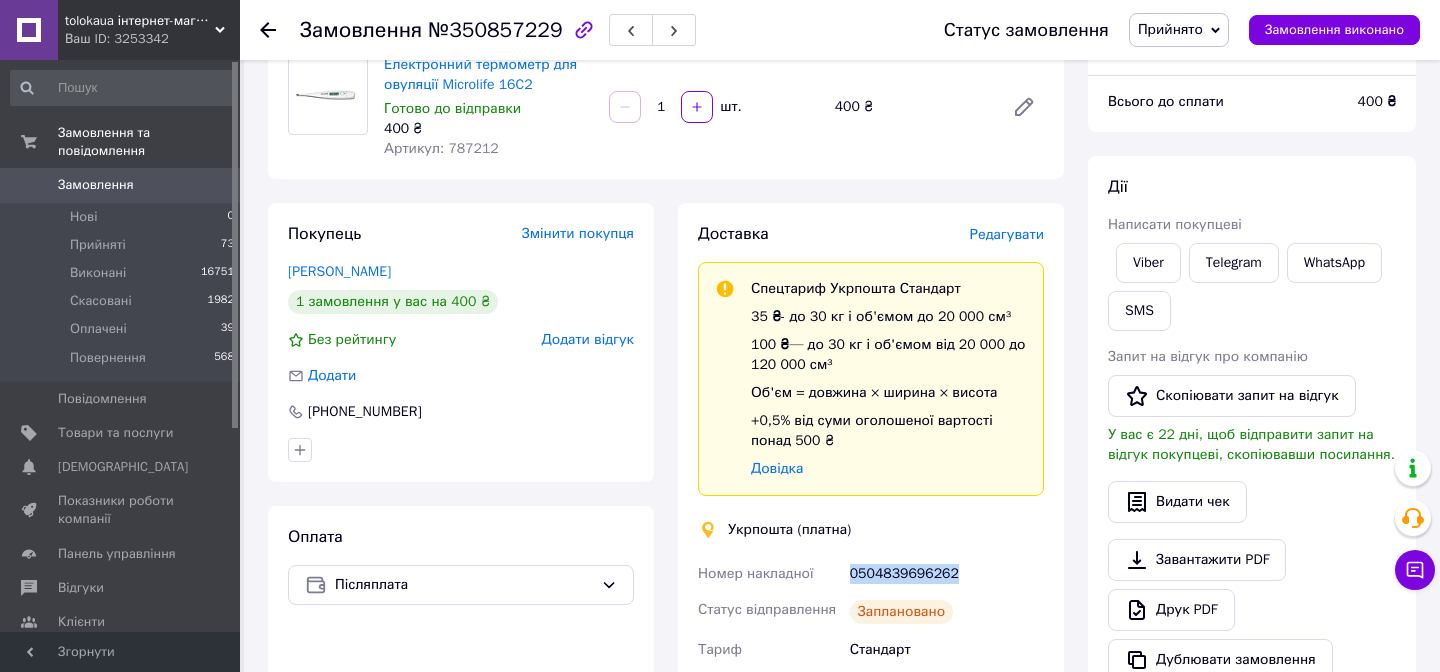 click on "0504839696262" at bounding box center [947, 574] 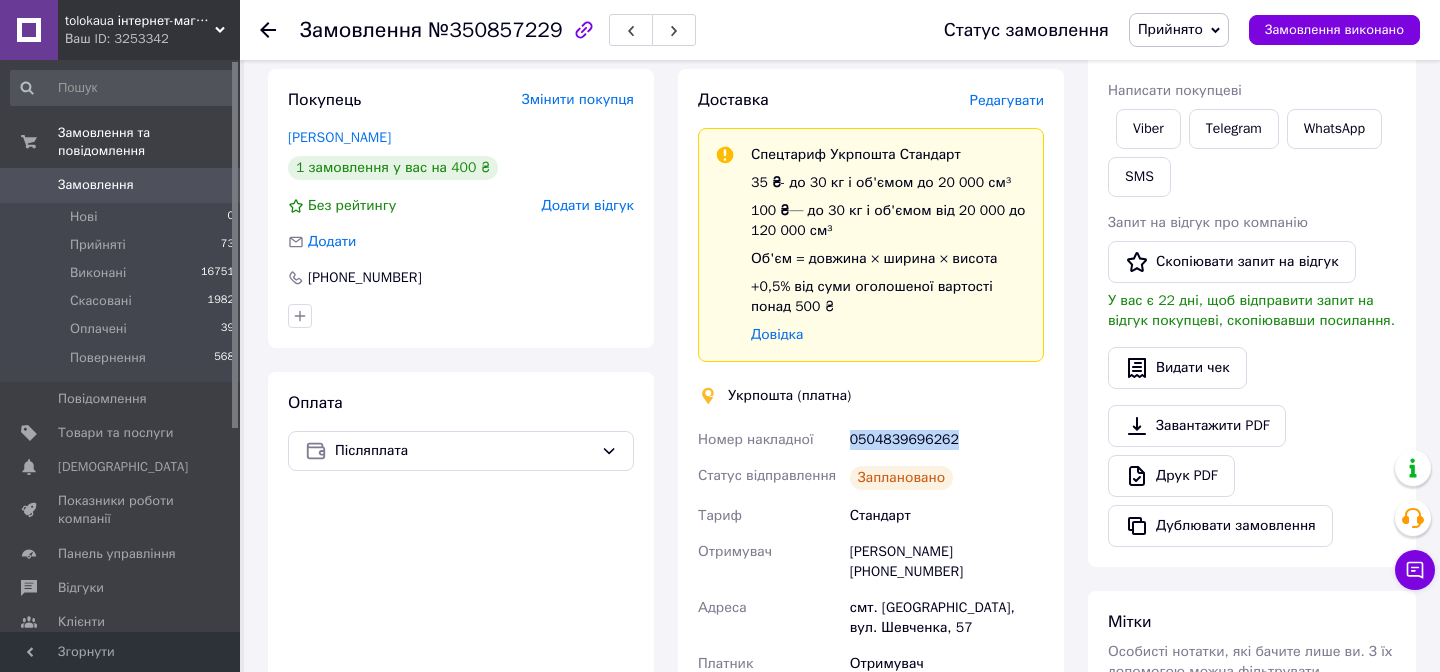 scroll, scrollTop: 377, scrollLeft: 0, axis: vertical 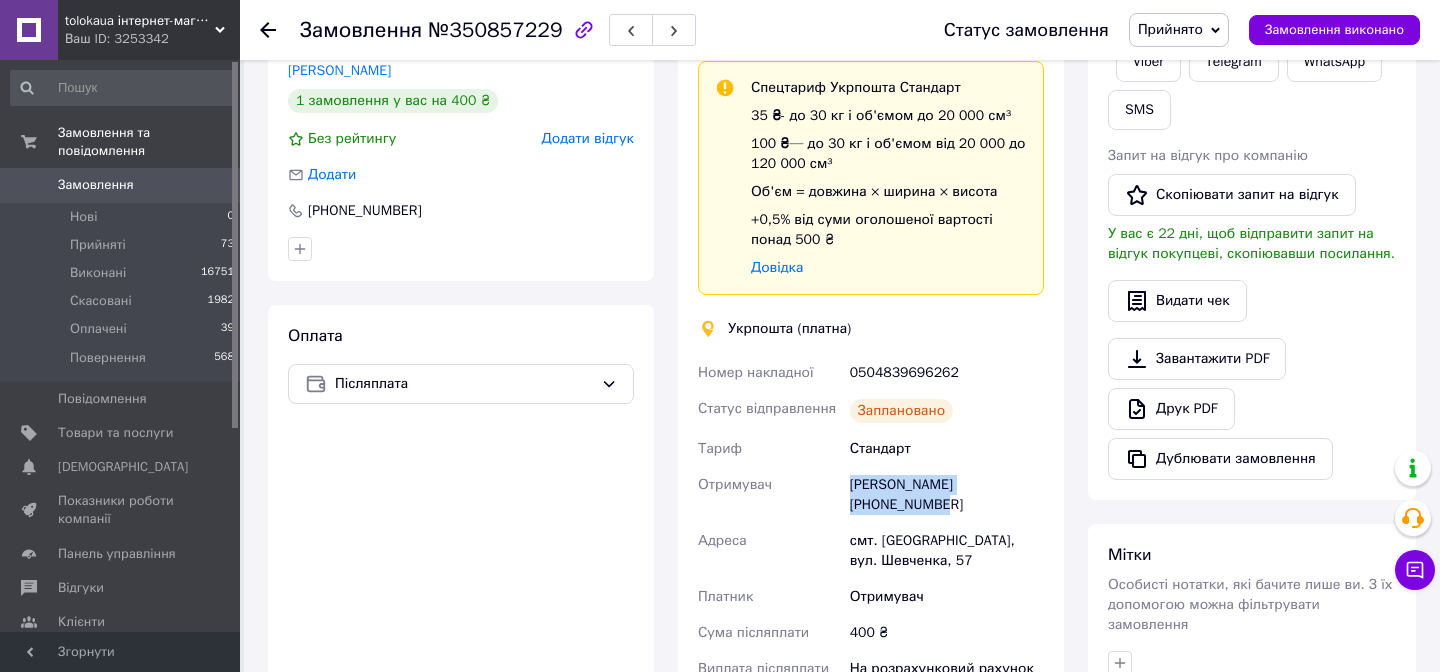 drag, startPoint x: 848, startPoint y: 477, endPoint x: 971, endPoint y: 507, distance: 126.60569 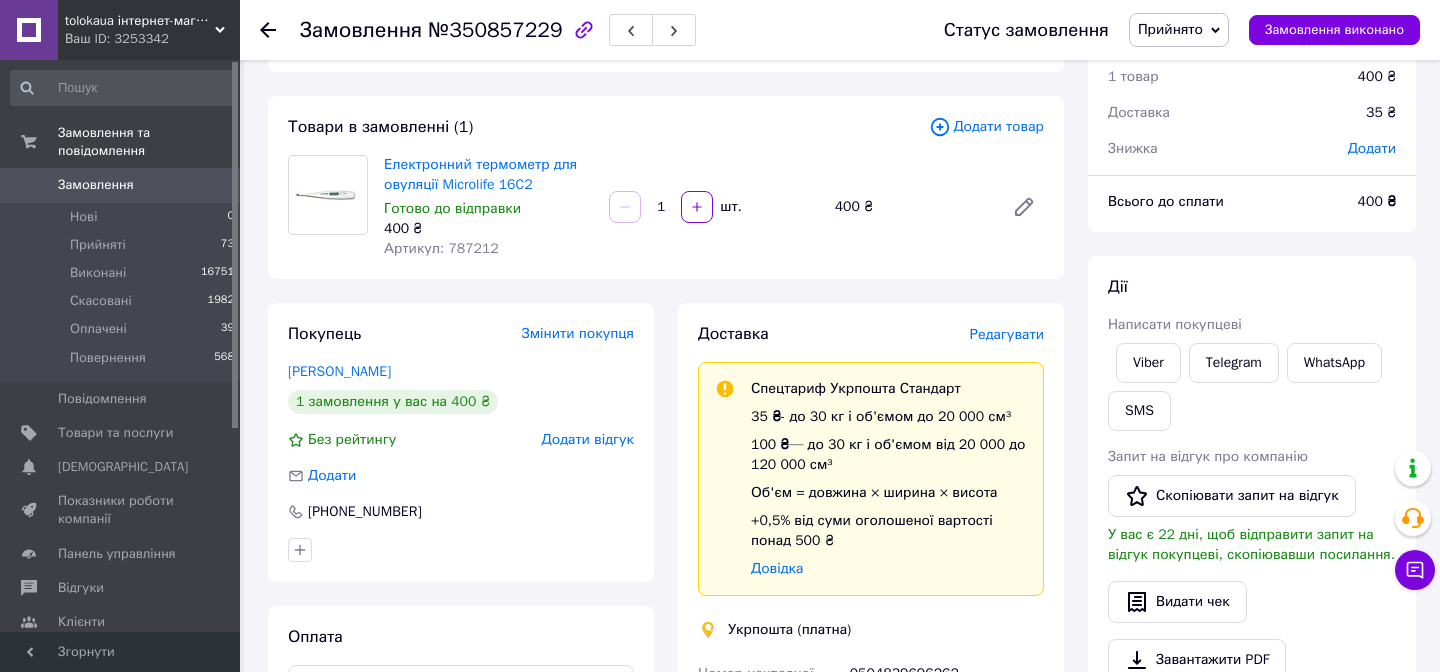 scroll, scrollTop: 3, scrollLeft: 0, axis: vertical 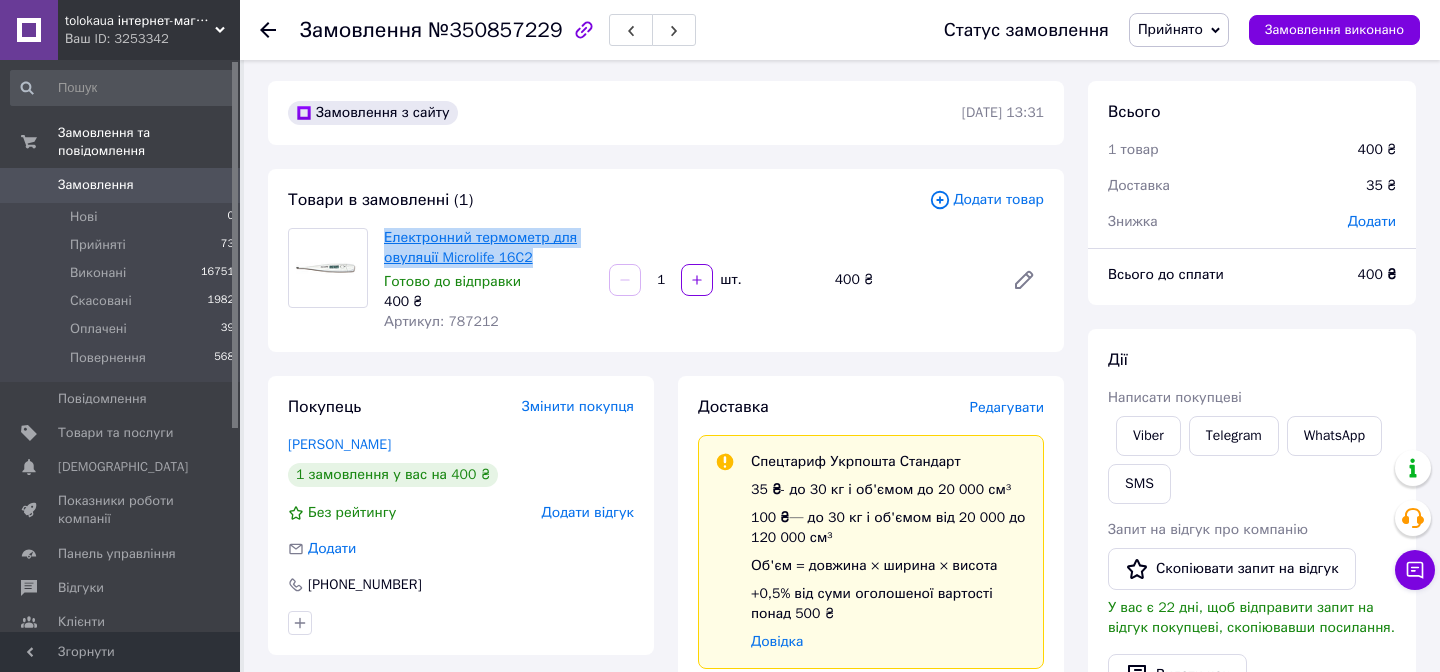 copy on "Електронний термометр для овуляції Microlife 16C2" 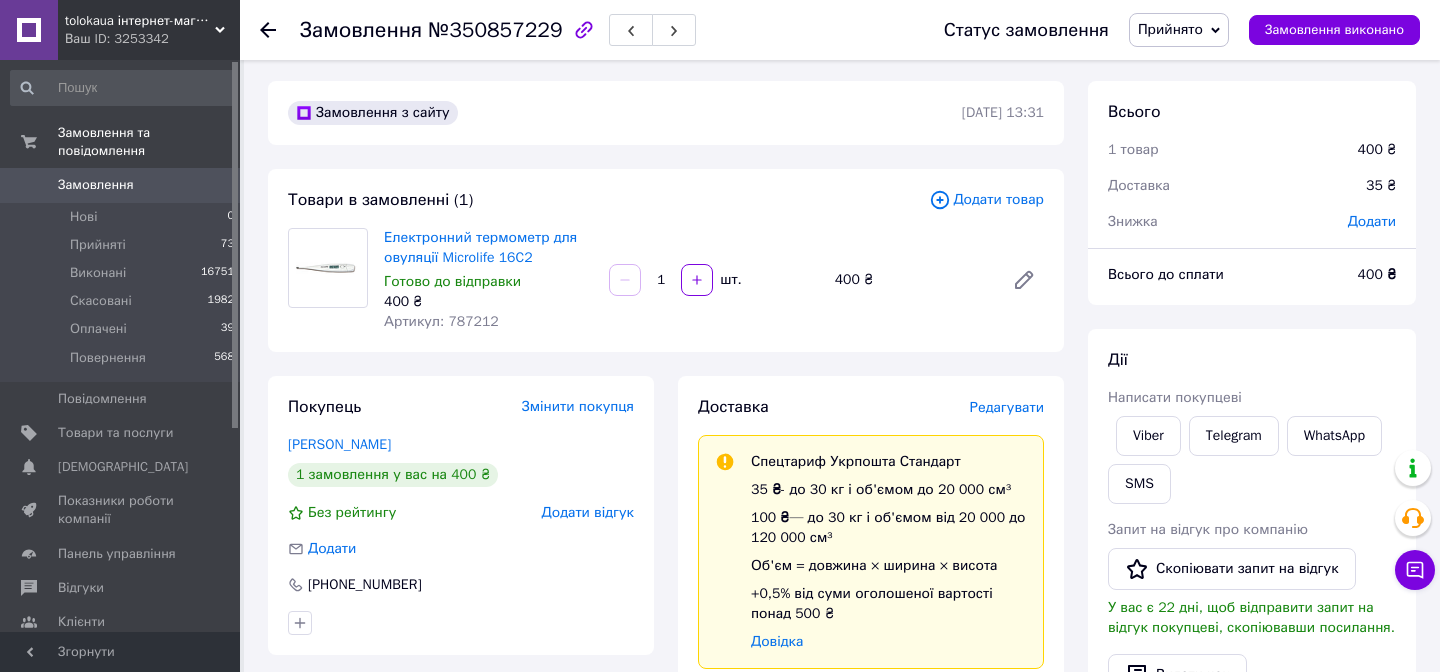 click on "№350857229" at bounding box center [495, 30] 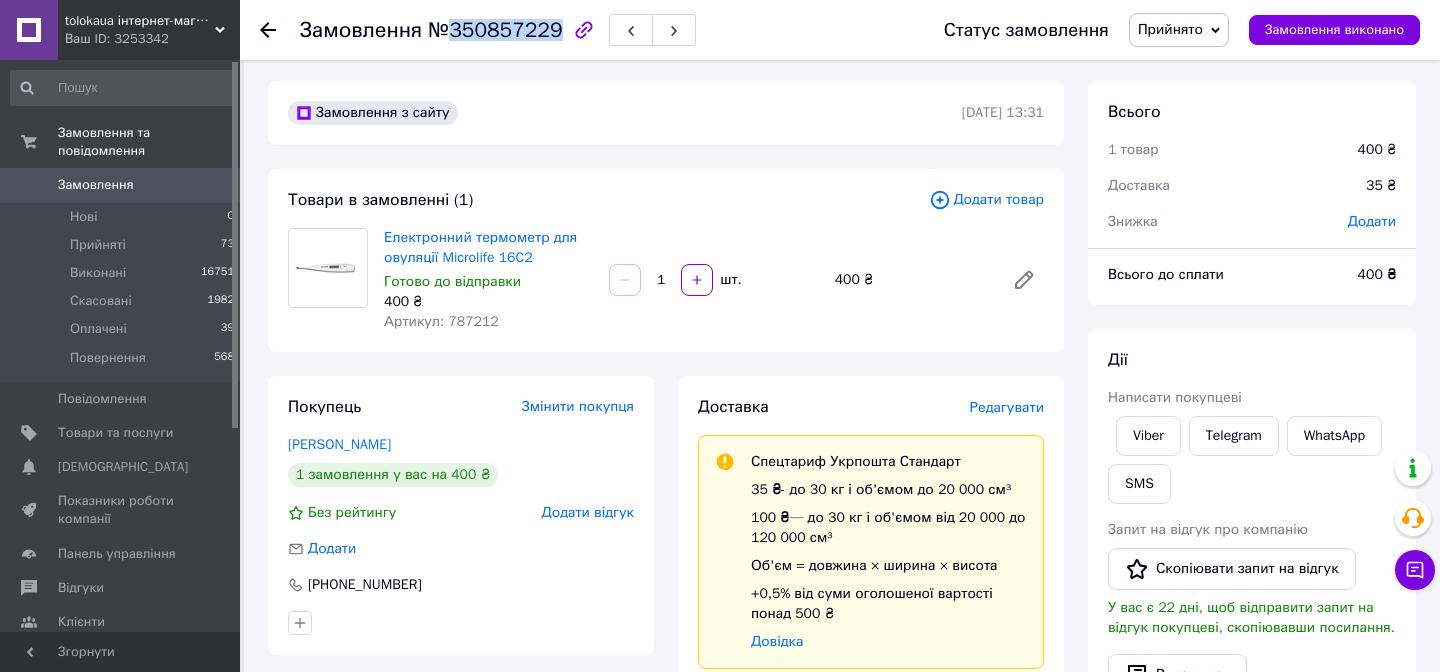 click on "№350857229" at bounding box center (495, 30) 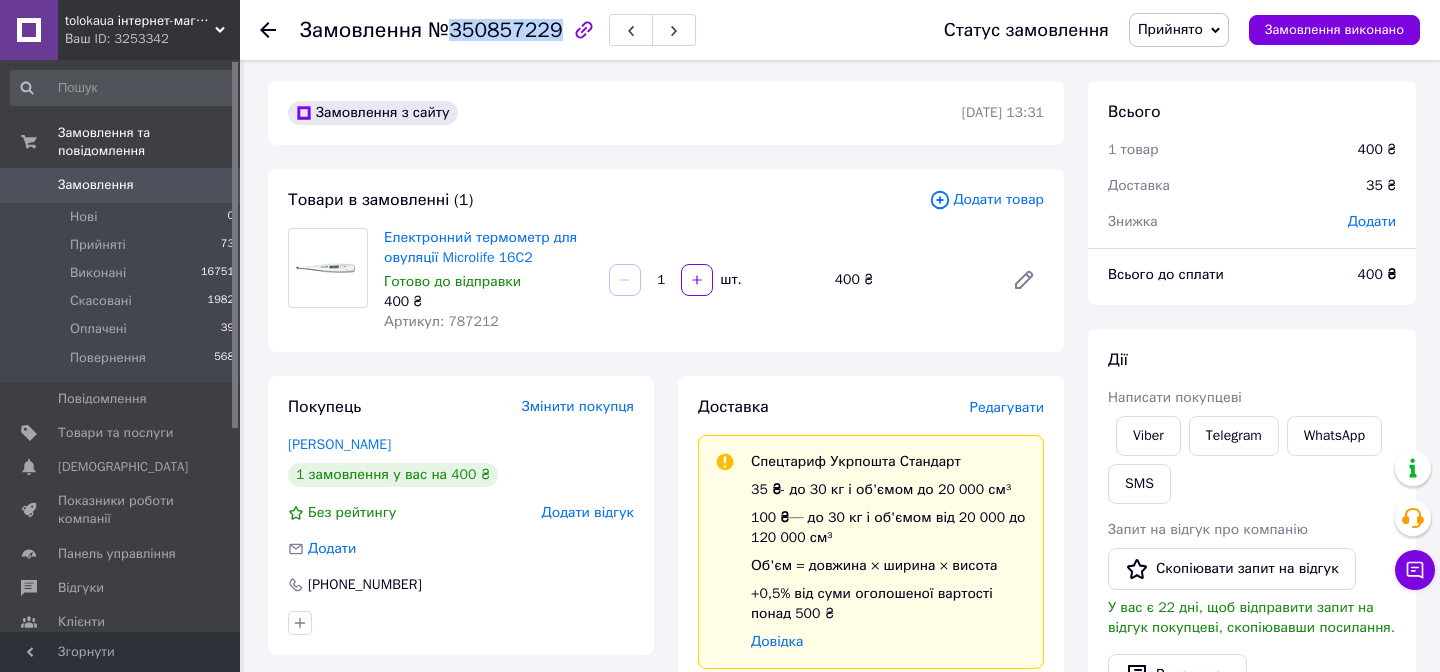 copy on "350857229" 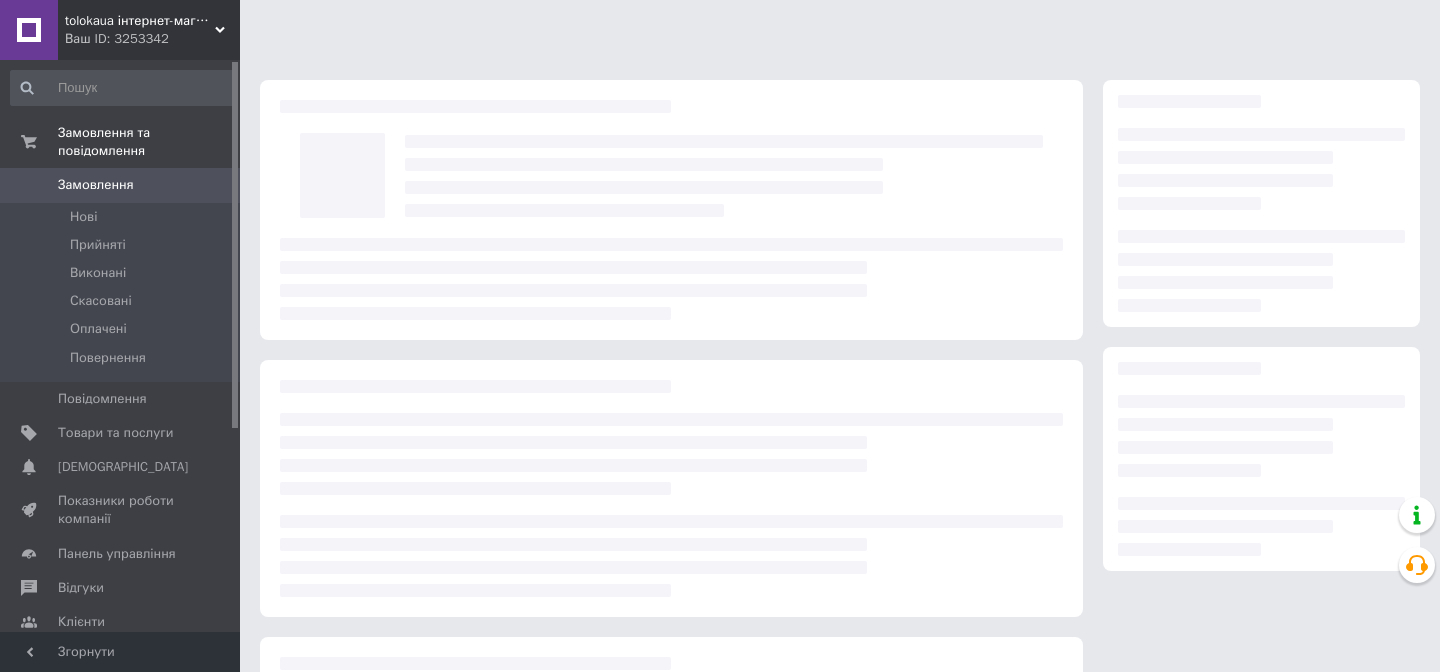 scroll, scrollTop: 0, scrollLeft: 0, axis: both 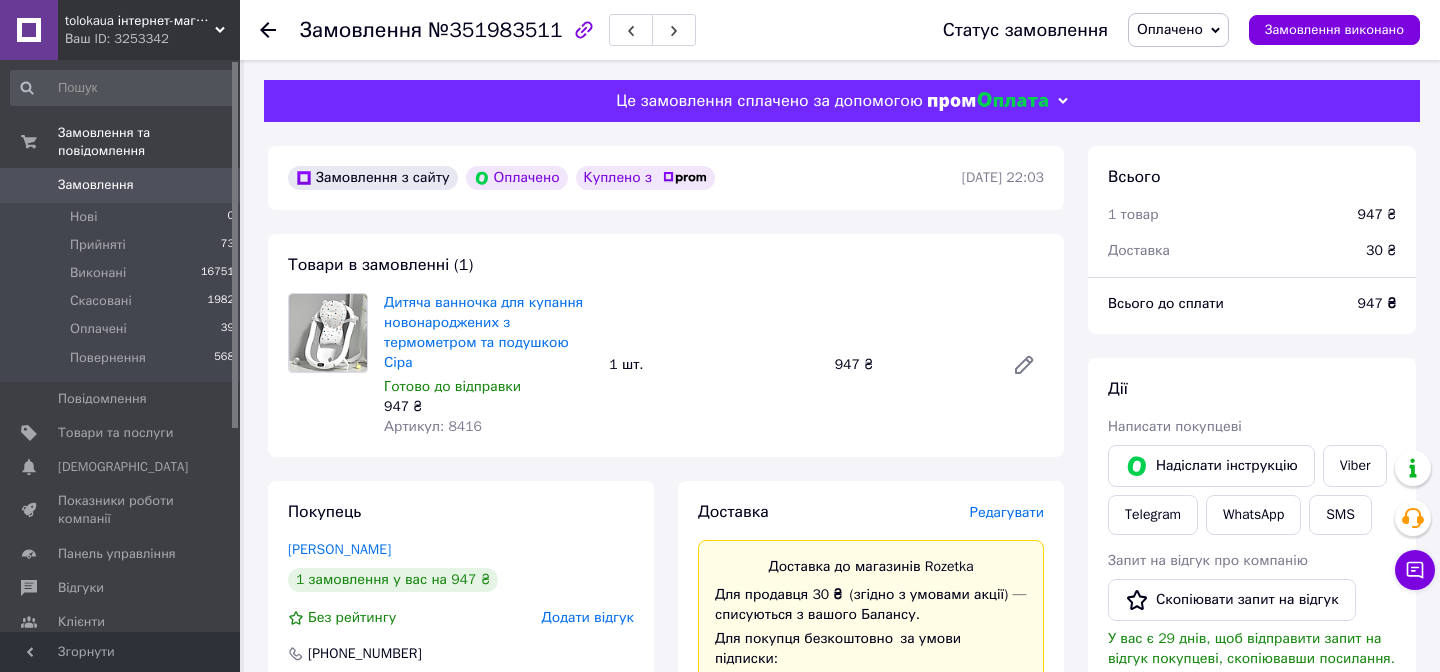 click on "Артикул: 8416" at bounding box center (433, 426) 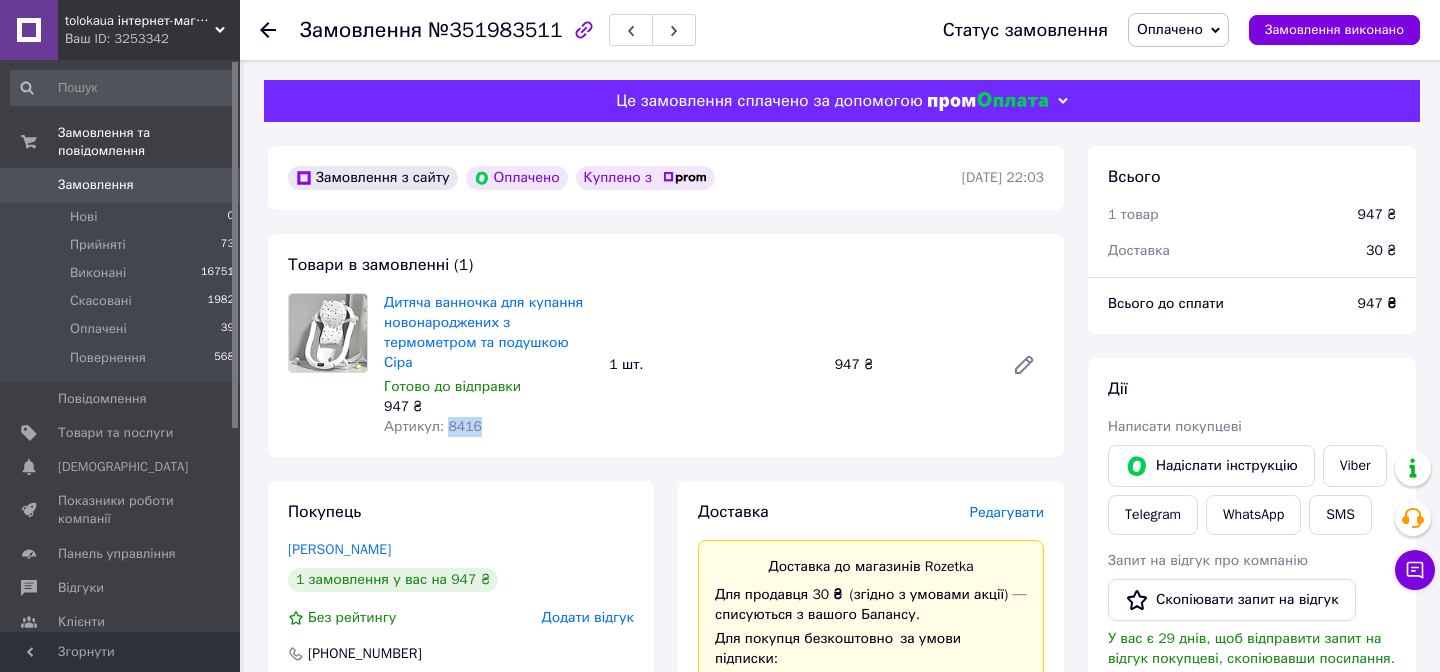 click on "Артикул: 8416" at bounding box center (433, 426) 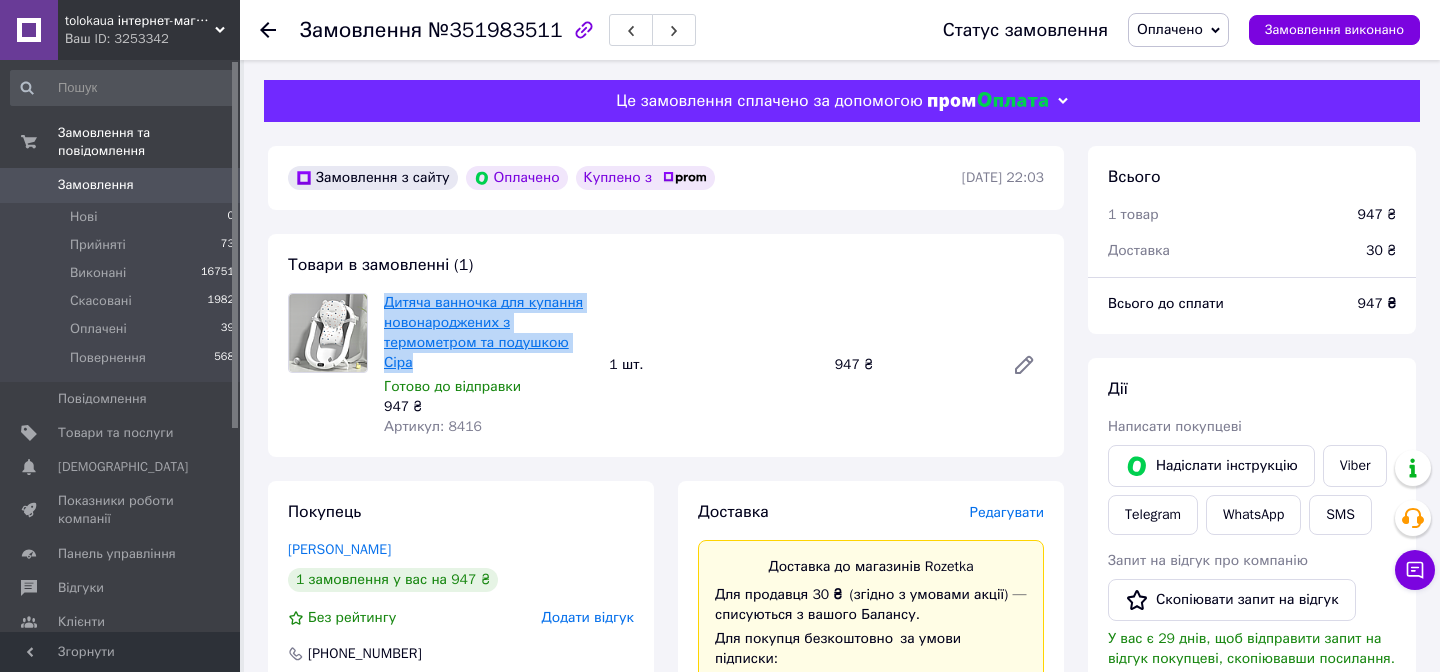 copy on "Дитяча ванночка для купання новонароджених з термометром та подушкою Сіра" 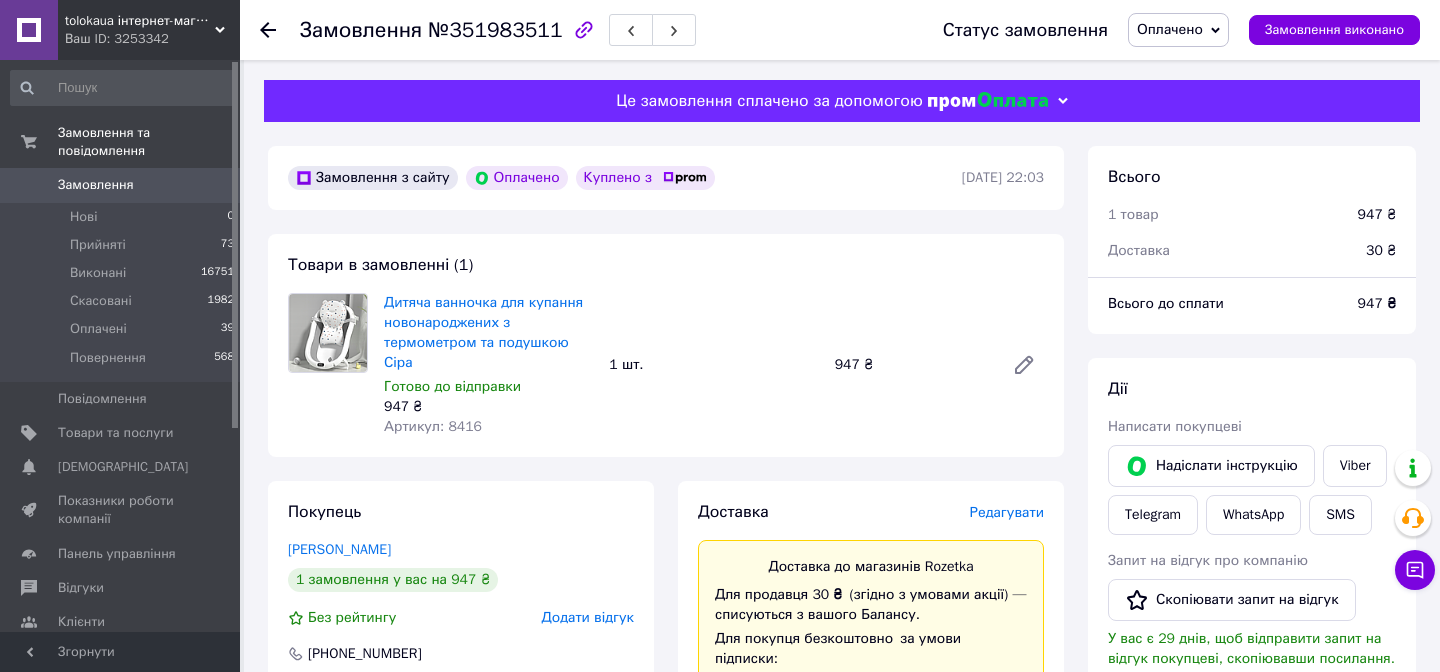click on "№351983511" at bounding box center [495, 30] 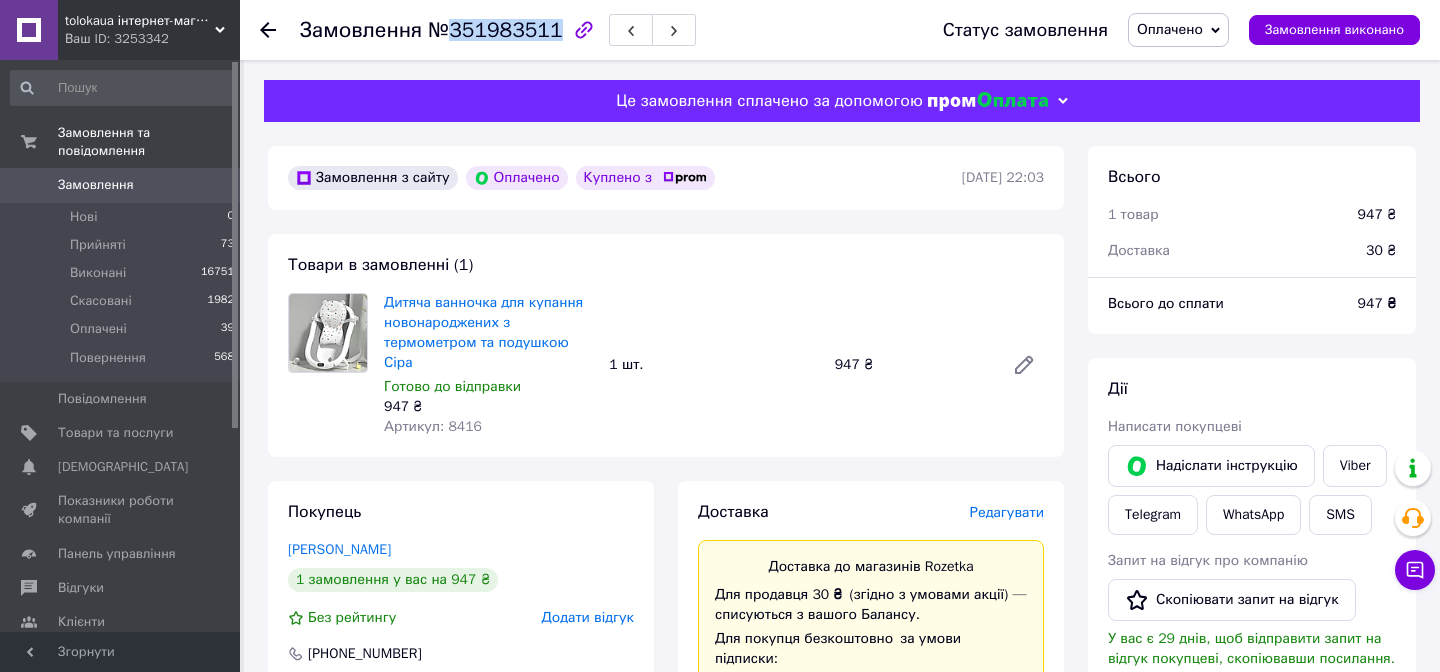 click on "№351983511" at bounding box center (495, 30) 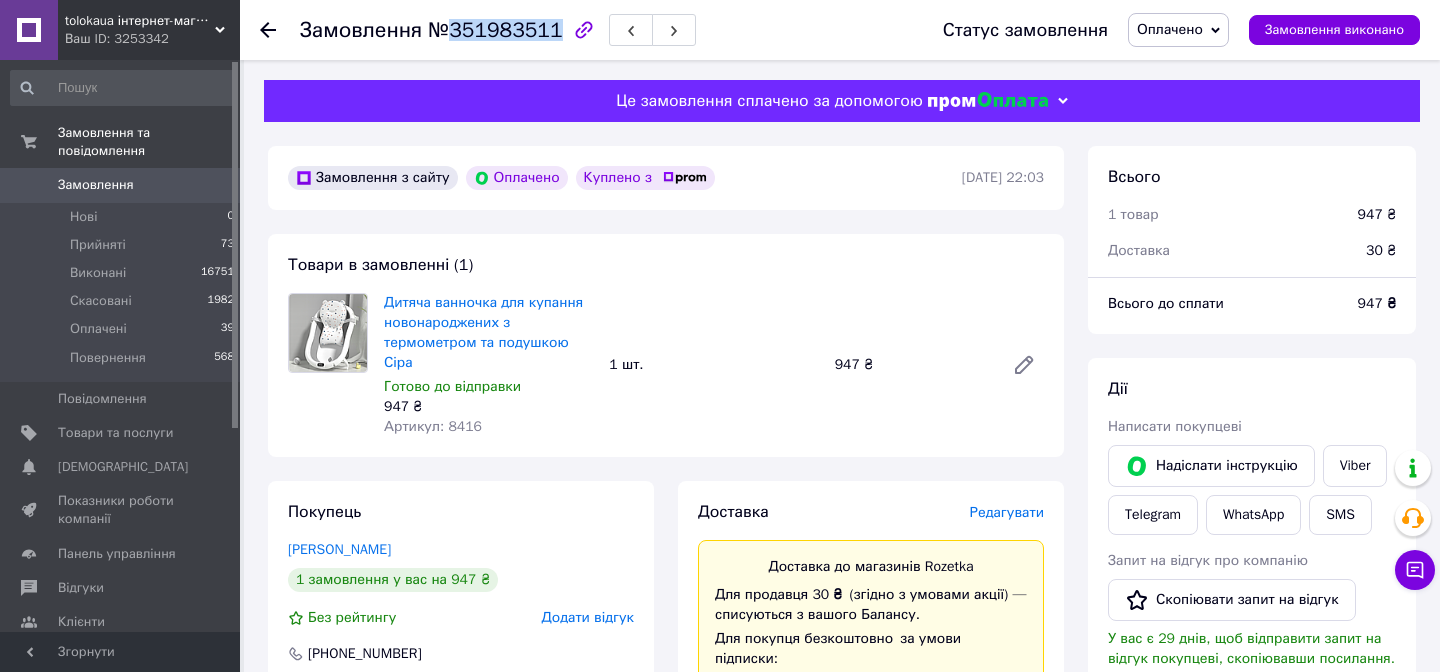 copy on "351983511" 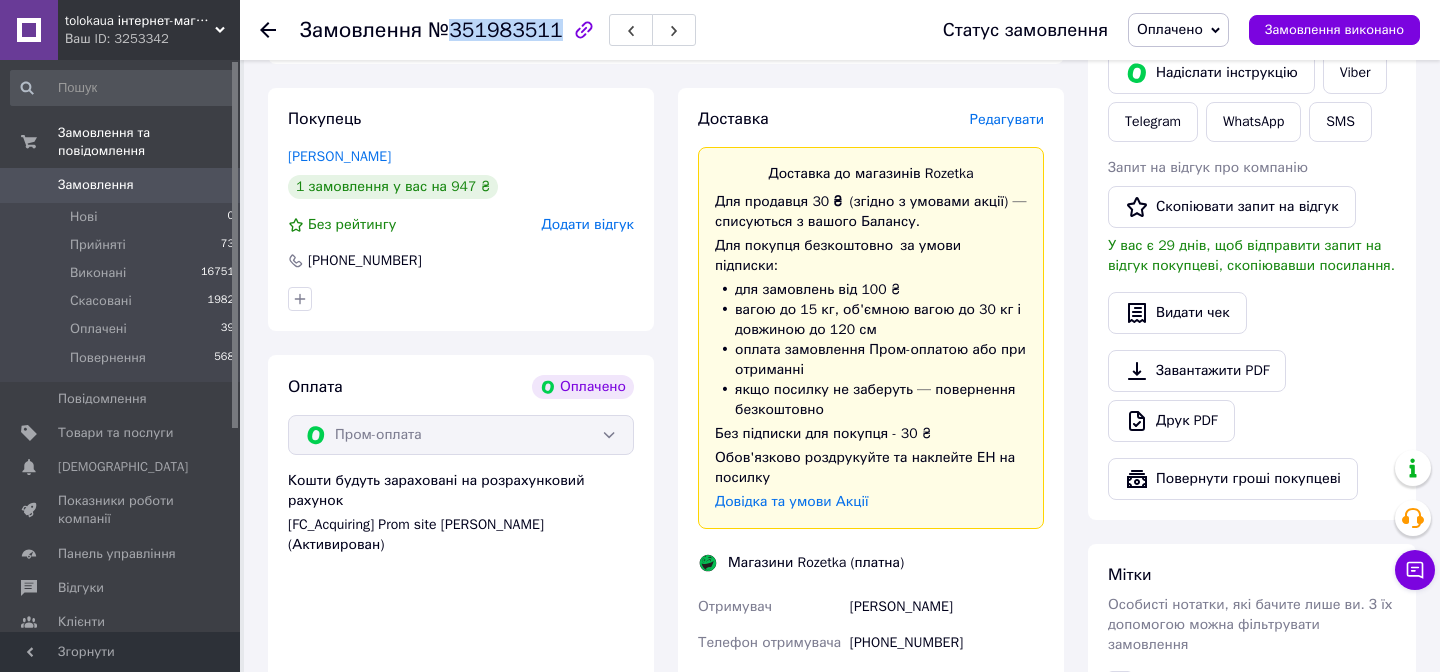 scroll, scrollTop: 526, scrollLeft: 0, axis: vertical 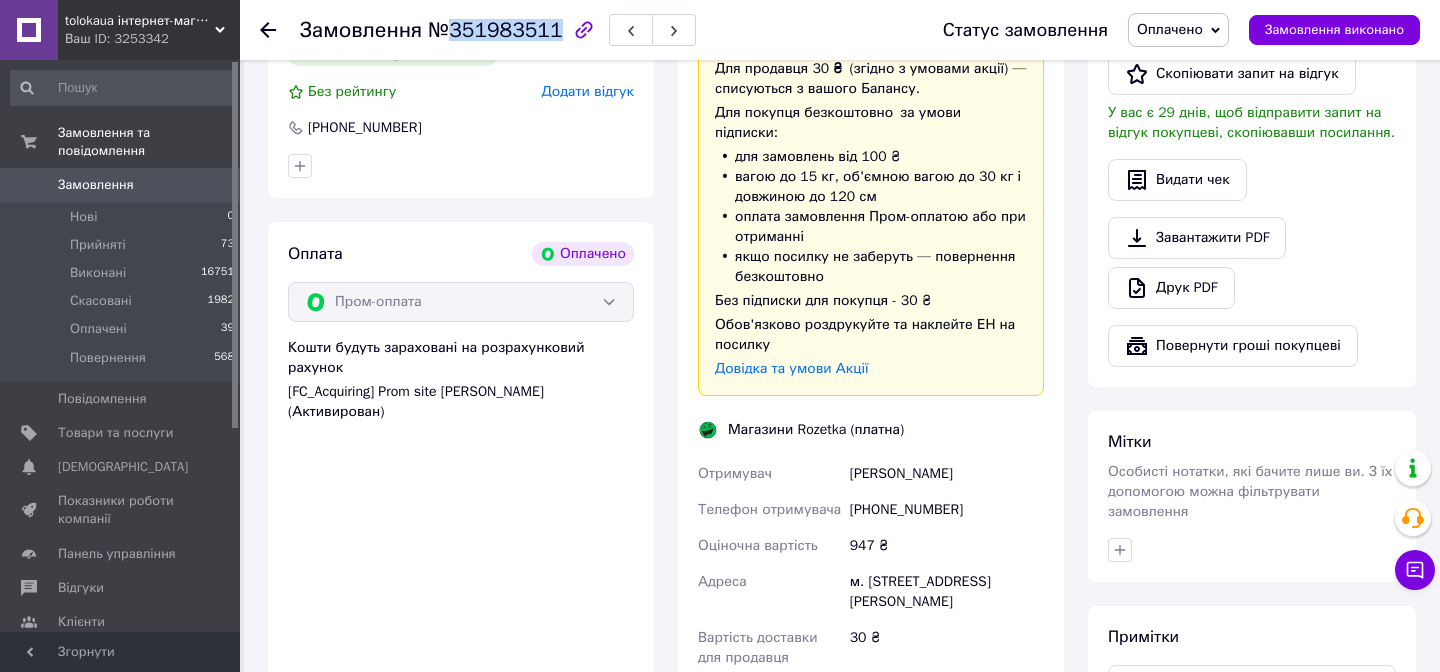 drag, startPoint x: 854, startPoint y: 475, endPoint x: 967, endPoint y: 475, distance: 113 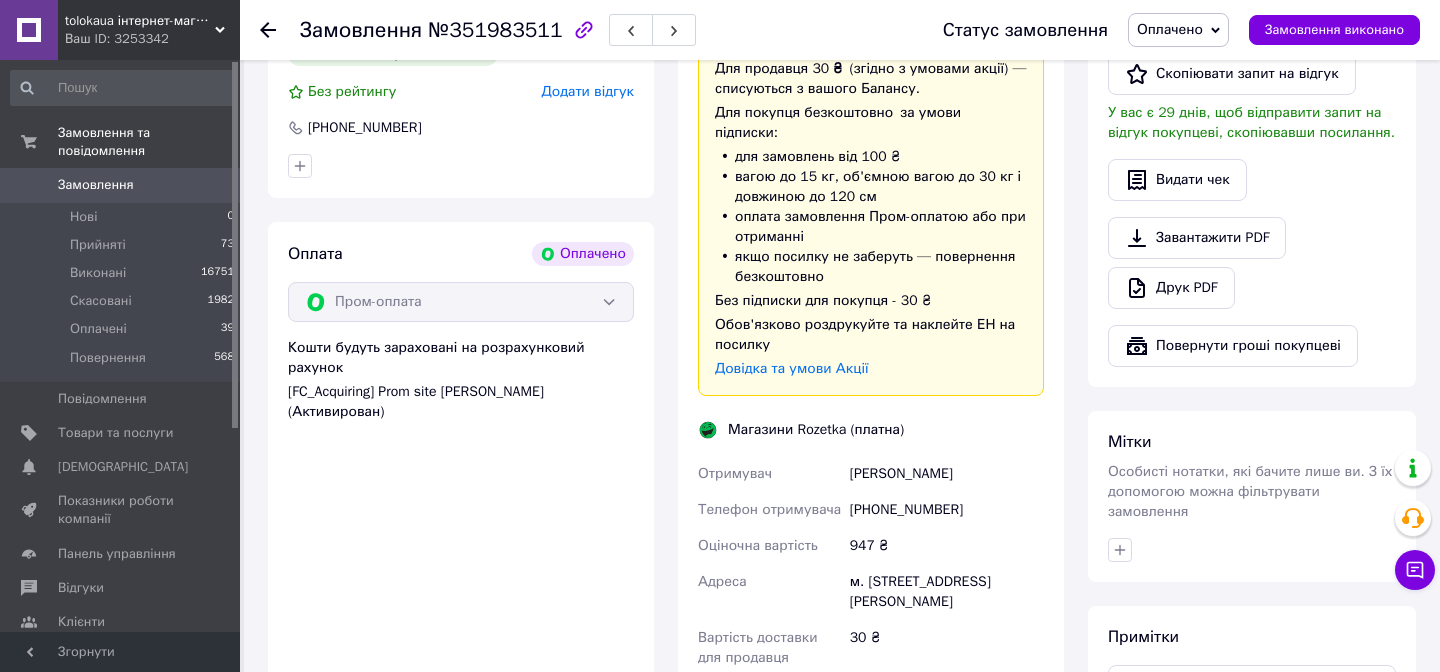 drag, startPoint x: 850, startPoint y: 474, endPoint x: 977, endPoint y: 473, distance: 127.00394 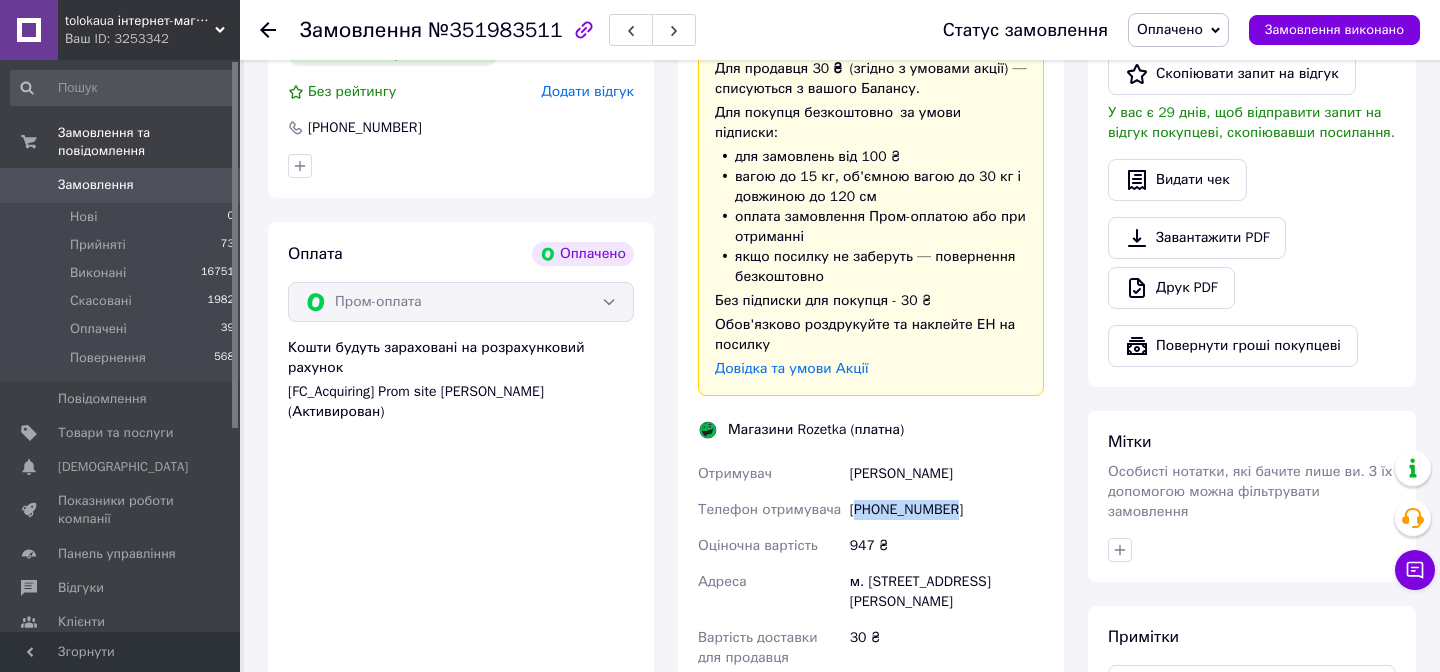 click on "+380667916630" at bounding box center (947, 510) 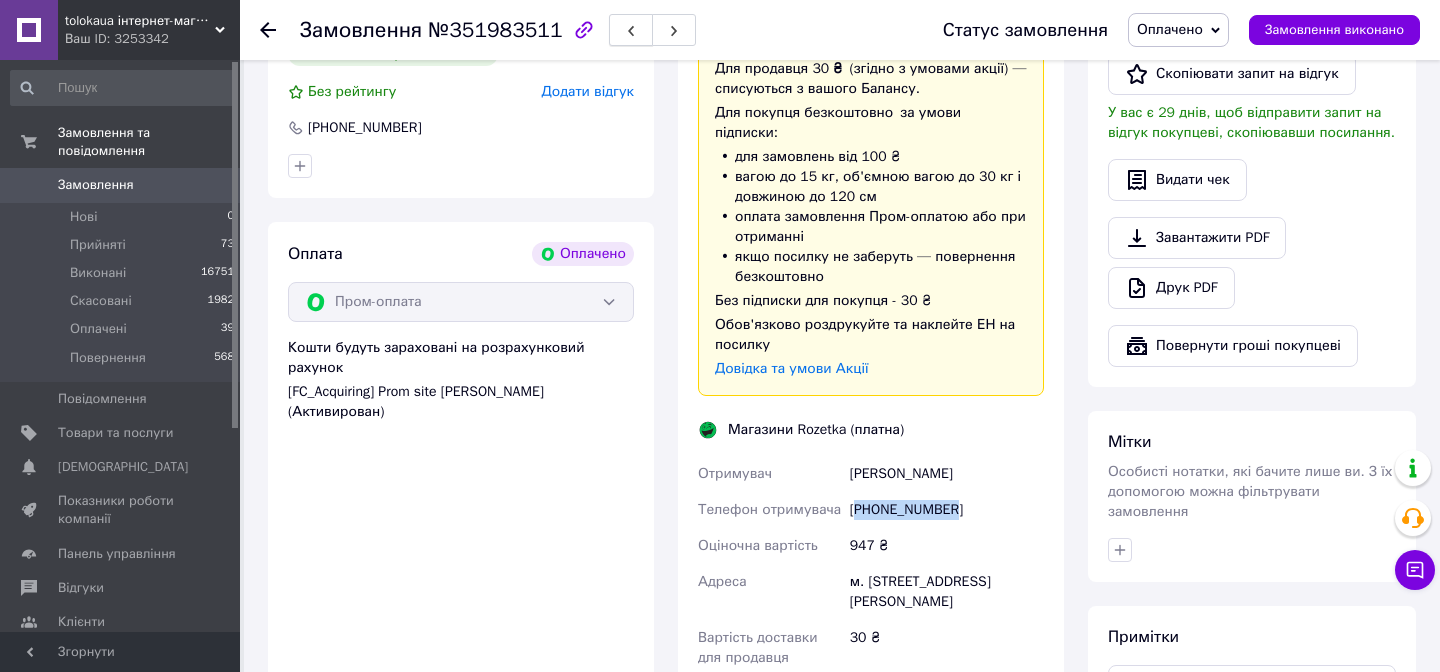 copy on "380667916630" 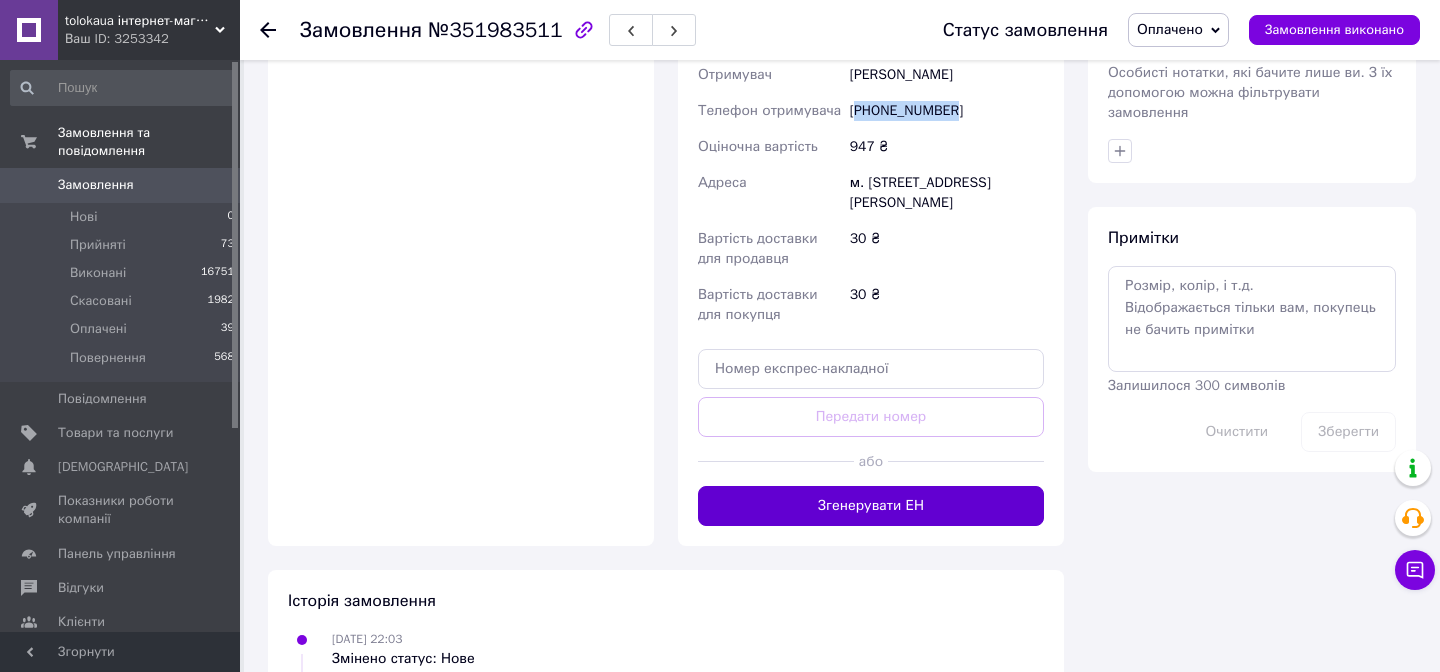 click on "Згенерувати ЕН" at bounding box center (871, 506) 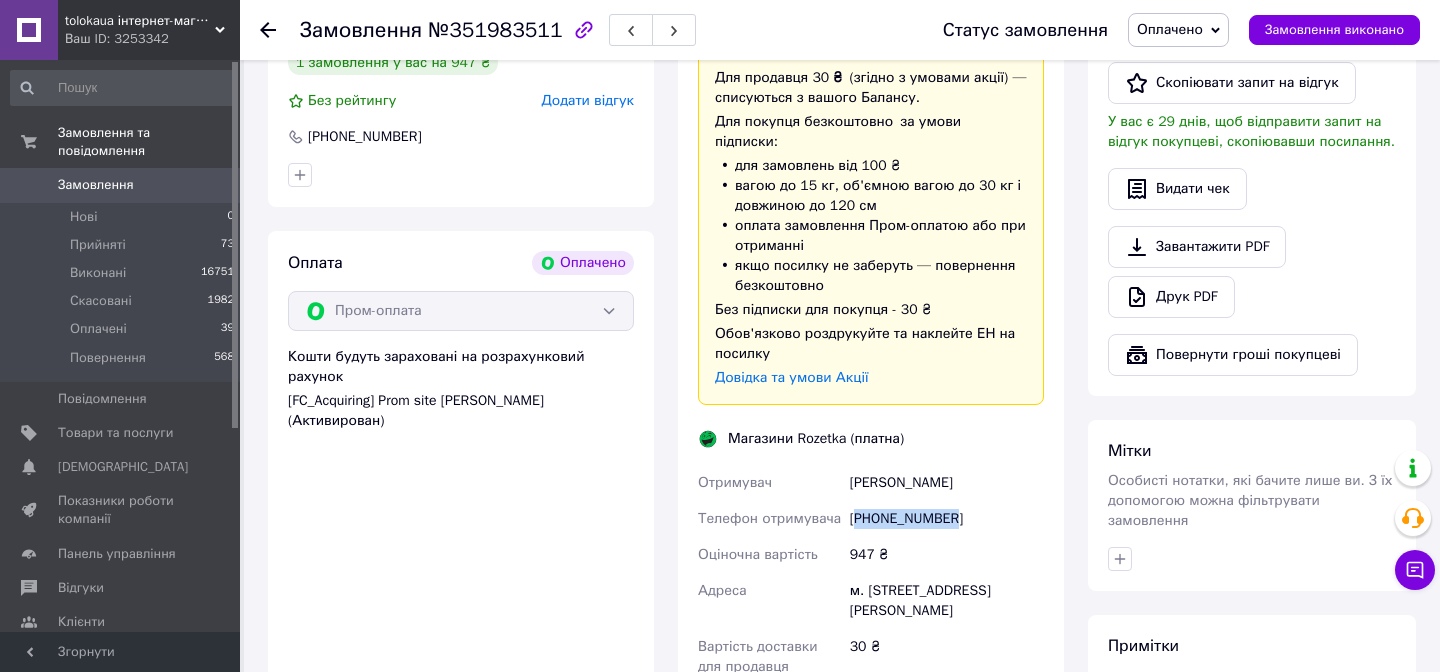 scroll, scrollTop: 583, scrollLeft: 0, axis: vertical 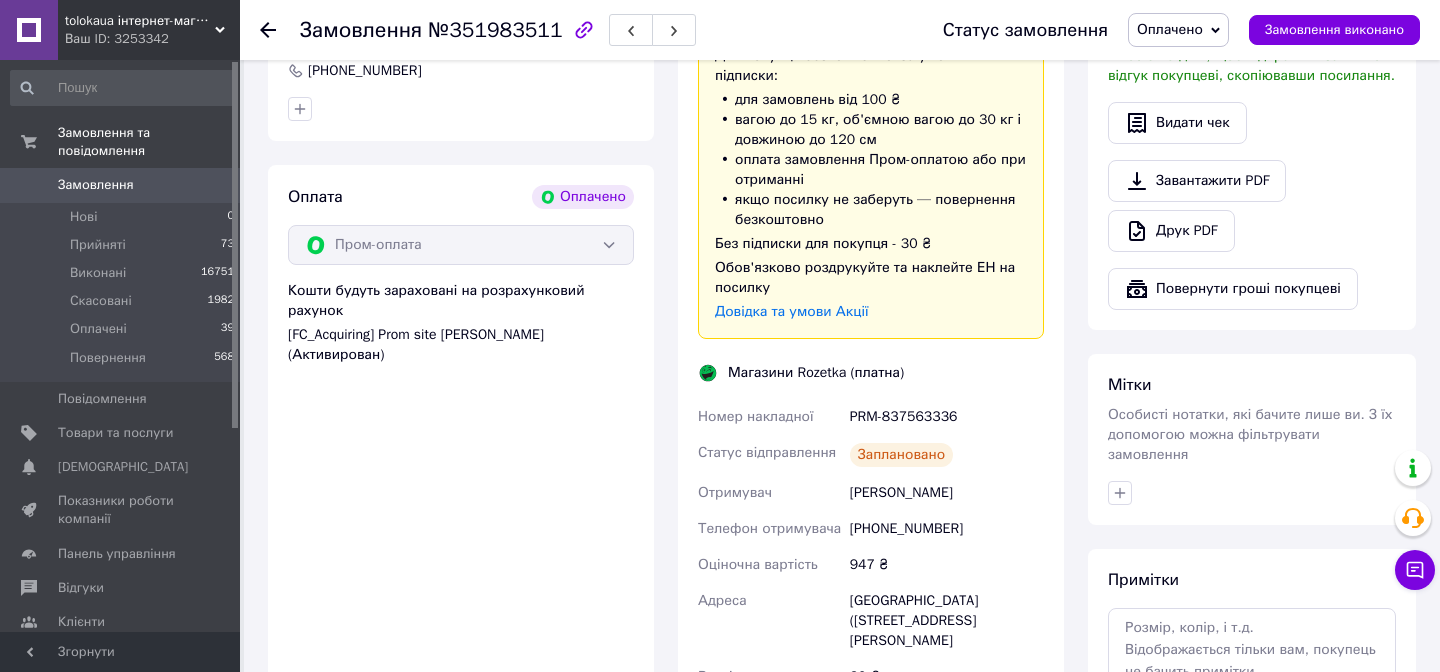 click on "PRM-837563336" at bounding box center (947, 417) 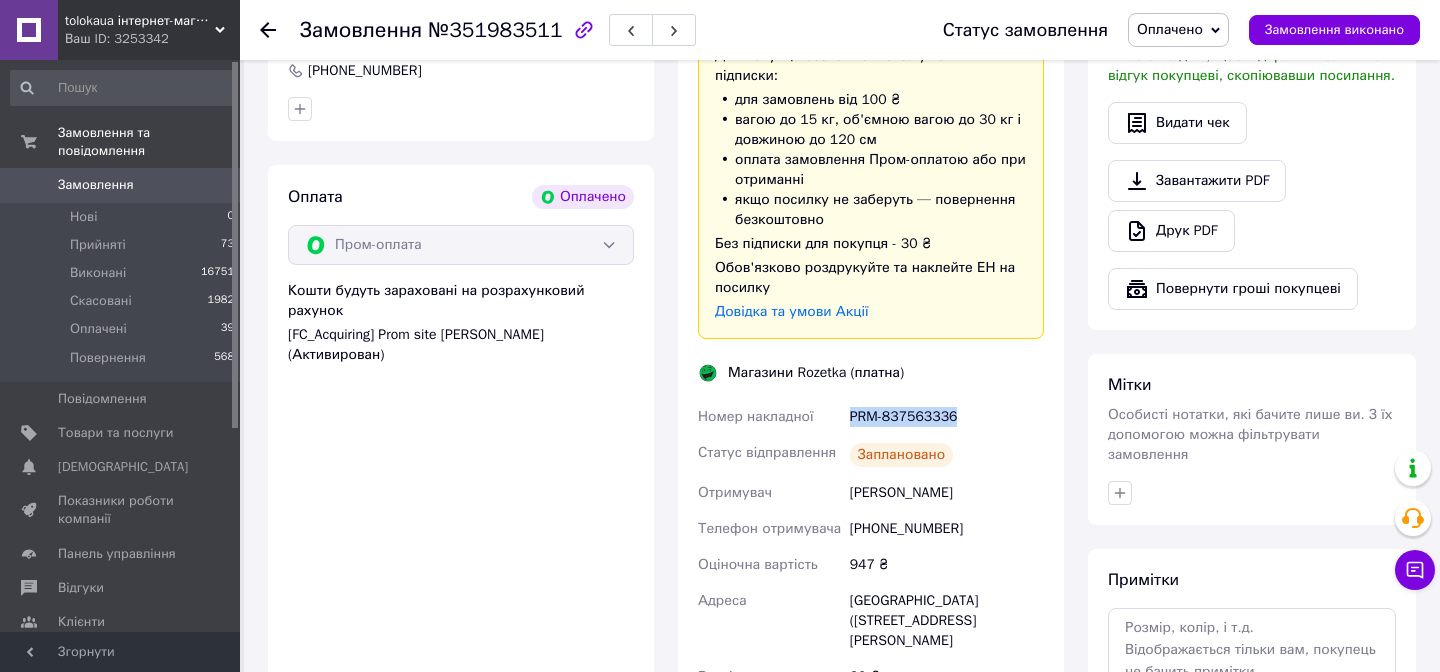 drag, startPoint x: 848, startPoint y: 416, endPoint x: 974, endPoint y: 416, distance: 126 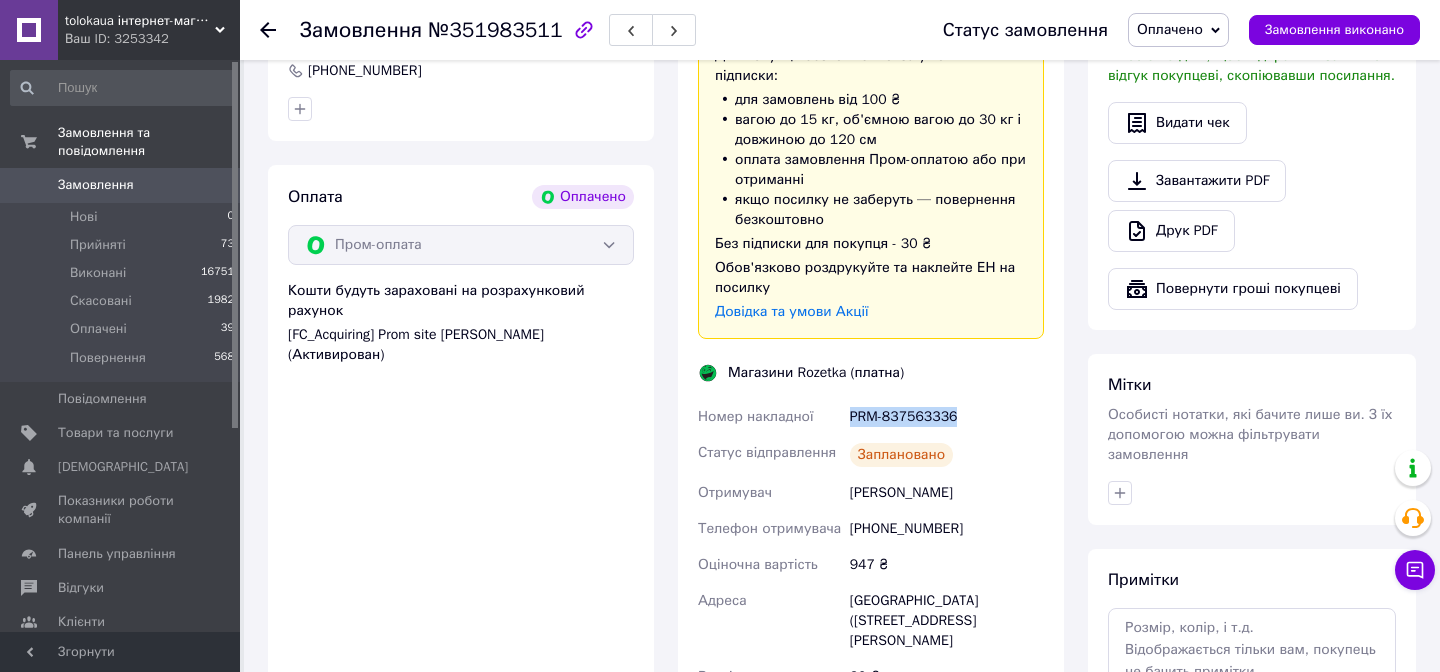 scroll, scrollTop: 1043, scrollLeft: 0, axis: vertical 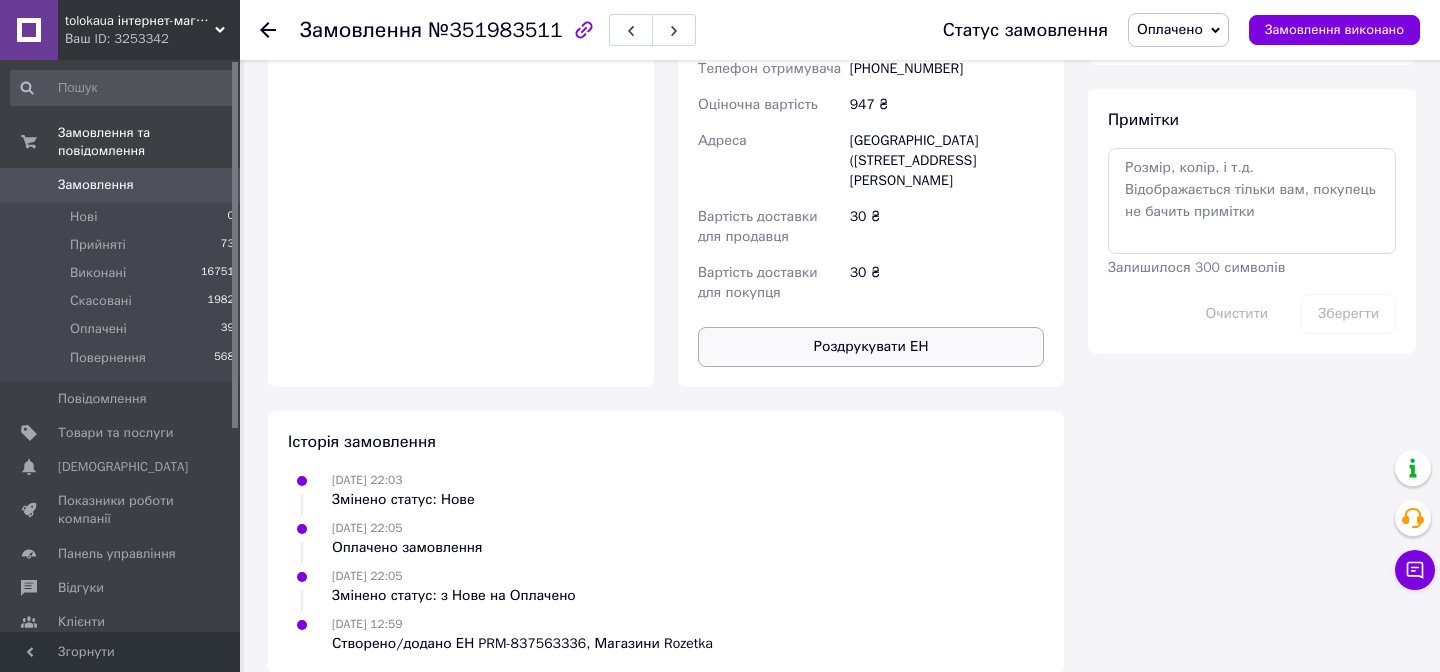click on "Роздрукувати ЕН" at bounding box center (871, 347) 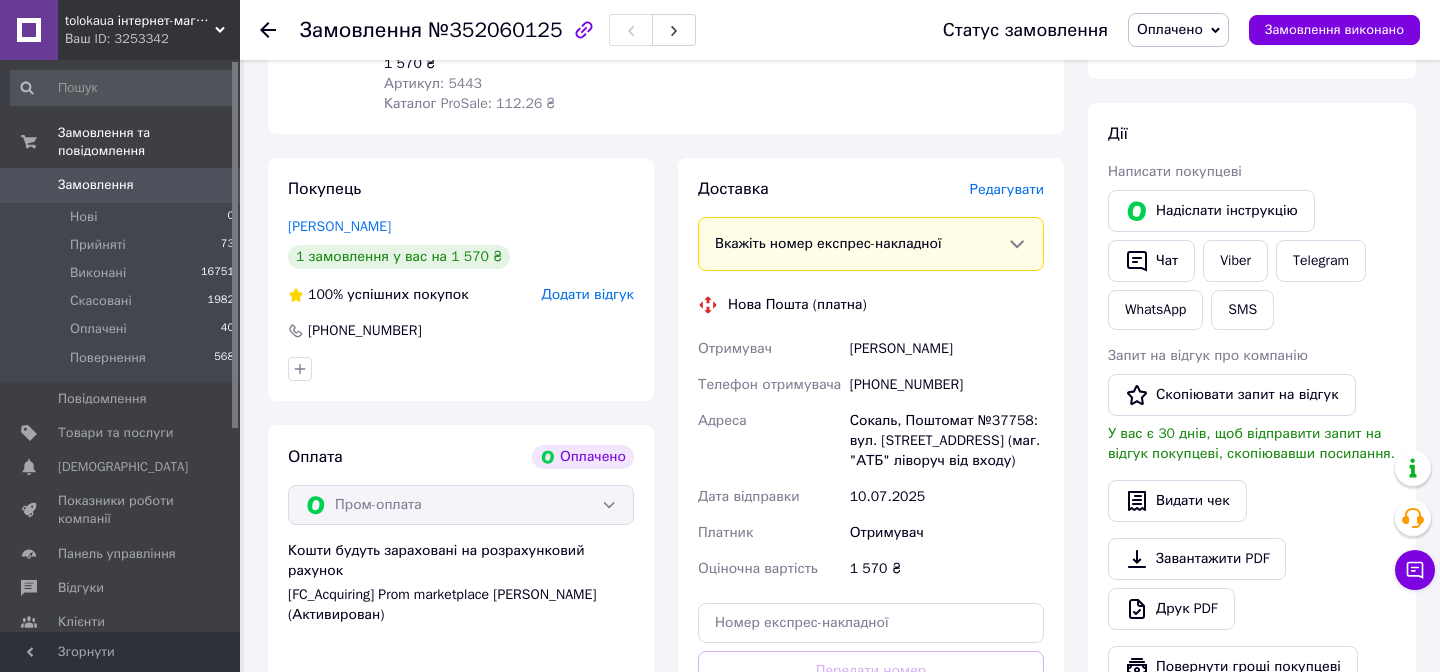 scroll, scrollTop: 353, scrollLeft: 0, axis: vertical 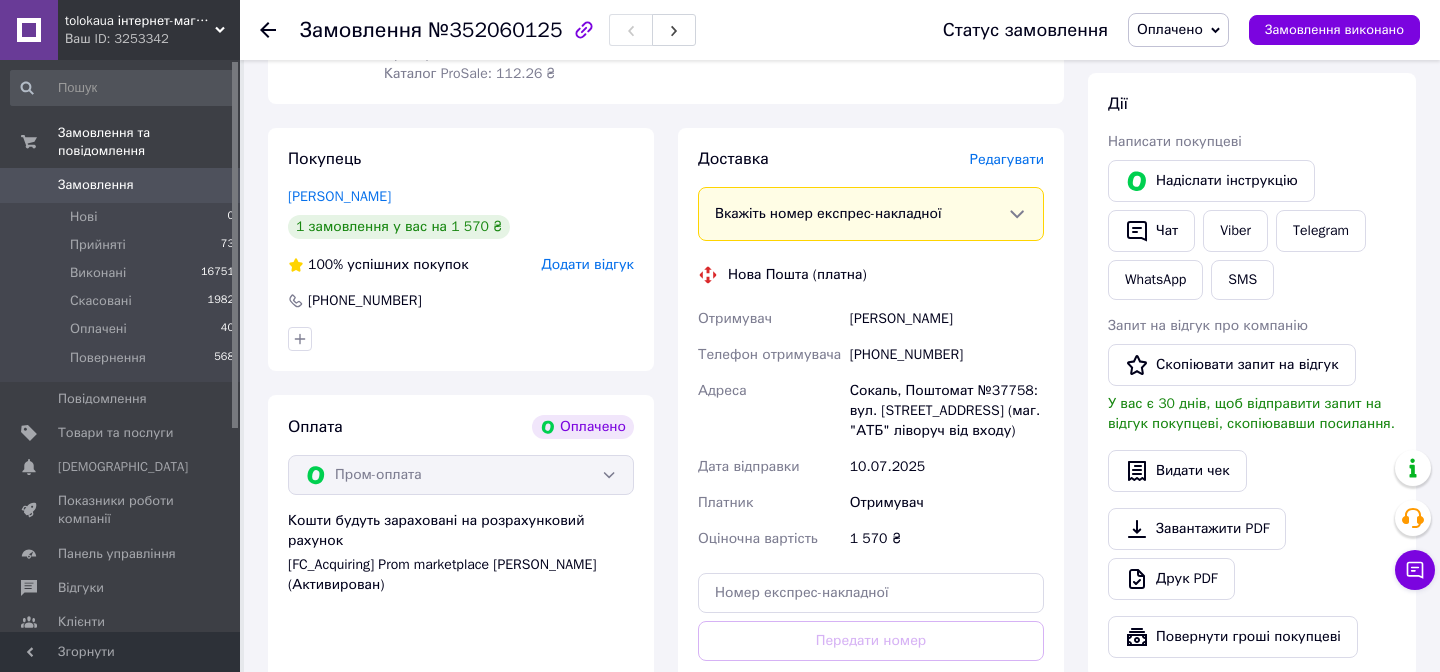 click on "Редагувати" at bounding box center [1007, 159] 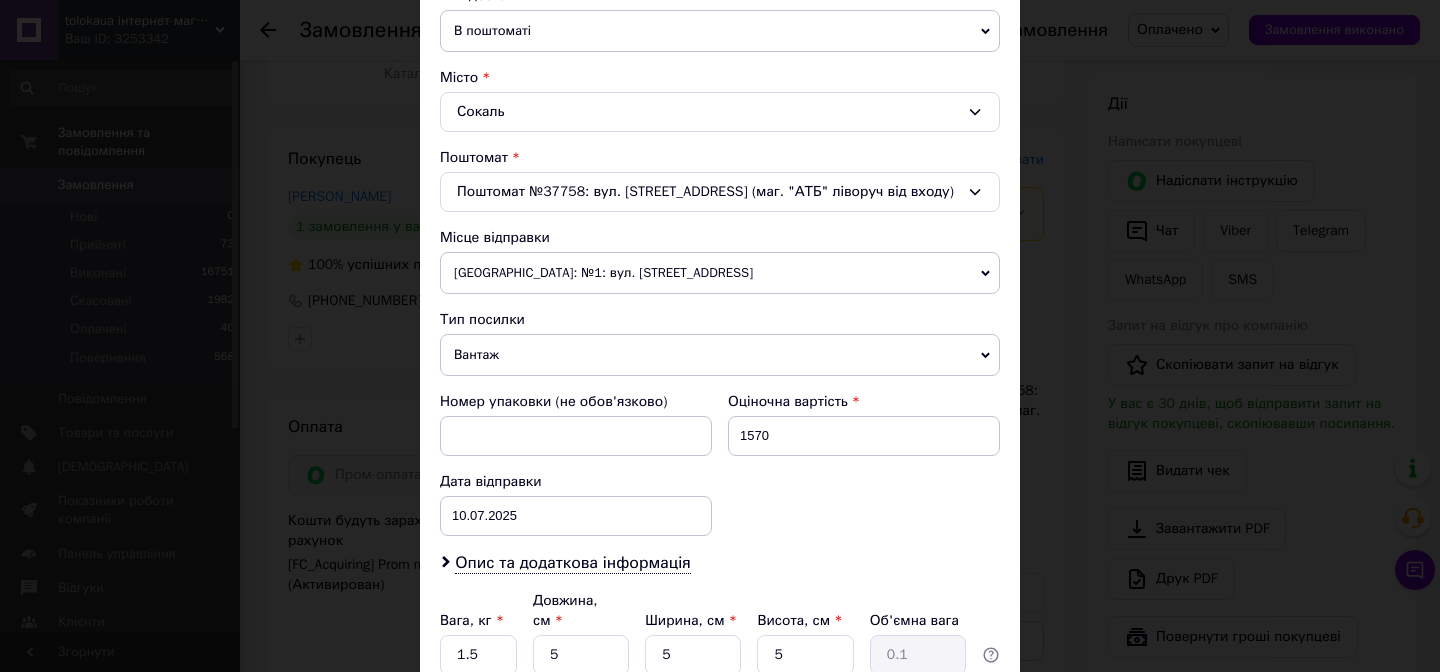 scroll, scrollTop: 676, scrollLeft: 0, axis: vertical 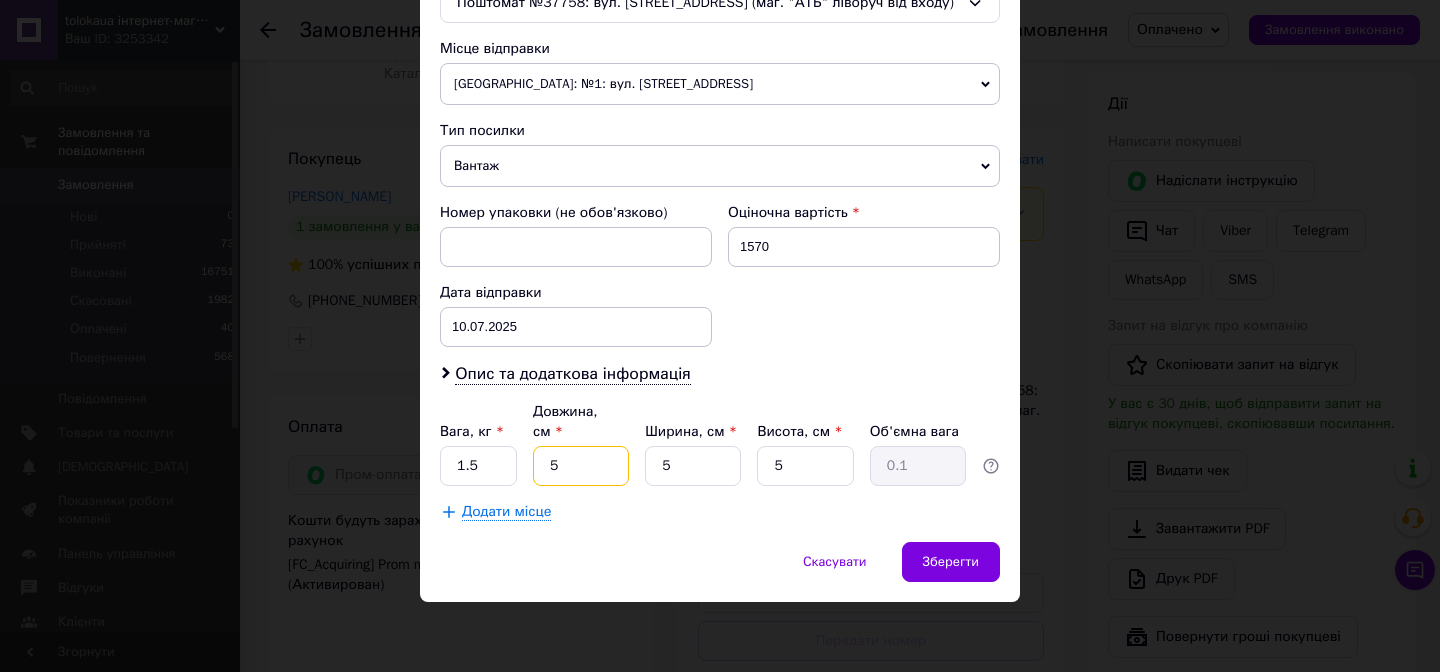 click on "5" at bounding box center (581, 466) 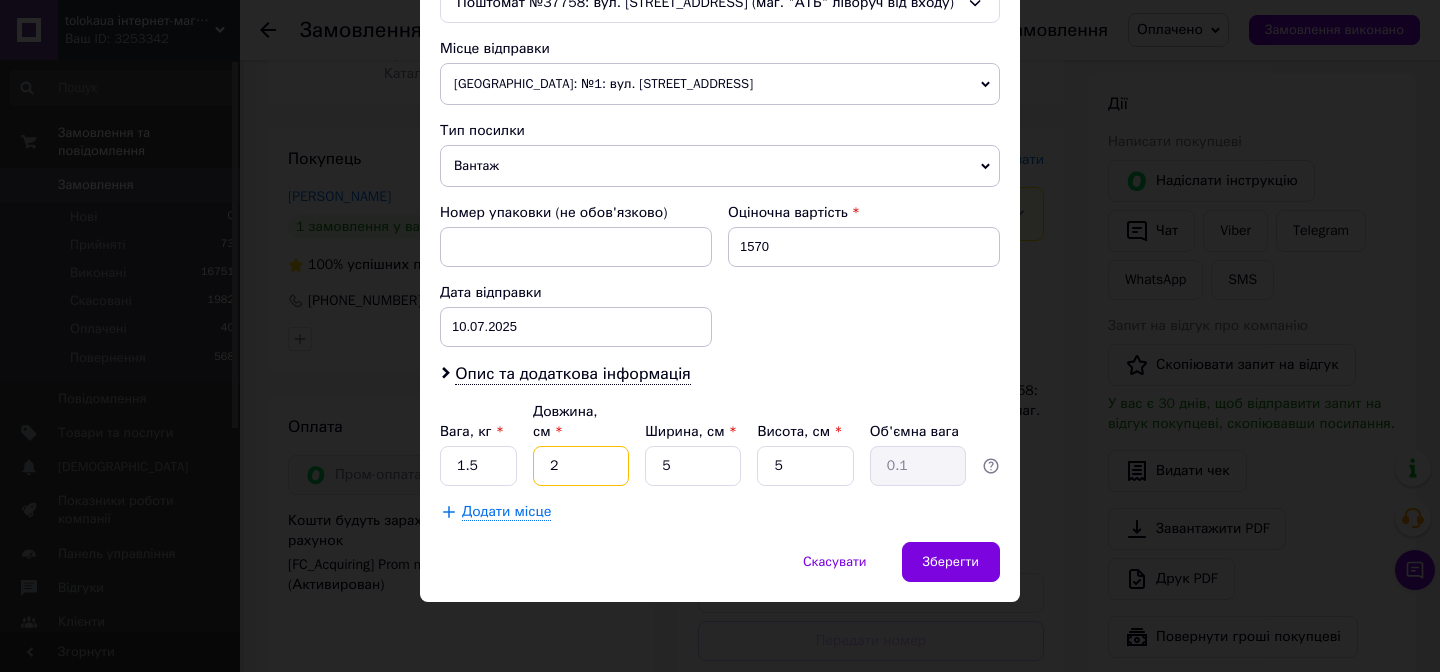 type on "22" 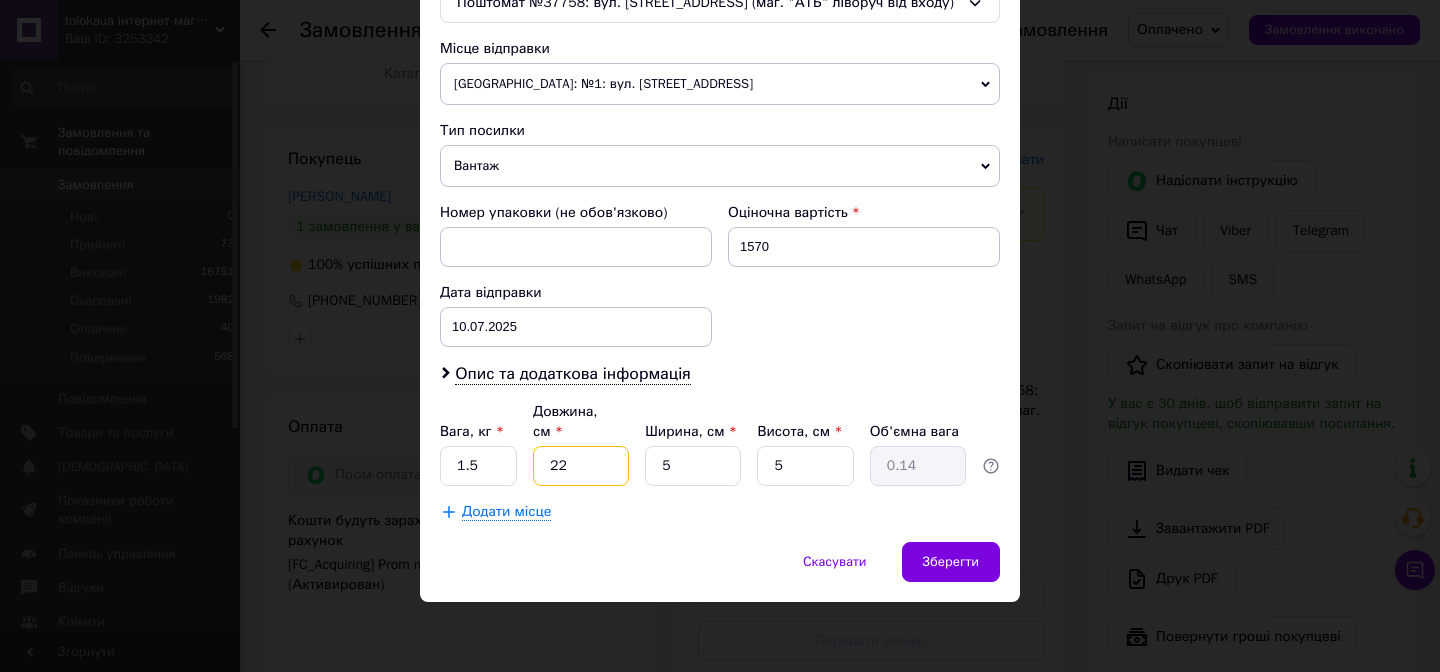 type on "22" 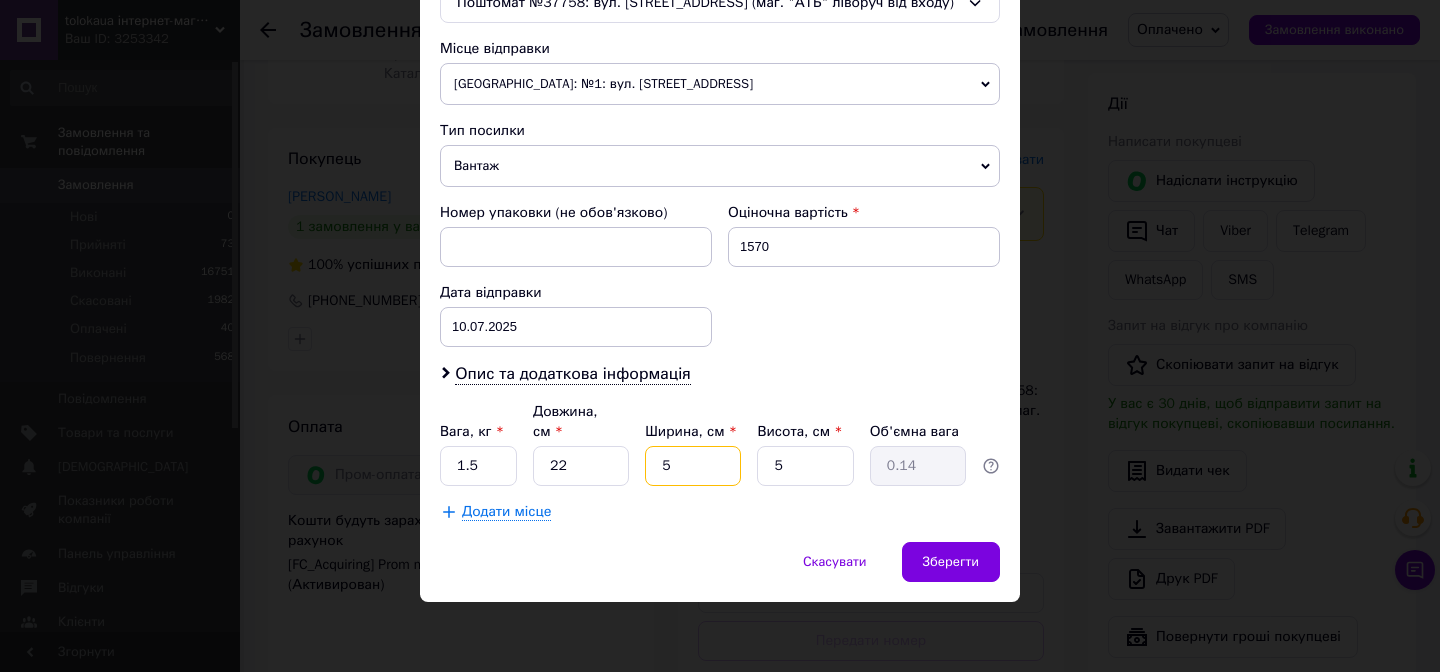 click on "5" at bounding box center [693, 466] 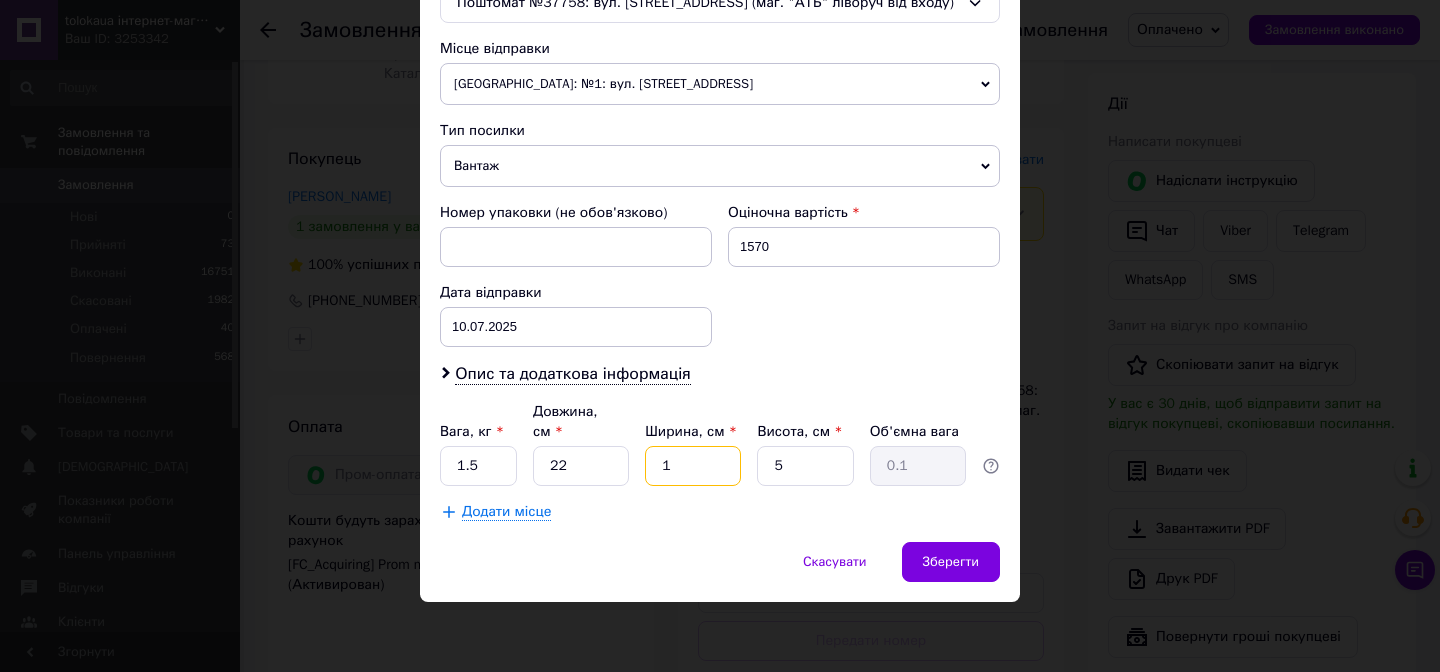 type on "17" 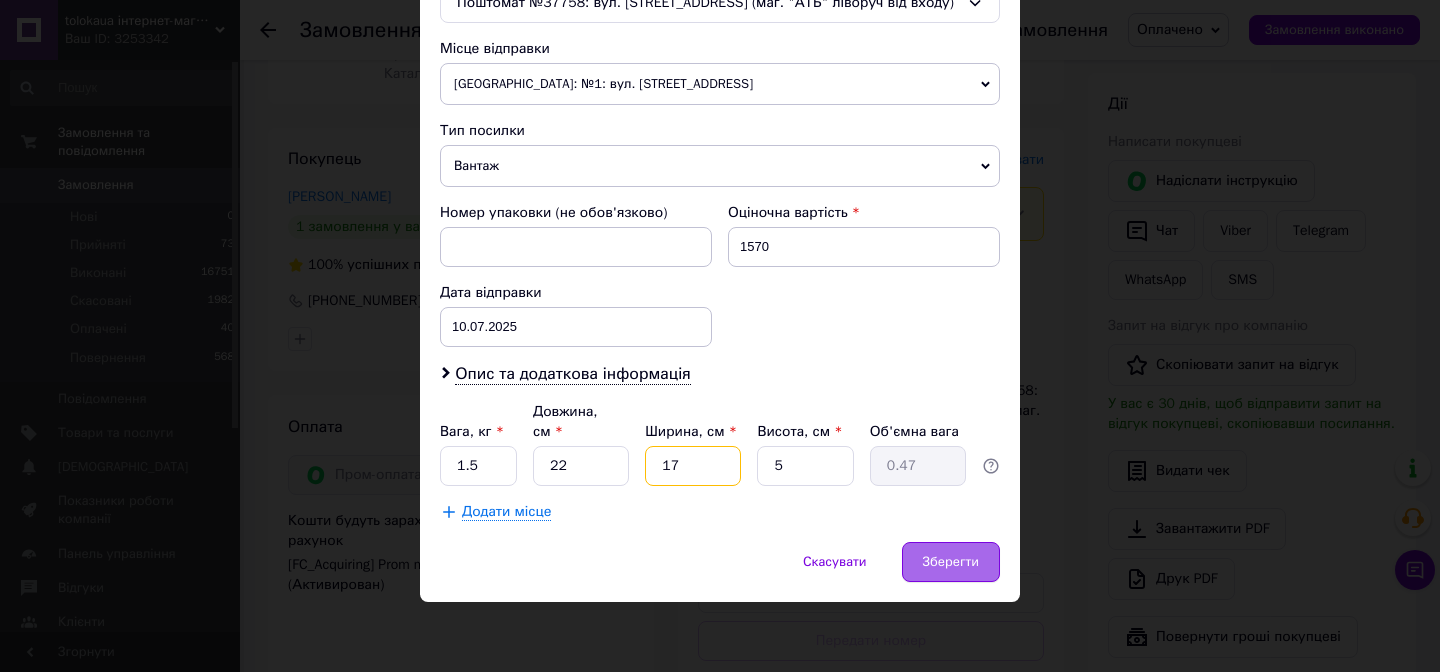 type on "17" 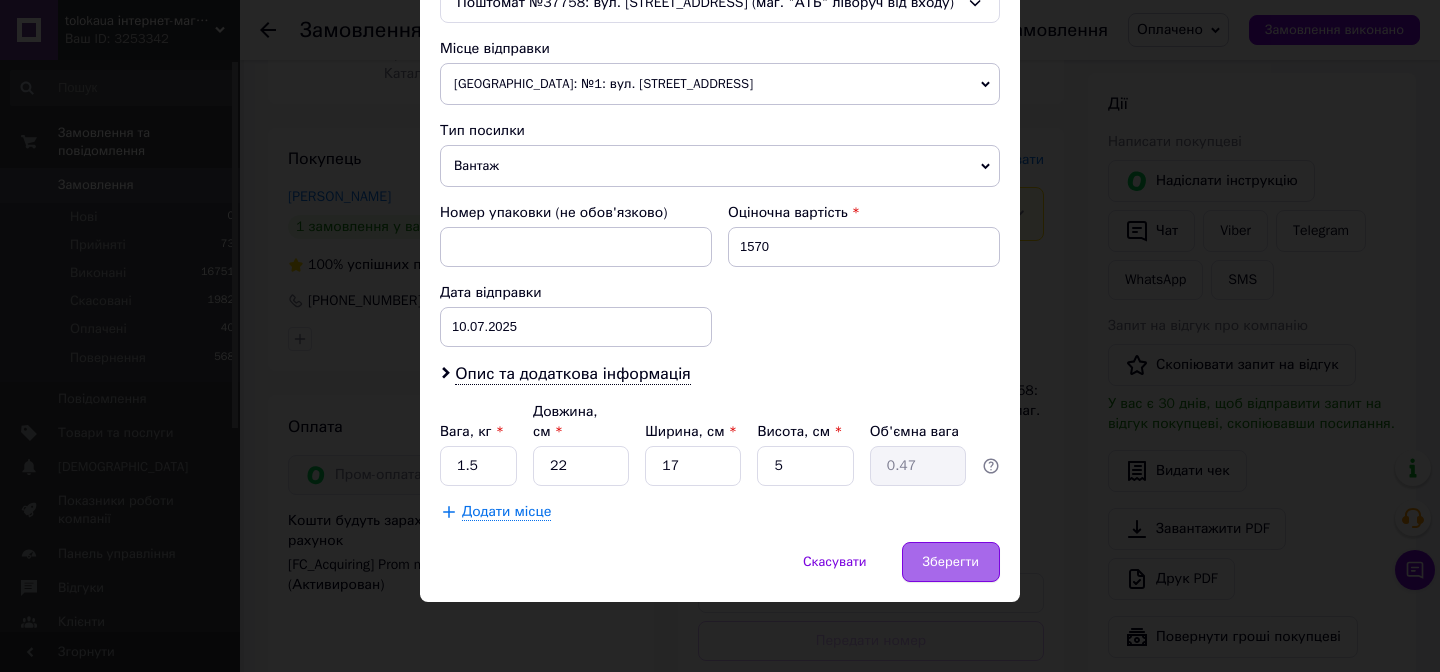 click on "Зберегти" at bounding box center (951, 562) 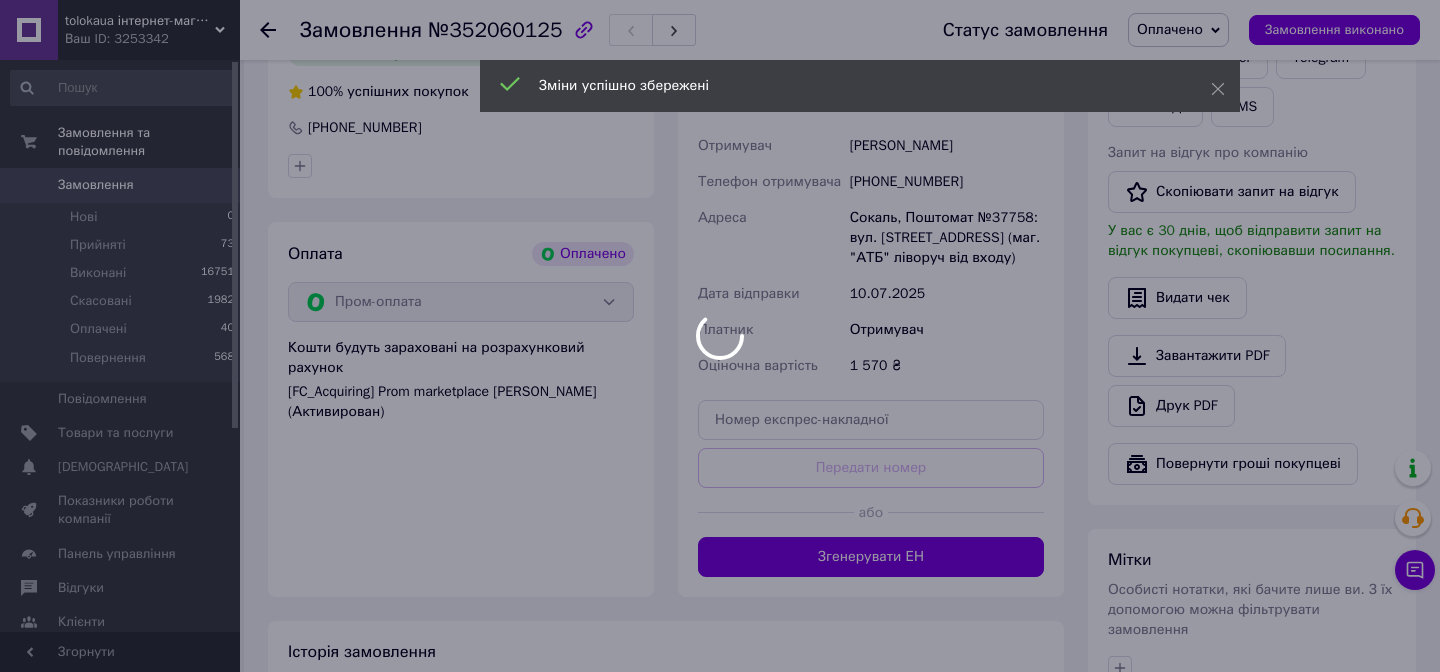 scroll, scrollTop: 530, scrollLeft: 0, axis: vertical 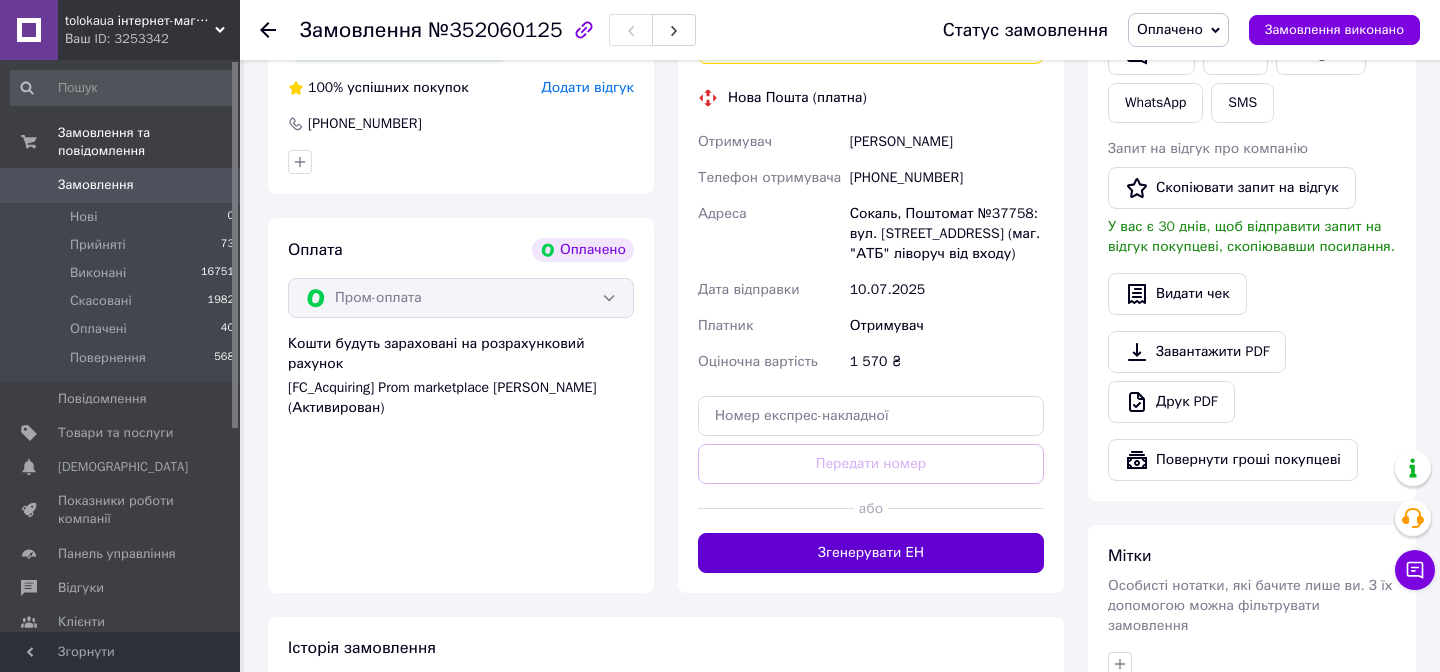 click on "Згенерувати ЕН" at bounding box center (871, 553) 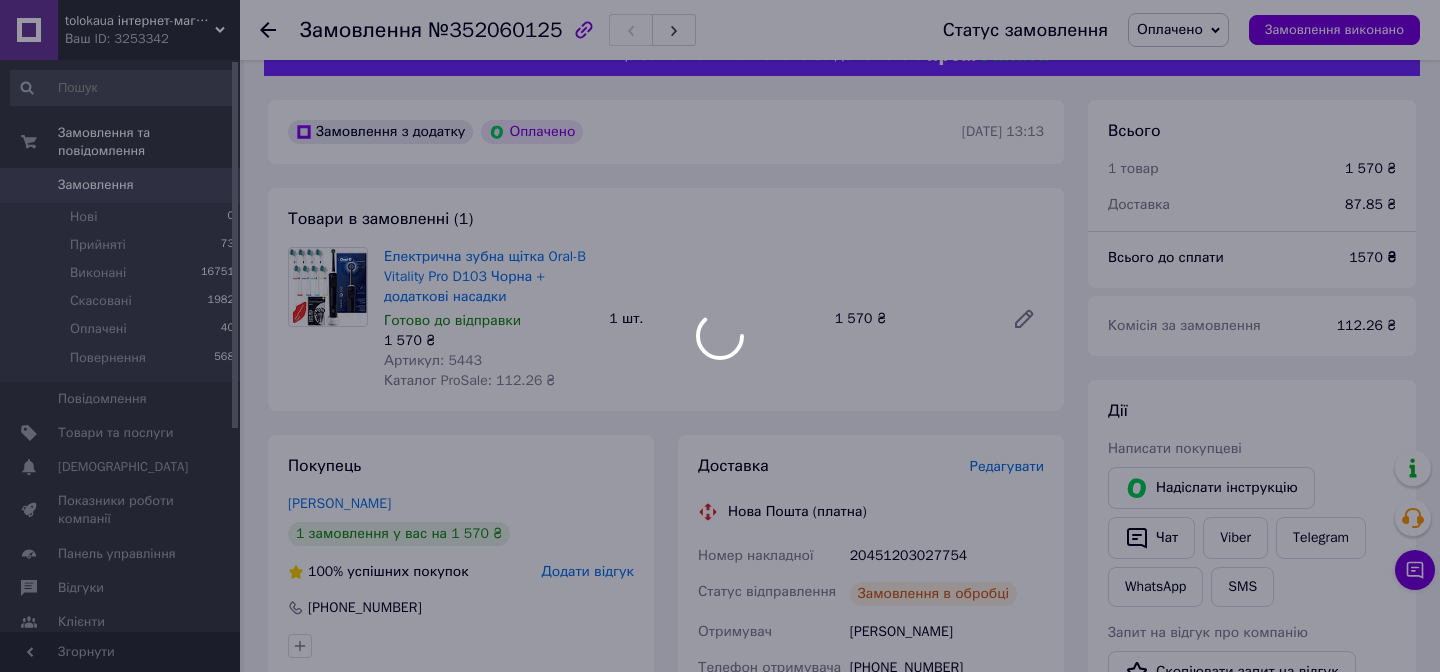 scroll, scrollTop: 215, scrollLeft: 0, axis: vertical 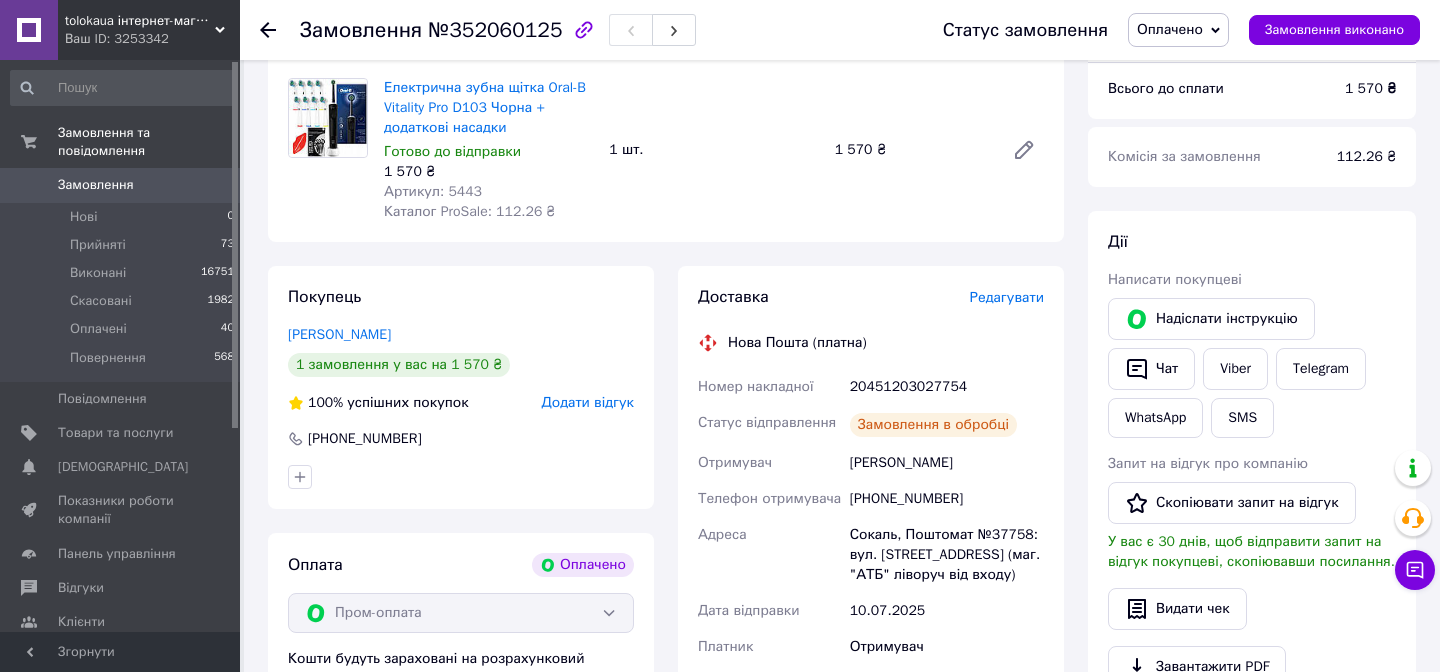click on "20451203027754" at bounding box center [947, 387] 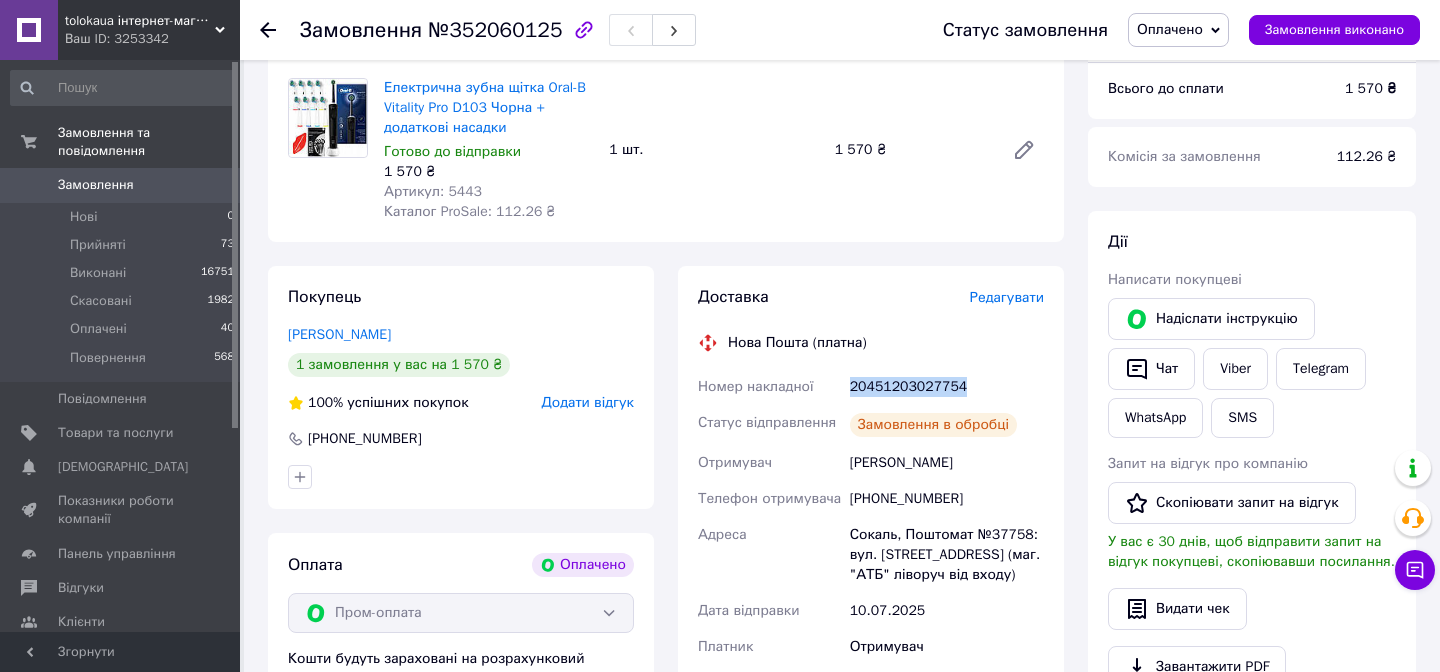 click on "20451203027754" at bounding box center [947, 387] 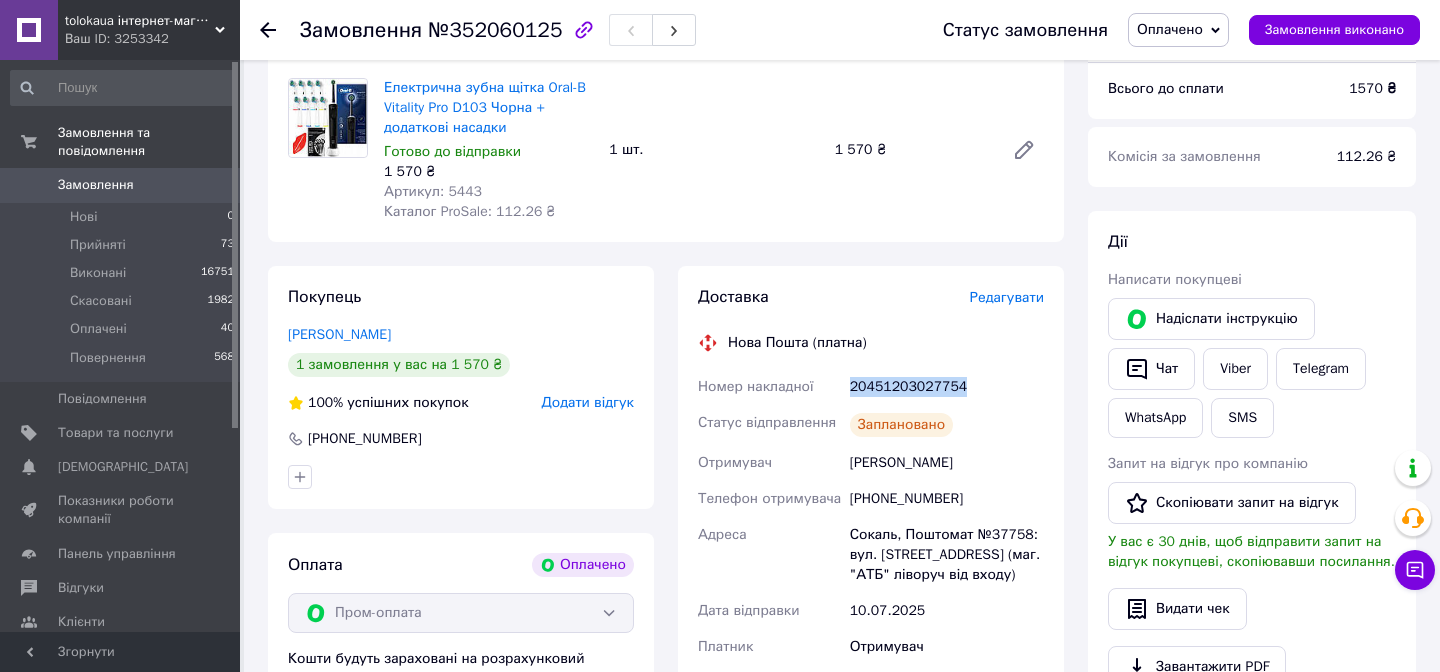 drag, startPoint x: 851, startPoint y: 466, endPoint x: 1010, endPoint y: 466, distance: 159 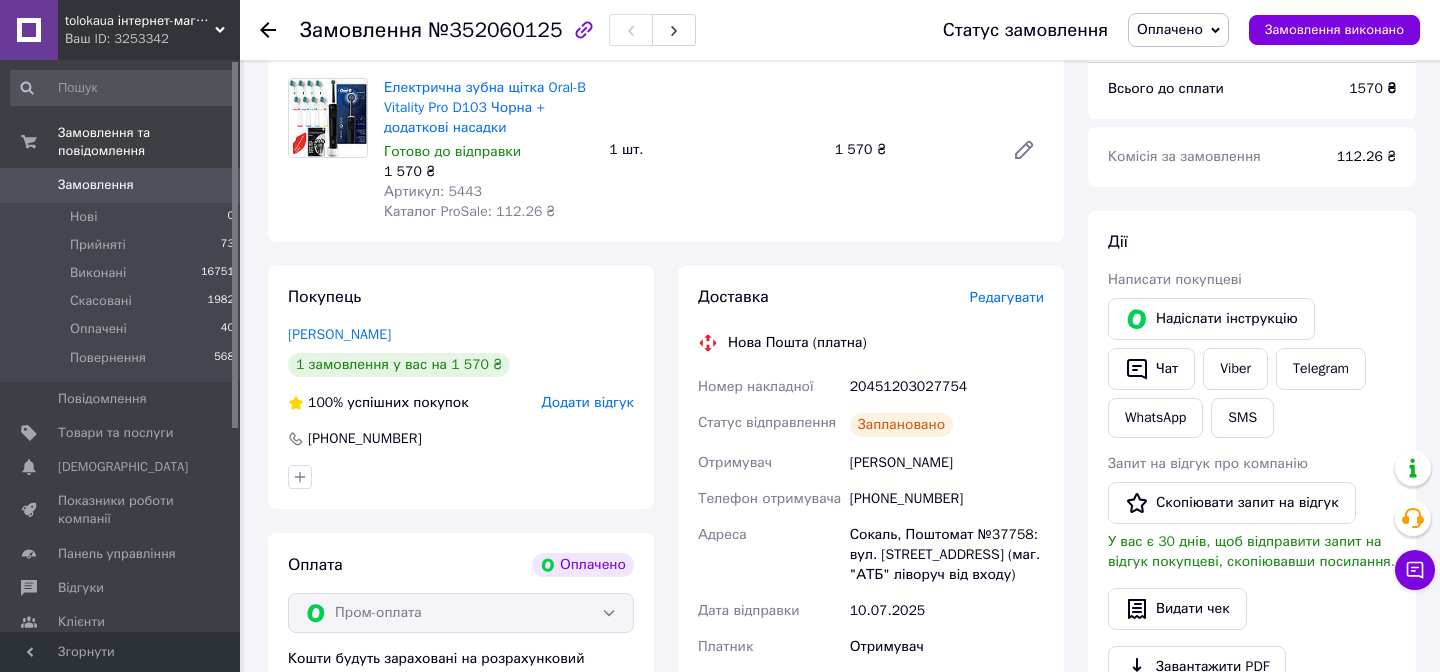 click on "+380937353108" at bounding box center (947, 499) 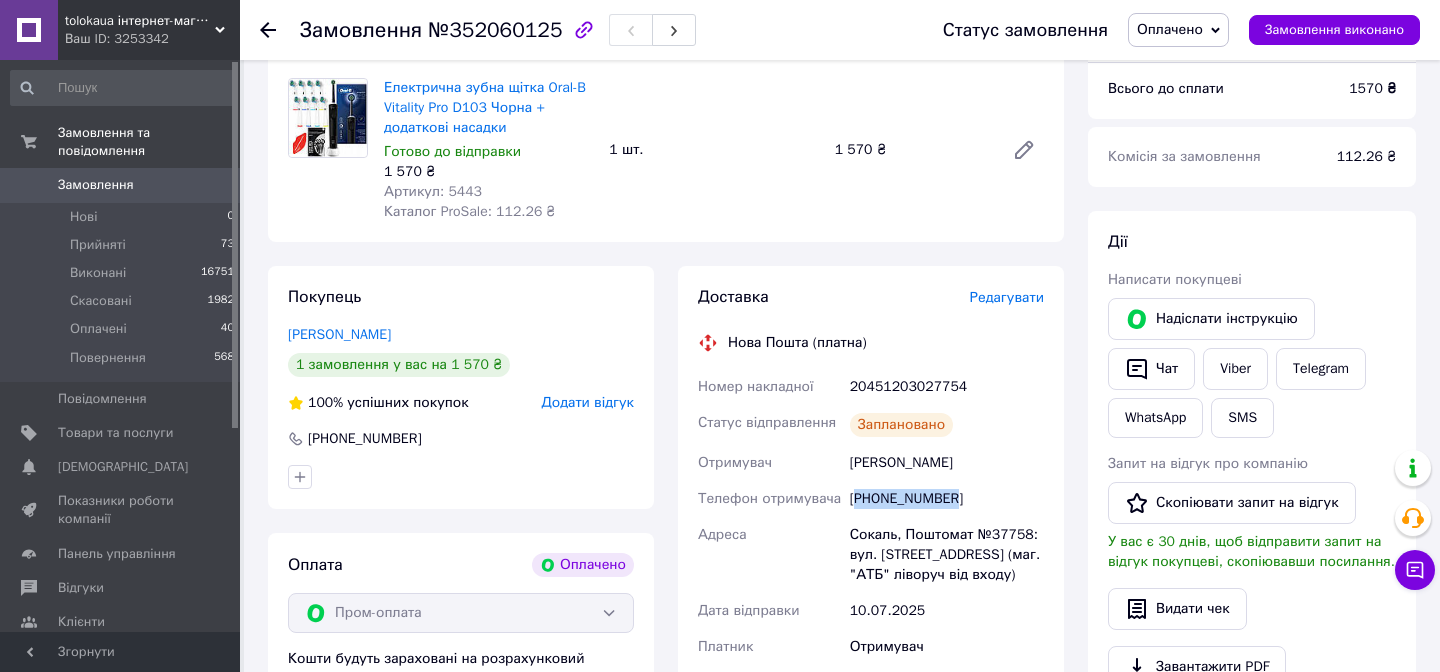 click on "+380937353108" at bounding box center (947, 499) 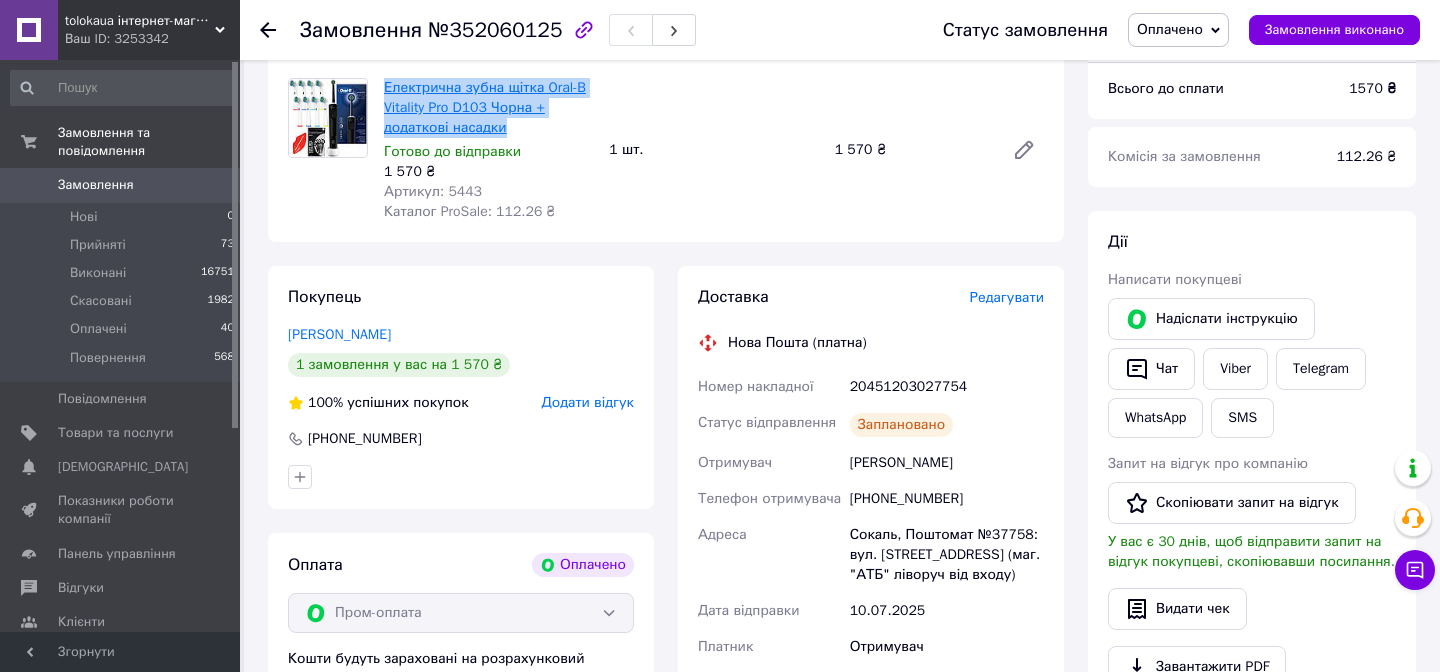 copy on "Електрична зубна щітка Oral-B Vitality Pro D103 Чорна + додаткові насадки" 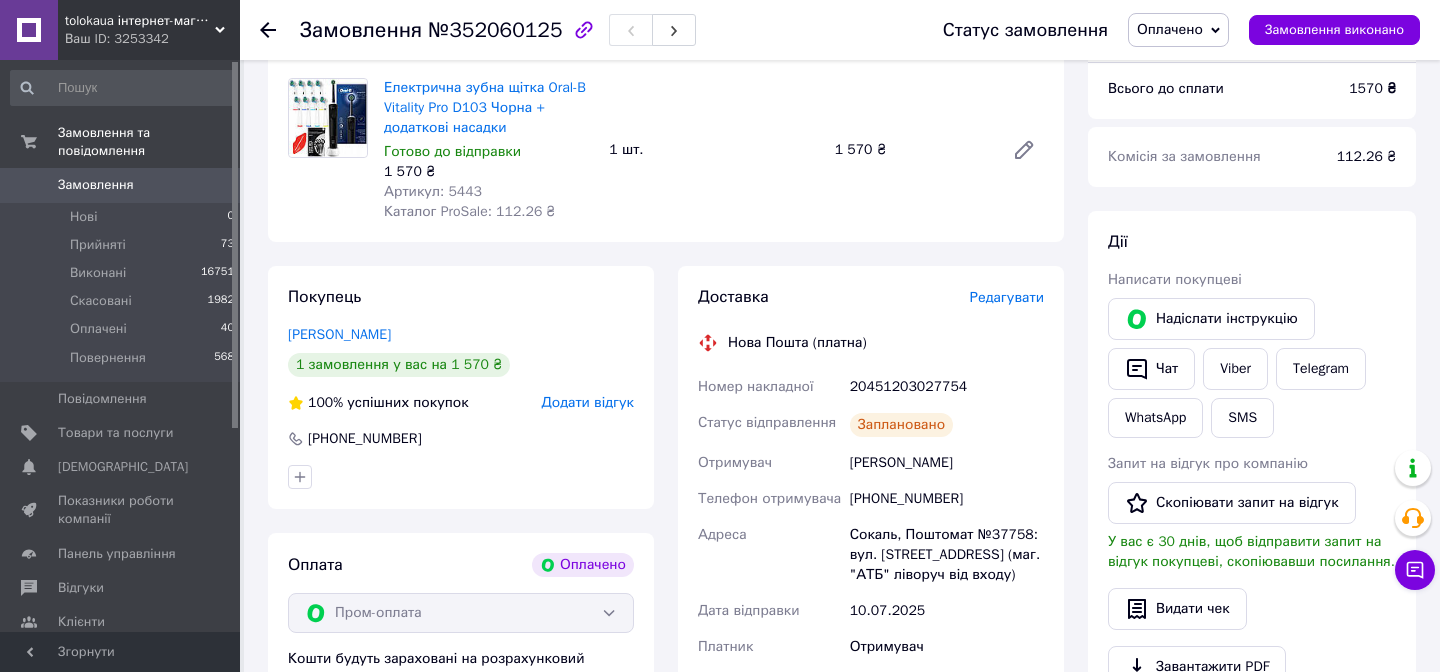 click on "Замовлення №352060125" at bounding box center (498, 30) 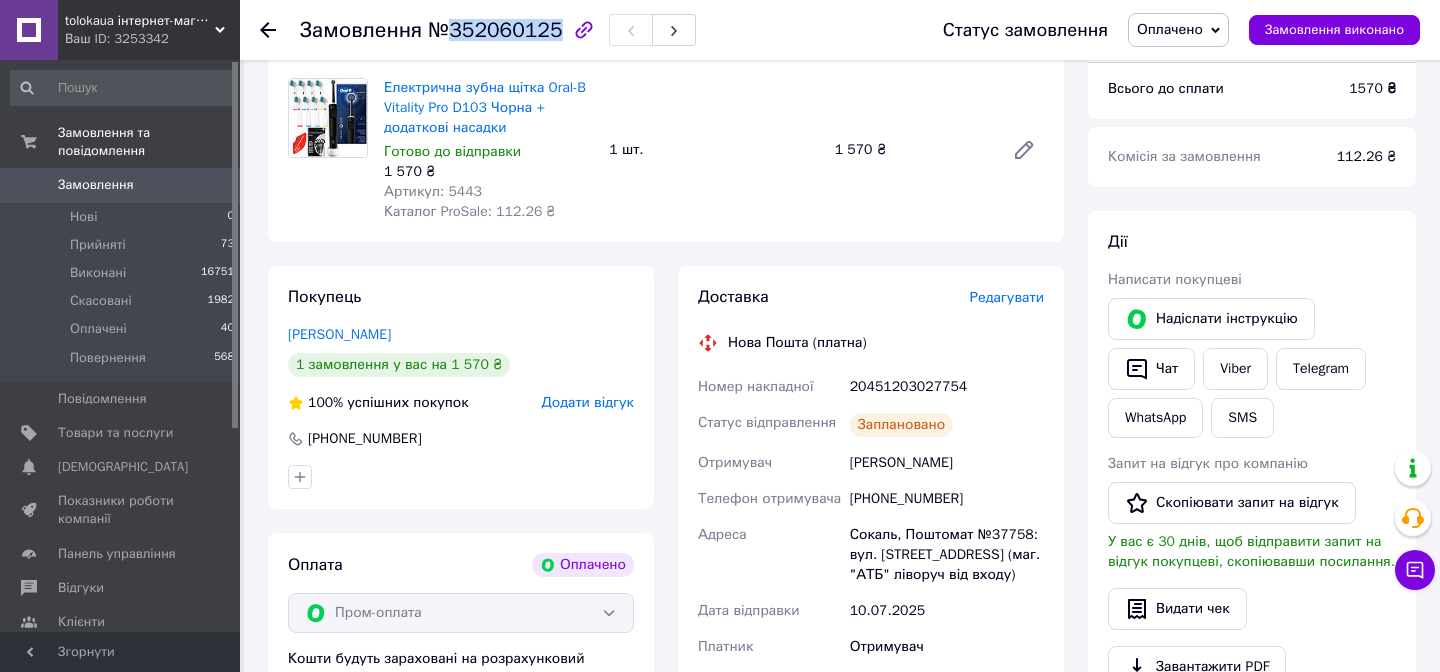 click on "№352060125" at bounding box center (495, 30) 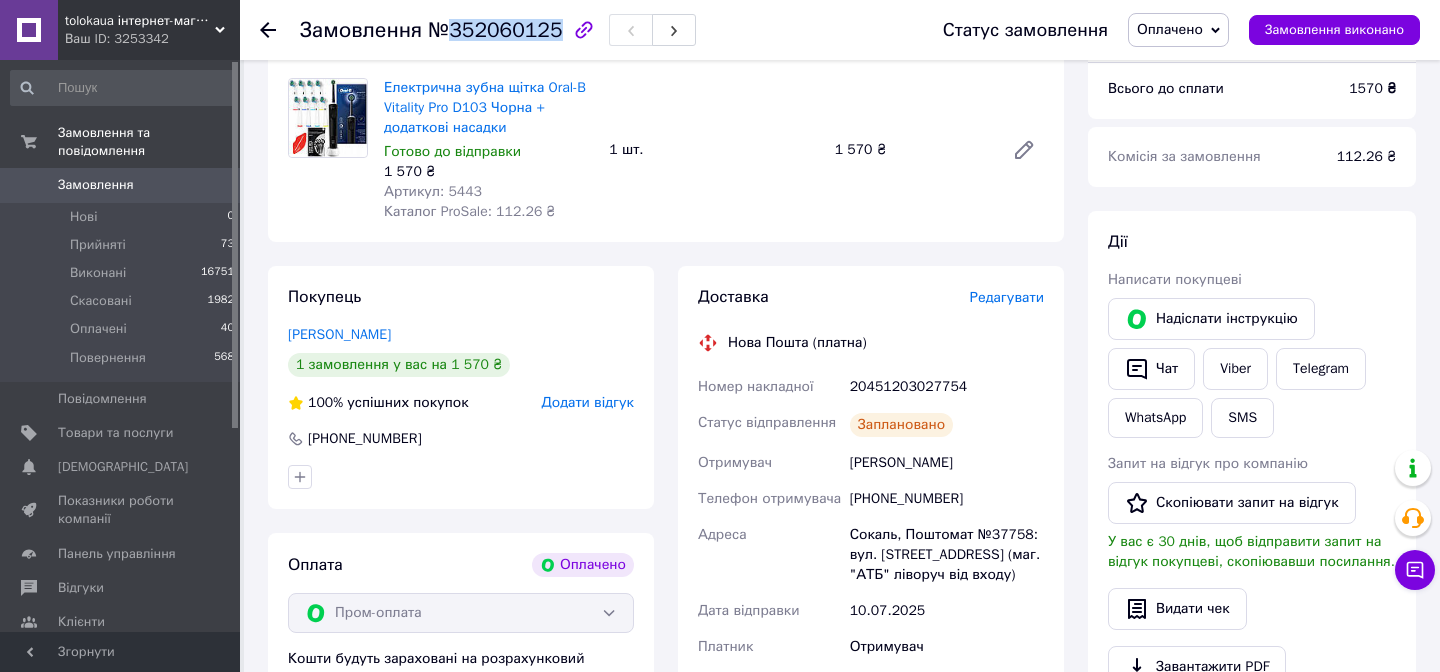 copy on "352060125" 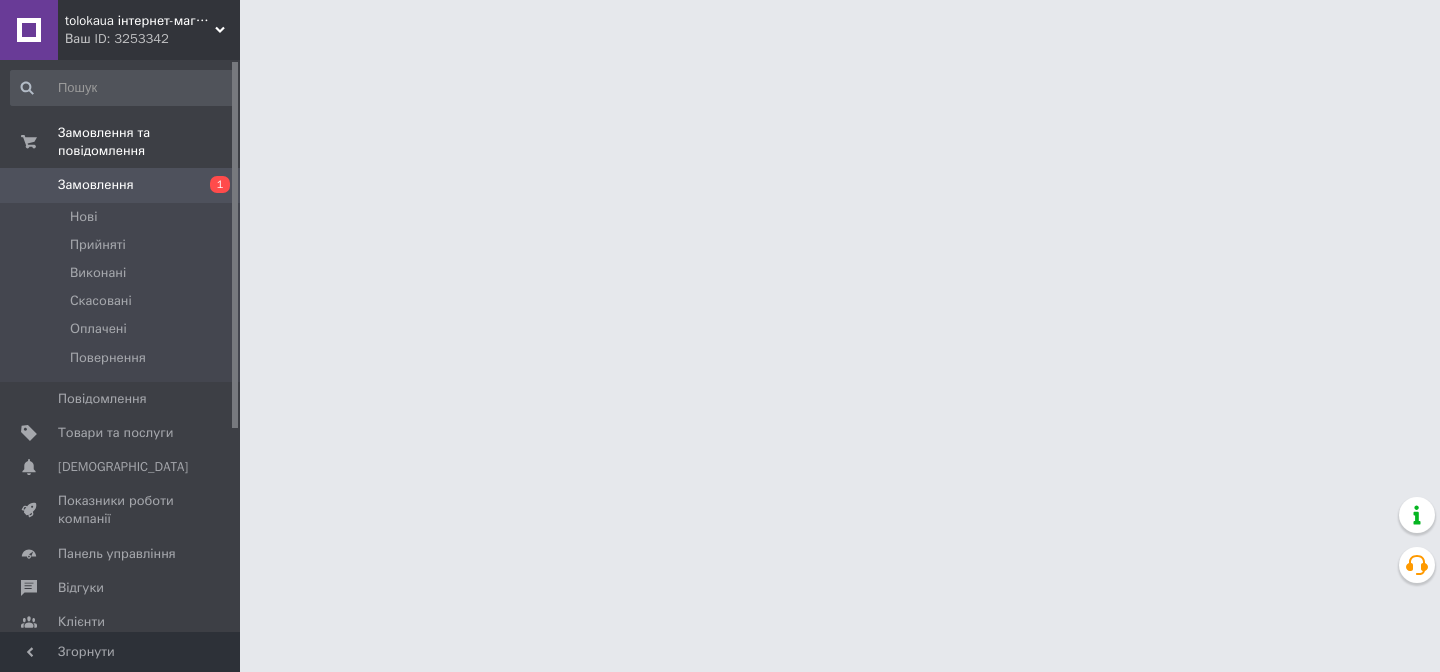 scroll, scrollTop: 0, scrollLeft: 0, axis: both 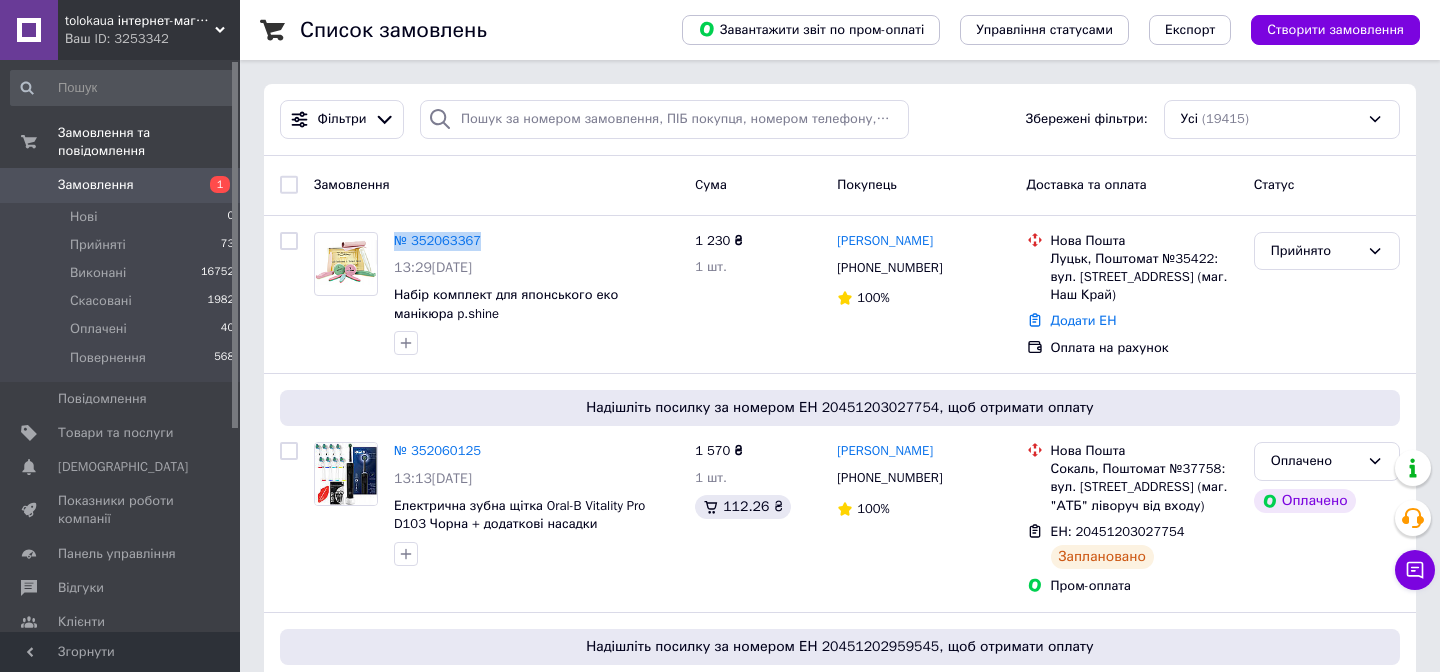 click on "Замовлення" at bounding box center [96, 185] 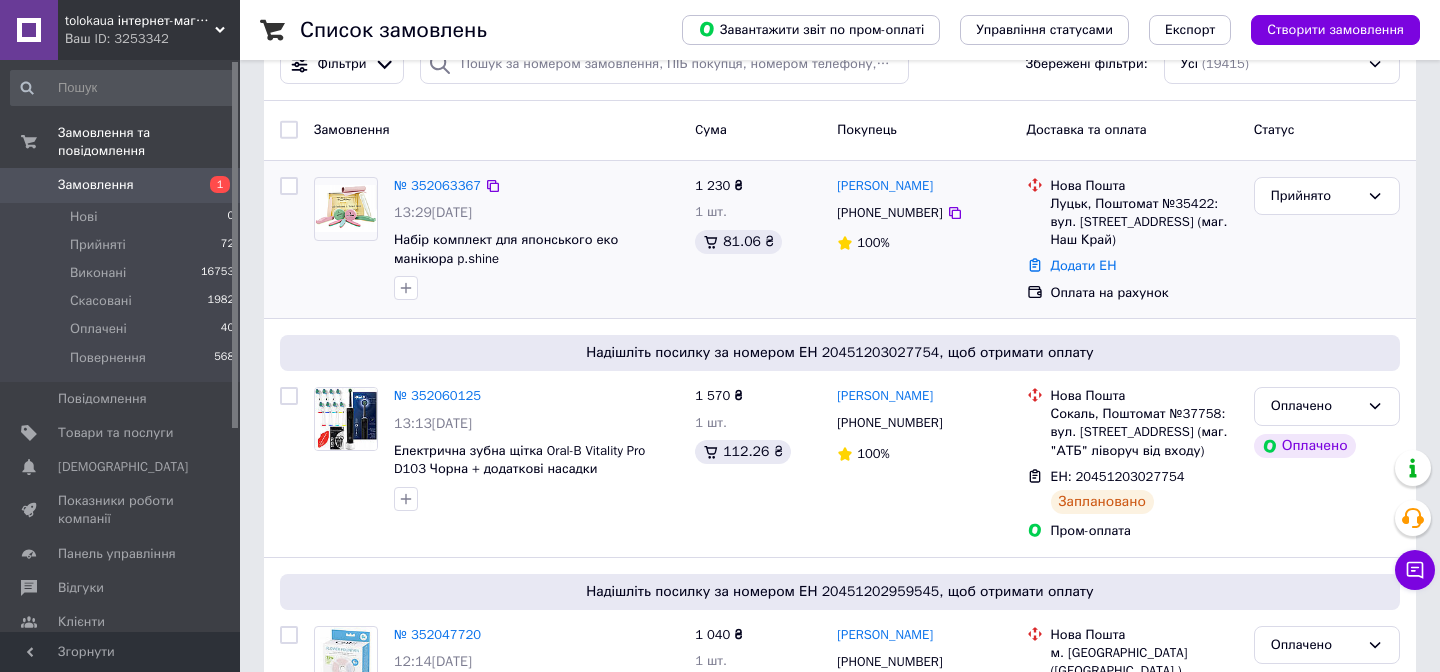scroll, scrollTop: 0, scrollLeft: 0, axis: both 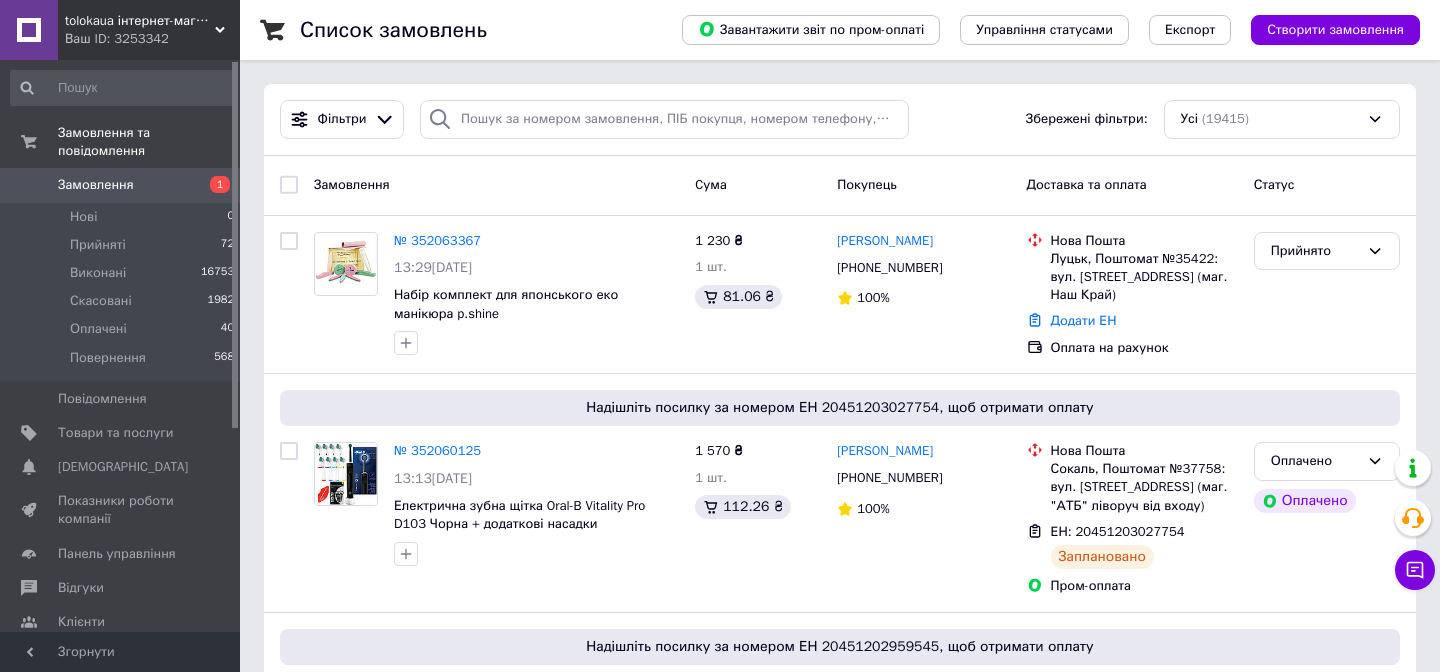 click on "Фільтри Збережені фільтри: Усі (19415)" at bounding box center (840, 119) 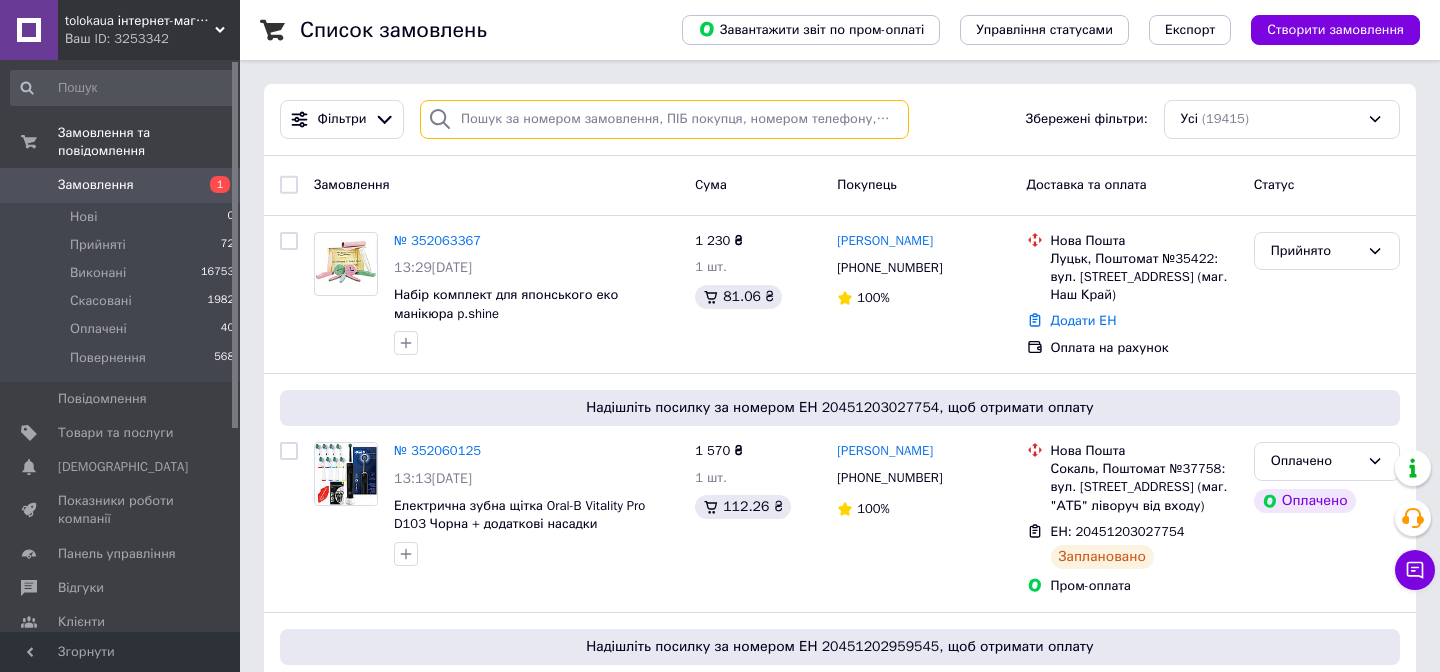 click at bounding box center (664, 119) 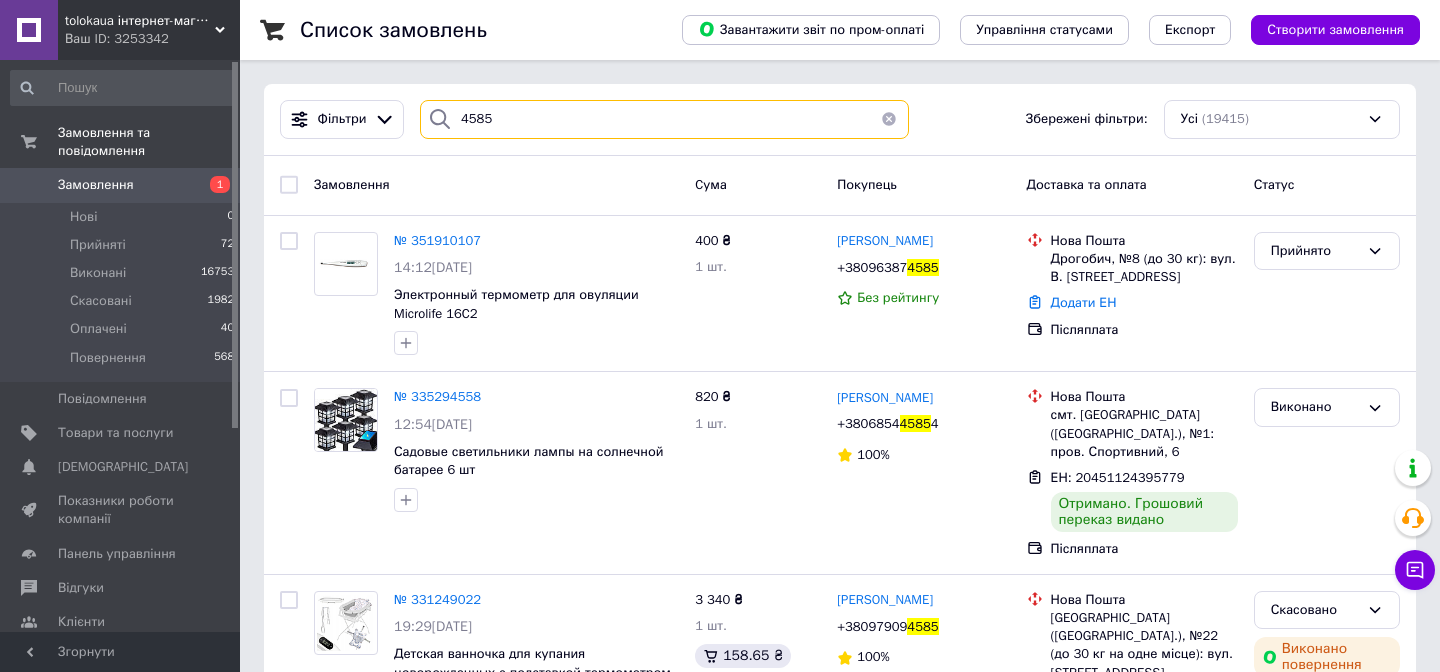 type on "4585" 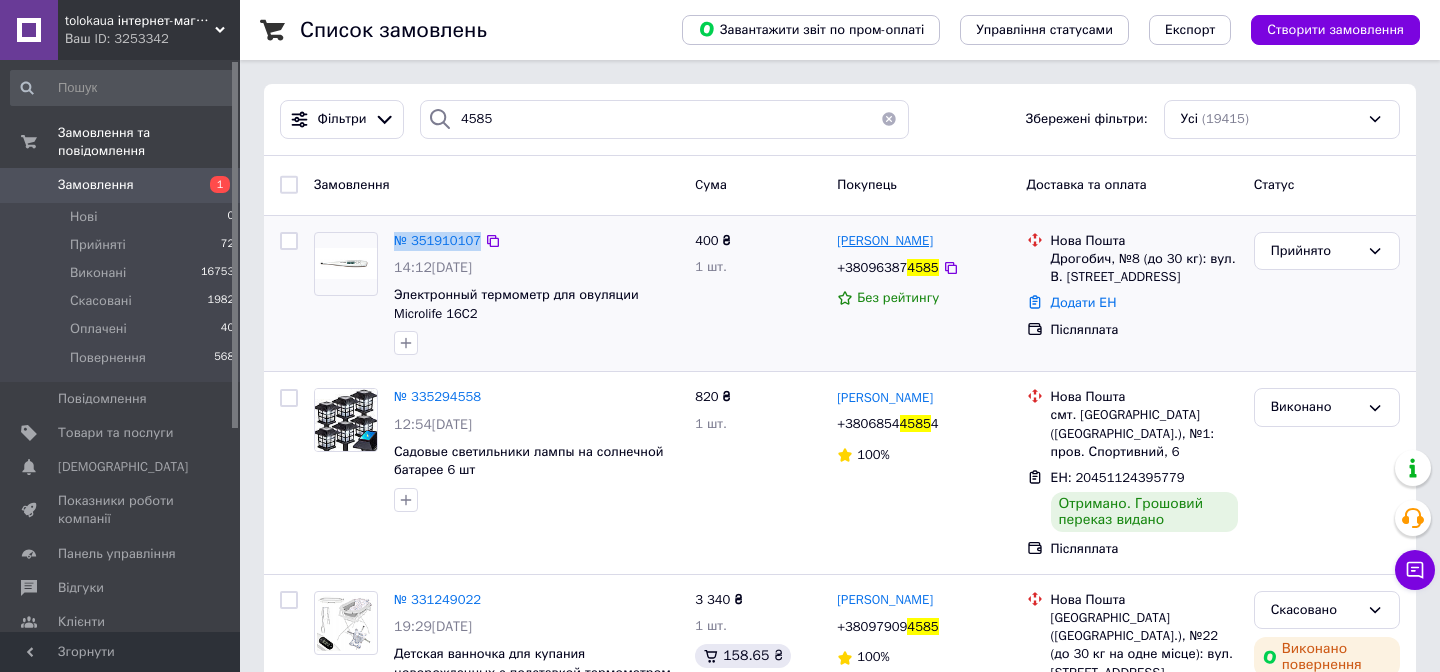 drag, startPoint x: 939, startPoint y: 240, endPoint x: 887, endPoint y: 241, distance: 52.009613 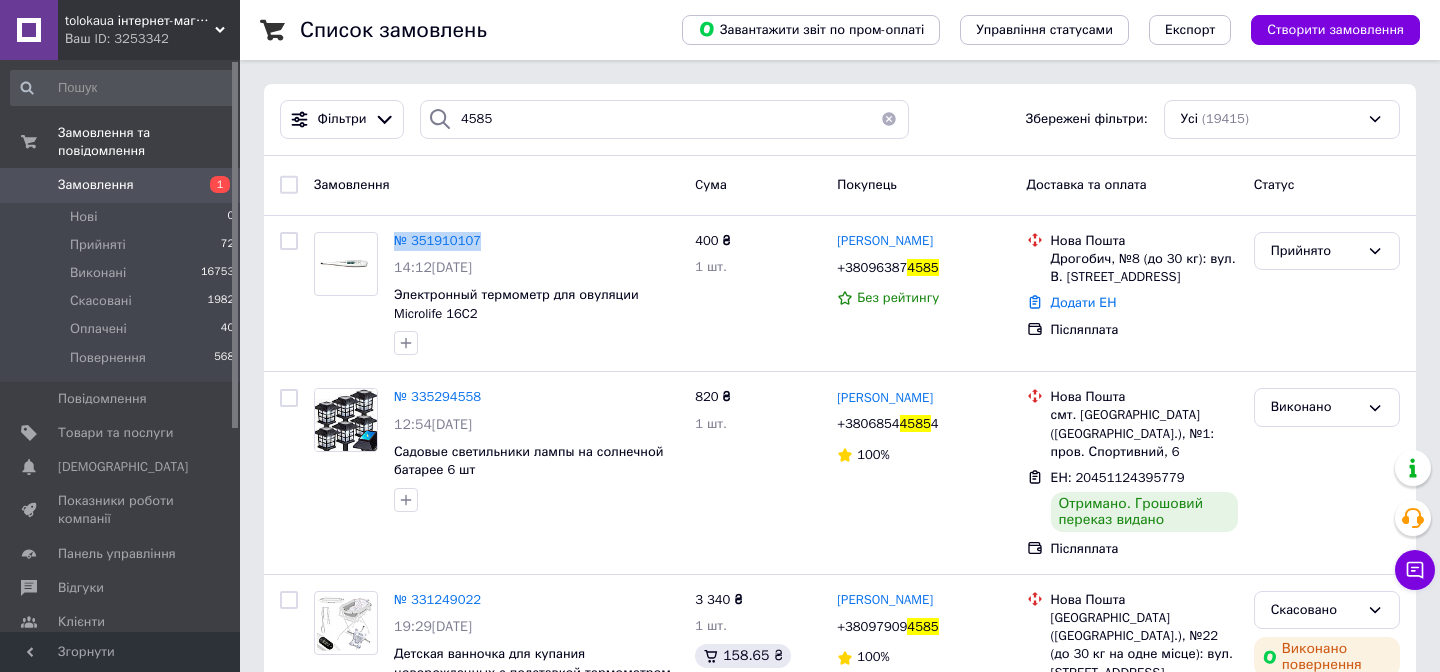click on "Замовлення" at bounding box center (121, 185) 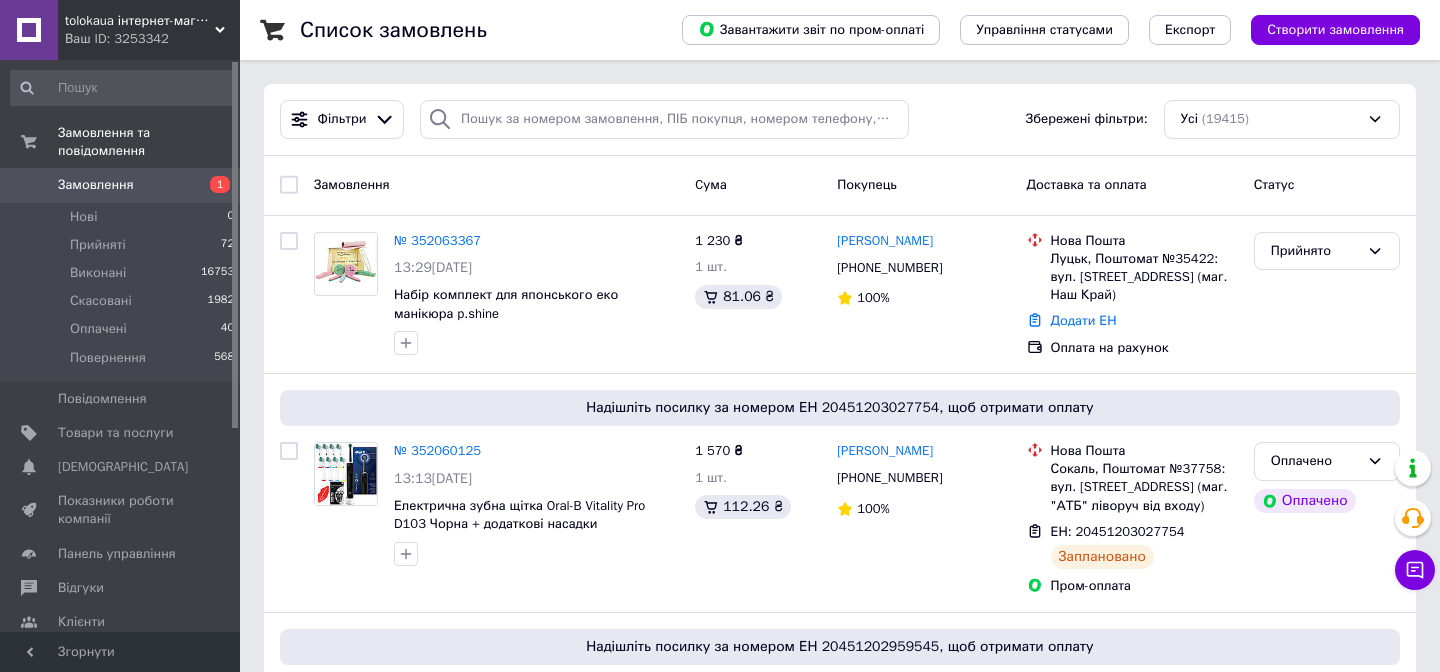 click on "Замовлення" at bounding box center (96, 185) 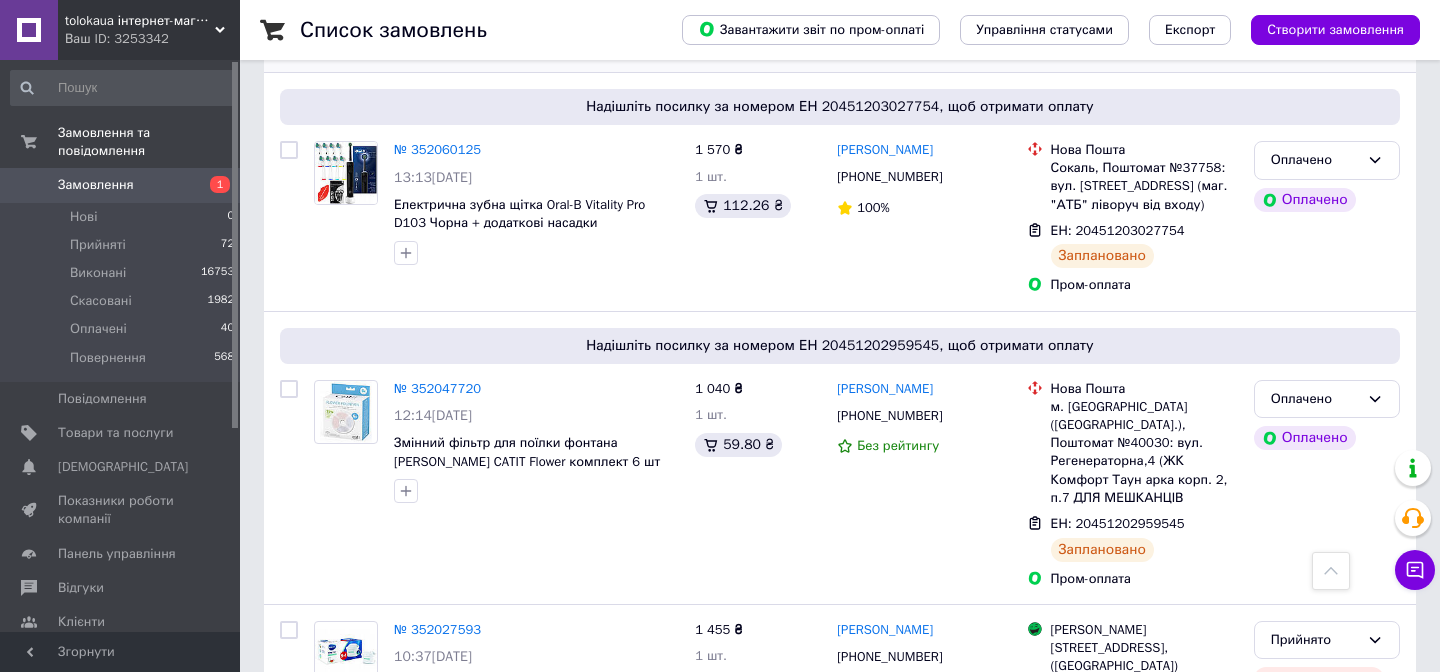 scroll, scrollTop: 0, scrollLeft: 0, axis: both 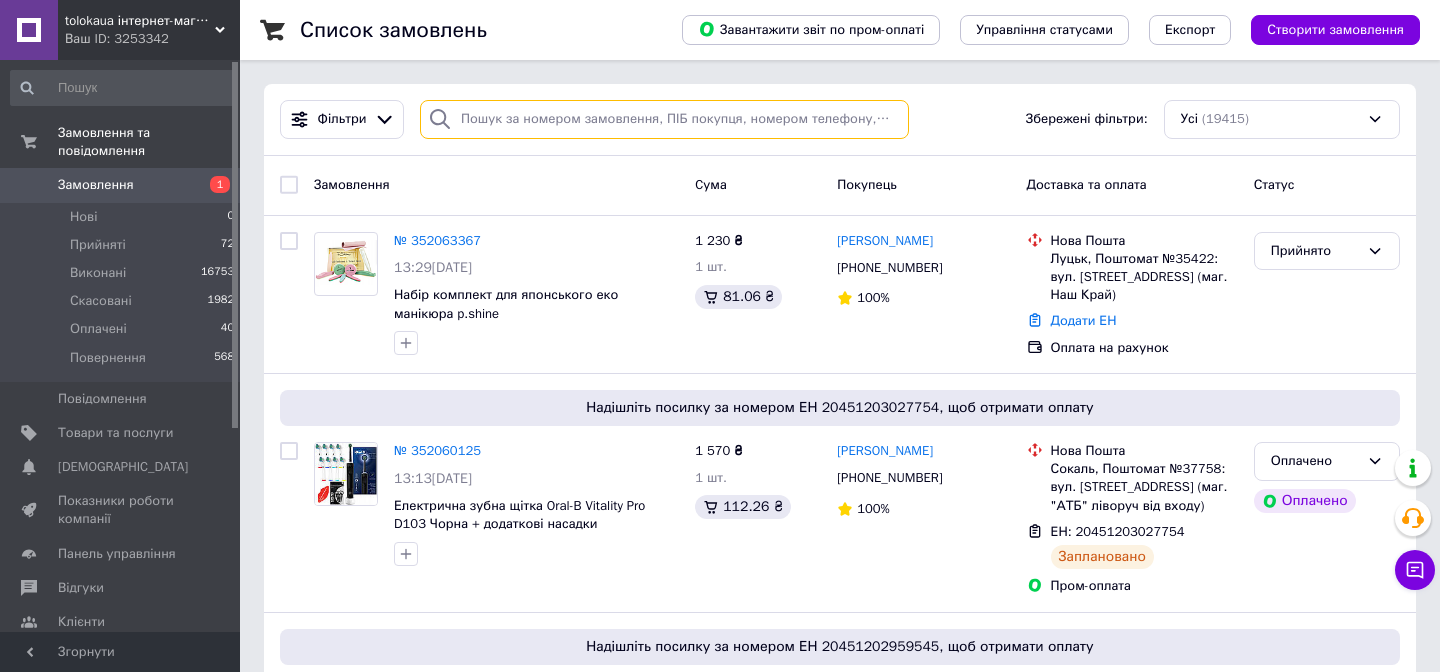 click at bounding box center [664, 119] 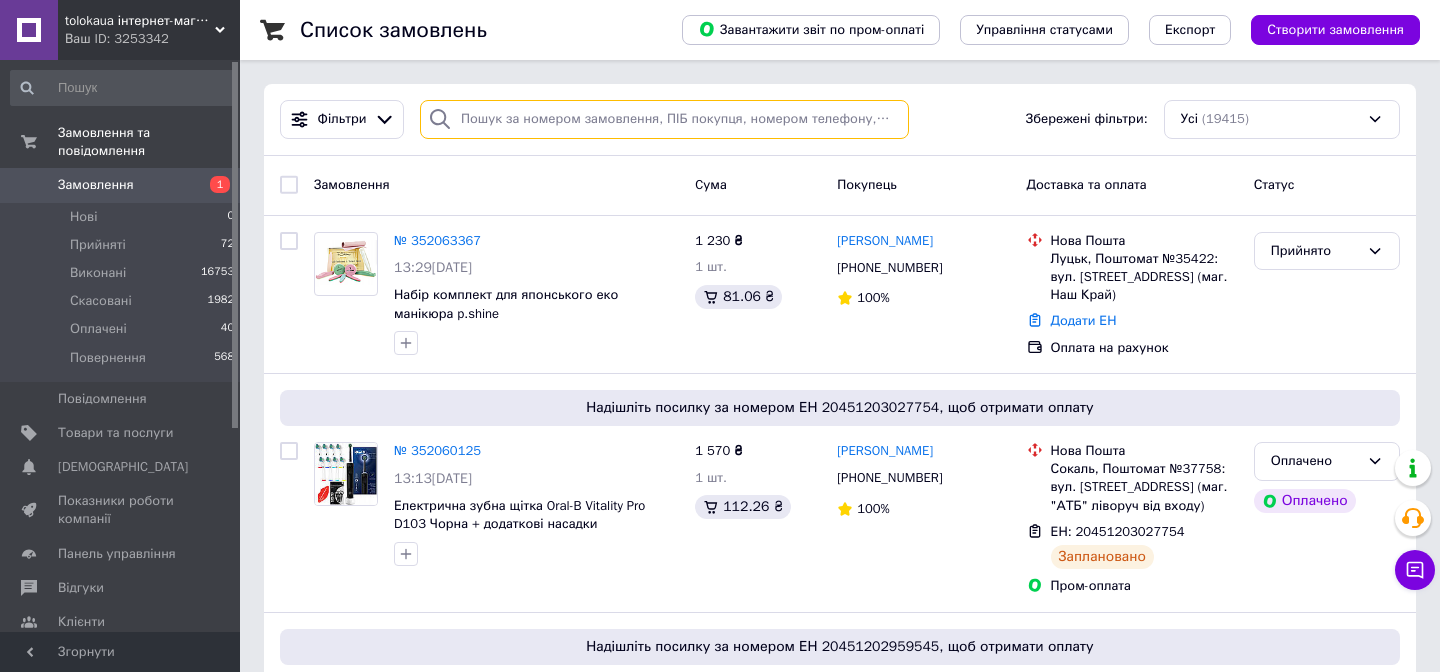 click at bounding box center (664, 119) 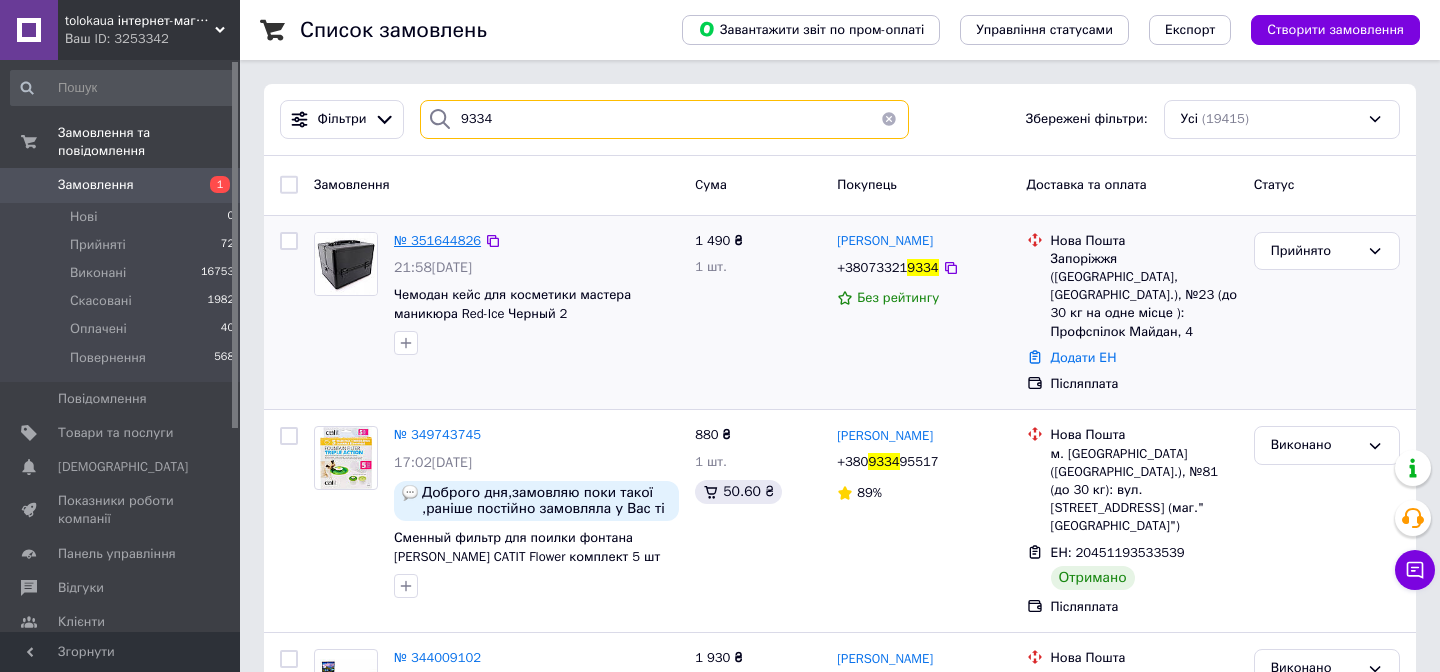 type on "9334" 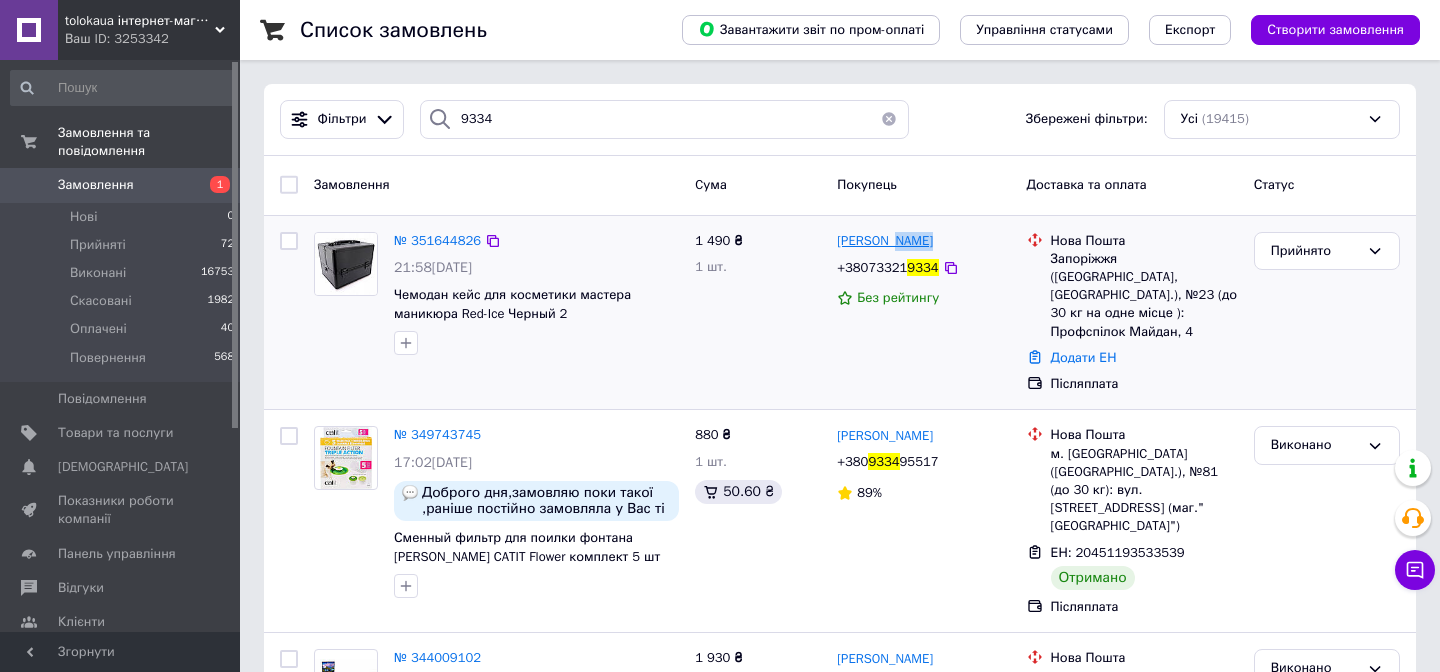 drag, startPoint x: 941, startPoint y: 249, endPoint x: 890, endPoint y: 248, distance: 51.009804 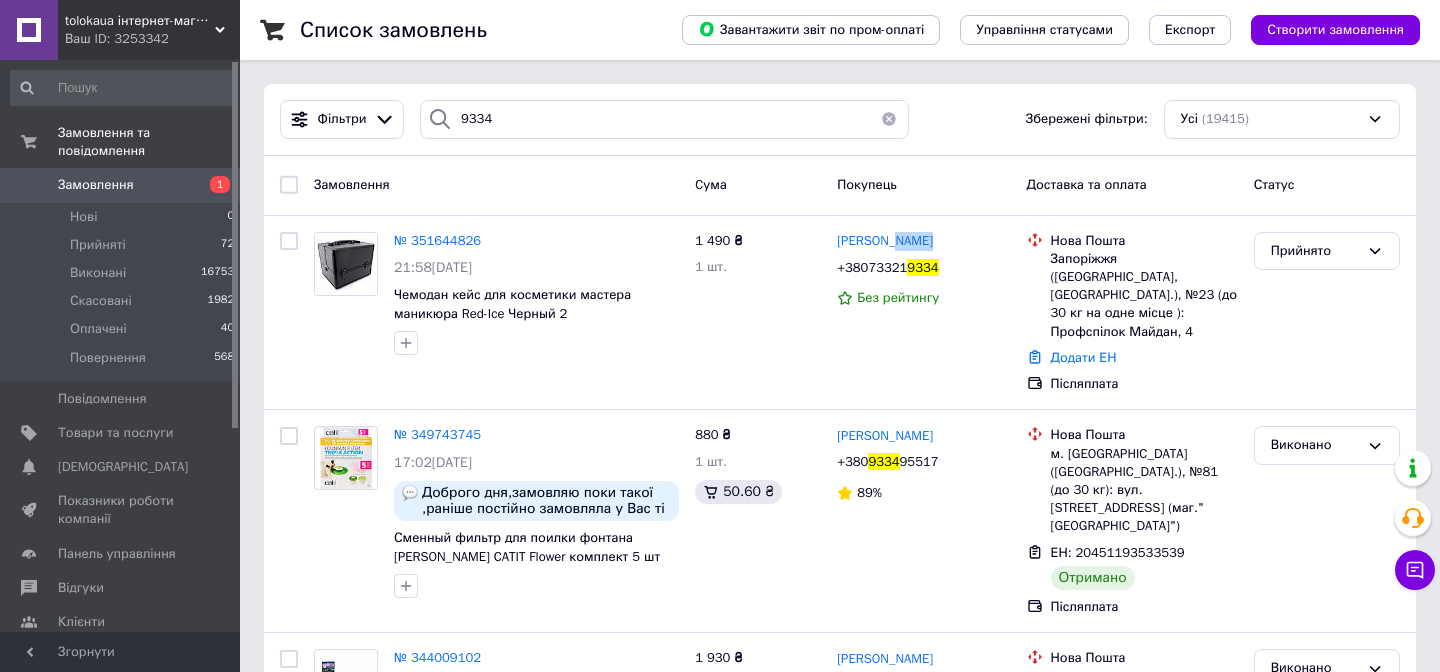 click on "Замовлення" at bounding box center (121, 185) 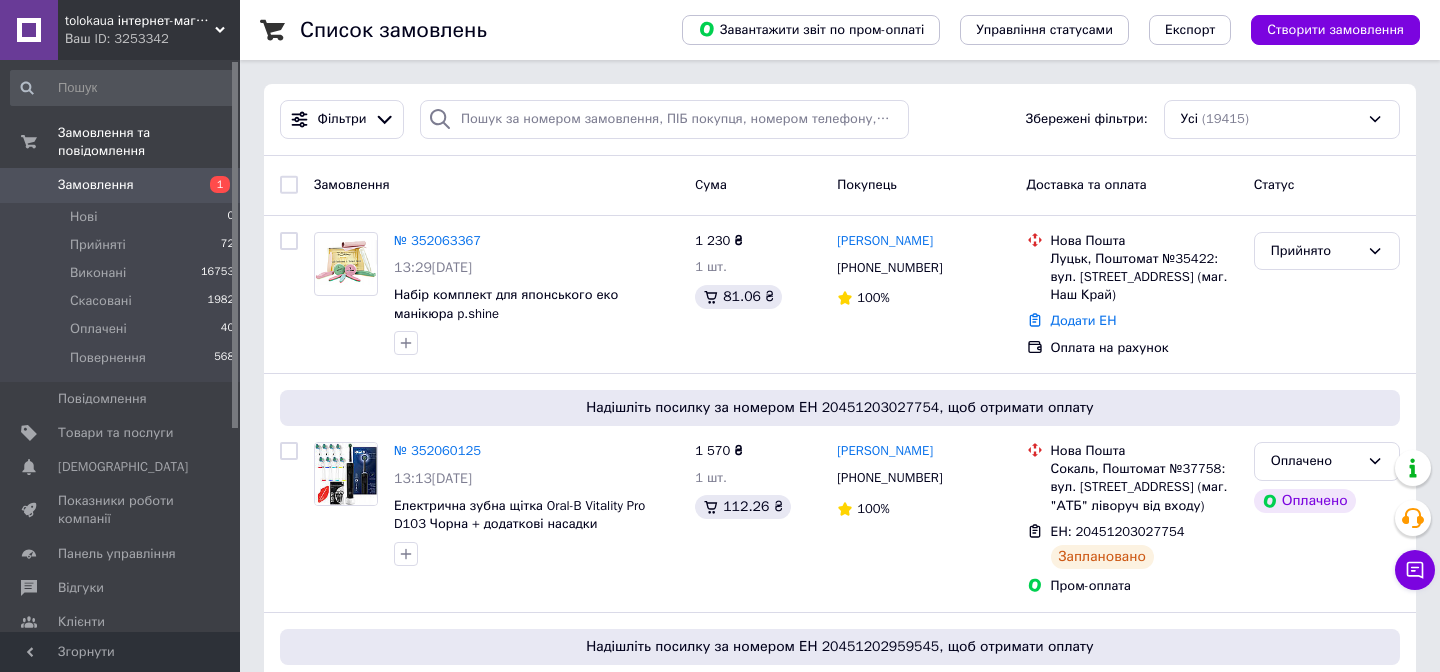 click on "Замовлення" at bounding box center (121, 185) 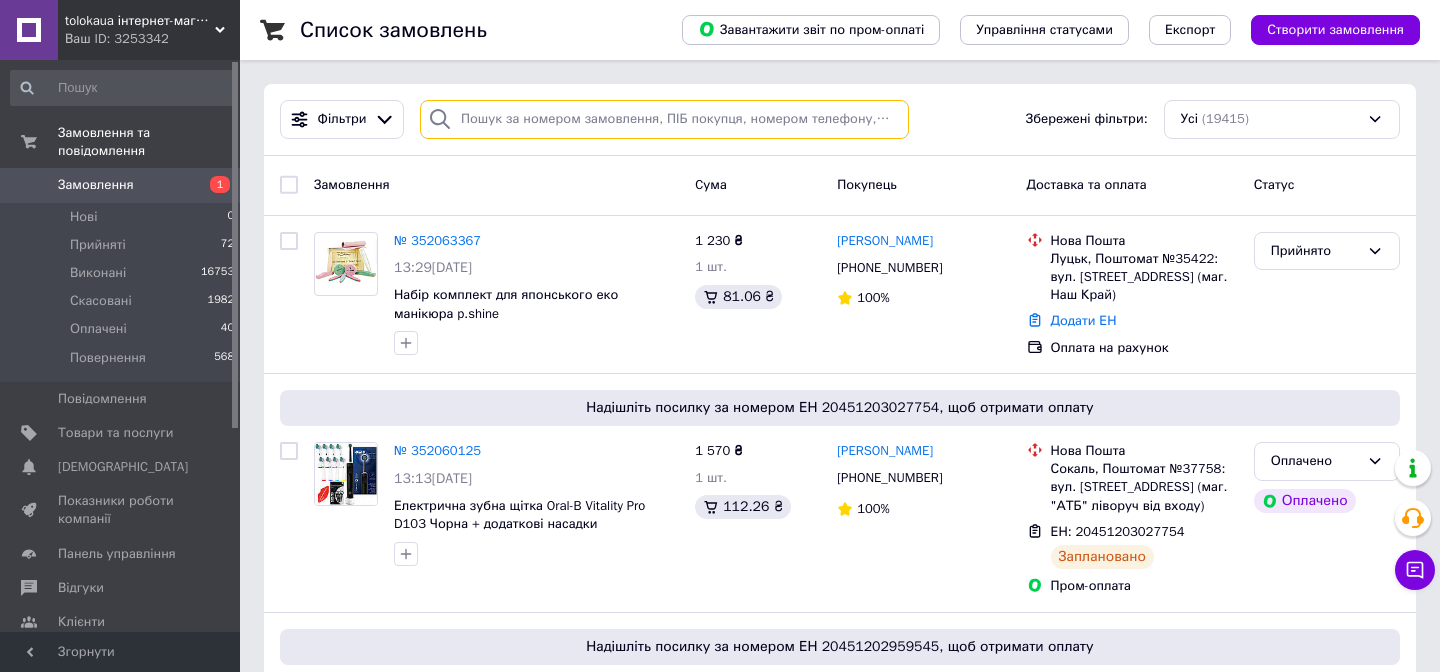click at bounding box center [664, 119] 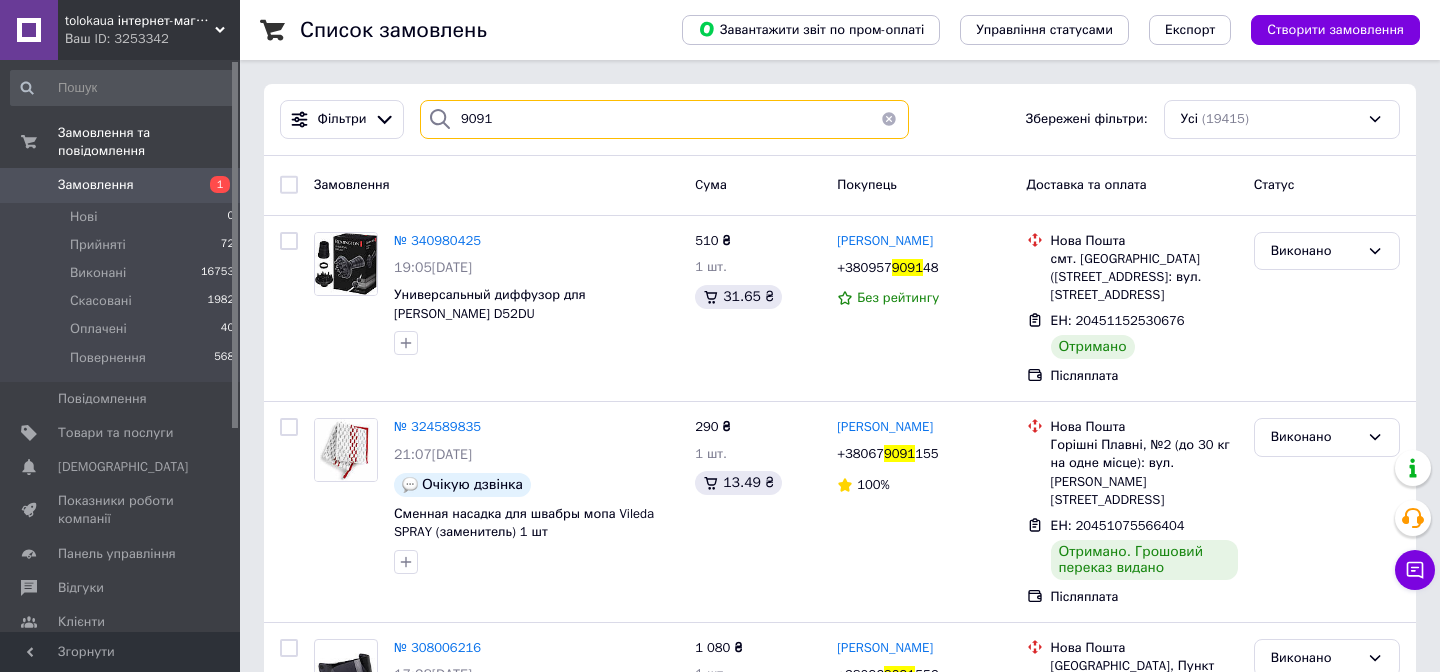 click on "9091" at bounding box center [664, 119] 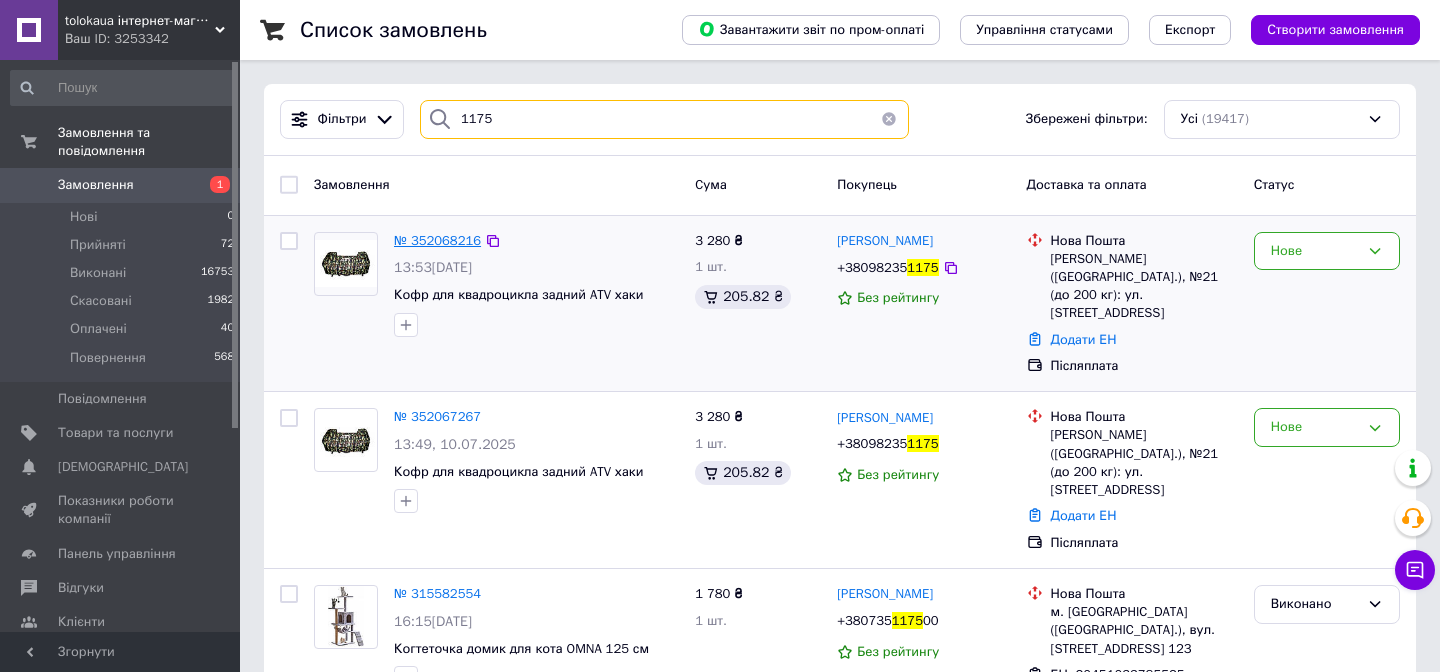 type on "1175" 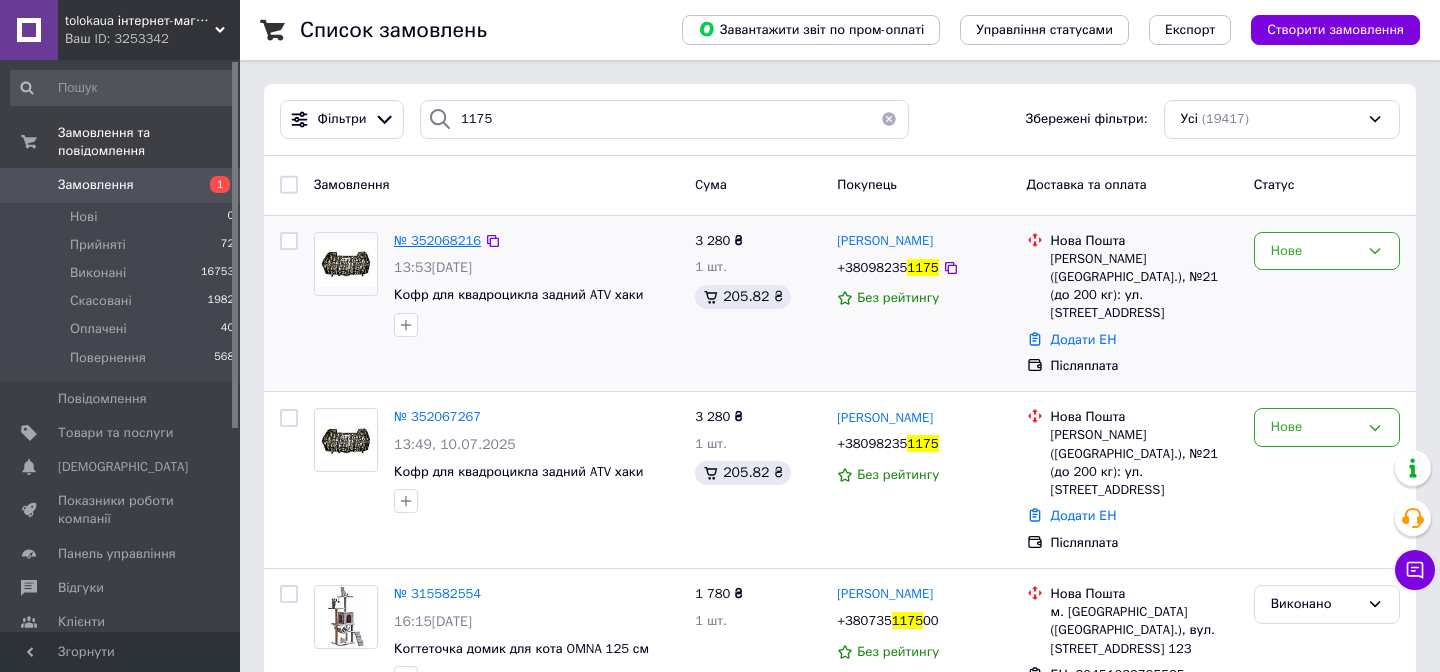 click on "№ 352068216" at bounding box center (437, 240) 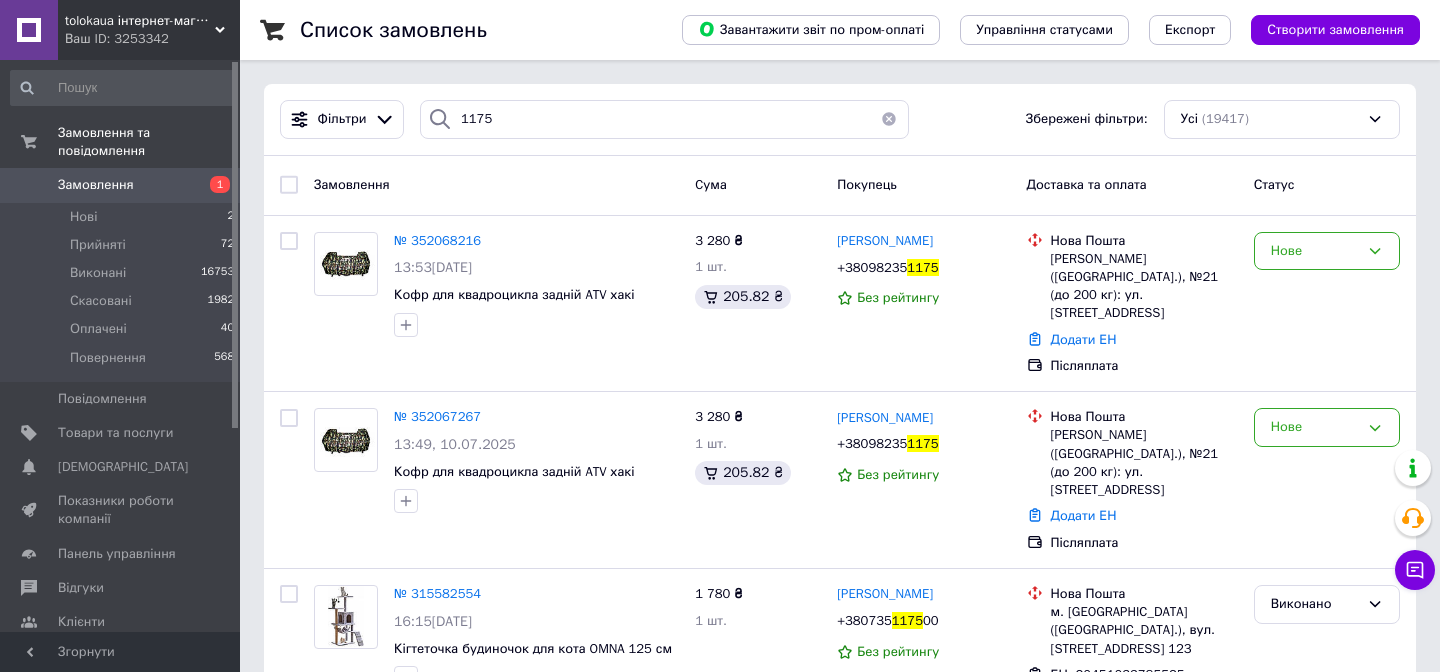 click on "Замовлення" at bounding box center [96, 185] 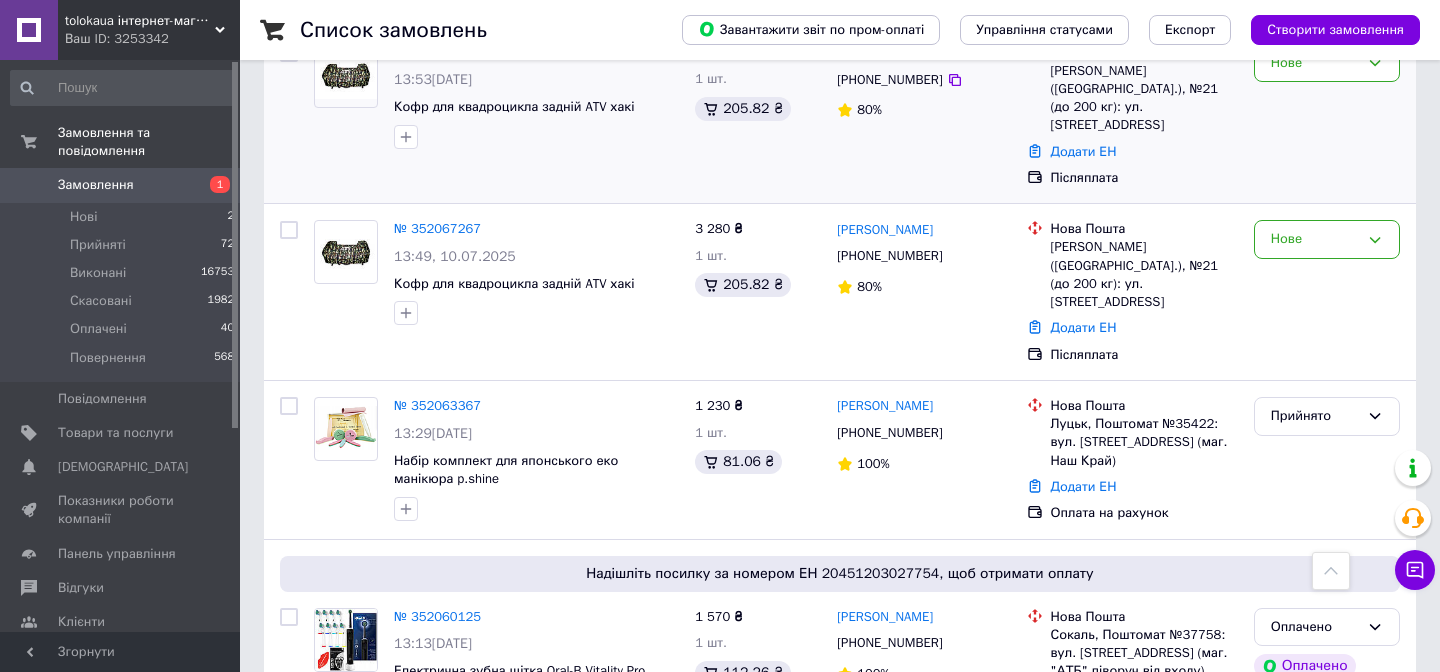 scroll, scrollTop: 0, scrollLeft: 0, axis: both 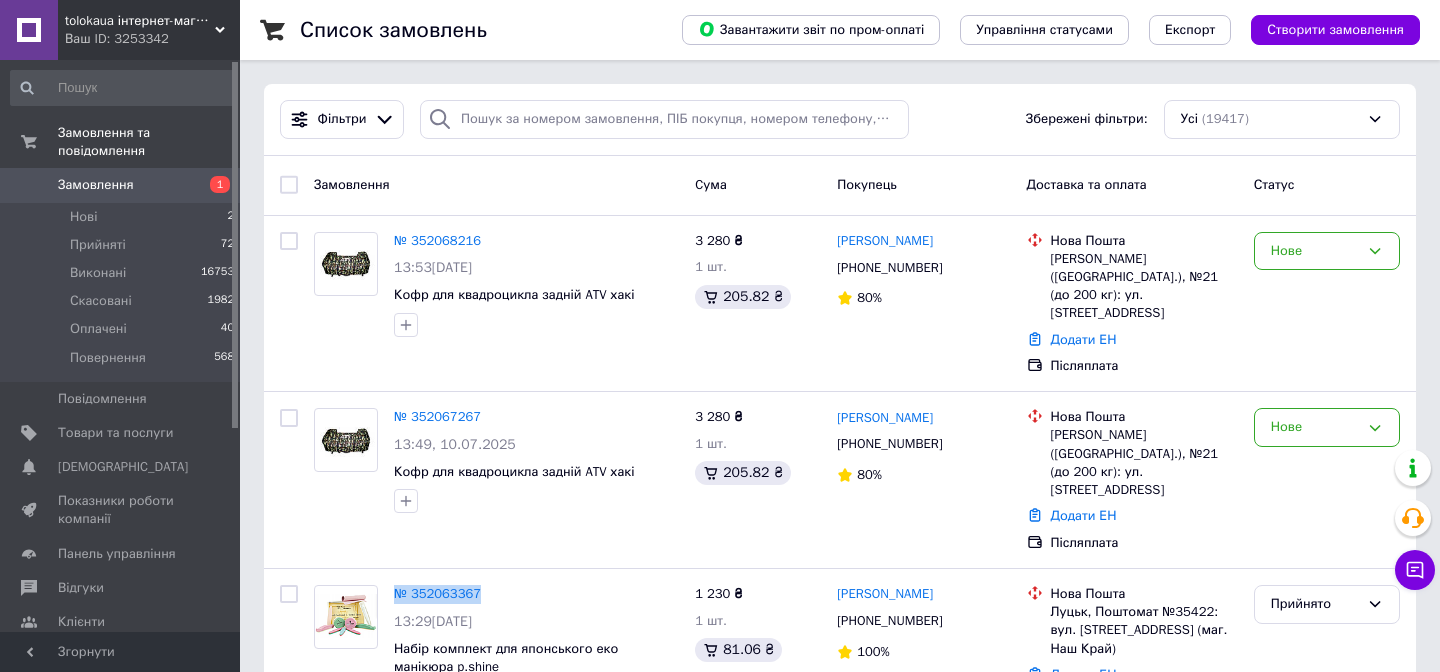 click on "Замовлення" at bounding box center [96, 185] 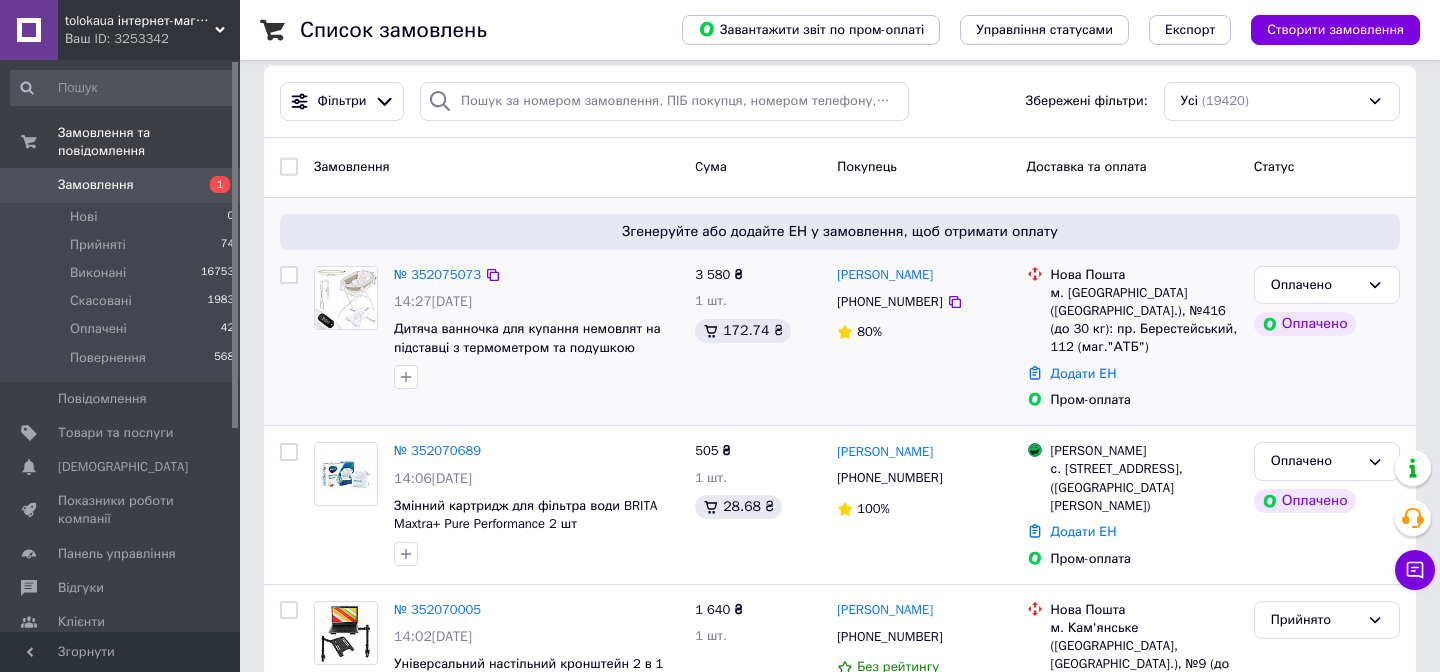 scroll, scrollTop: 0, scrollLeft: 0, axis: both 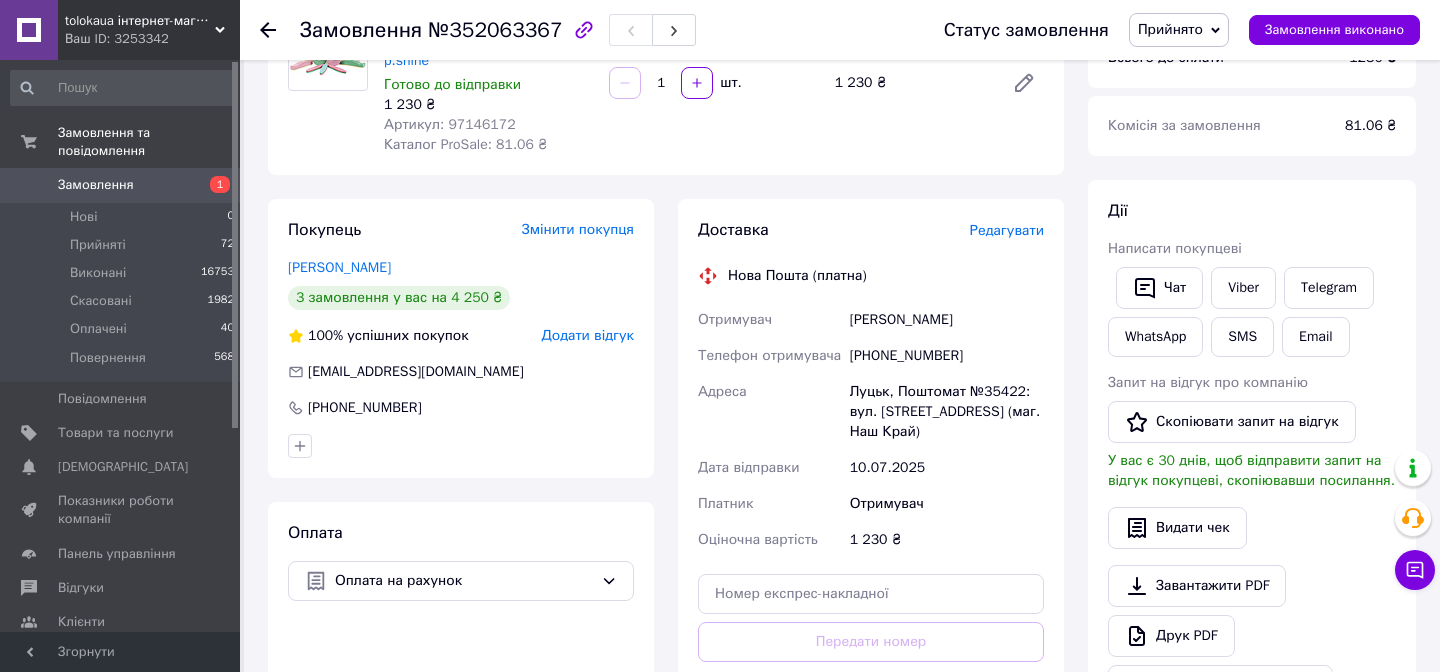 click on "[PHONE_NUMBER]" at bounding box center [947, 356] 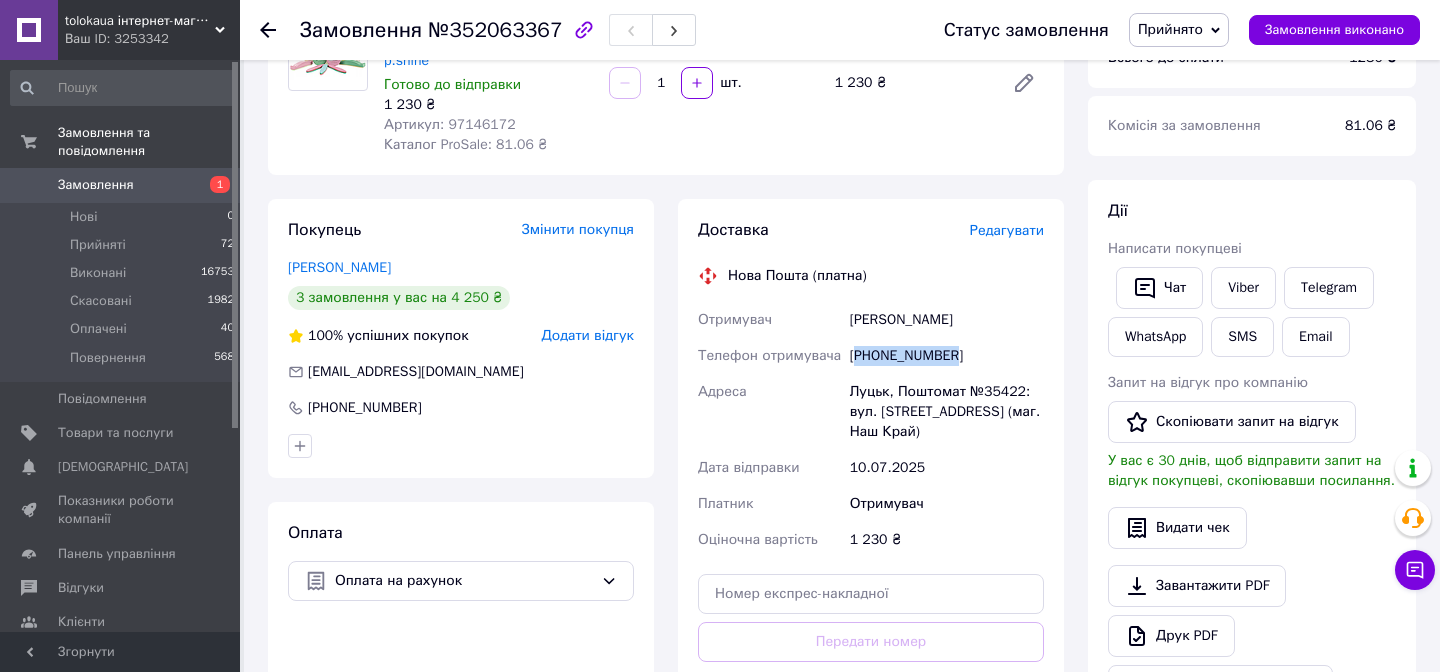 click on "[PHONE_NUMBER]" at bounding box center [947, 356] 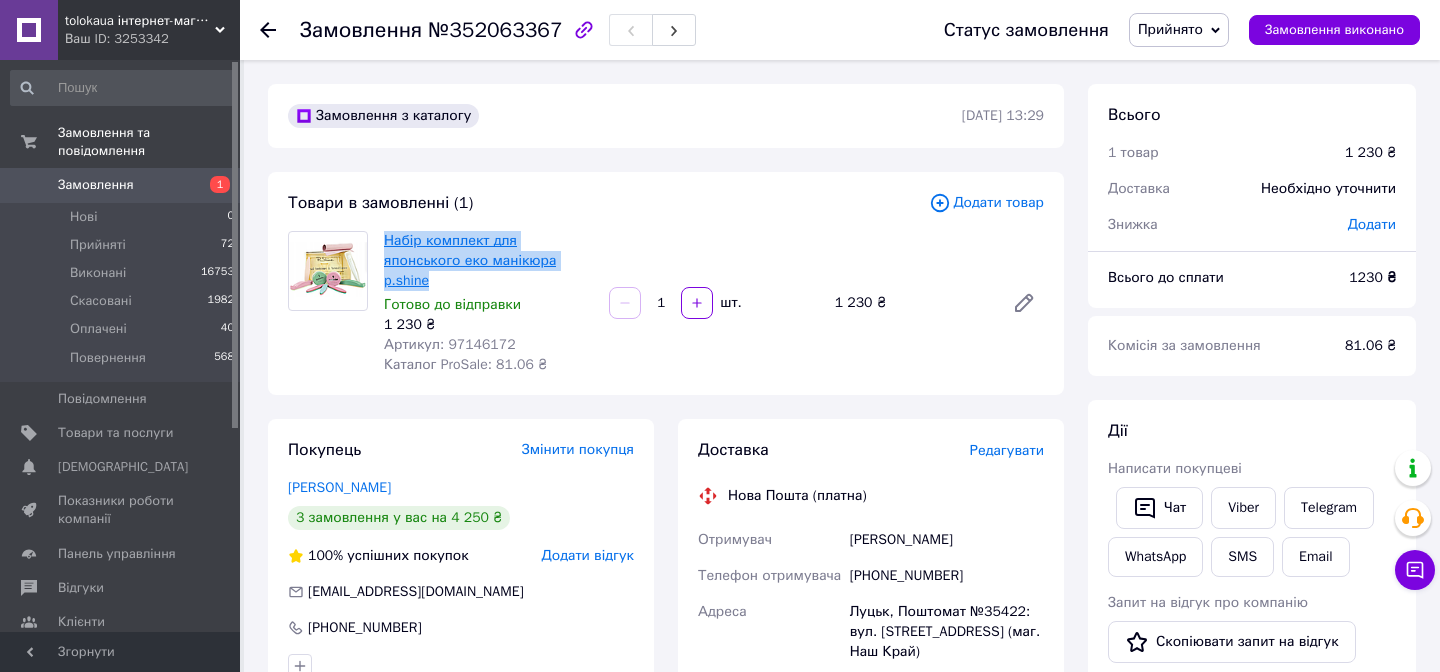 copy on "Набір комплект для японського еко манікюра p.shine" 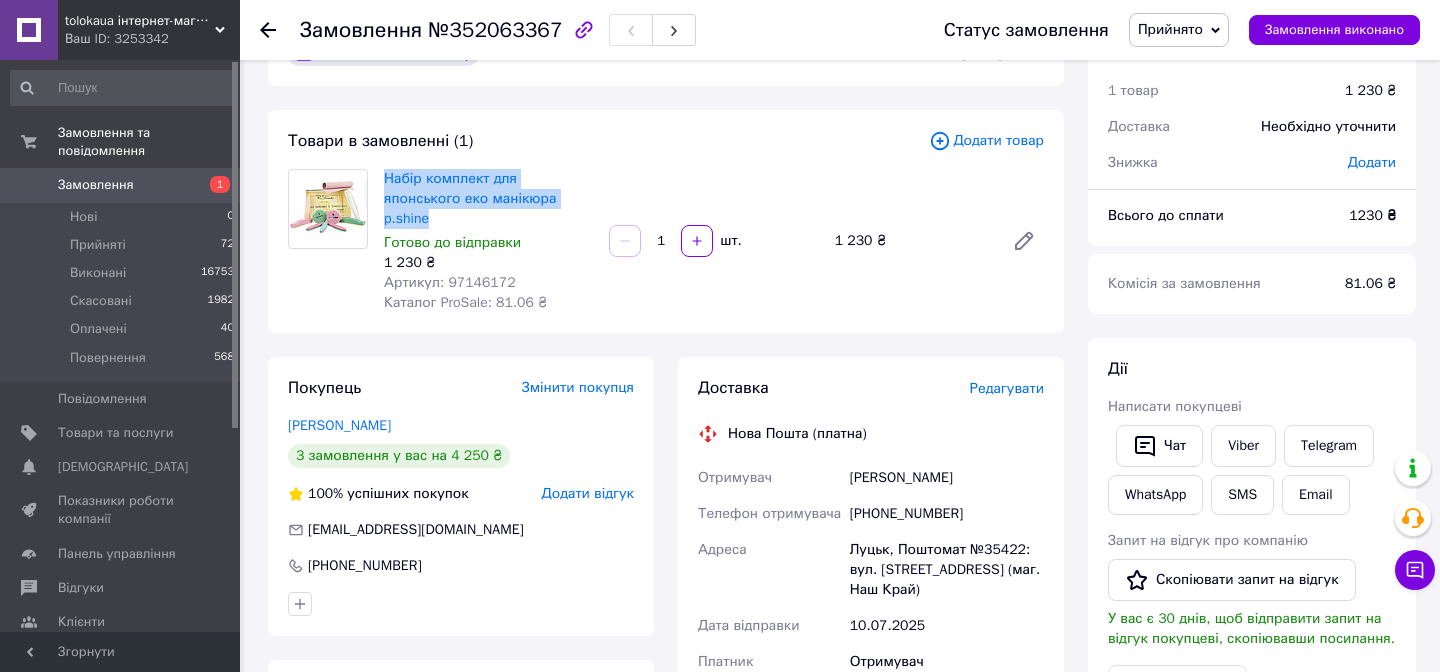 scroll, scrollTop: 56, scrollLeft: 0, axis: vertical 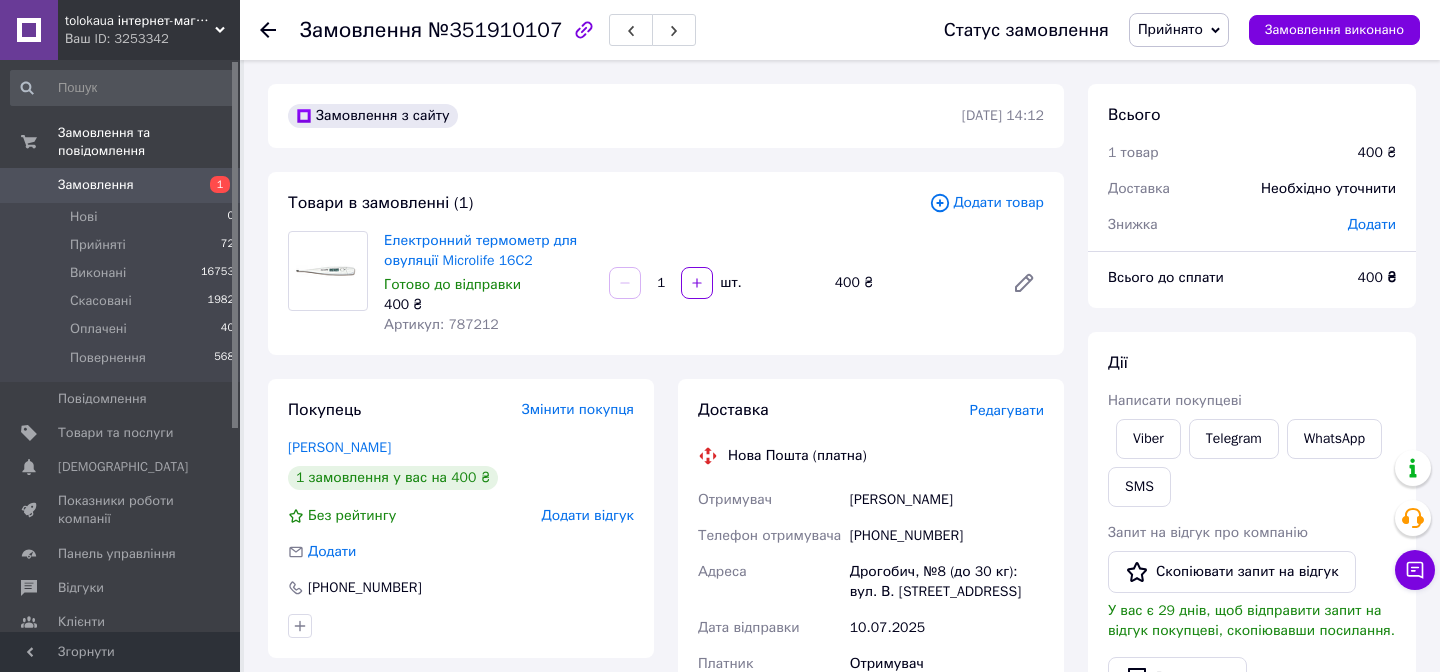 click on "[PHONE_NUMBER]" at bounding box center (947, 536) 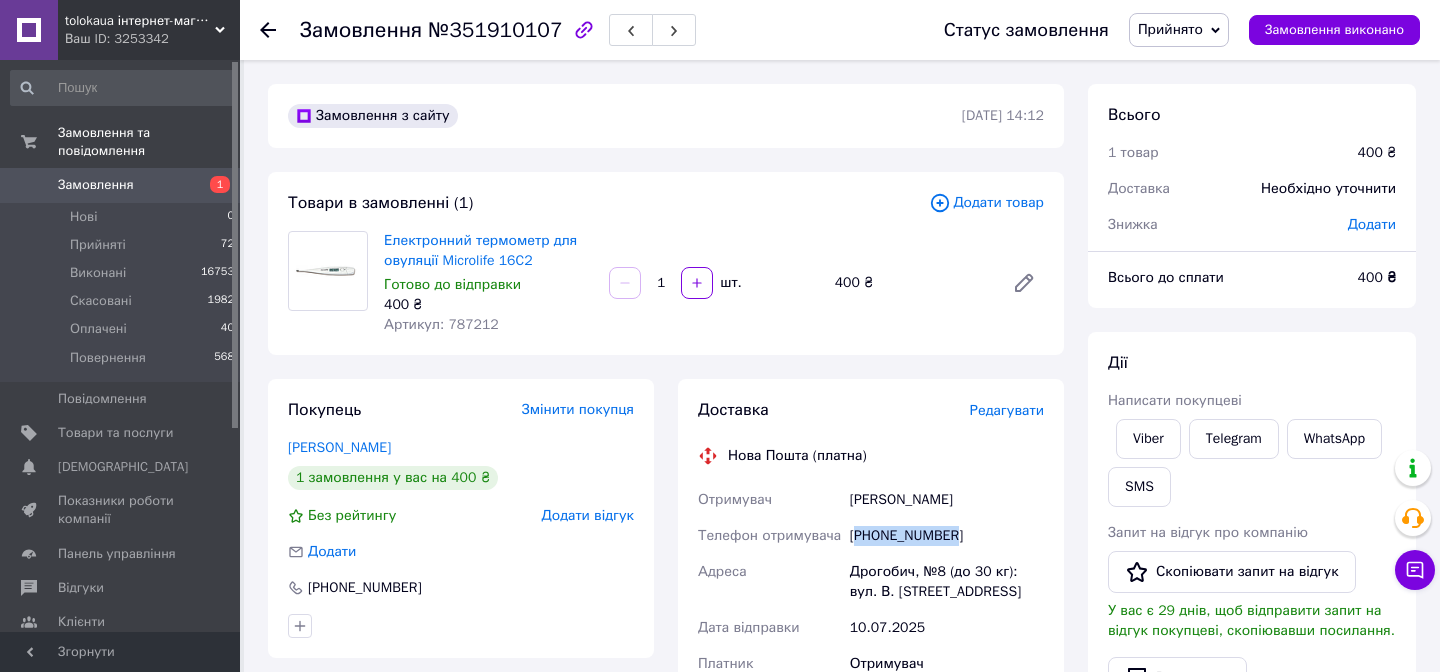 click on "[PHONE_NUMBER]" at bounding box center [947, 536] 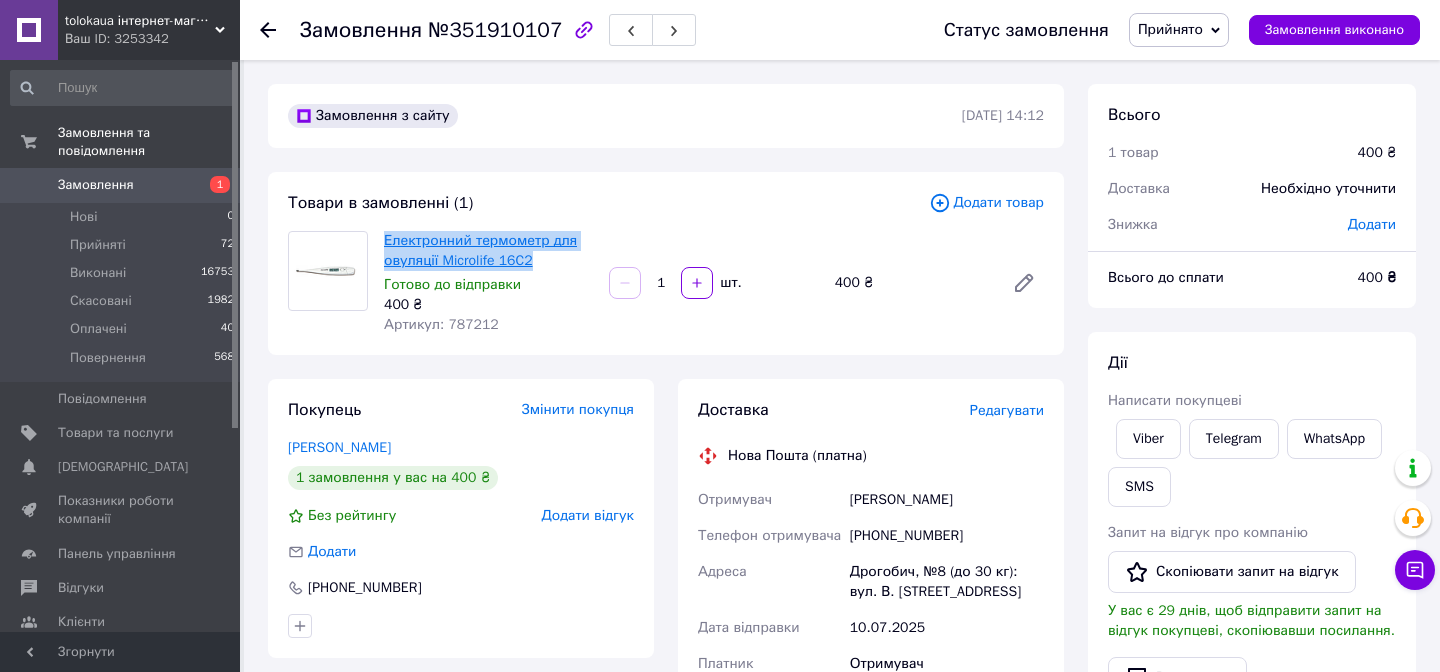 copy on "Електронний термометр для овуляції Microlife 16C2" 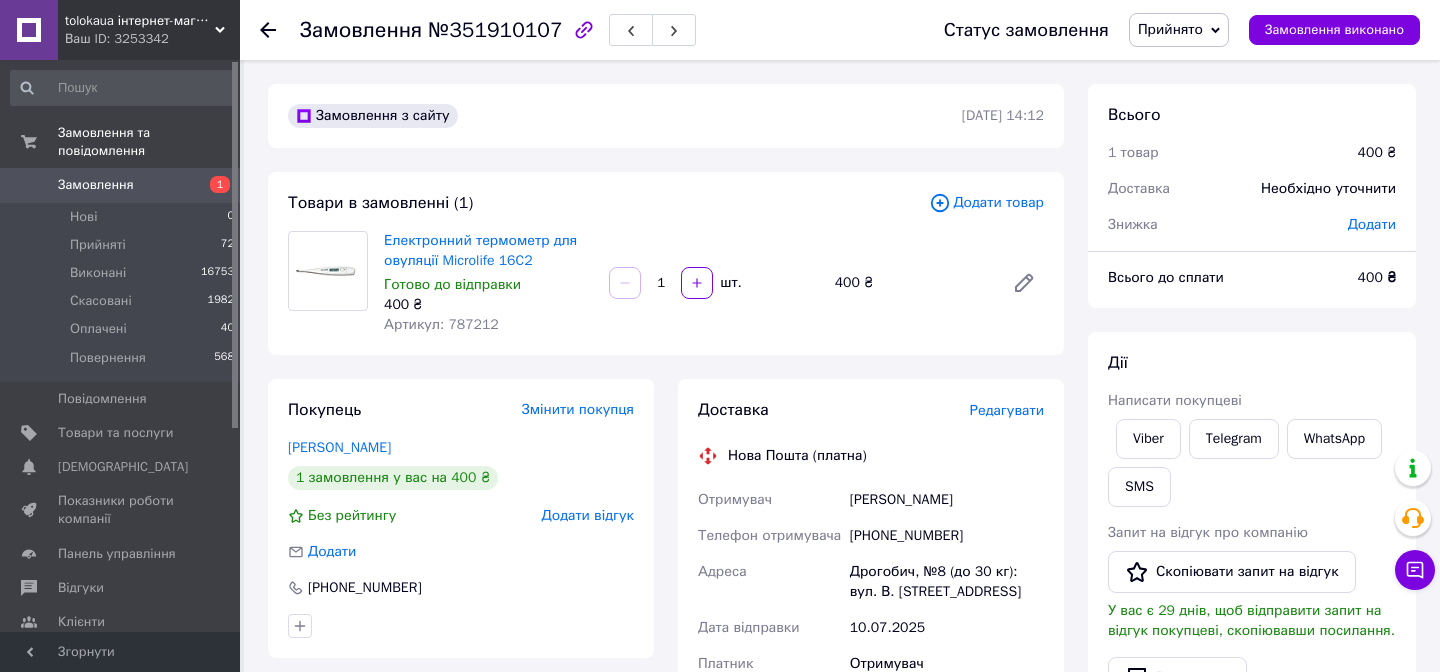 click on "№351910107" at bounding box center [495, 30] 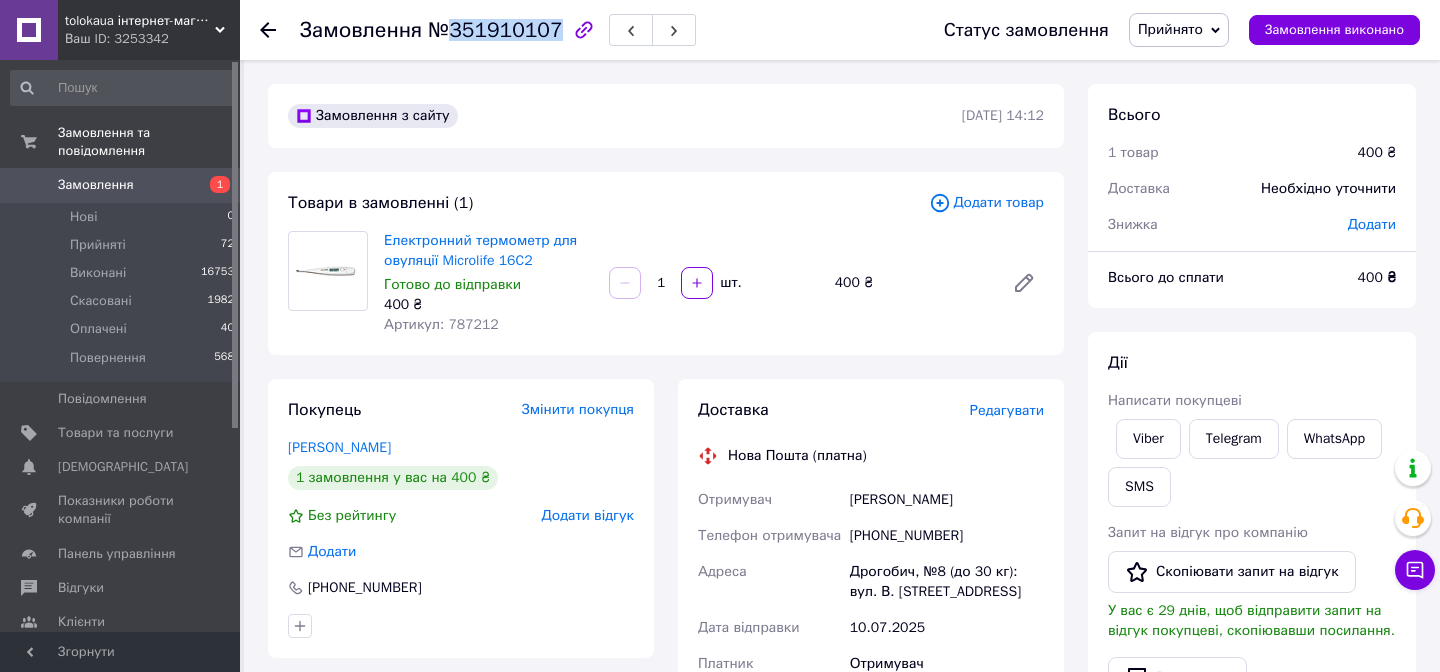 click on "№351910107" at bounding box center [495, 30] 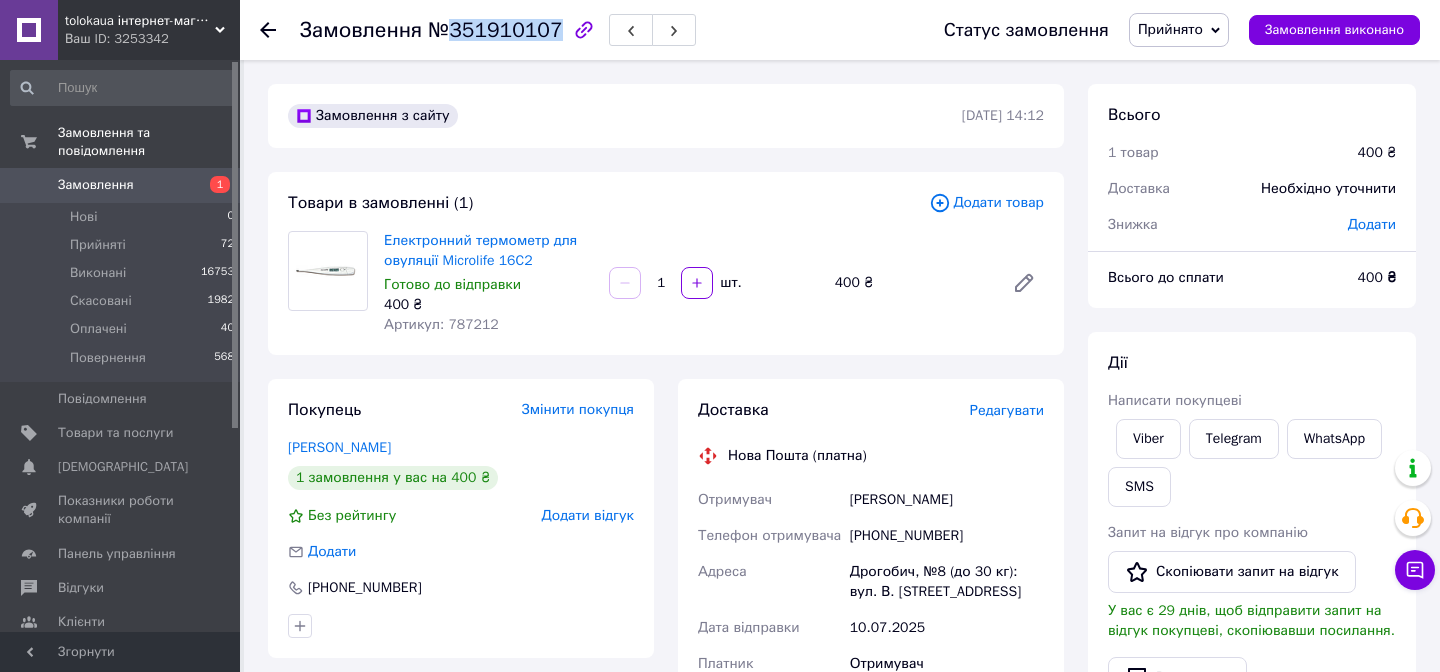 copy on "351910107" 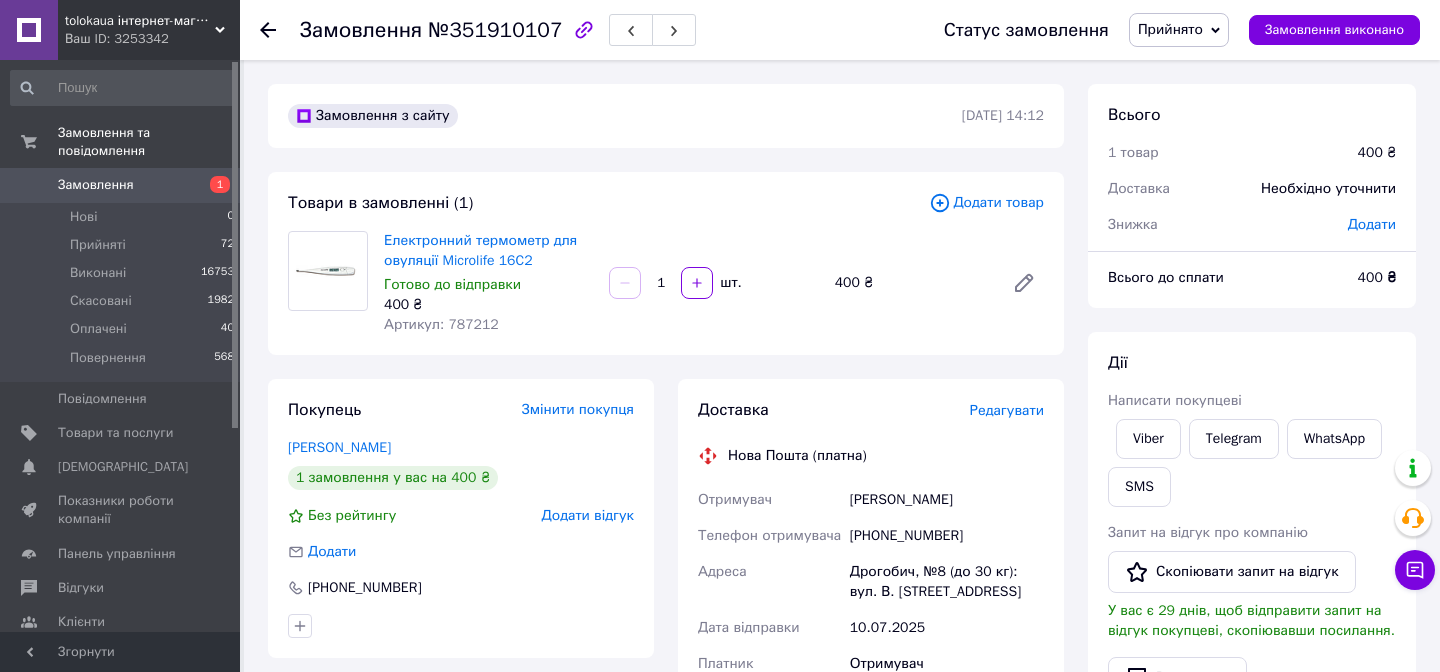 click on "Редагувати" at bounding box center [1007, 410] 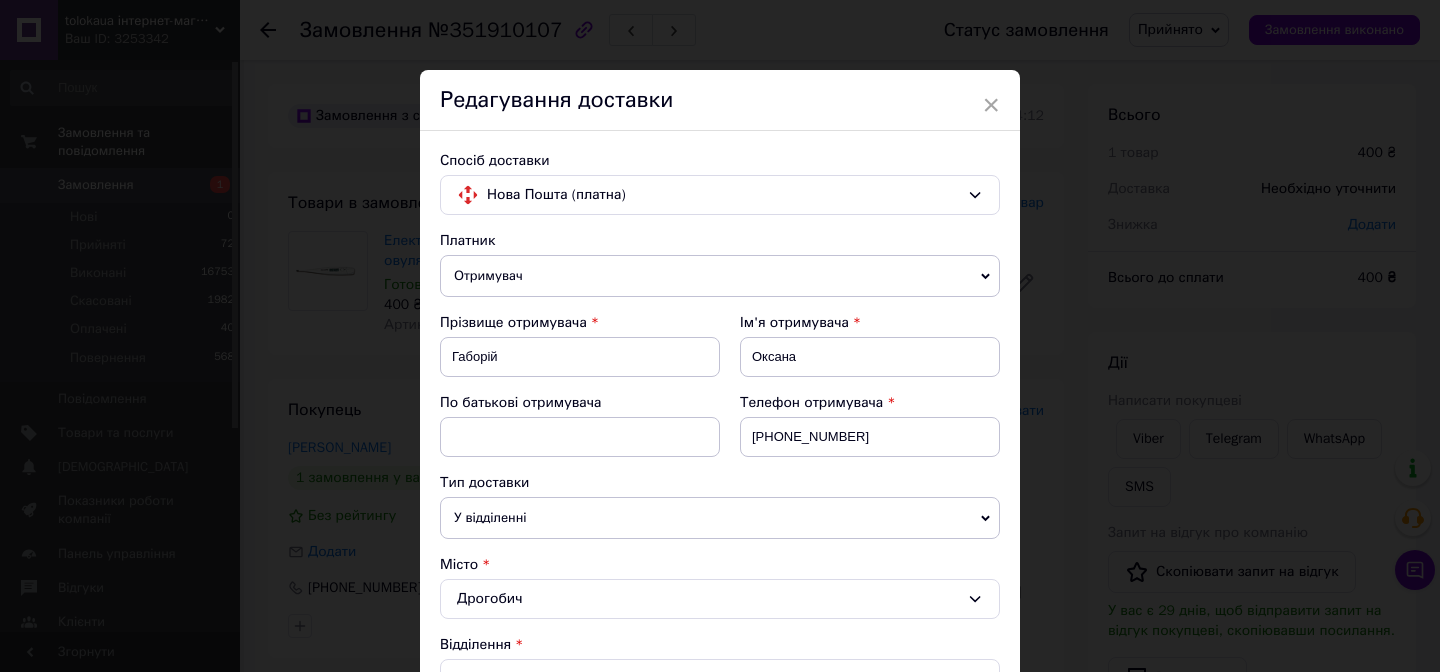 scroll, scrollTop: 874, scrollLeft: 0, axis: vertical 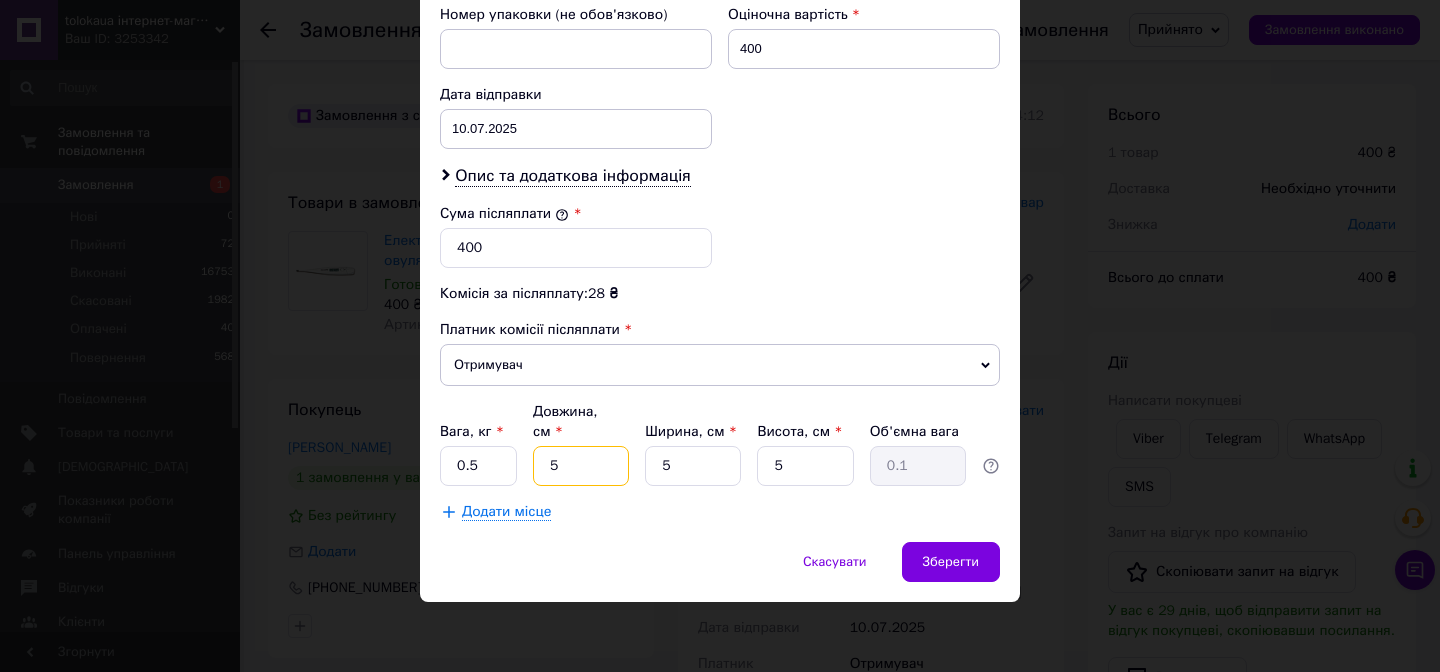 click on "5" at bounding box center (581, 466) 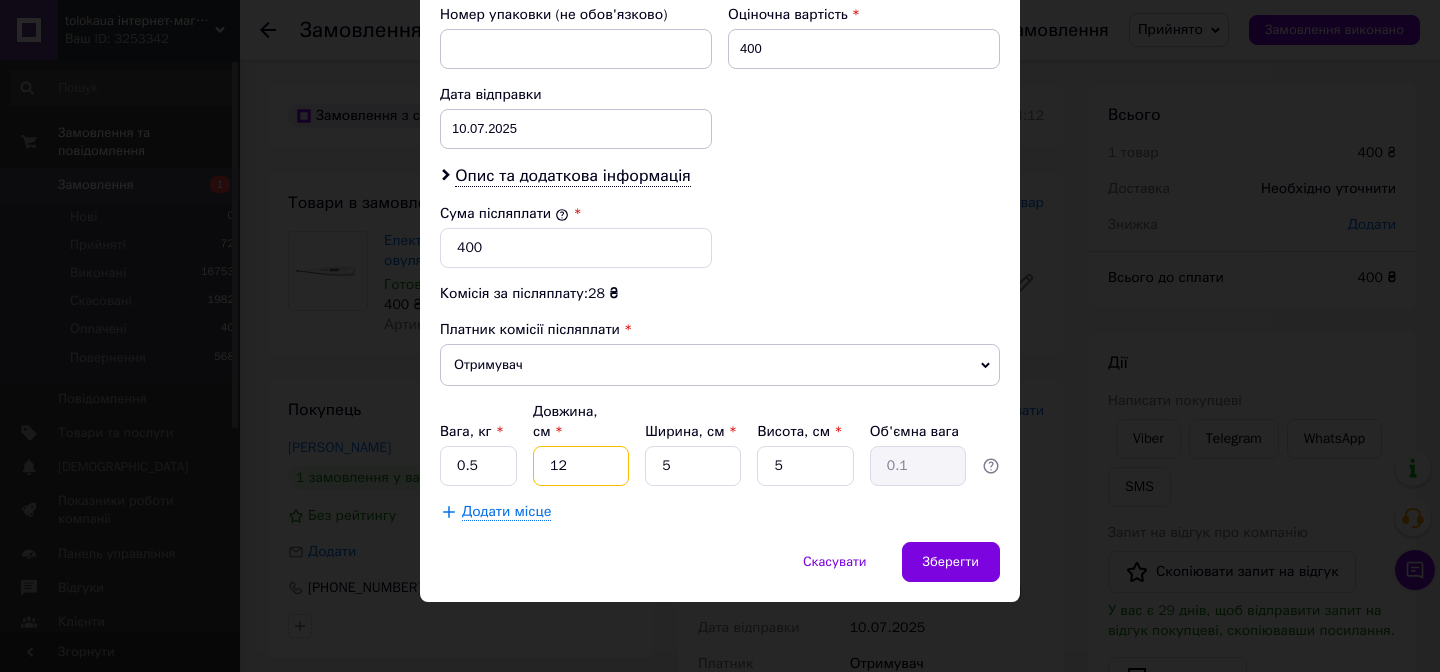 type on "12" 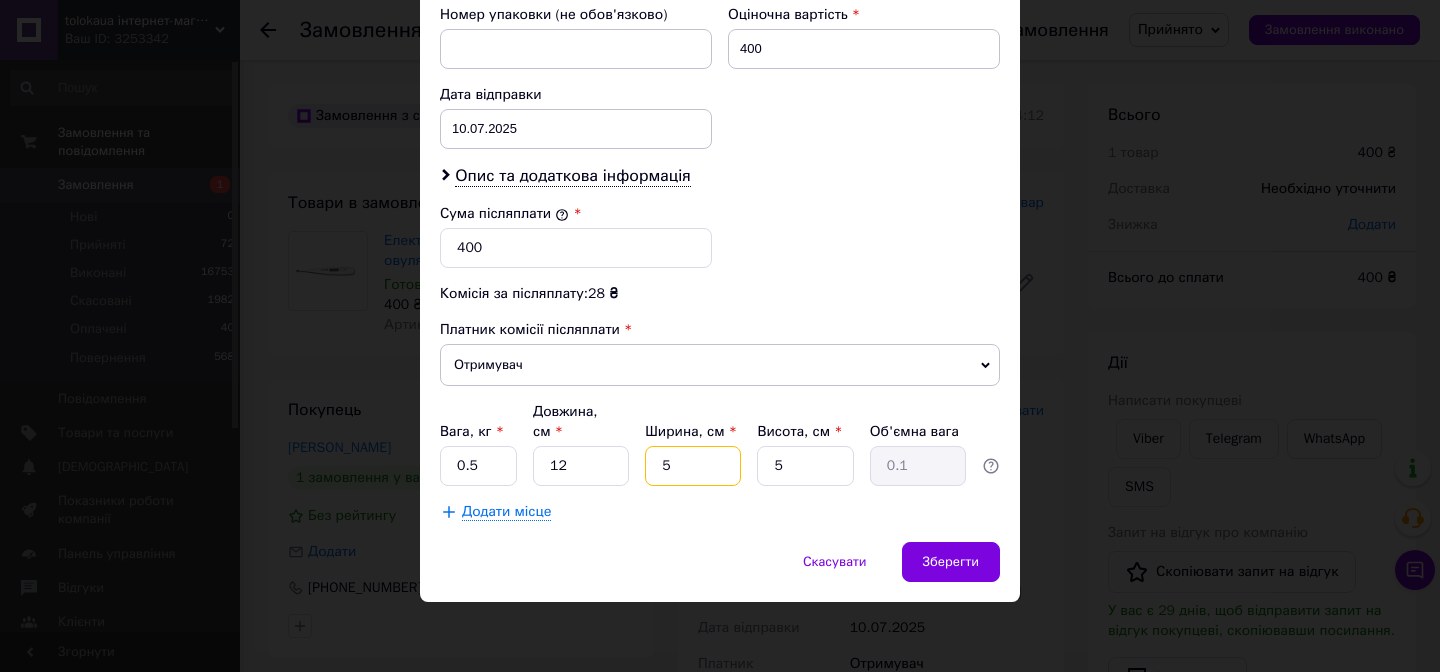 click on "5" at bounding box center (693, 466) 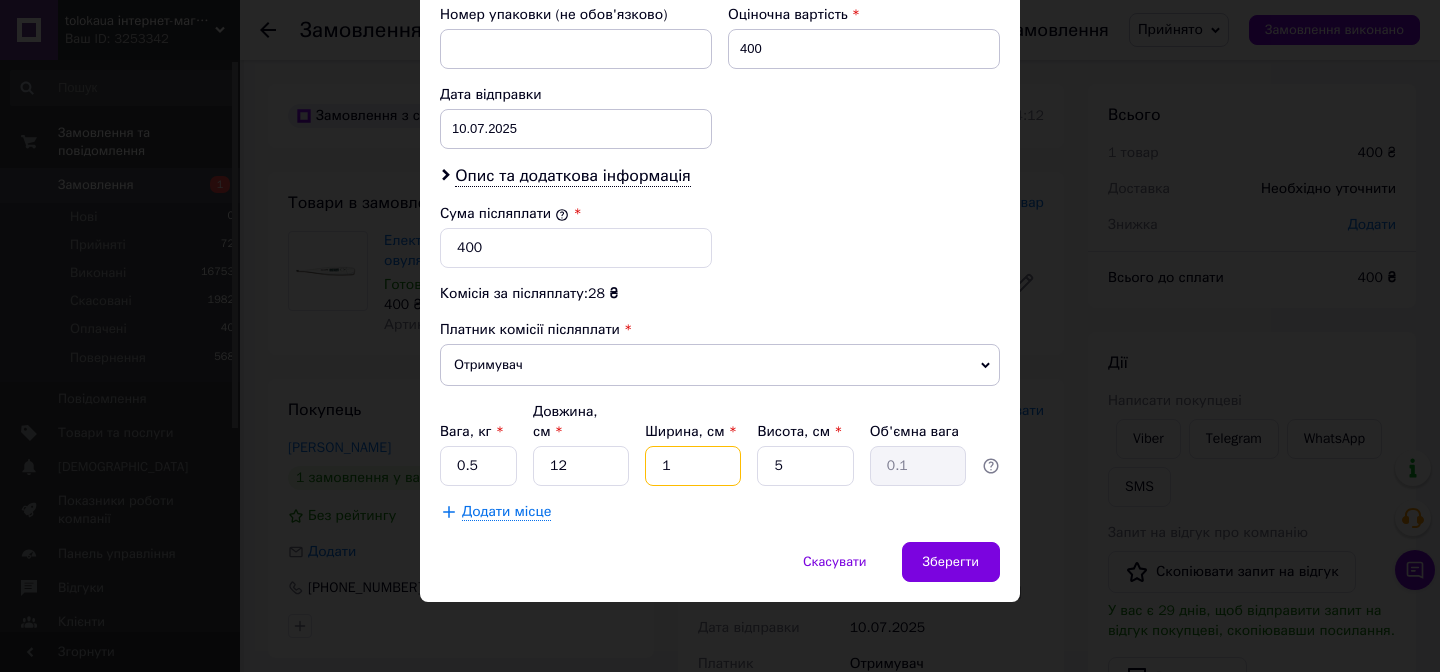type on "14" 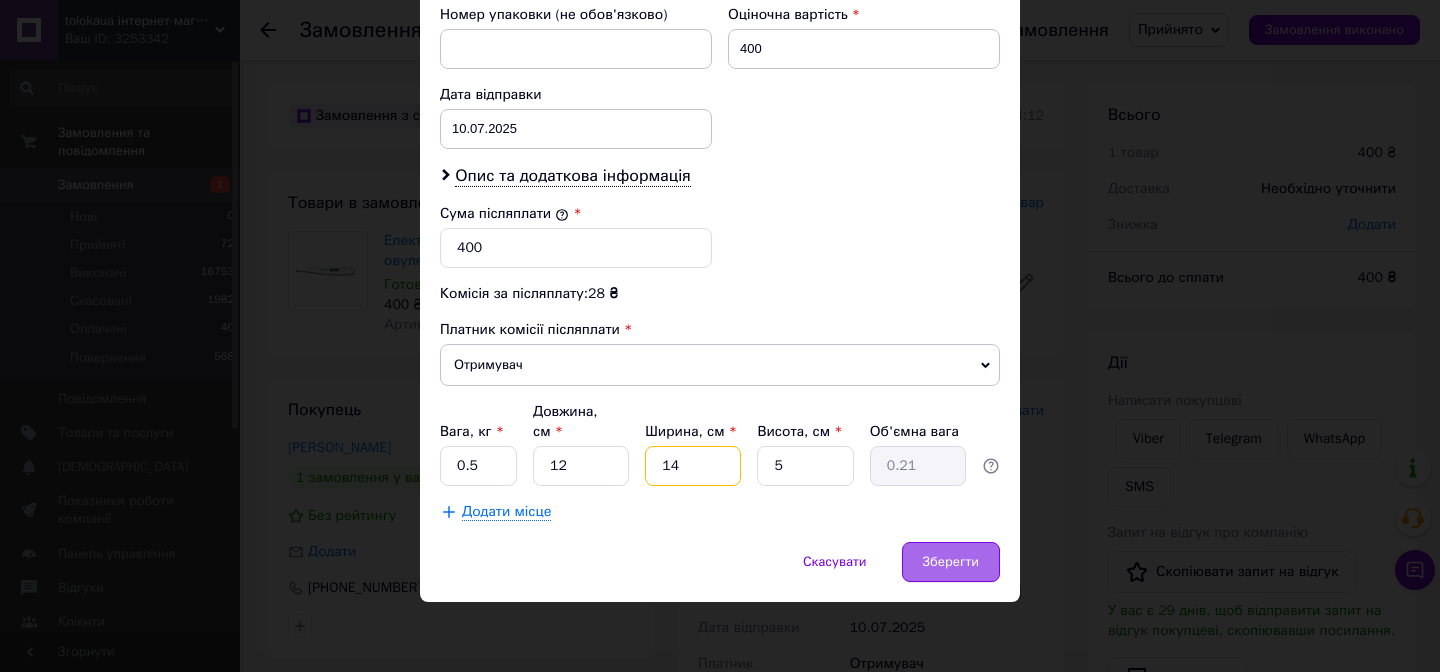 type on "14" 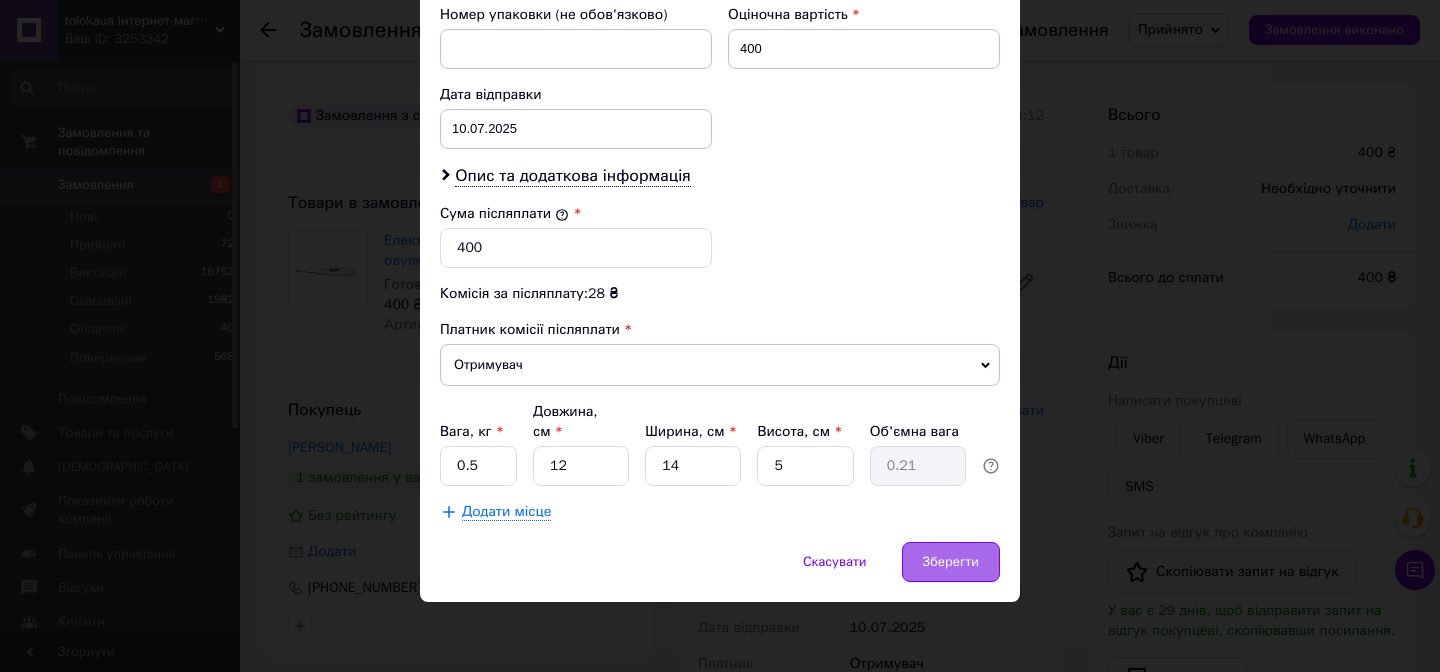 click on "Зберегти" at bounding box center [951, 562] 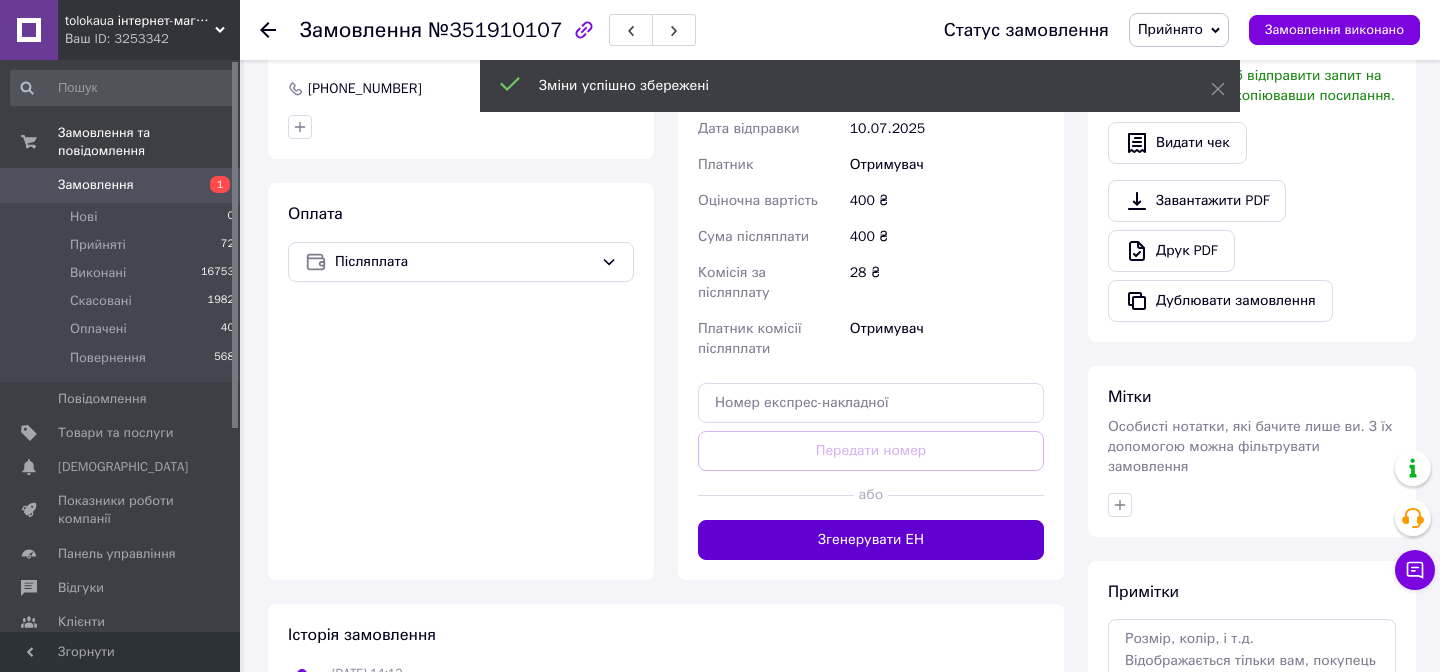 click on "Згенерувати ЕН" at bounding box center (871, 540) 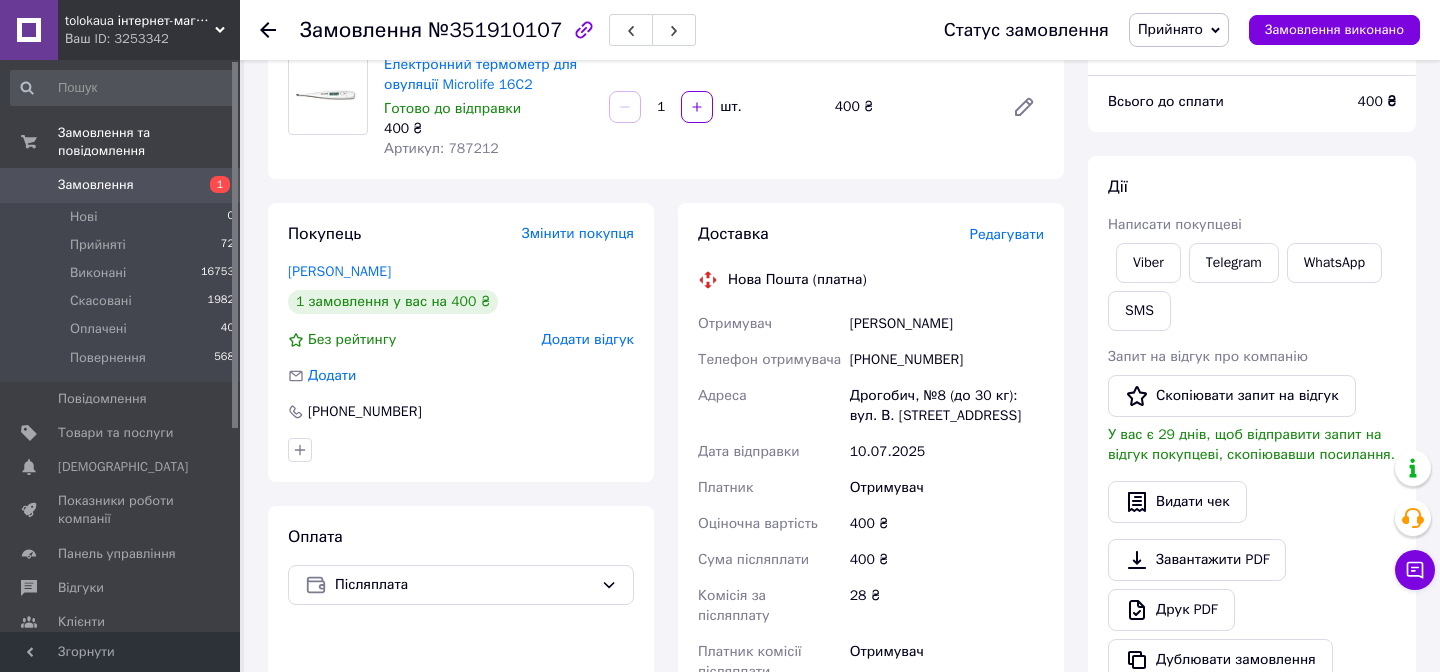scroll, scrollTop: 156, scrollLeft: 0, axis: vertical 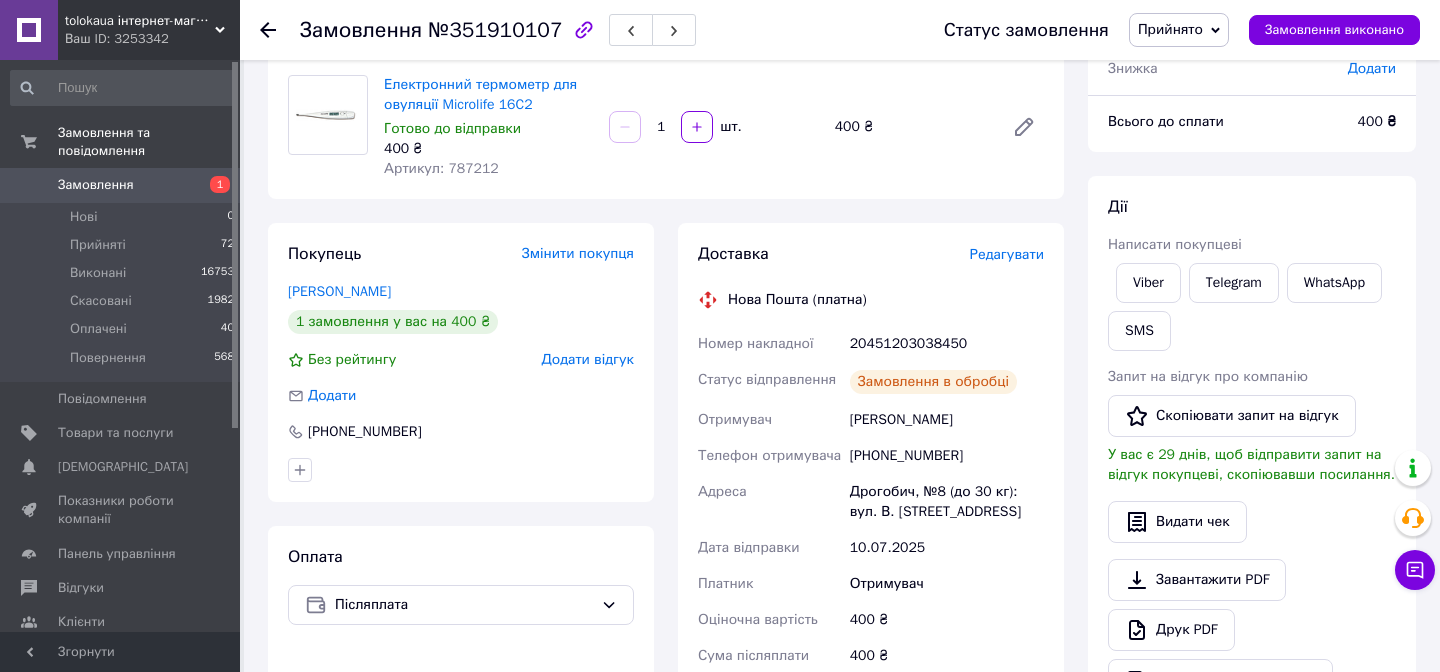 click on "20451203038450" at bounding box center (947, 344) 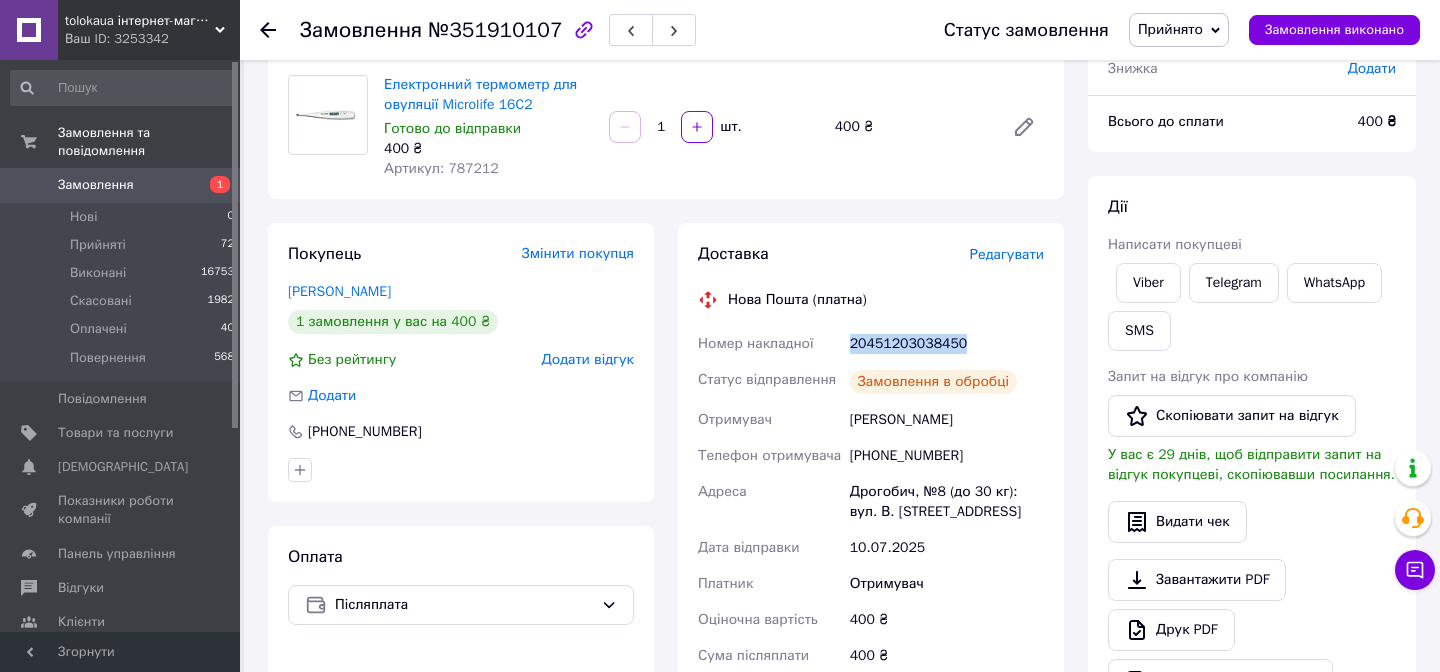 click on "20451203038450" at bounding box center [947, 344] 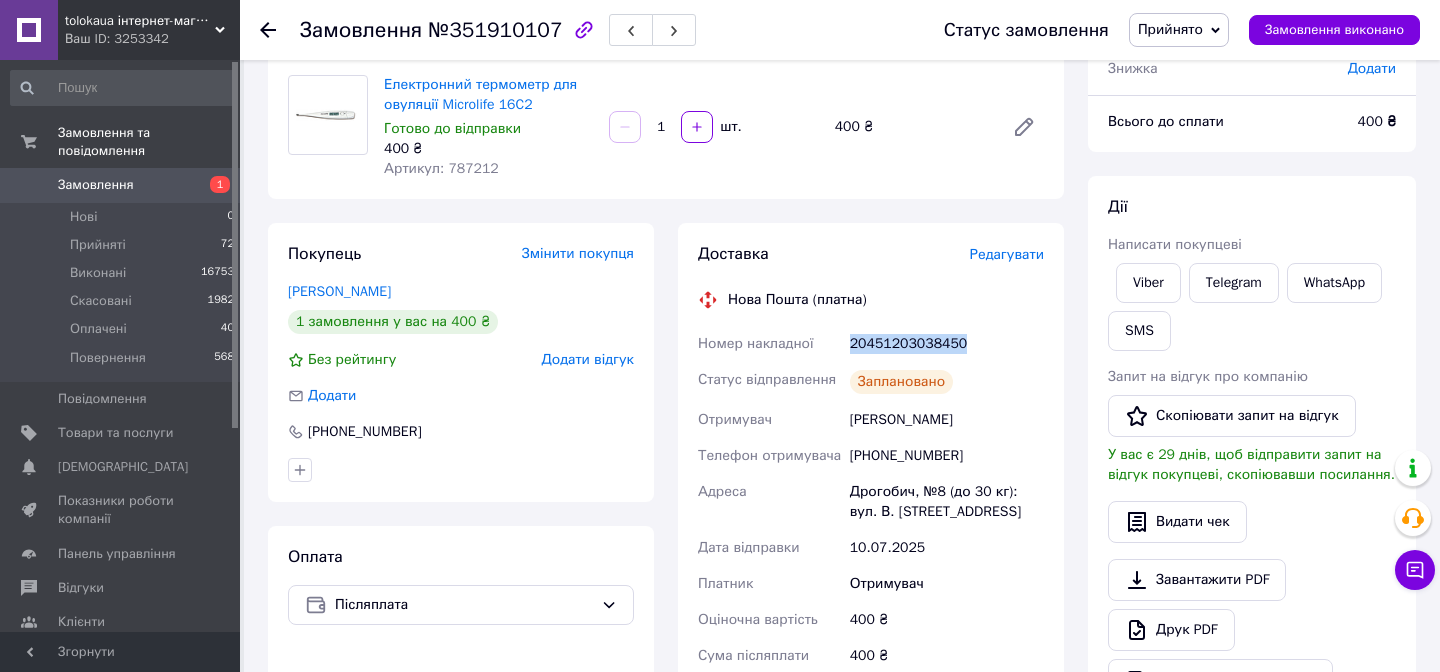 drag, startPoint x: 851, startPoint y: 418, endPoint x: 975, endPoint y: 418, distance: 124 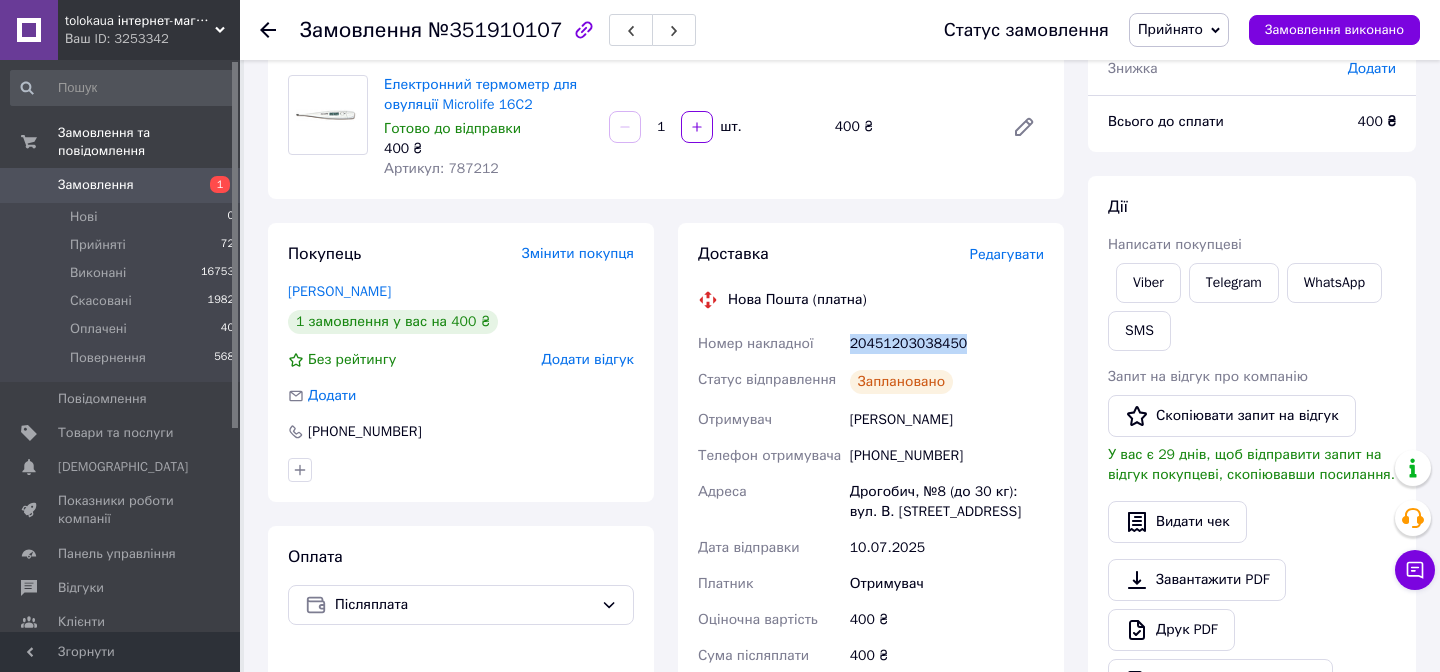copy on "[PERSON_NAME]" 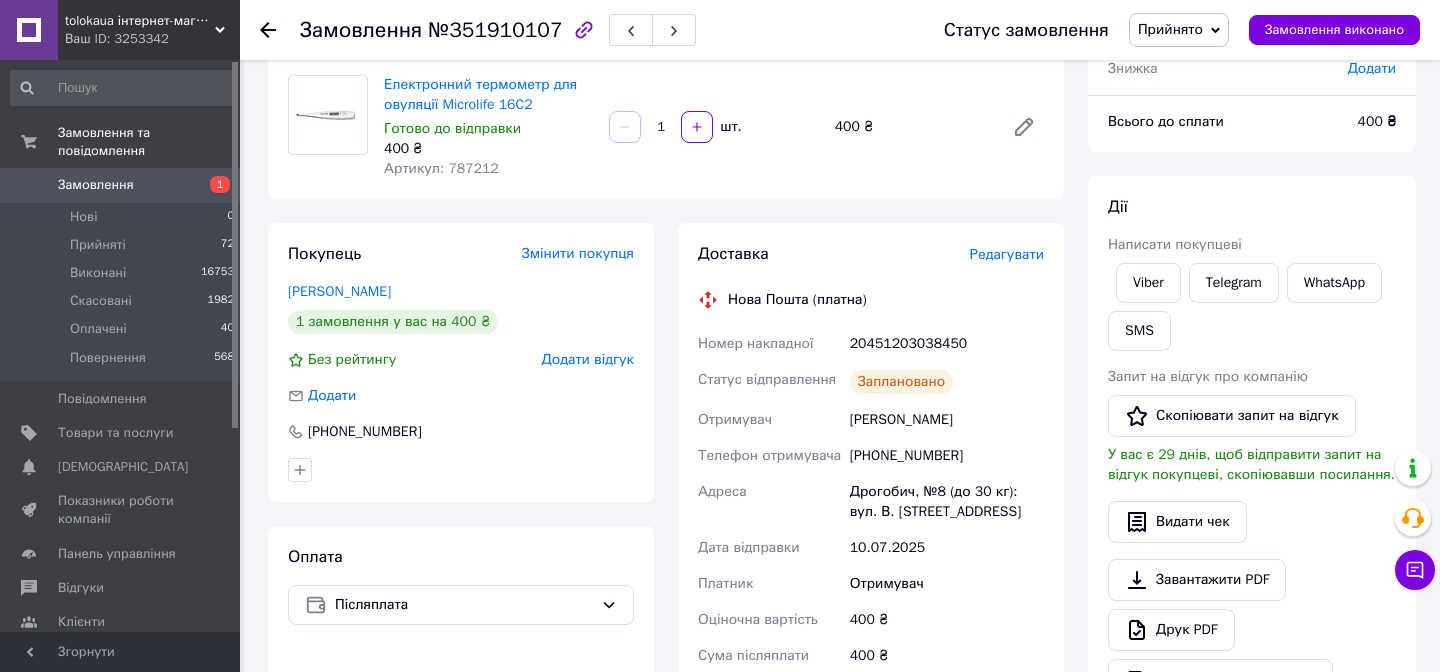 click on "[PHONE_NUMBER]" at bounding box center (947, 456) 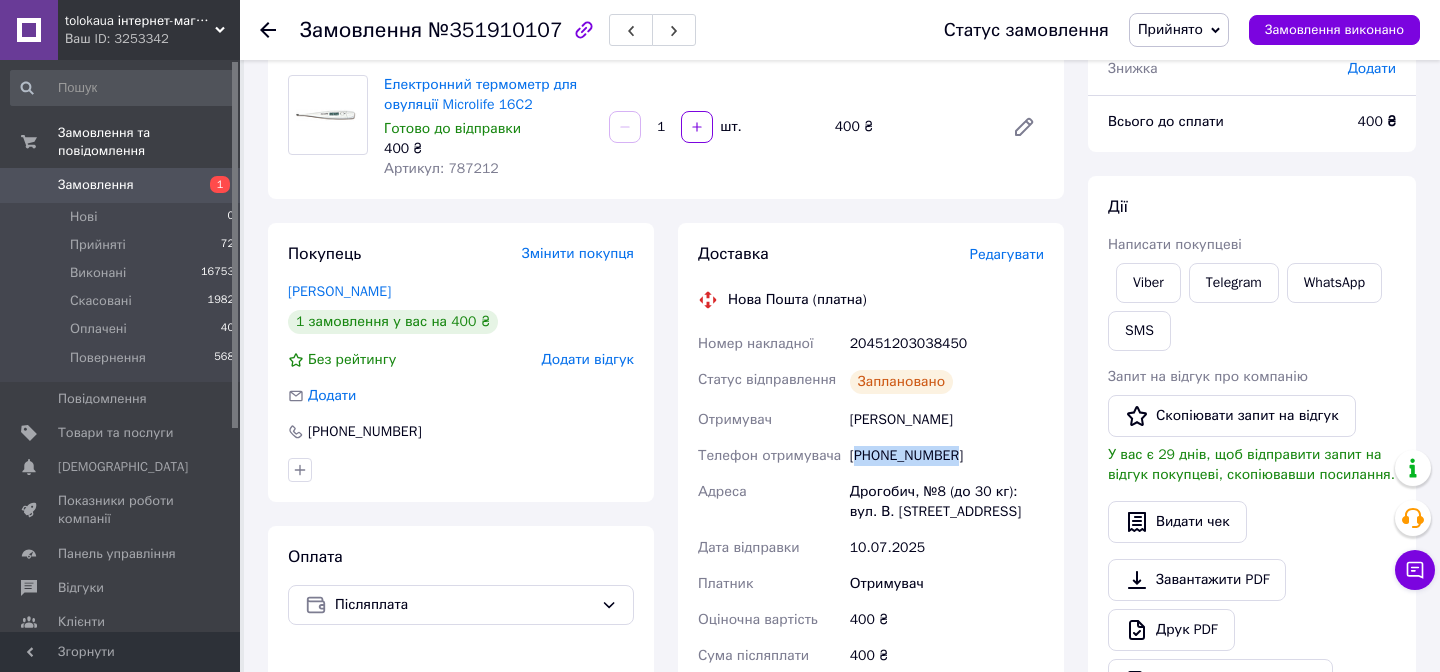 click on "[PHONE_NUMBER]" at bounding box center [947, 456] 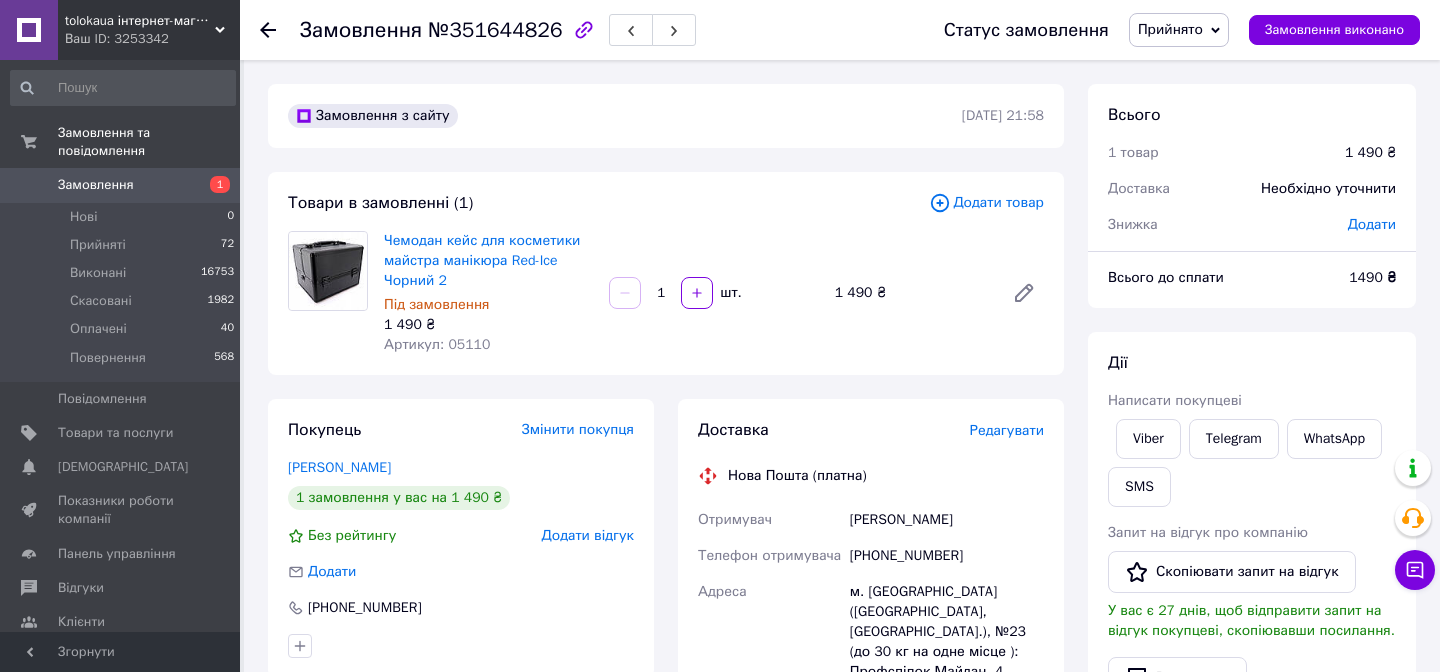 scroll, scrollTop: 0, scrollLeft: 0, axis: both 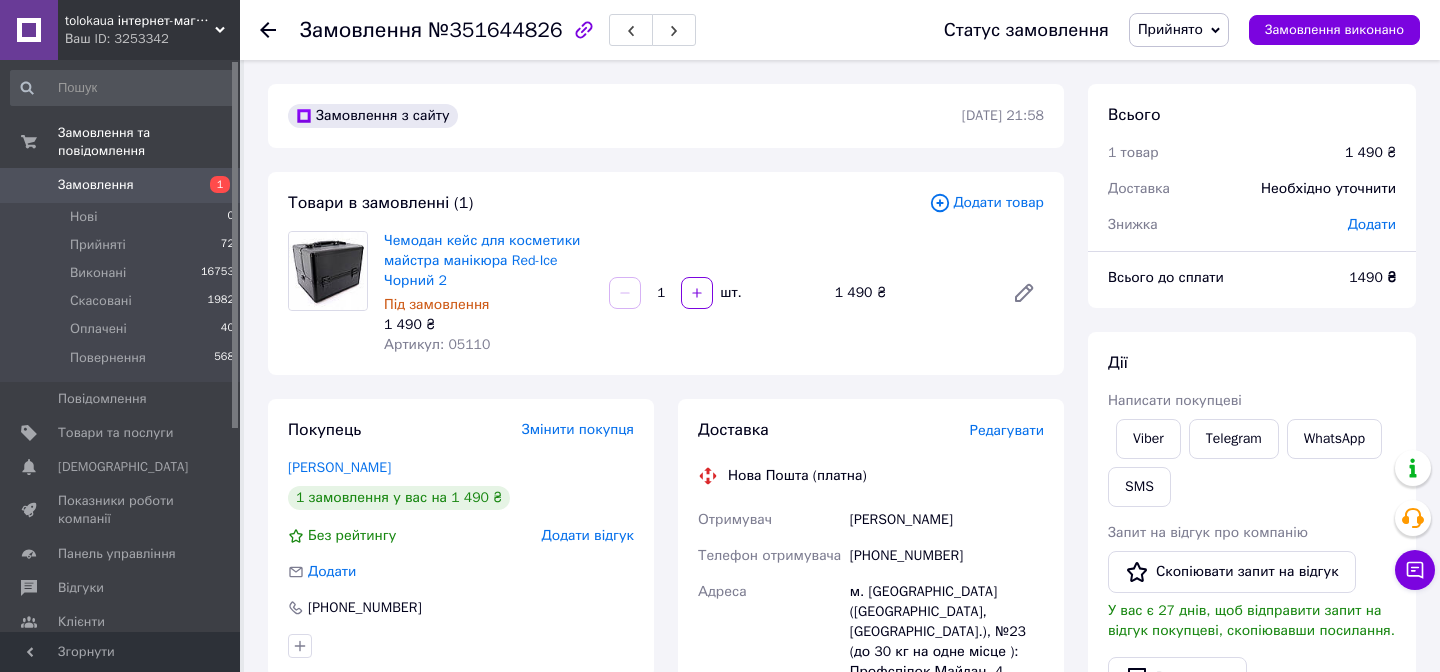 click on "Редагувати" at bounding box center (1007, 430) 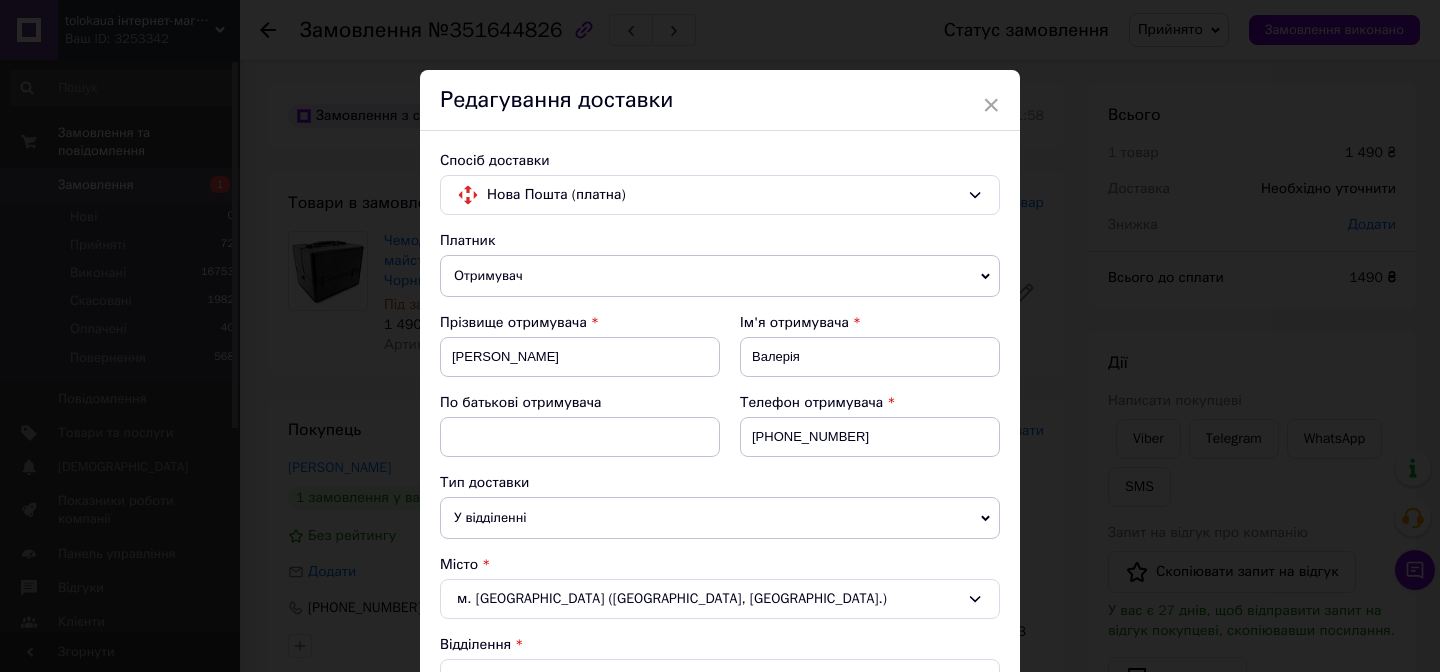 scroll, scrollTop: 874, scrollLeft: 0, axis: vertical 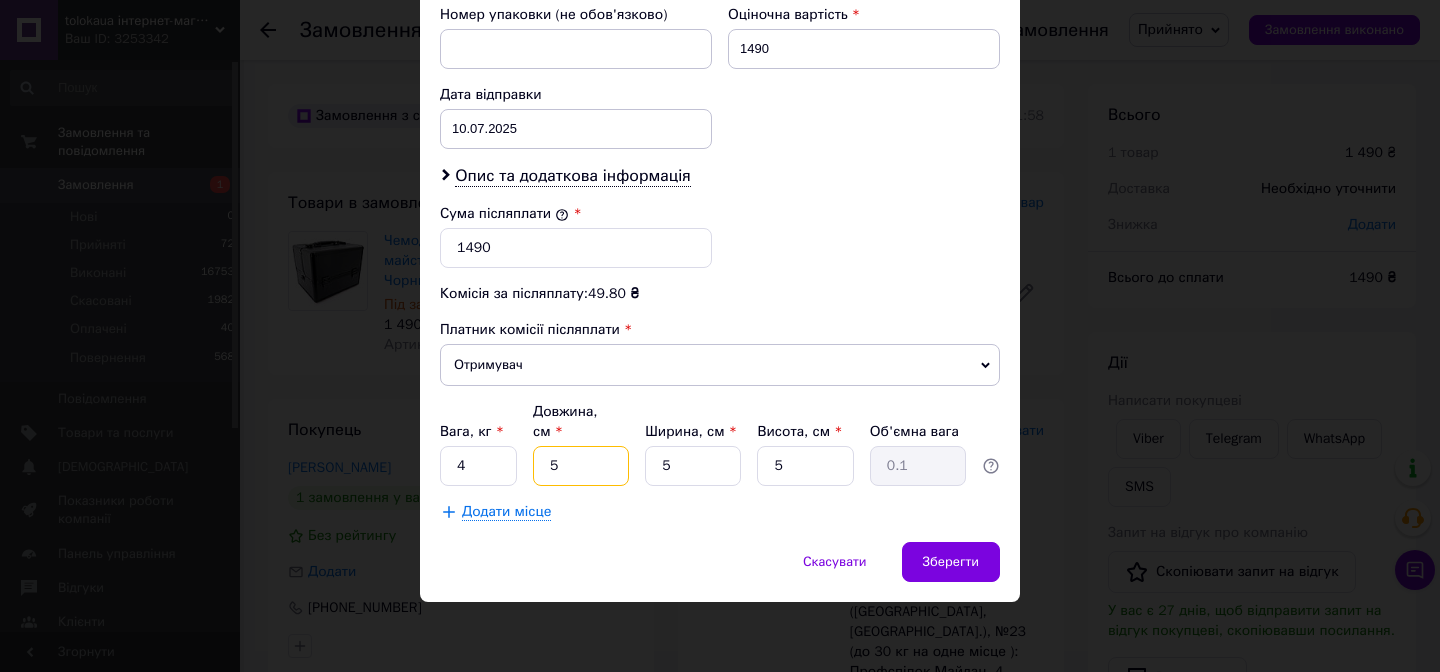 click on "5" at bounding box center (581, 466) 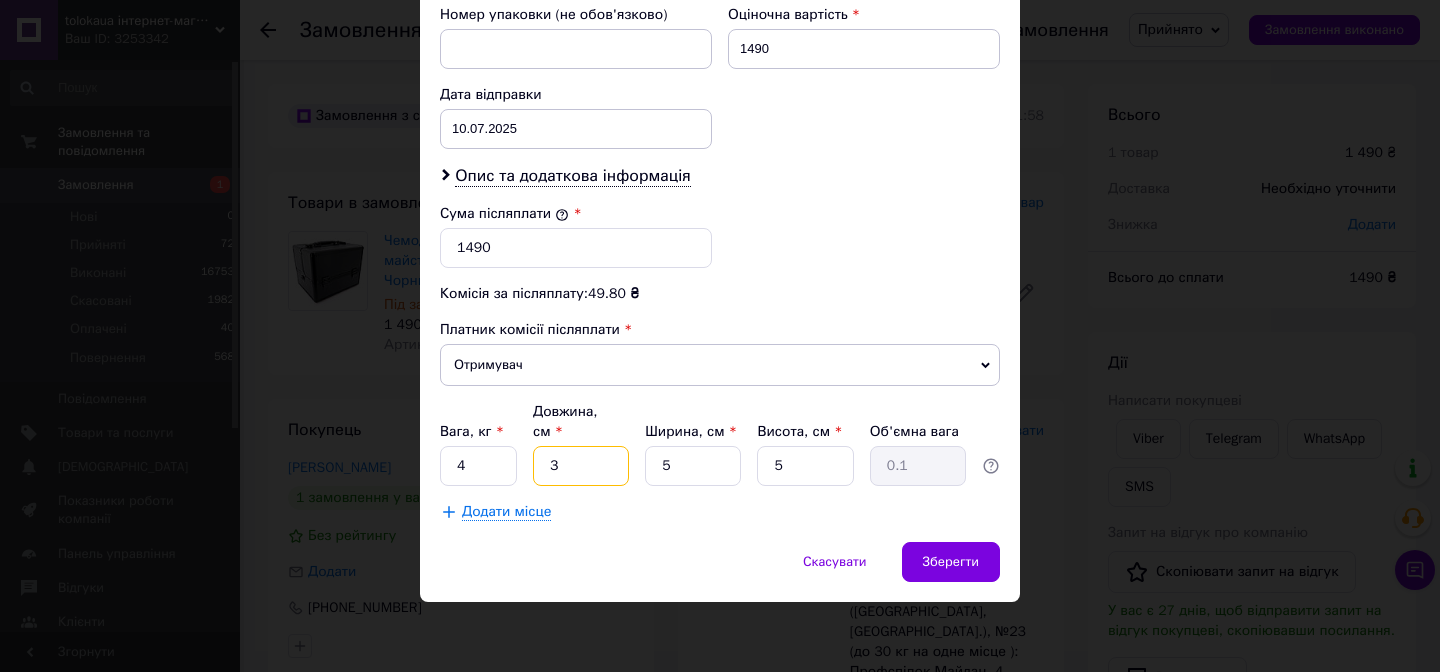 type on "30" 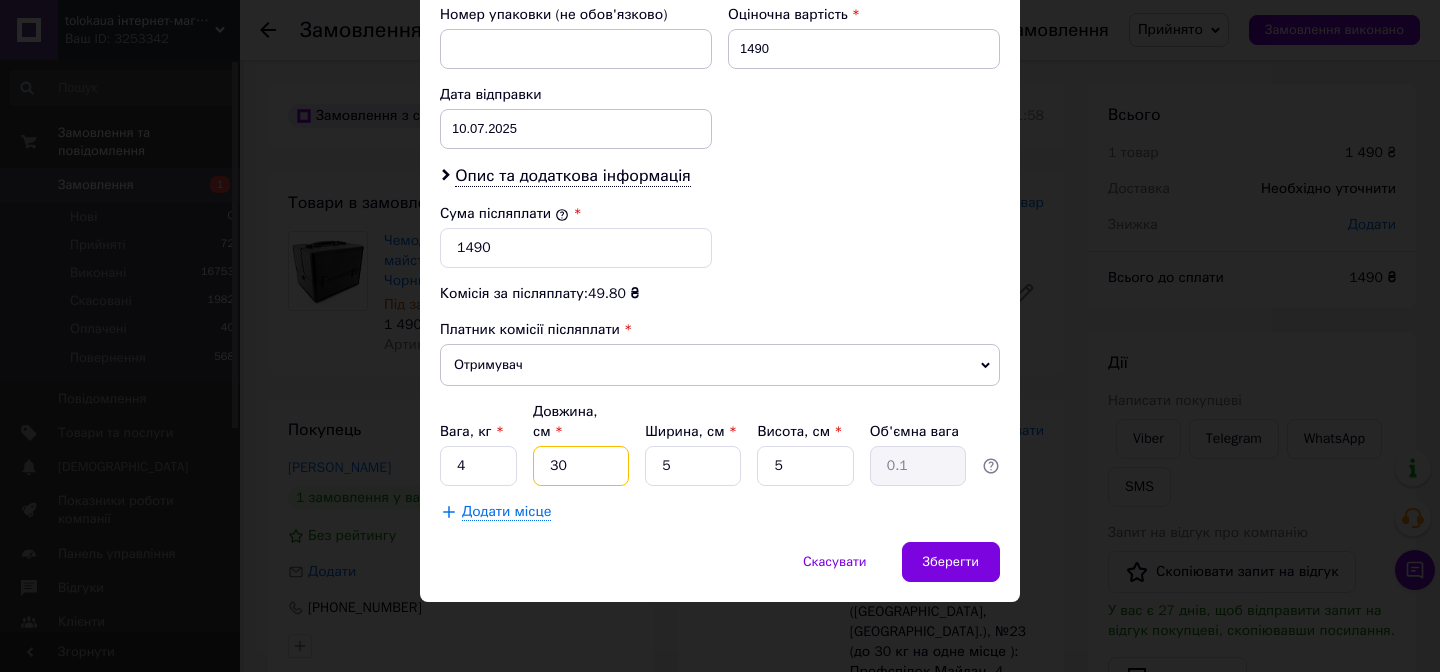type on "0.19" 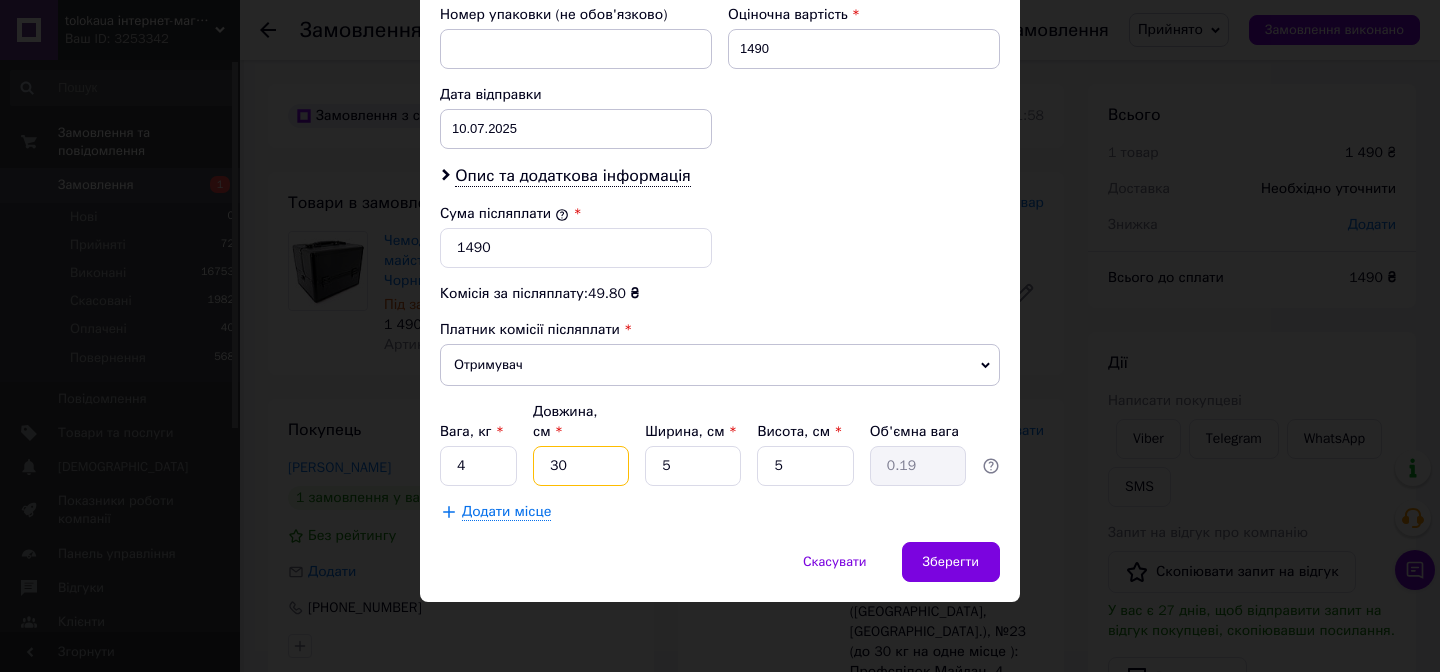 type on "30" 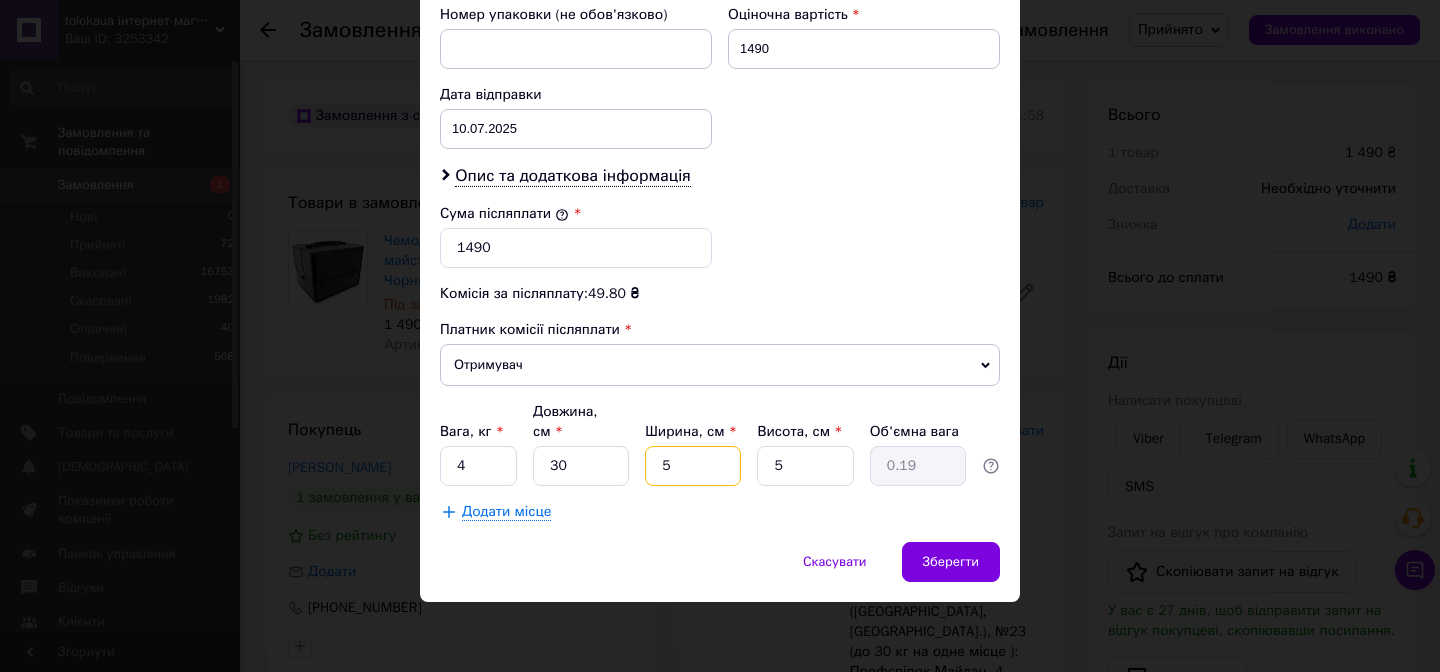 click on "5" at bounding box center (693, 466) 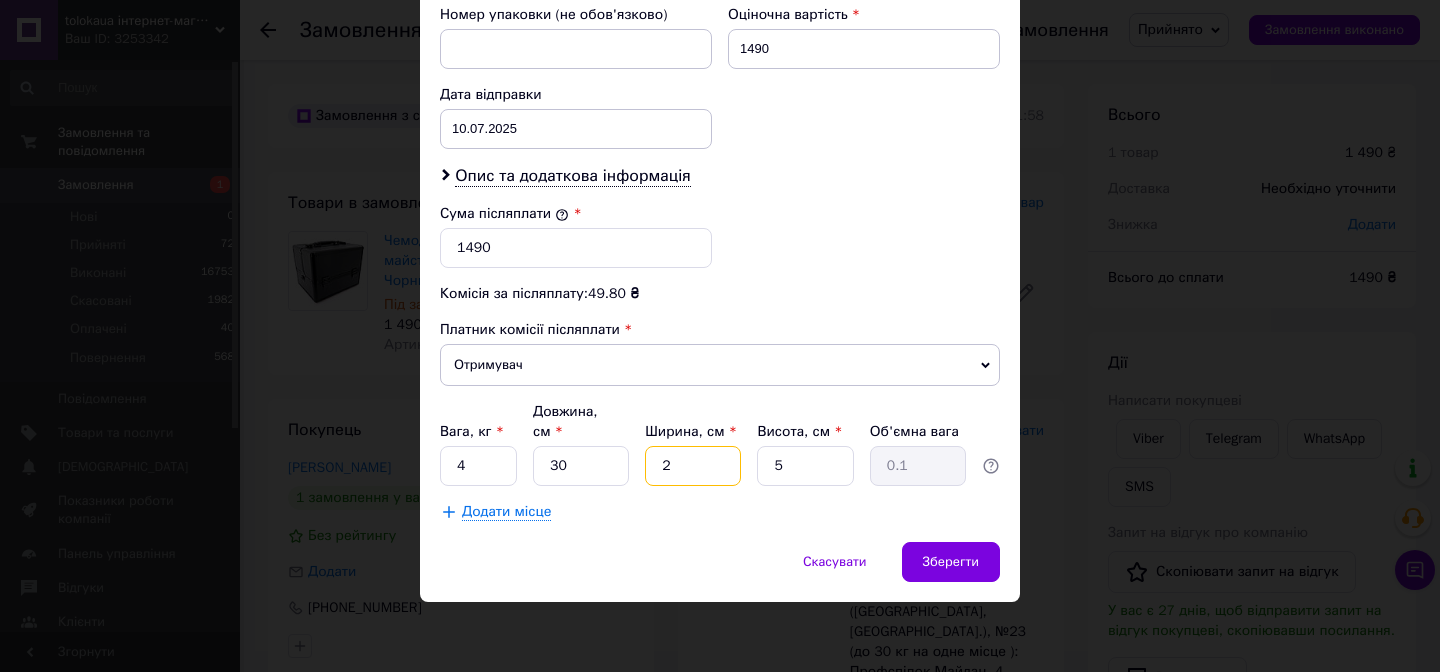 type on "20" 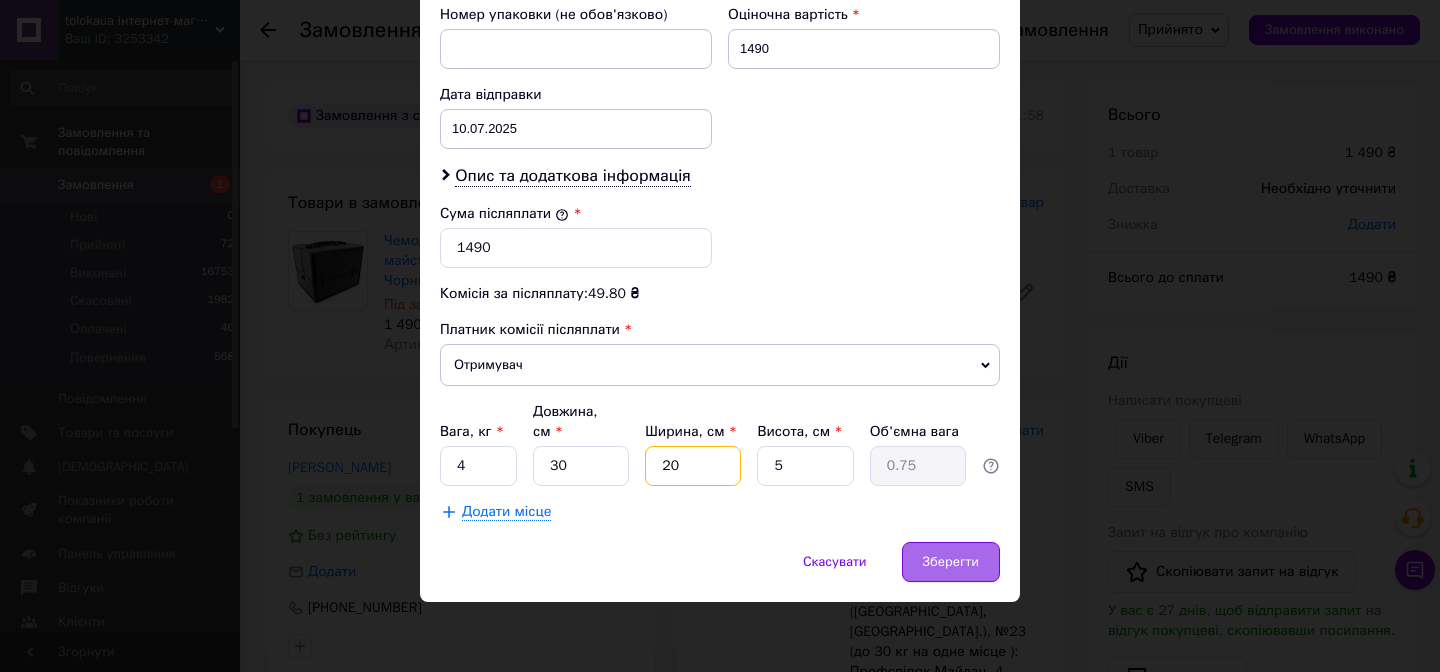 type on "20" 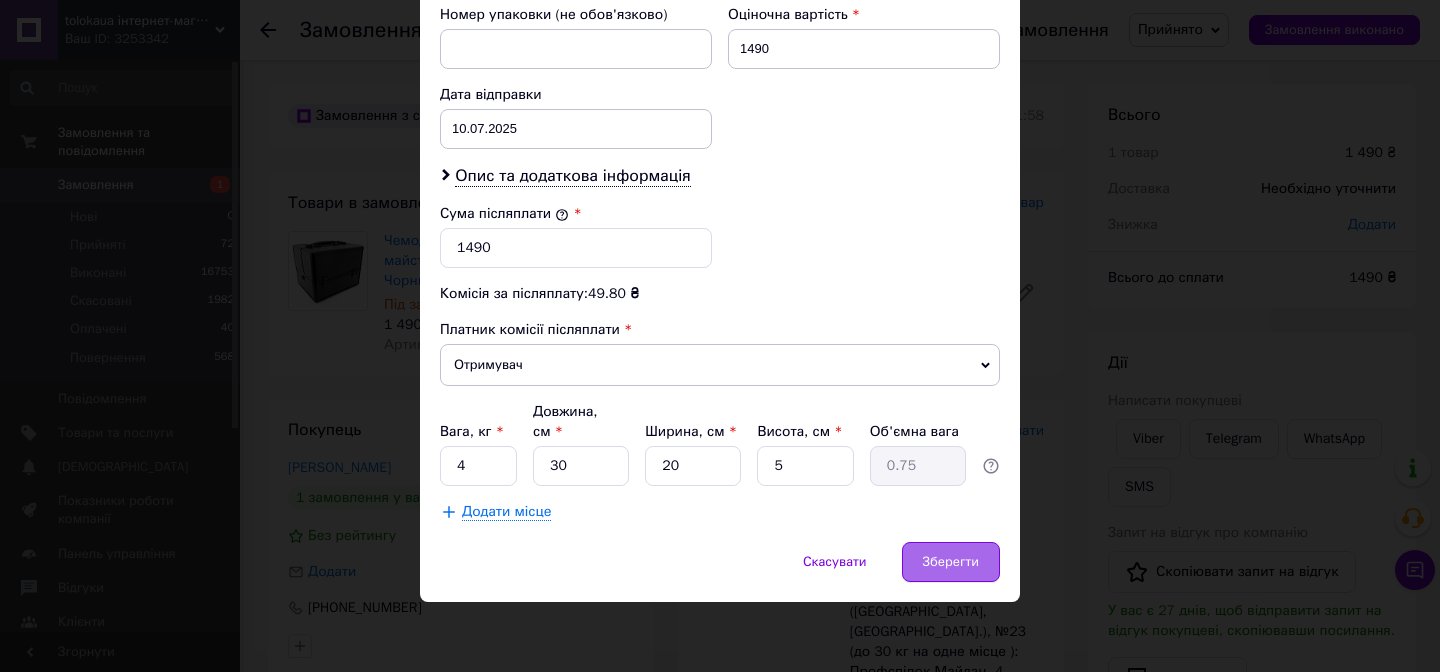 click on "Зберегти" at bounding box center [951, 562] 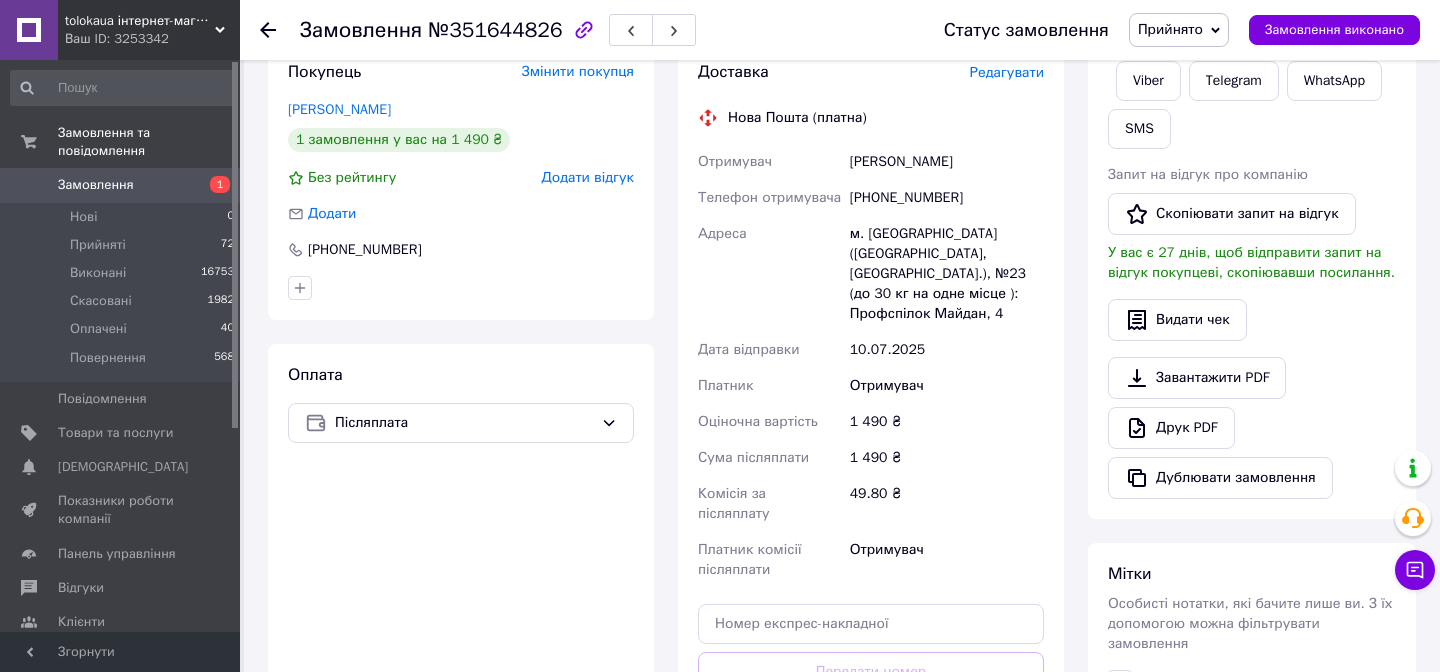 scroll, scrollTop: 457, scrollLeft: 0, axis: vertical 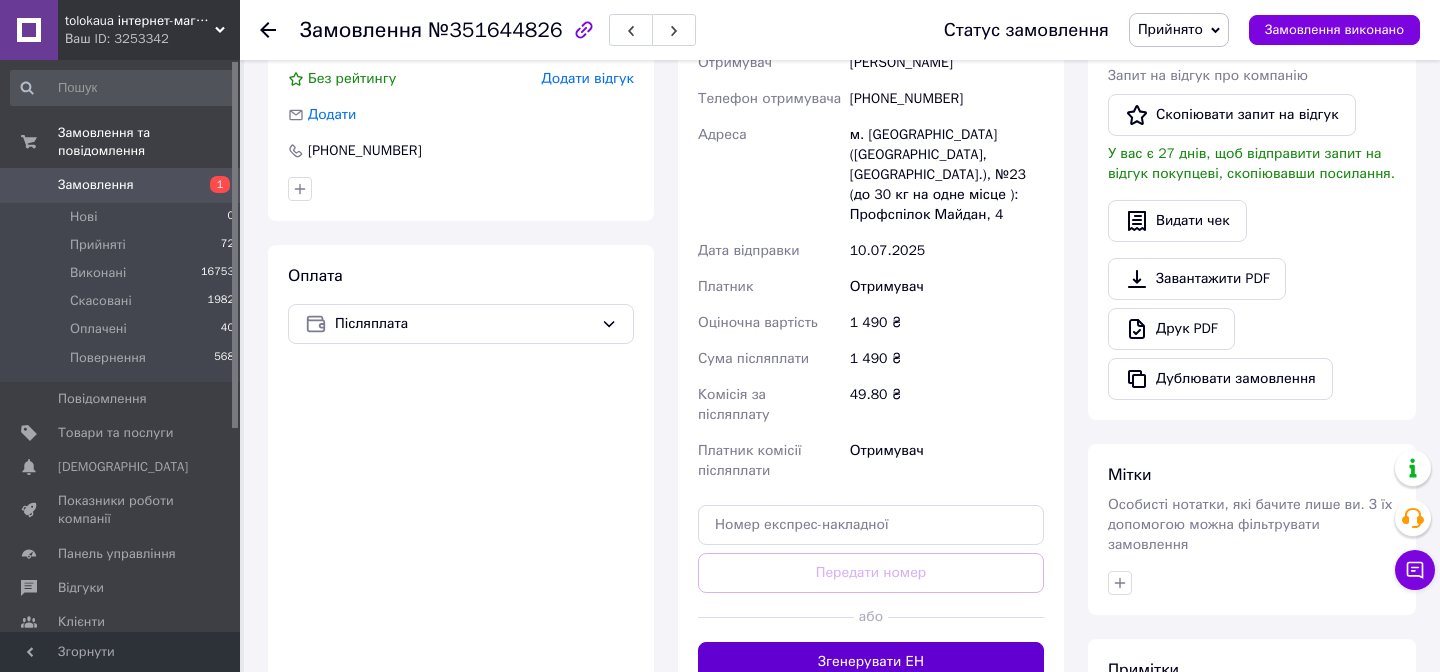 click on "Згенерувати ЕН" at bounding box center [871, 662] 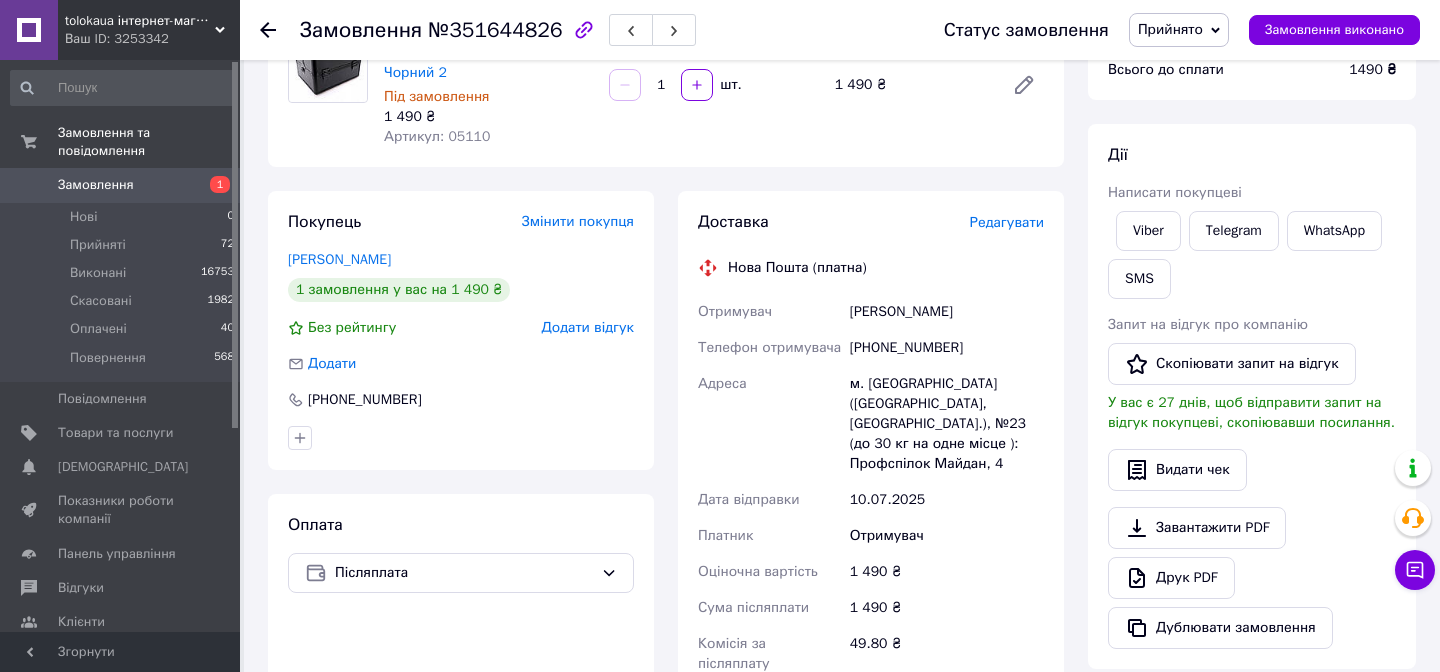 scroll, scrollTop: 195, scrollLeft: 0, axis: vertical 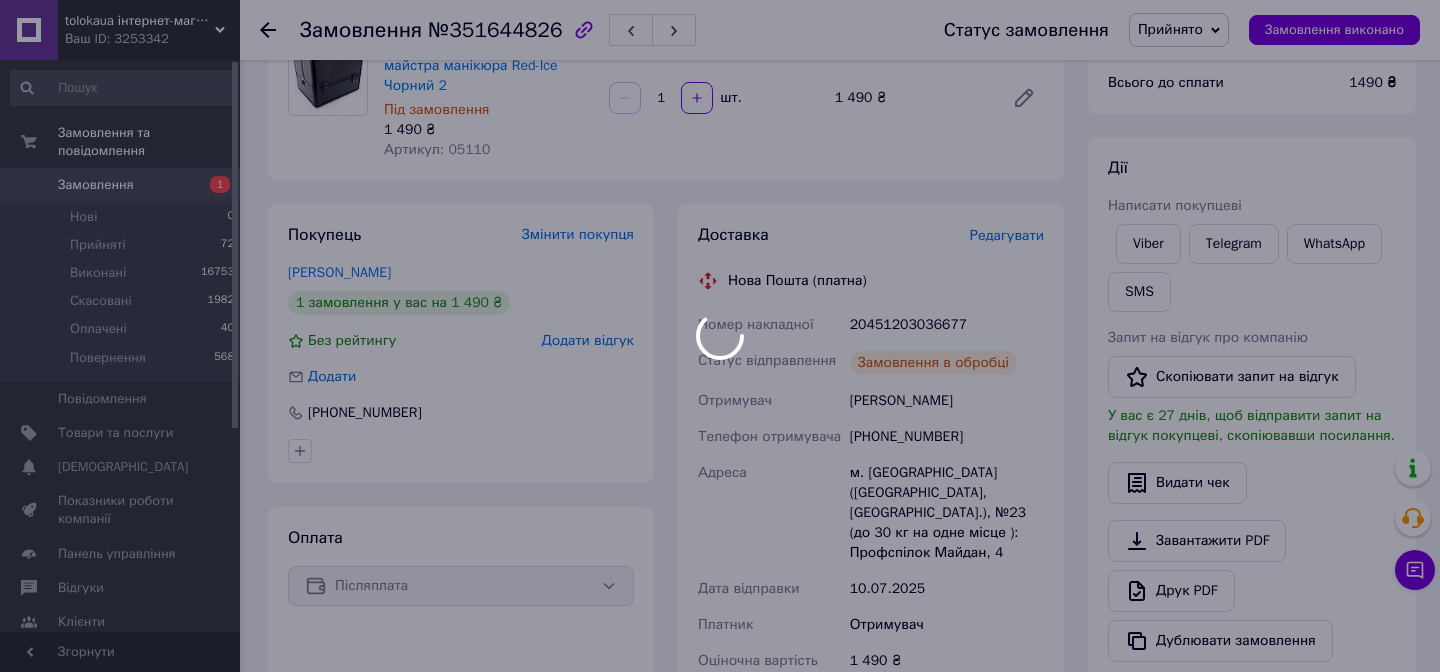 click at bounding box center [720, 336] 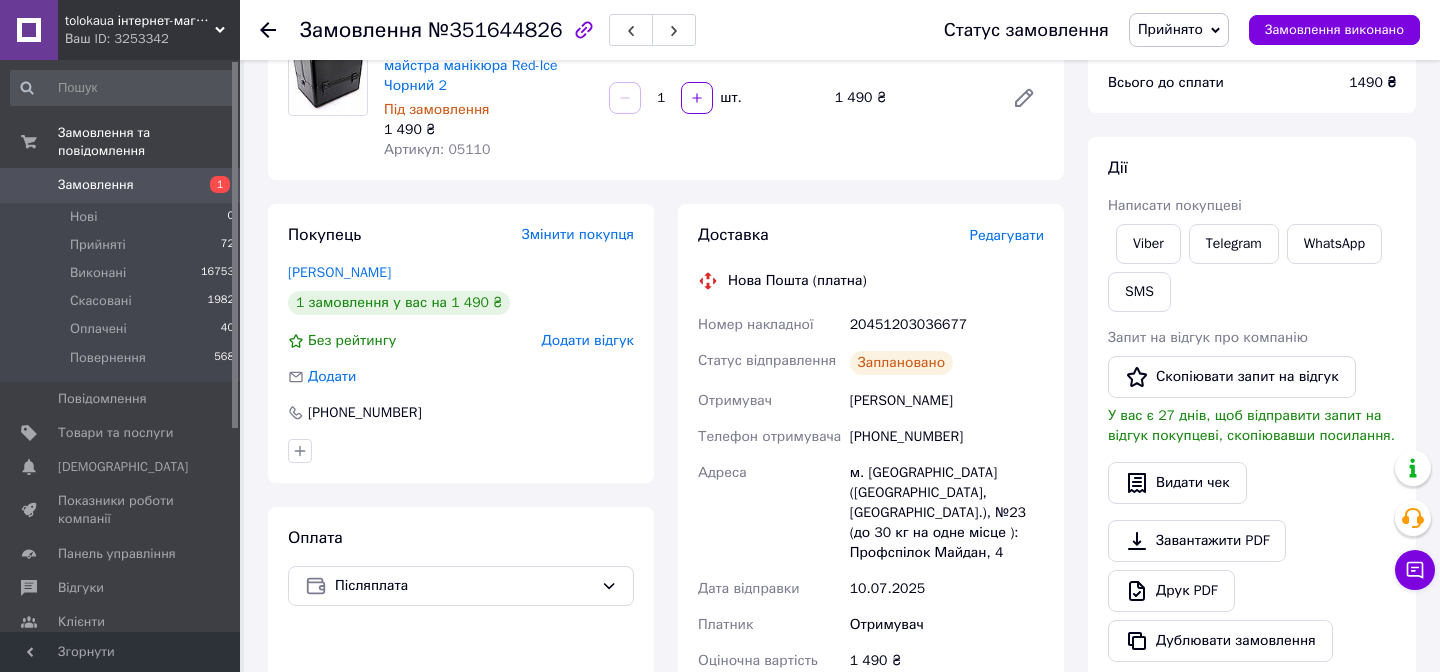 click on "20451203036677" at bounding box center (947, 325) 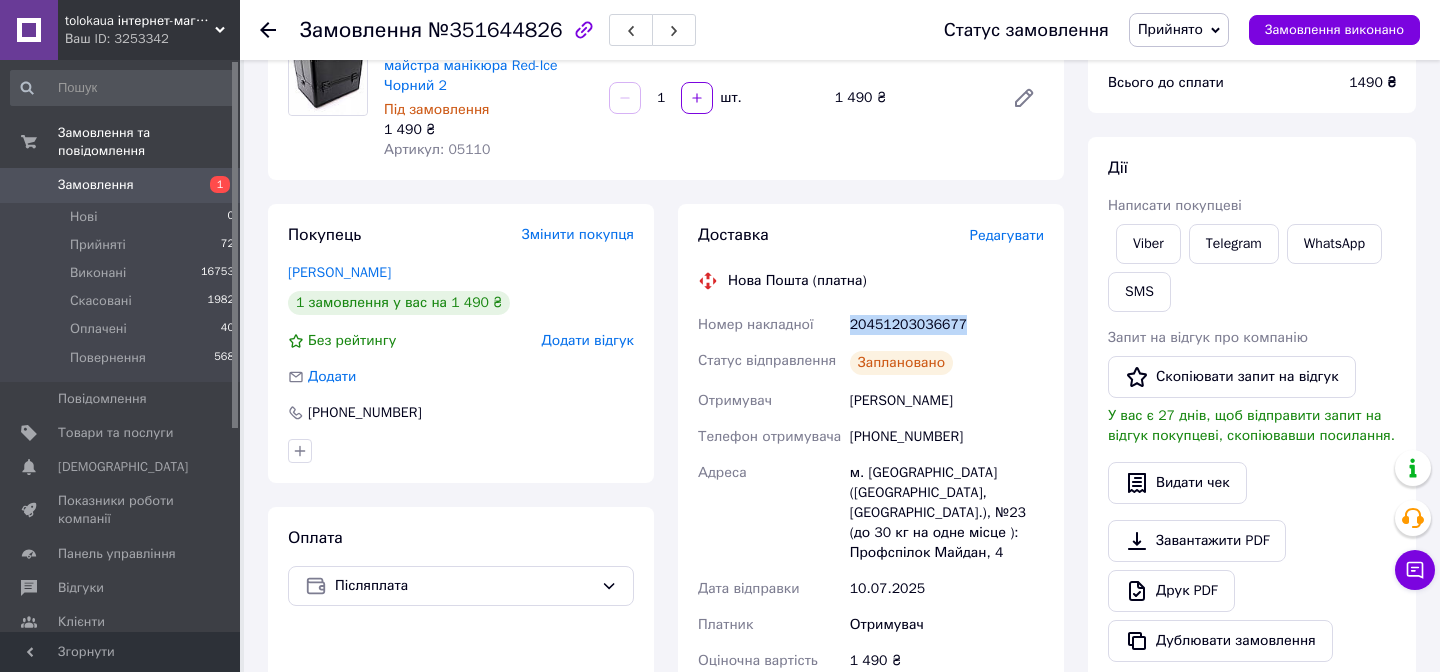 click on "20451203036677" at bounding box center [947, 325] 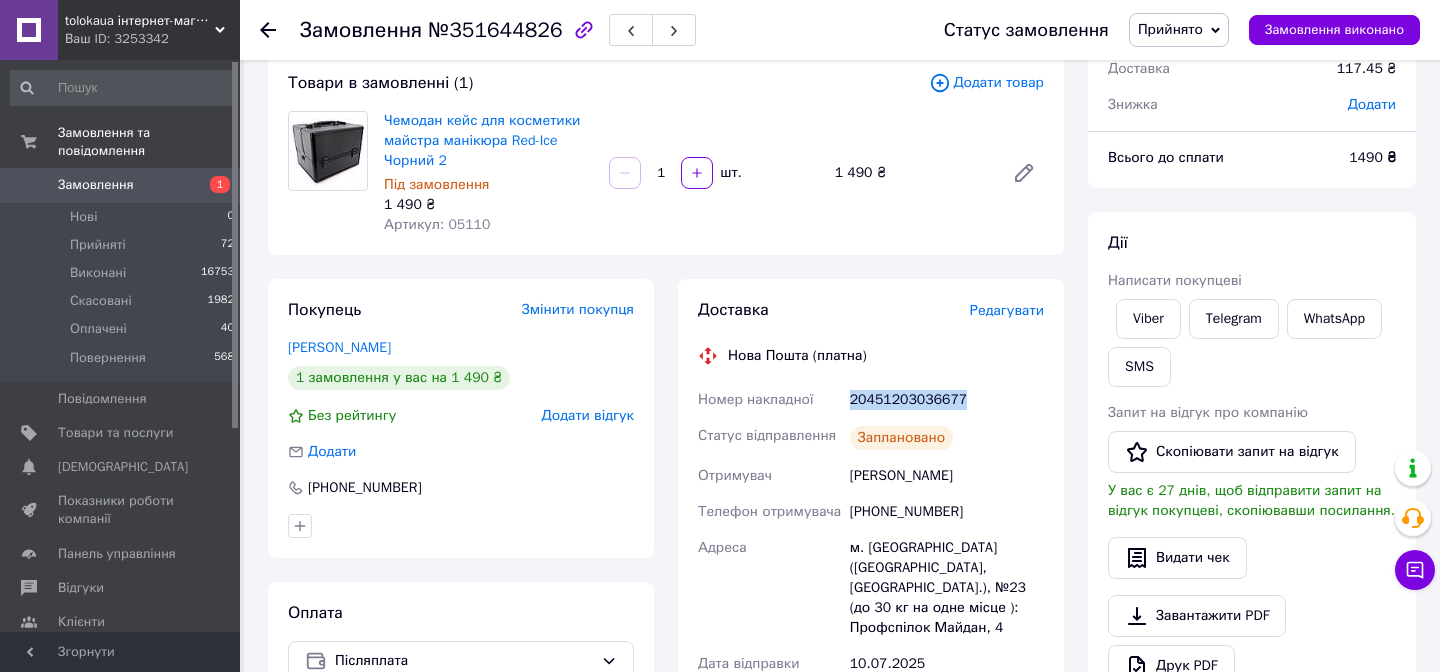 scroll, scrollTop: 44, scrollLeft: 0, axis: vertical 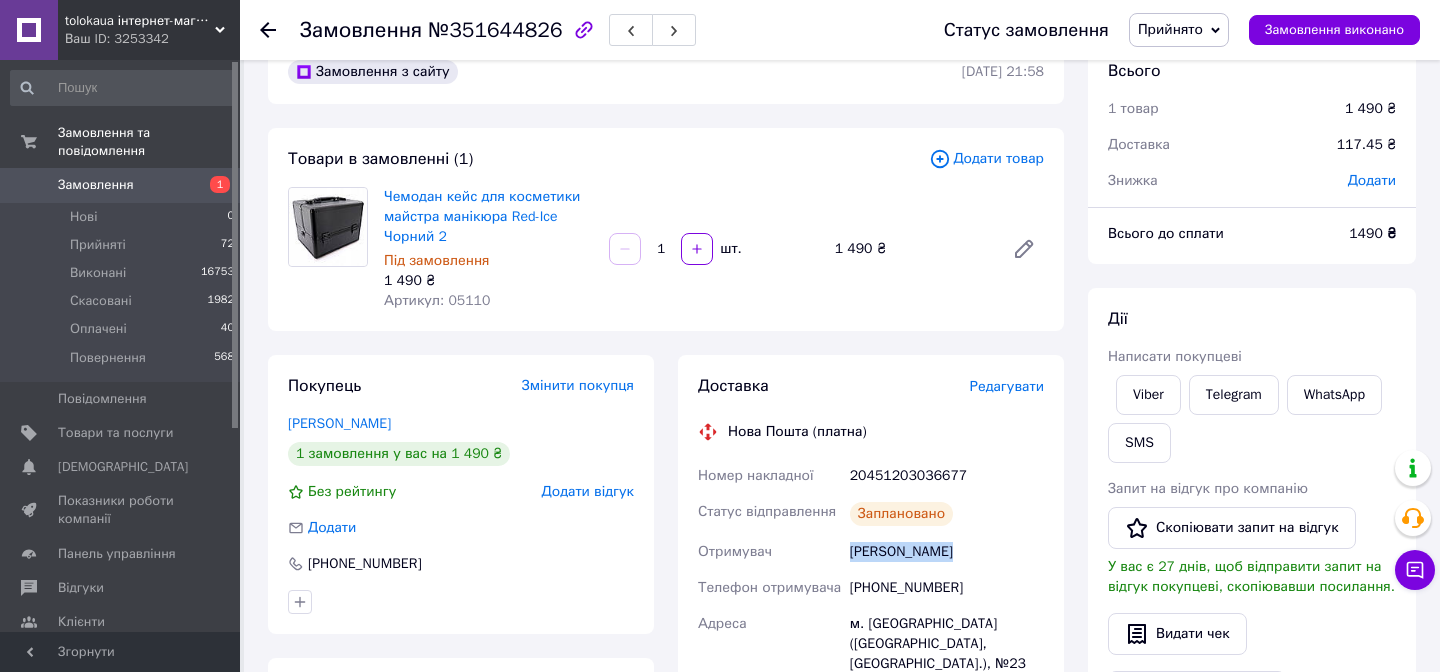 drag, startPoint x: 852, startPoint y: 552, endPoint x: 1014, endPoint y: 562, distance: 162.30835 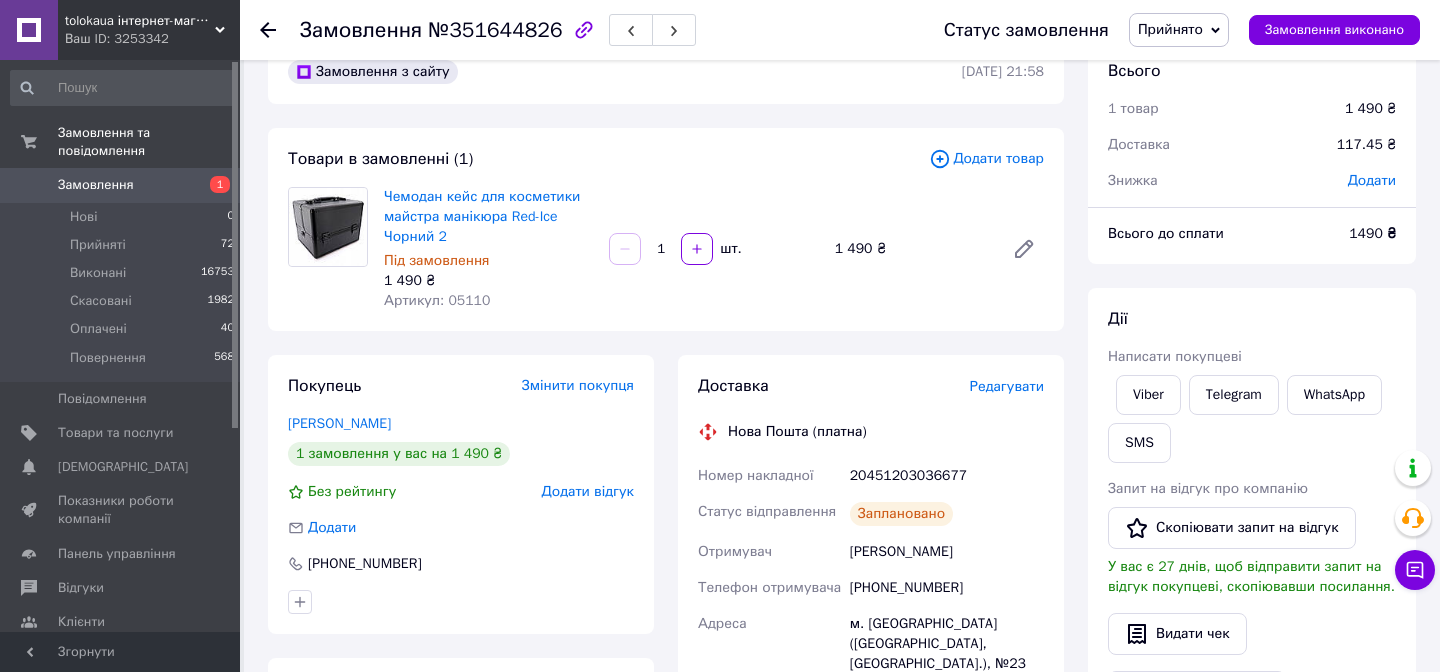 click on "+380733219334" at bounding box center [947, 588] 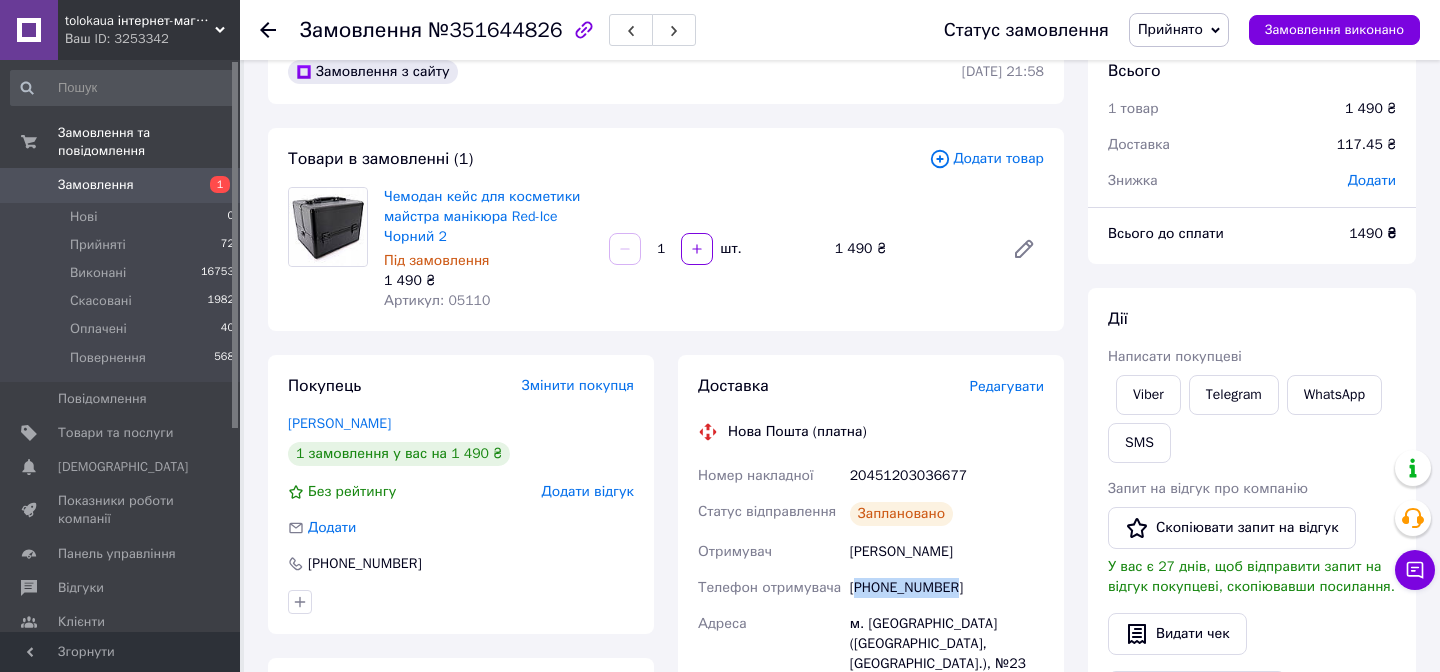click on "+380733219334" at bounding box center (947, 588) 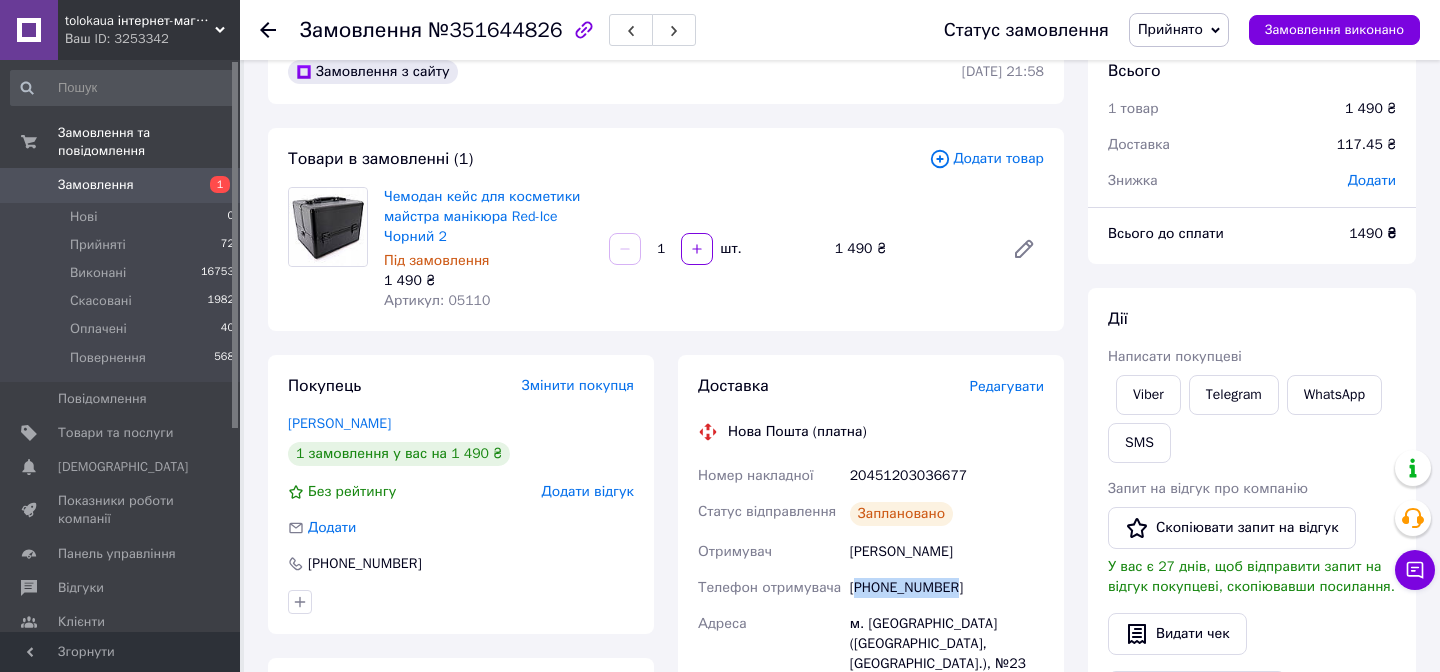 copy on "380733219334" 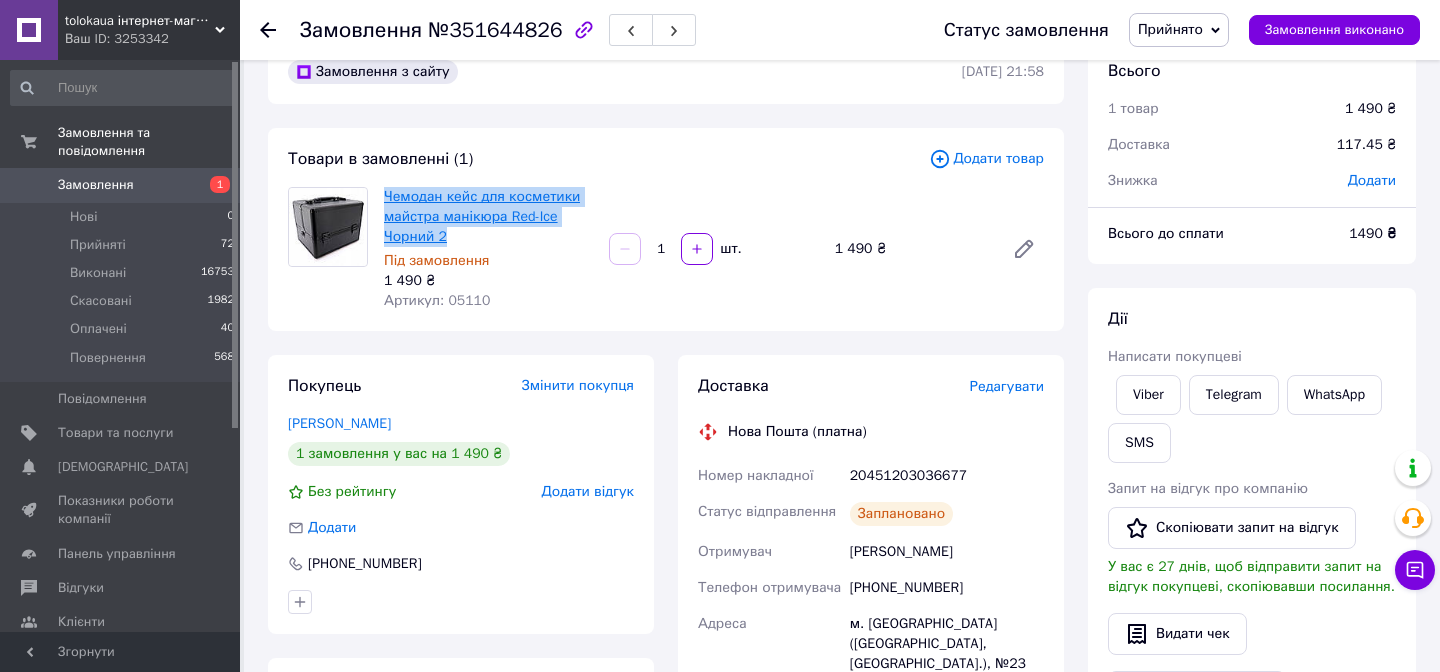 copy on "Чемодан кейс для косметики майстра манікюра Red-Ice Чорний 2" 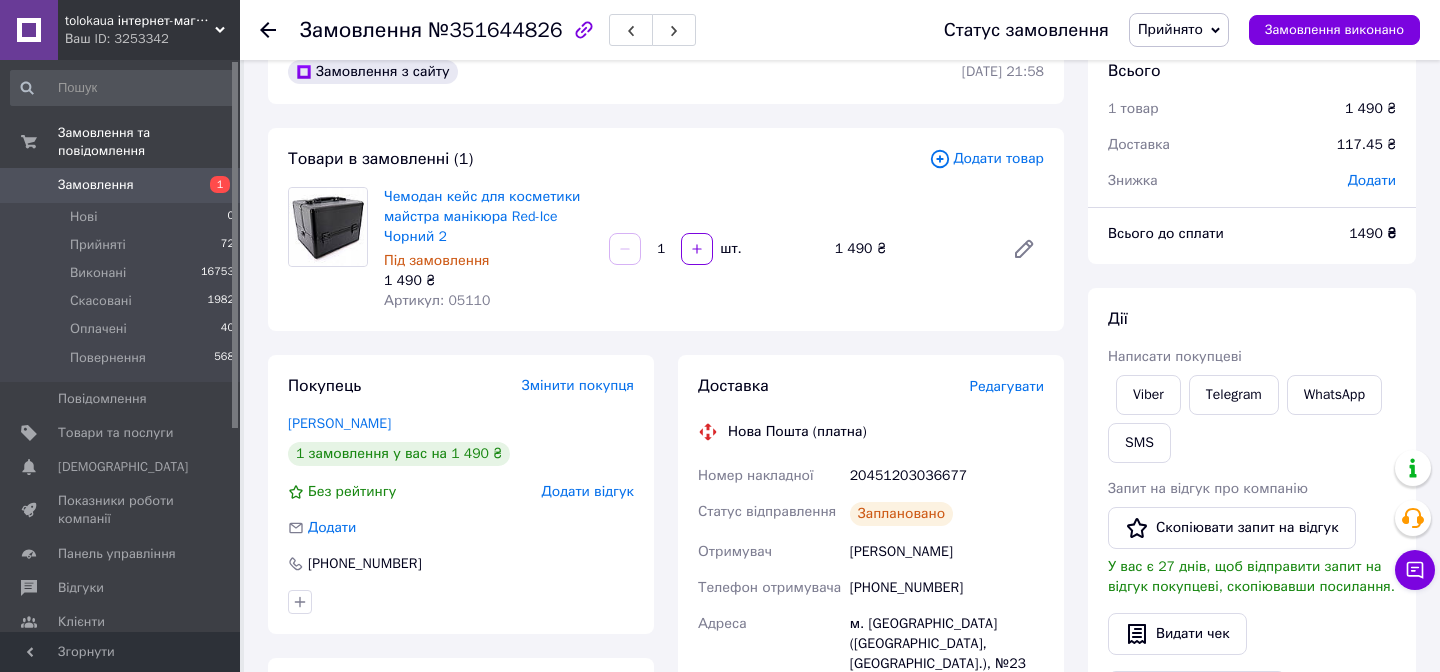 click on "№351644826" at bounding box center [495, 30] 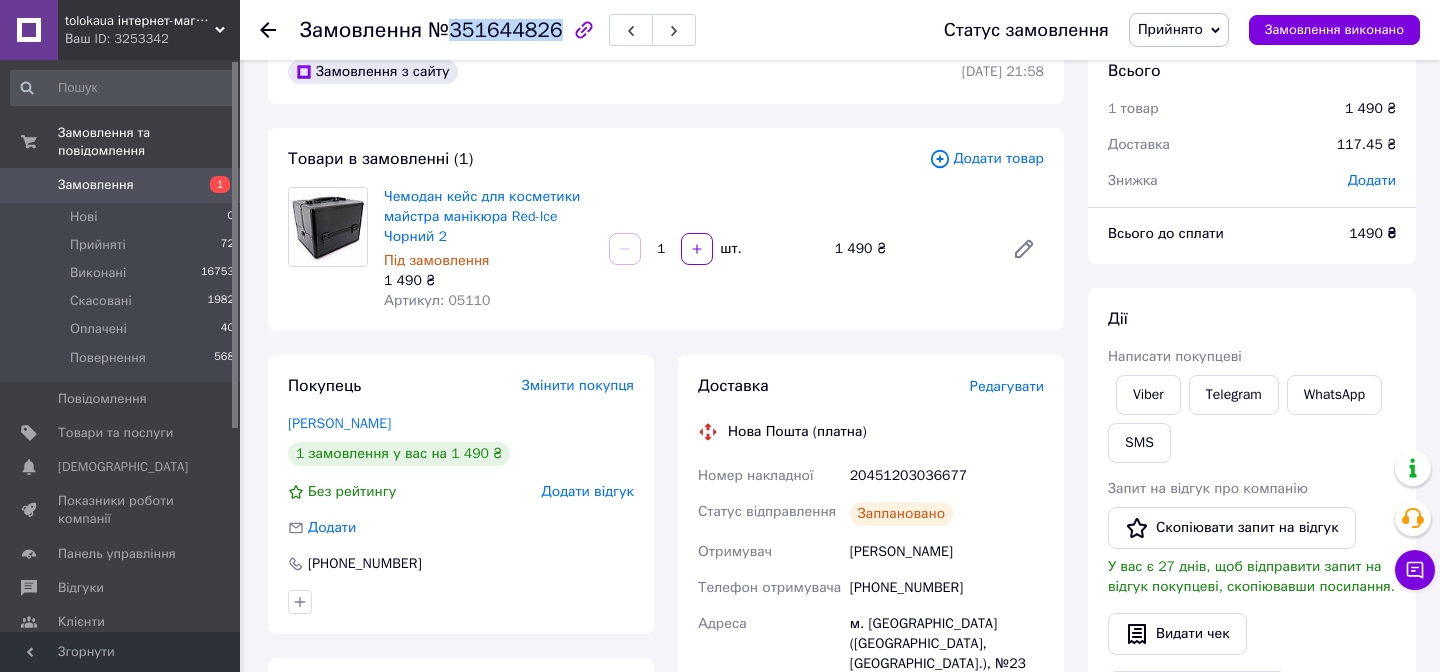 click on "№351644826" at bounding box center (495, 30) 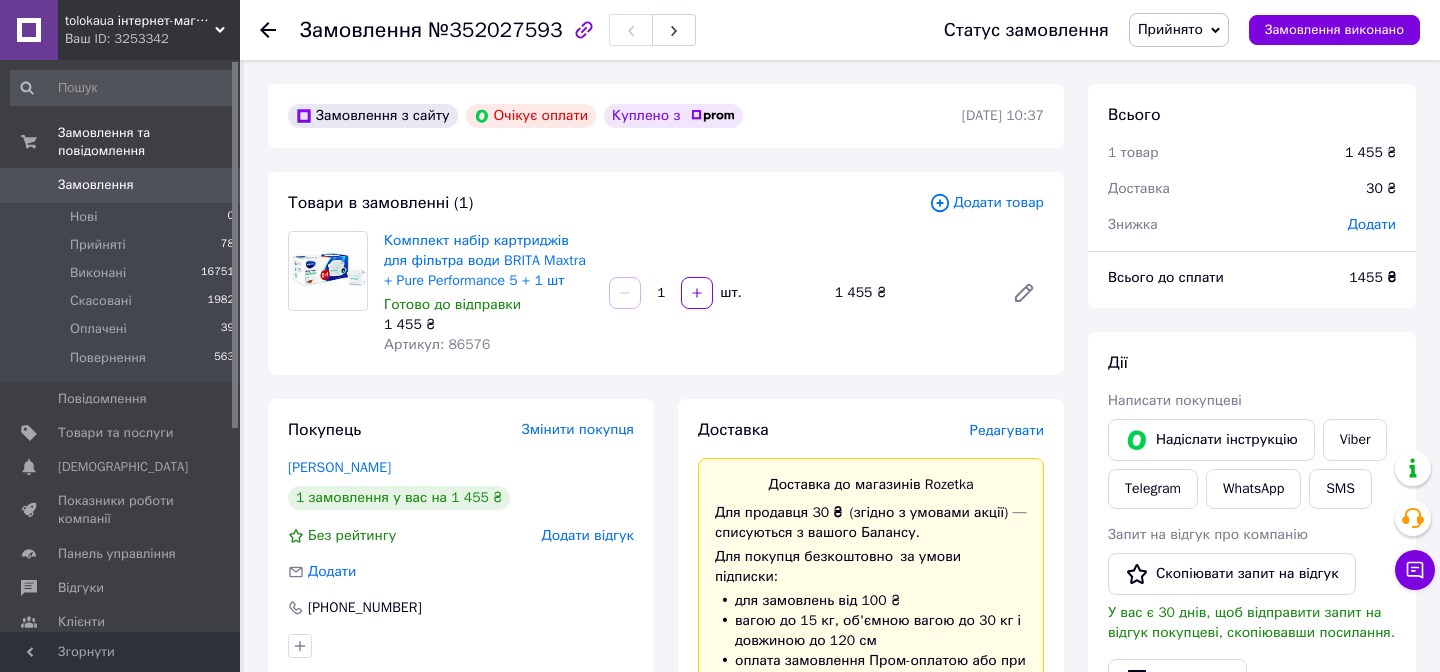 scroll, scrollTop: 0, scrollLeft: 0, axis: both 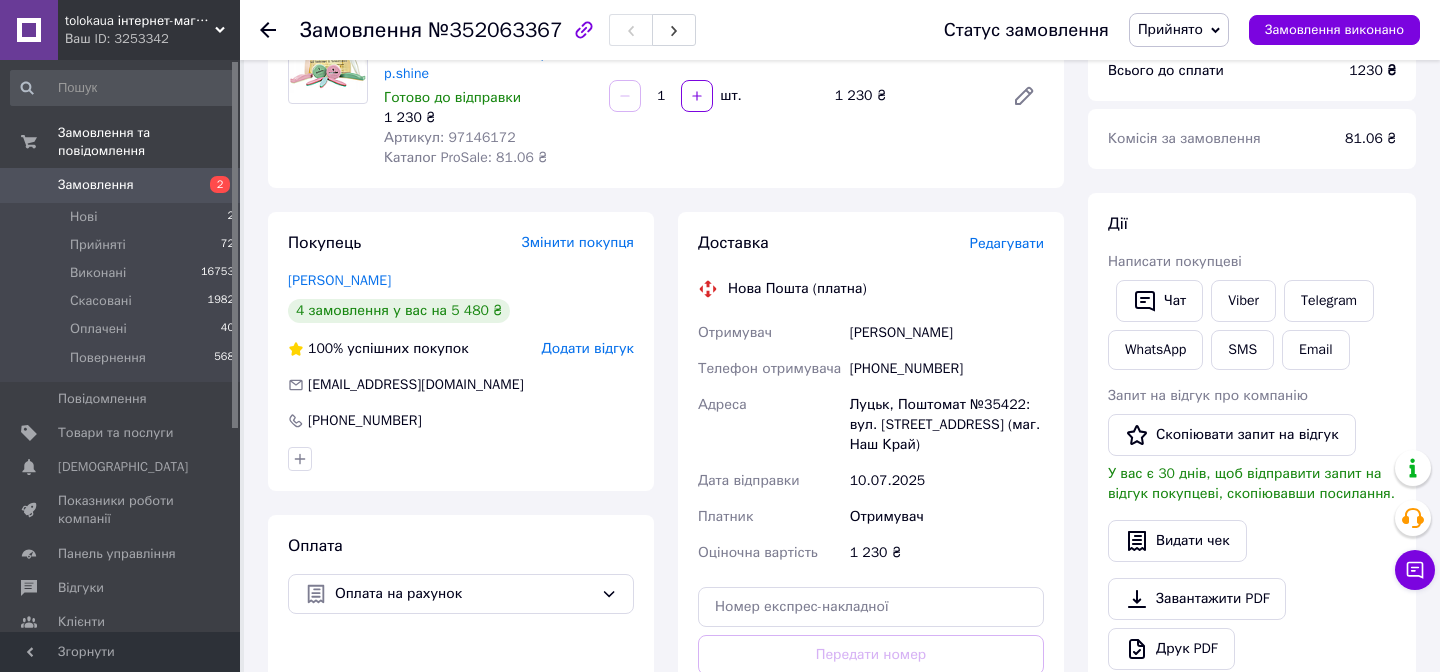 click on "Редагувати" at bounding box center [1007, 243] 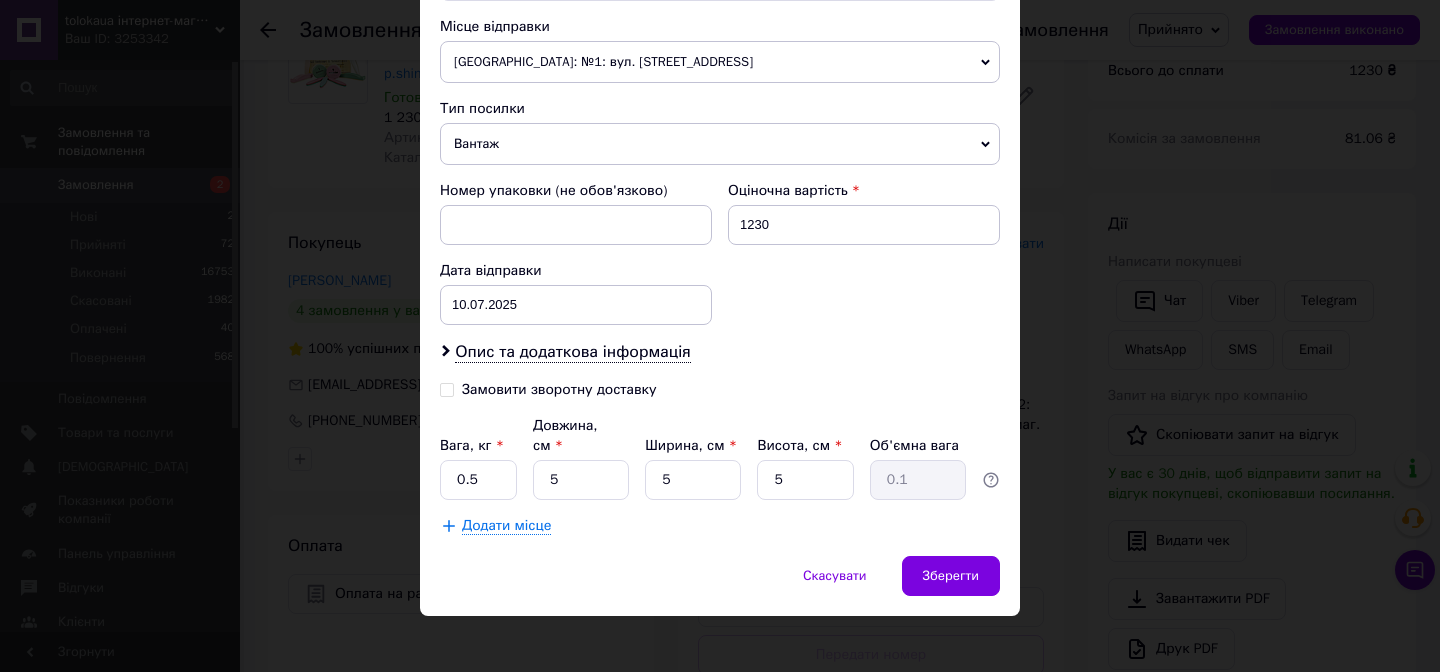 scroll, scrollTop: 712, scrollLeft: 0, axis: vertical 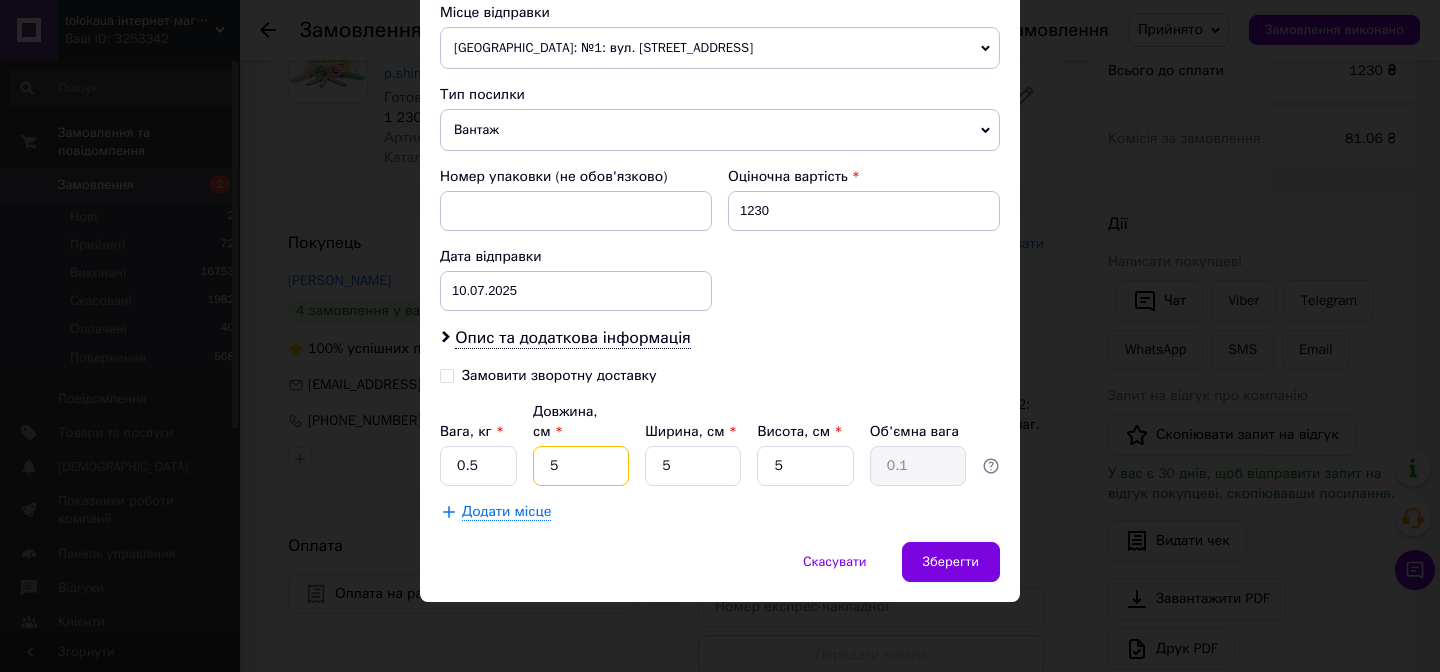 click on "5" at bounding box center [581, 466] 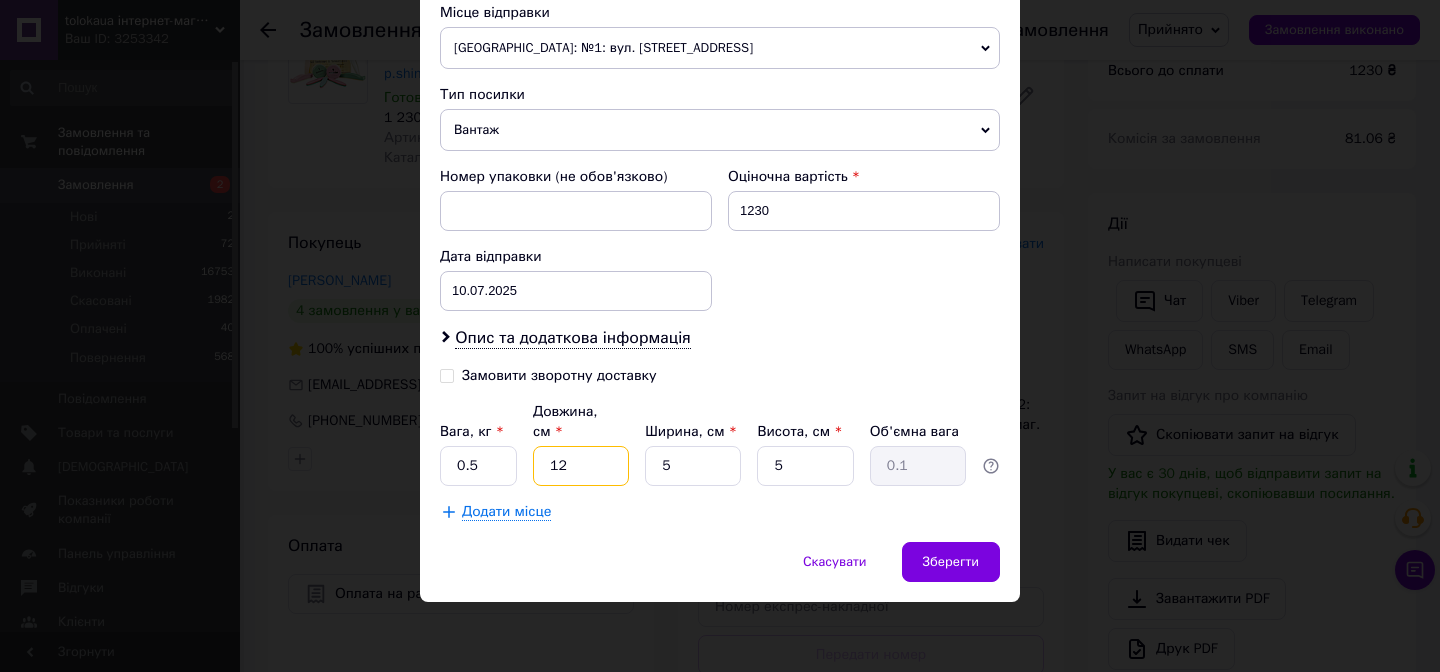type on "12" 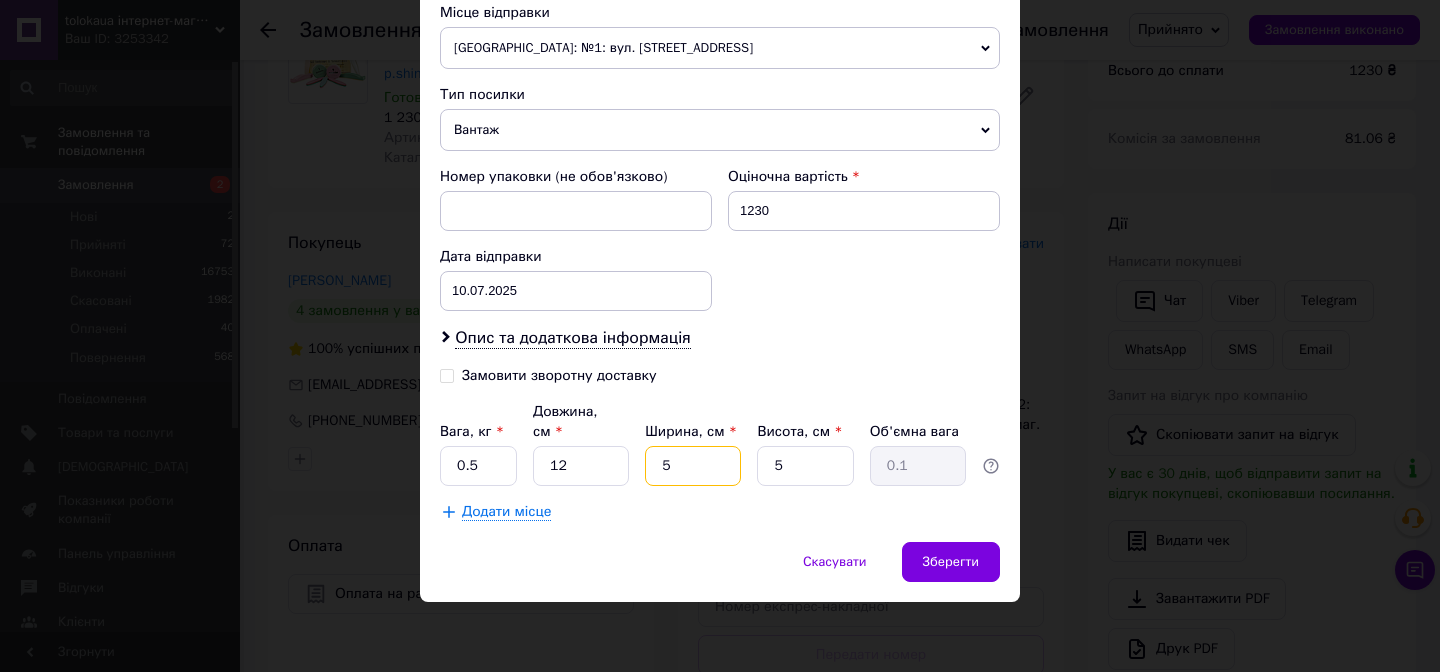 click on "5" at bounding box center [693, 466] 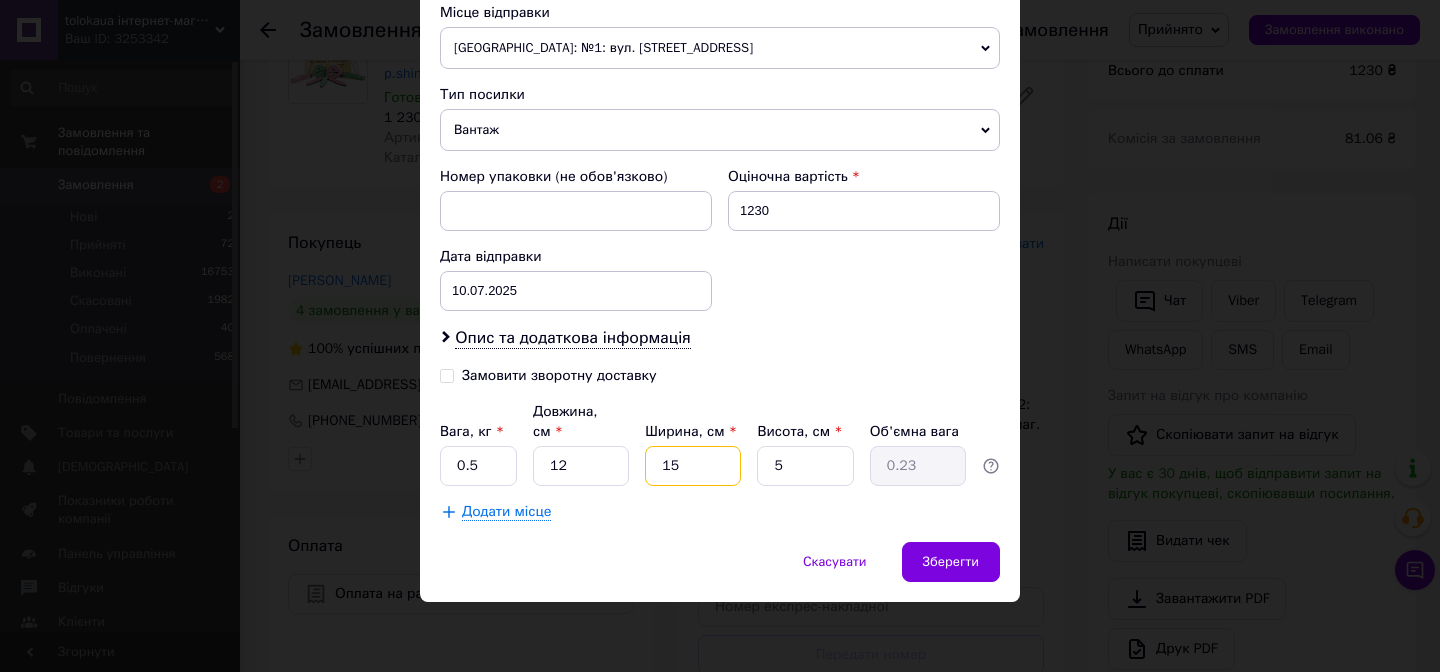 type on "155" 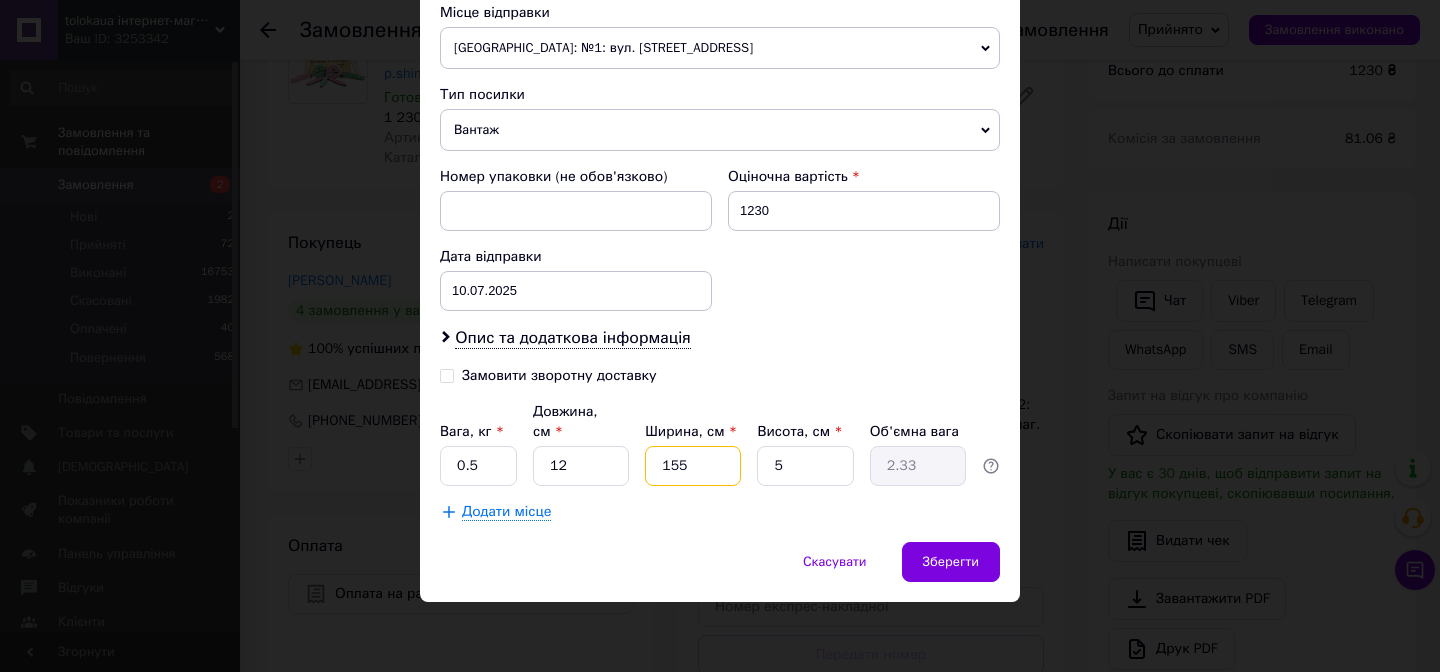 type on "15" 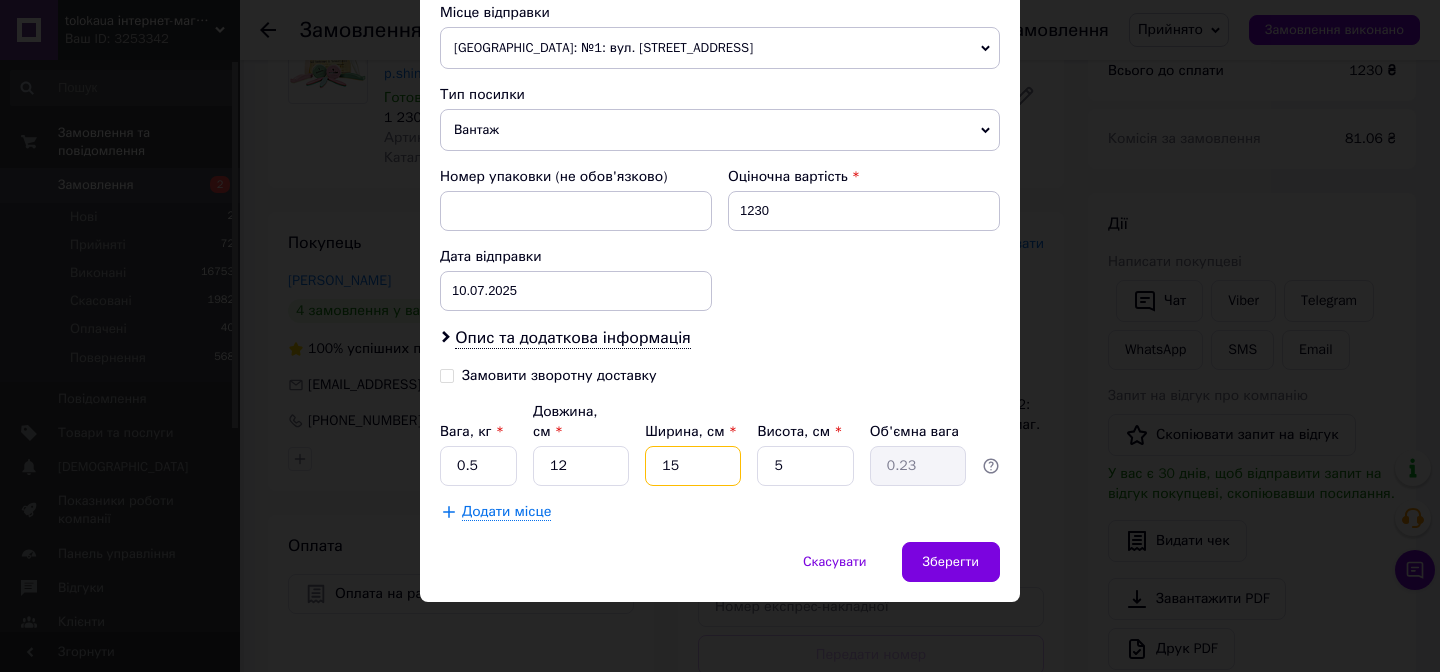 type on "1" 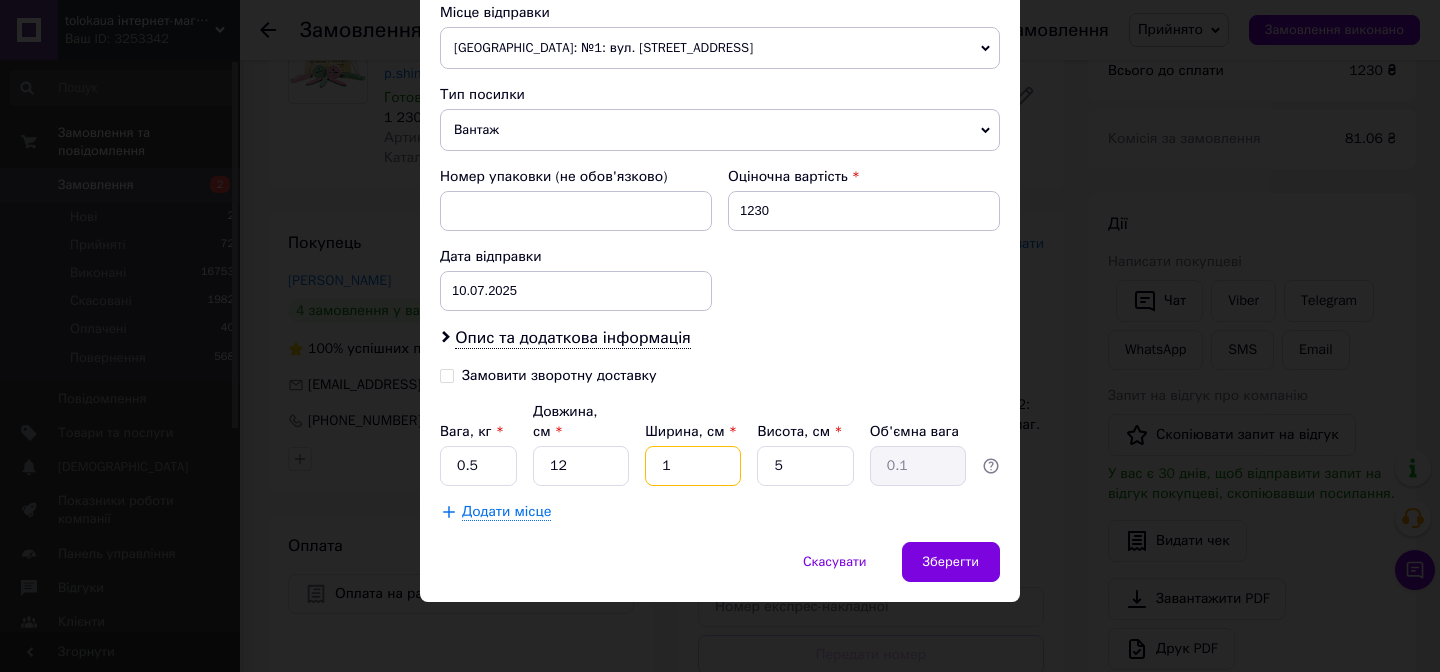 type on "17" 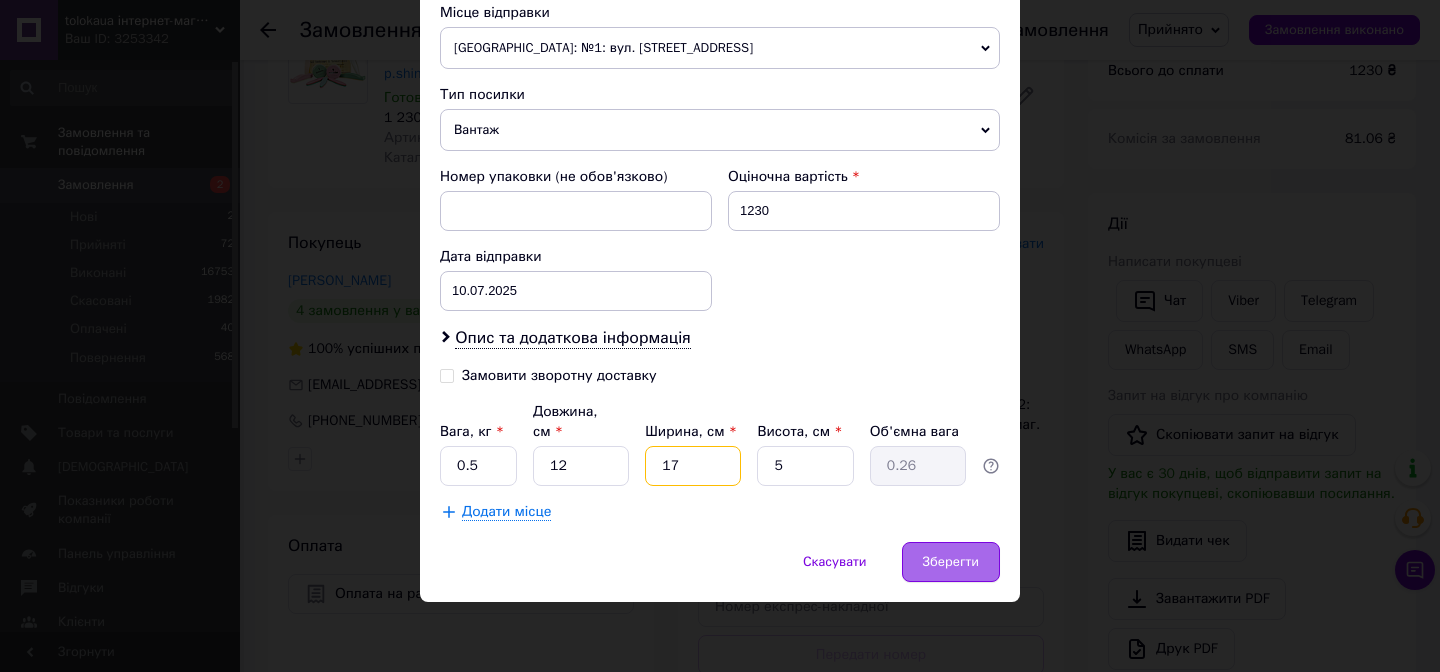 type on "17" 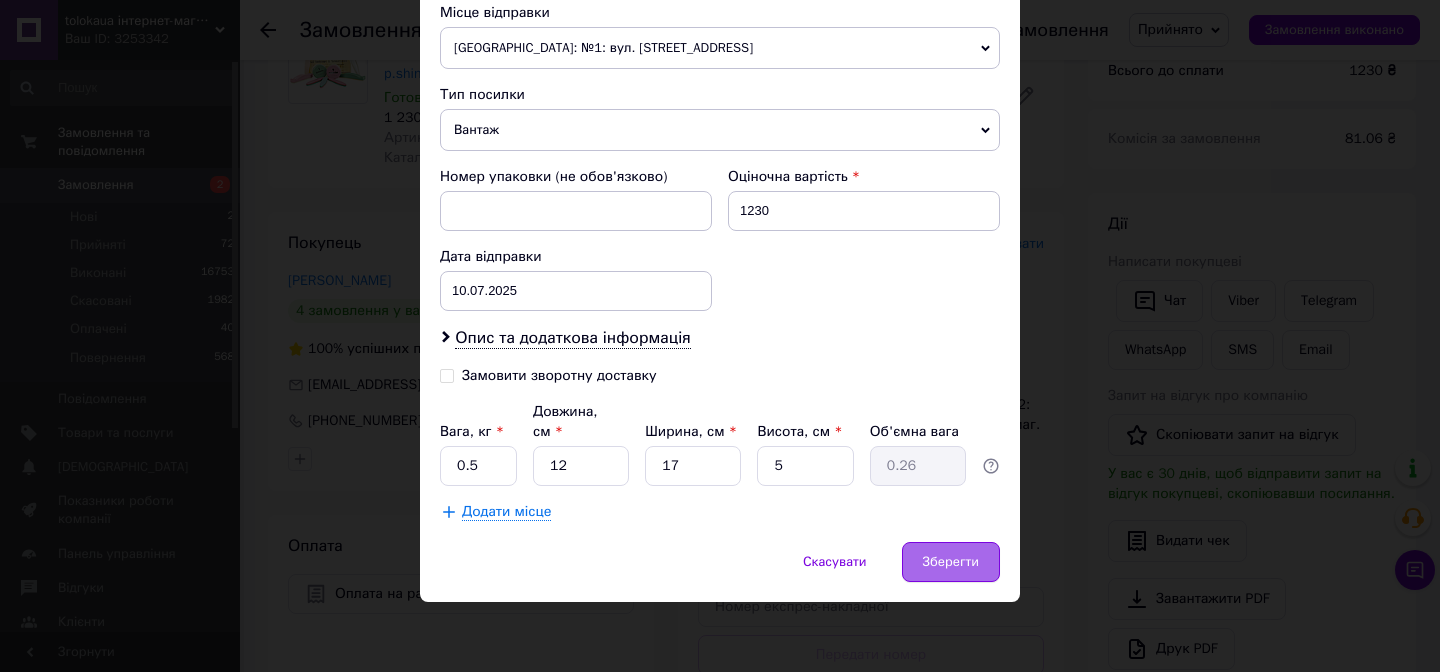 click on "Зберегти" at bounding box center (951, 562) 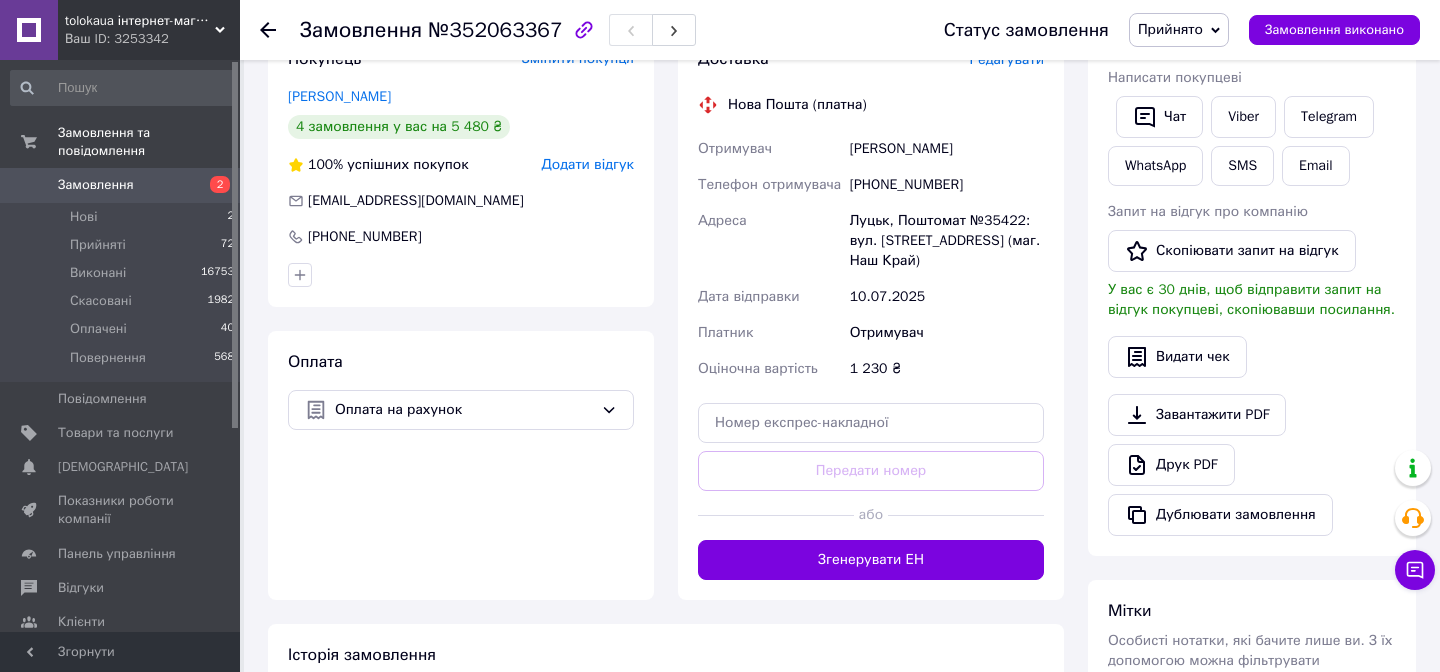 scroll, scrollTop: 344, scrollLeft: 0, axis: vertical 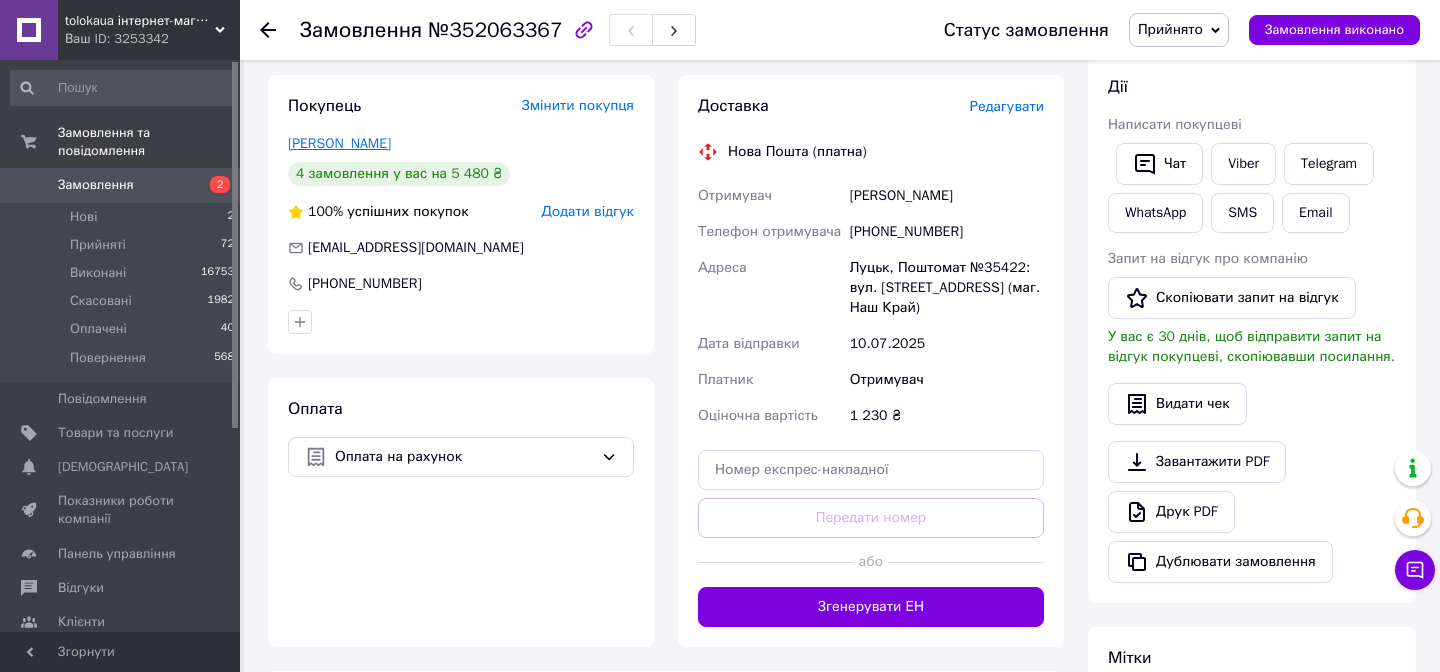 click on "Девятко Вікторія" at bounding box center (339, 143) 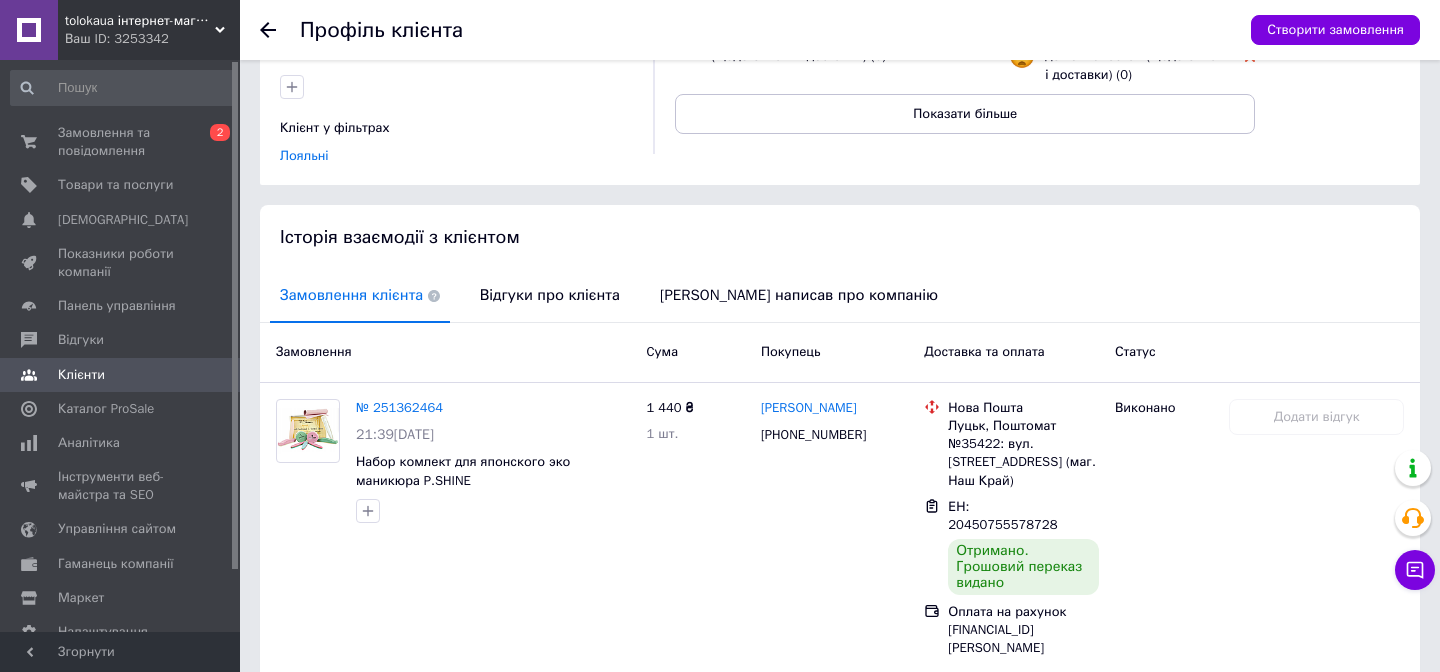 scroll, scrollTop: 0, scrollLeft: 0, axis: both 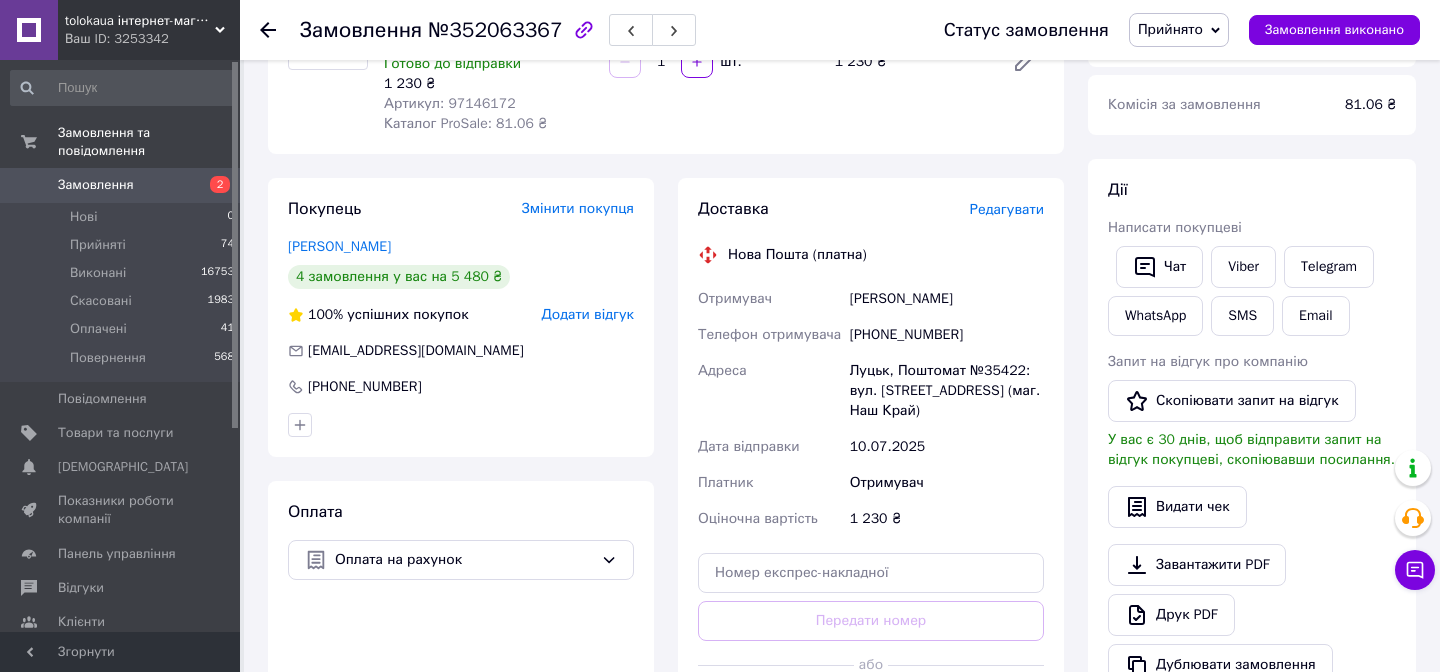 click on "Редагувати" at bounding box center (1007, 209) 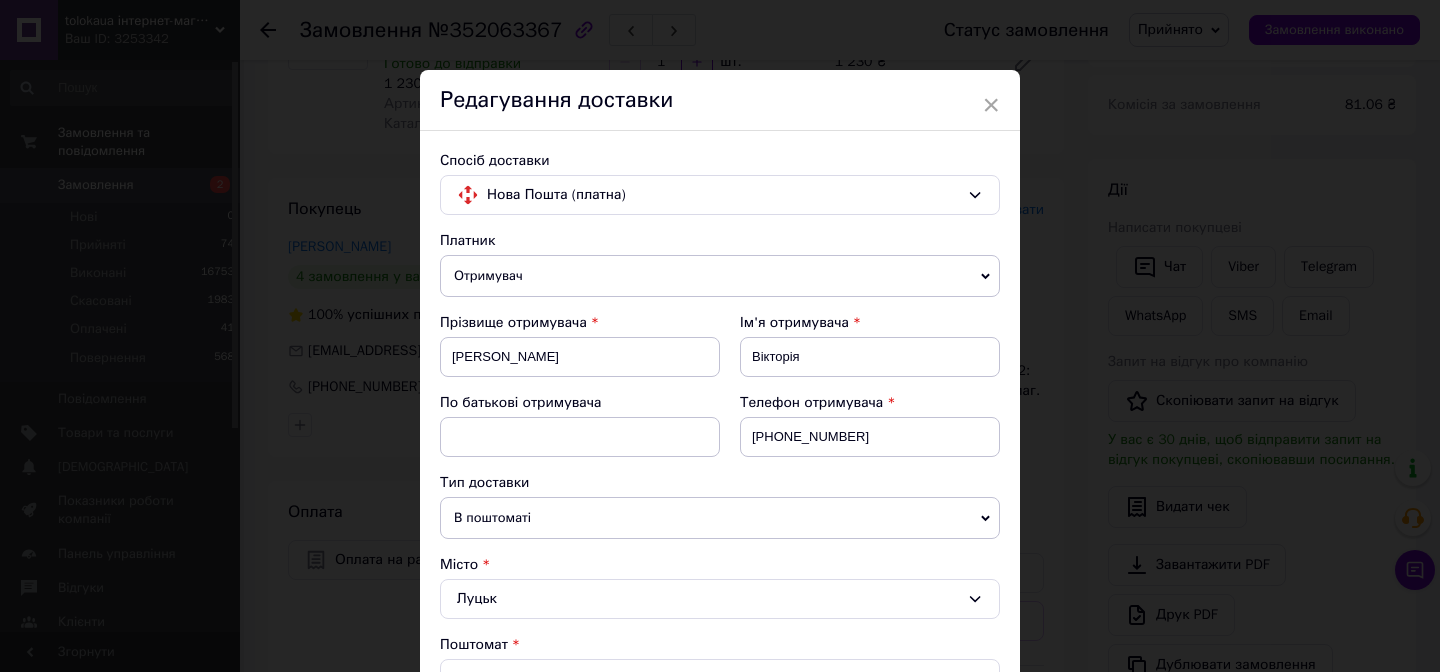 scroll, scrollTop: 712, scrollLeft: 0, axis: vertical 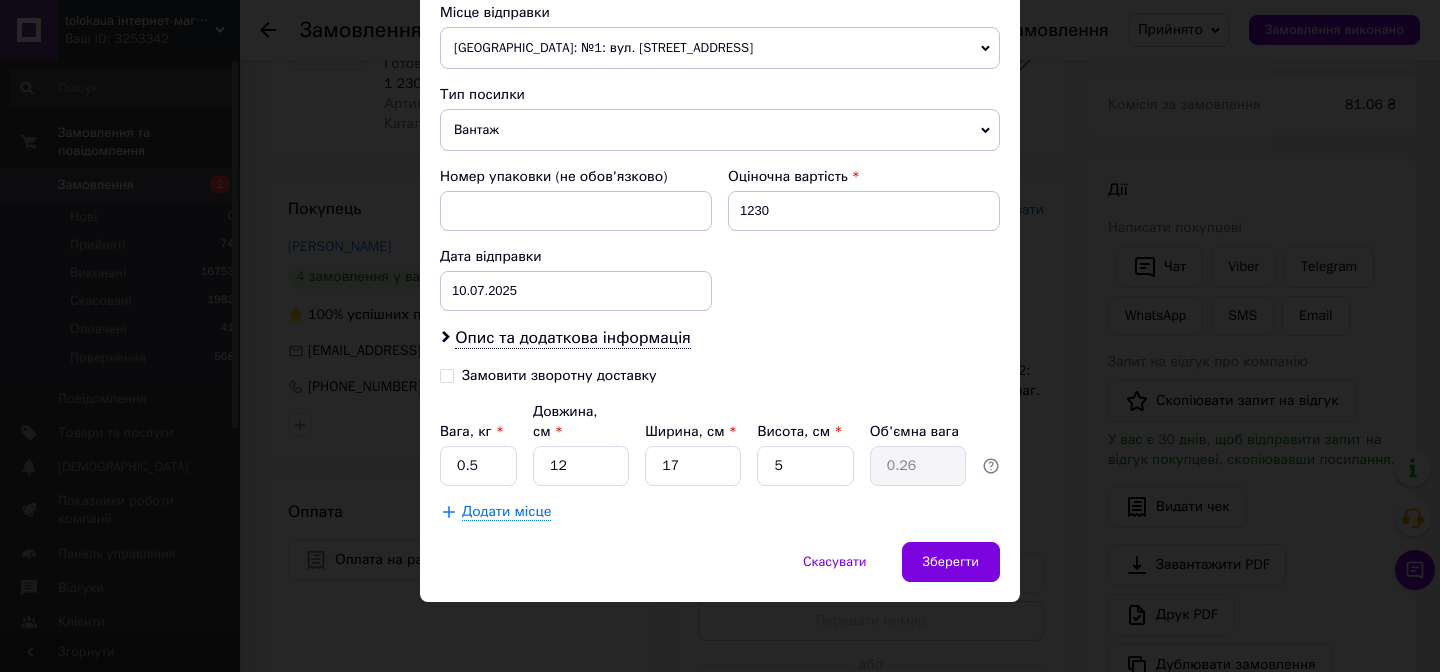 click on "× Редагування доставки Спосіб доставки Нова Пошта (платна) Платник Отримувач Відправник Прізвище отримувача Девятко Ім'я отримувача Вікторія По батькові отримувача Телефон отримувача +380506904208 Тип доставки В поштоматі У відділенні Кур'єром Місто Луцьк Поштомат Поштомат №35422: вул. Рівненська, 25б (маг. Наш Край) Місце відправки Нововолинськ: №1: вул. Луцька, 25 Немає збігів. Спробуйте змінити умови пошуку Додати ще місце відправки Тип посилки Вантаж Документи Номер упаковки (не обов'язково) Оціночна вартість 1230 Дата відправки 10.07.2025 < 2025 > < Июль > Пн Вт Ср Чт Пт 30" at bounding box center [720, 336] 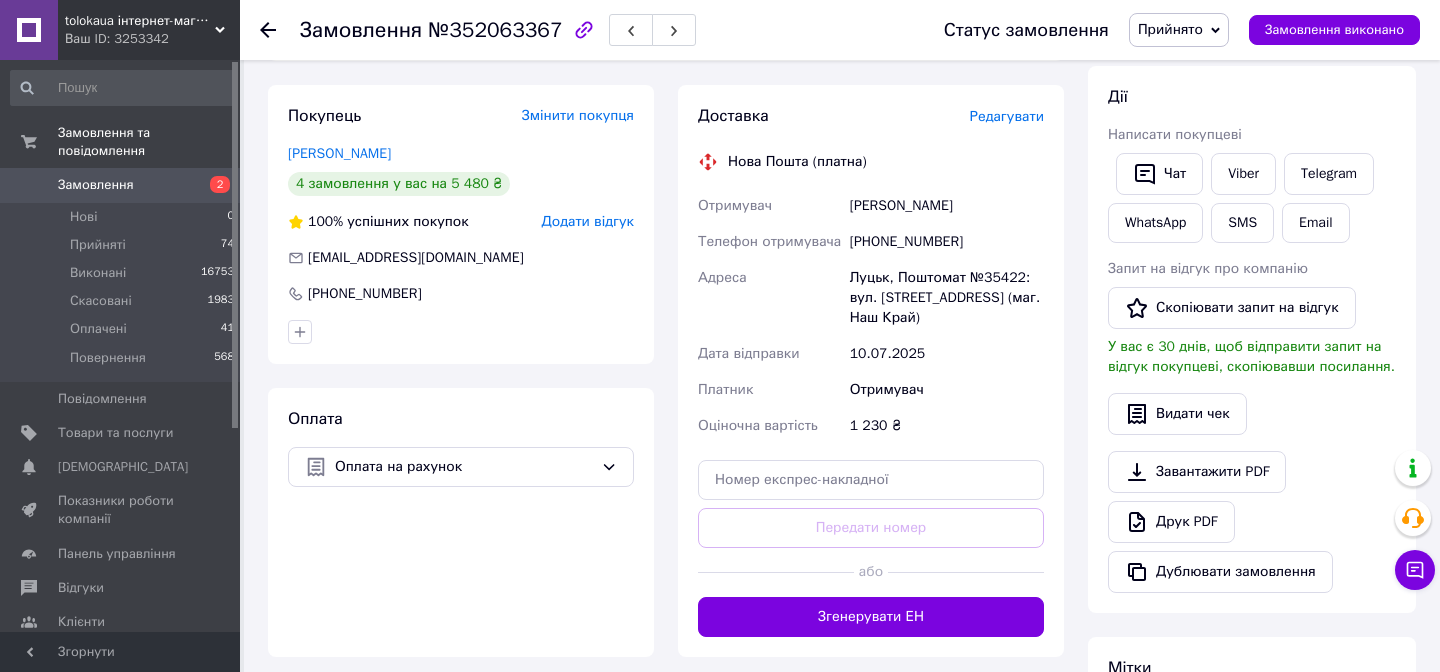scroll, scrollTop: 412, scrollLeft: 0, axis: vertical 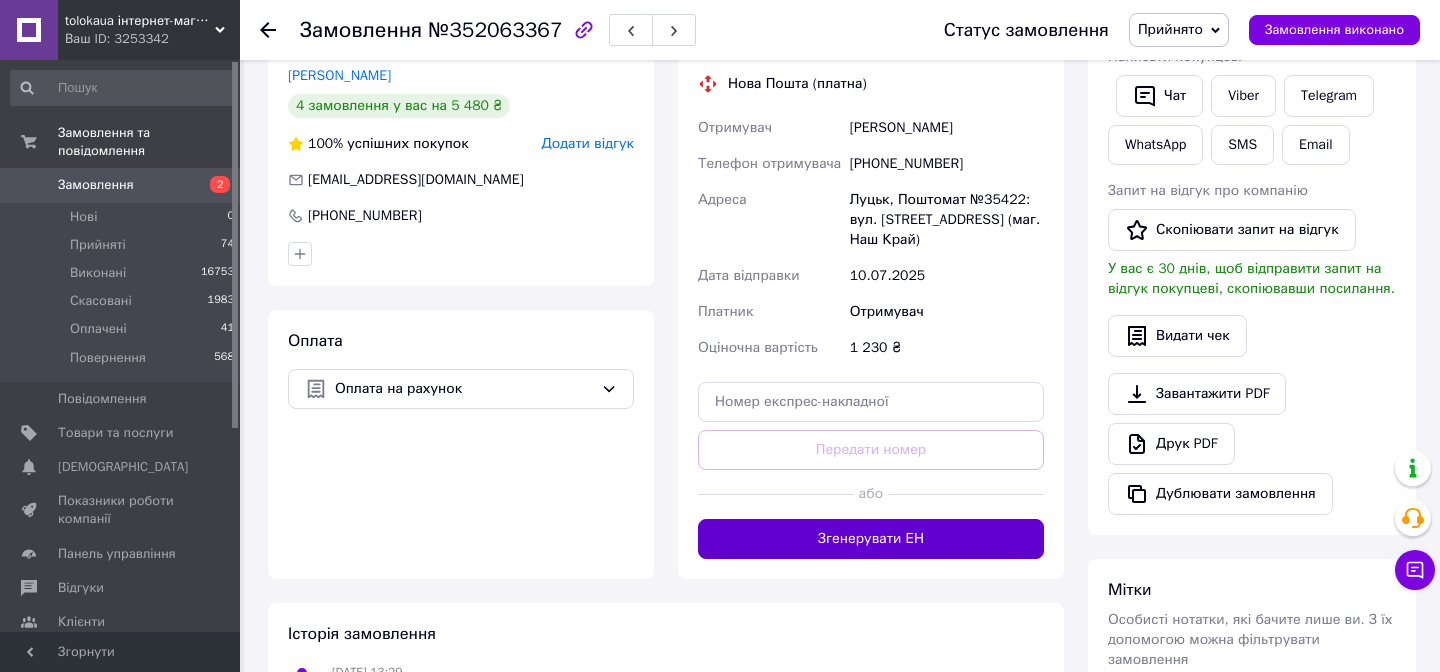 click on "Згенерувати ЕН" at bounding box center [871, 539] 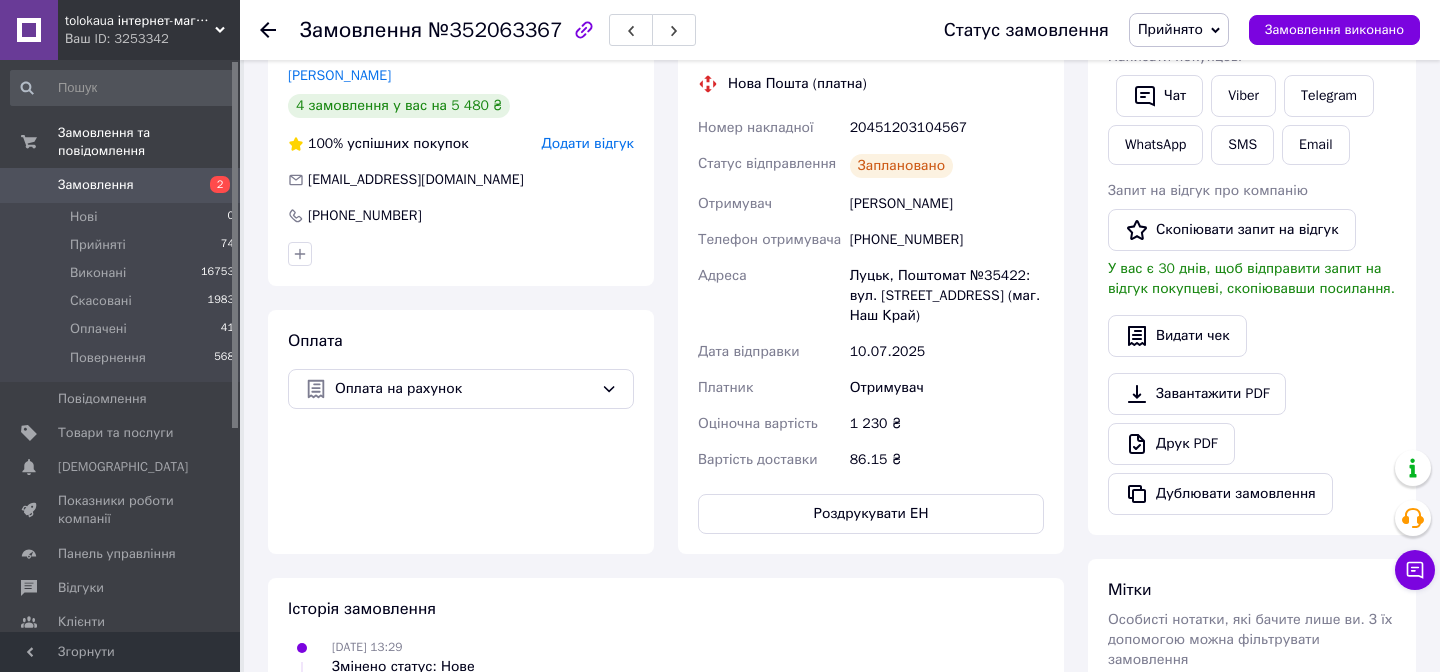 click on "20451203104567" at bounding box center (947, 128) 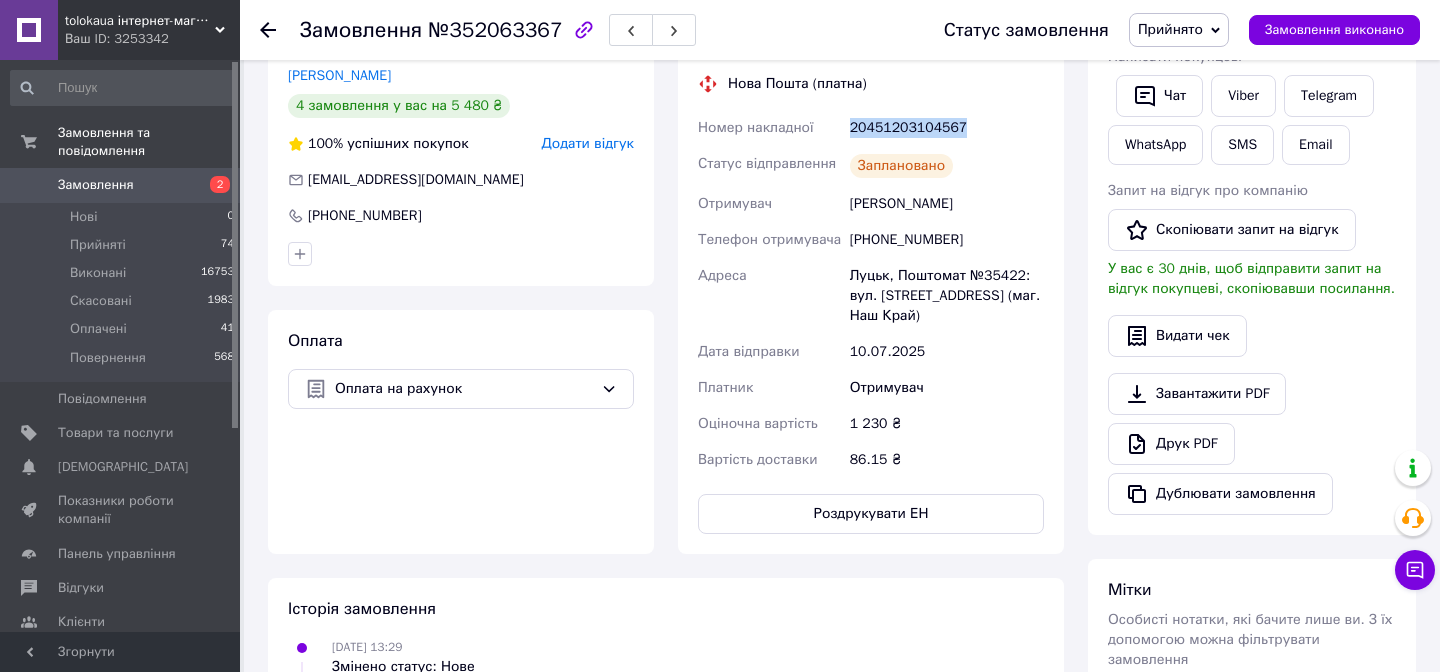 click on "20451203104567" at bounding box center [947, 128] 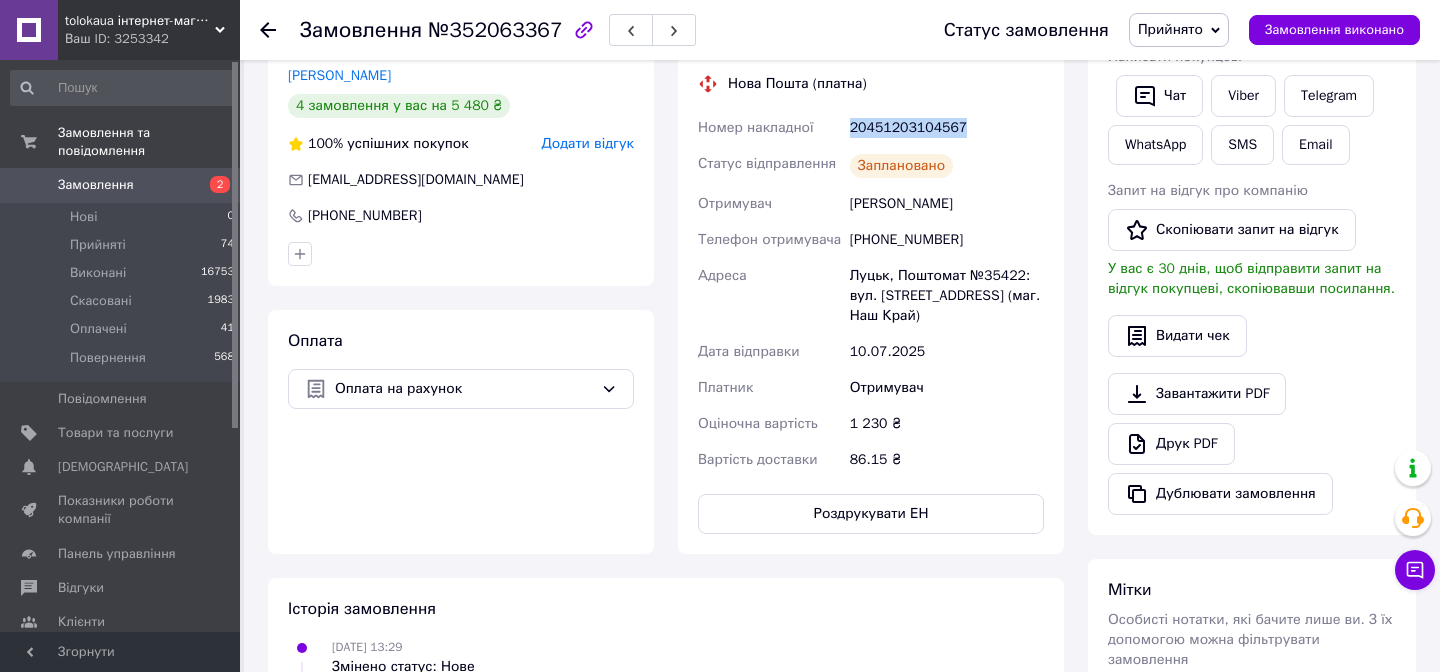 drag, startPoint x: 851, startPoint y: 202, endPoint x: 994, endPoint y: 205, distance: 143.03146 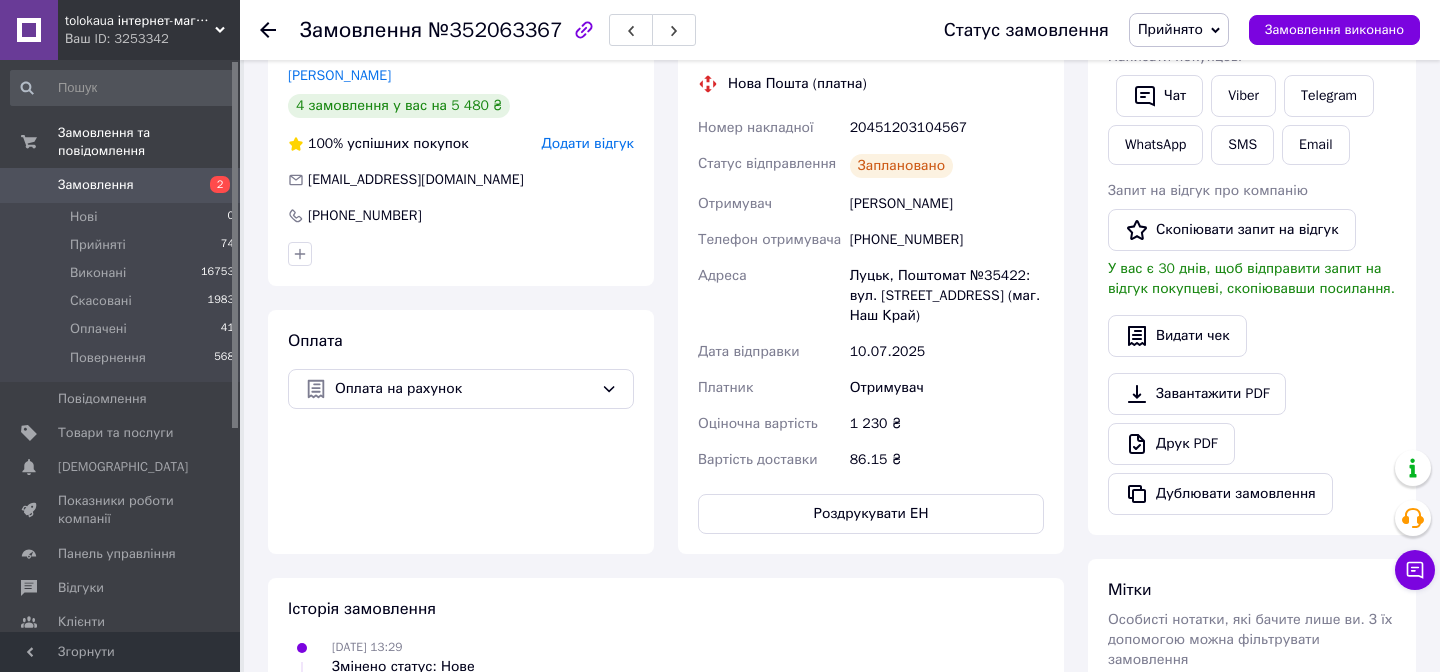 click on "[PHONE_NUMBER]" at bounding box center [947, 240] 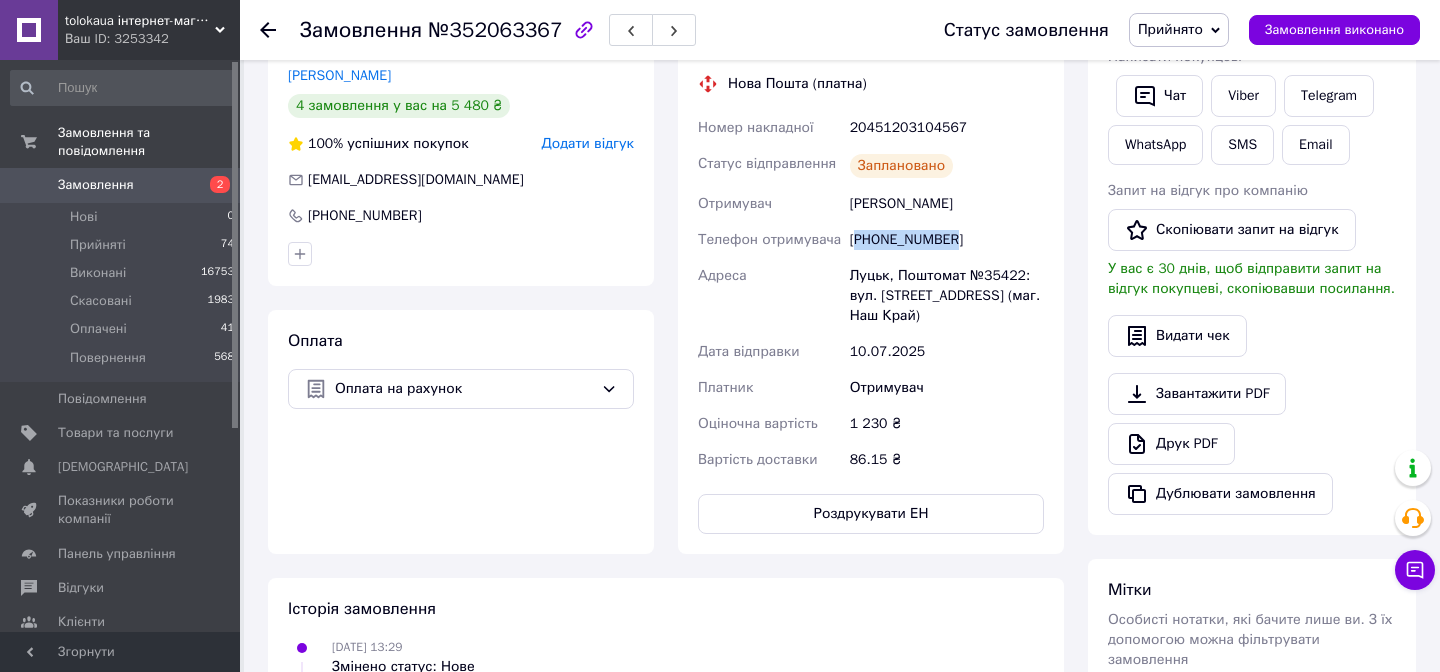 click on "[PHONE_NUMBER]" at bounding box center [947, 240] 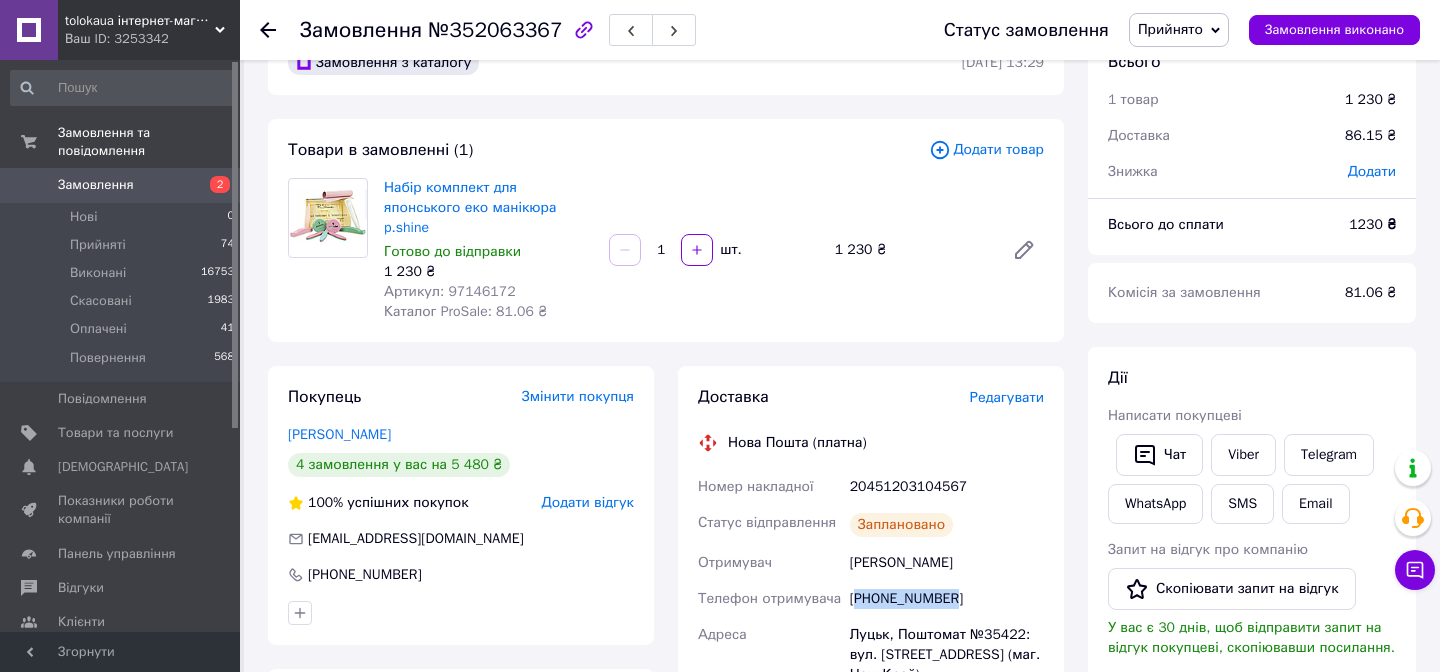 scroll, scrollTop: 0, scrollLeft: 0, axis: both 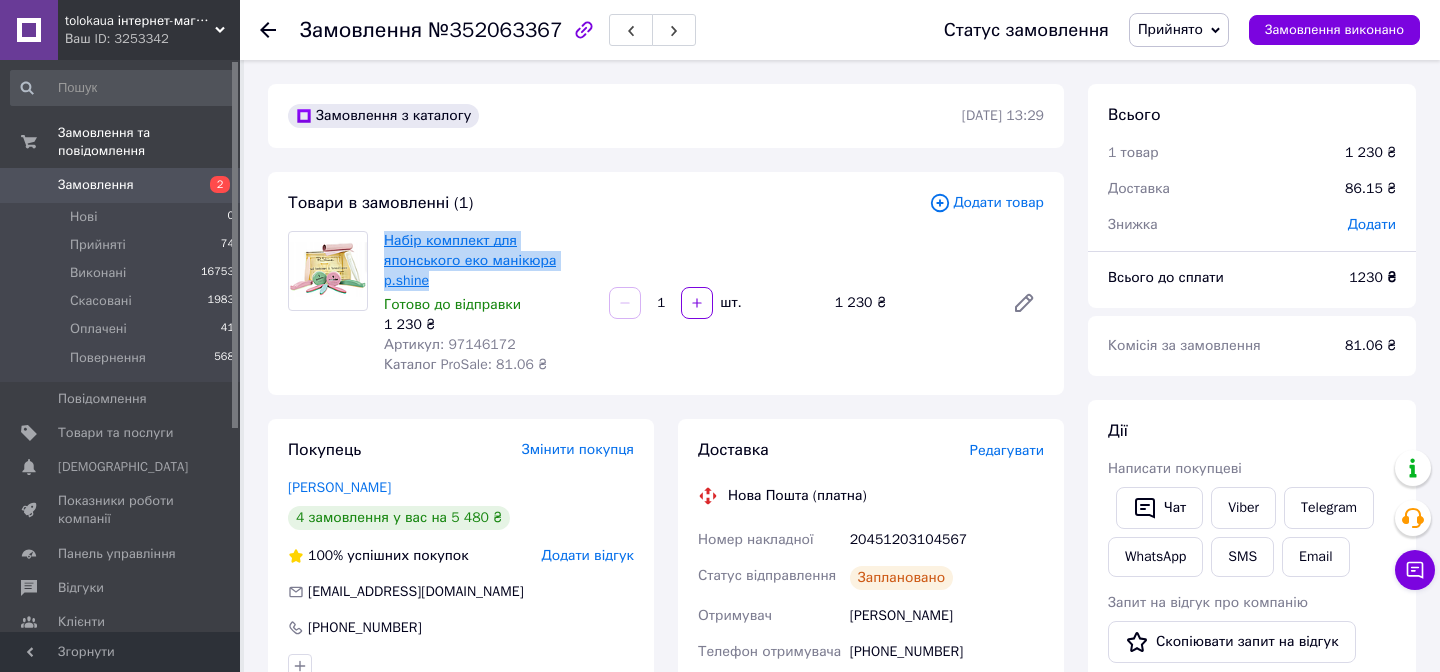 copy on "Набір комплект для японського еко манікюра p.shine" 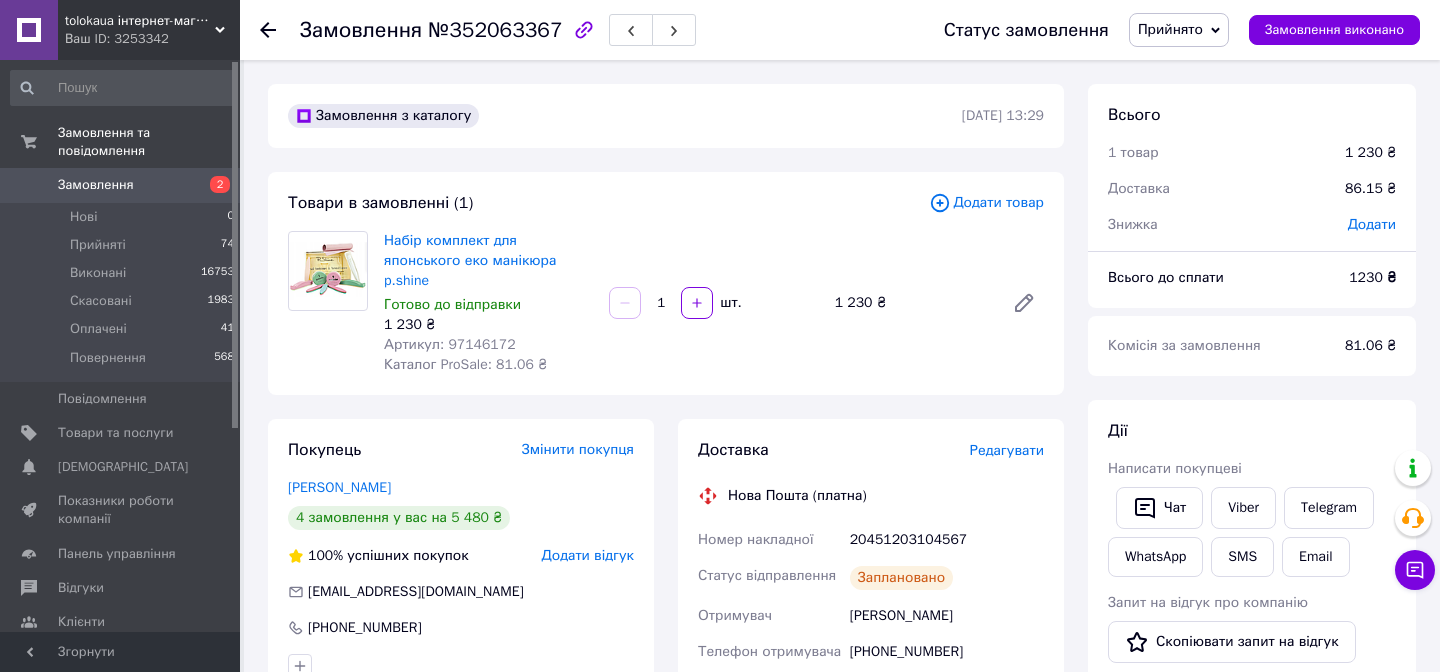 click on "Замовлення №352063367" at bounding box center [498, 30] 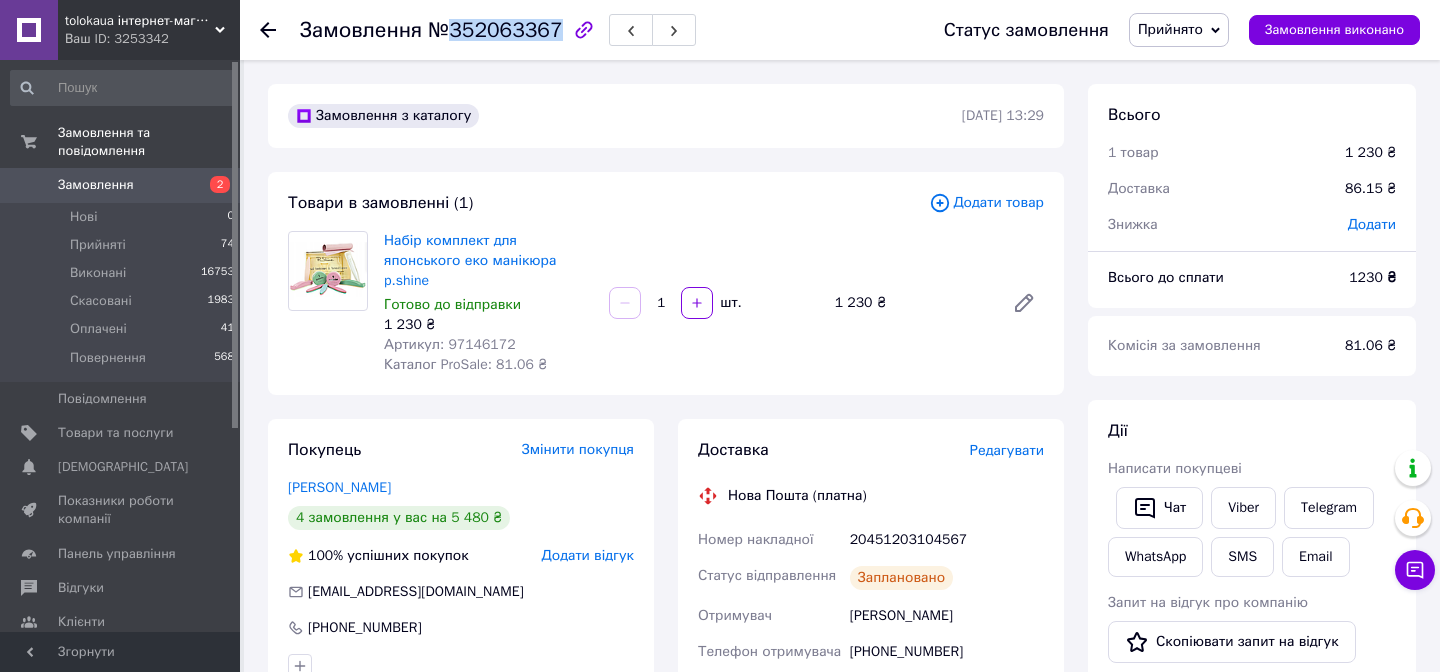click on "№352063367" at bounding box center [495, 30] 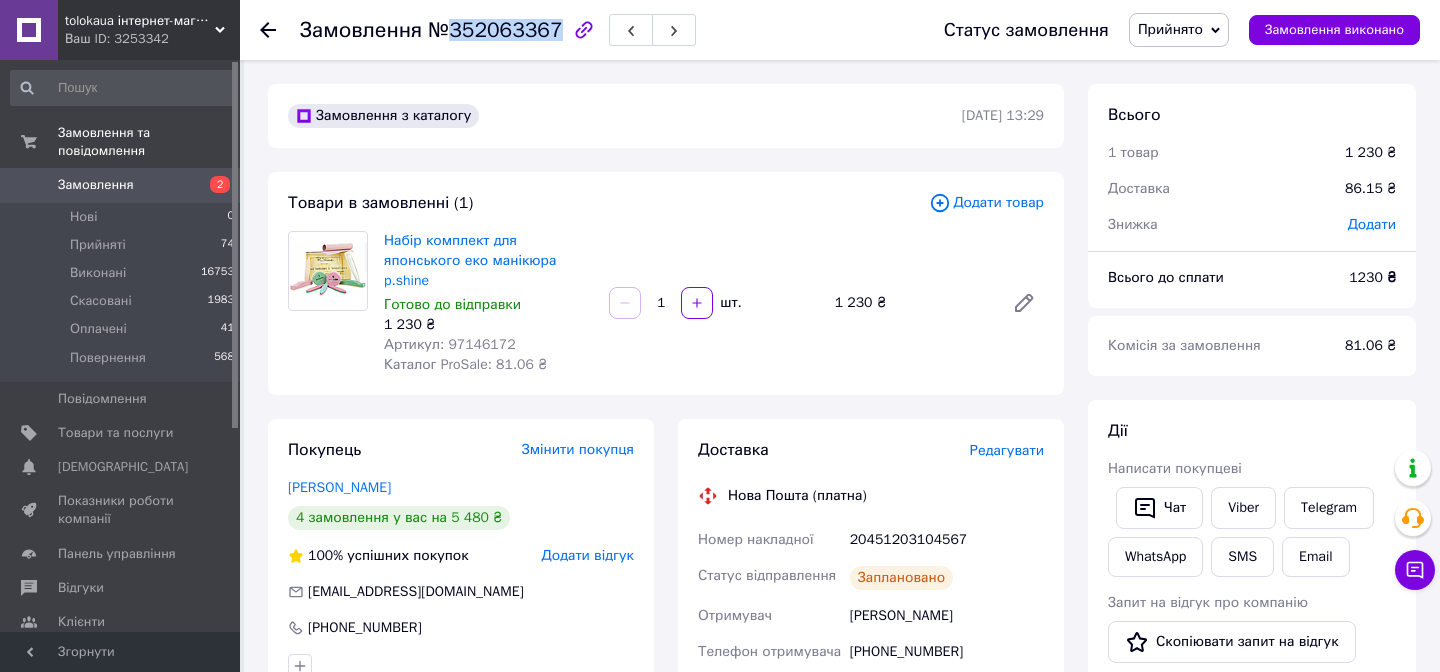 copy on "352063367" 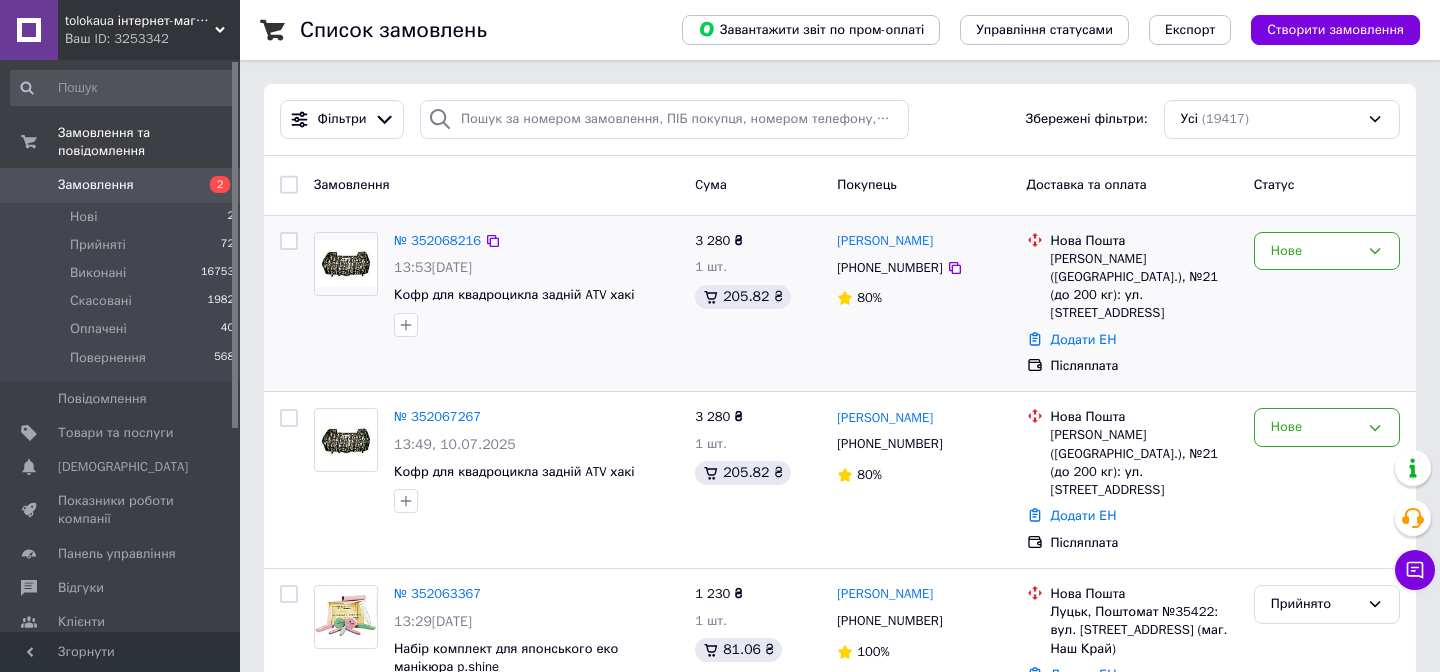 scroll, scrollTop: 0, scrollLeft: 0, axis: both 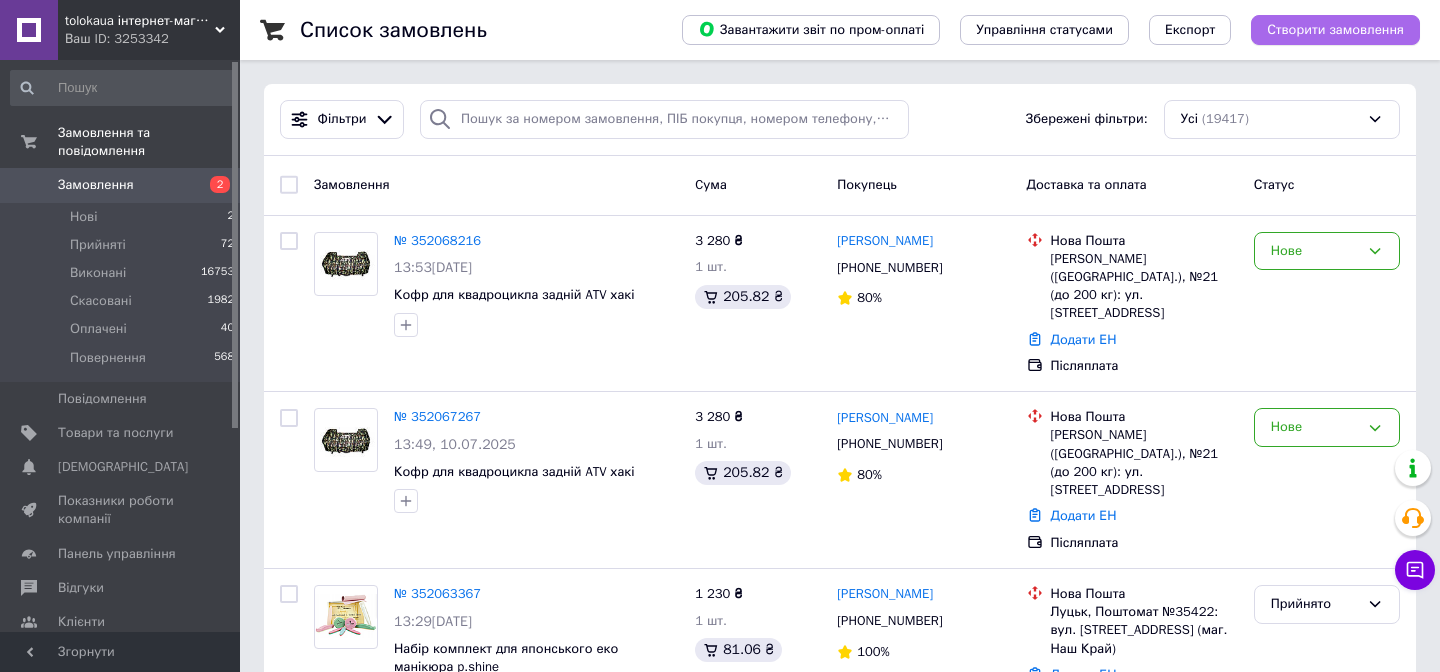 click on "Створити замовлення" at bounding box center [1335, 30] 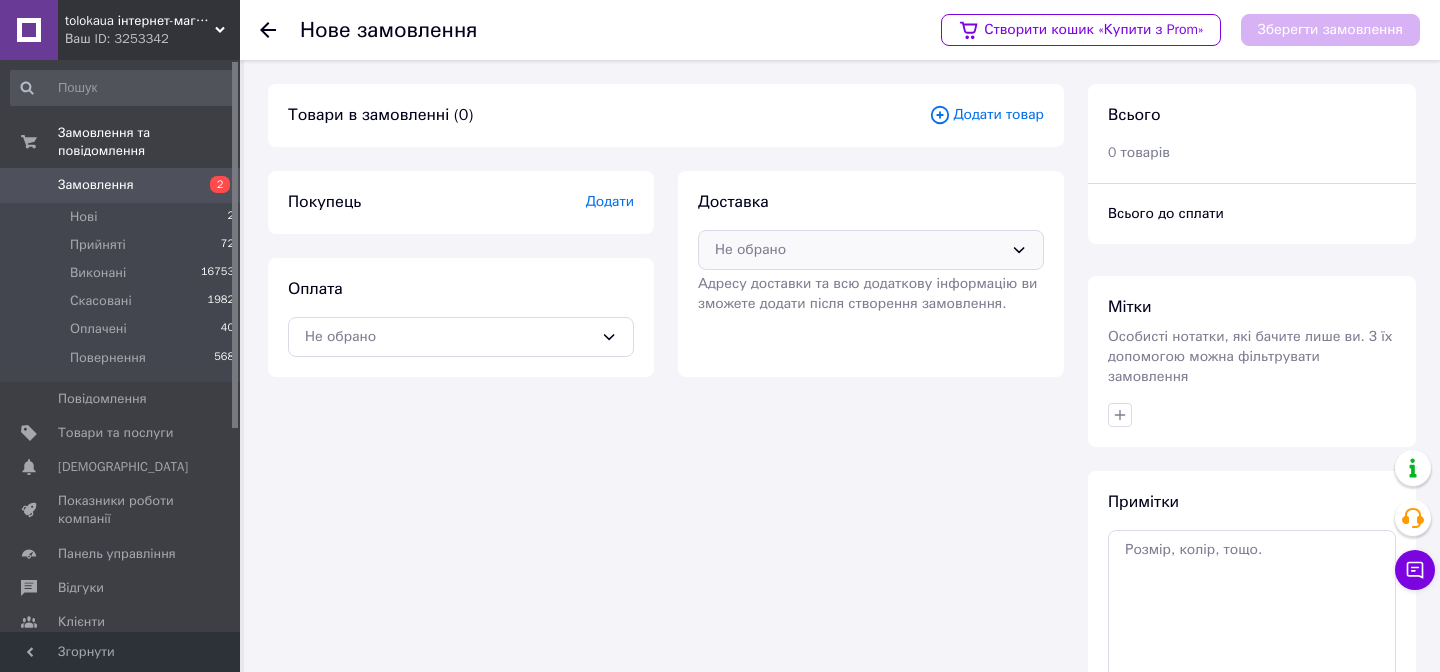 click on "Не обрано" at bounding box center (859, 250) 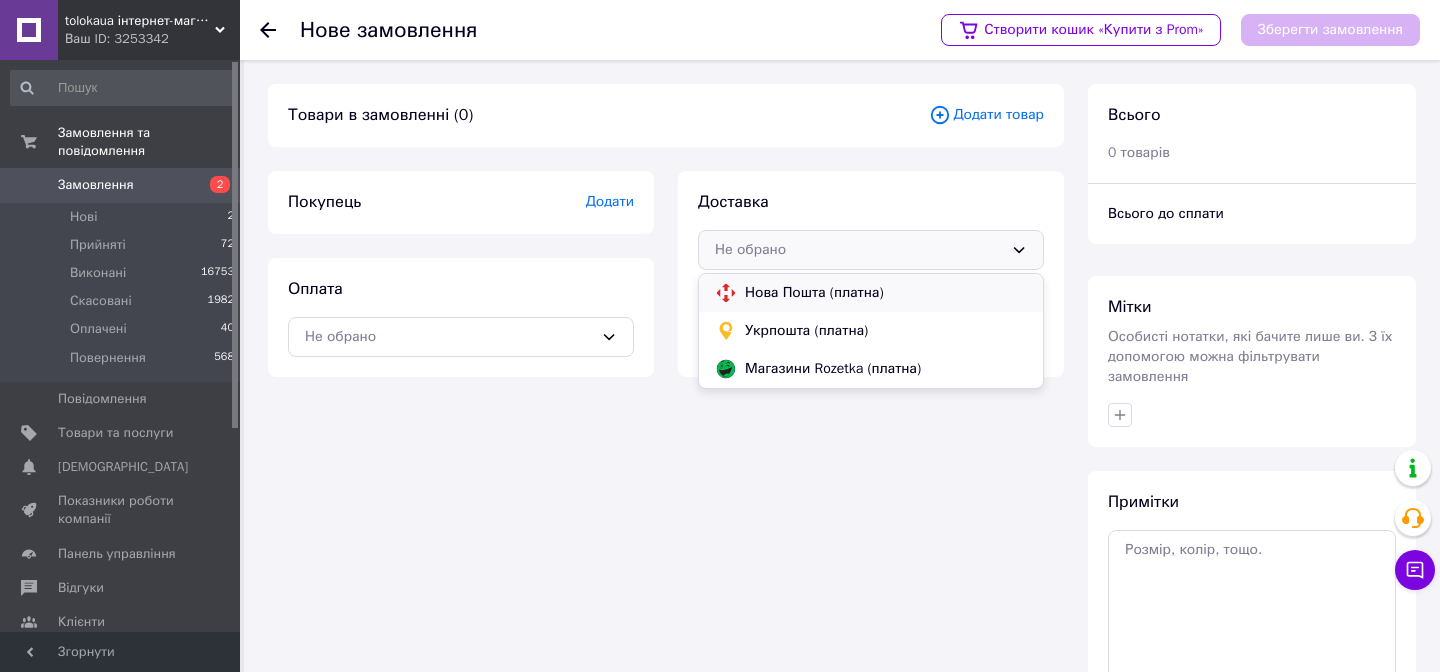 click on "Нова Пошта (платна)" at bounding box center (886, 293) 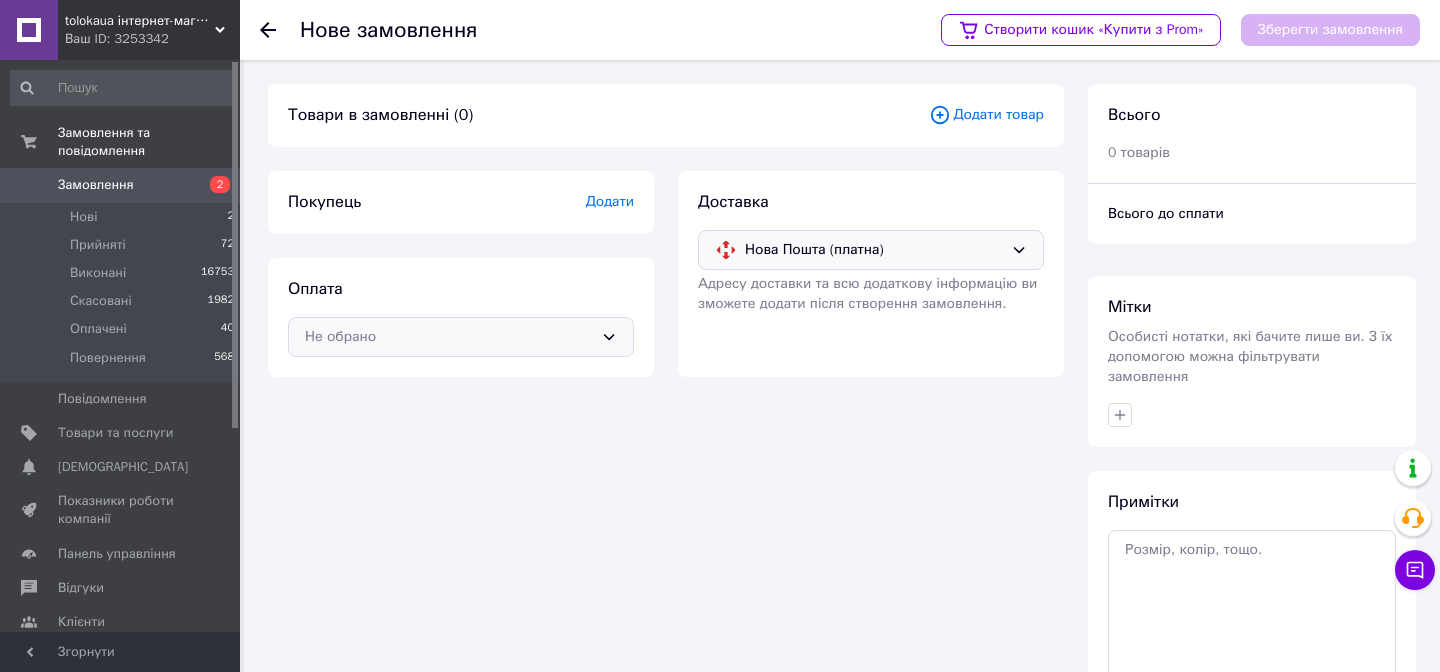 click on "Не обрано" at bounding box center [449, 337] 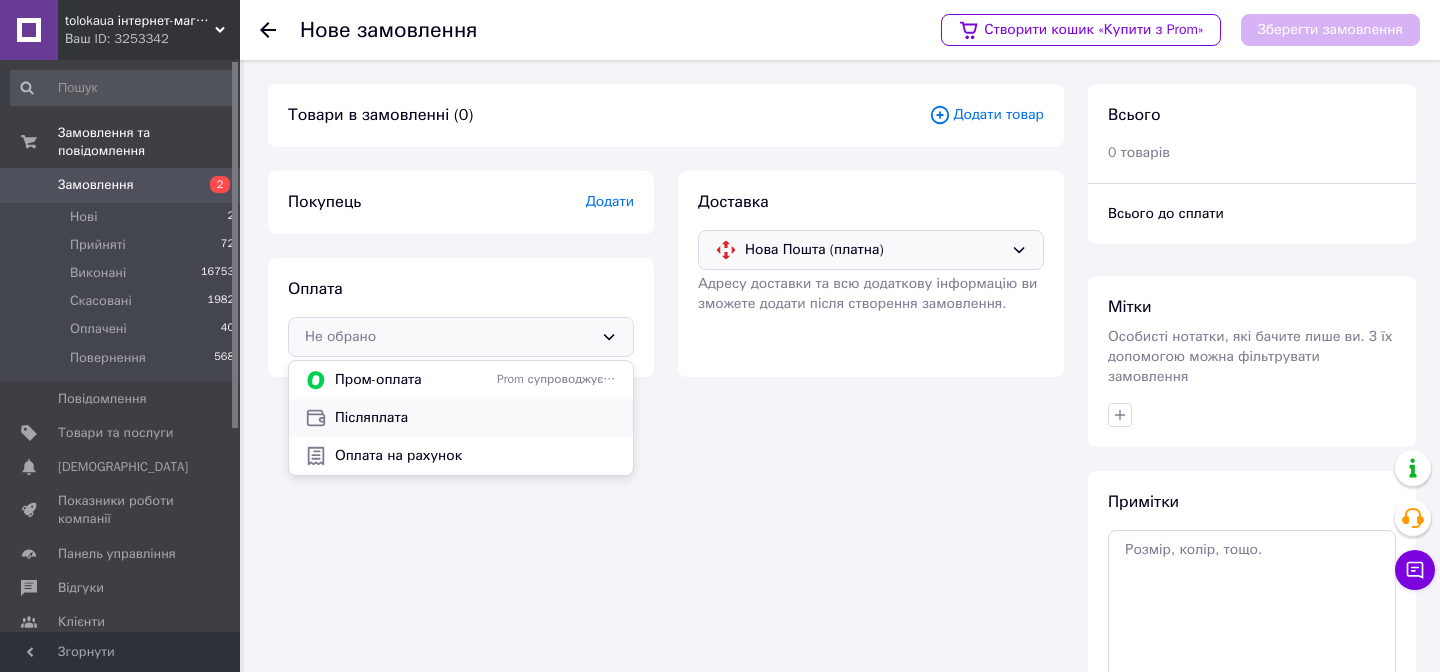 click on "Післяплата" at bounding box center (476, 418) 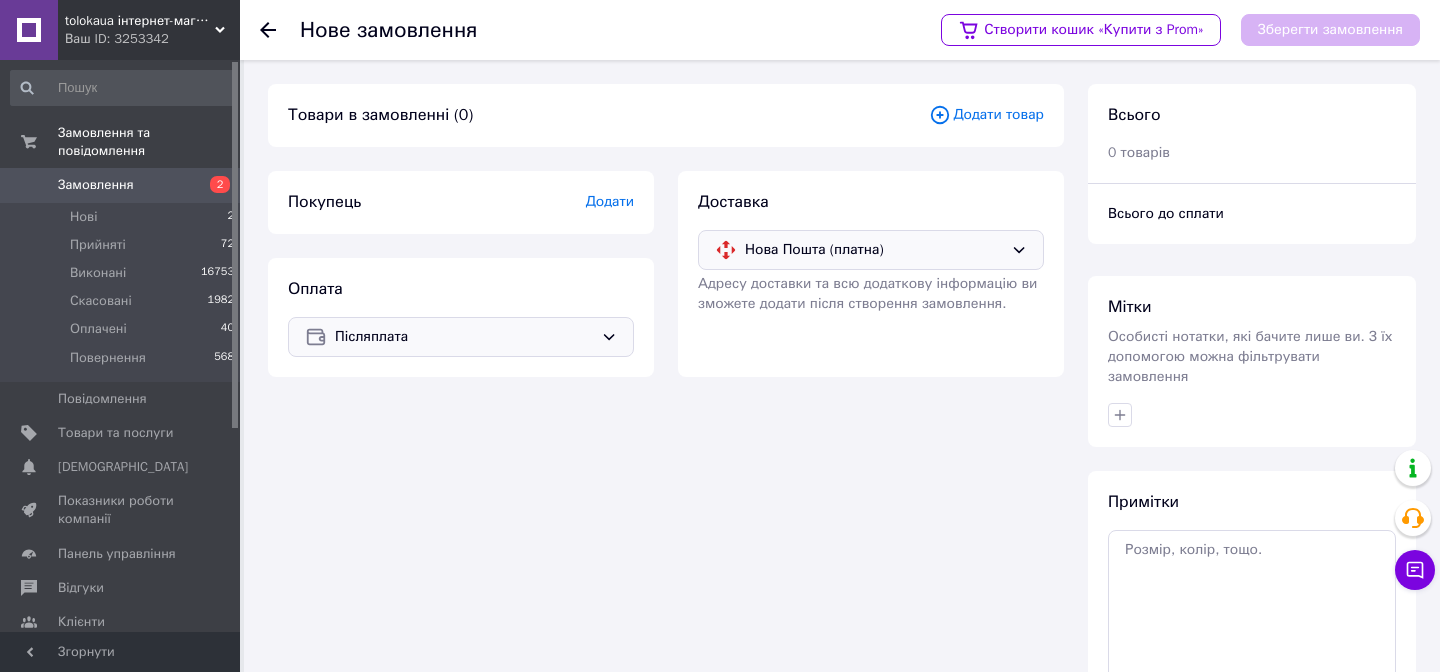 click on "Додати" at bounding box center (610, 201) 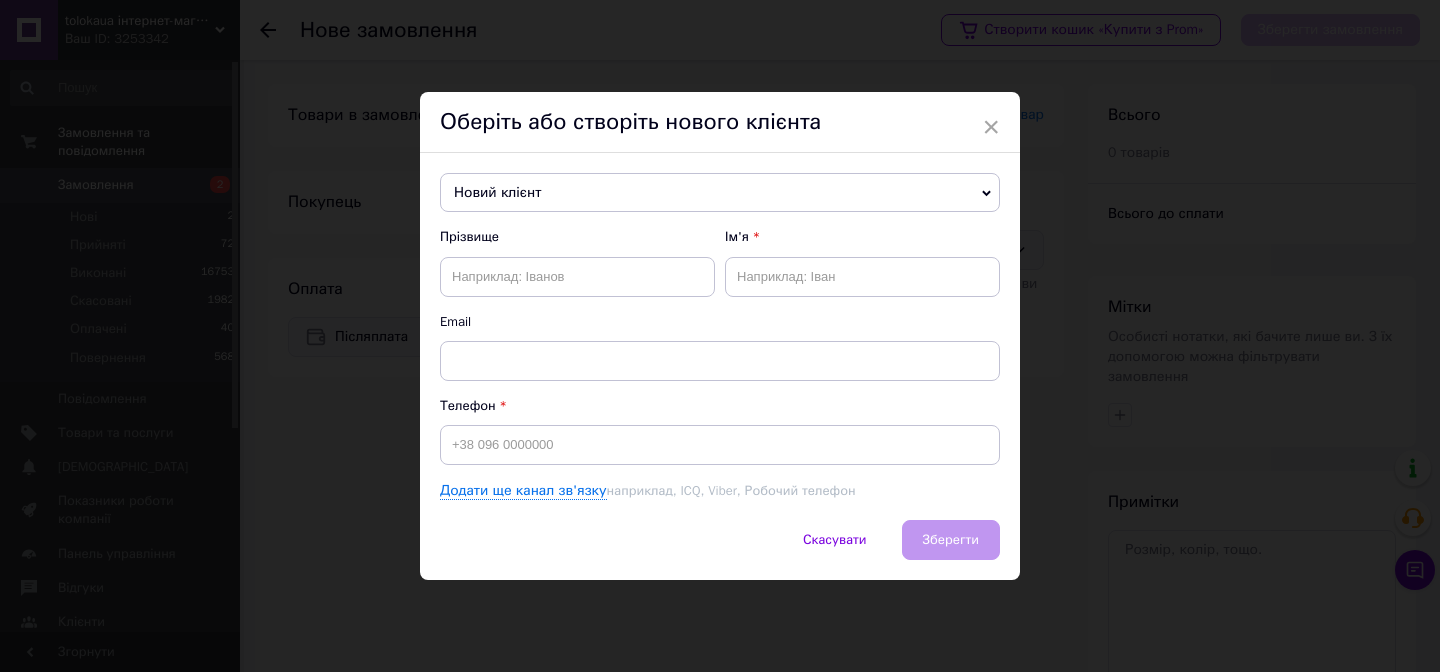 click on "× Оберіть або створіть нового клієнта Новий клієнт [PERSON_NAME]   [PHONE_NUMBER] [PERSON_NAME]   [PHONE_NUMBER] [PERSON_NAME]   [PHONE_NUMBER] [PERSON_NAME]   [PHONE_NUMBER] [PERSON_NAME]   [PHONE_NUMBER] [PERSON_NAME]   [PHONE_NUMBER] [PERSON_NAME]   [PHONE_NUMBER] [PERSON_NAME]   [PHONE_NUMBER] [PERSON_NAME]   [PHONE_NUMBER] [PERSON_NAME]   [PHONE_NUMBER] [PERSON_NAME]   [PHONE_NUMBER] [PERSON_NAME]   [PHONE_NUMBER] [PERSON_NAME]   [PHONE_NUMBER] [PERSON_NAME]   [PHONE_NUMBER] [PERSON_NAME]   [PHONE_NUMBER] Новий клієнт   [PERSON_NAME]   [PHONE_NUMBER] [PERSON_NAME]   [PHONE_NUMBER] [PERSON_NAME]   [PHONE_NUMBER] [PERSON_NAME]   [PHONE_NUMBER] [PERSON_NAME]" at bounding box center [720, 336] 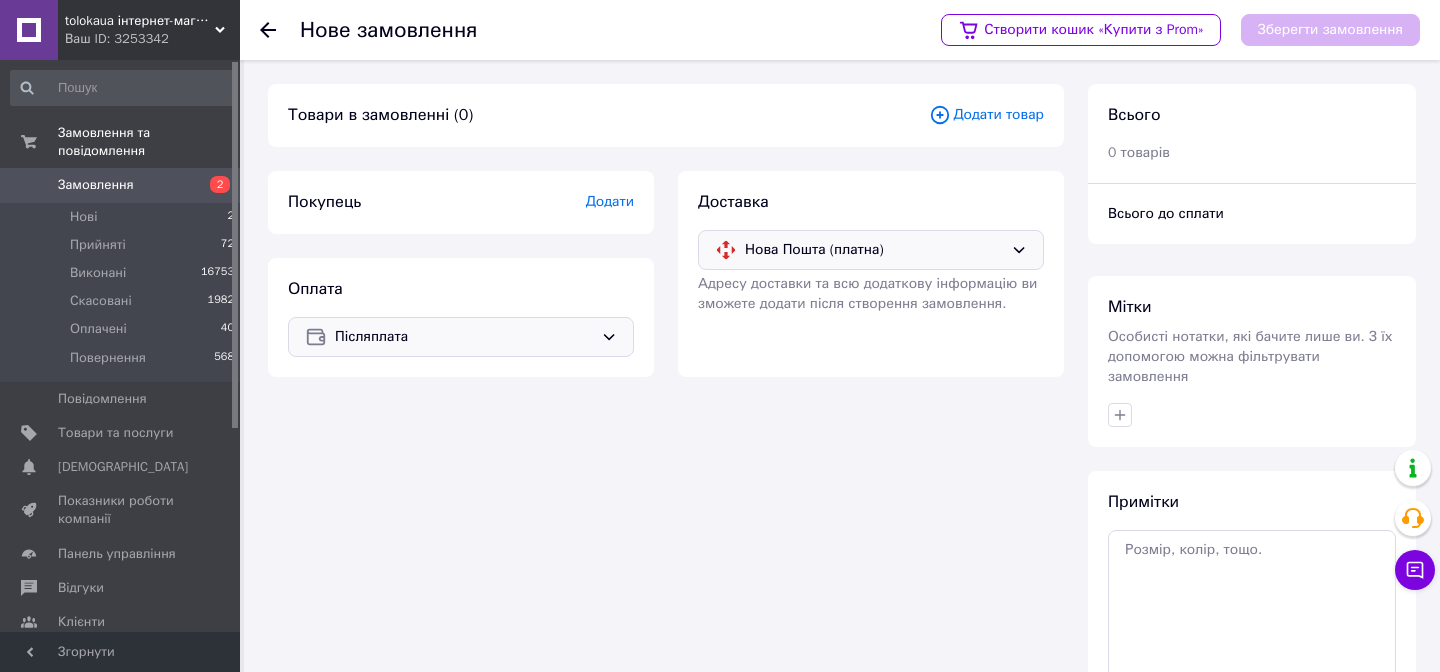 click on "Додати товар" at bounding box center (986, 115) 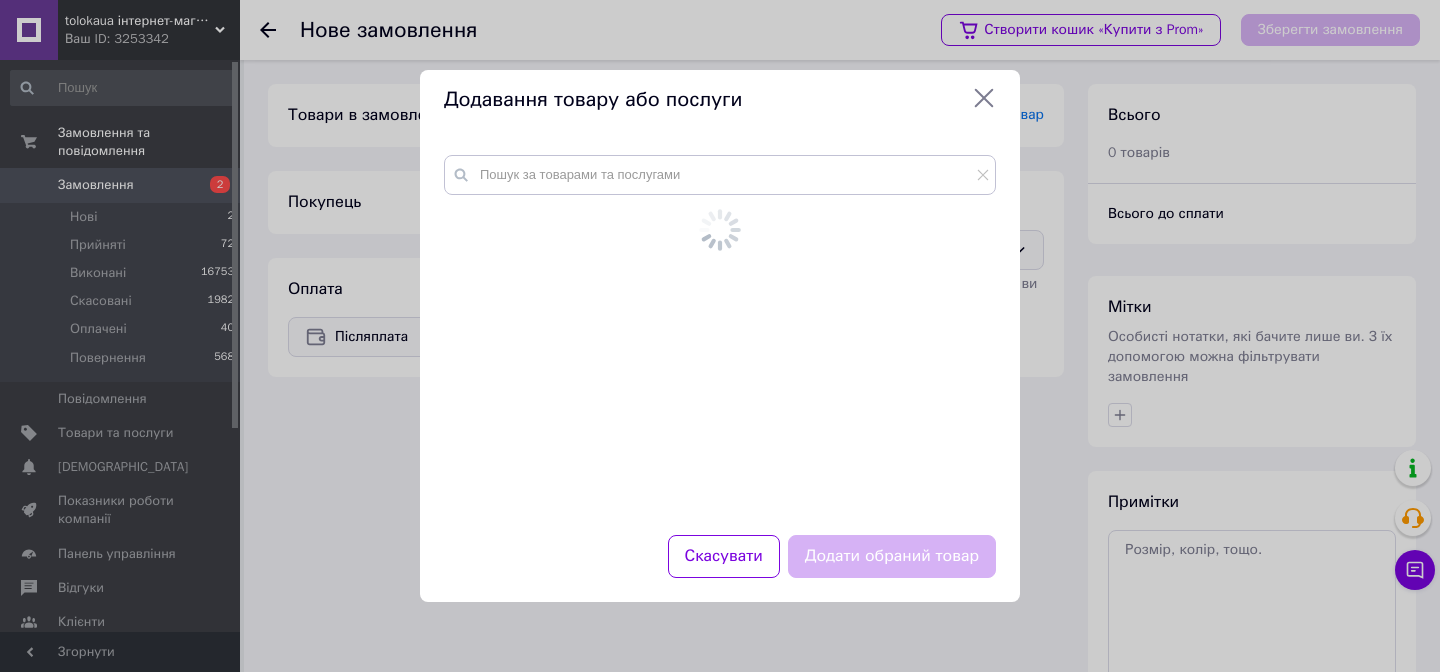 click at bounding box center [720, 333] 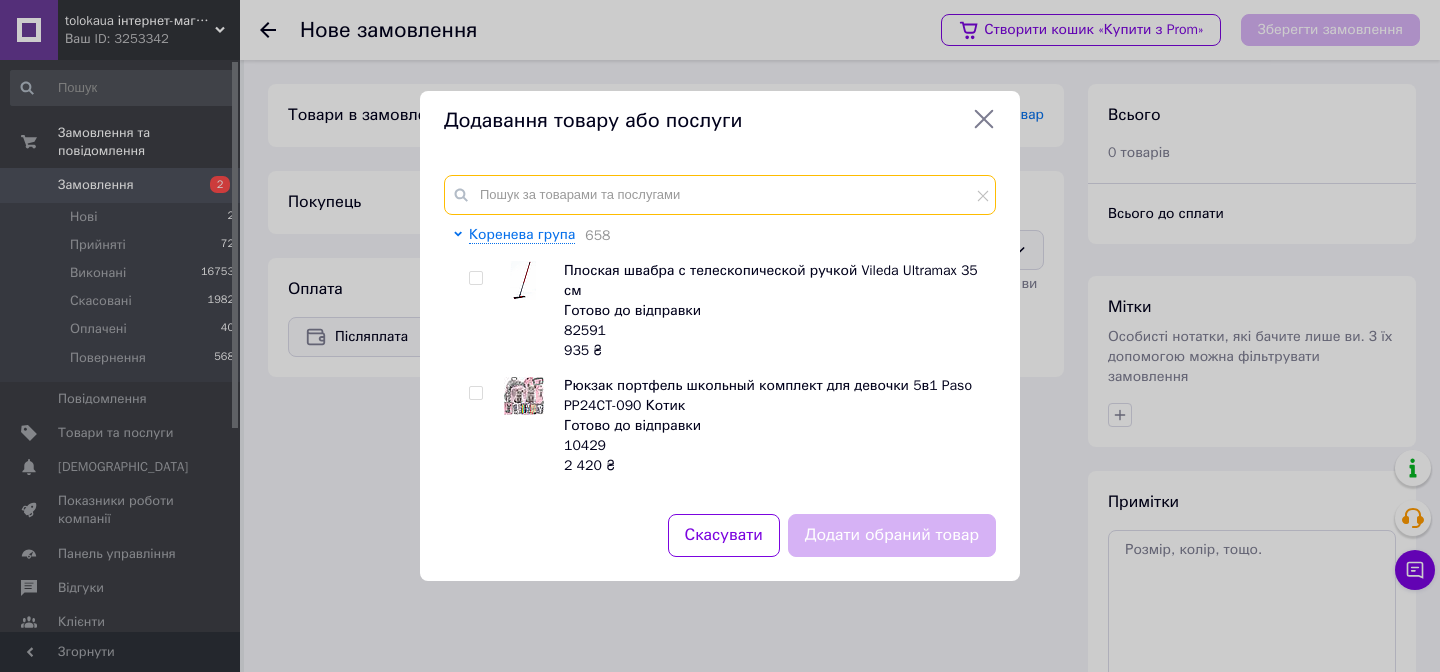 click at bounding box center (720, 195) 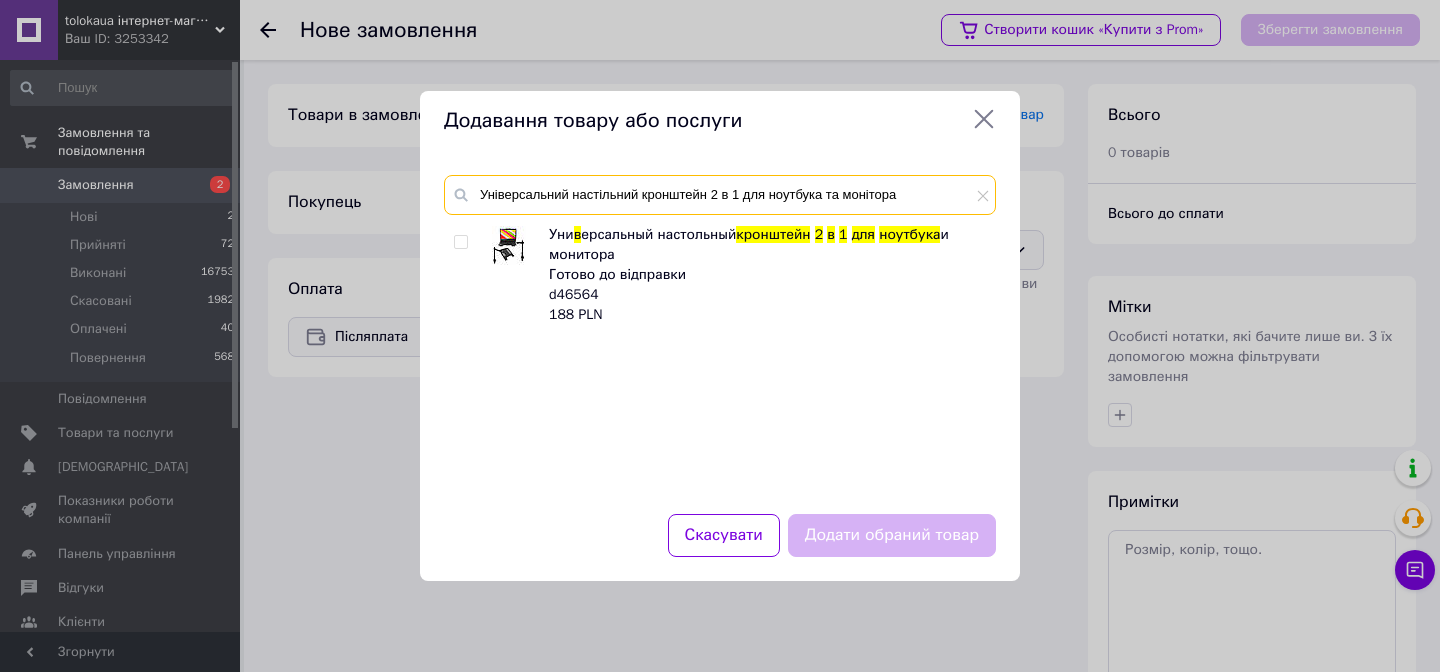 type on "Універсальний настільний кронштейн 2 в 1 для ноутбука та монітора" 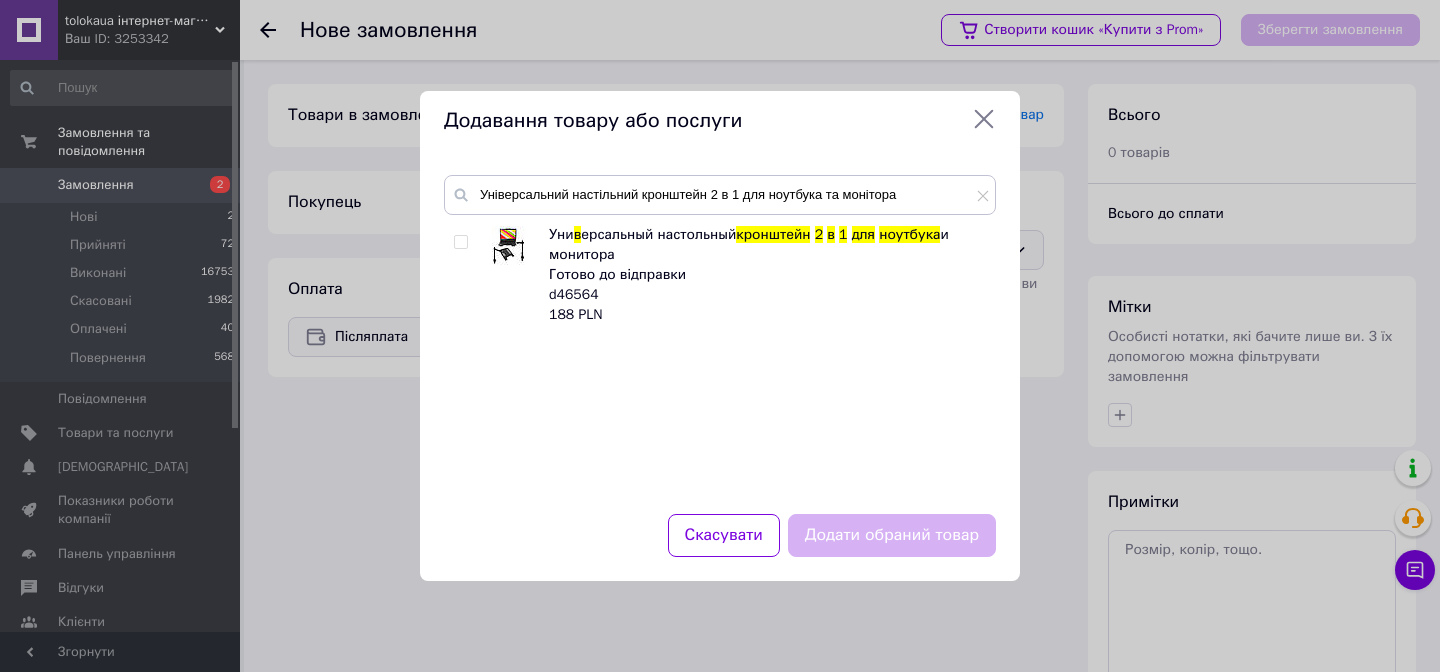 click at bounding box center [460, 242] 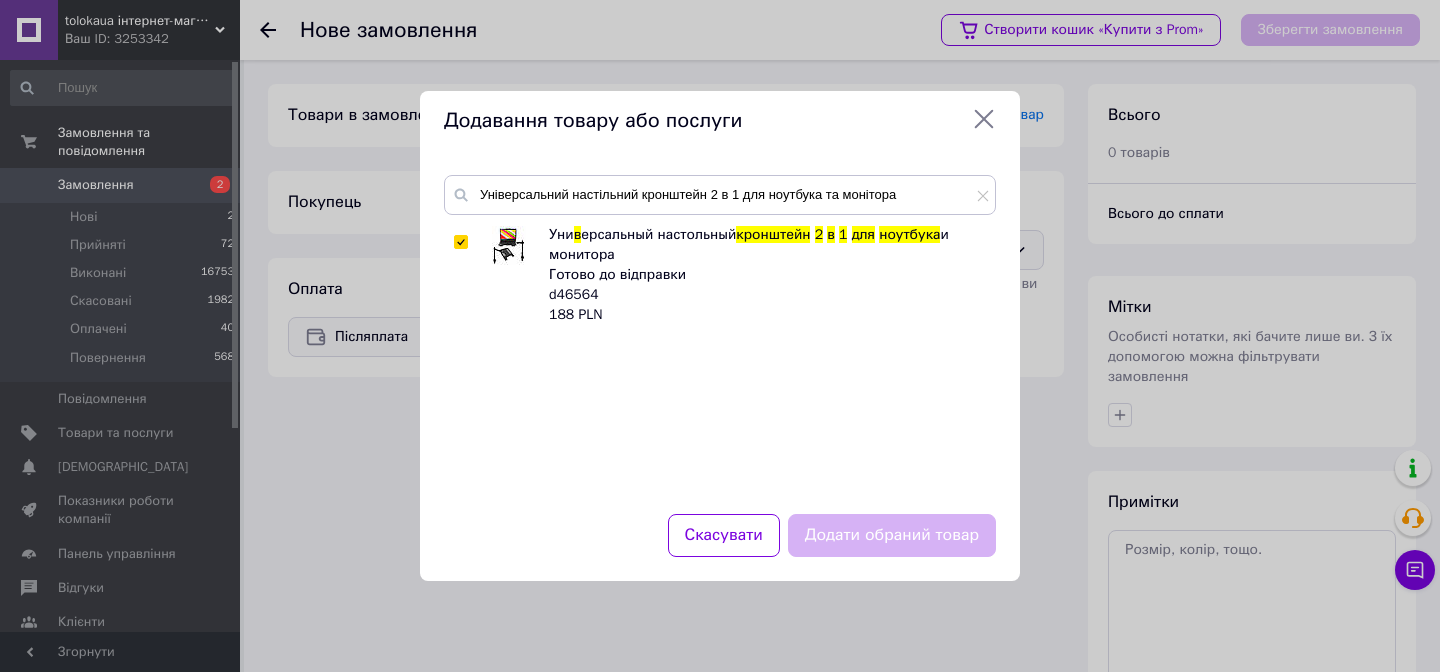 checkbox on "true" 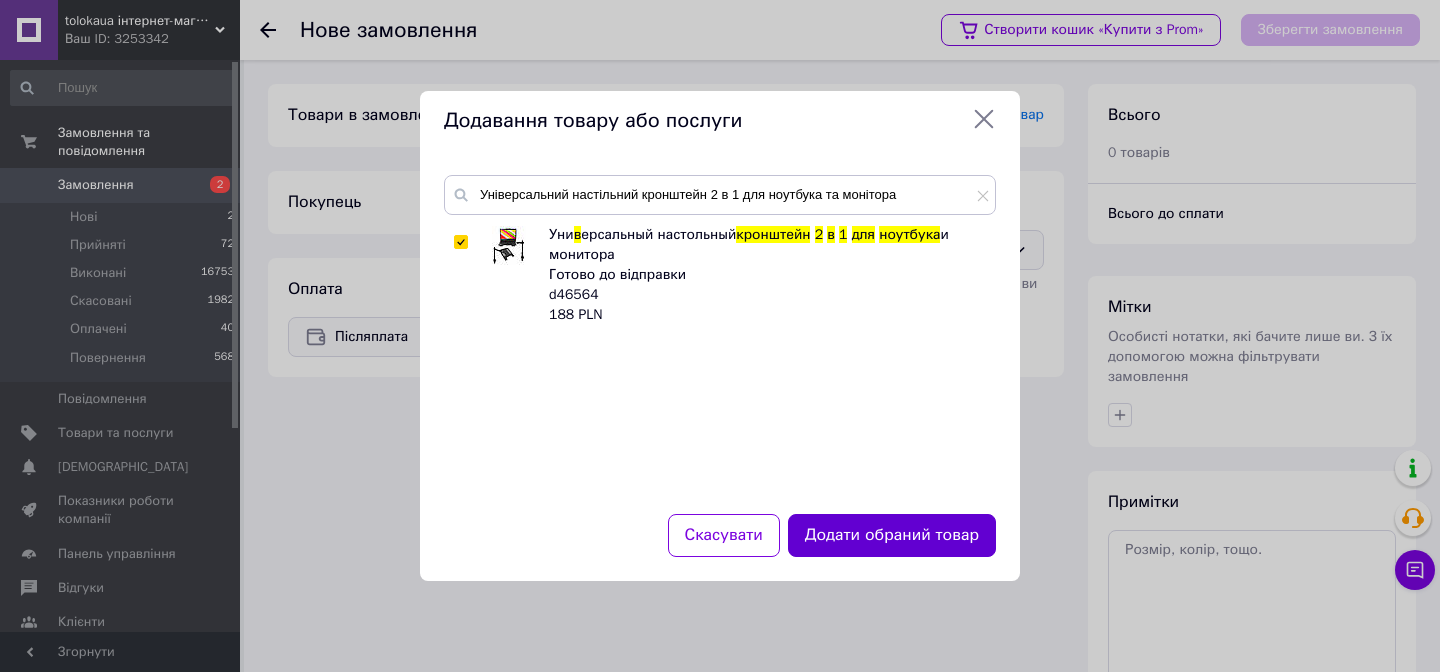 click on "Додати обраний товар" at bounding box center (892, 535) 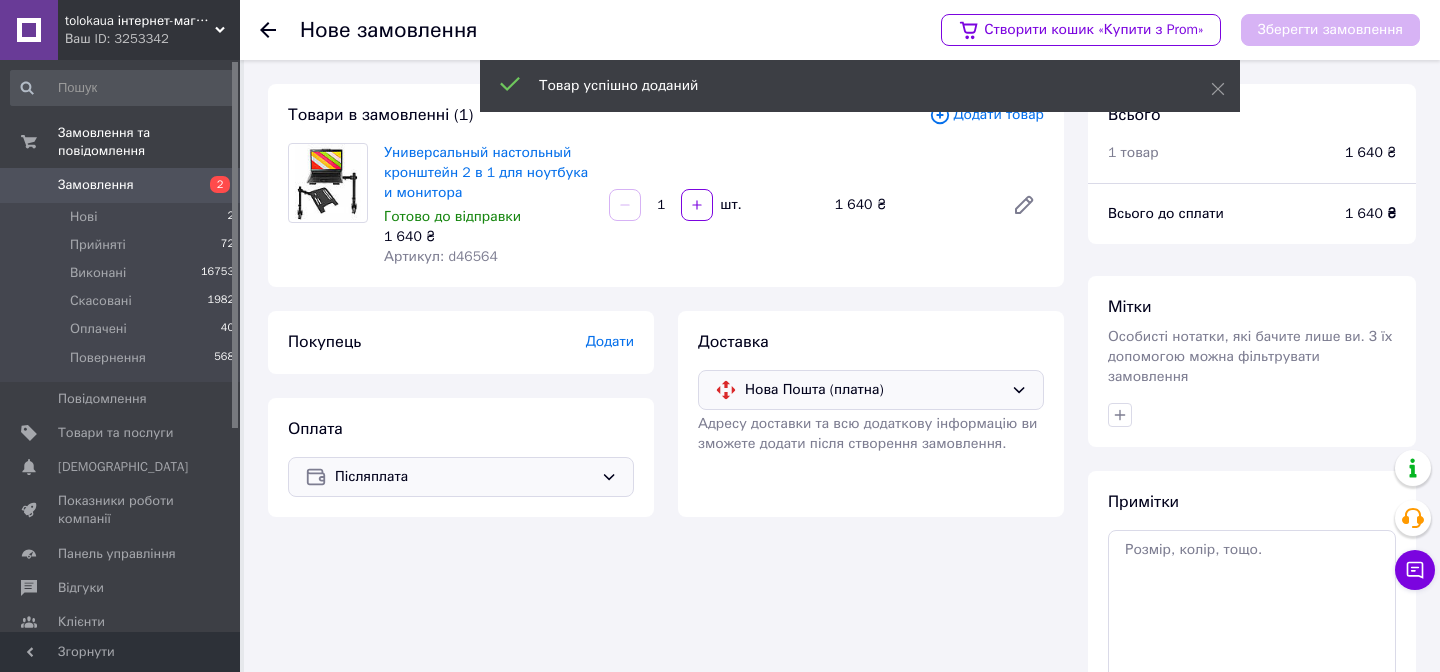 click on "Додати" at bounding box center [610, 341] 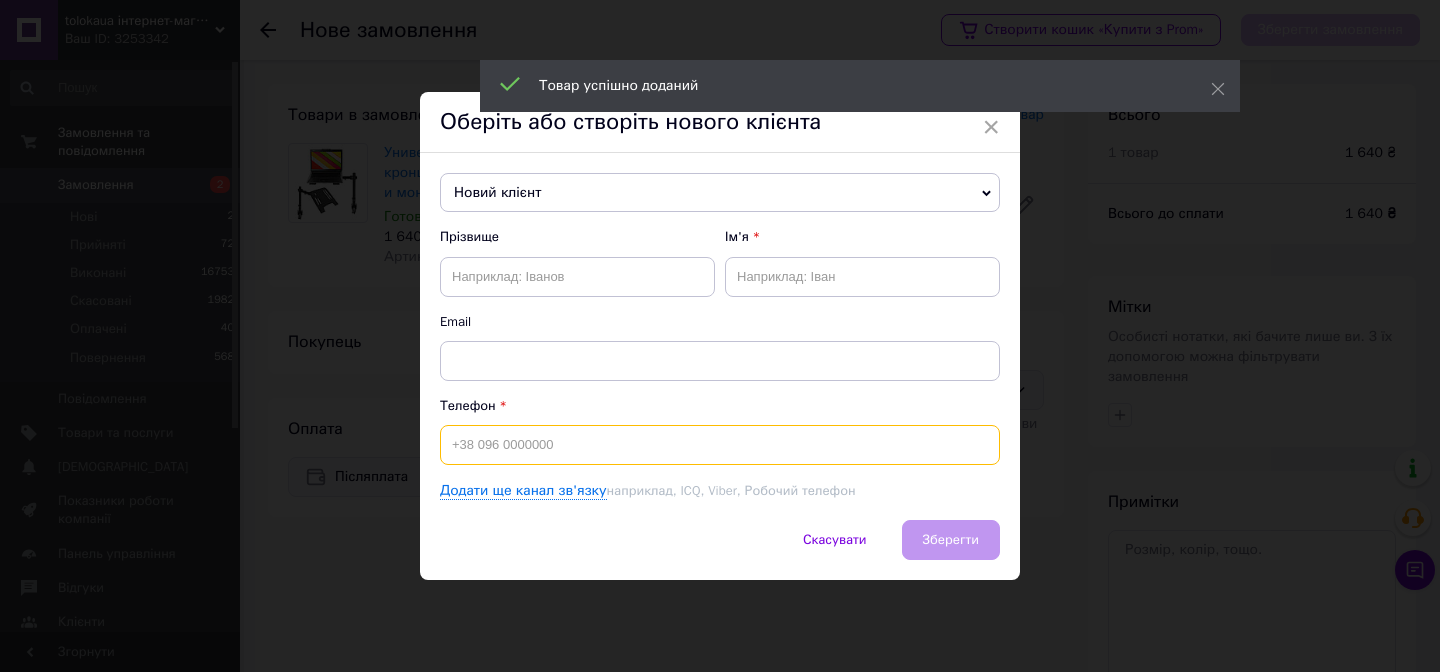 click at bounding box center [720, 445] 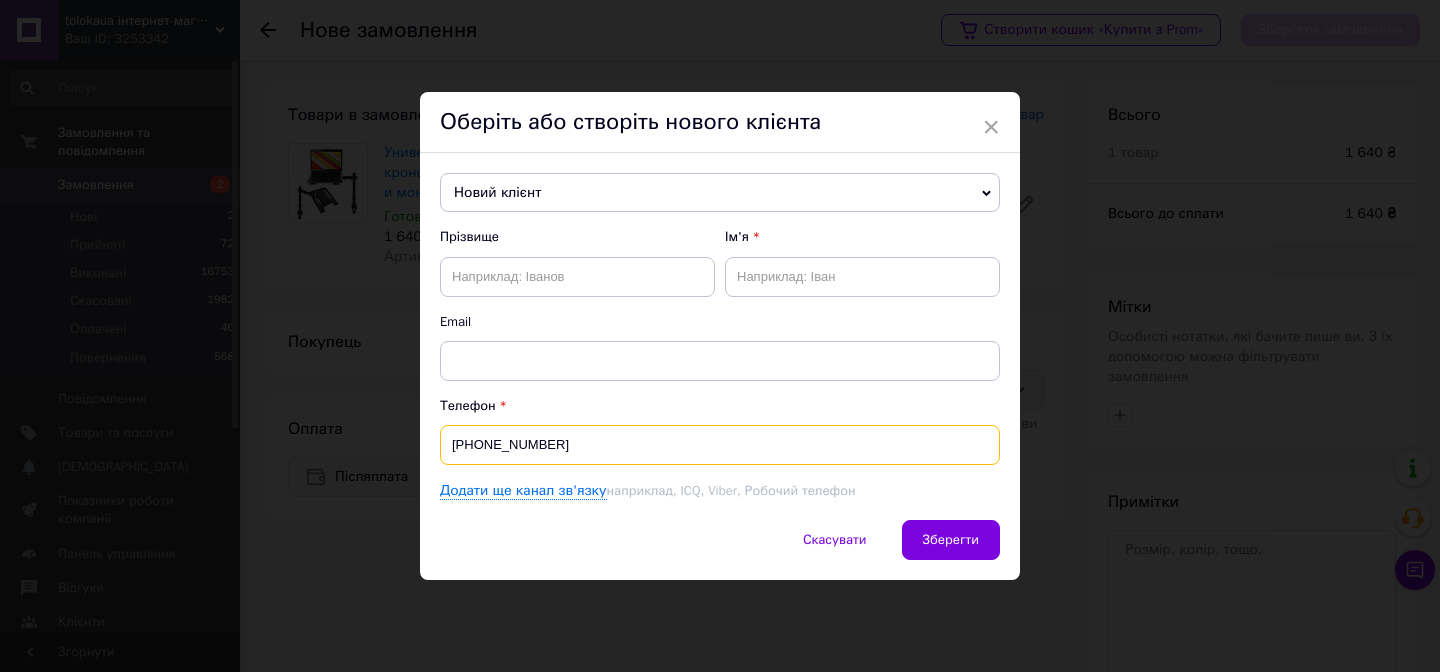 type on "+380935259091" 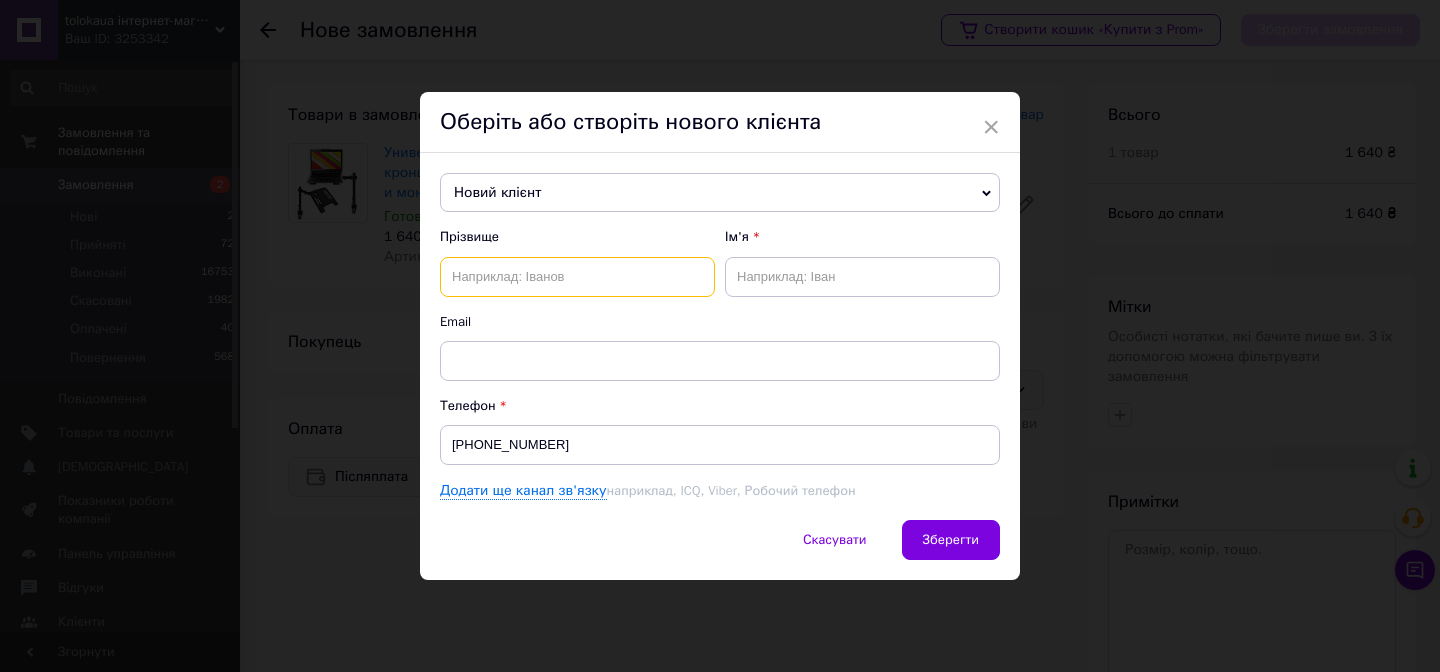 click at bounding box center (577, 277) 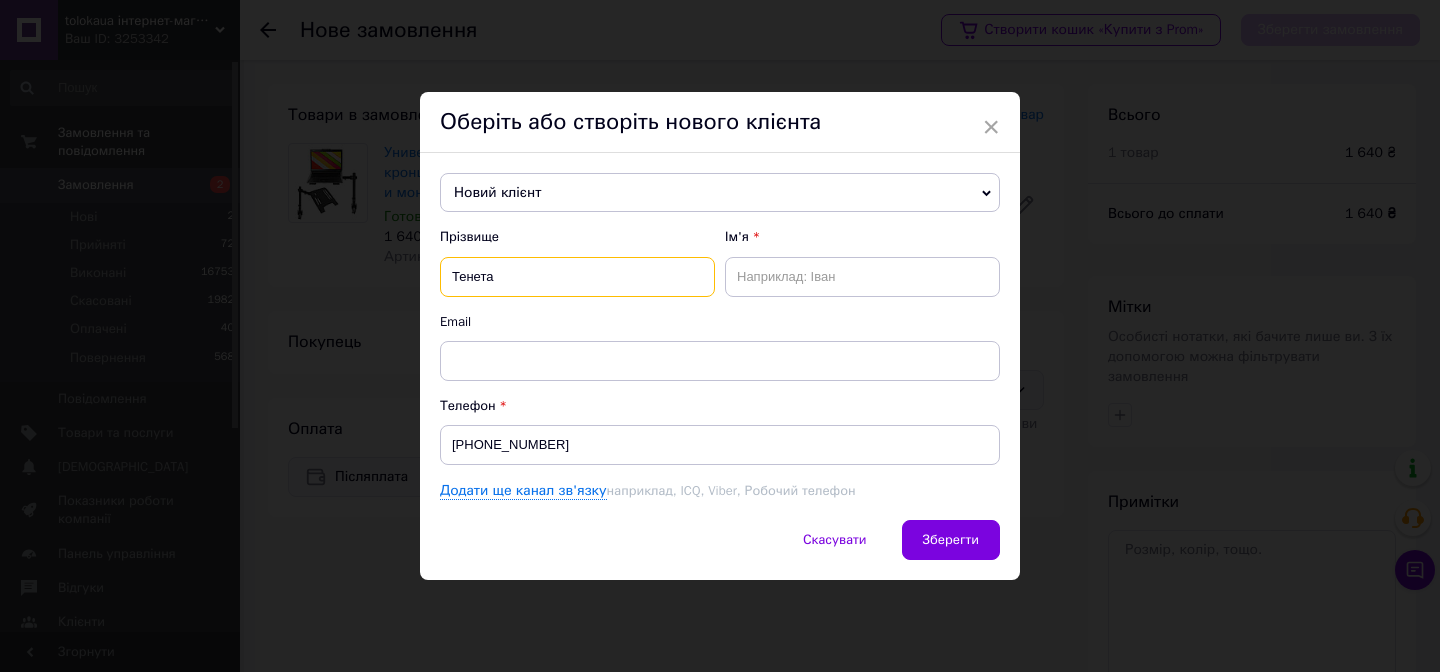 type on "Тенета" 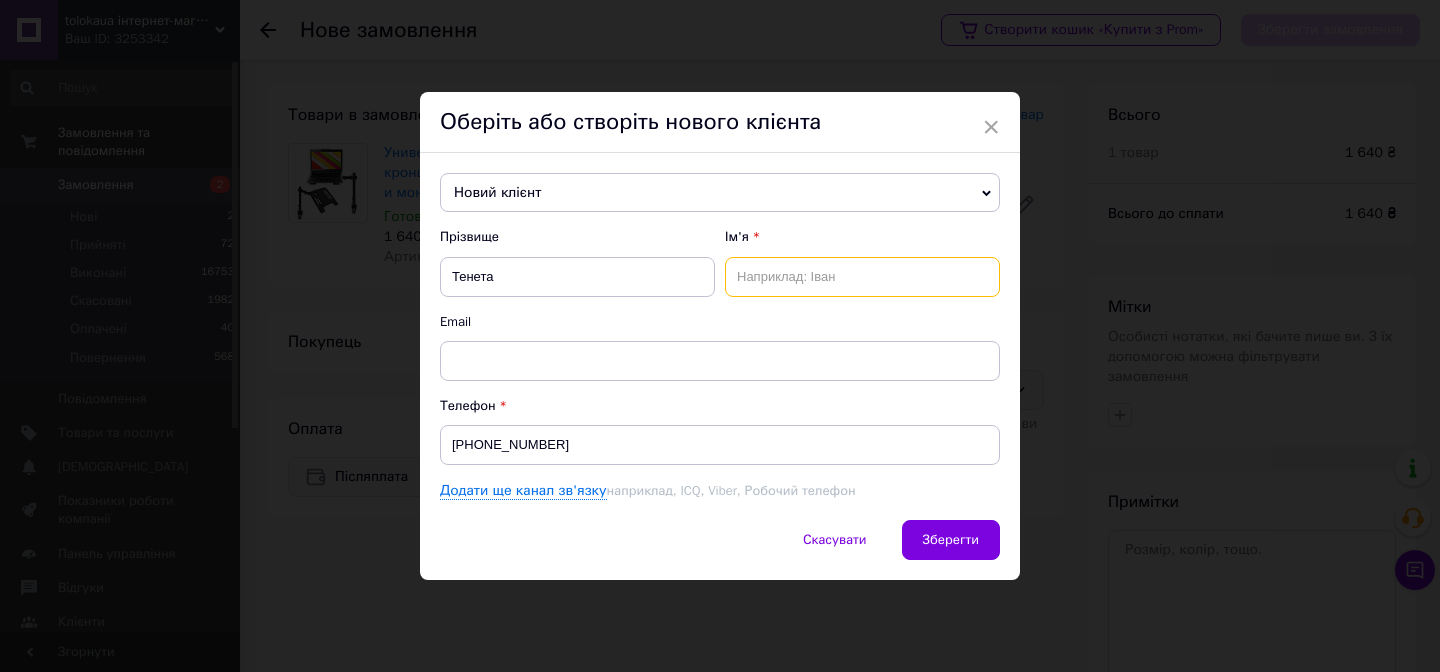click at bounding box center [862, 277] 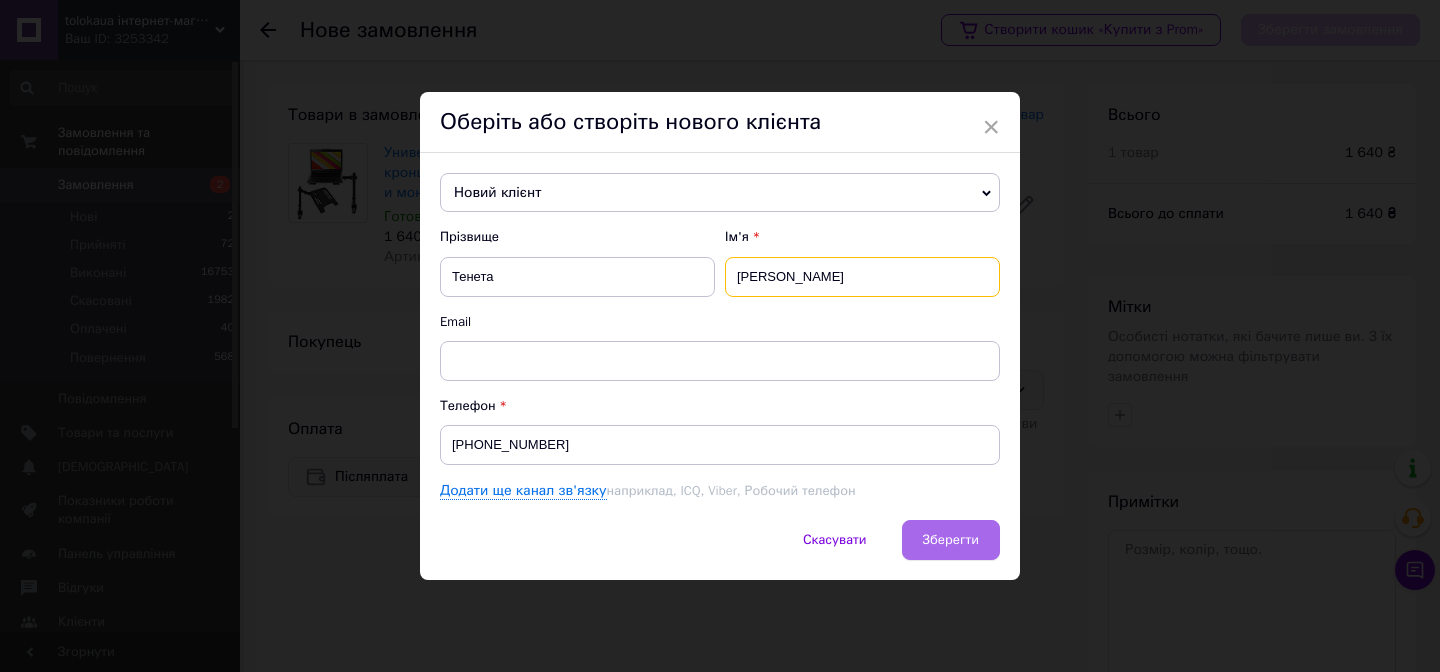 type on "Олександр" 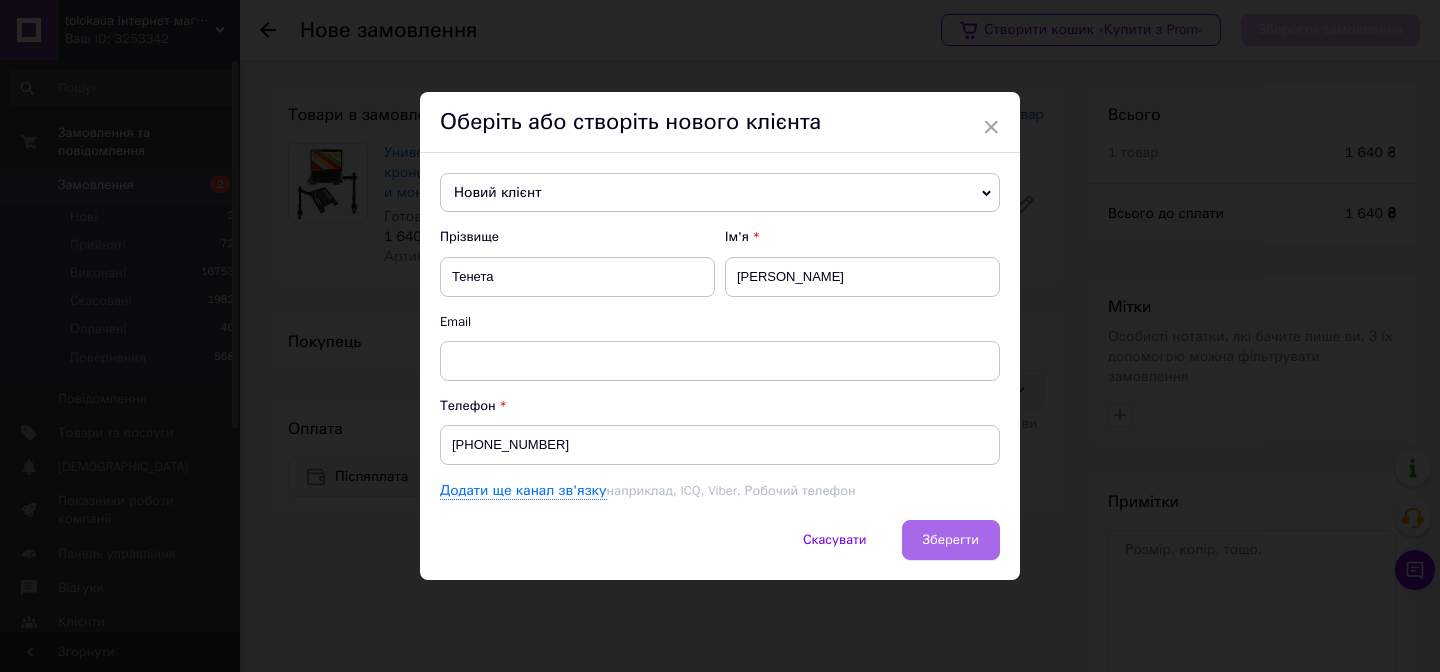 click on "Зберегти" at bounding box center (951, 539) 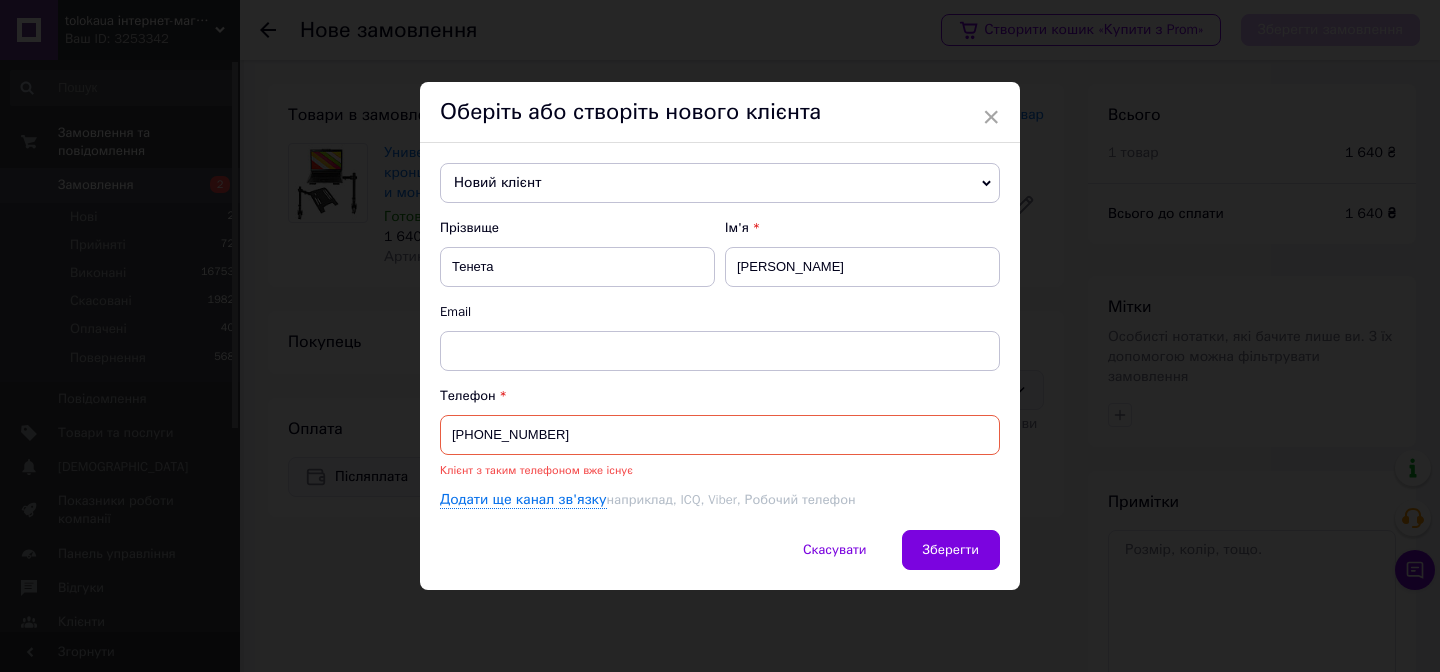 click on "+380935259091" at bounding box center (720, 435) 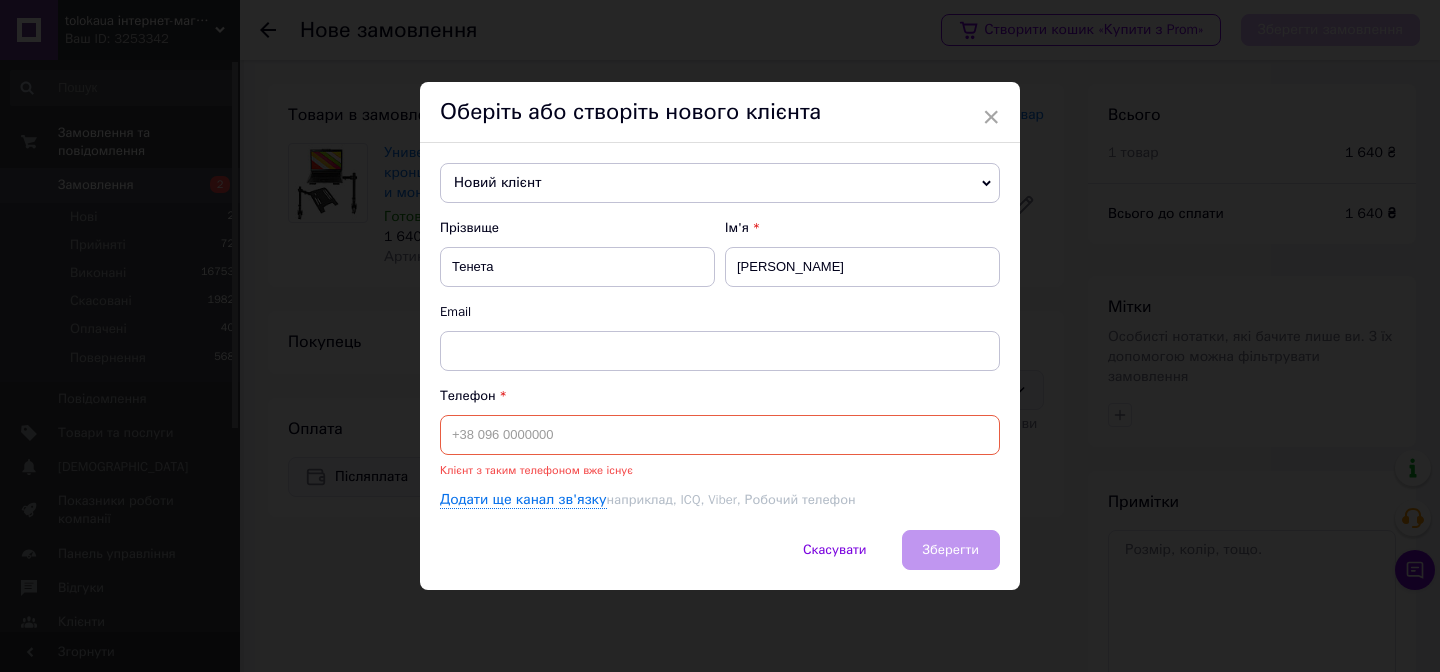 type 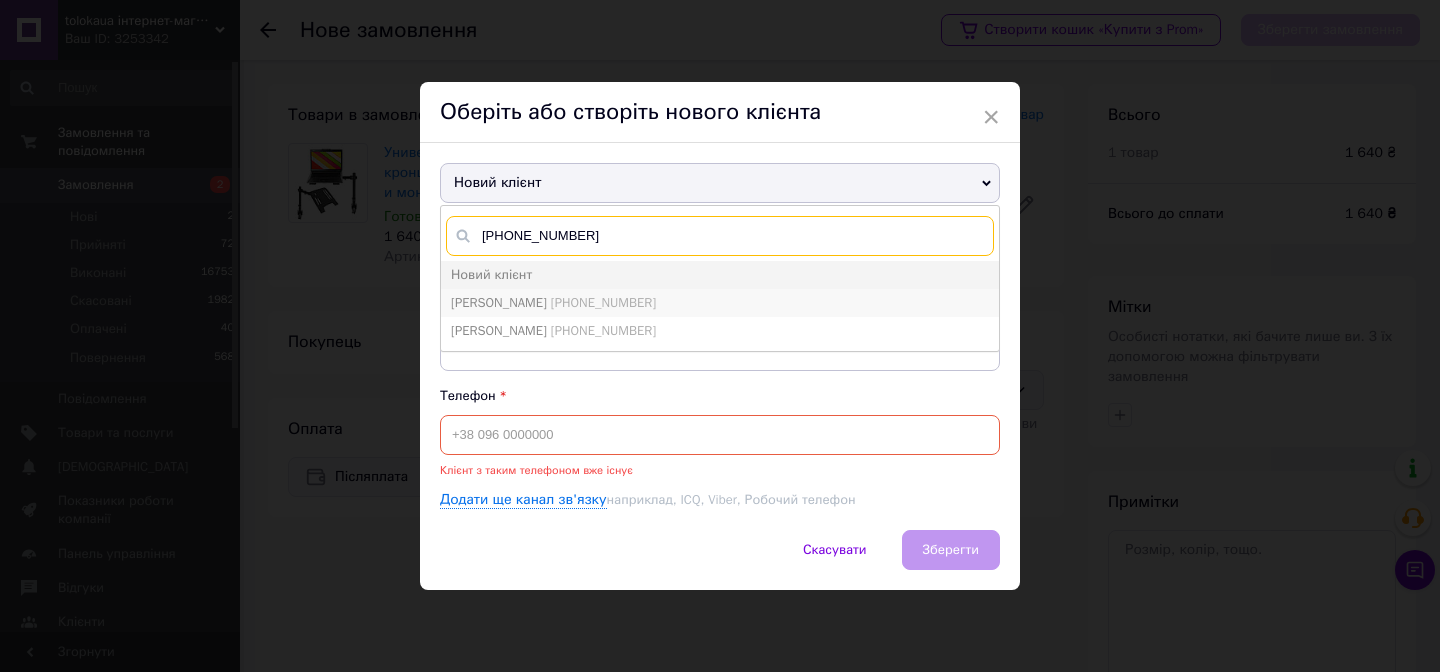 type on "[PHONE_NUMBER]" 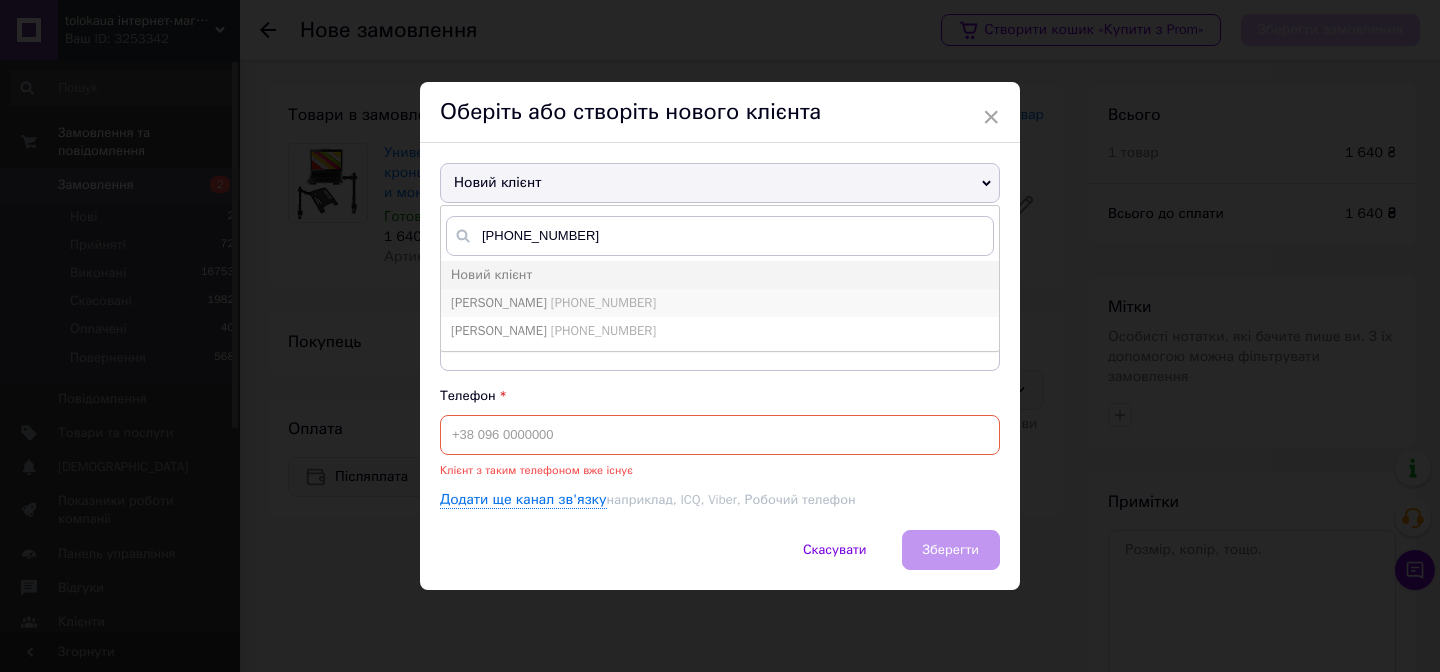 click on "Алексаедр Тенета" at bounding box center (499, 302) 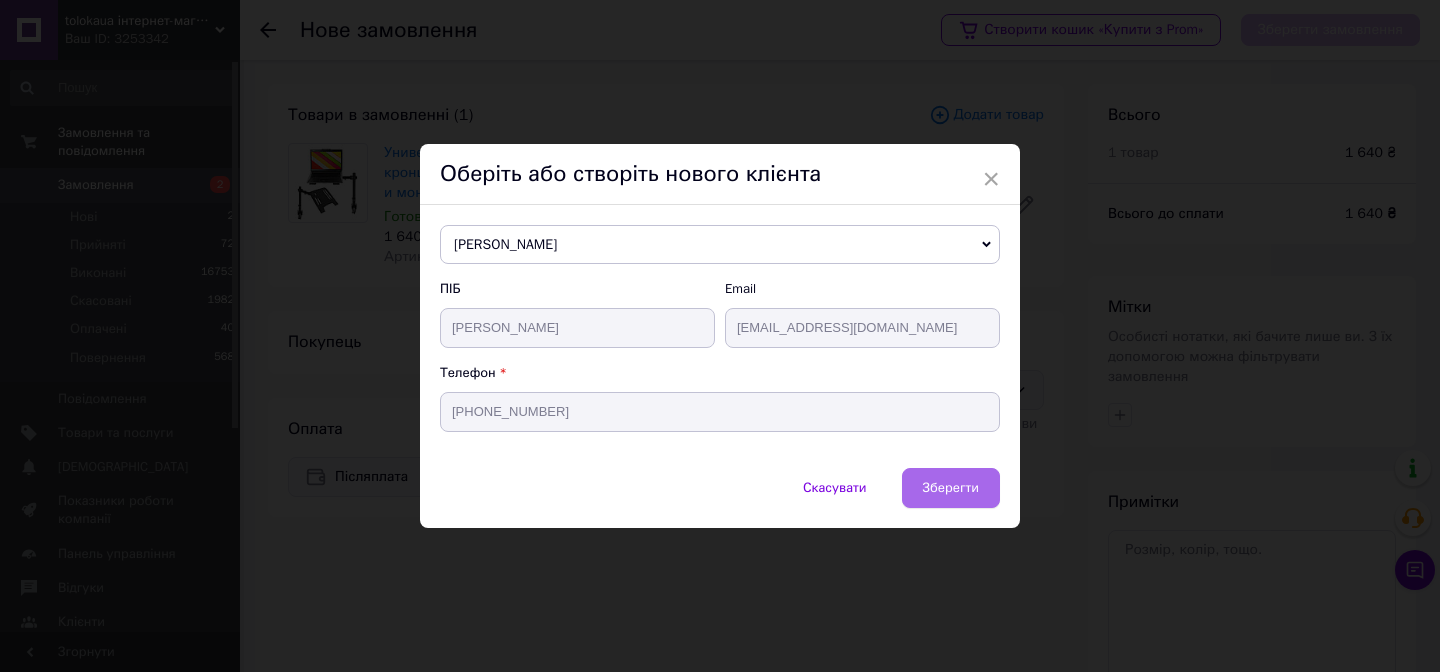 click on "Зберегти" at bounding box center (951, 487) 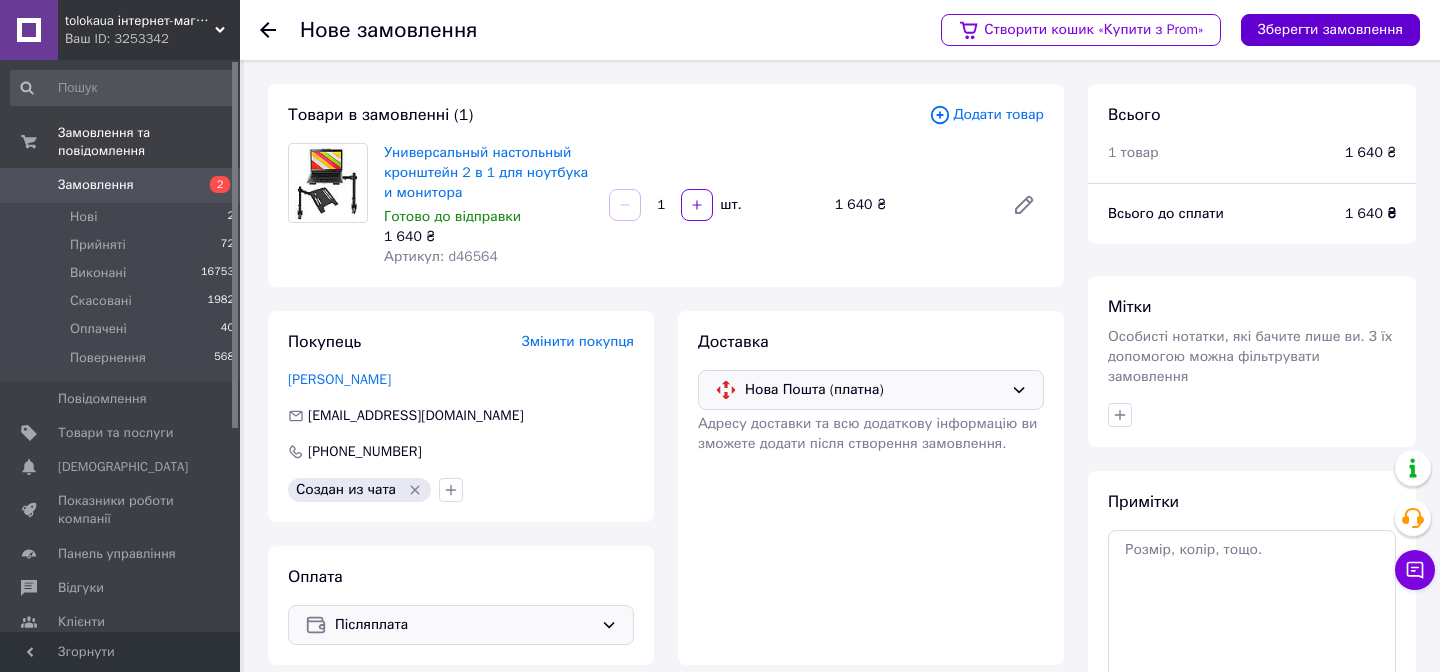 click on "Зберегти замовлення" at bounding box center (1330, 30) 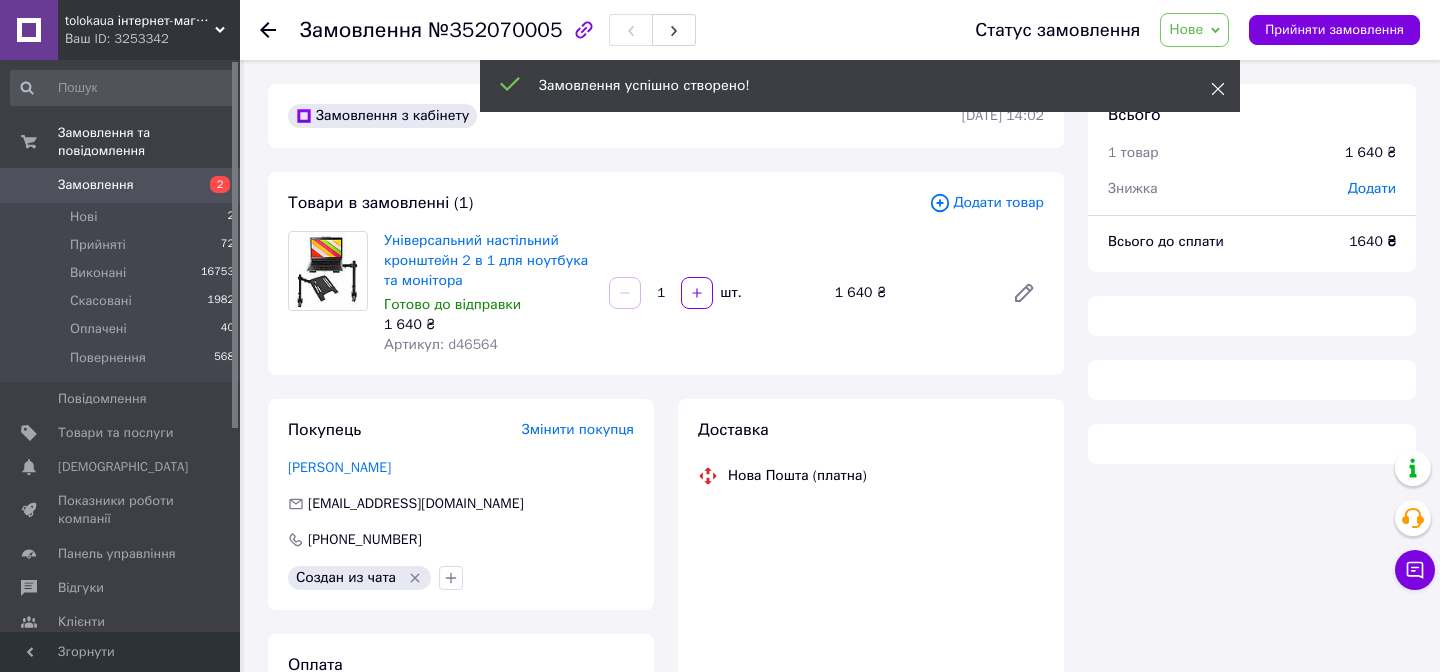 click 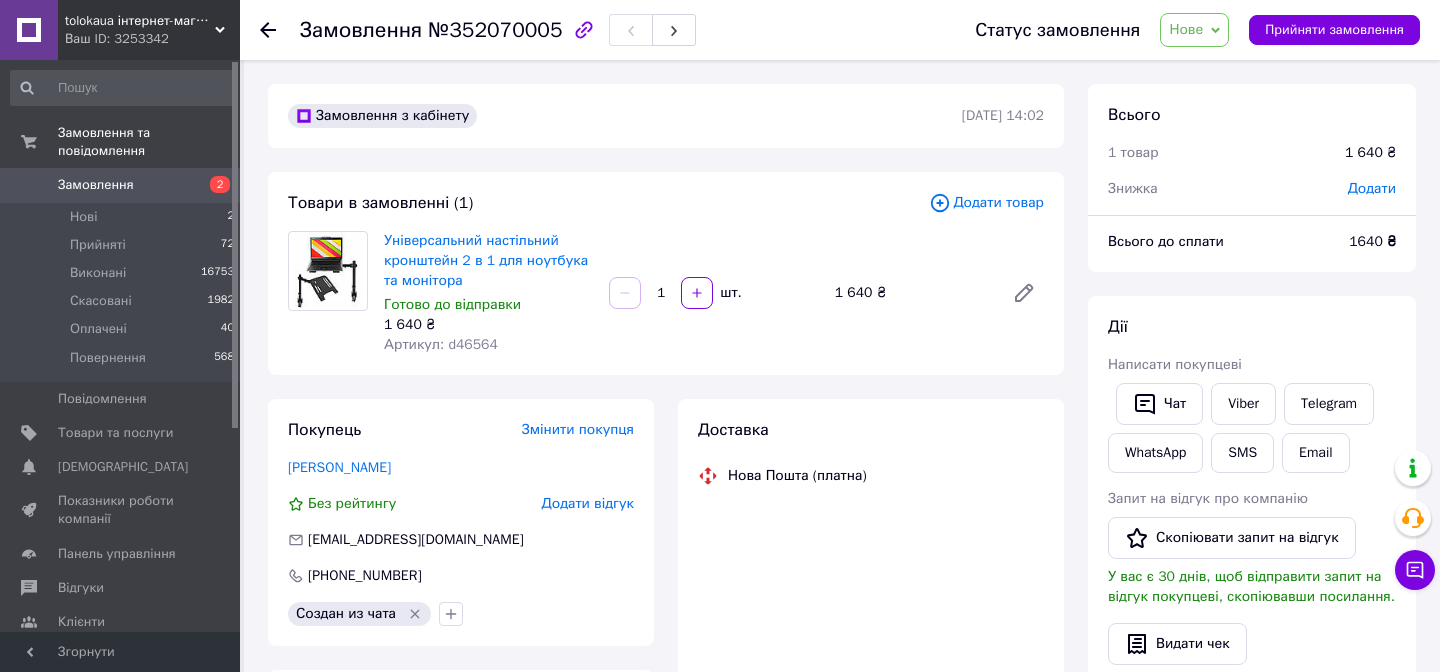 click on "Нове" at bounding box center (1186, 29) 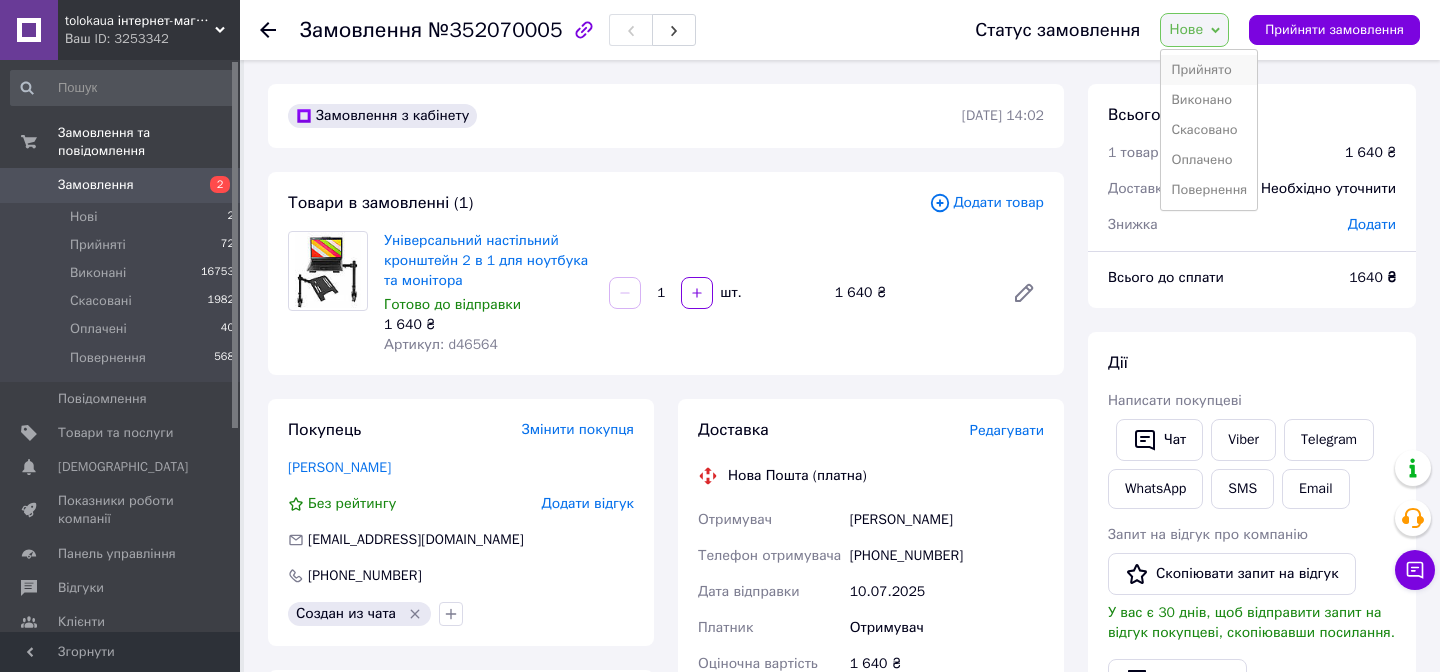 click on "Прийнято" at bounding box center (1209, 70) 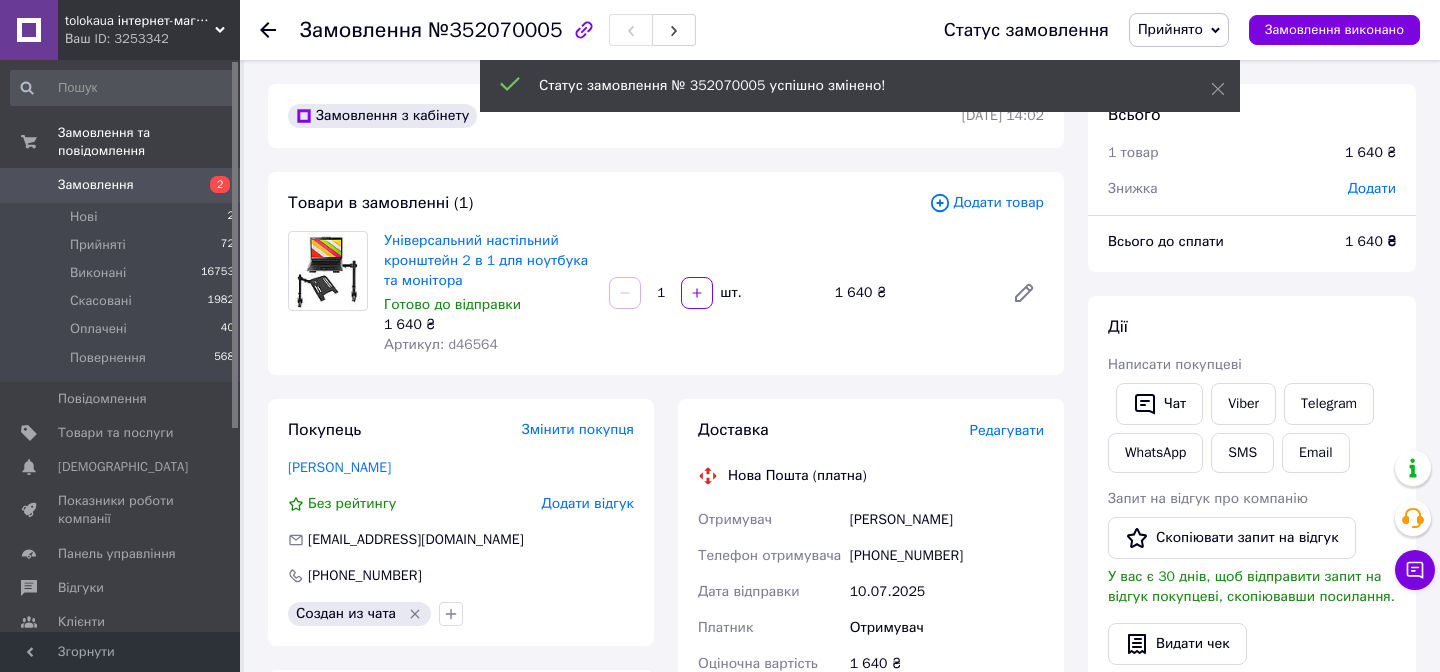 click on "Редагувати" at bounding box center [1007, 430] 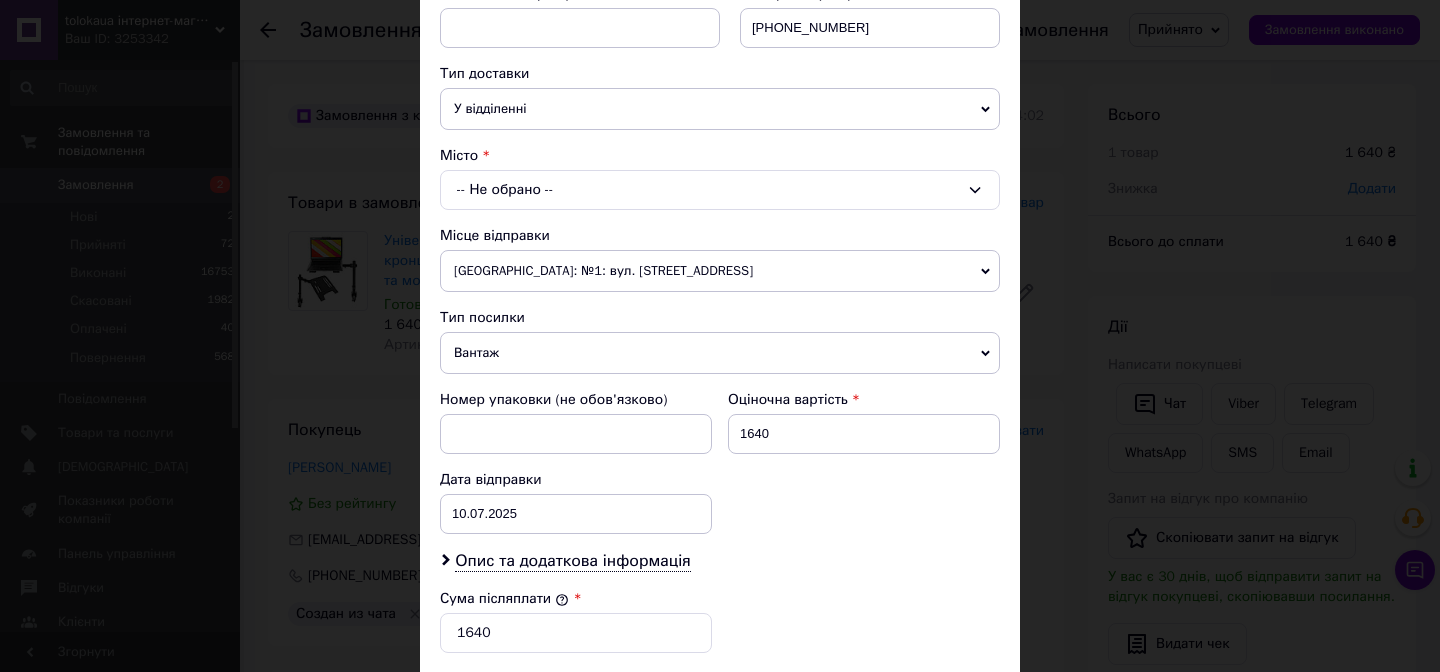 scroll, scrollTop: 353, scrollLeft: 0, axis: vertical 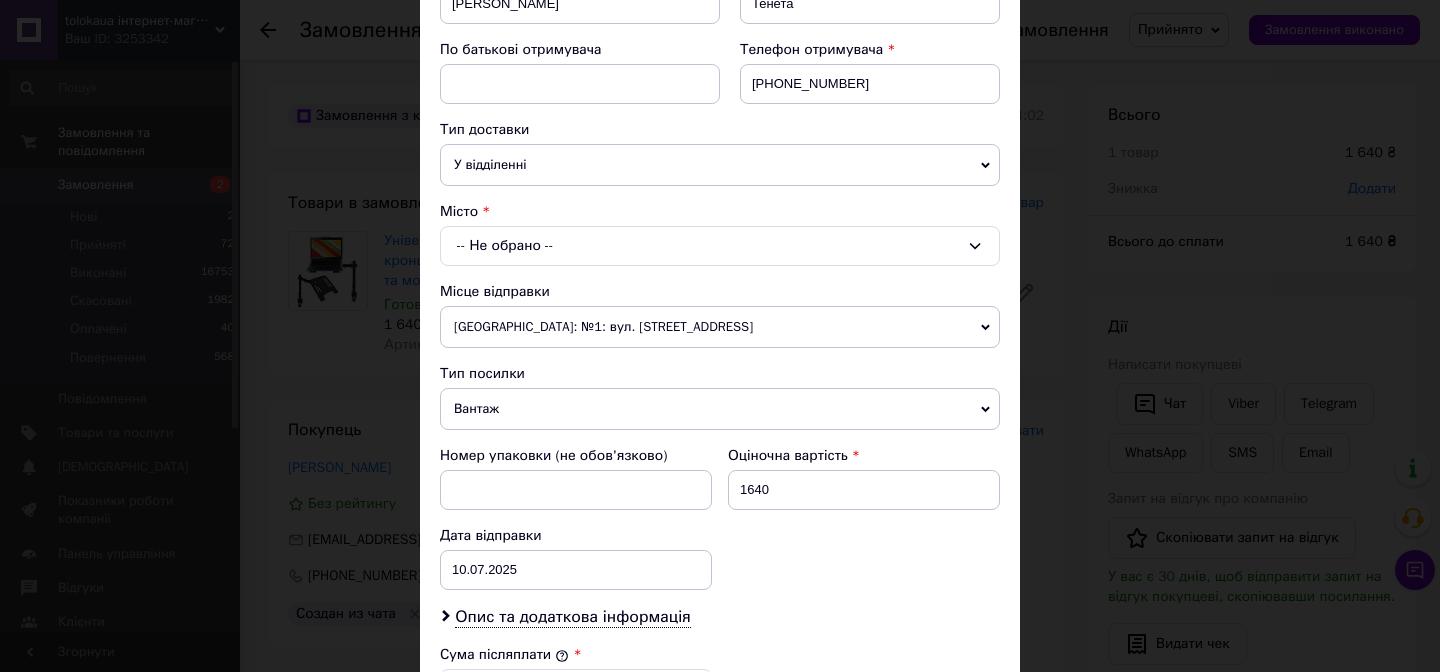 click on "-- Не обрано --" at bounding box center (720, 246) 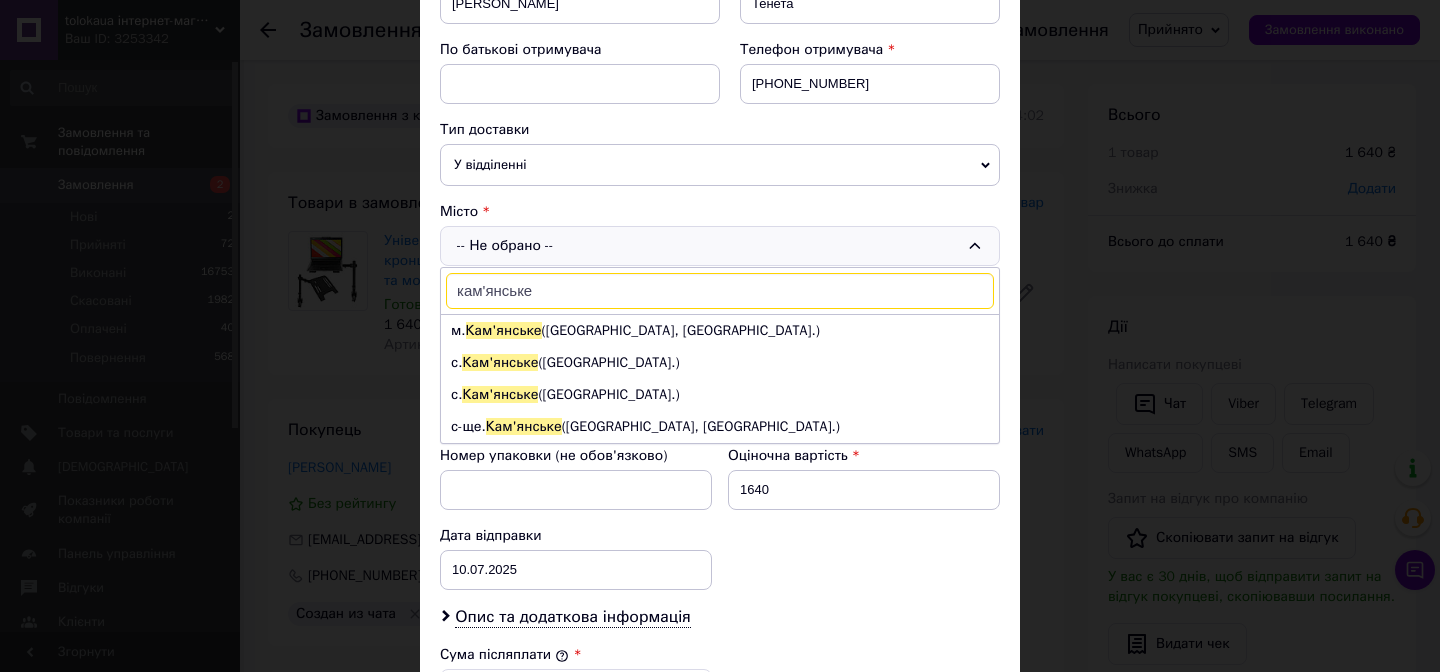 type on "кам'янське" 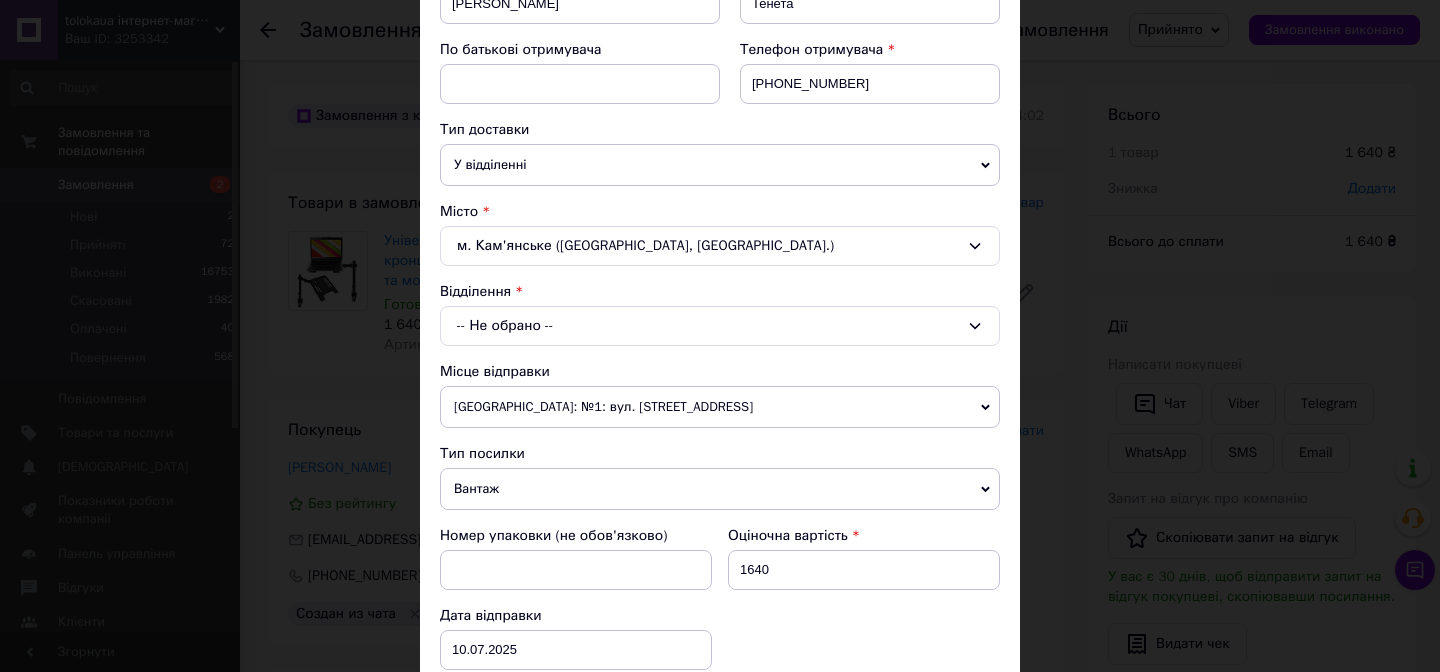 click on "-- Не обрано --" at bounding box center [720, 326] 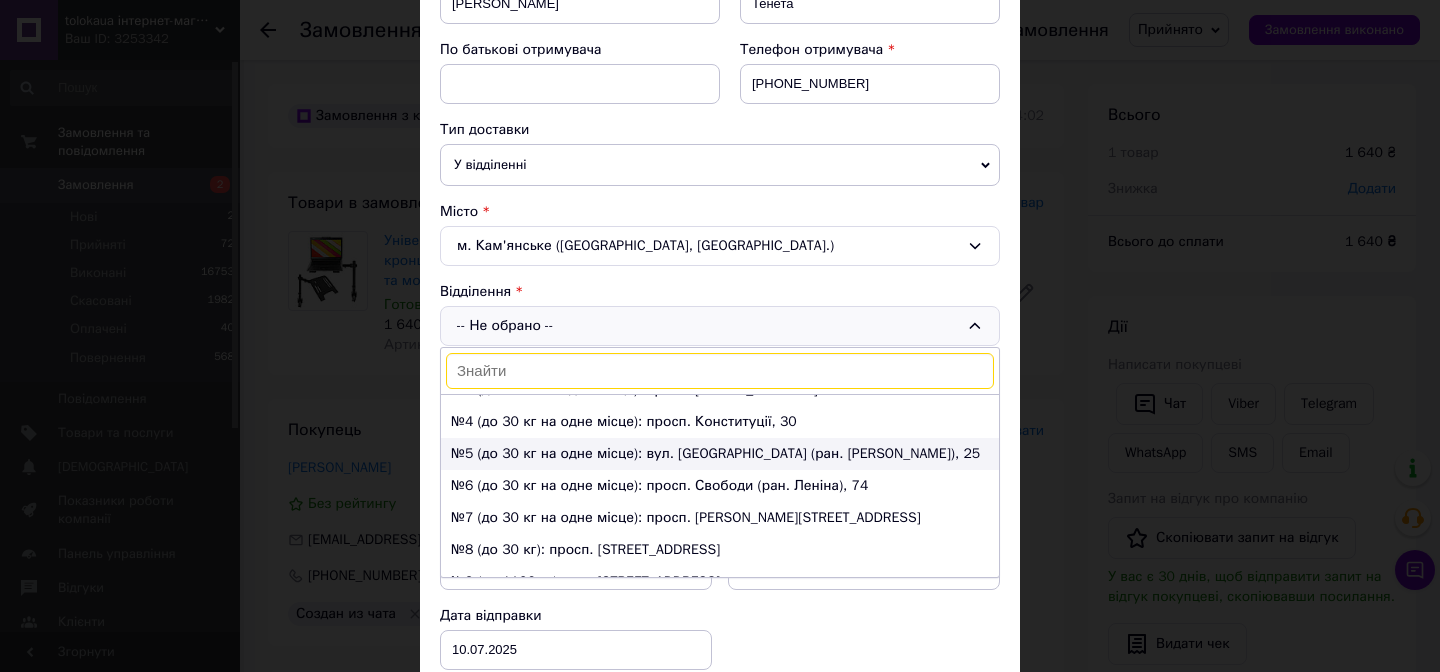 scroll, scrollTop: 114, scrollLeft: 0, axis: vertical 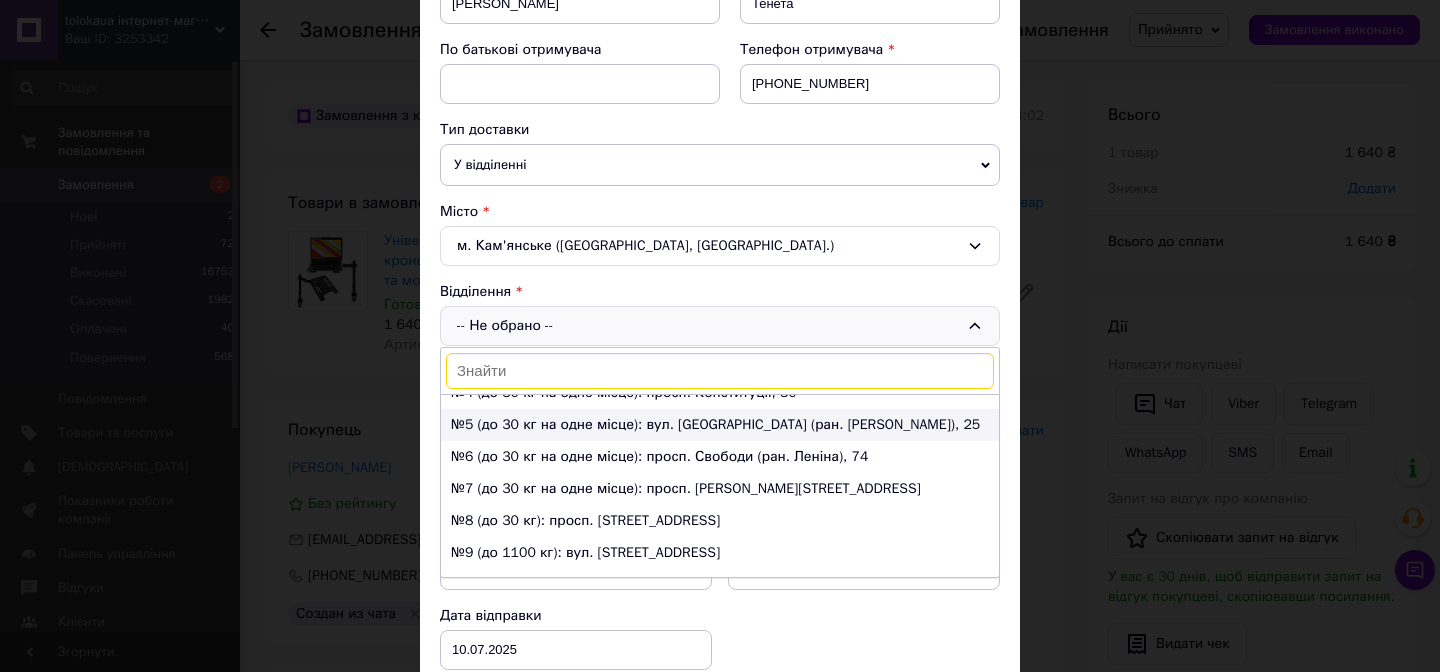 click on "№9 (до 1100 кг): вул. Медична, 2а" at bounding box center (720, 553) 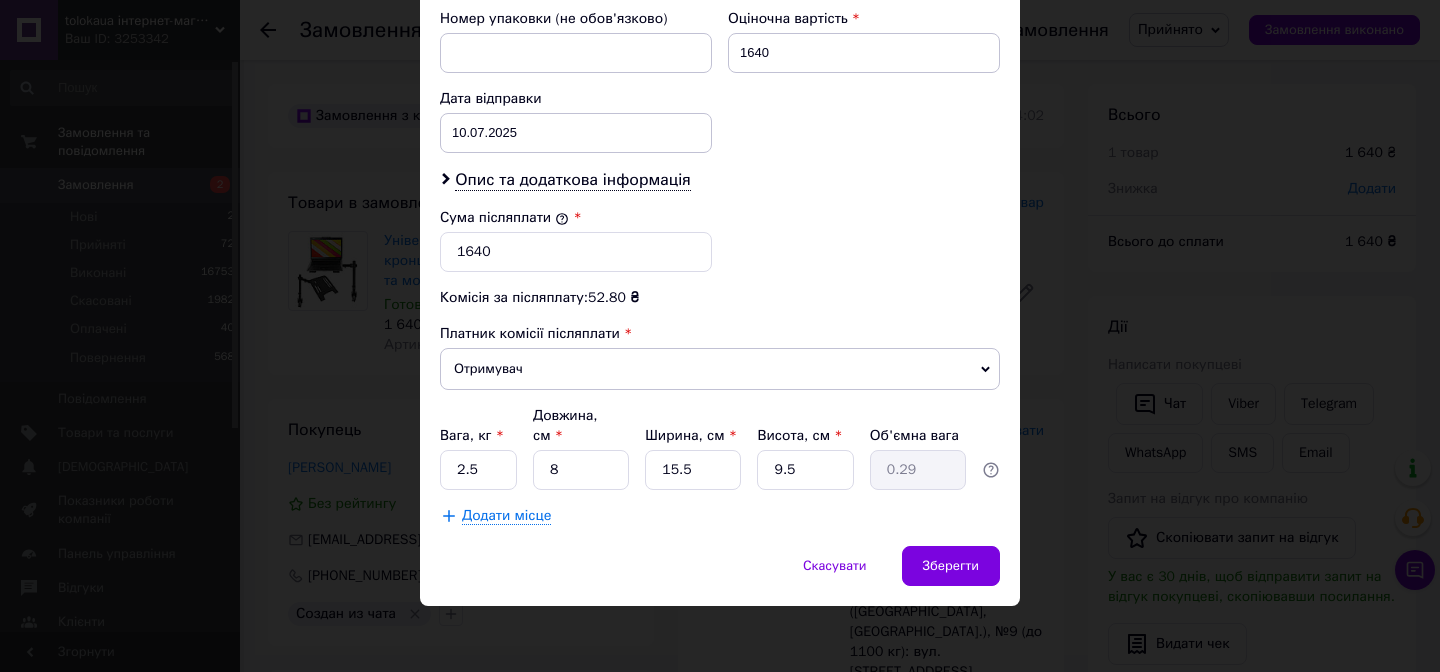 scroll, scrollTop: 874, scrollLeft: 0, axis: vertical 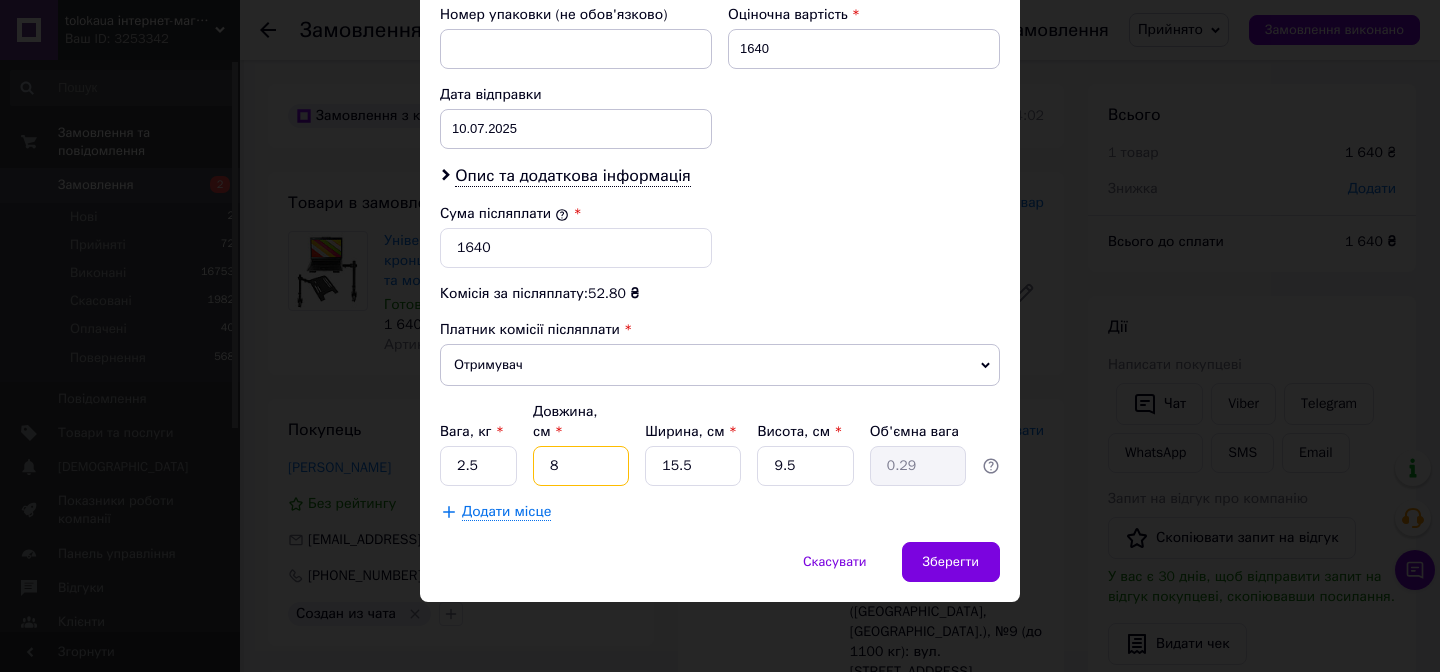 click on "8" at bounding box center (581, 466) 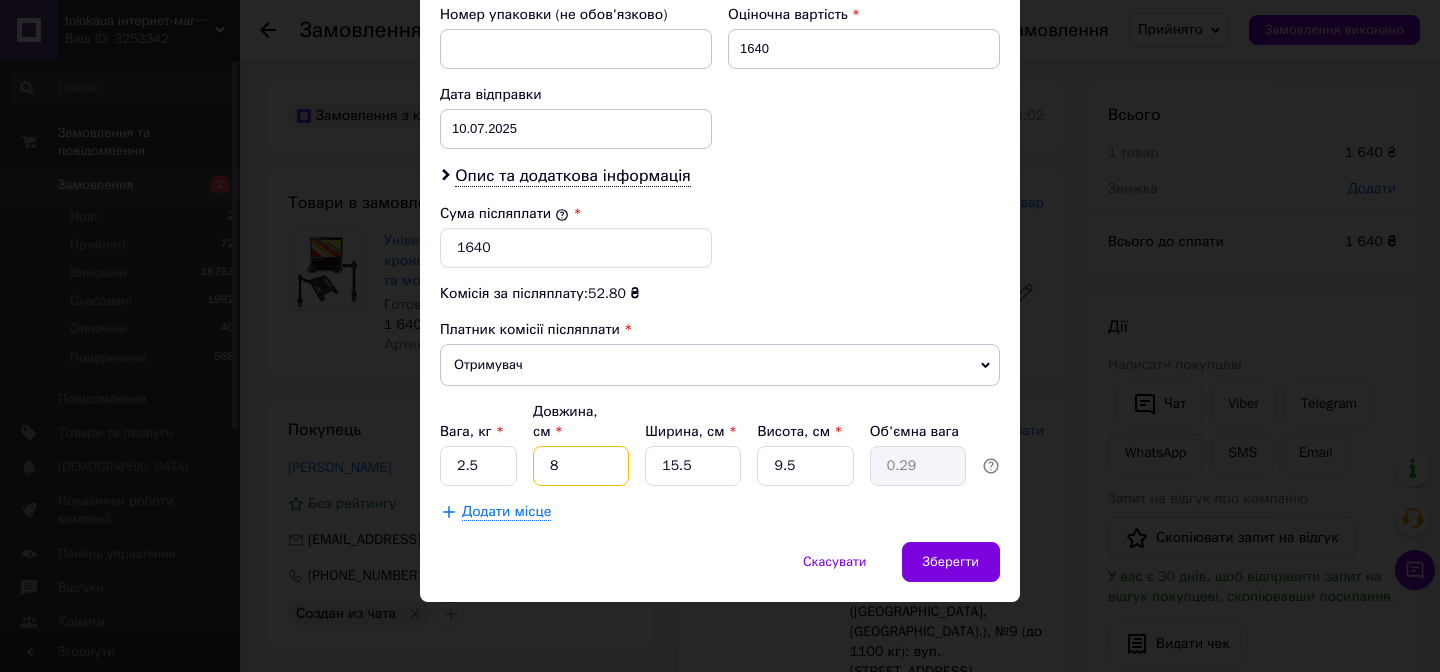 type on "2" 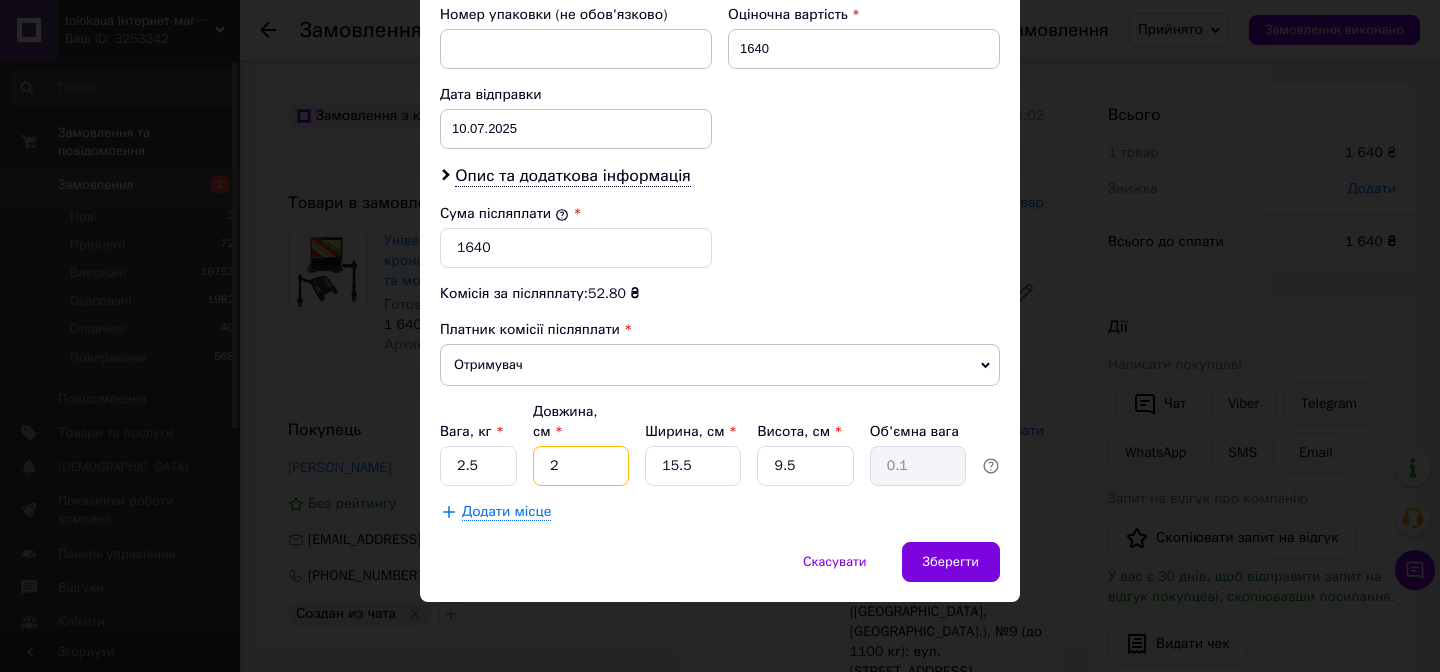 type on "28" 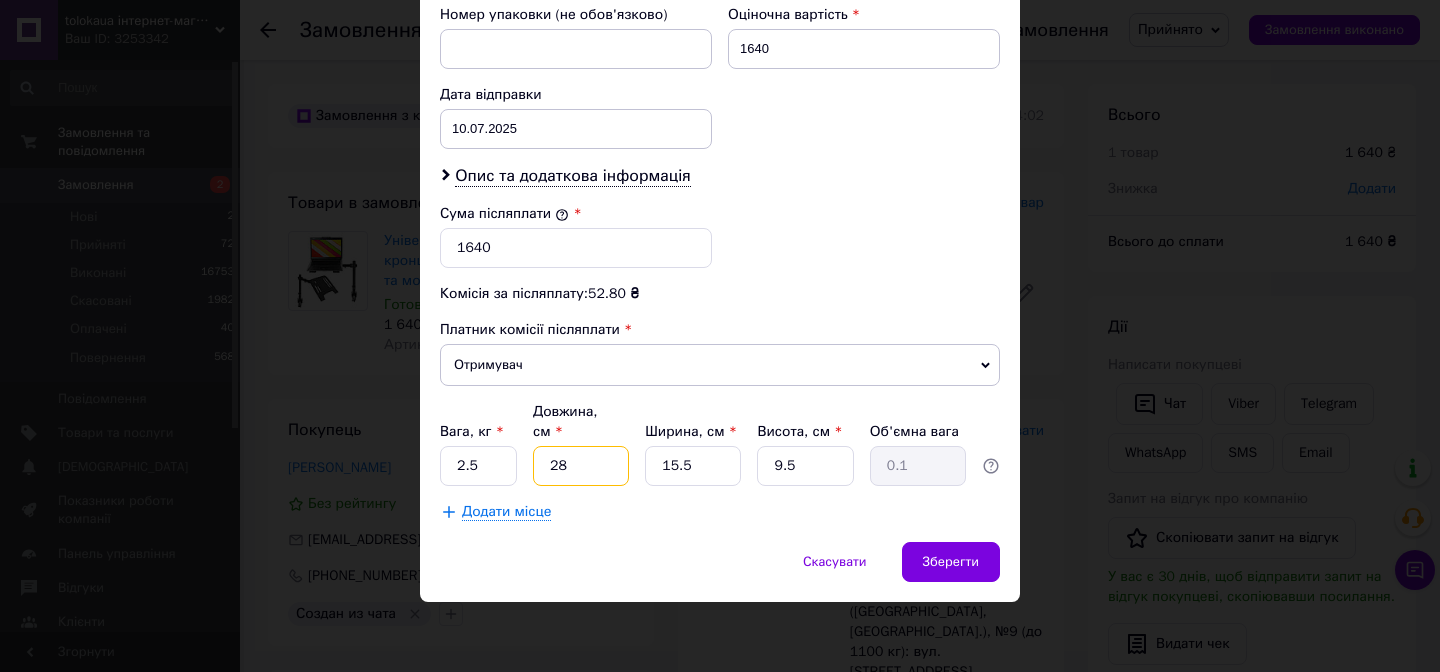 type on "1.03" 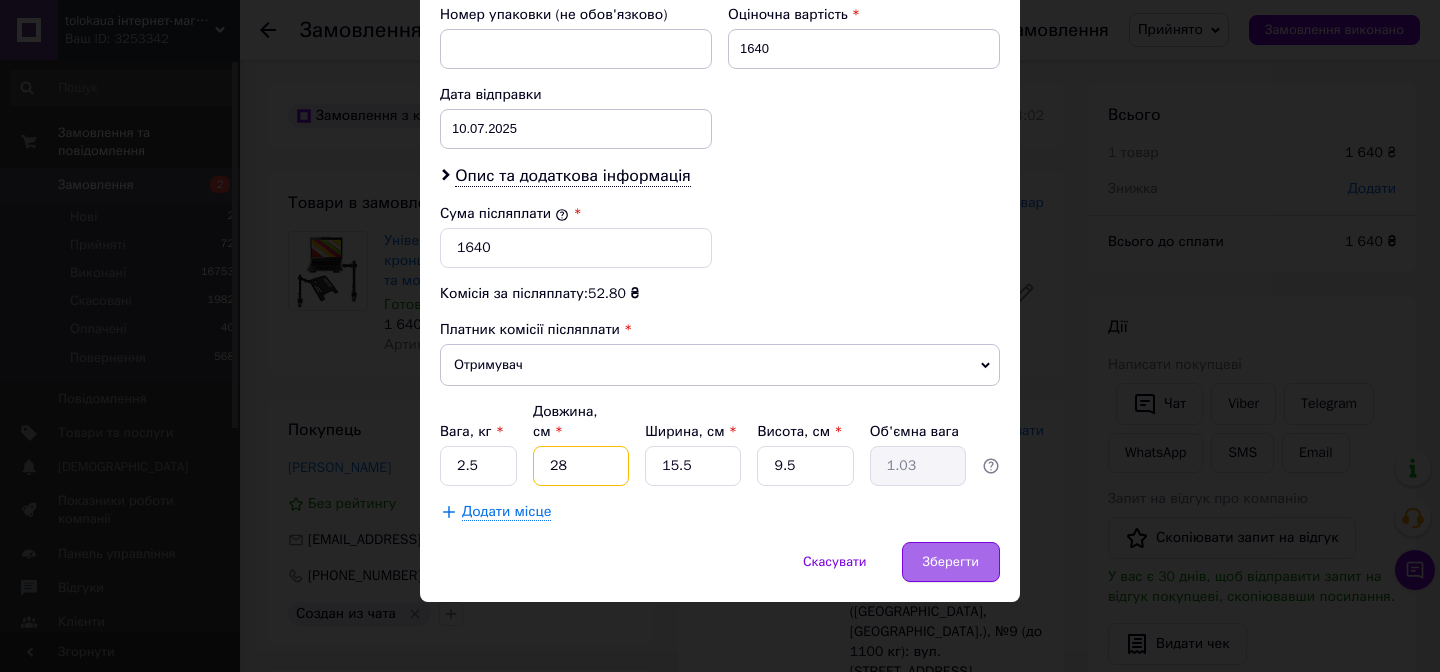 type on "28" 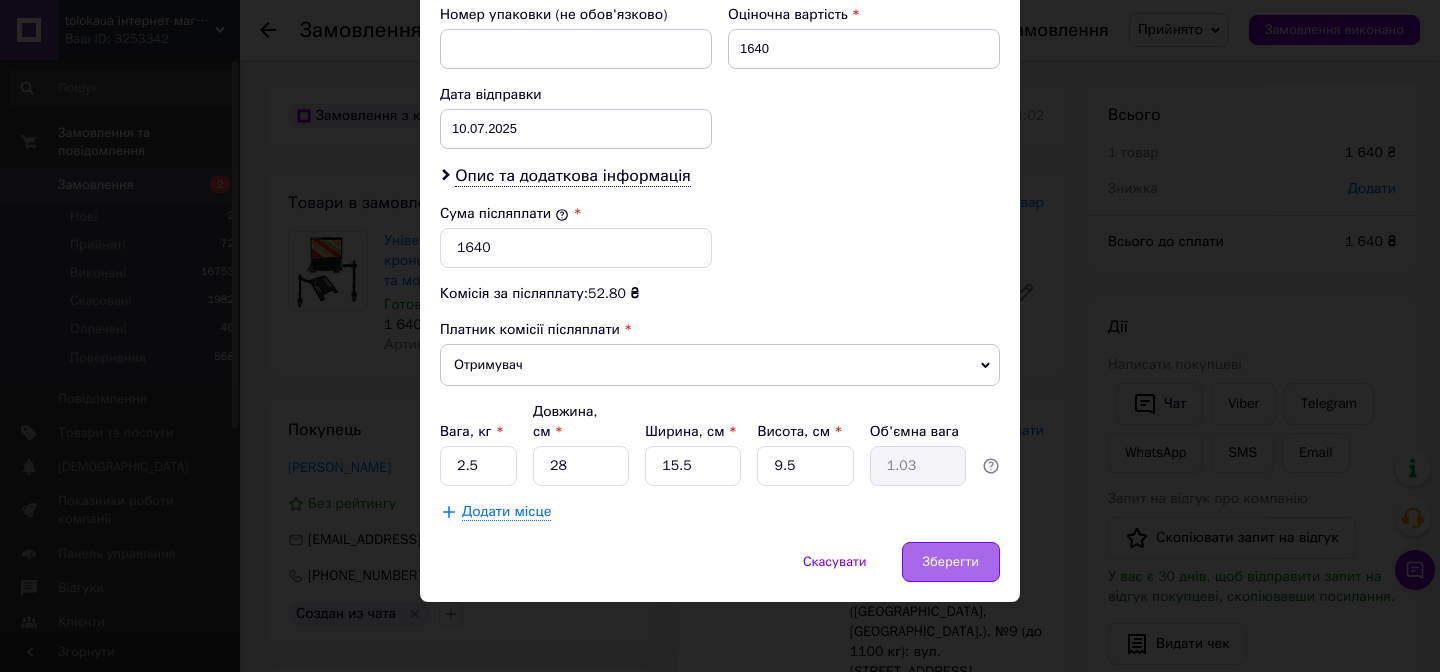 click on "Зберегти" at bounding box center [951, 562] 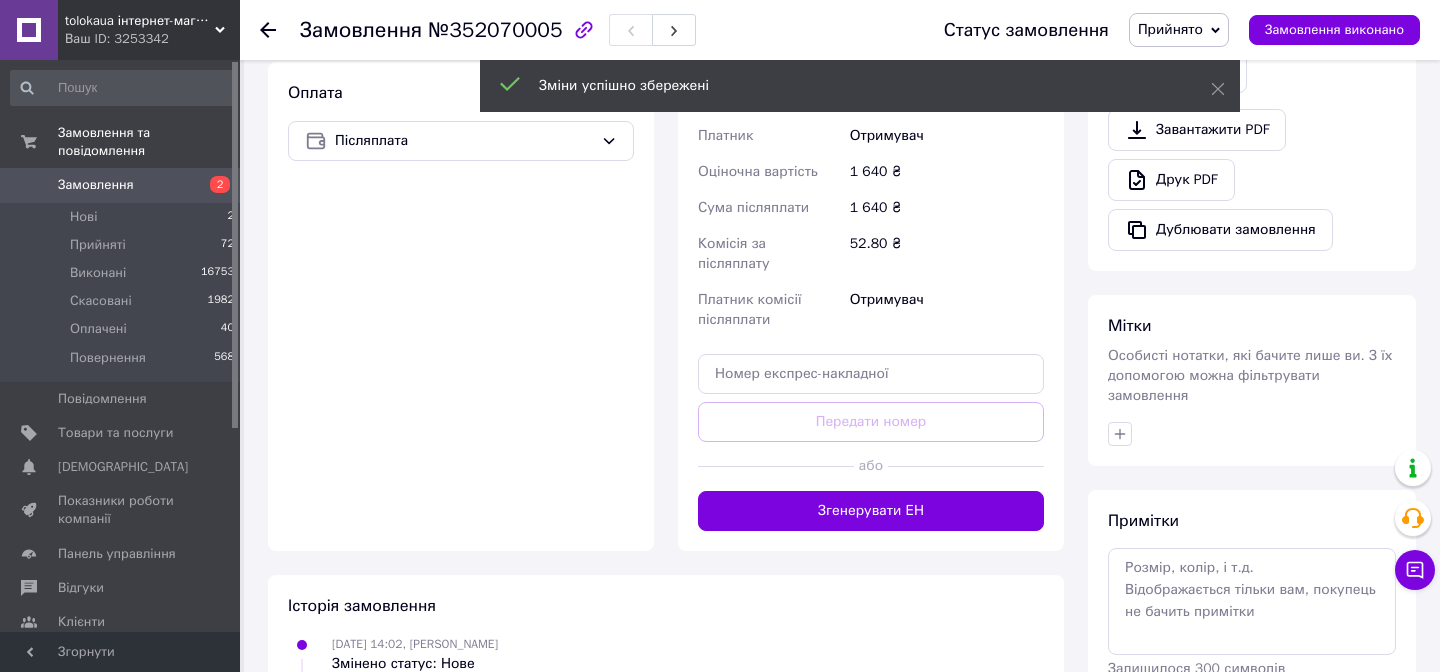 scroll, scrollTop: 624, scrollLeft: 0, axis: vertical 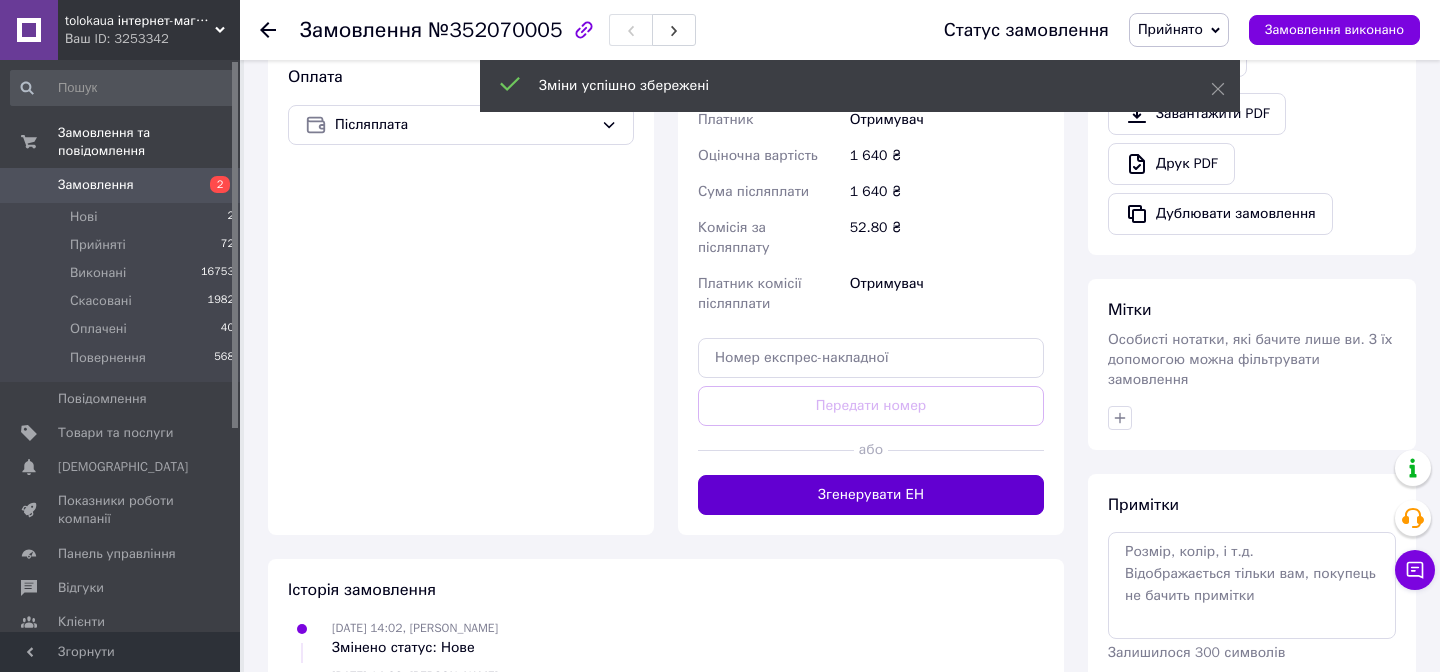 click on "Згенерувати ЕН" at bounding box center (871, 495) 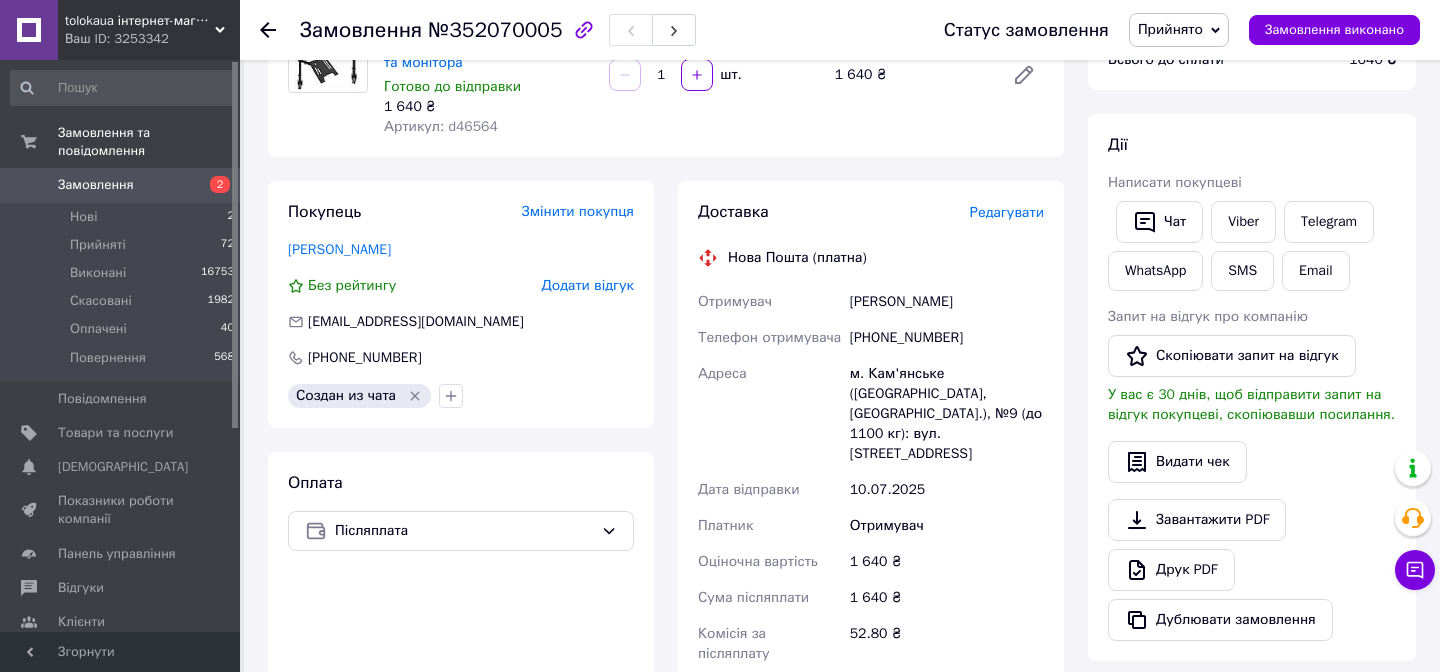 scroll, scrollTop: 177, scrollLeft: 0, axis: vertical 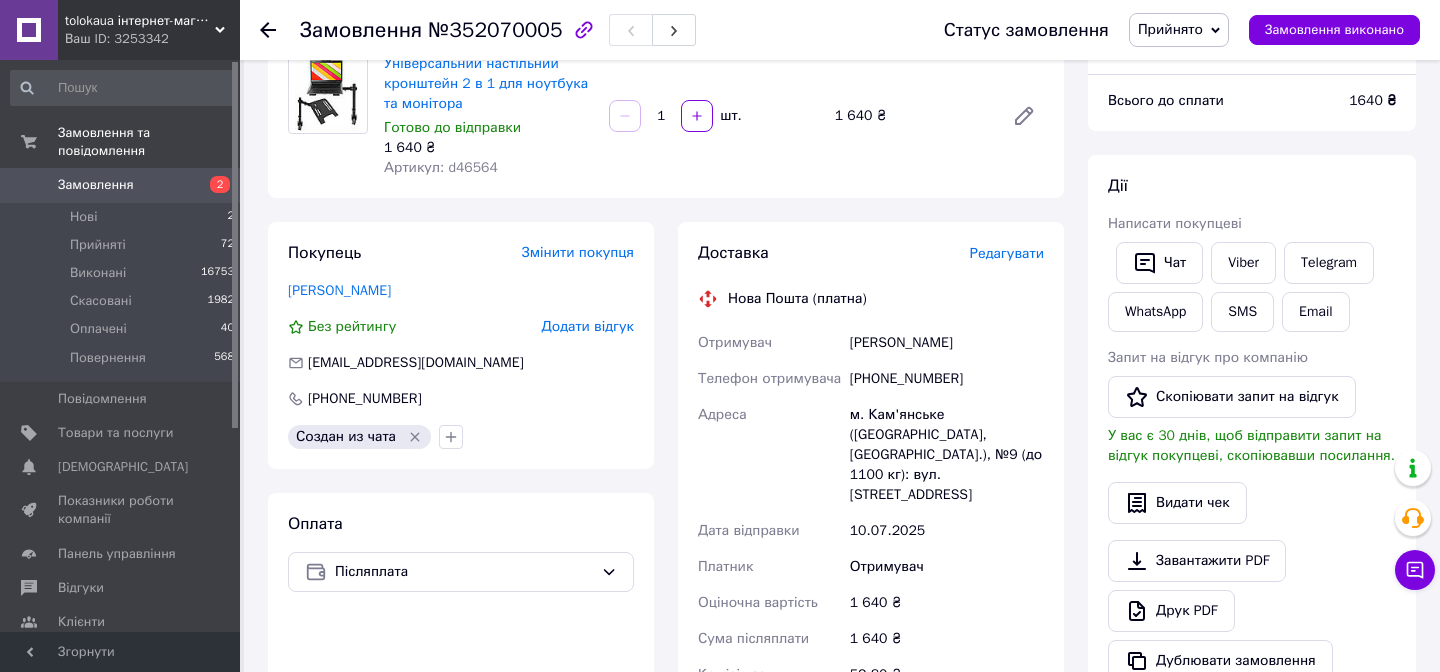 click on "Артикул: d46564" at bounding box center [488, 168] 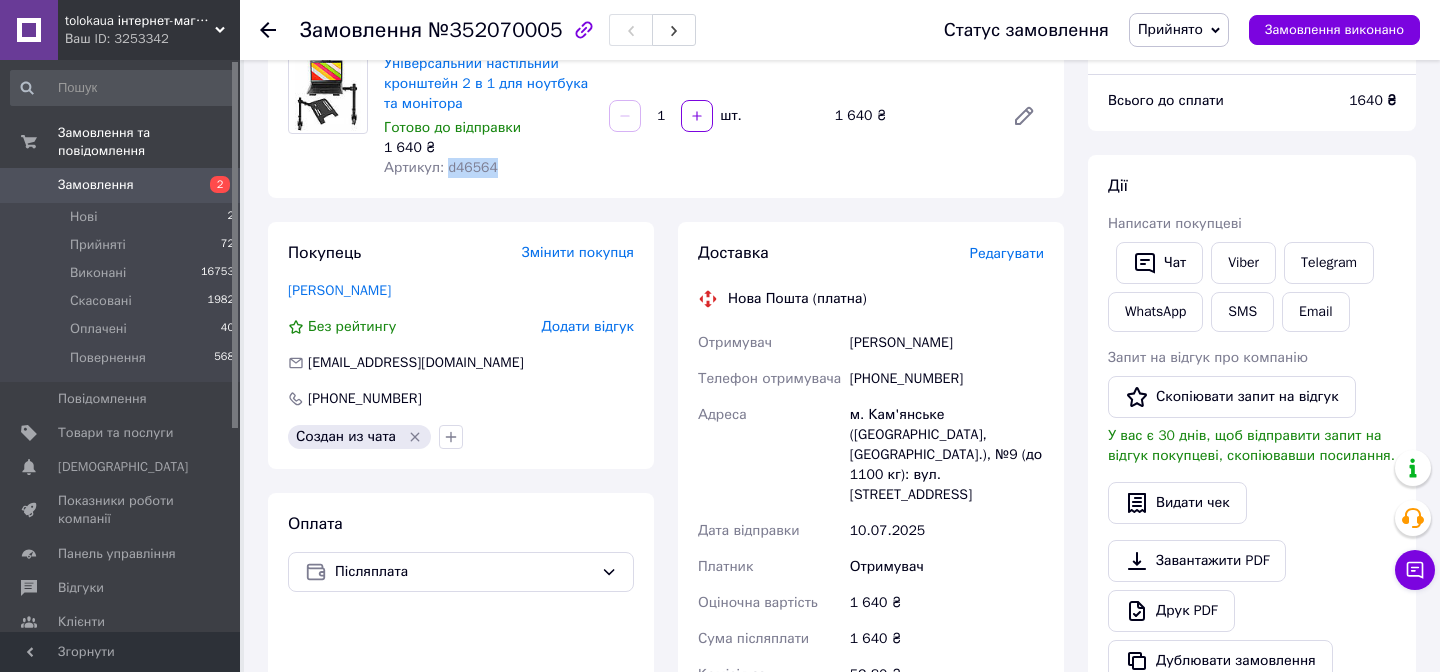 click on "Артикул: d46564" at bounding box center [488, 168] 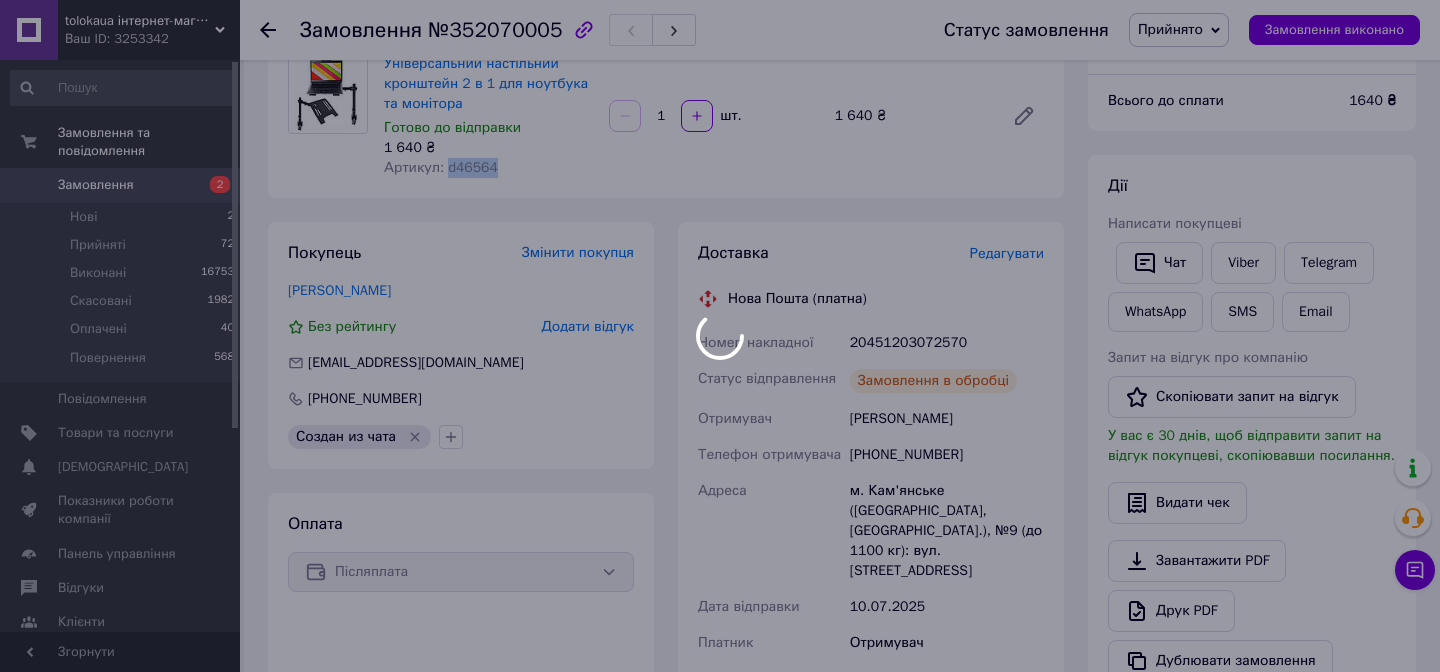copy on "d46564" 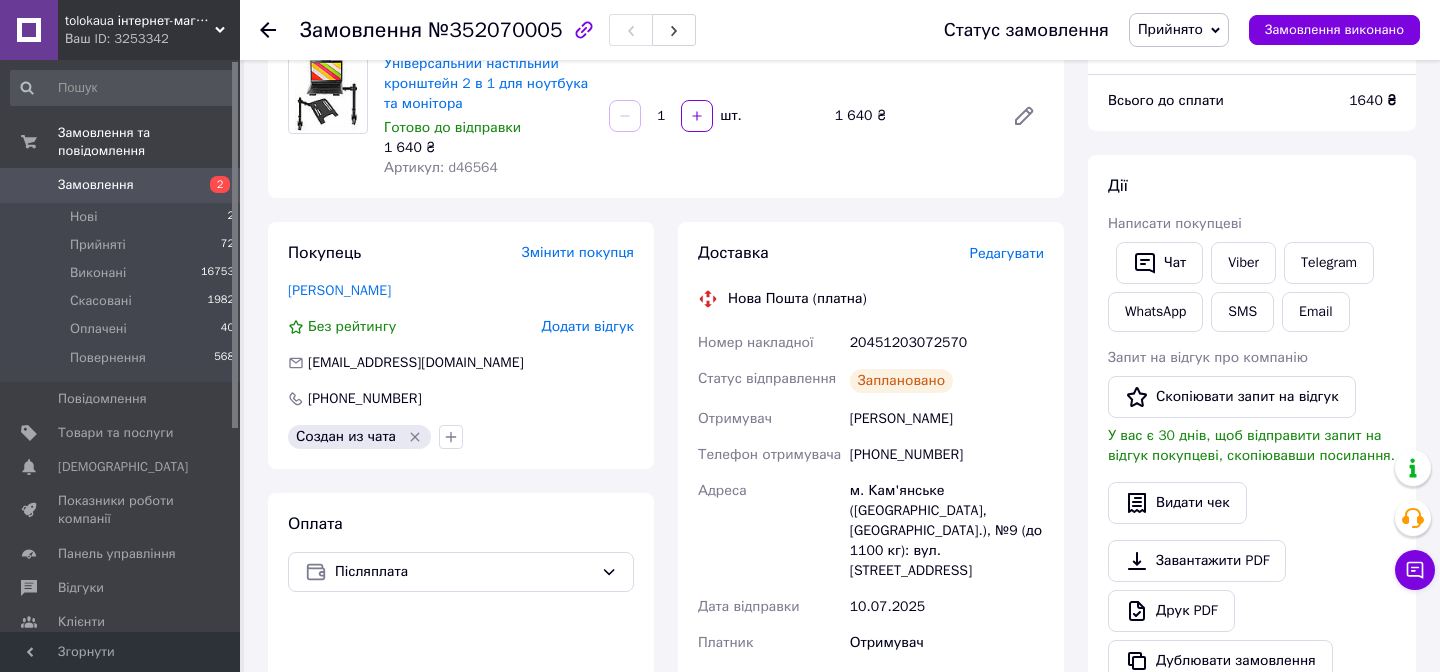 click on "№352070005" at bounding box center [495, 30] 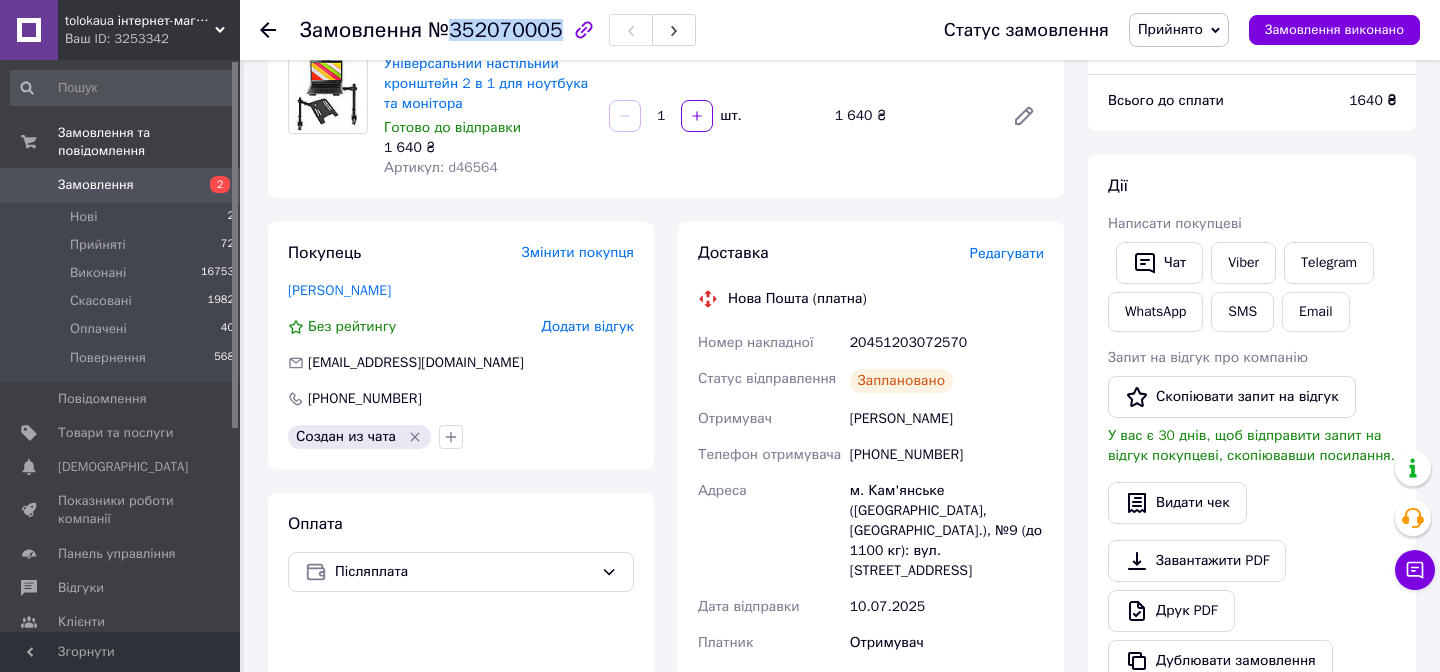 click on "№352070005" at bounding box center [495, 30] 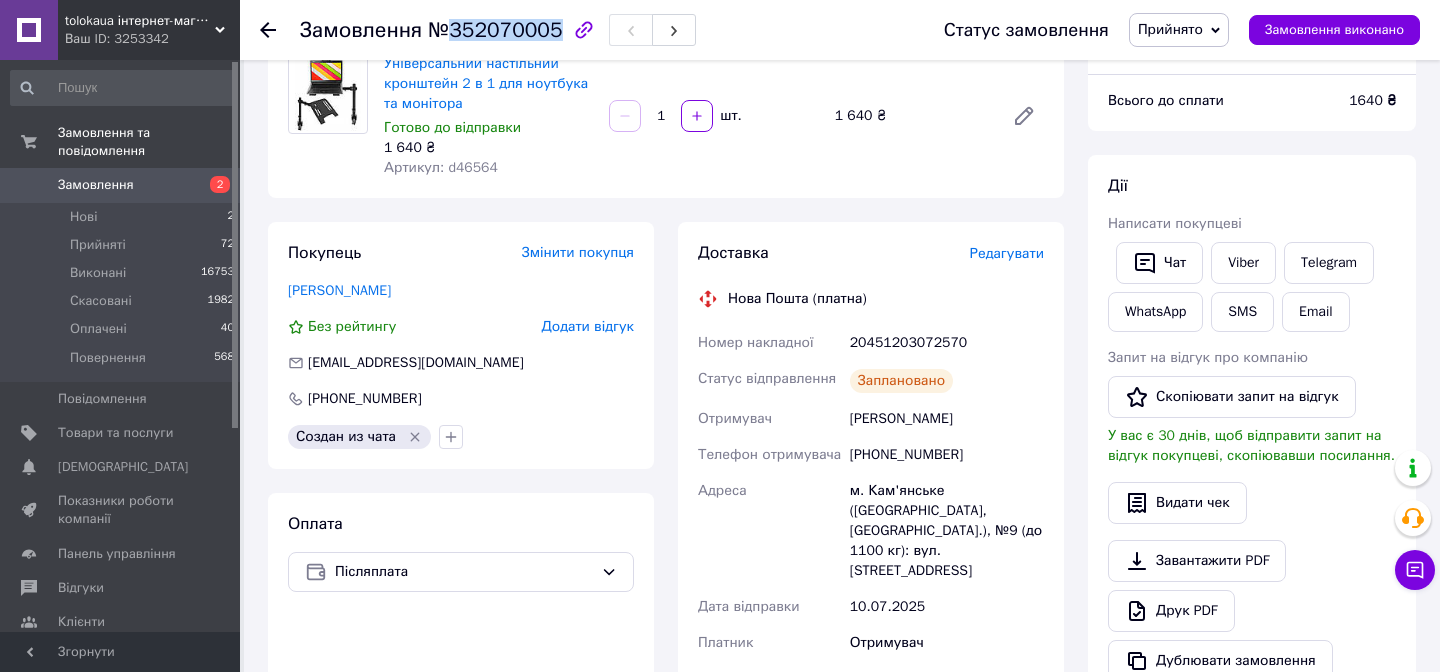 drag, startPoint x: 850, startPoint y: 418, endPoint x: 973, endPoint y: 417, distance: 123.00407 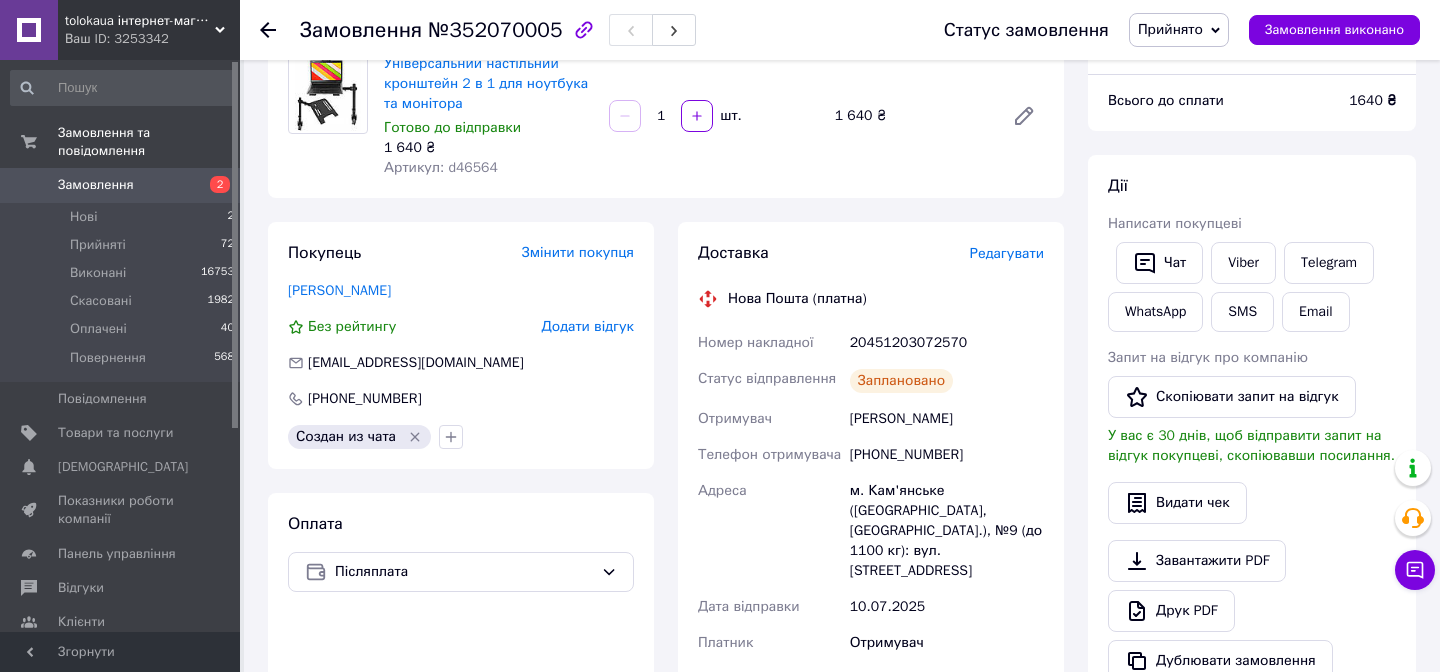 click on "[PHONE_NUMBER]" at bounding box center (947, 455) 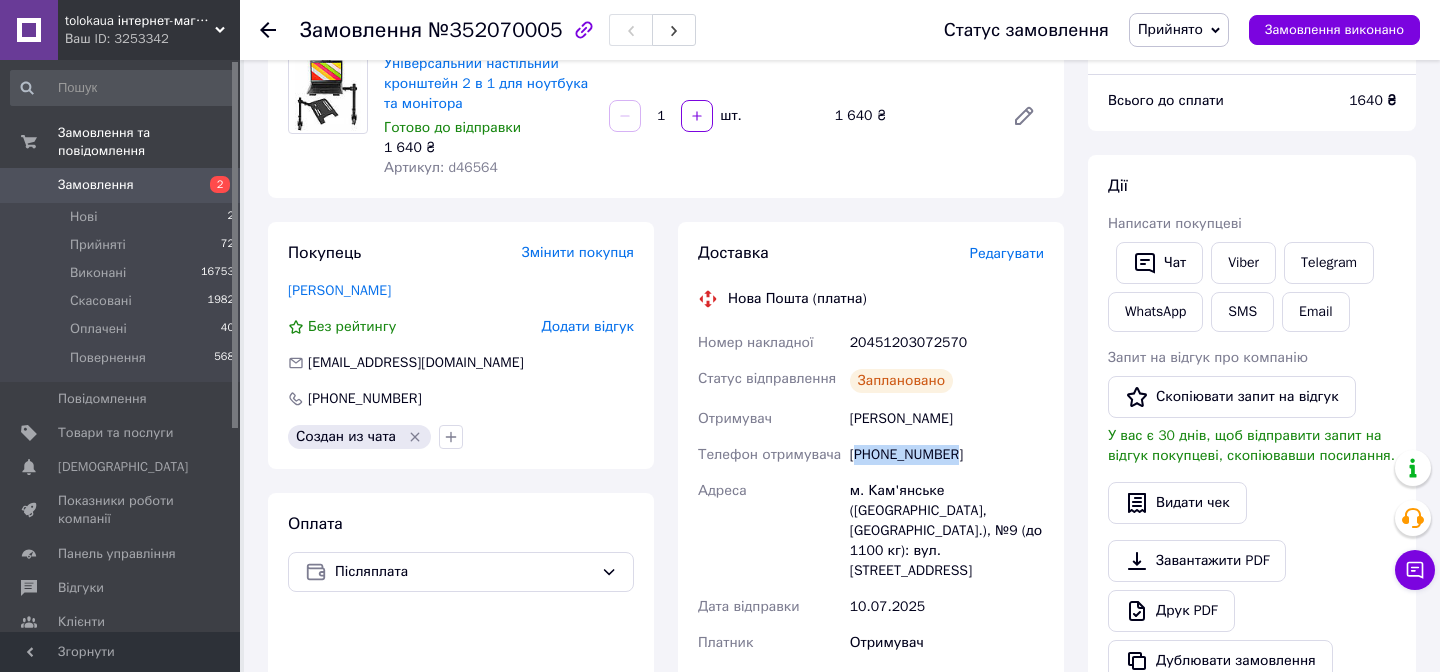 click on "+380935259091" at bounding box center (947, 455) 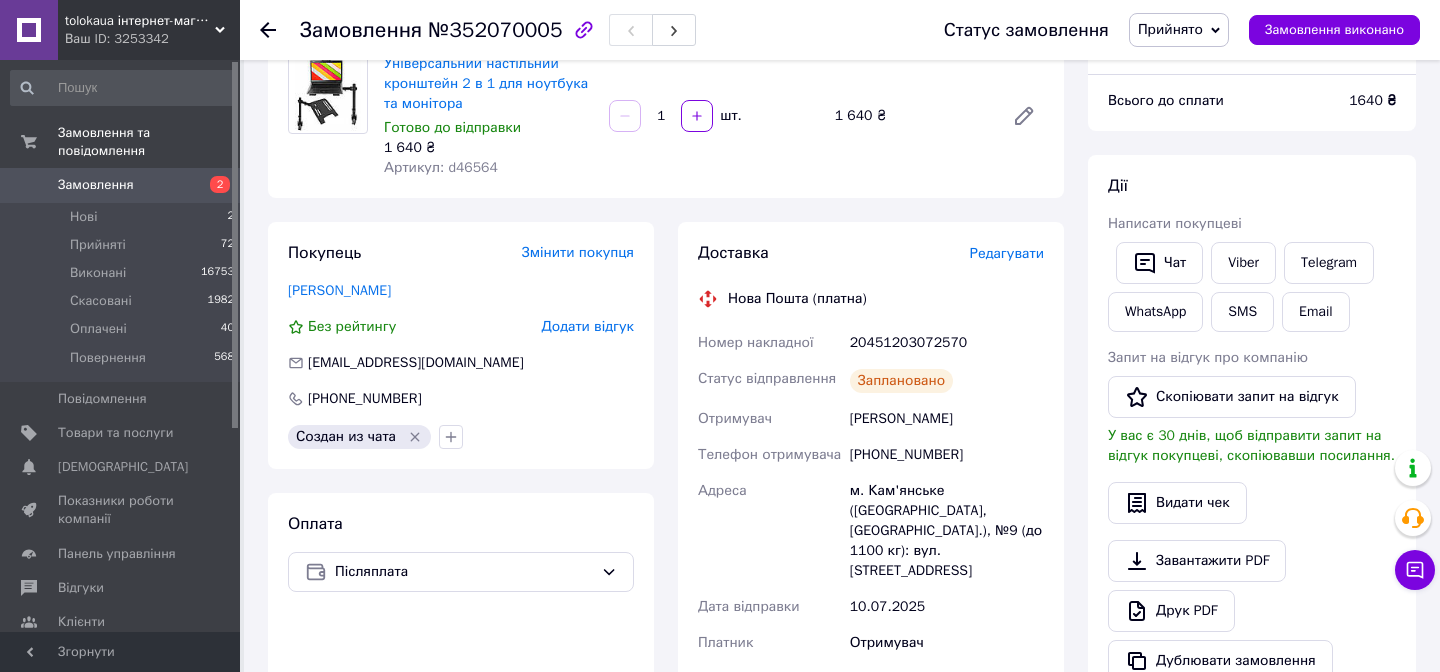 click on "20451203072570" at bounding box center [947, 343] 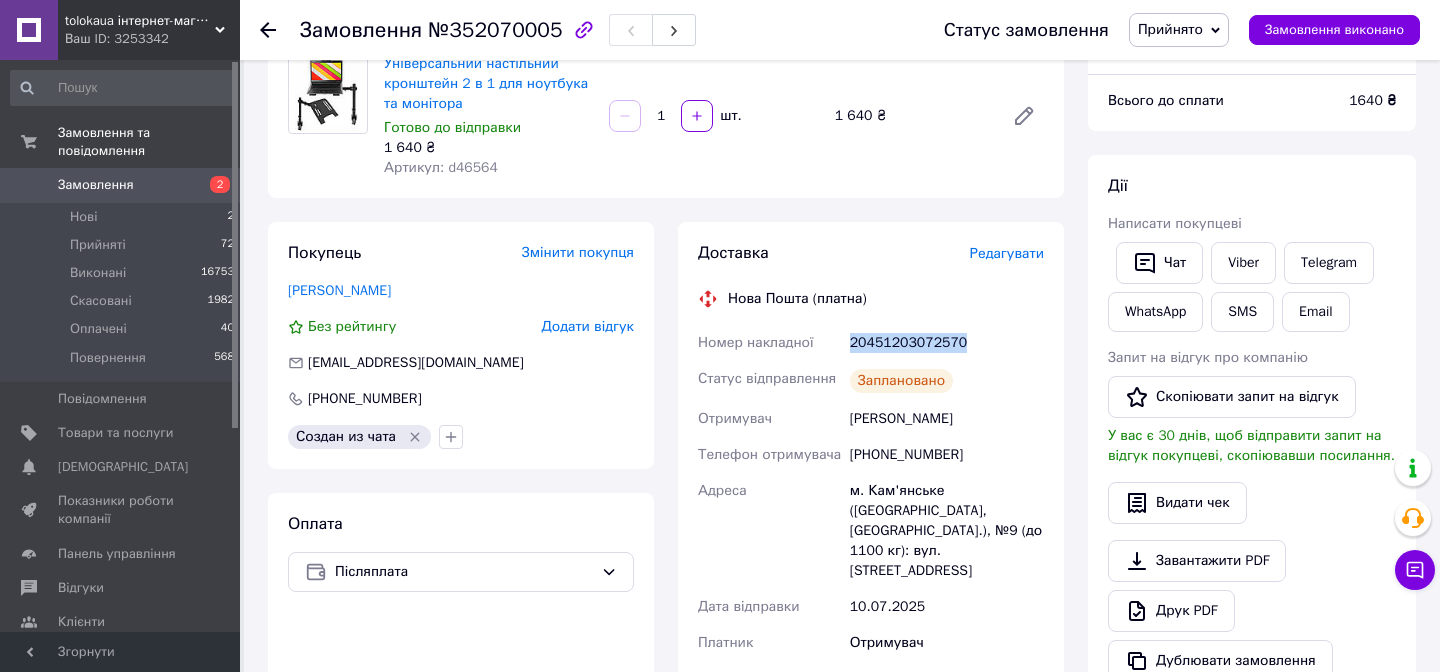 click on "20451203072570" at bounding box center (947, 343) 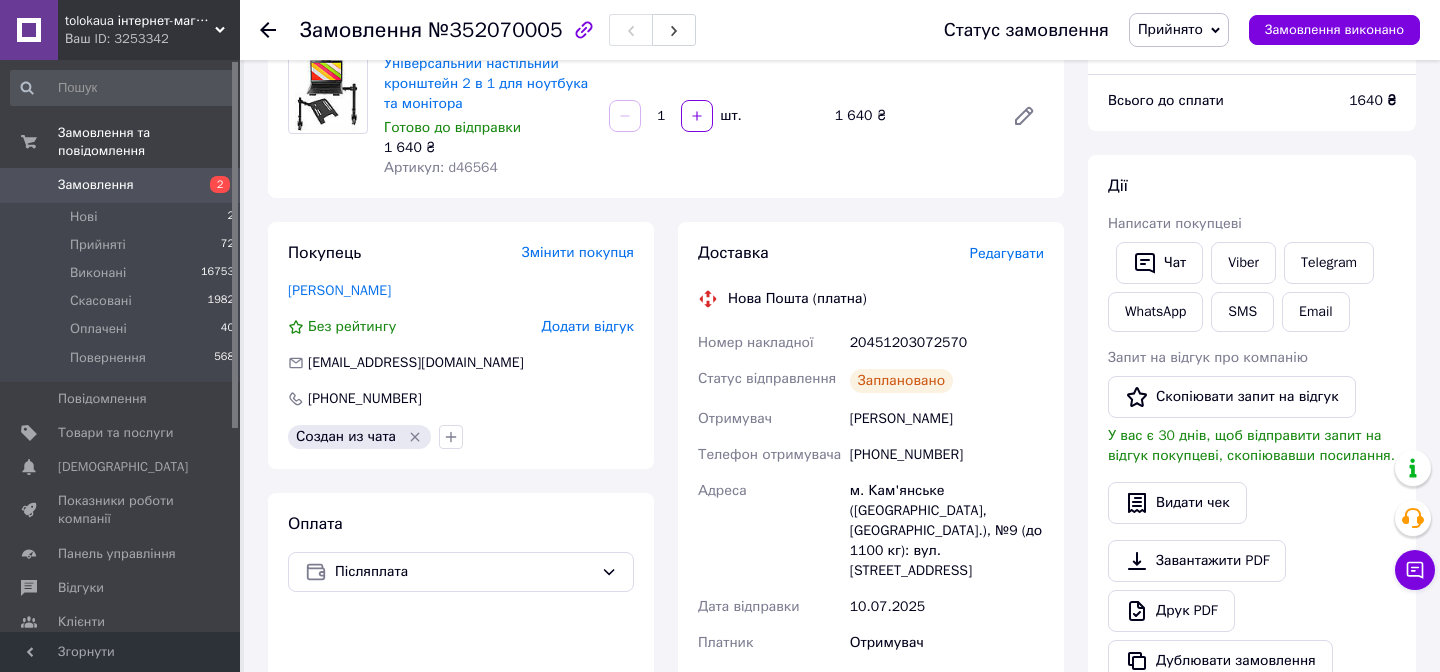 click on "+380935259091" at bounding box center [947, 455] 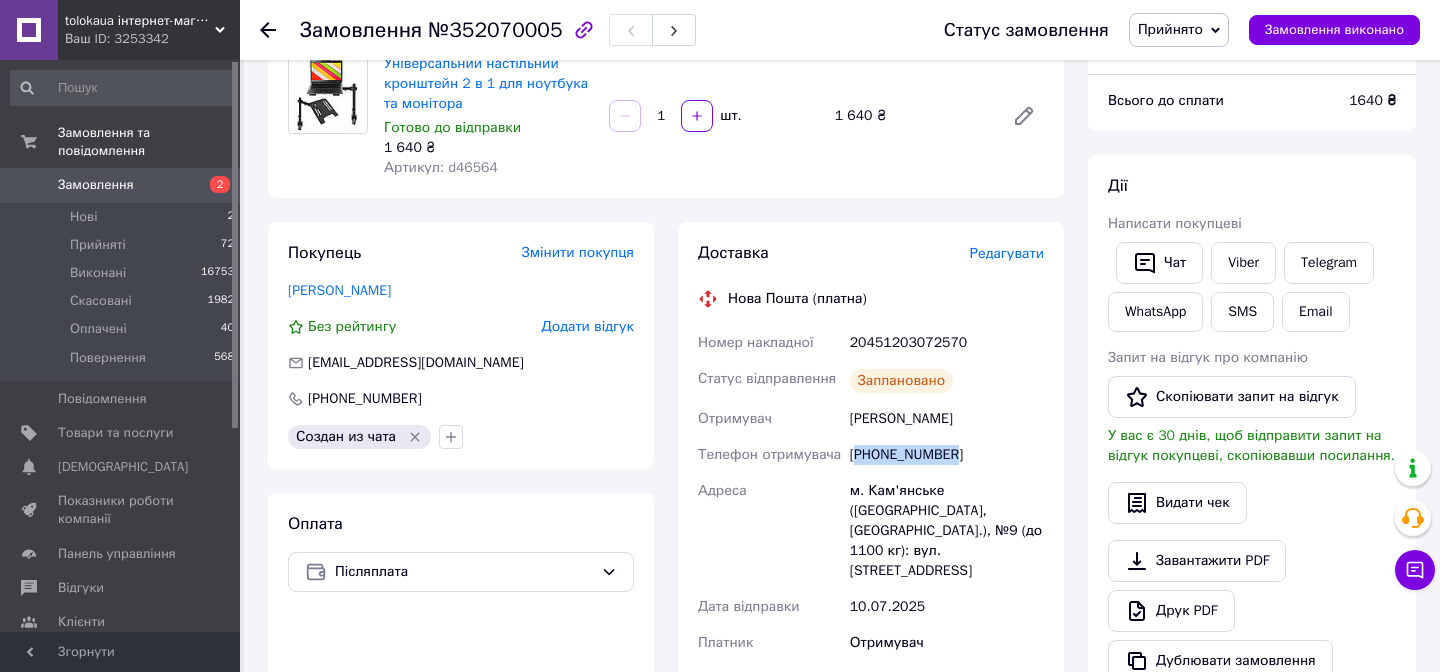 click on "+380935259091" at bounding box center (947, 455) 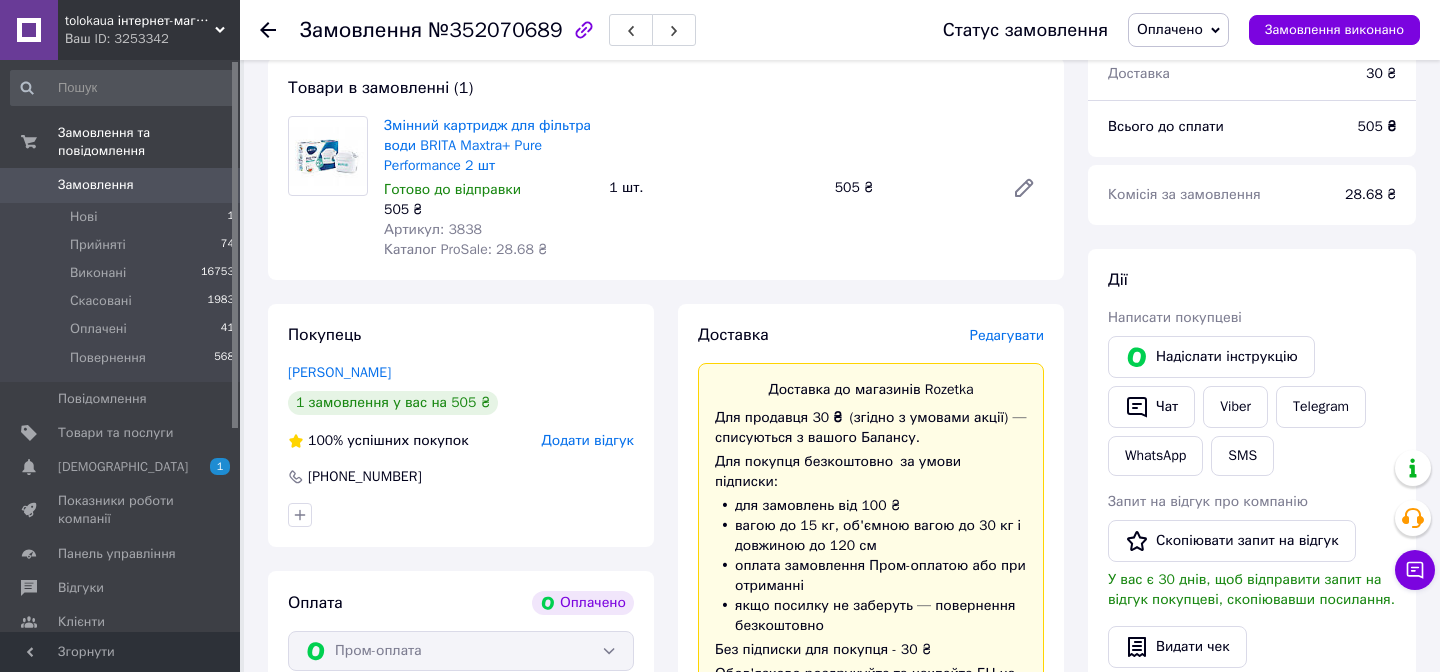 scroll, scrollTop: 0, scrollLeft: 0, axis: both 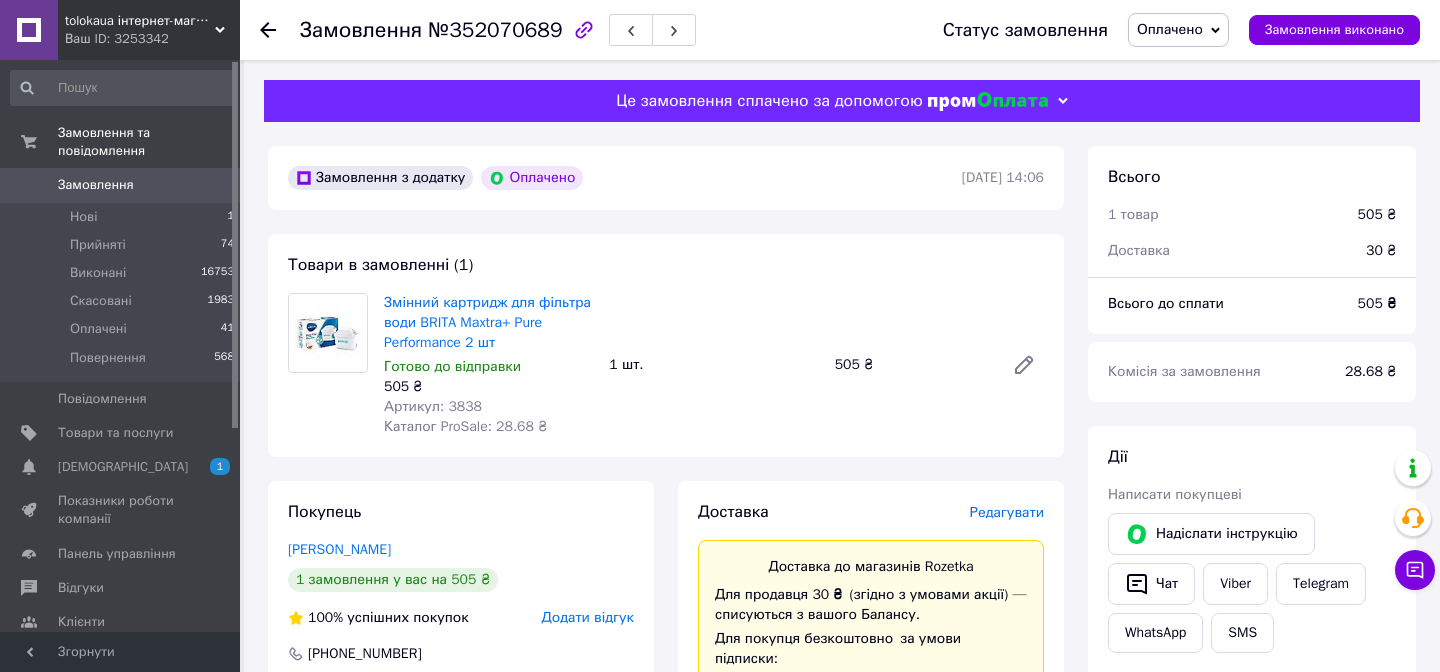 click on "Змінний картридж для фільтра води BRITA Maxtra+ Pure Performance 2 шт Готово до відправки 505 ₴ Артикул: 3838 Каталог ProSale: 28.68 ₴  1 шт. 505 ₴" at bounding box center (714, 365) 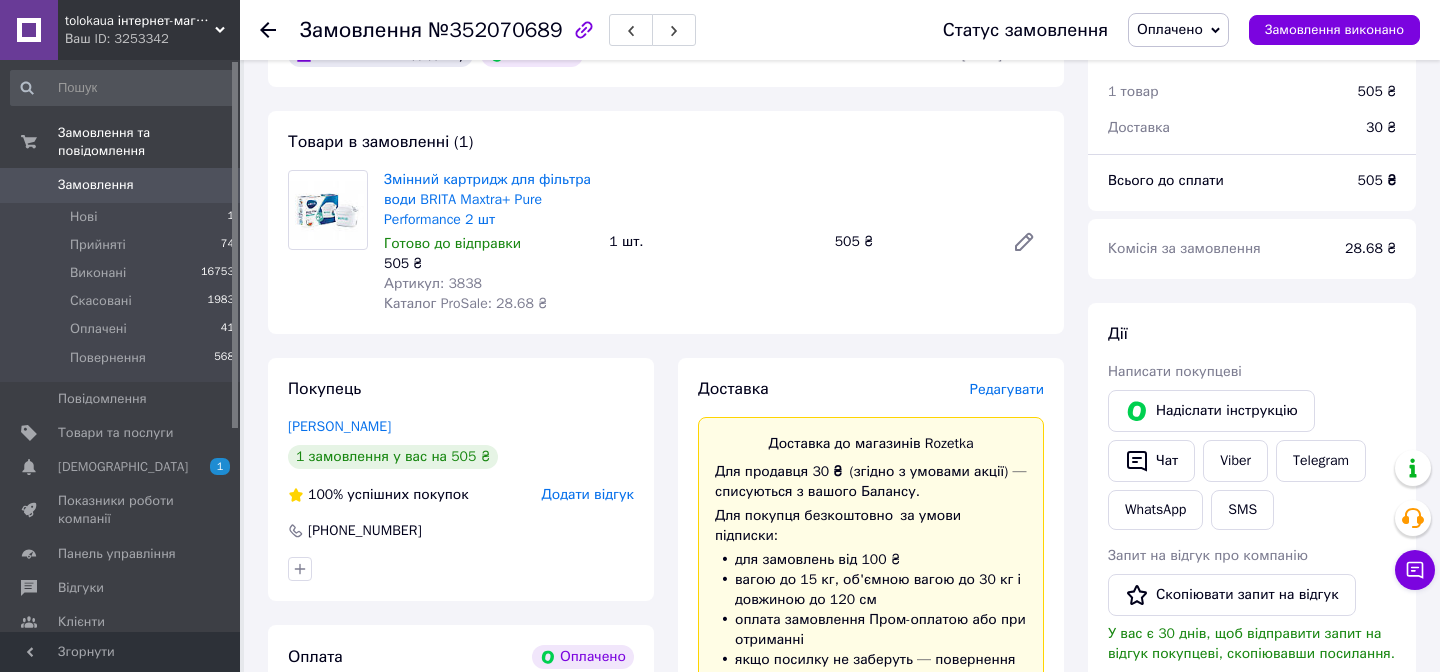scroll, scrollTop: 0, scrollLeft: 0, axis: both 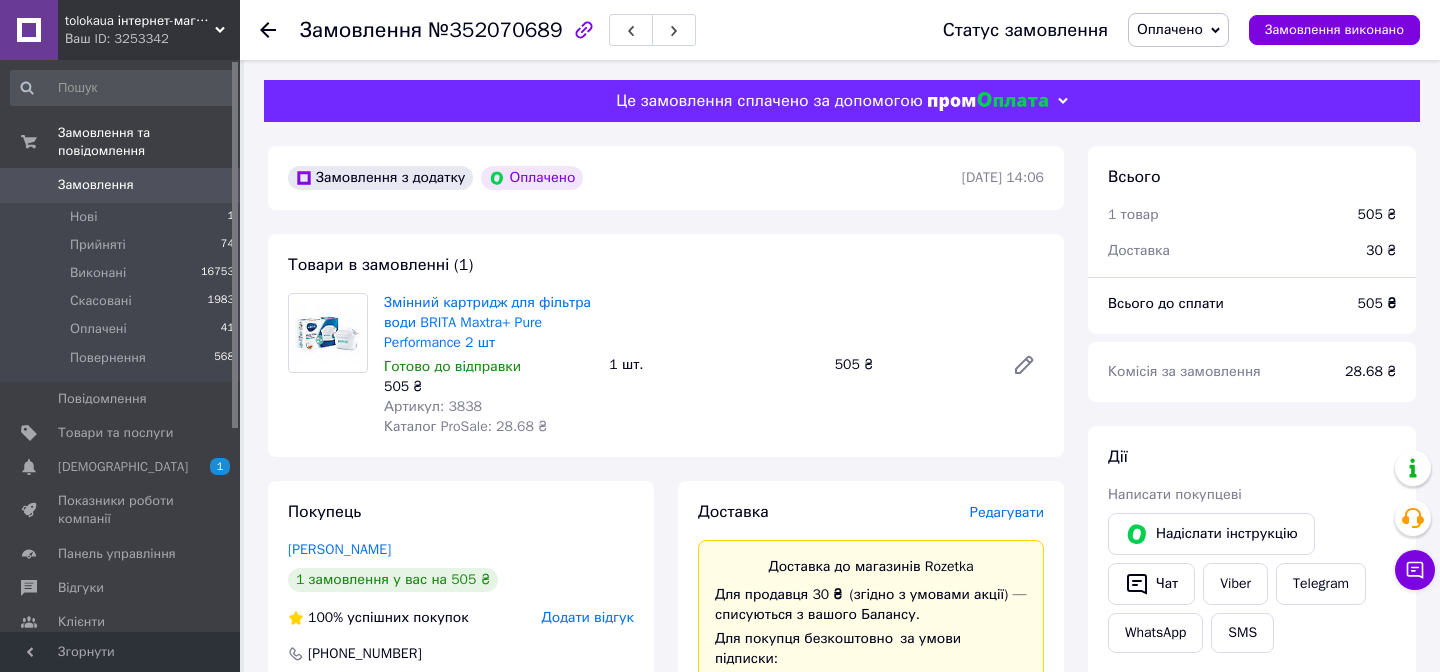 click on "Змінний картридж для фільтра води BRITA Maxtra+ Pure Performance 2 шт Готово до відправки 505 ₴ Артикул: 3838 Каталог ProSale: 28.68 ₴  1 шт. 505 ₴" at bounding box center (714, 365) 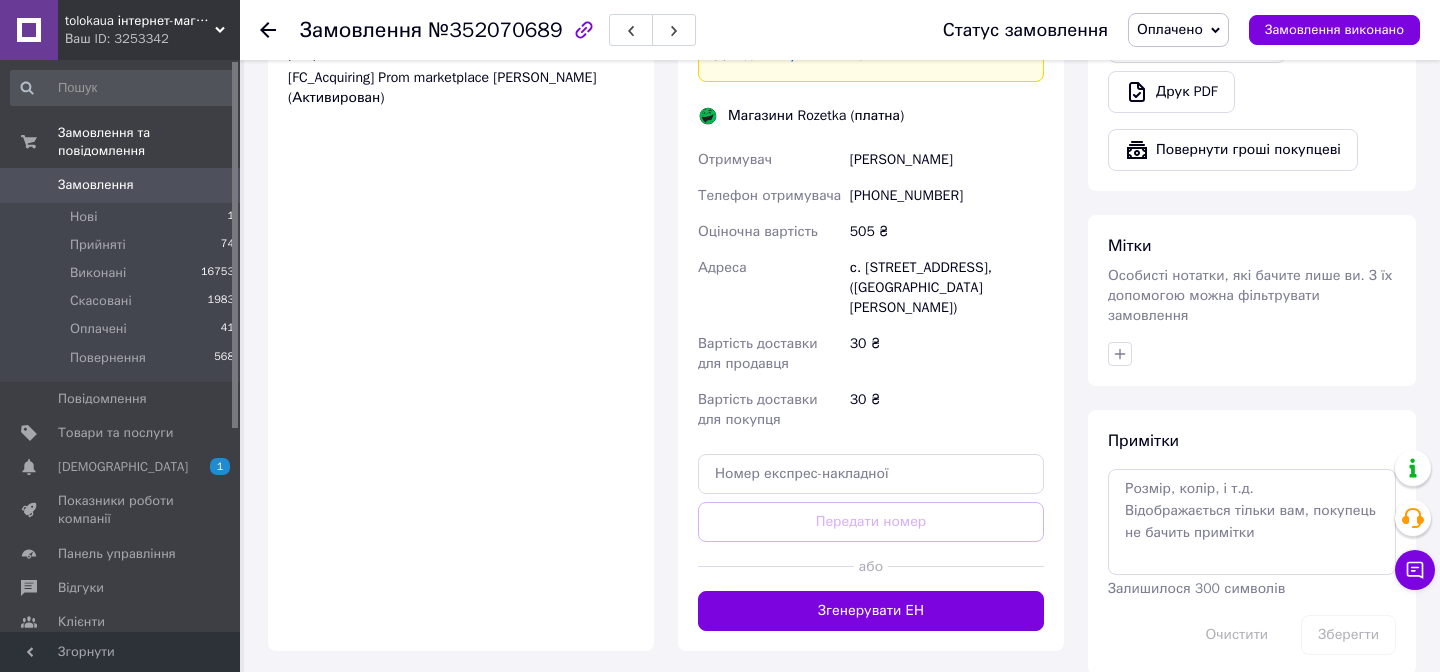 scroll, scrollTop: 988, scrollLeft: 0, axis: vertical 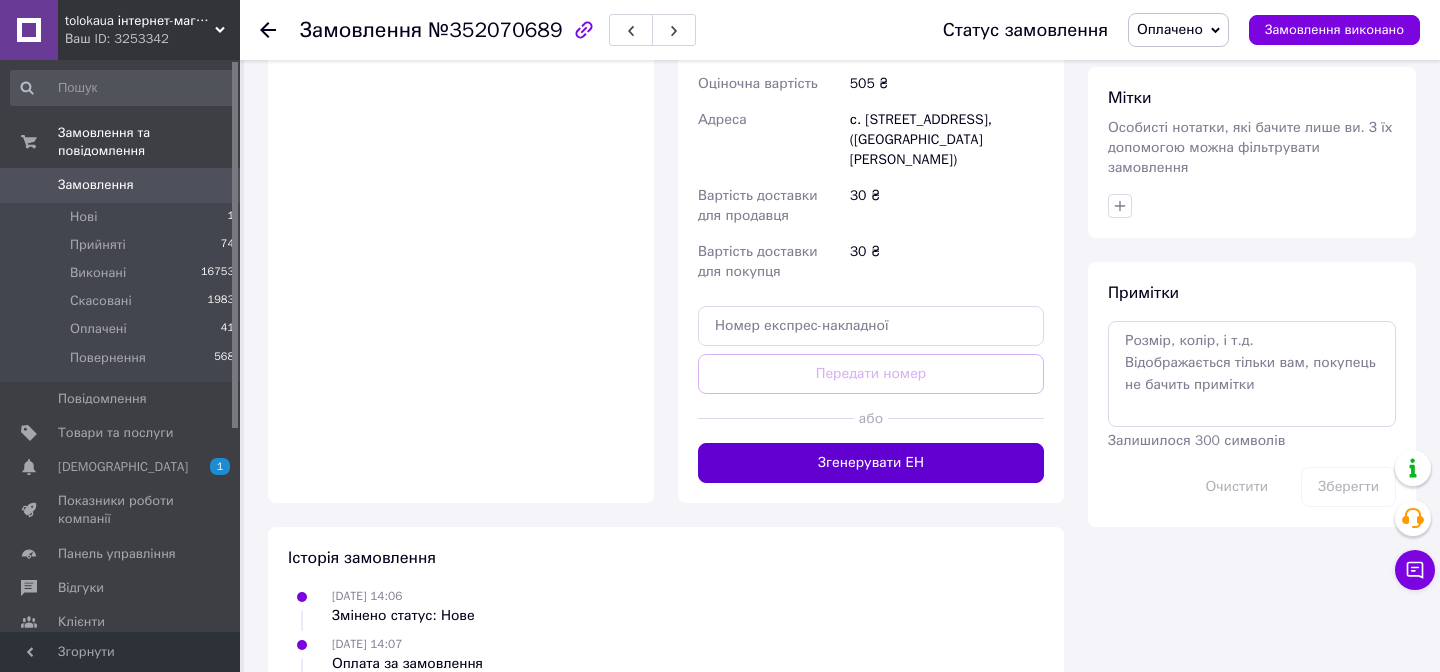click on "Згенерувати ЕН" at bounding box center [871, 463] 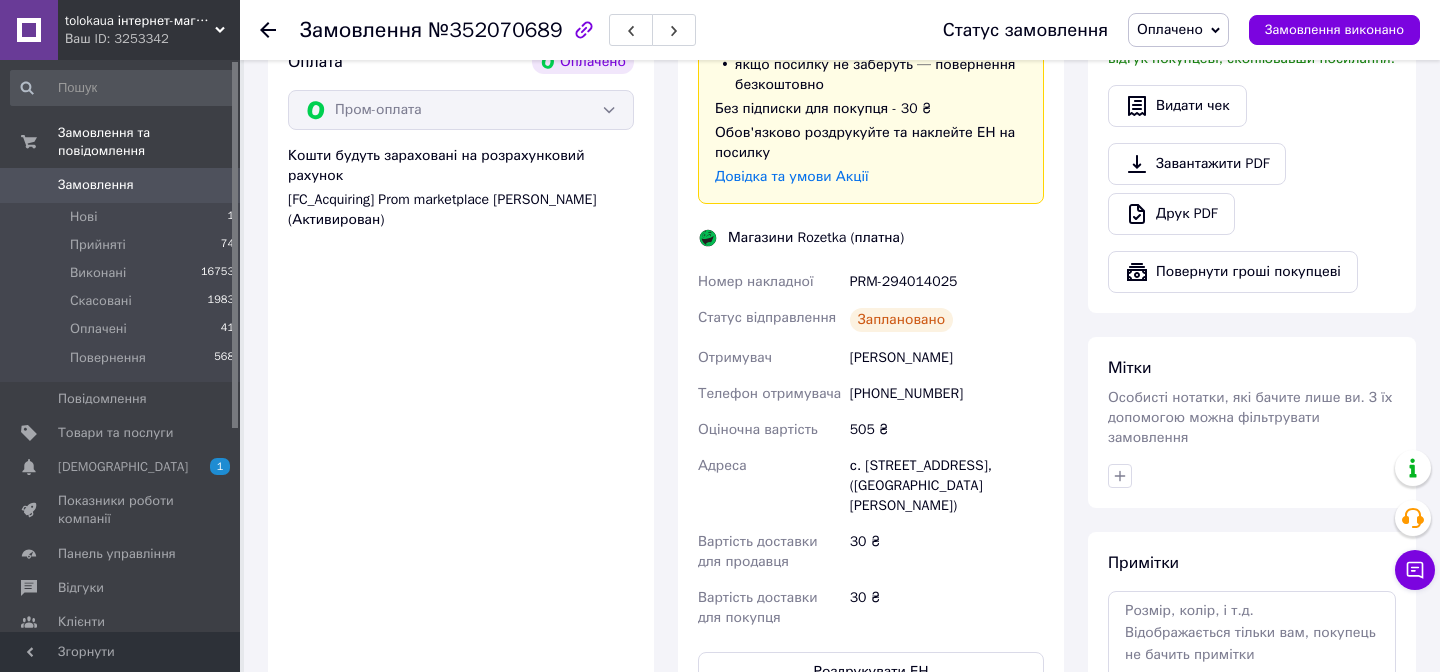 scroll, scrollTop: 531, scrollLeft: 0, axis: vertical 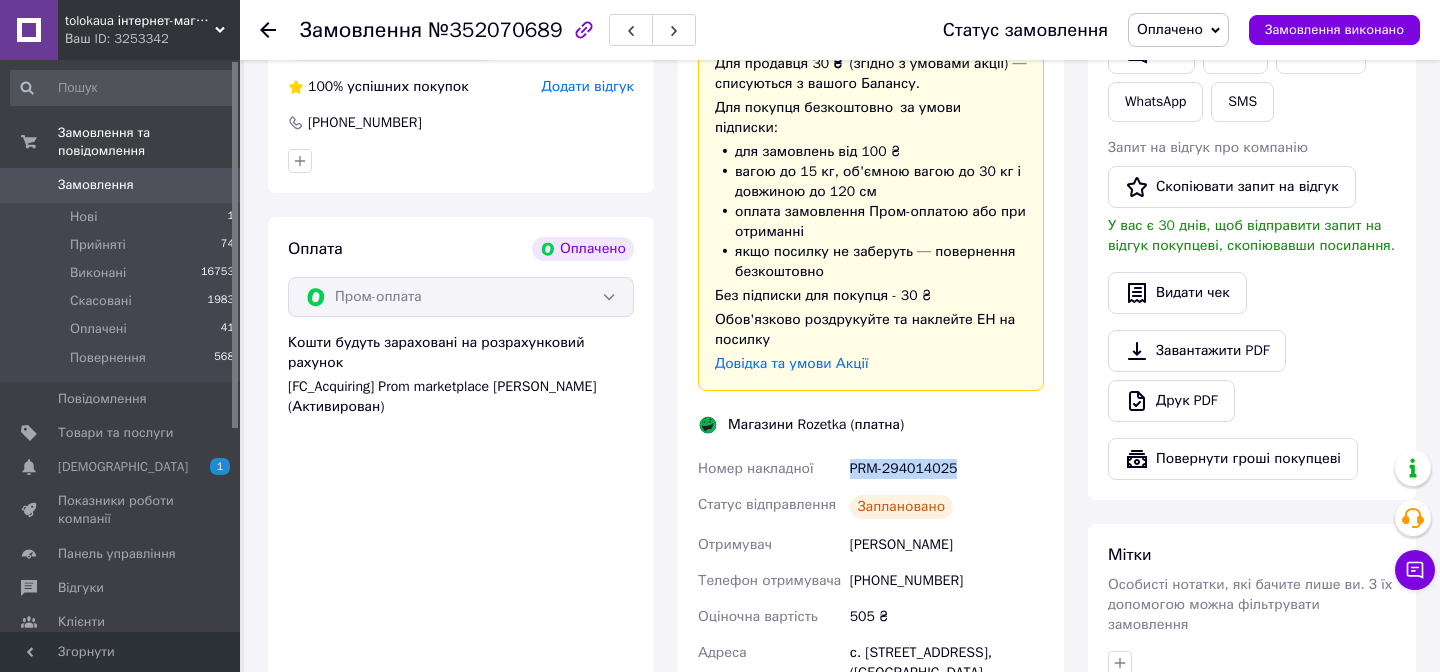 drag, startPoint x: 850, startPoint y: 471, endPoint x: 970, endPoint y: 472, distance: 120.004166 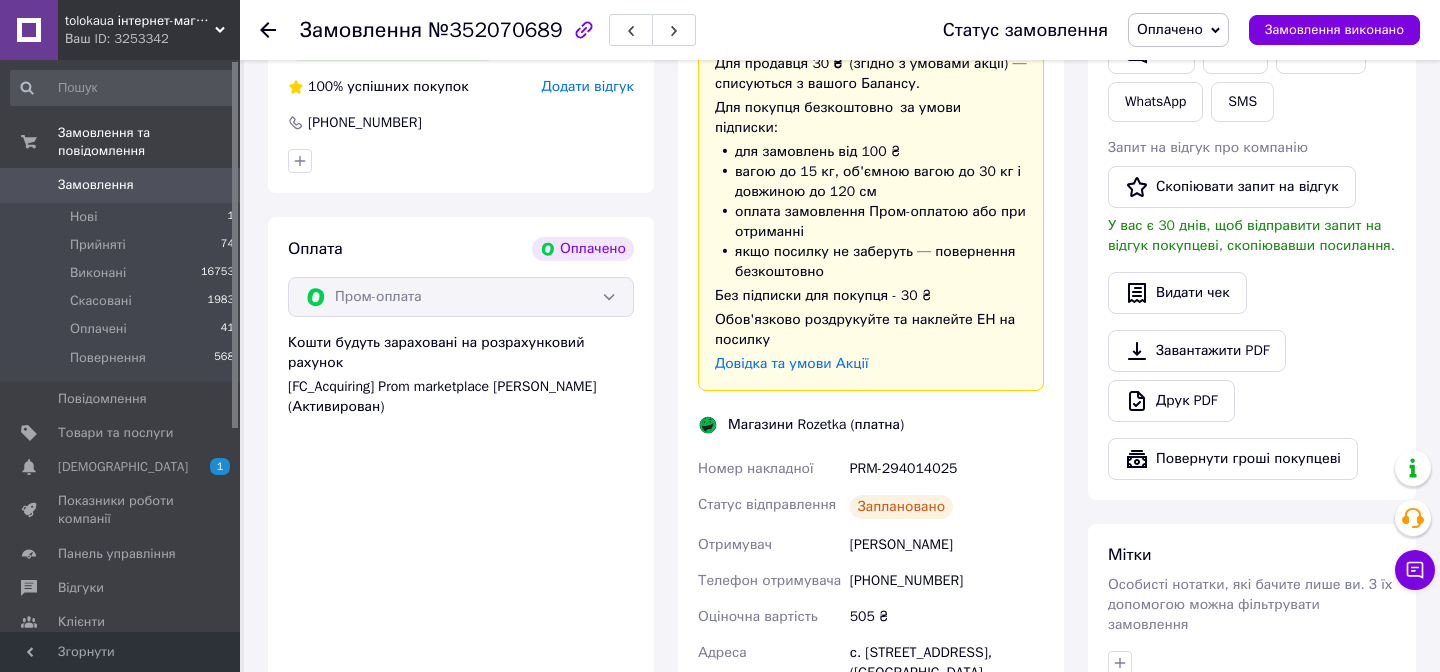 drag, startPoint x: 969, startPoint y: 545, endPoint x: 839, endPoint y: 545, distance: 130 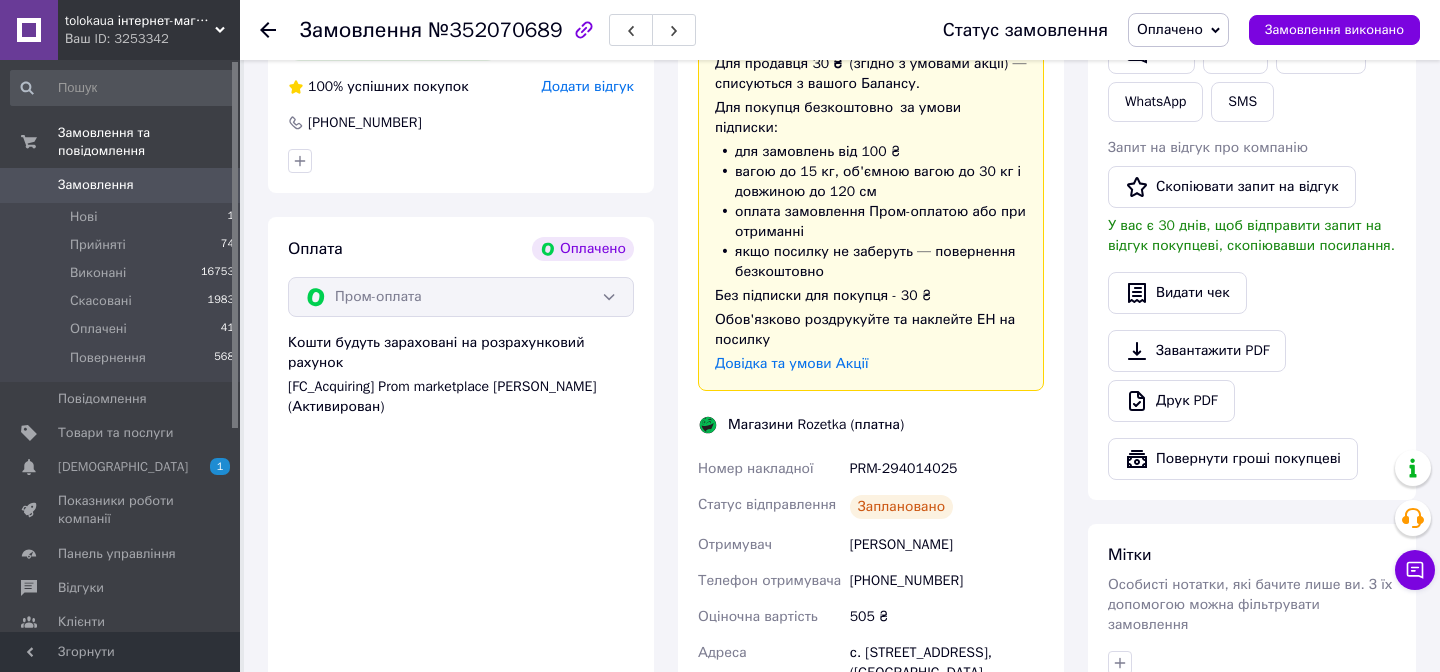click on "[PHONE_NUMBER]" at bounding box center (947, 581) 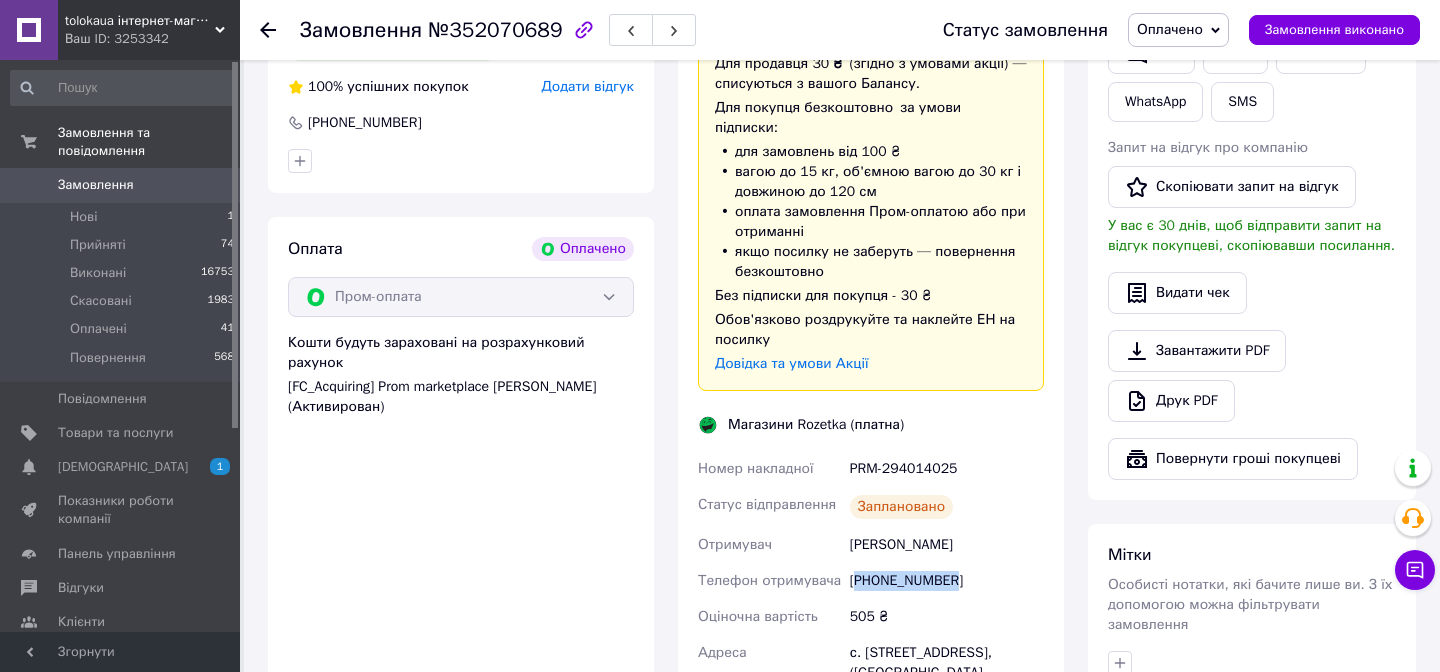 click on "[PHONE_NUMBER]" at bounding box center [947, 581] 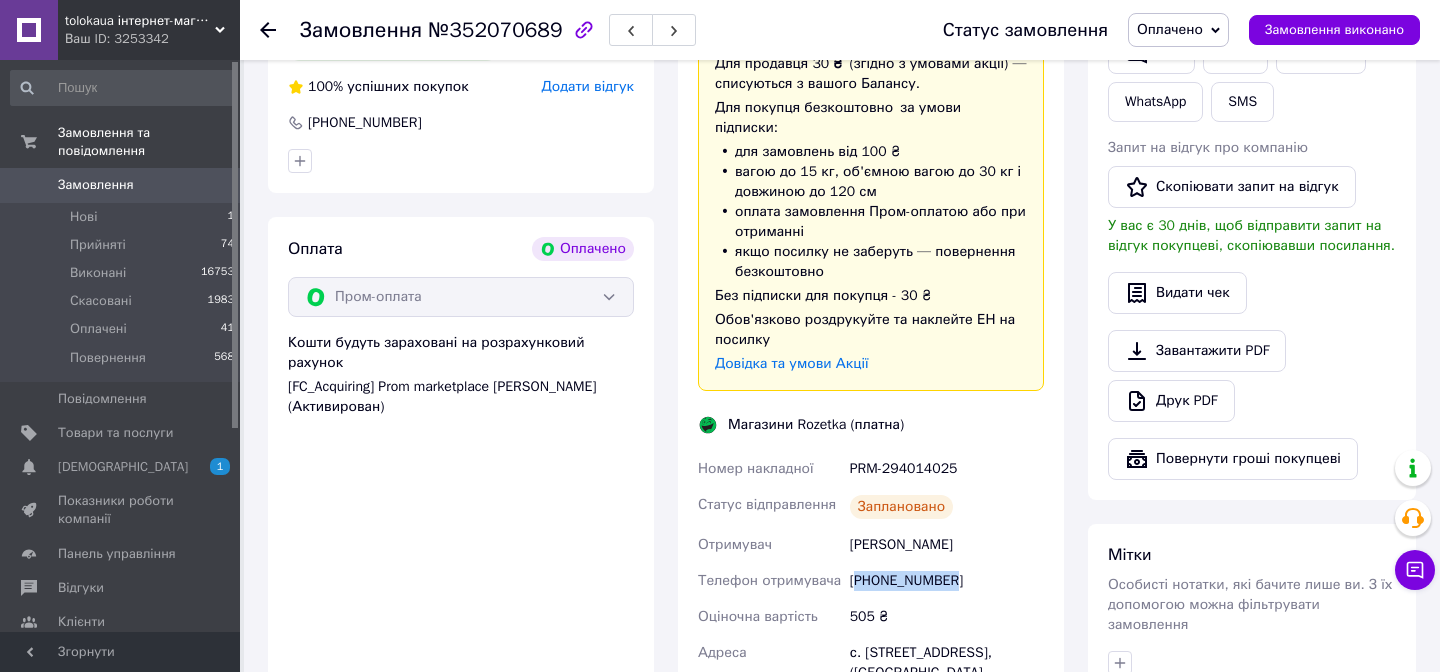 drag, startPoint x: 852, startPoint y: 543, endPoint x: 981, endPoint y: 542, distance: 129.00388 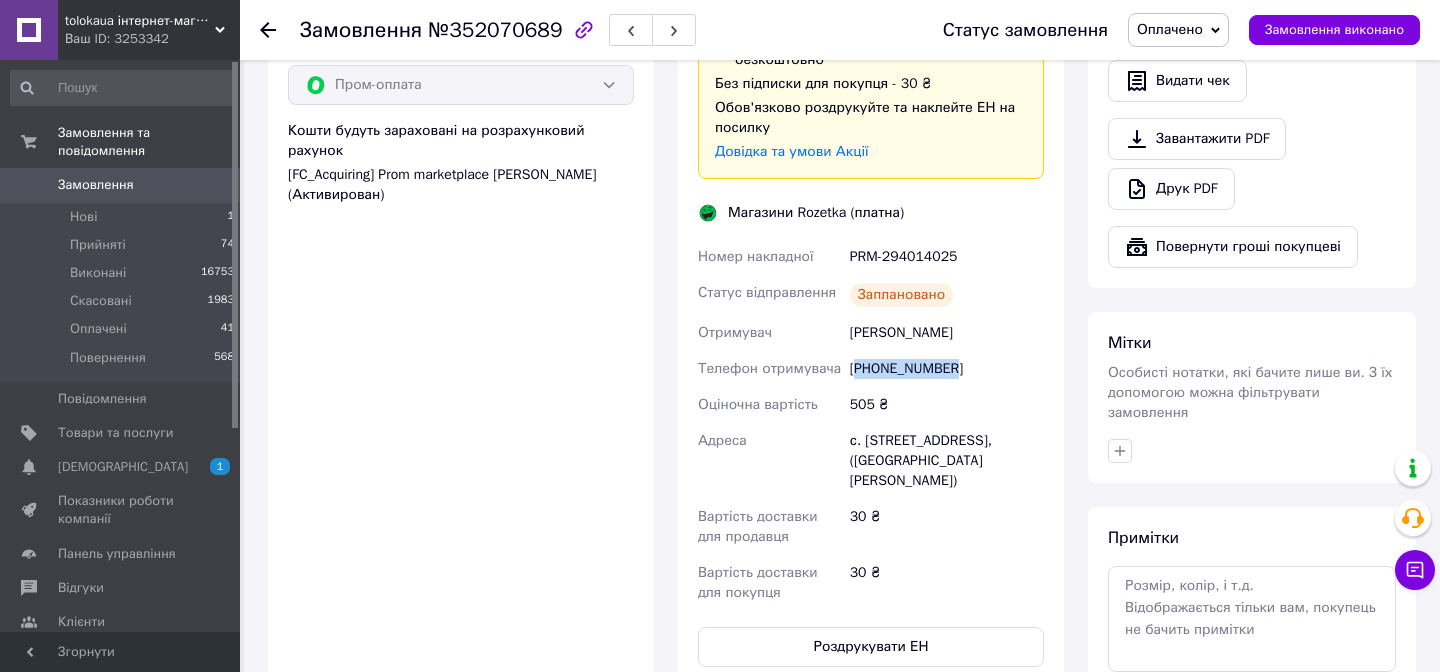 scroll, scrollTop: 808, scrollLeft: 0, axis: vertical 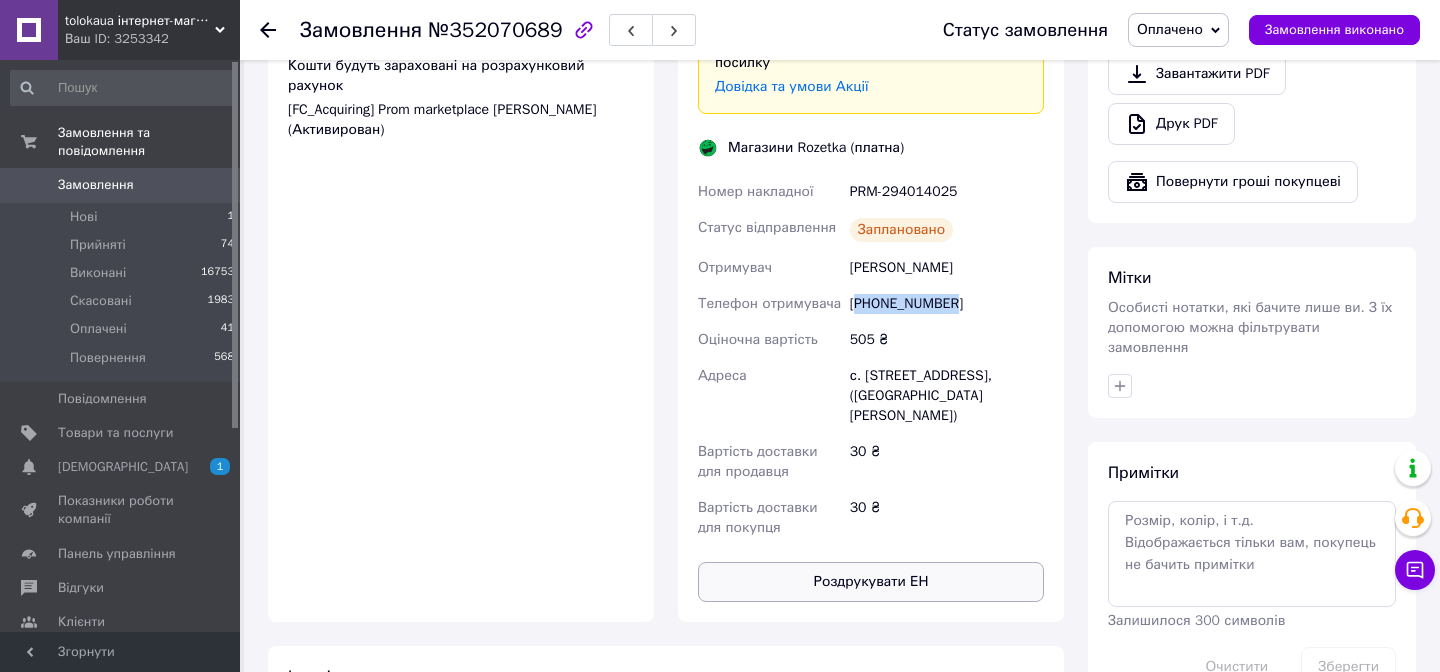 click on "Роздрукувати ЕН" at bounding box center (871, 582) 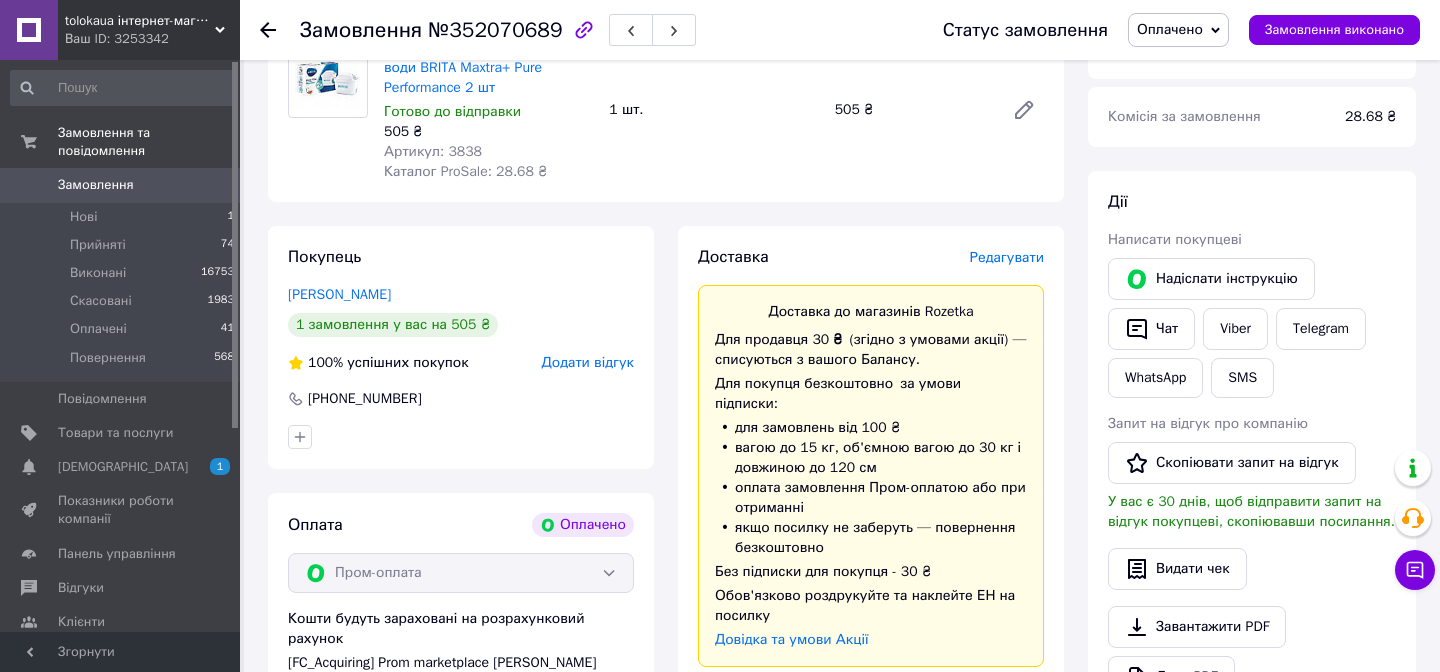 scroll, scrollTop: 254, scrollLeft: 0, axis: vertical 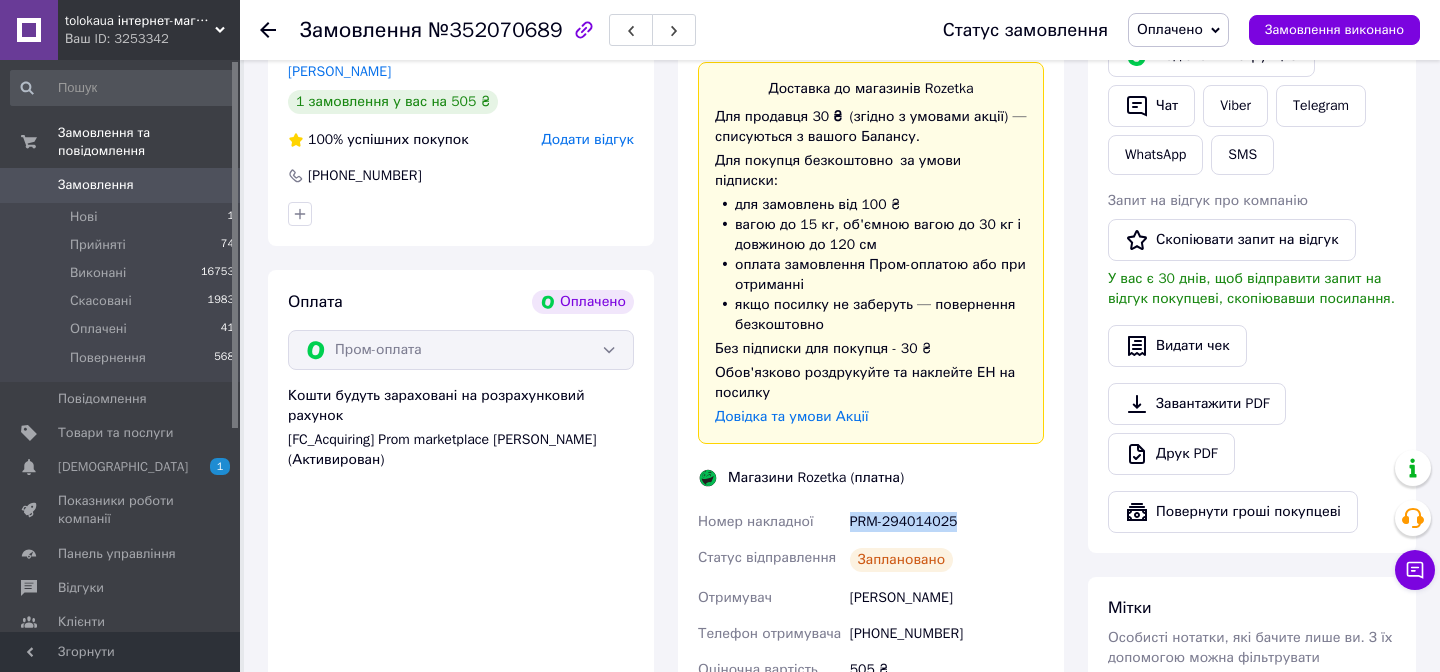 drag, startPoint x: 848, startPoint y: 523, endPoint x: 985, endPoint y: 528, distance: 137.09122 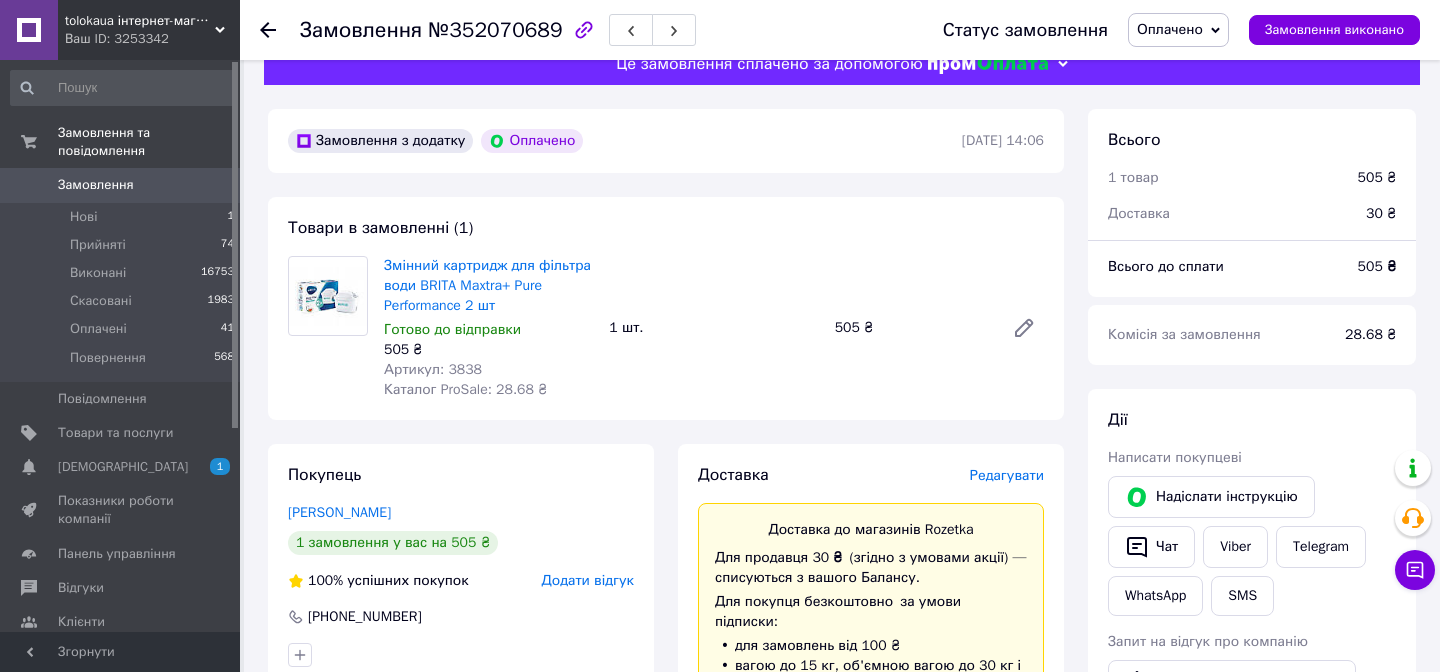scroll, scrollTop: 0, scrollLeft: 0, axis: both 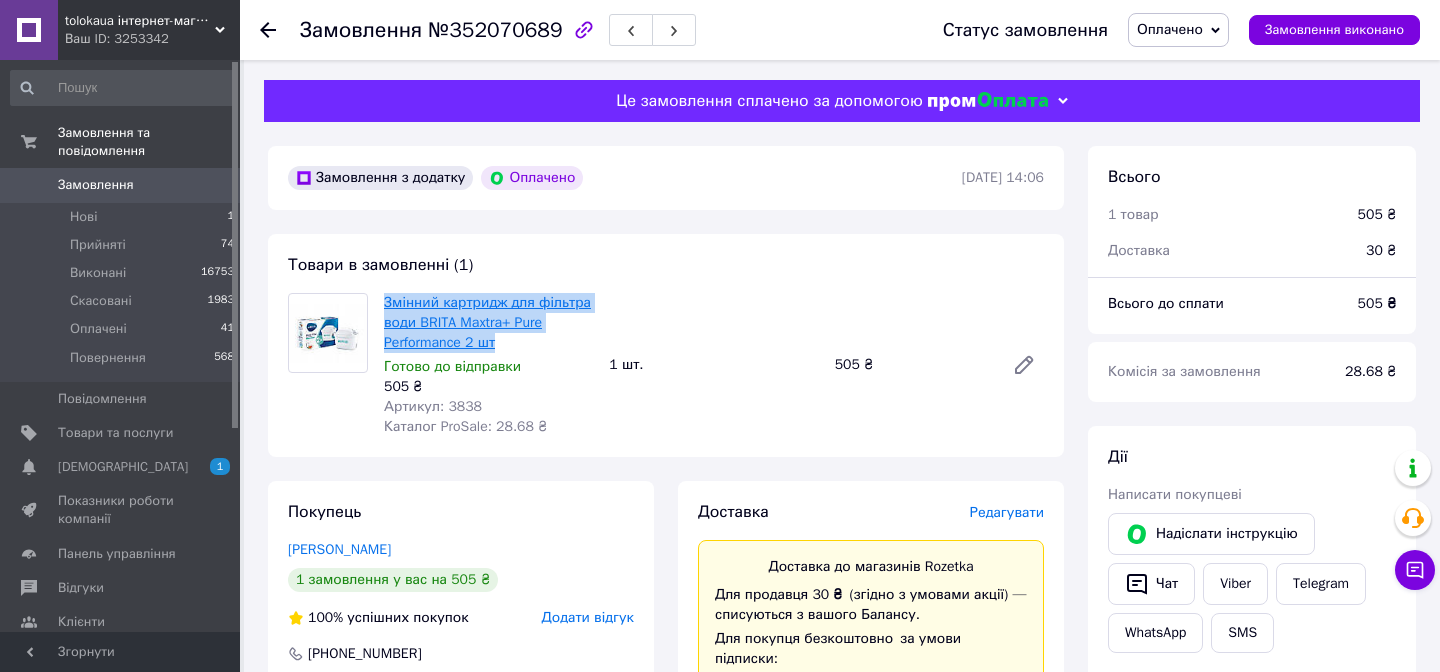 copy on "Змінний картридж для фільтра води BRITA Maxtra+ Pure Performance 2 шт" 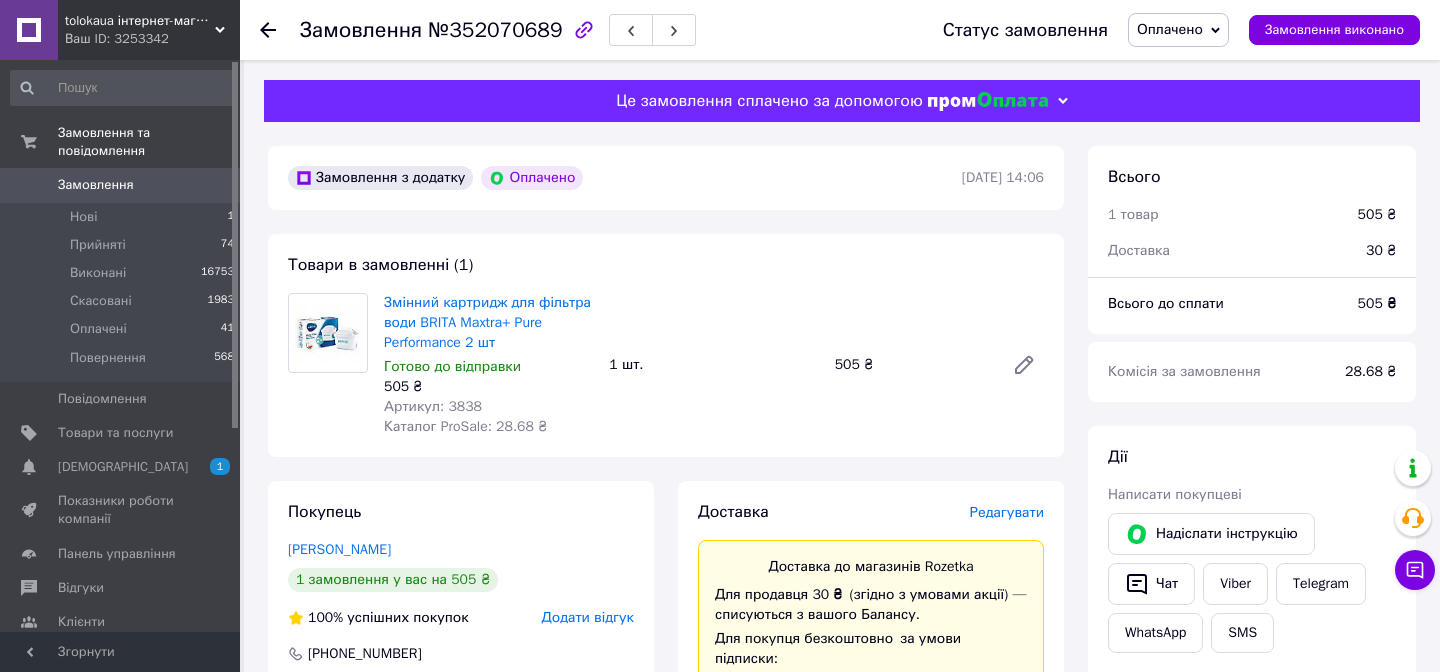 click on "№352070689" at bounding box center [495, 30] 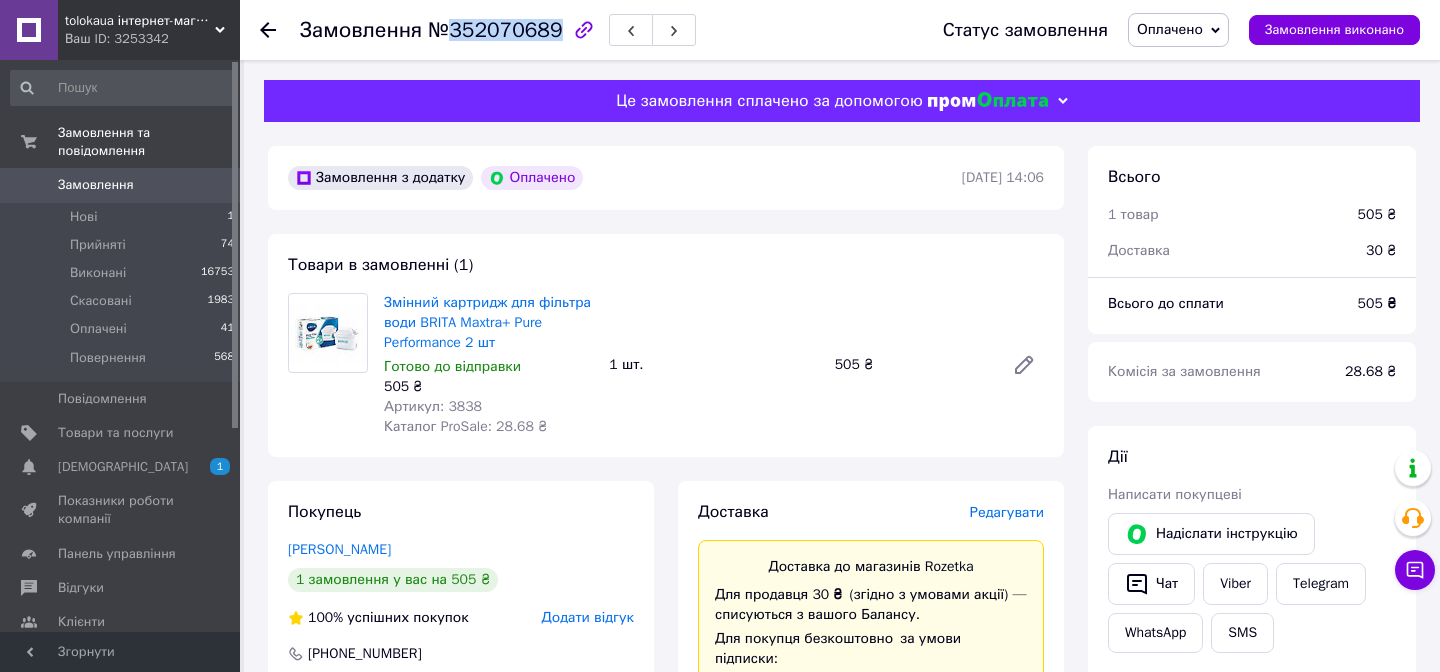 click on "№352070689" at bounding box center (495, 30) 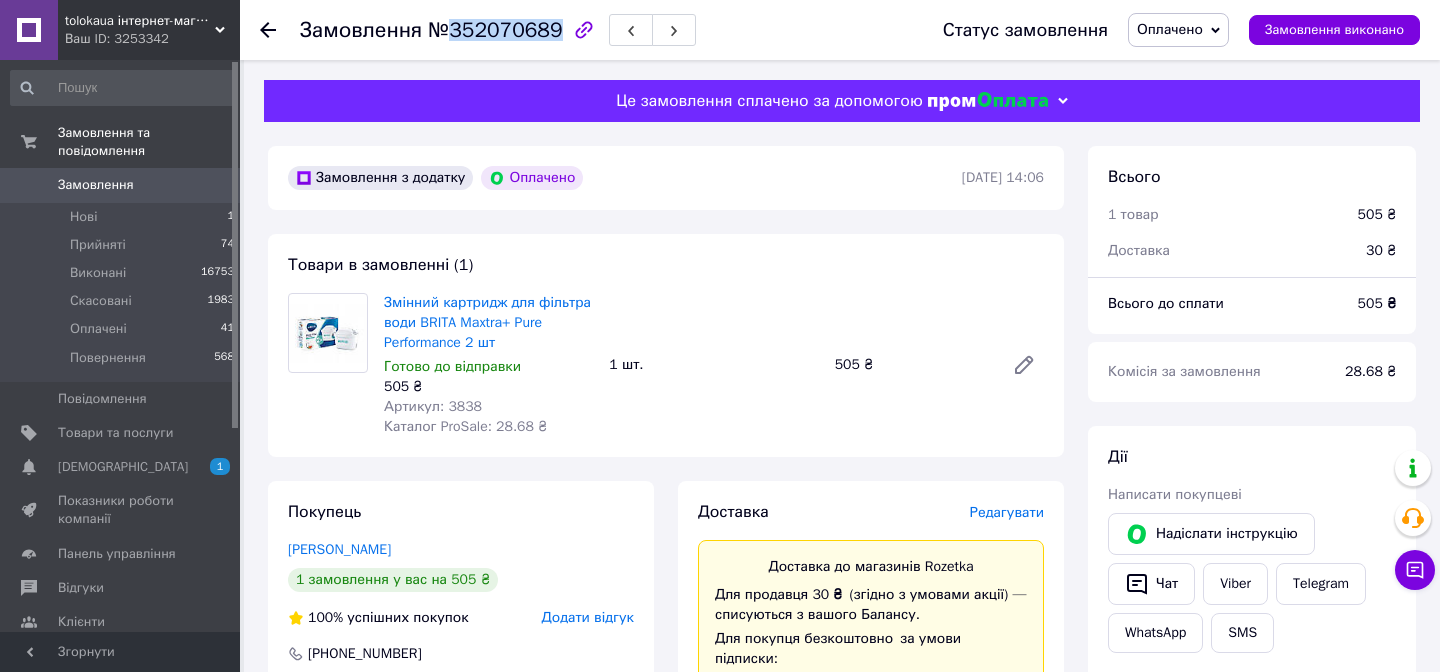 copy on "352070689" 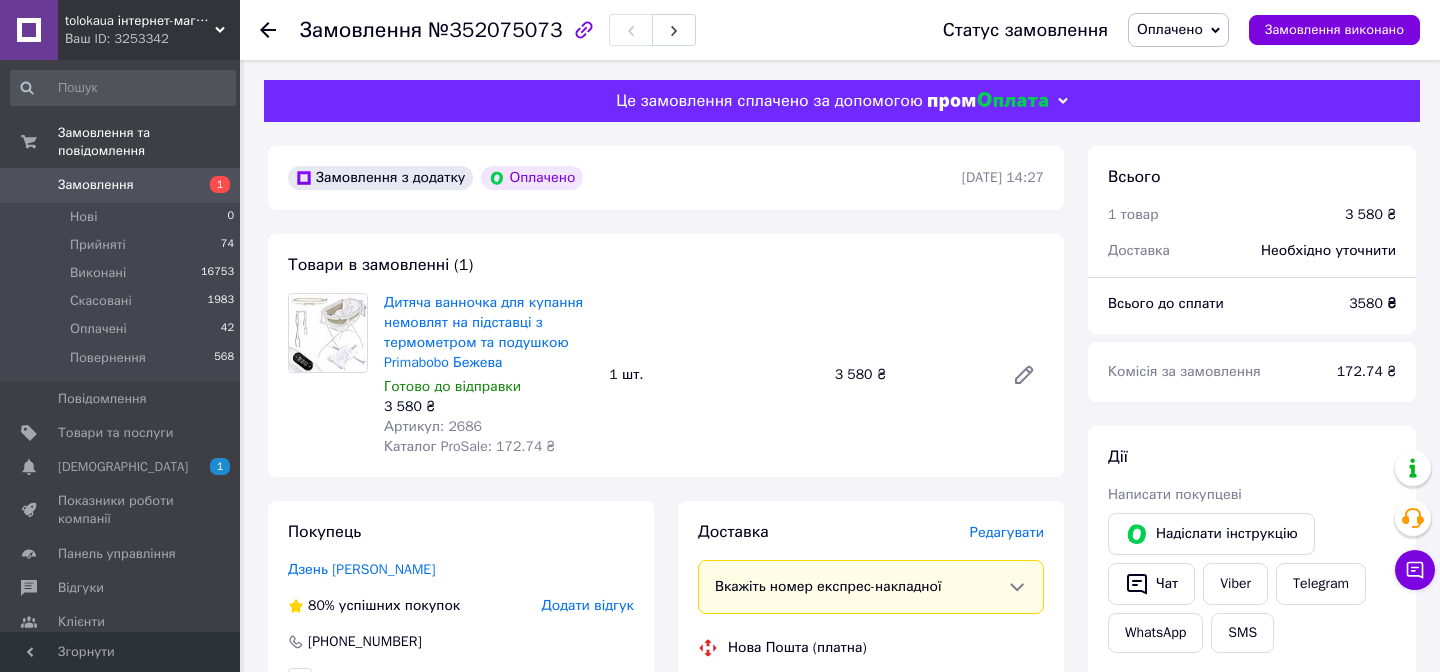 scroll, scrollTop: 0, scrollLeft: 0, axis: both 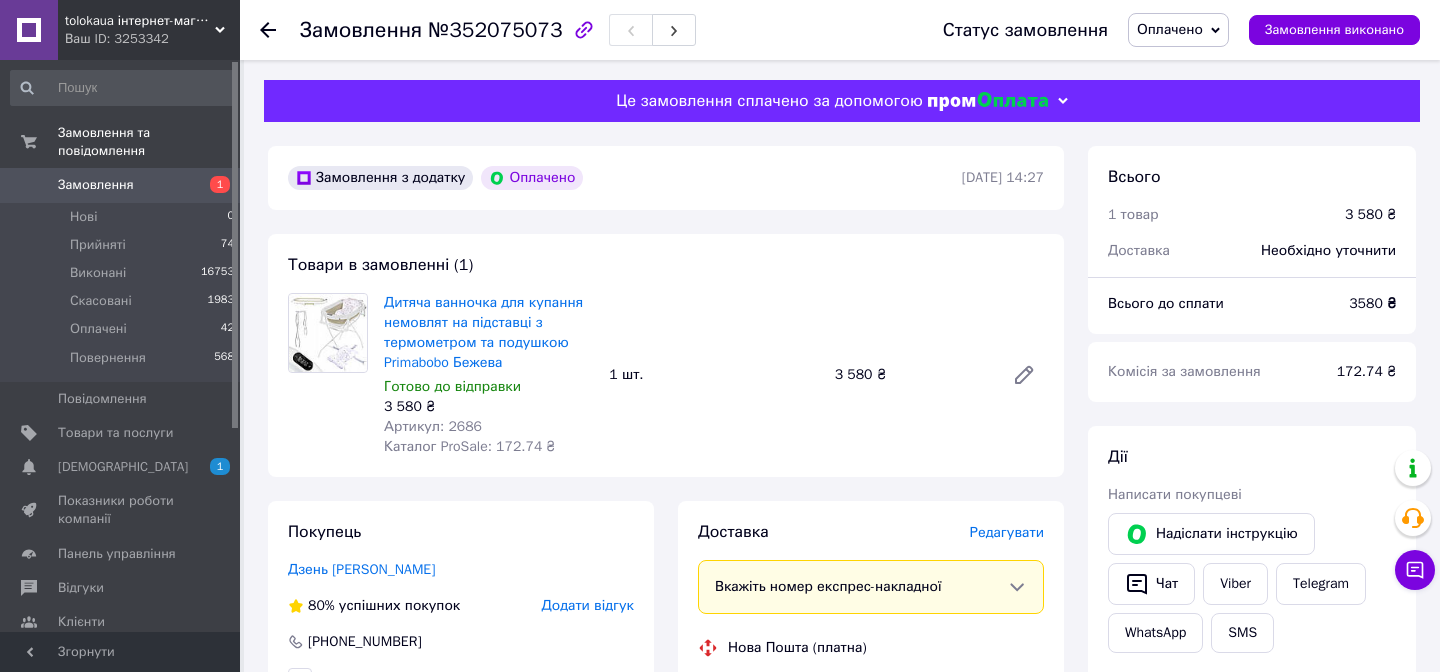 click on "Дитяча ванночка для купання немовлят на підставці з термометром та подушкою Primabobo Бежева Готово до відправки 3 580 ₴ Артикул: 2686 Каталог ProSale: 172.74 ₴  1 шт. 3 580 ₴" at bounding box center (714, 375) 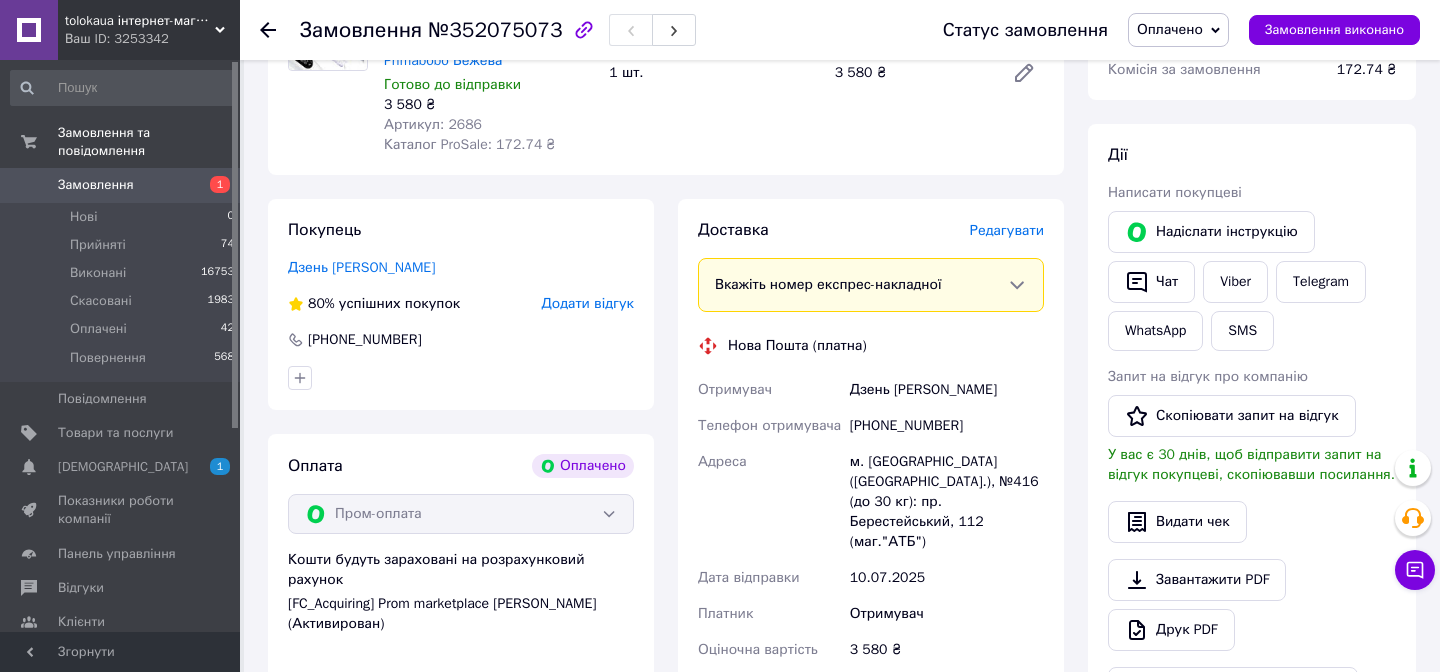 scroll, scrollTop: 278, scrollLeft: 0, axis: vertical 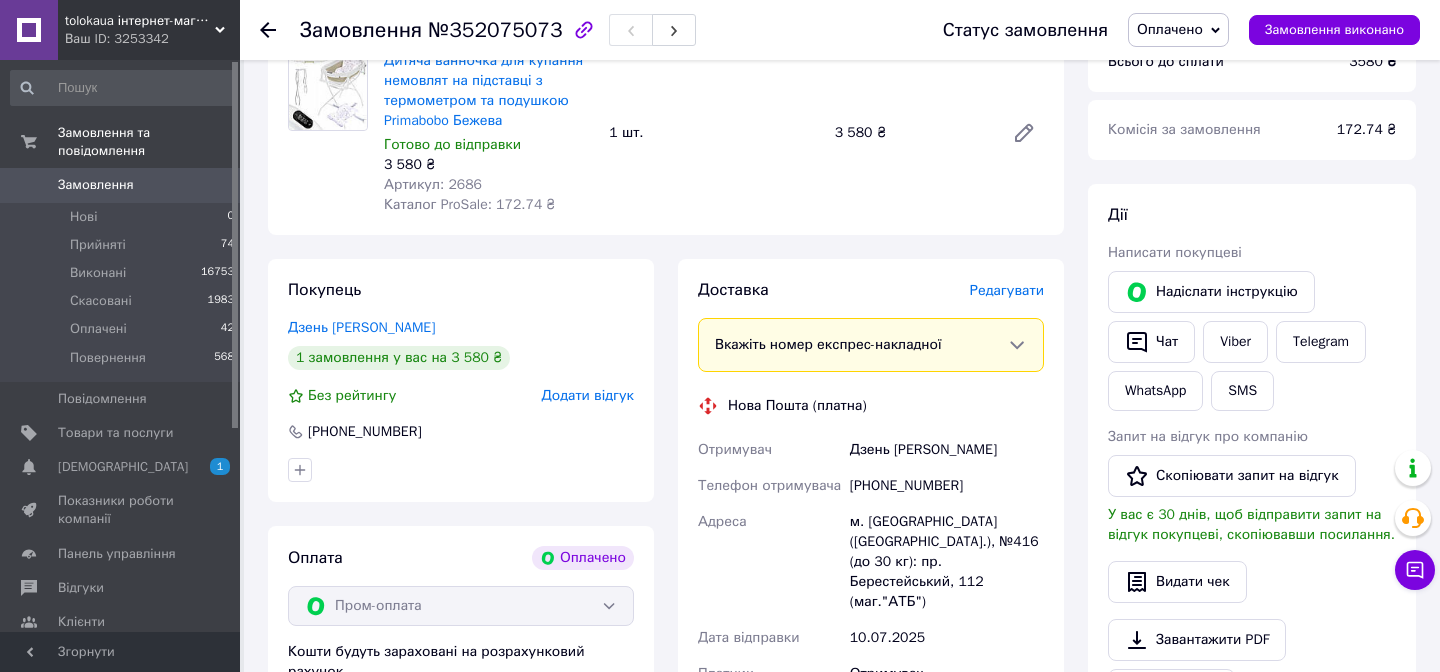 click on "Редагувати" at bounding box center [1007, 290] 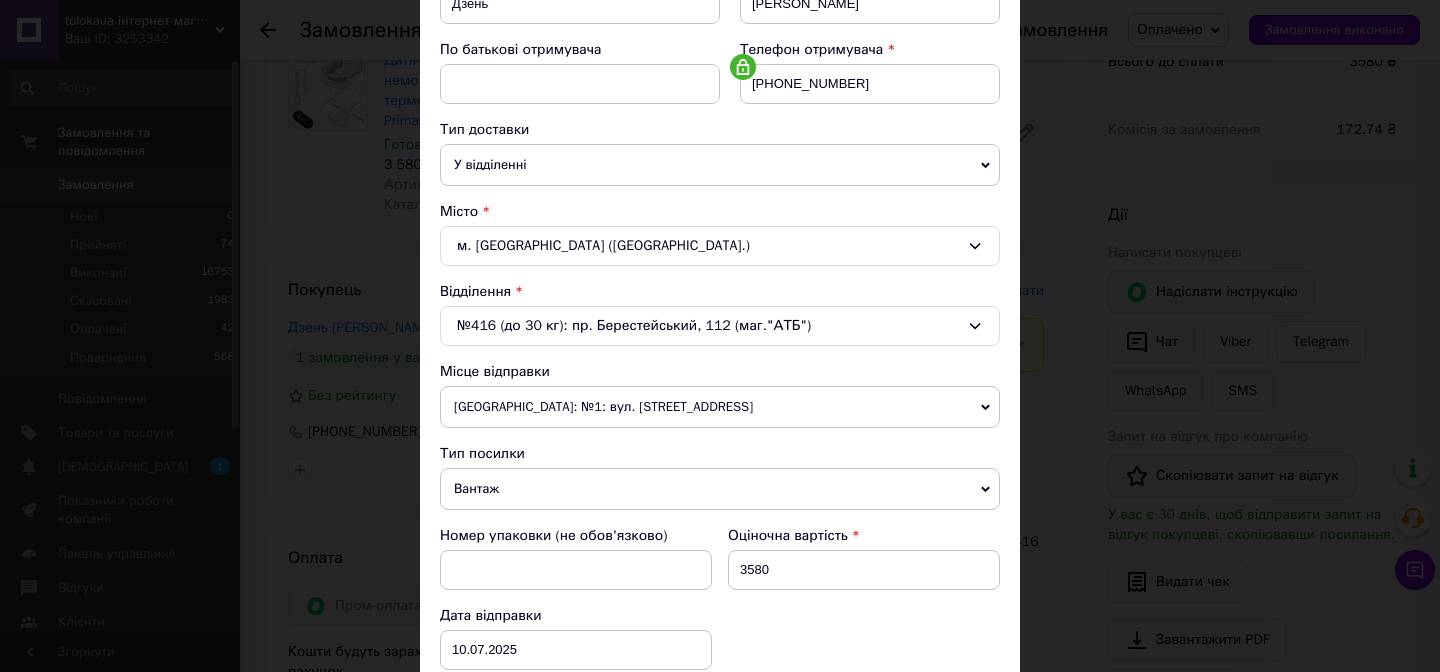 scroll, scrollTop: 399, scrollLeft: 0, axis: vertical 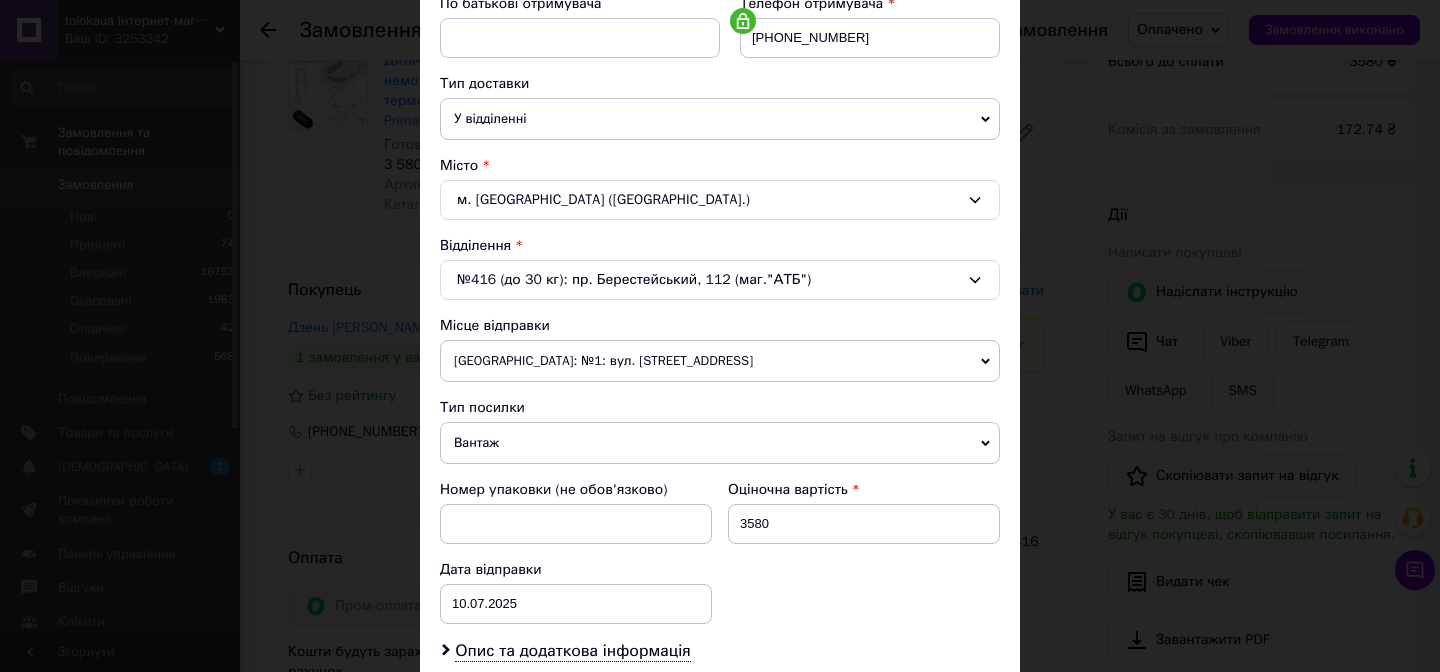click on "№416 (до 30 кг): пр. Берестейський, 112 (маг."АТБ")" at bounding box center (720, 280) 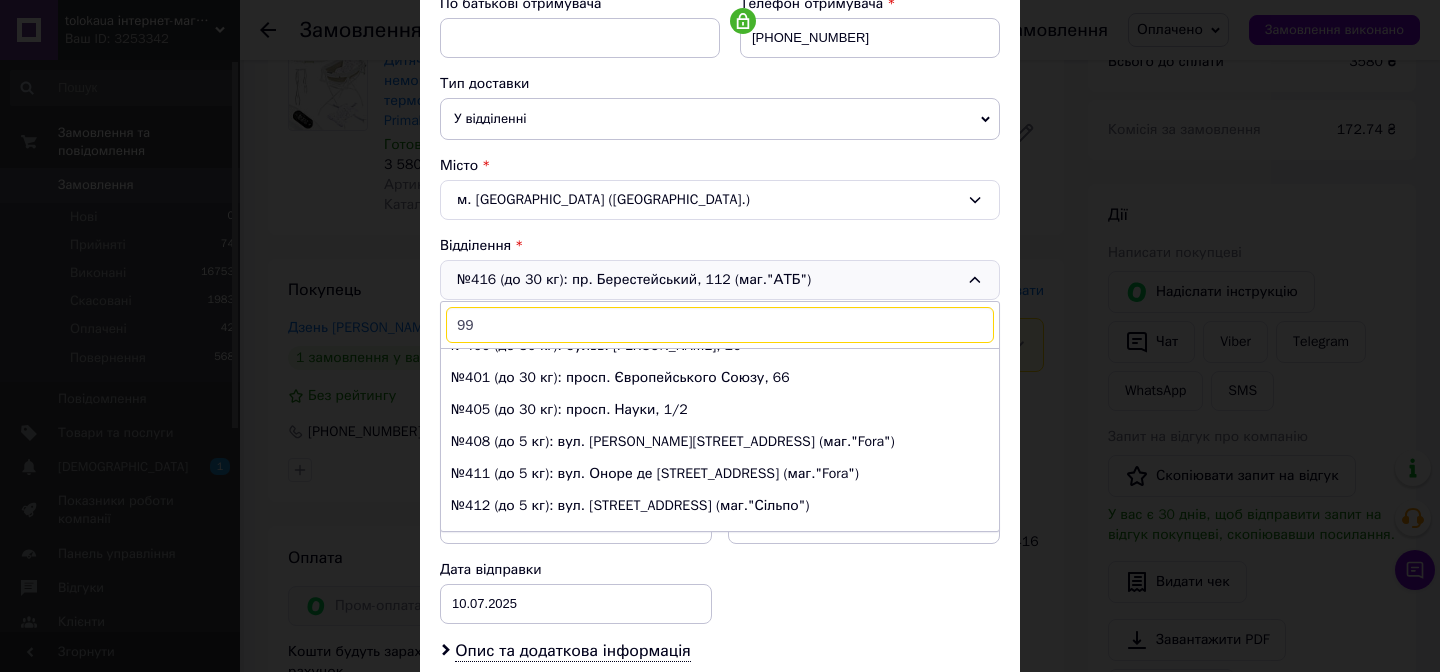 scroll, scrollTop: 0, scrollLeft: 0, axis: both 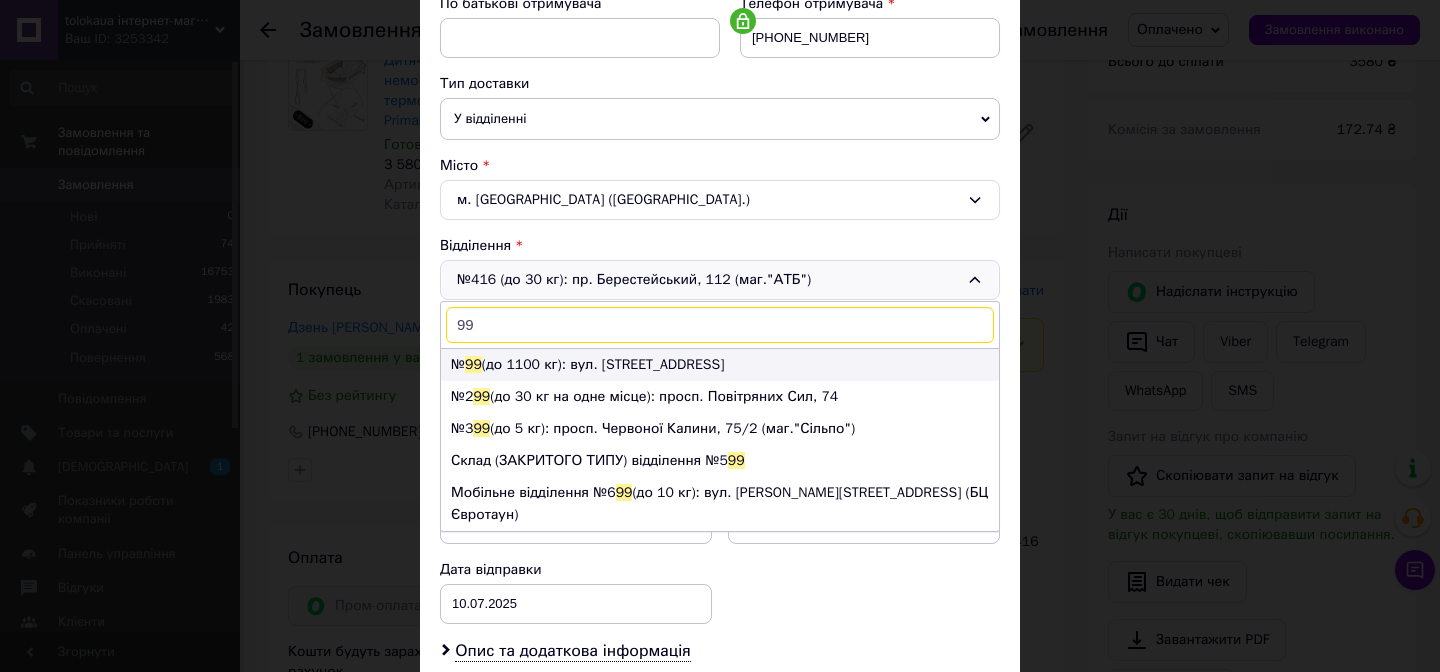 type on "99" 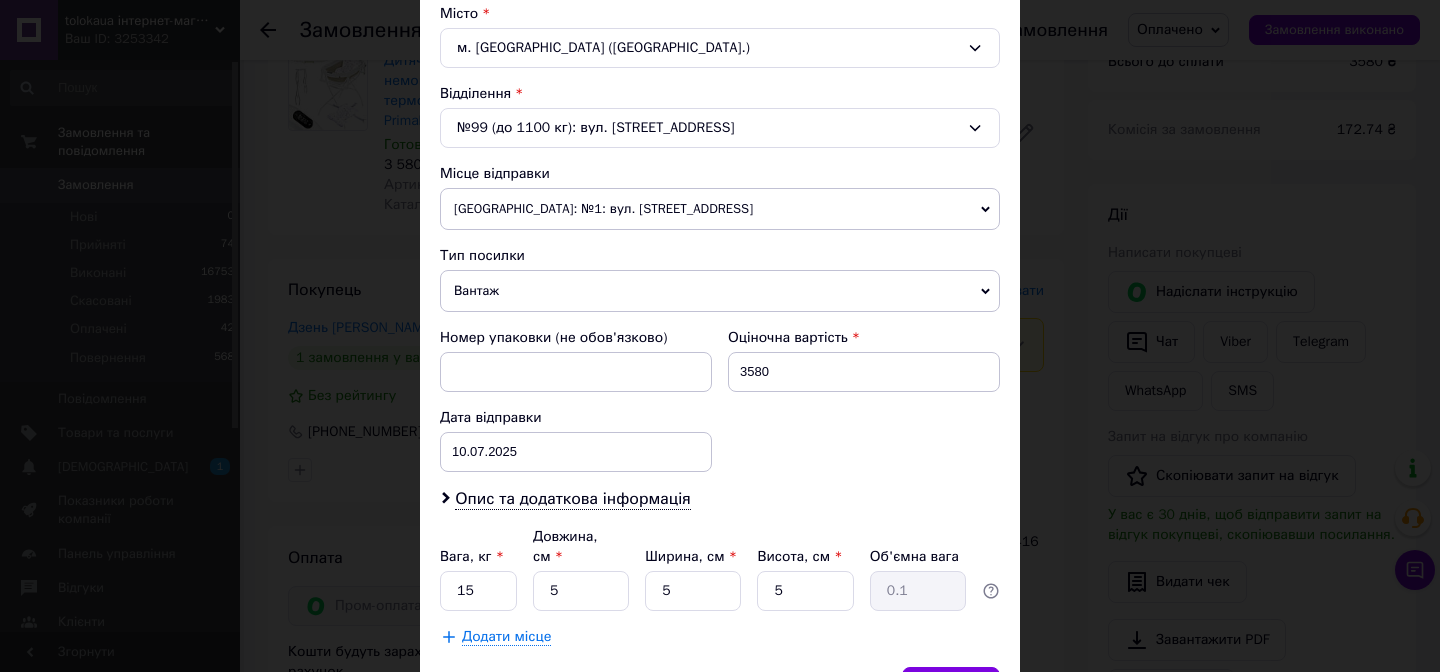 scroll, scrollTop: 676, scrollLeft: 0, axis: vertical 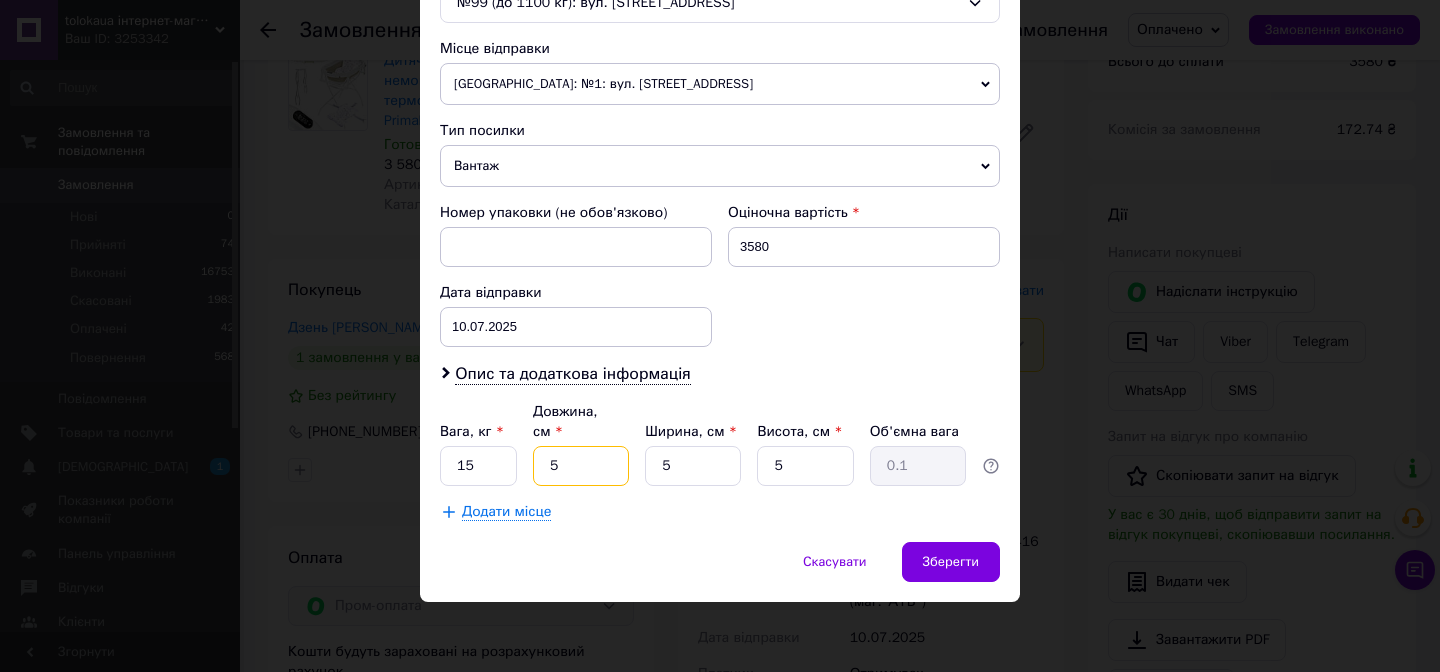 click on "5" at bounding box center (581, 466) 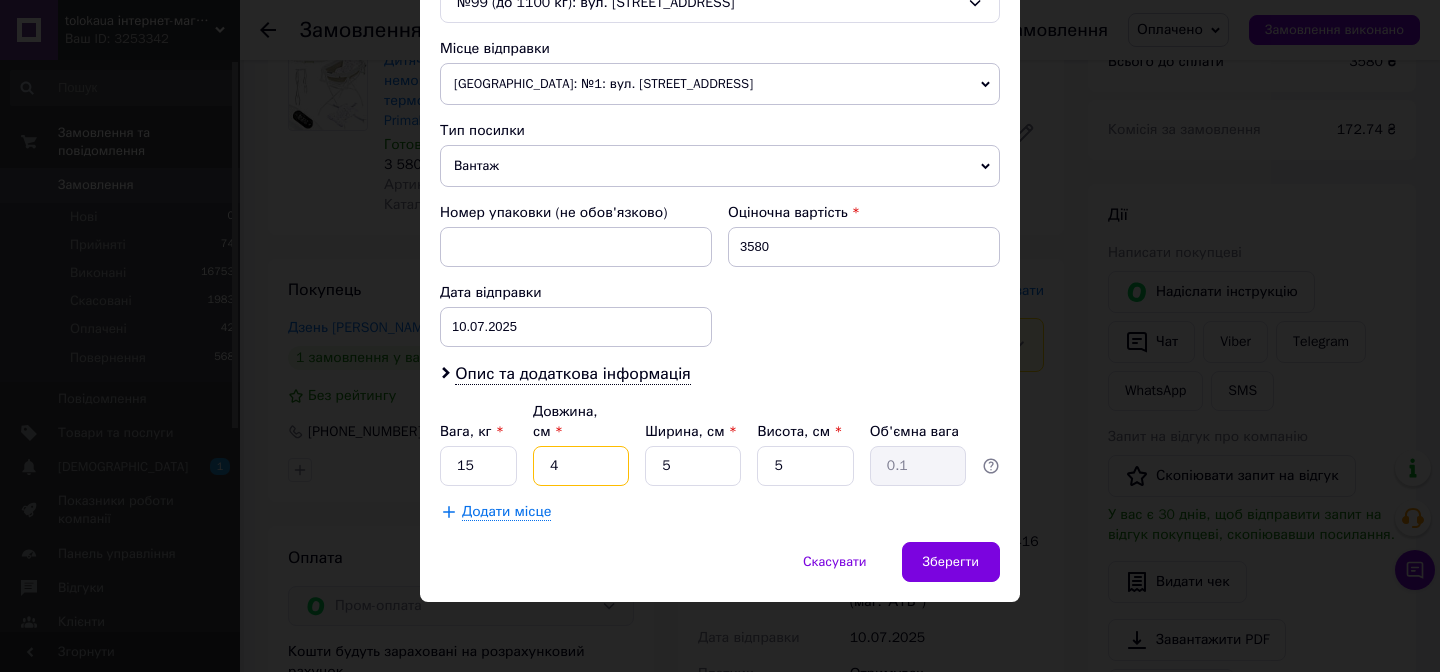 type on "40" 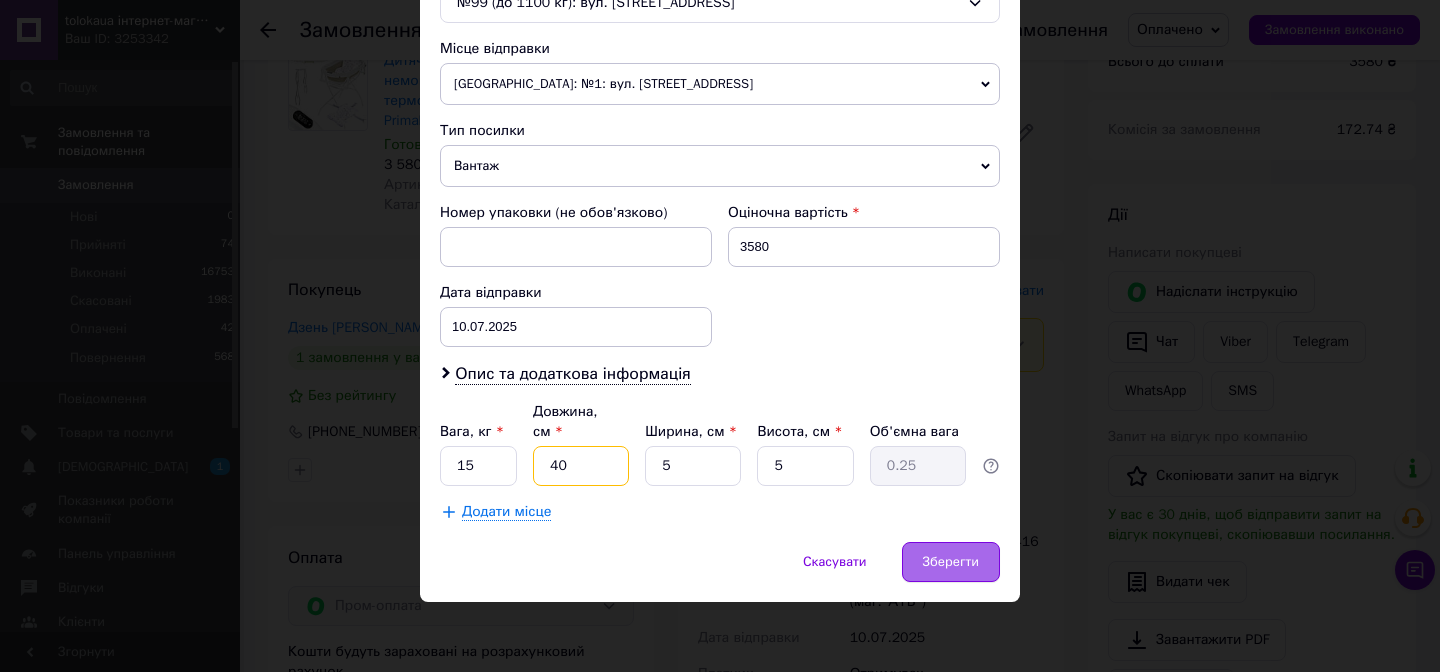type on "40" 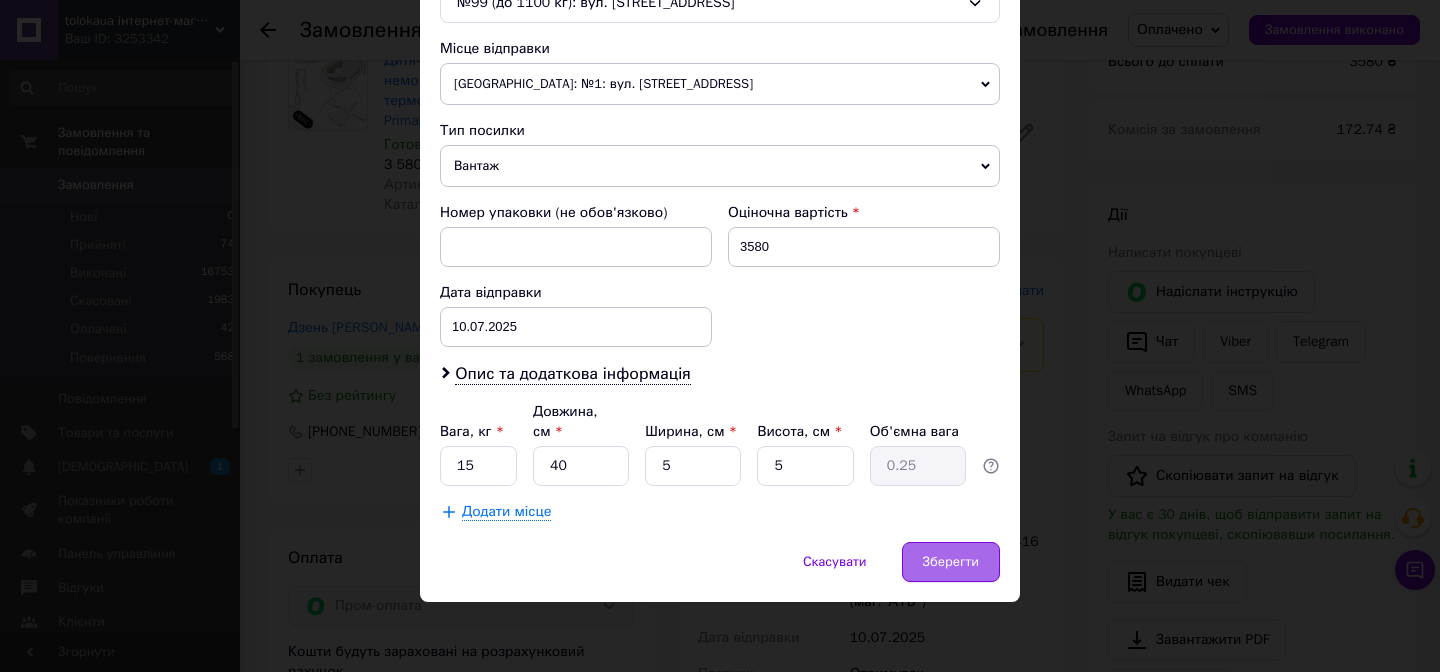 click on "Зберегти" at bounding box center (951, 562) 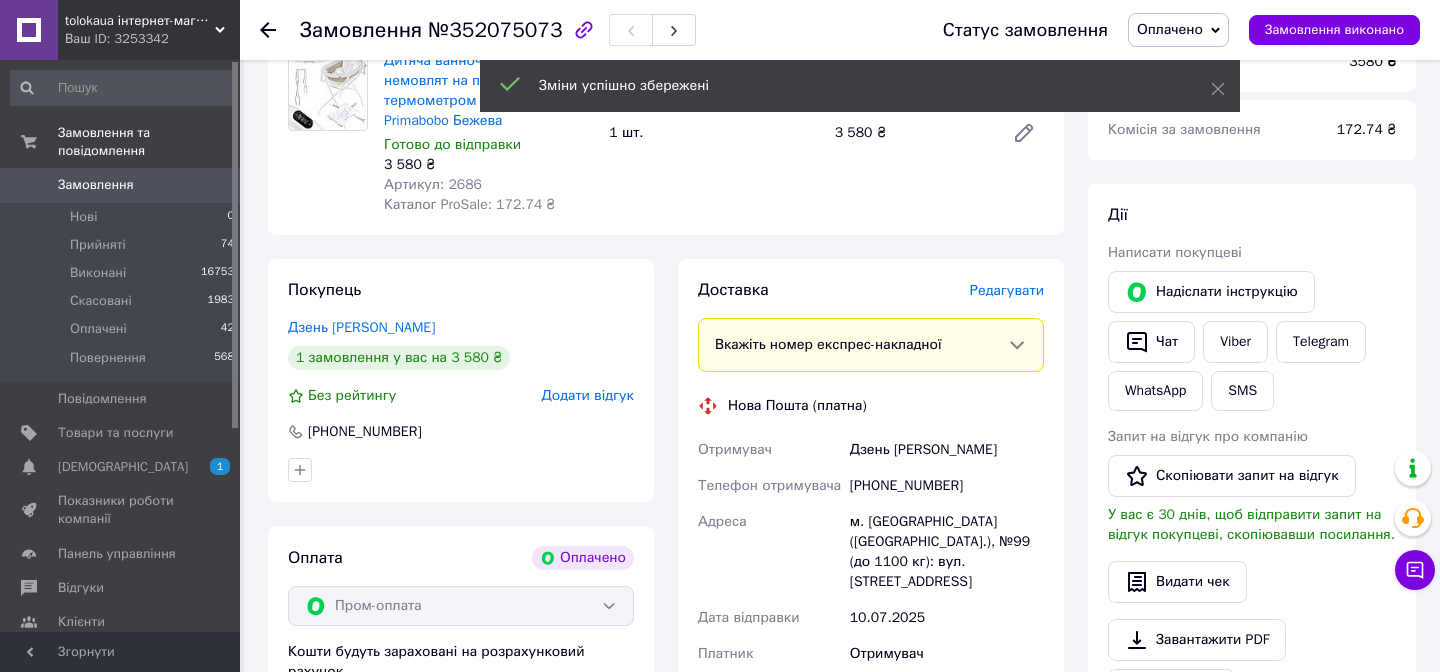 scroll, scrollTop: 0, scrollLeft: 0, axis: both 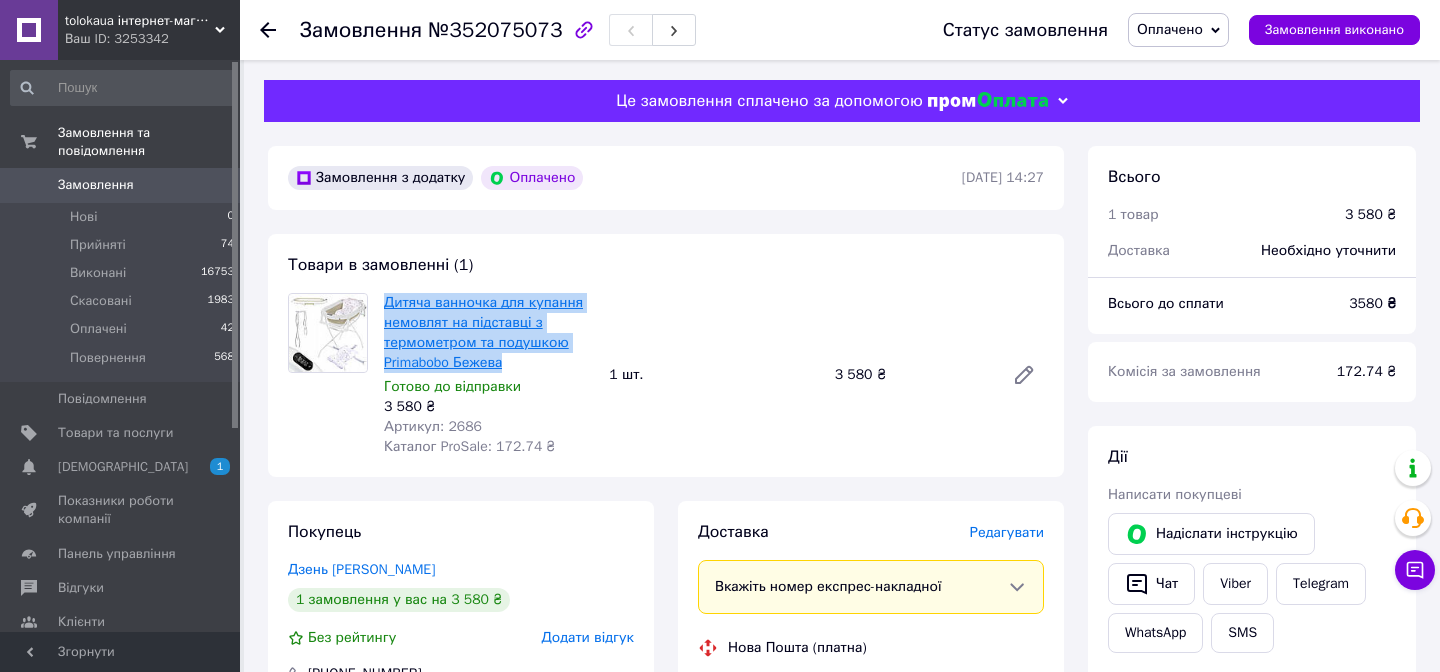 copy on "Дитяча ванночка для купання немовлят на підставці з термометром та подушкою Primabobo Бежева" 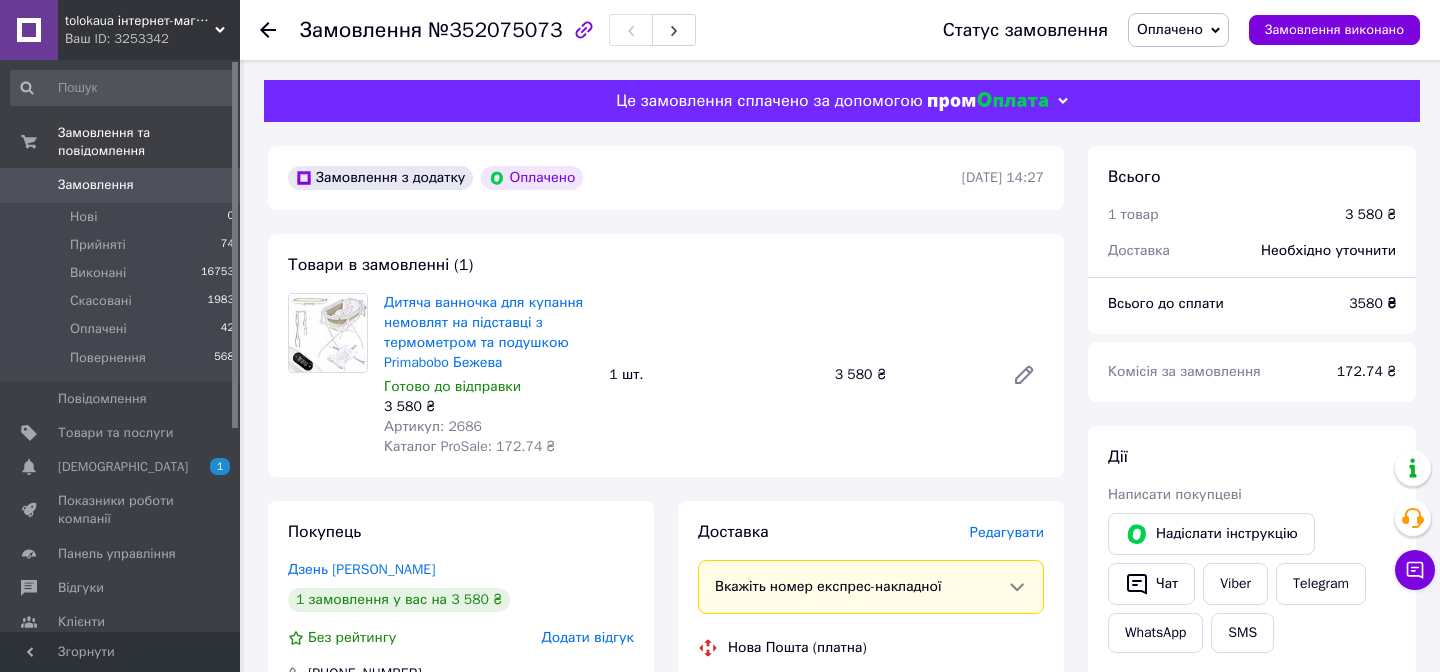 click on "№352075073" at bounding box center [495, 30] 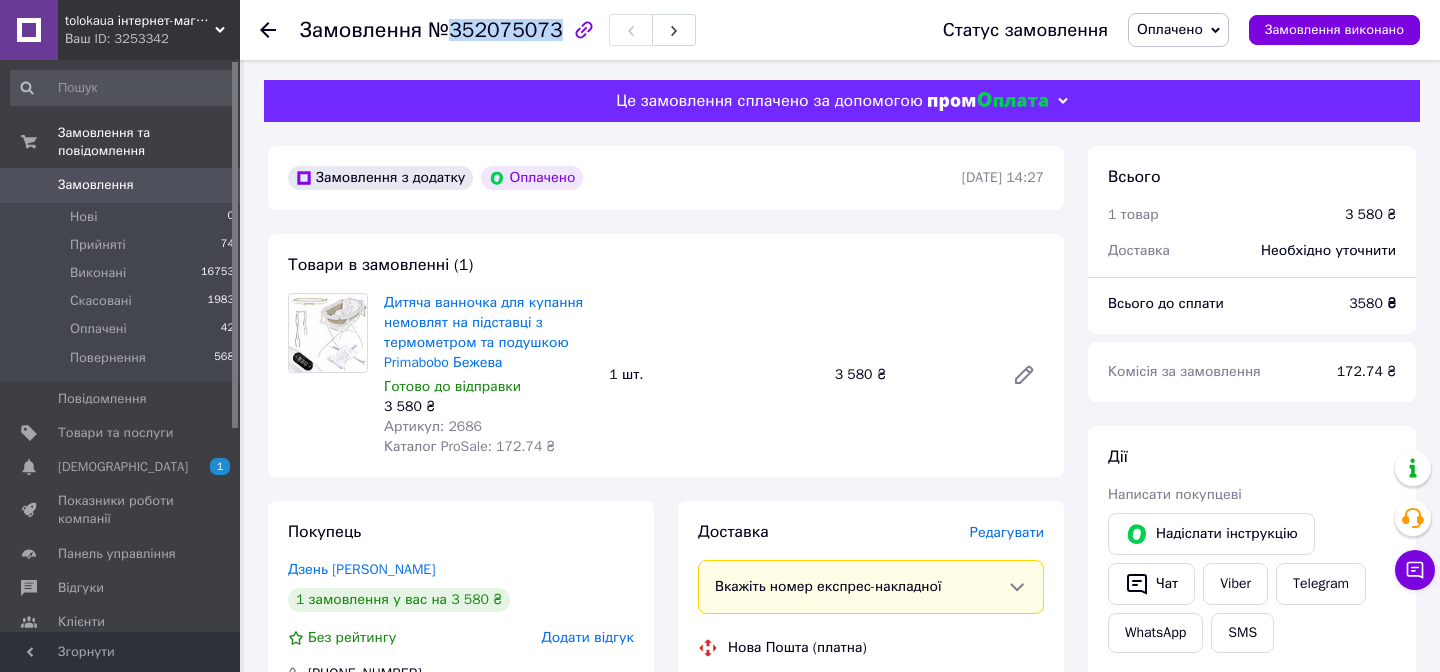 click on "№352075073" at bounding box center (495, 30) 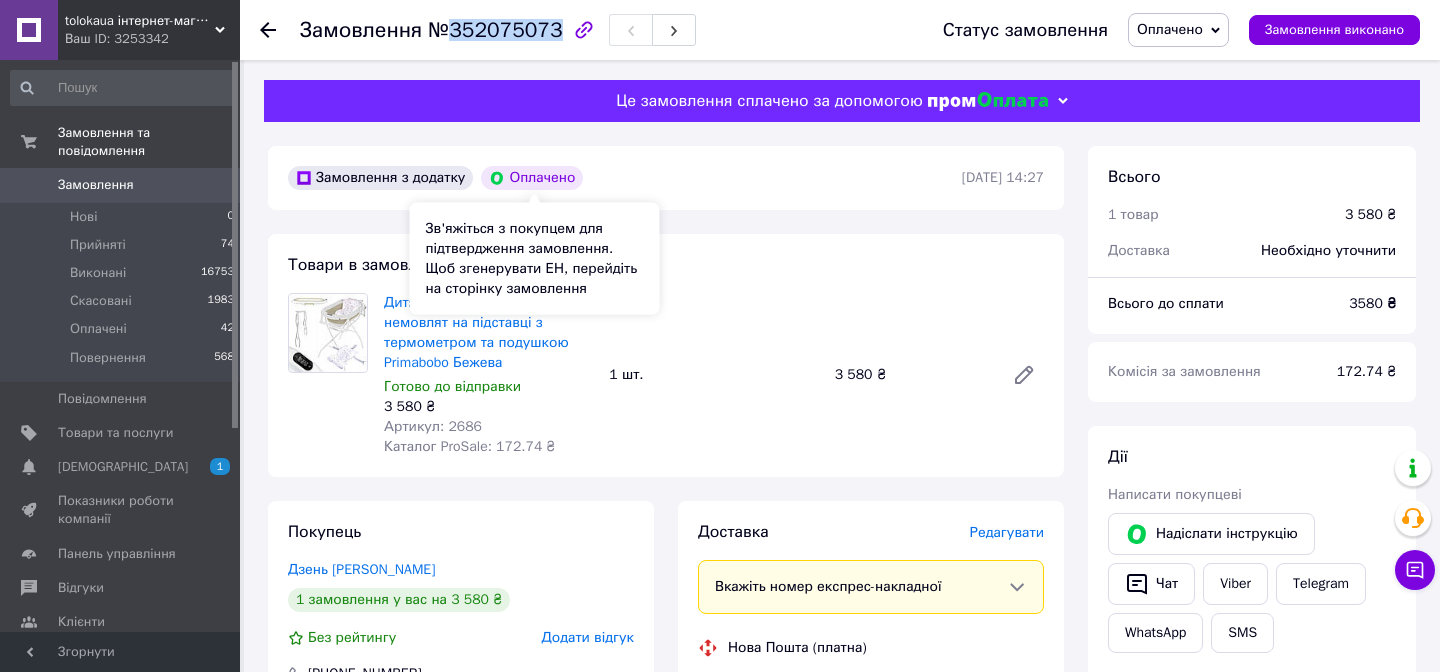 copy on "352075073" 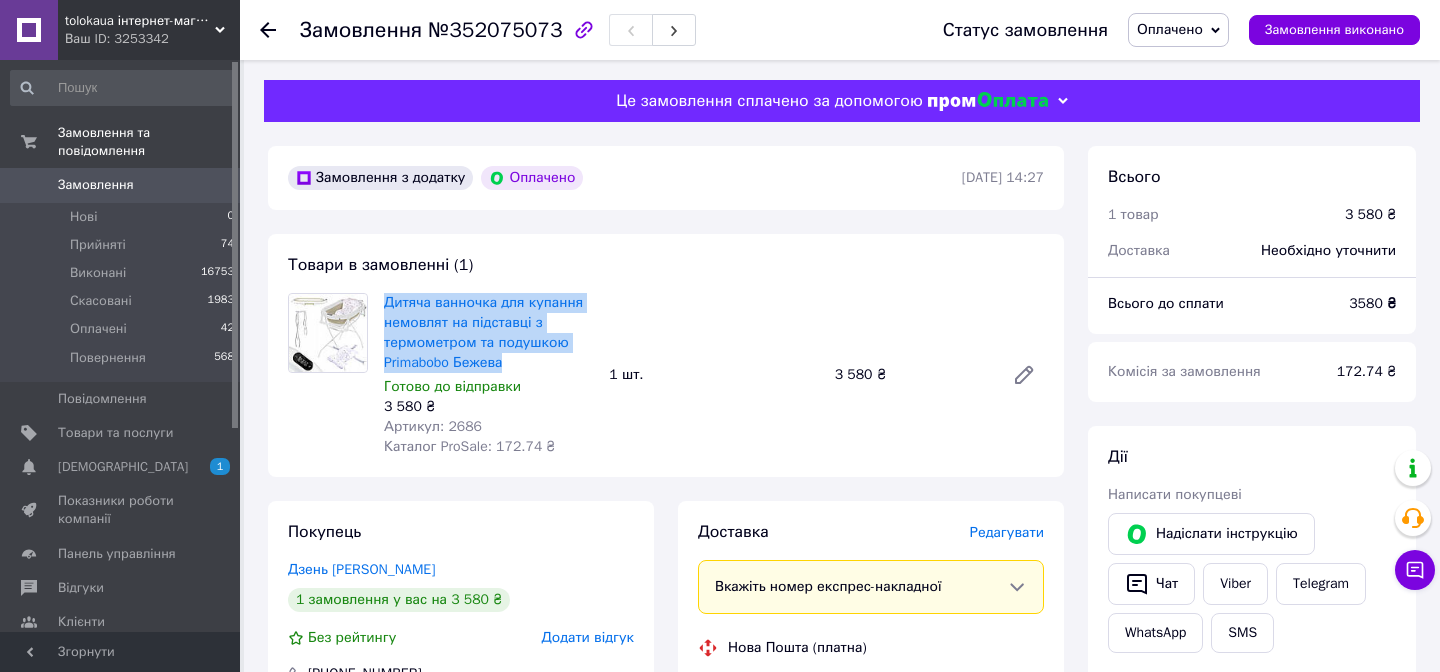 copy on "Дитяча ванночка для купання немовлят на підставці з термометром та подушкою Primabobo Бежева" 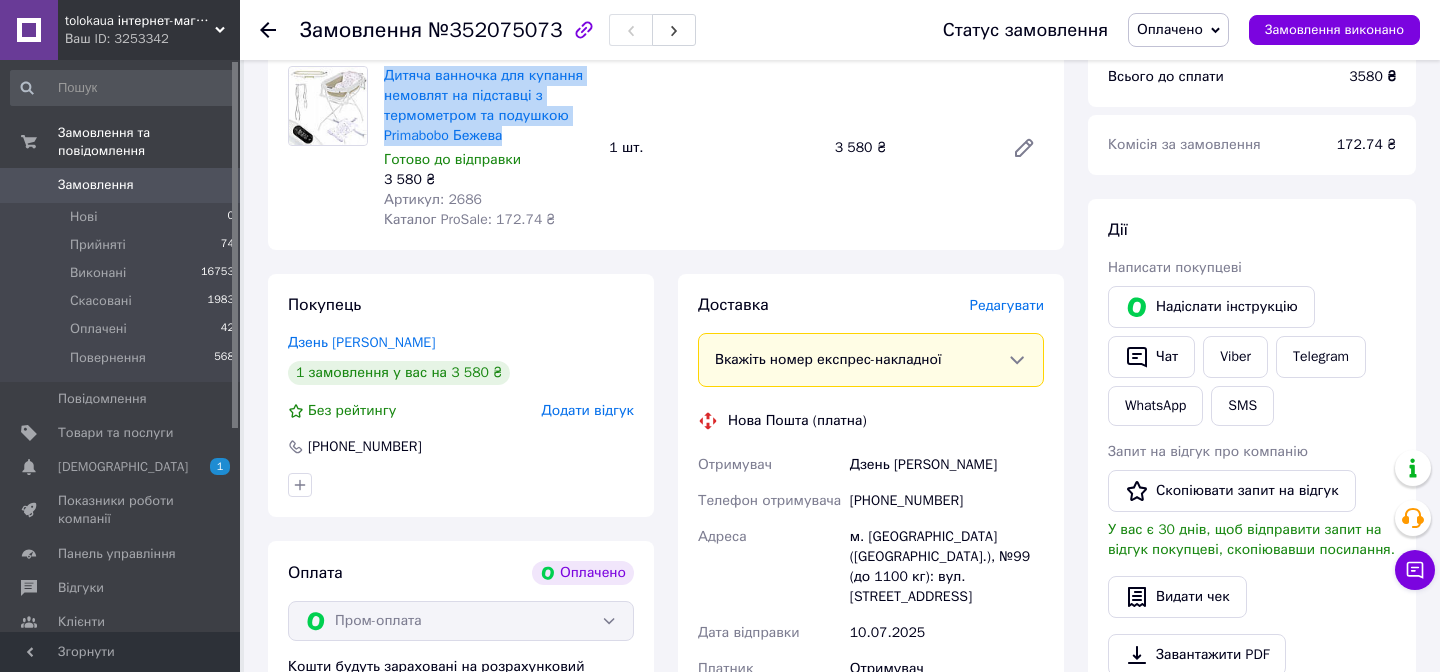 scroll, scrollTop: 260, scrollLeft: 0, axis: vertical 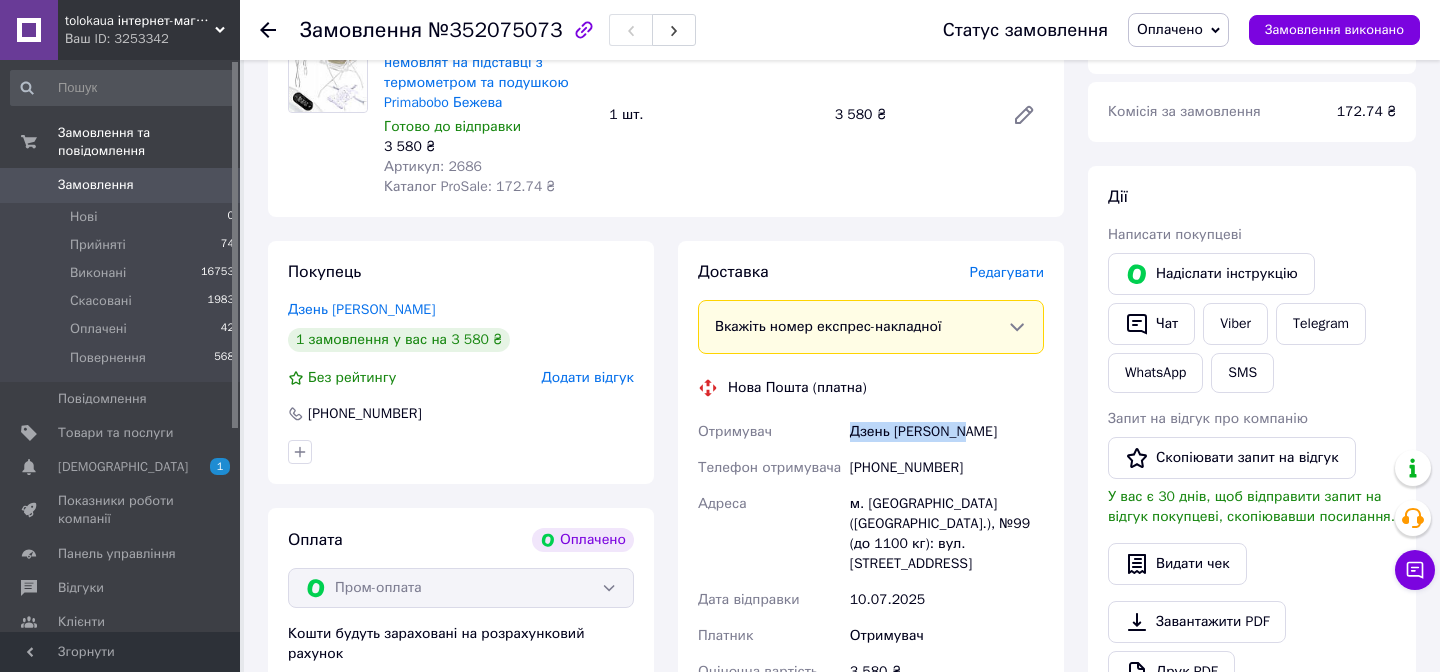 drag, startPoint x: 851, startPoint y: 423, endPoint x: 1001, endPoint y: 426, distance: 150.03 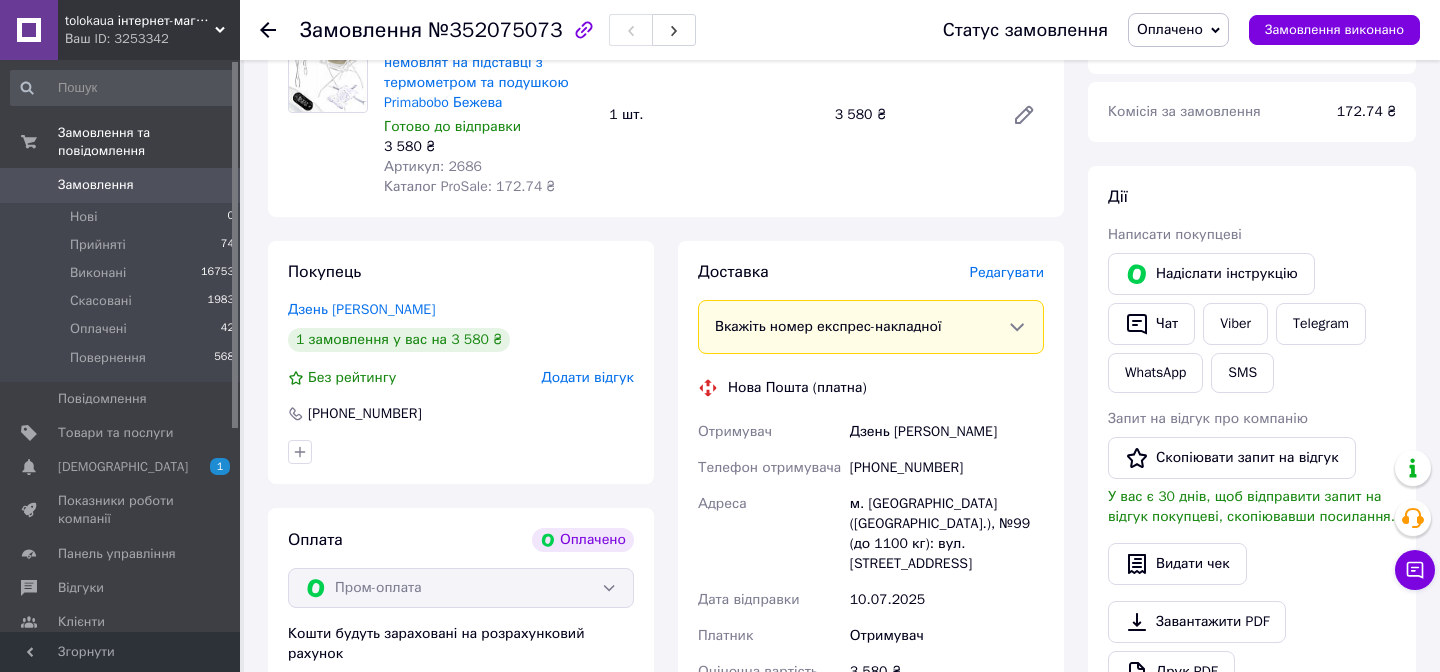 click on "+380503106255" at bounding box center [947, 468] 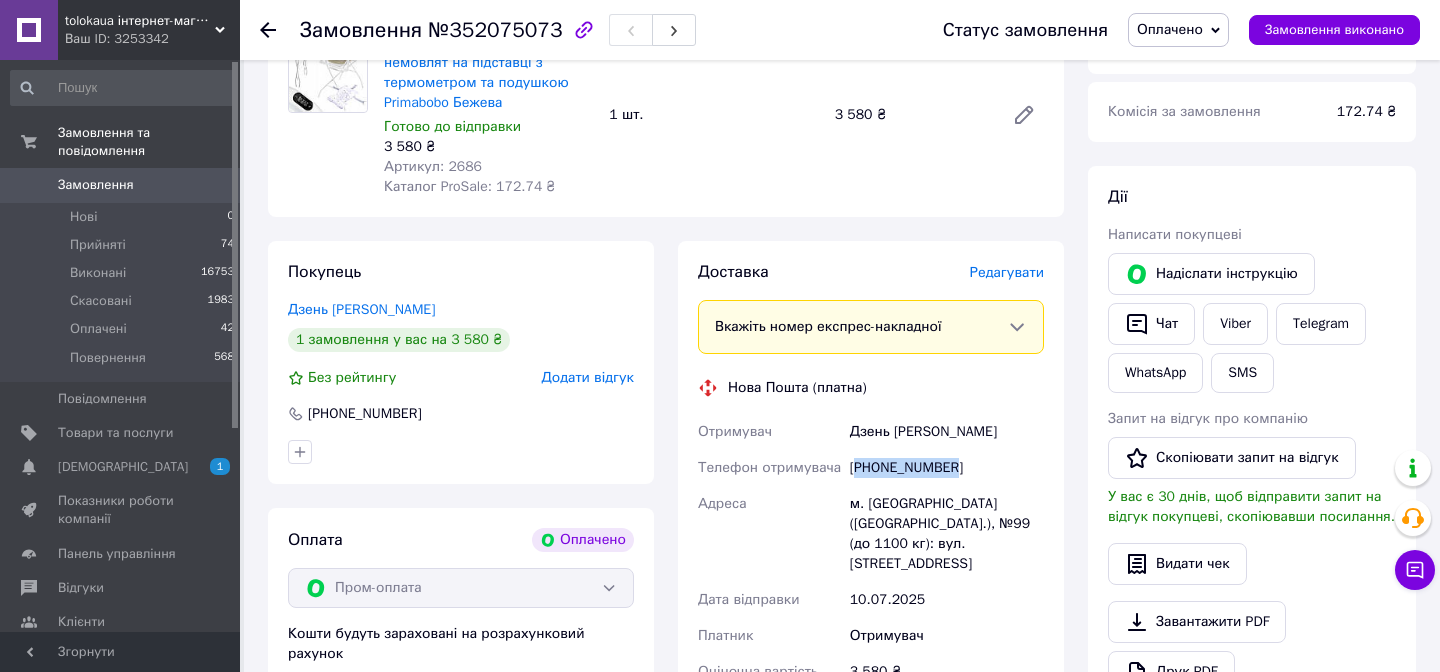 click on "+380503106255" at bounding box center [947, 468] 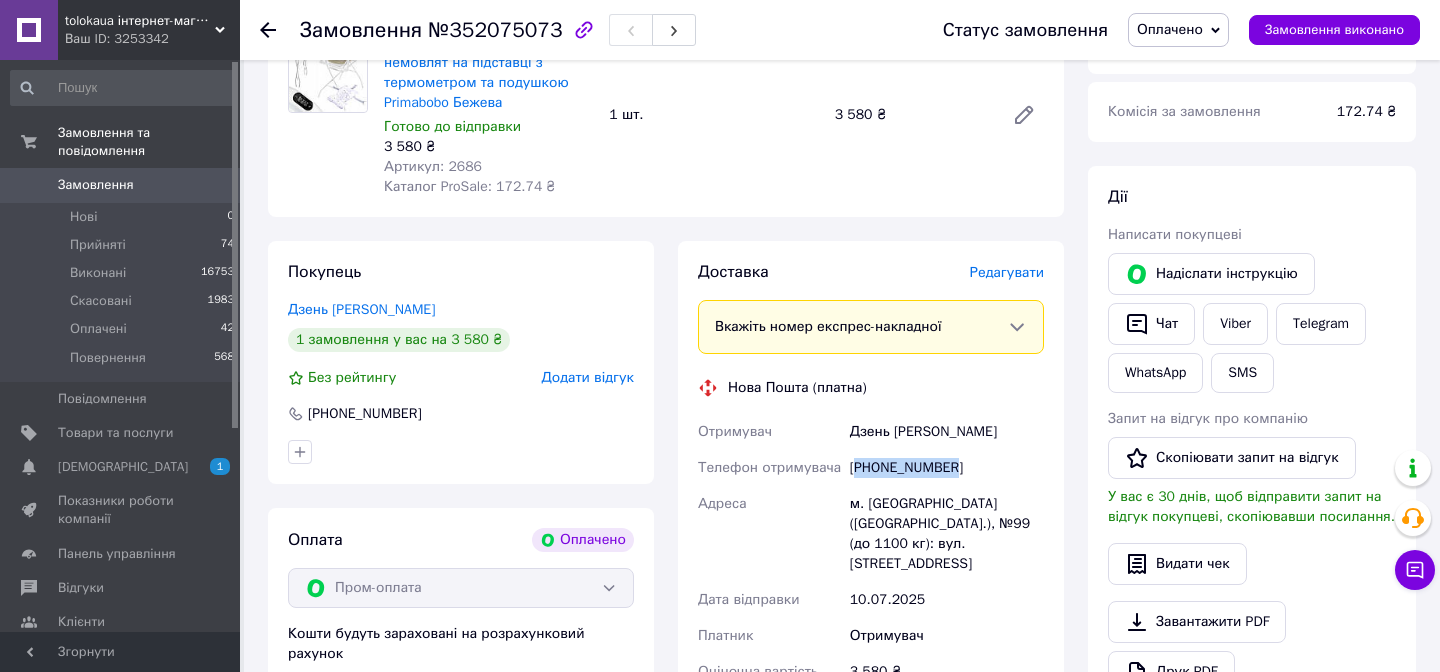 copy on "380503106255" 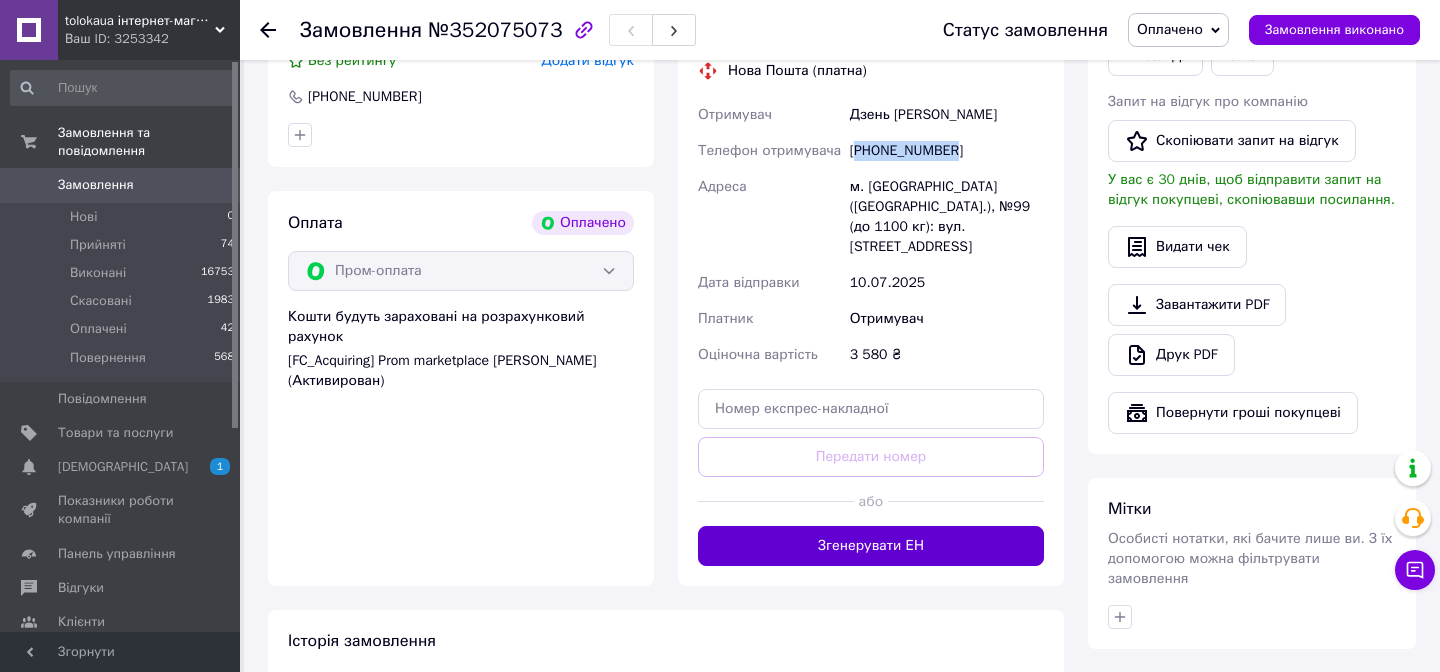 click on "Згенерувати ЕН" at bounding box center (871, 546) 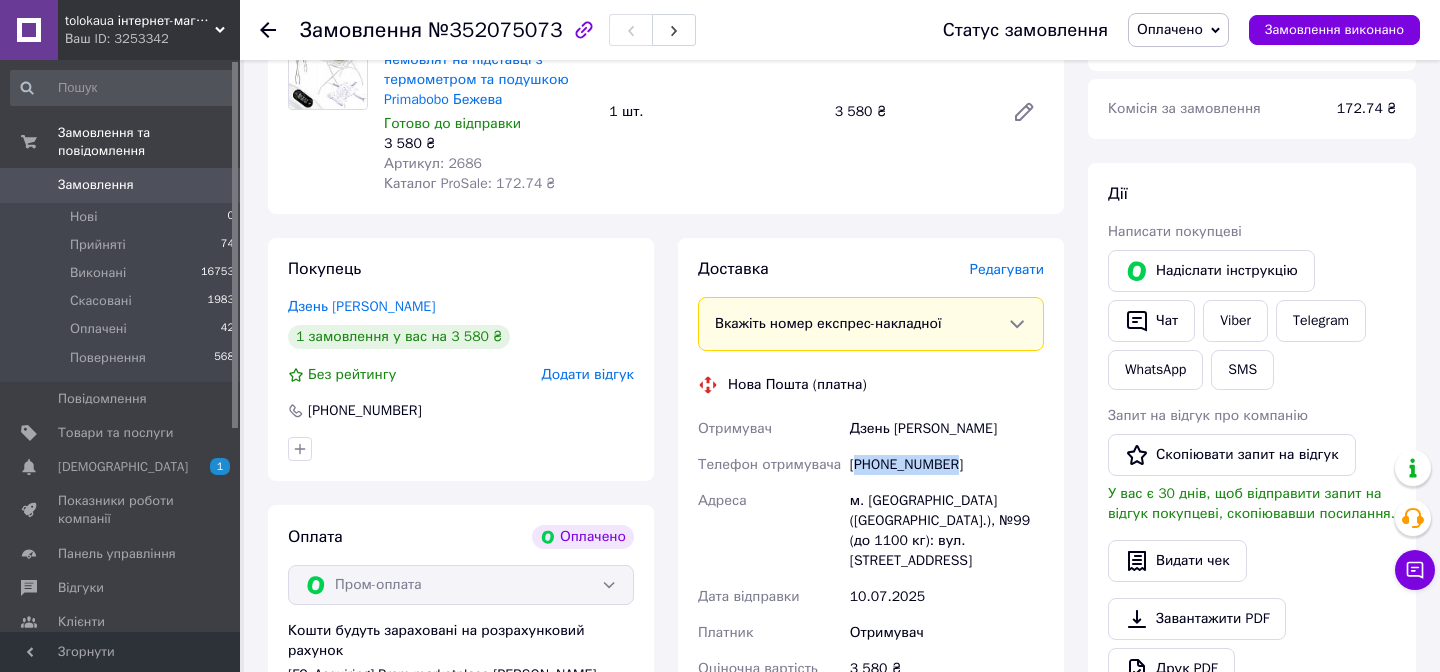 scroll, scrollTop: 258, scrollLeft: 0, axis: vertical 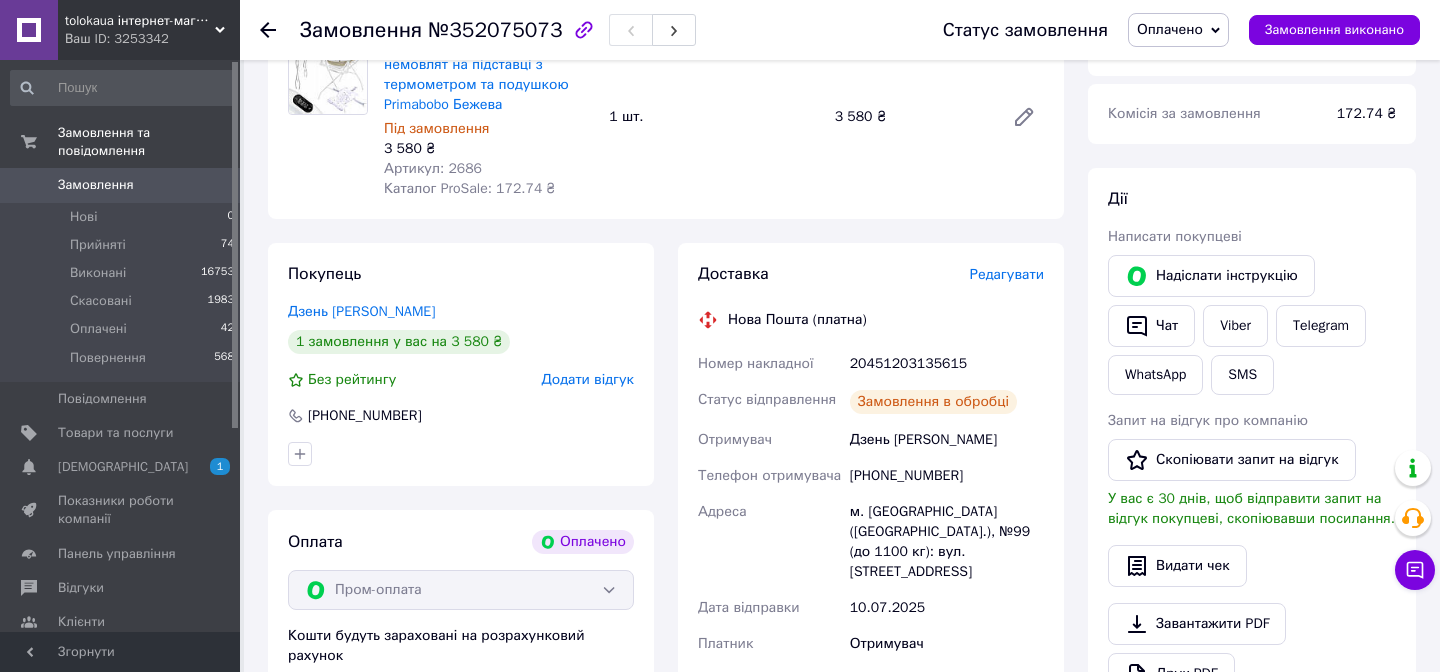 click on "20451203135615" at bounding box center [947, 364] 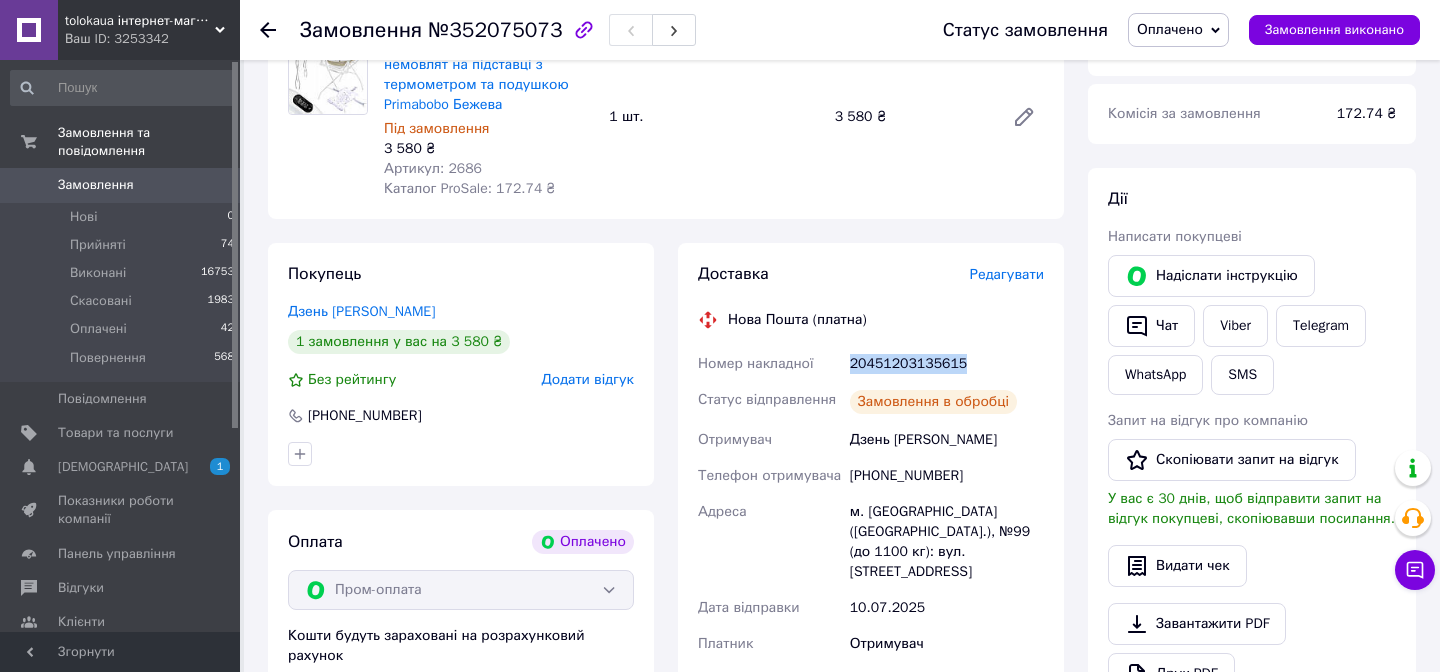 click on "20451203135615" at bounding box center [947, 364] 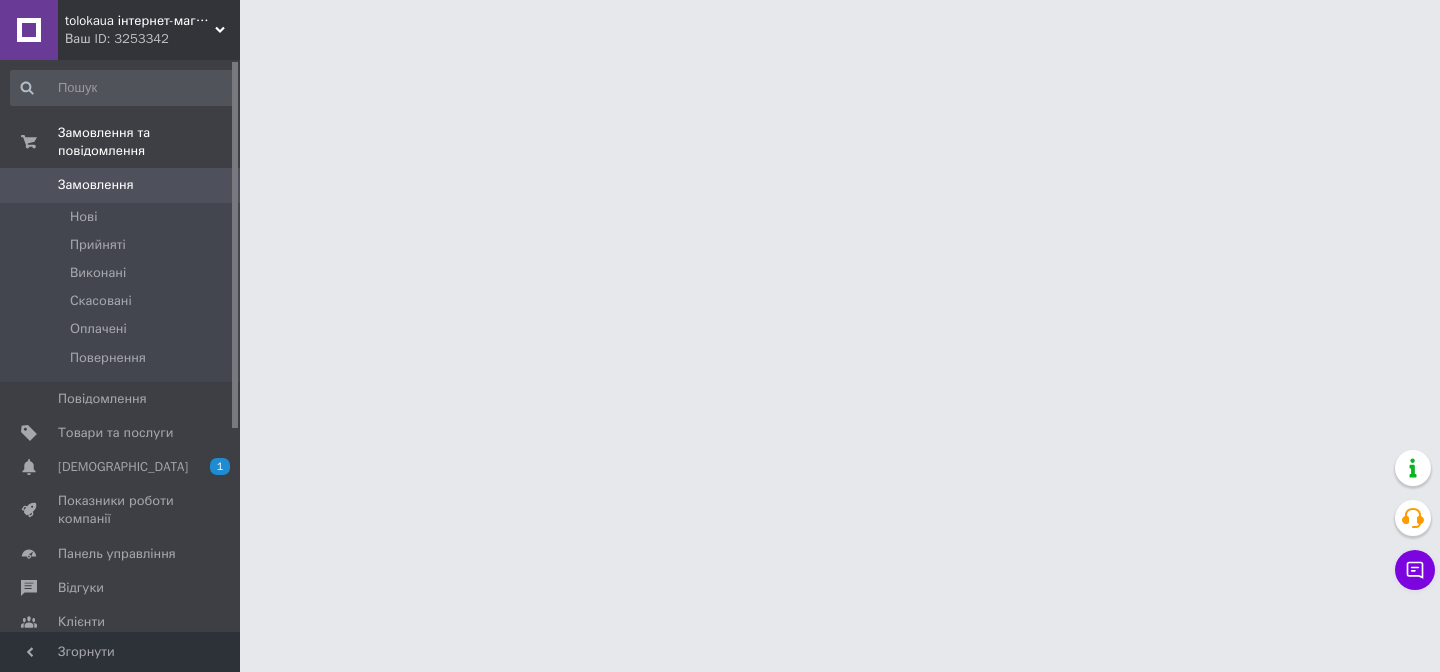 scroll, scrollTop: 0, scrollLeft: 0, axis: both 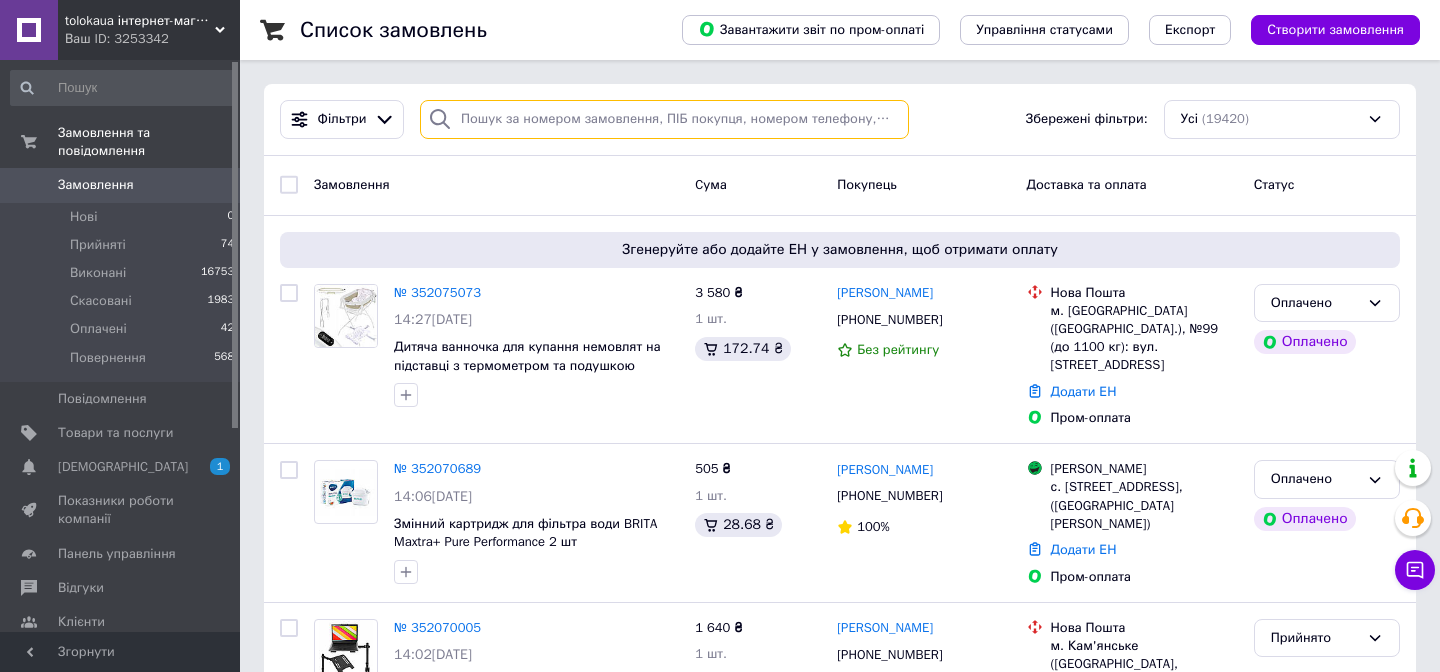 click at bounding box center [664, 119] 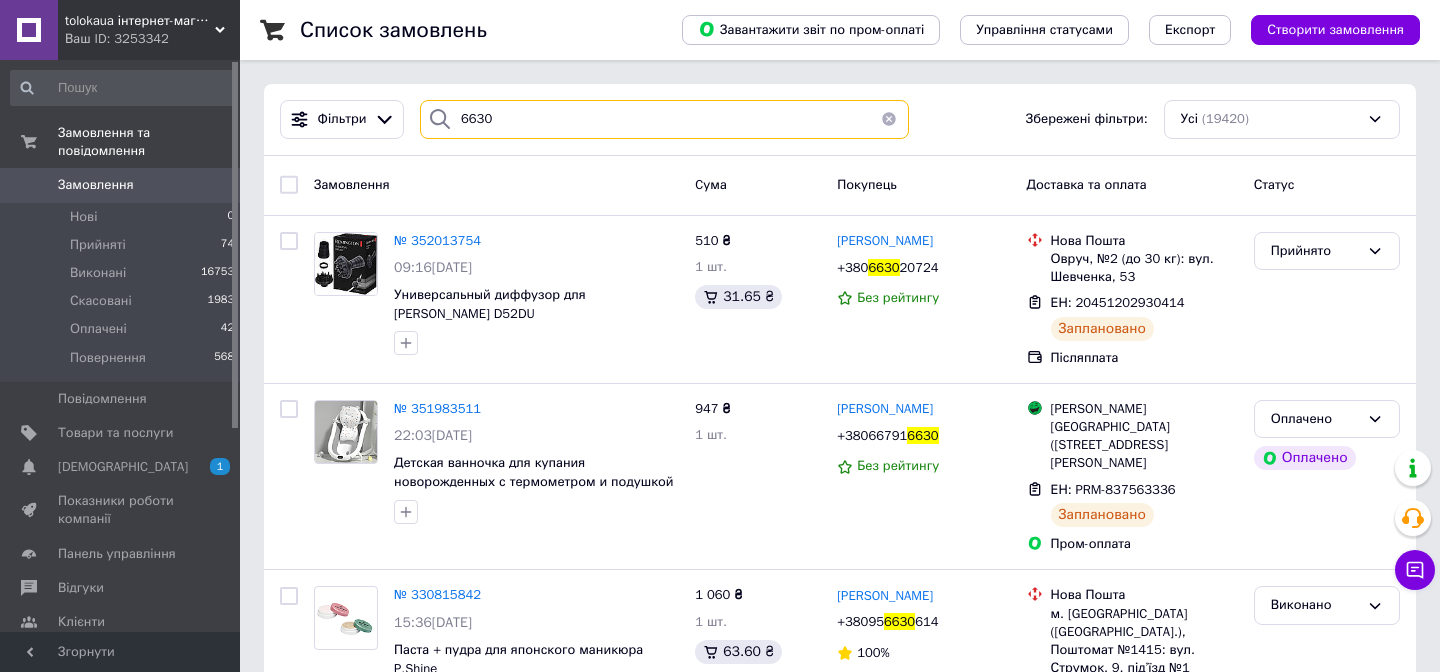 type on "6630" 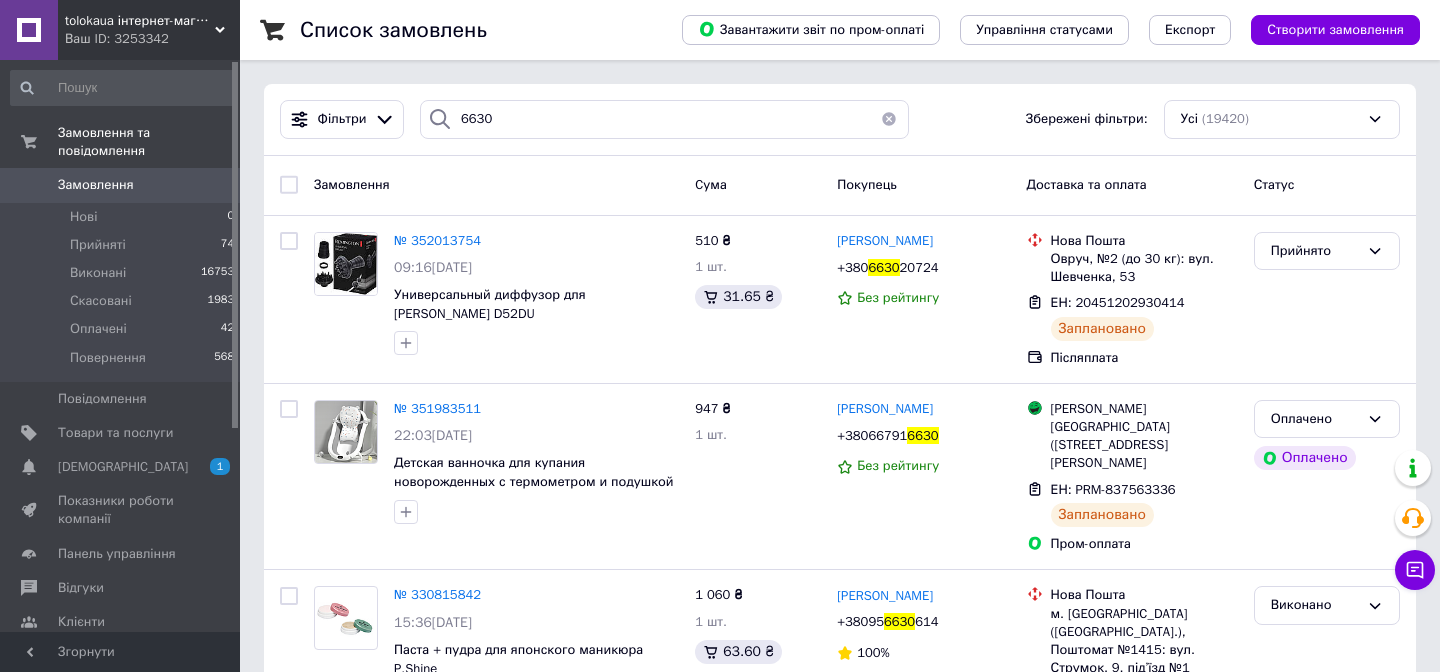 click on "Замовлення" at bounding box center [96, 185] 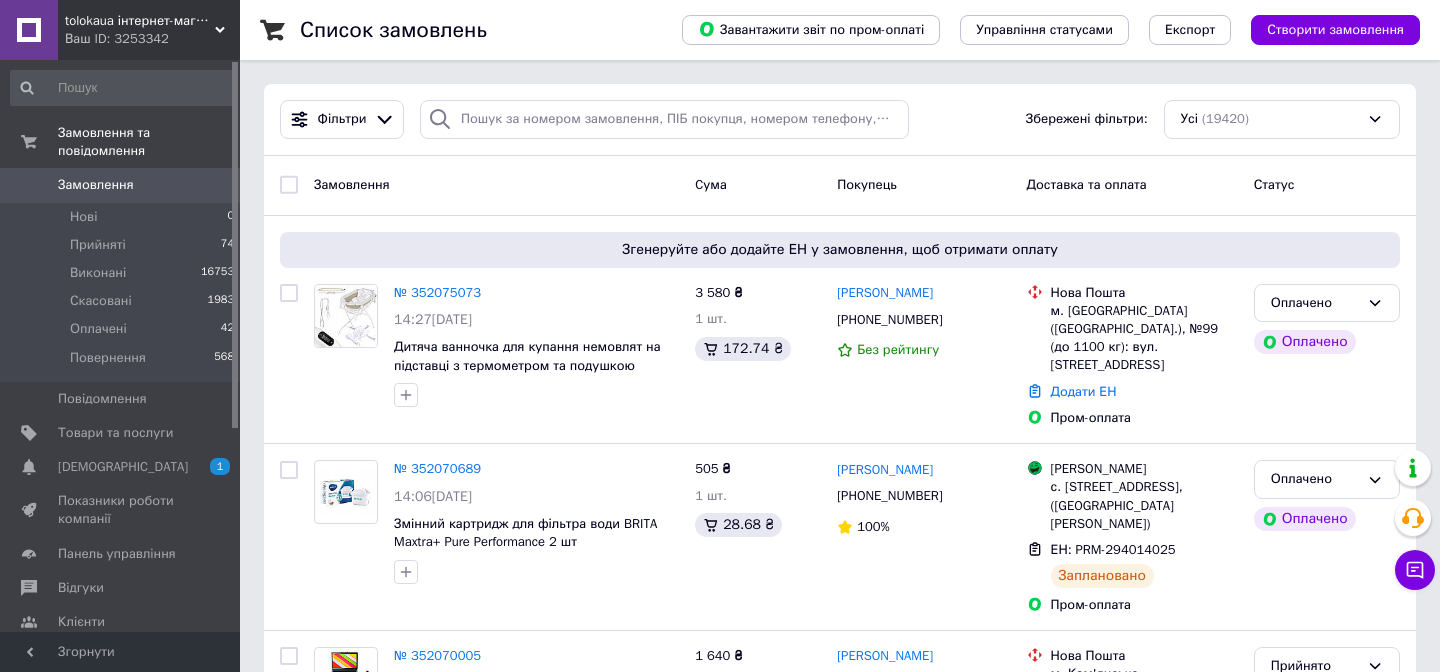 click on "Замовлення" at bounding box center (96, 185) 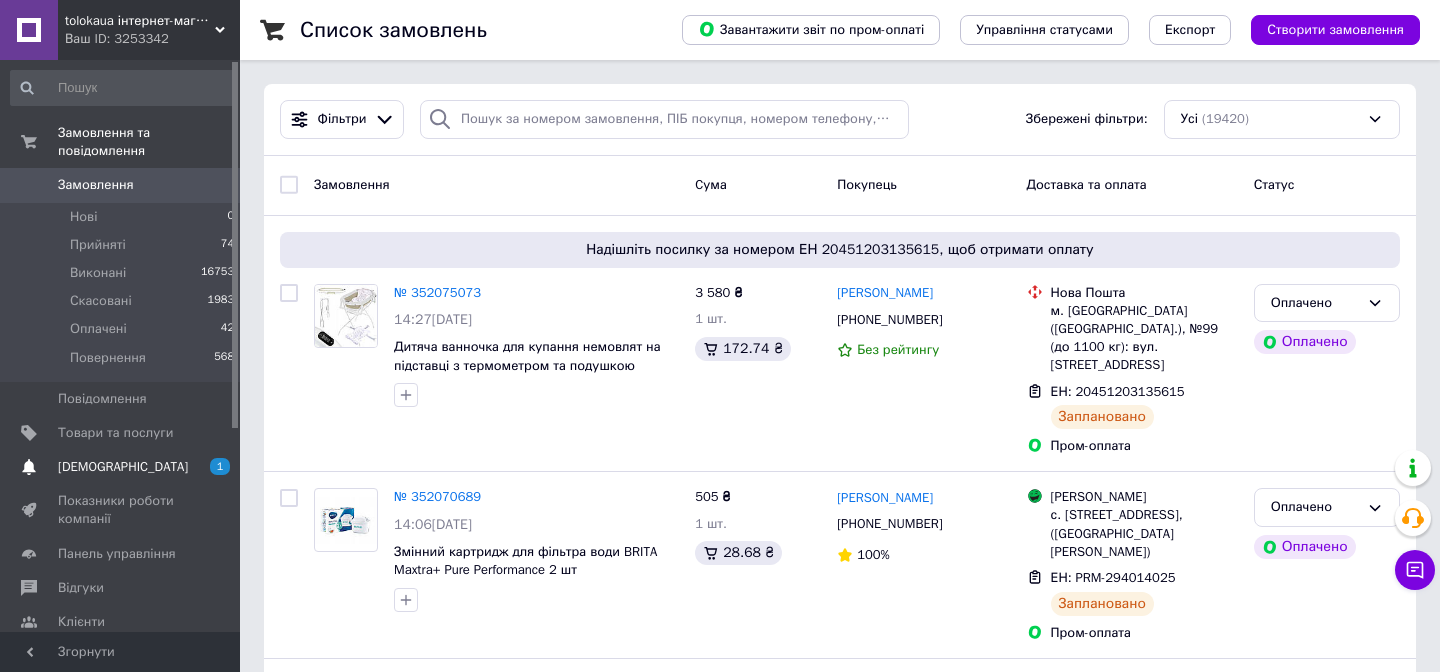 click on "[DEMOGRAPHIC_DATA]" at bounding box center [121, 467] 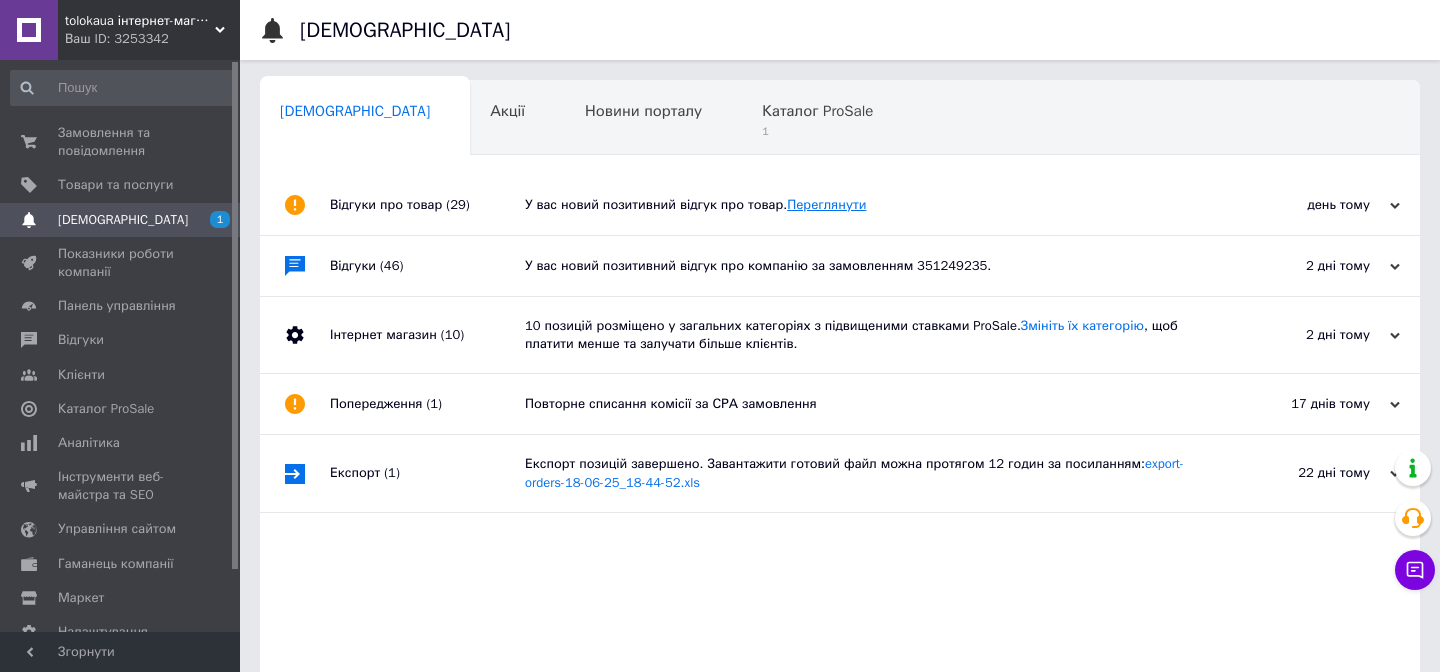 click on "Переглянути" at bounding box center (826, 204) 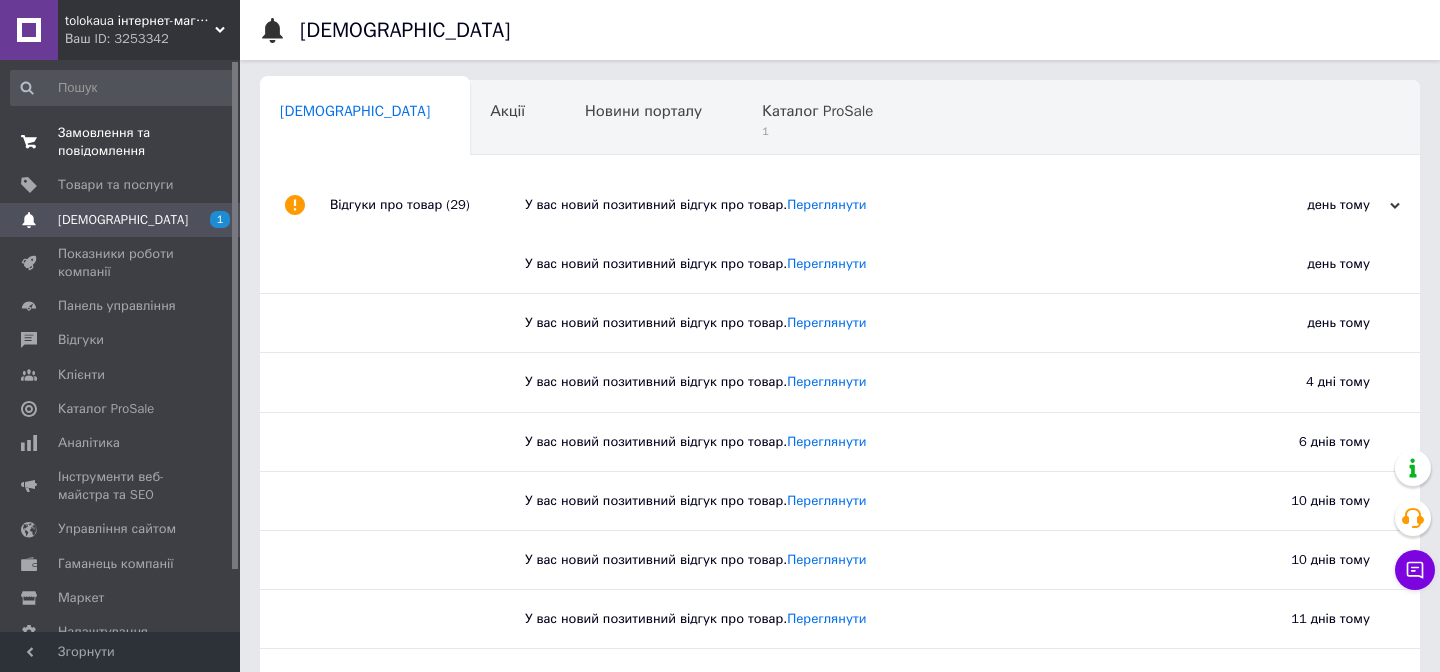 click on "Замовлення та повідомлення" at bounding box center [121, 142] 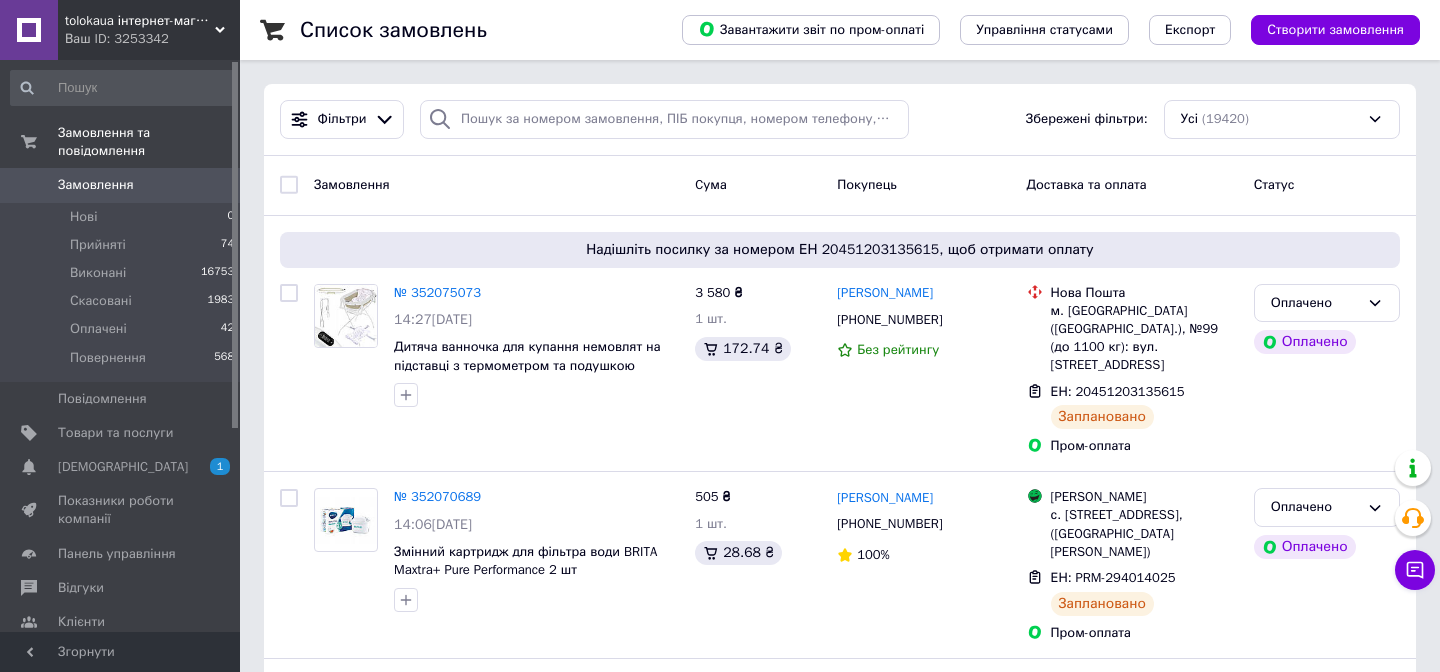 click on "Замовлення" at bounding box center [96, 185] 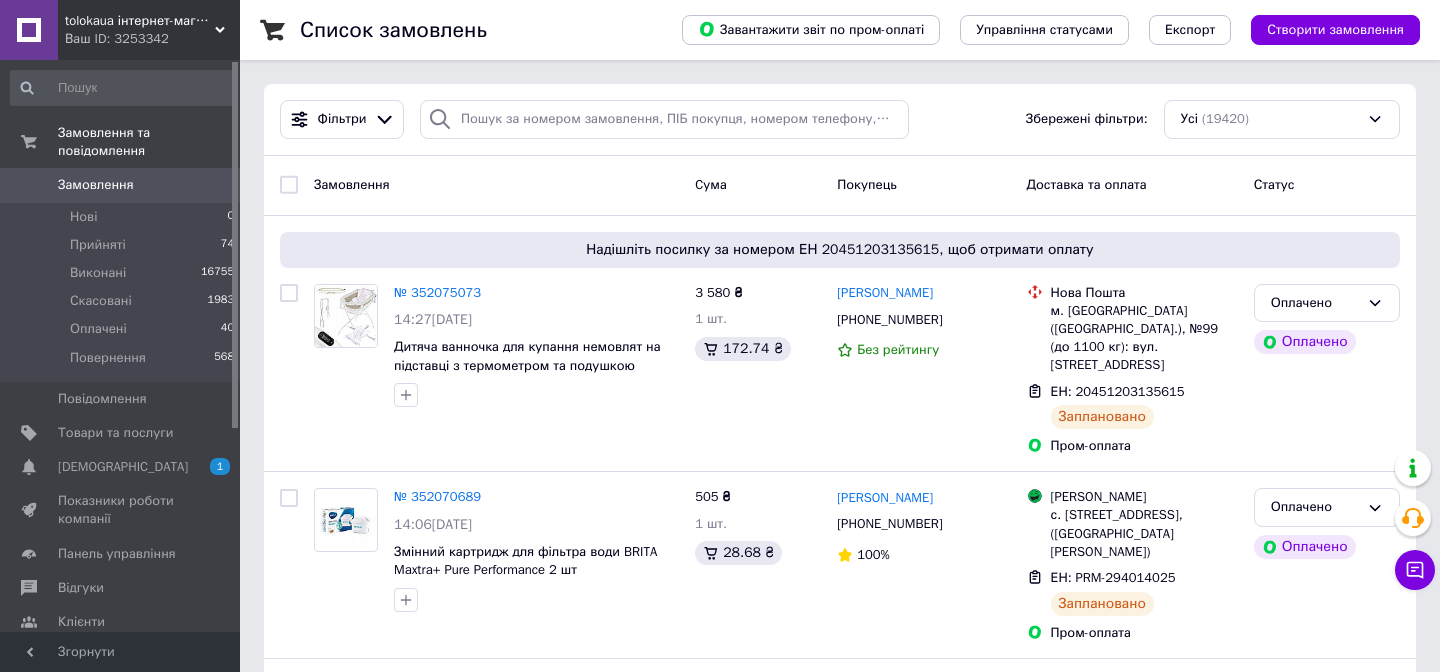 click on "Замовлення" at bounding box center [121, 185] 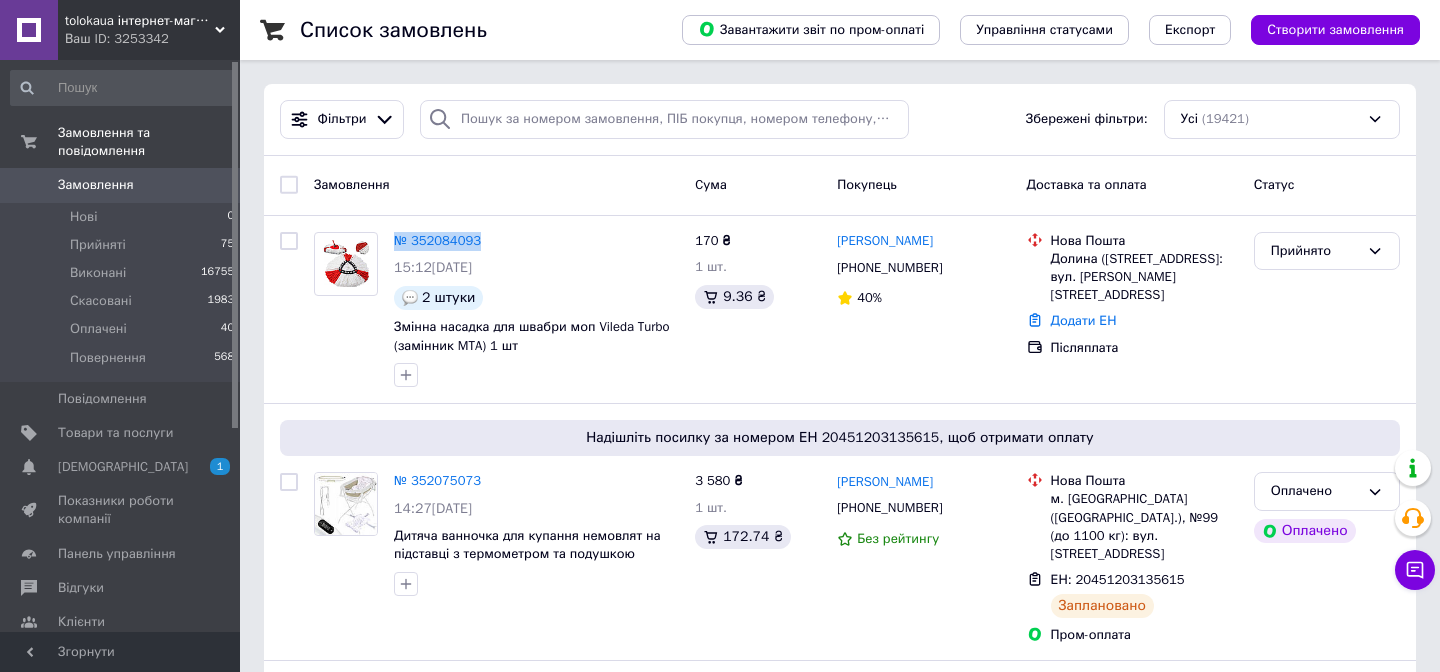 click on "Замовлення" at bounding box center (121, 185) 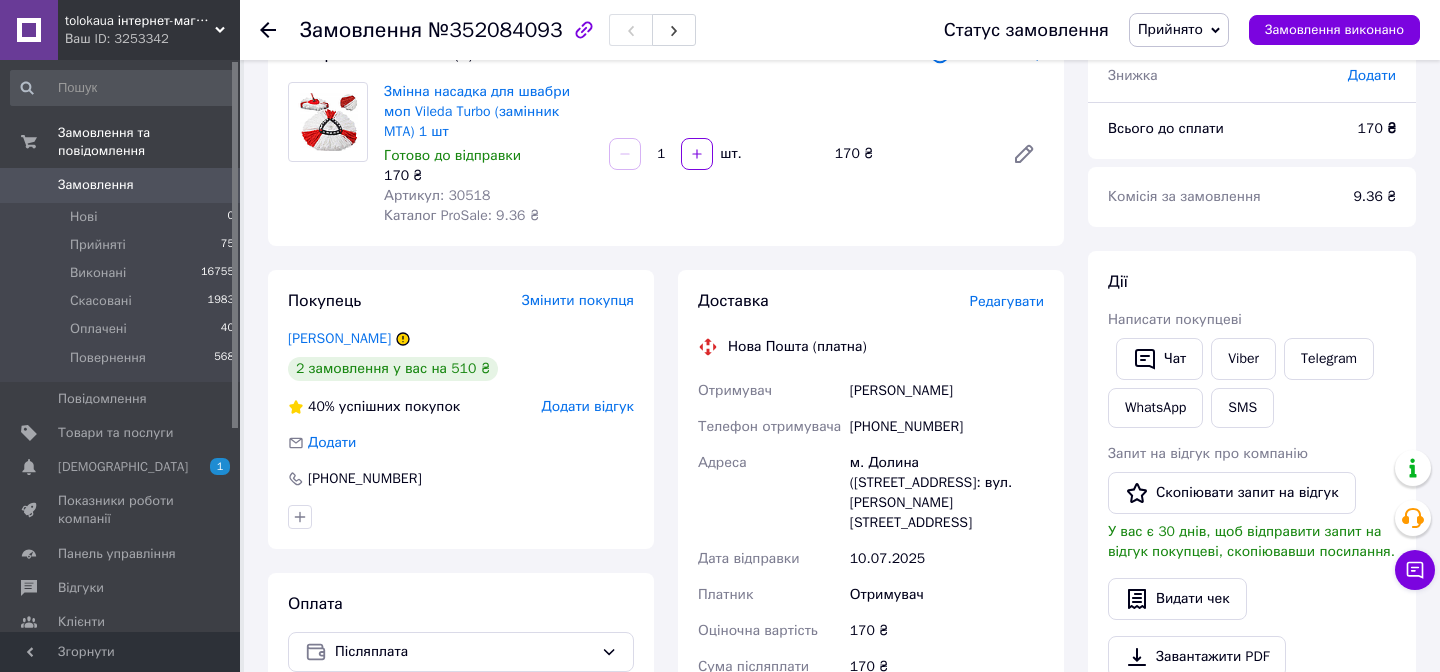 scroll, scrollTop: 160, scrollLeft: 0, axis: vertical 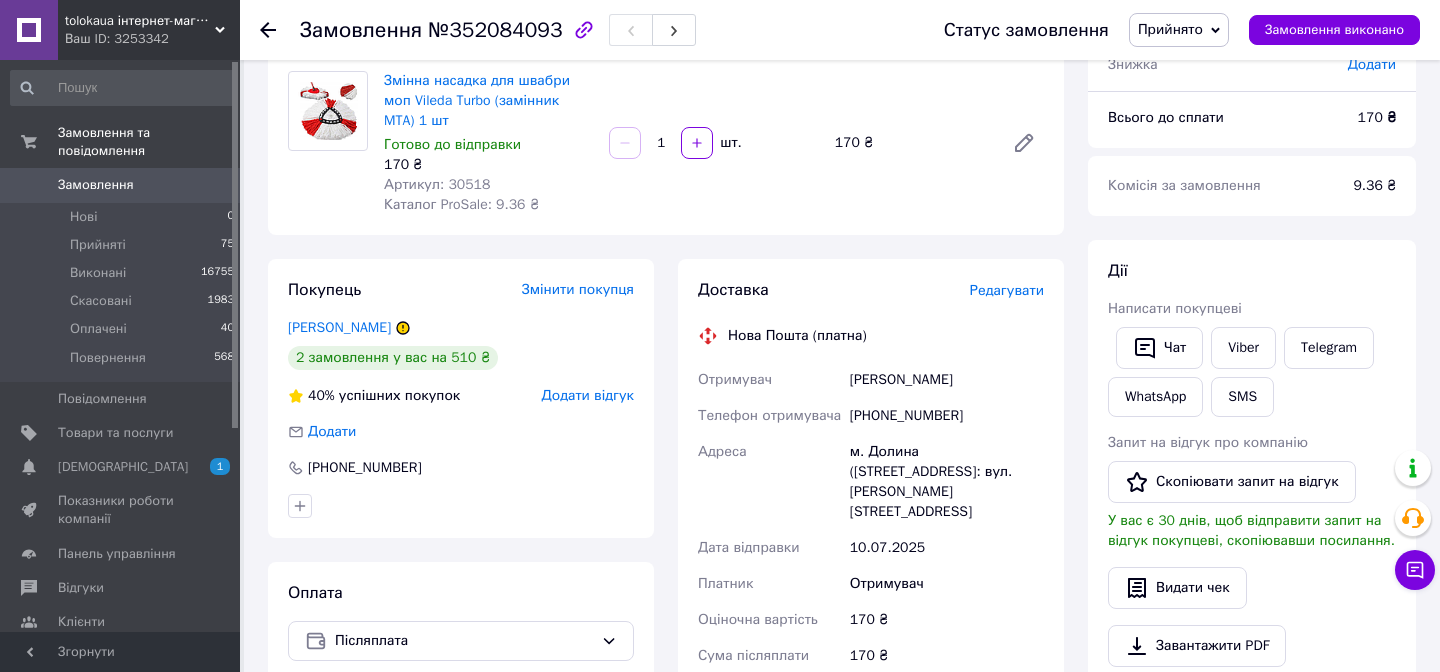 click on "[PHONE_NUMBER]" at bounding box center (947, 416) 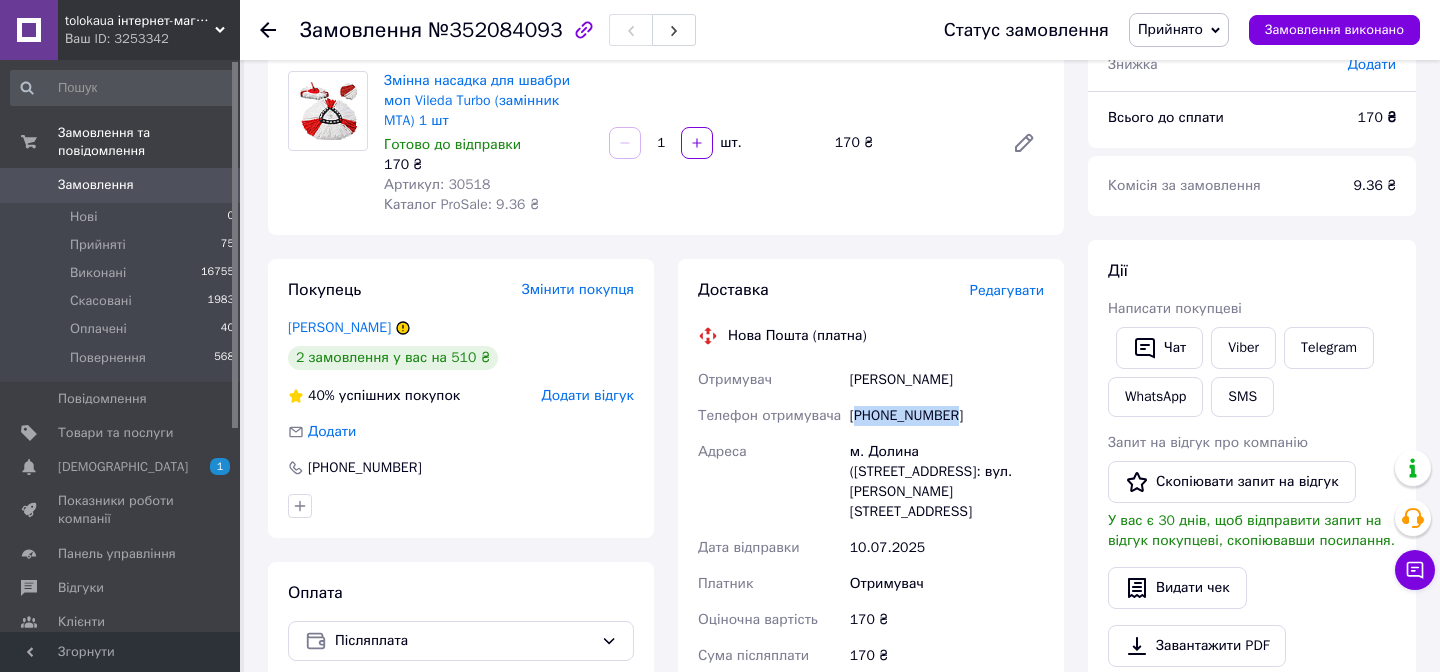 click on "[PHONE_NUMBER]" at bounding box center (947, 416) 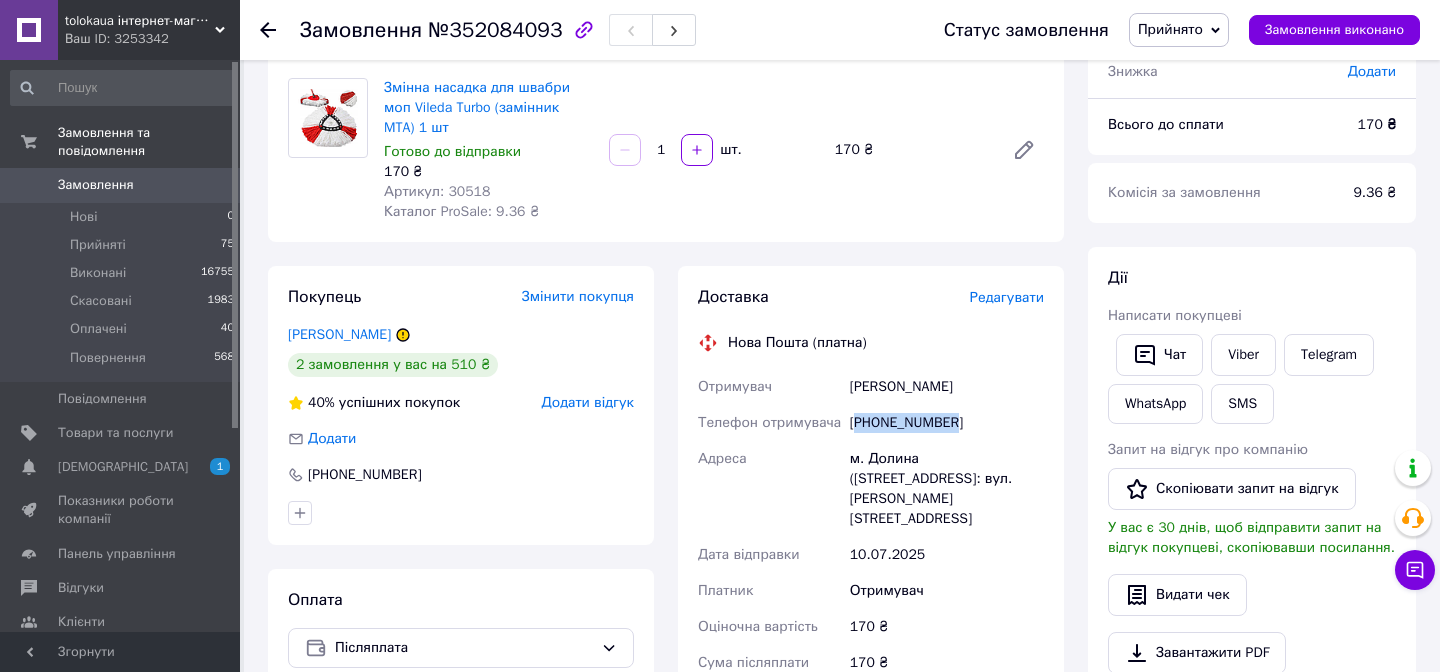 scroll, scrollTop: 0, scrollLeft: 0, axis: both 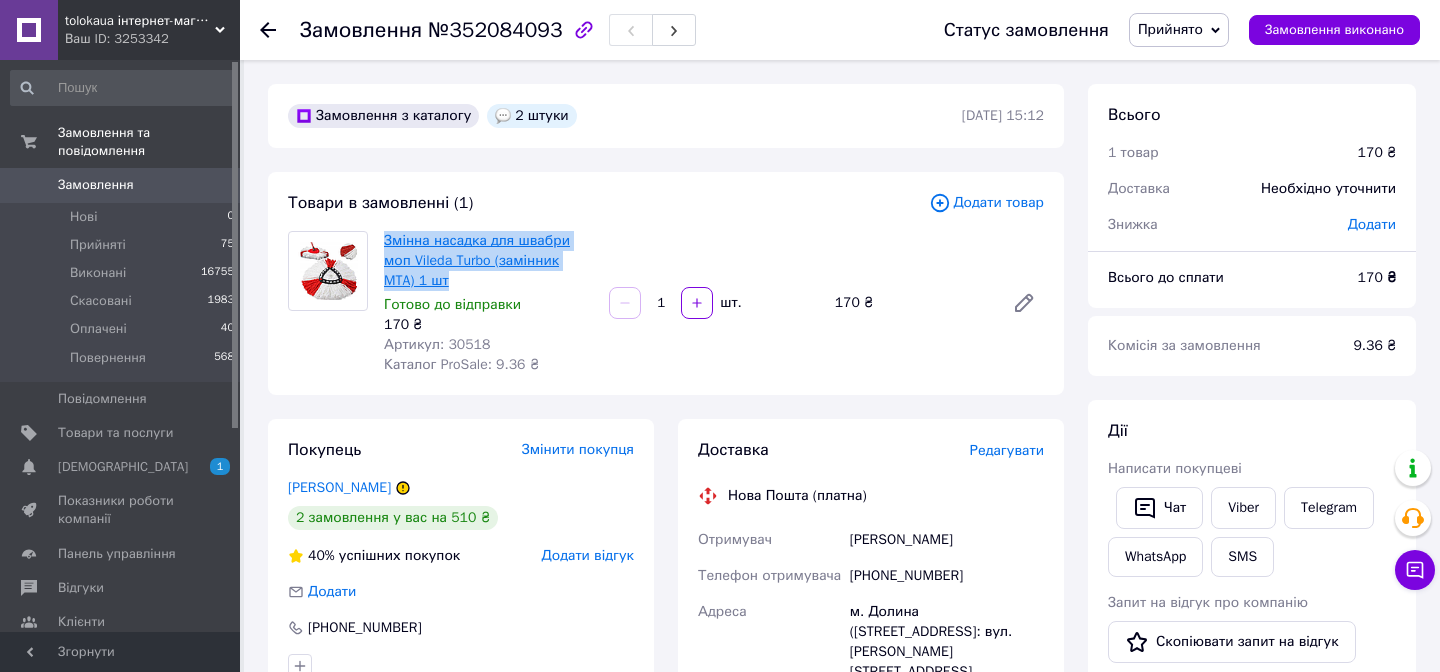 copy on "Змінна насадка для швабри моп Vileda Turbo (замінник MTA) 1 шт" 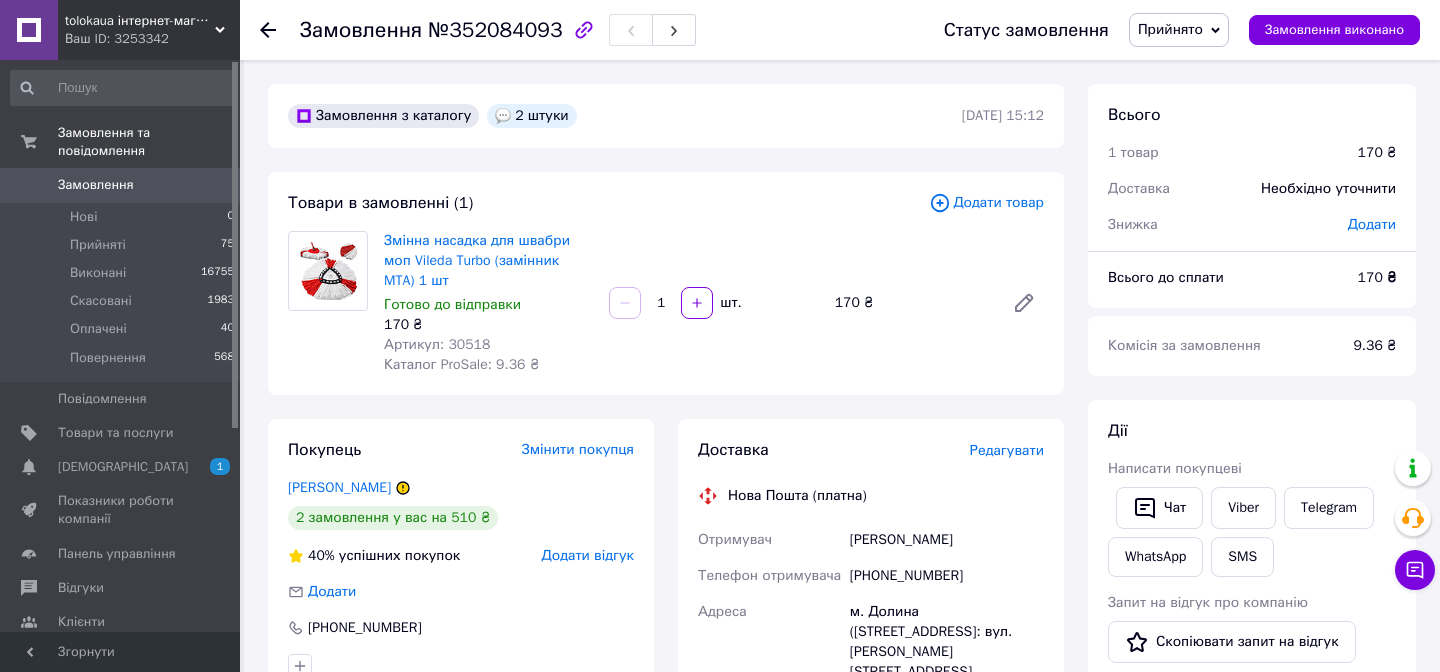 click on "№352084093" at bounding box center [495, 30] 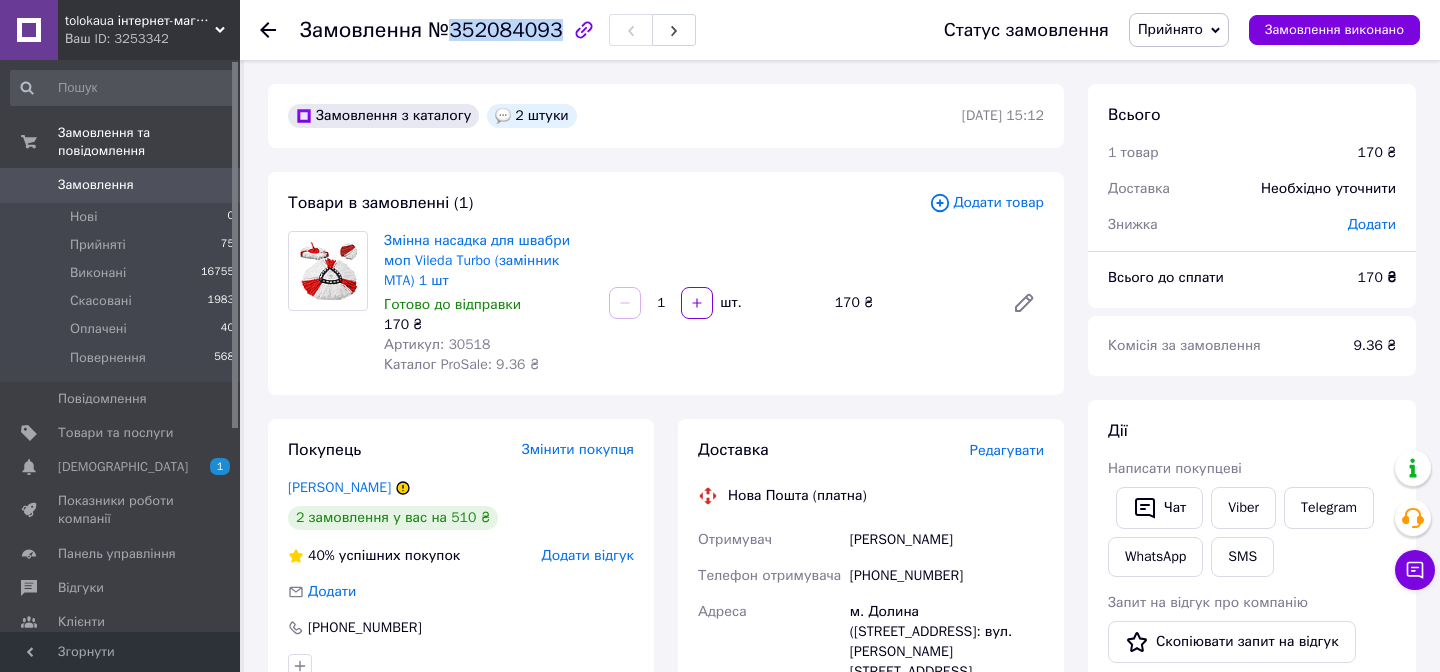 click on "№352084093" at bounding box center (495, 30) 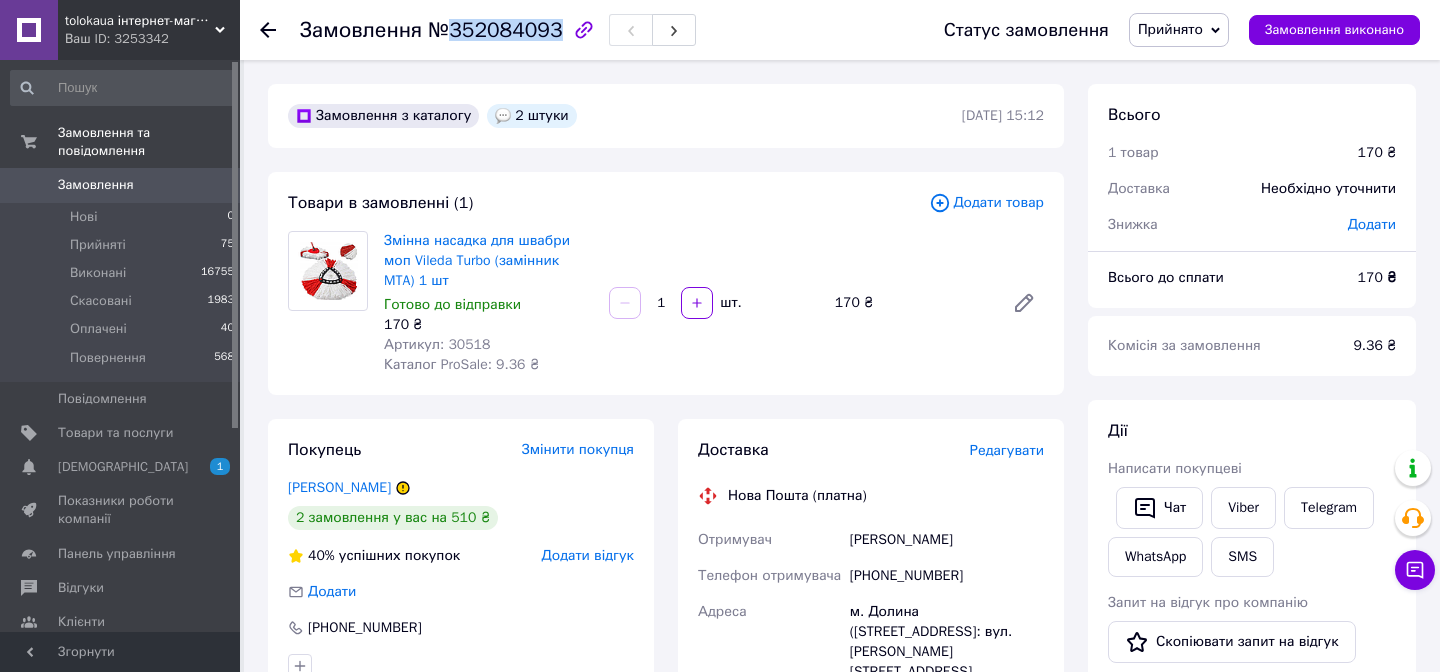 copy on "352084093" 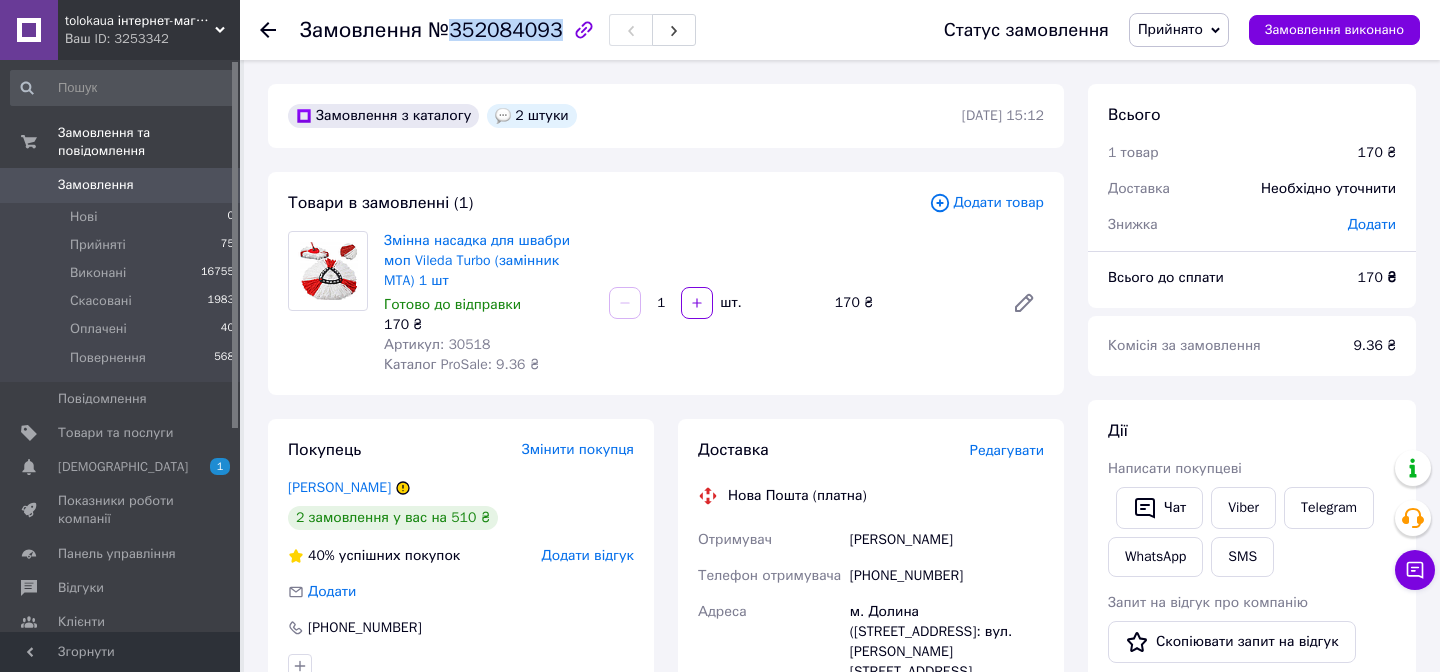 scroll, scrollTop: 4, scrollLeft: 0, axis: vertical 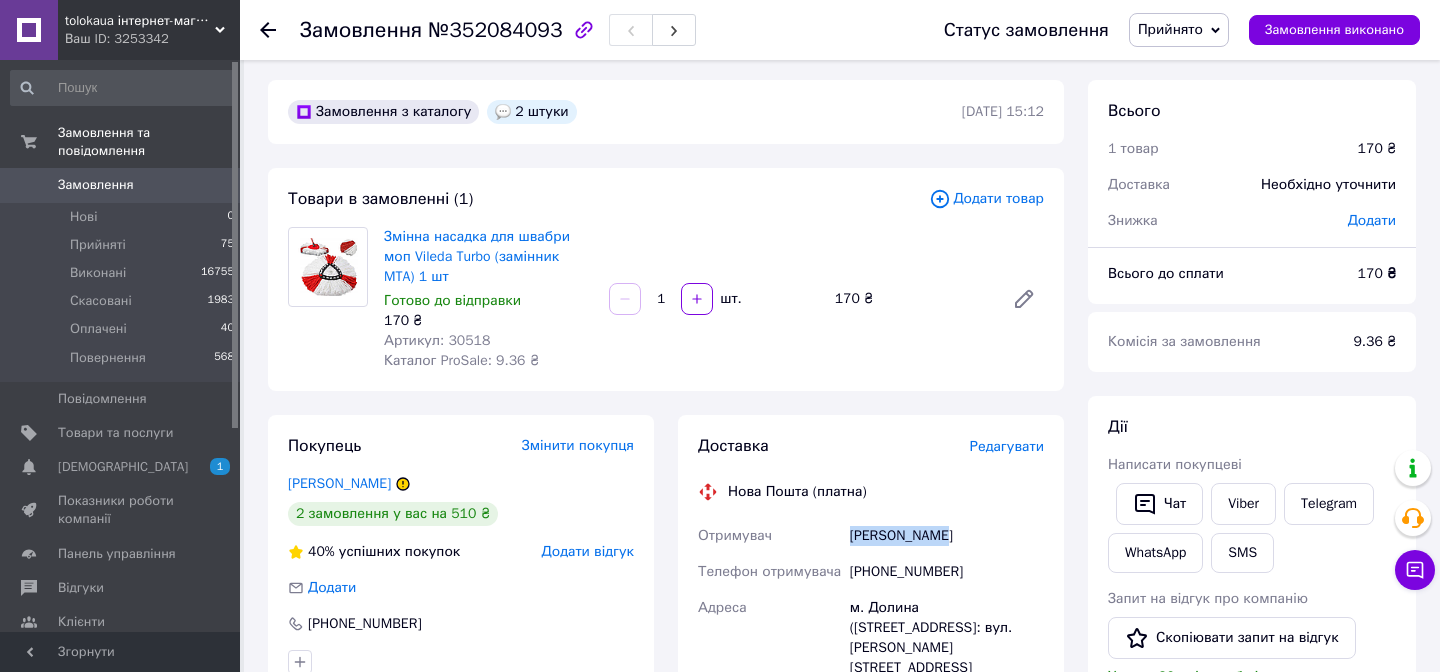 drag, startPoint x: 852, startPoint y: 541, endPoint x: 939, endPoint y: 540, distance: 87.005745 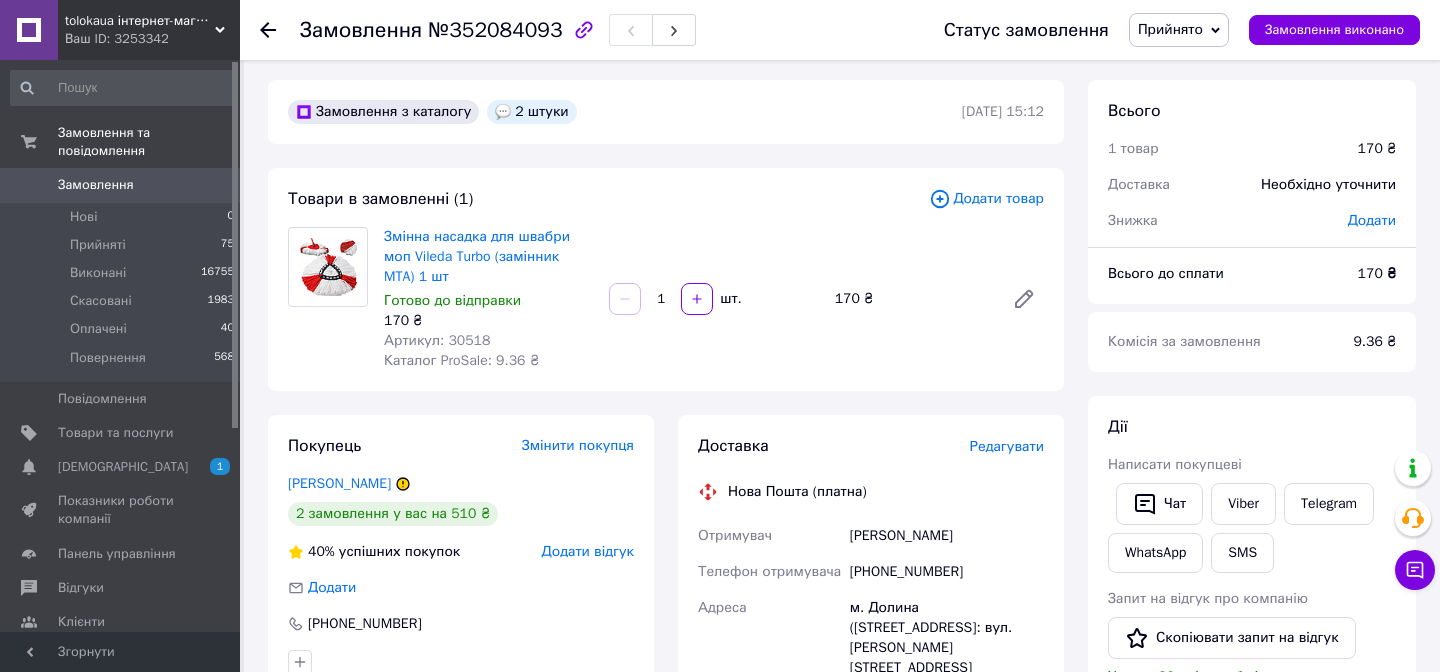 click on "[PHONE_NUMBER]" at bounding box center (947, 572) 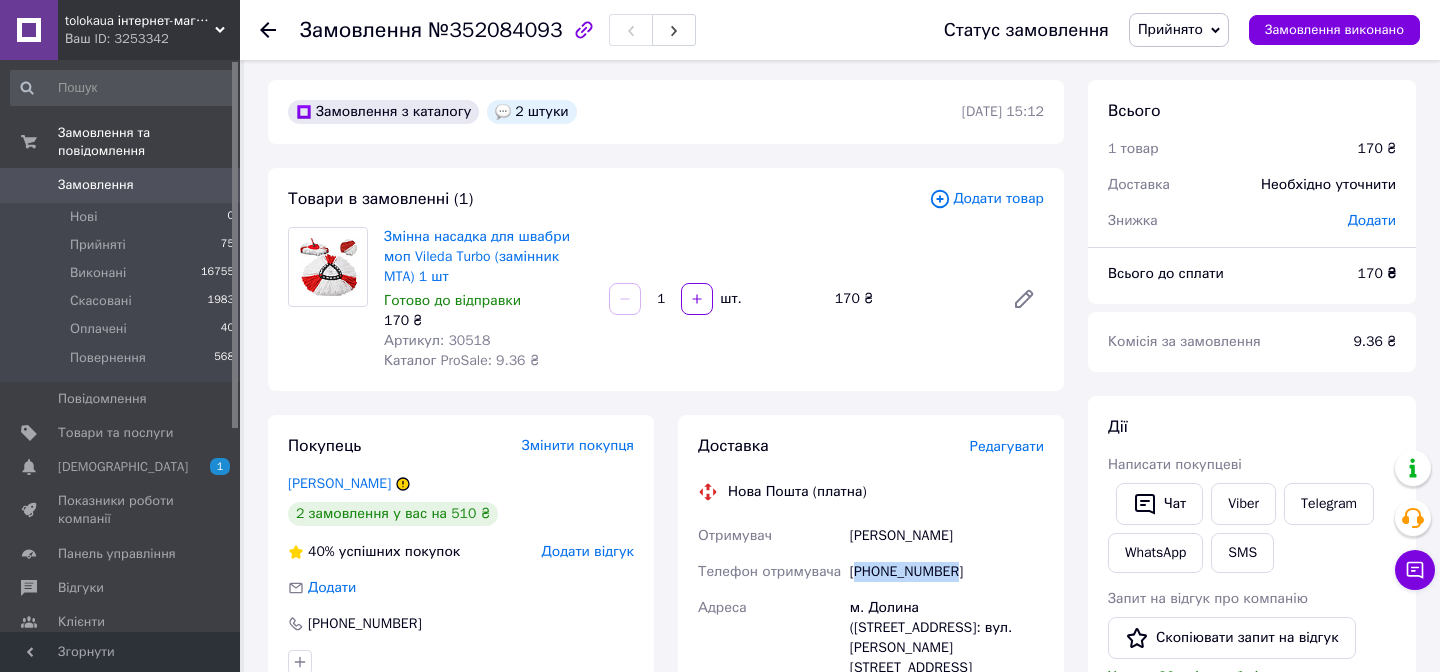 click on "[PHONE_NUMBER]" at bounding box center (947, 572) 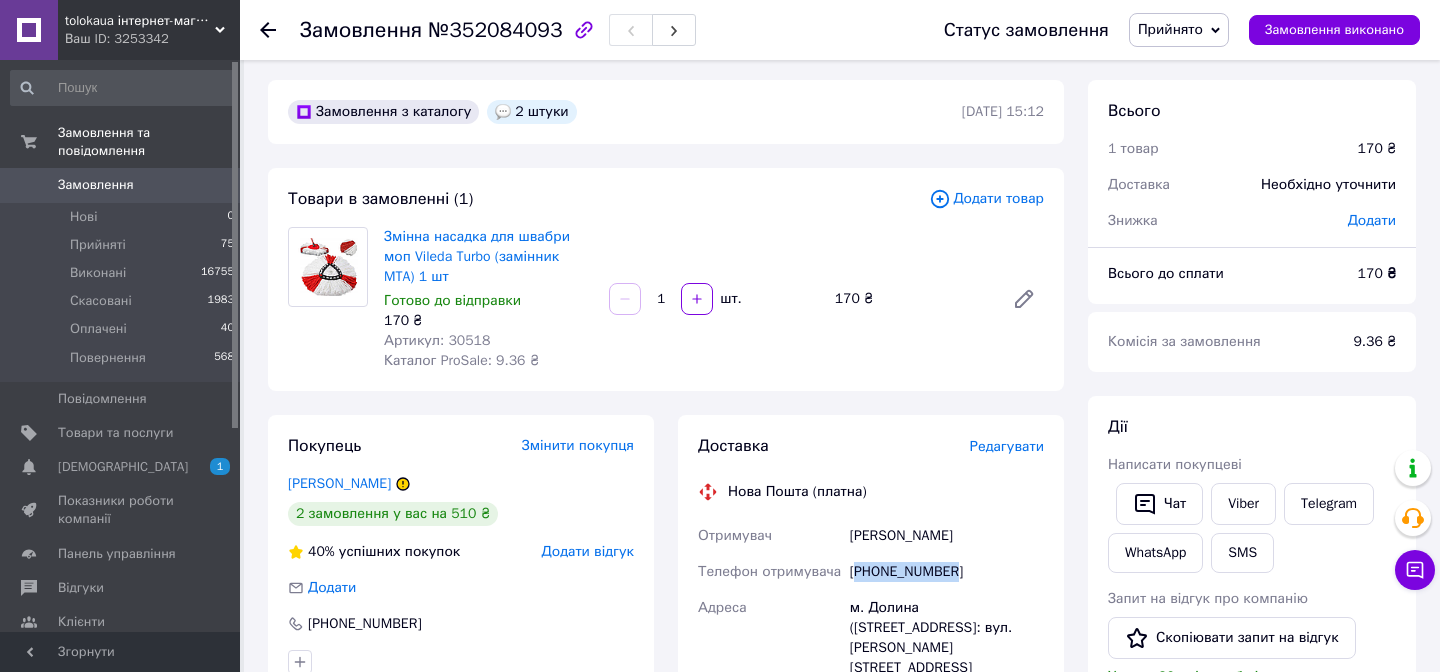 copy on "380958129889" 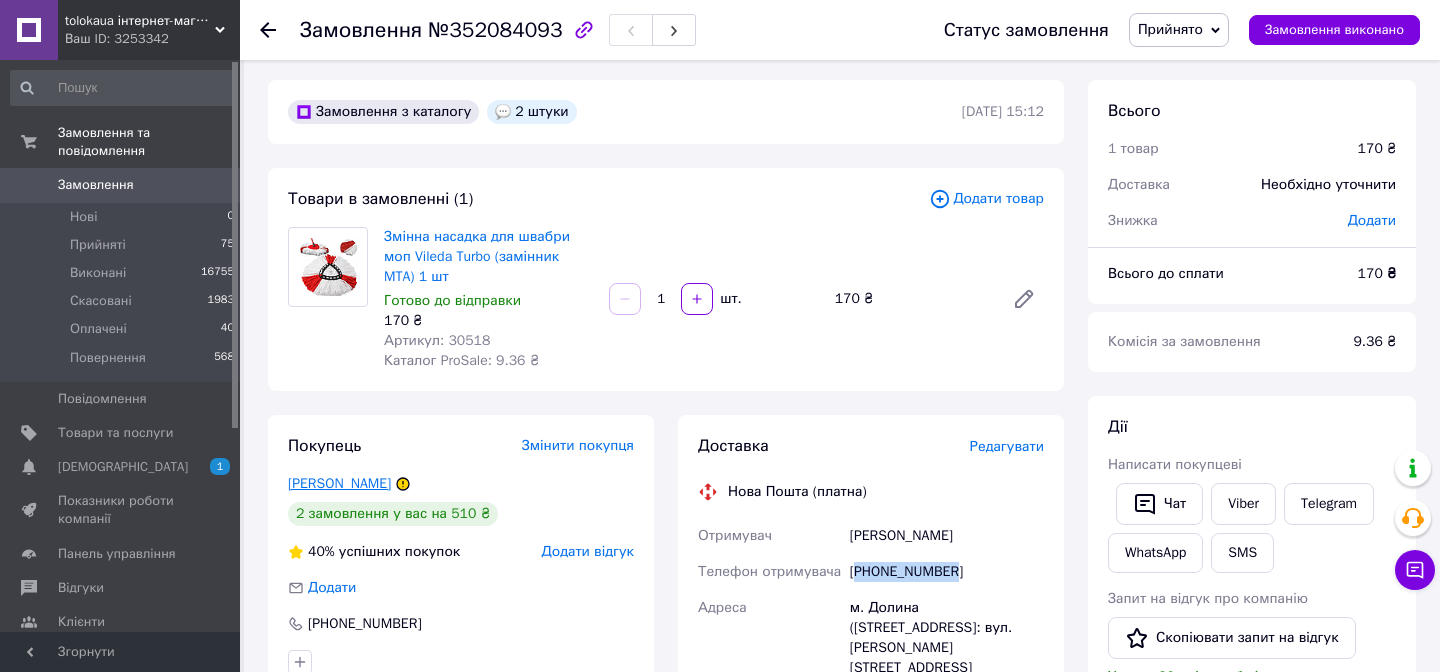 click on "[PERSON_NAME]" at bounding box center [339, 483] 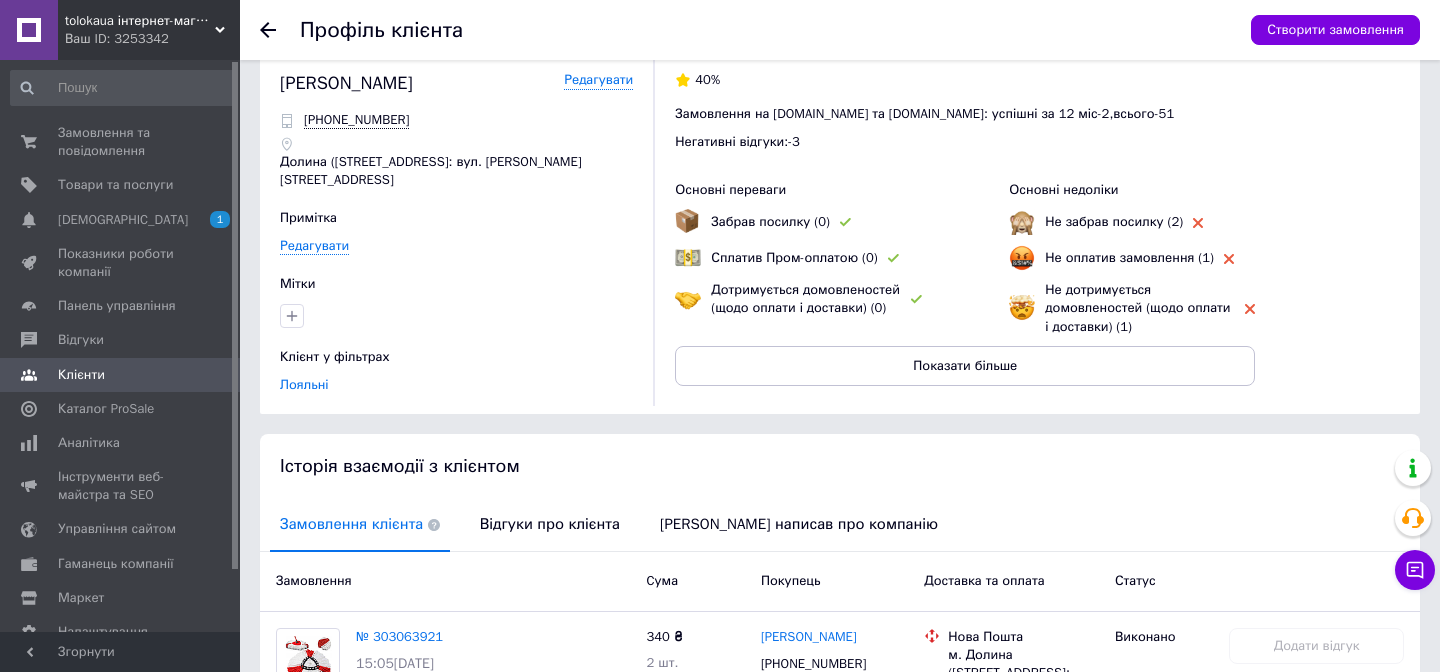 scroll, scrollTop: 0, scrollLeft: 0, axis: both 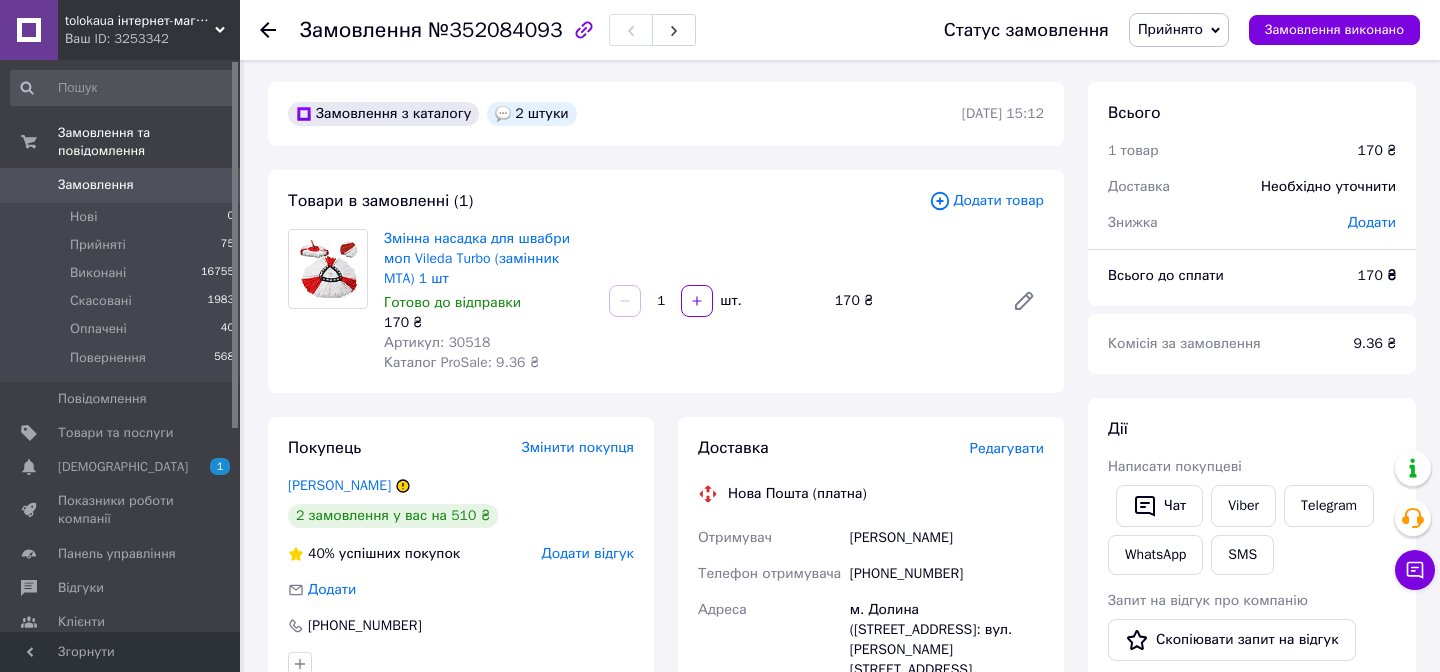 click on "Редагувати" at bounding box center [1007, 448] 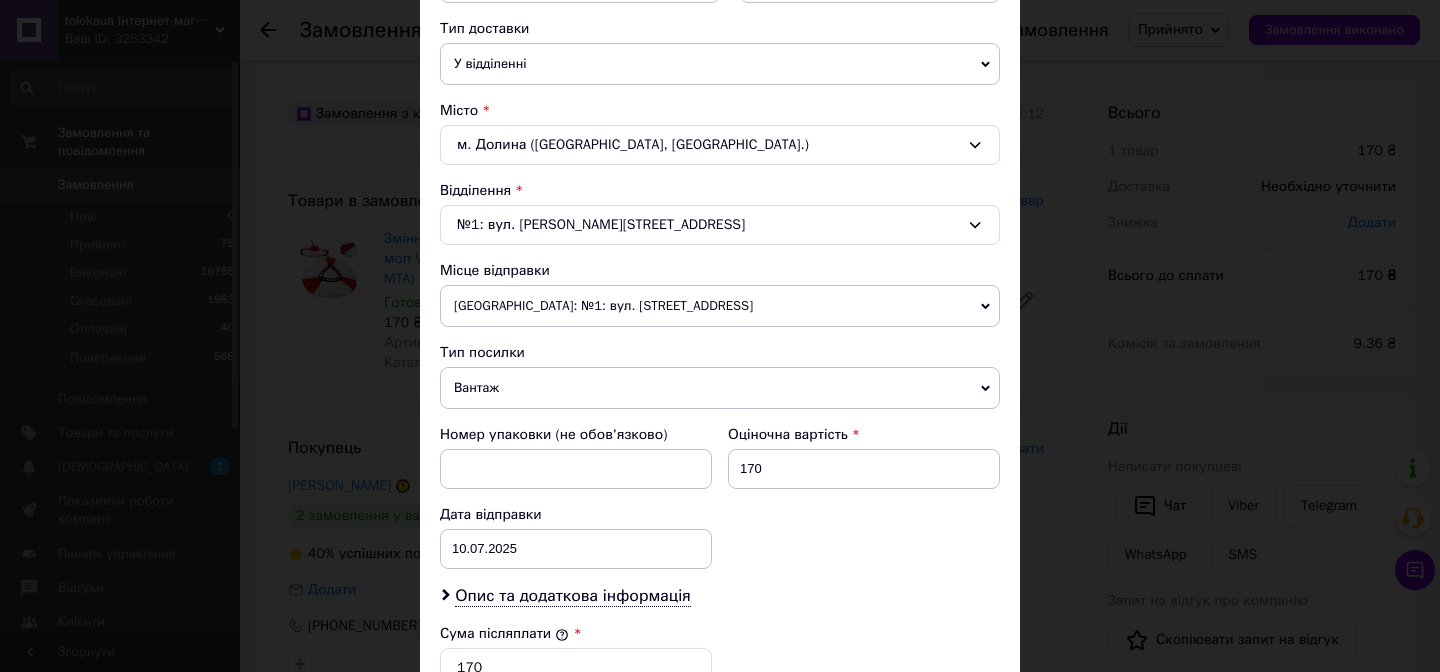 scroll, scrollTop: 460, scrollLeft: 0, axis: vertical 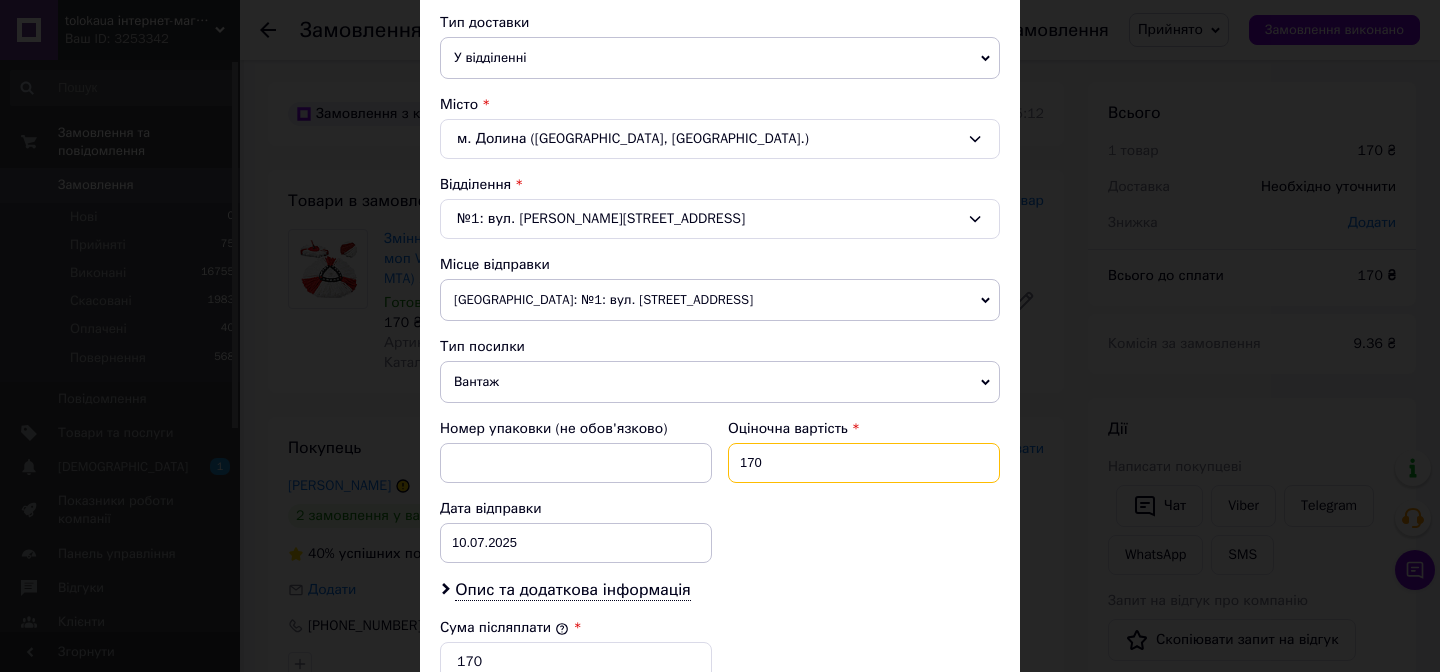 drag, startPoint x: 762, startPoint y: 457, endPoint x: 719, endPoint y: 457, distance: 43 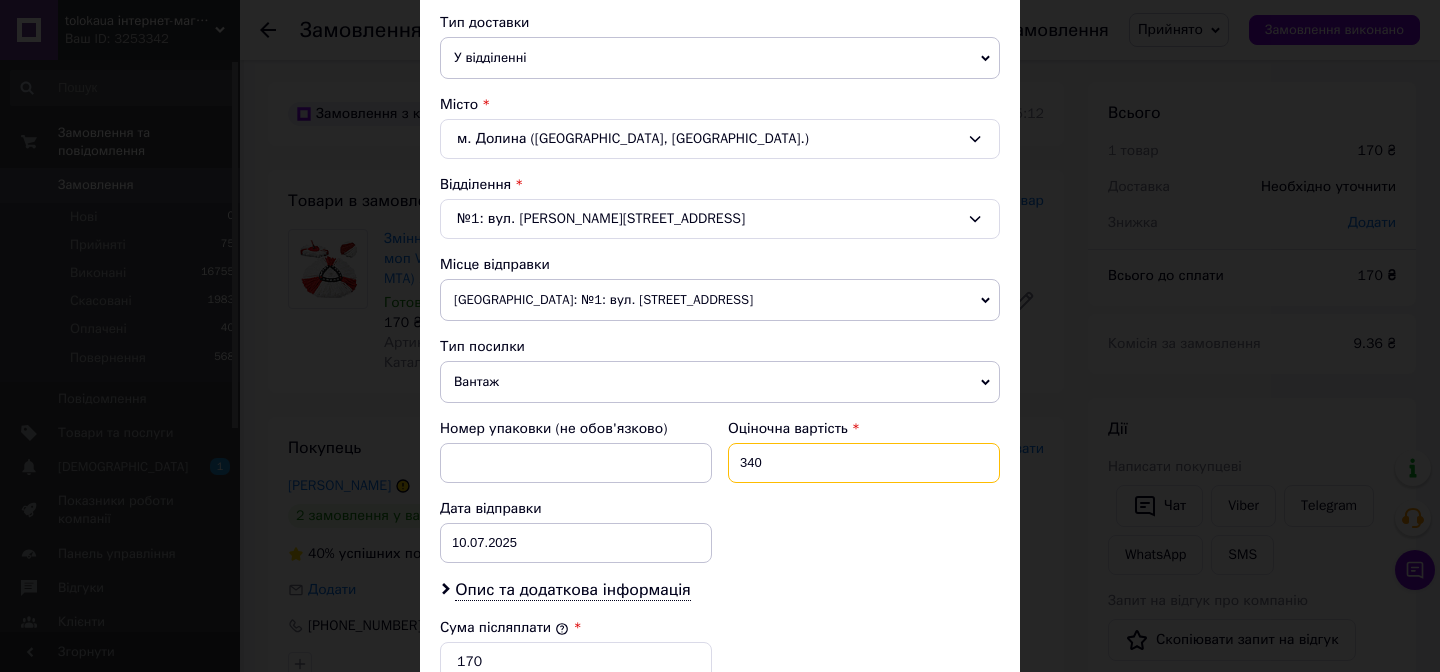 scroll, scrollTop: 544, scrollLeft: 0, axis: vertical 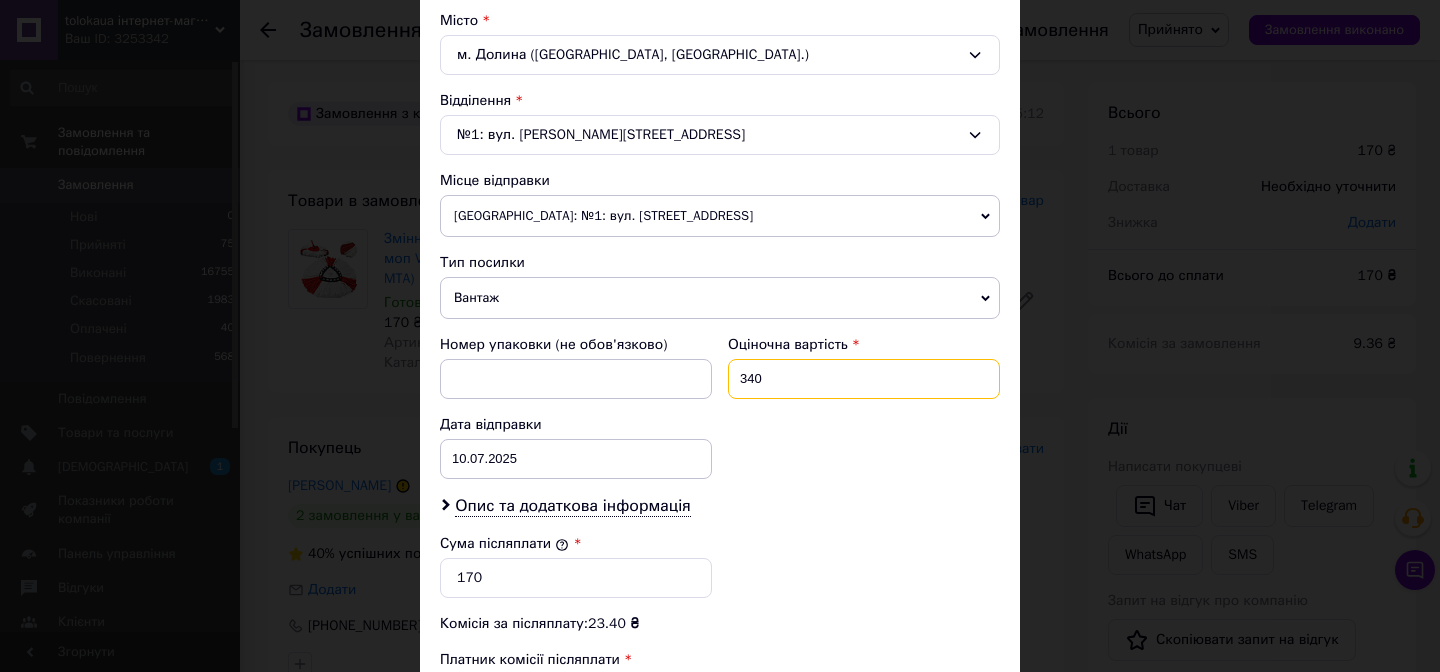 type on "340" 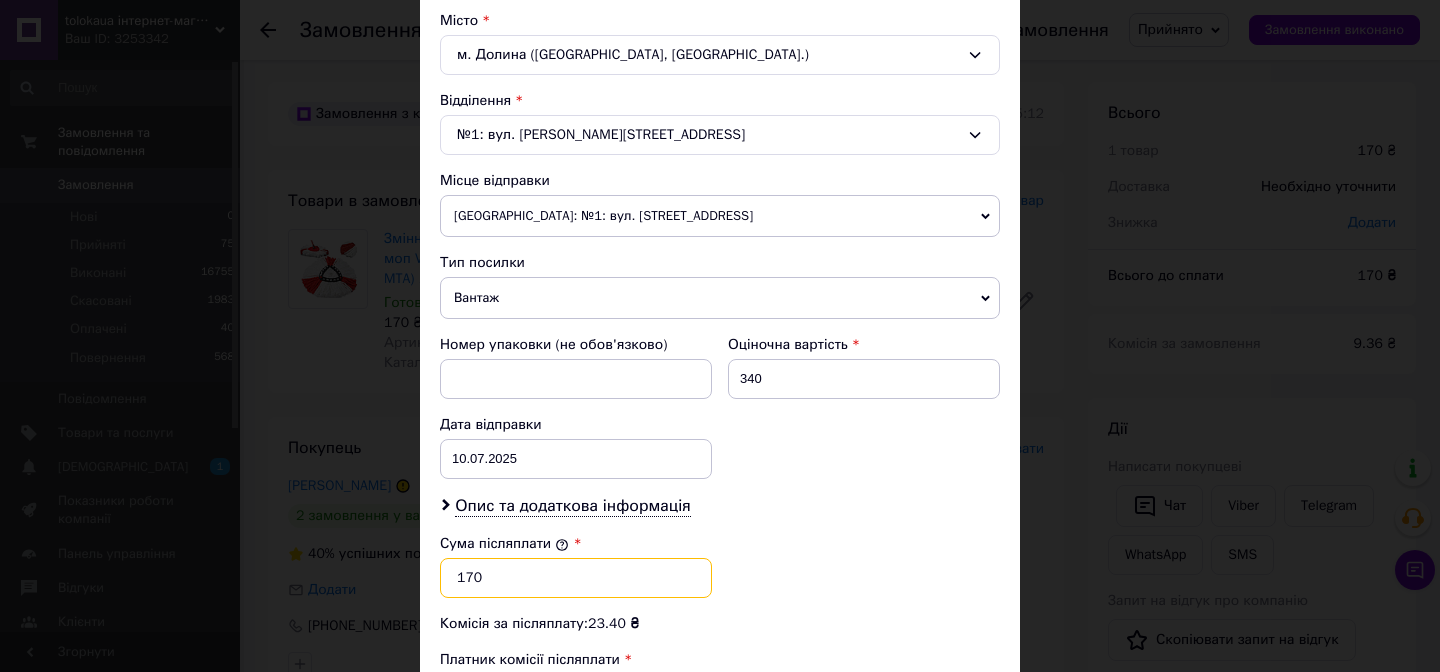click on "170" at bounding box center (576, 578) 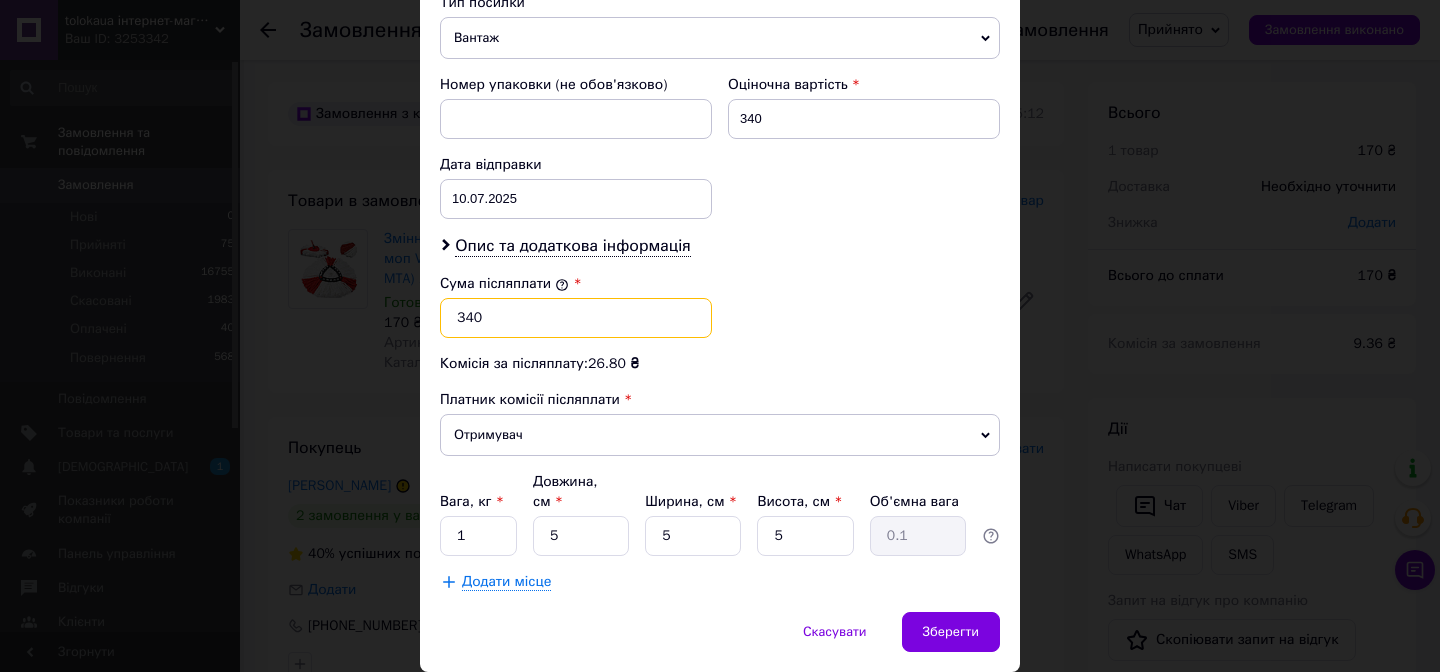 scroll, scrollTop: 874, scrollLeft: 0, axis: vertical 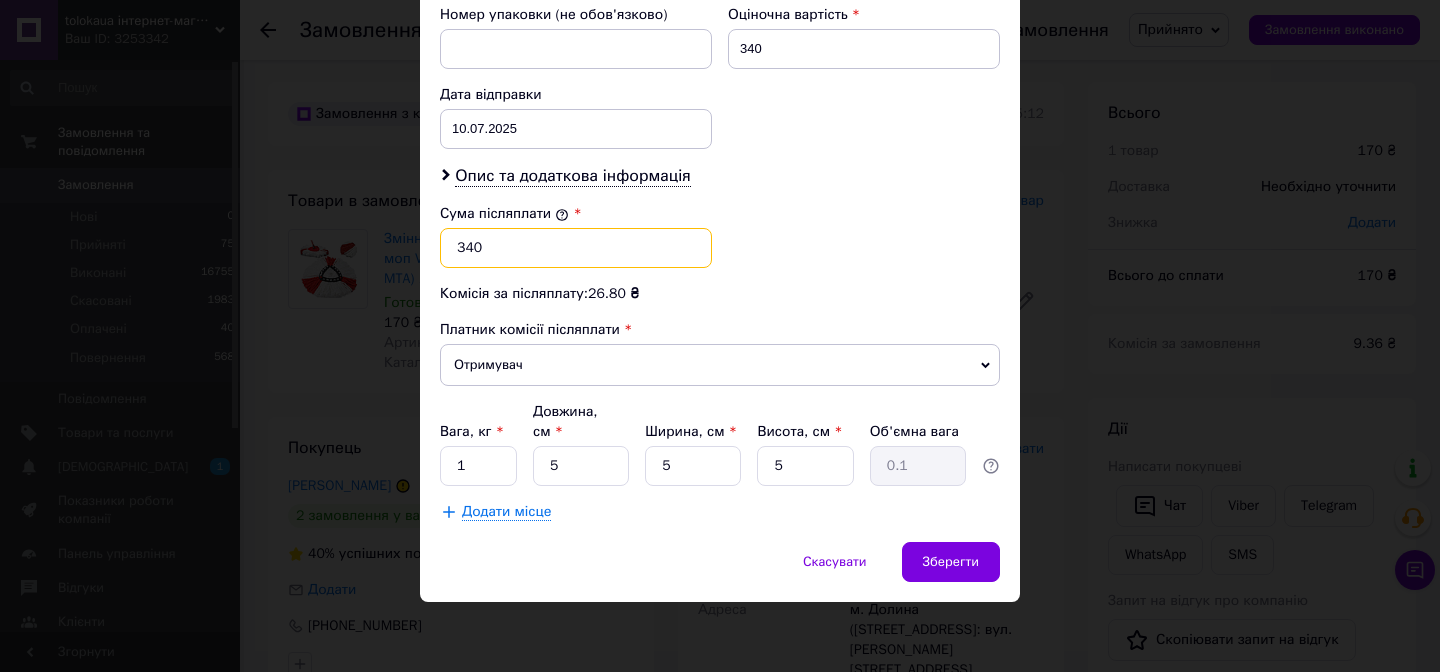 type on "340" 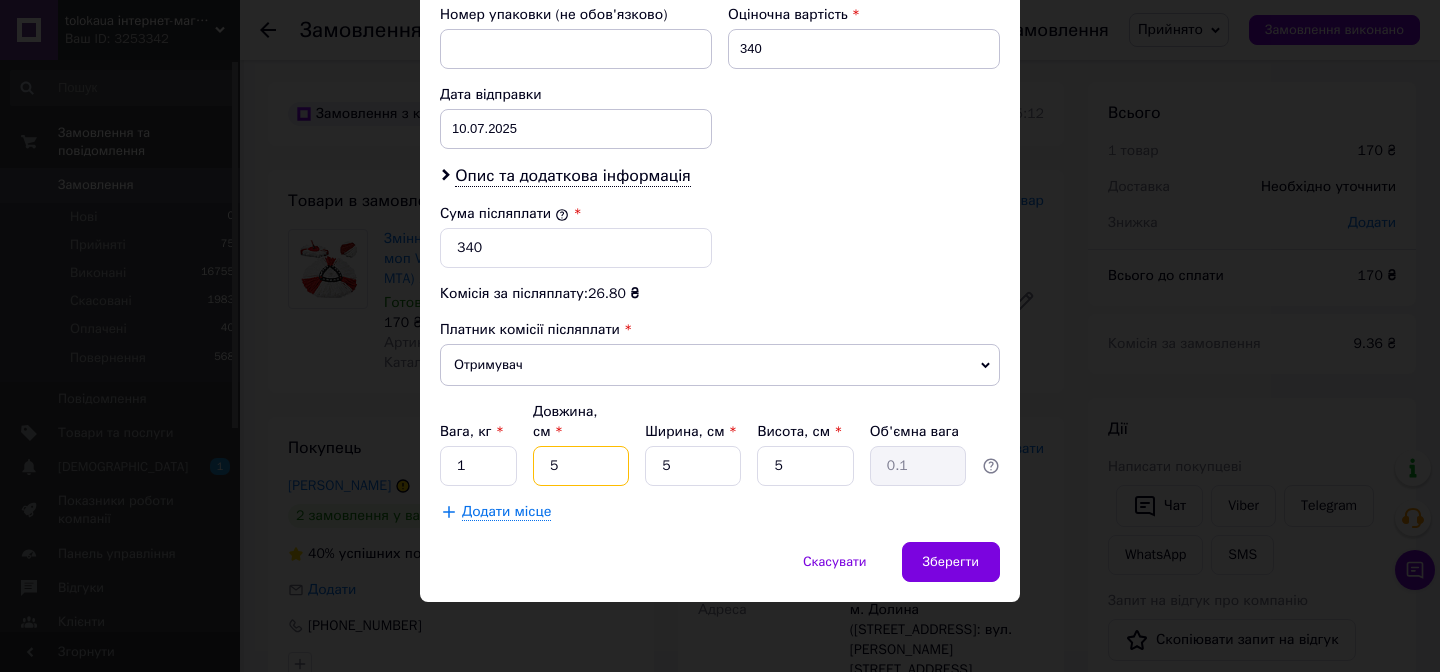 click on "5" at bounding box center (581, 466) 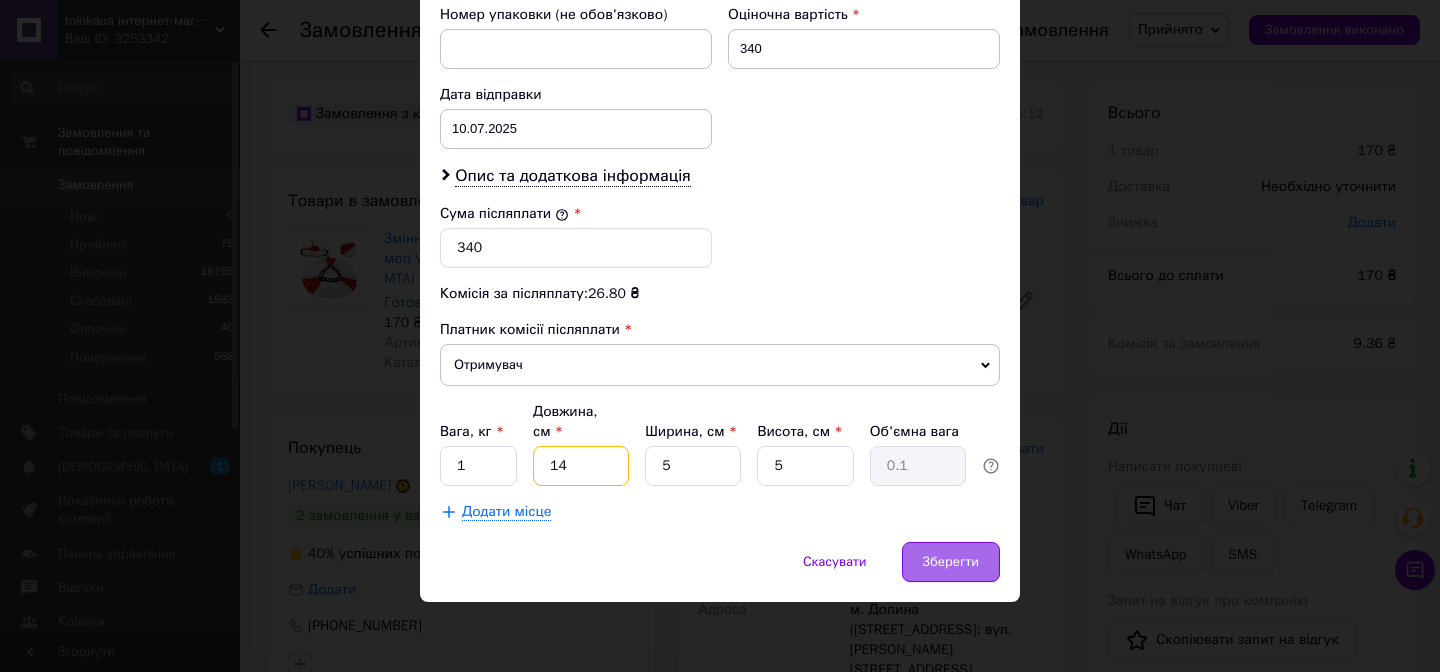 type on "14" 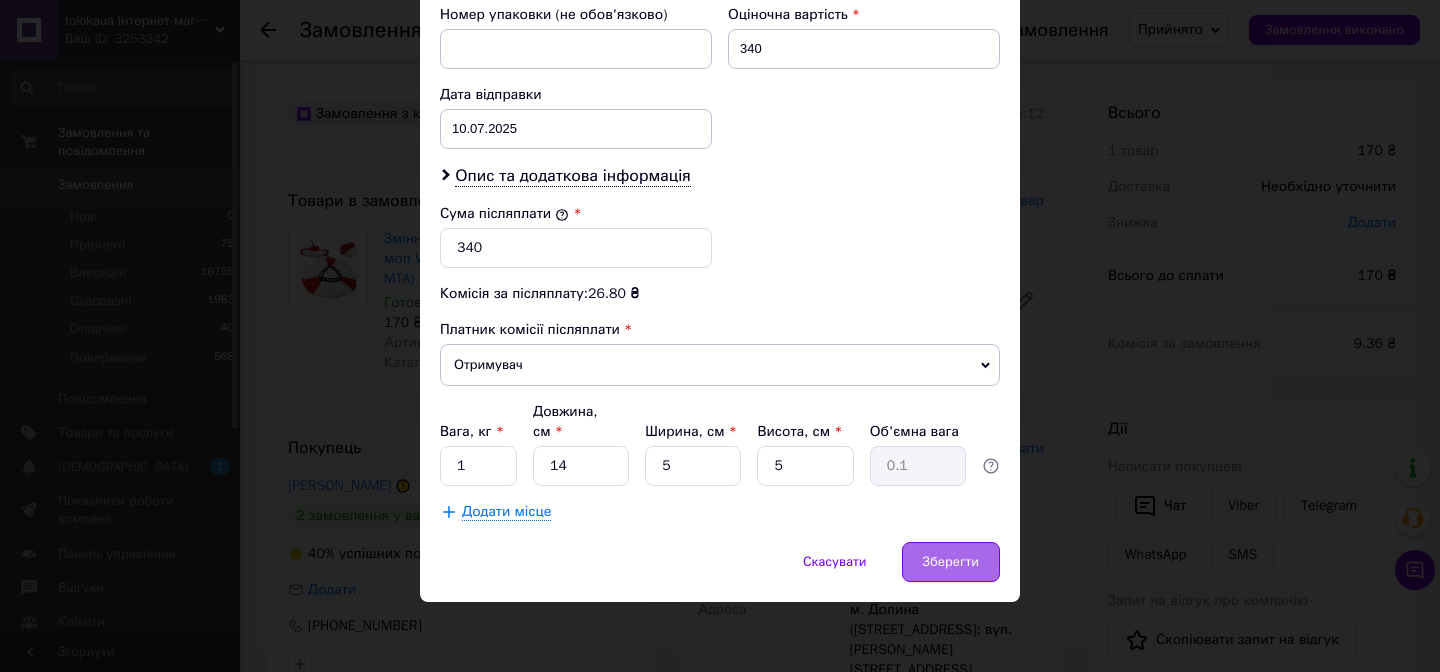 click on "Зберегти" at bounding box center [951, 562] 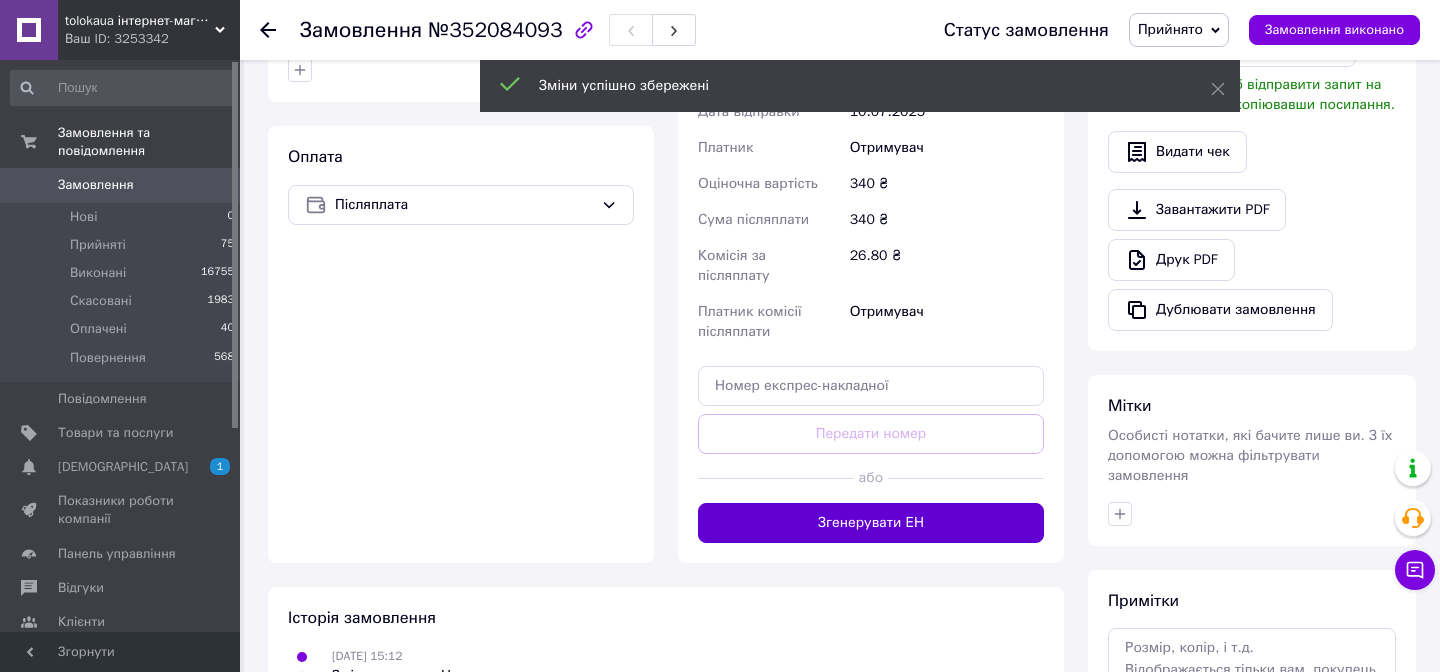 scroll, scrollTop: 598, scrollLeft: 0, axis: vertical 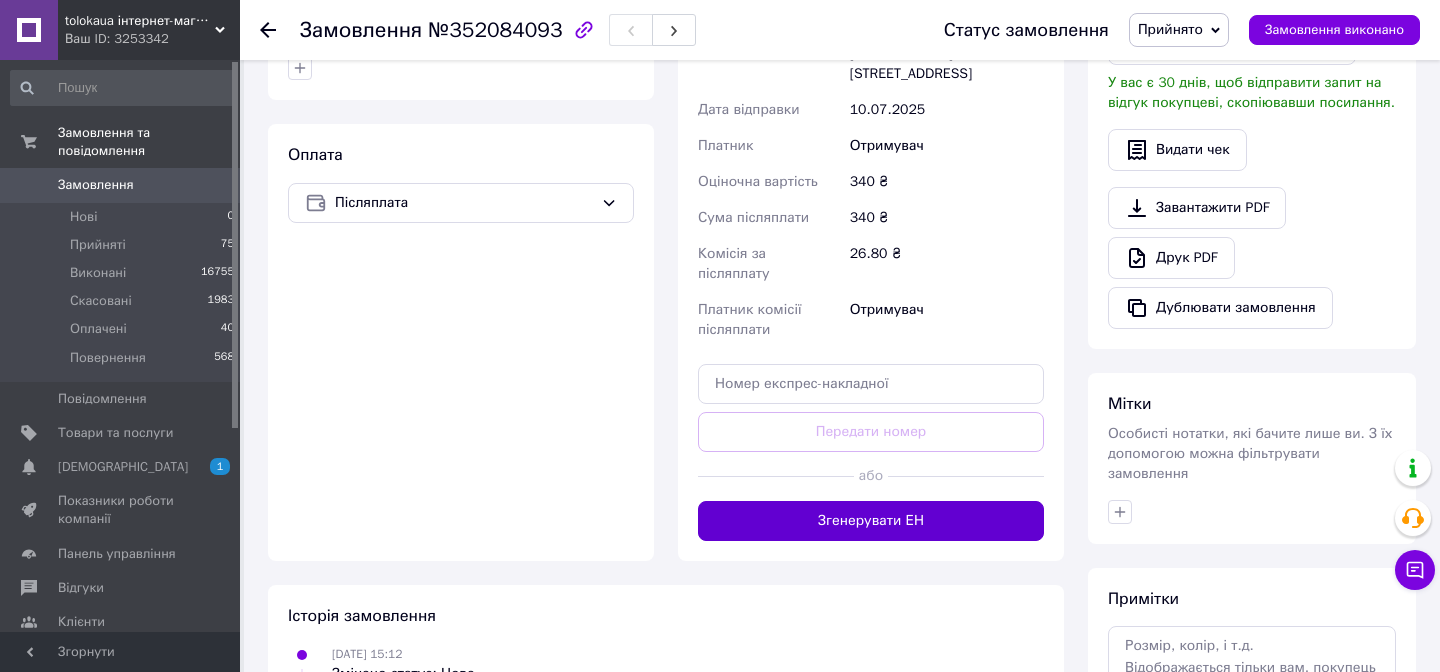 click on "Згенерувати ЕН" at bounding box center (871, 521) 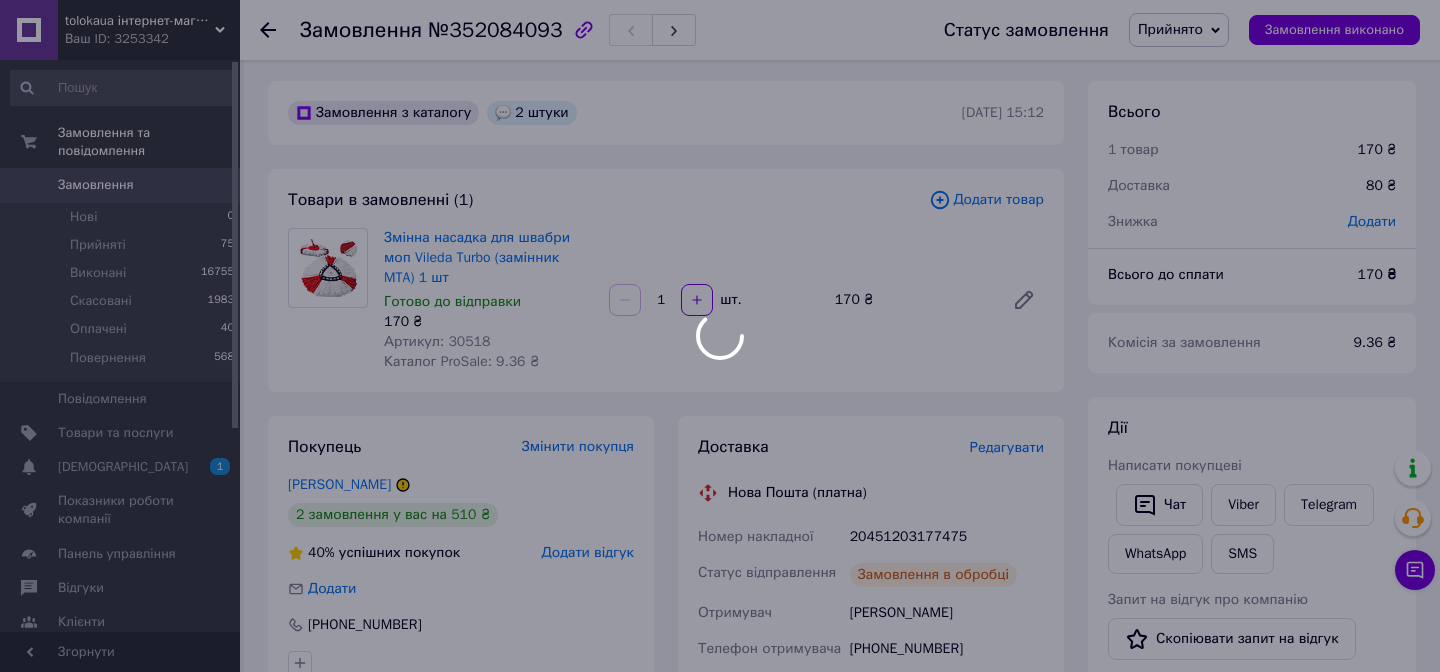 scroll, scrollTop: 0, scrollLeft: 0, axis: both 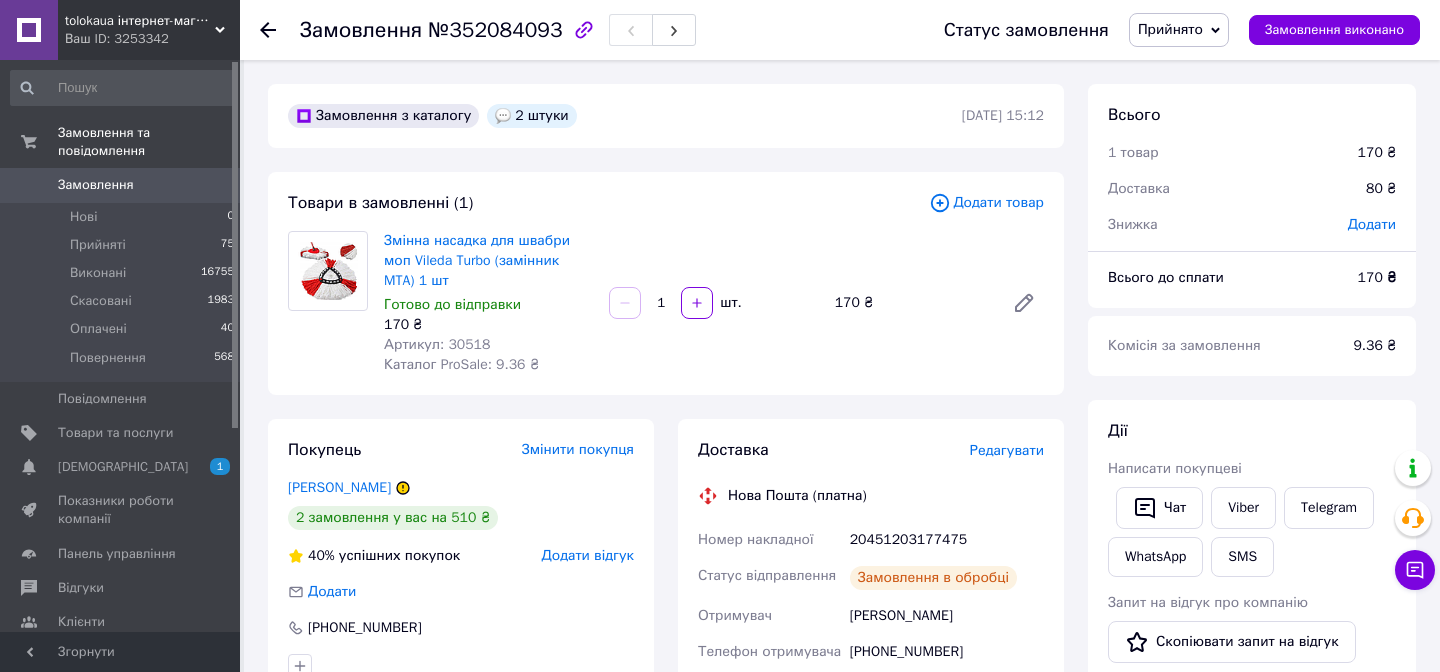 click on "20451203177475" at bounding box center (947, 540) 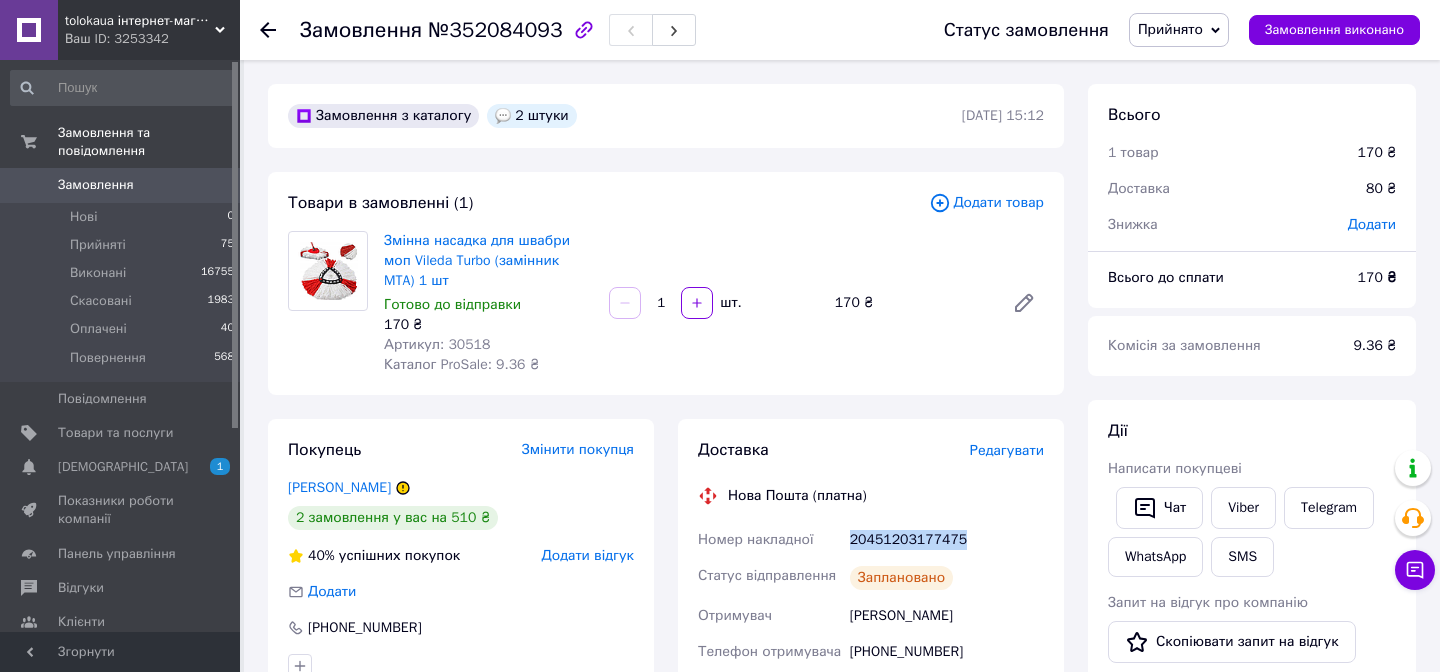 copy on "20451203177475" 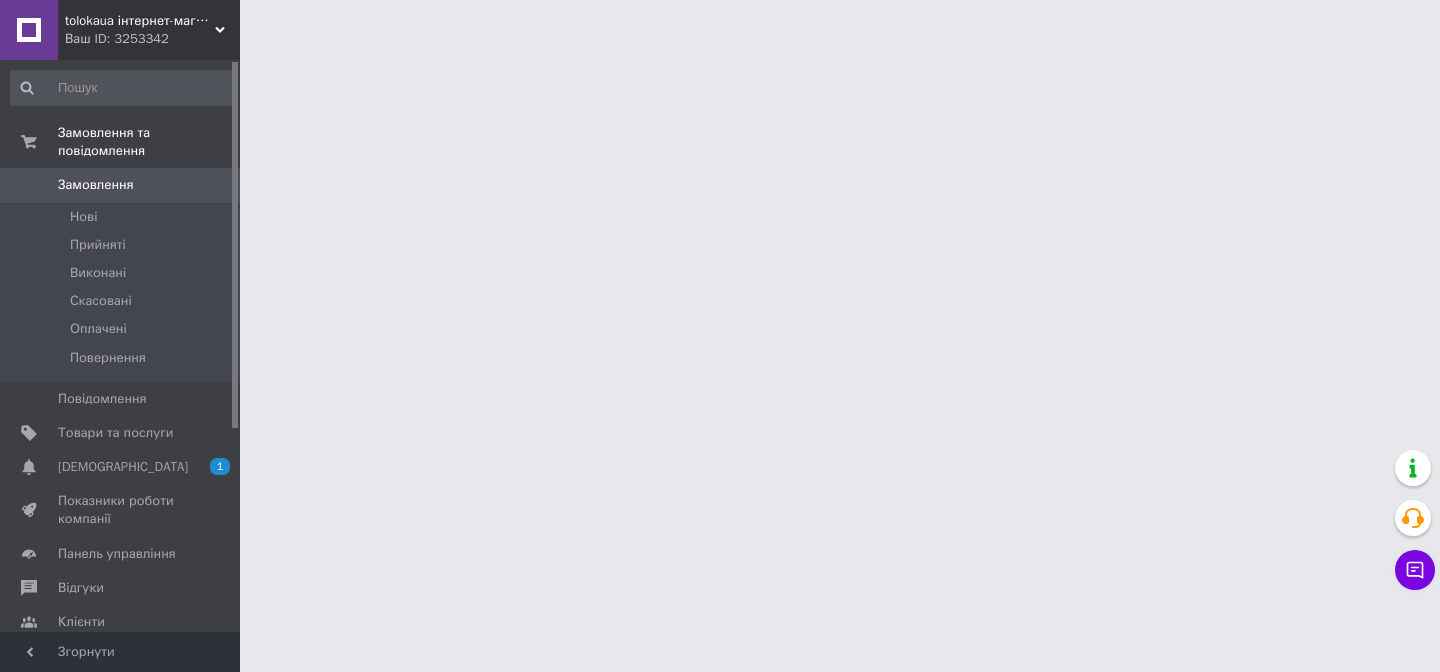 scroll, scrollTop: 0, scrollLeft: 0, axis: both 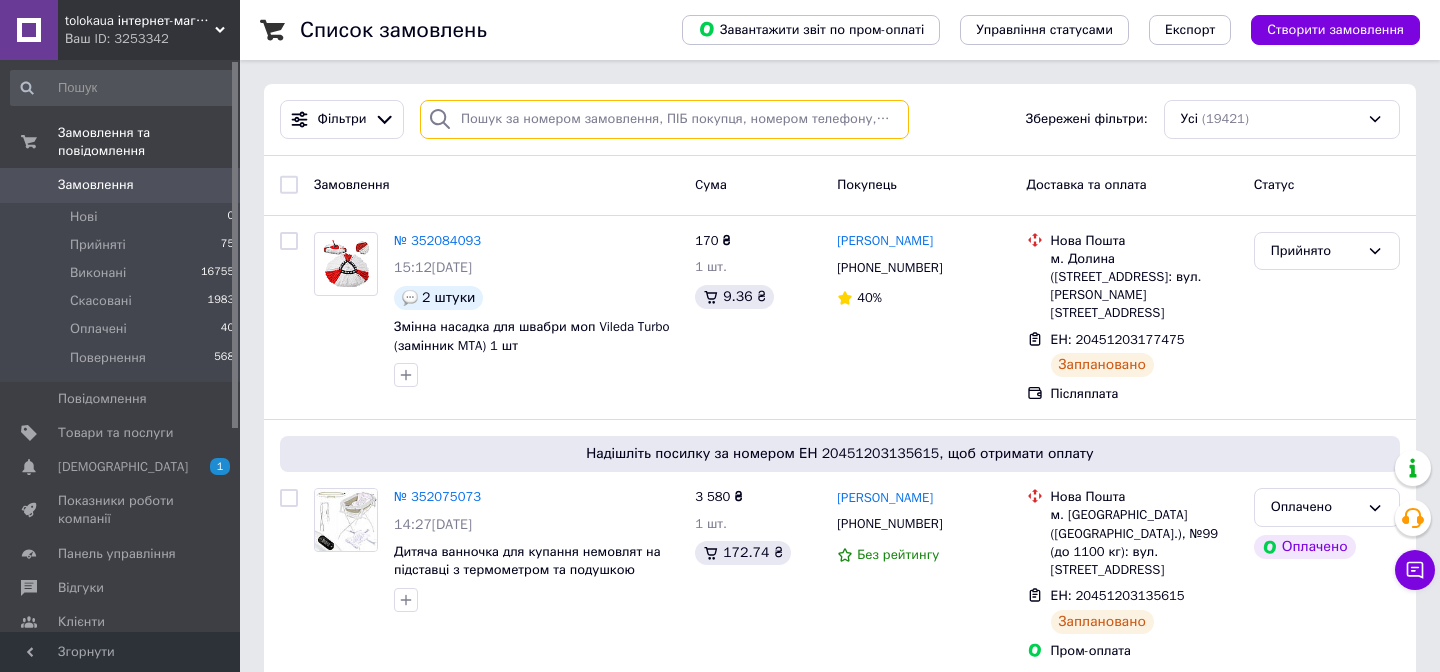 click at bounding box center [664, 119] 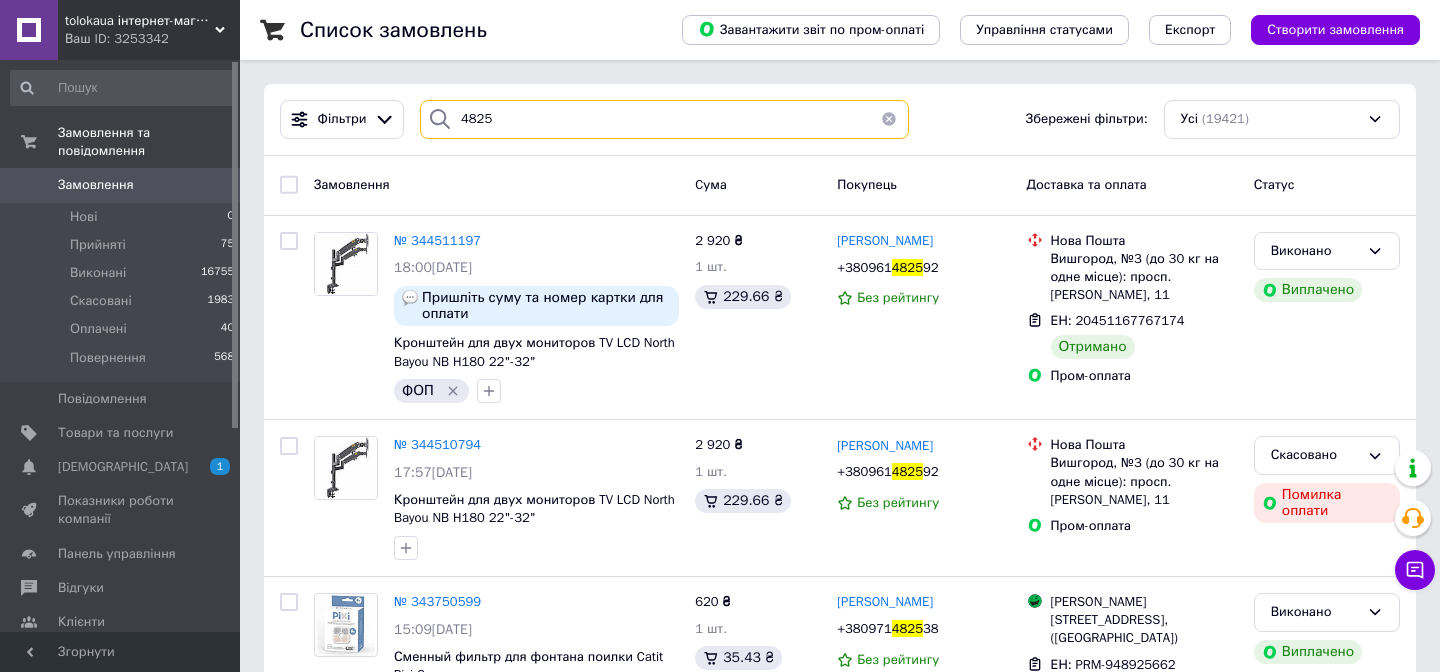 click on "4825" at bounding box center (664, 119) 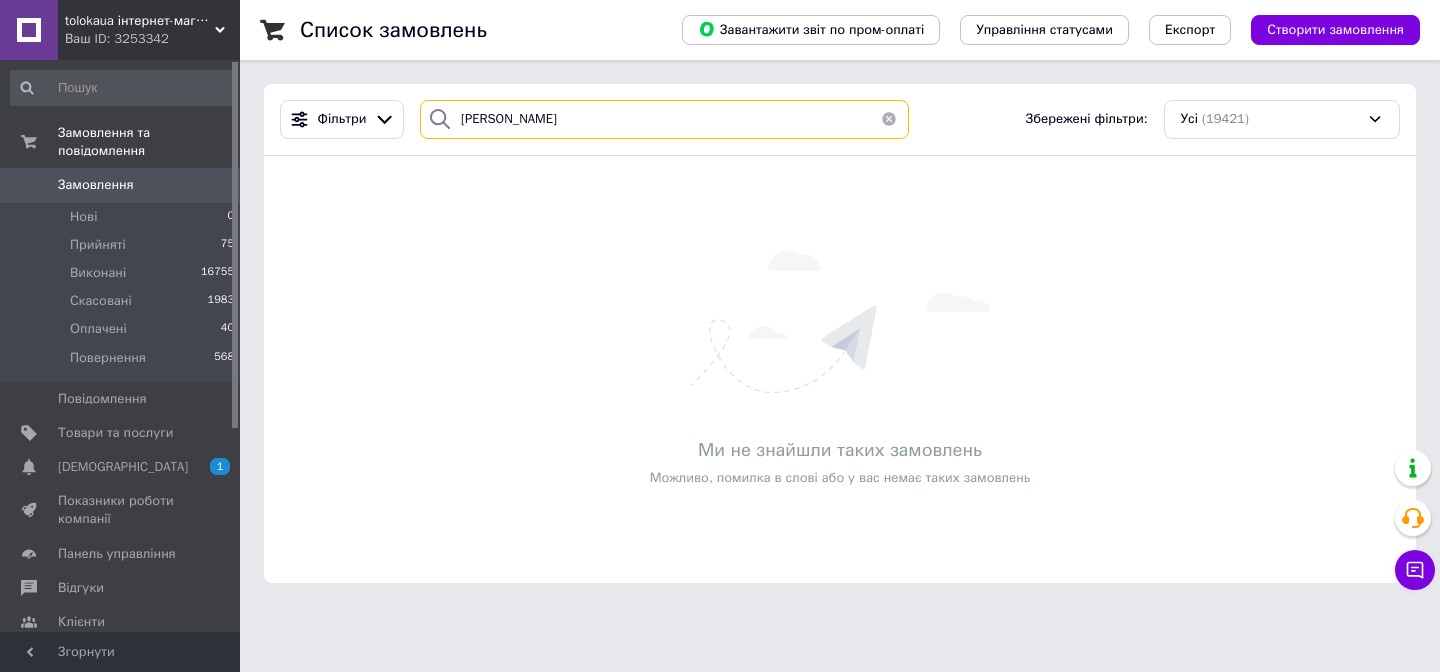 click on "[PERSON_NAME]" at bounding box center (664, 119) 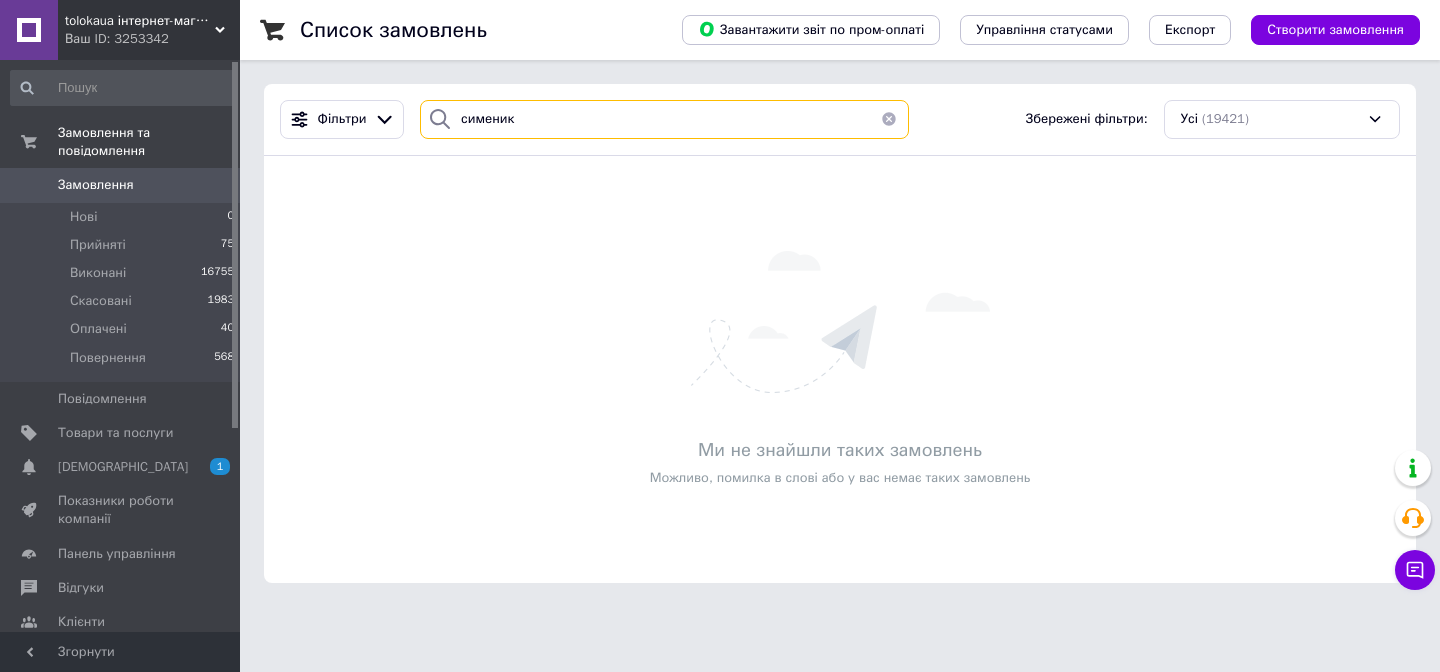 click on "сименик" at bounding box center [664, 119] 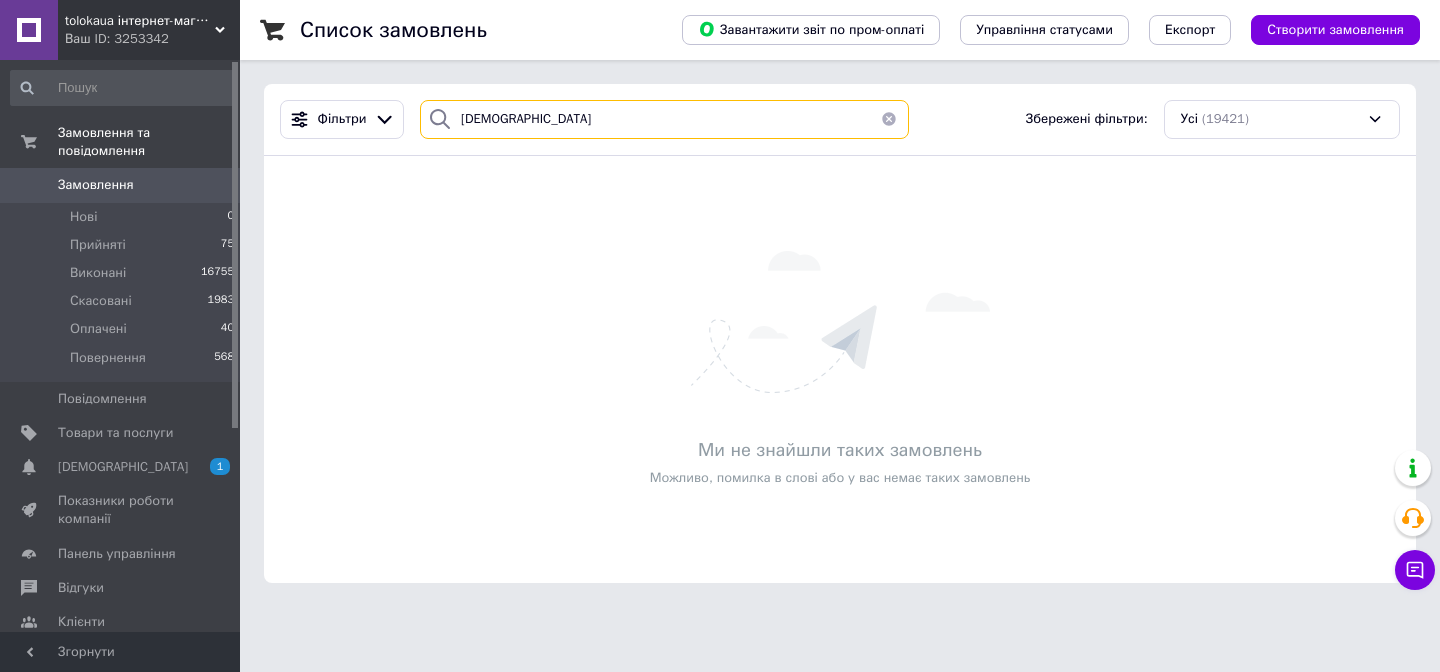 click on "[DEMOGRAPHIC_DATA]" at bounding box center (664, 119) 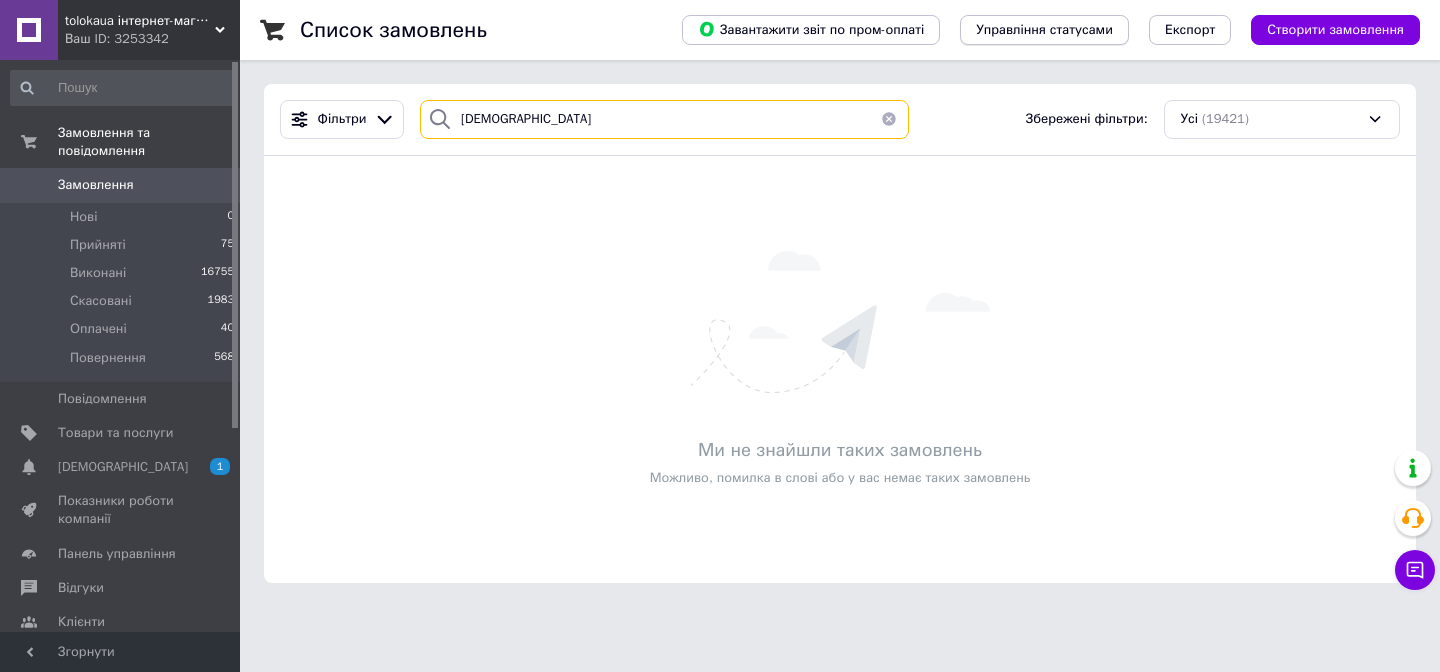 type on "[DEMOGRAPHIC_DATA]" 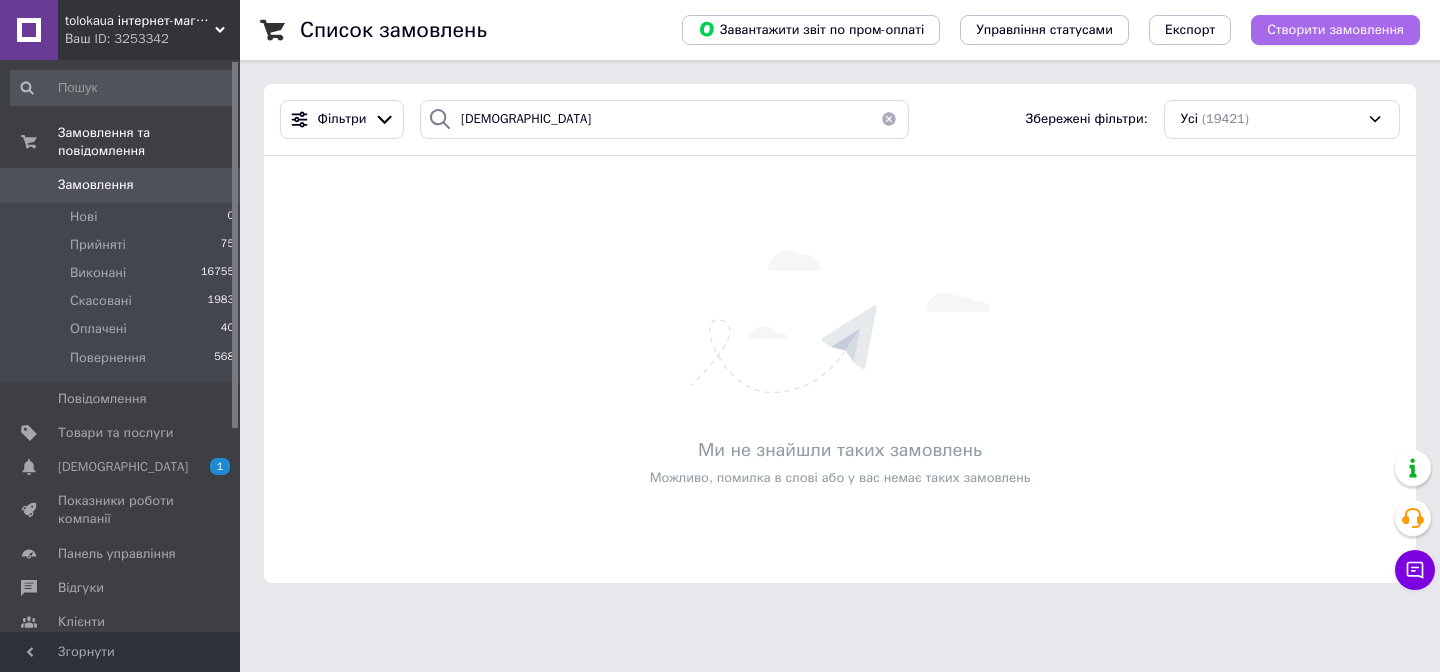 click on "Створити замовлення" at bounding box center [1335, 30] 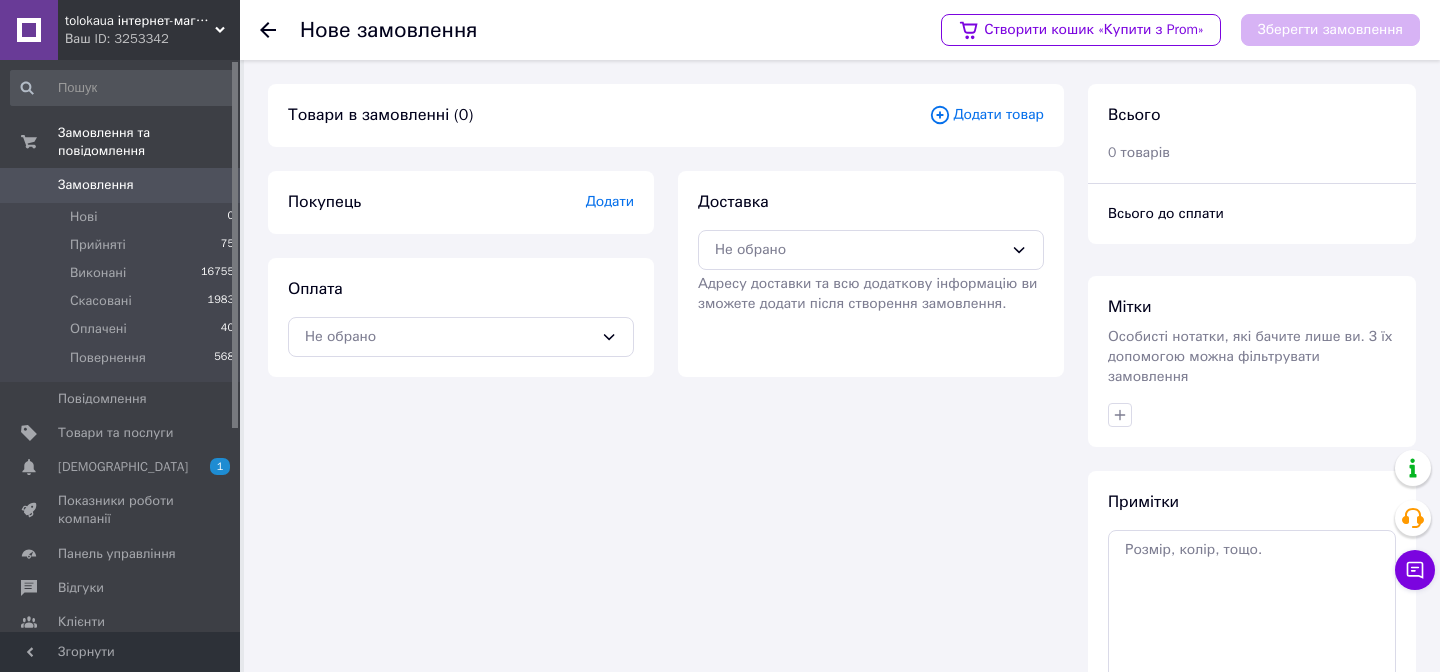 click on "Додати товар" at bounding box center [986, 115] 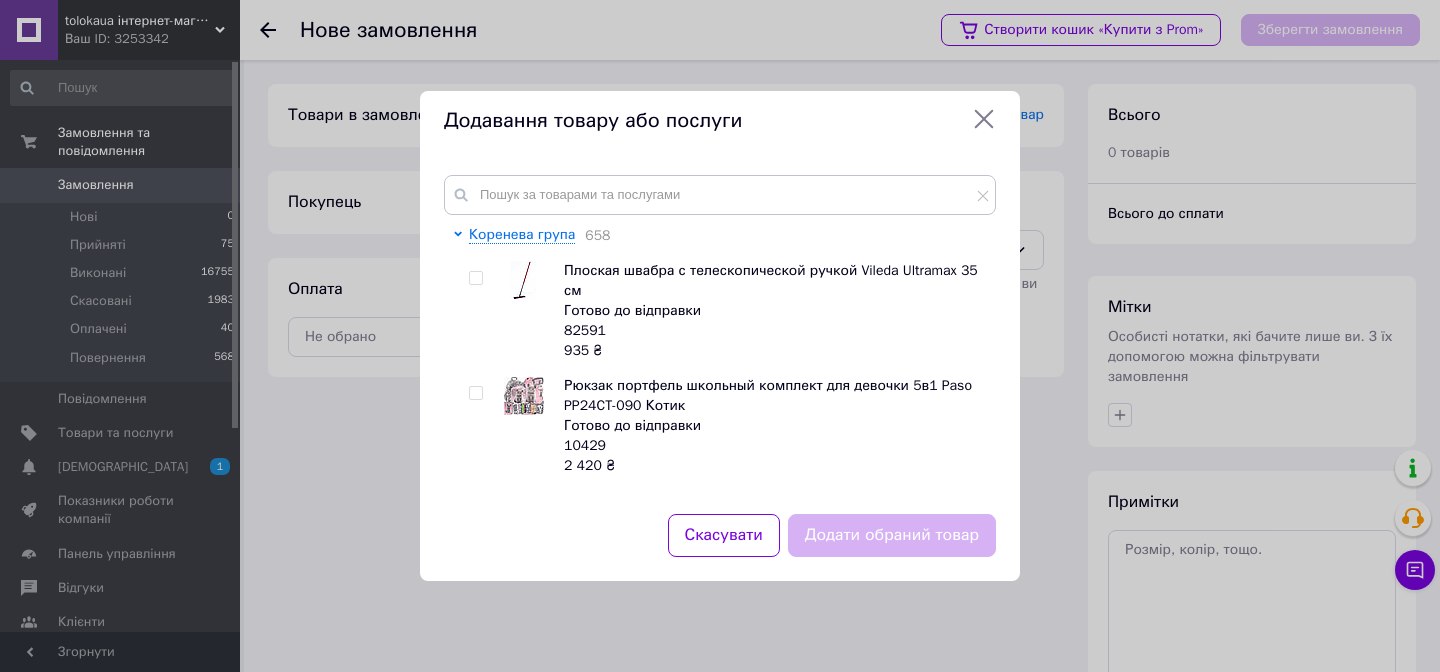 click on "Коренева група 658 Плоская швабра с телескопической ручкой Vileda Ultramax 35 см Готово до відправки 82591 935   ₴ Рюкзак портфель школьный комплект для девочки 5в1 Paso PP24CT-090 Котик Готово до відправки 10429 2 420   ₴ Напольная вешалка для одежды Simo Белый 168 см Готово до відправки 6885 1 420   ₴ Стойка для велосипедов велостойка велопарковка 3 места [GEOGRAPHIC_DATA] до відправки KD650 1 130   ₴ Садовый светильник шар 30 см на солнечной батарее Готово до відправки 5214 968   ₴ Ванночка для купания для мальчика с термометром и подушкой Голубая Готово до відправки 9808 947   ₴ Готово до відправки BH80000 4 150   ₴" at bounding box center (720, 332) 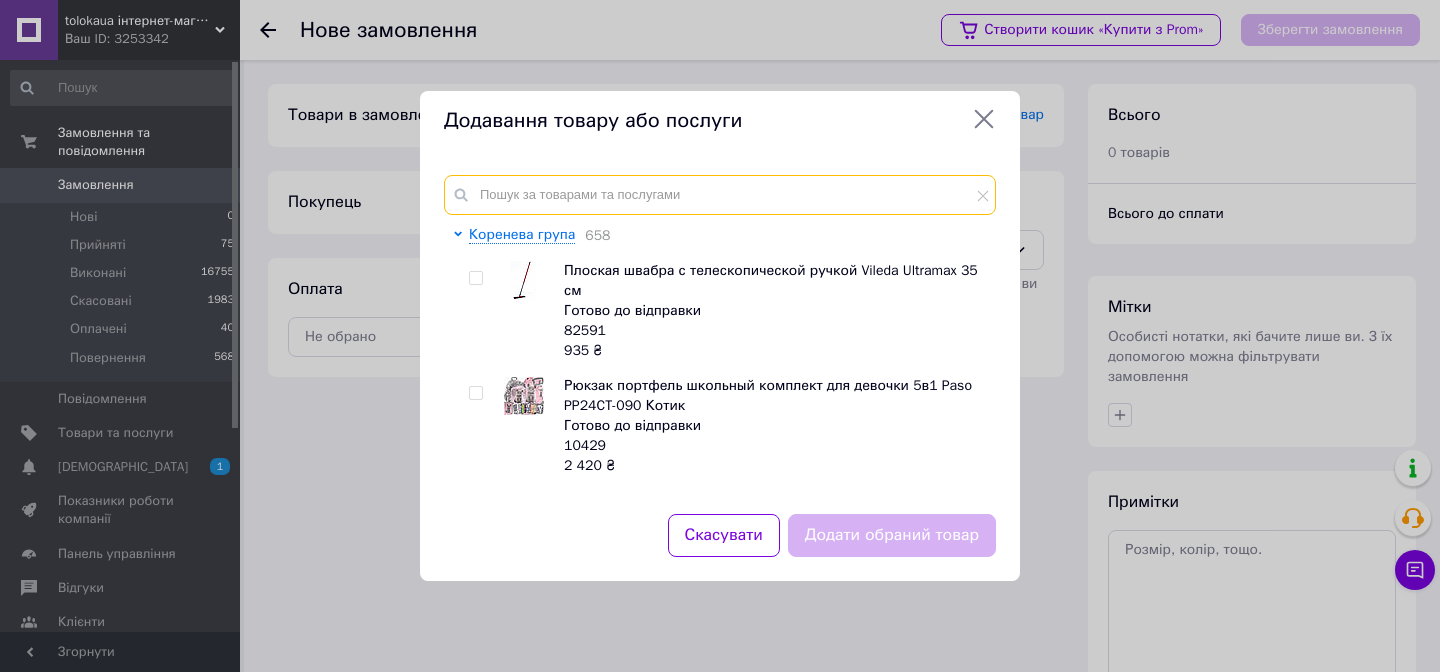click at bounding box center [720, 195] 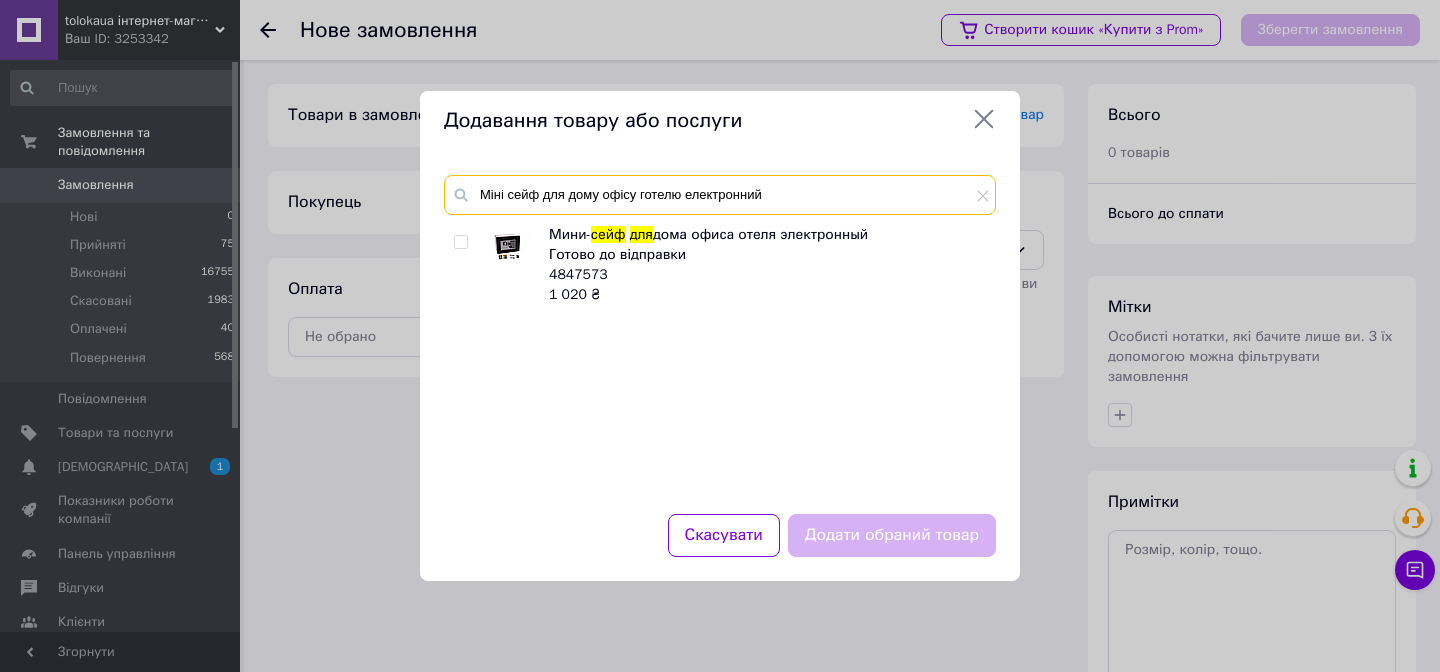 type on "Міні сейф для дому офісу готелю електронний" 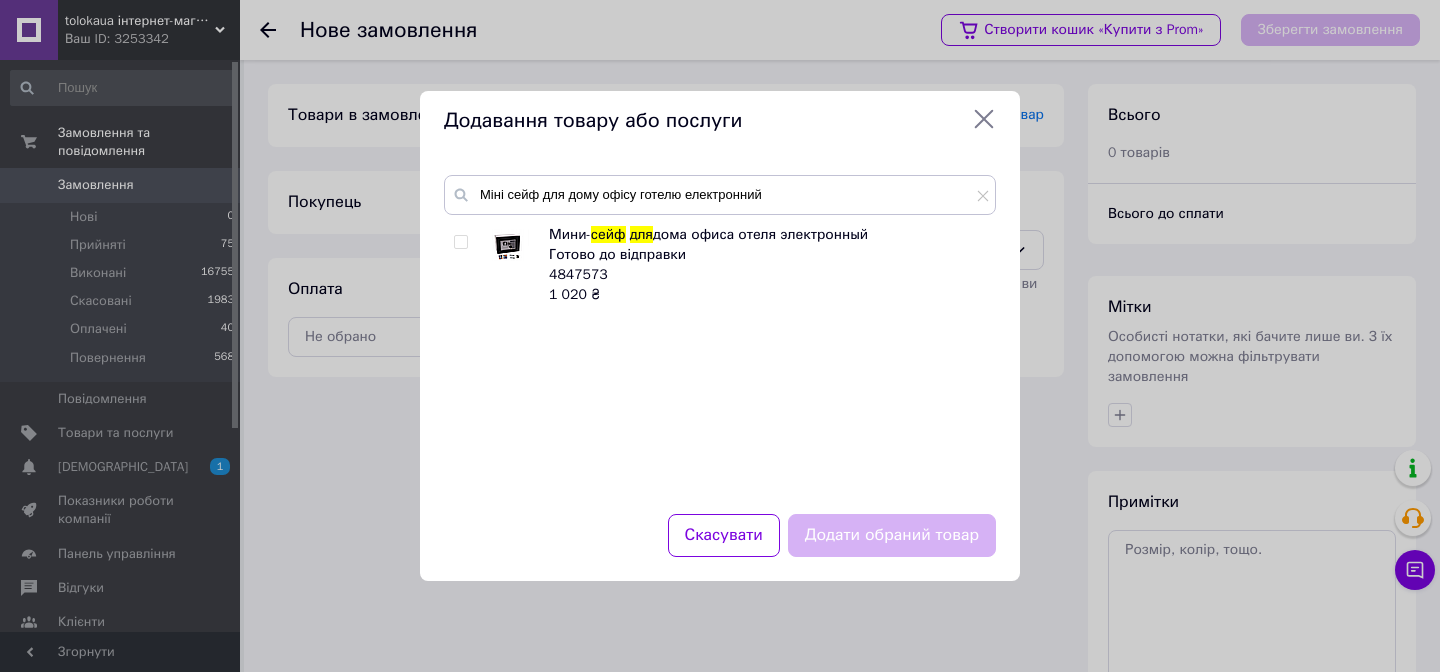 click at bounding box center [460, 242] 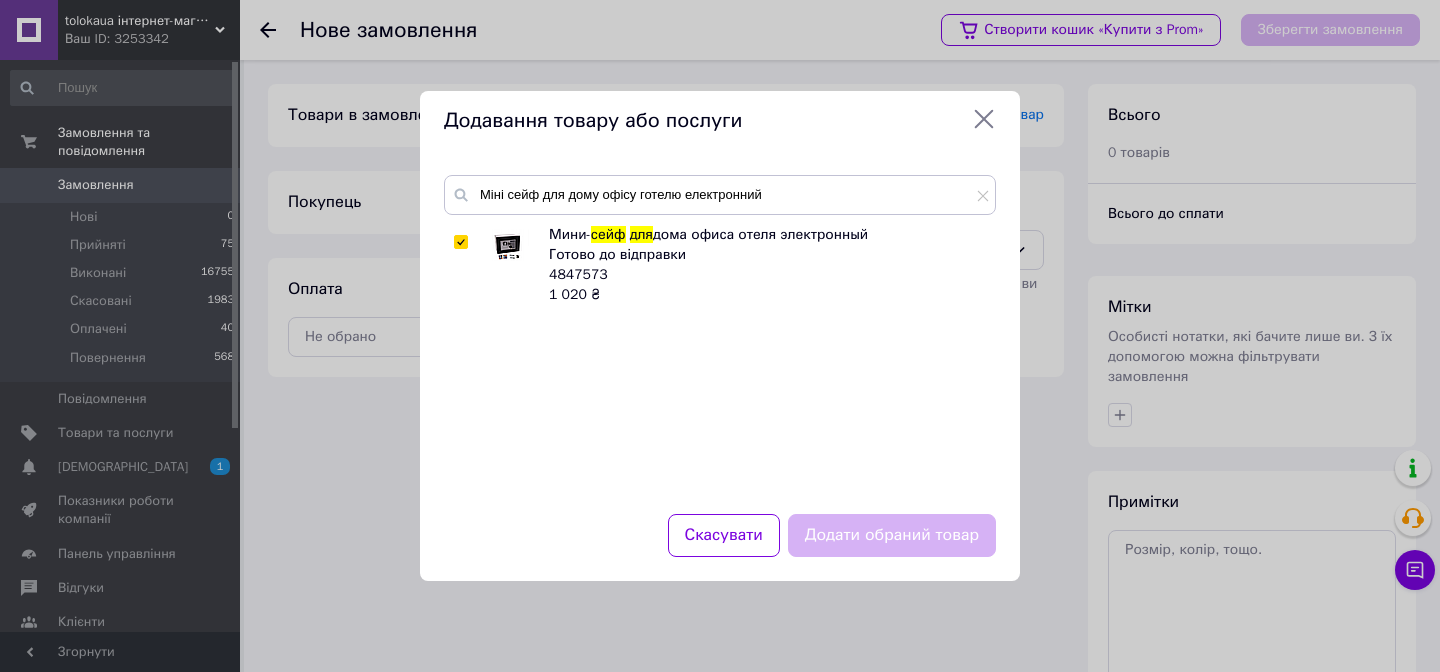 checkbox on "true" 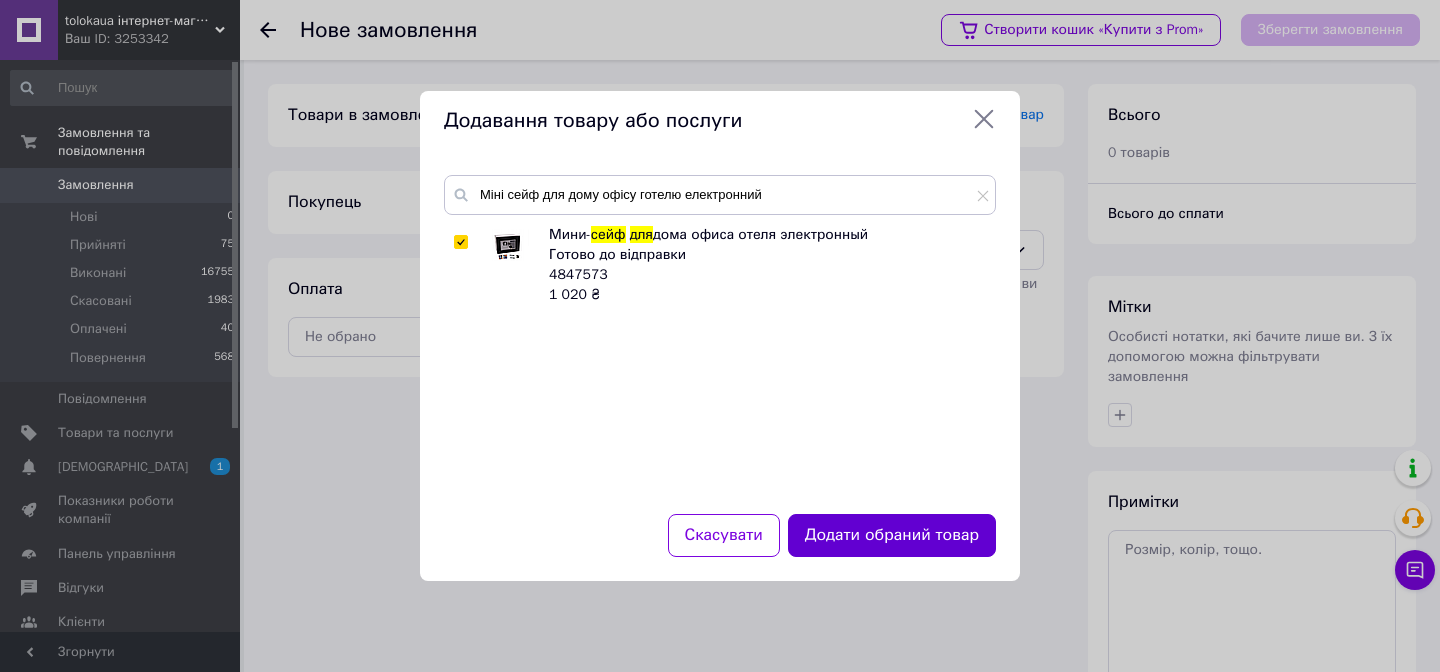 click on "Додати обраний товар" at bounding box center (892, 535) 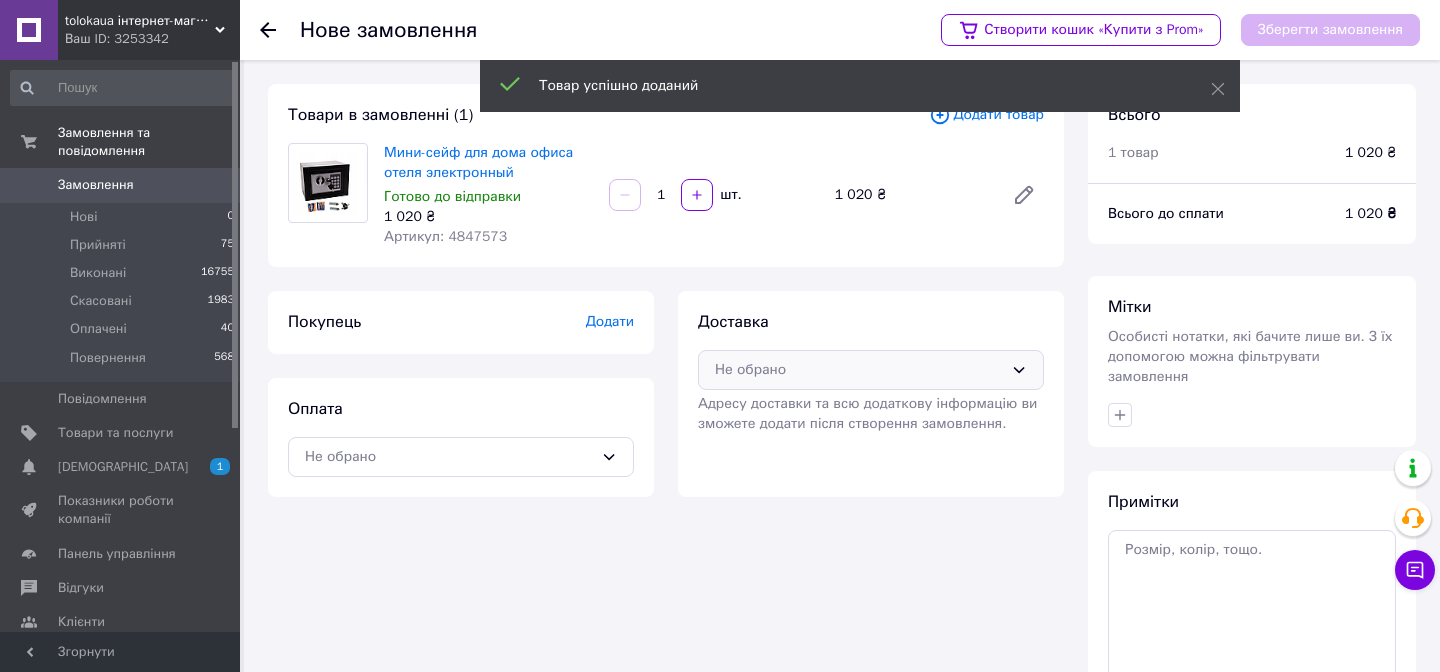 click on "Не обрано" at bounding box center (859, 370) 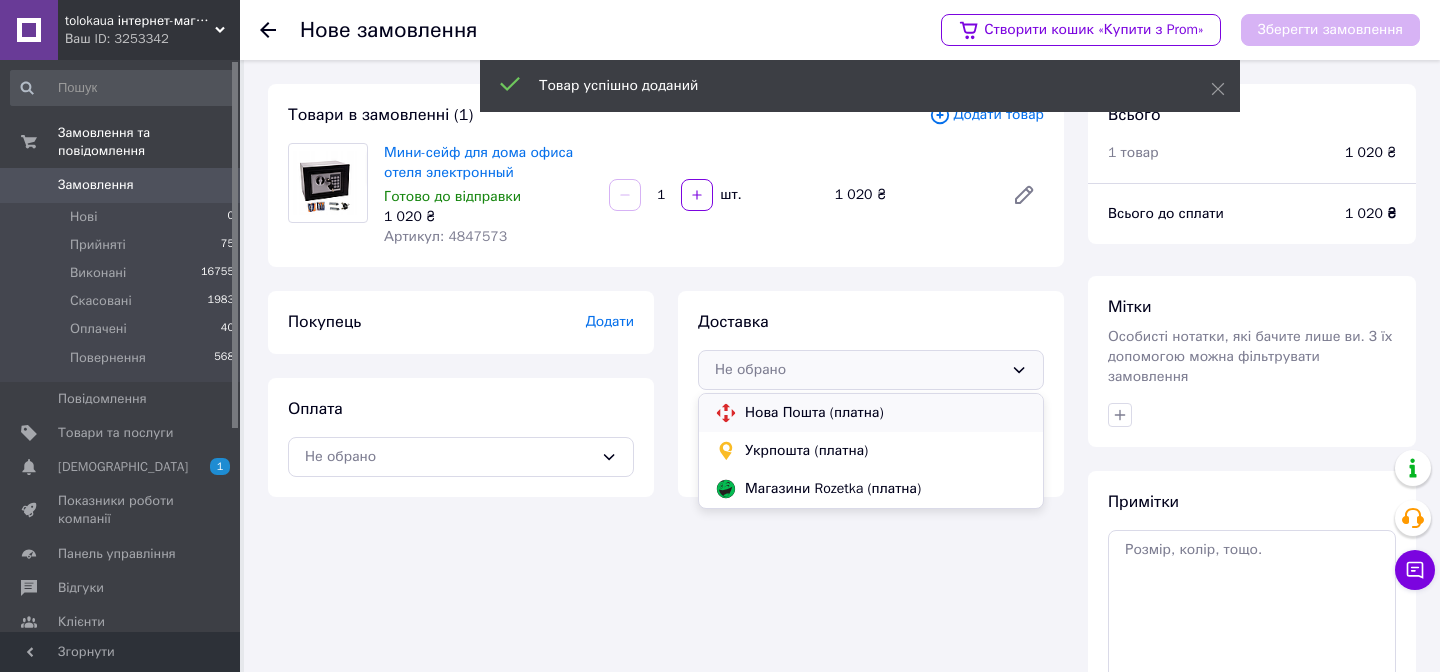 click on "Нова Пошта (платна)" at bounding box center [871, 413] 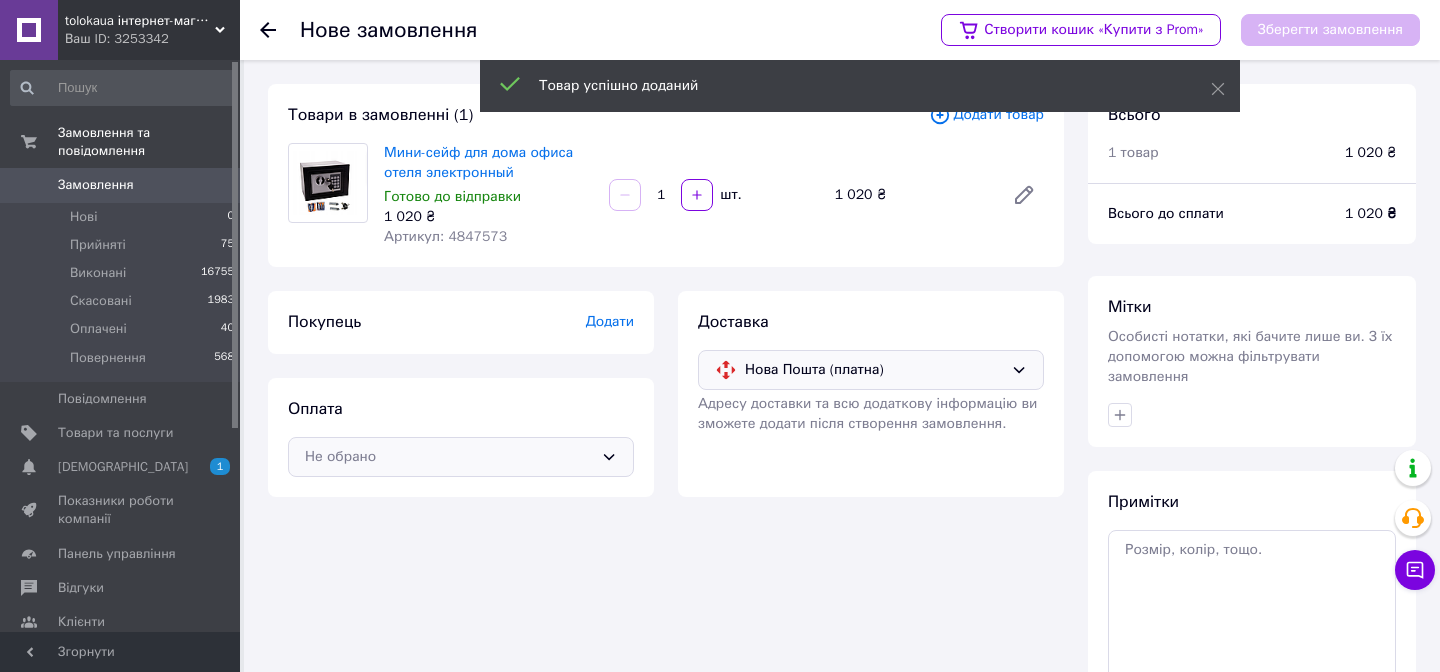 click on "Не обрано" at bounding box center (461, 457) 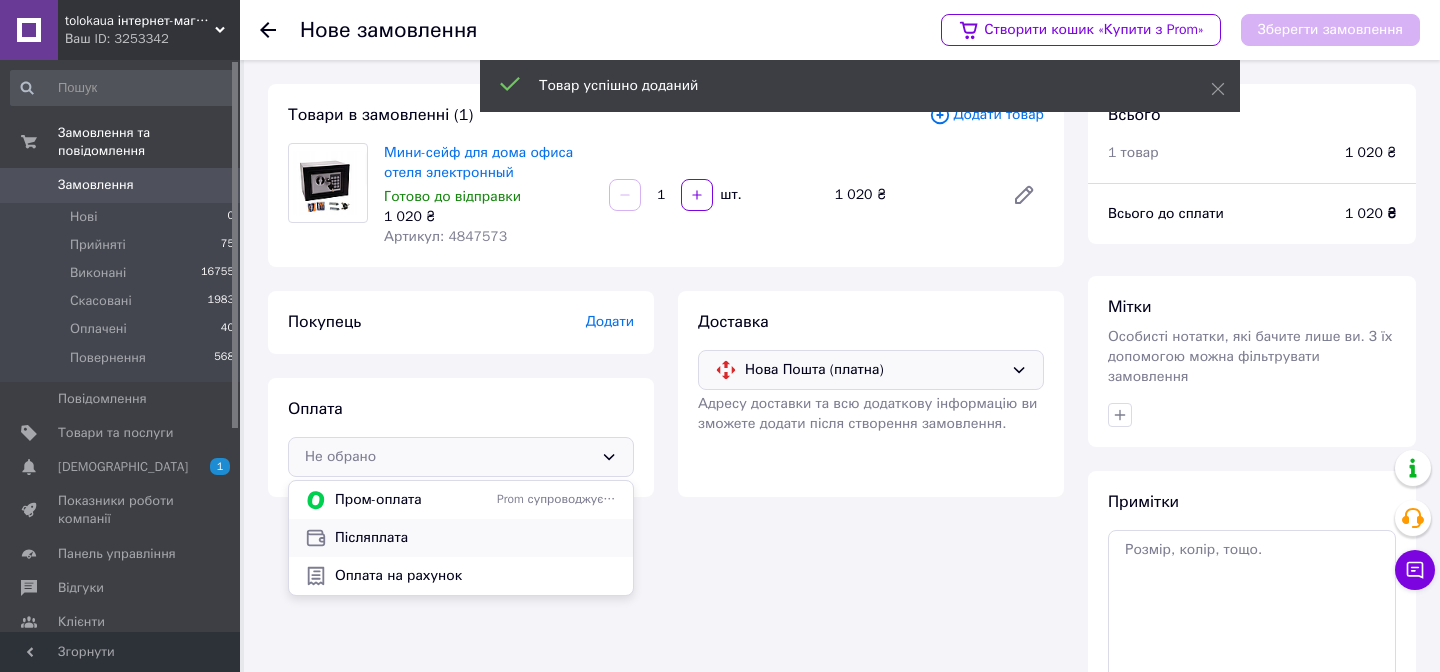 click on "Післяплата" at bounding box center [476, 538] 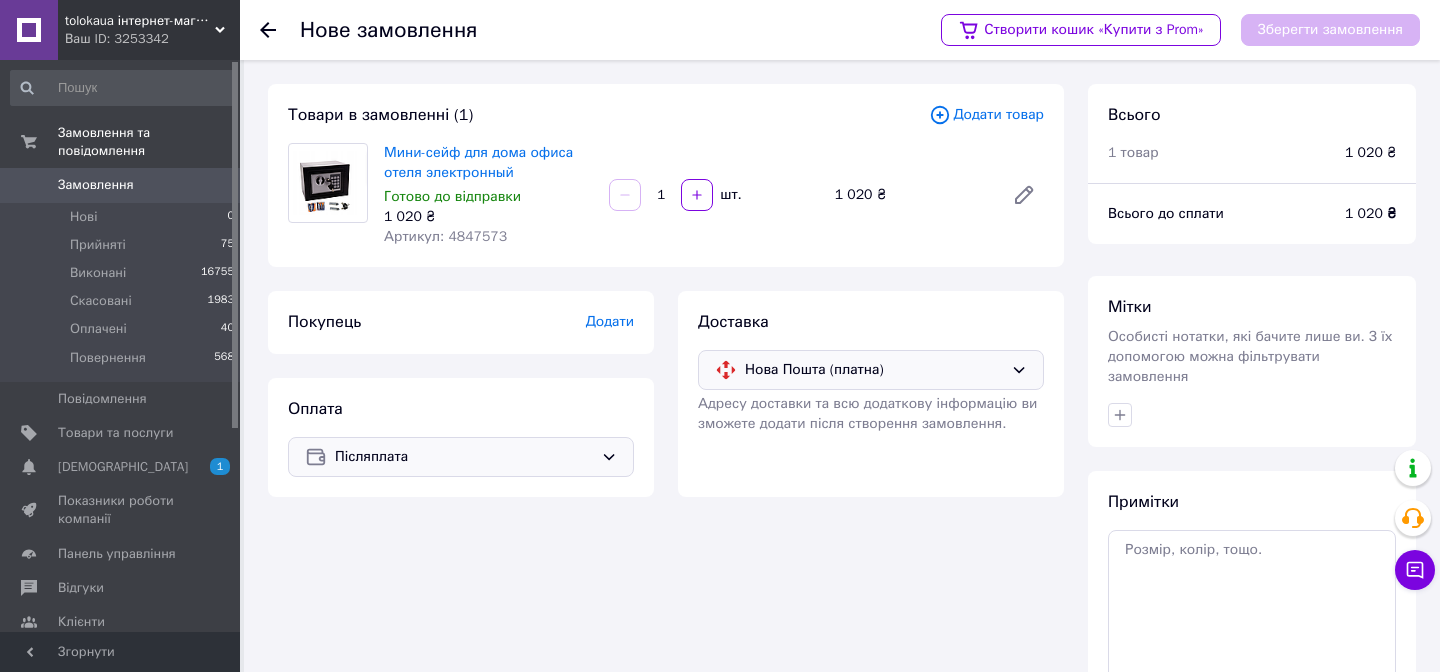 click on "Додати" at bounding box center [610, 322] 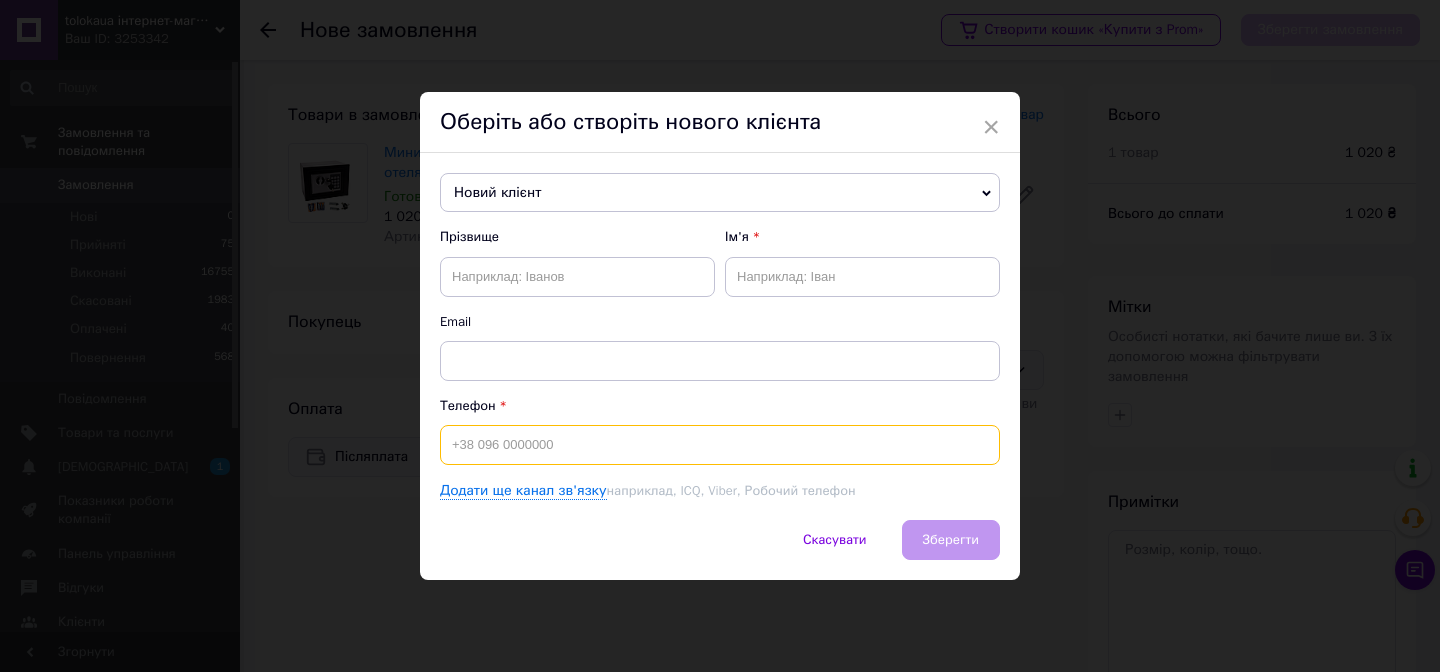 click at bounding box center (720, 445) 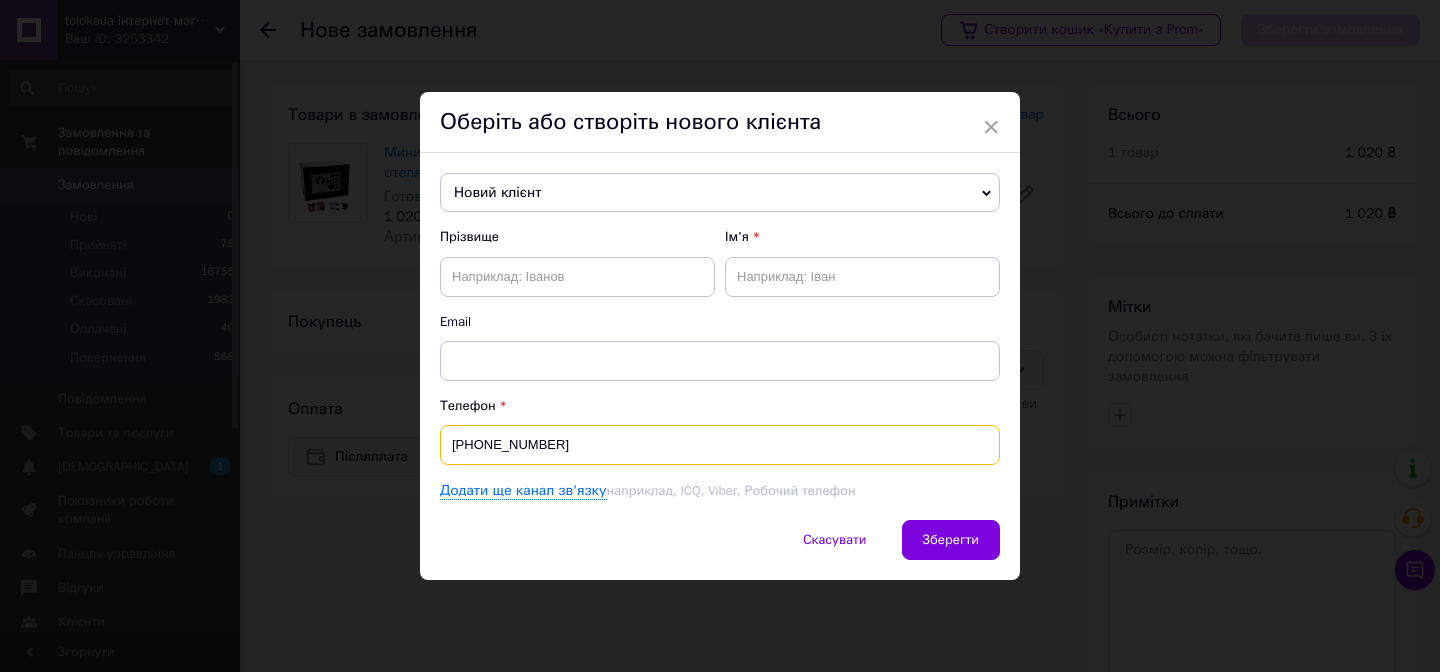 type on "+380684234852" 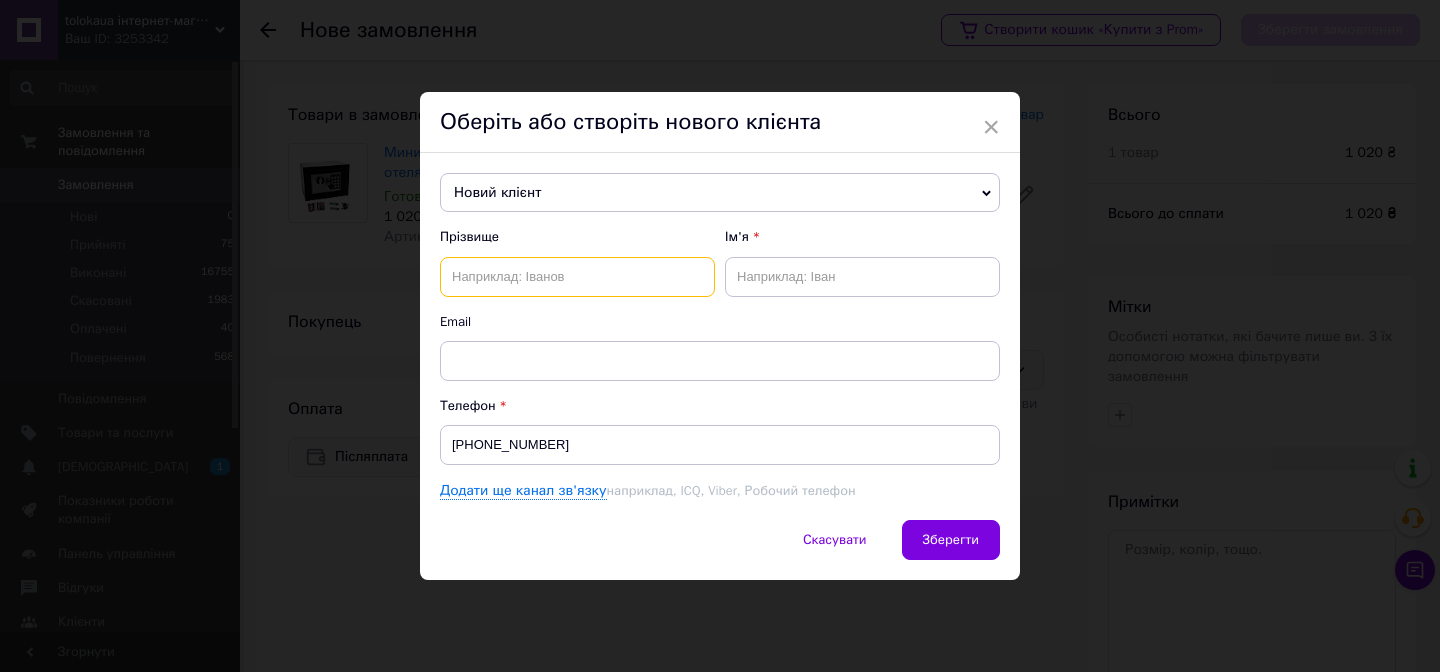 click at bounding box center [577, 277] 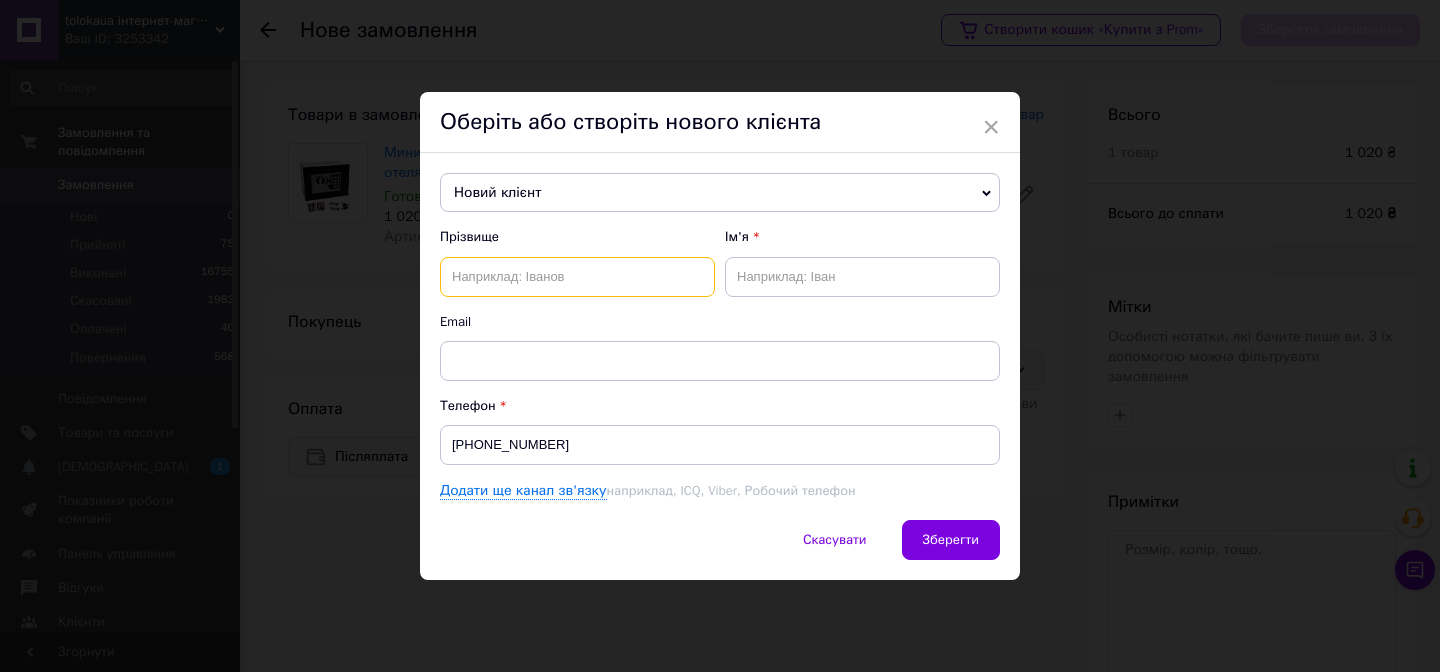 type on "М" 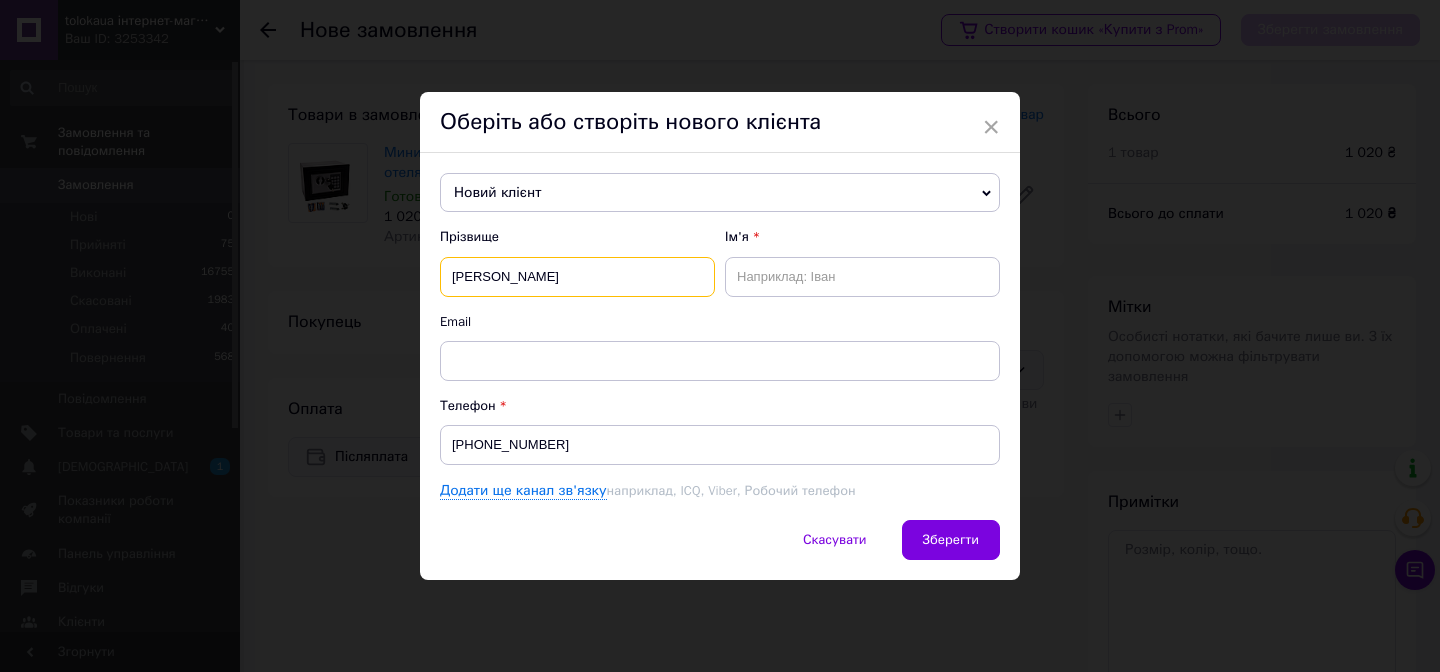 type on "Симаник" 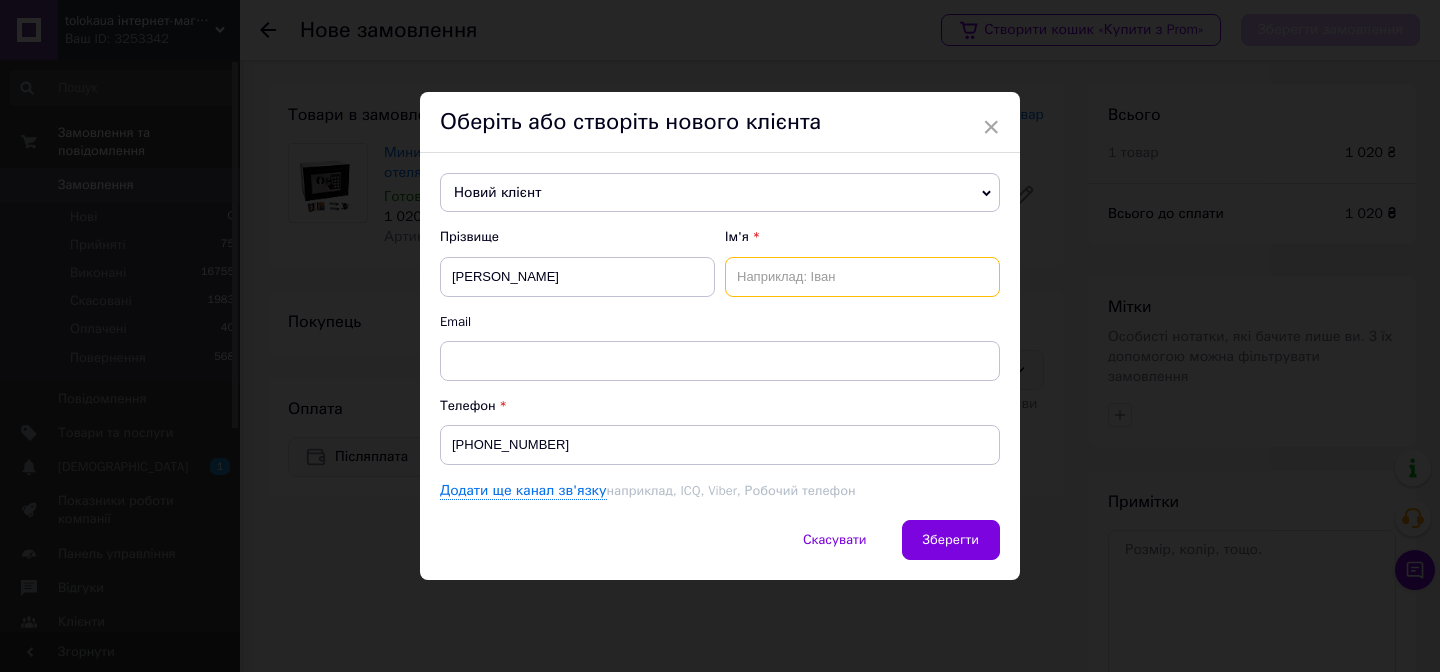 click at bounding box center [862, 277] 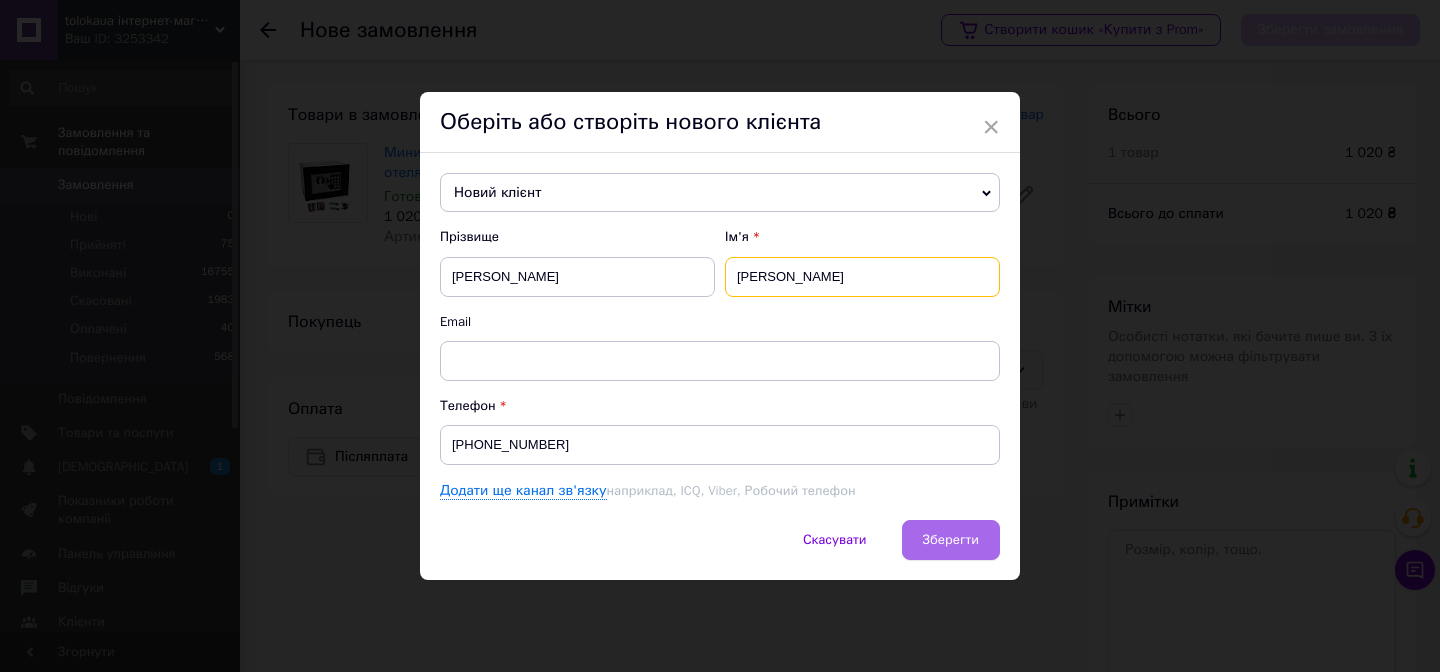 type on "Дмитро" 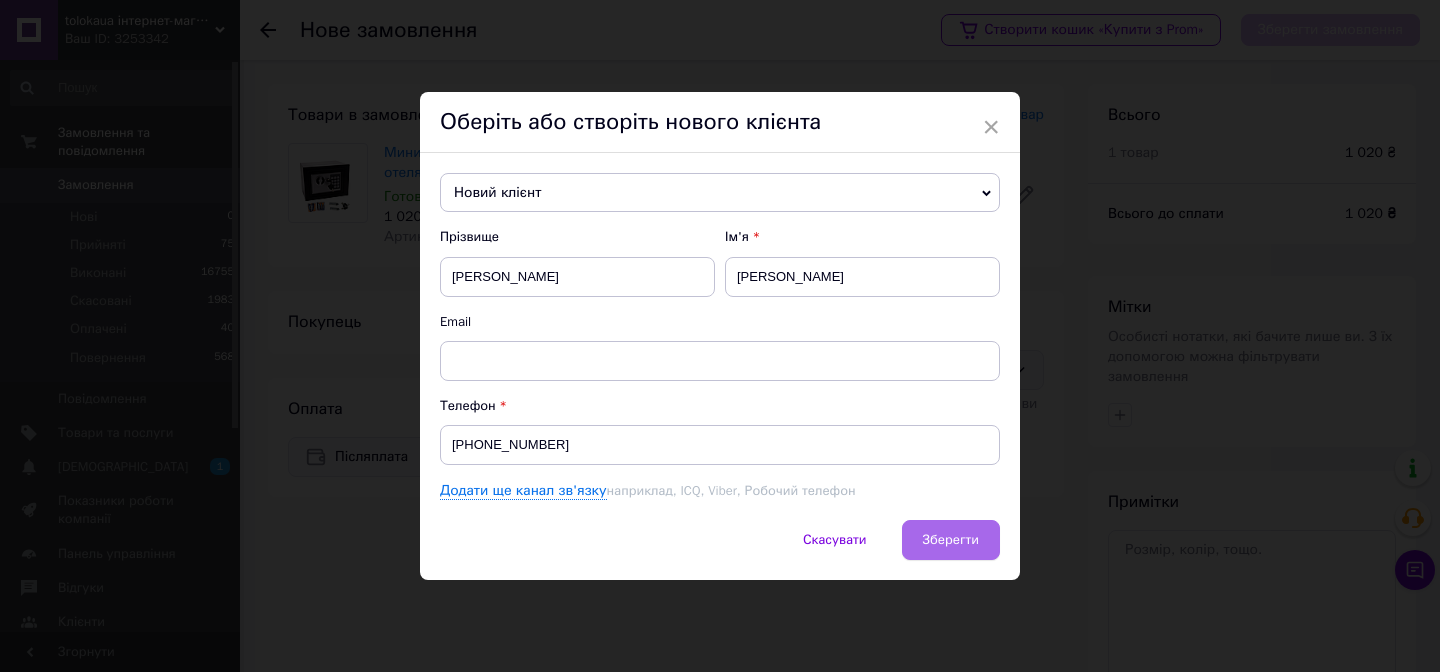click on "Зберегти" at bounding box center [951, 540] 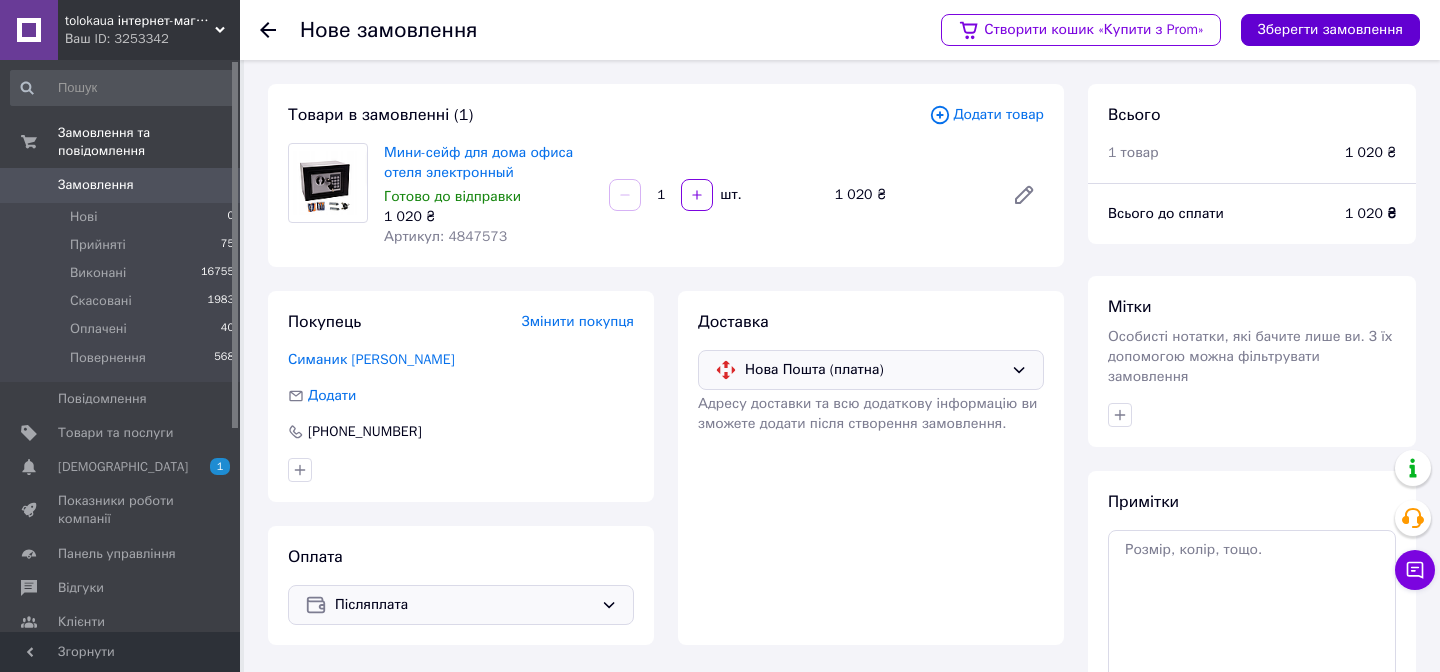 click on "Зберегти замовлення" at bounding box center (1330, 30) 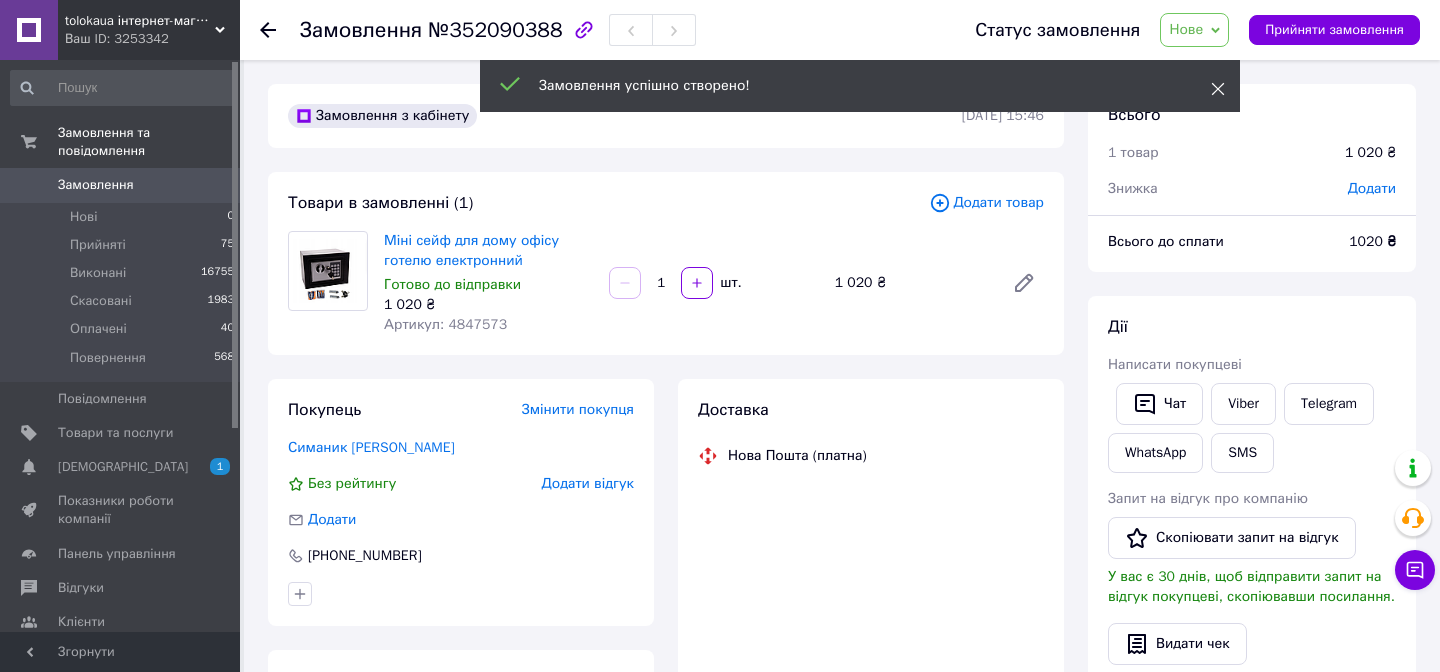 click 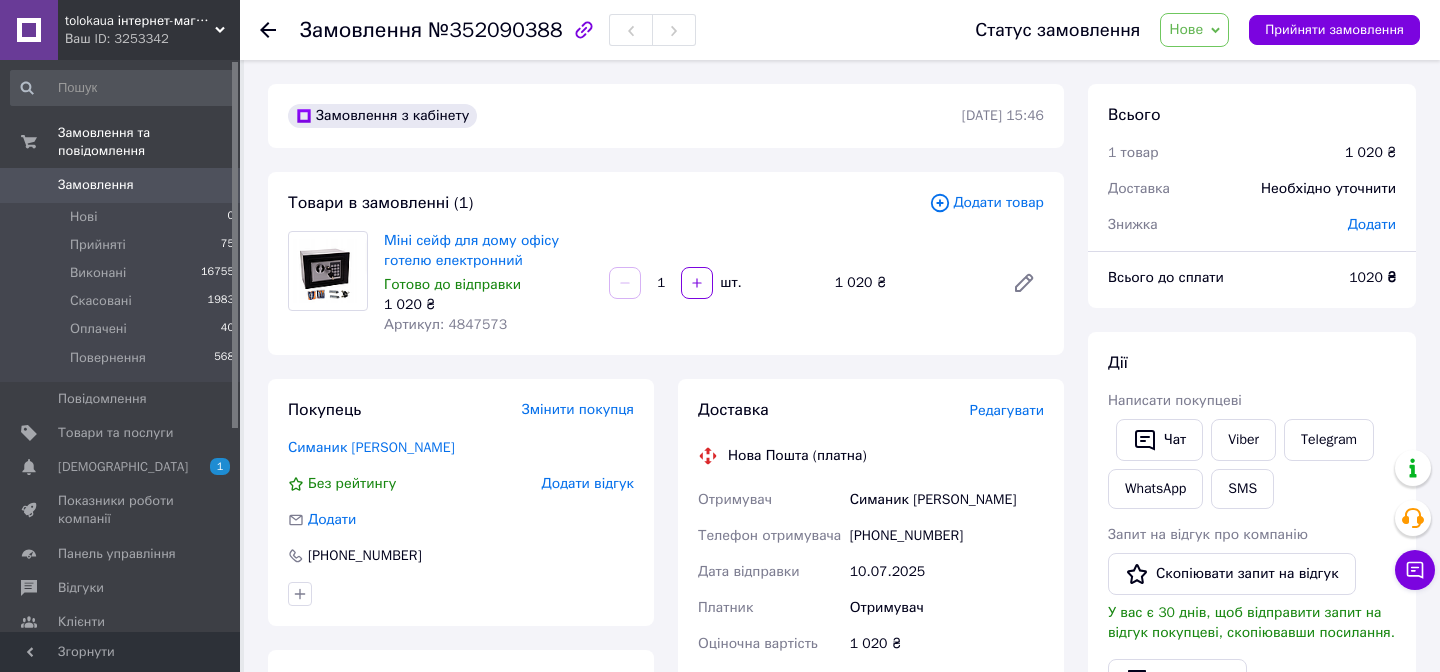 click on "Нове" at bounding box center (1194, 30) 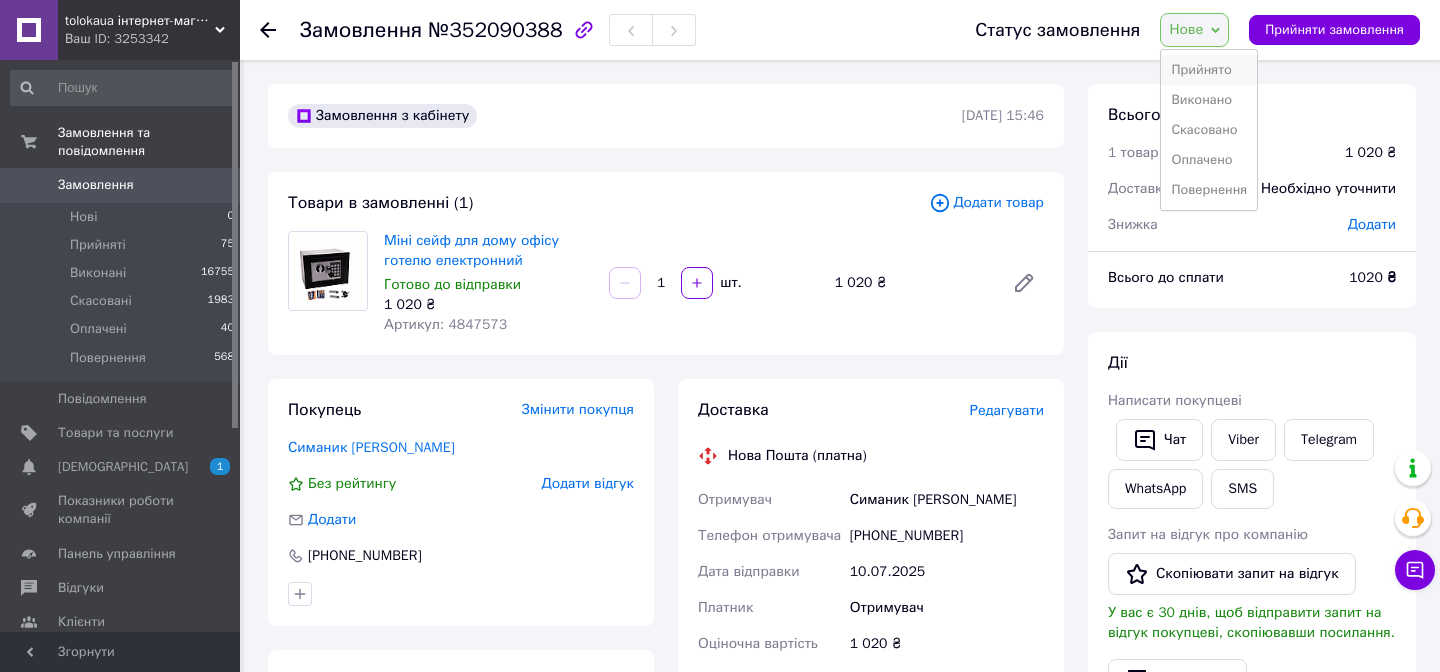 click on "Прийнято" at bounding box center (1209, 70) 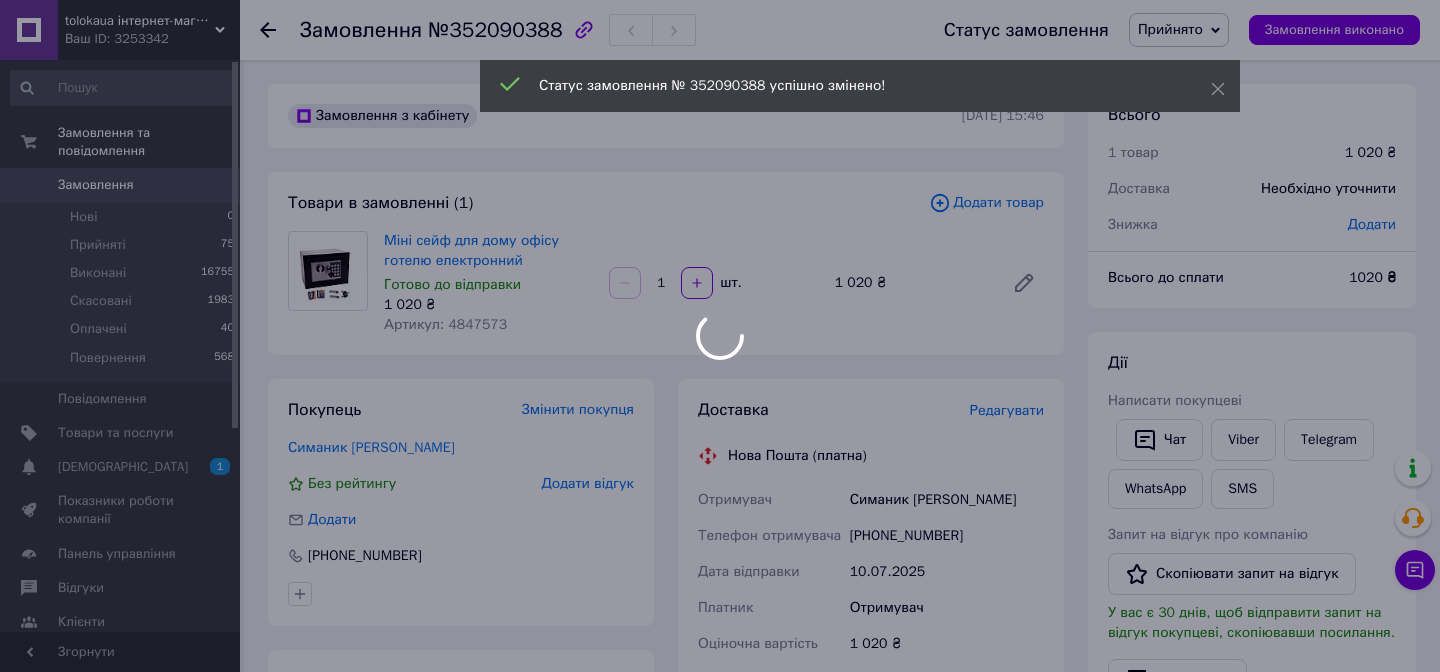 click at bounding box center (720, 336) 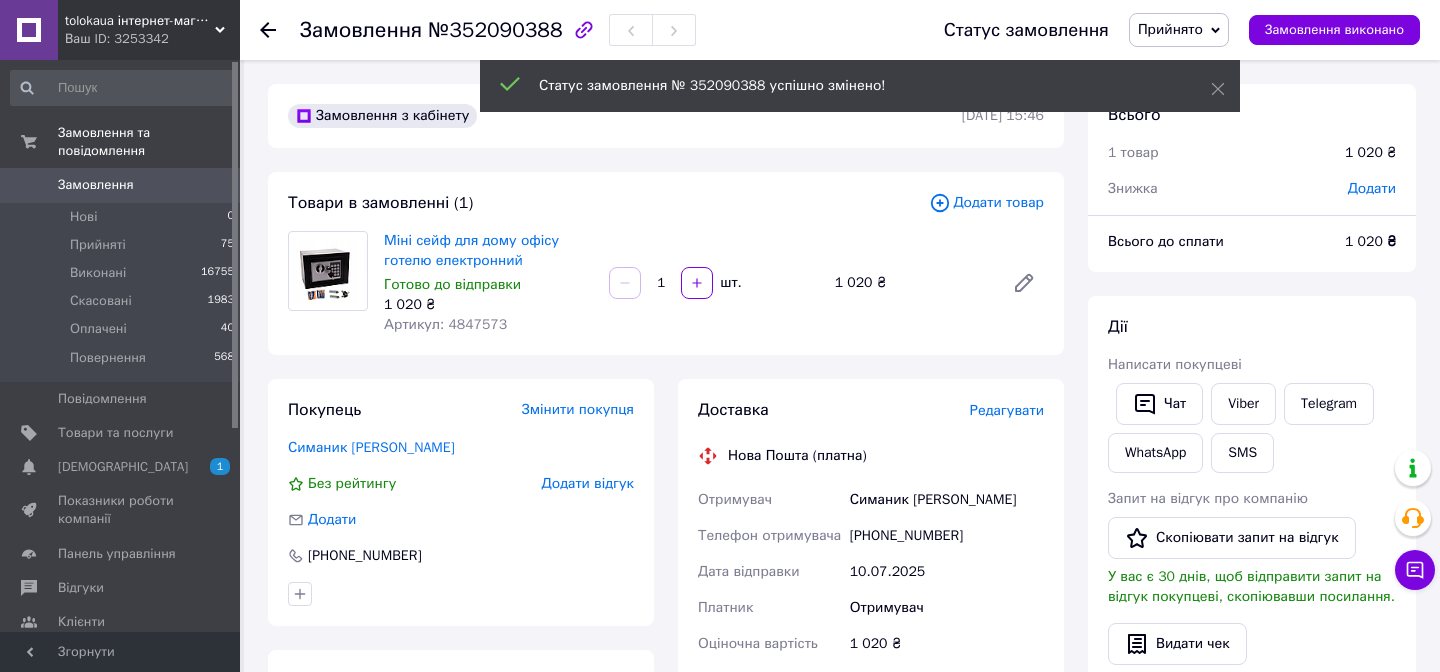 click on "Доставка Редагувати Нова Пошта (платна) Отримувач Симаник Дмитро Телефон отримувача +380684234852 Дата відправки 10.07.2025 Платник Отримувач Оціночна вартість 1 020 ₴ Сума післяплати 1 020 ₴ Комісія за післяплату 40.40 ₴ Платник комісії післяплати Отримувач Передати номер або Згенерувати ЕН" at bounding box center (871, 701) 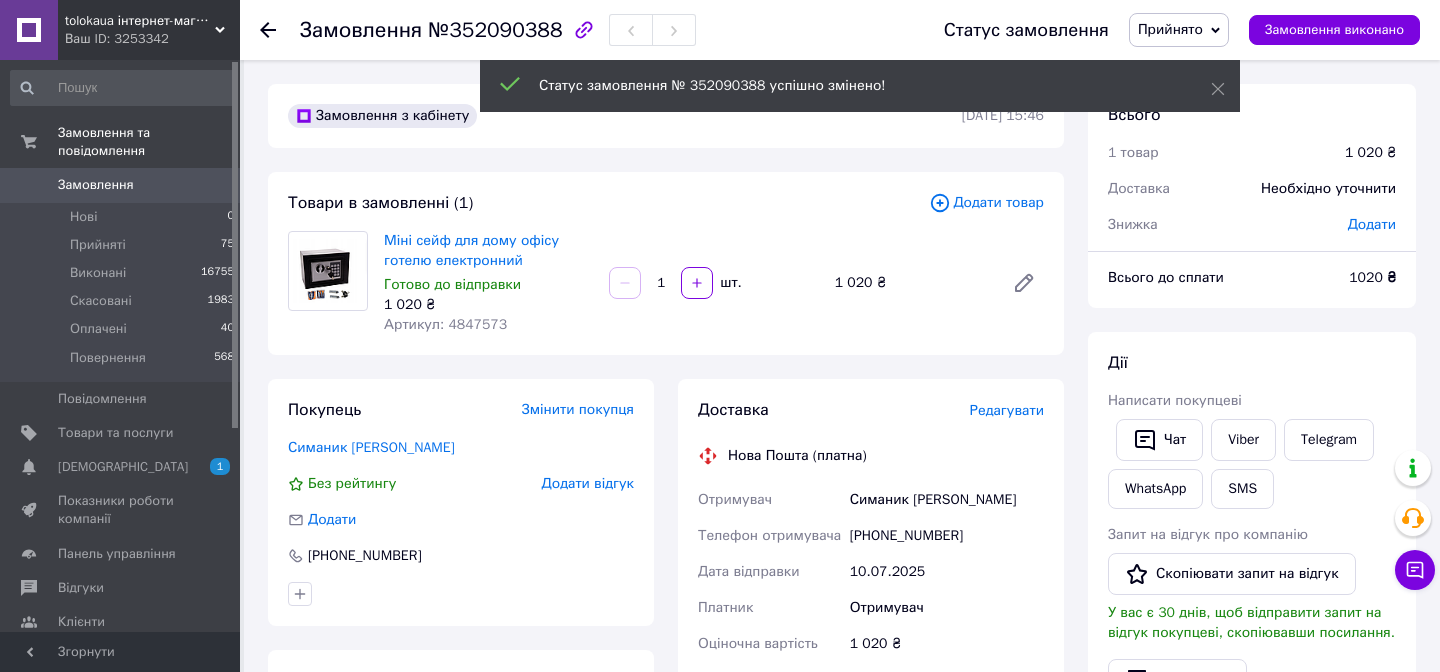 click on "Редагувати" at bounding box center (1007, 410) 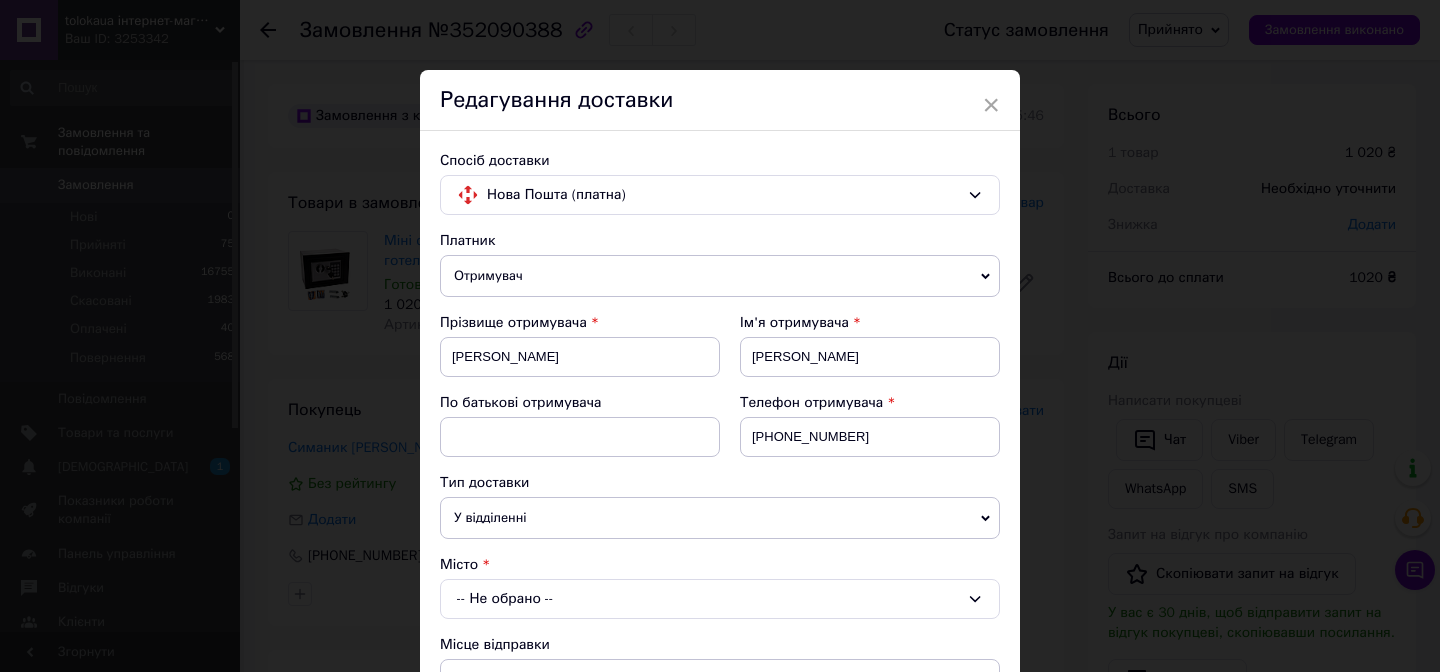 click on "-- Не обрано --" at bounding box center (720, 599) 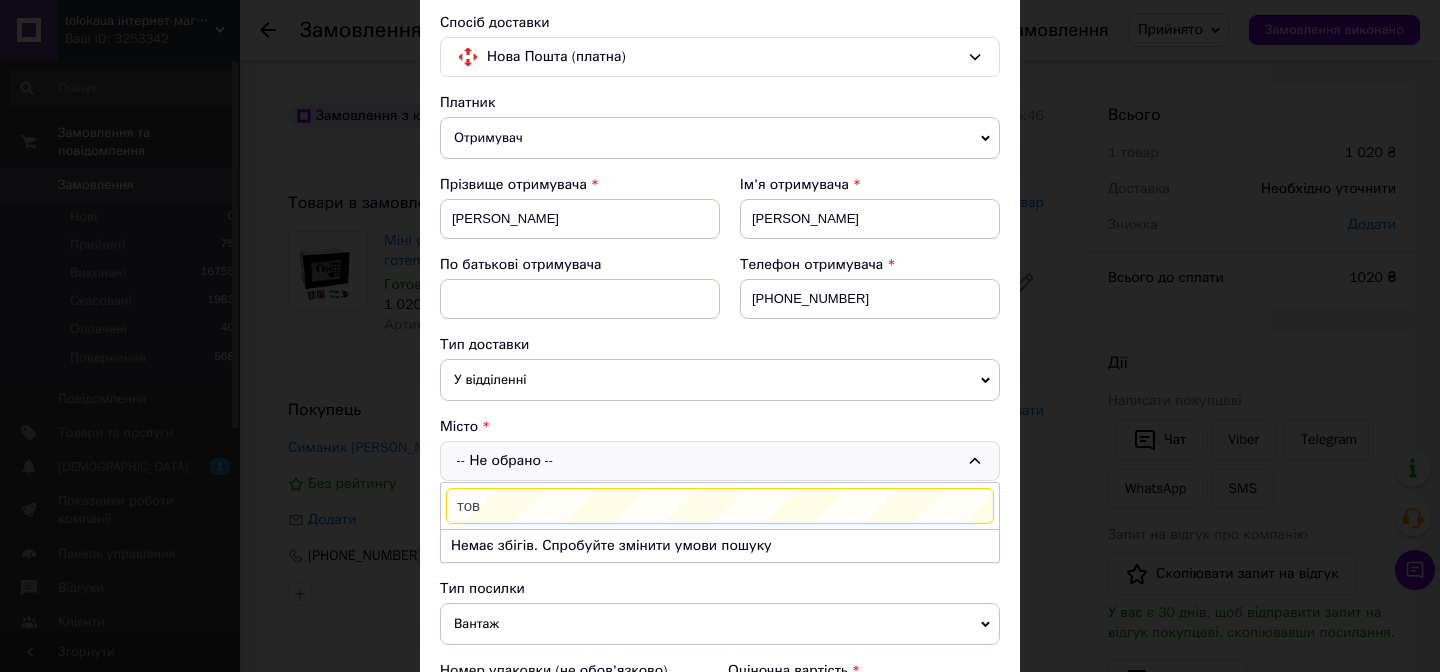 scroll, scrollTop: 175, scrollLeft: 0, axis: vertical 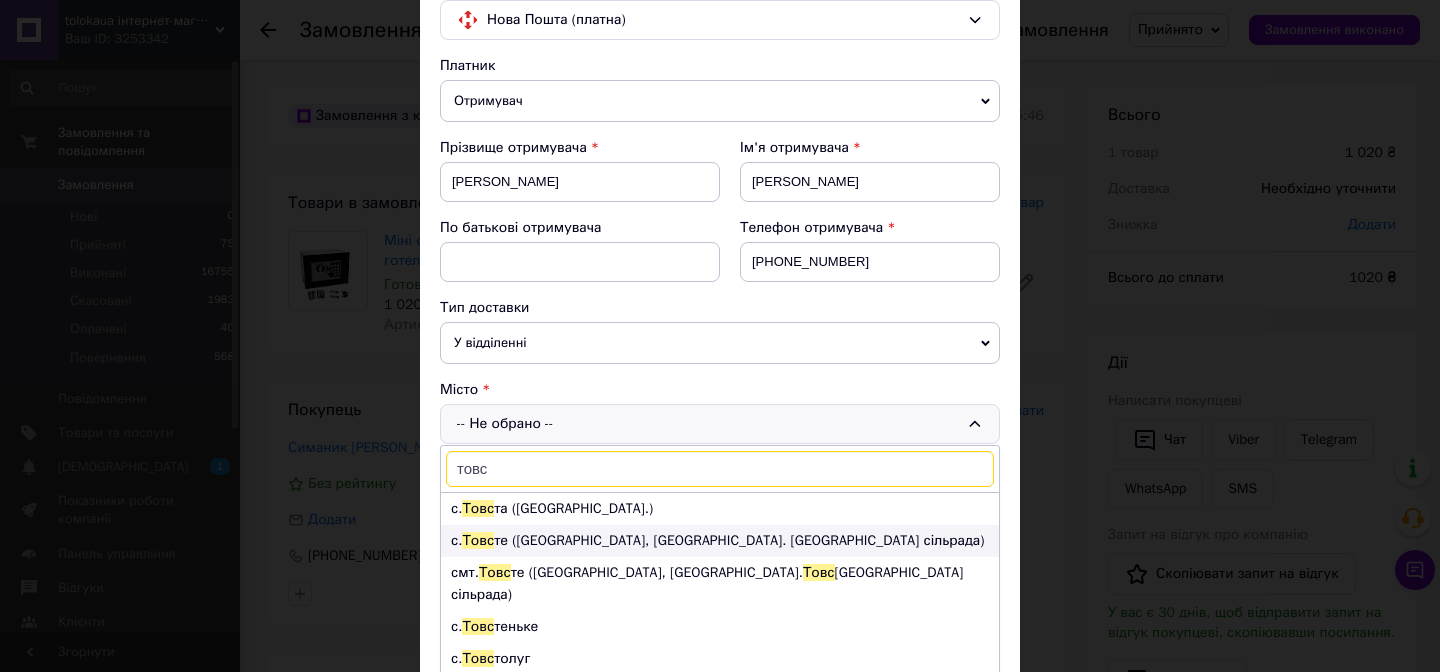 type on "товс" 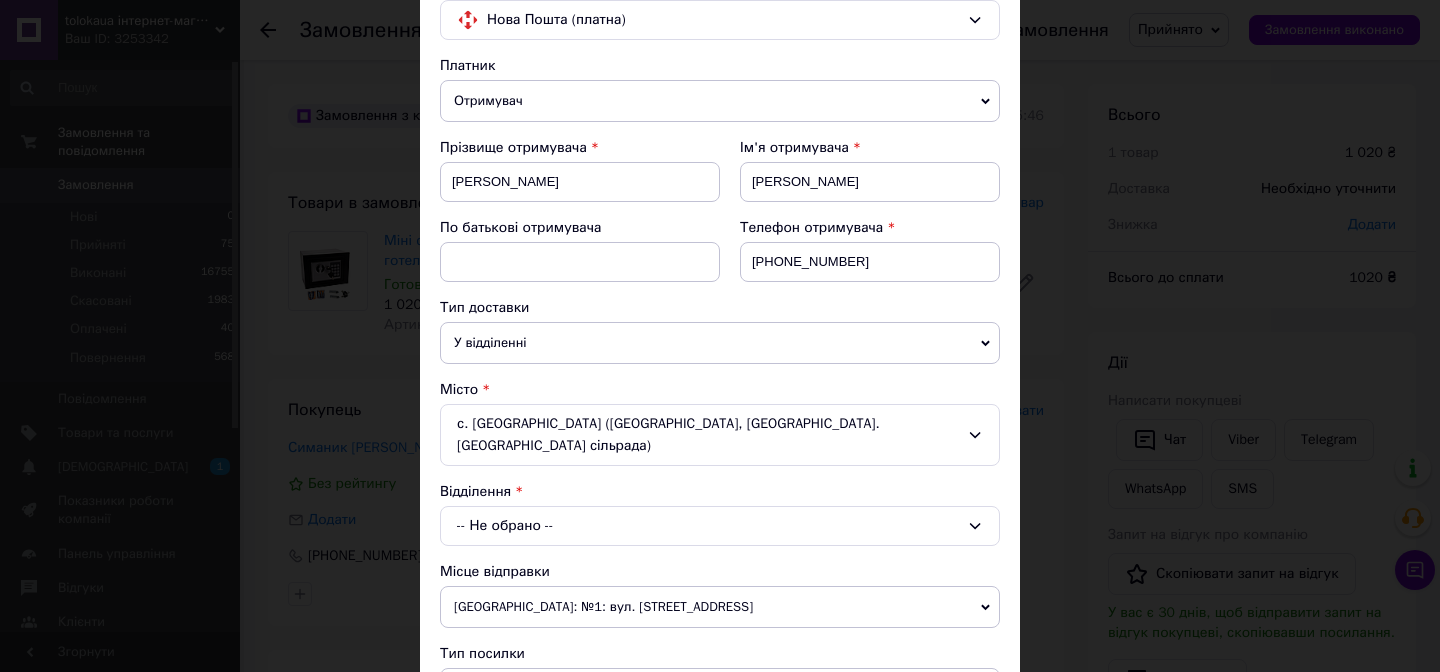 click on "-- Не обрано --" at bounding box center (720, 526) 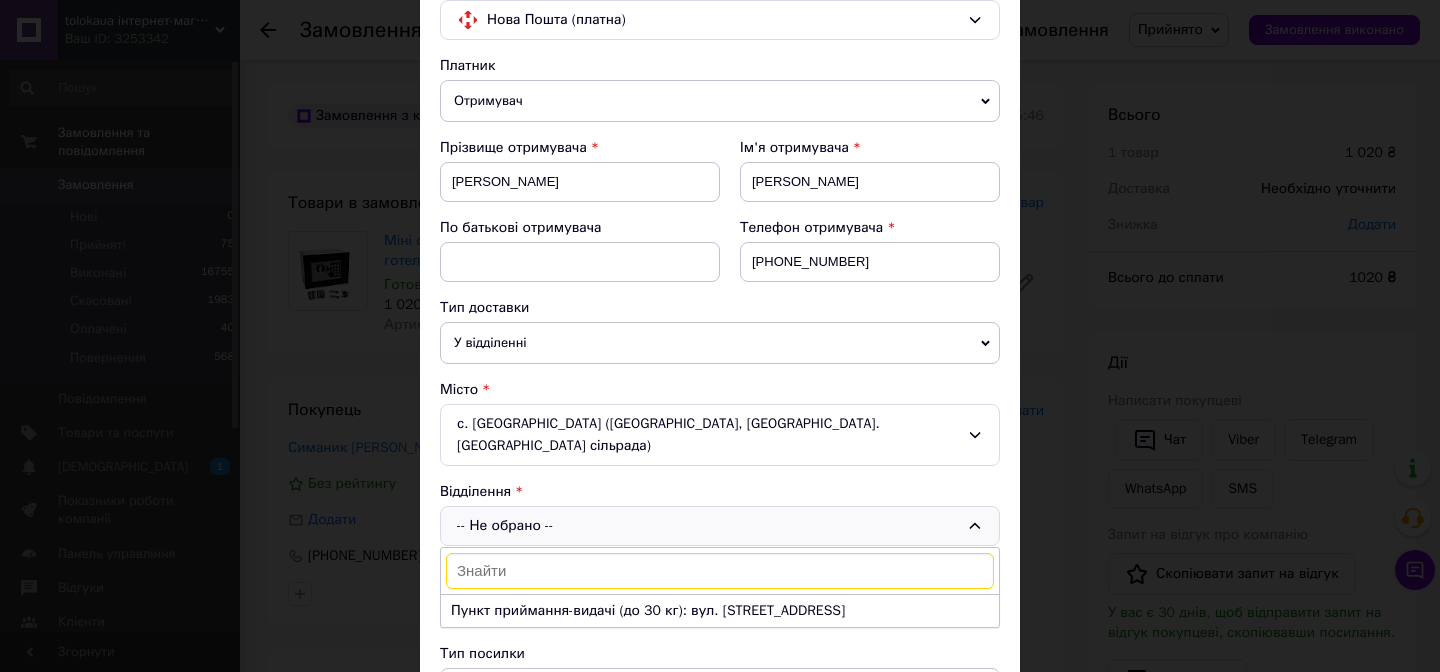 click on "с. Товсте (Тернопільська обл., Чортківський р-н. Гримайлівська сільрада)" at bounding box center (720, 435) 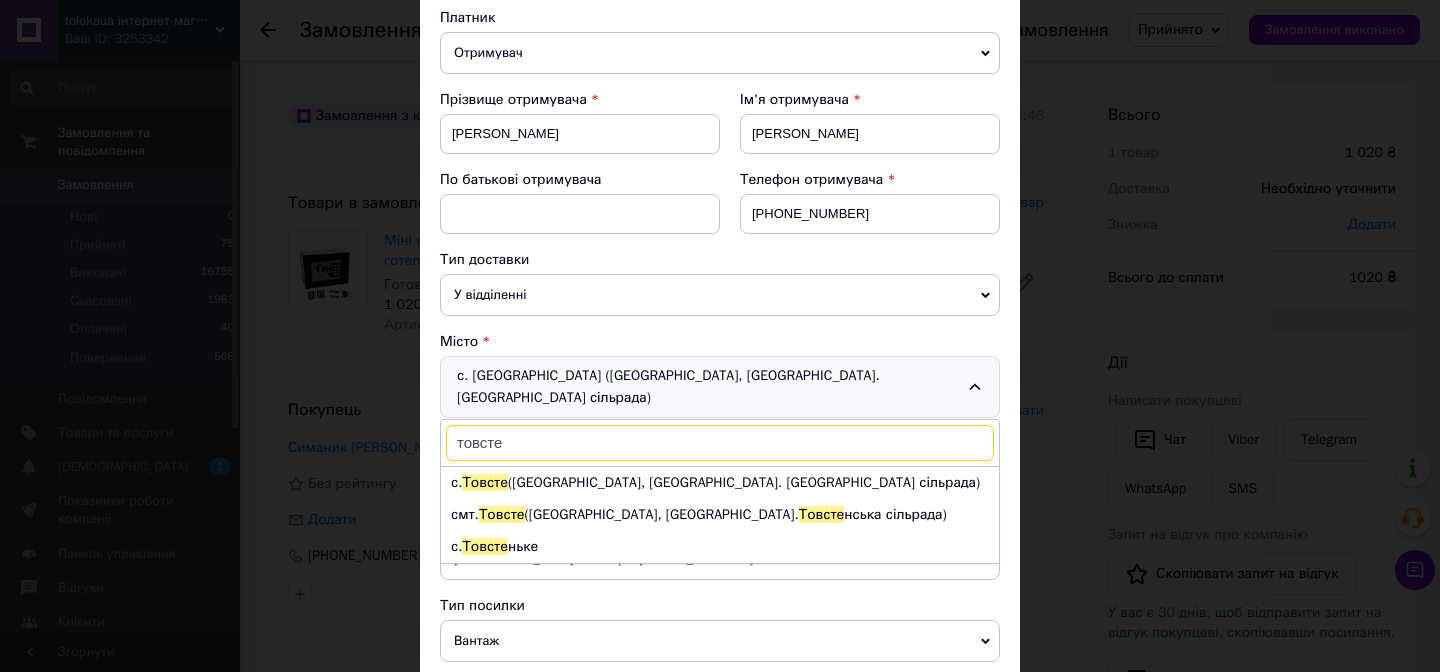 scroll, scrollTop: 273, scrollLeft: 0, axis: vertical 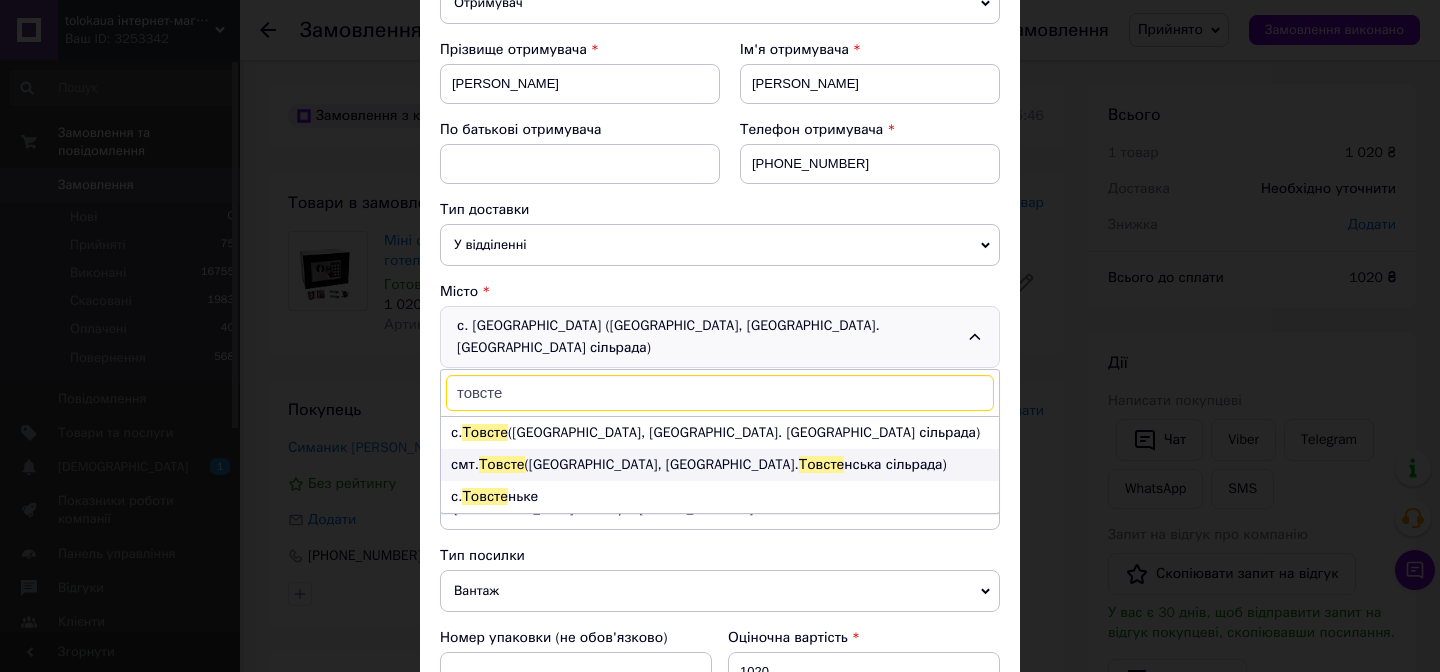 type on "товсте" 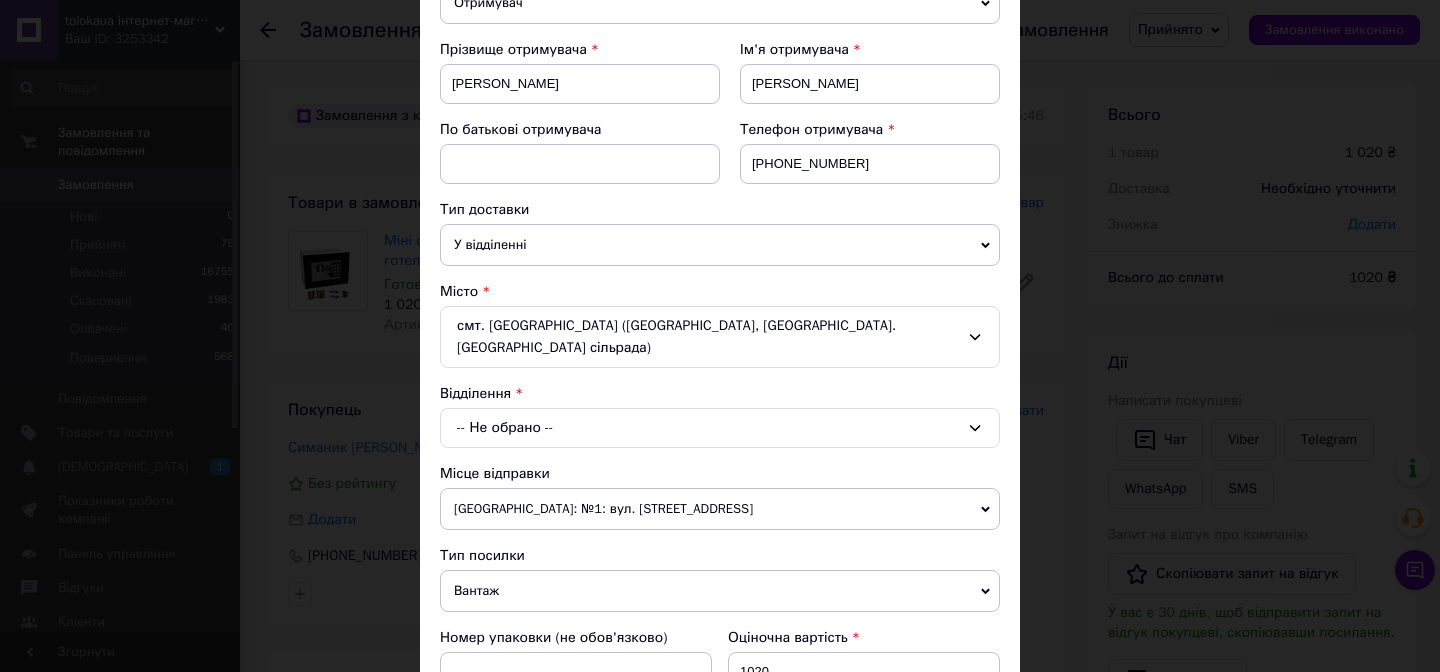 click on "-- Не обрано --" at bounding box center (720, 428) 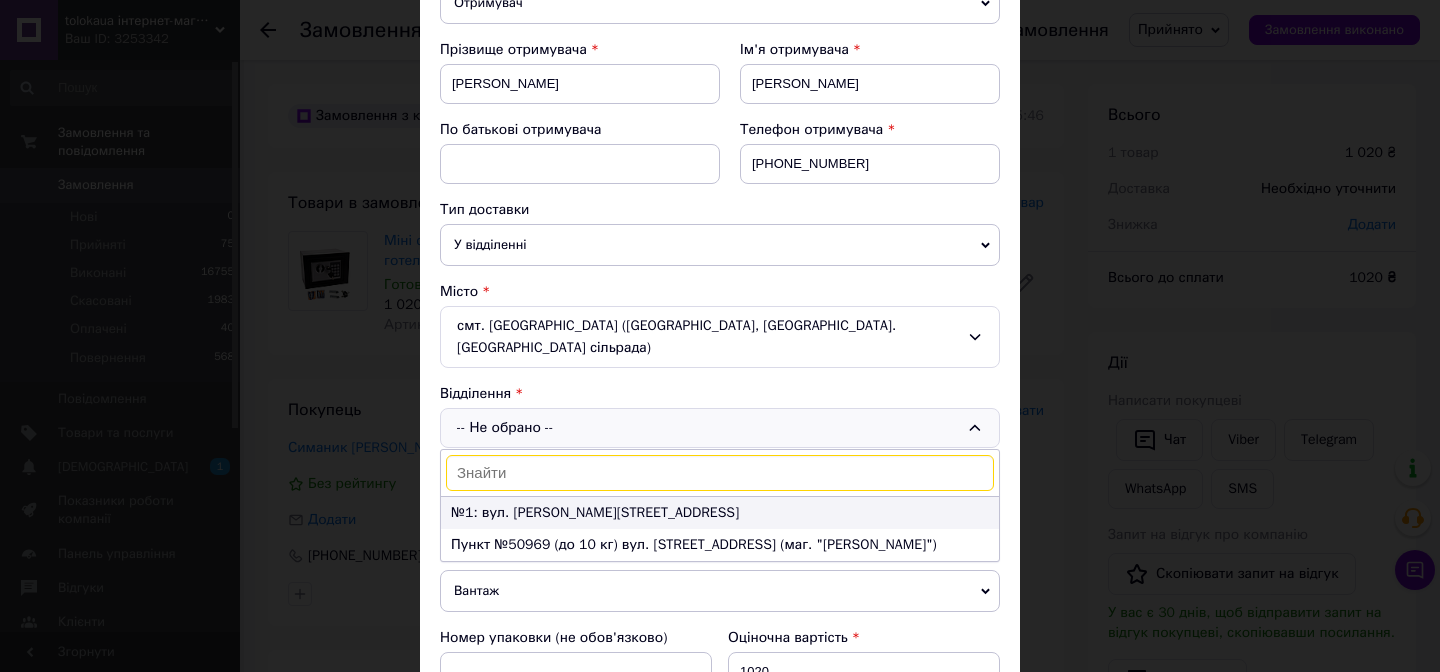 click on "№1: вул. Колійова, 1а/1" at bounding box center [720, 513] 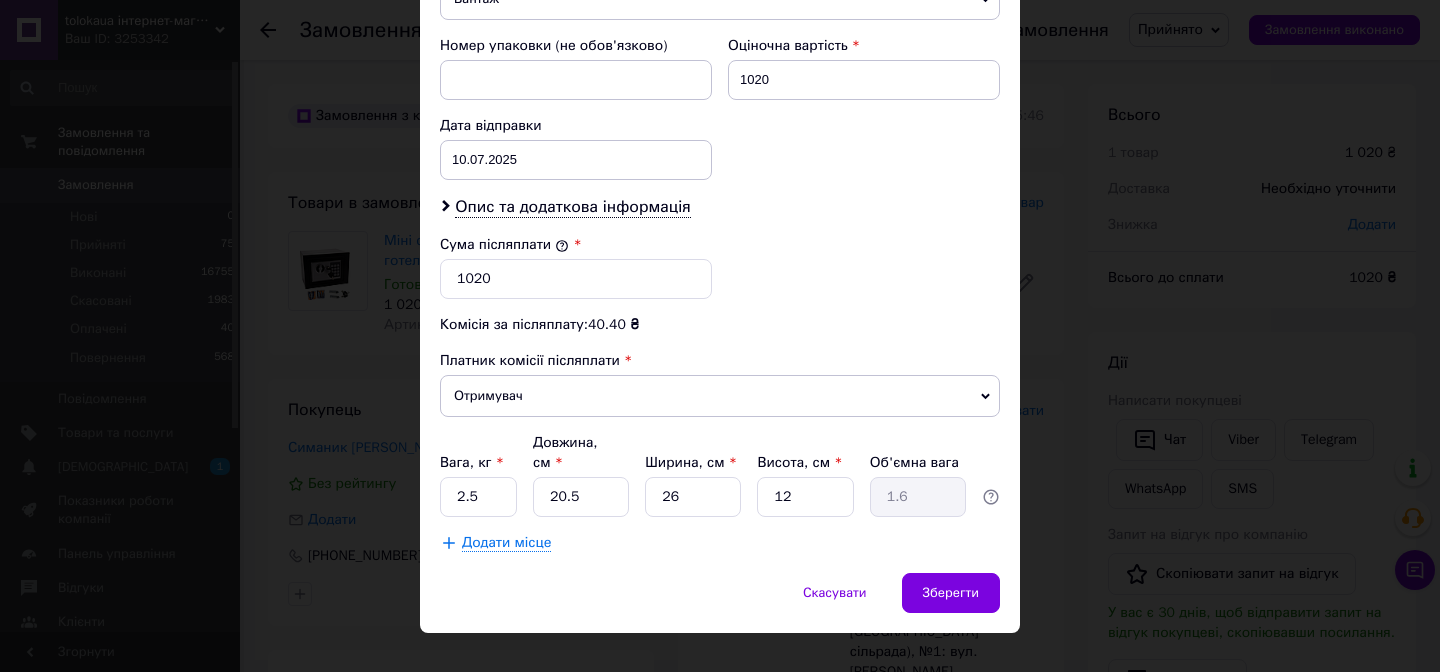 scroll, scrollTop: 874, scrollLeft: 0, axis: vertical 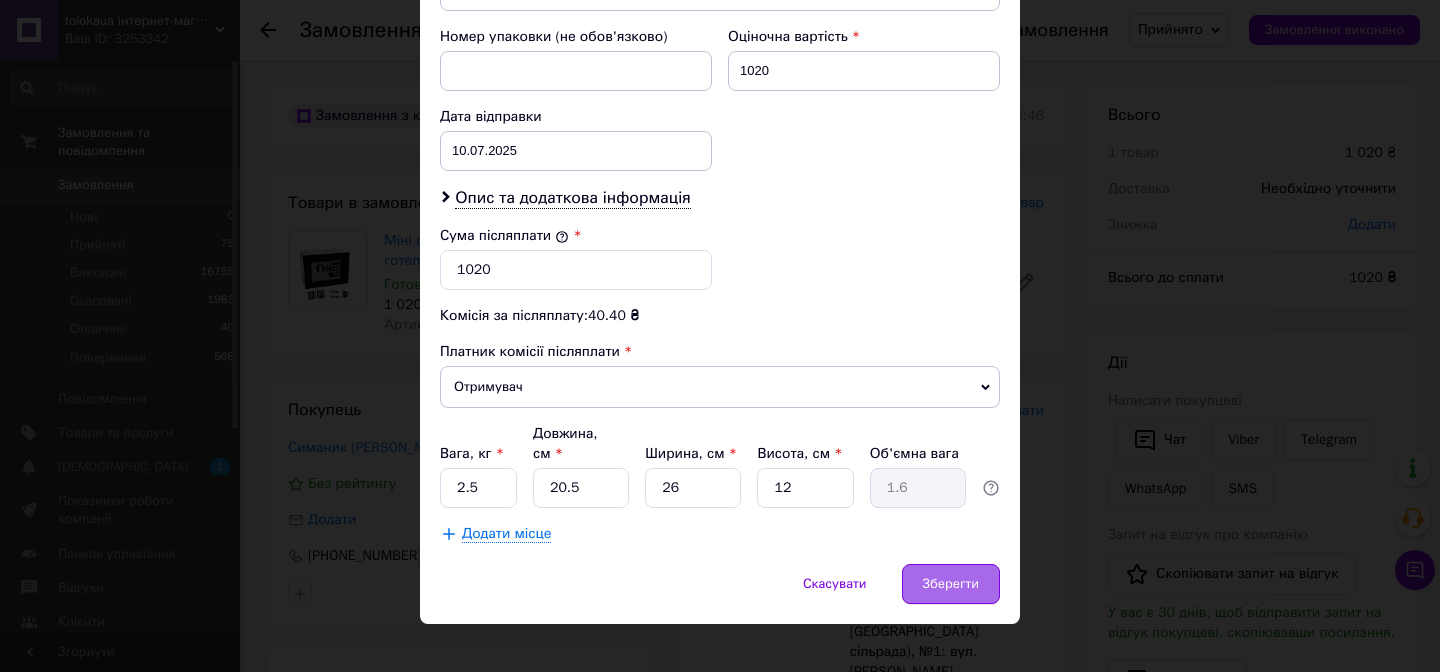 click on "Зберегти" at bounding box center (951, 584) 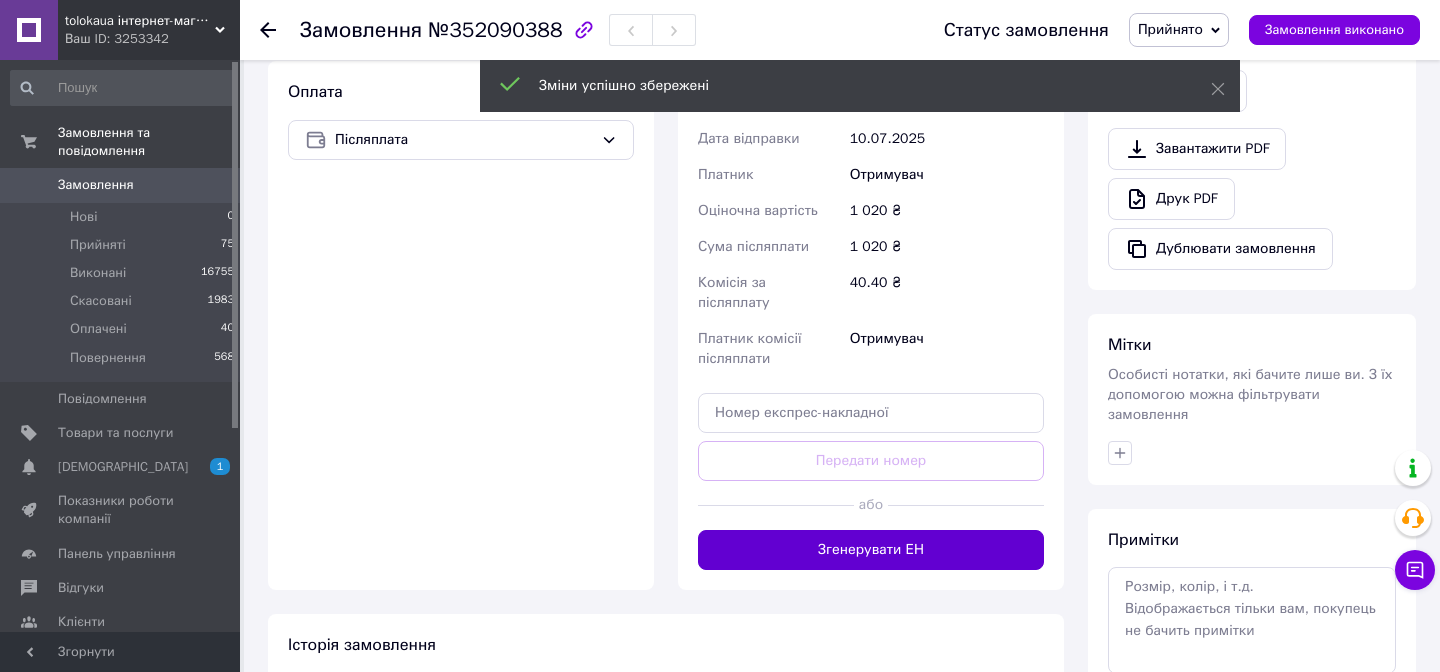 click on "Згенерувати ЕН" at bounding box center [871, 550] 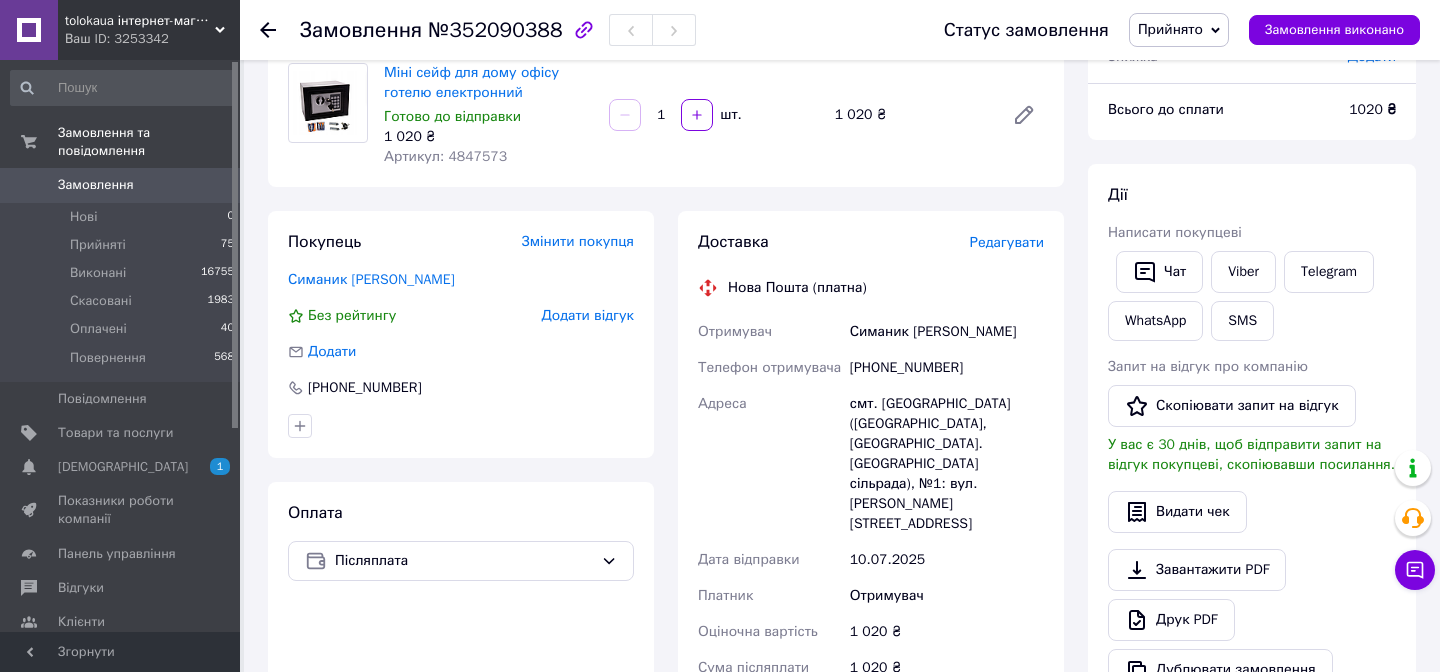 scroll, scrollTop: 107, scrollLeft: 0, axis: vertical 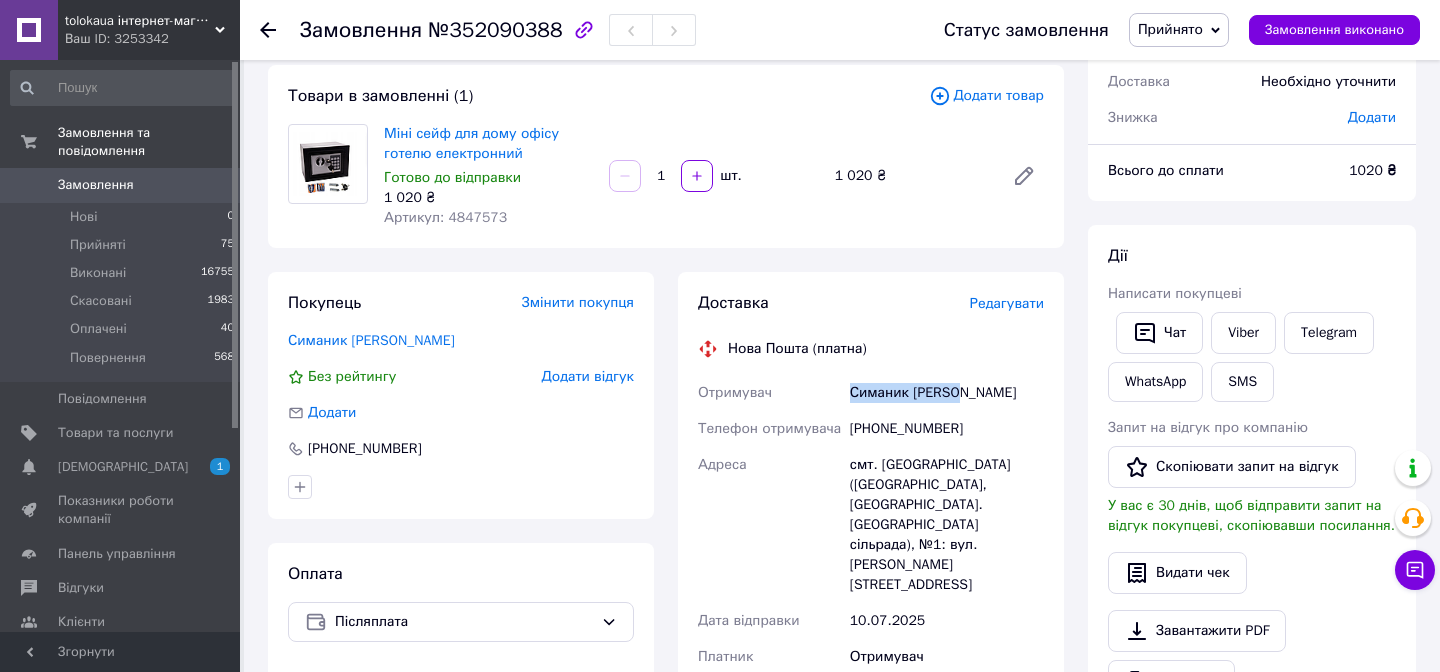 drag, startPoint x: 851, startPoint y: 388, endPoint x: 979, endPoint y: 388, distance: 128 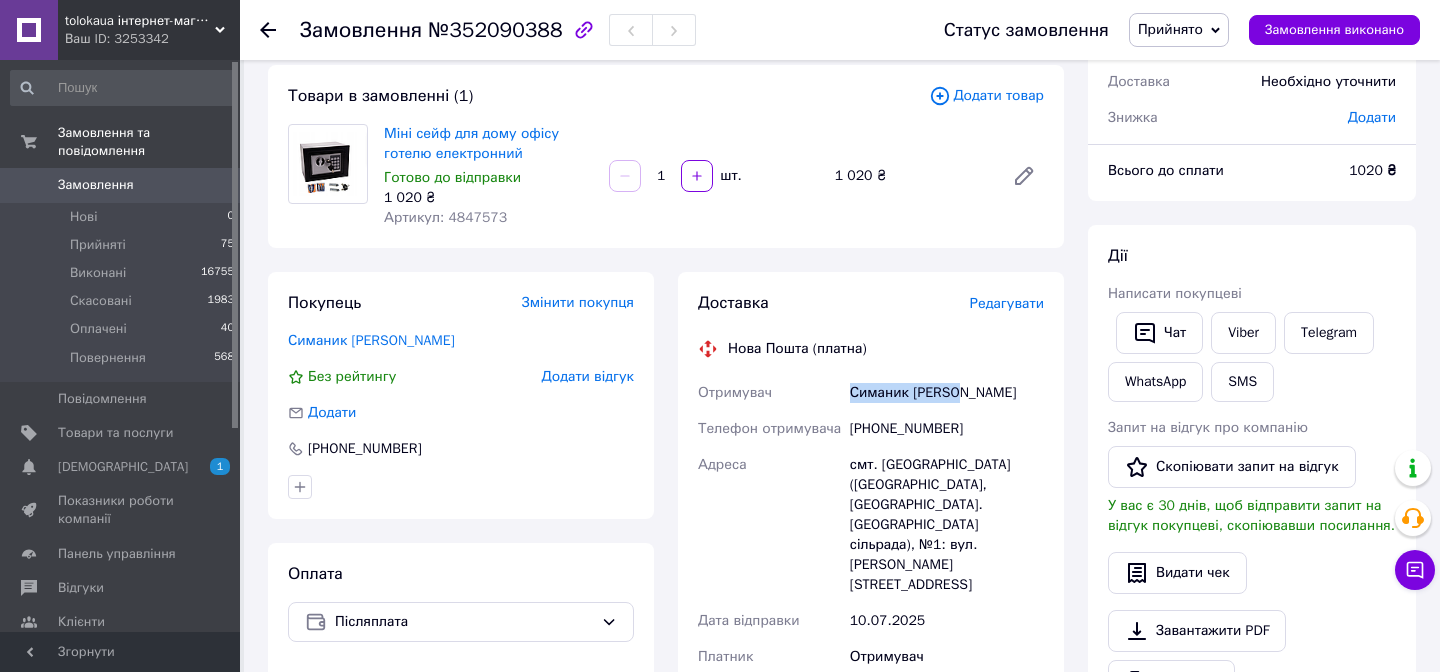 click on "Симаник Дмитро" at bounding box center [947, 393] 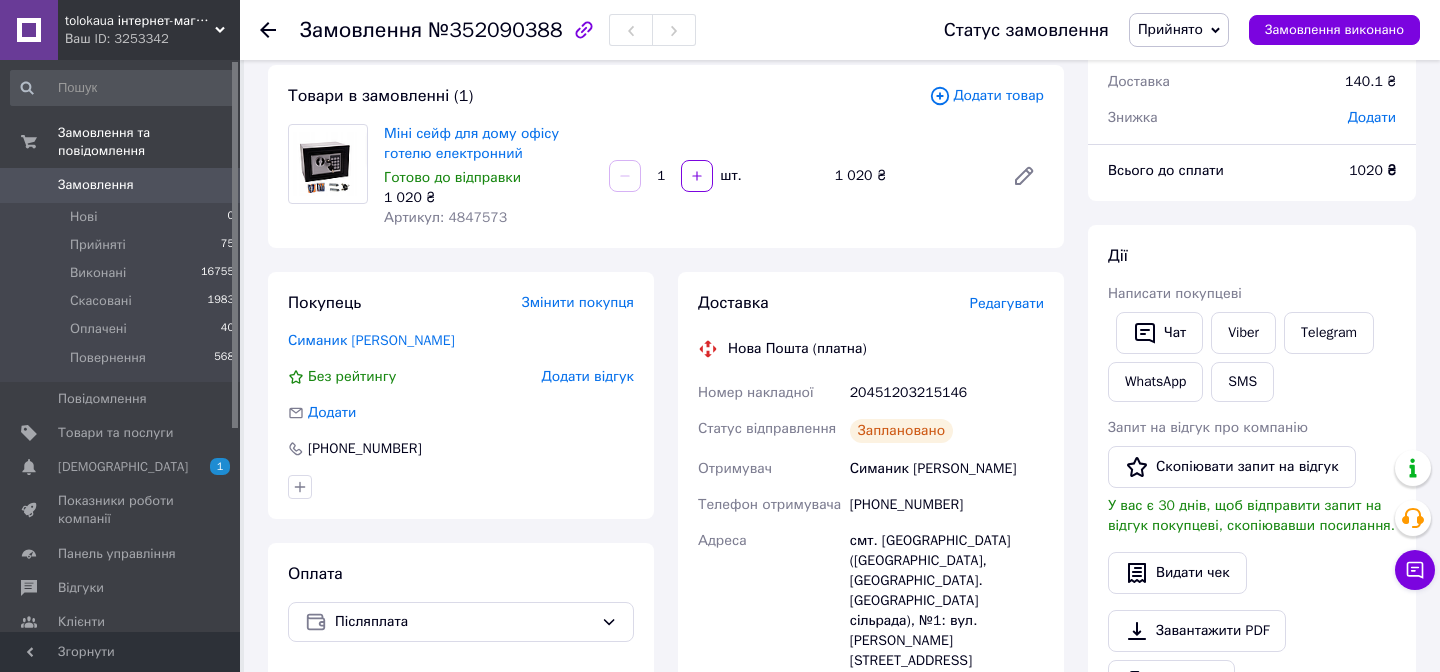 click on "+380684234852" at bounding box center (947, 505) 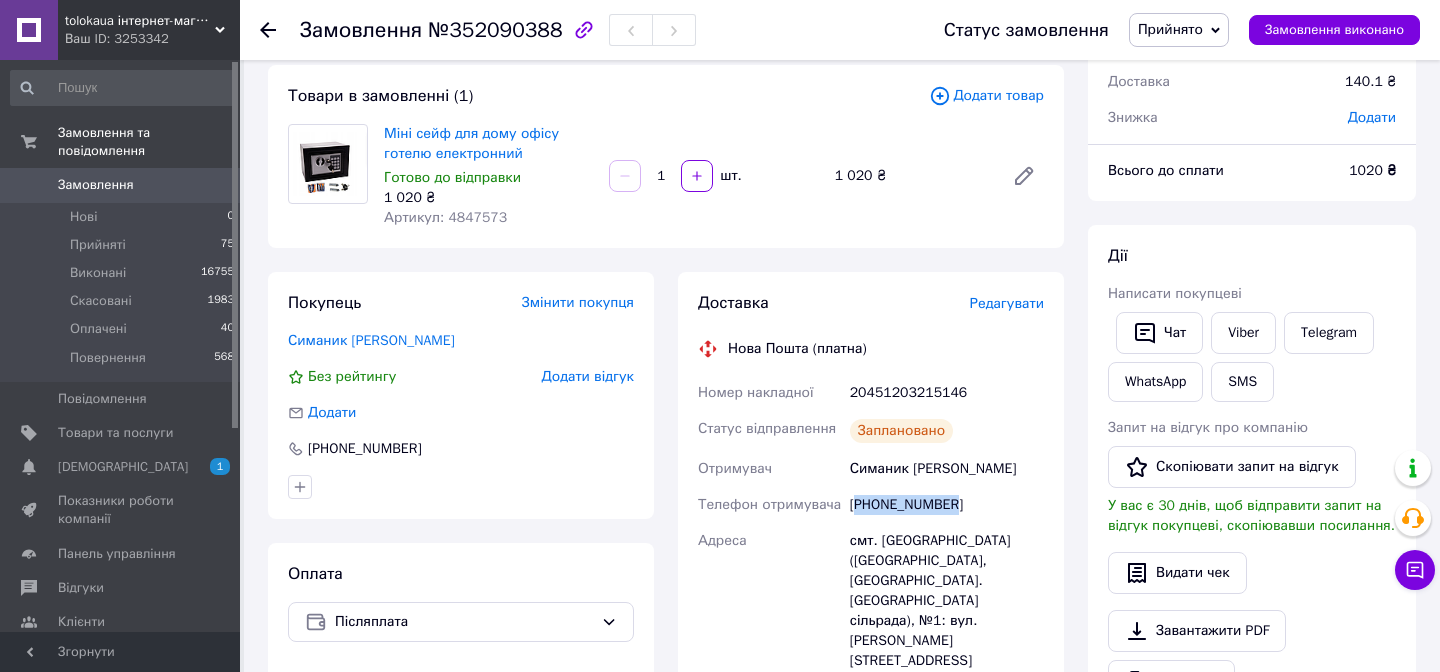 click on "+380684234852" at bounding box center (947, 505) 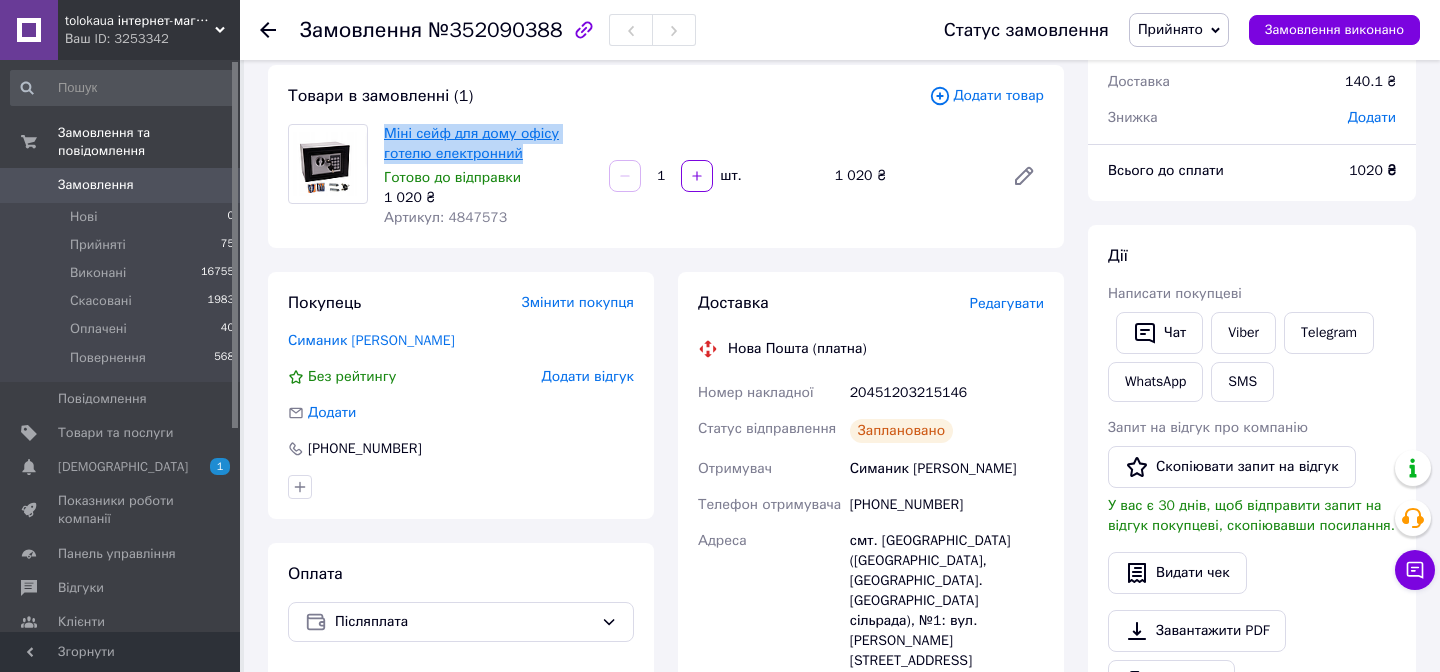 copy on "Міні сейф для дому офісу готелю електронний" 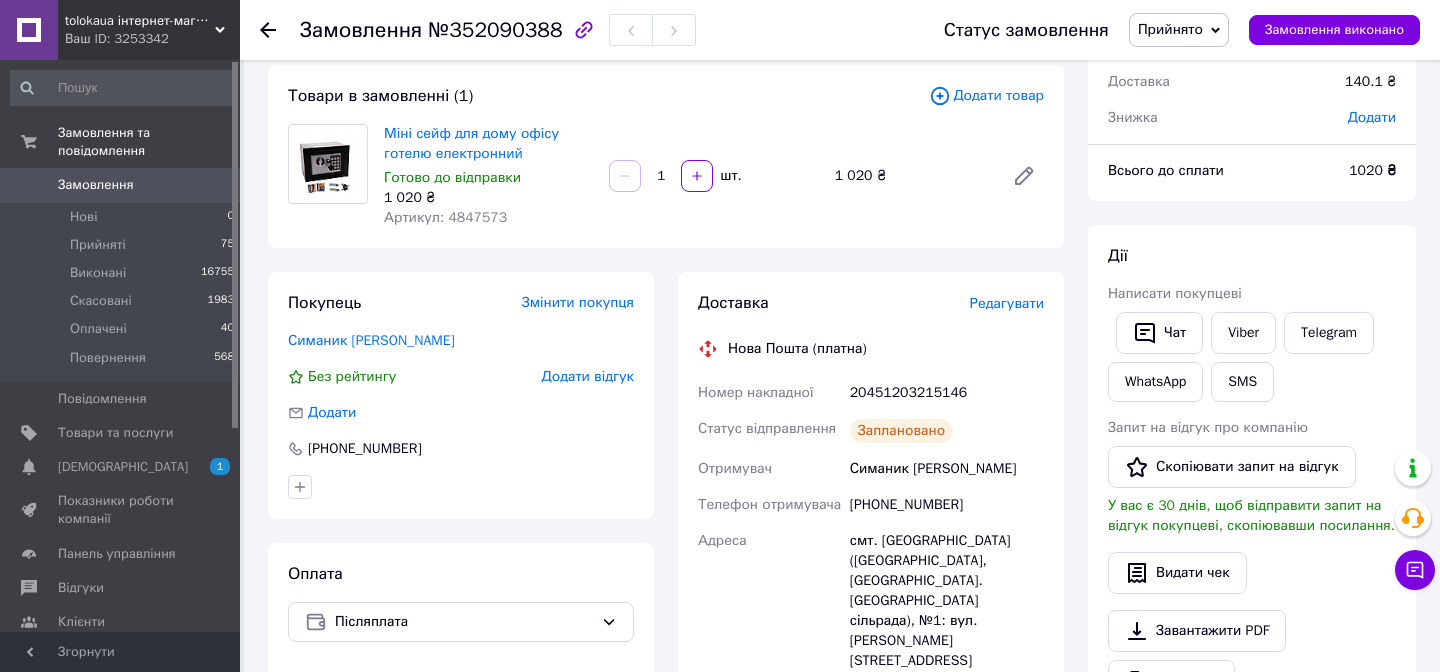 click on "№352090388" at bounding box center (495, 30) 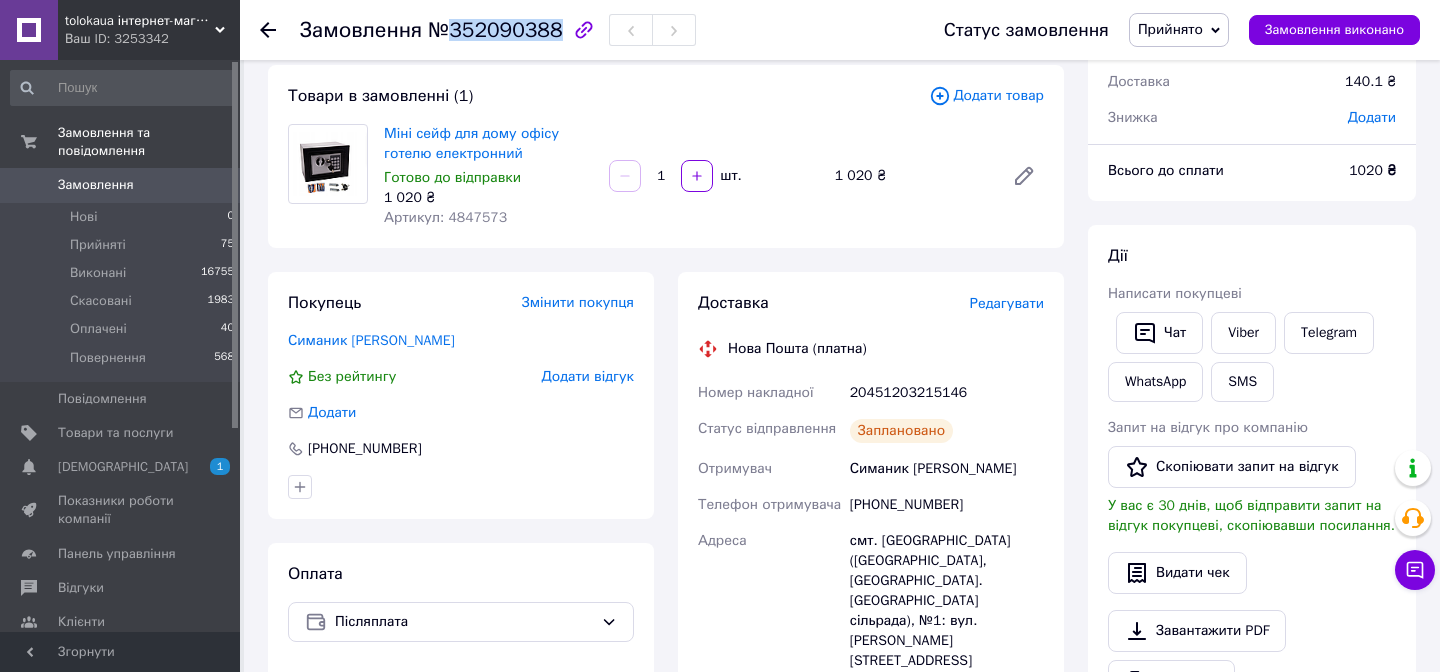 click on "№352090388" at bounding box center [495, 30] 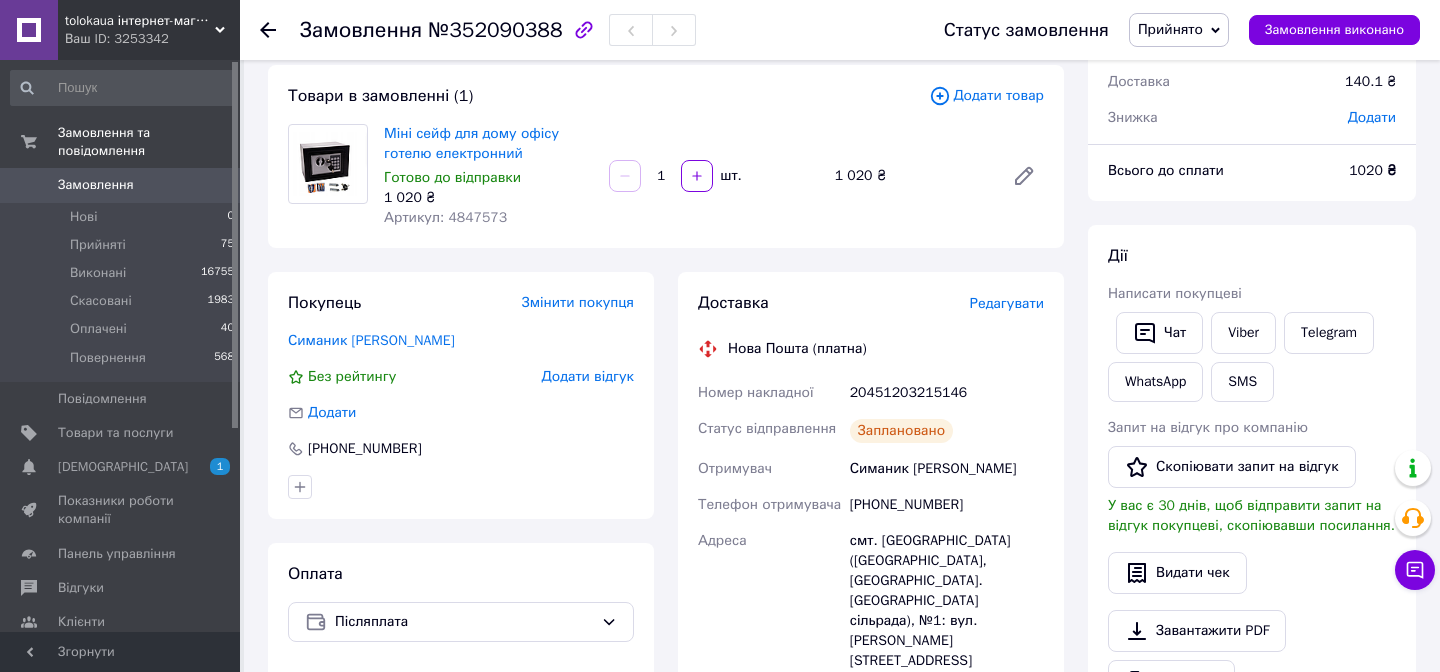 click on "20451203215146" at bounding box center (947, 393) 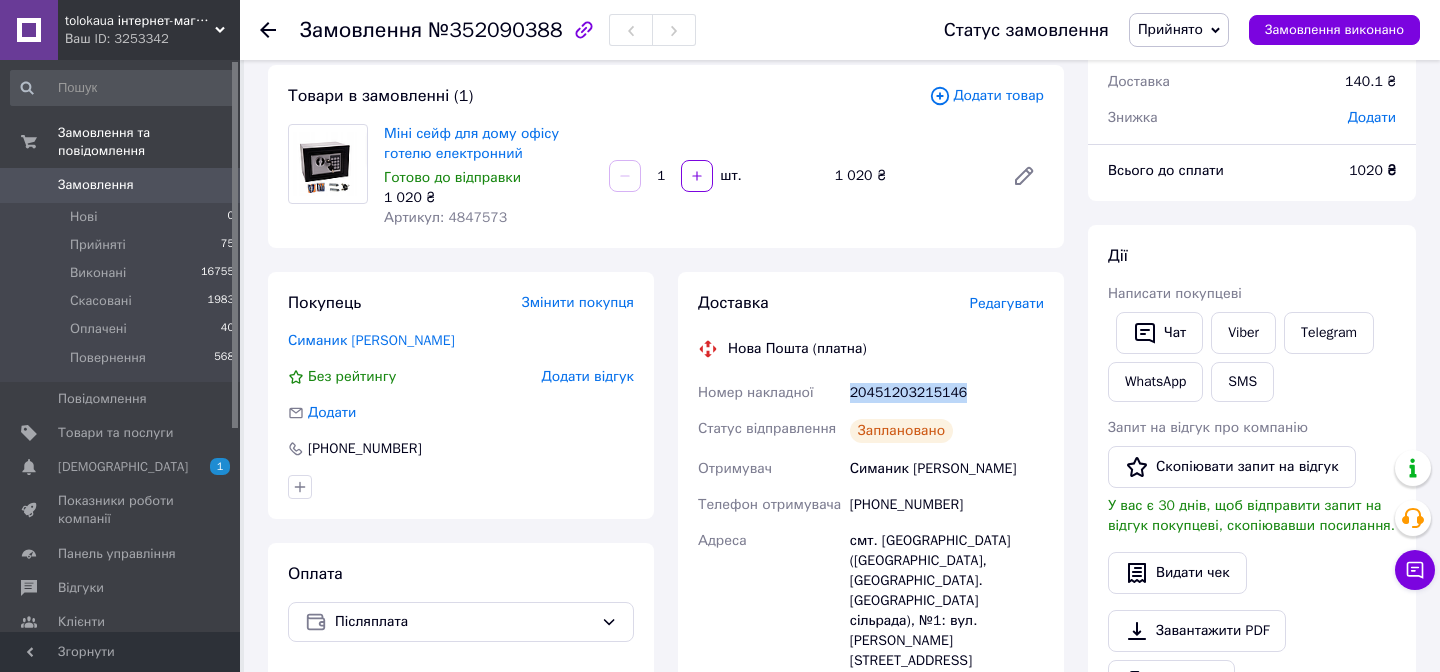 click on "20451203215146" at bounding box center (947, 393) 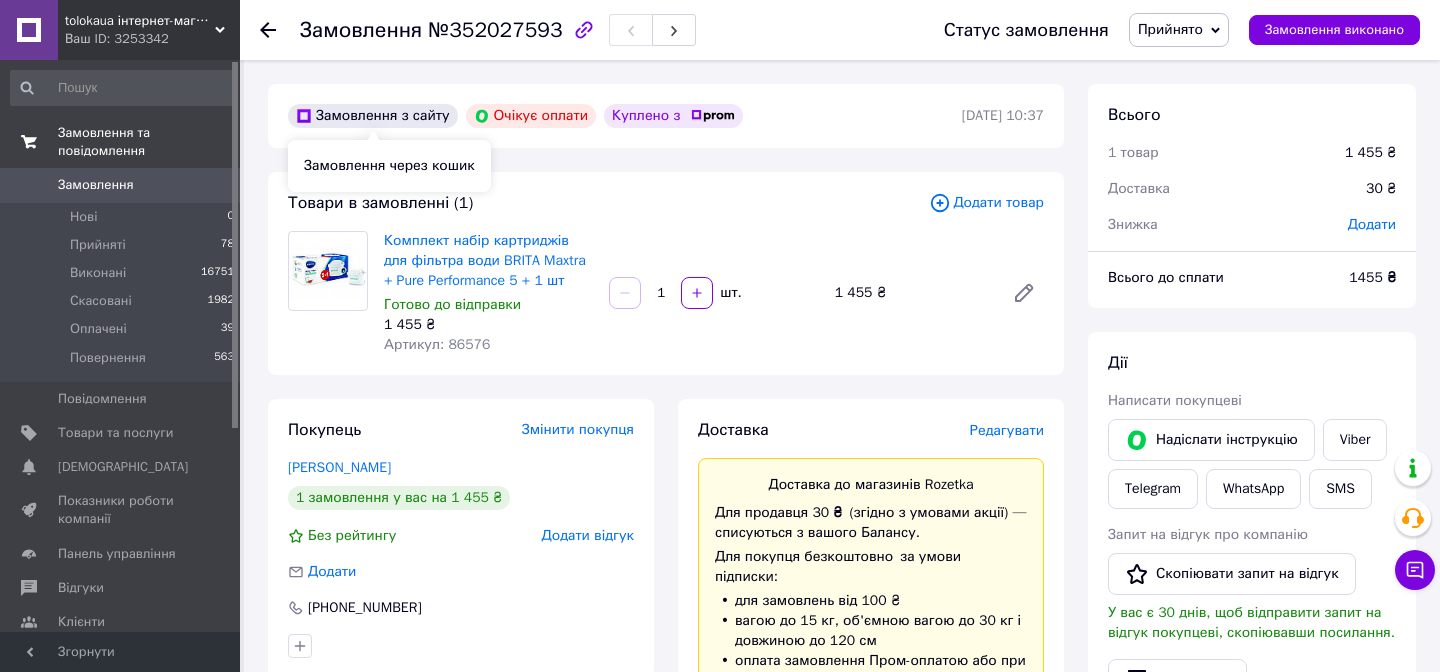 scroll, scrollTop: 0, scrollLeft: 0, axis: both 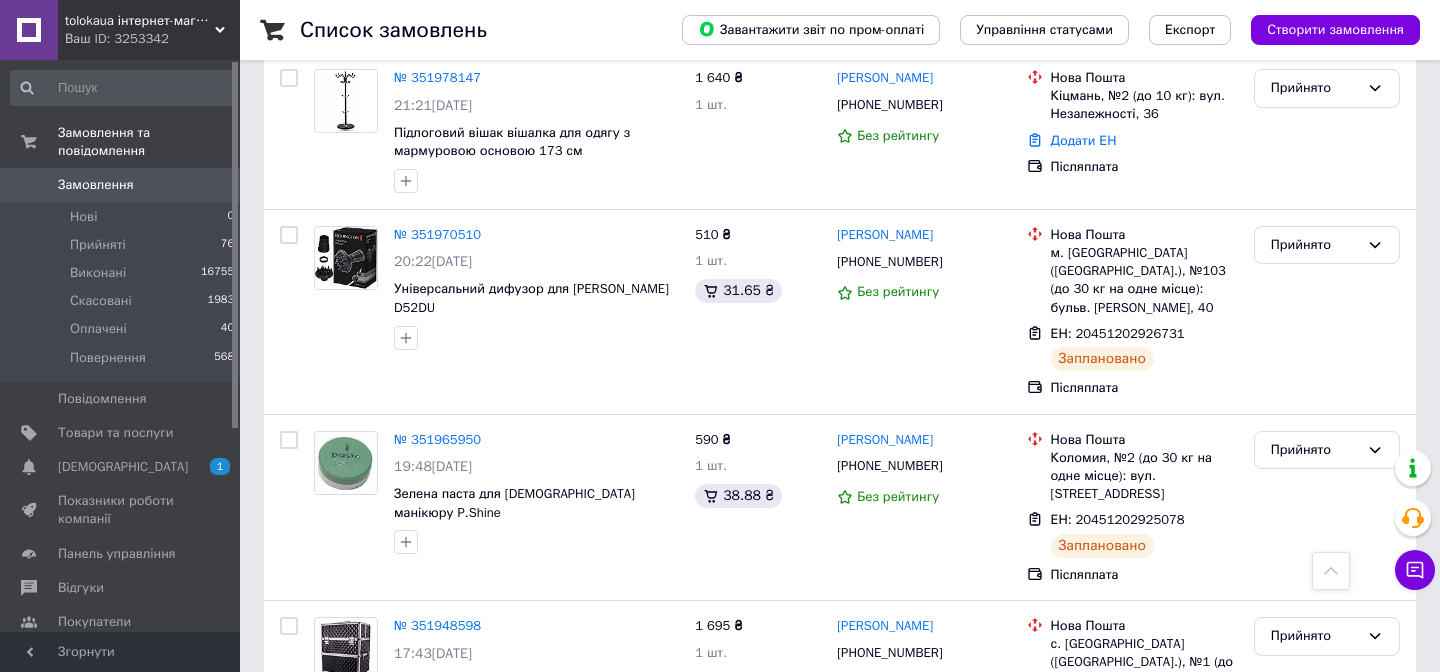 click on "2" at bounding box center [327, 822] 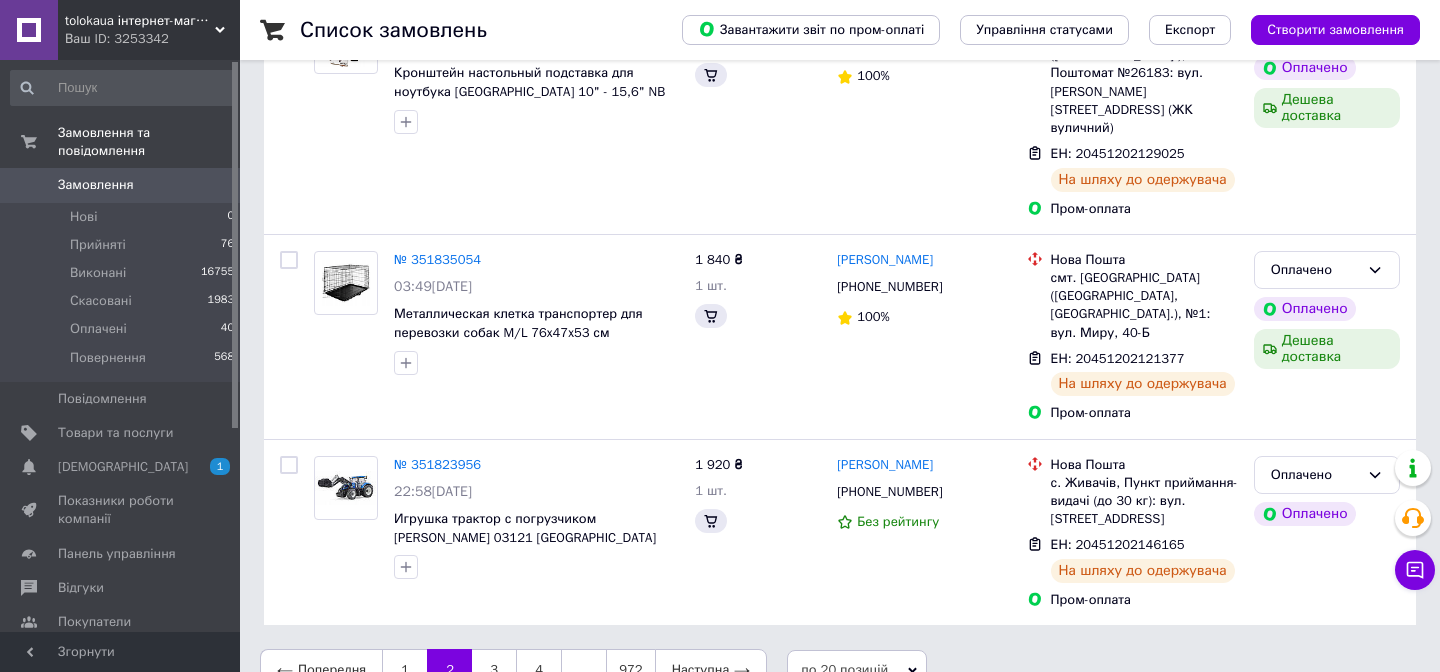 scroll, scrollTop: 0, scrollLeft: 0, axis: both 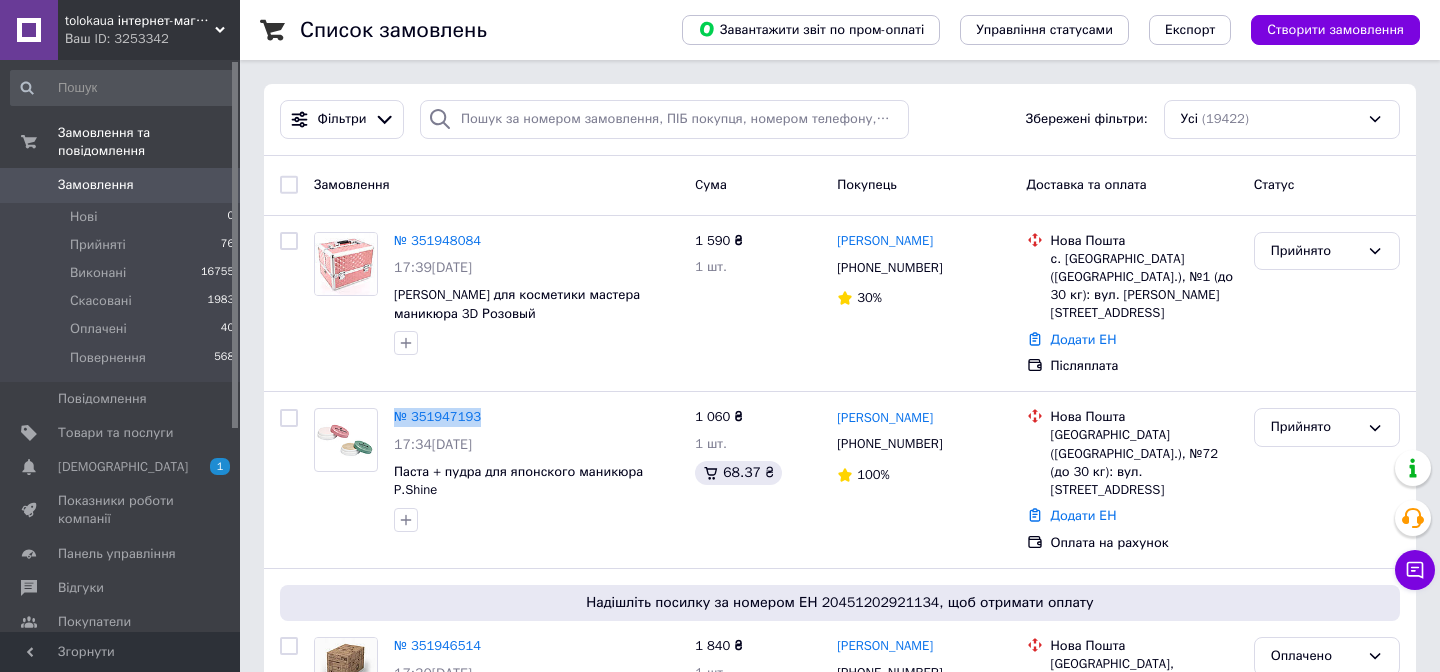 click on "Замовлення" at bounding box center [96, 185] 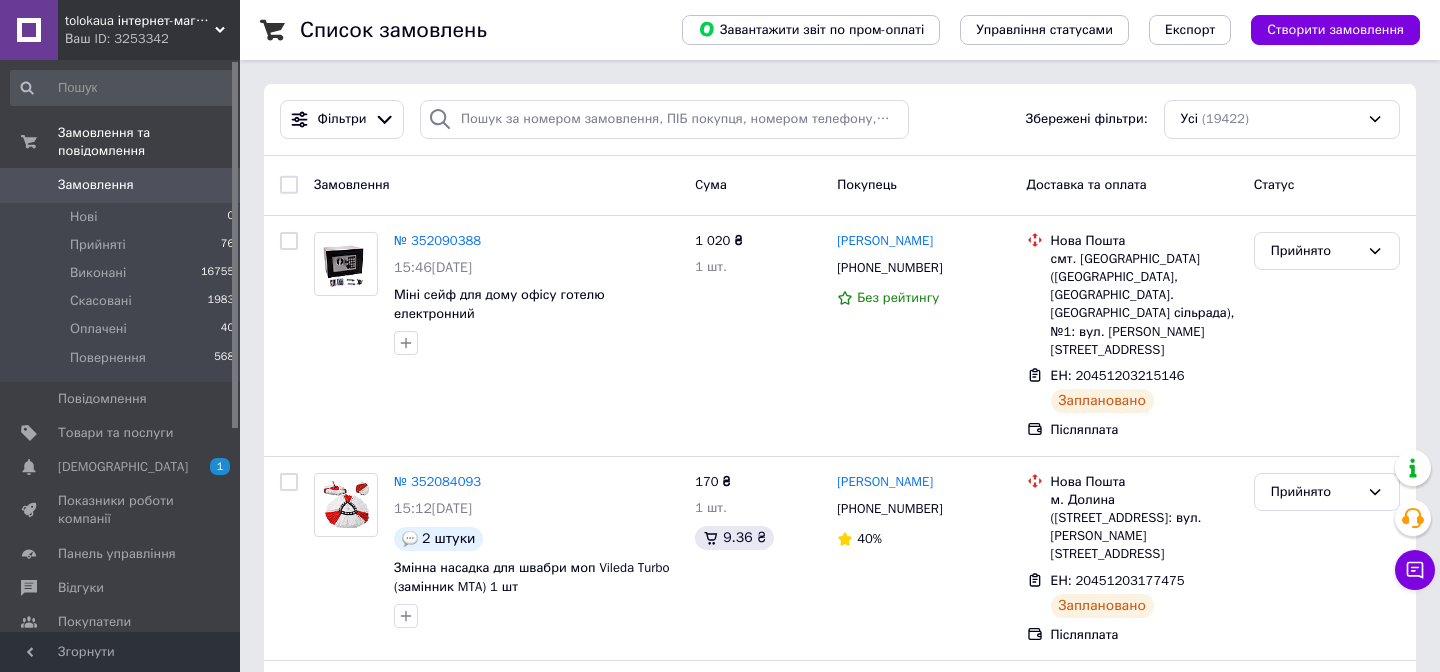 click on "Фільтри Збережені фільтри: Усі (19422)" at bounding box center [840, 119] 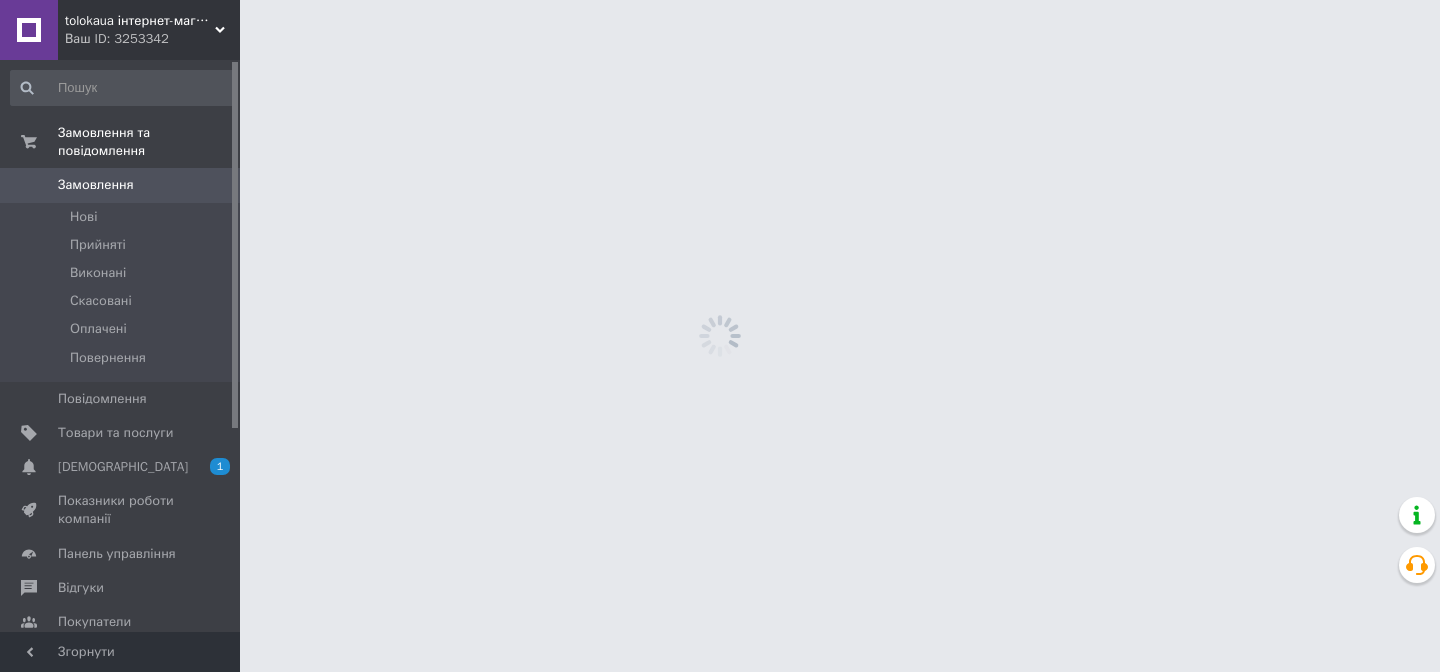 scroll, scrollTop: 0, scrollLeft: 0, axis: both 